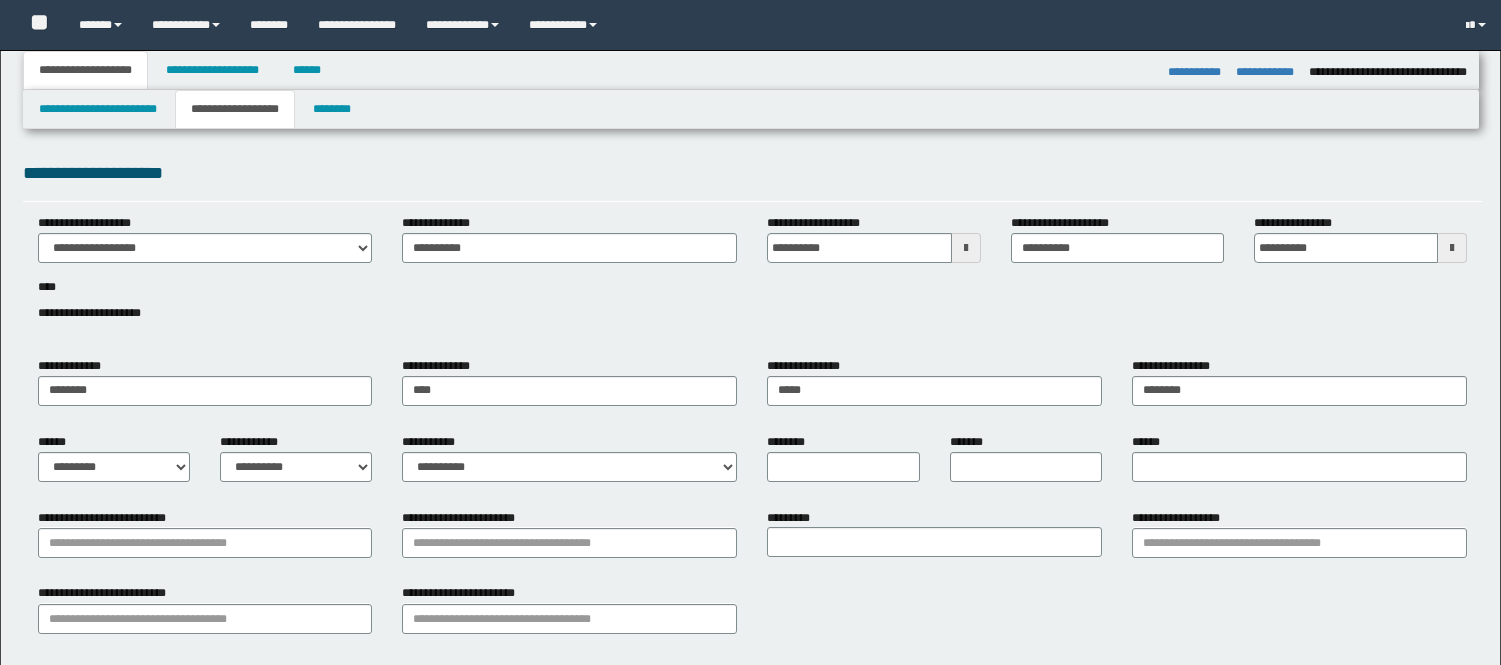 select on "*" 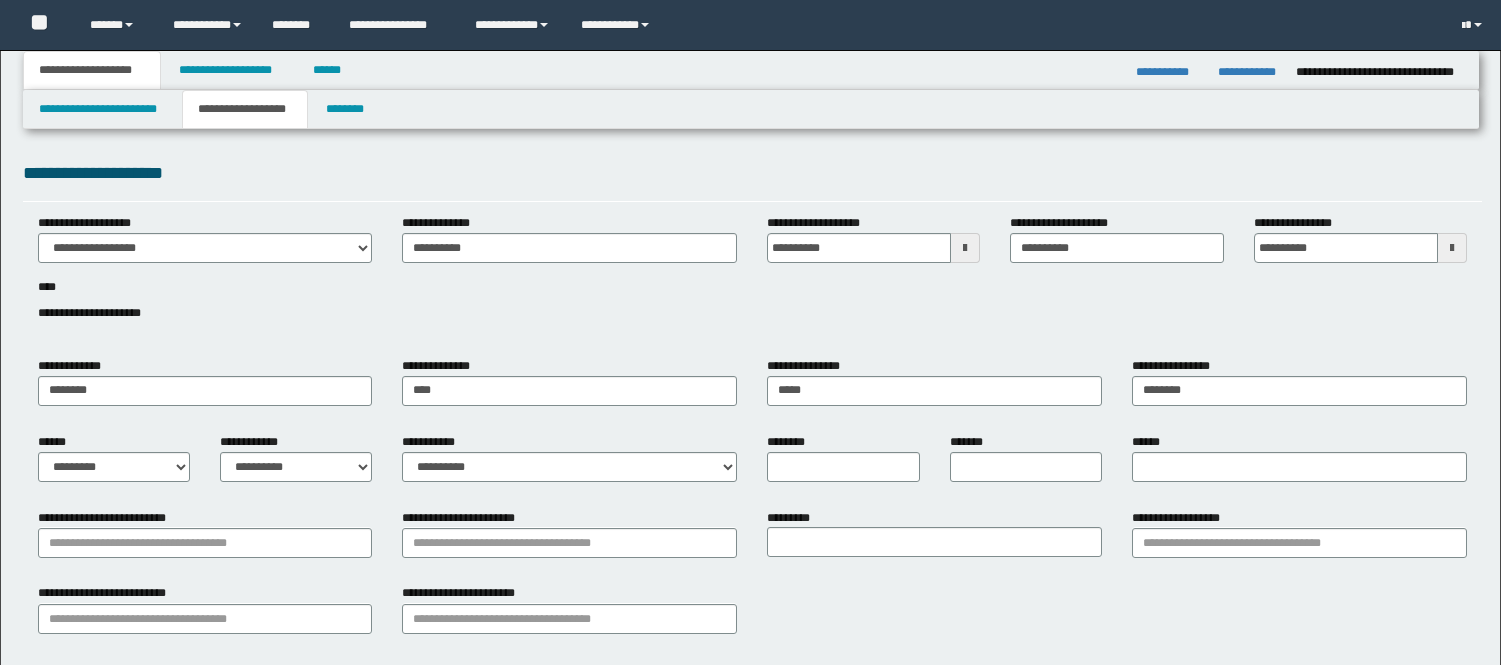 scroll, scrollTop: 0, scrollLeft: 0, axis: both 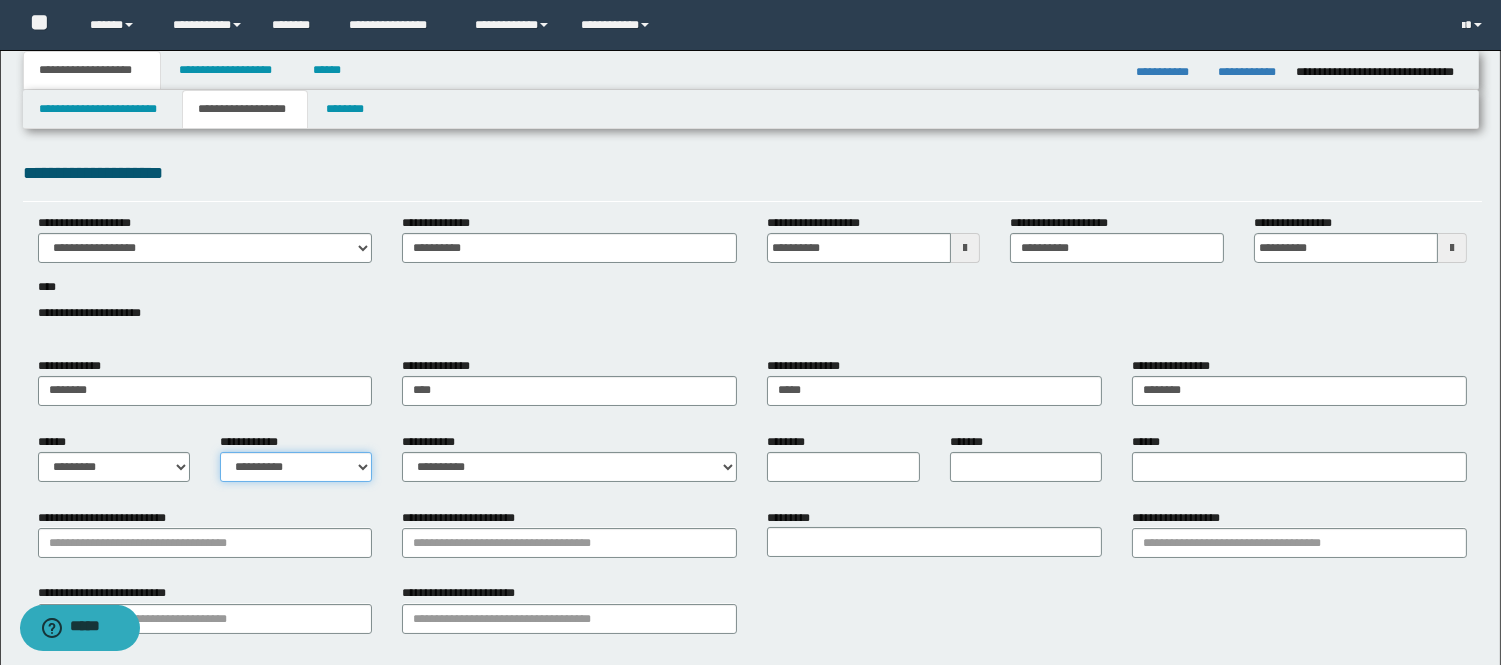 click on "**********" at bounding box center [296, 467] 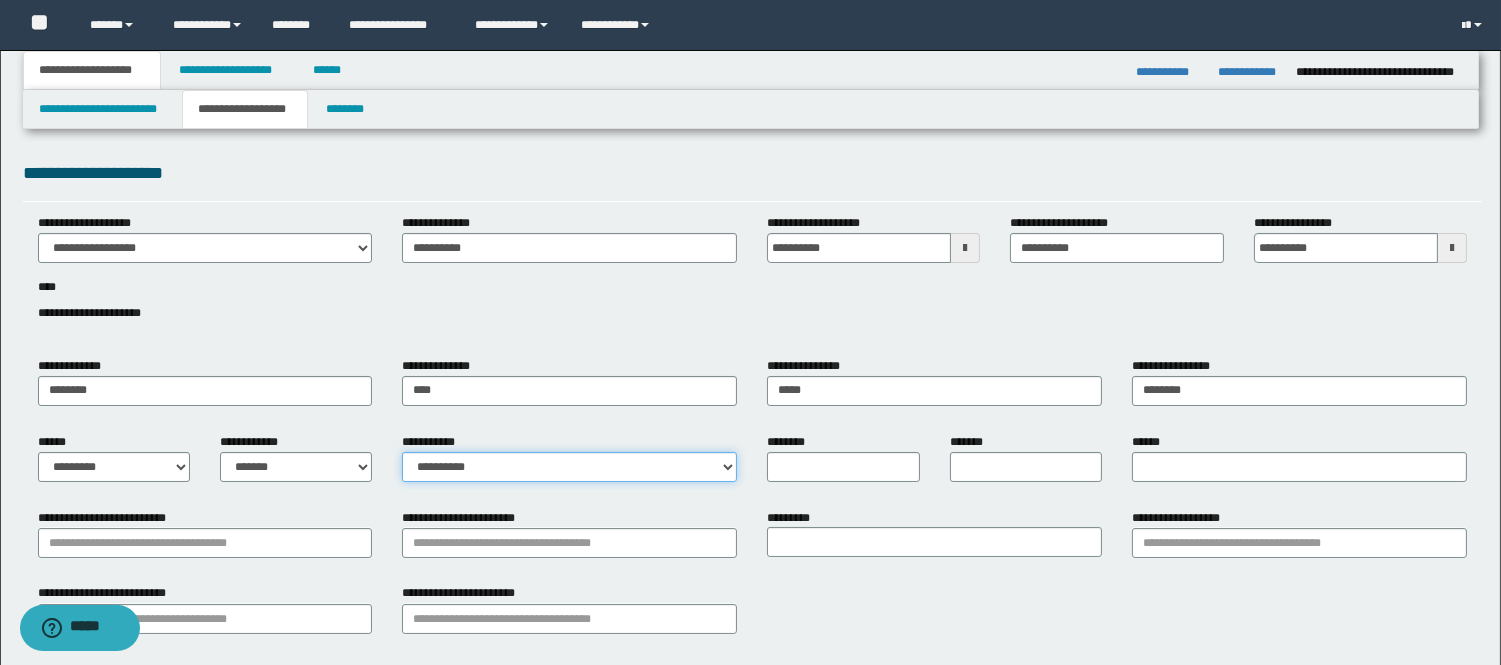 click on "**********" at bounding box center [569, 467] 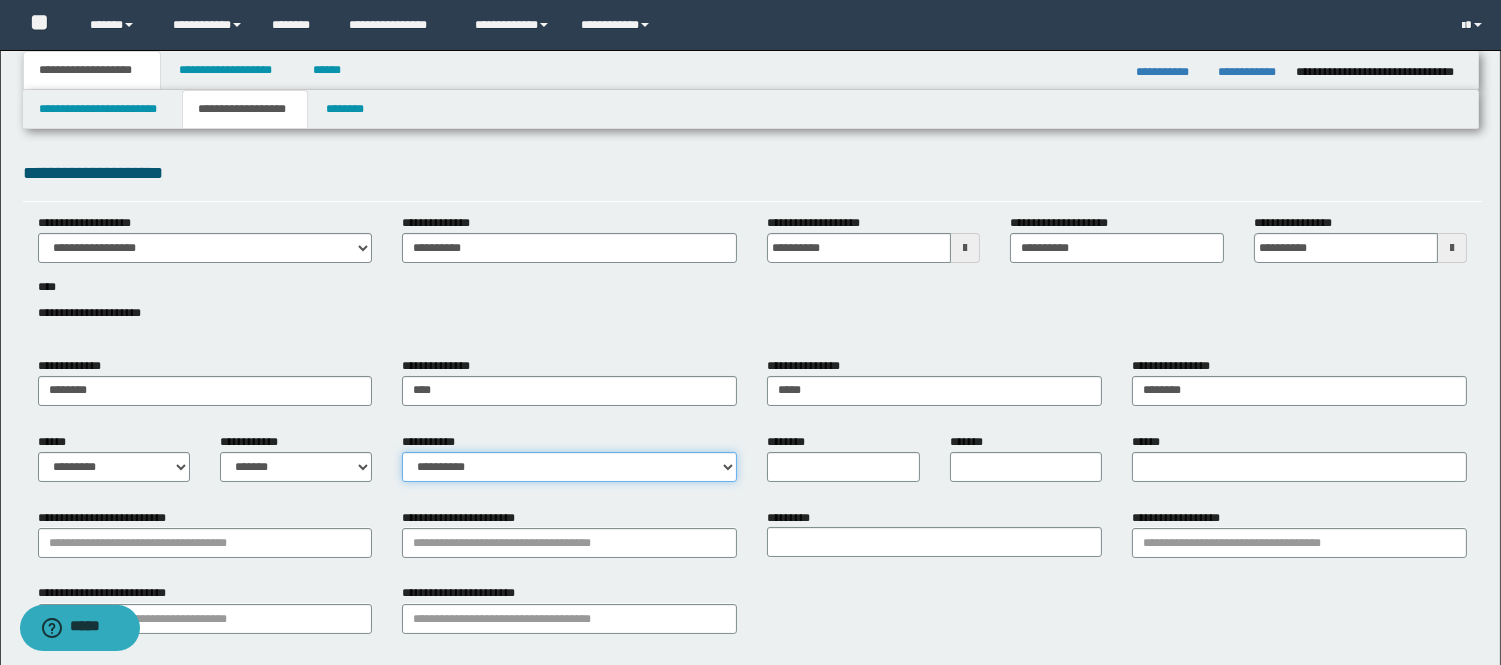 select on "*" 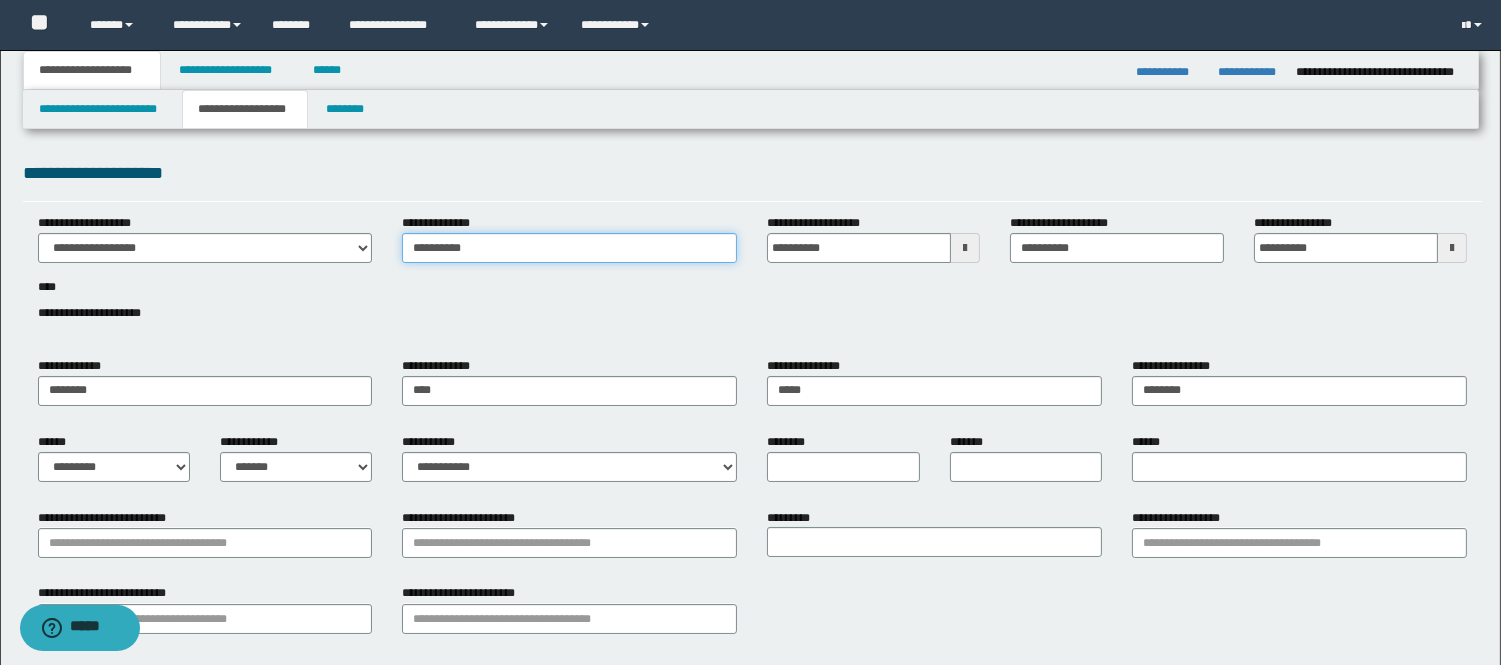 drag, startPoint x: 553, startPoint y: 258, endPoint x: 365, endPoint y: 238, distance: 189.06084 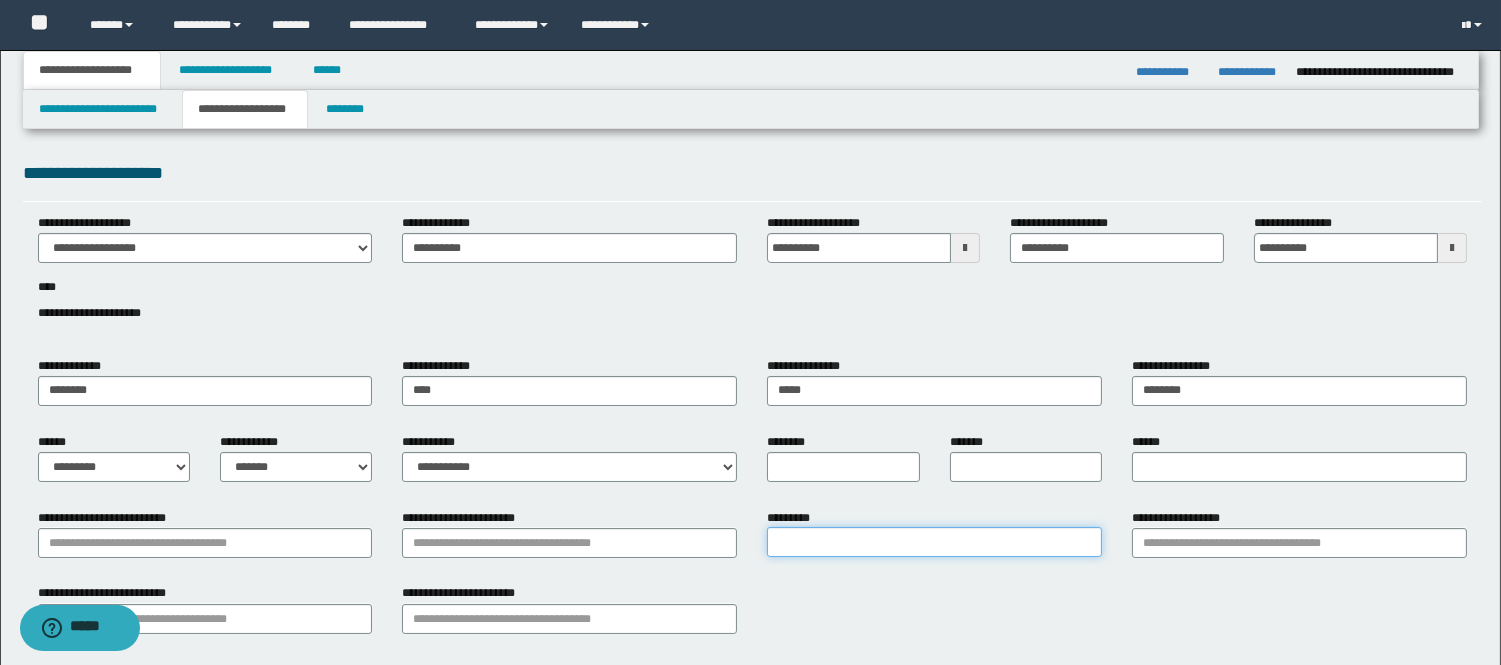 click on "*********" at bounding box center (934, 542) 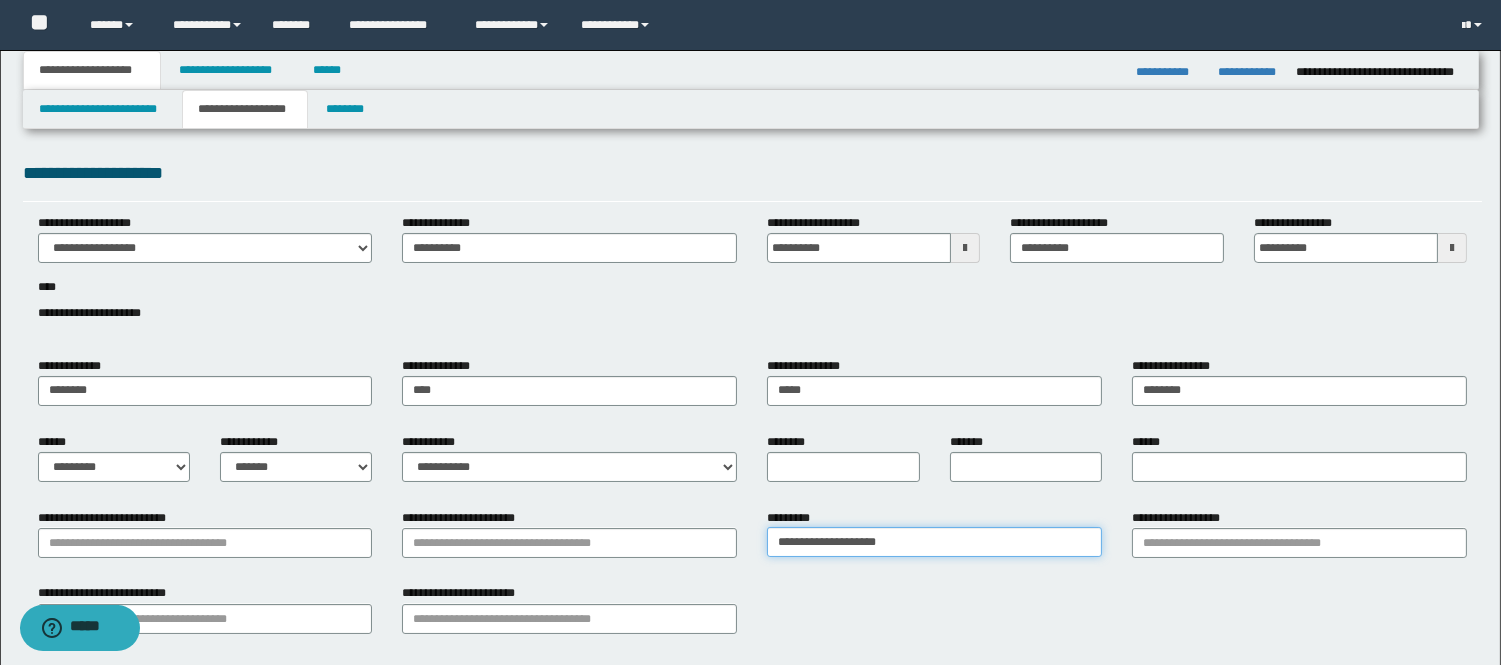 type on "**********" 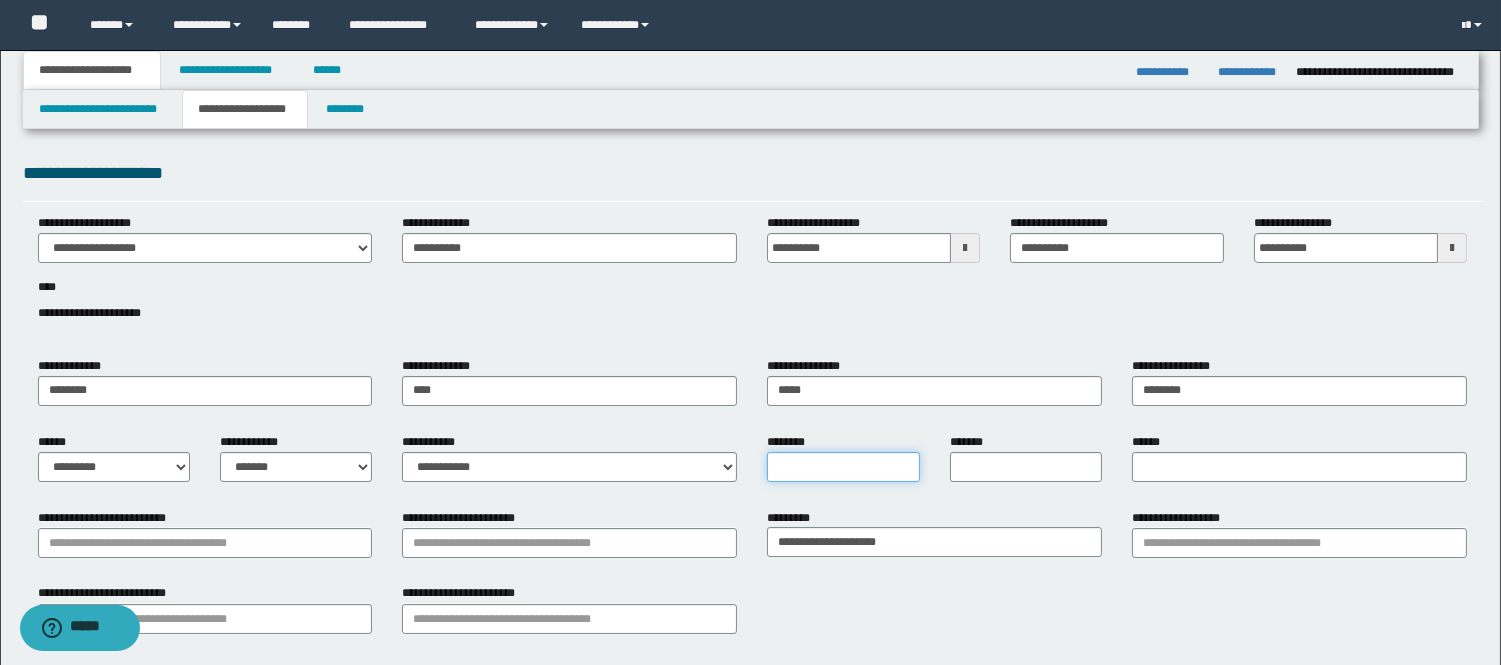 click on "********" at bounding box center (843, 467) 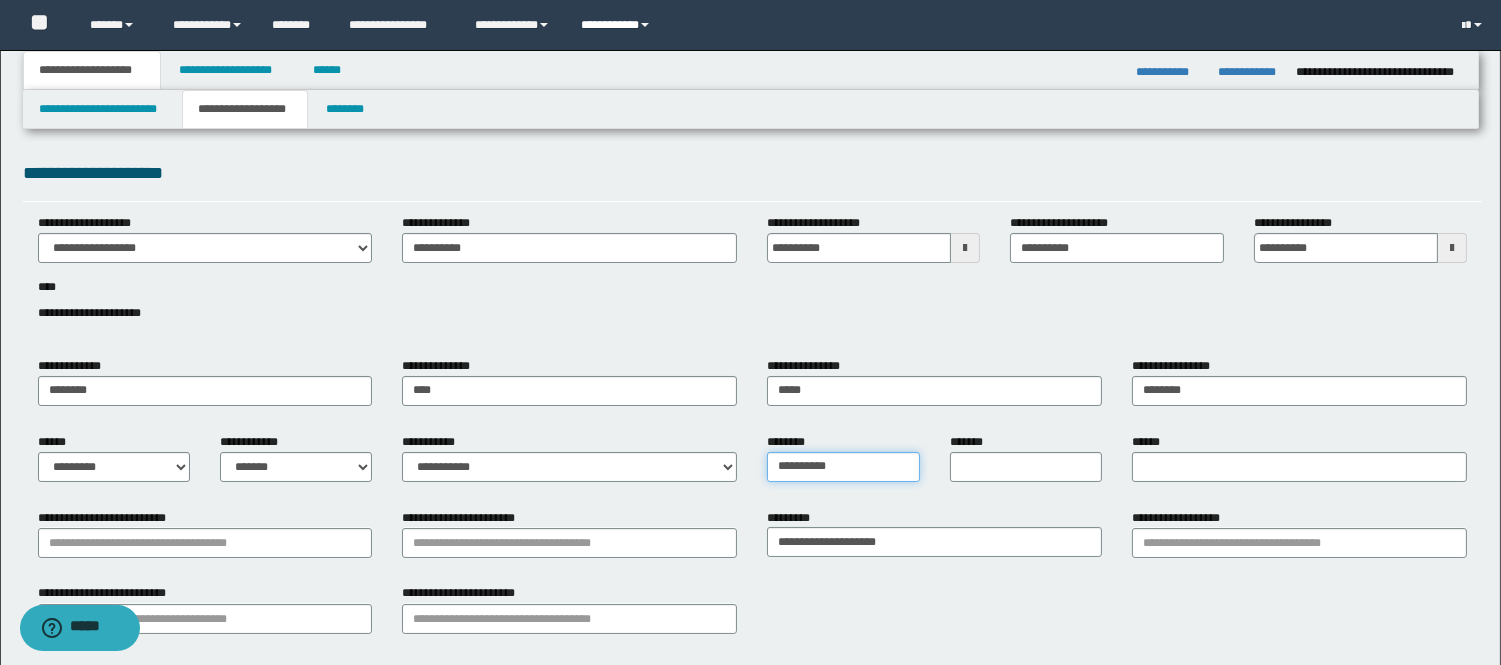 type on "**********" 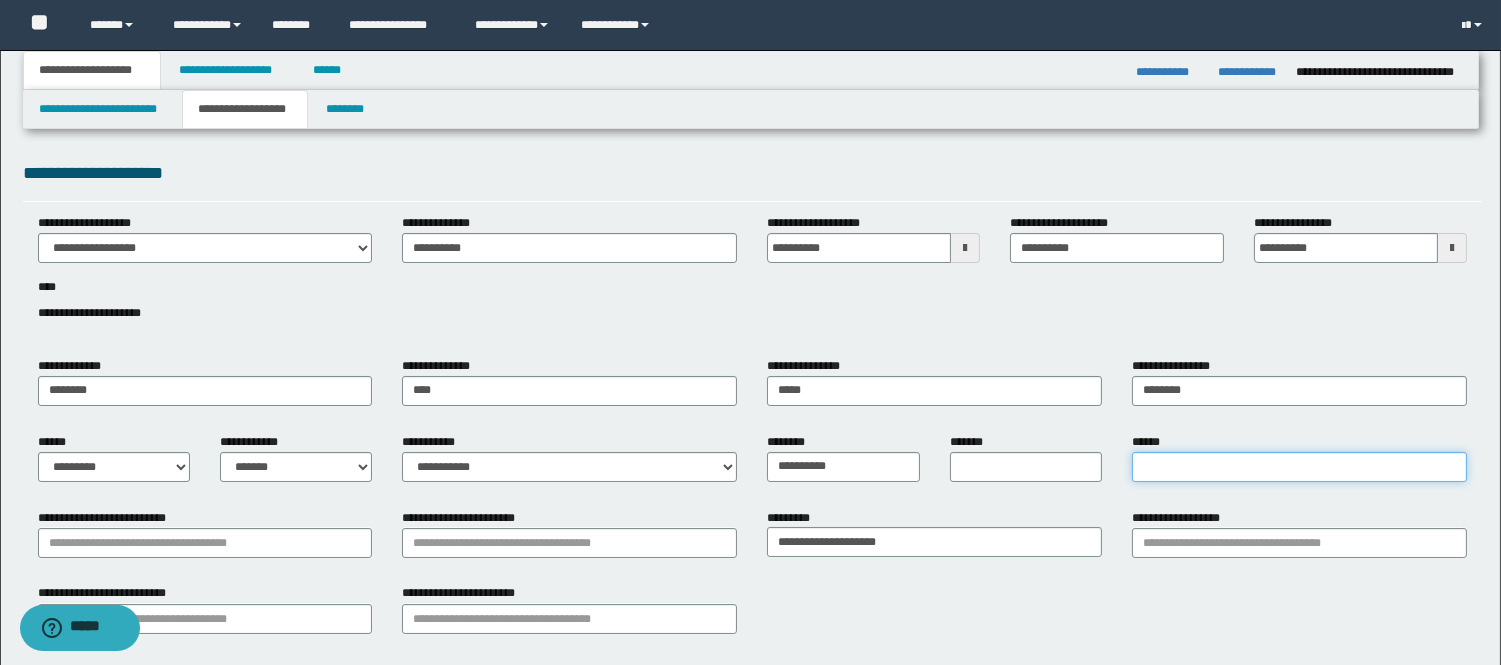 click on "******" at bounding box center (1299, 467) 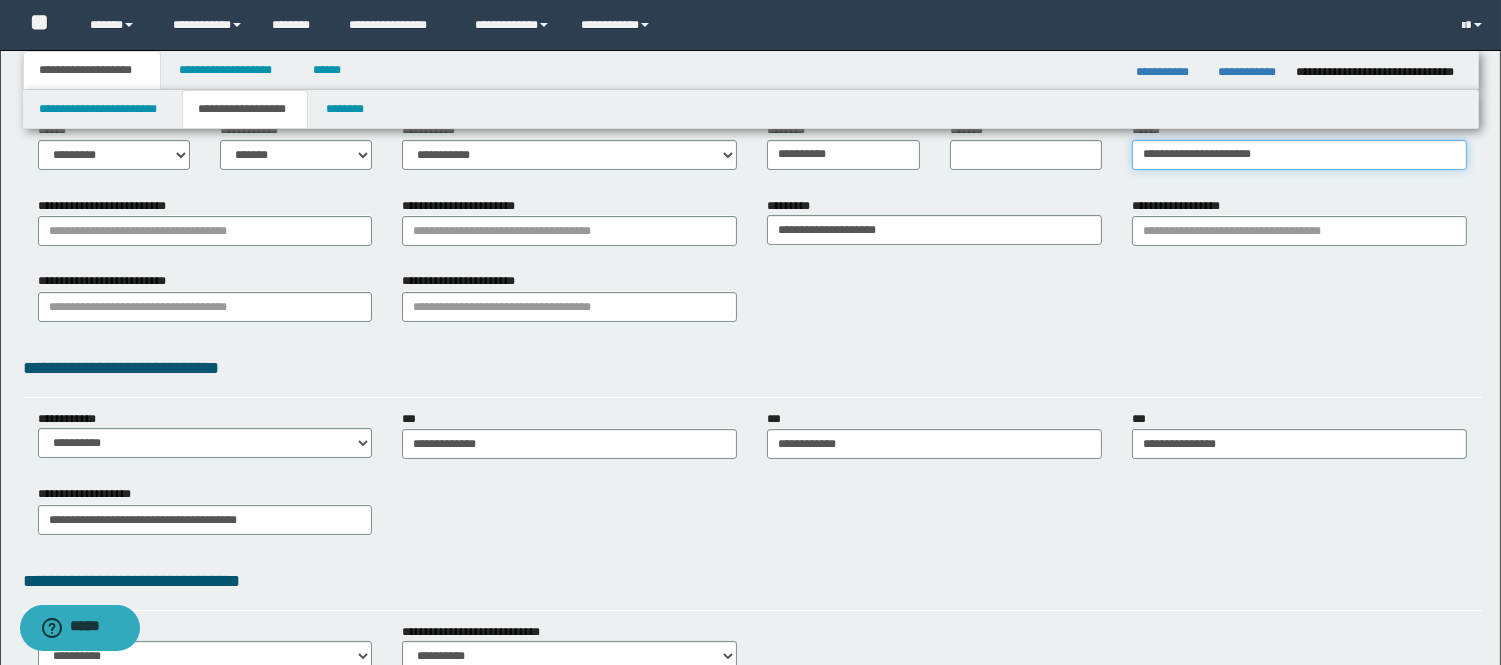 scroll, scrollTop: 333, scrollLeft: 0, axis: vertical 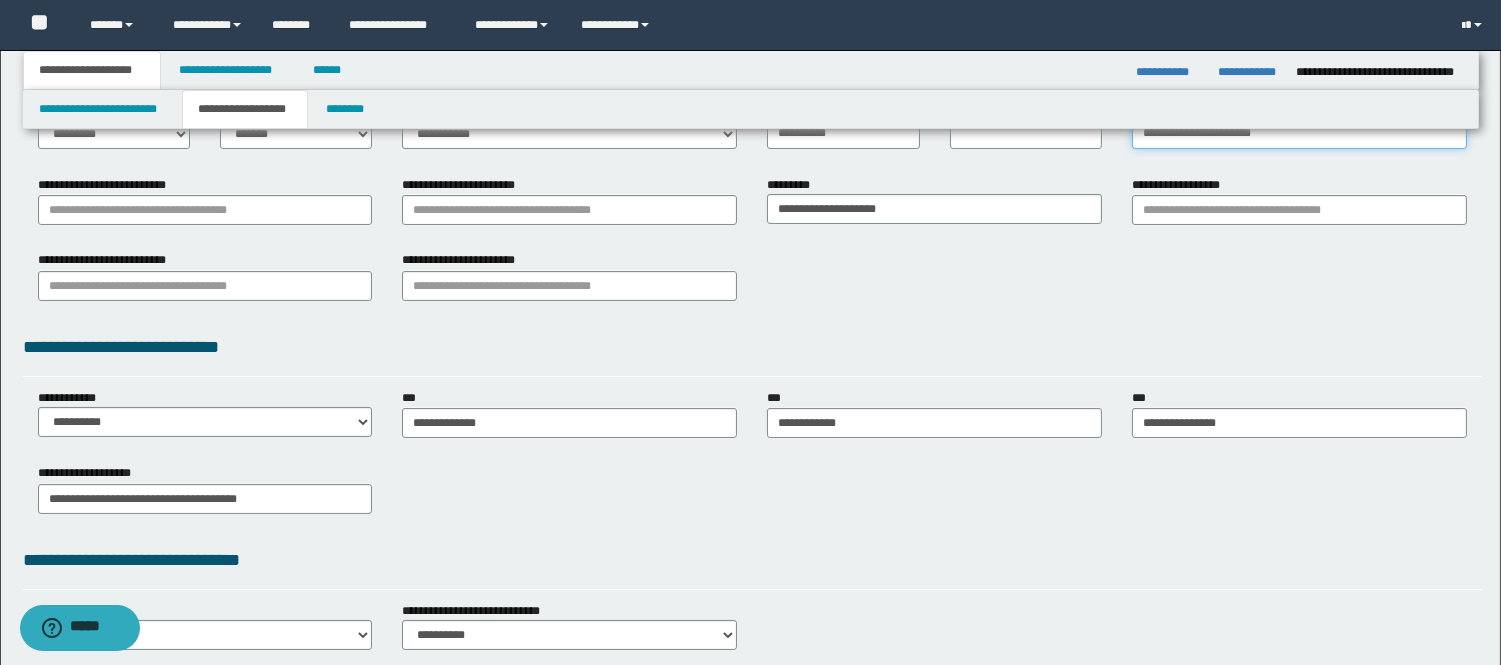 type on "**********" 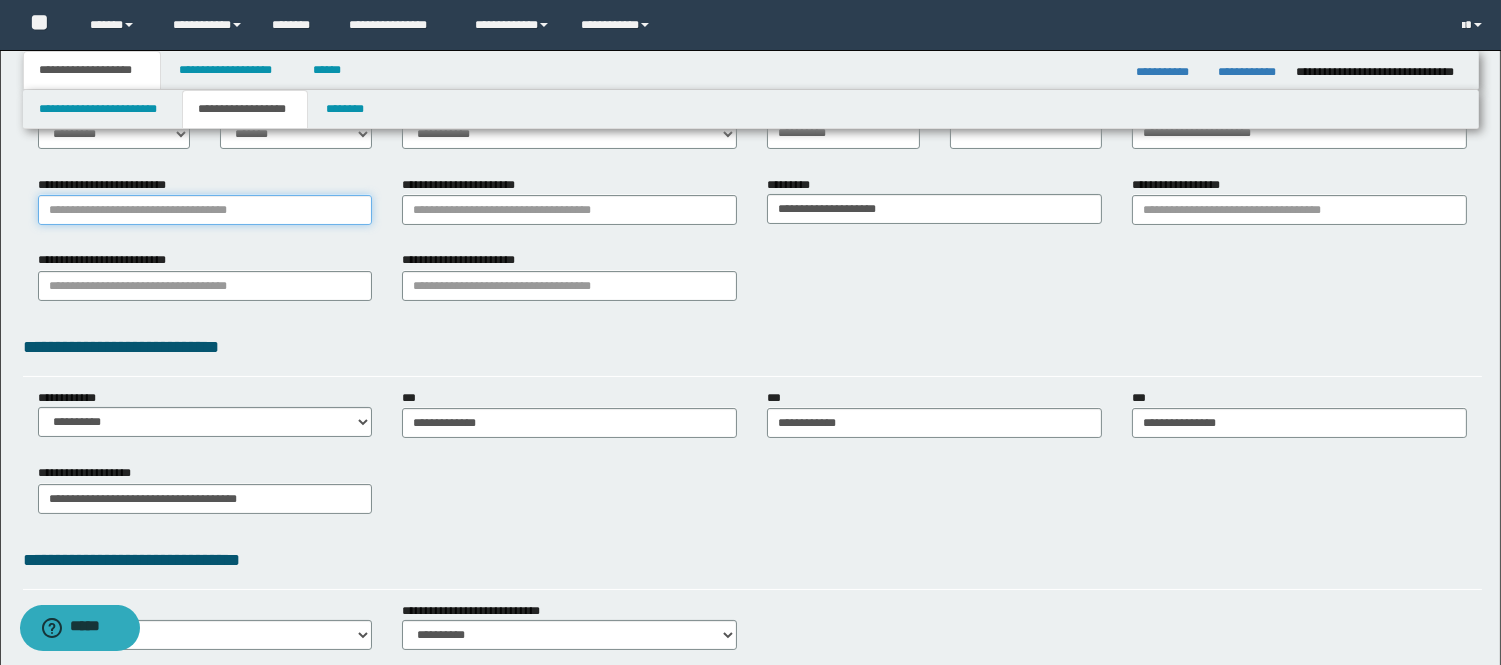 click on "**********" at bounding box center [205, 210] 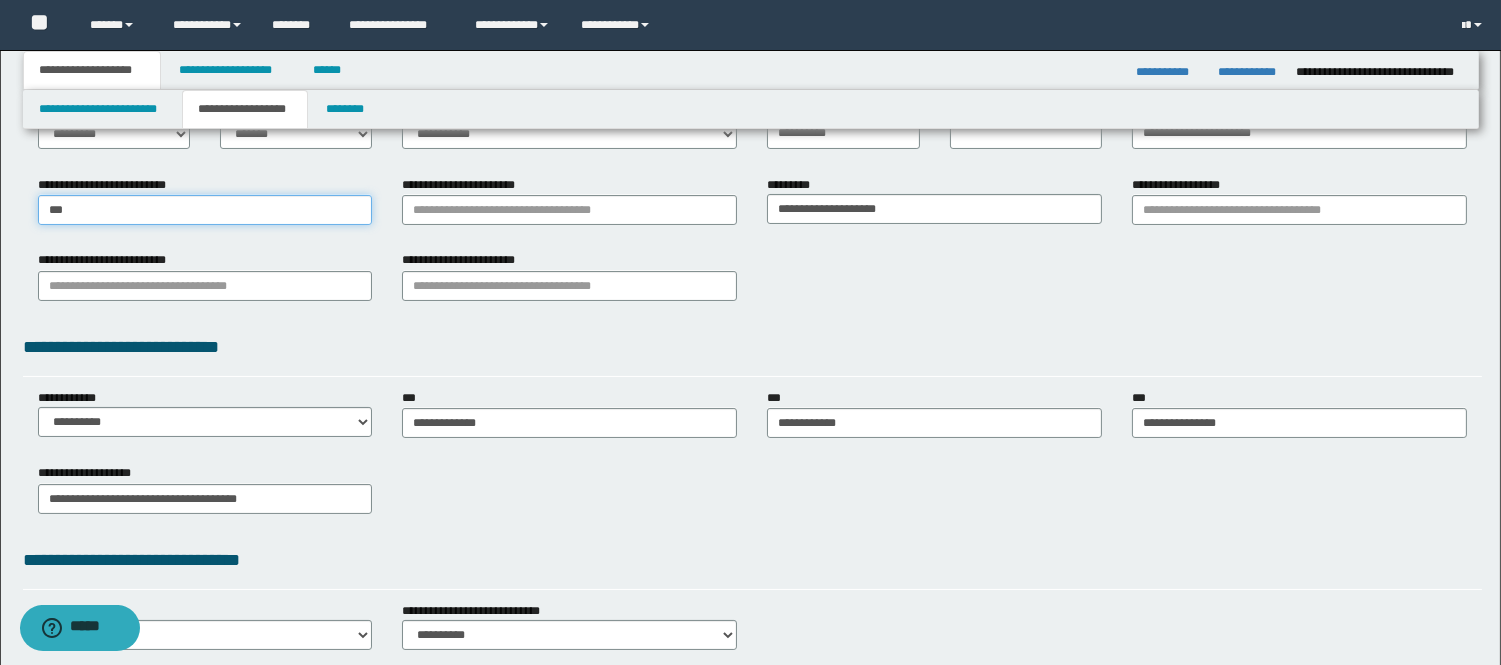 type on "****" 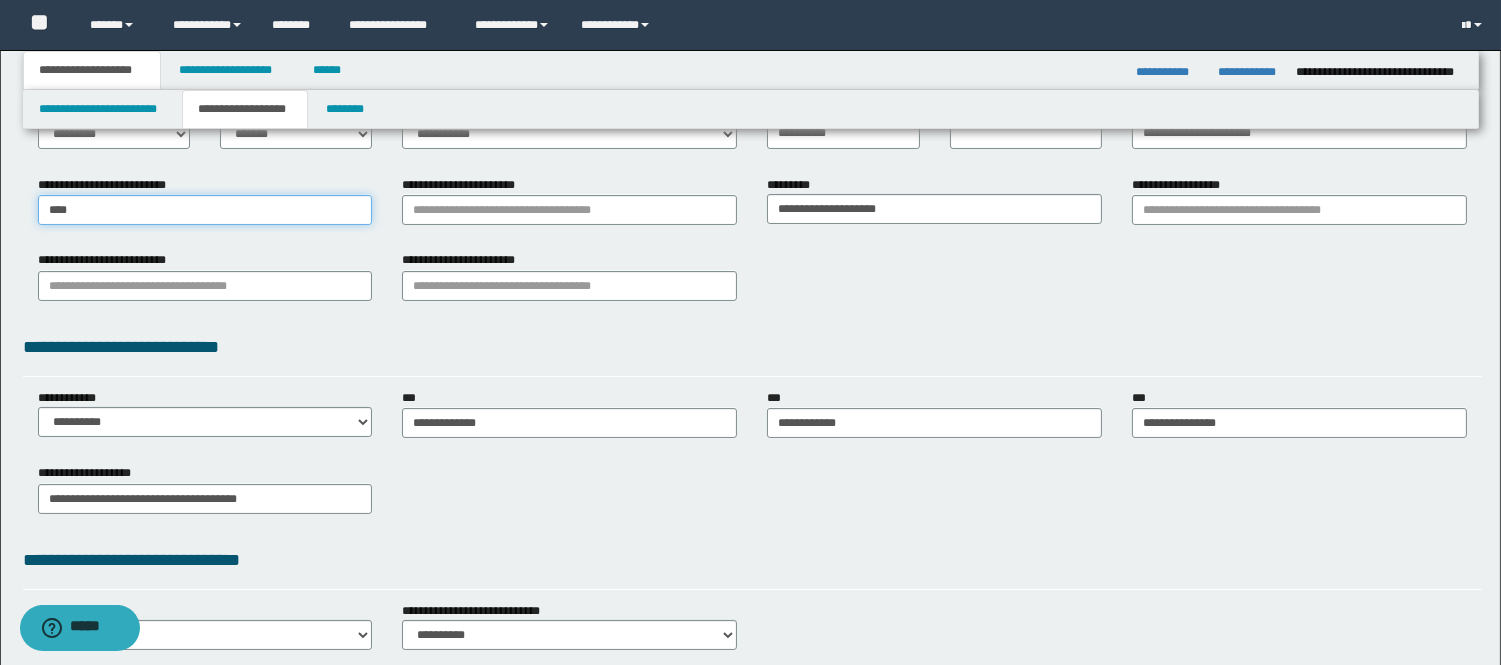 type on "****" 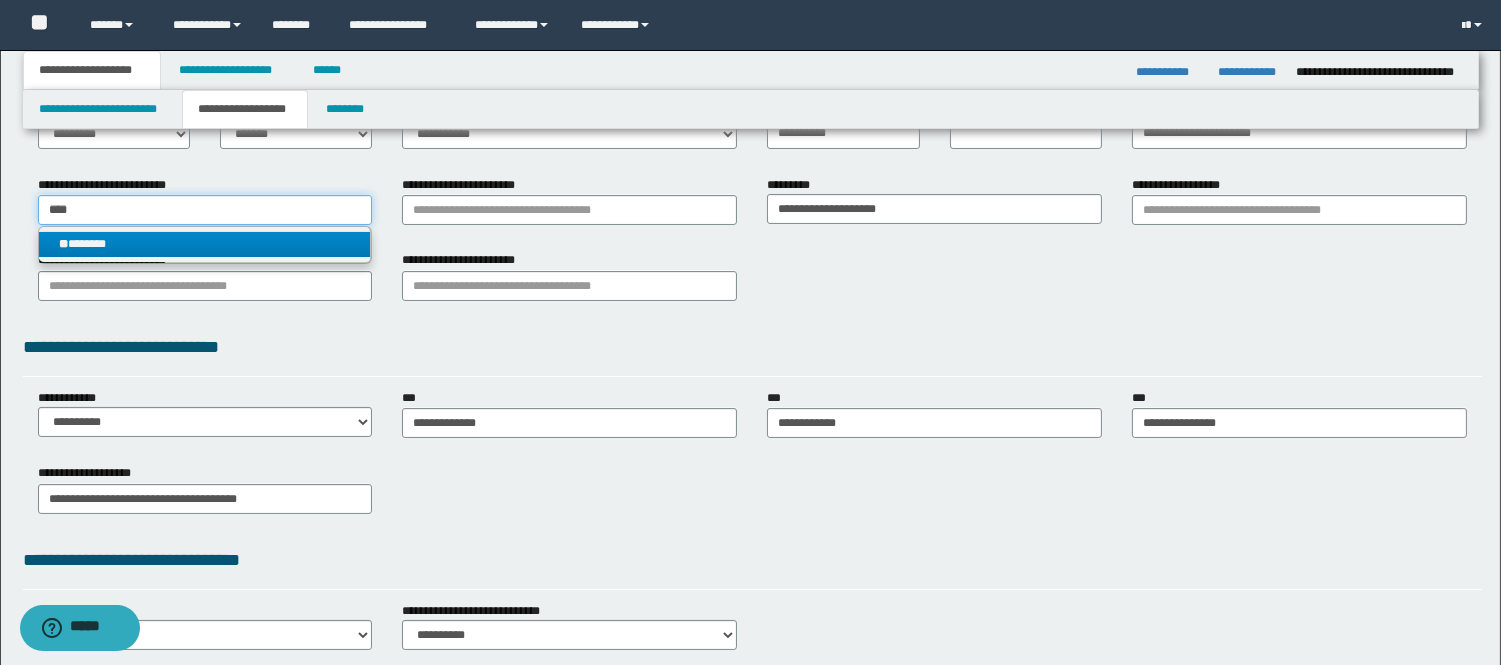 type on "****" 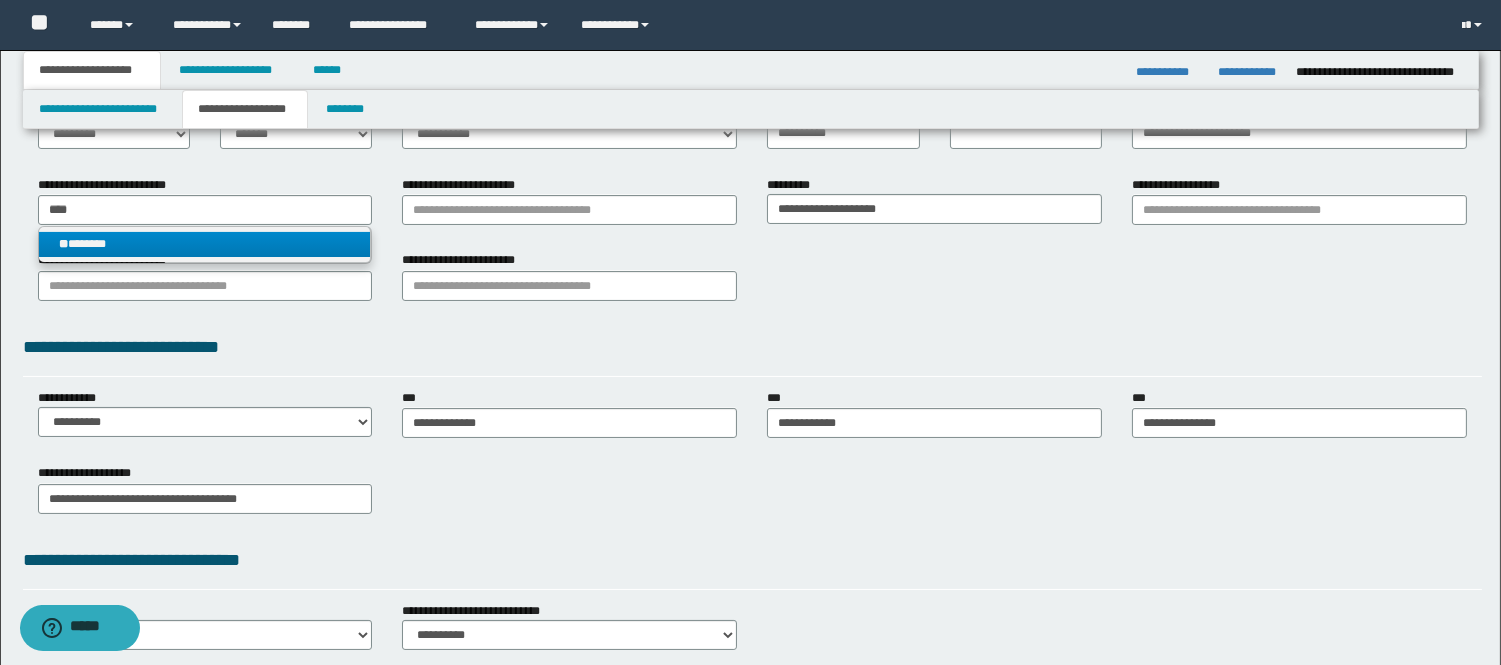 type 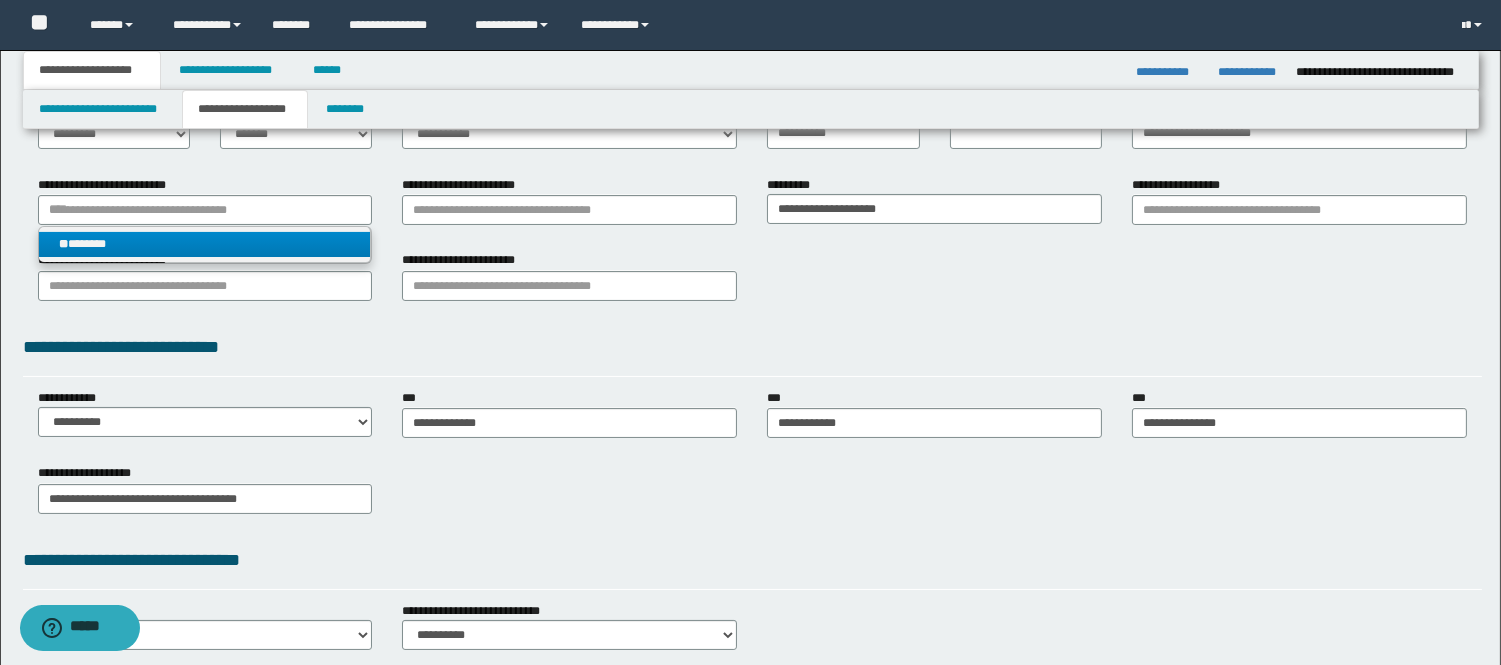 click on "** *******" at bounding box center [205, 244] 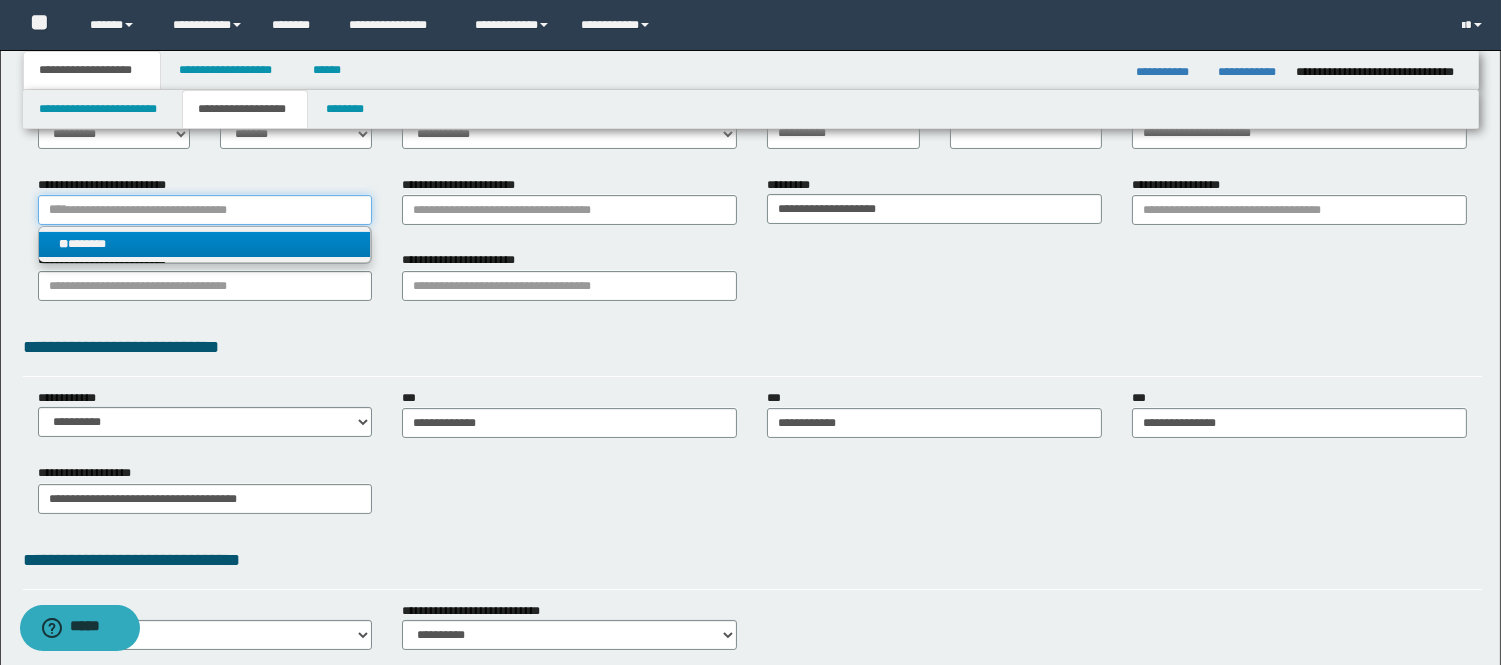 type 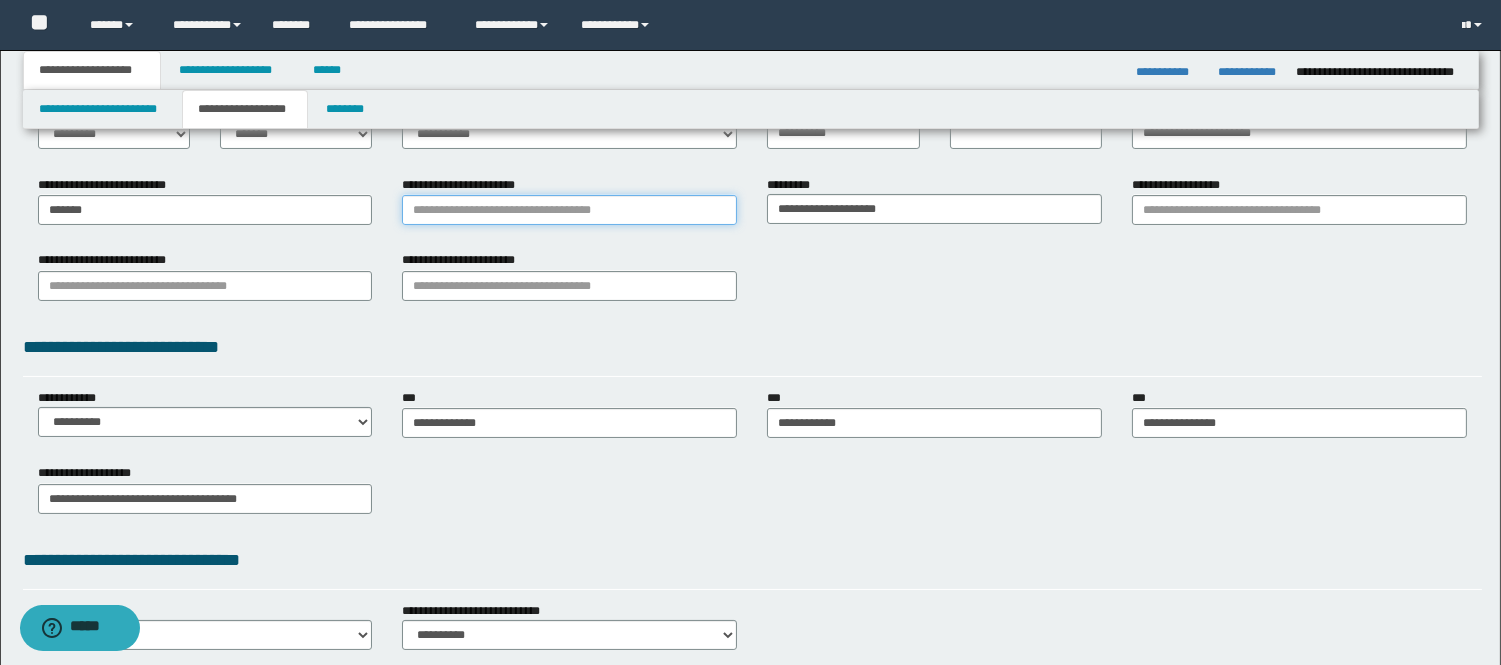 click on "**********" at bounding box center [569, 210] 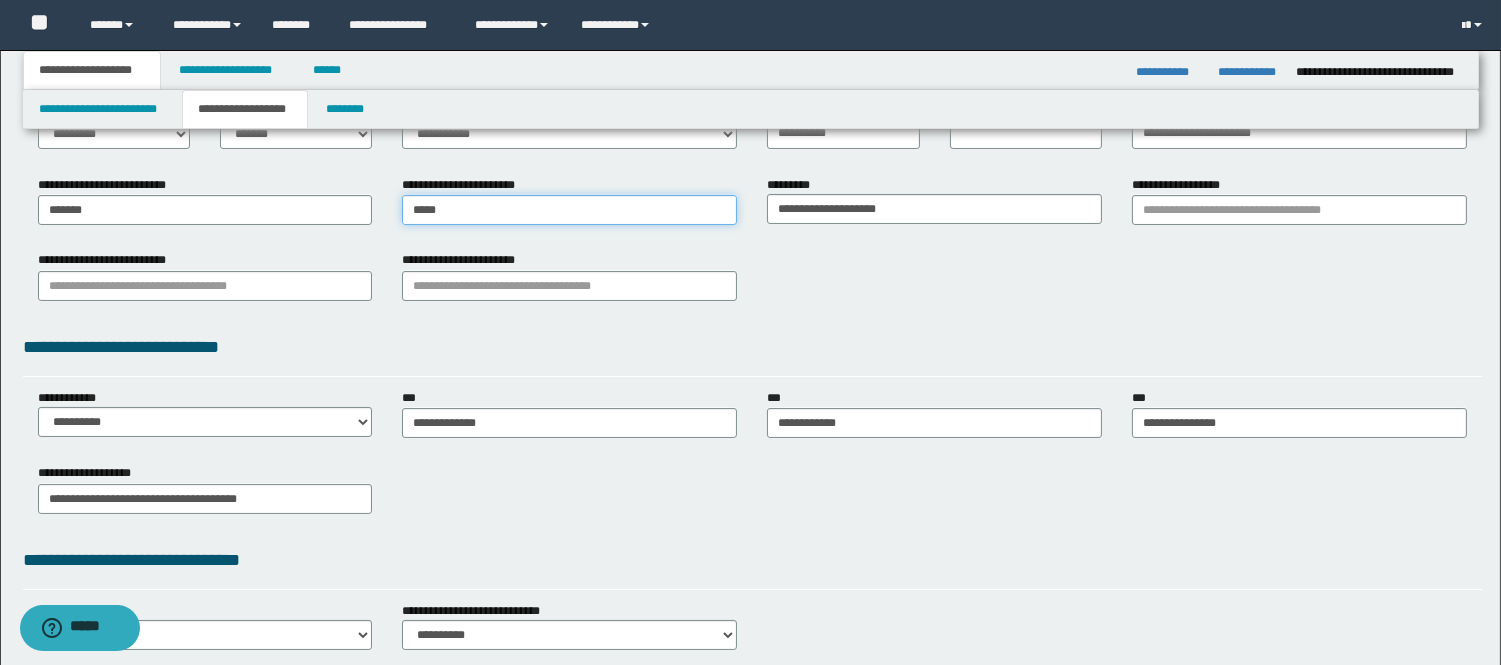 type on "******" 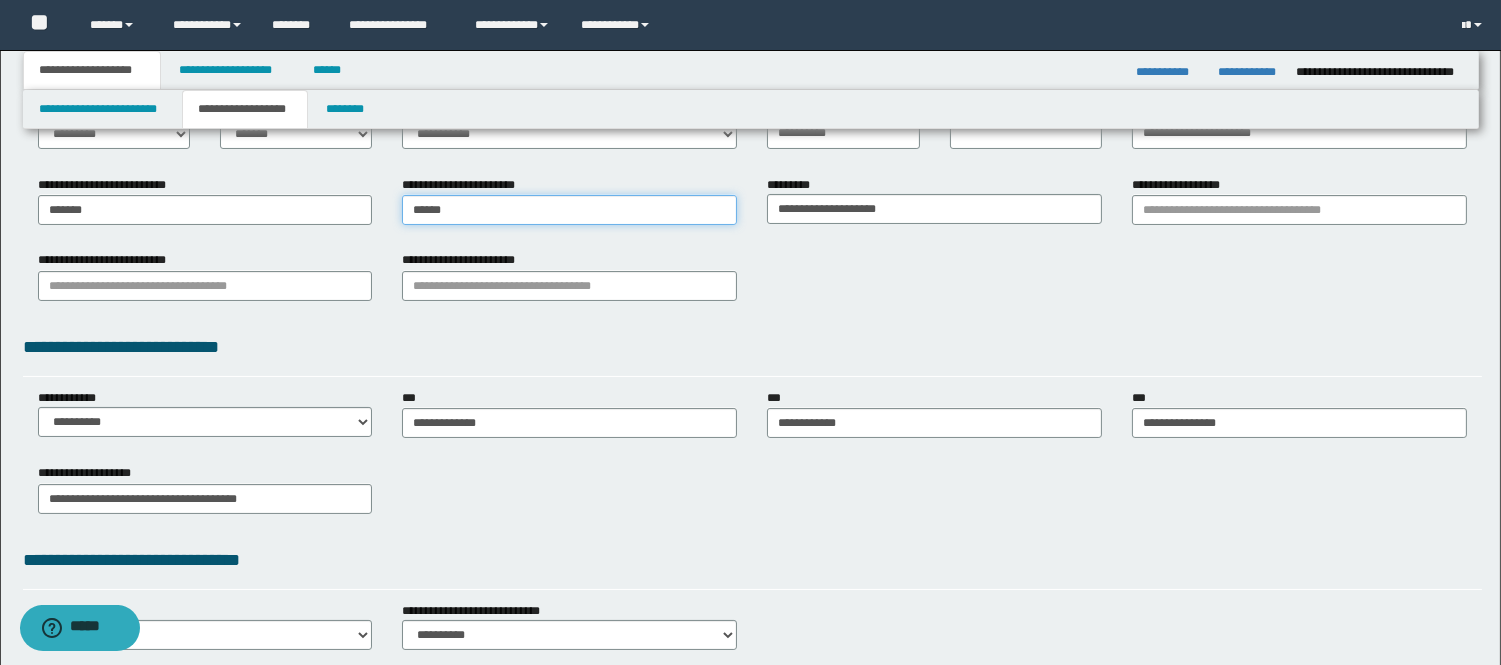 type on "*********" 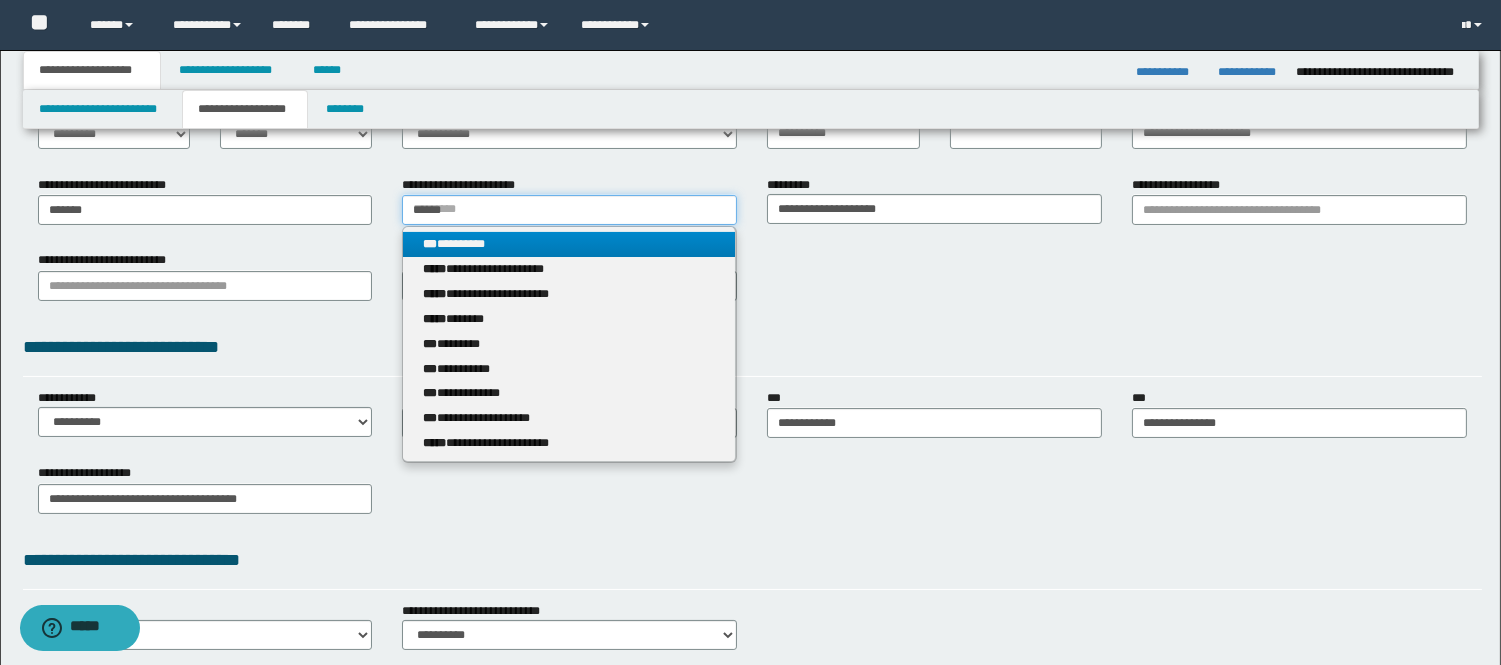 type on "******" 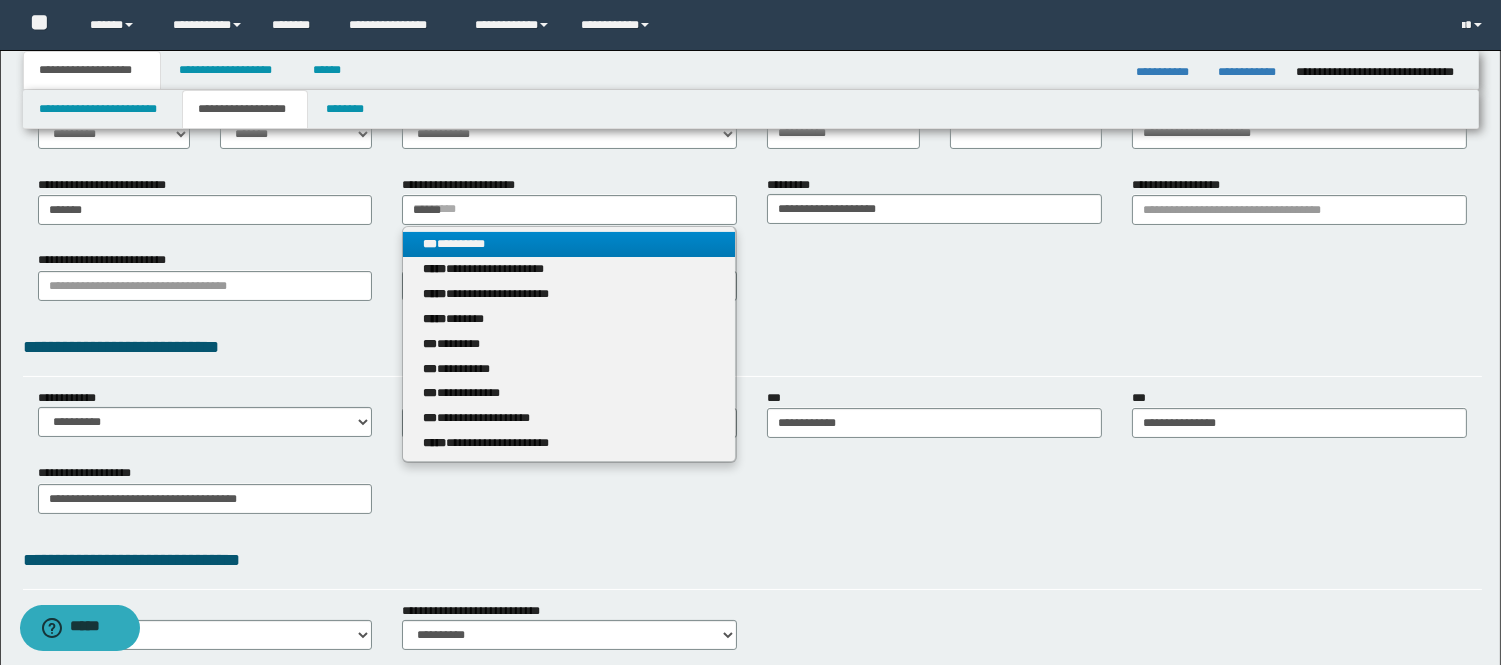 type 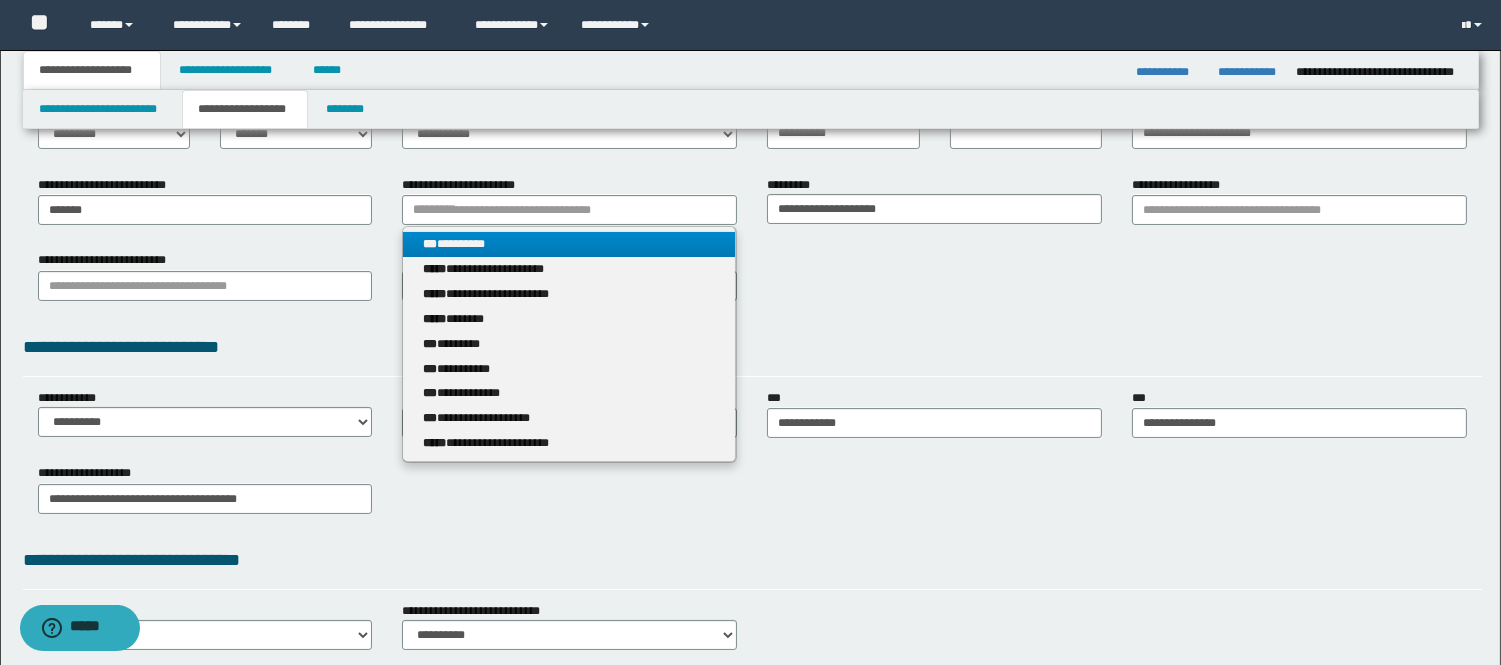 click on "*** *********" at bounding box center (569, 244) 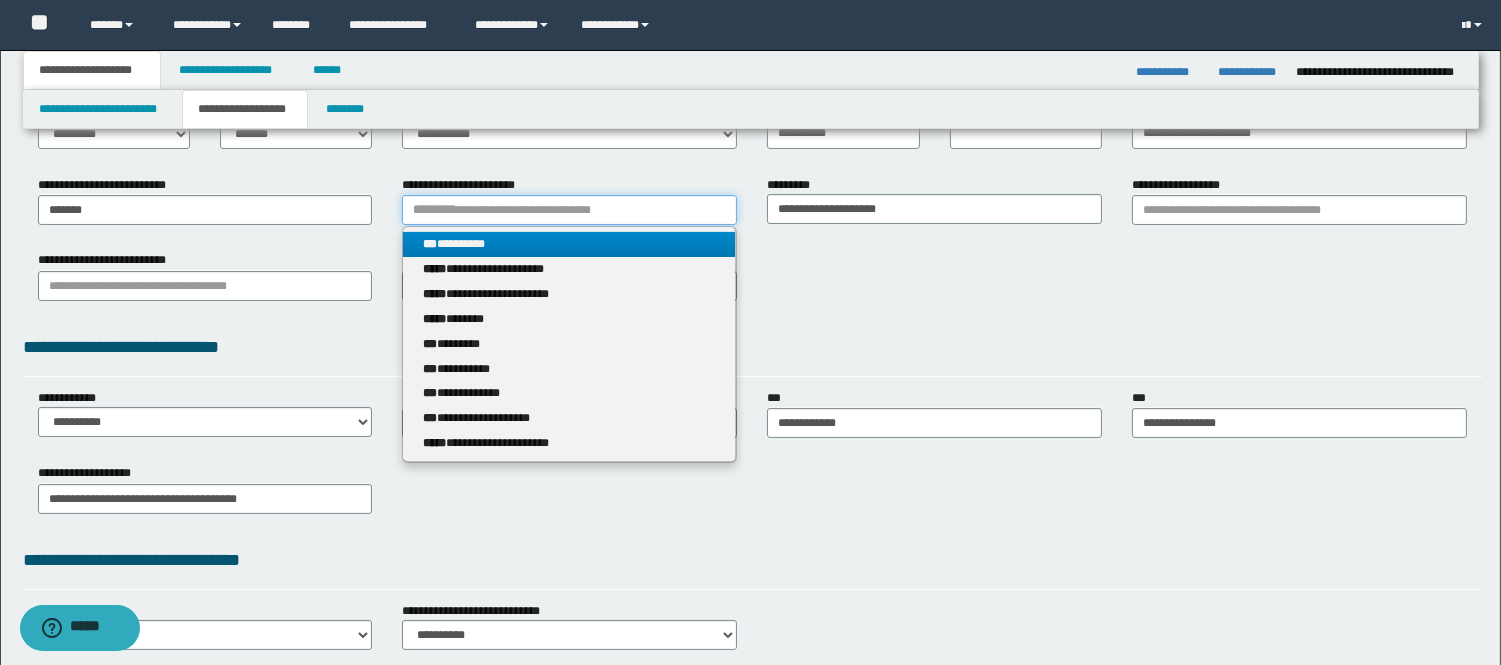 type 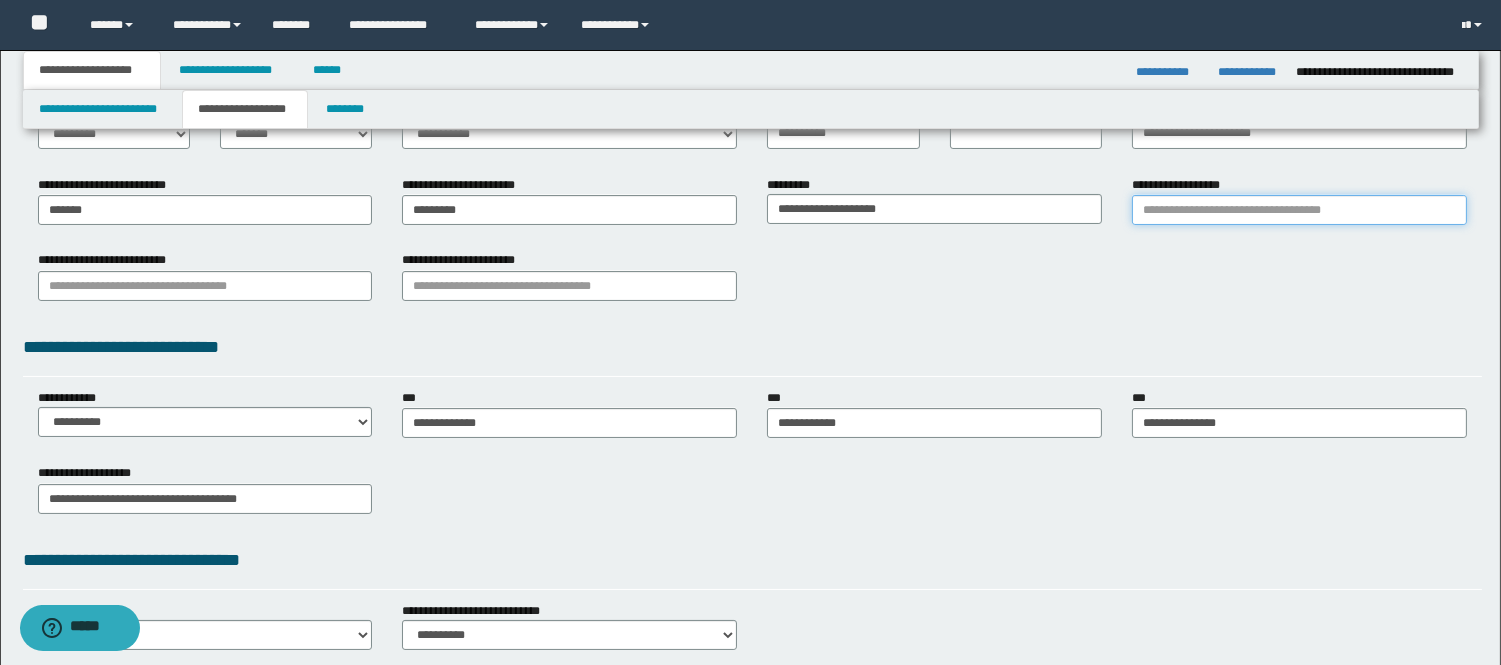 click on "**********" at bounding box center [1299, 210] 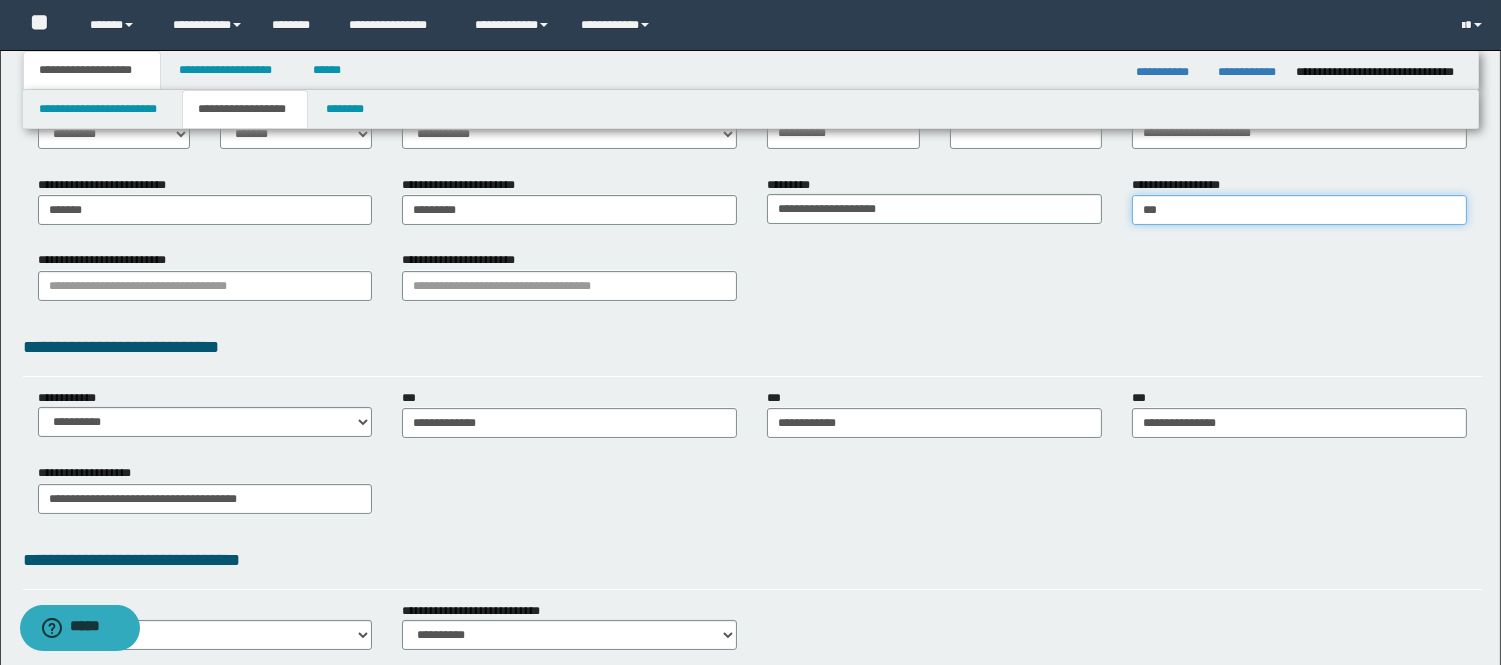 type on "****" 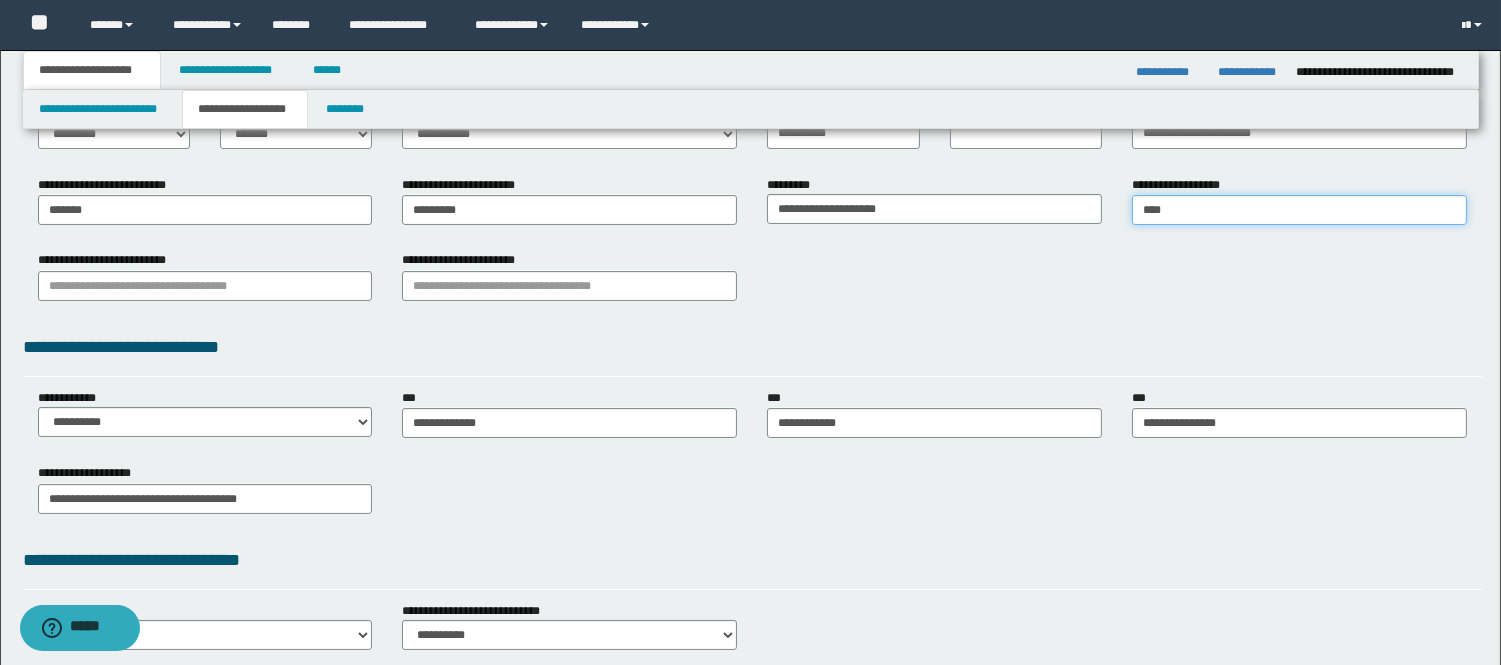 type on "********" 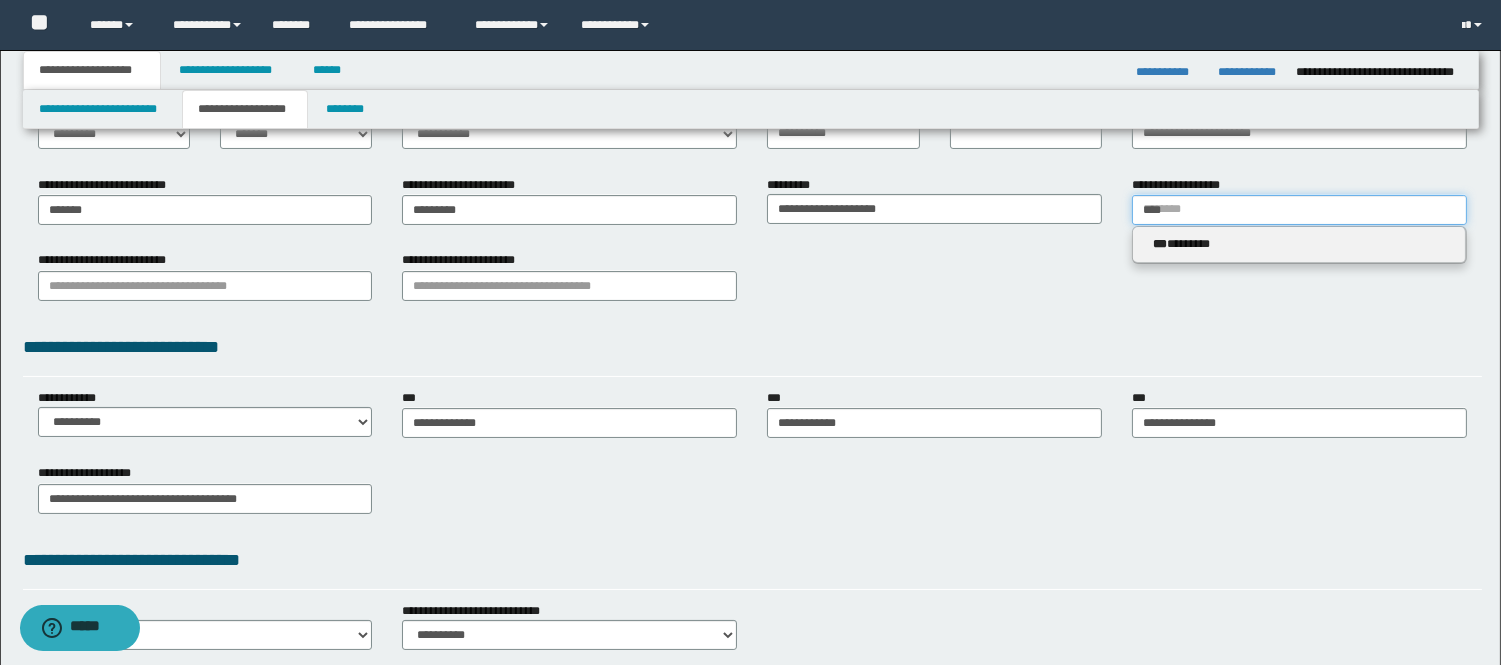 type 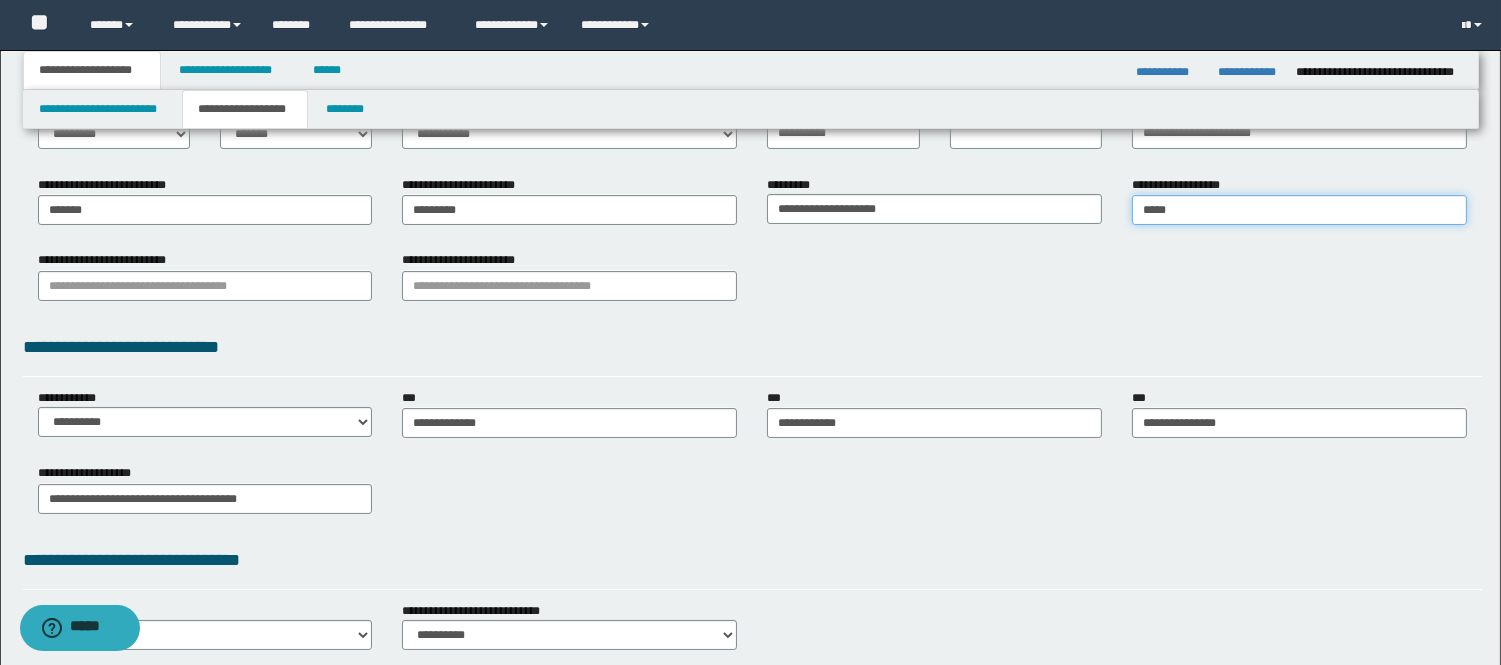 type on "********" 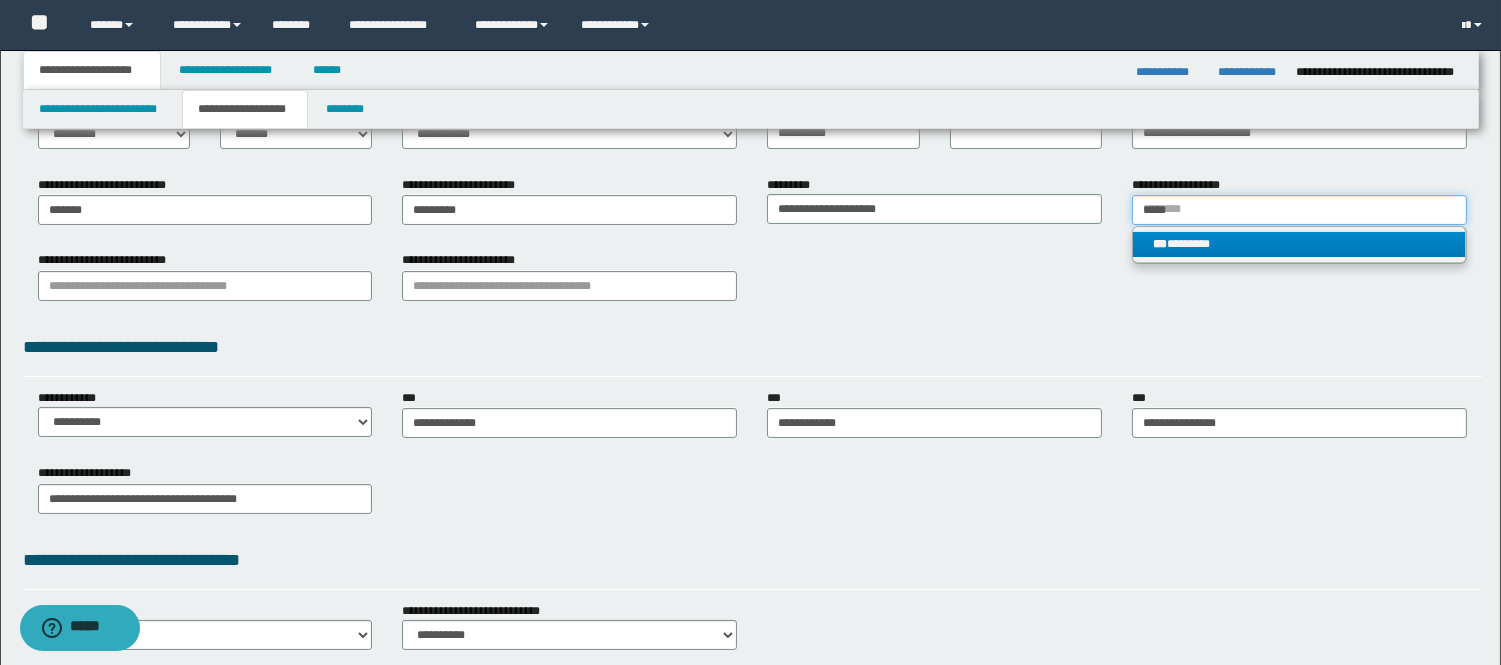 type on "*****" 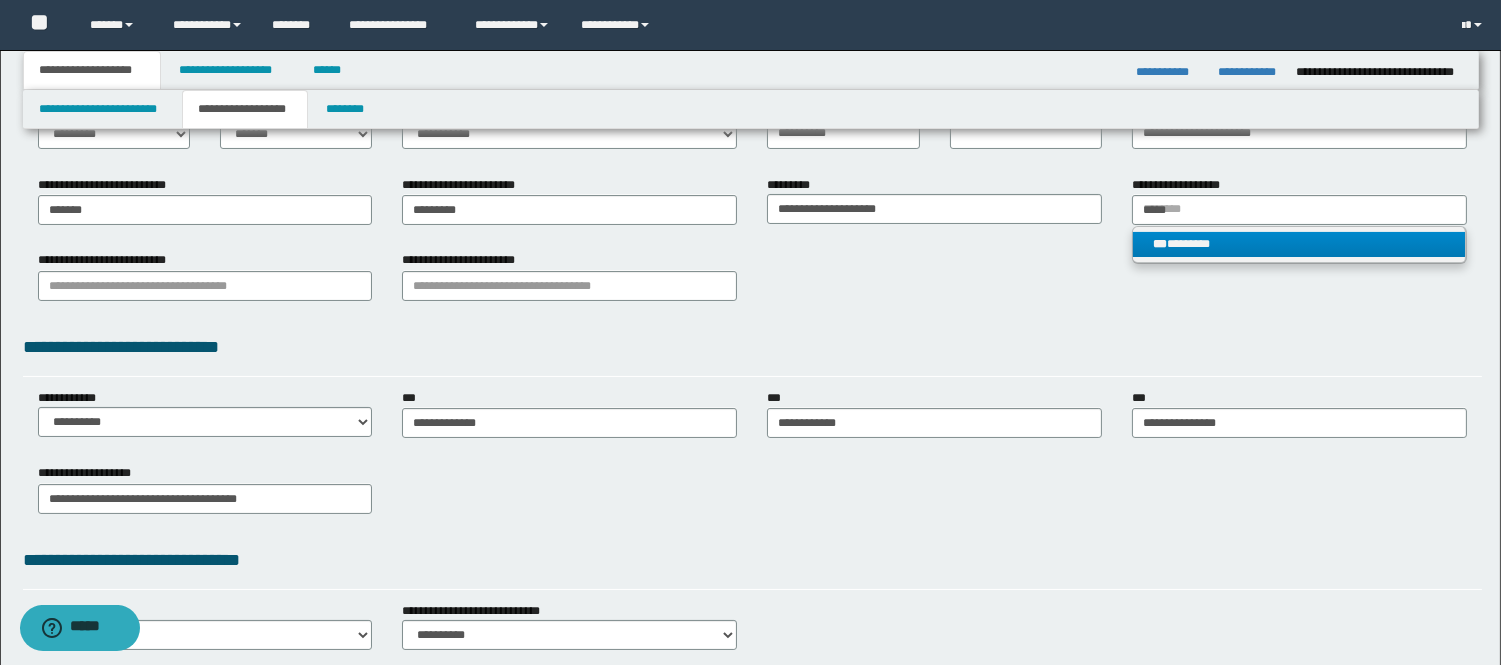 type 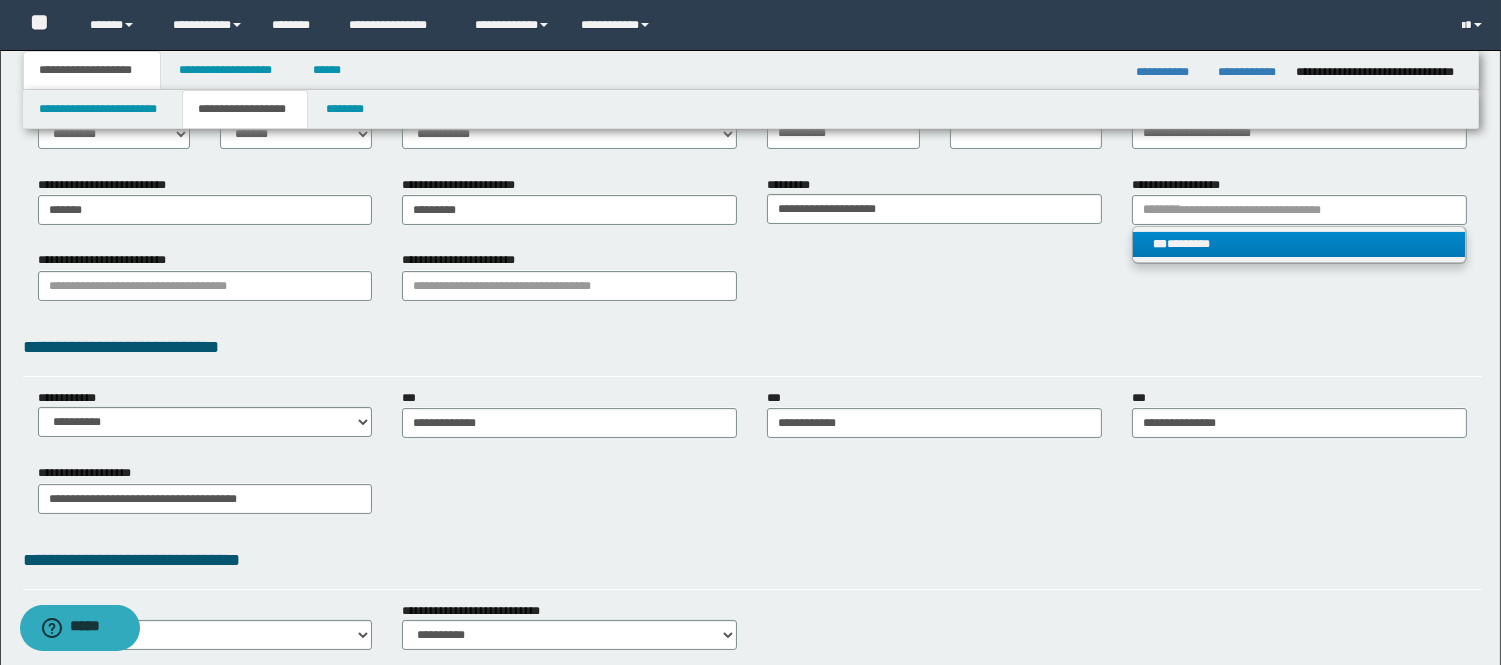 click on "*** ********" at bounding box center (1299, 244) 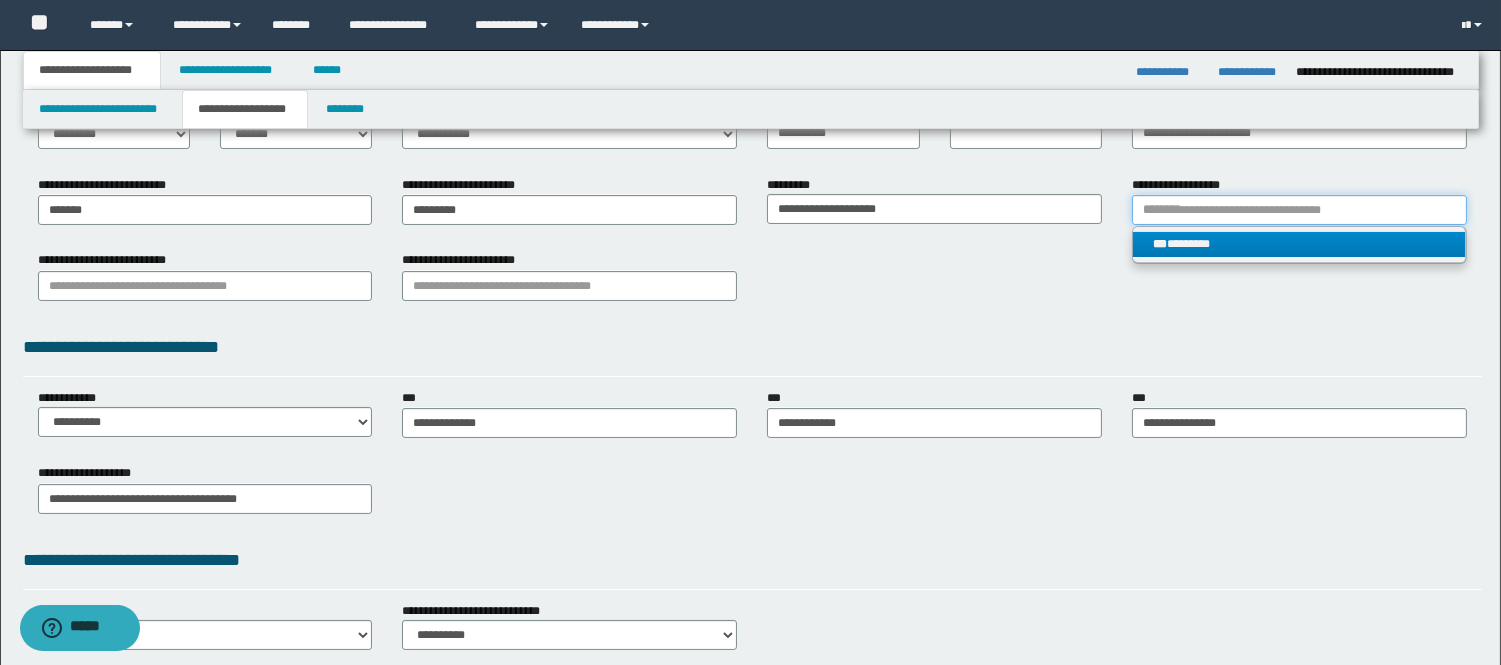 type 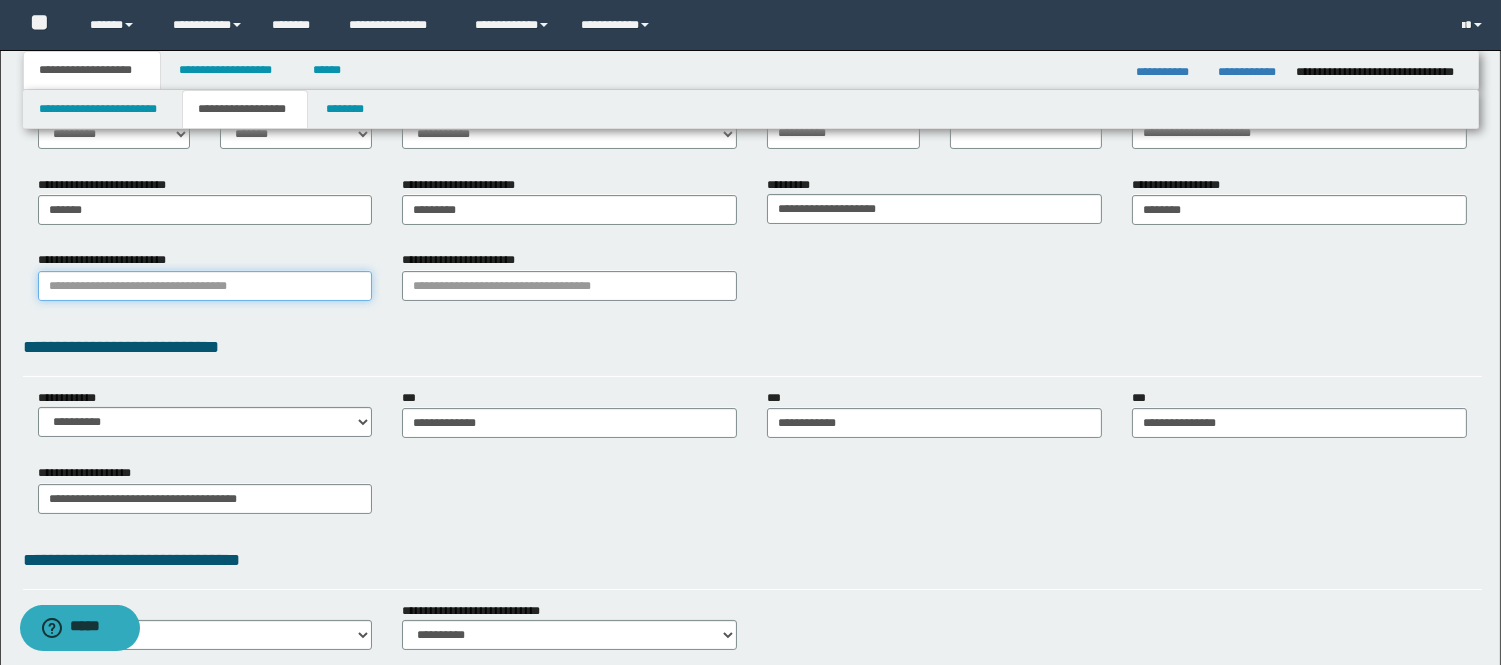 click on "**********" at bounding box center (205, 286) 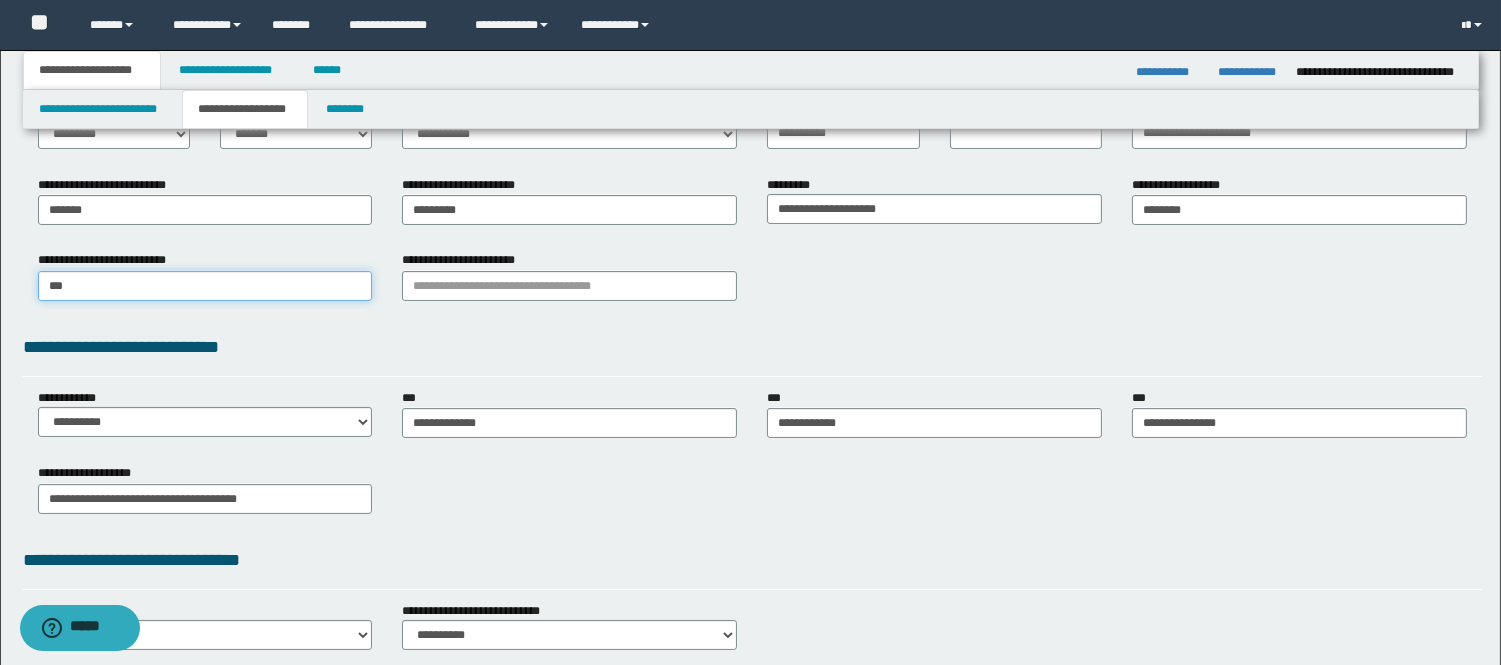 type on "****" 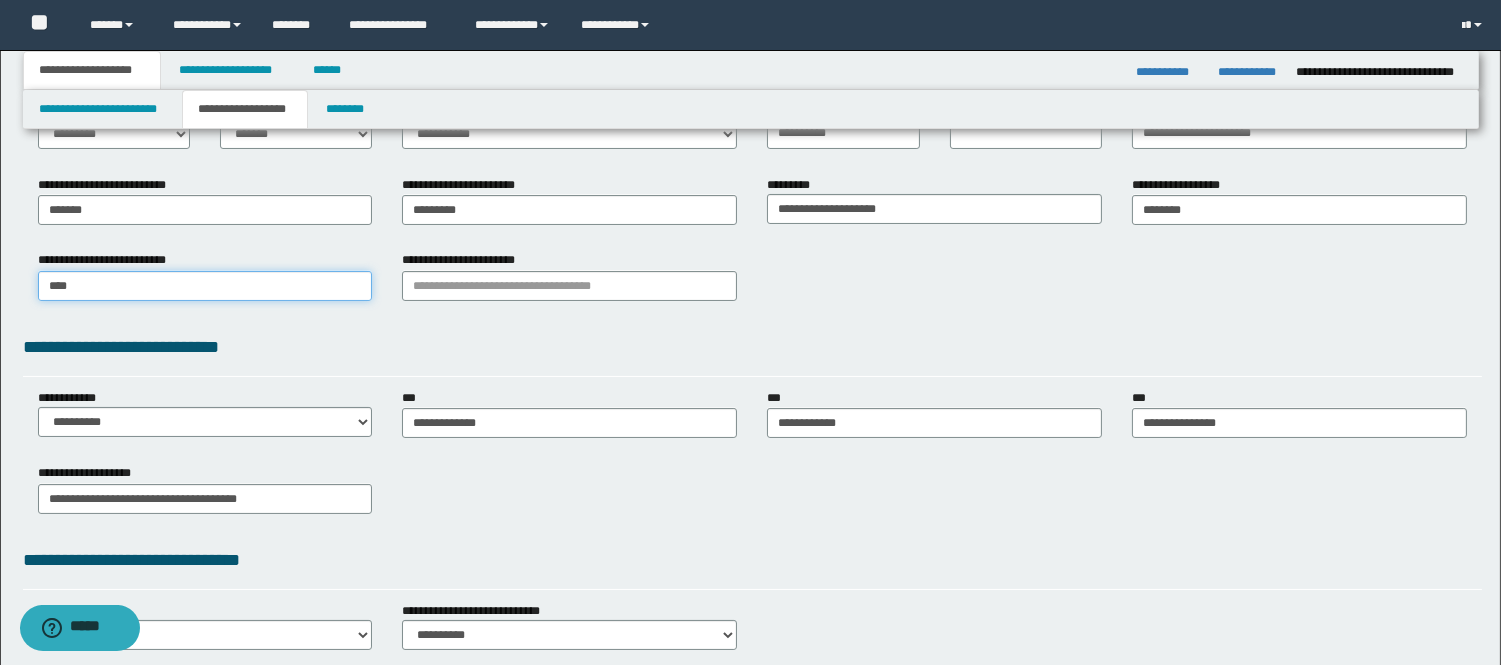 type on "****" 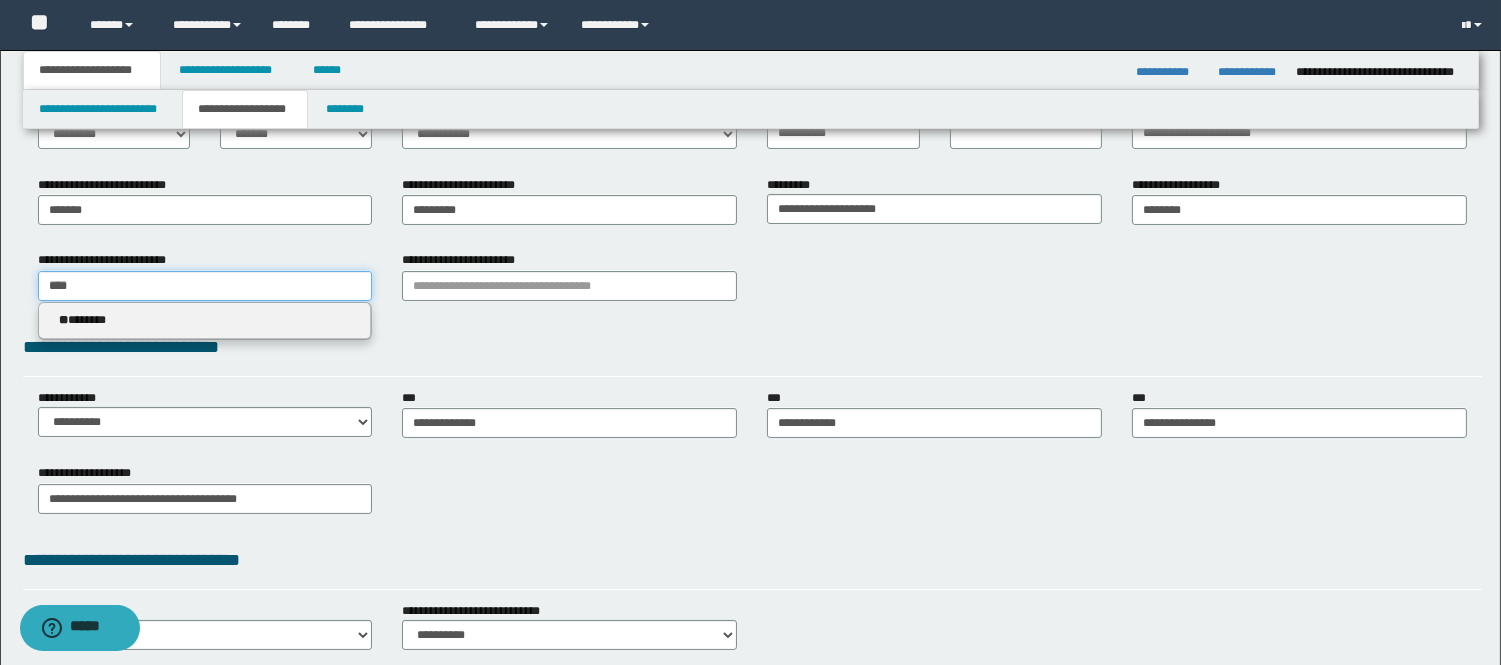 type 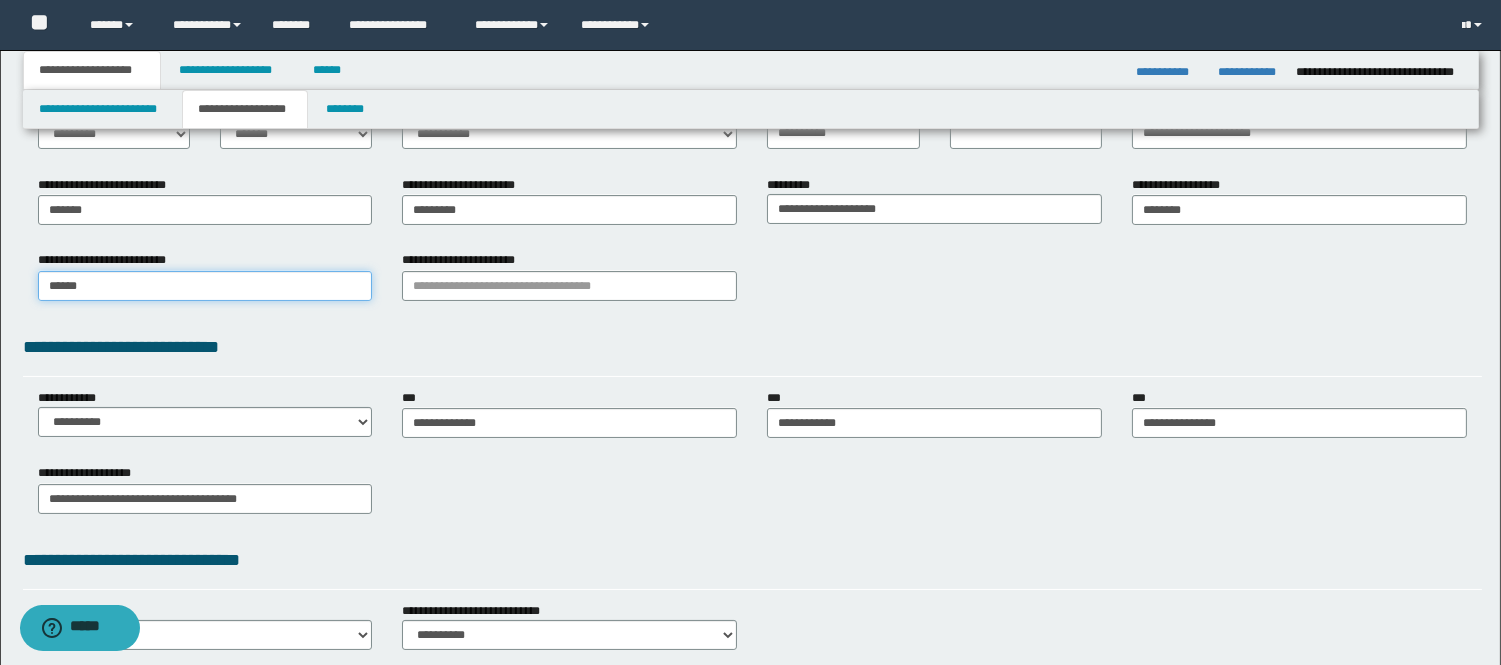 type on "*******" 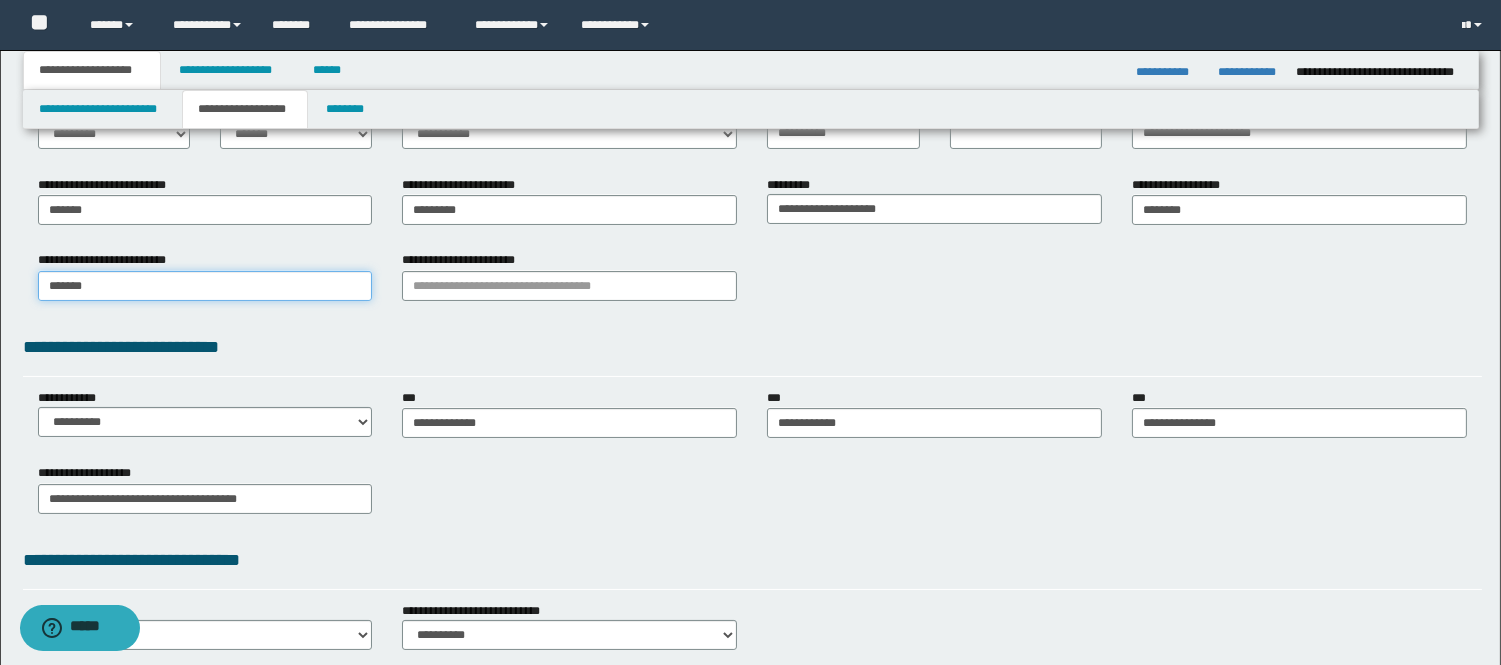 type on "*******" 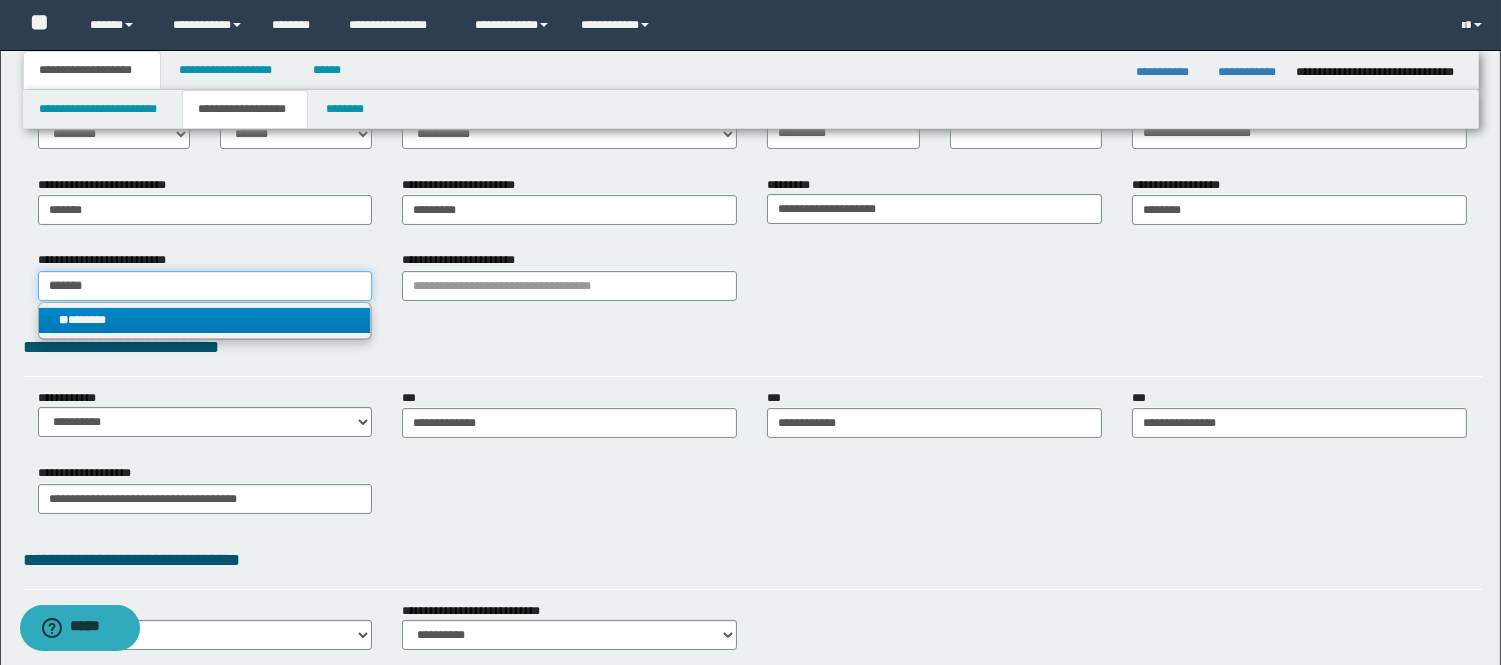 type on "*******" 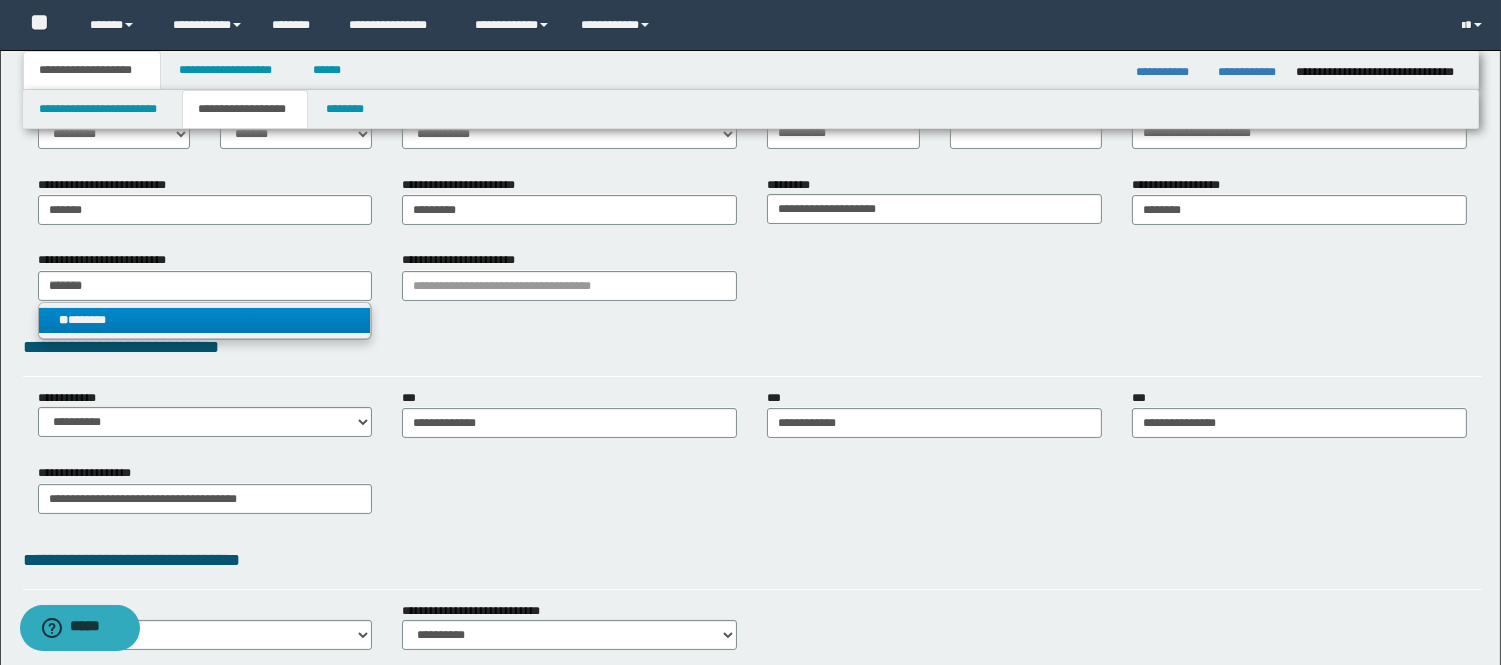 type 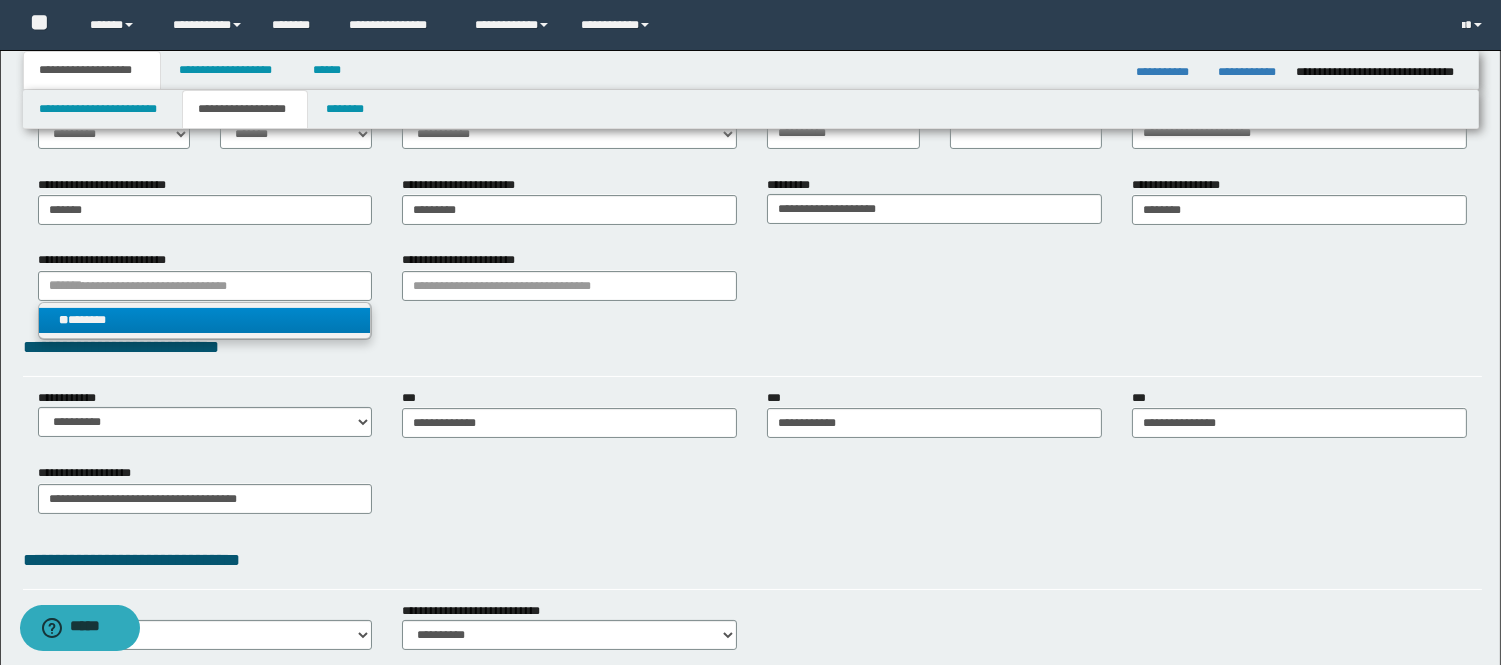click on "** *******" at bounding box center [205, 320] 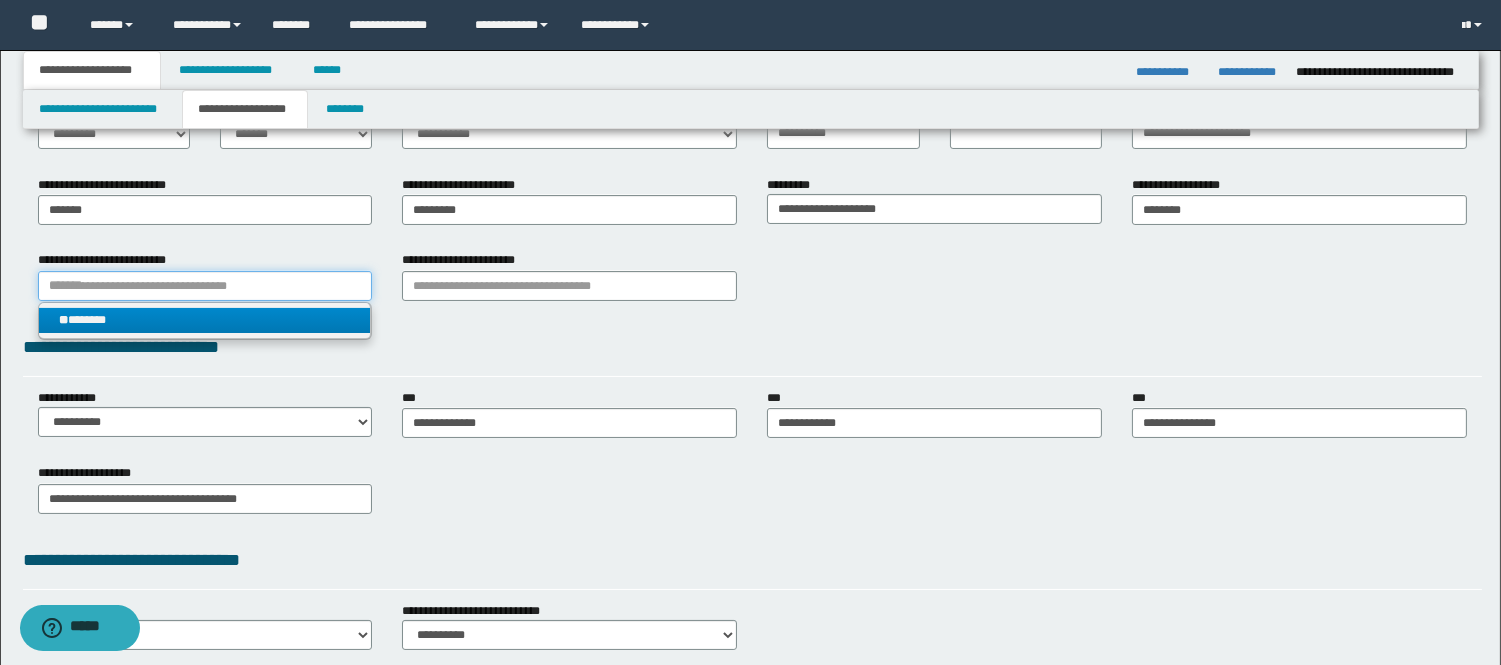 type 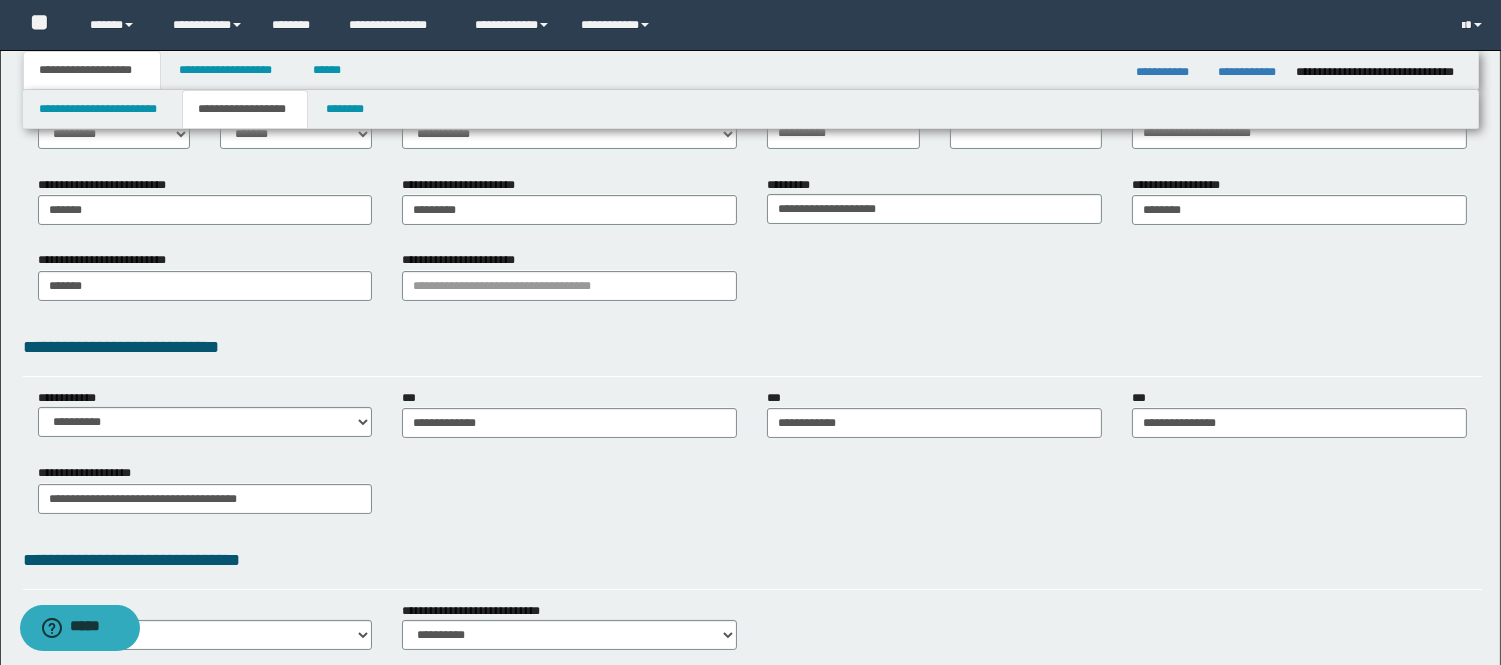 click on "**********" at bounding box center (569, 283) 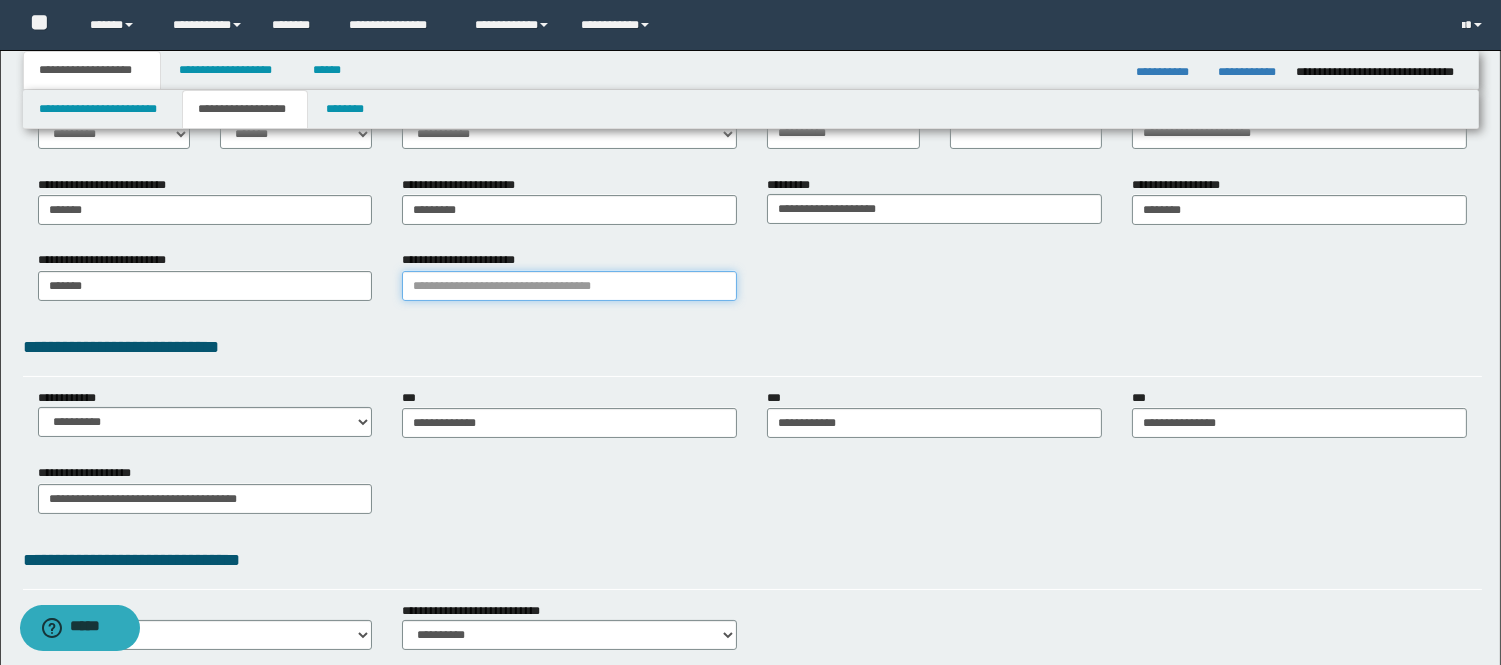 click on "**********" at bounding box center [569, 286] 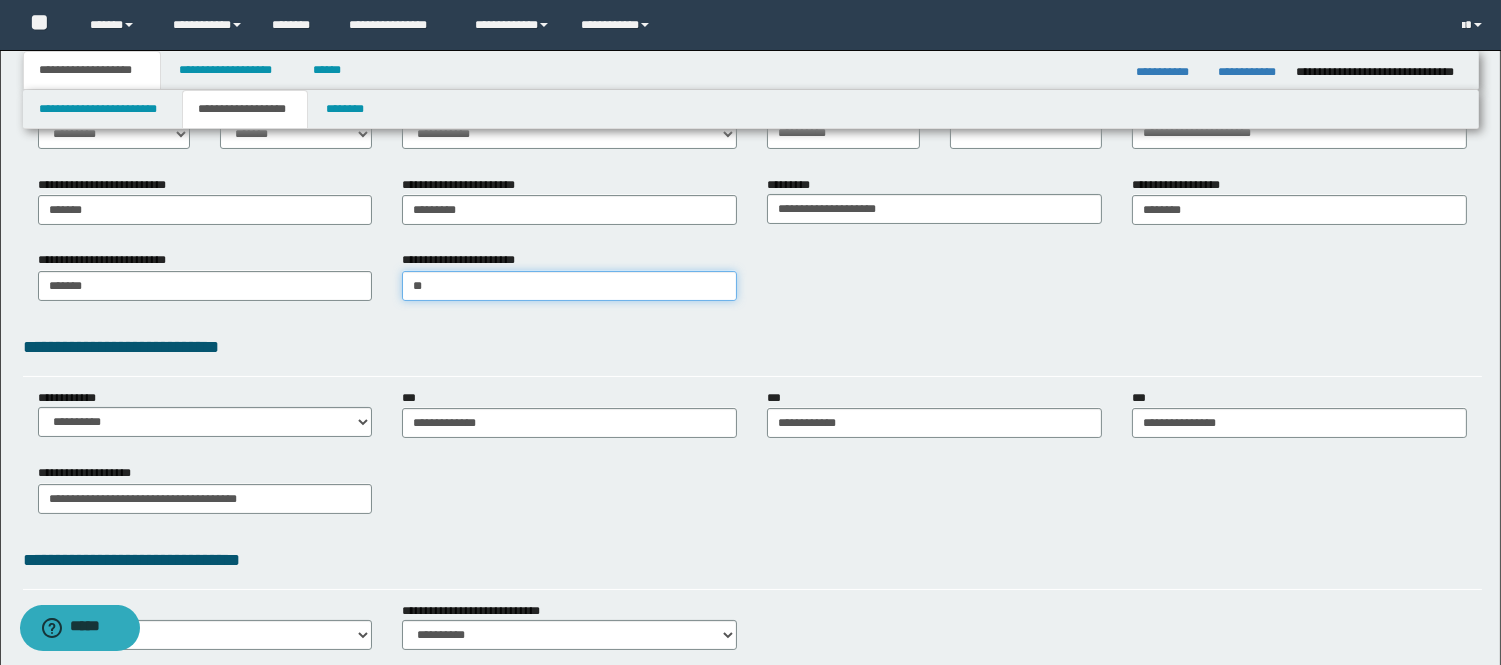 type on "***" 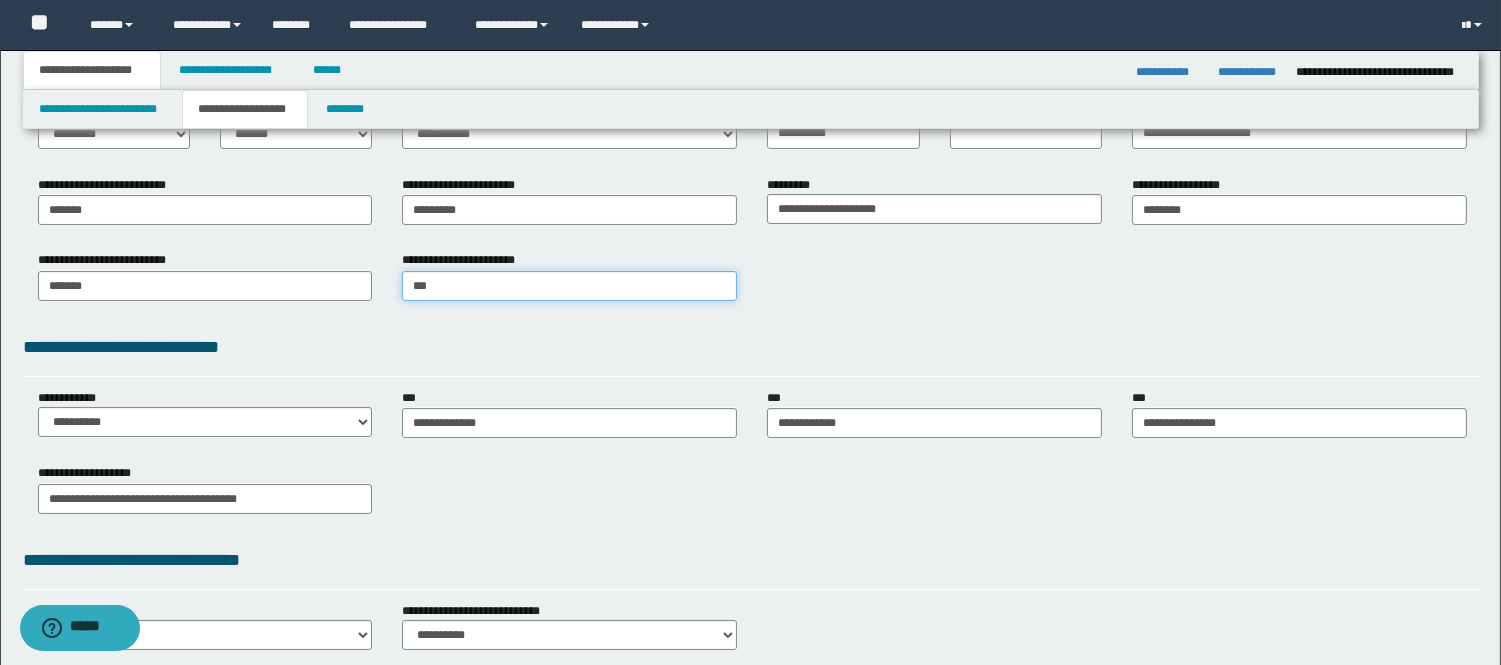 type on "***" 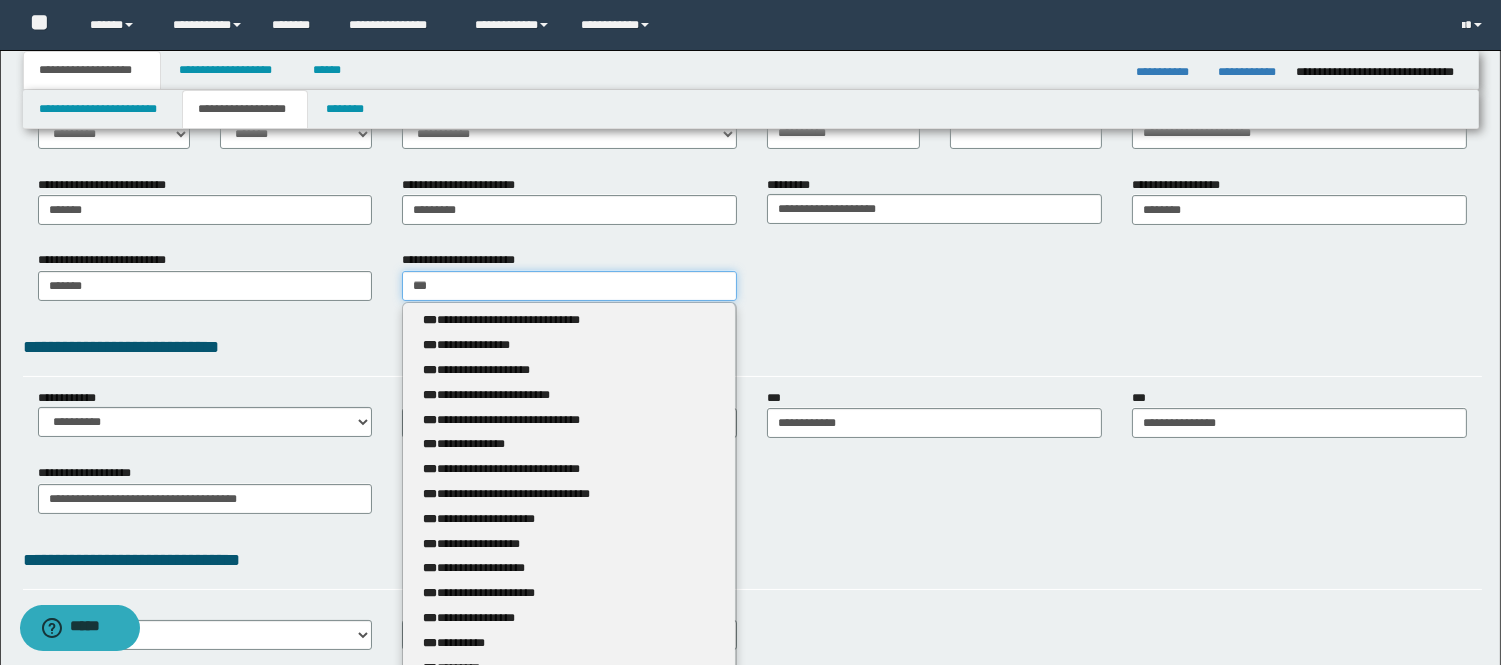 type 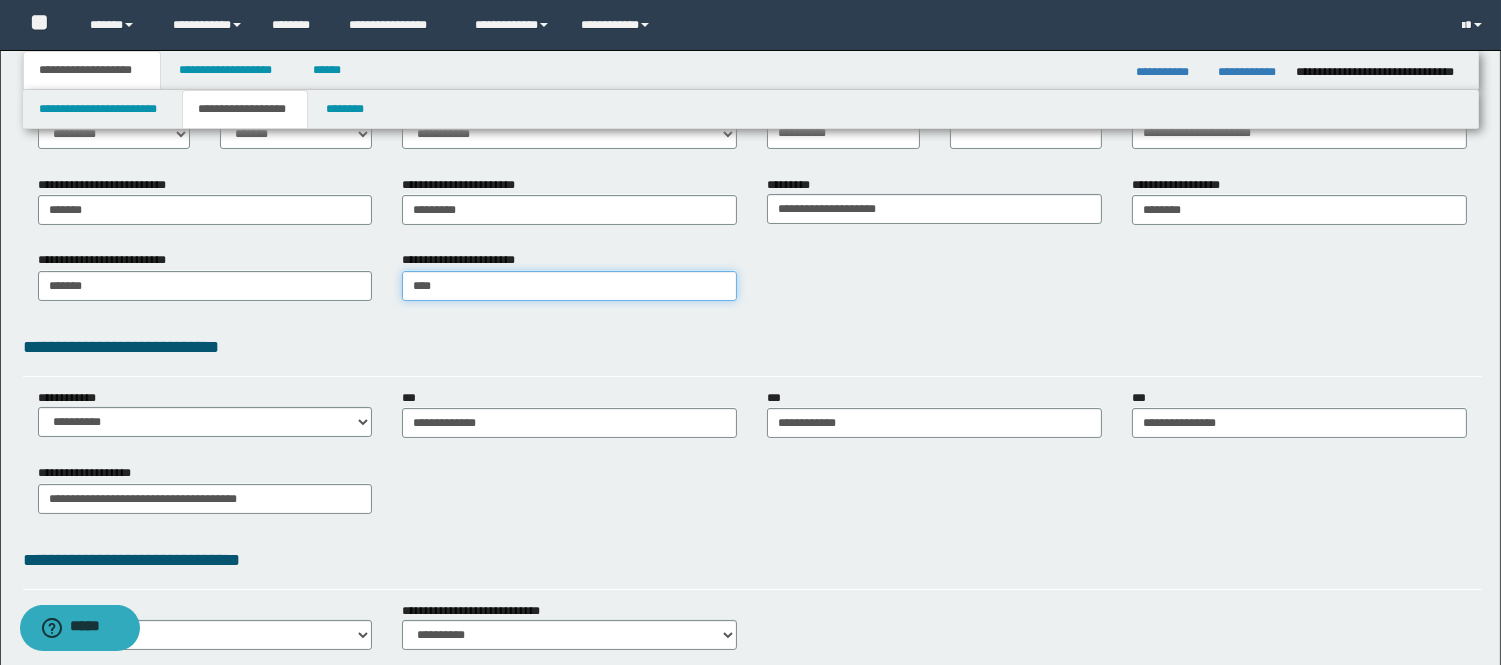 type on "*****" 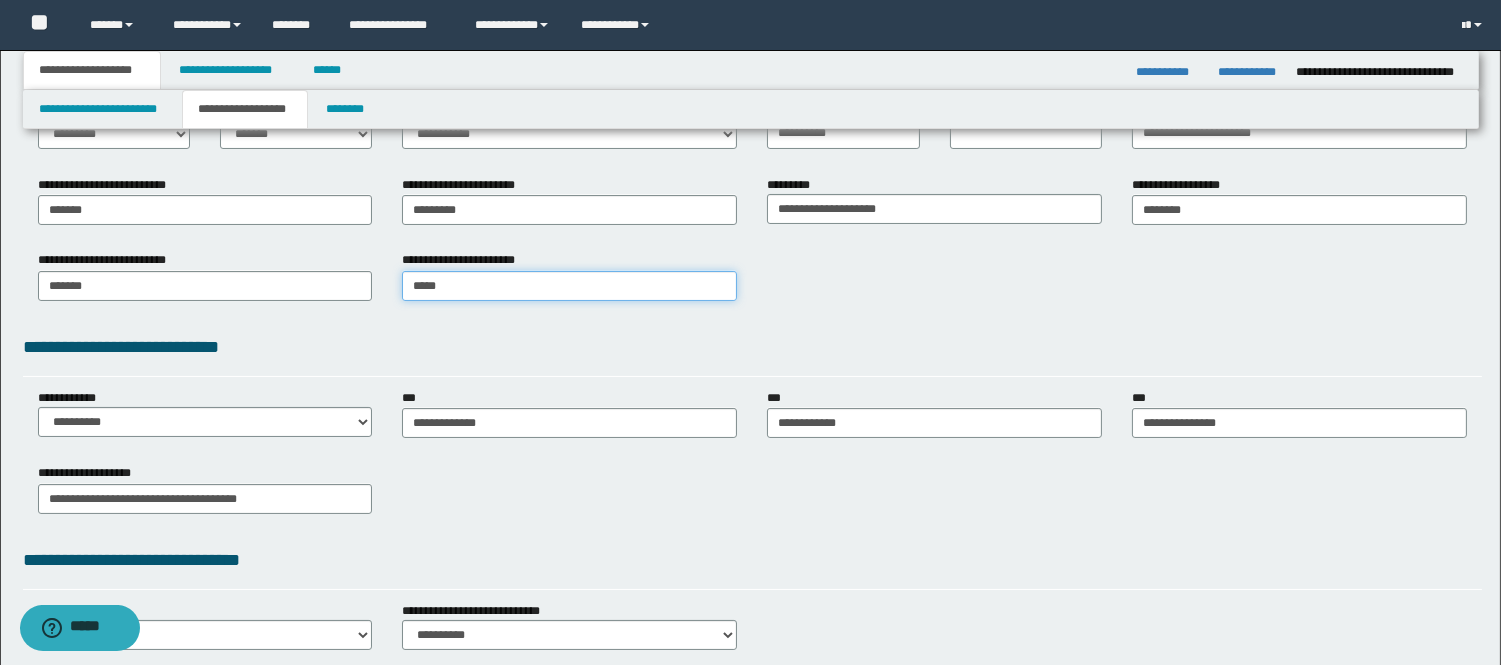 type on "**********" 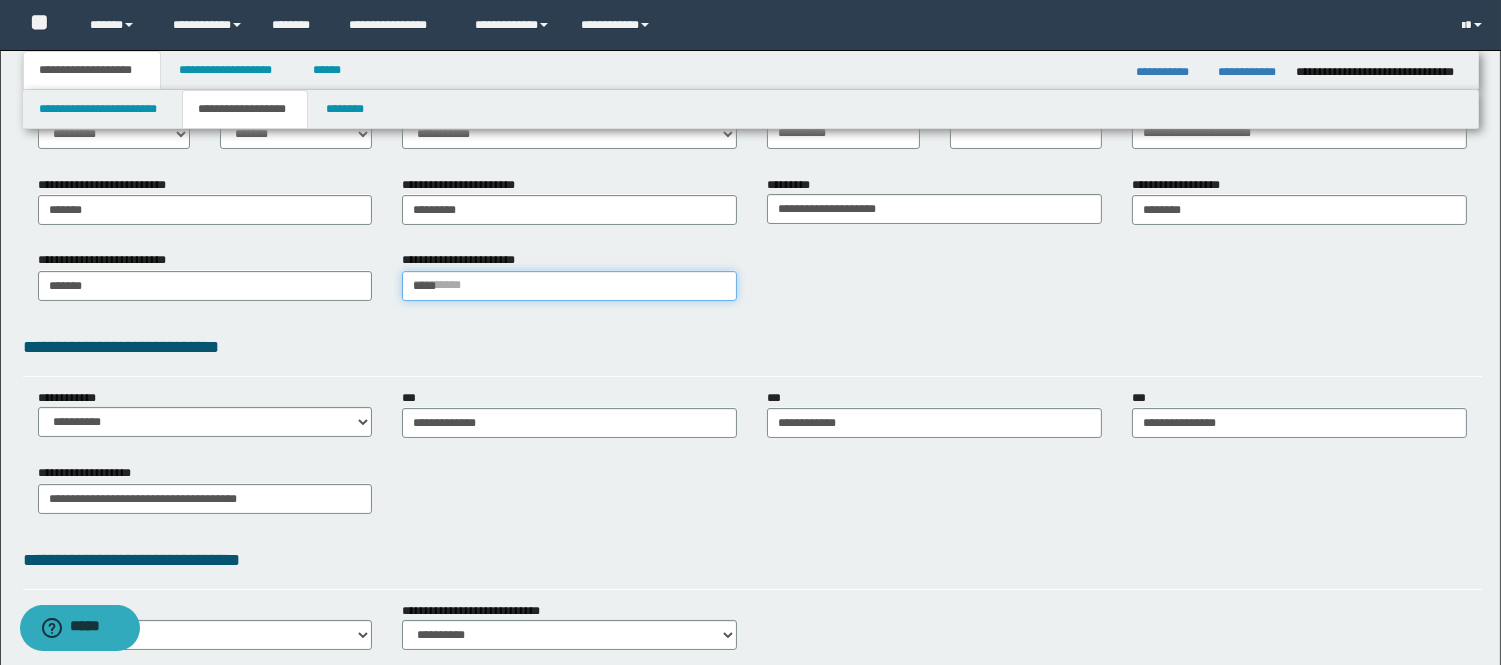 type 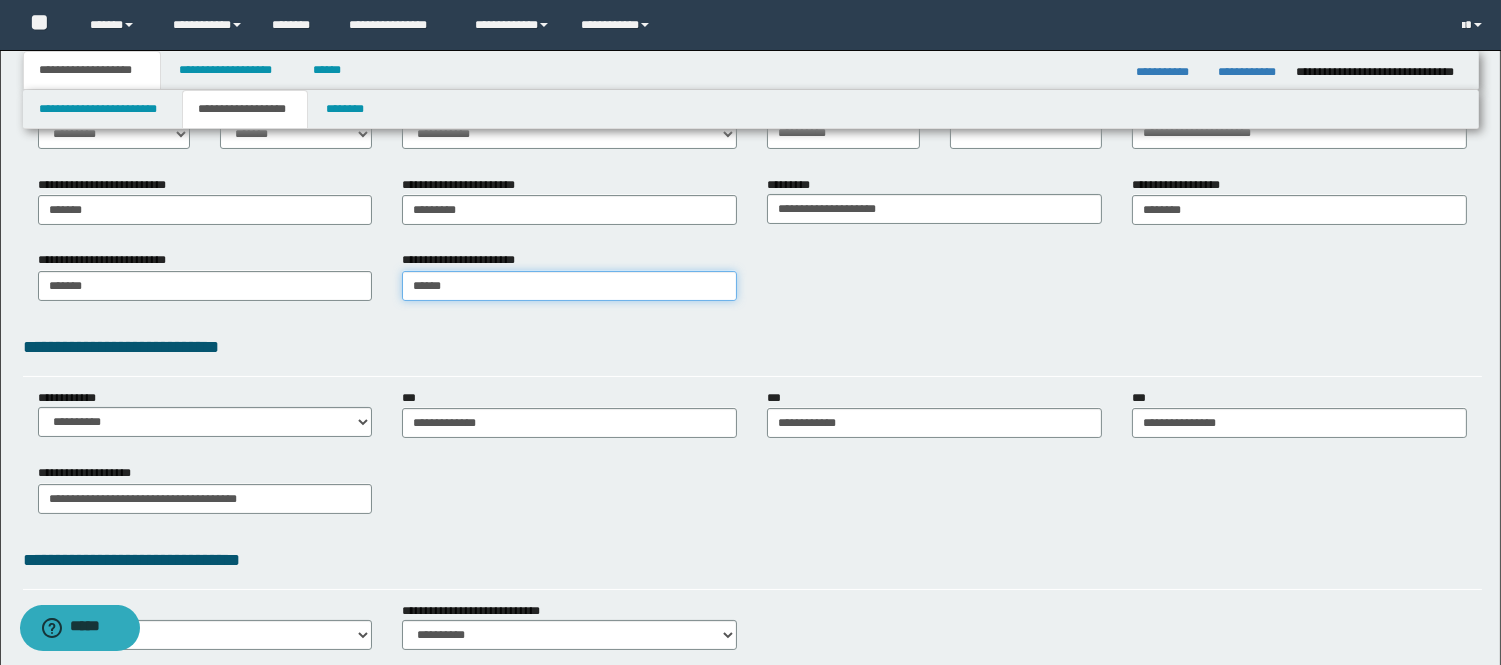 type on "**********" 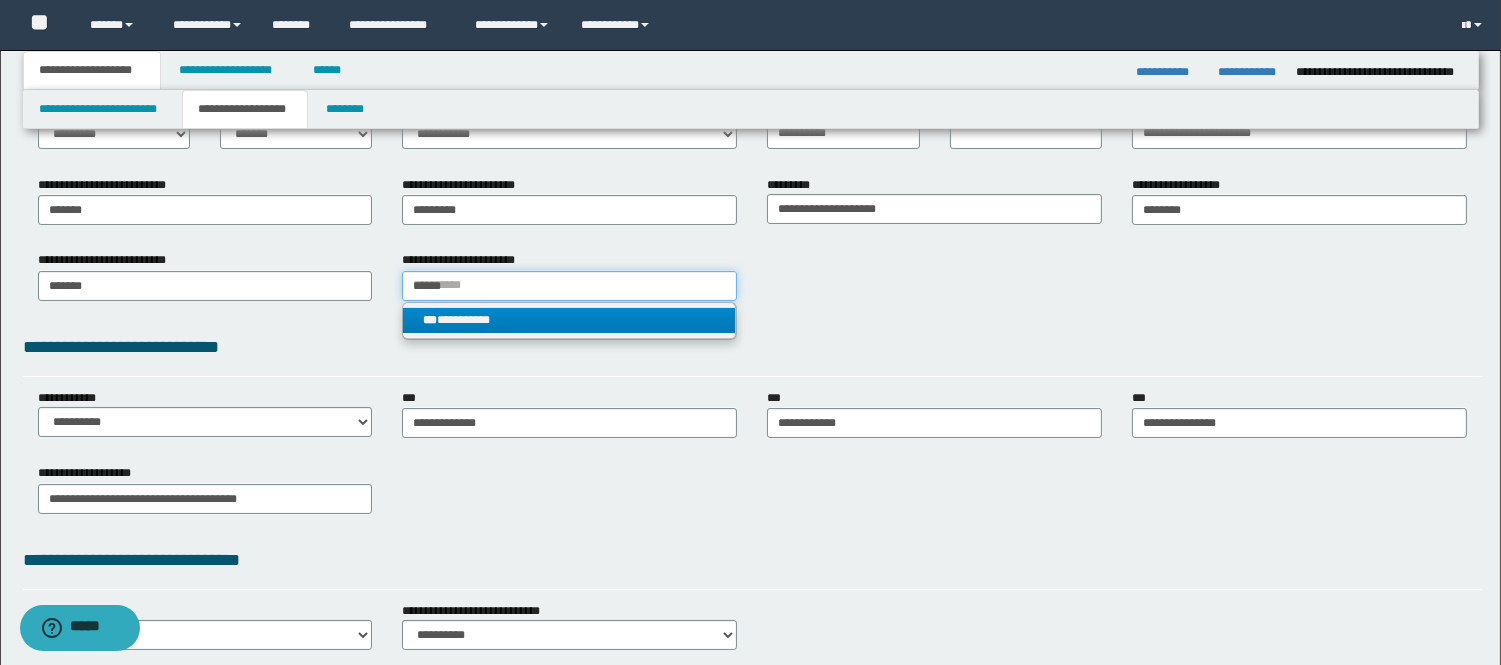 type on "******" 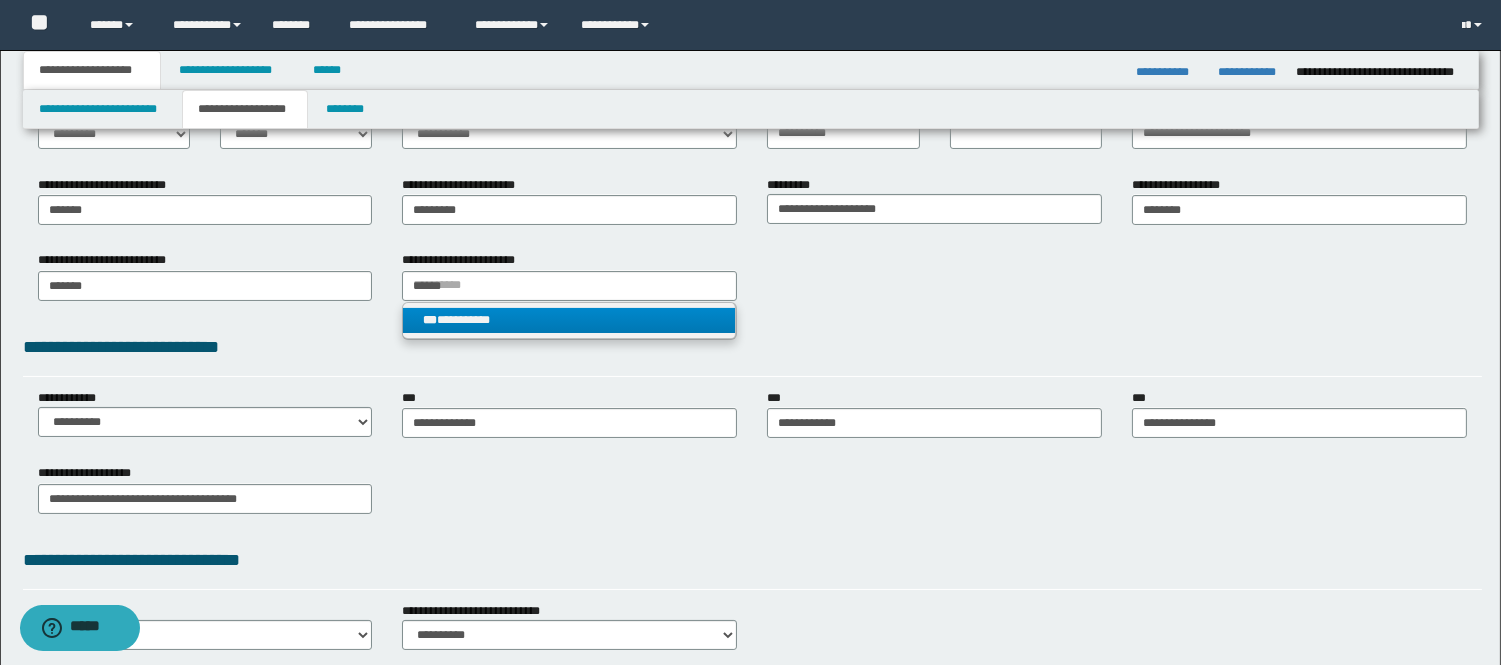 type 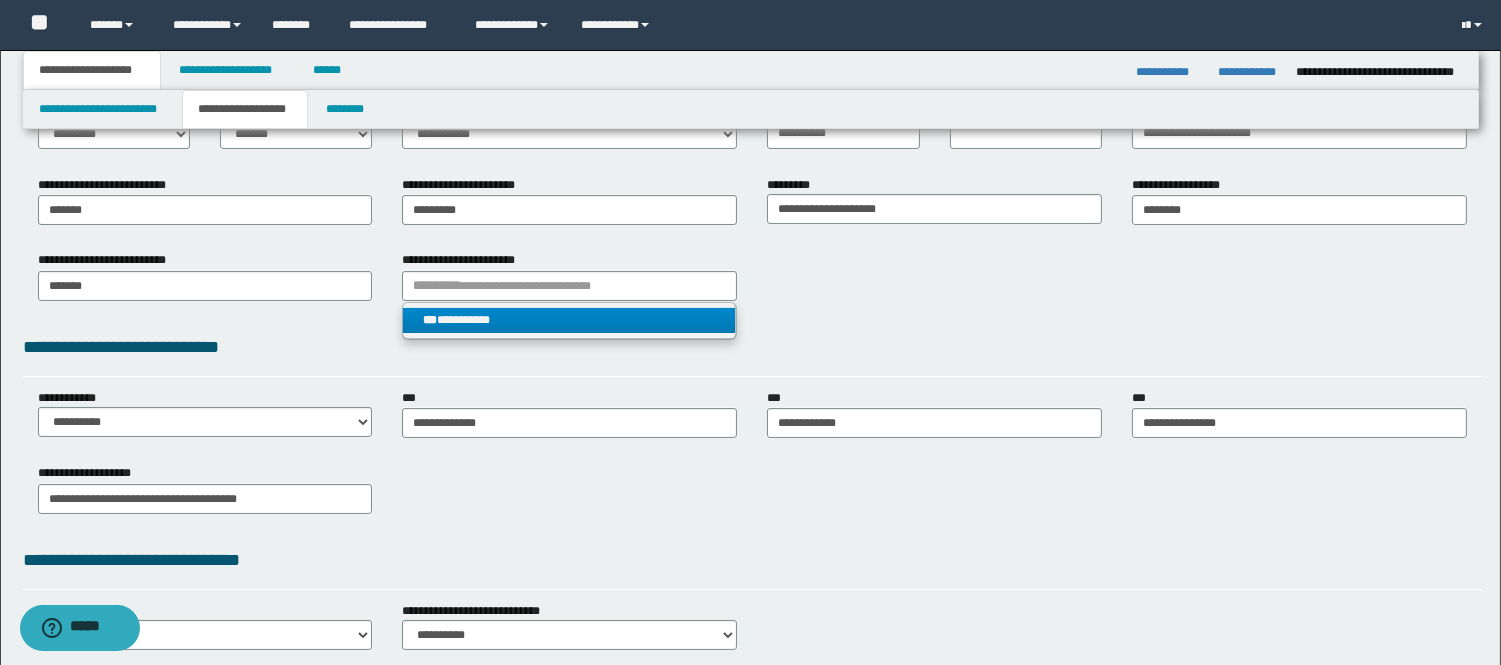 click on "**********" at bounding box center (569, 320) 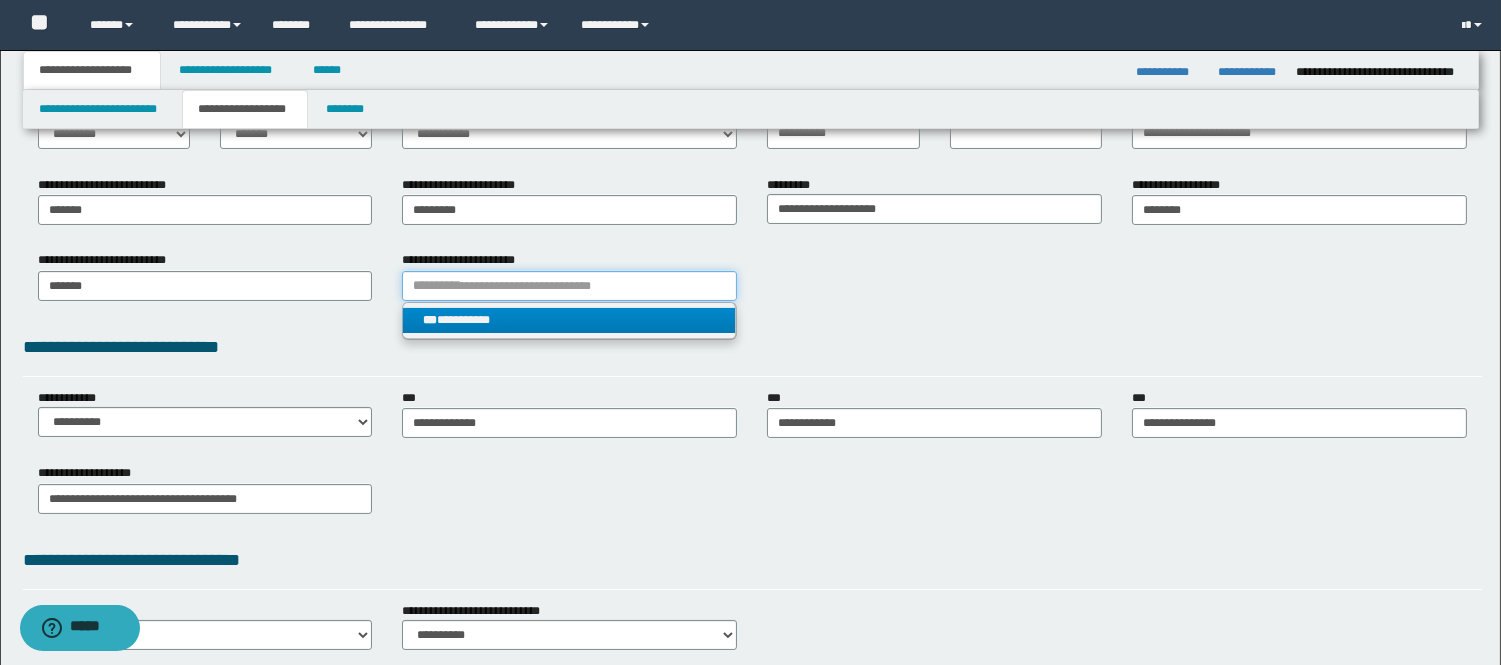 type 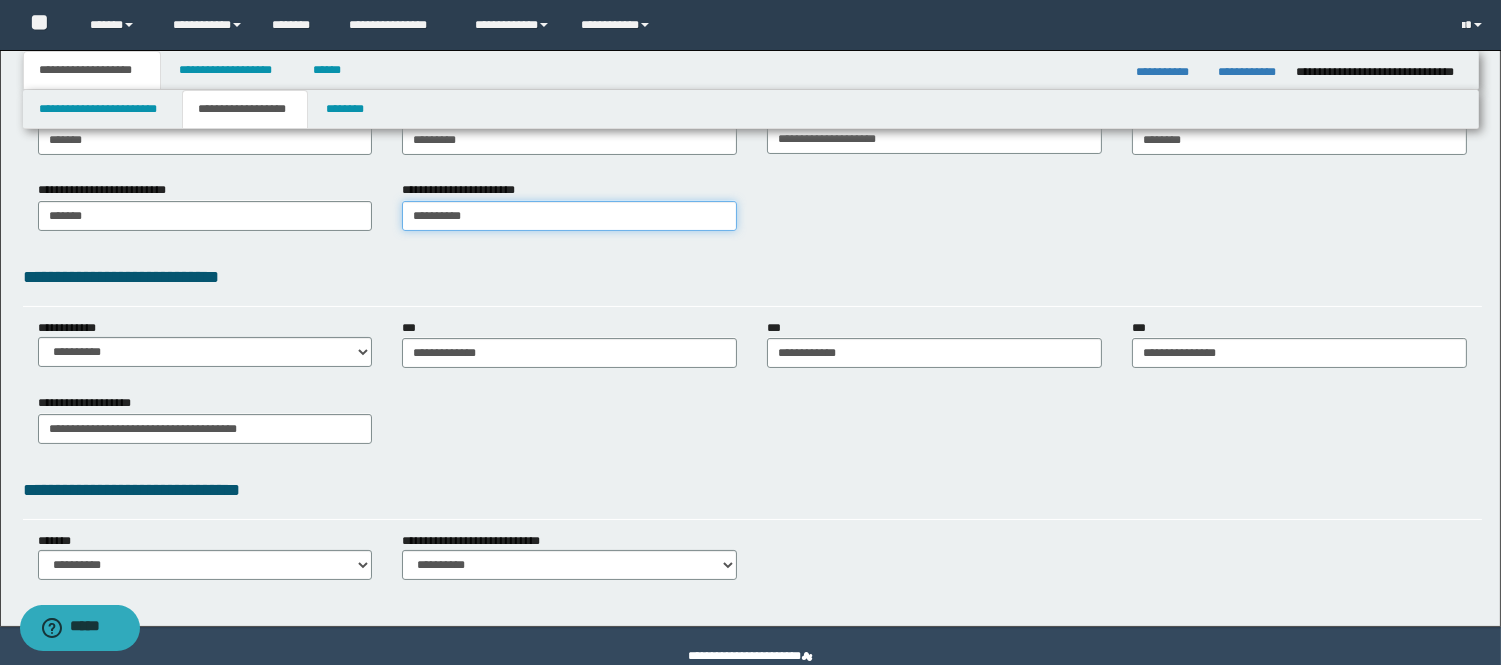 scroll, scrollTop: 442, scrollLeft: 0, axis: vertical 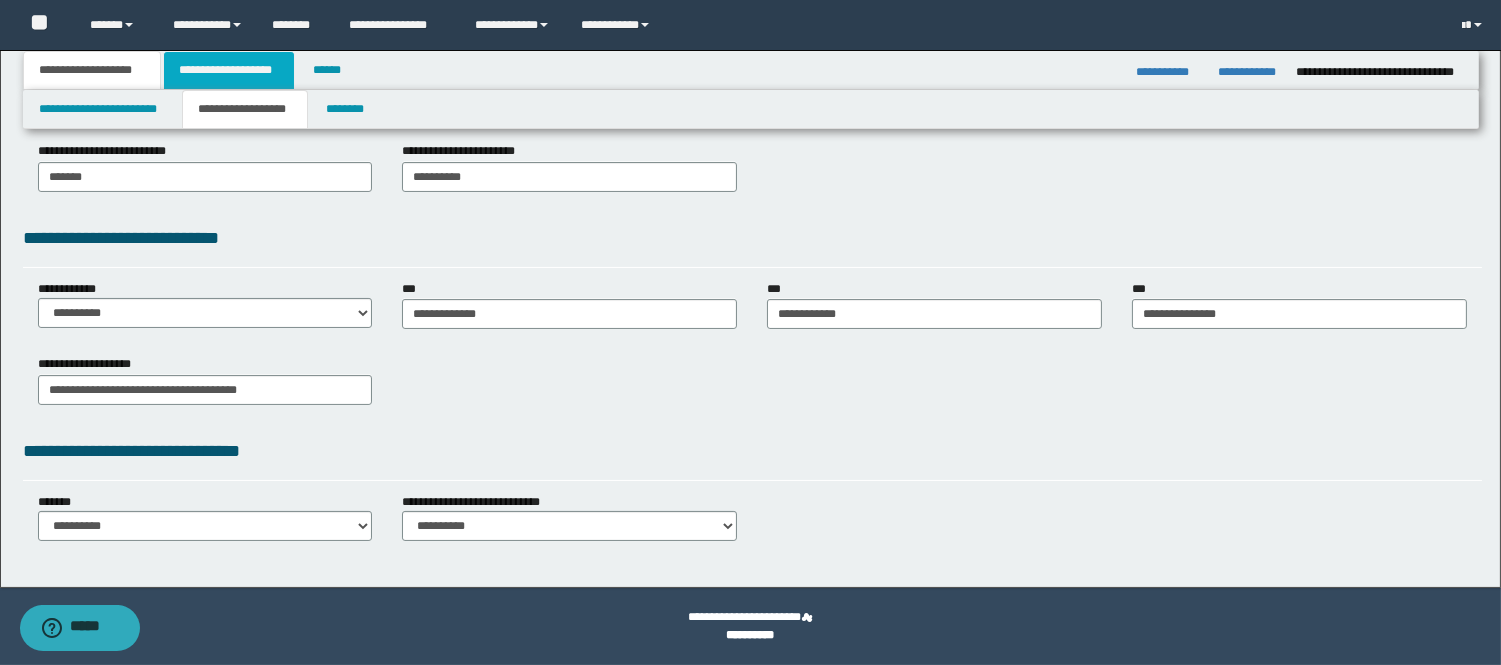 click on "**********" at bounding box center [229, 70] 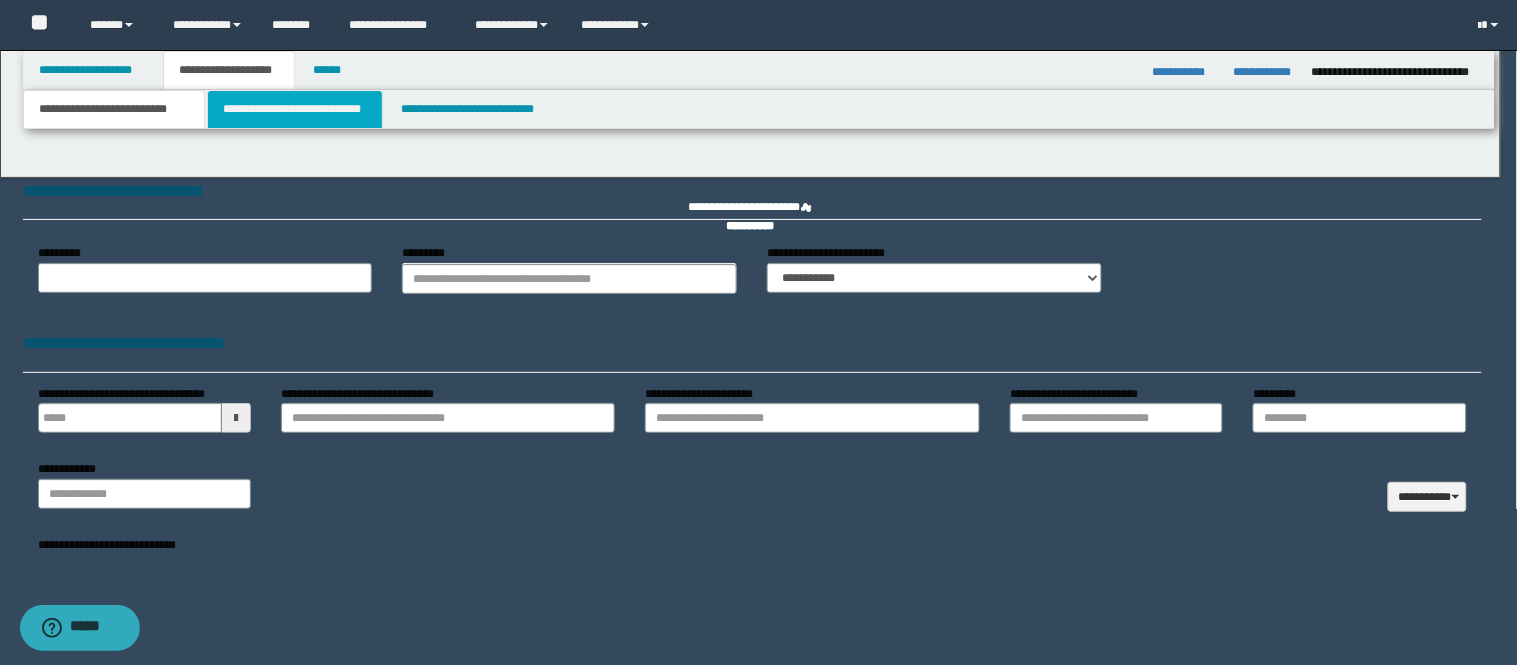 select on "*" 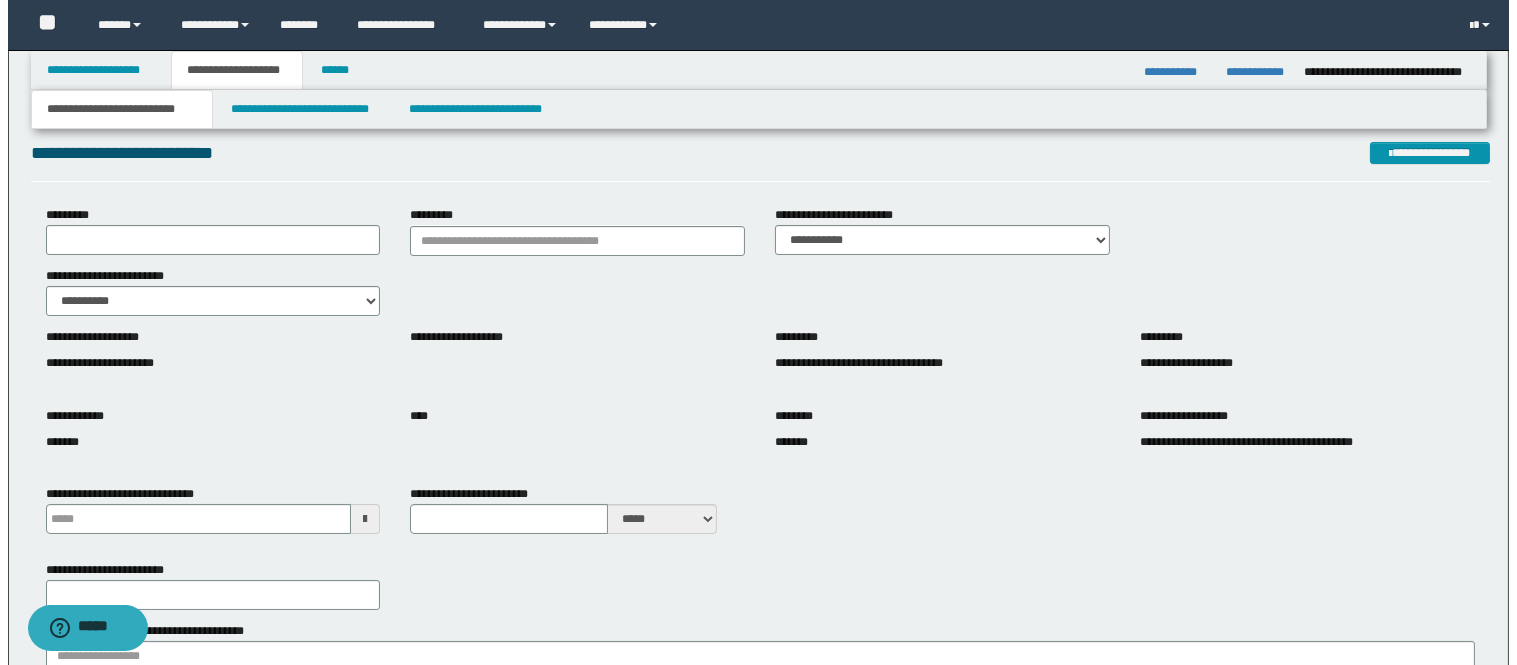 scroll, scrollTop: 0, scrollLeft: 0, axis: both 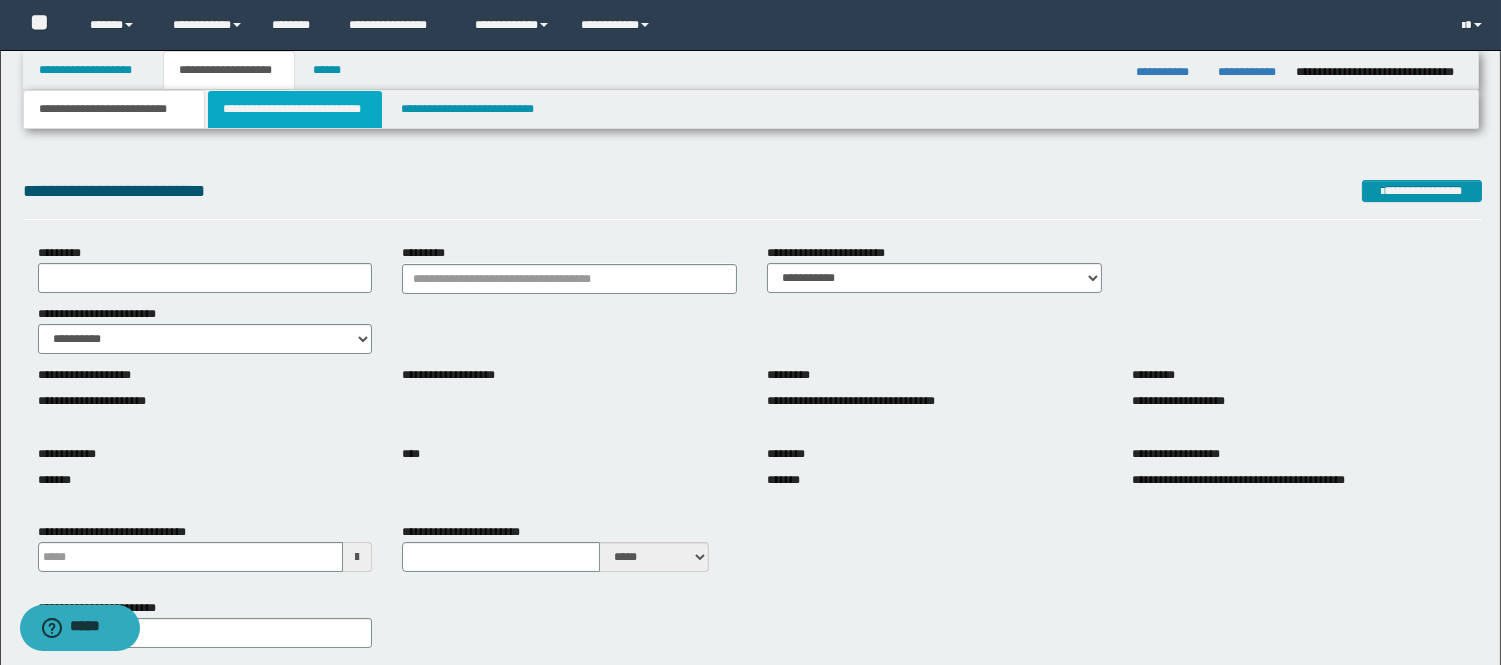 click on "**********" at bounding box center (295, 109) 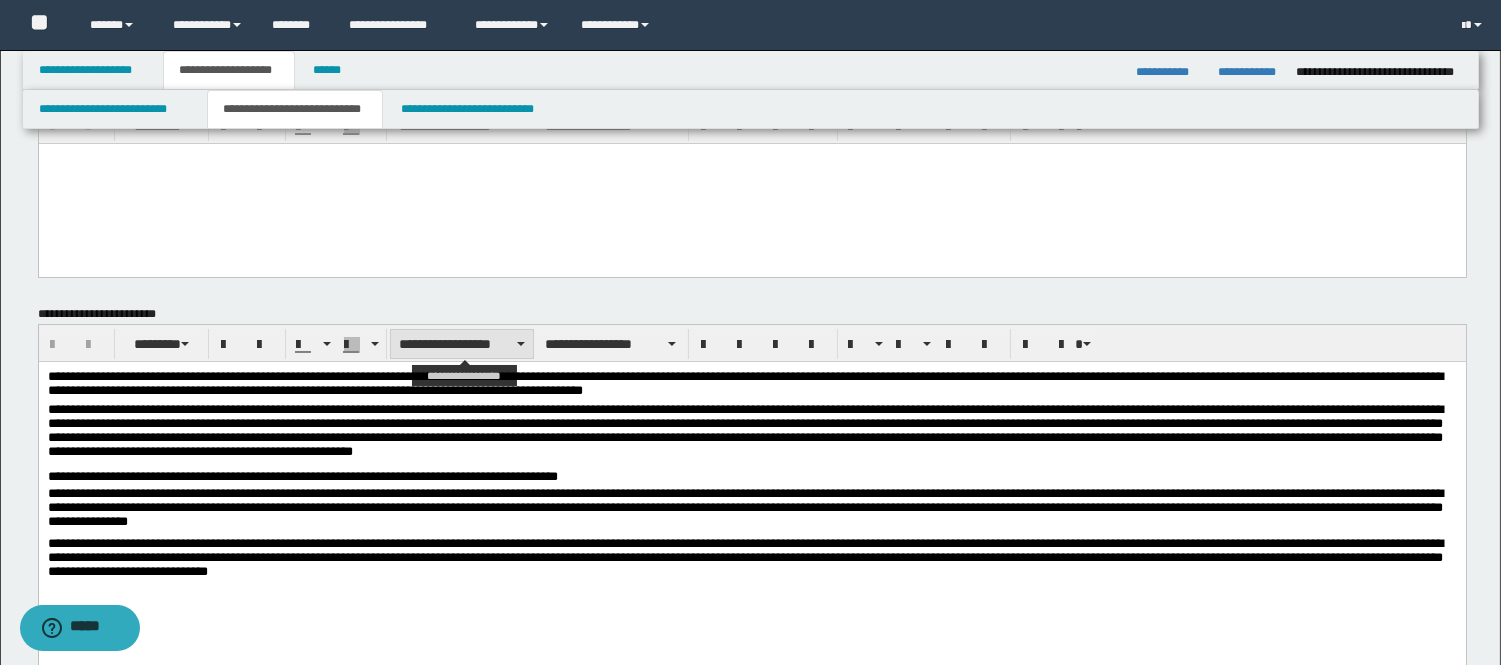 scroll, scrollTop: 111, scrollLeft: 0, axis: vertical 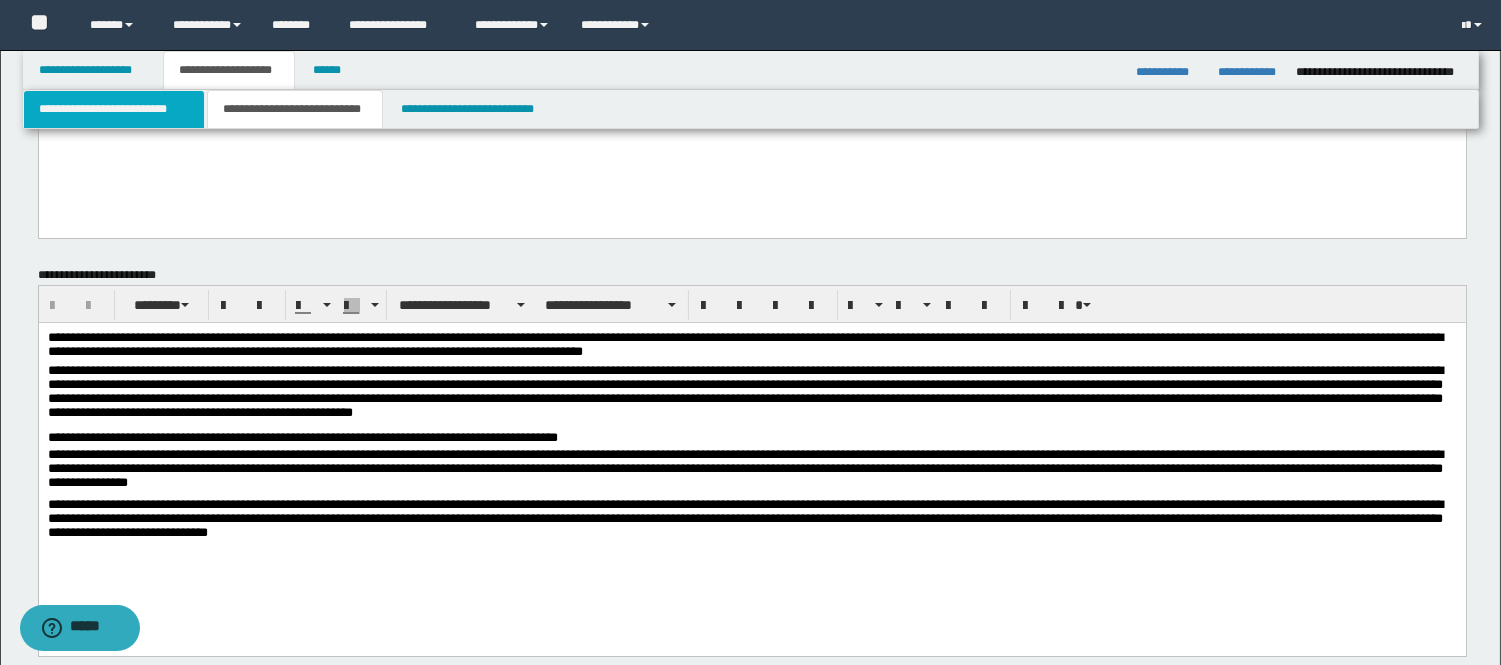 click on "**********" at bounding box center (114, 109) 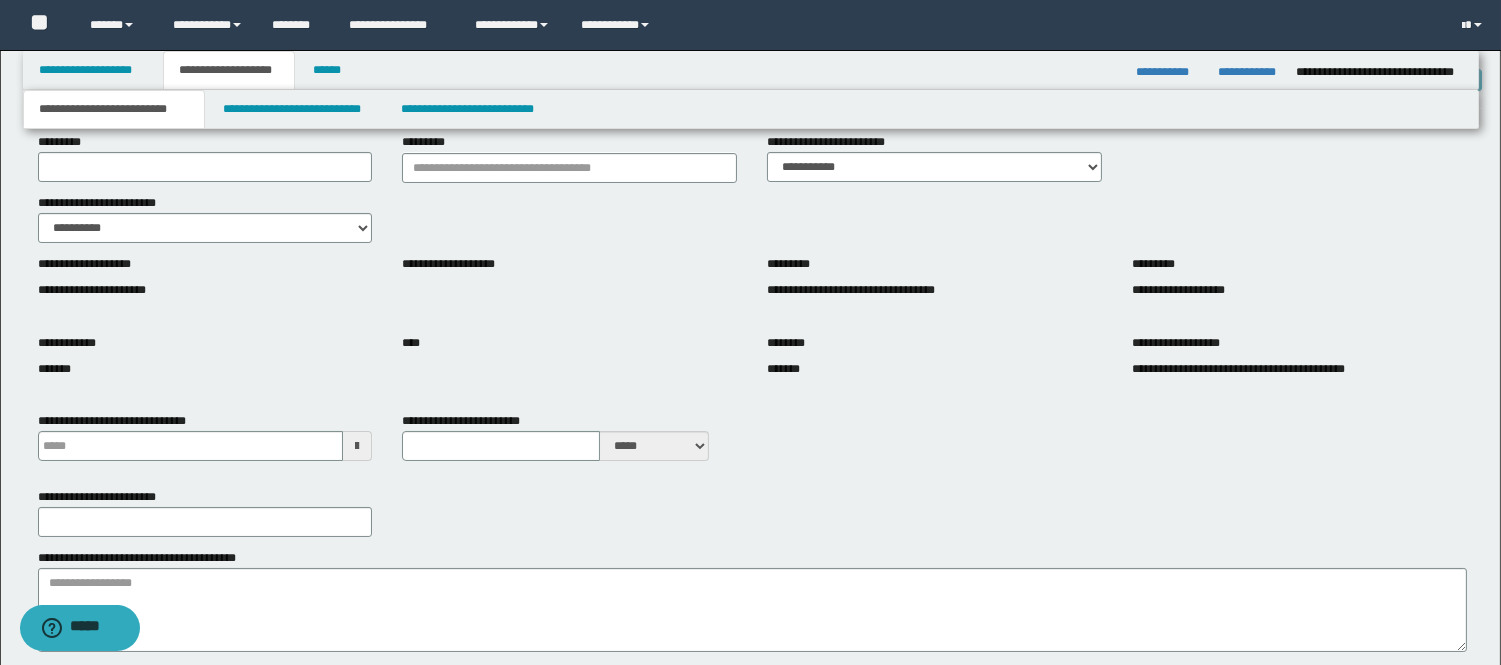 type 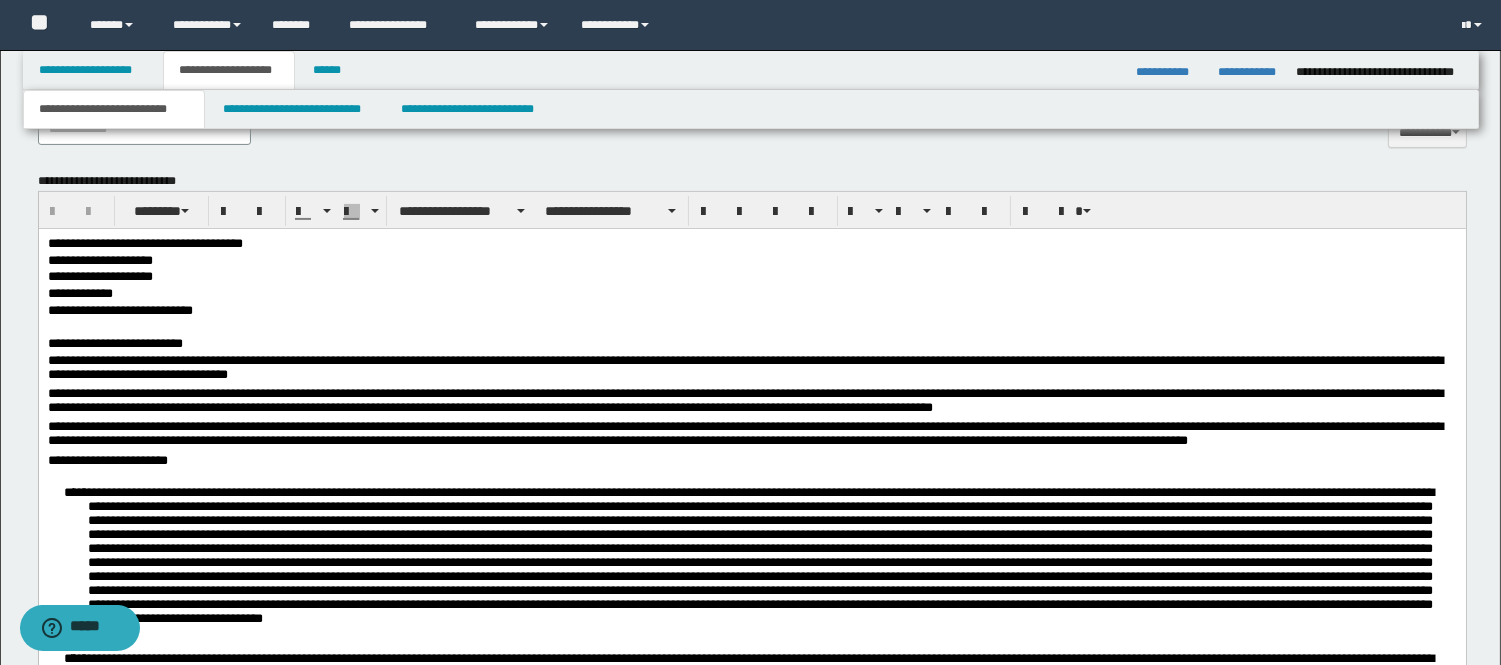 scroll, scrollTop: 1000, scrollLeft: 0, axis: vertical 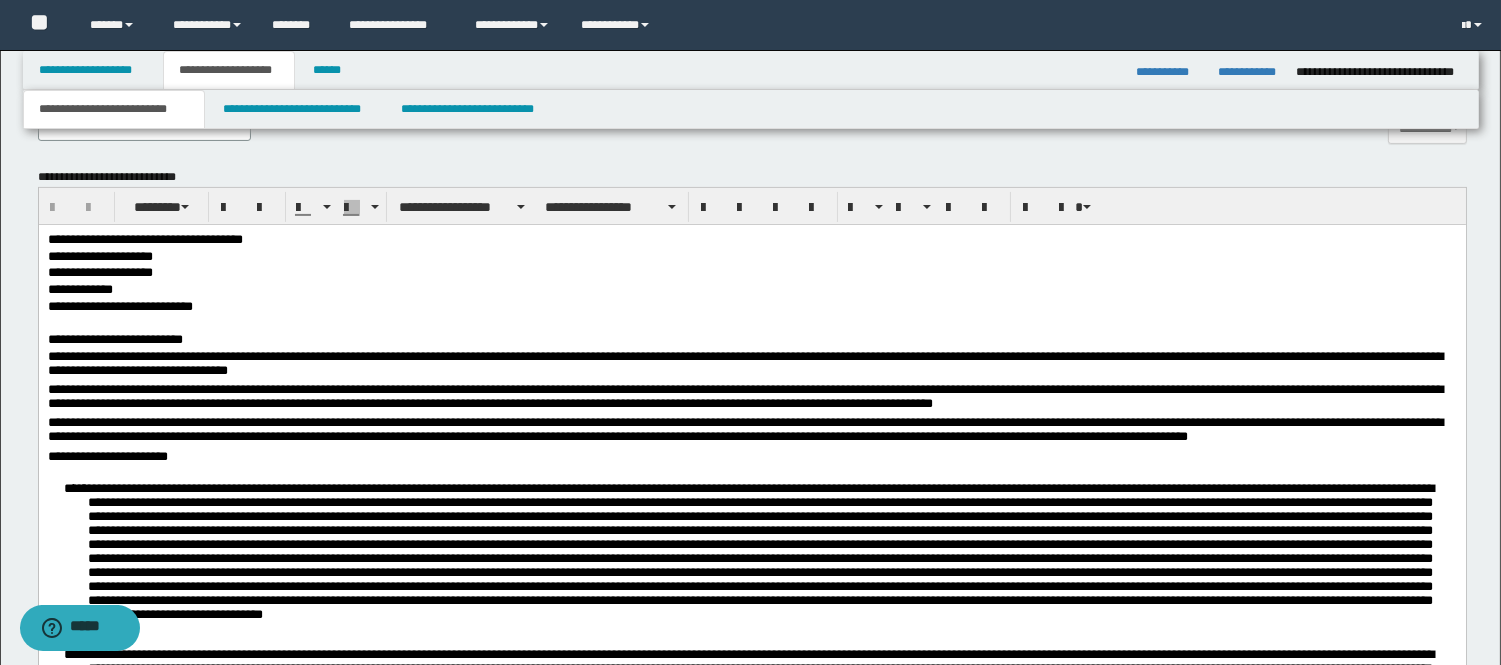 click on "**********" at bounding box center [751, 431] 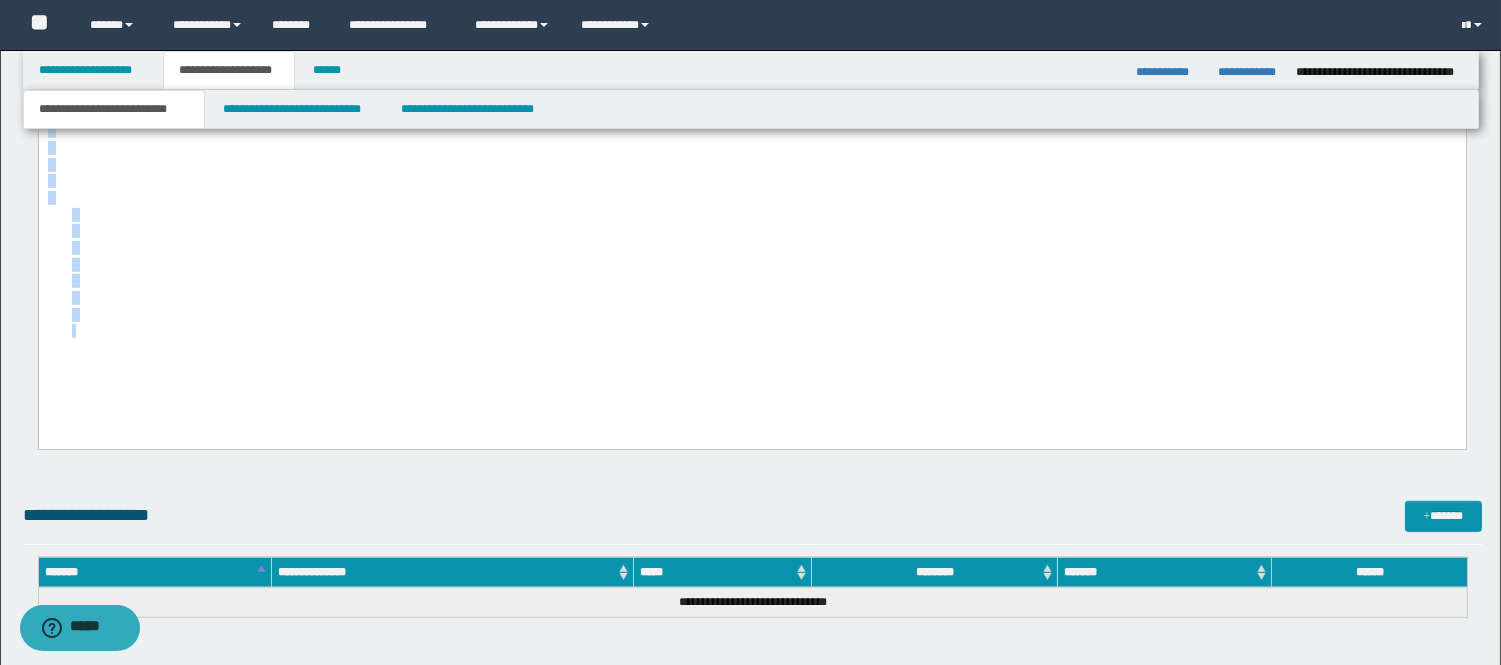 drag, startPoint x: 45, startPoint y: -745, endPoint x: 493, endPoint y: 534, distance: 1355.1919 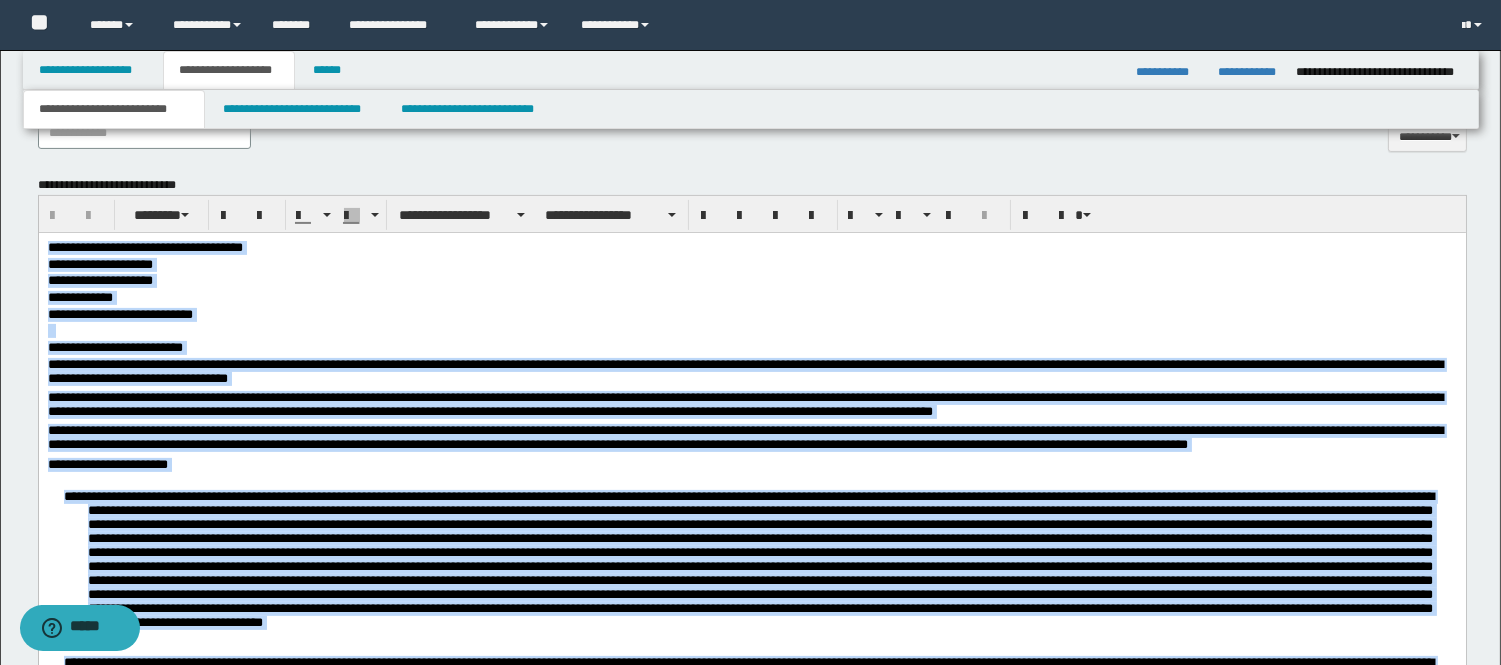 scroll, scrollTop: 985, scrollLeft: 0, axis: vertical 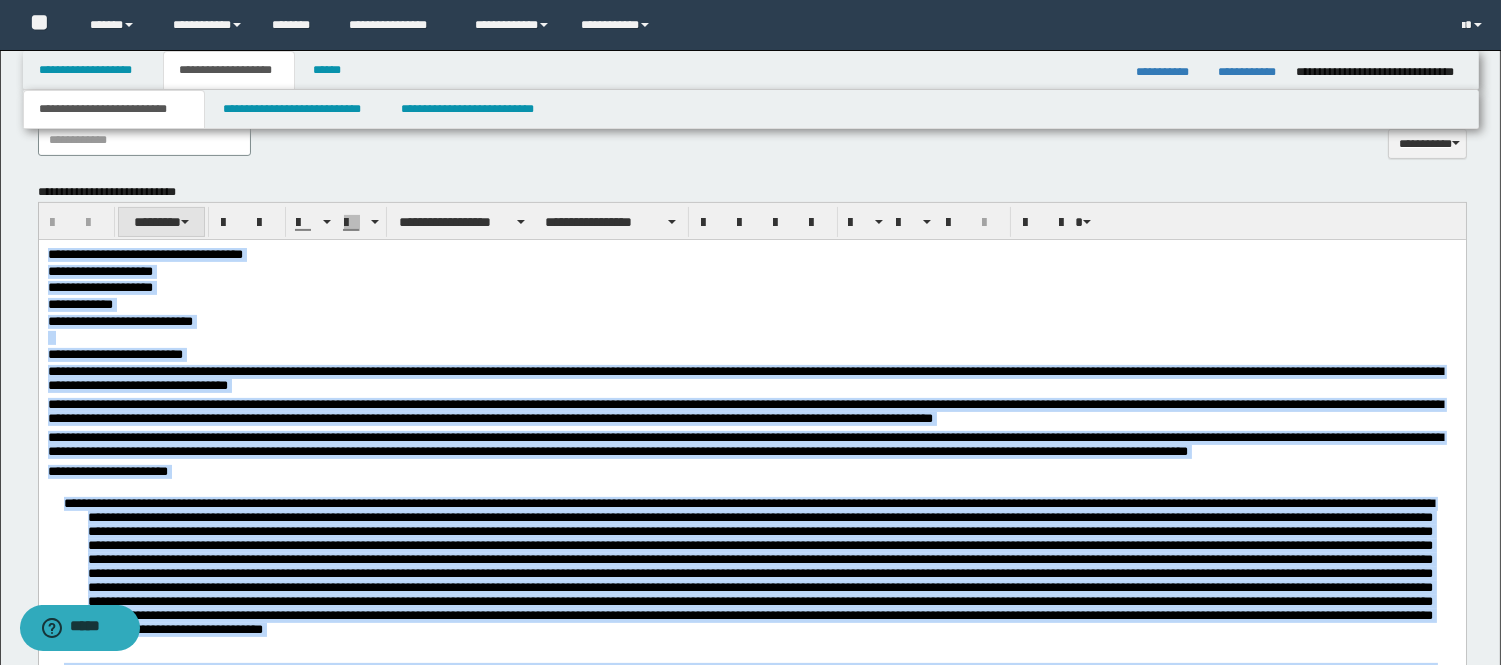 click on "********" at bounding box center [162, 222] 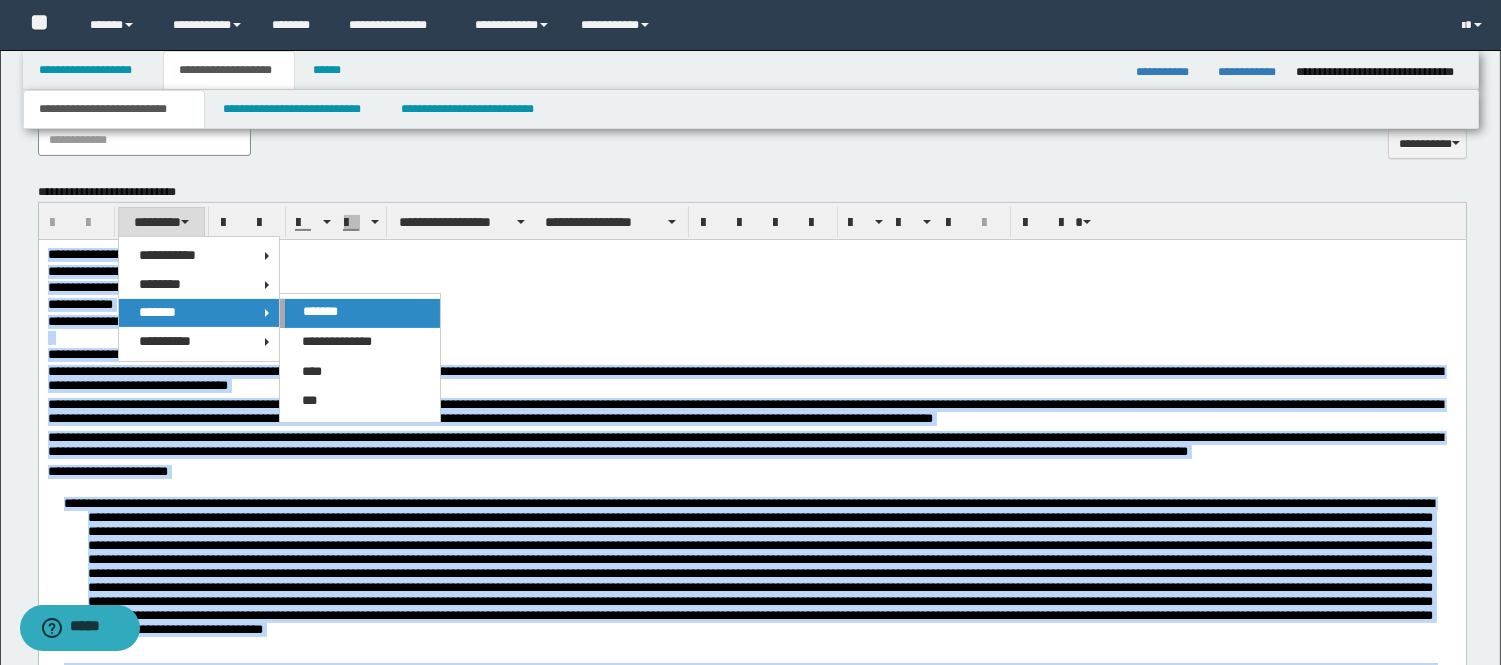 click on "*******" at bounding box center (360, 313) 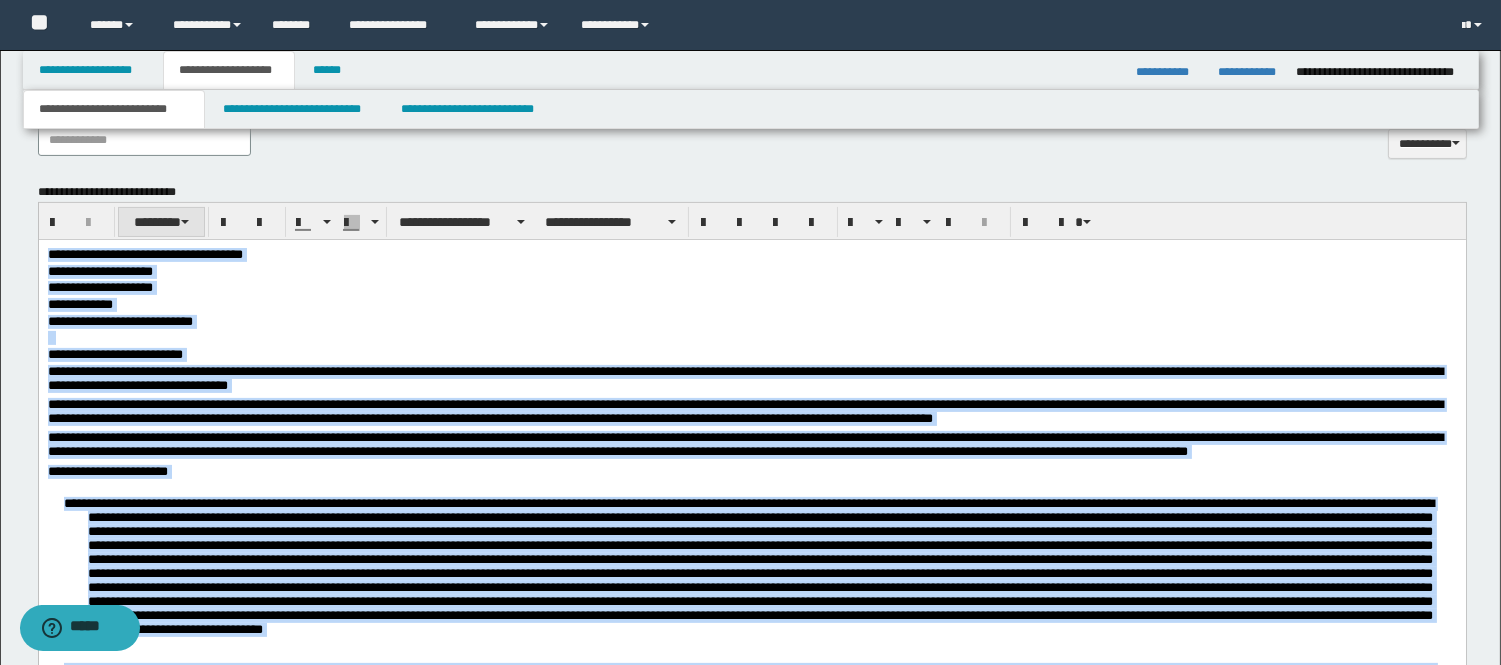 click on "********" at bounding box center (162, 222) 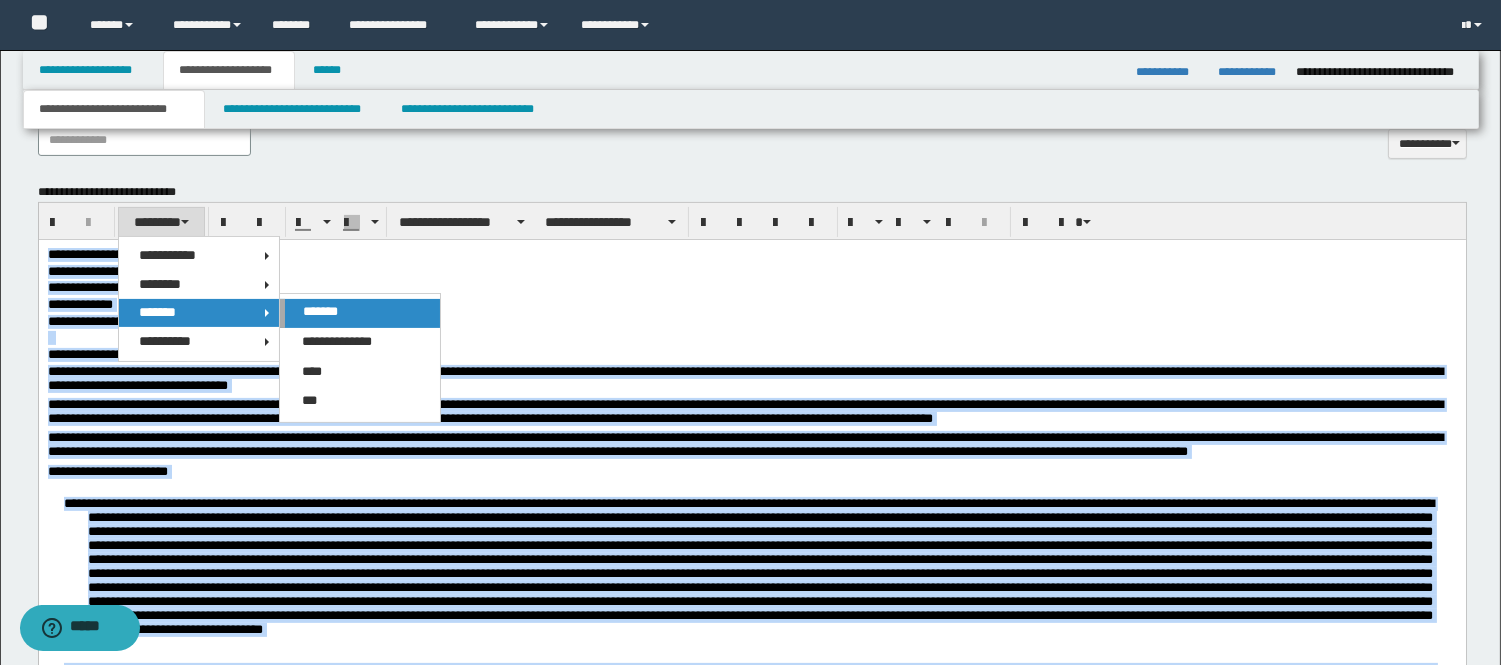 click on "*******" at bounding box center (320, 311) 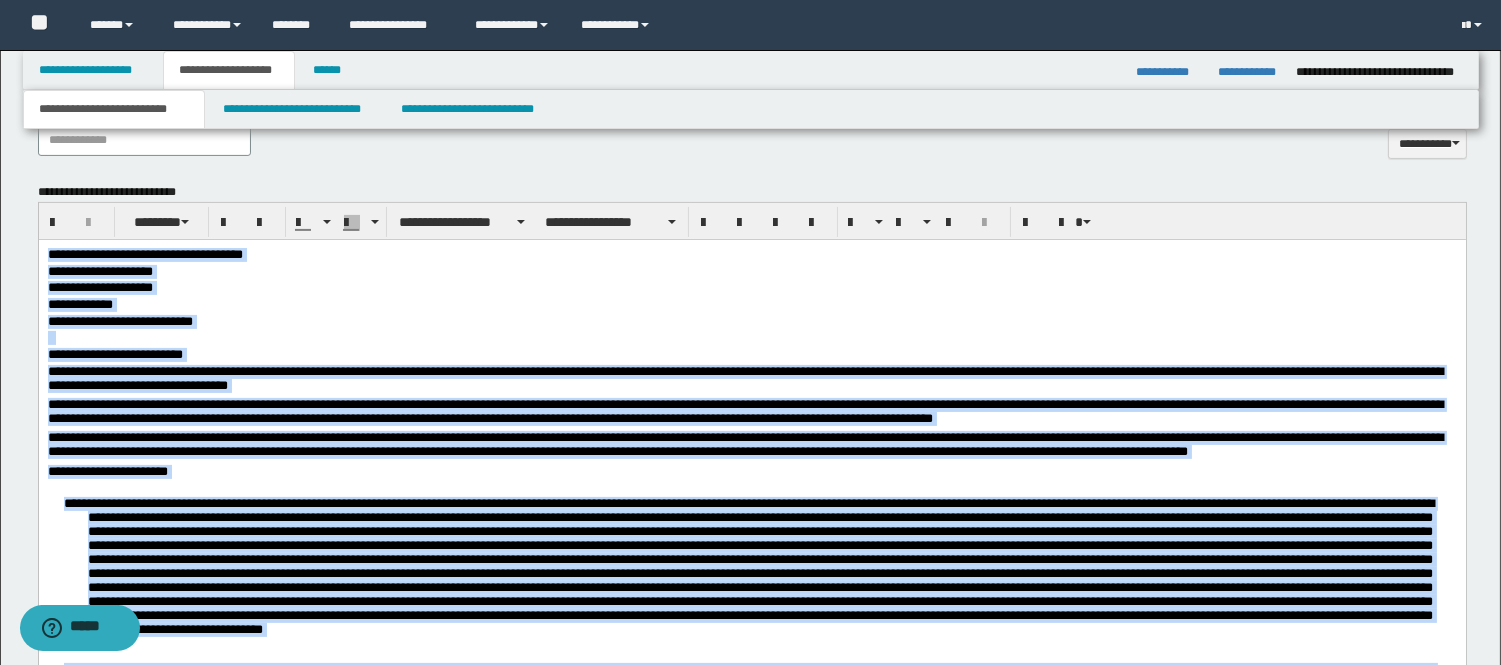 click on "**********" at bounding box center [751, 413] 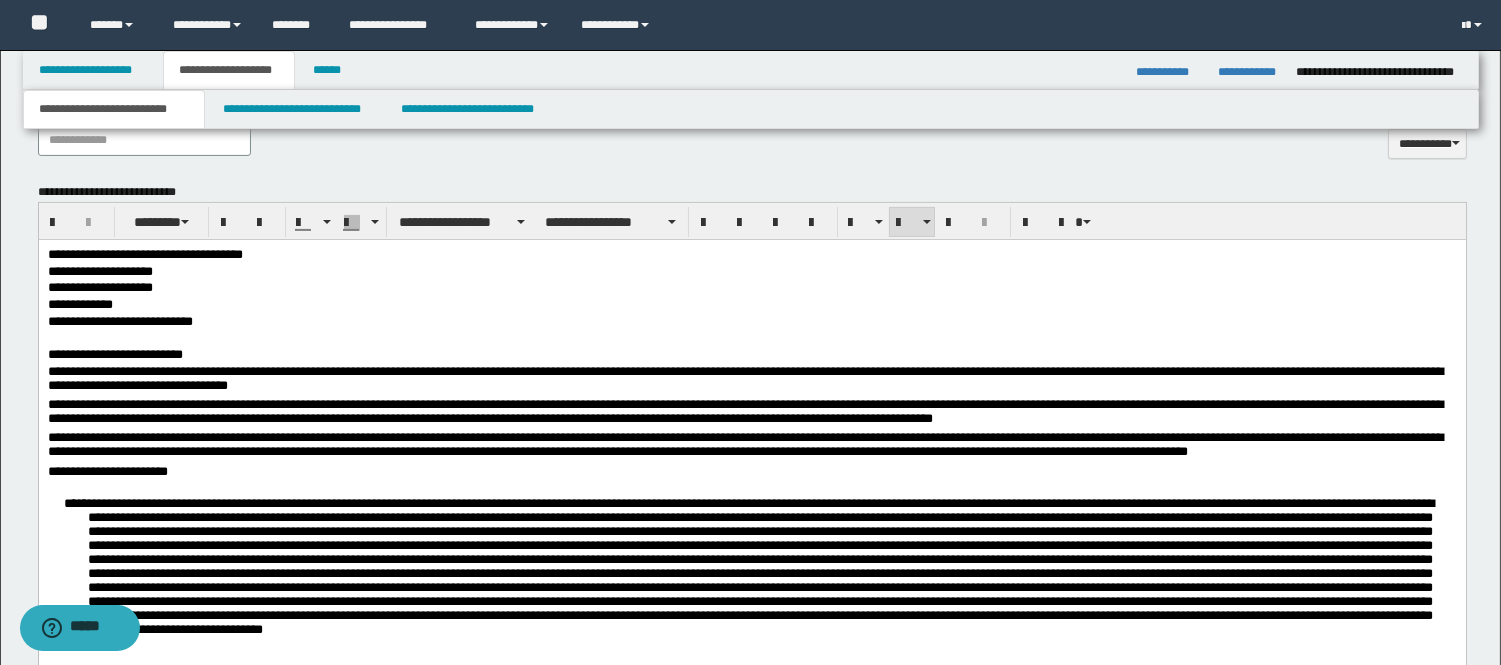 click at bounding box center (771, 577) 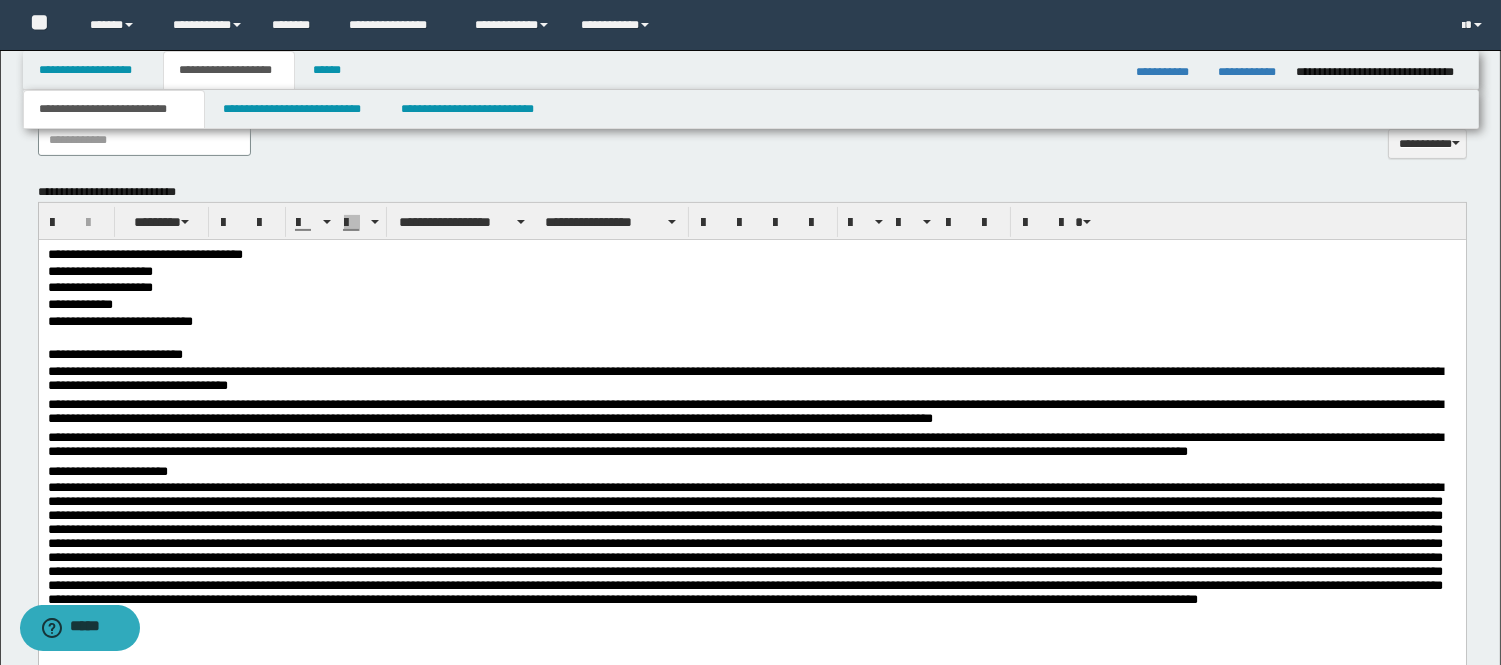click on "**********" at bounding box center (751, 472) 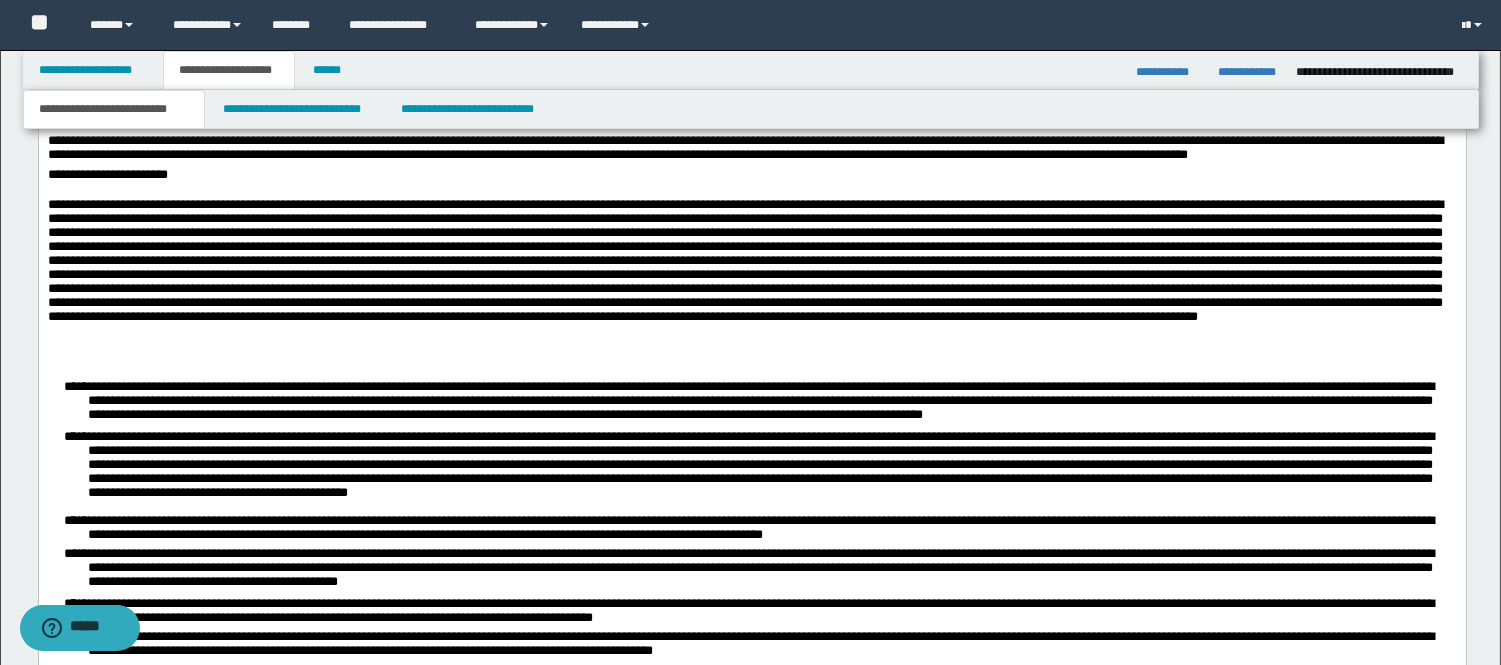 scroll, scrollTop: 1318, scrollLeft: 0, axis: vertical 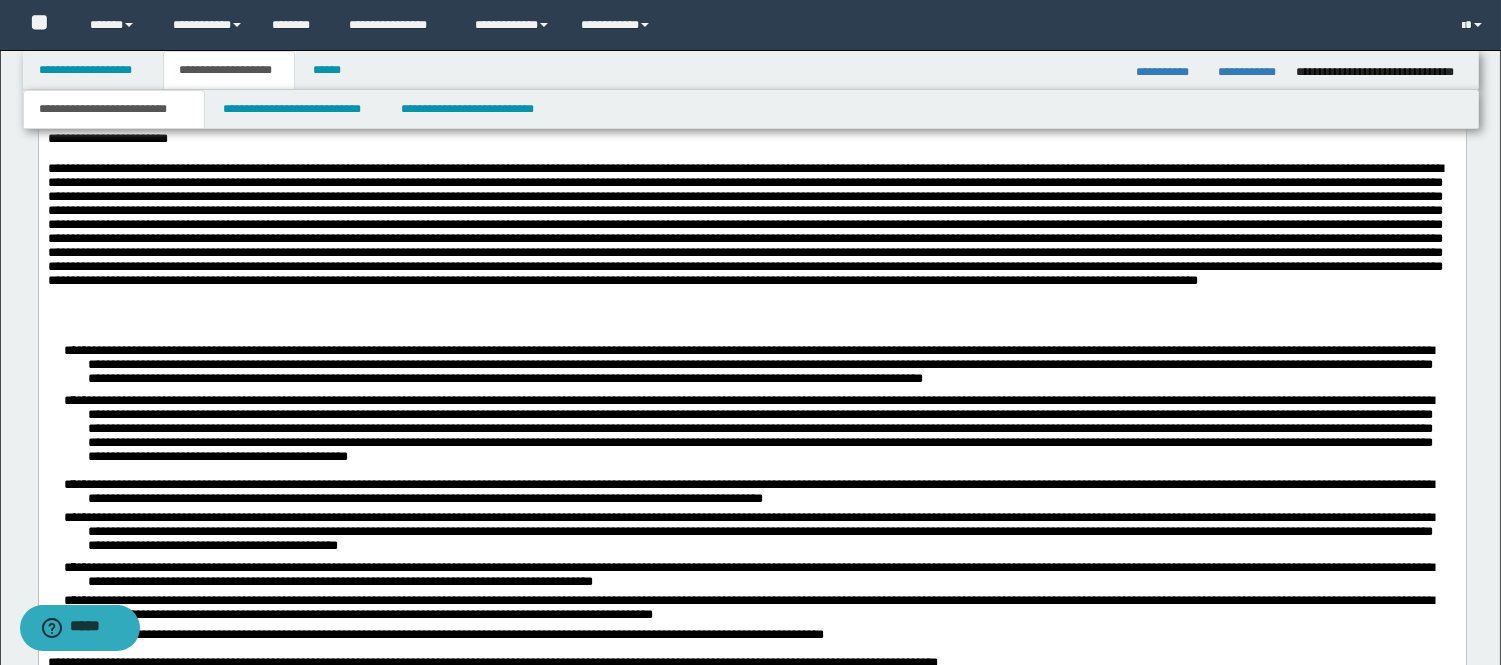 click on "**********" at bounding box center [751, 492] 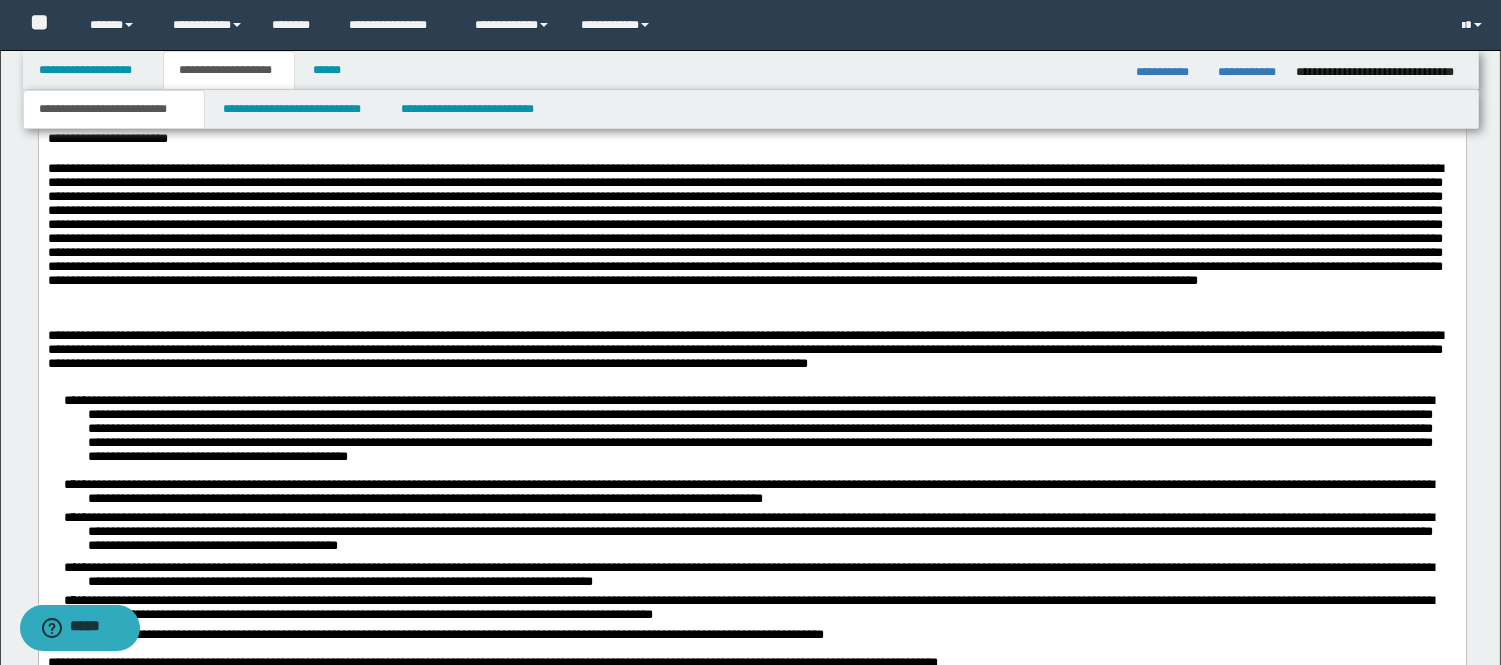 click at bounding box center [771, 433] 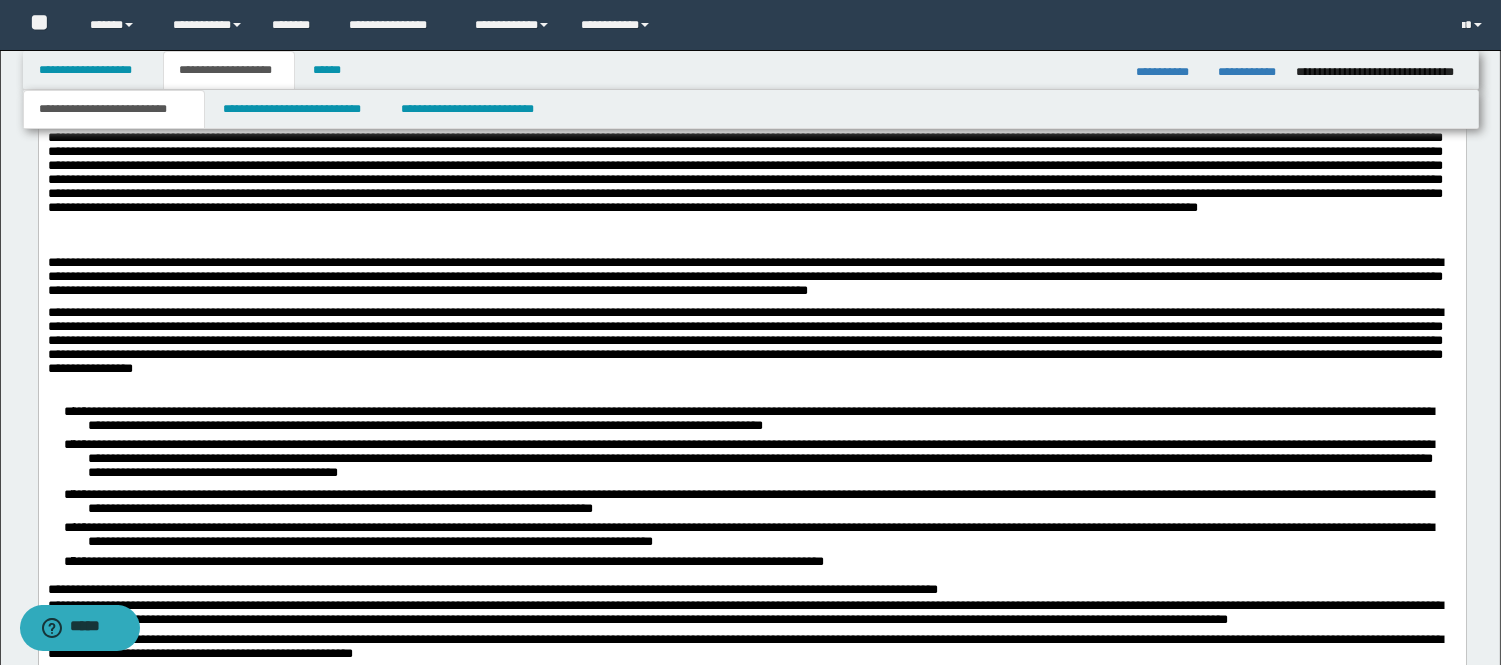 scroll, scrollTop: 1430, scrollLeft: 0, axis: vertical 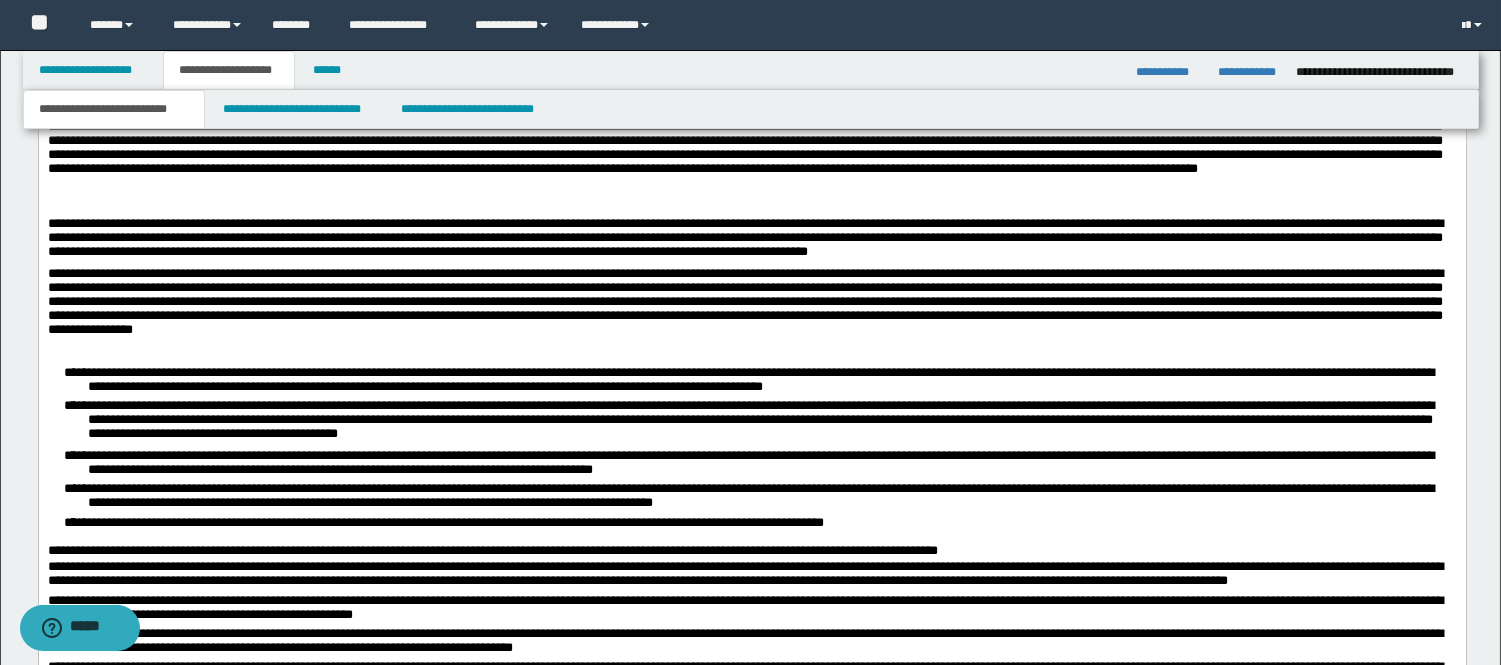 click on "**********" at bounding box center (751, 447) 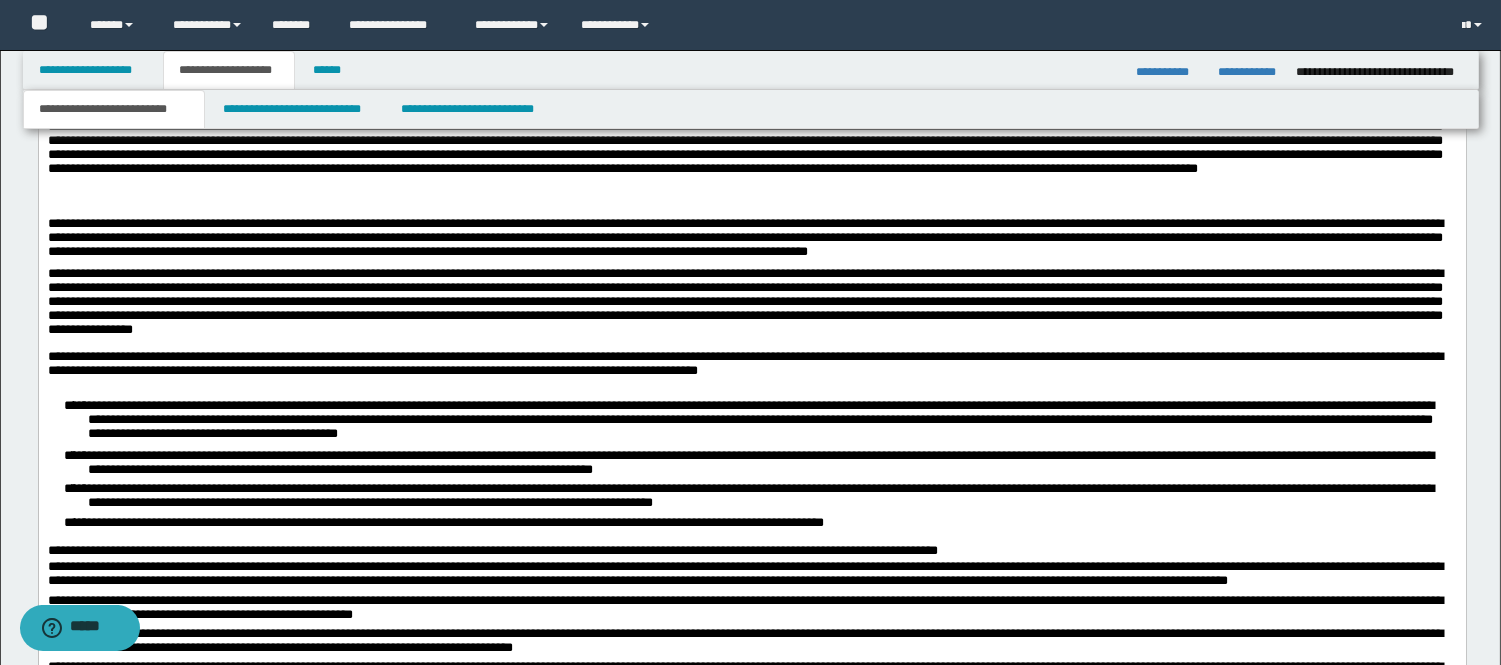 click on "**********" at bounding box center (751, 463) 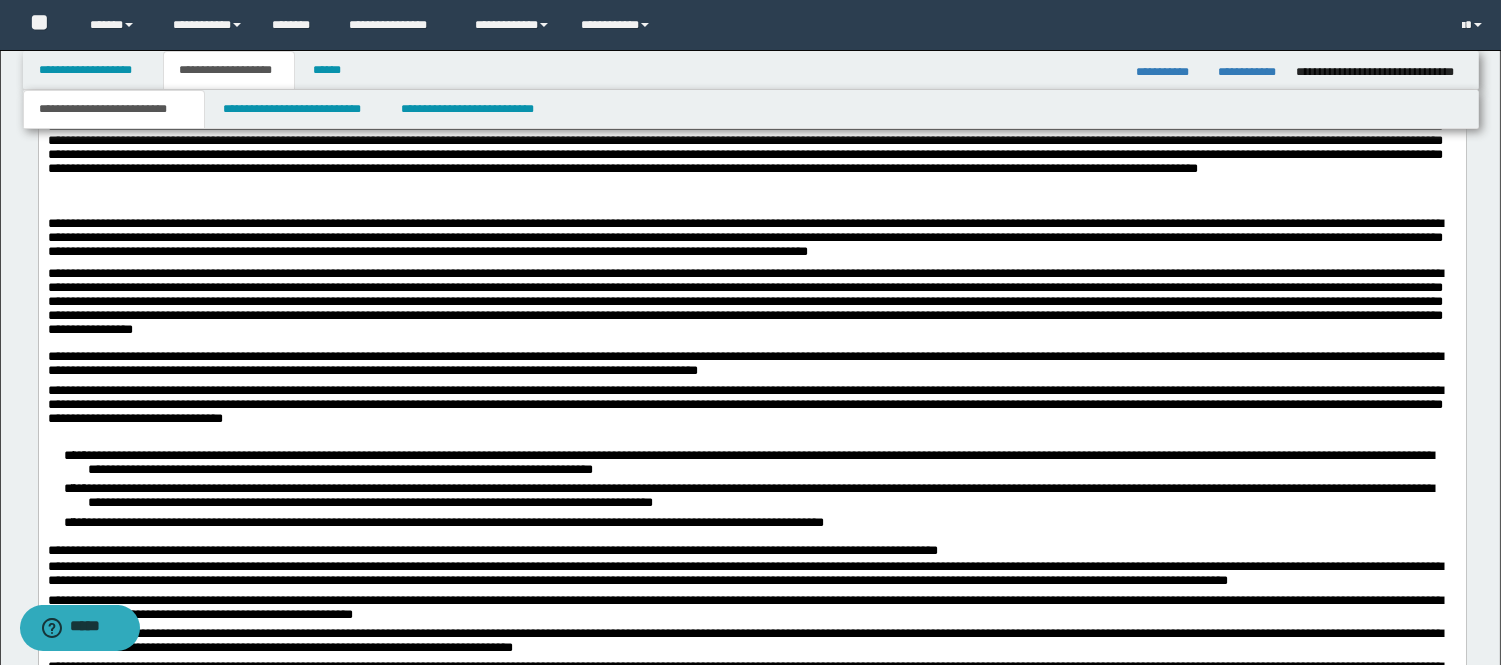 click on "**********" at bounding box center (751, 488) 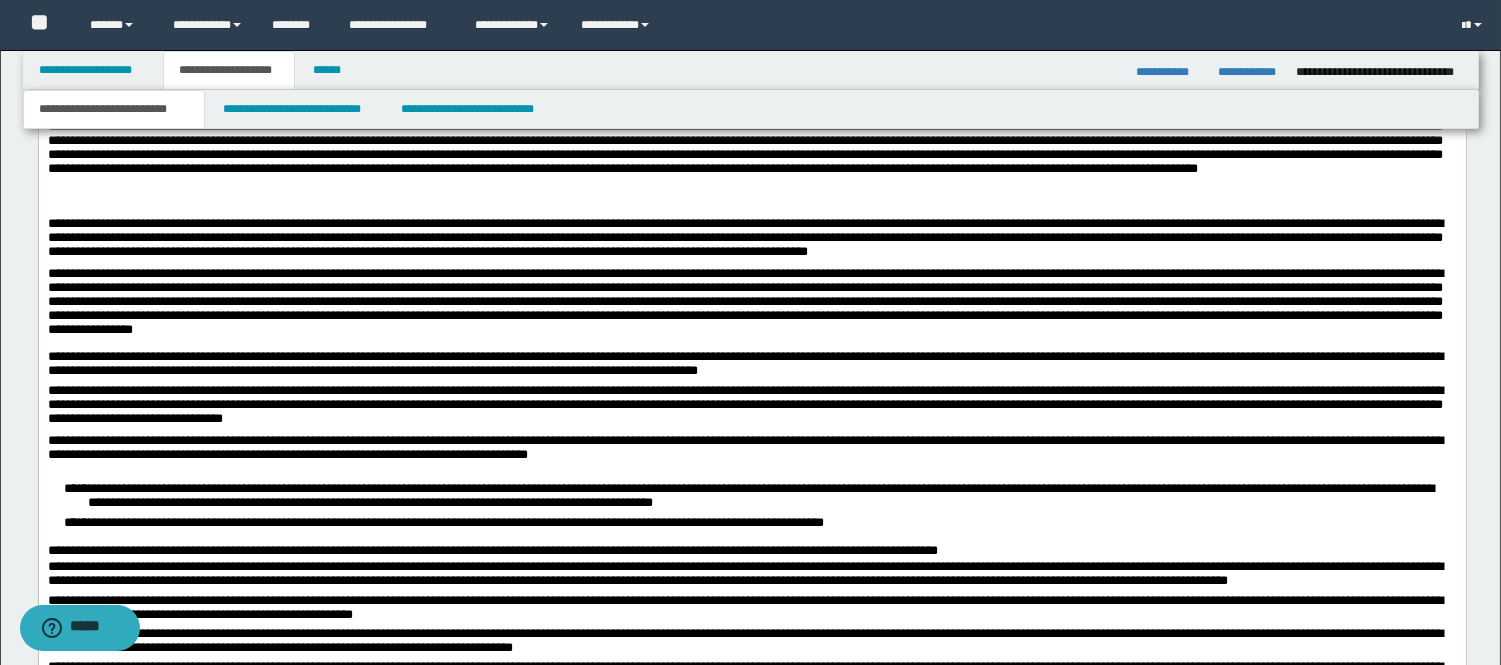 click on "**********" at bounding box center (751, 505) 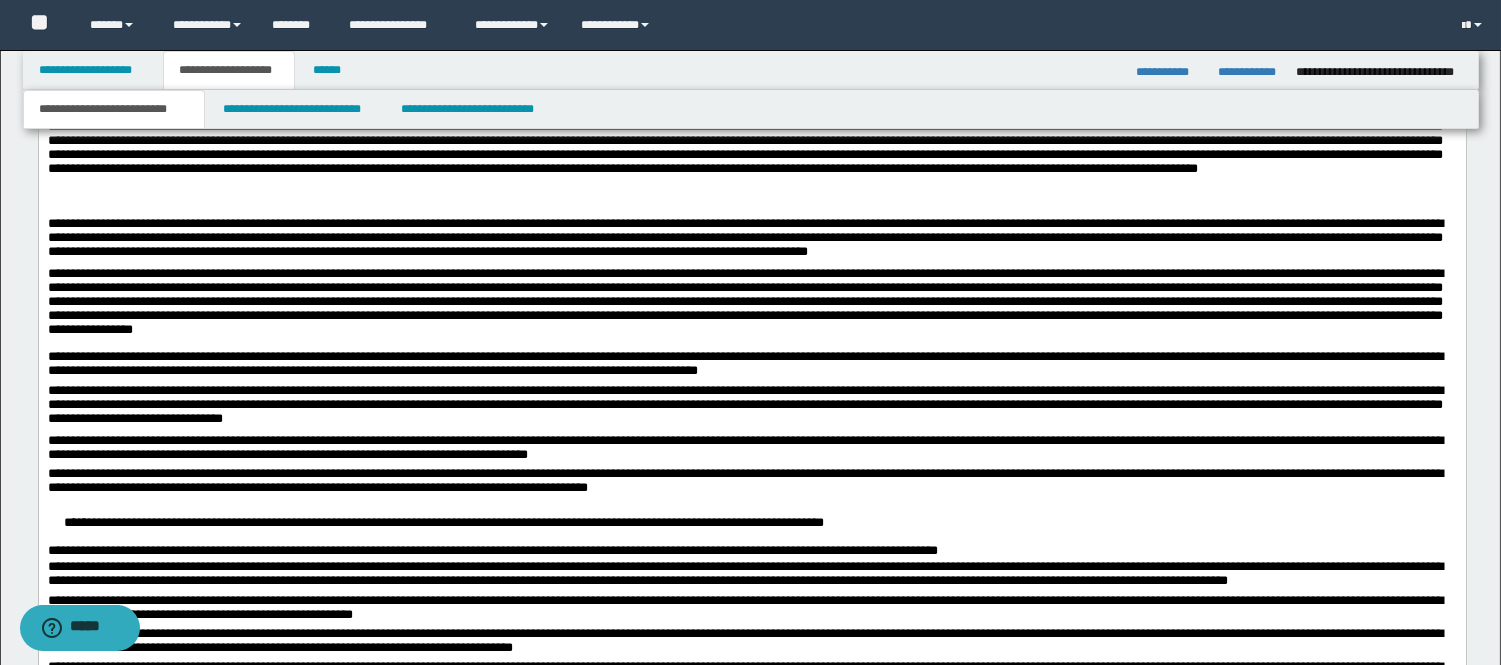 click on "**********" at bounding box center [751, 522] 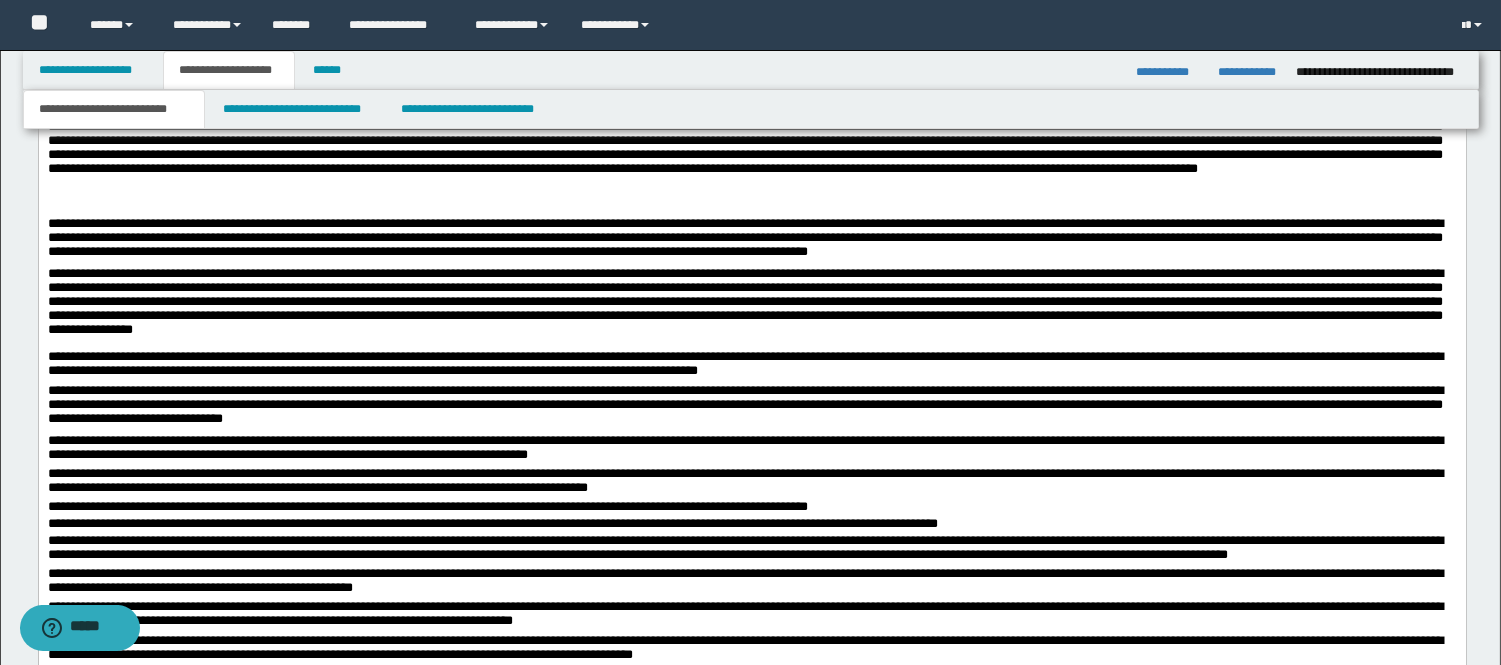 scroll, scrollTop: 1541, scrollLeft: 0, axis: vertical 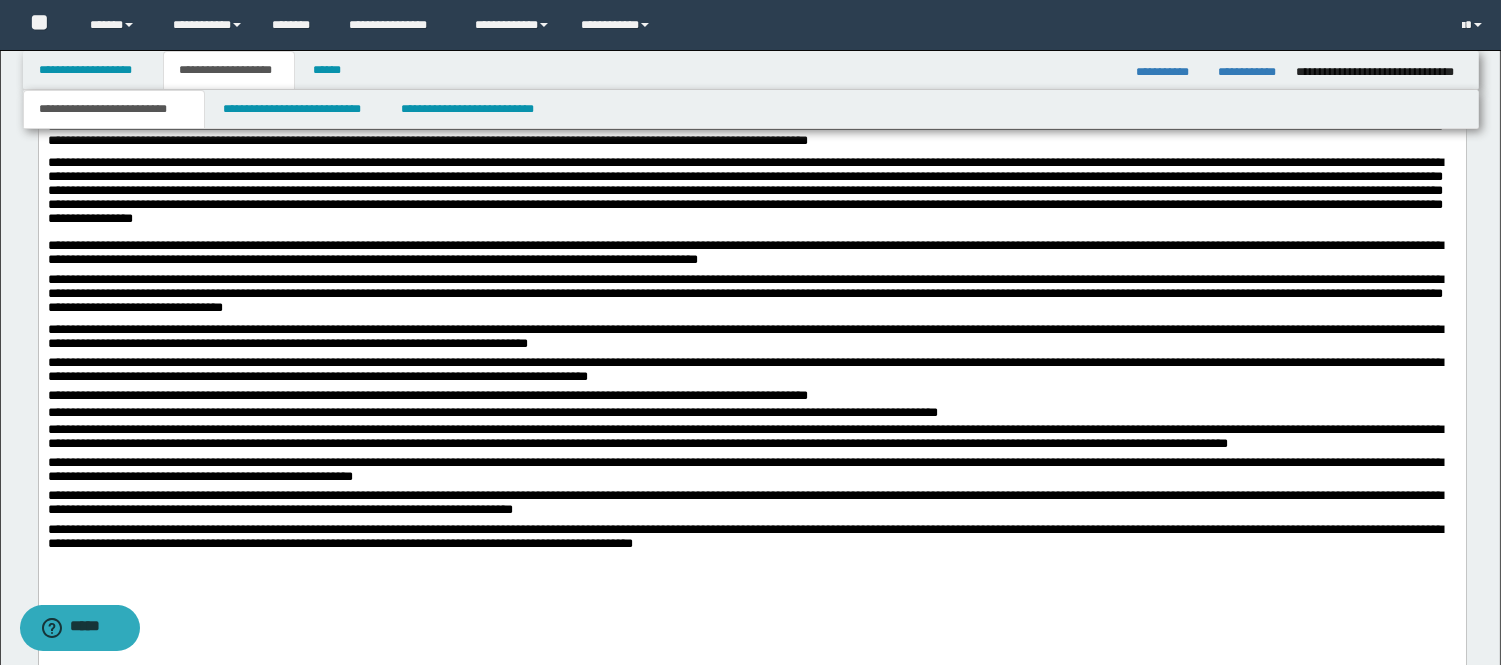 click on "**********" at bounding box center [751, 372] 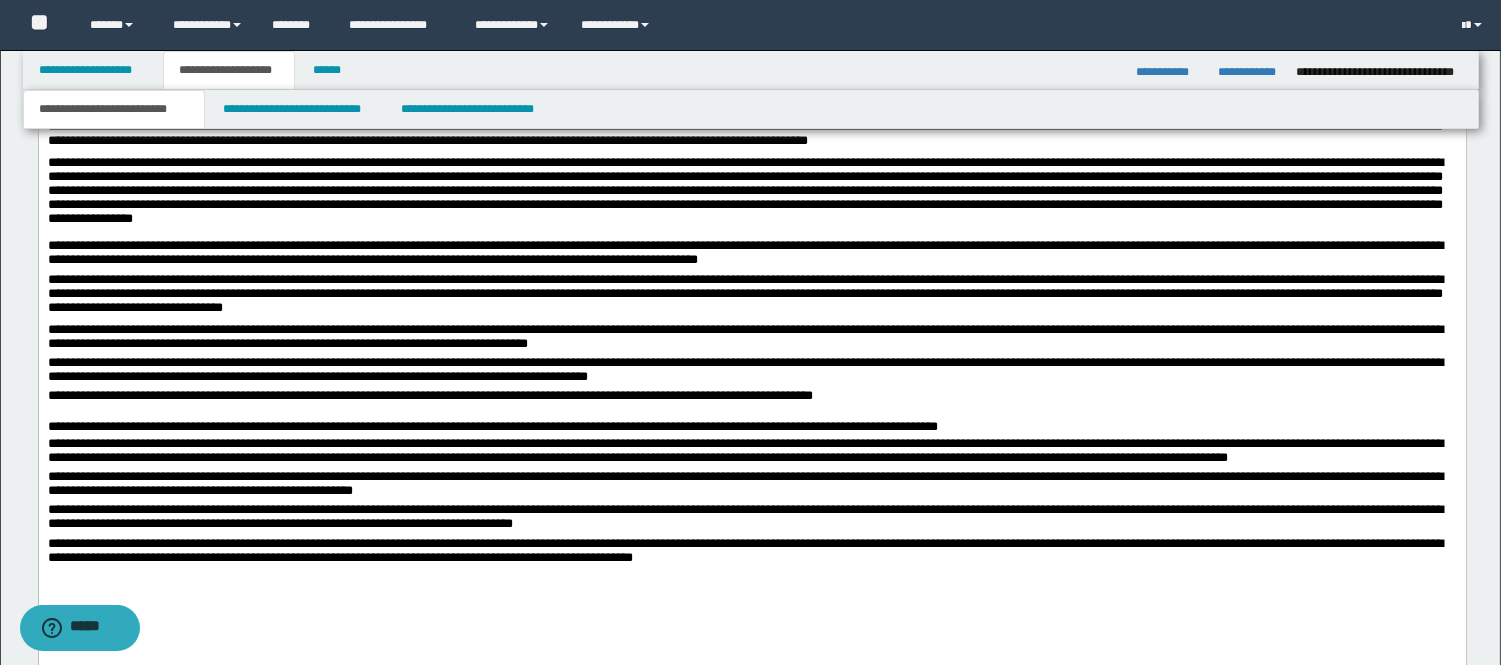 click on "**********" at bounding box center [751, 453] 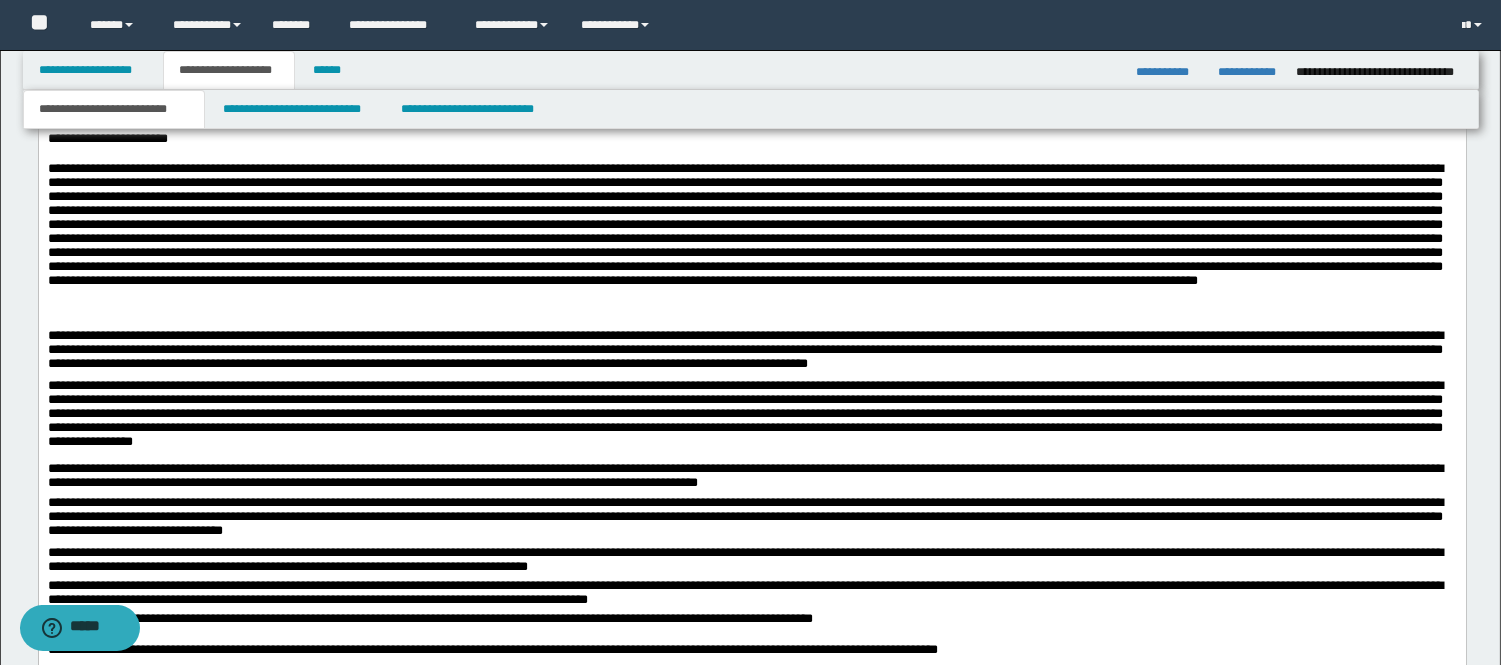 scroll, scrollTop: 985, scrollLeft: 0, axis: vertical 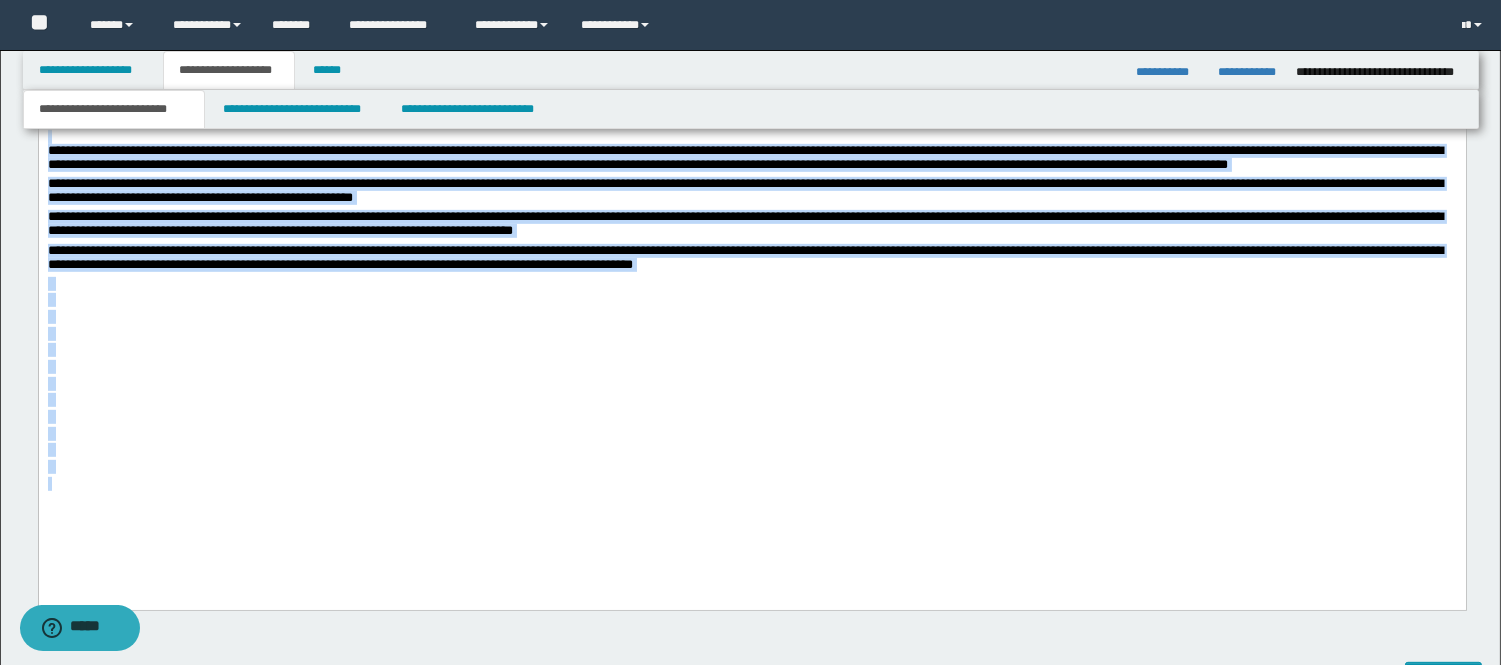 drag, startPoint x: 48, startPoint y: -608, endPoint x: 374, endPoint y: 627, distance: 1277.3022 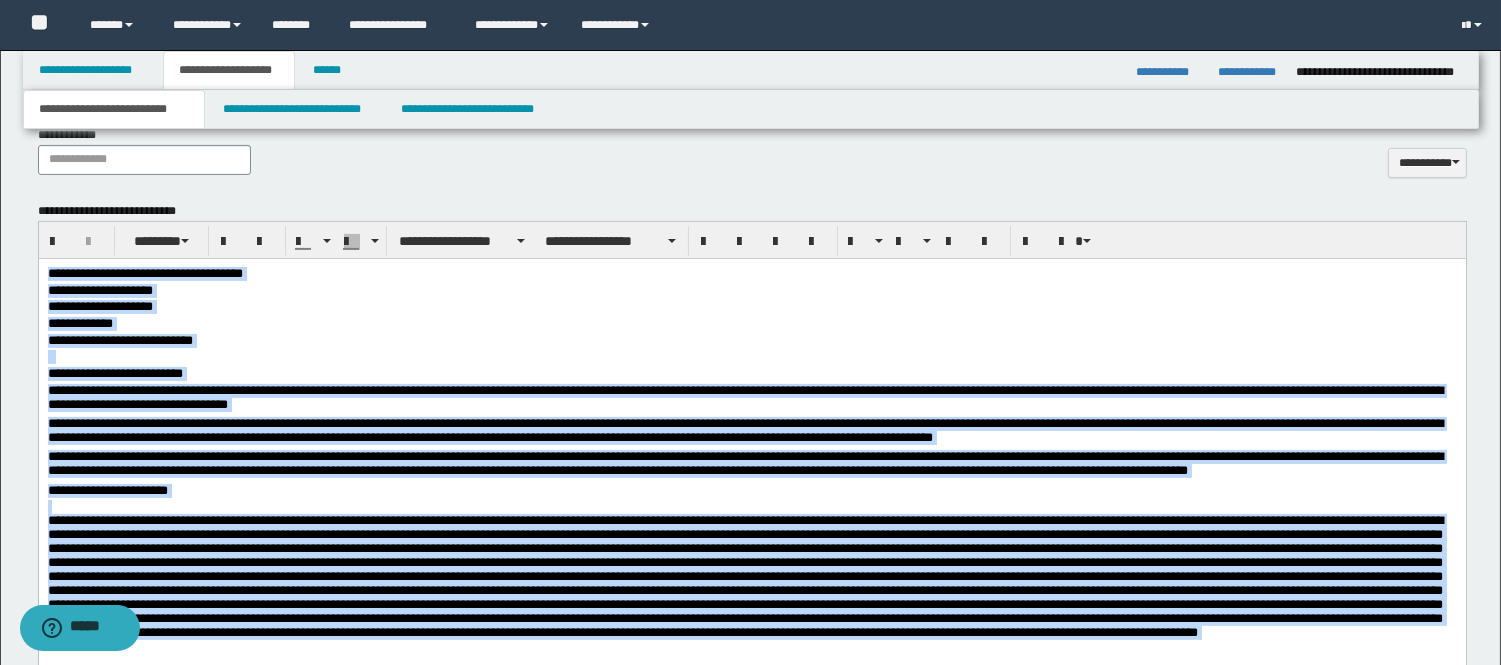 scroll, scrollTop: 960, scrollLeft: 0, axis: vertical 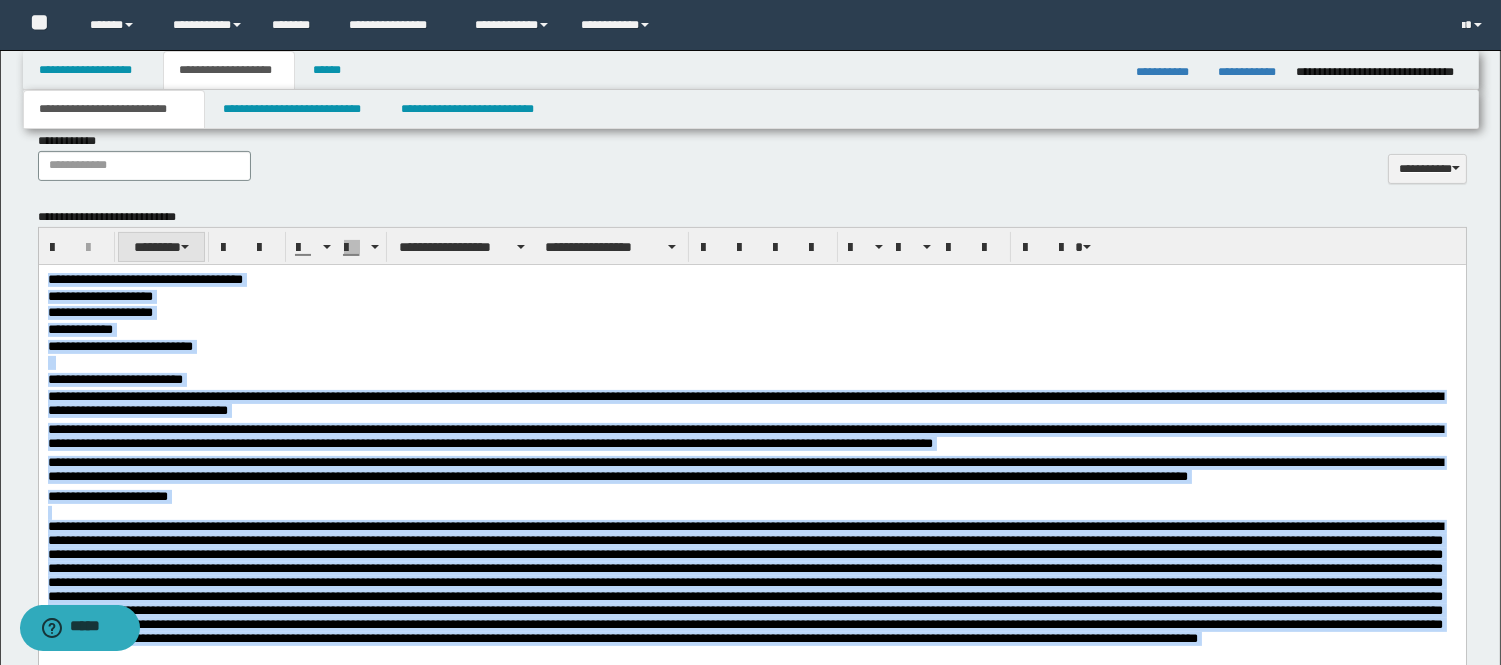 click on "********" at bounding box center [162, 247] 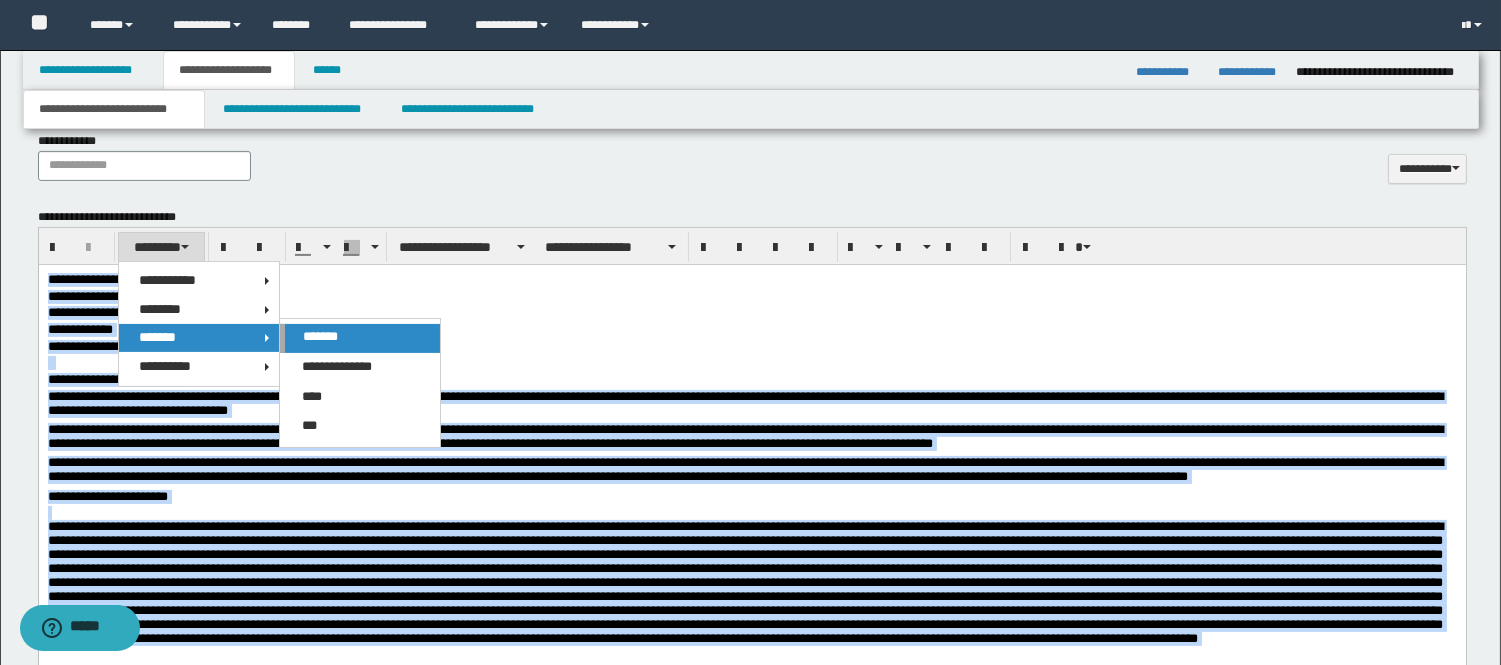 click on "*******" at bounding box center (360, 338) 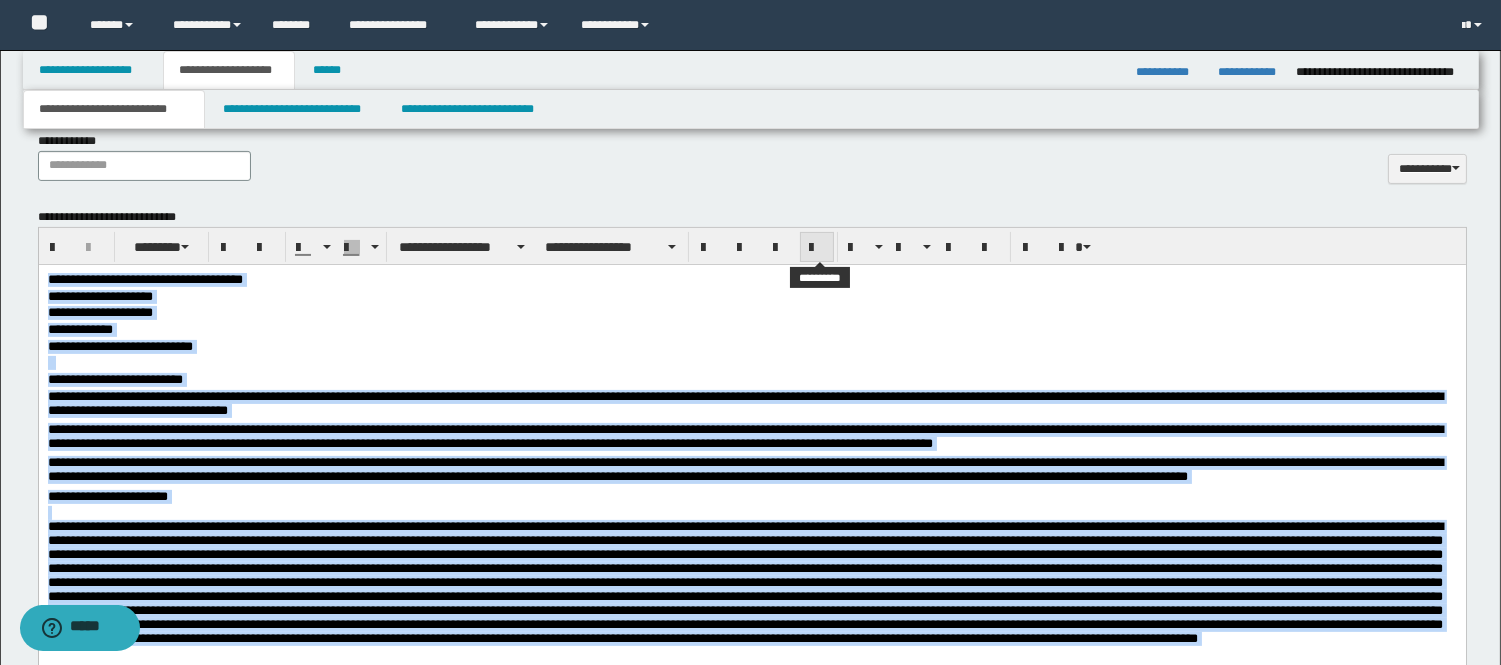 click at bounding box center [817, 248] 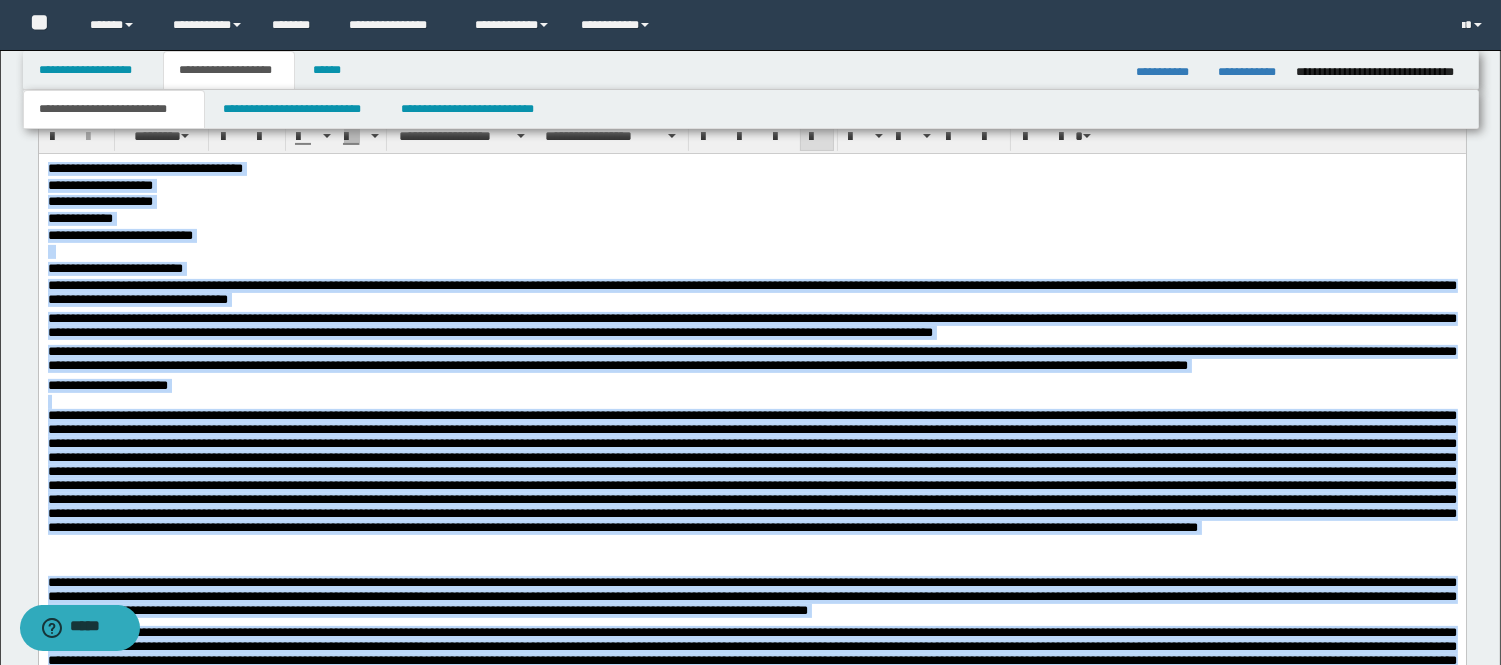 scroll, scrollTop: 1293, scrollLeft: 0, axis: vertical 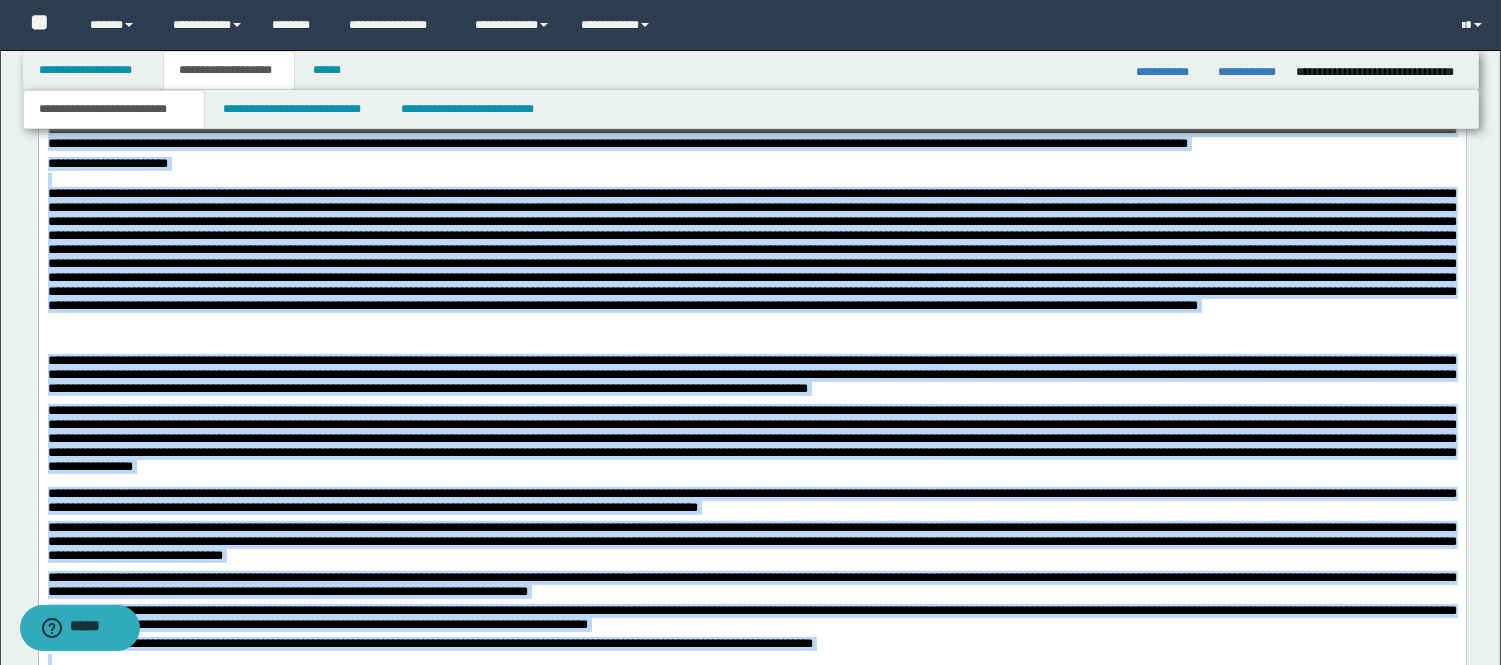 click at bounding box center (751, 445) 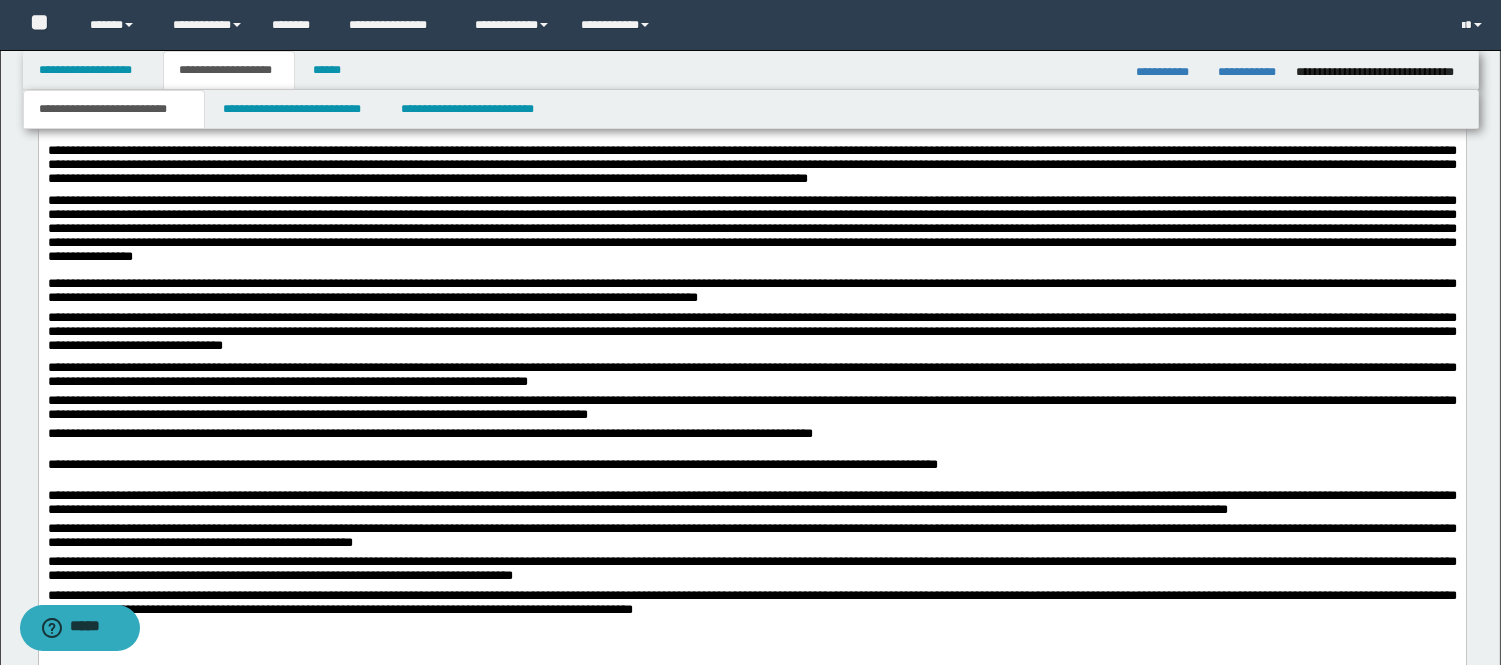 scroll, scrollTop: 1404, scrollLeft: 0, axis: vertical 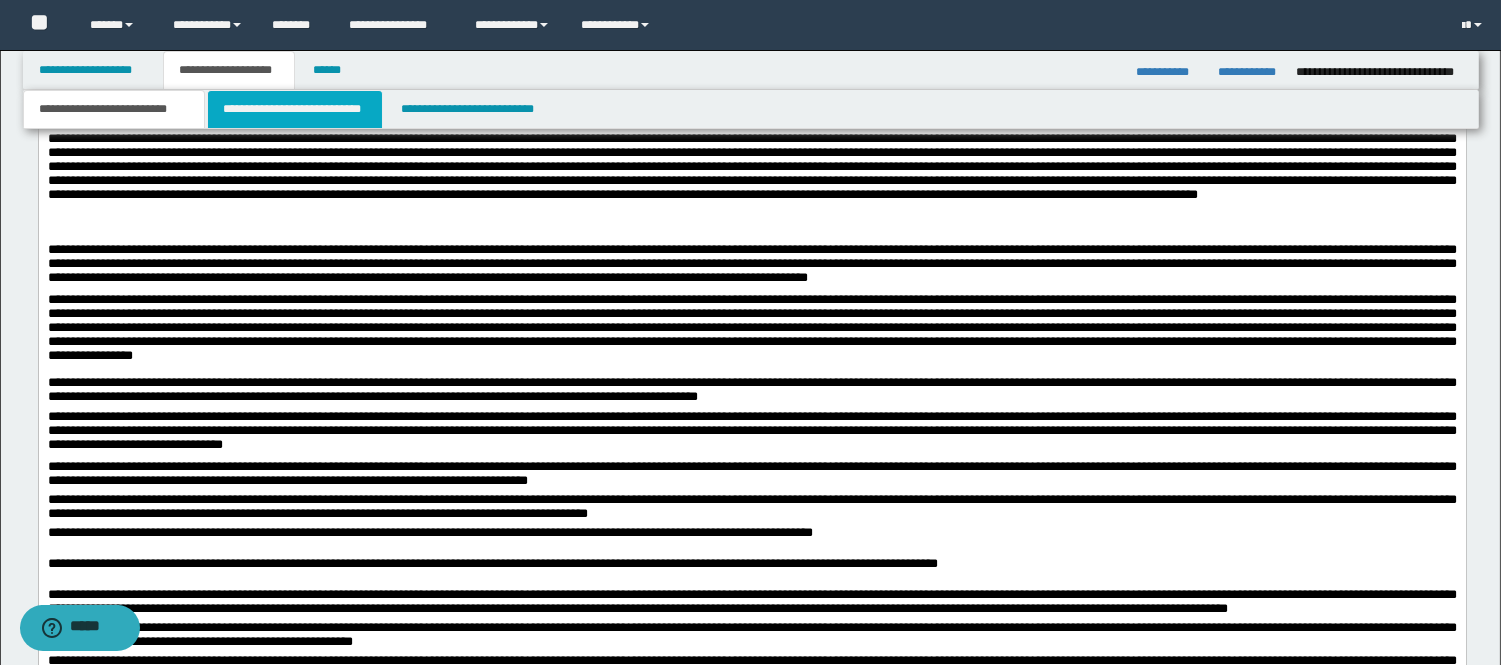 click on "**********" at bounding box center (295, 109) 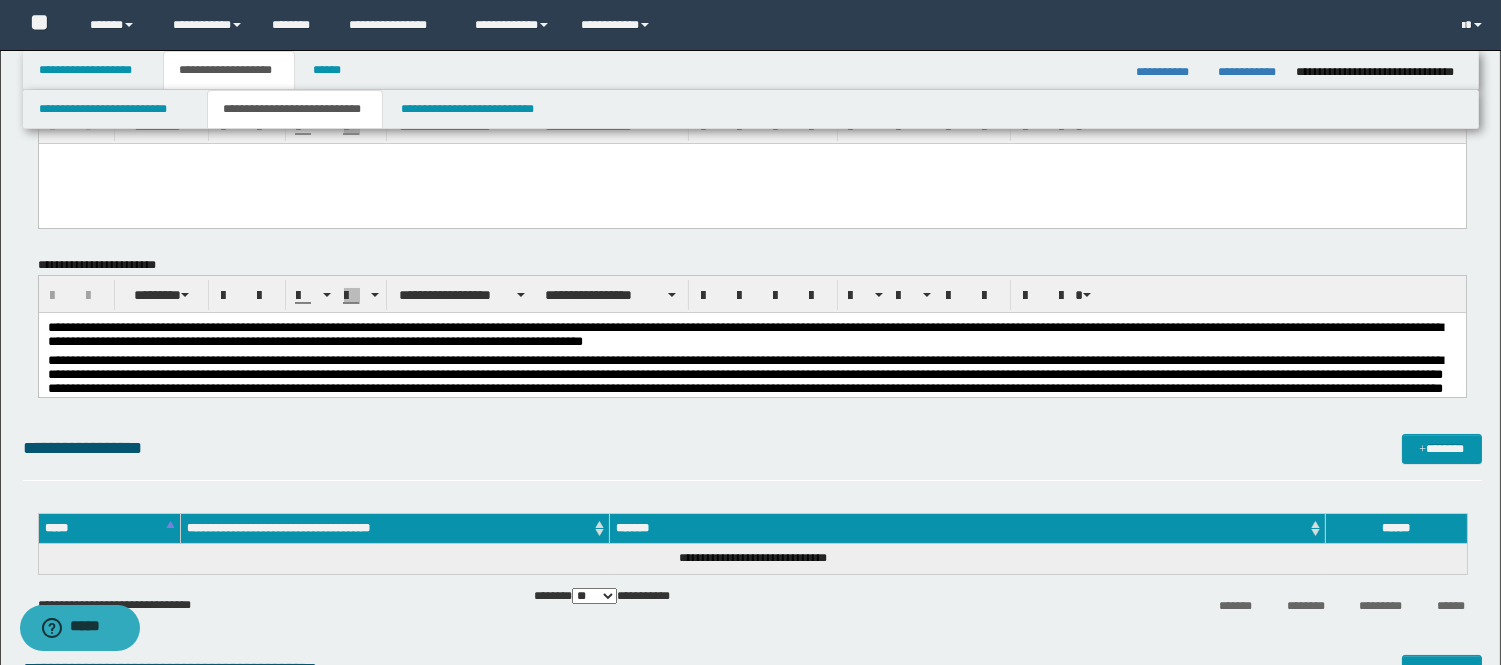 scroll, scrollTop: 111, scrollLeft: 0, axis: vertical 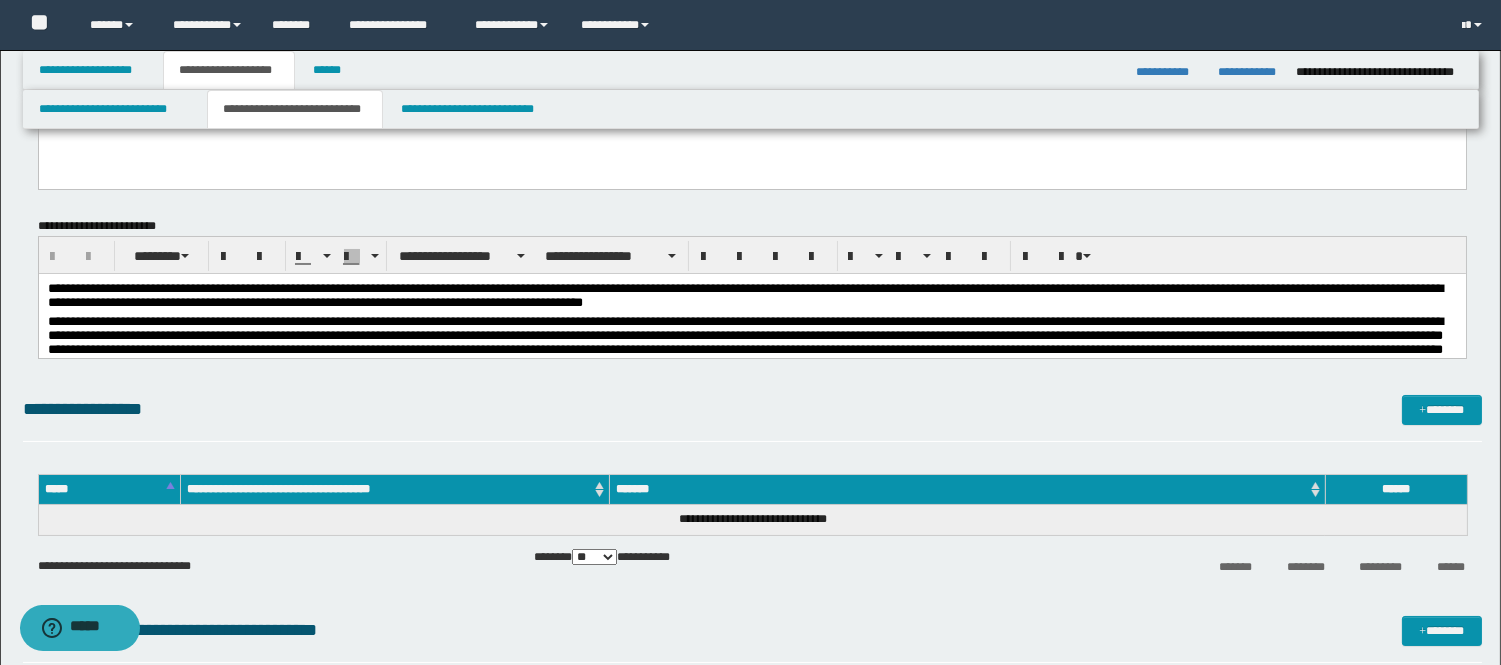 click on "**********" at bounding box center (751, 348) 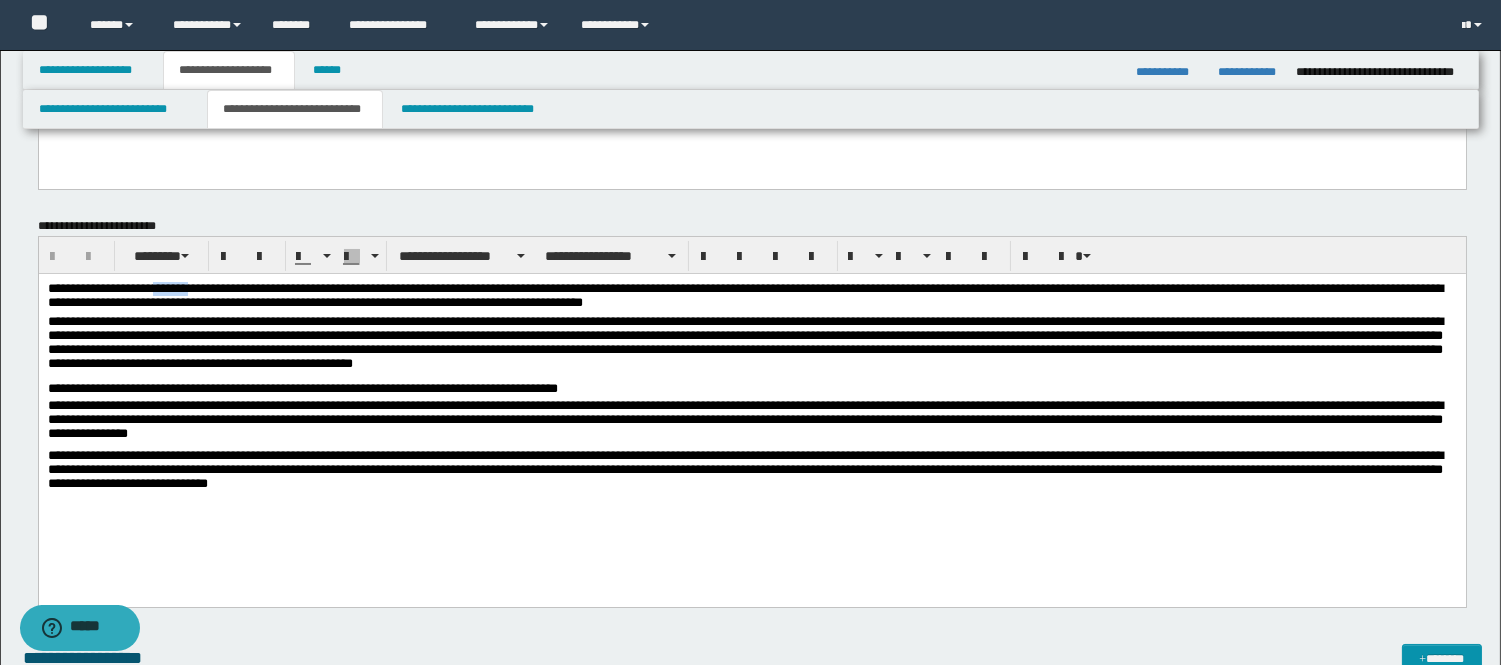 type 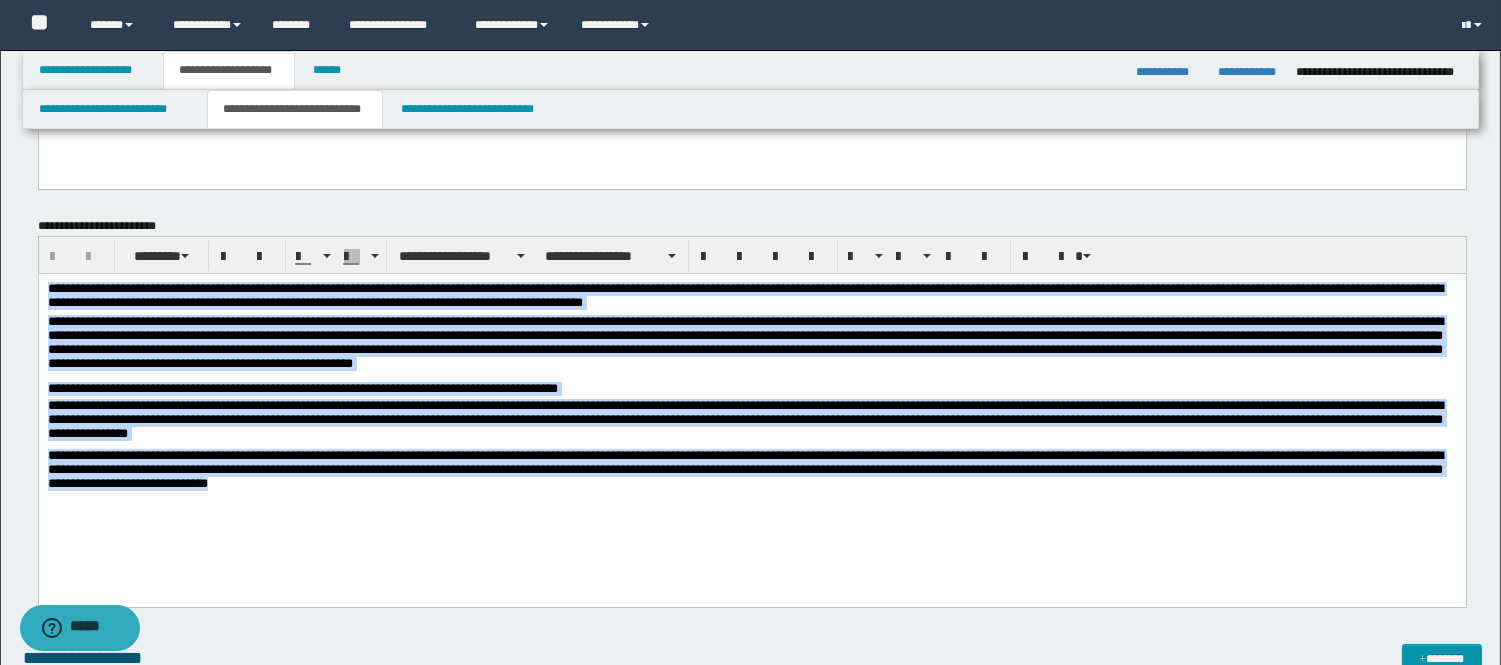 drag, startPoint x: 484, startPoint y: 492, endPoint x: 45, endPoint y: 271, distance: 491.48956 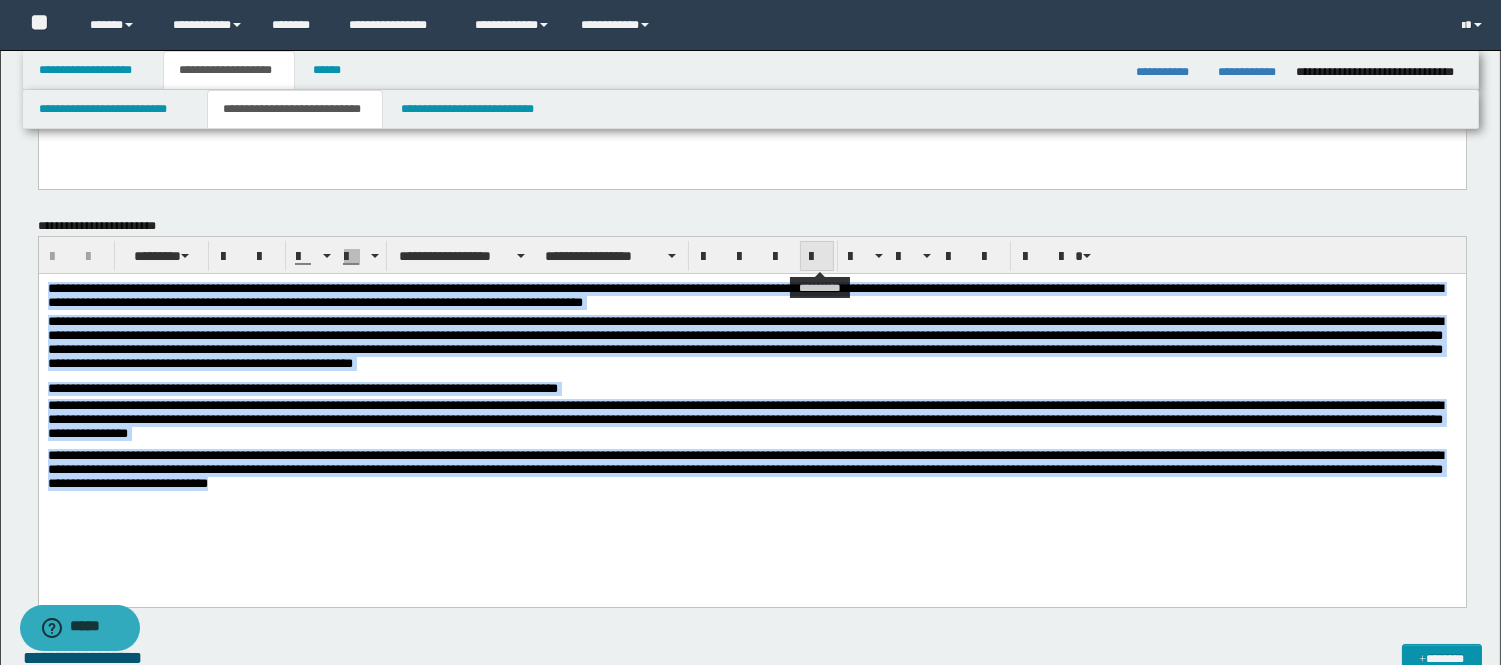 click at bounding box center [817, 257] 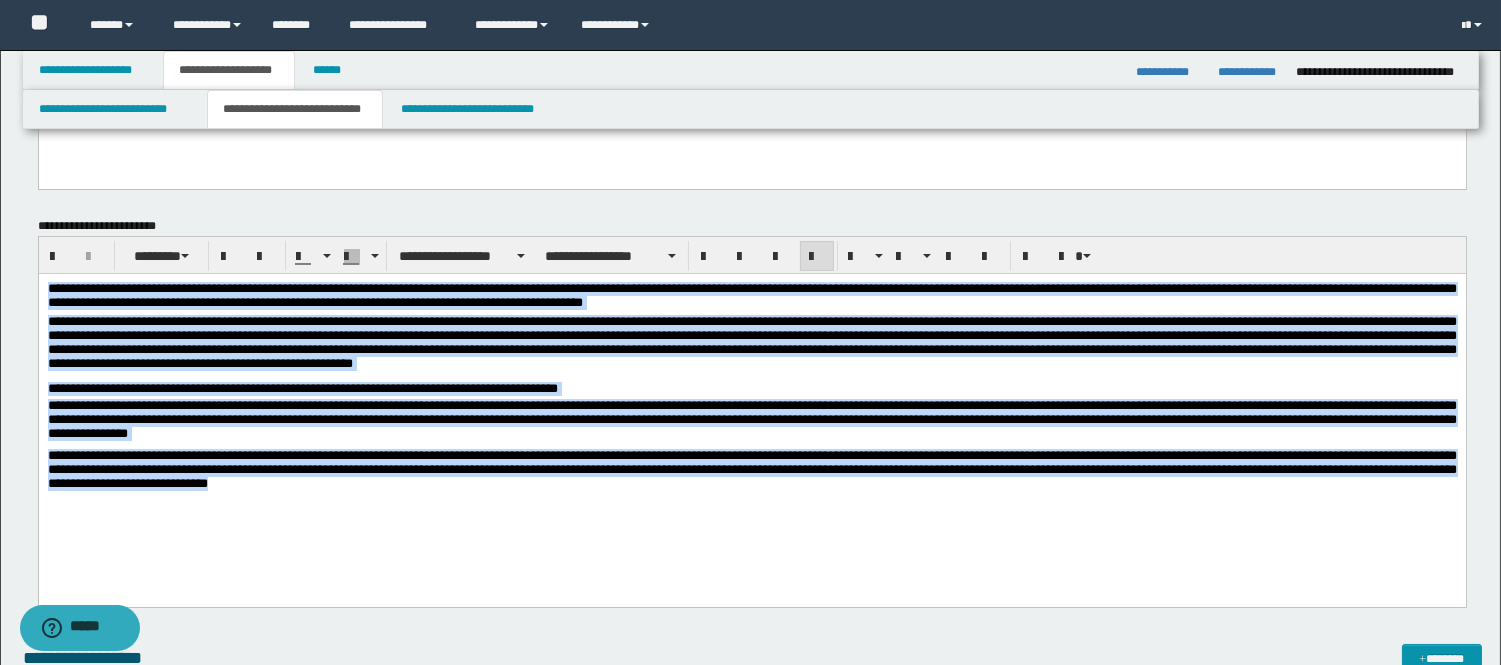 click on "**********" at bounding box center [751, 474] 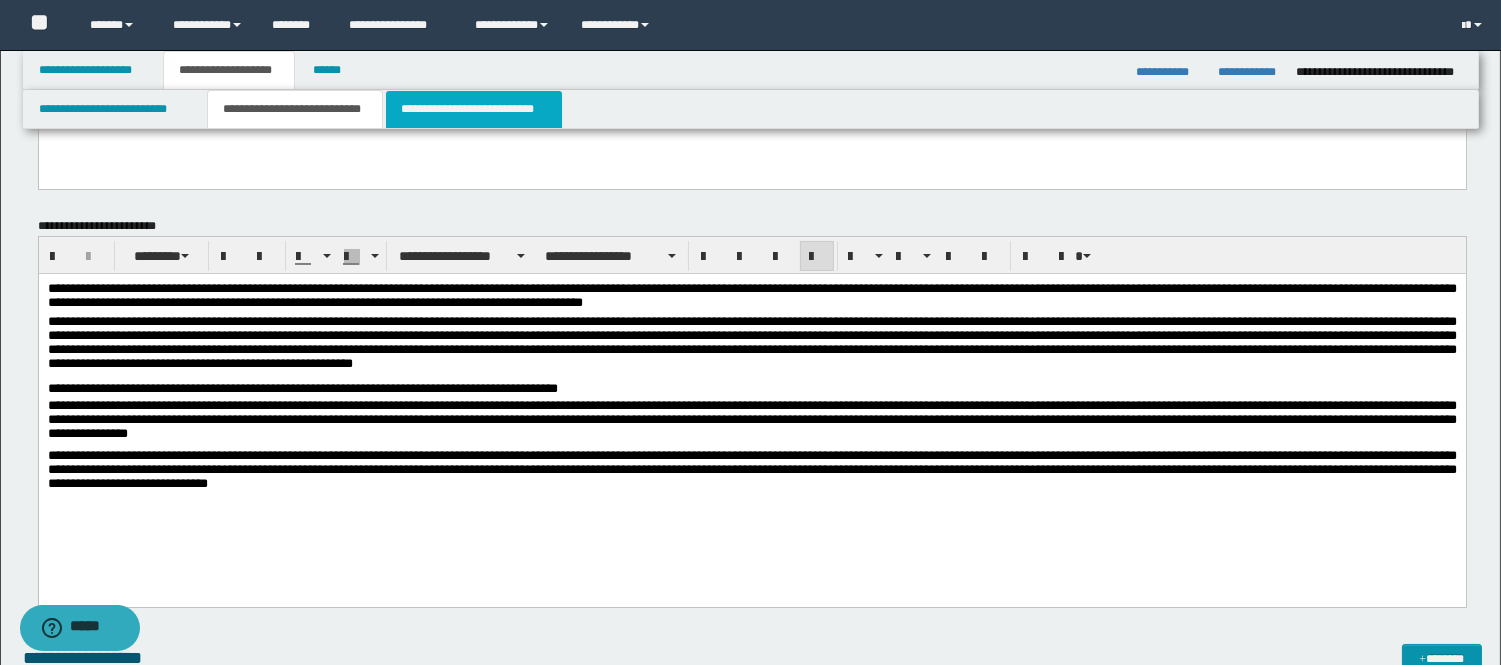 click on "**********" at bounding box center [474, 109] 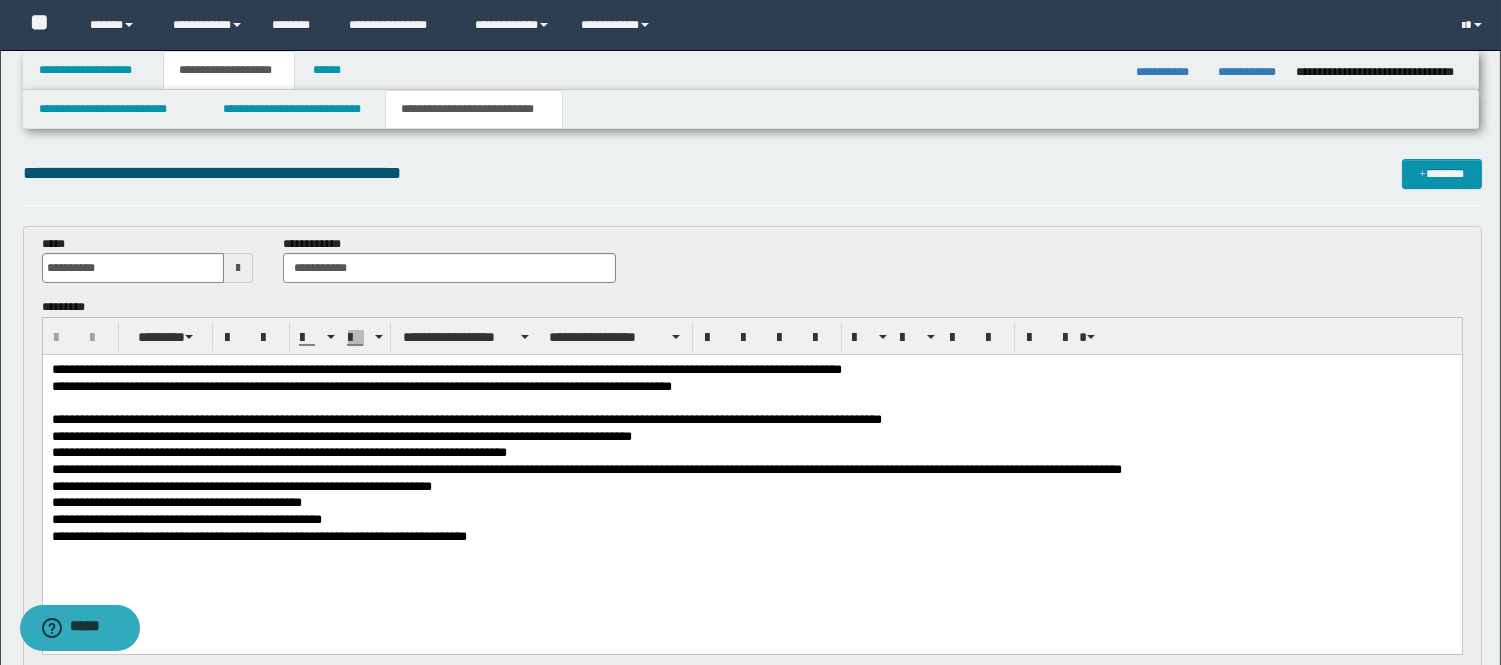 scroll, scrollTop: 111, scrollLeft: 0, axis: vertical 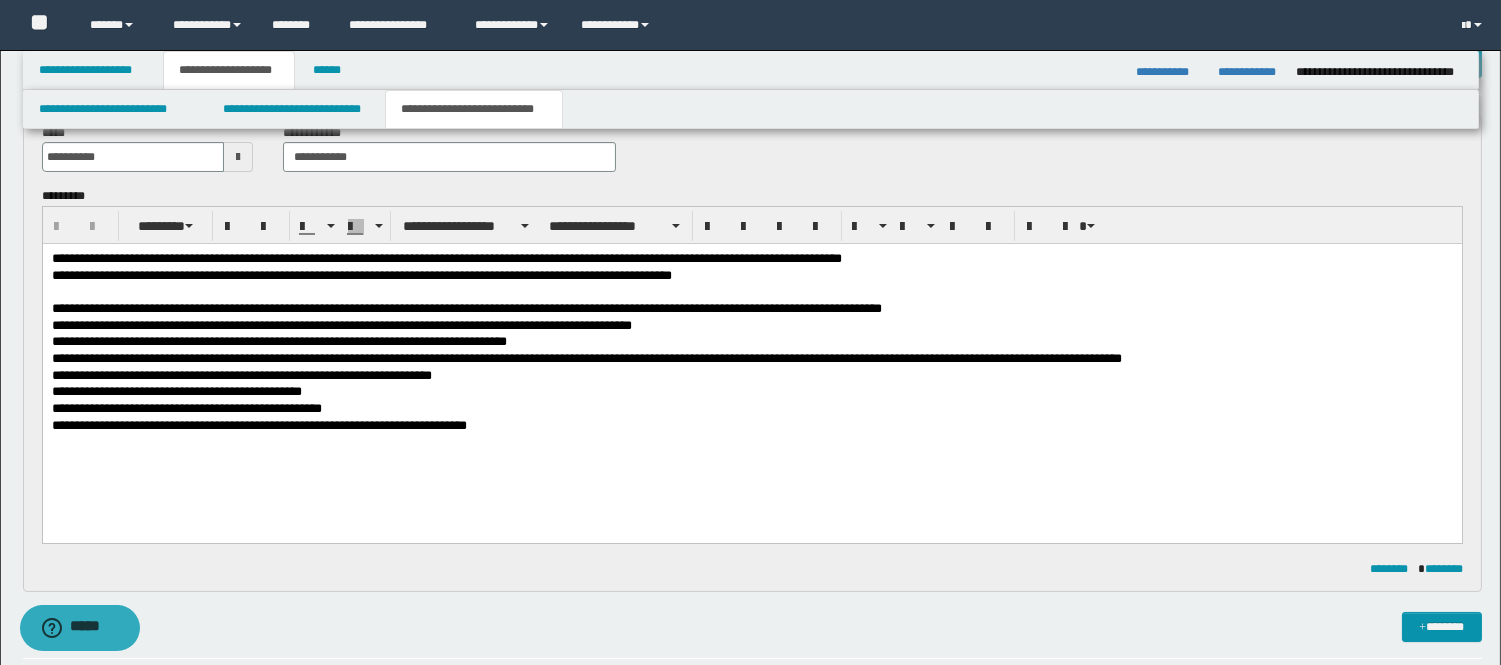click on "**********" at bounding box center (751, 310) 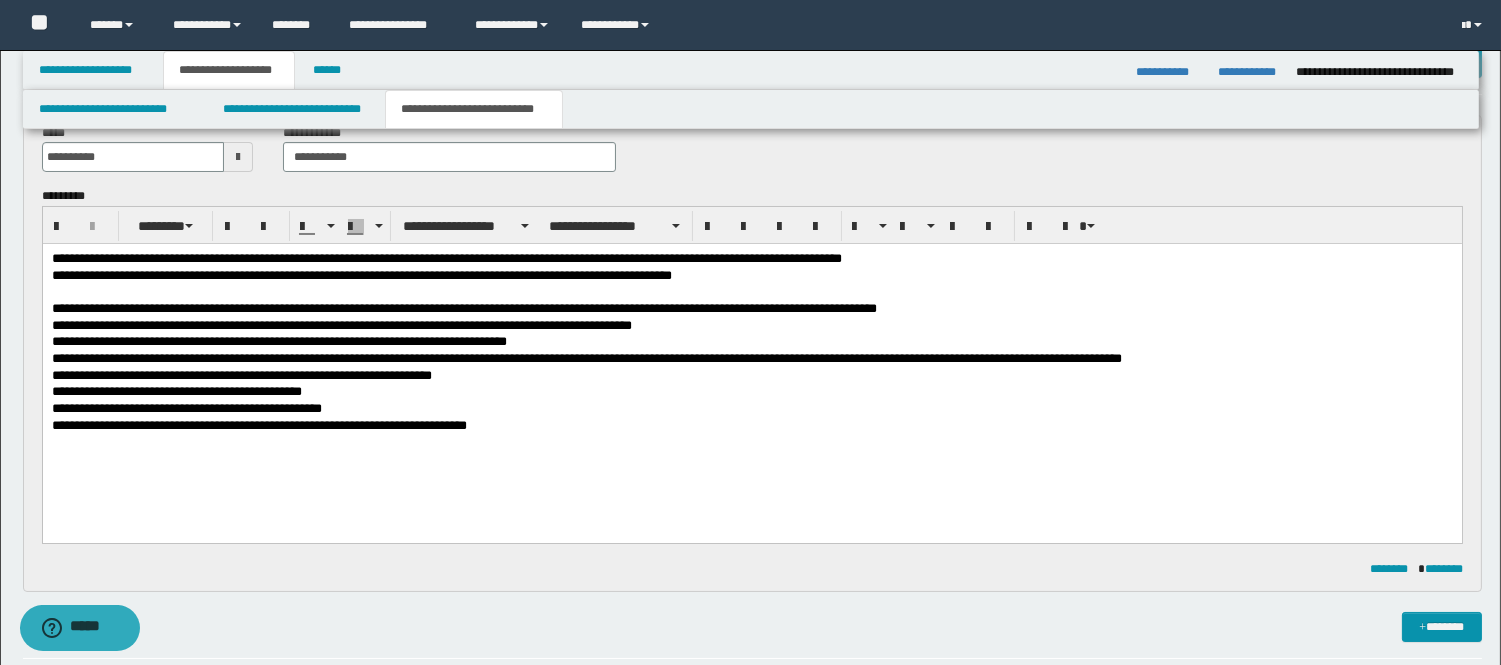 click on "**********" at bounding box center [751, 310] 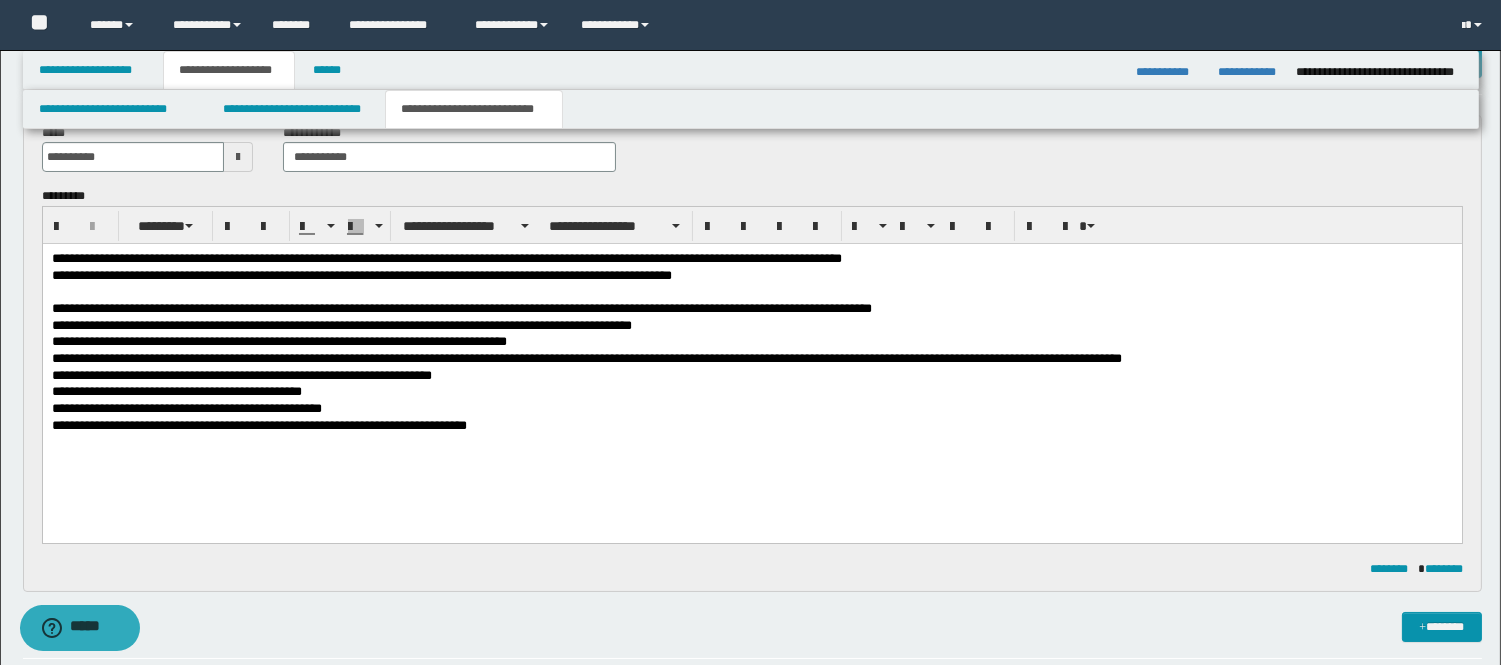 click on "**********" at bounding box center [751, 310] 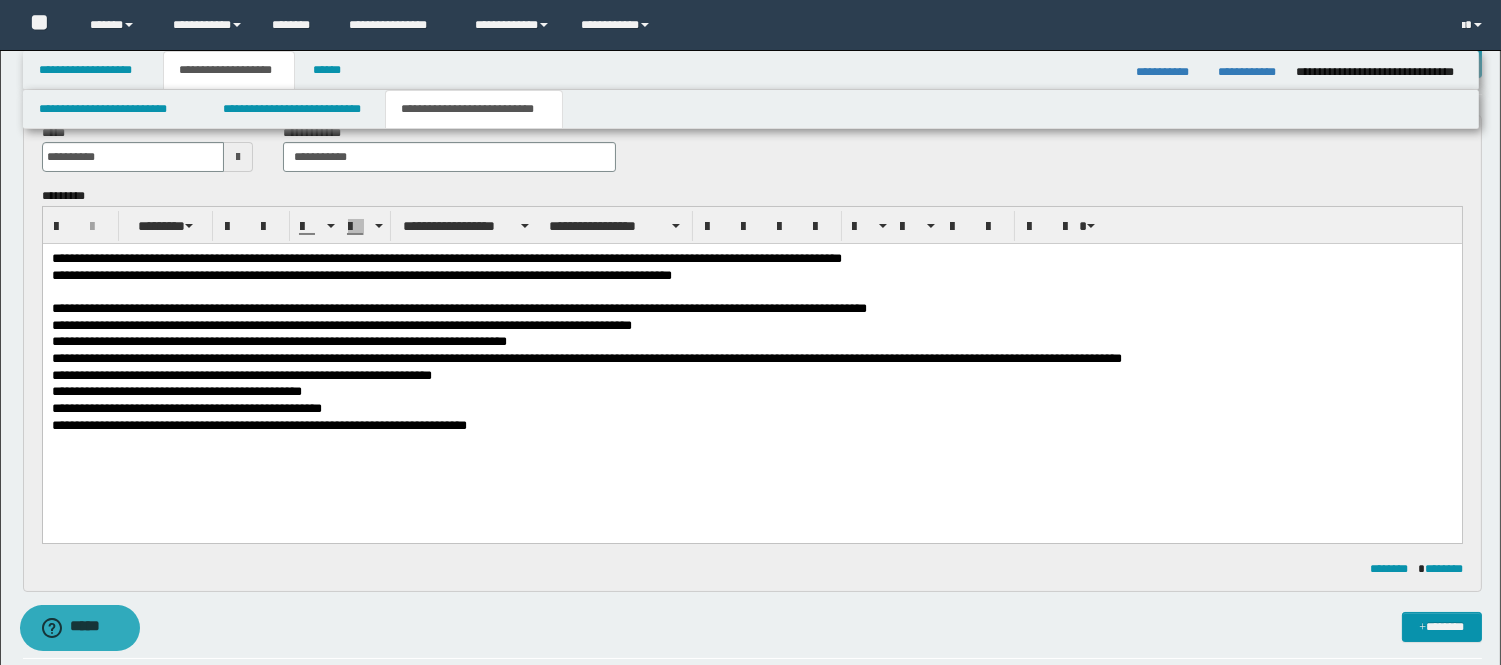 click on "**********" at bounding box center [751, 310] 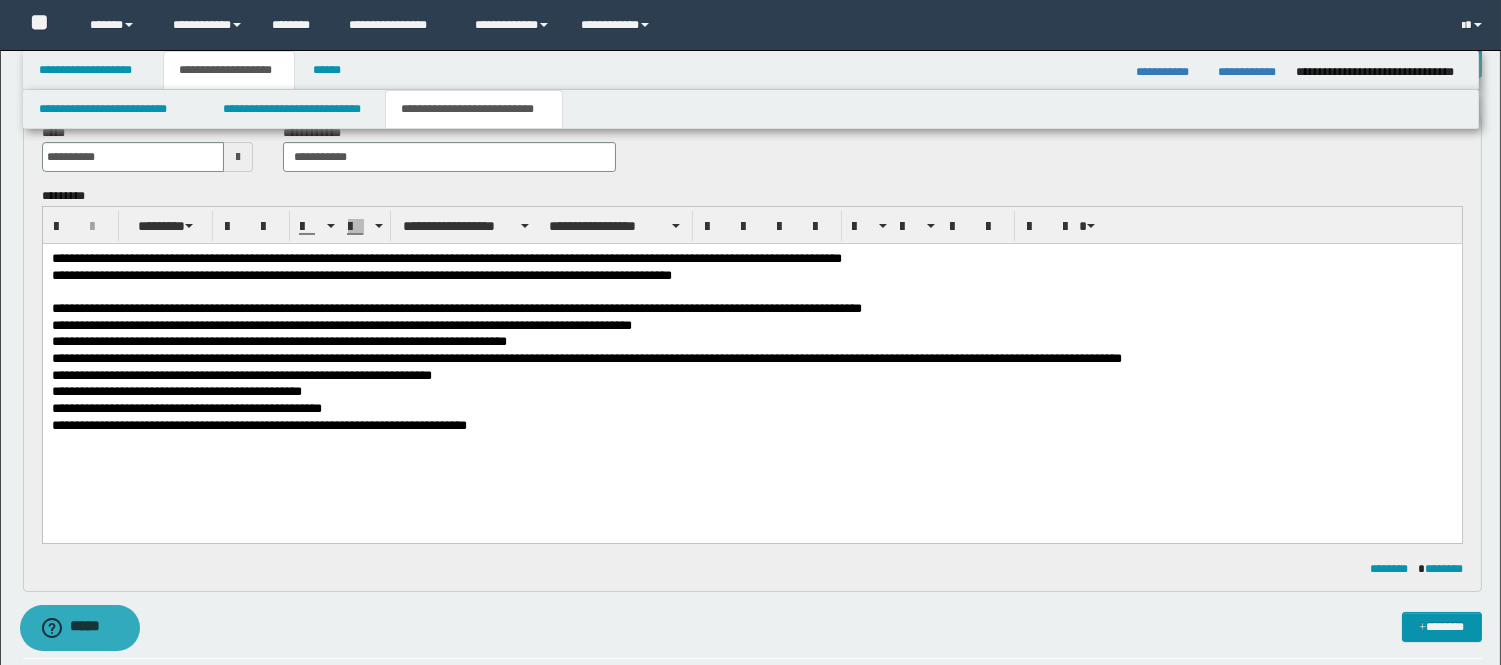 click on "**********" at bounding box center (751, 327) 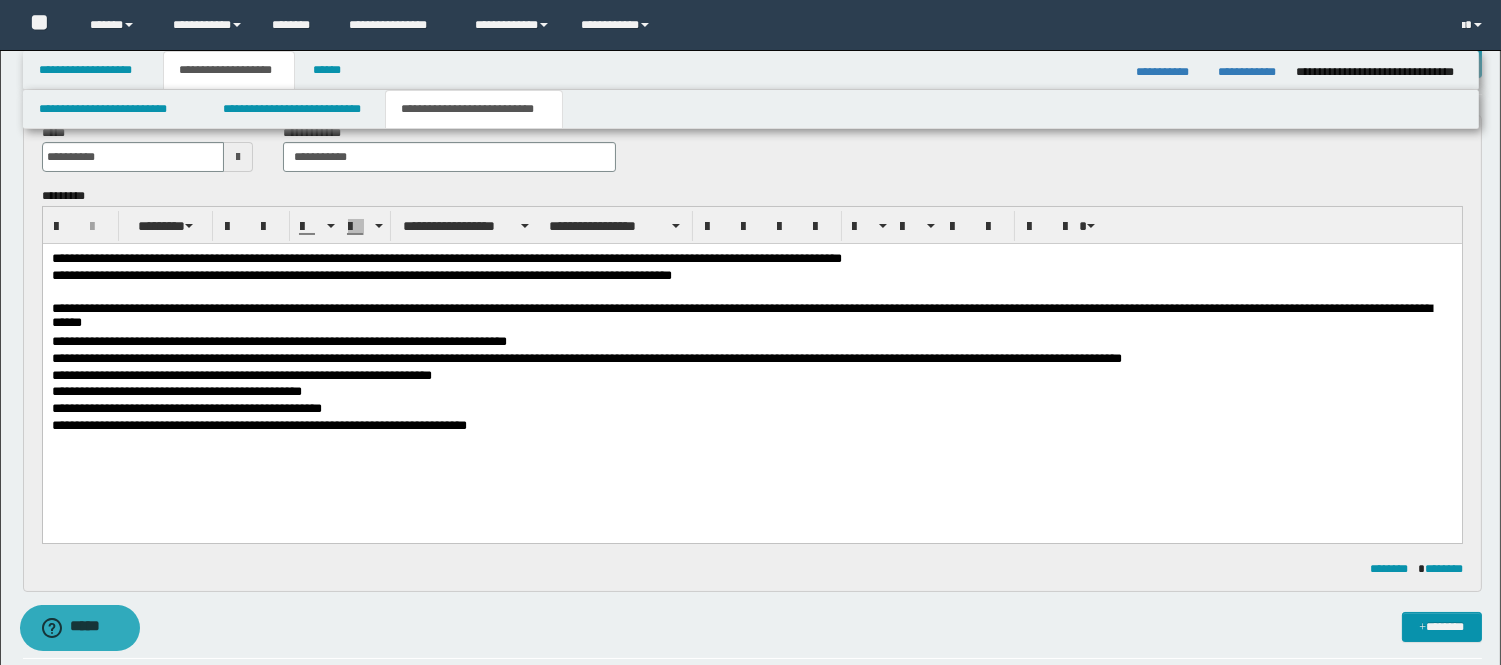 drag, startPoint x: 1341, startPoint y: 305, endPoint x: 1403, endPoint y: 370, distance: 89.827614 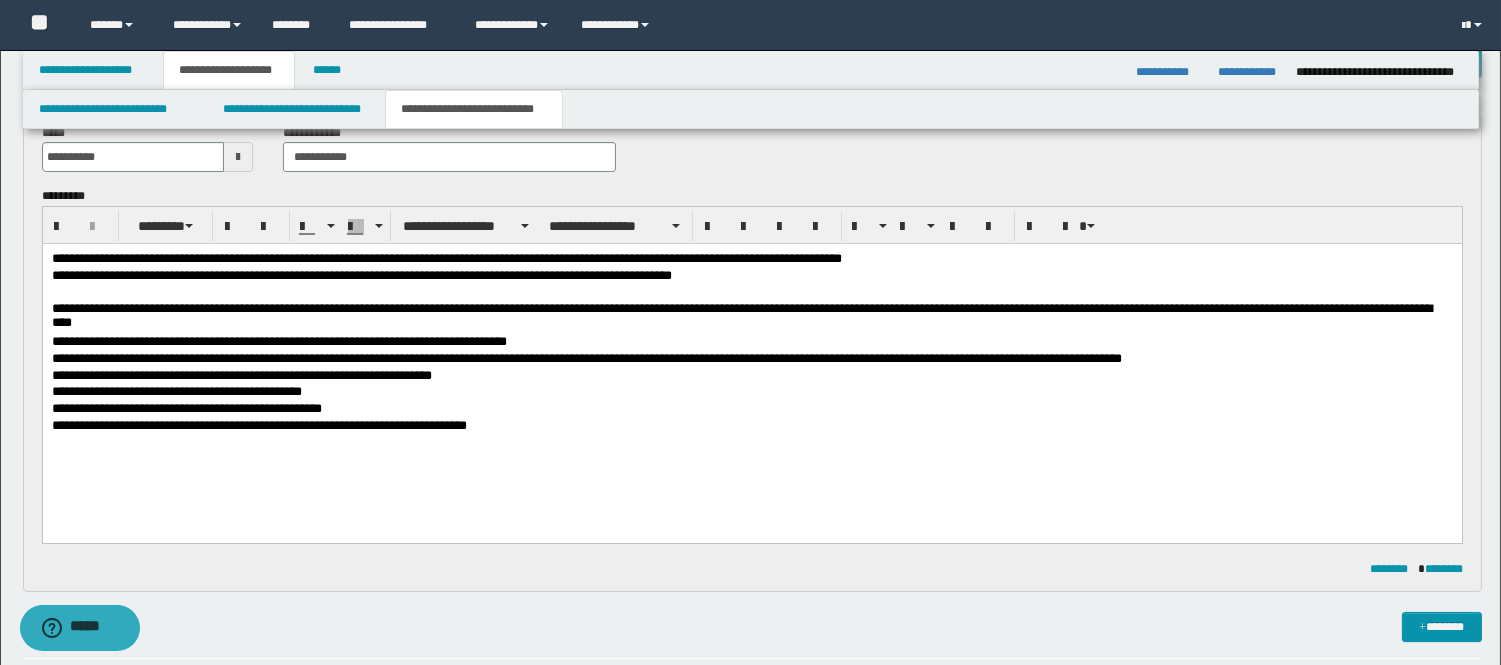 click on "**********" at bounding box center [751, 318] 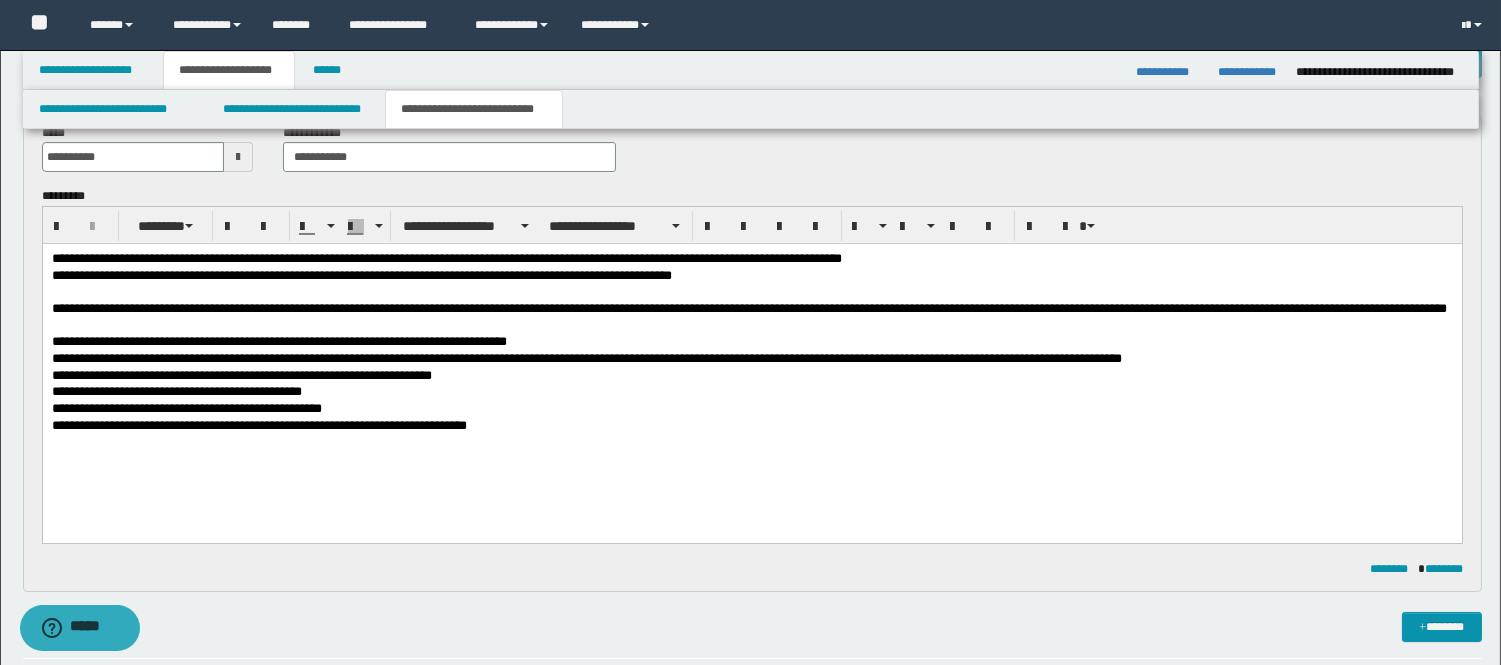 click on "**********" at bounding box center (751, 318) 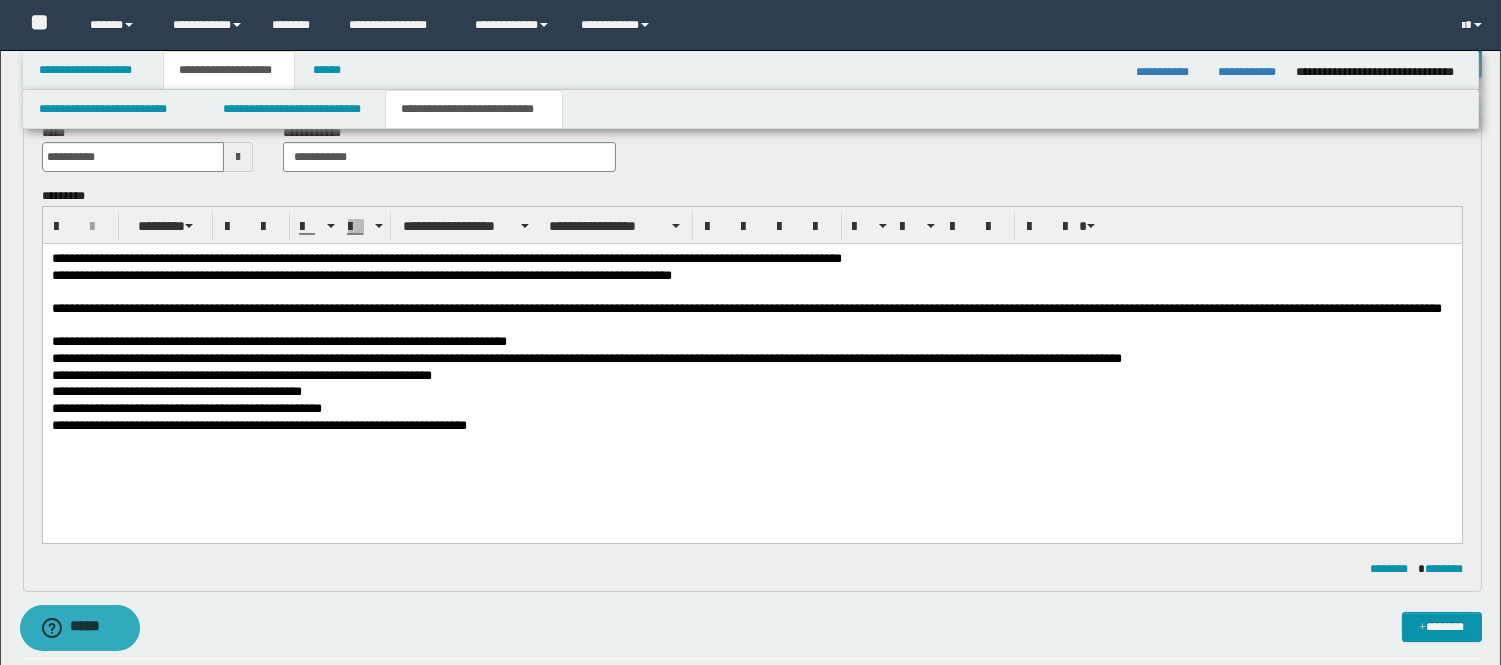 click on "**********" at bounding box center [751, 343] 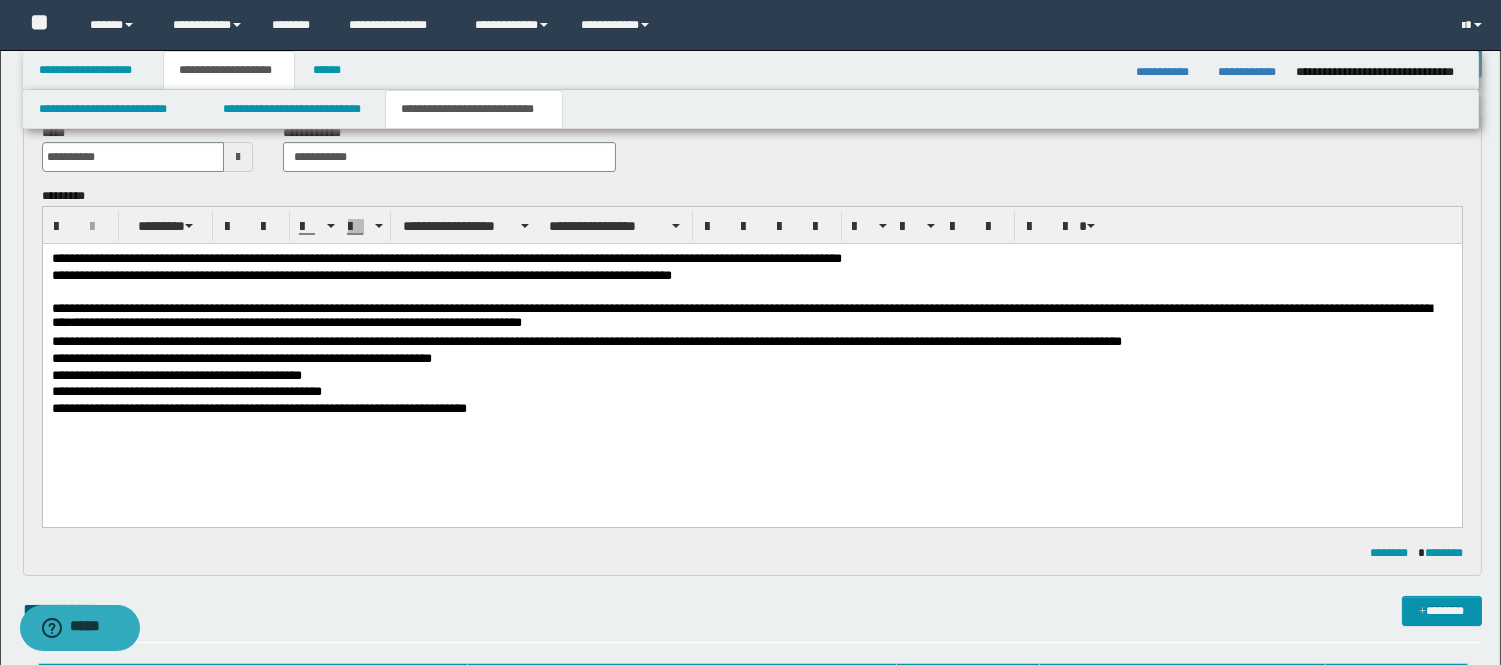 click on "**********" at bounding box center (751, 343) 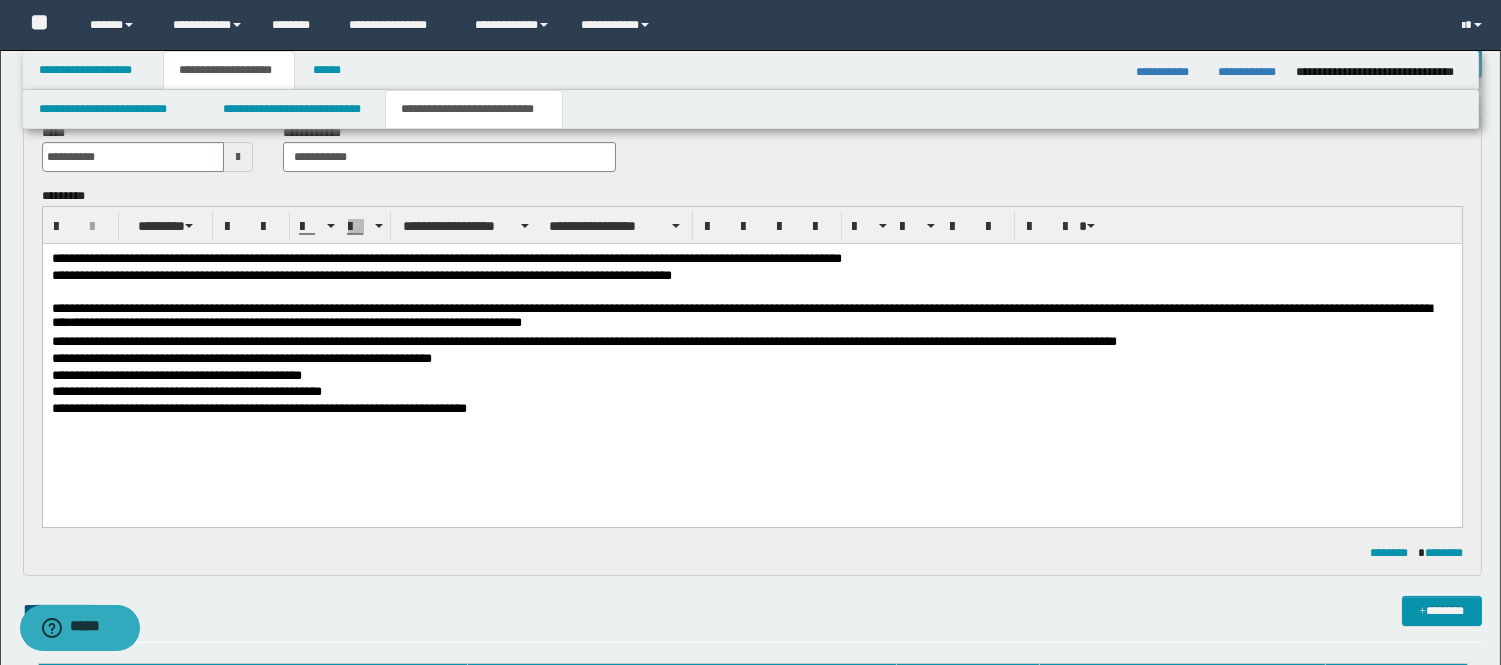 click on "**********" at bounding box center (751, 343) 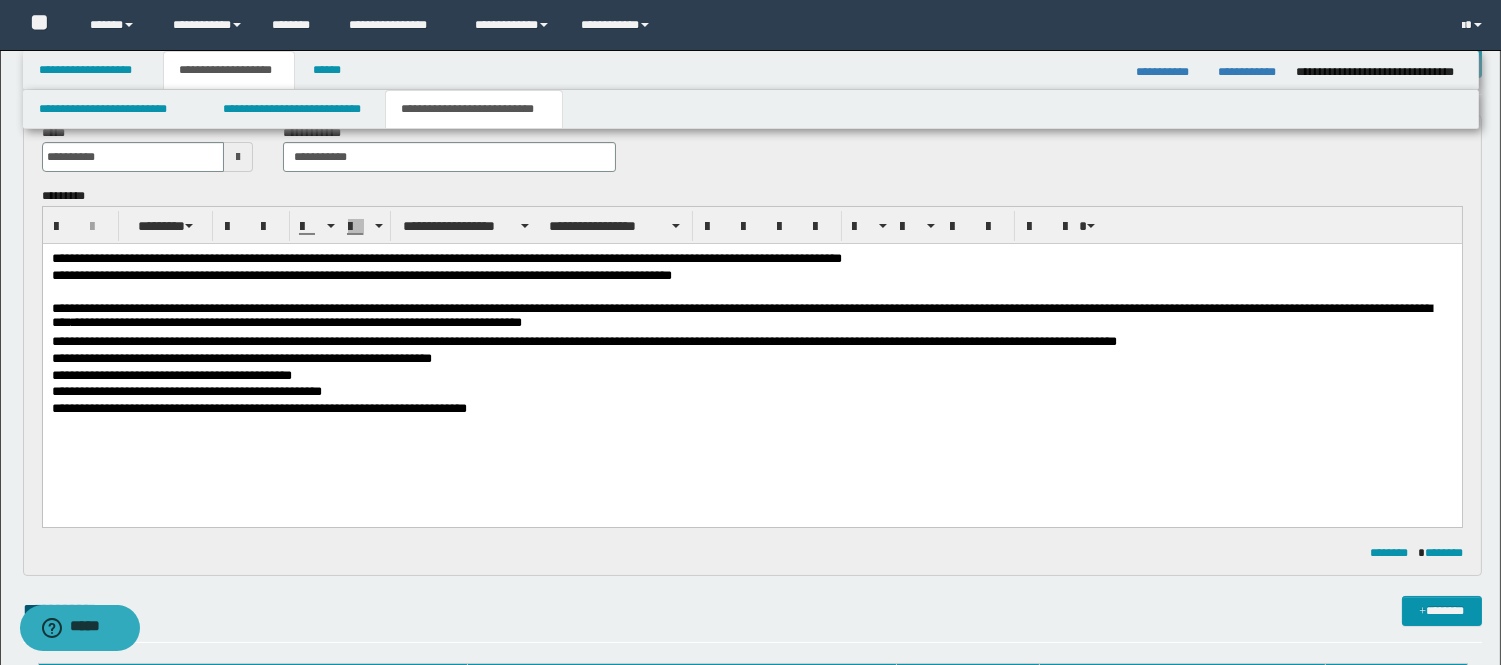 click on "**********" at bounding box center [751, 393] 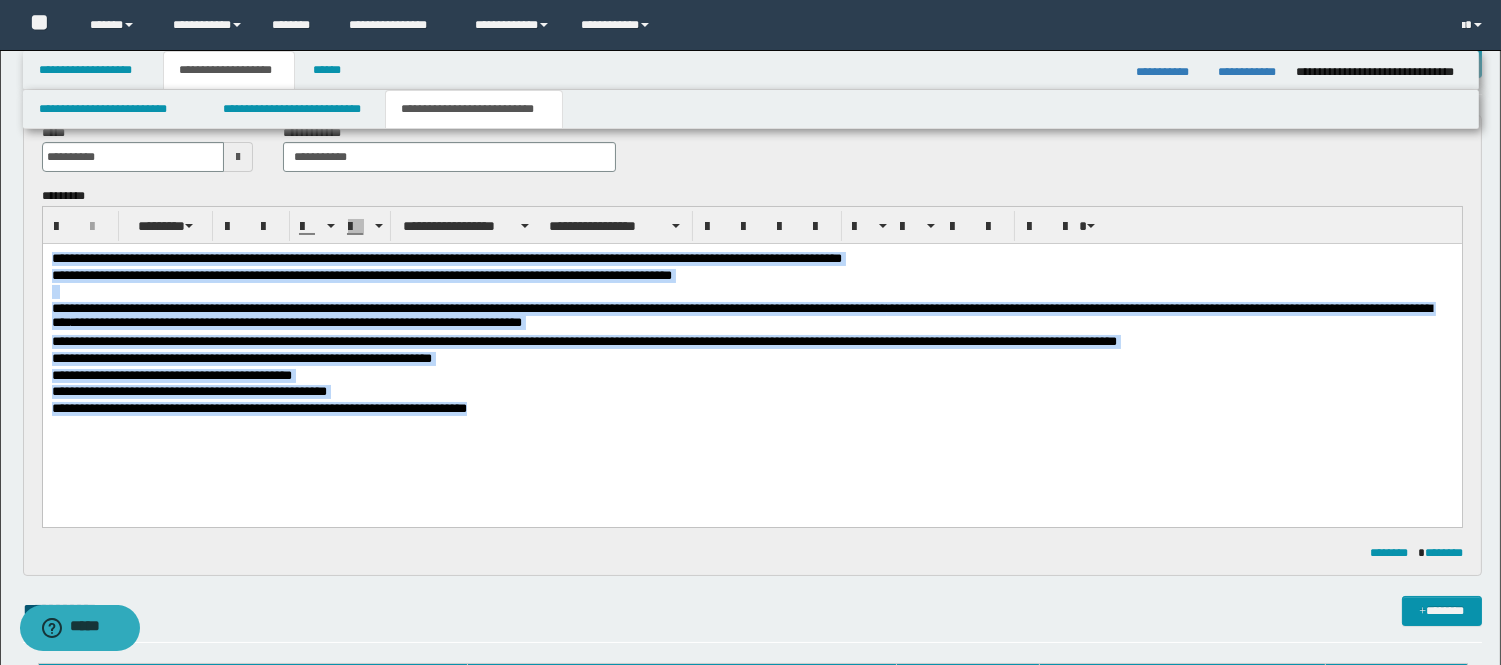 drag, startPoint x: 486, startPoint y: 412, endPoint x: 68, endPoint y: 497, distance: 426.5548 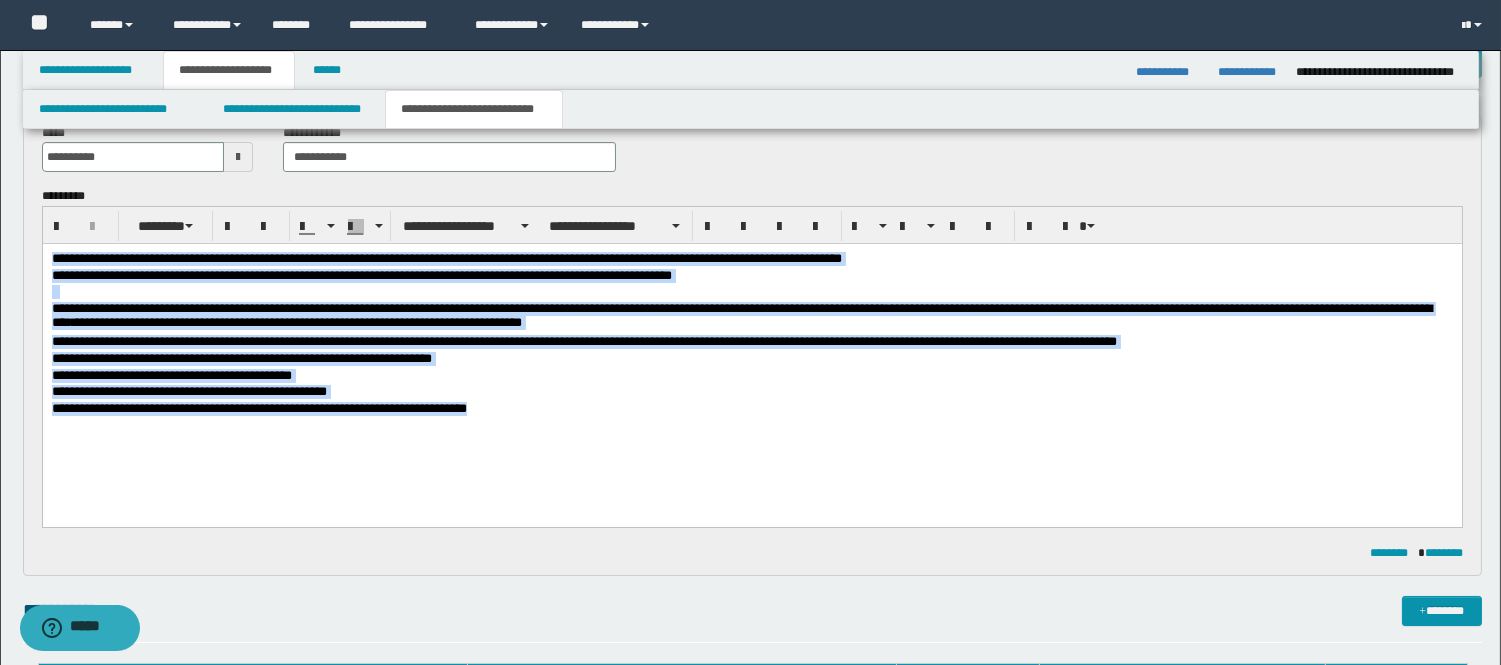 click on "**********" at bounding box center [751, 360] 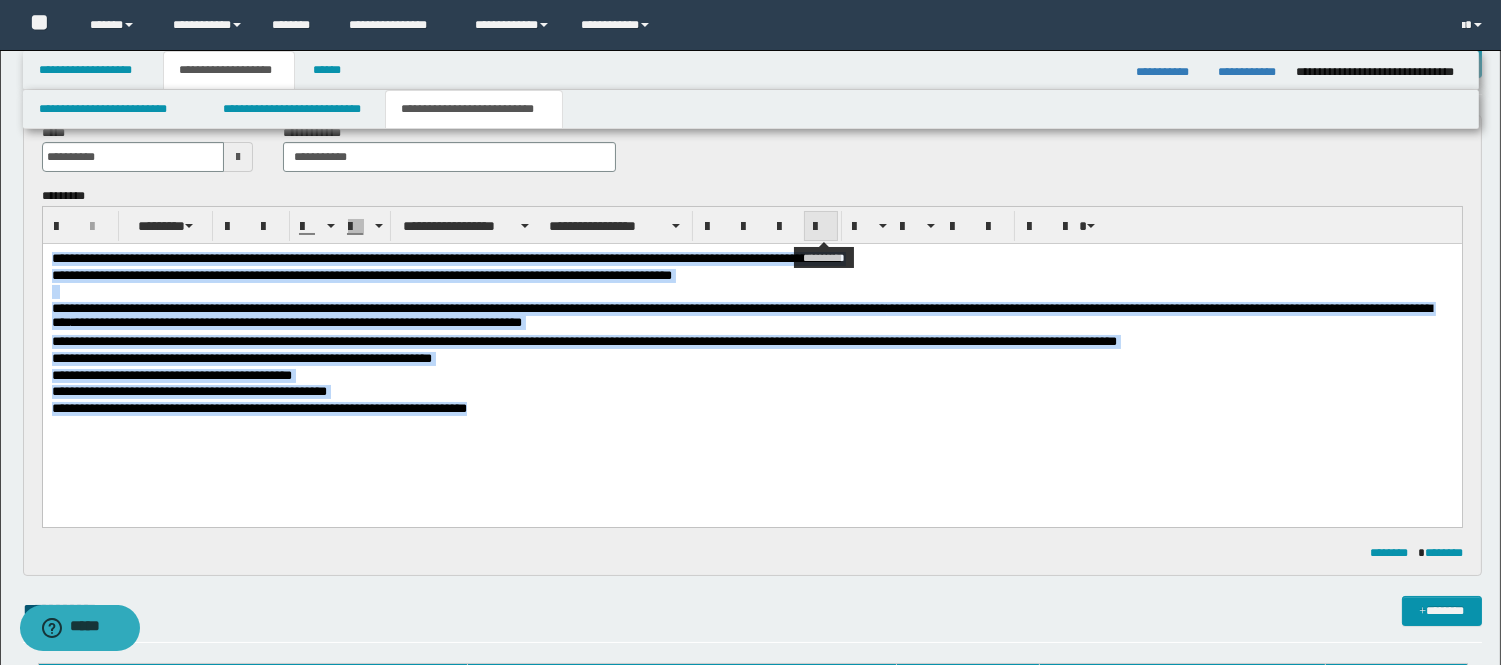 click at bounding box center (821, 227) 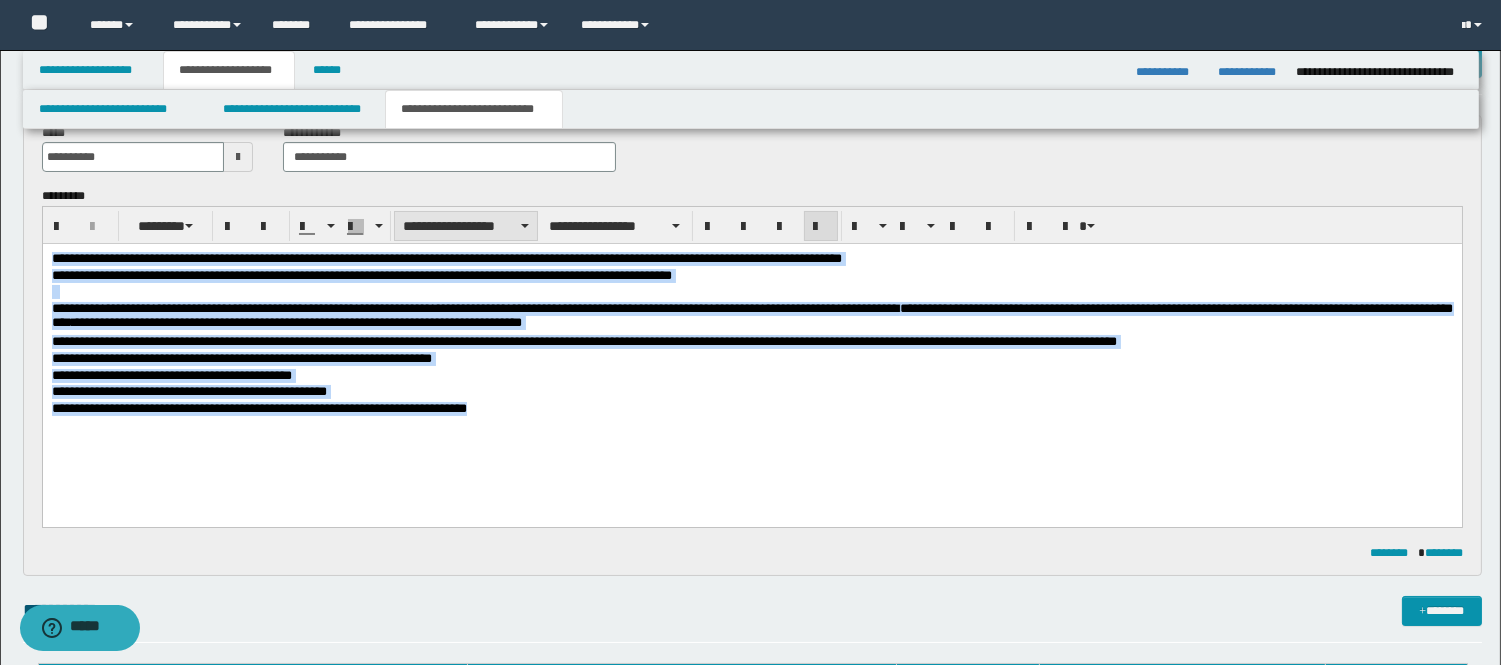 click on "**********" at bounding box center (466, 226) 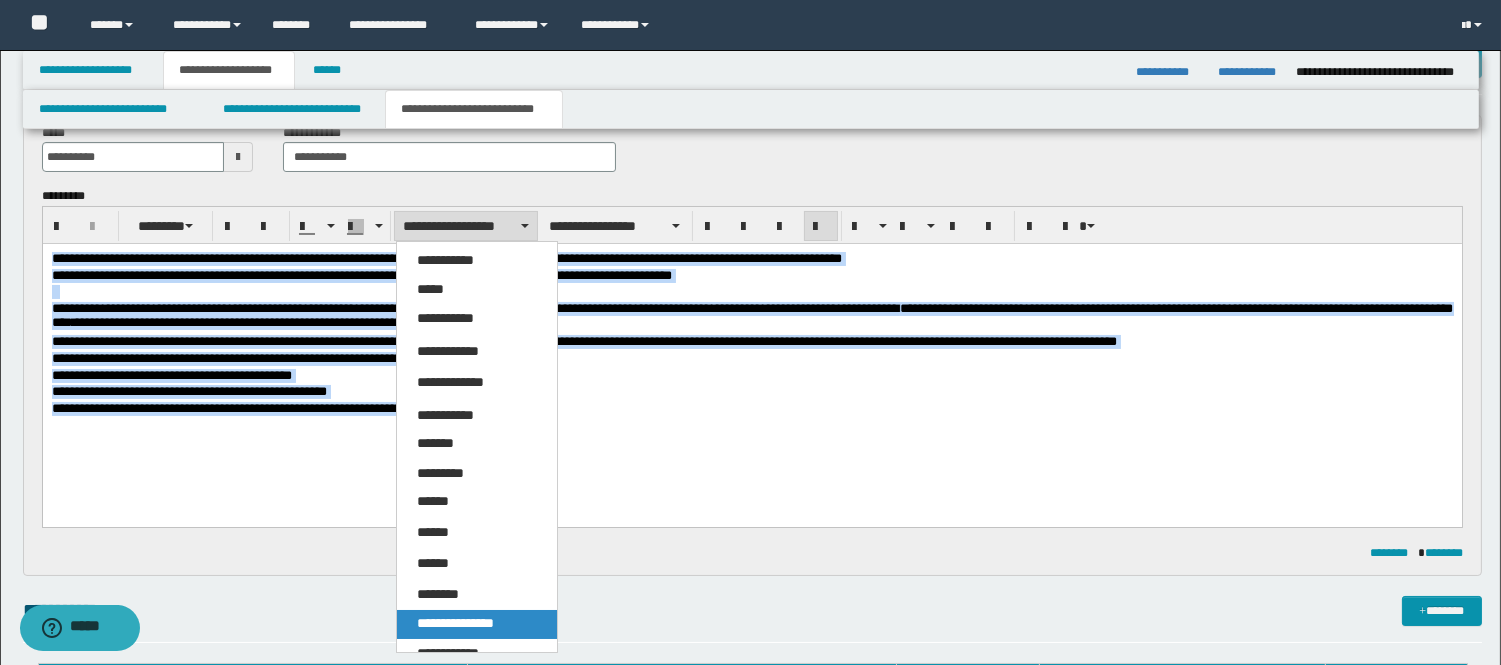 click on "**********" at bounding box center [455, 623] 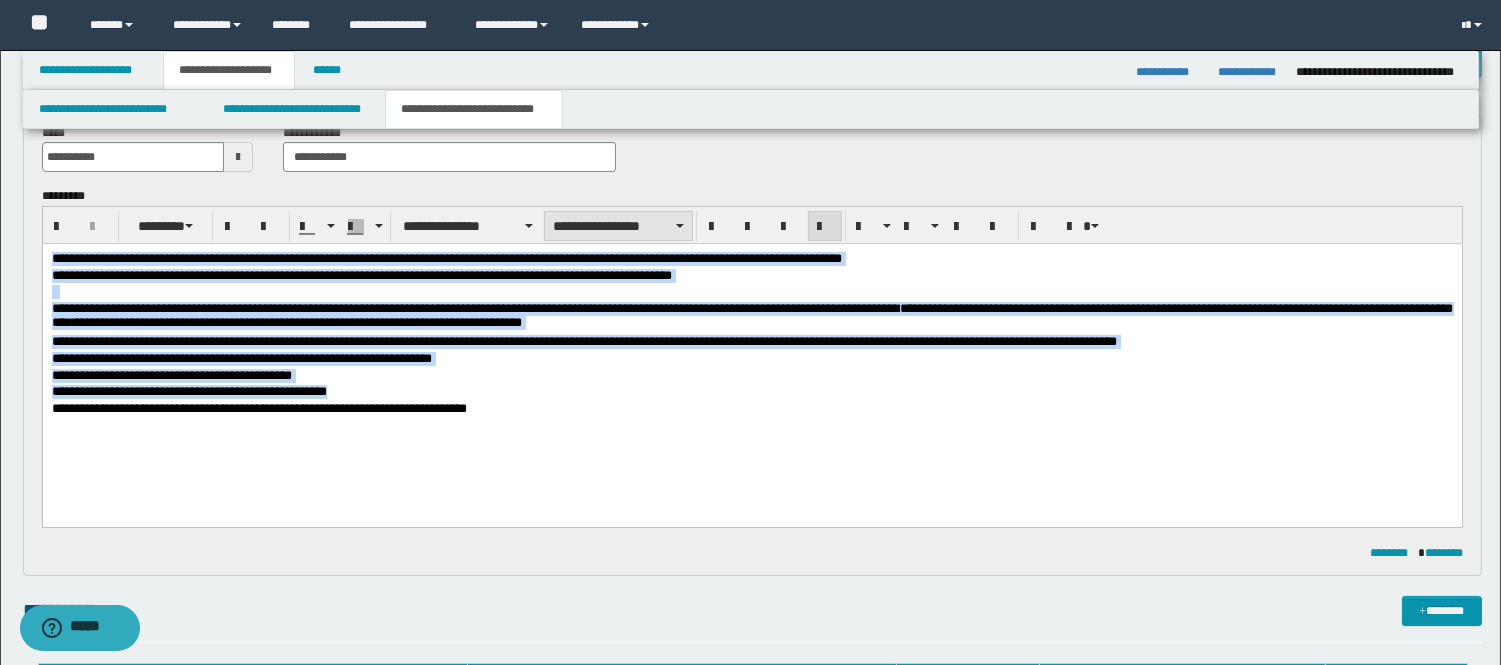 click on "**********" at bounding box center (618, 226) 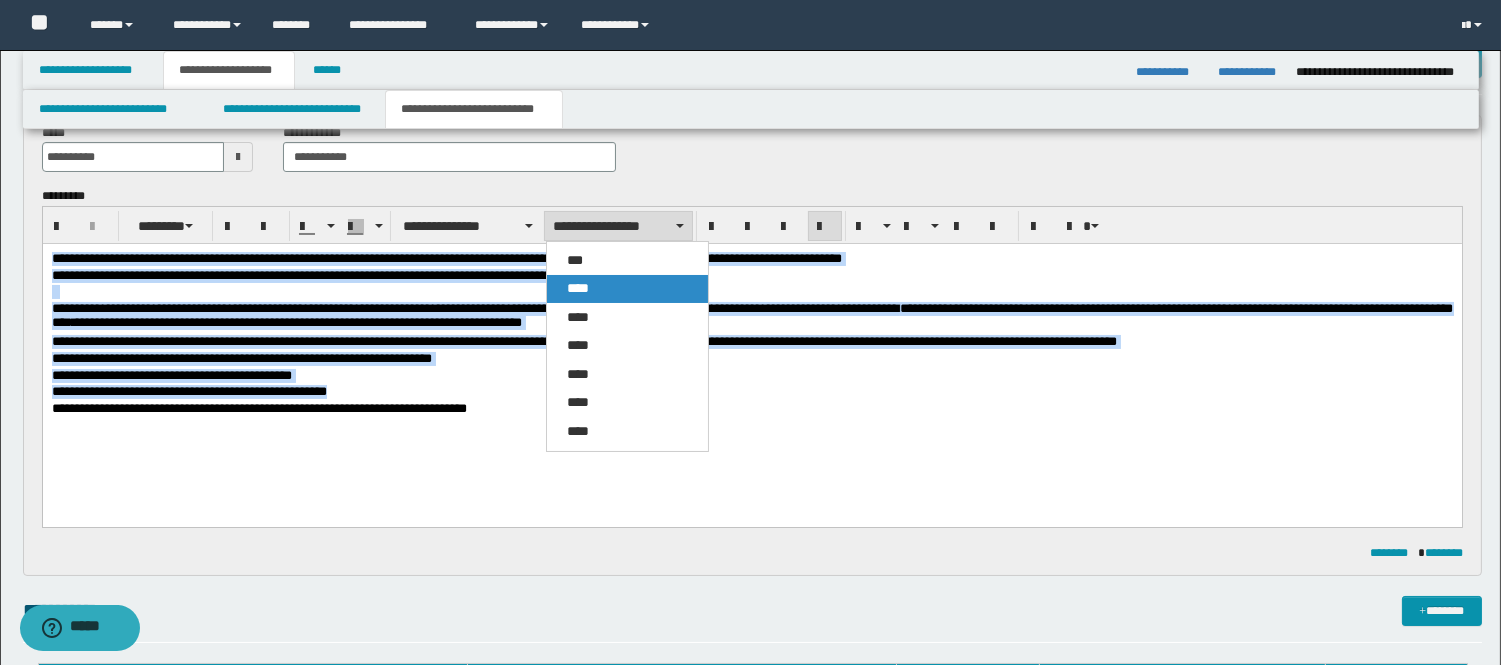 click on "****" at bounding box center [627, 289] 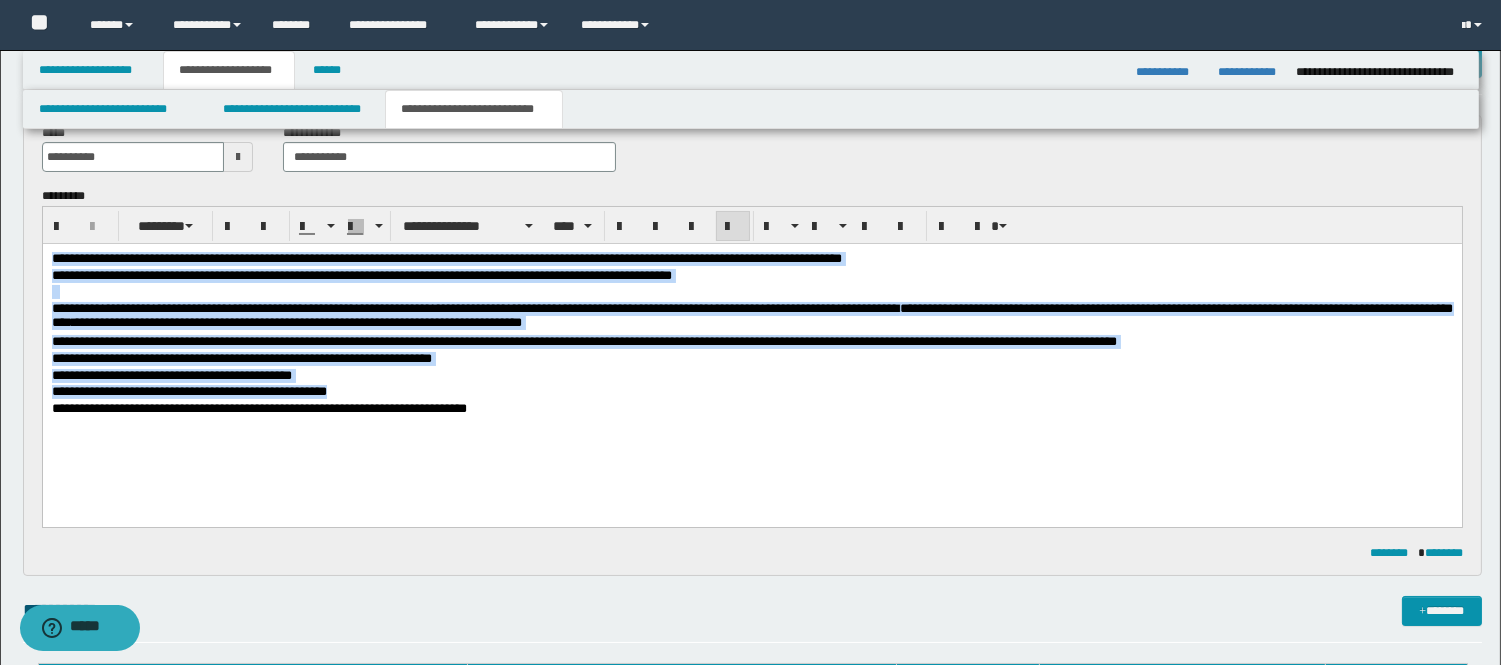 click on "**********" at bounding box center [751, 360] 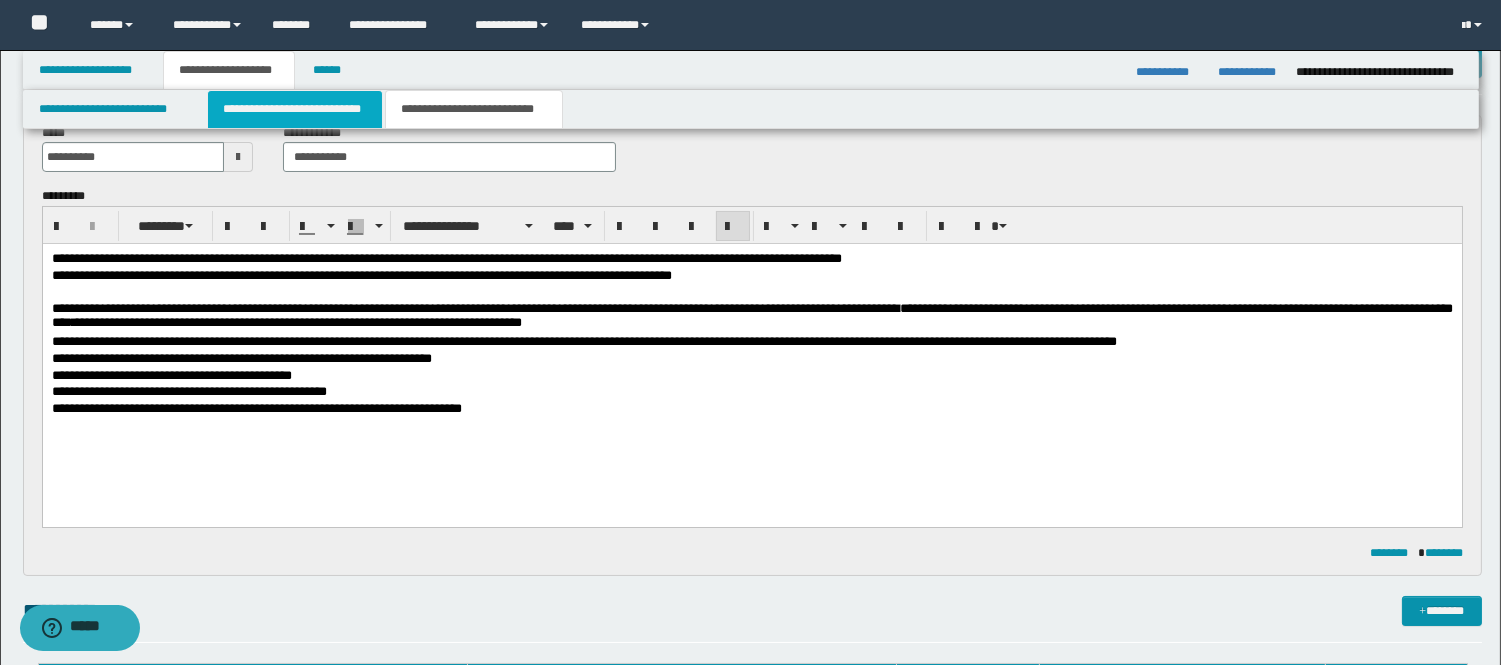 click on "**********" at bounding box center (295, 109) 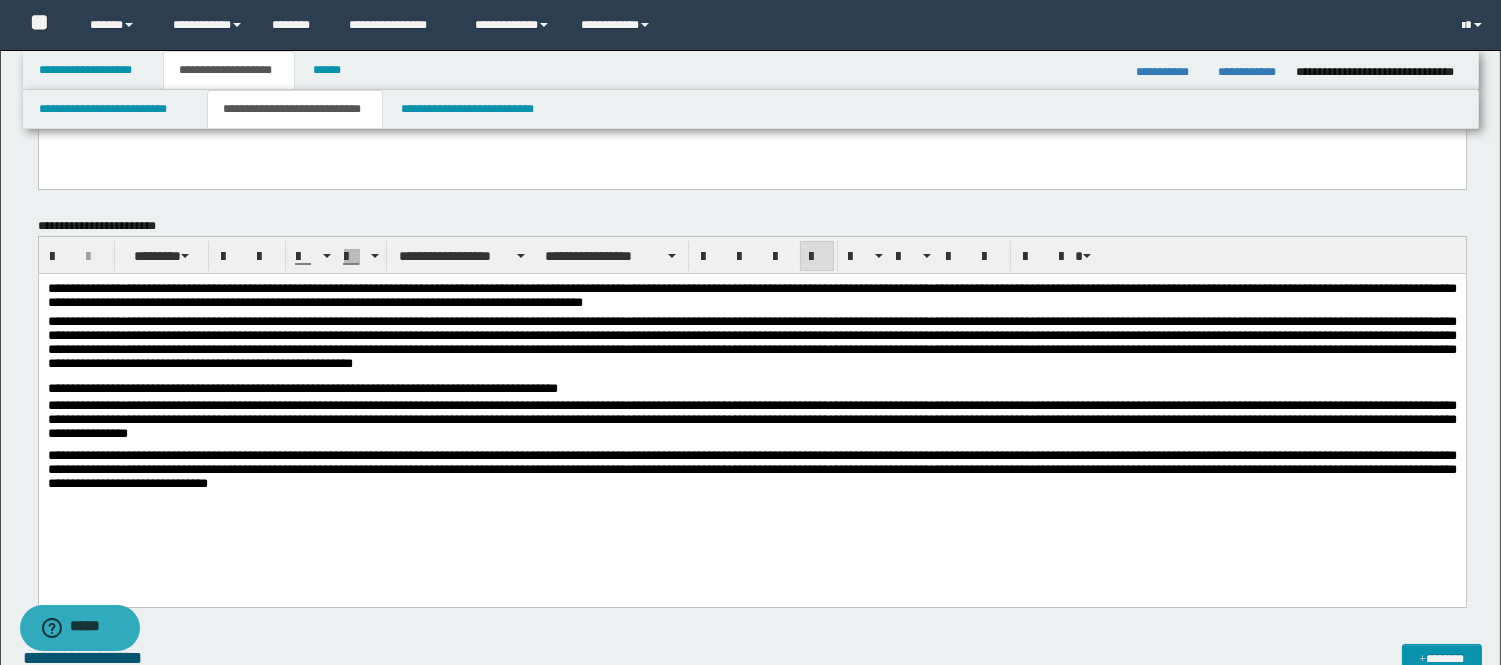 click on "**********" at bounding box center (751, 415) 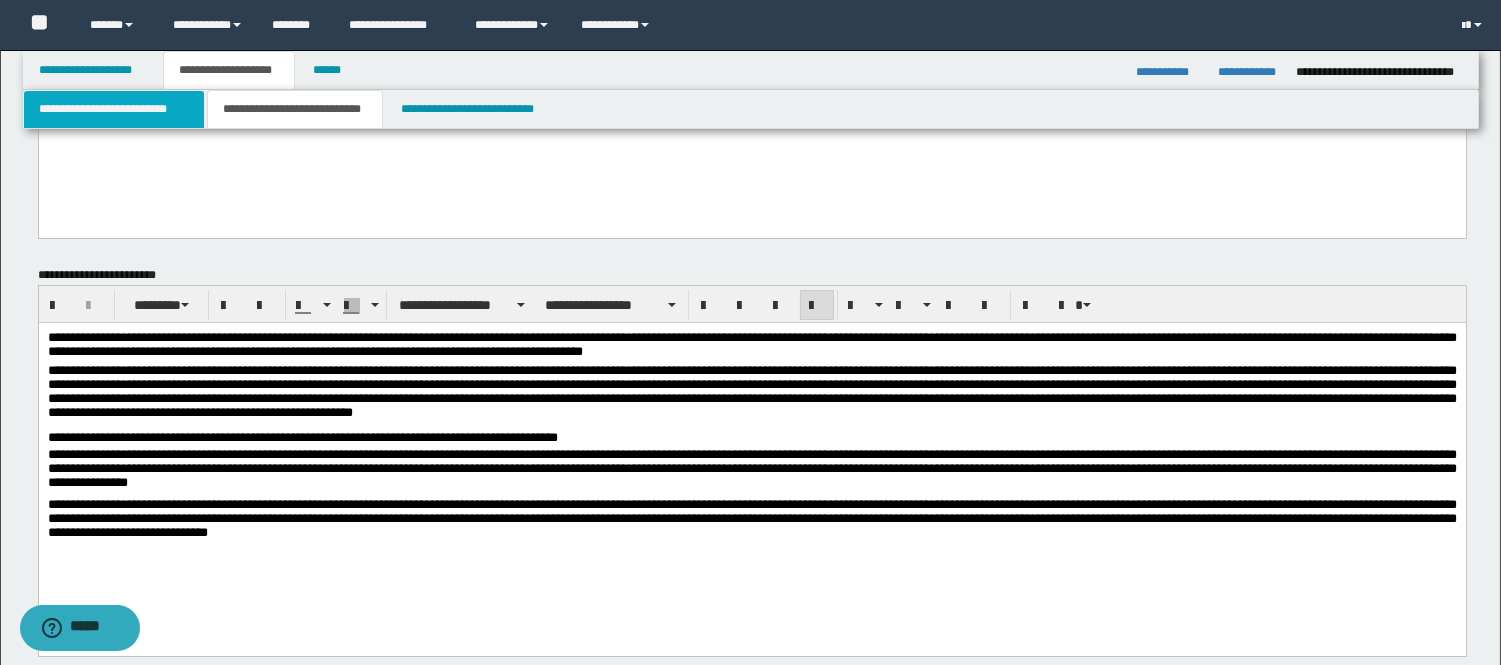 click on "**********" at bounding box center [114, 109] 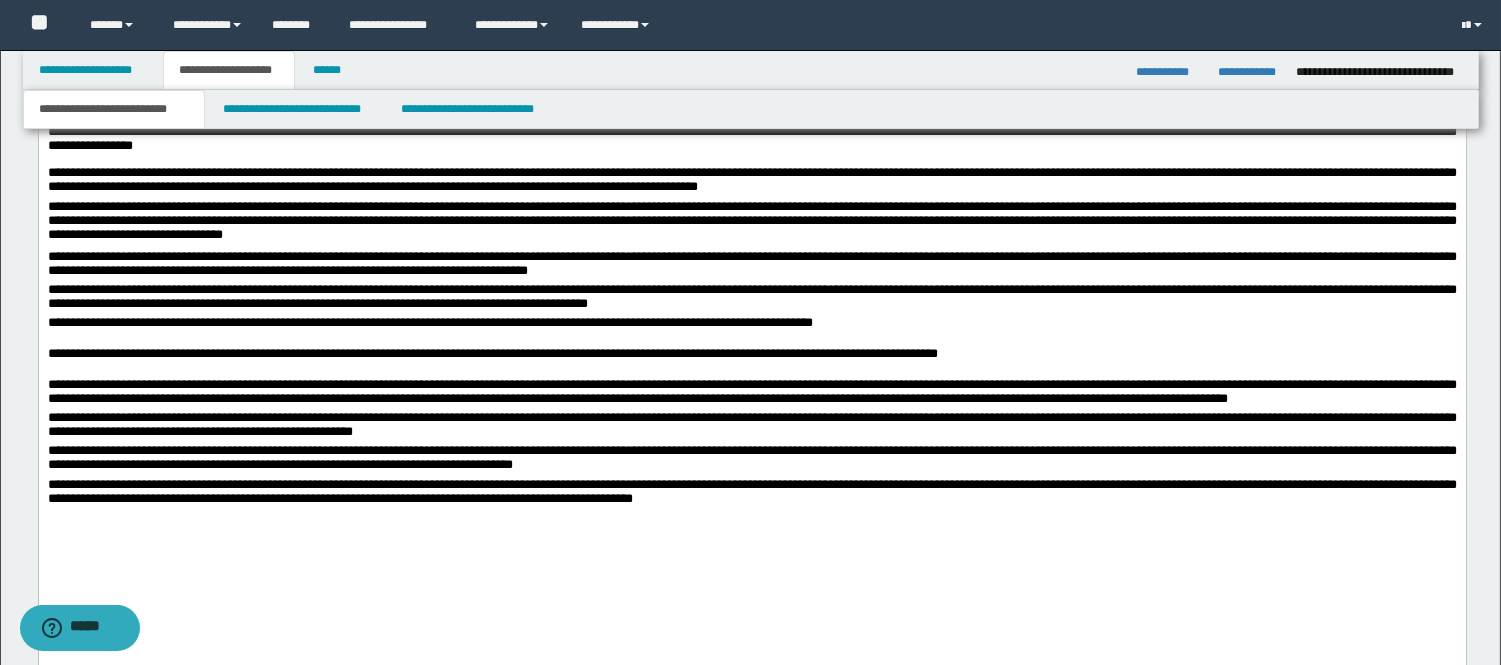 scroll, scrollTop: 1666, scrollLeft: 0, axis: vertical 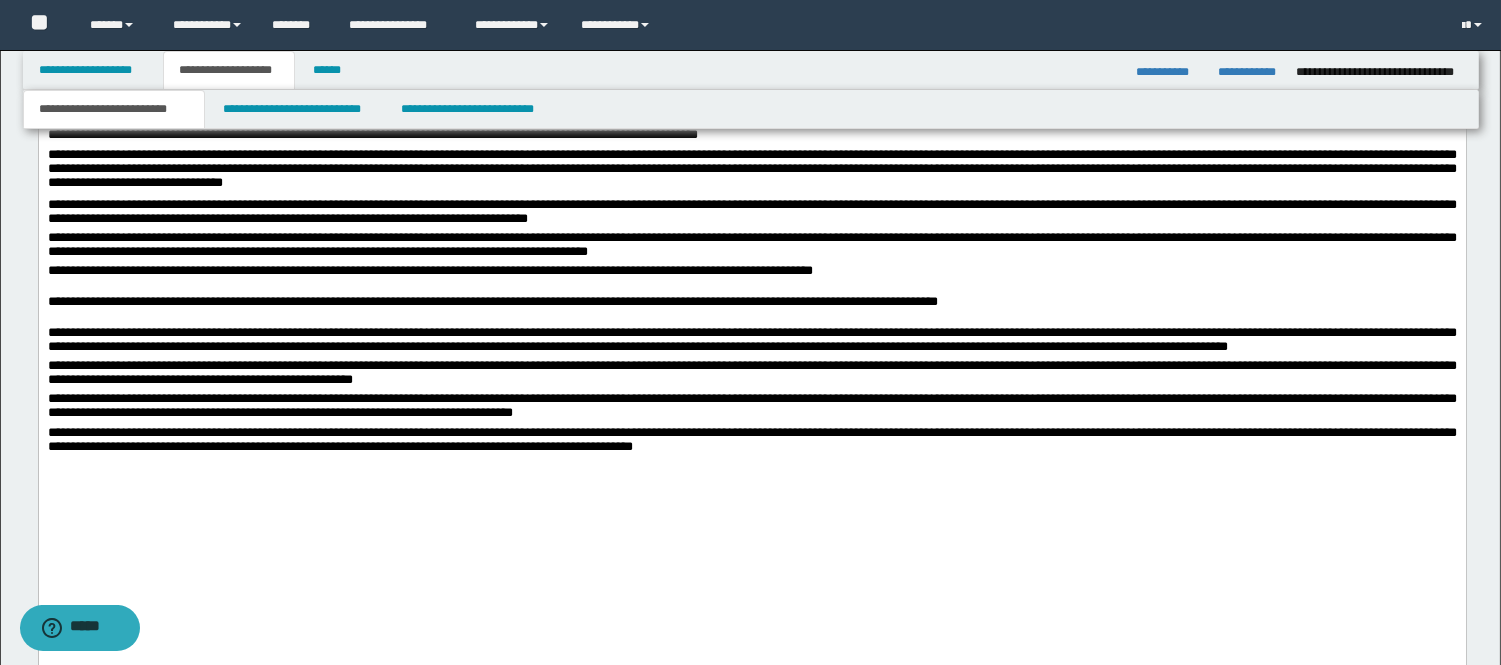 click at bounding box center (751, 467) 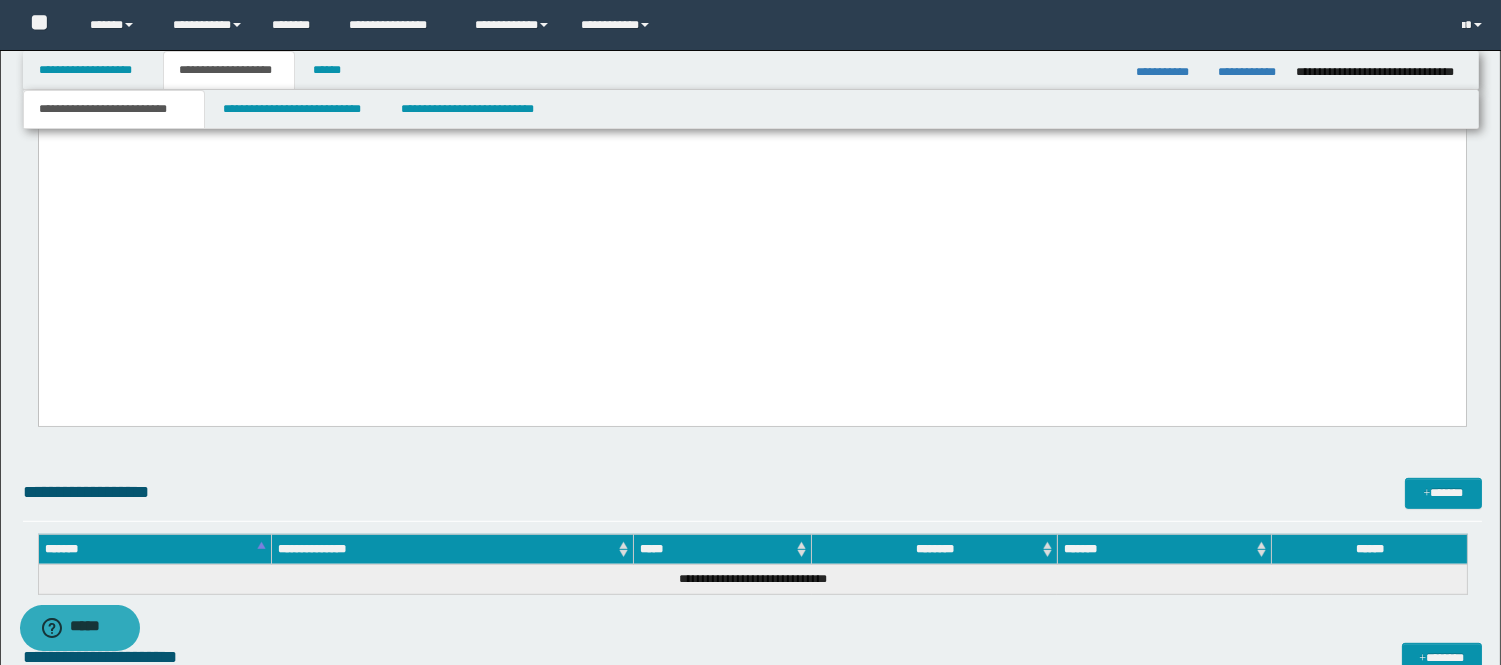 scroll, scrollTop: 2000, scrollLeft: 0, axis: vertical 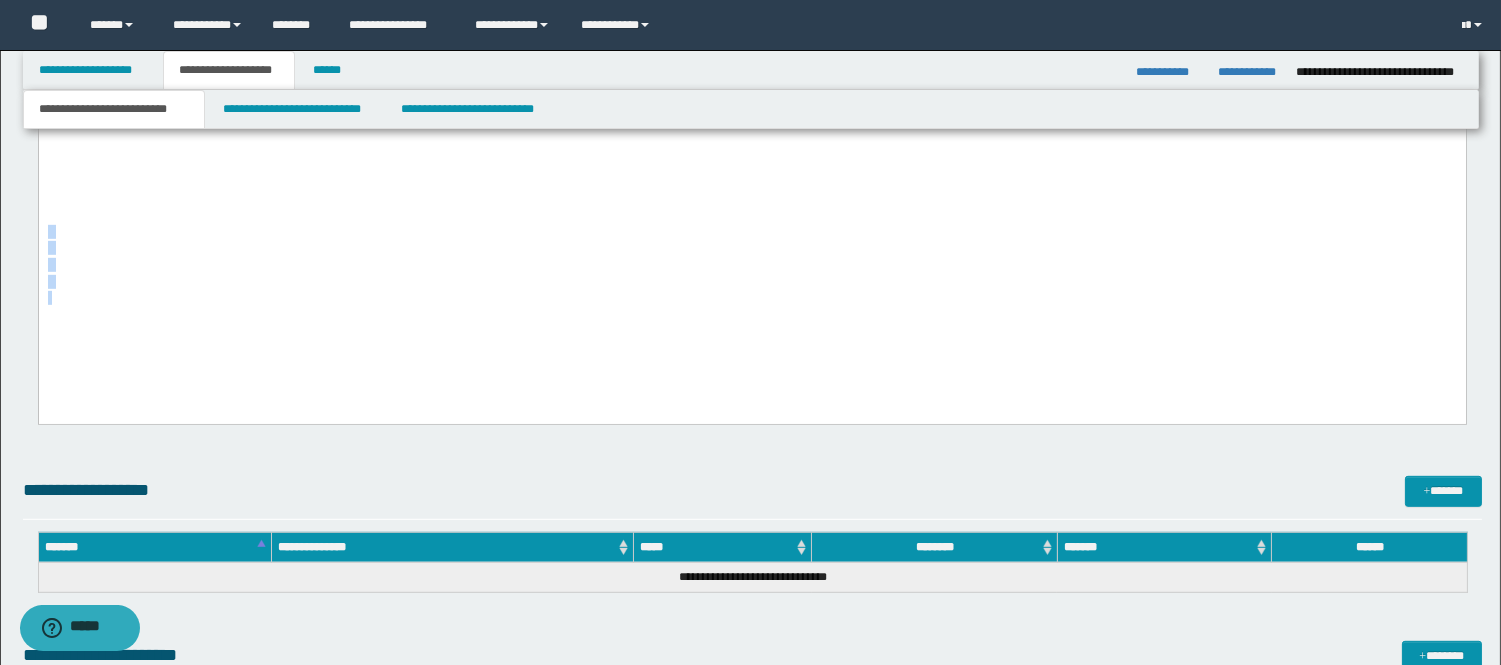drag, startPoint x: 76, startPoint y: 224, endPoint x: 66, endPoint y: 441, distance: 217.23029 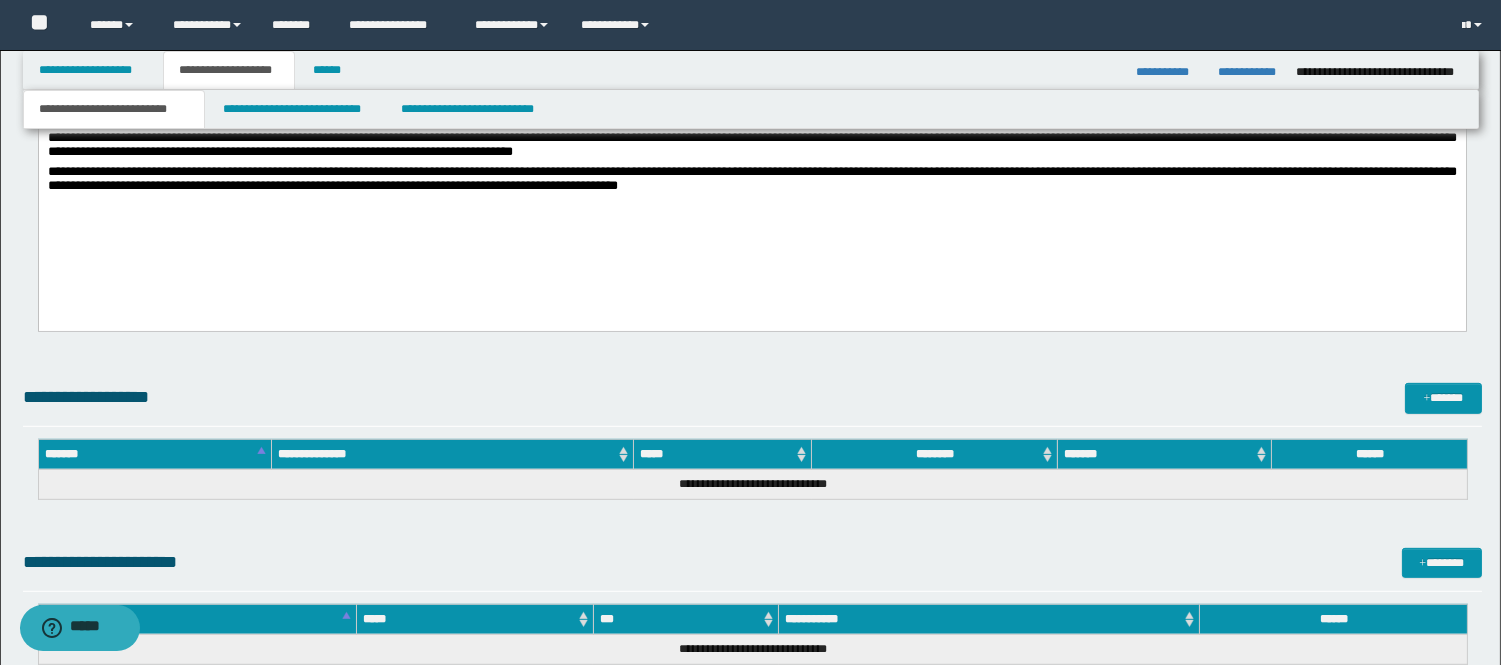 scroll, scrollTop: 1888, scrollLeft: 0, axis: vertical 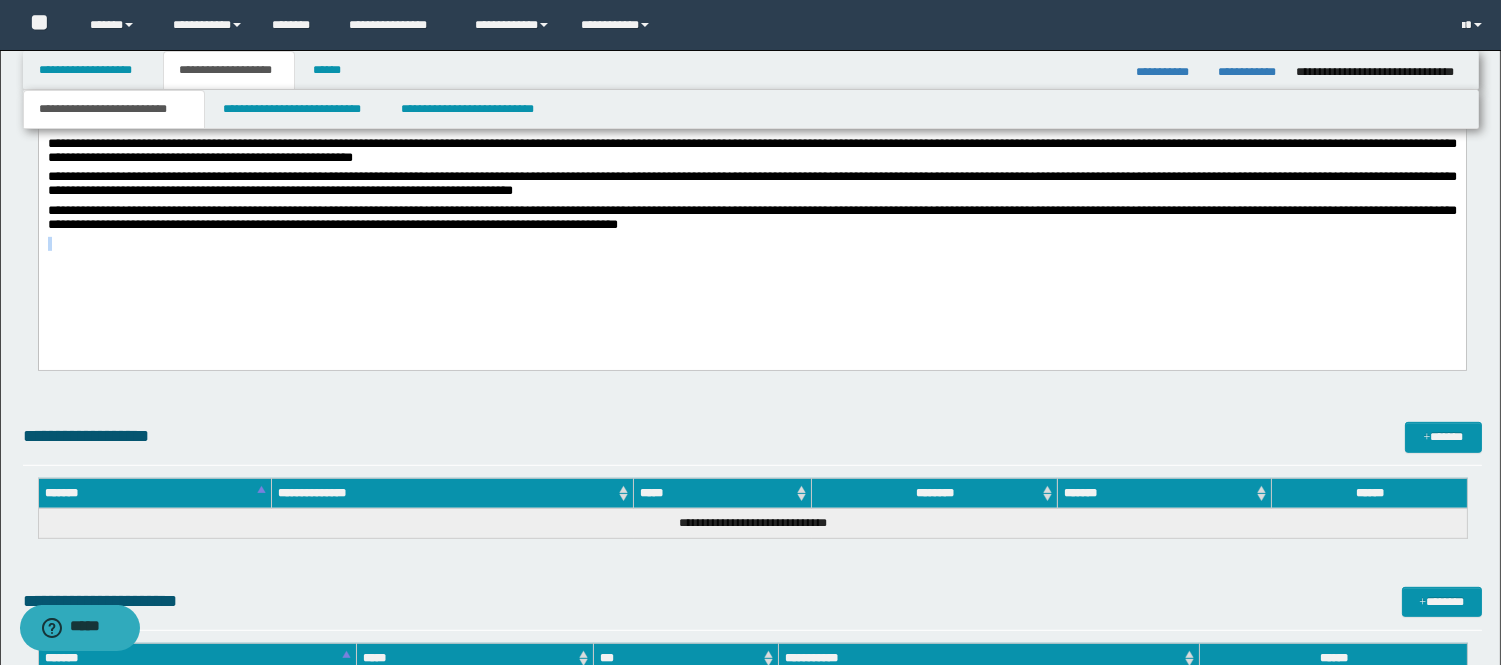 drag, startPoint x: 54, startPoint y: 269, endPoint x: 41, endPoint y: 352, distance: 84.0119 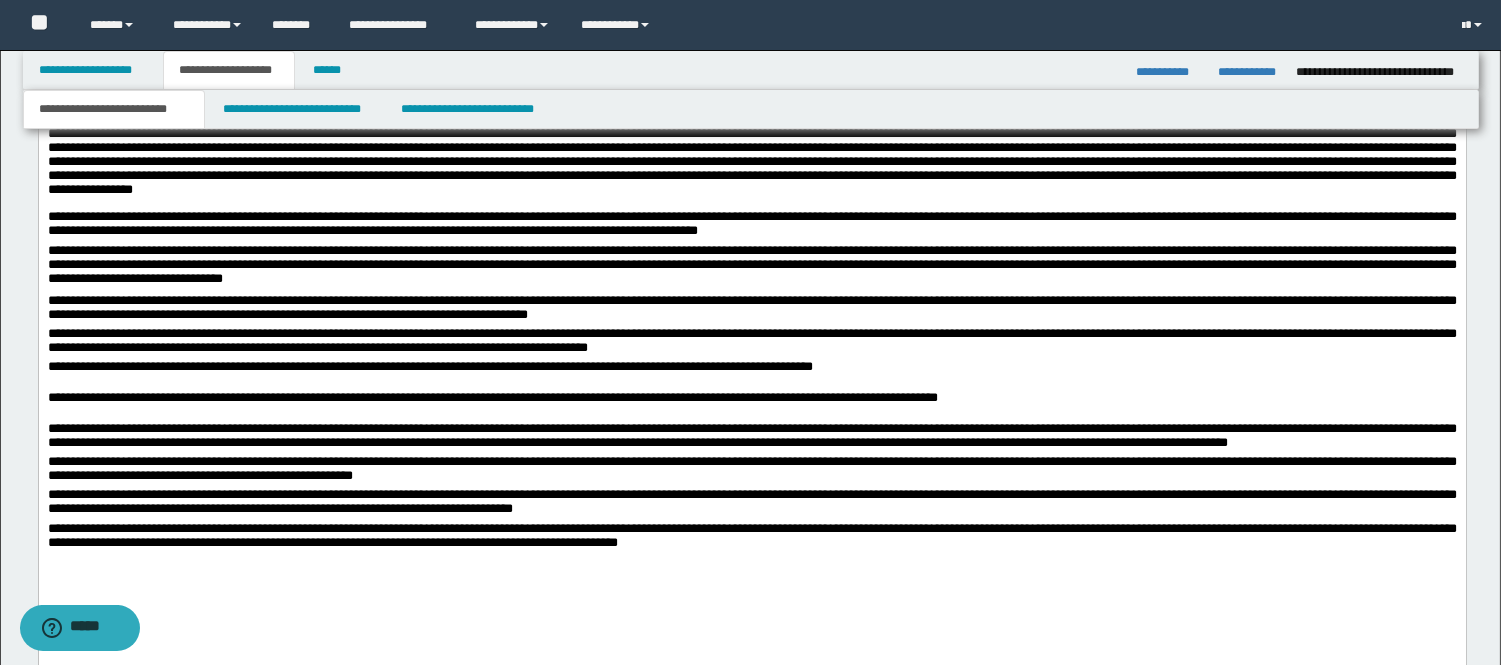 scroll, scrollTop: 1555, scrollLeft: 0, axis: vertical 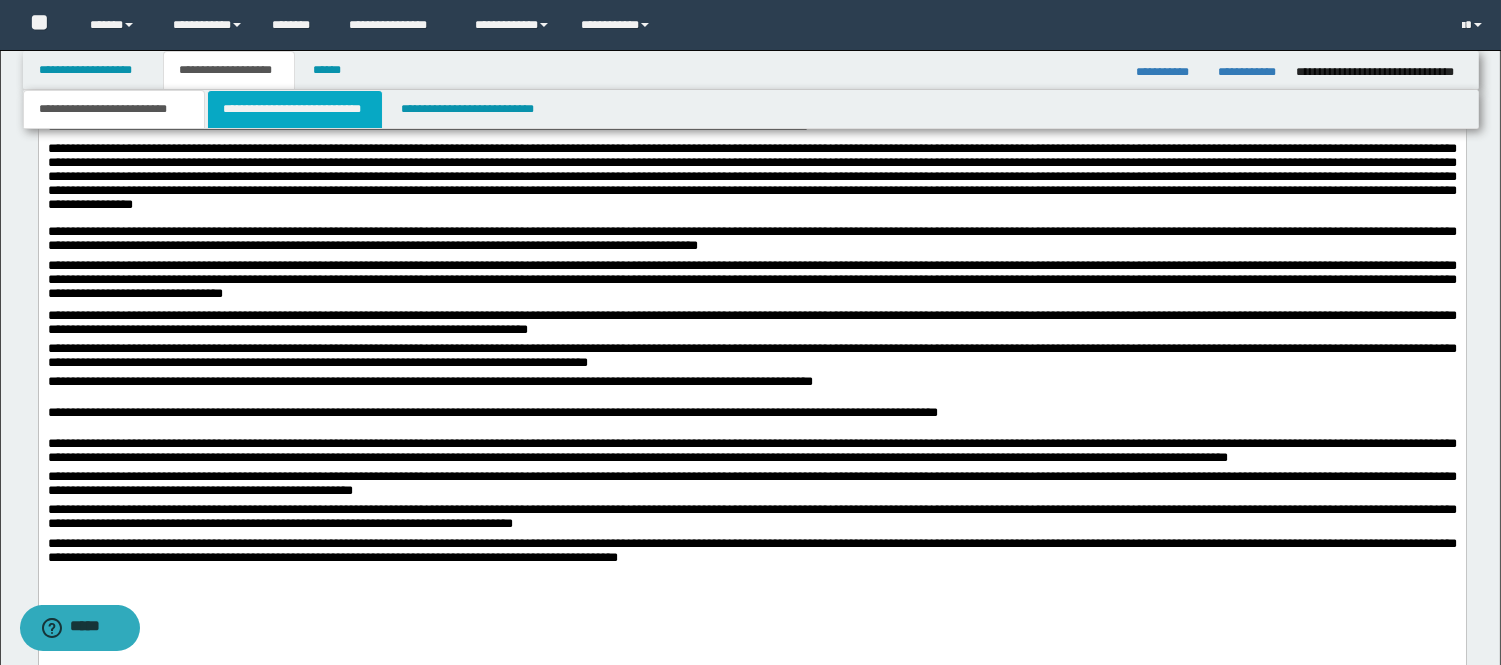 click on "**********" at bounding box center [295, 109] 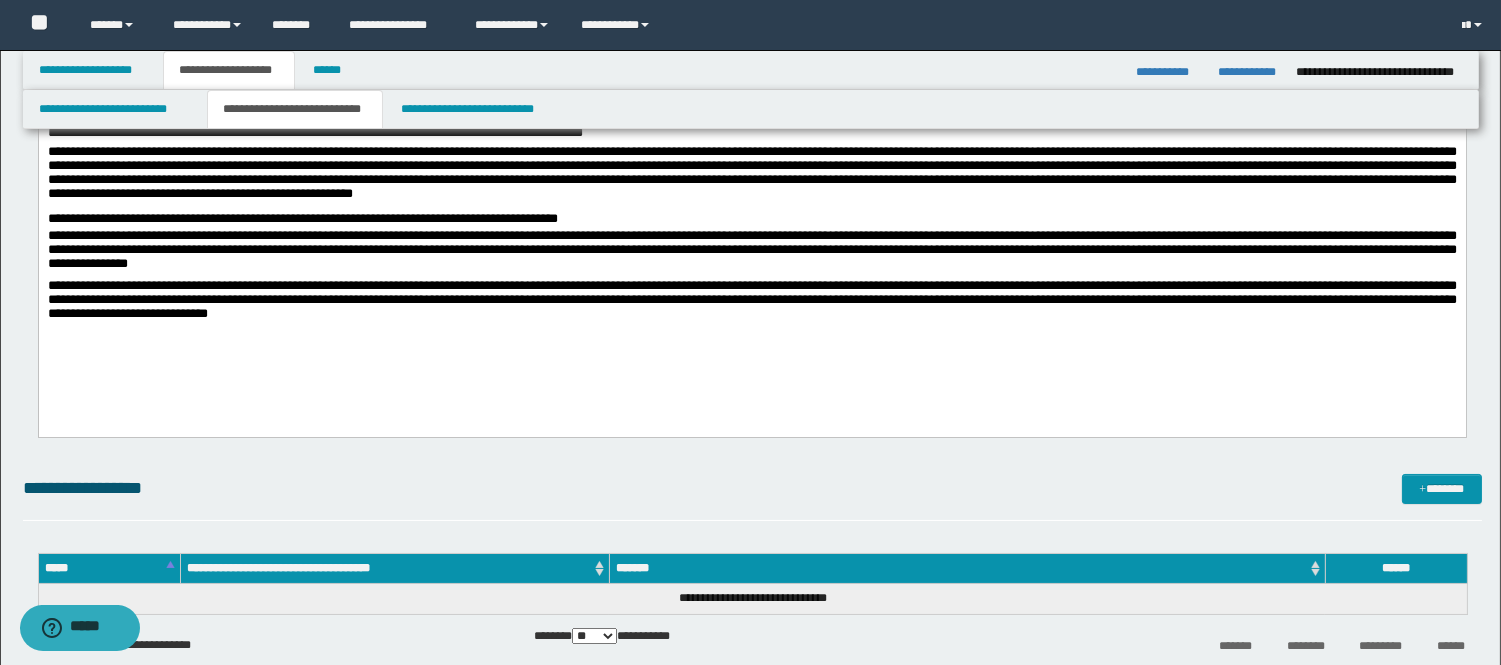 scroll, scrollTop: 218, scrollLeft: 0, axis: vertical 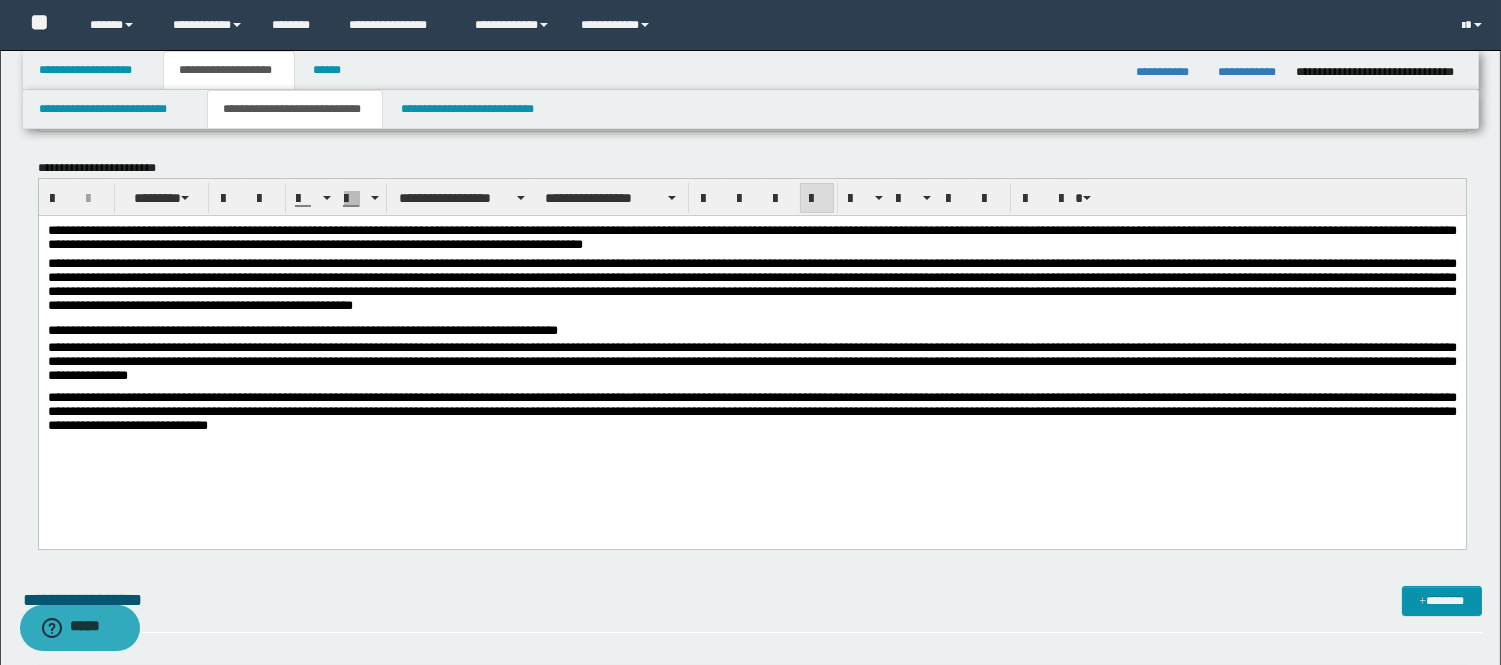 click on "**********" at bounding box center [751, 416] 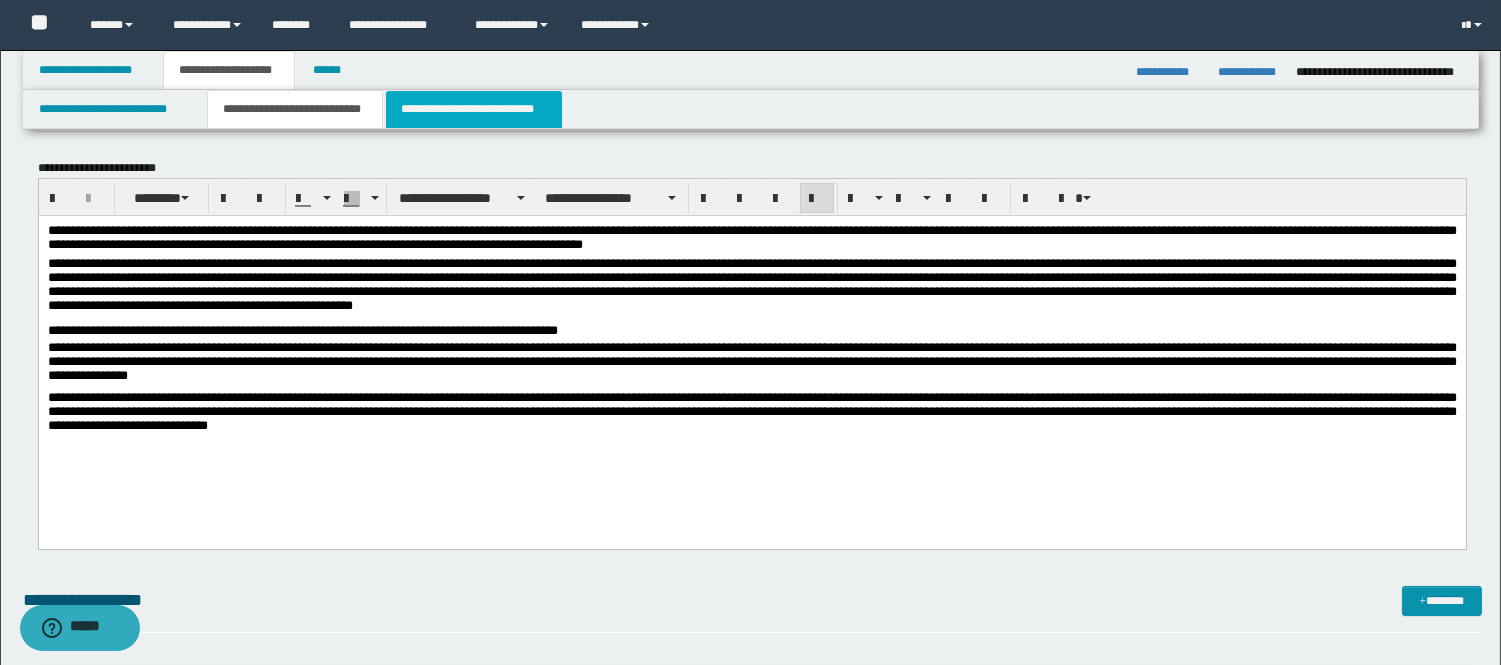 click on "**********" at bounding box center (474, 109) 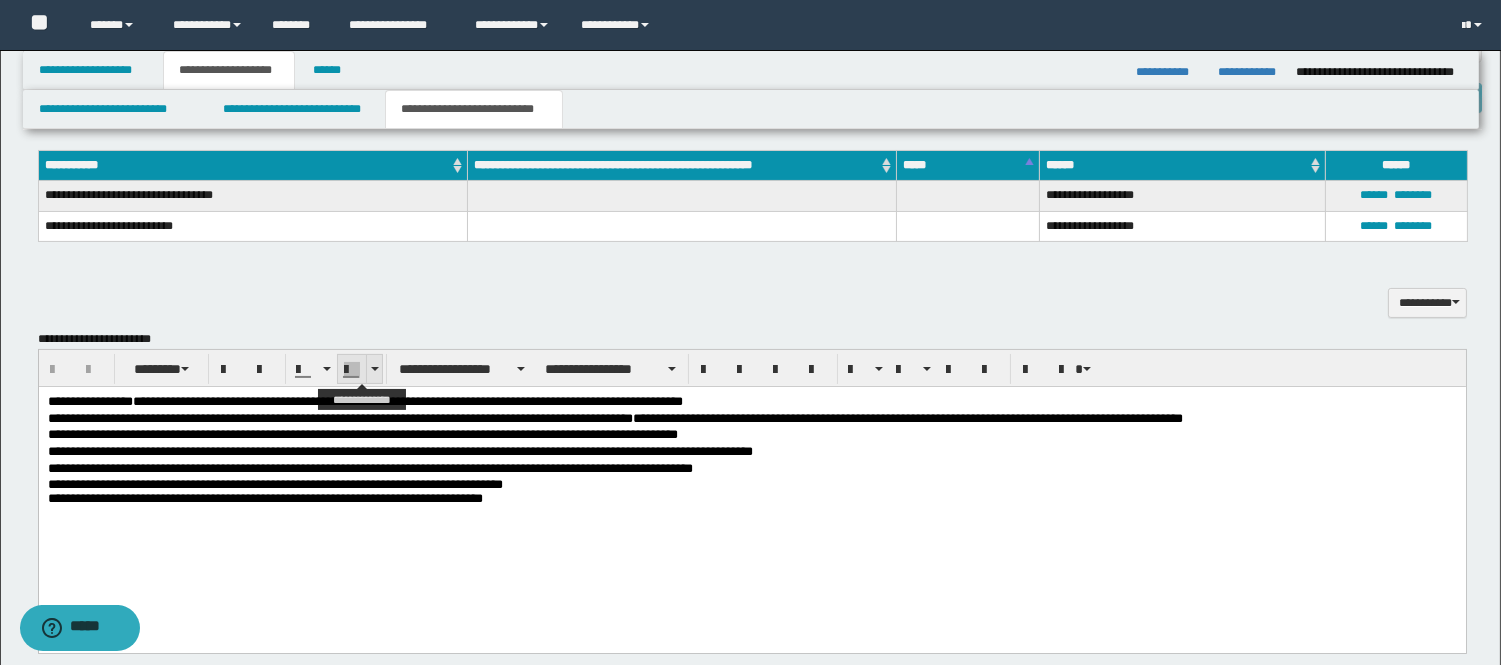 scroll, scrollTop: 663, scrollLeft: 0, axis: vertical 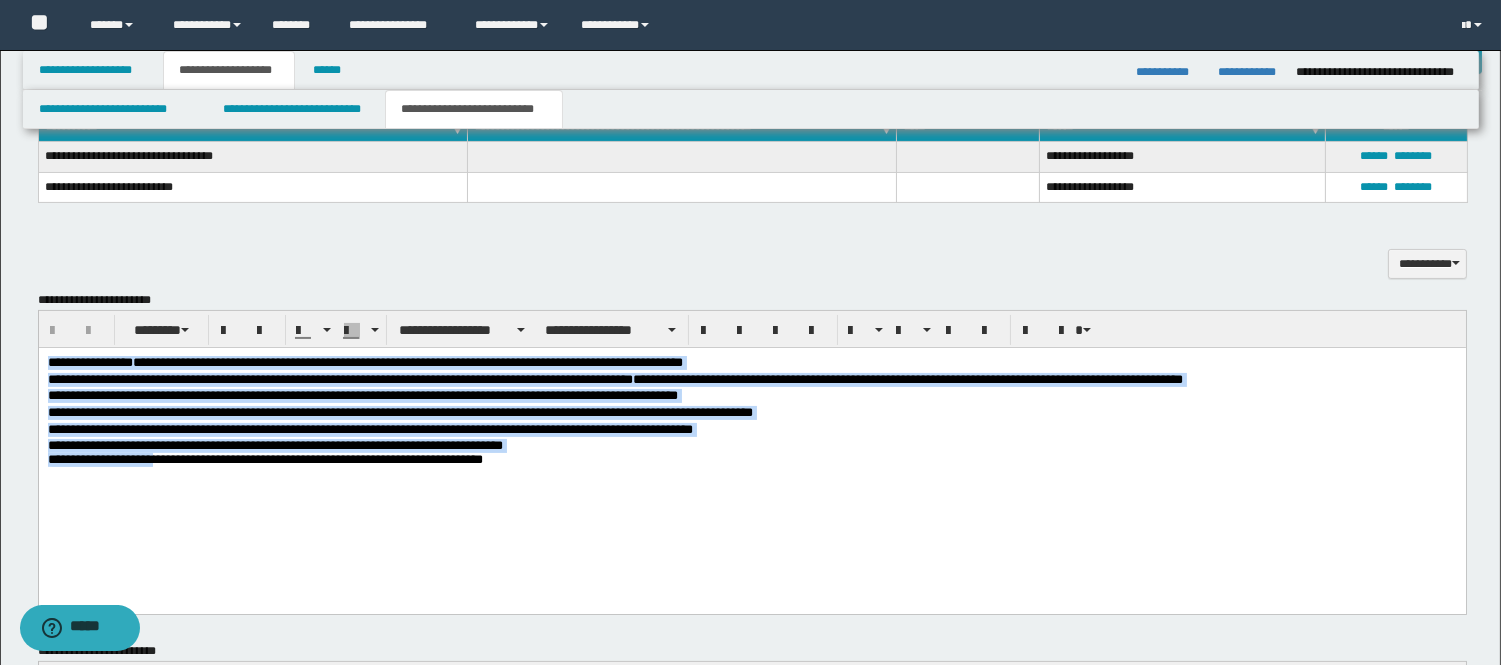 drag, startPoint x: 164, startPoint y: 462, endPoint x: 24, endPoint y: 363, distance: 171.4672 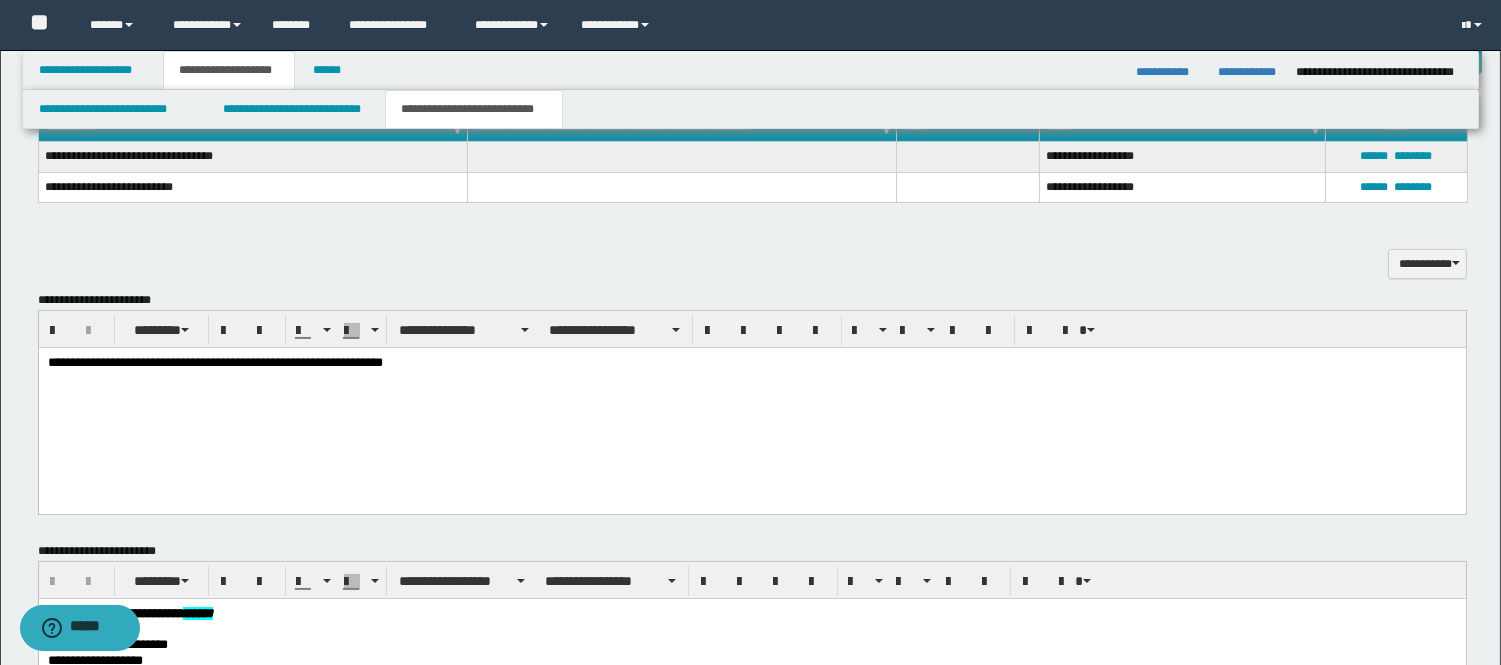 type 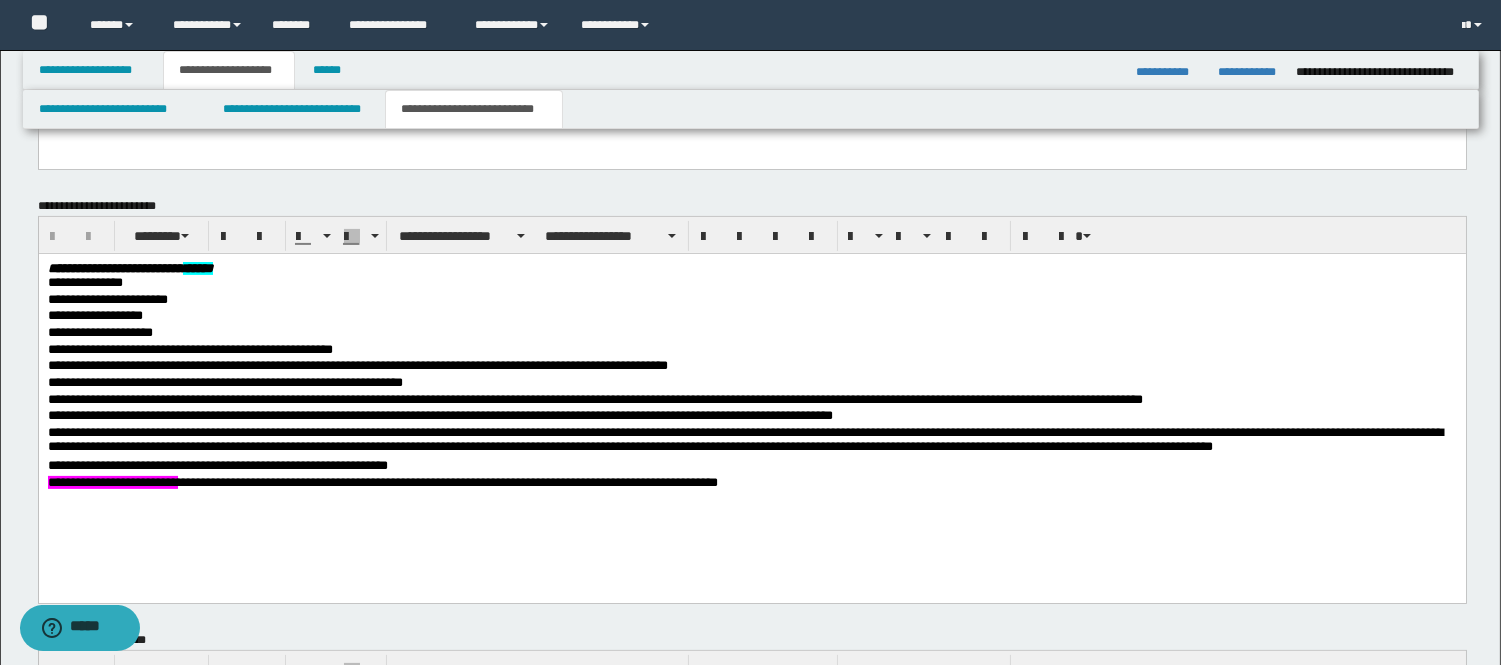 scroll, scrollTop: 885, scrollLeft: 0, axis: vertical 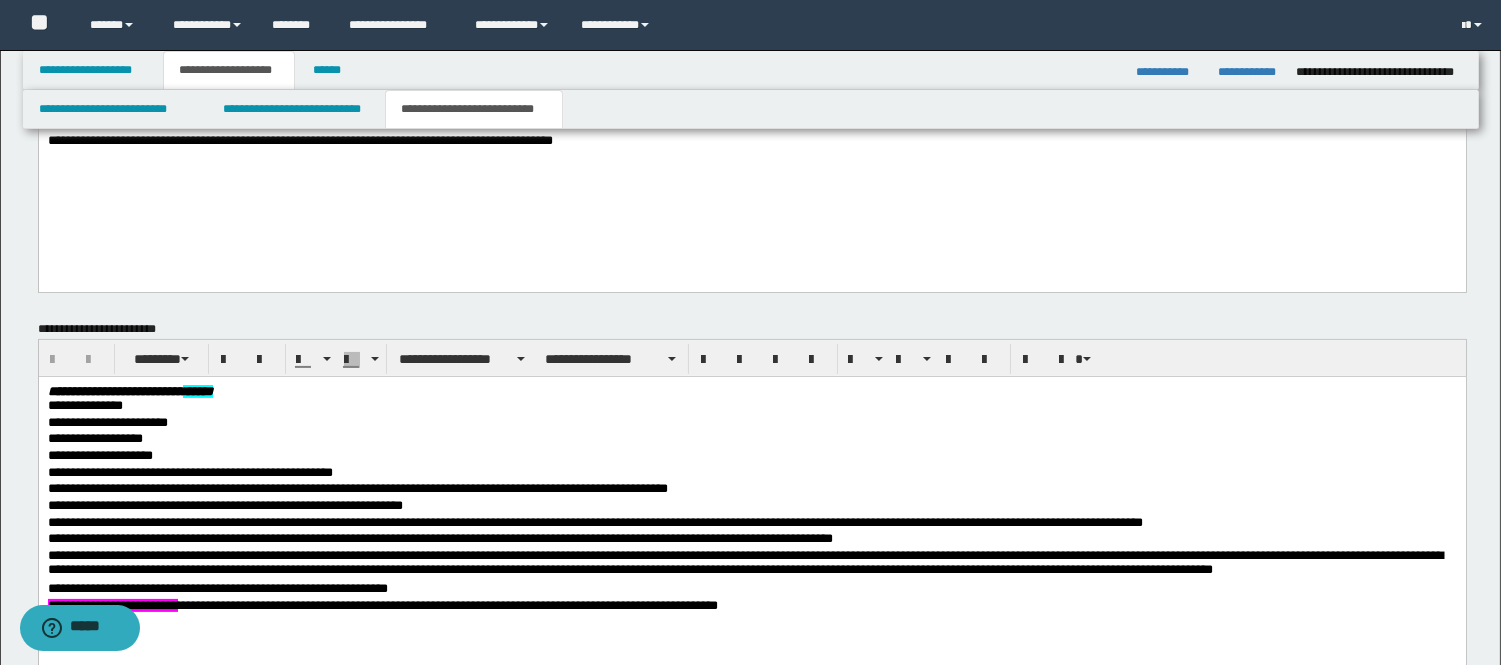 click on "**********" 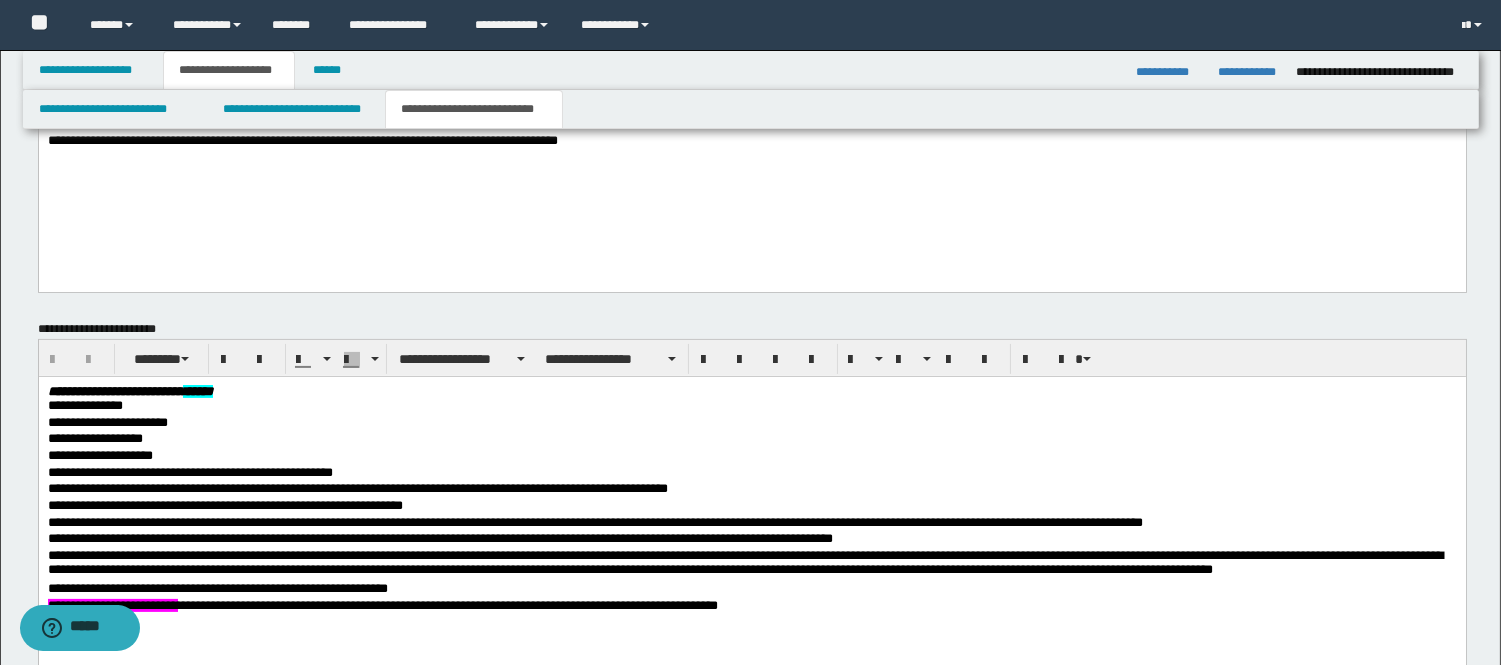 click on "**********" 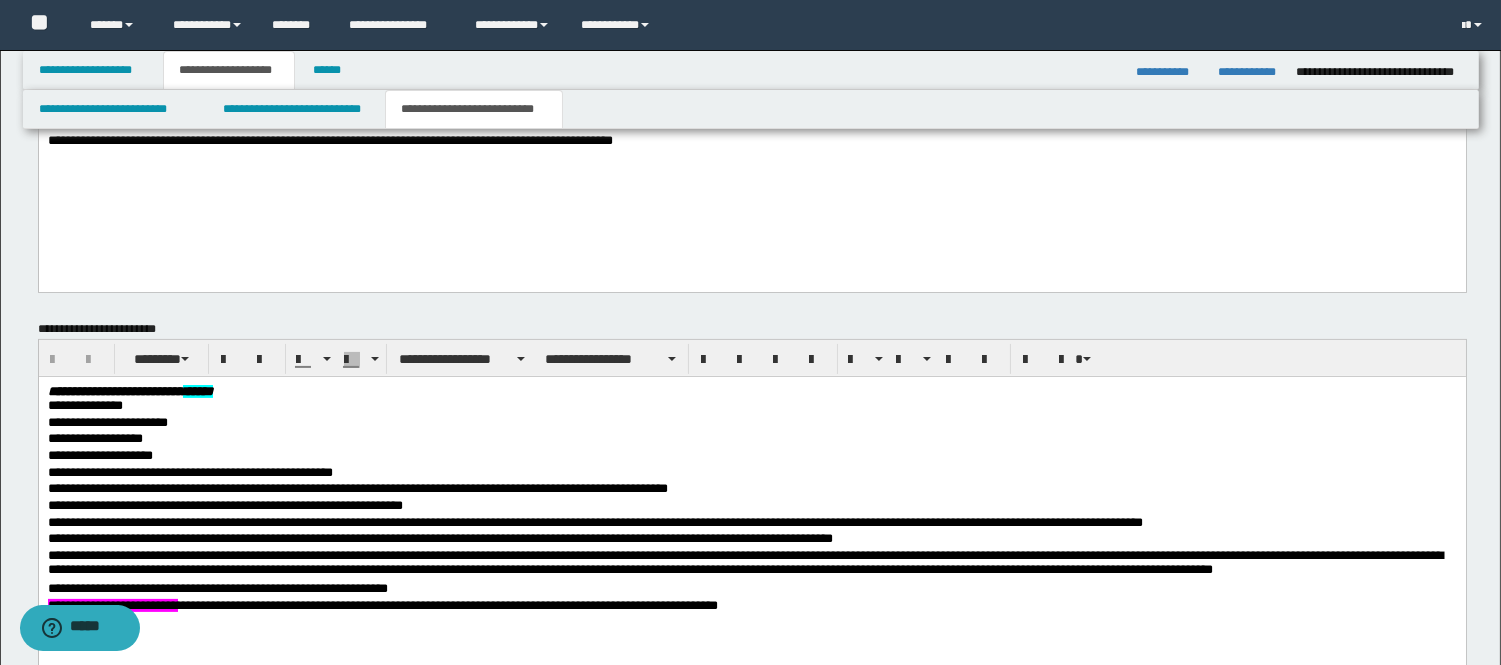 scroll, scrollTop: 774, scrollLeft: 0, axis: vertical 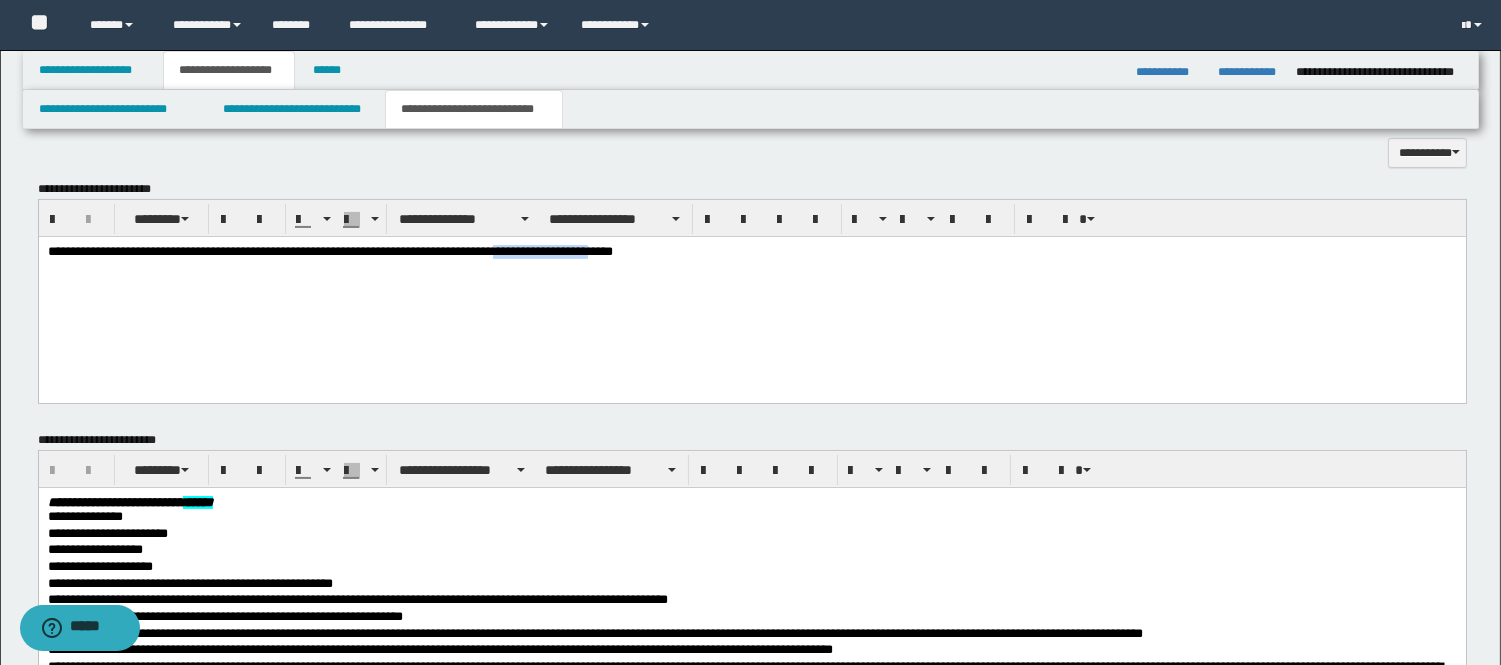 drag, startPoint x: 633, startPoint y: 253, endPoint x: 520, endPoint y: 255, distance: 113.0177 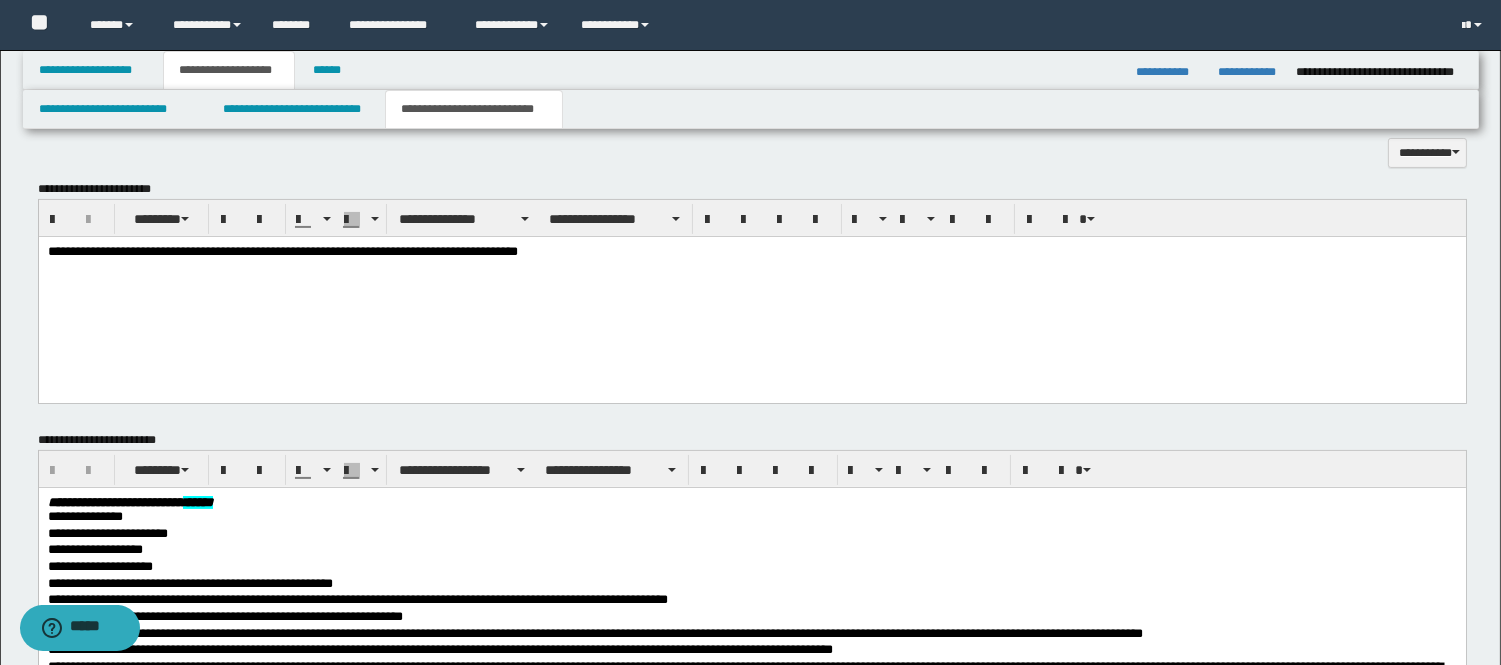 click at bounding box center (751, 268) 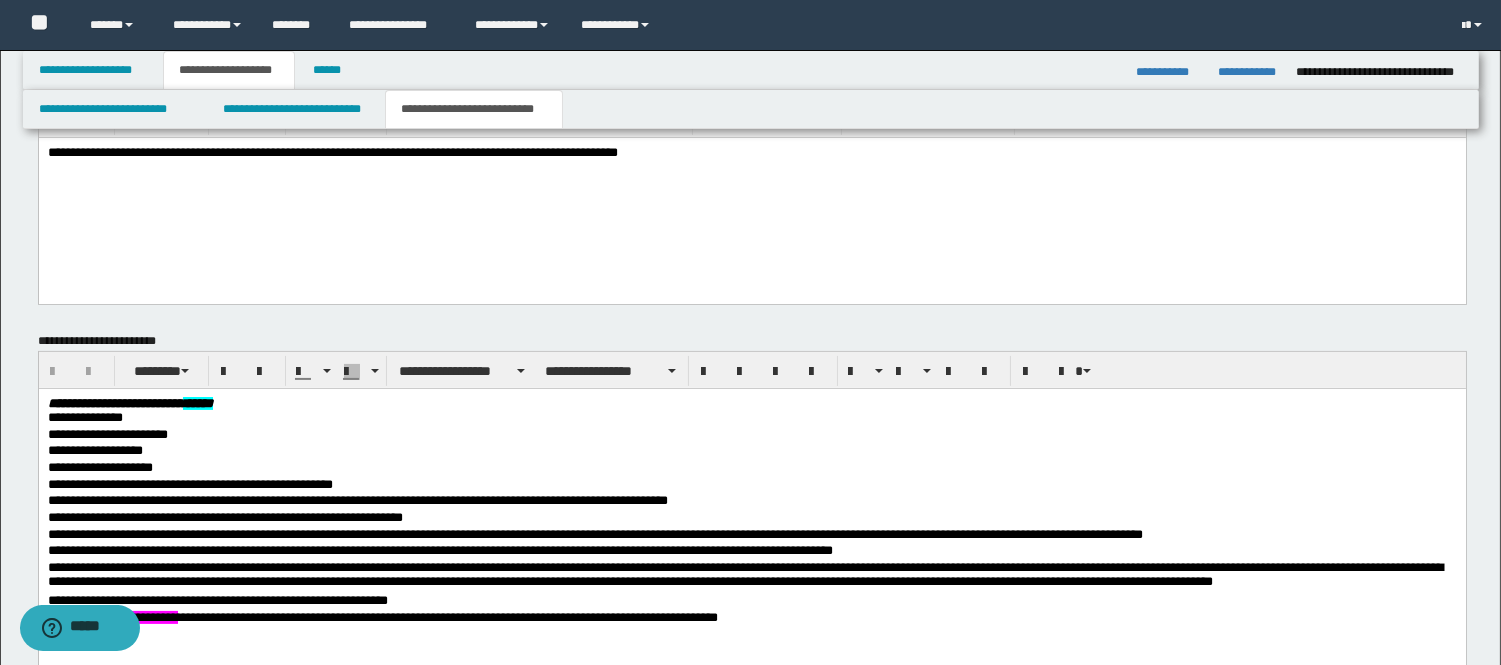 scroll, scrollTop: 996, scrollLeft: 0, axis: vertical 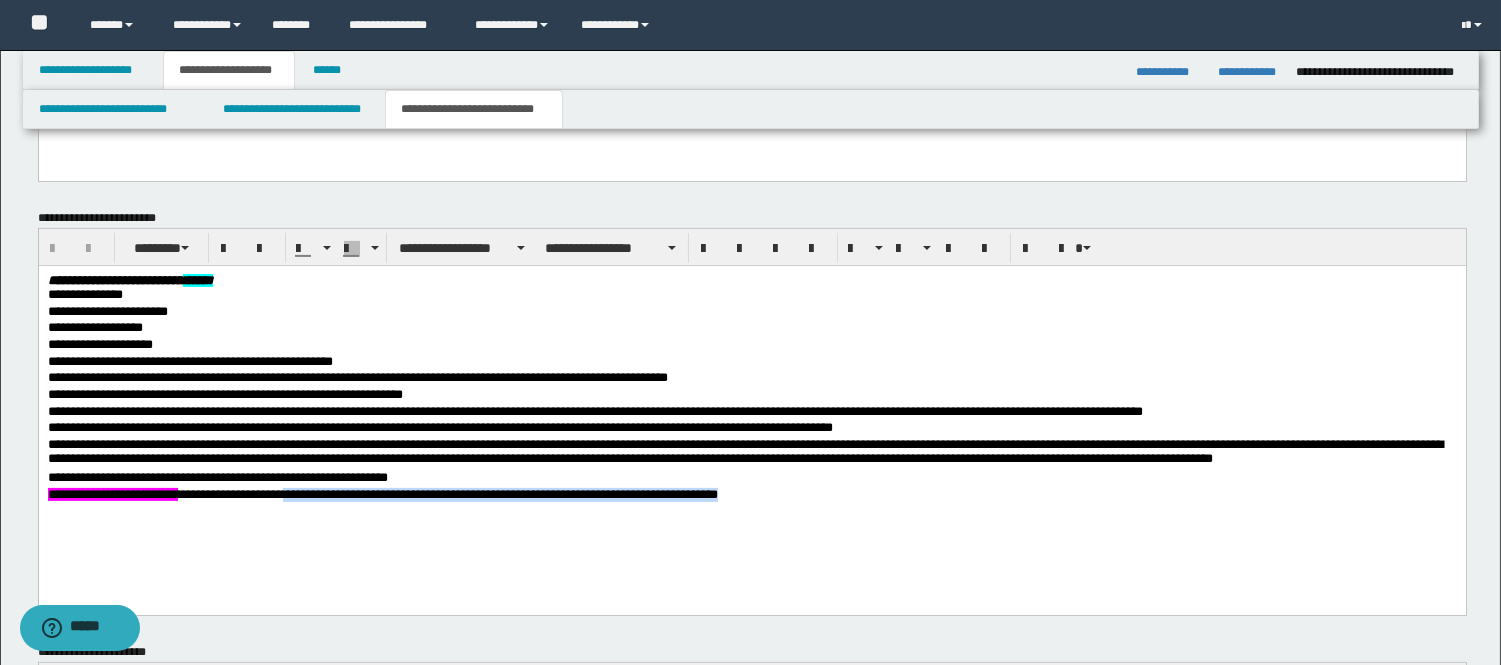 drag, startPoint x: 308, startPoint y: 499, endPoint x: 821, endPoint y: 499, distance: 513 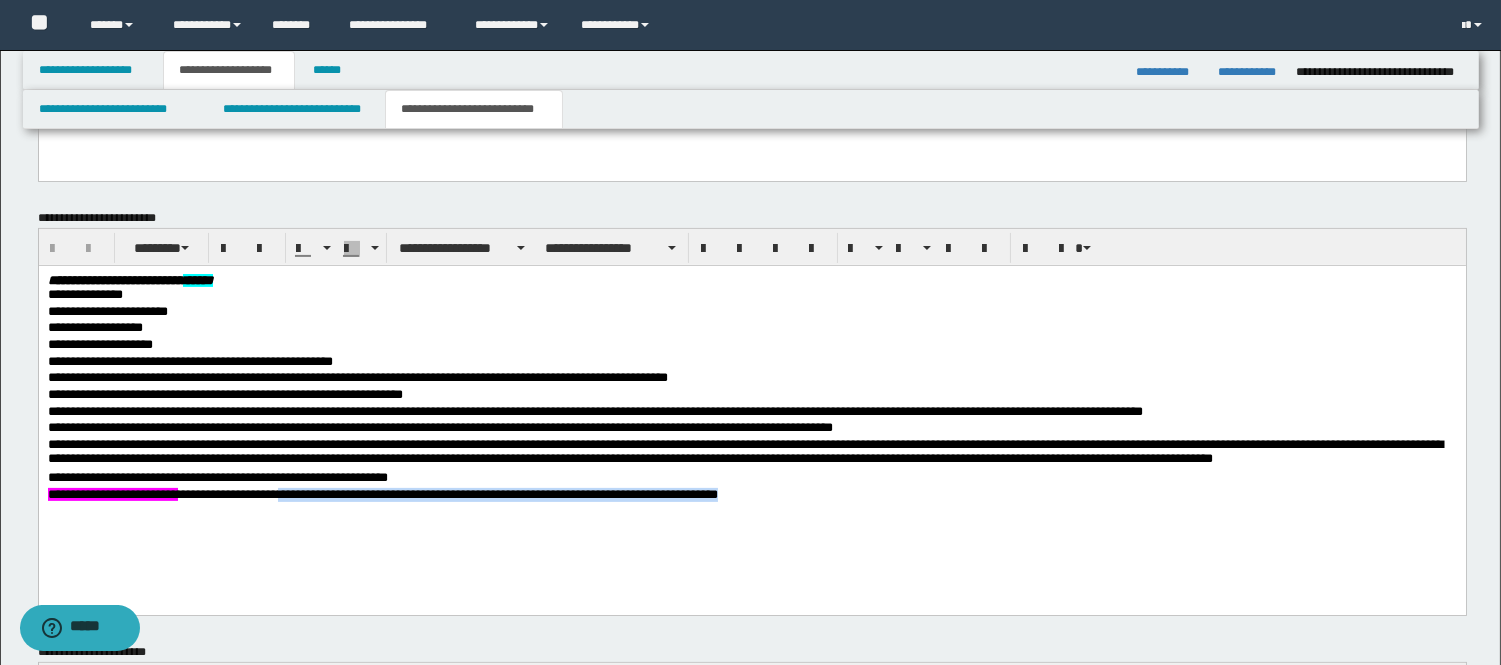 drag, startPoint x: 815, startPoint y: 494, endPoint x: 303, endPoint y: 501, distance: 512.04785 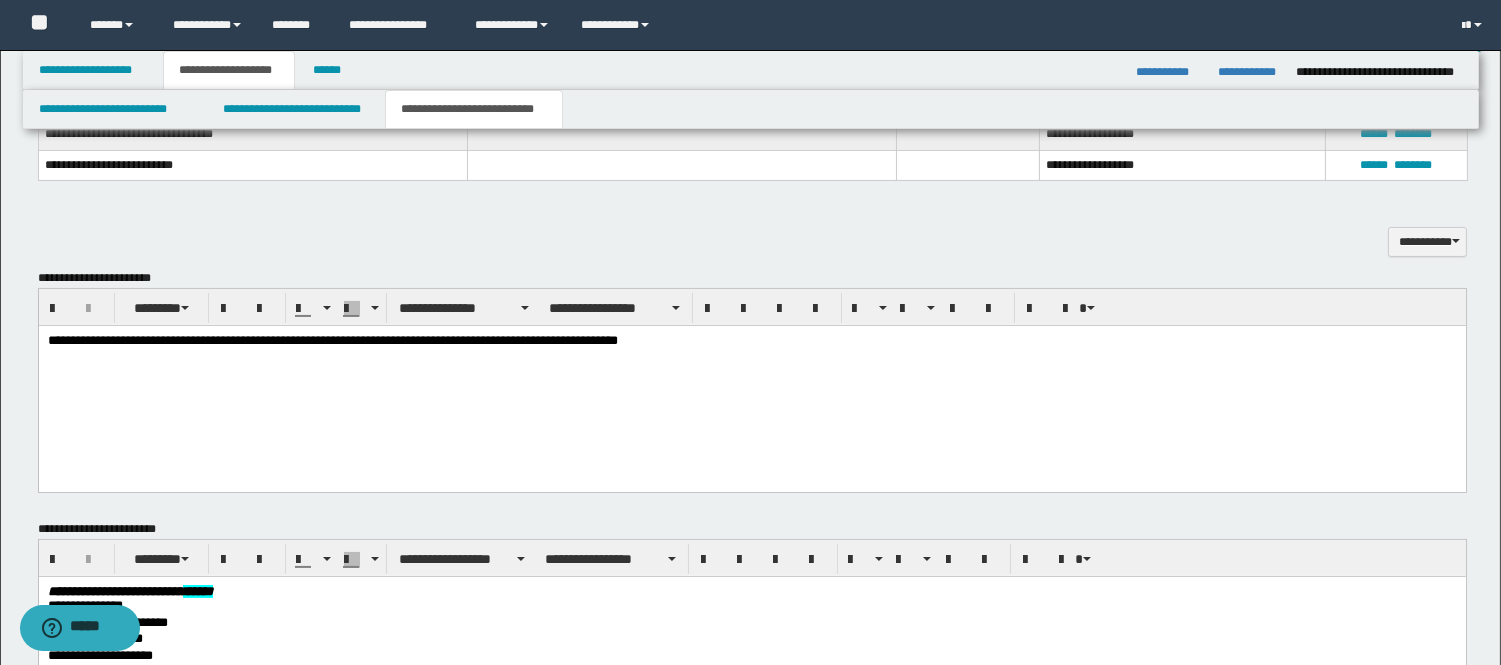 scroll, scrollTop: 552, scrollLeft: 0, axis: vertical 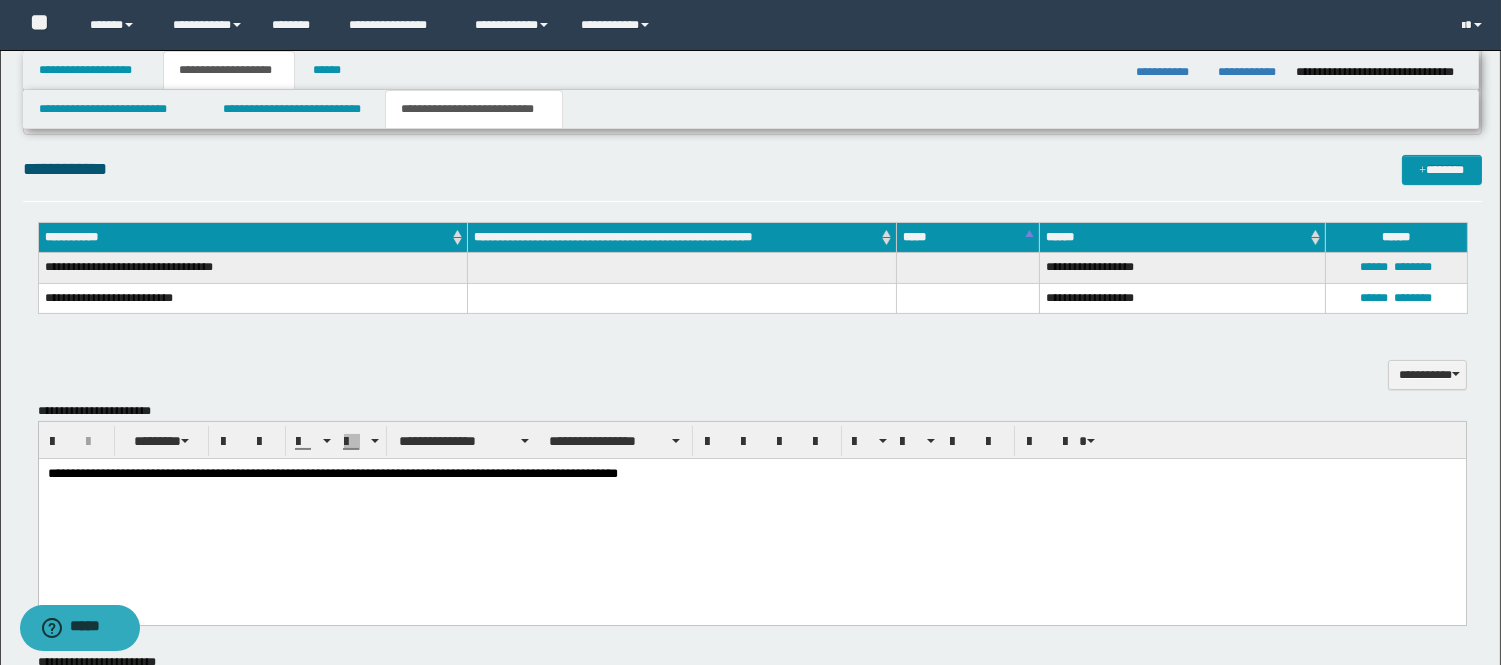 click at bounding box center [751, 490] 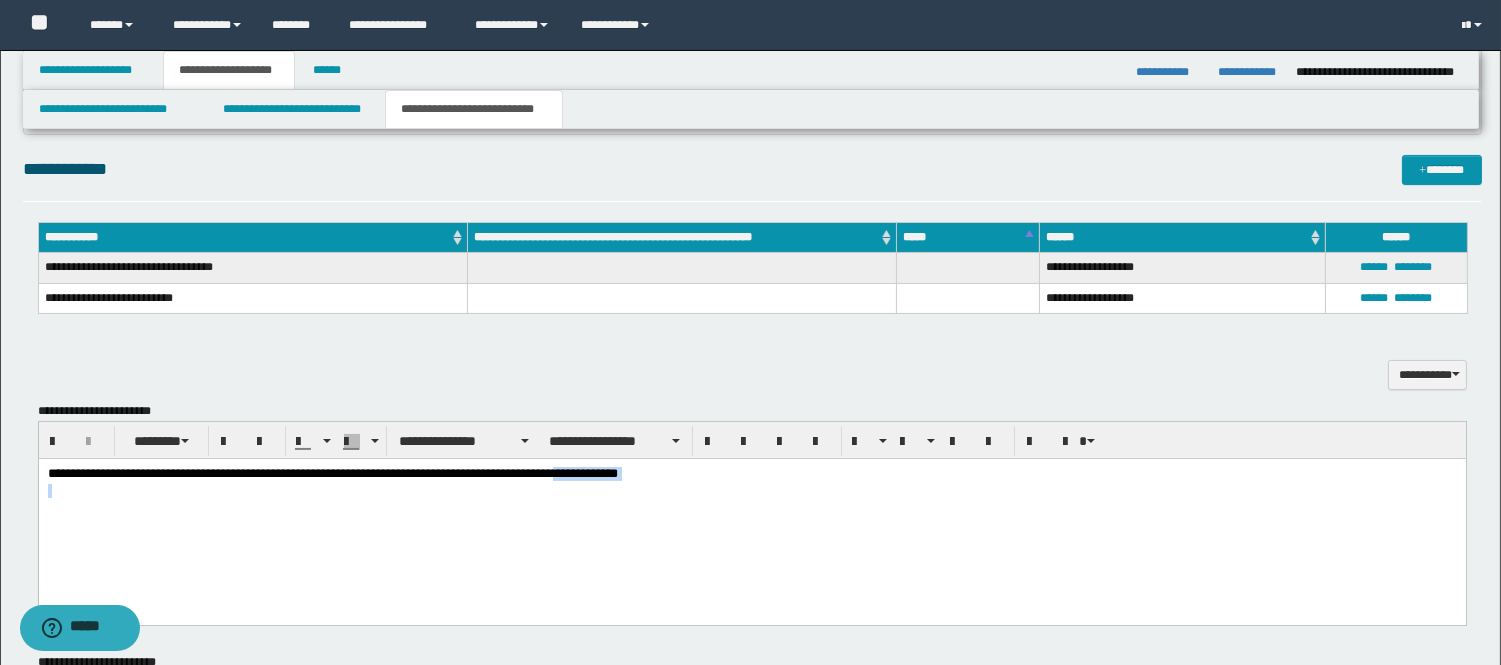 click at bounding box center (751, 490) 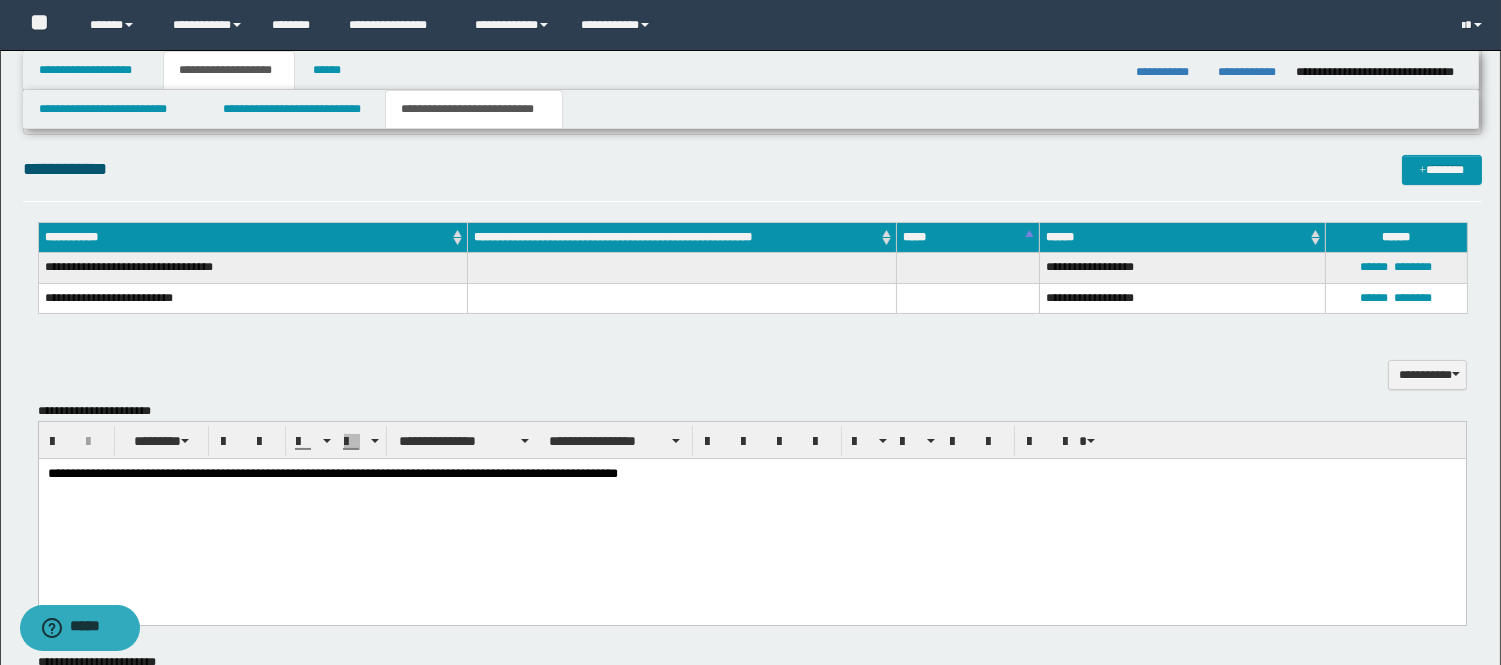 click at bounding box center (751, 490) 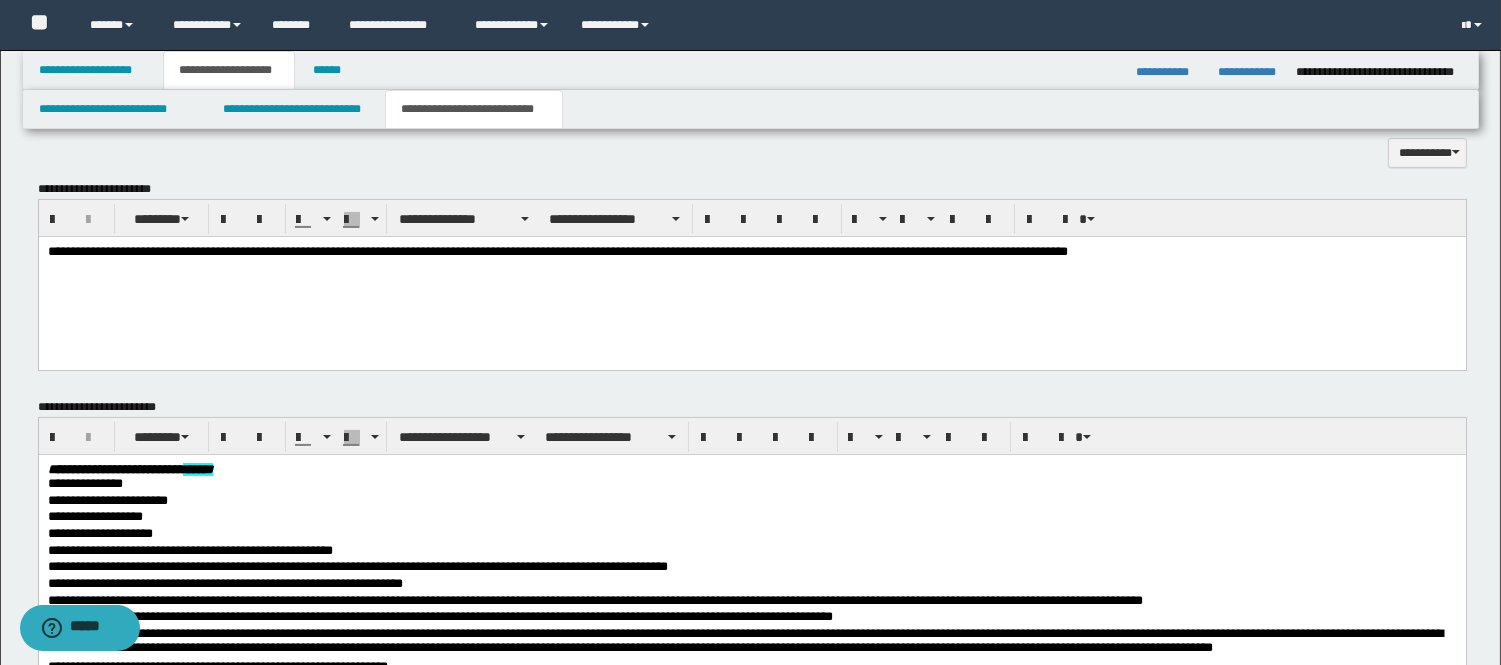scroll, scrollTop: 885, scrollLeft: 0, axis: vertical 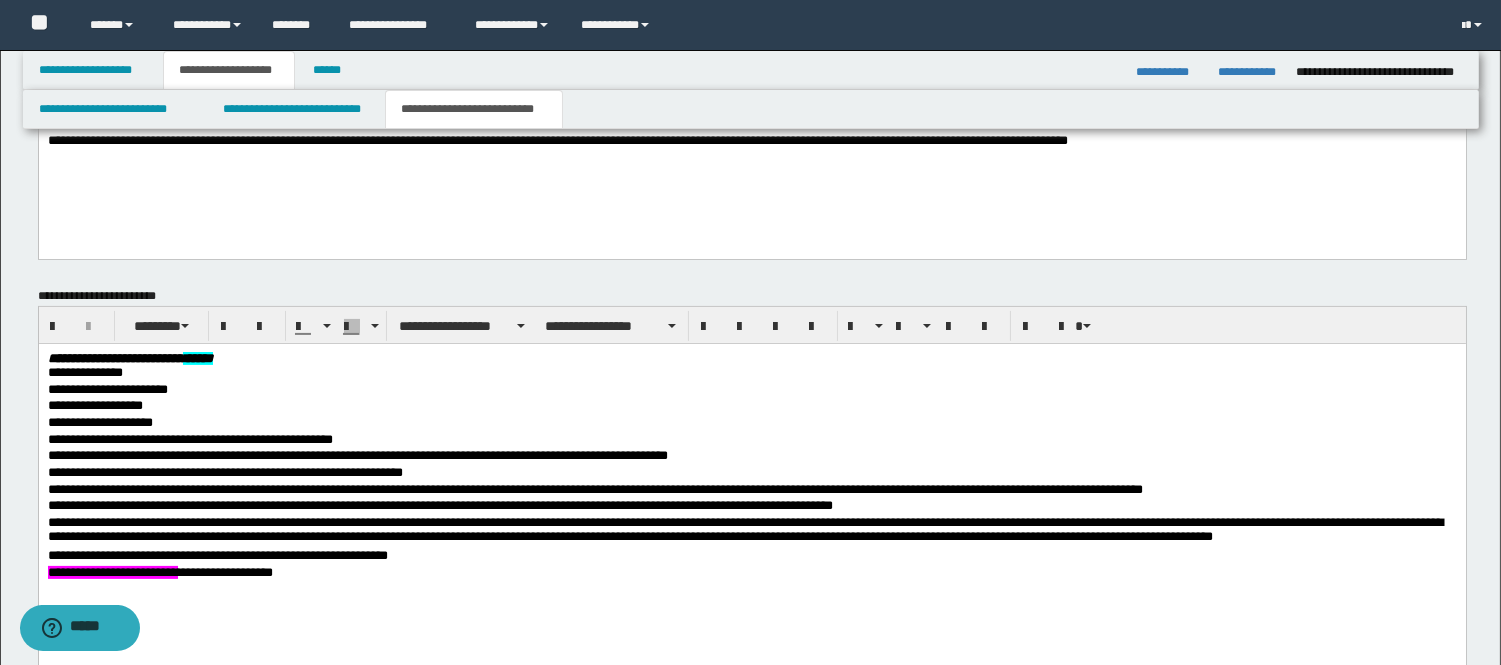click on "**********" at bounding box center (112, 571) 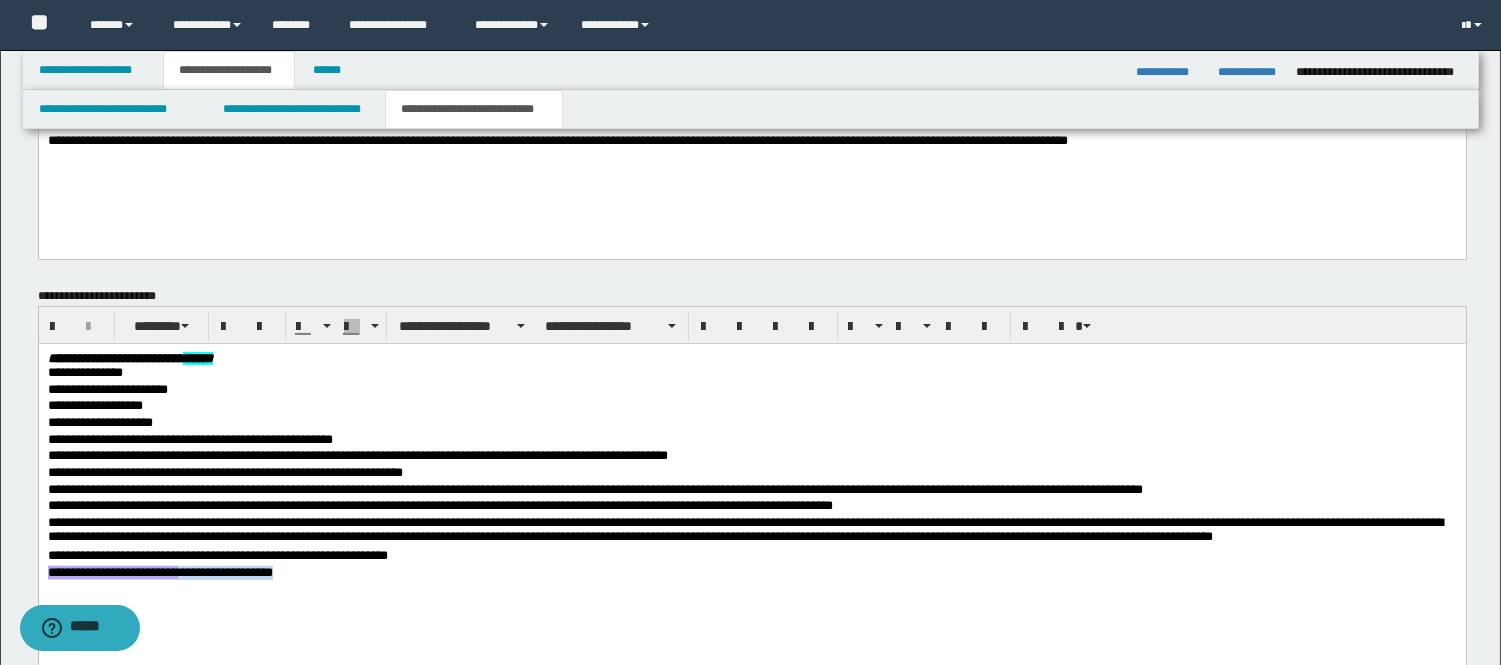 drag, startPoint x: 312, startPoint y: 584, endPoint x: 74, endPoint y: 919, distance: 410.93674 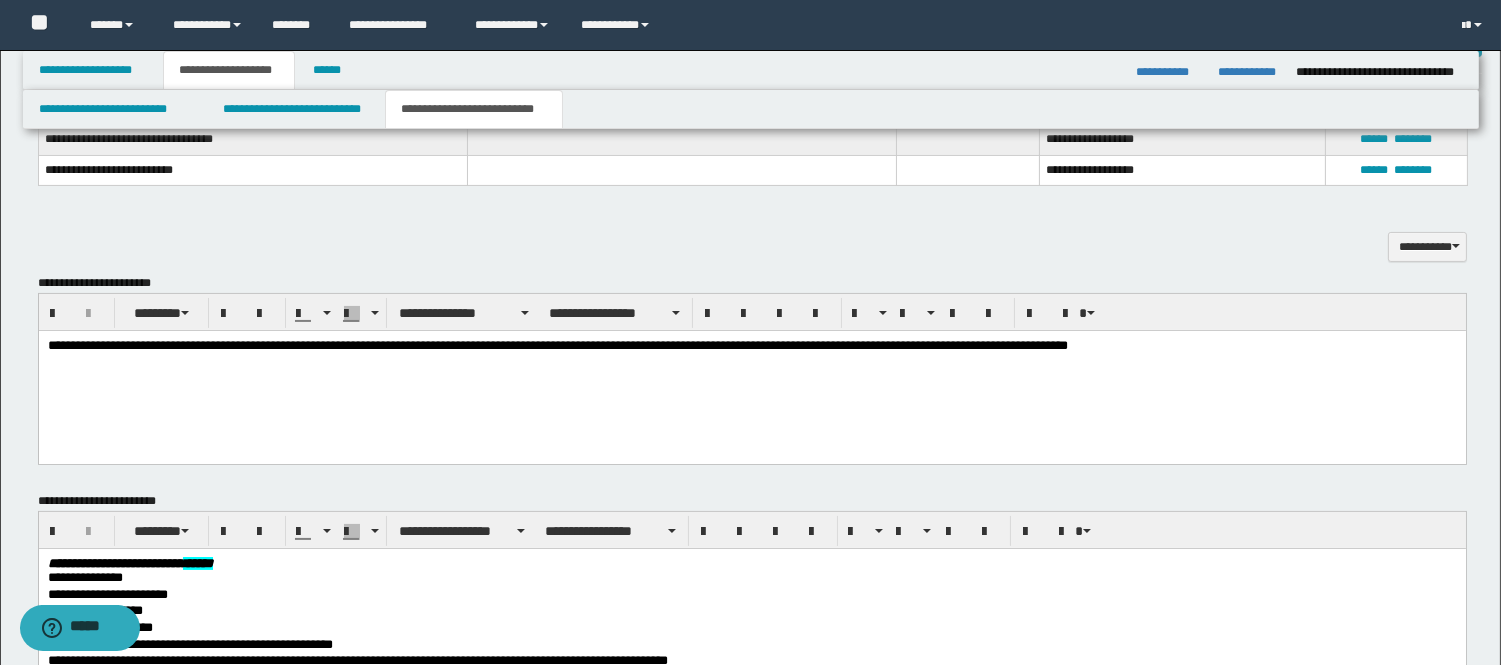 scroll, scrollTop: 663, scrollLeft: 0, axis: vertical 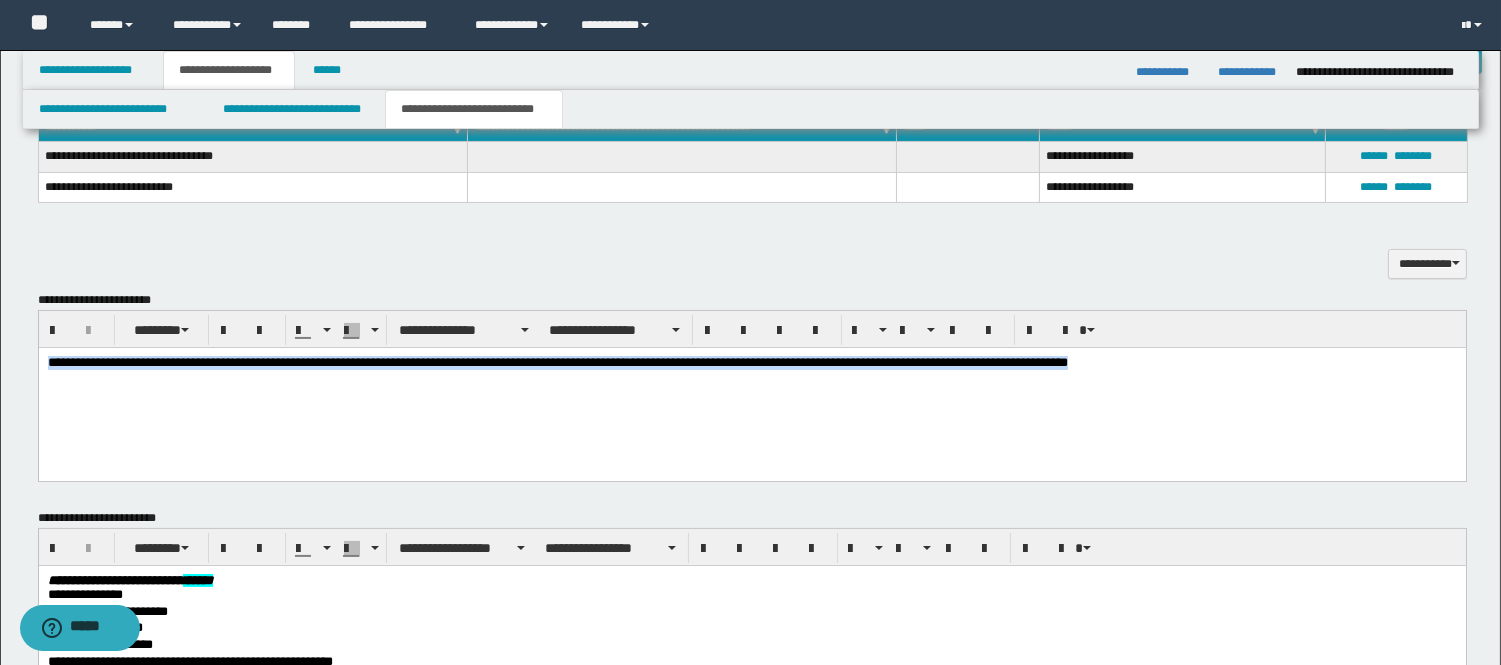 drag, startPoint x: 1180, startPoint y: 374, endPoint x: 229, endPoint y: 677, distance: 998.1032 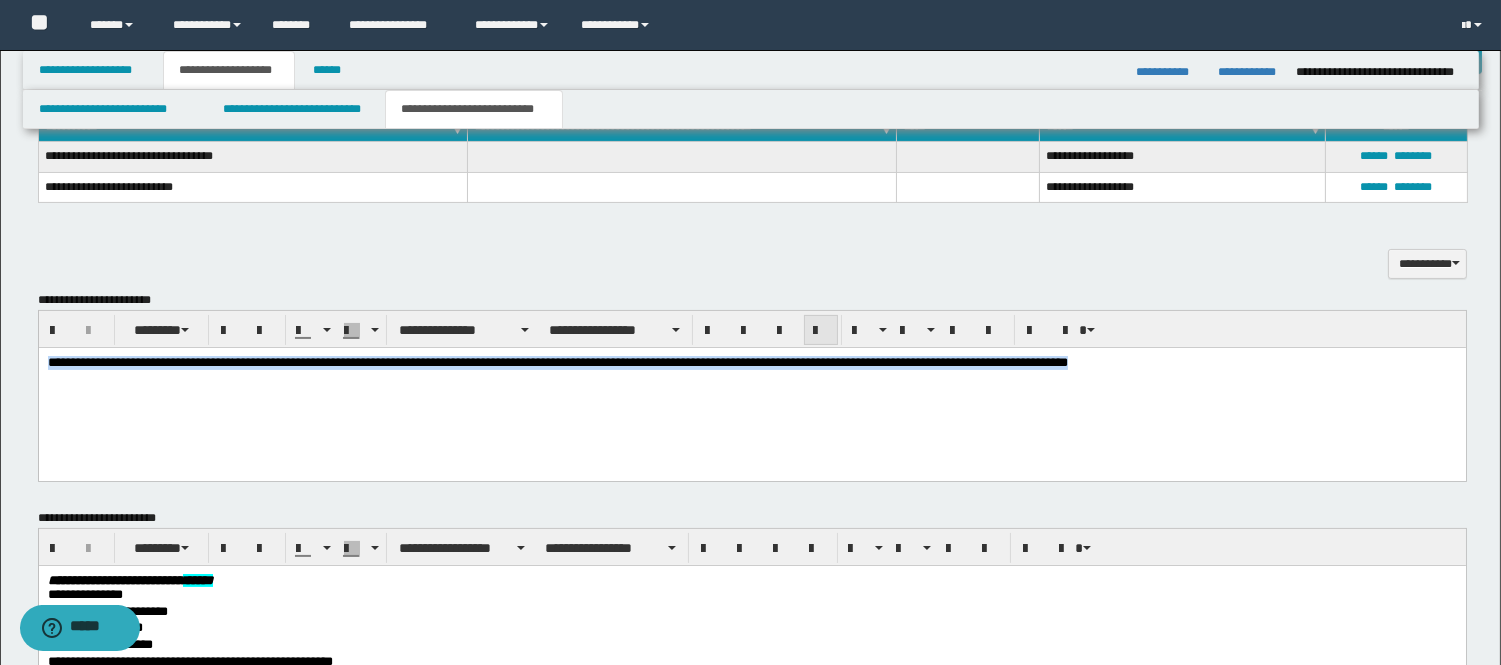 click at bounding box center [821, 331] 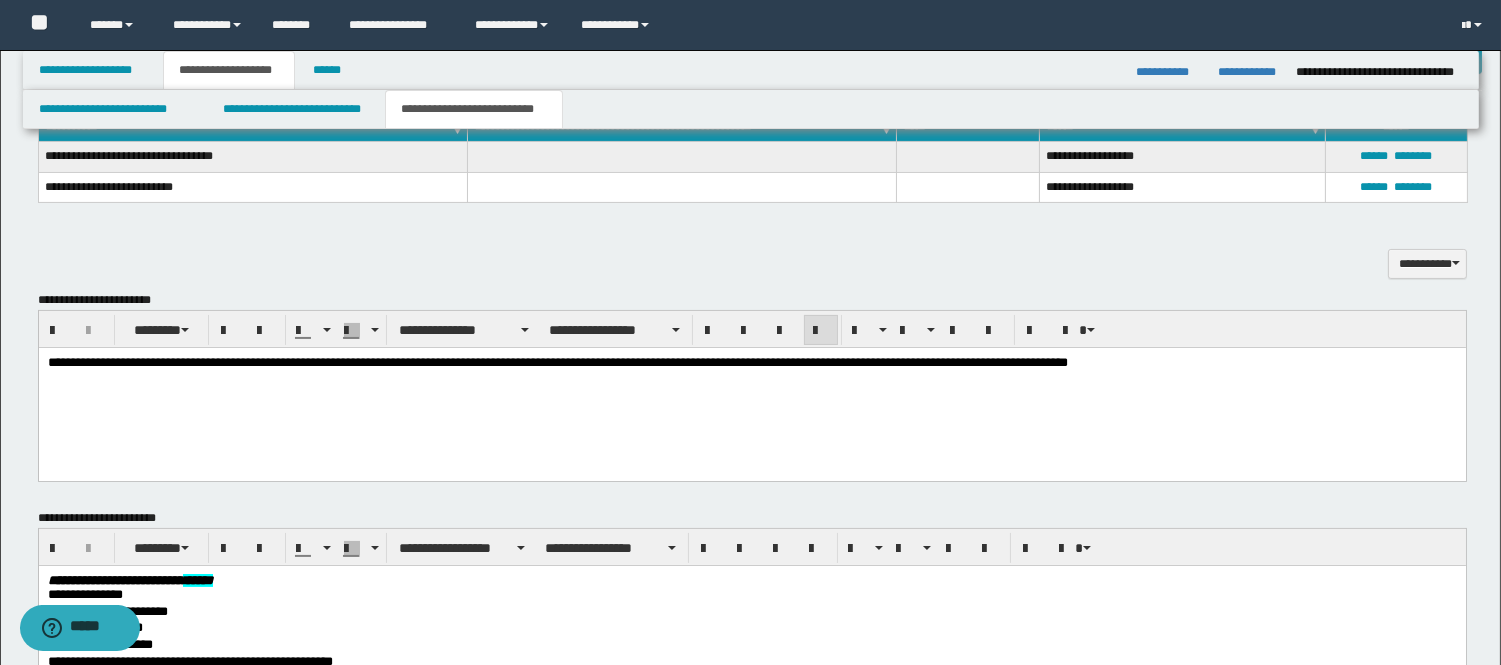 click on "**********" at bounding box center [751, 388] 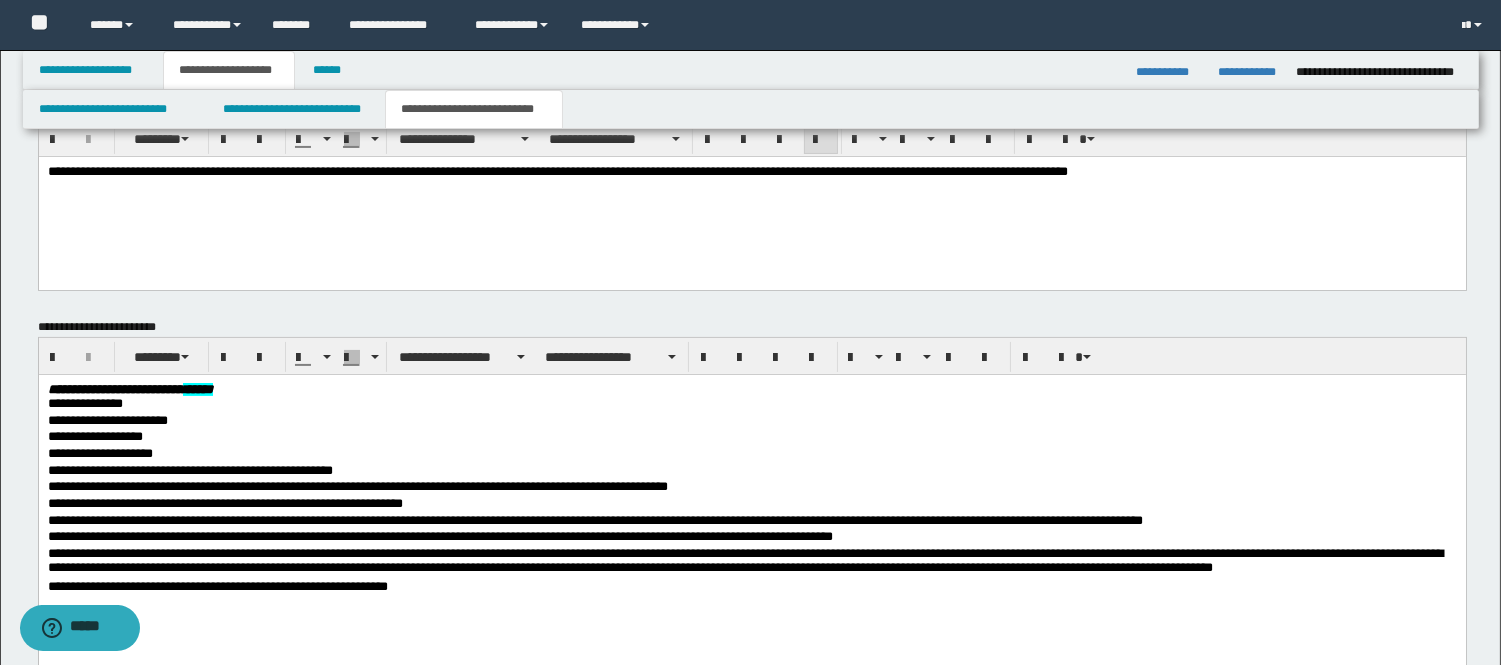 scroll, scrollTop: 885, scrollLeft: 0, axis: vertical 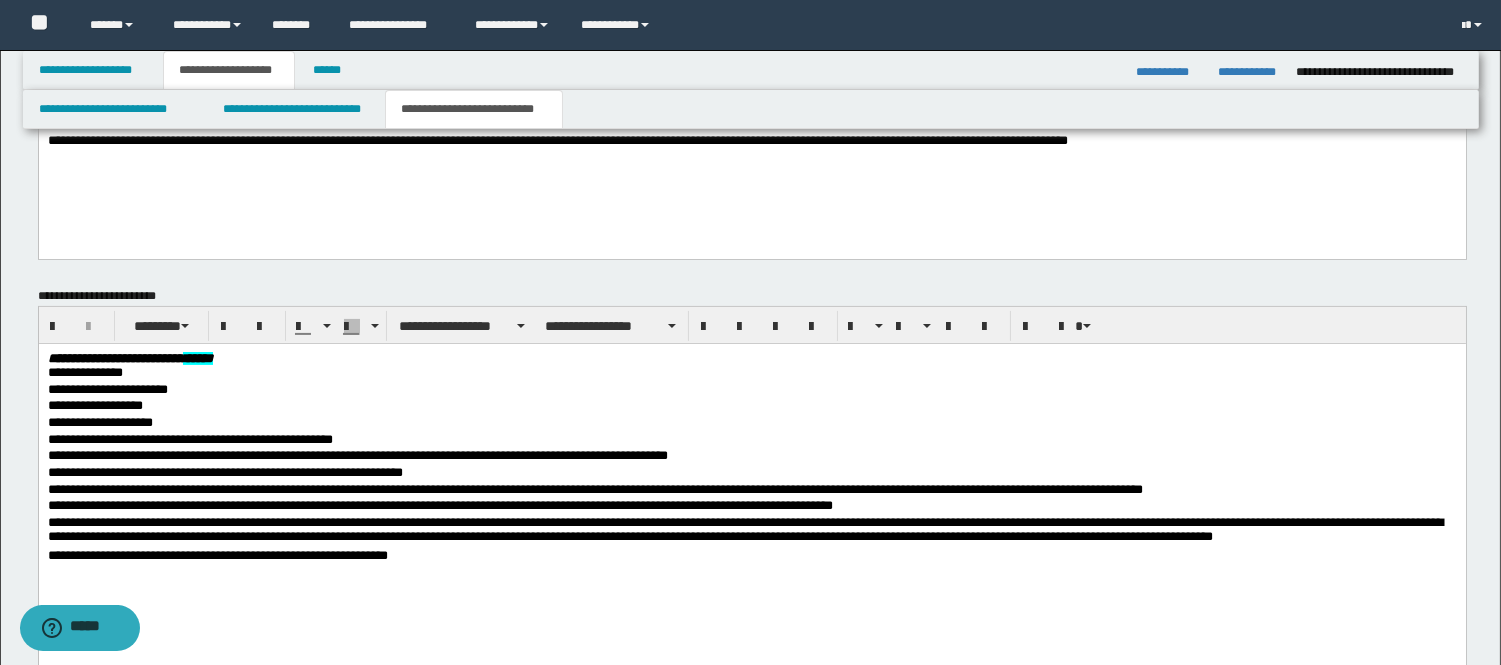 click on "**********" at bounding box center (751, 390) 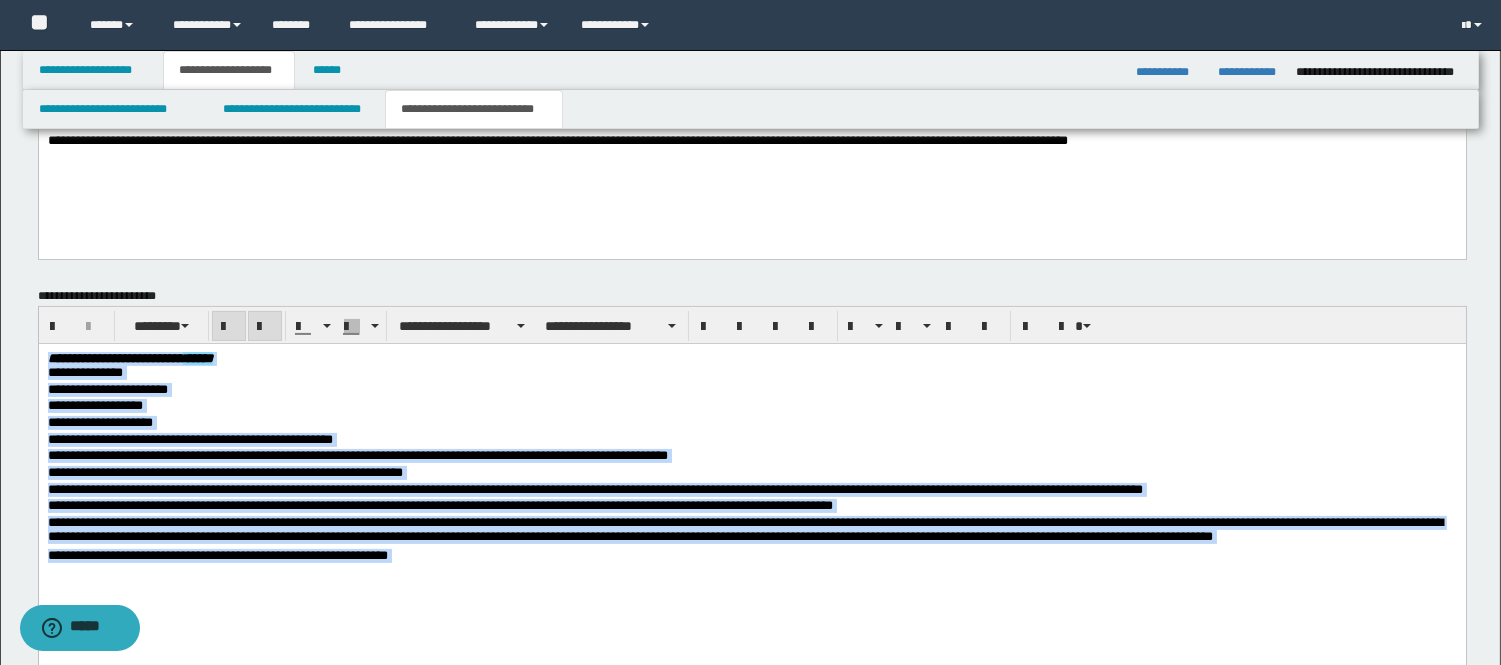 drag, startPoint x: 450, startPoint y: 576, endPoint x: 46, endPoint y: 349, distance: 463.40588 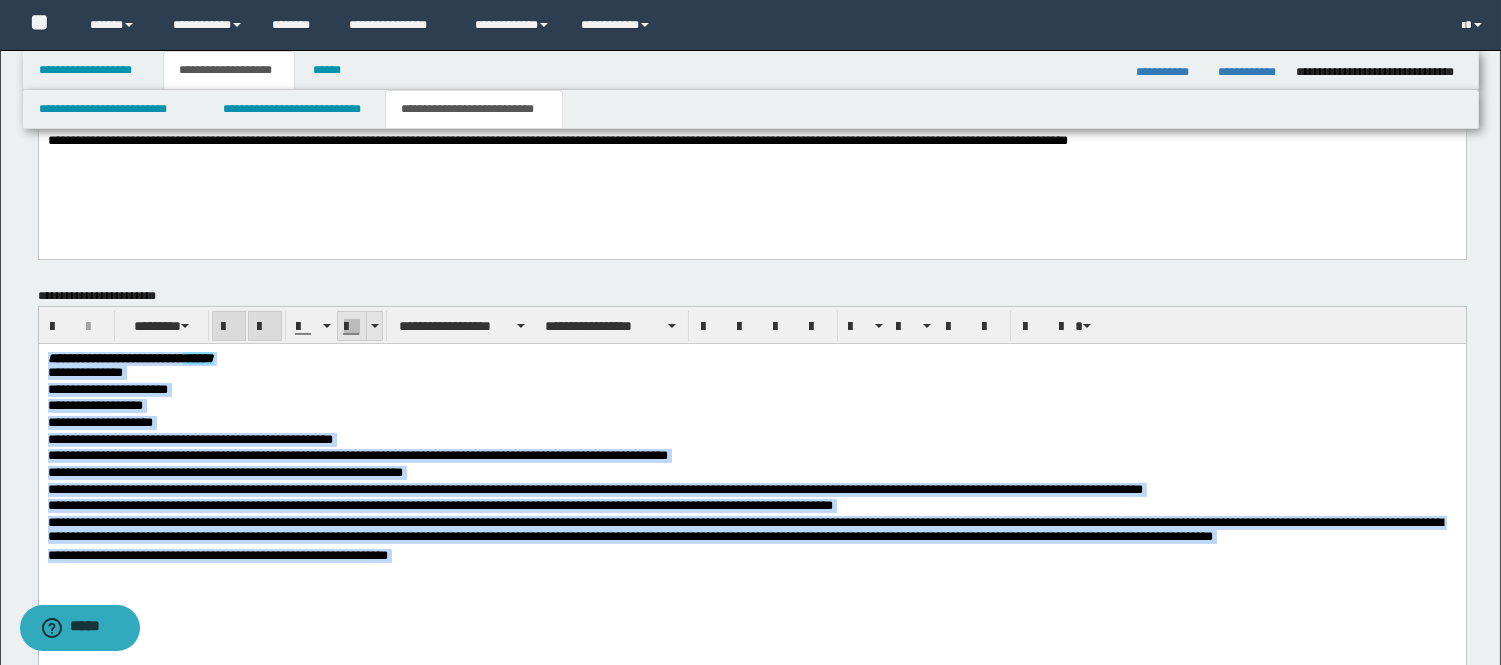 click at bounding box center [374, 326] 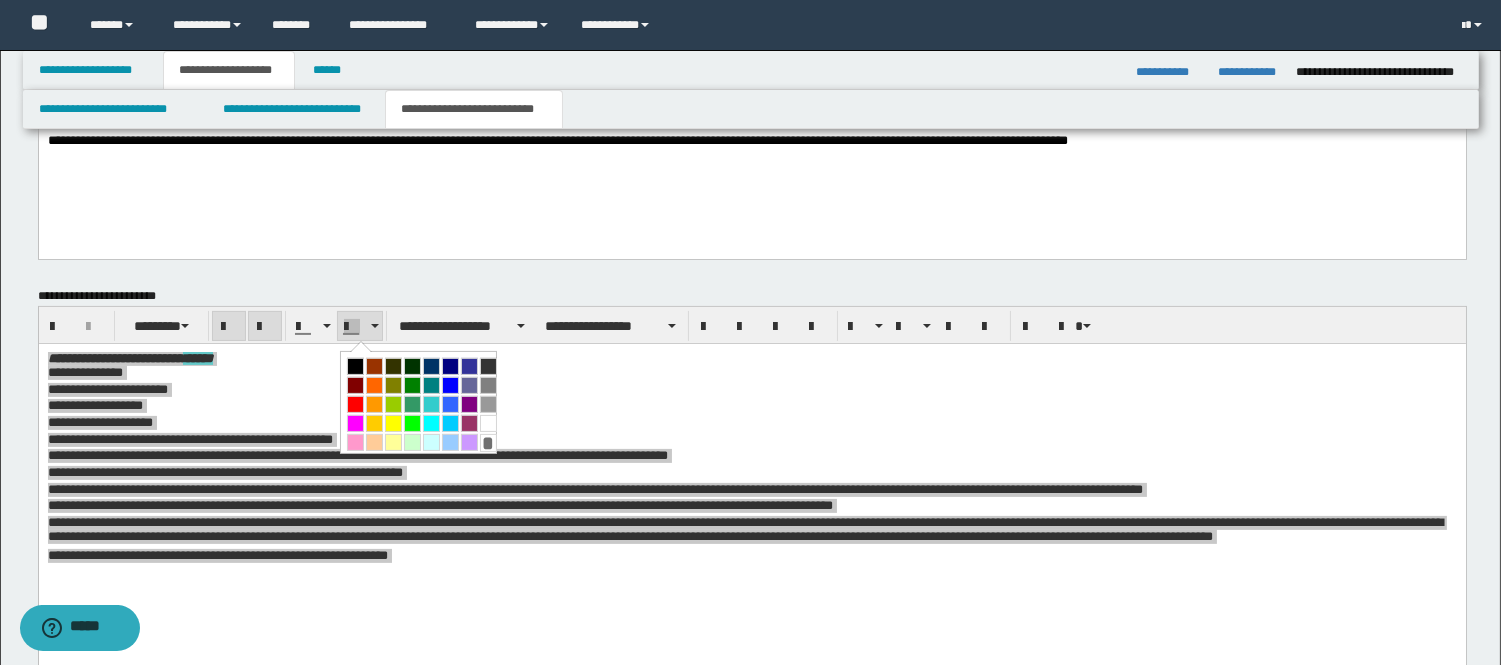 click at bounding box center (488, 423) 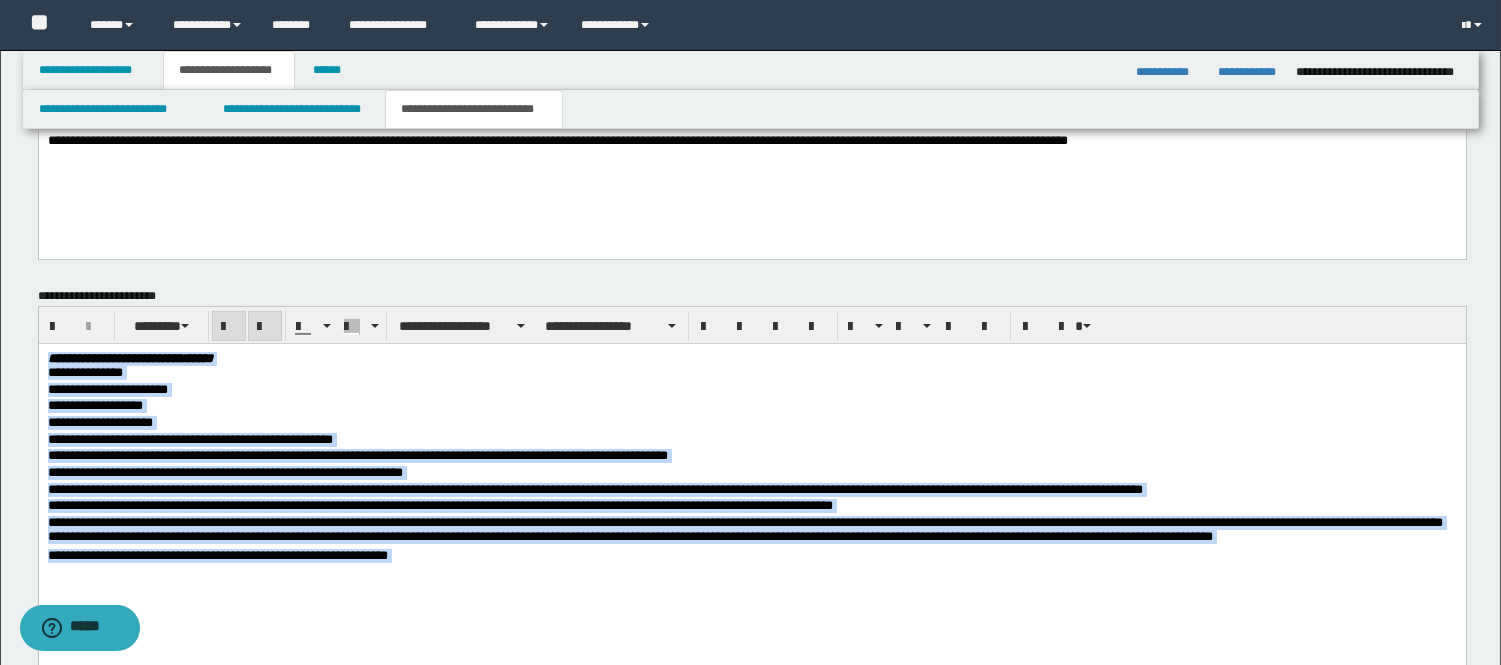 click on "**********" at bounding box center (751, 406) 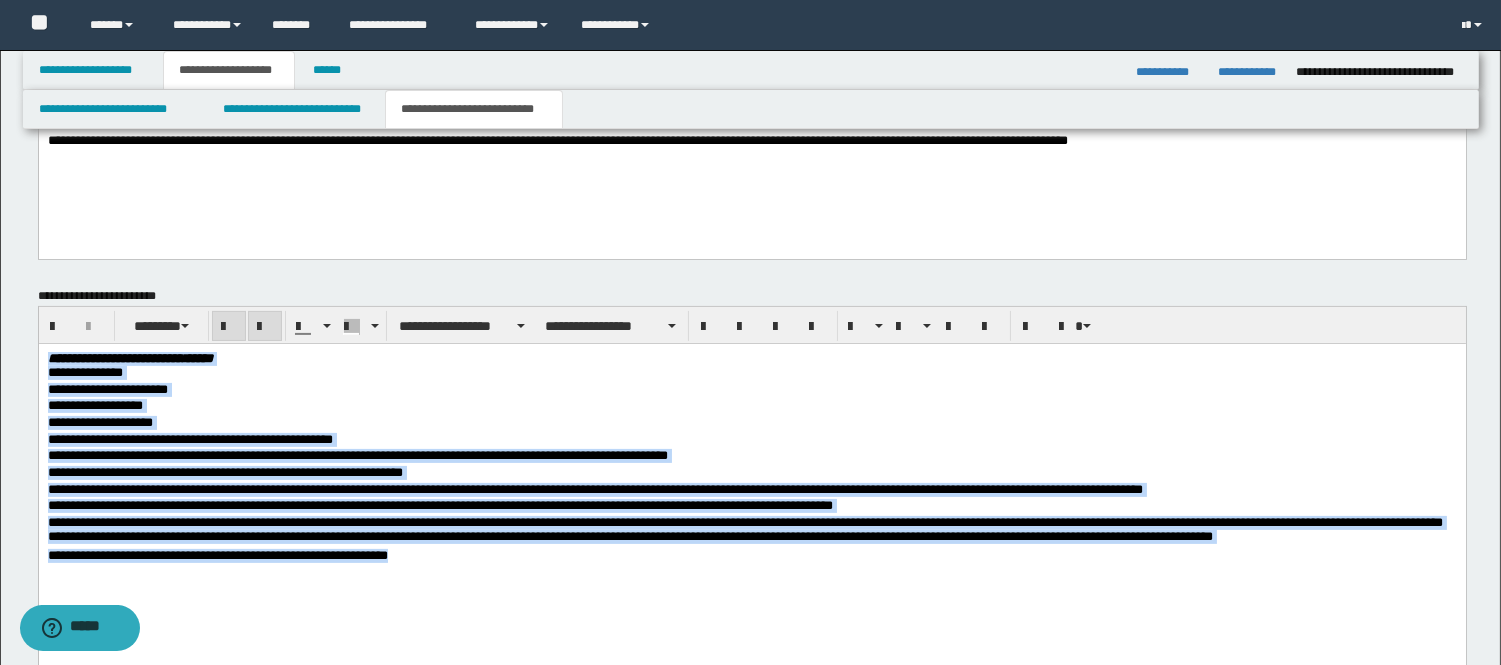 drag, startPoint x: 429, startPoint y: 565, endPoint x: 52, endPoint y: 353, distance: 432.51938 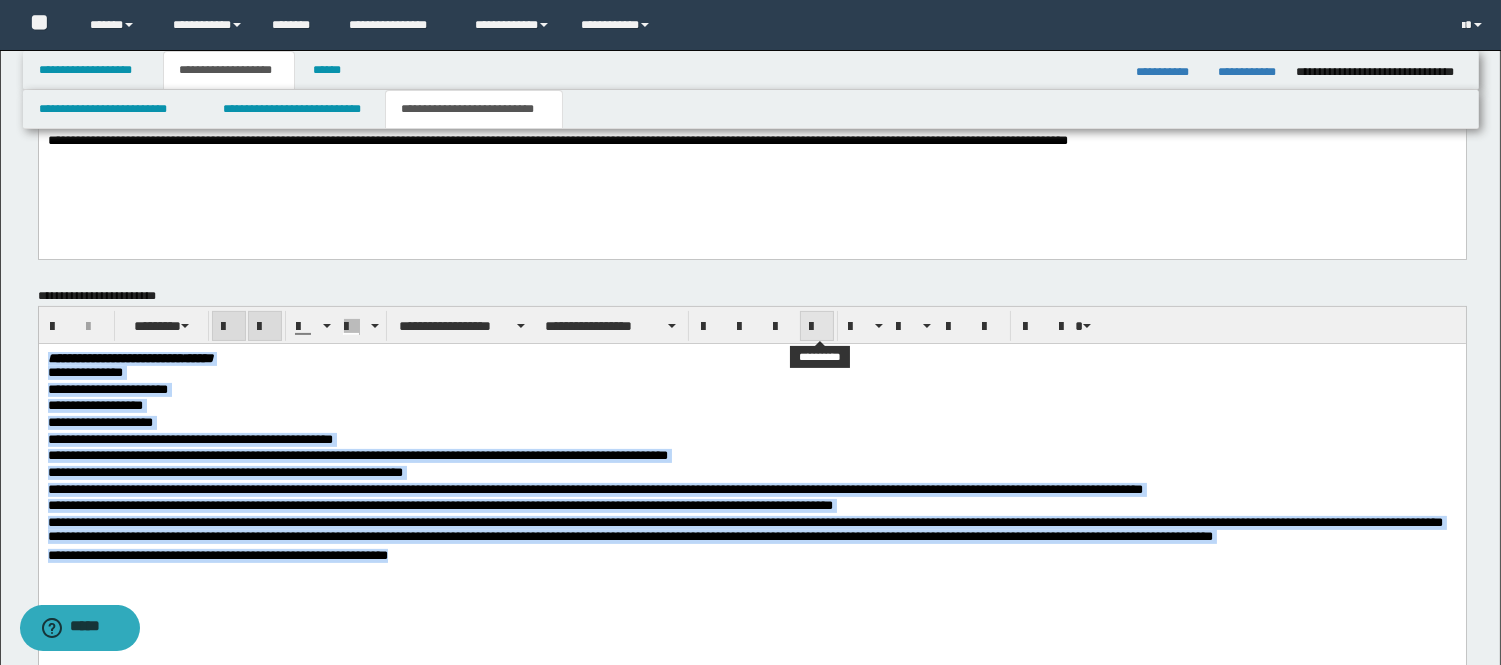 click at bounding box center (817, 326) 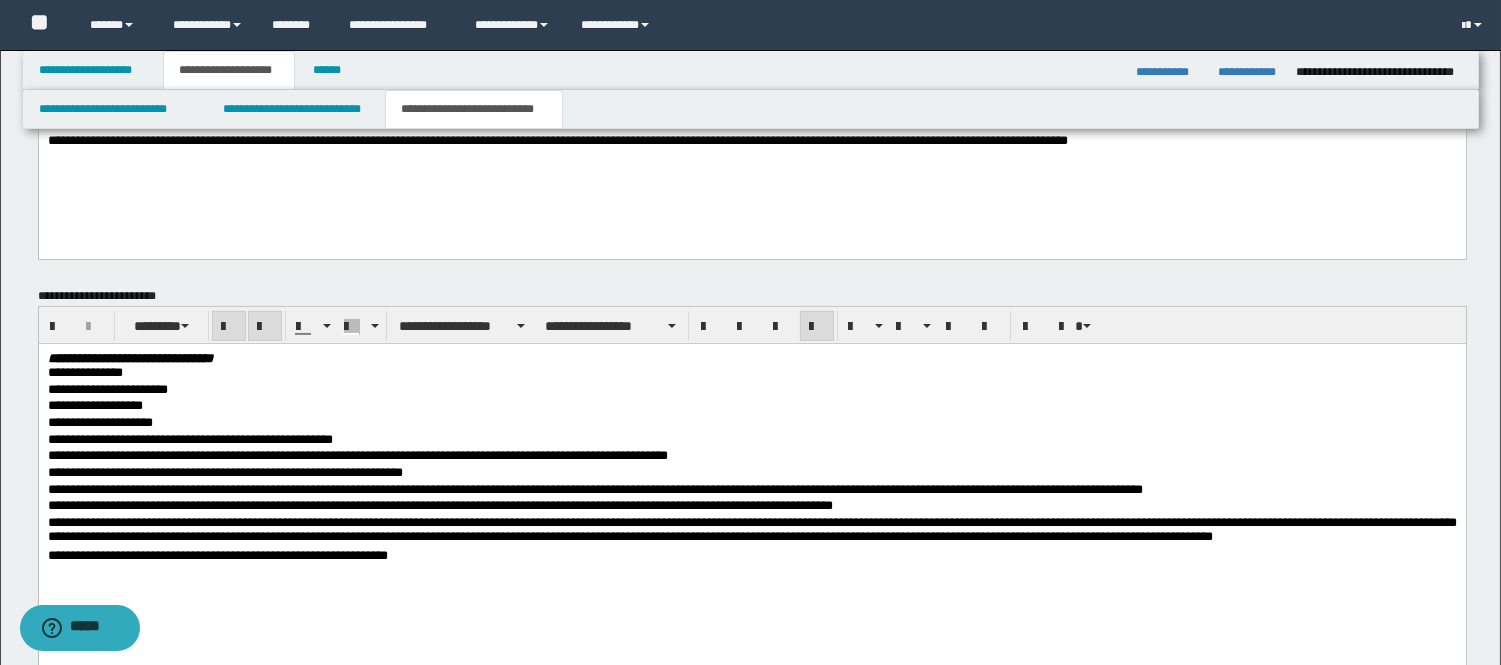 click on "**********" at bounding box center [751, 491] 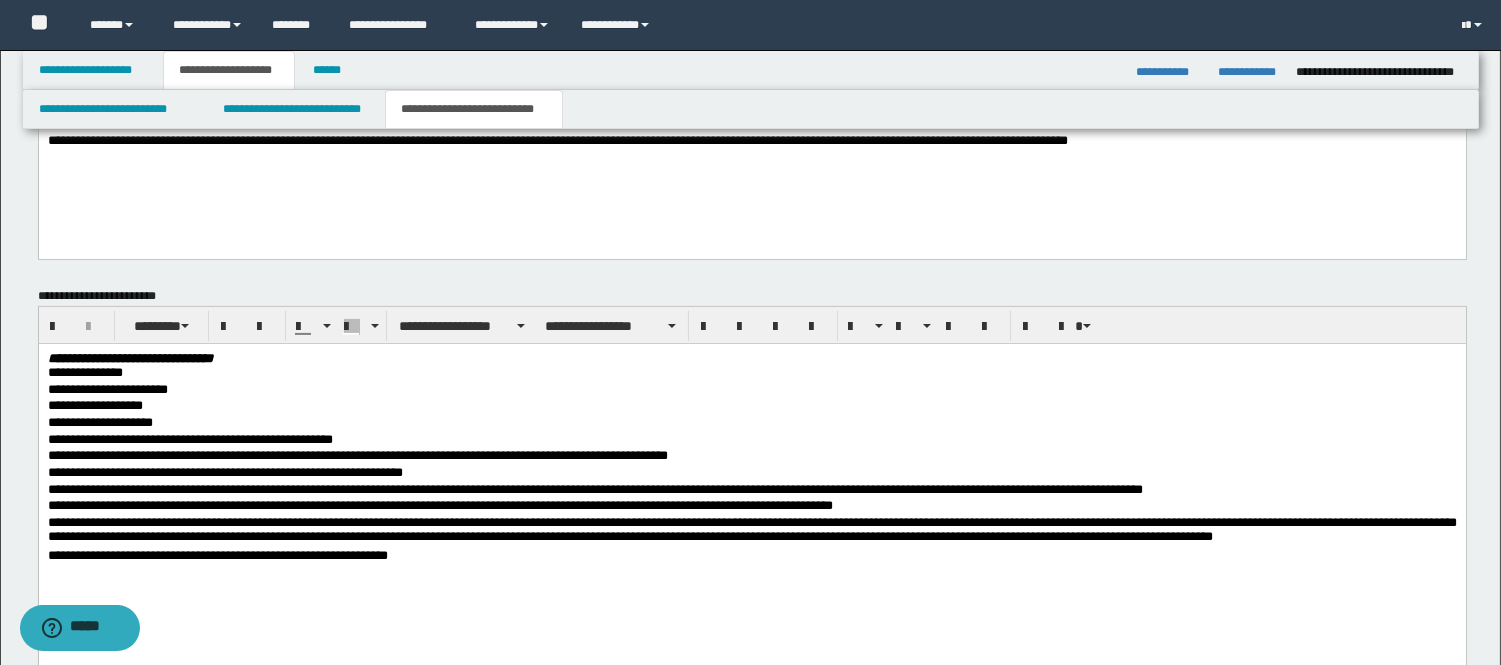 click at bounding box center (751, 573) 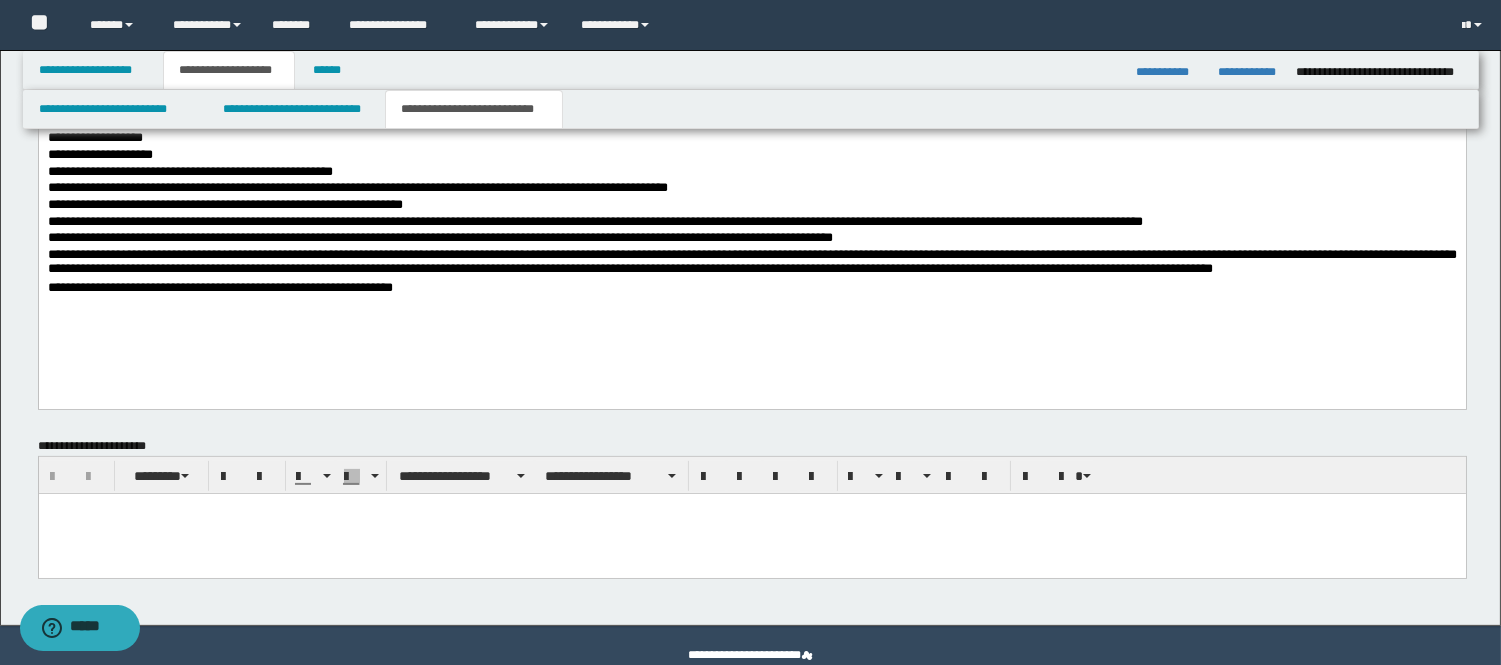 scroll, scrollTop: 1191, scrollLeft: 0, axis: vertical 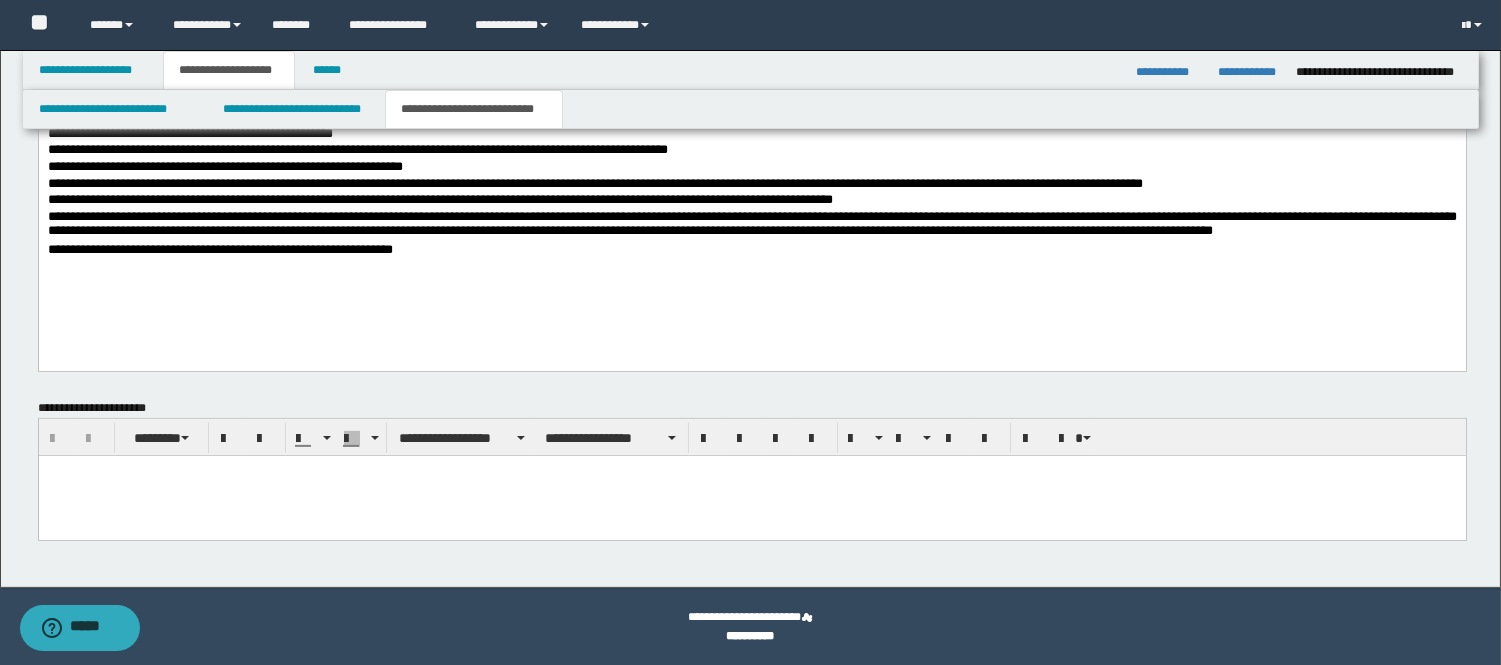 drag, startPoint x: 436, startPoint y: 276, endPoint x: 436, endPoint y: 294, distance: 18 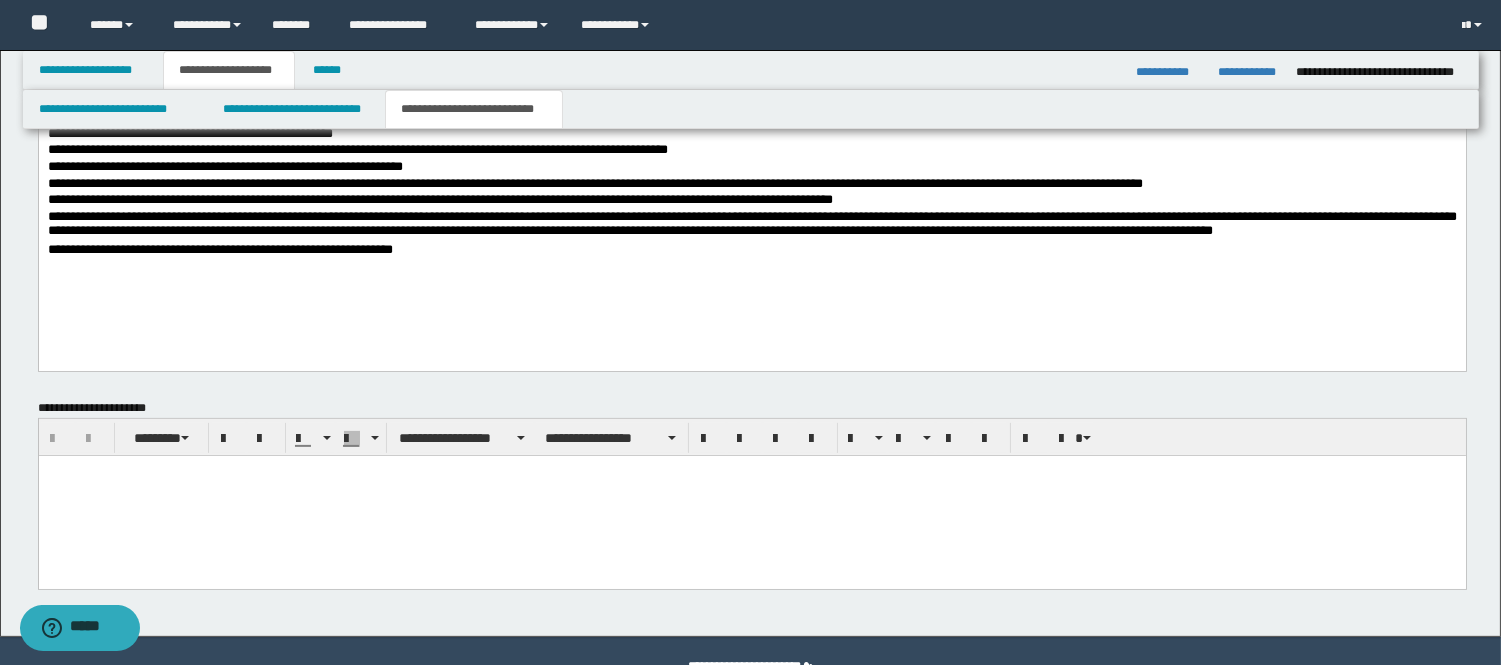 click at bounding box center (751, 496) 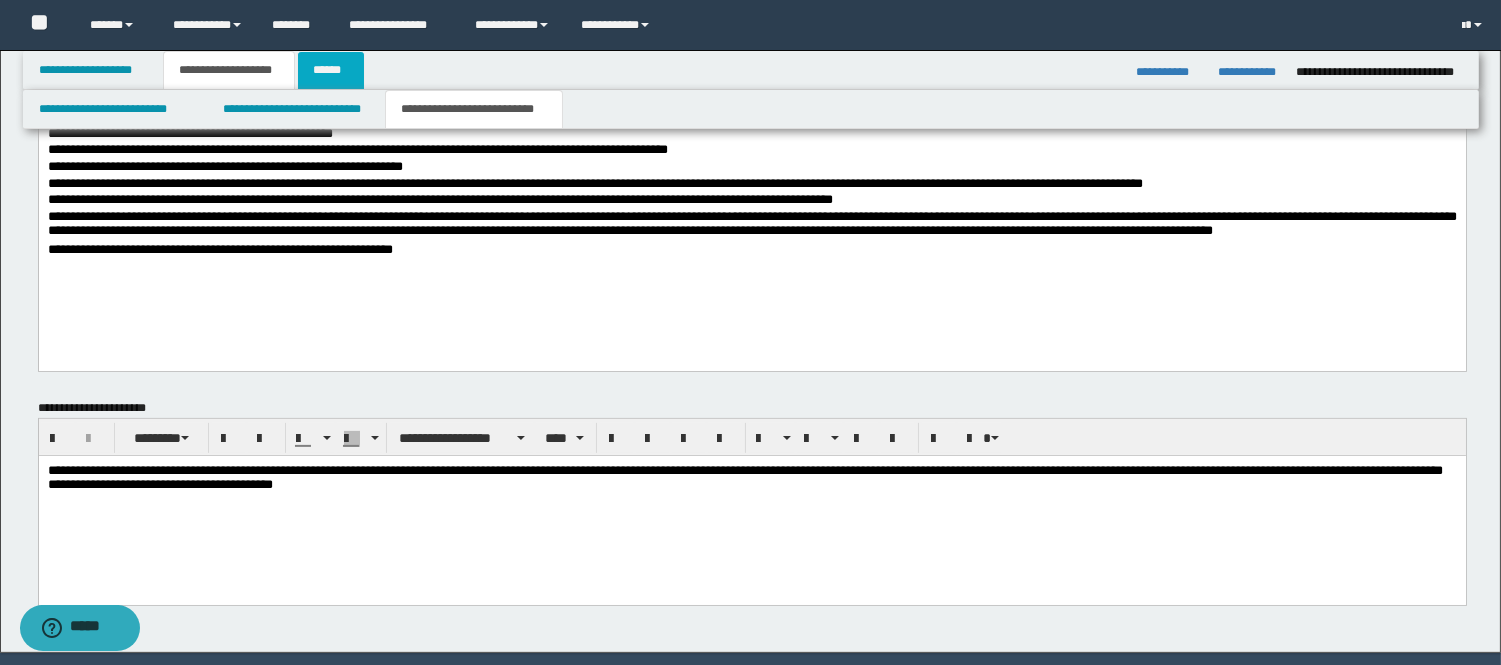 click on "******" at bounding box center (331, 70) 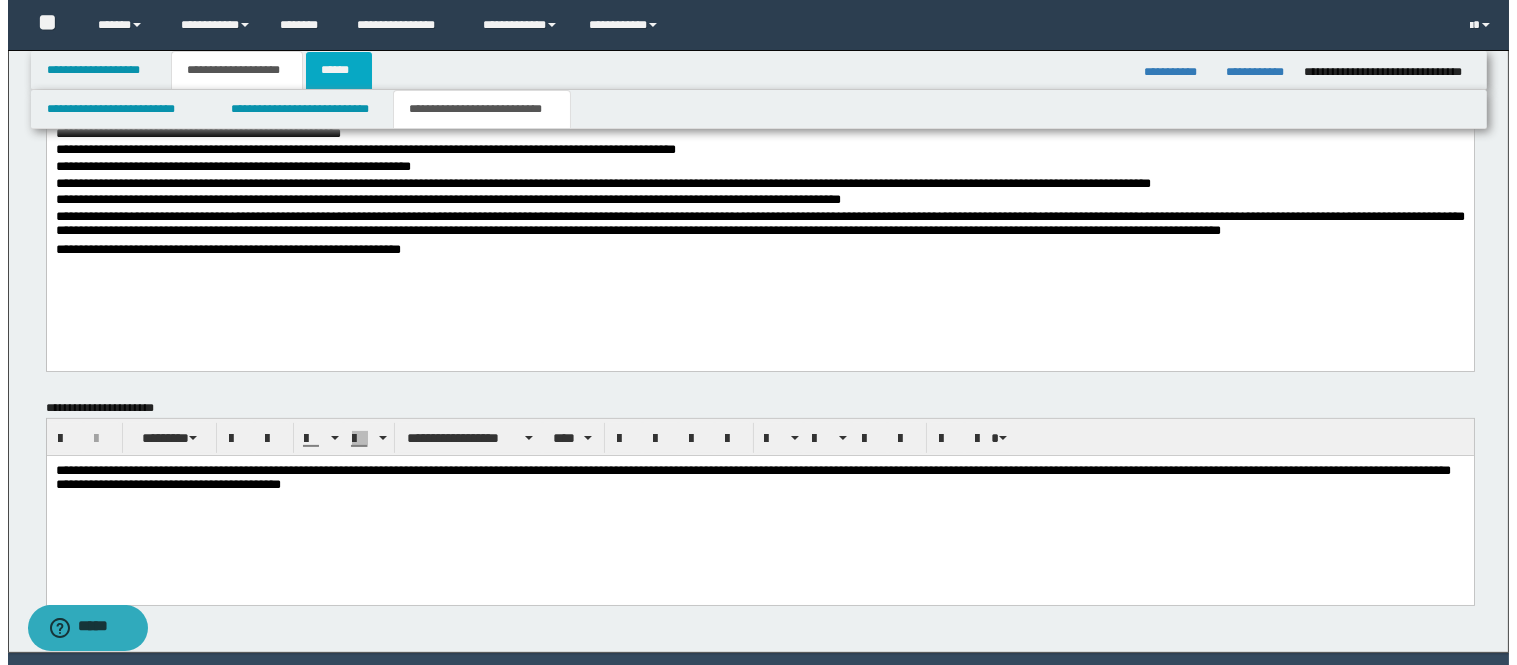 scroll, scrollTop: 0, scrollLeft: 0, axis: both 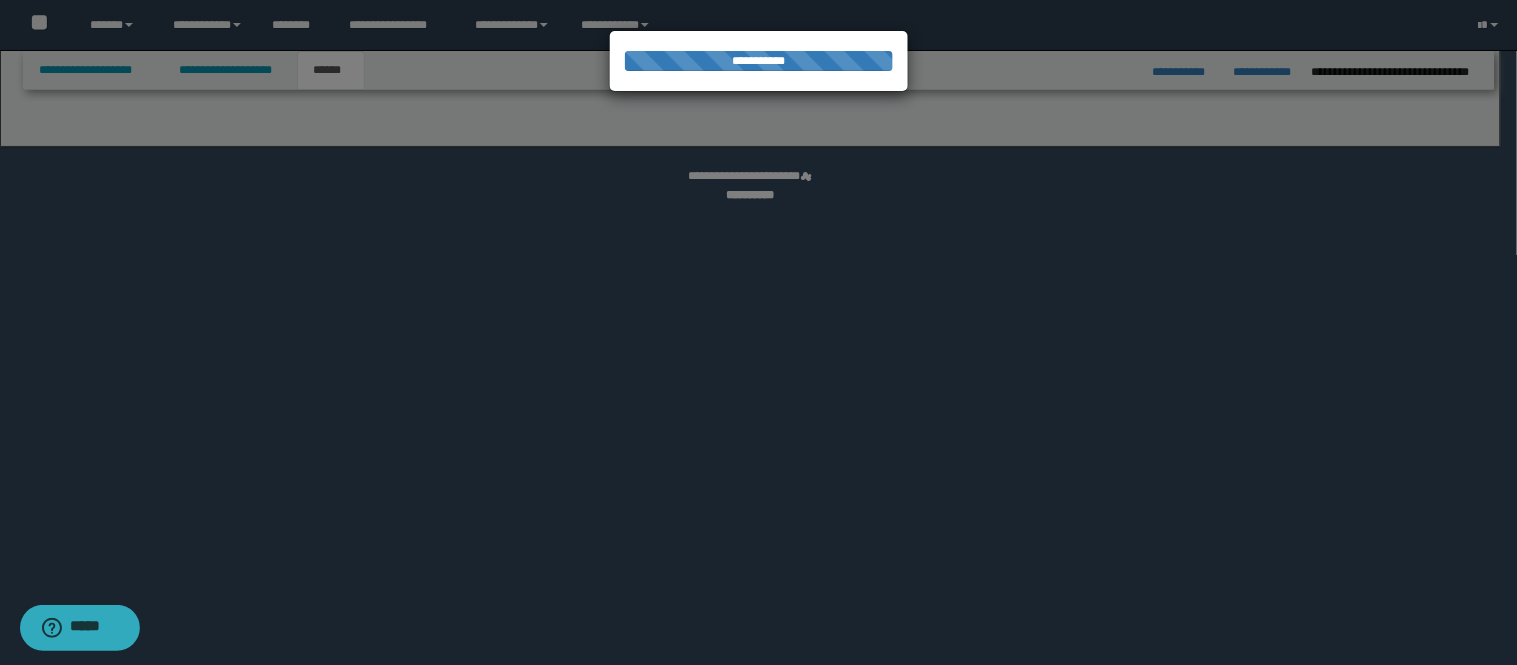 select on "*" 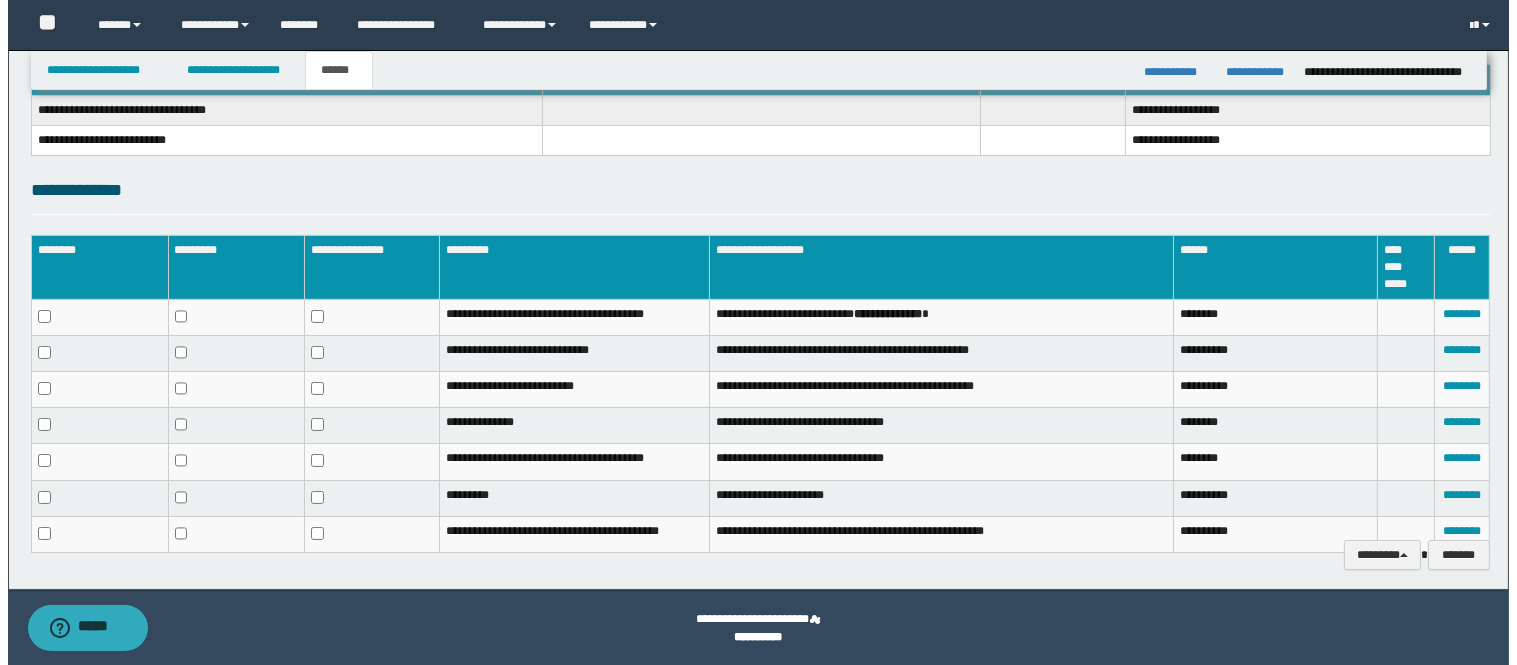scroll, scrollTop: 347, scrollLeft: 0, axis: vertical 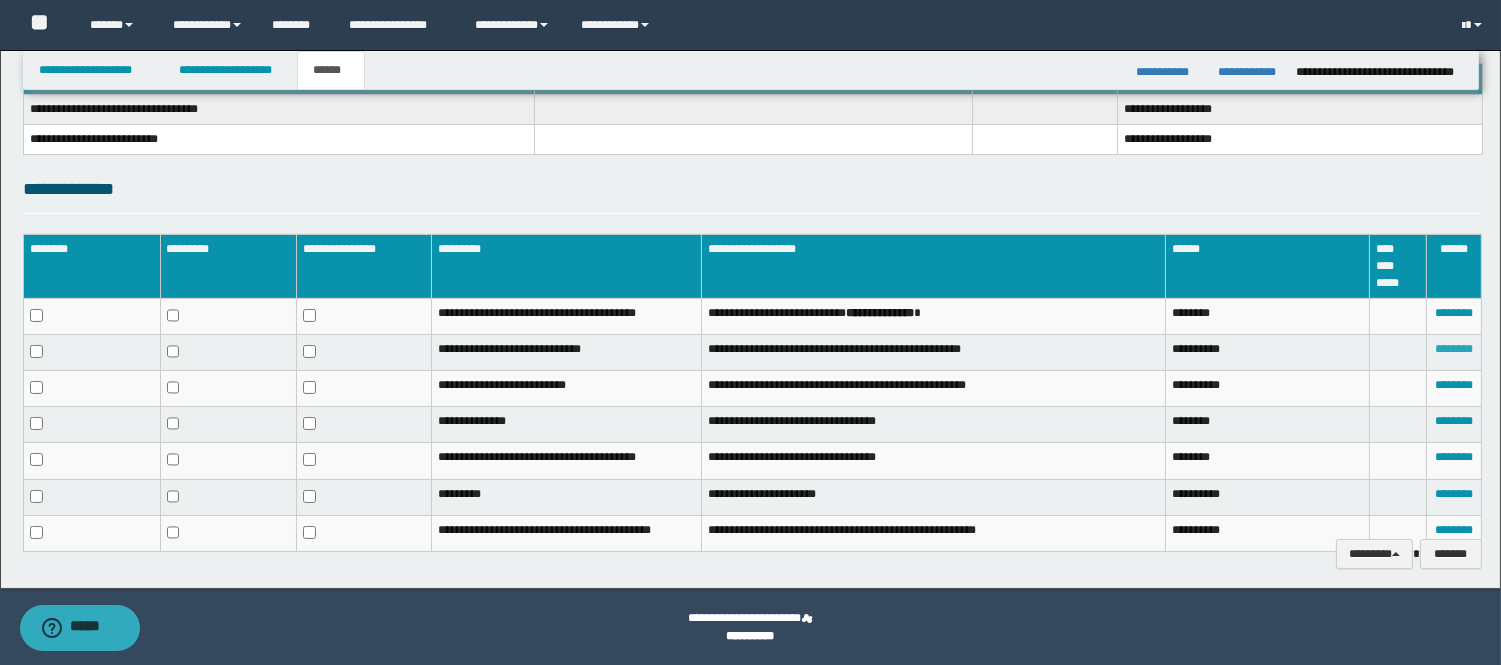 click on "********" at bounding box center (1454, 349) 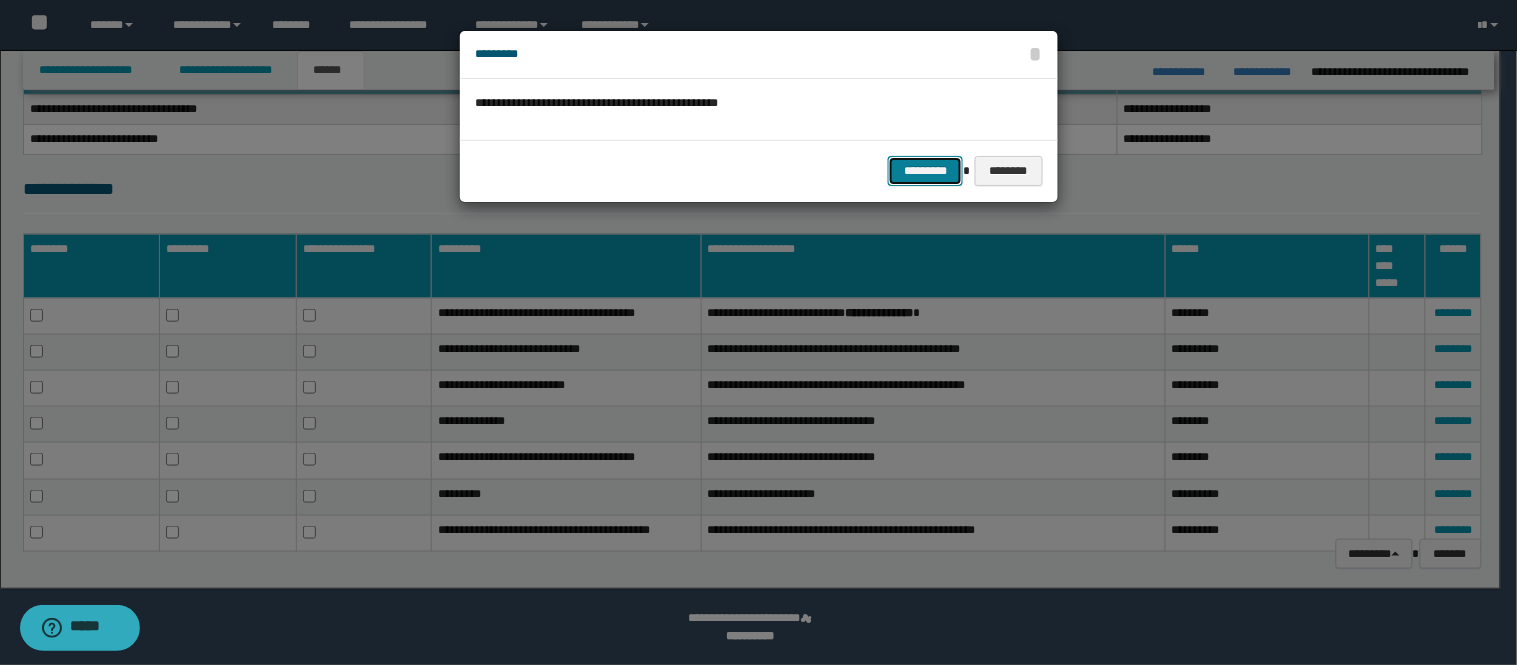 click on "*********" at bounding box center [925, 171] 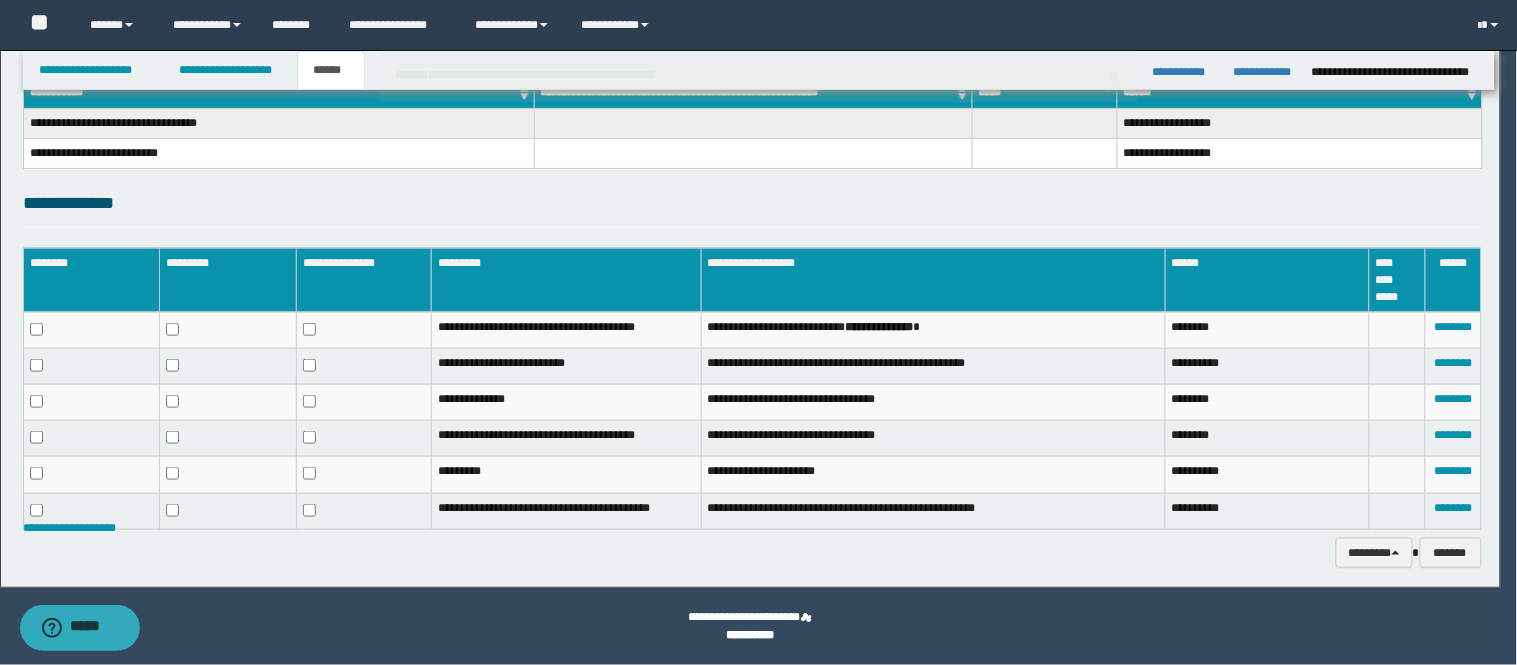 scroll, scrollTop: 332, scrollLeft: 0, axis: vertical 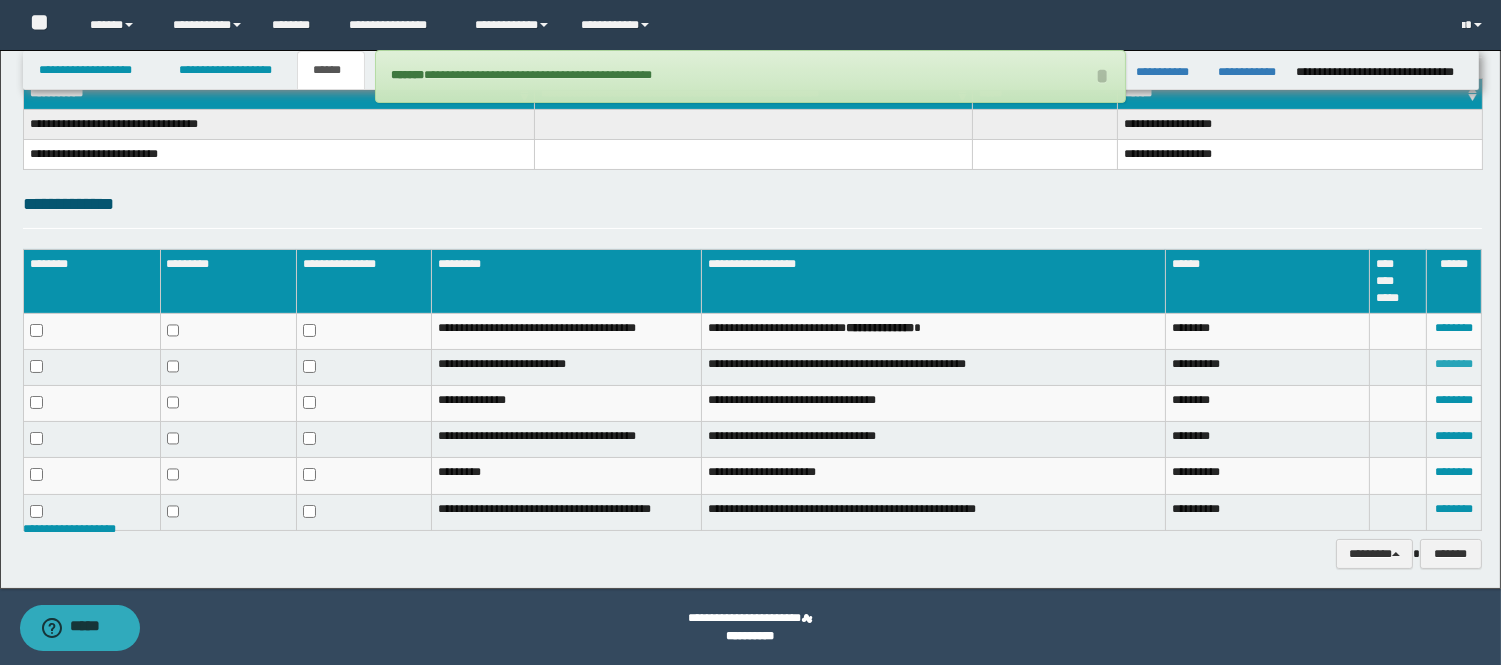click on "********" at bounding box center (1454, 364) 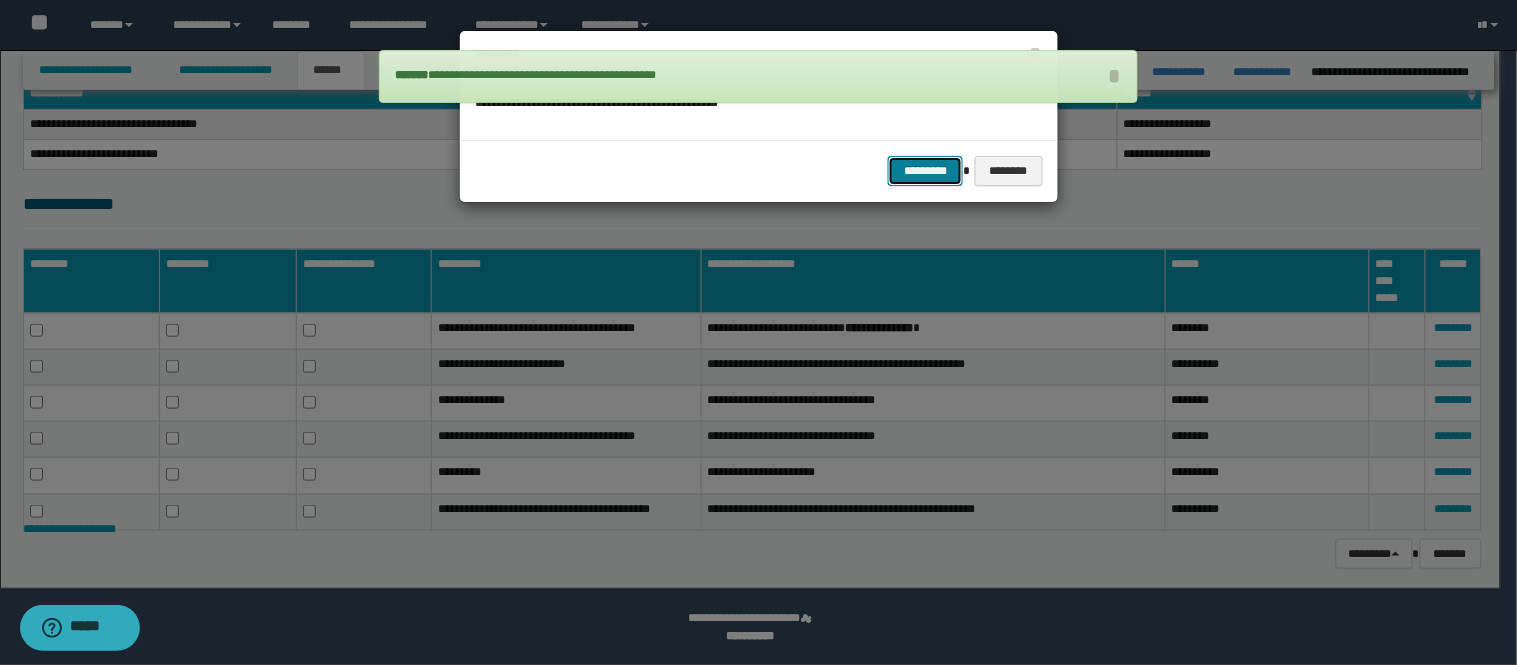 click on "*********" at bounding box center (925, 171) 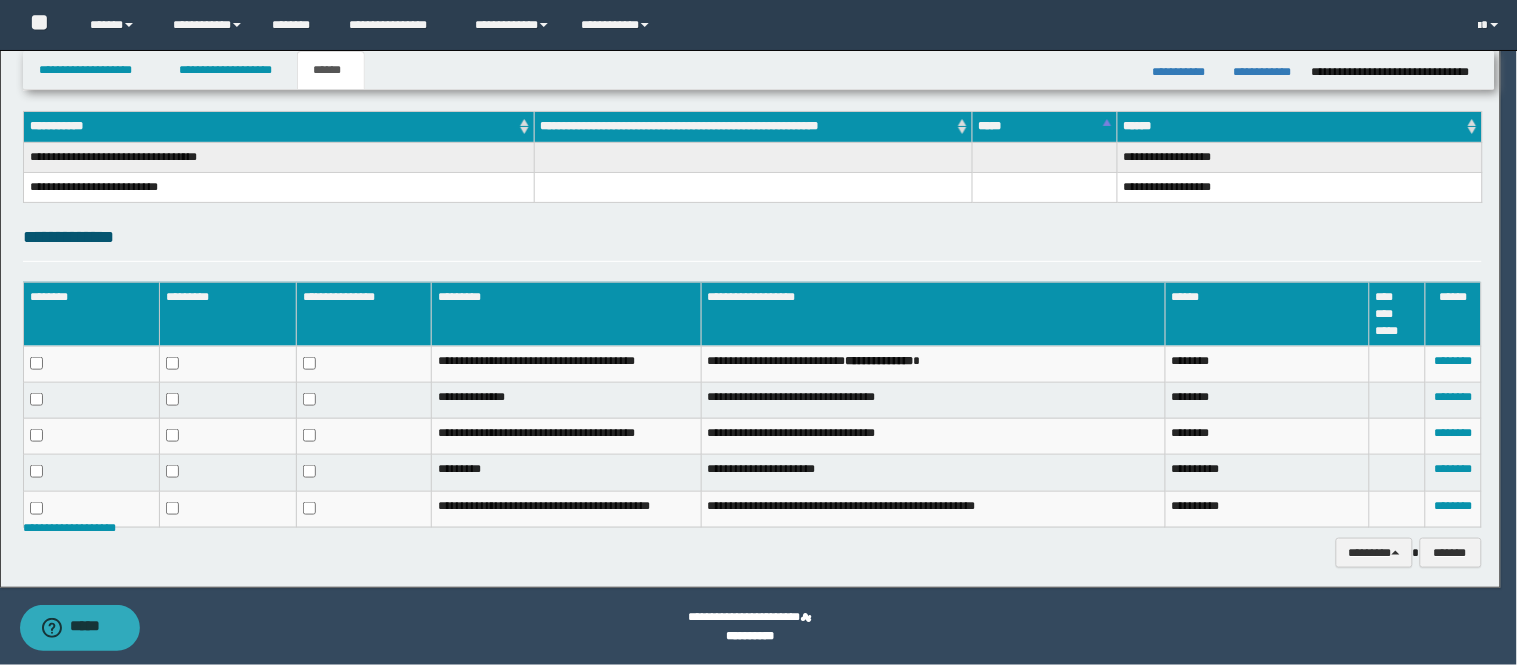 scroll, scrollTop: 298, scrollLeft: 0, axis: vertical 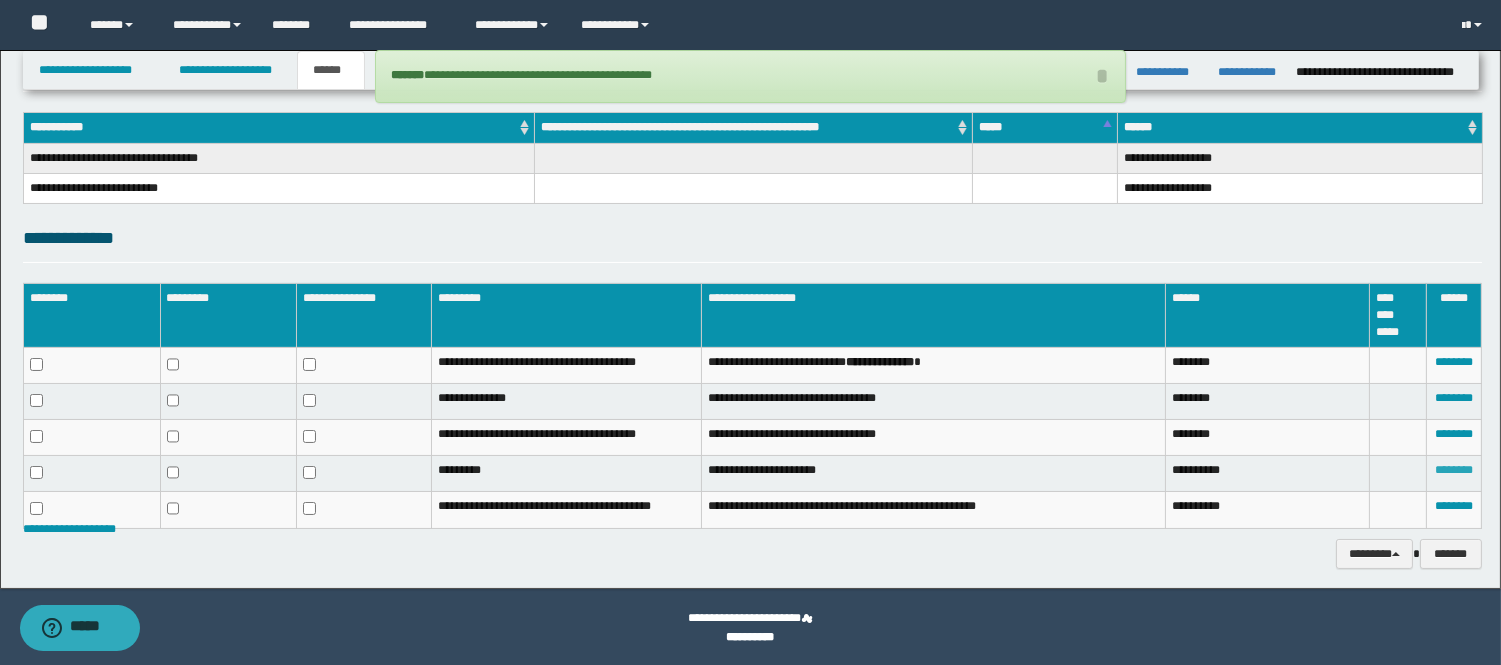 click on "********" at bounding box center [1454, 470] 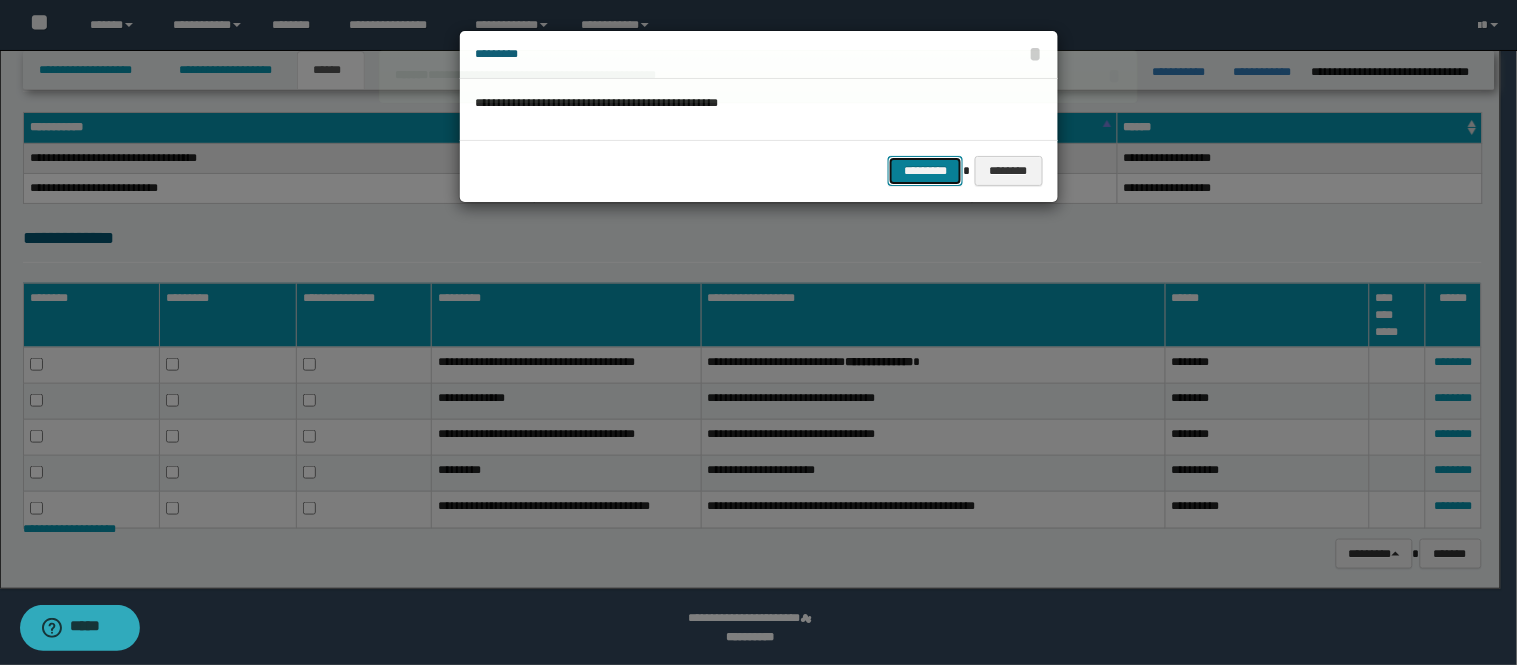 click on "*********" at bounding box center [925, 171] 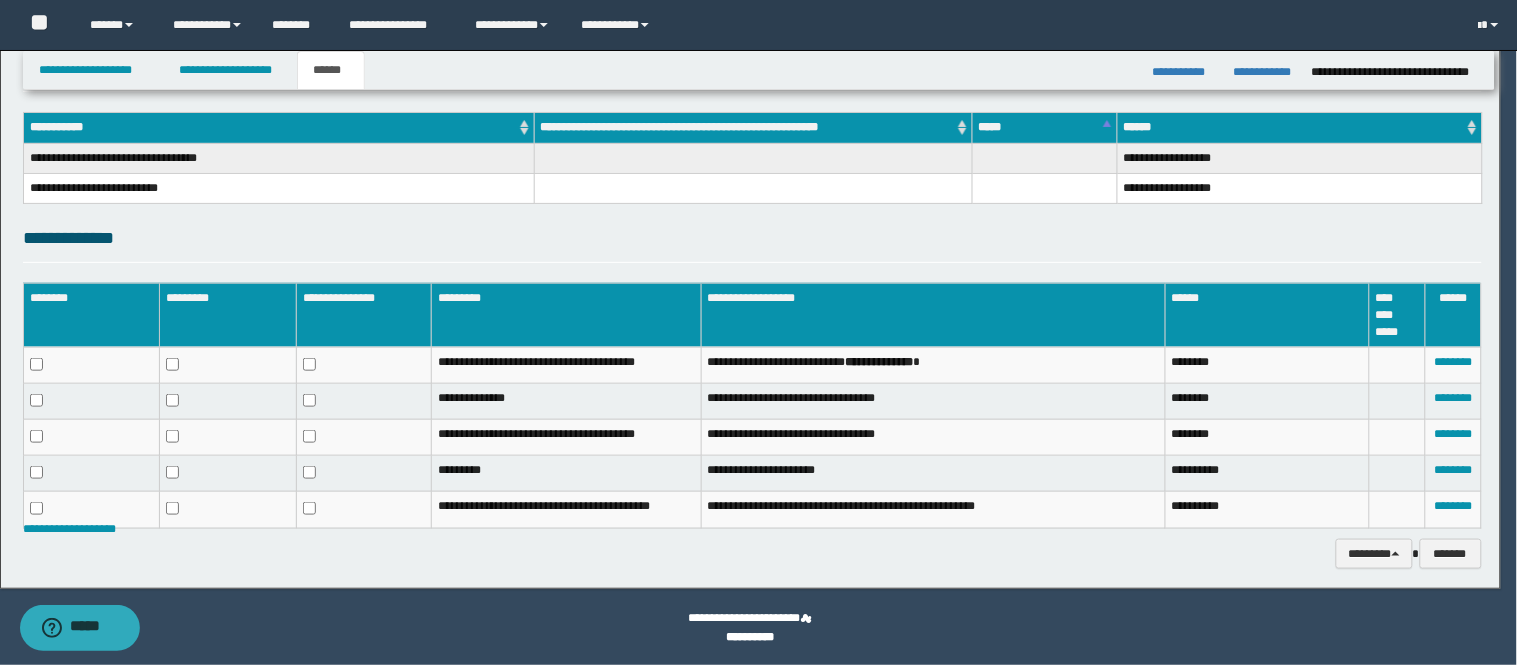 scroll, scrollTop: 264, scrollLeft: 0, axis: vertical 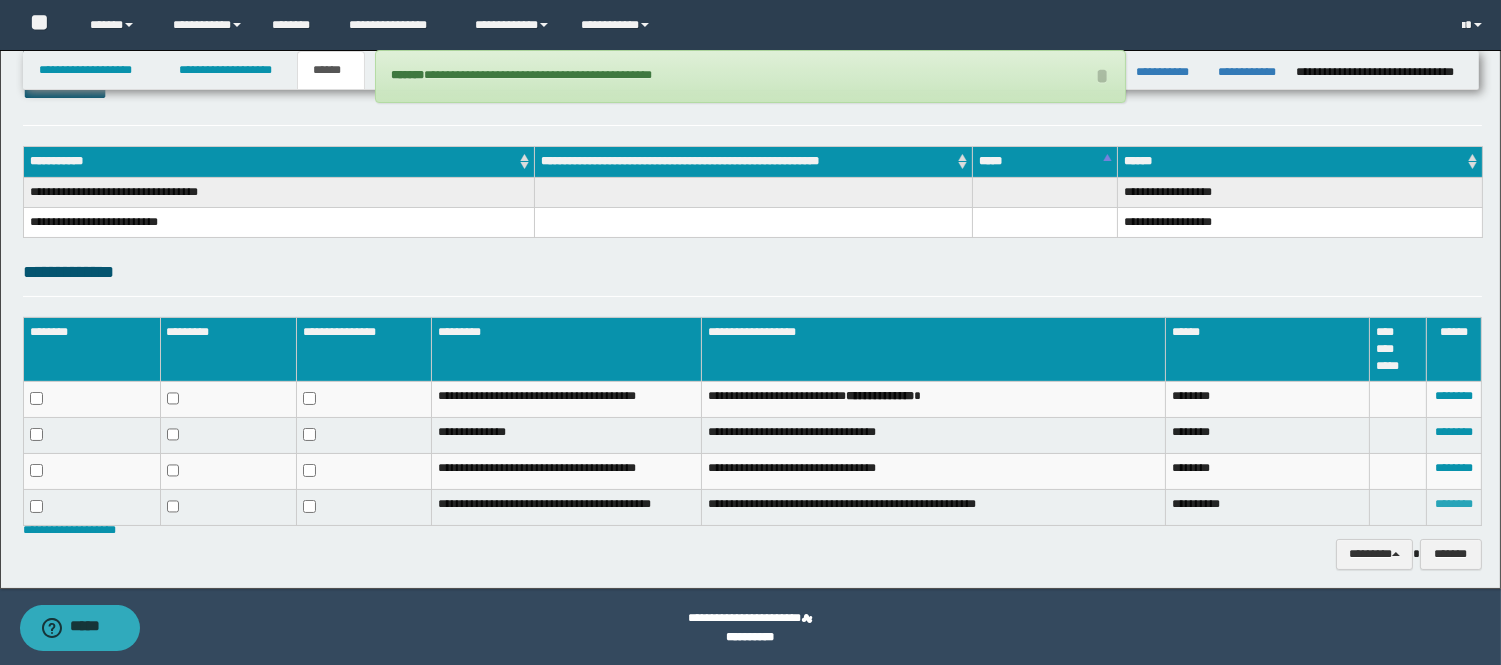 click on "********" at bounding box center (1454, 504) 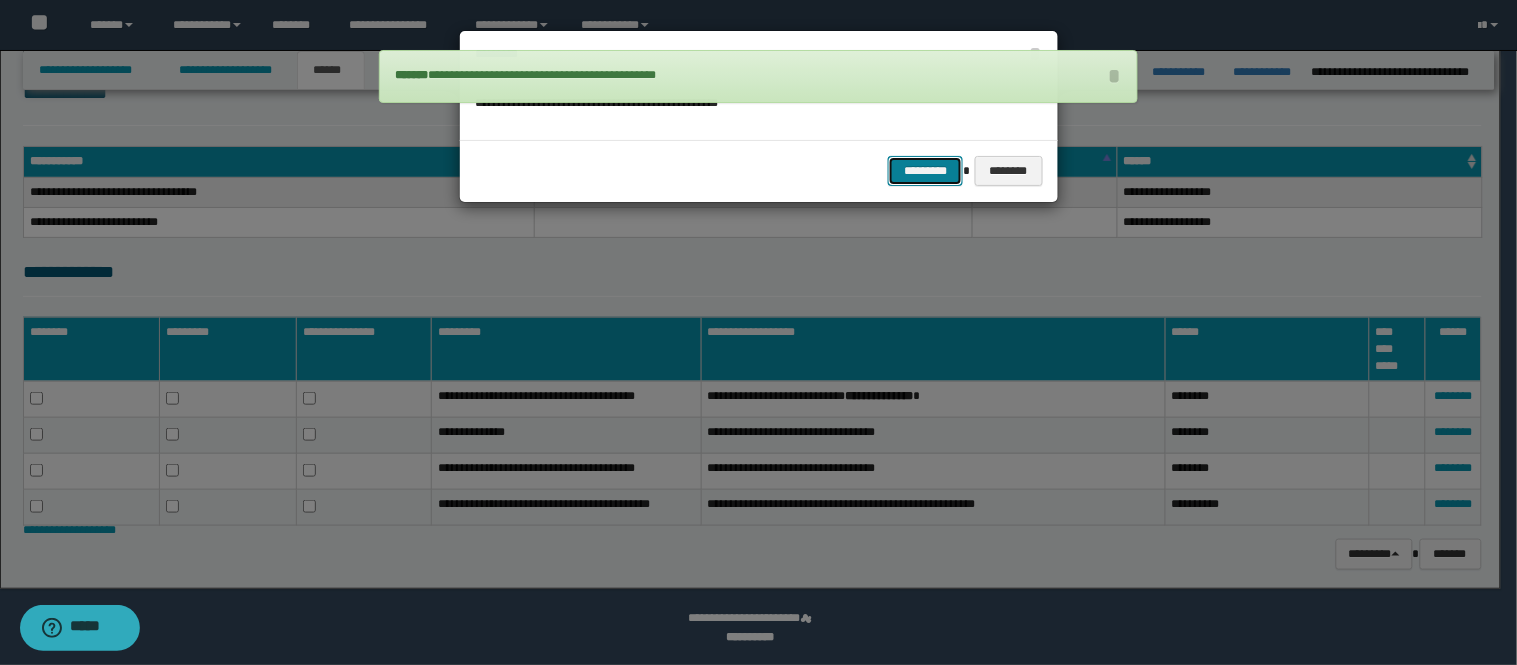 click on "*********" at bounding box center [925, 171] 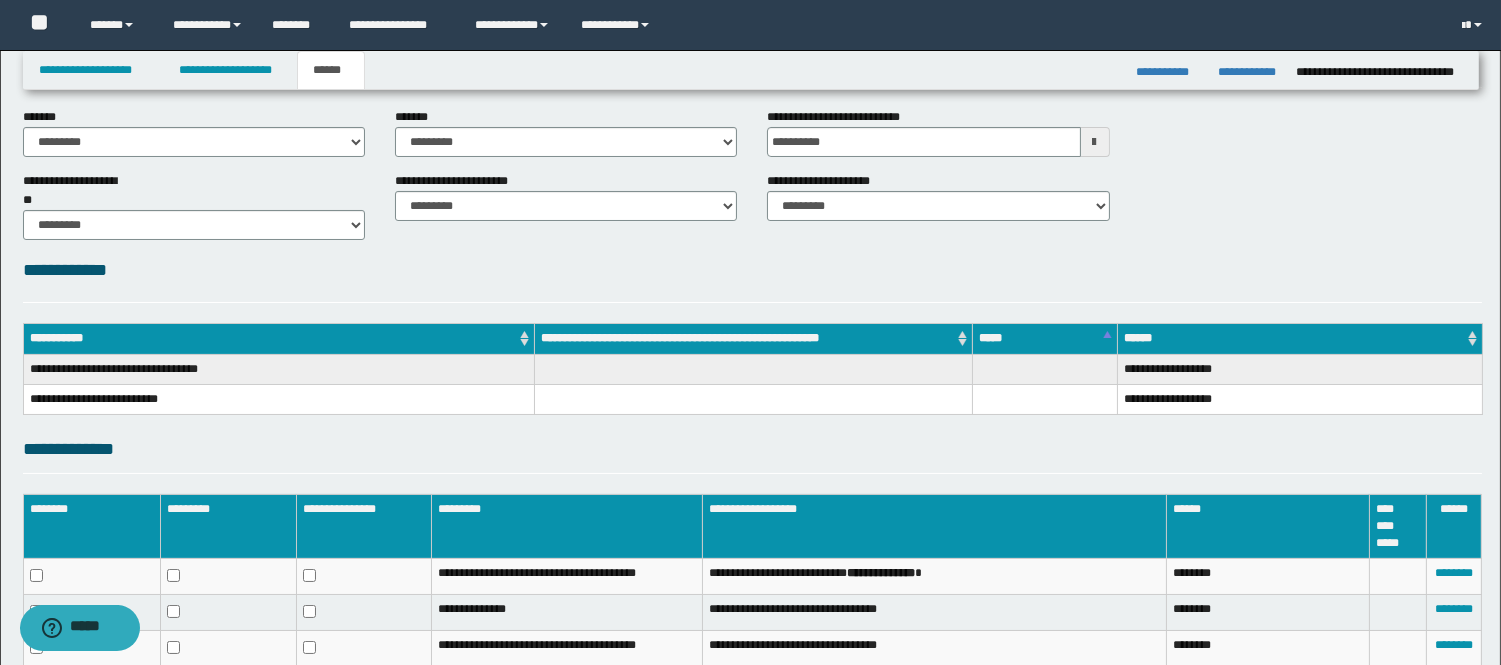 scroll, scrollTop: 231, scrollLeft: 0, axis: vertical 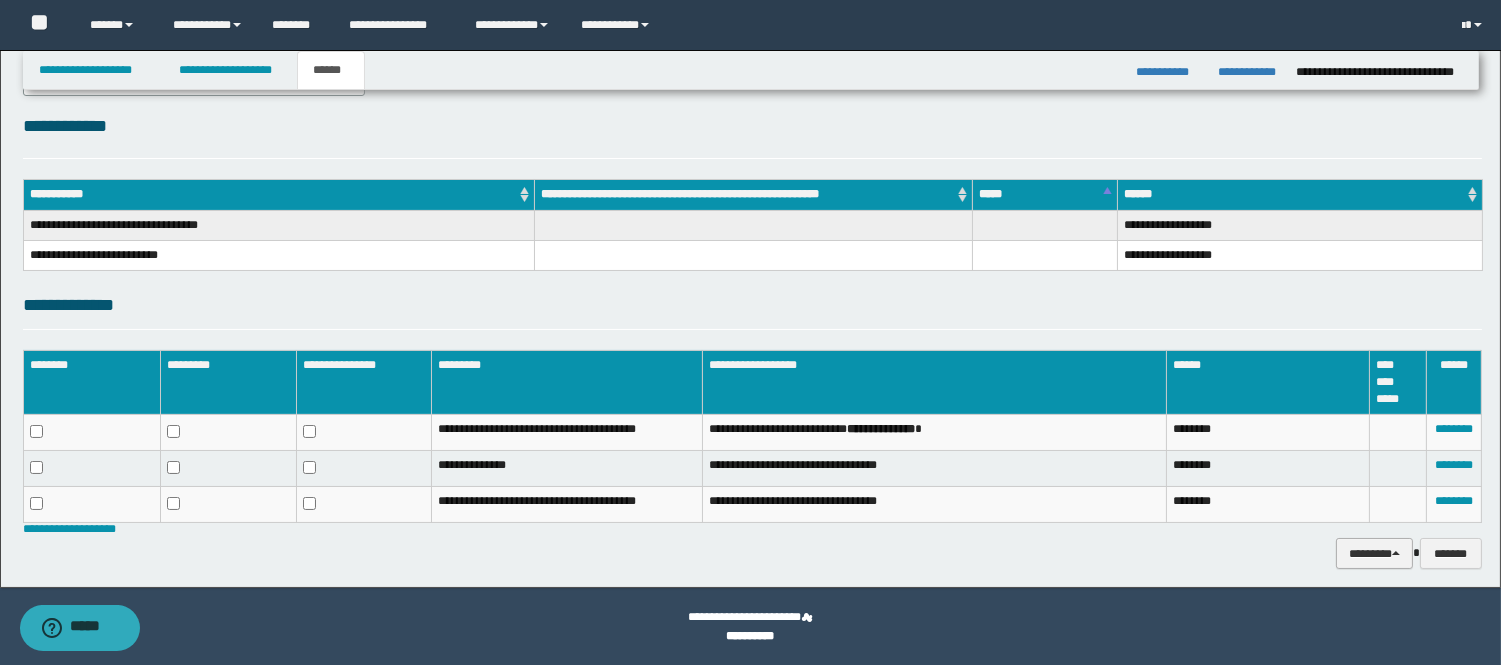 click on "********" at bounding box center (1374, 553) 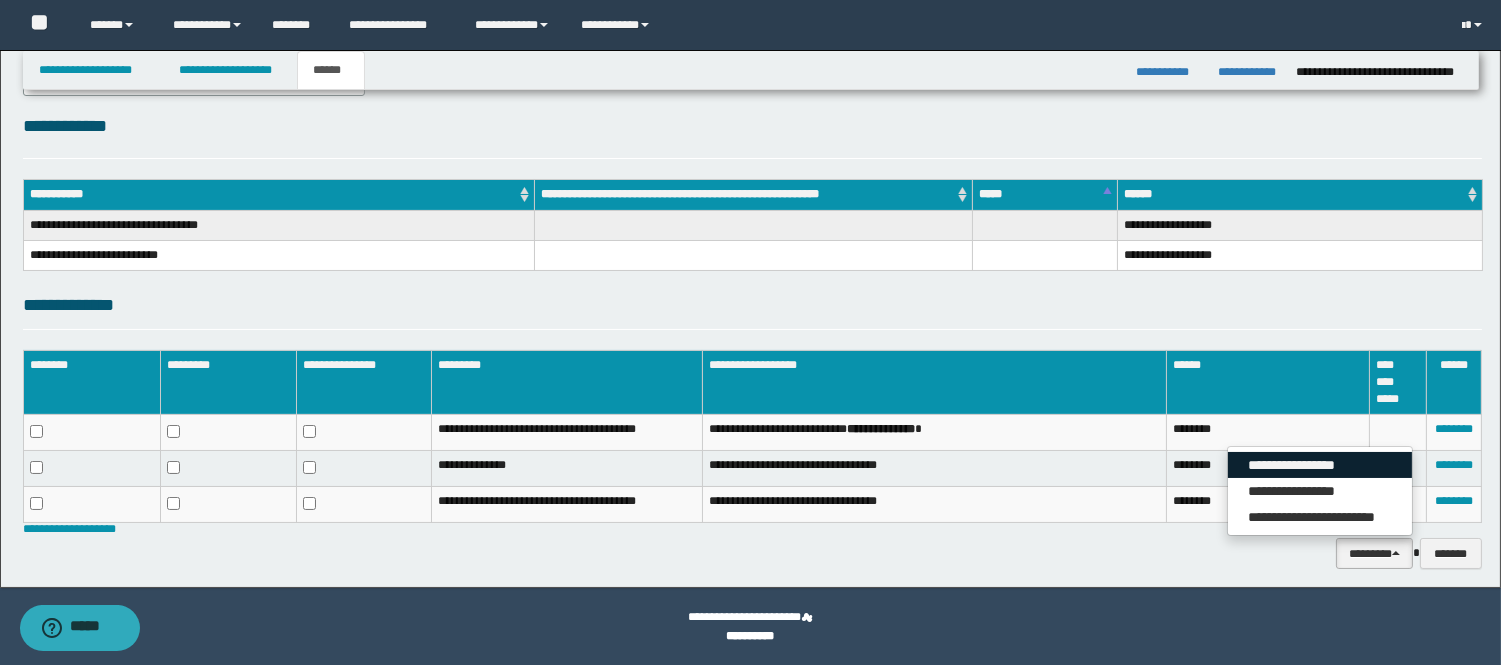 click on "**********" at bounding box center (1320, 465) 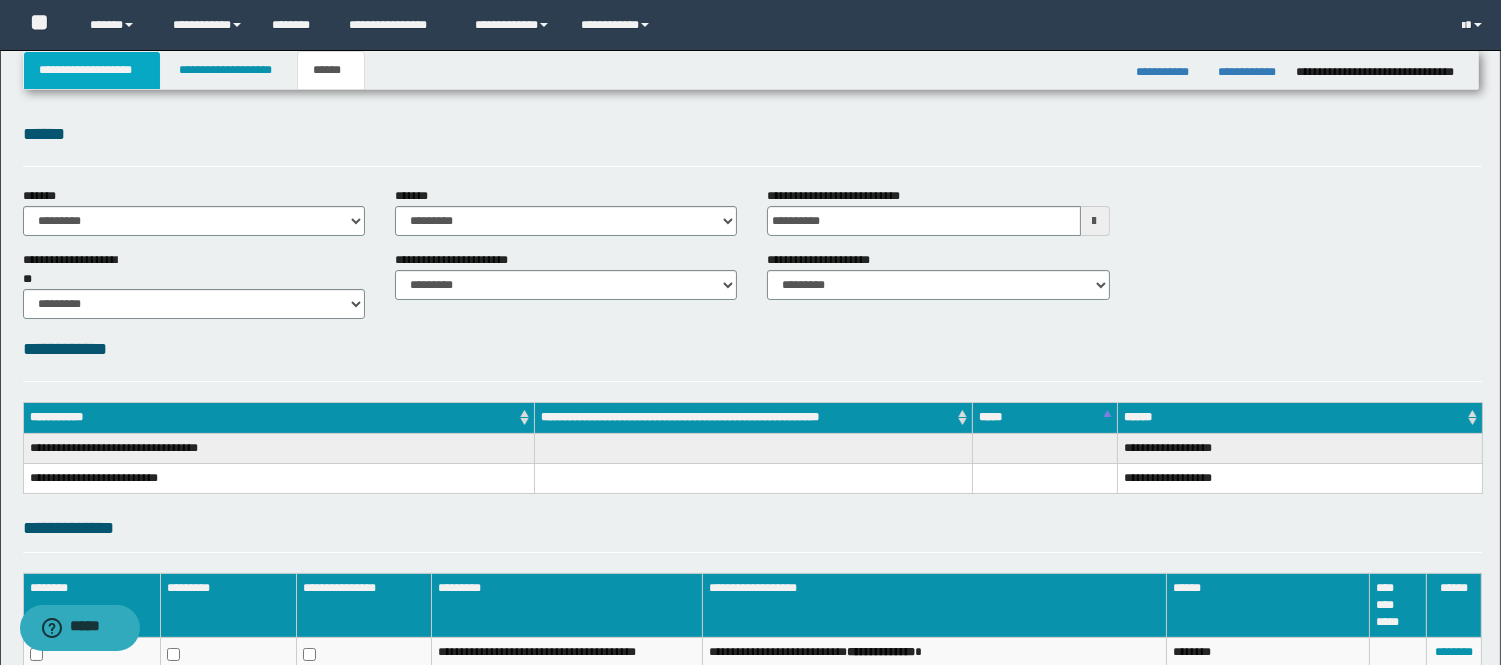 click on "**********" at bounding box center [92, 70] 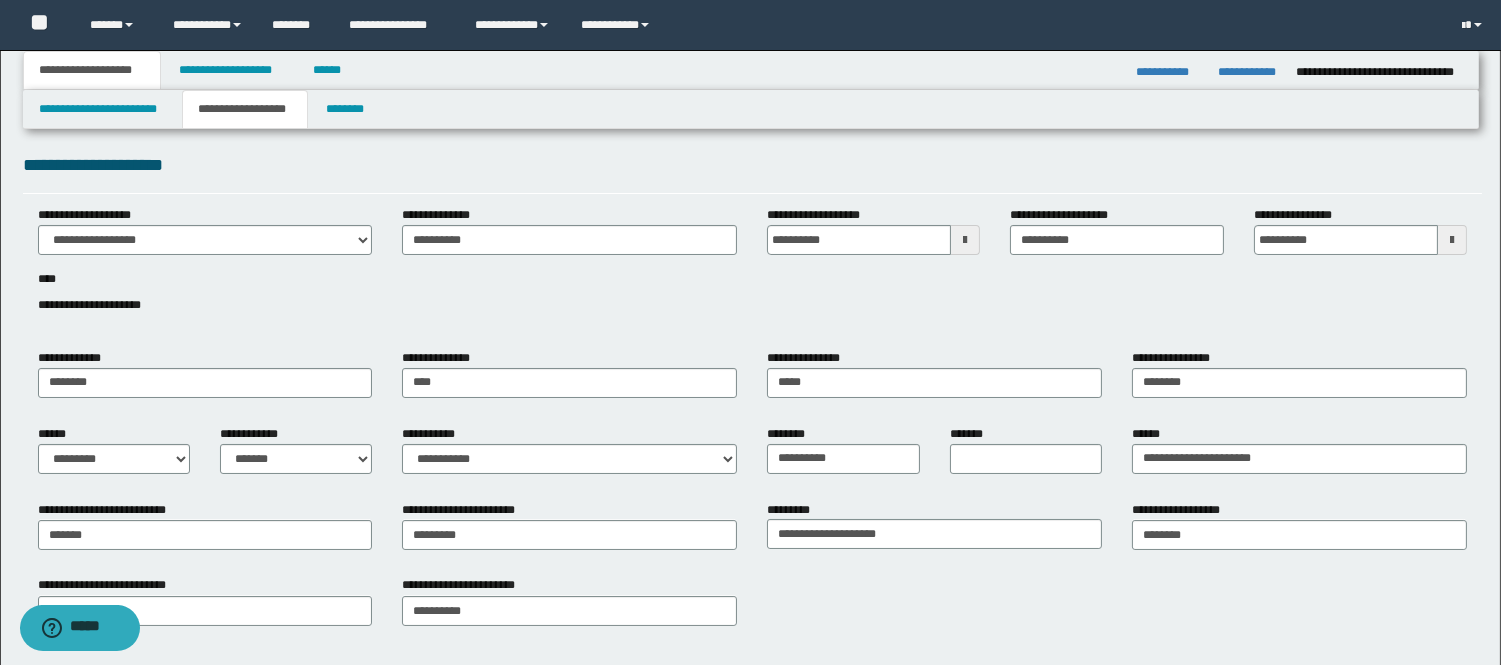 scroll, scrollTop: 40, scrollLeft: 0, axis: vertical 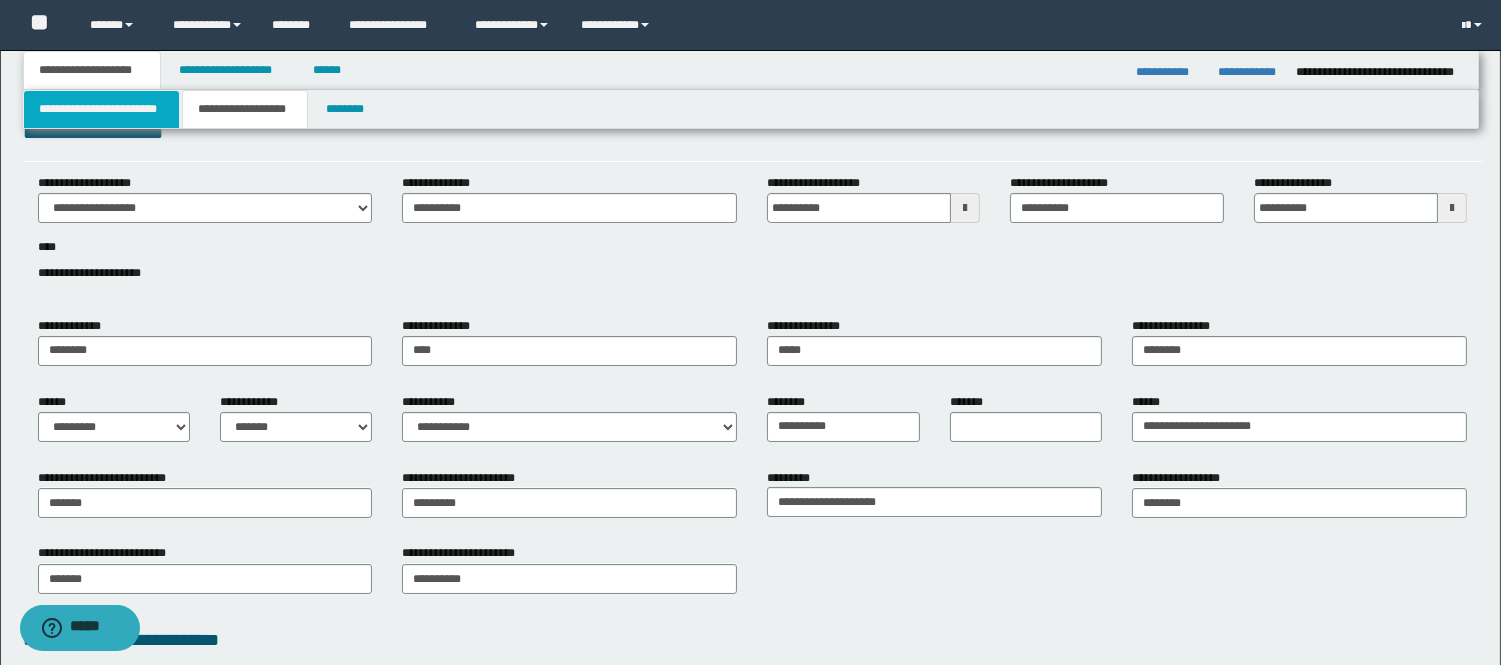 click on "**********" at bounding box center (101, 109) 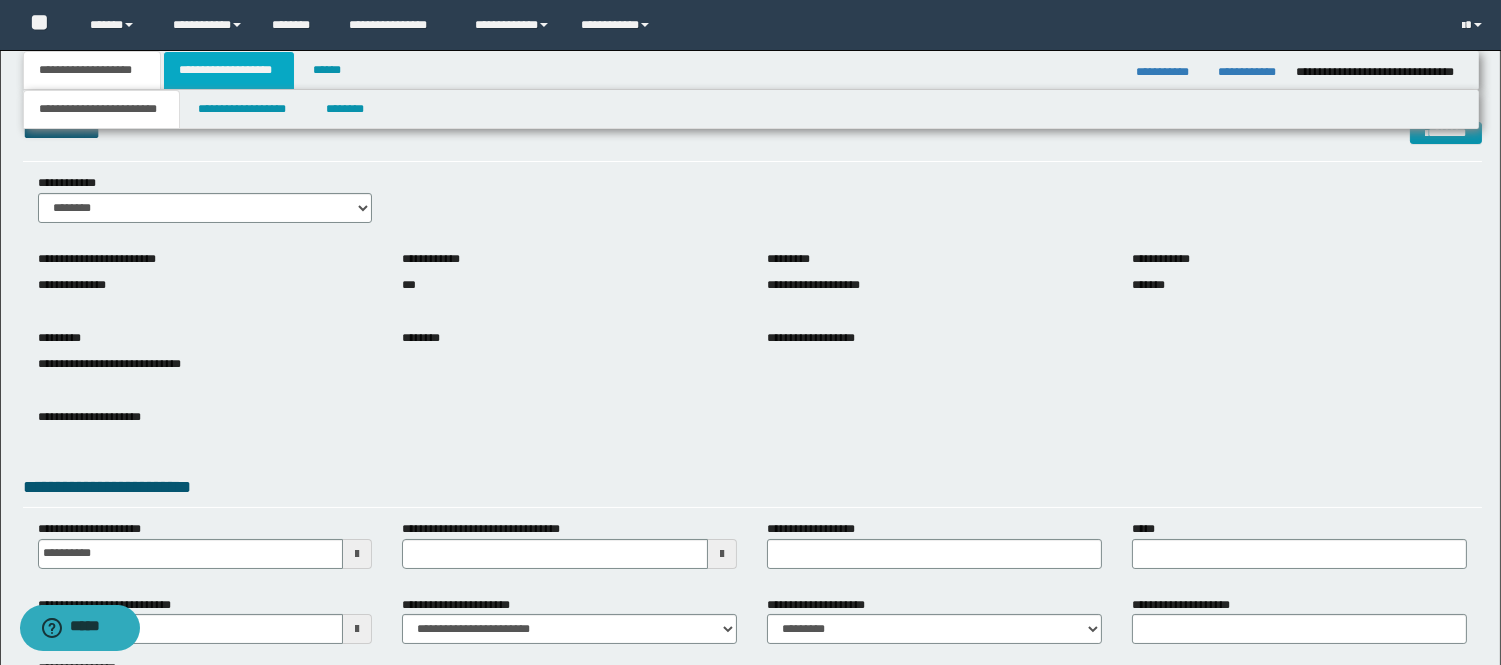 click on "**********" at bounding box center [229, 70] 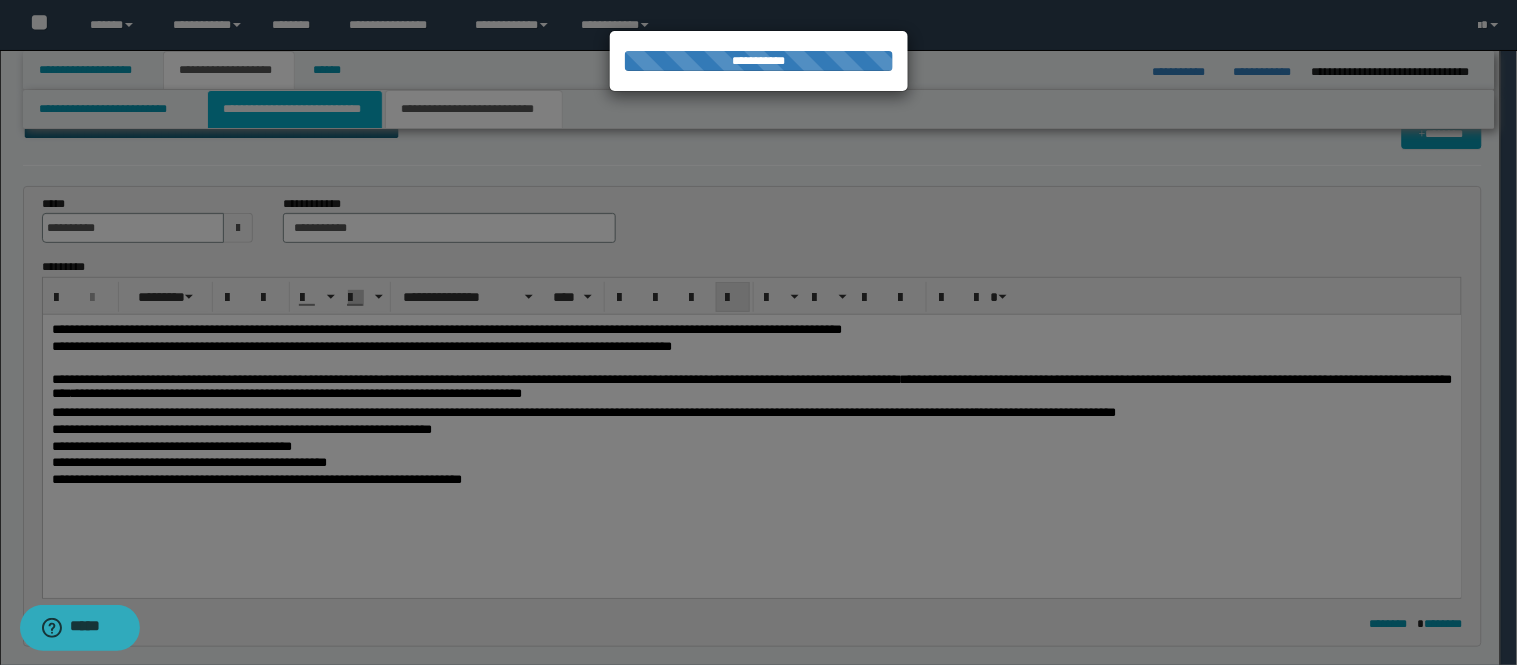 type 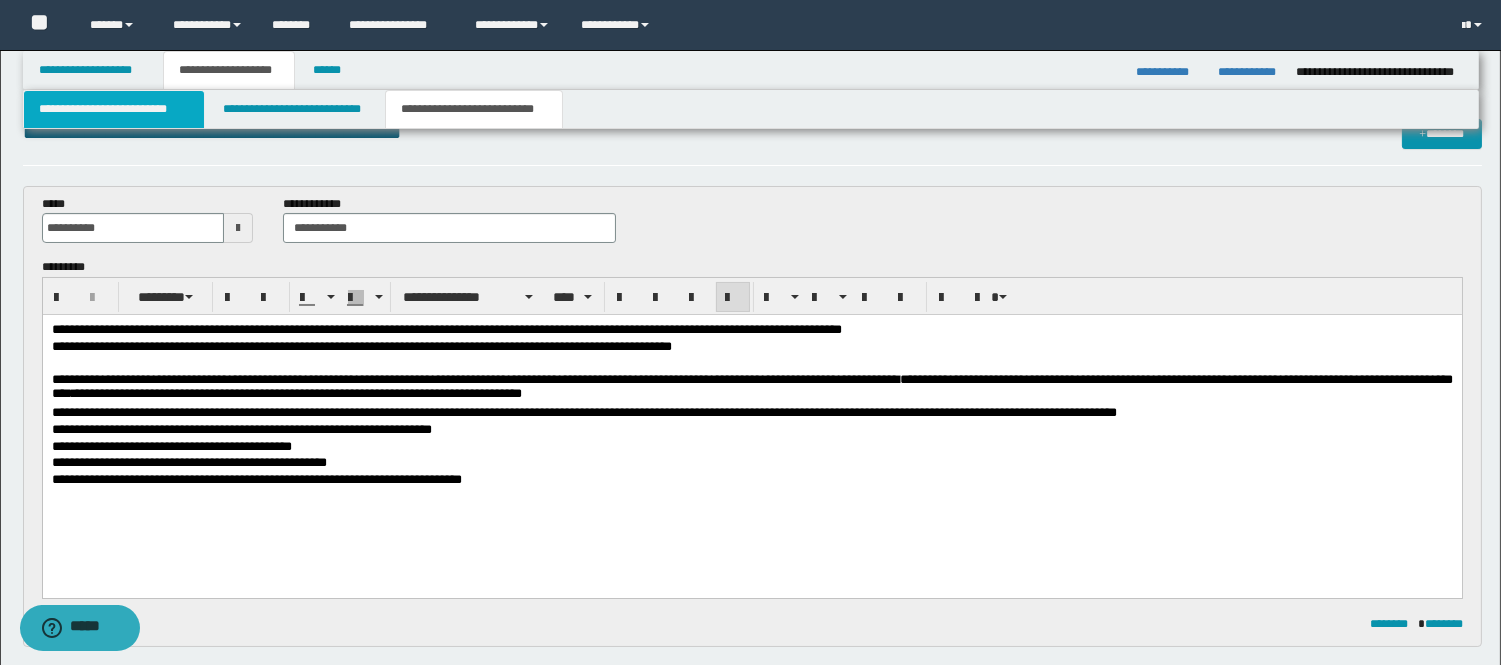 click on "**********" at bounding box center (114, 109) 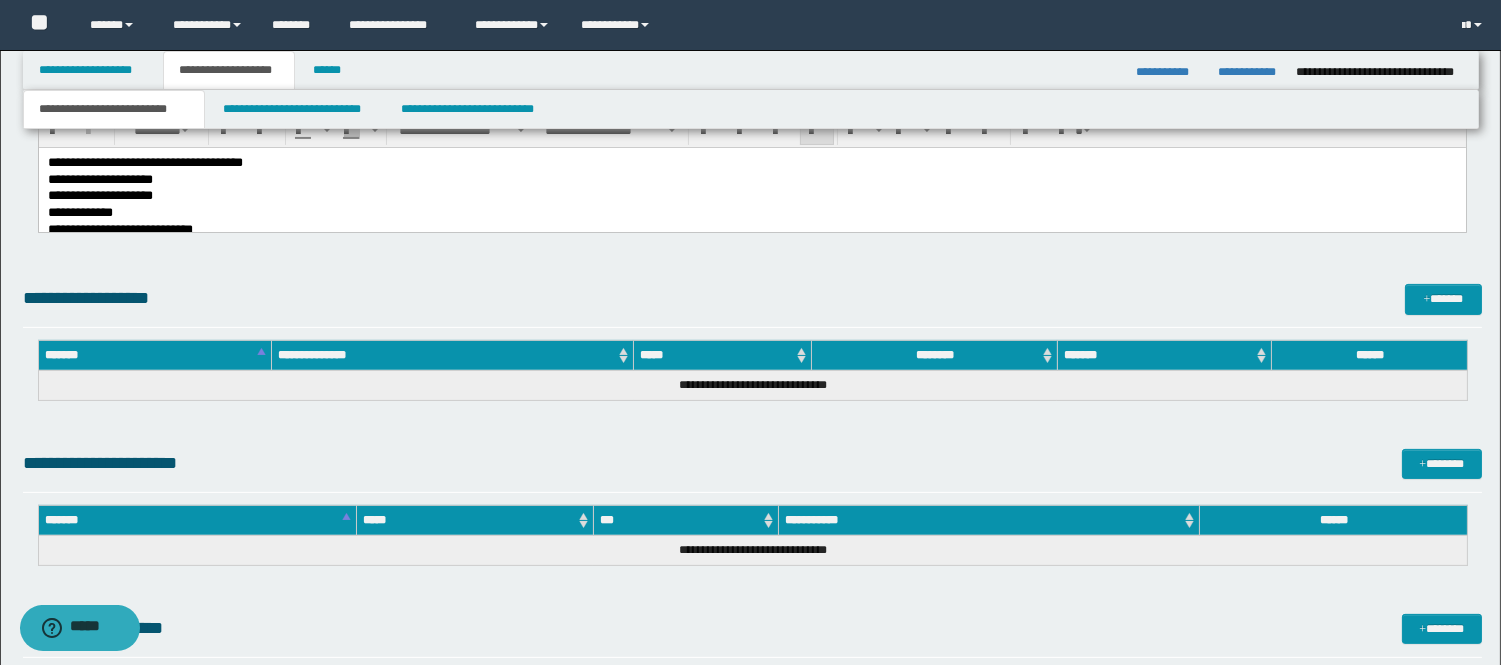 scroll, scrollTop: 917, scrollLeft: 0, axis: vertical 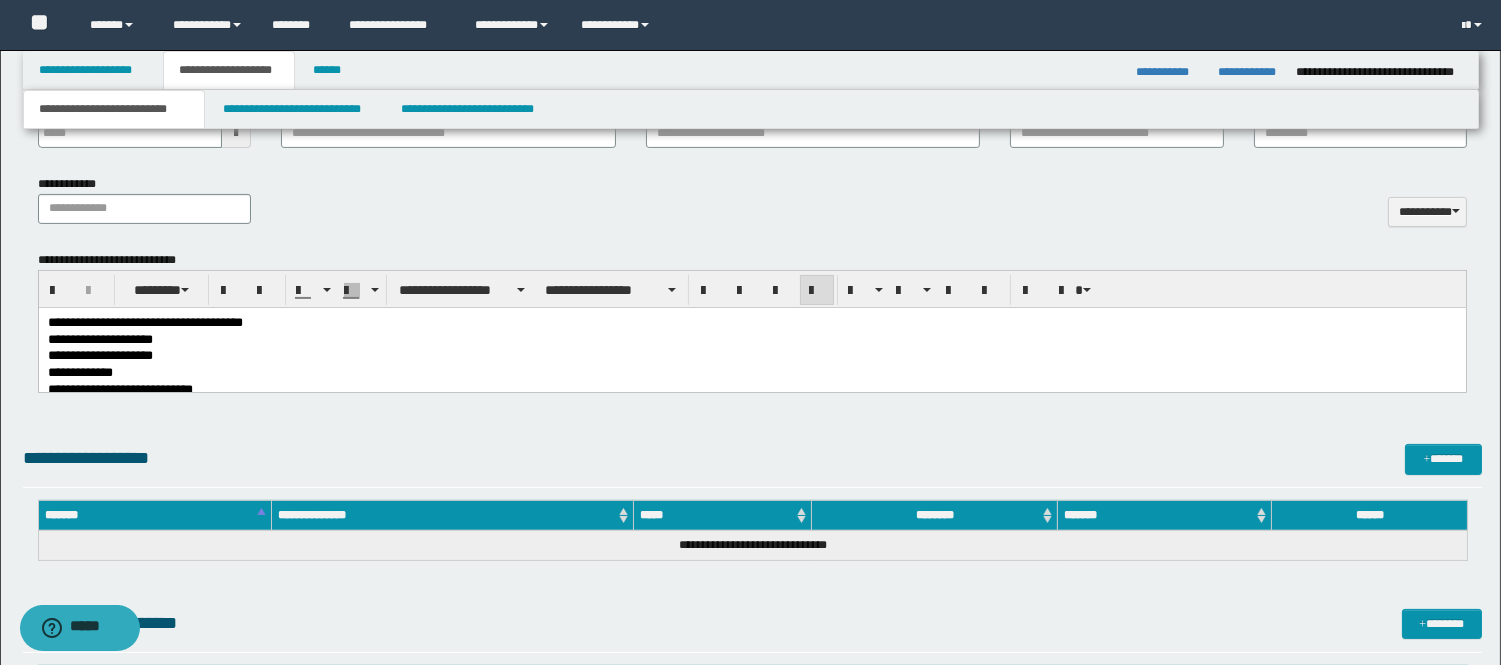 click on "**********" at bounding box center (751, 356) 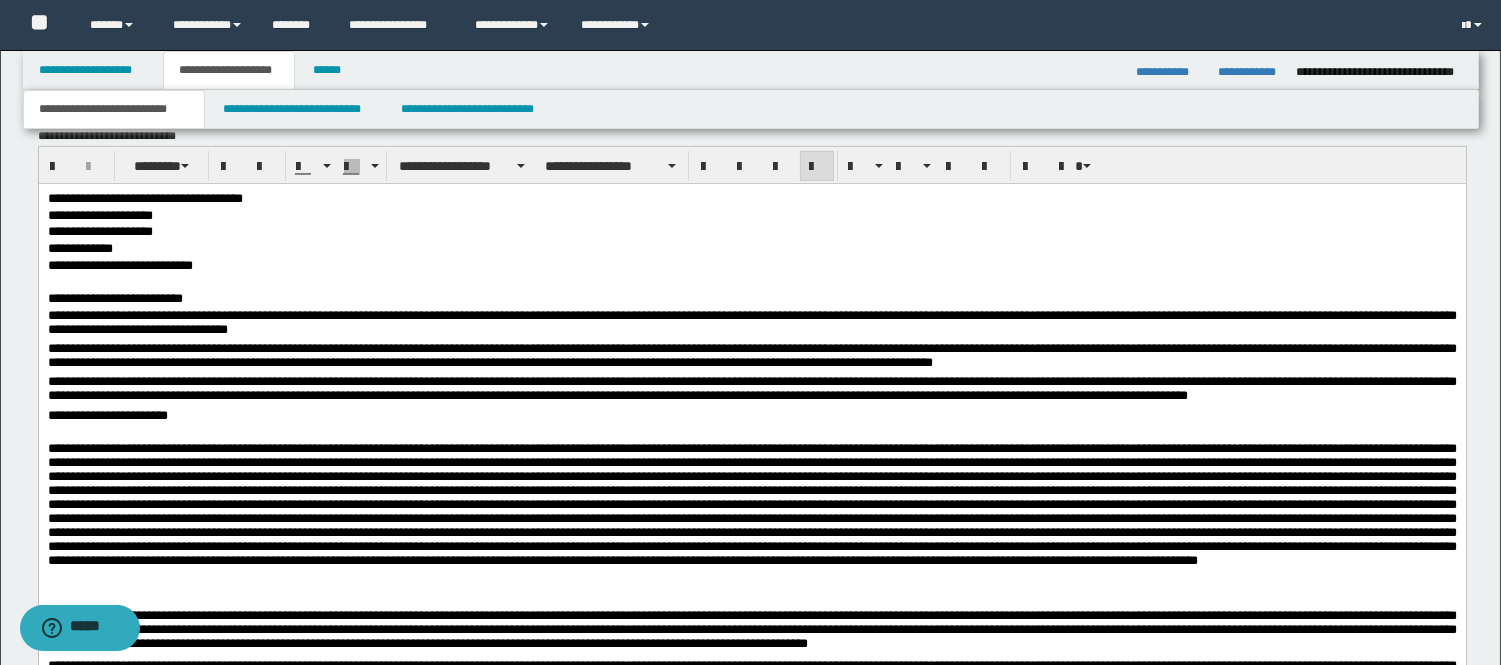 scroll, scrollTop: 1028, scrollLeft: 0, axis: vertical 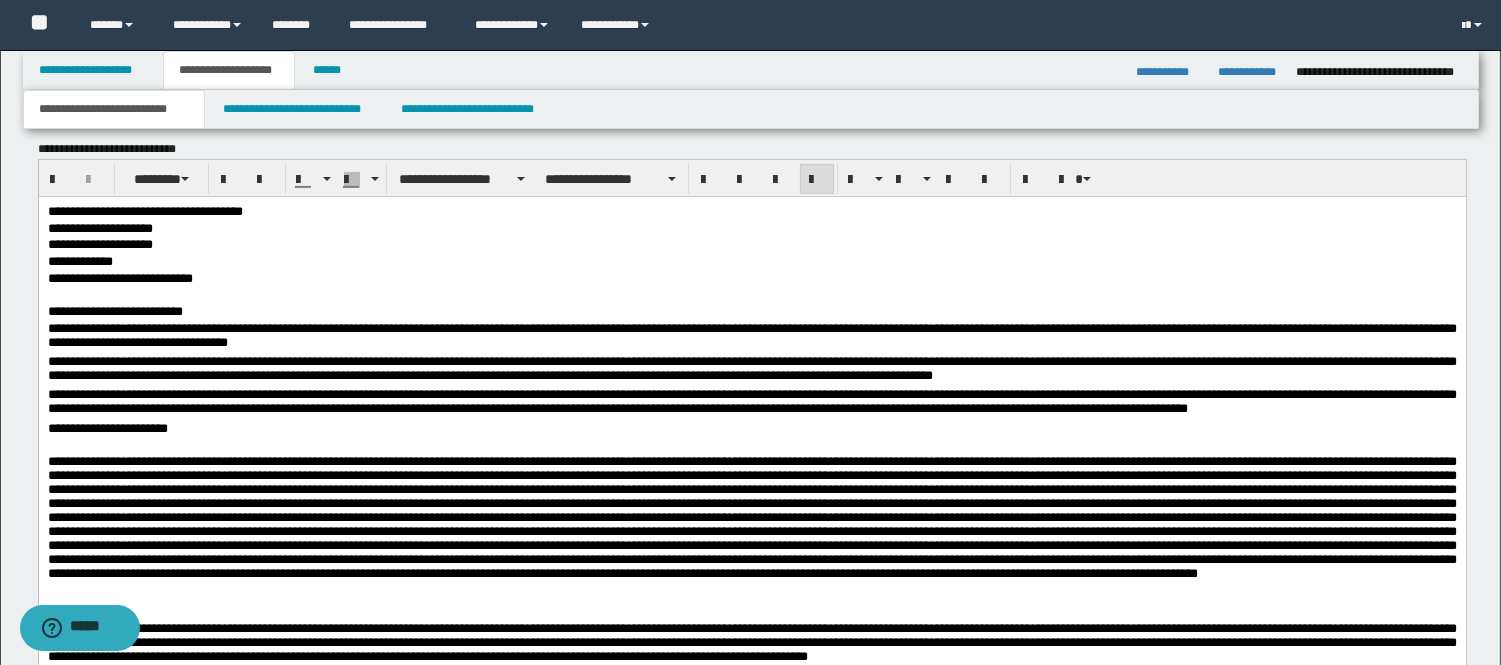 click on "**********" at bounding box center (751, 403) 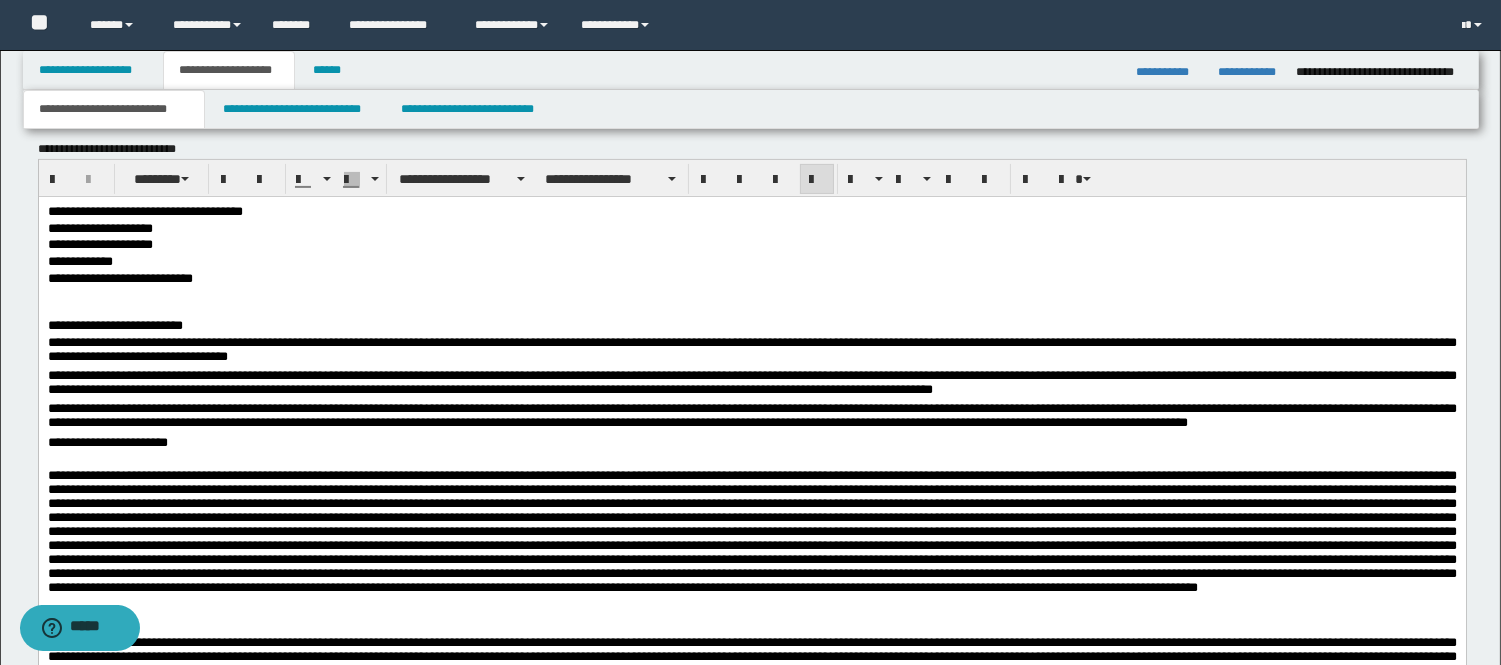 click on "**********" at bounding box center [751, 686] 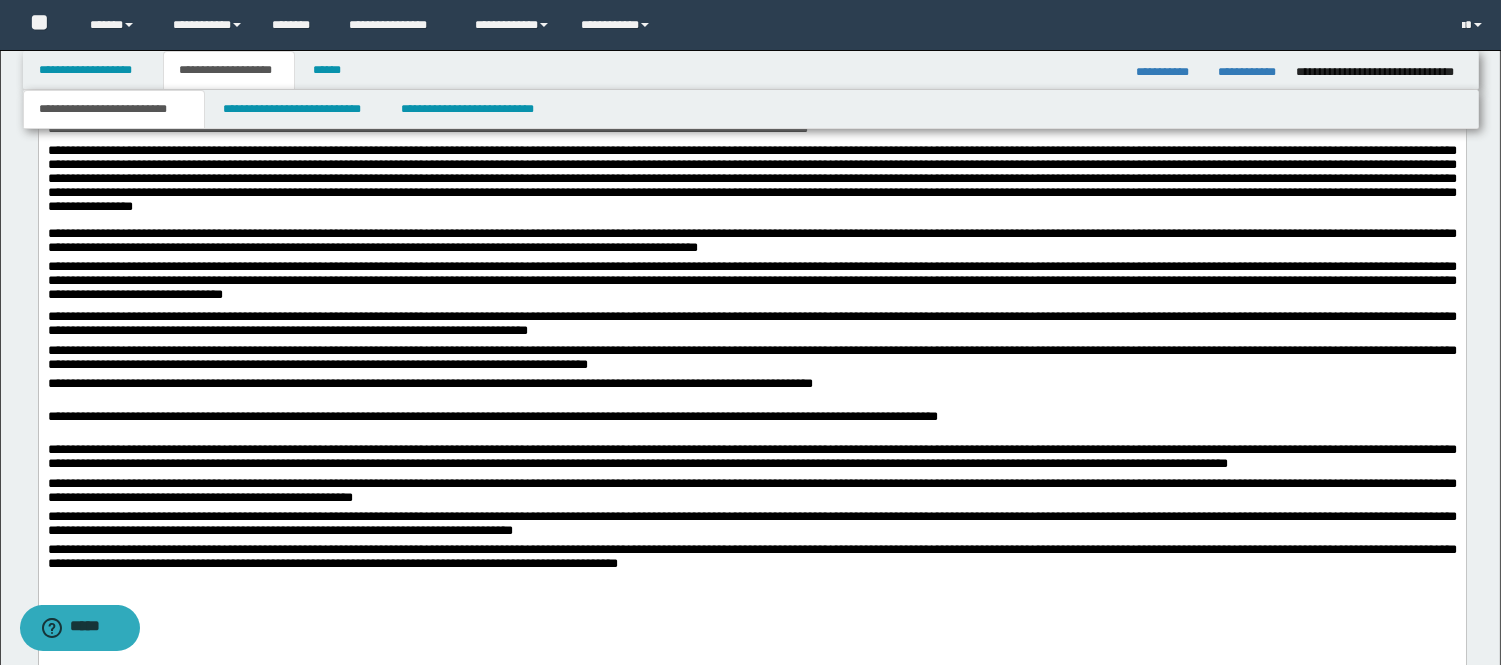scroll, scrollTop: 1695, scrollLeft: 0, axis: vertical 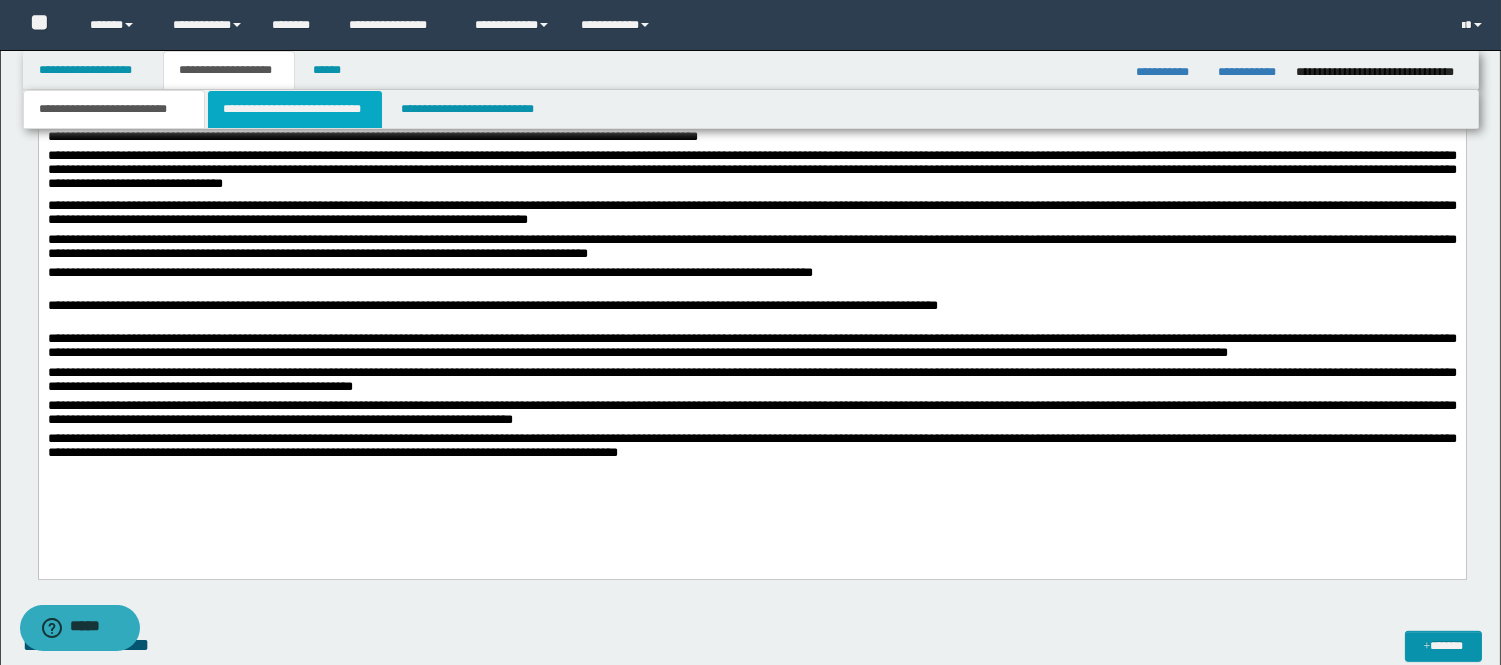click on "**********" at bounding box center [295, 109] 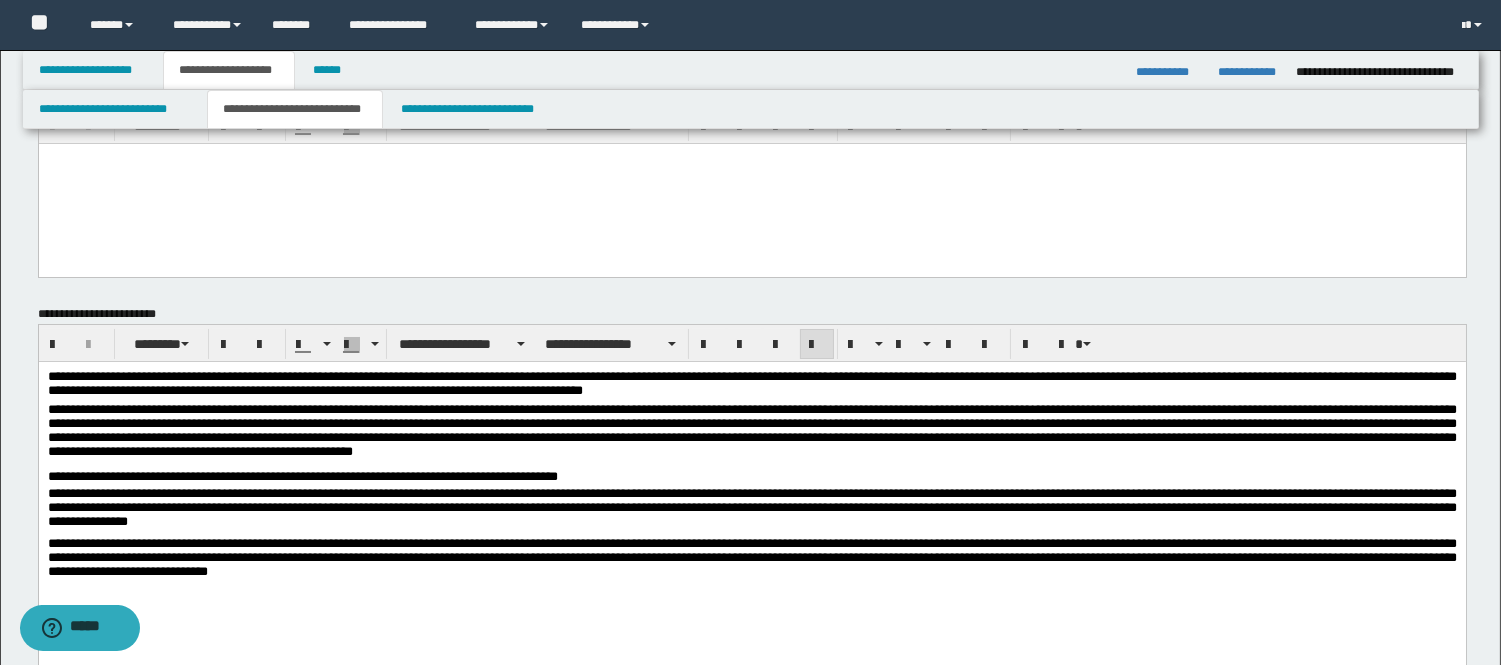 scroll, scrollTop: 111, scrollLeft: 0, axis: vertical 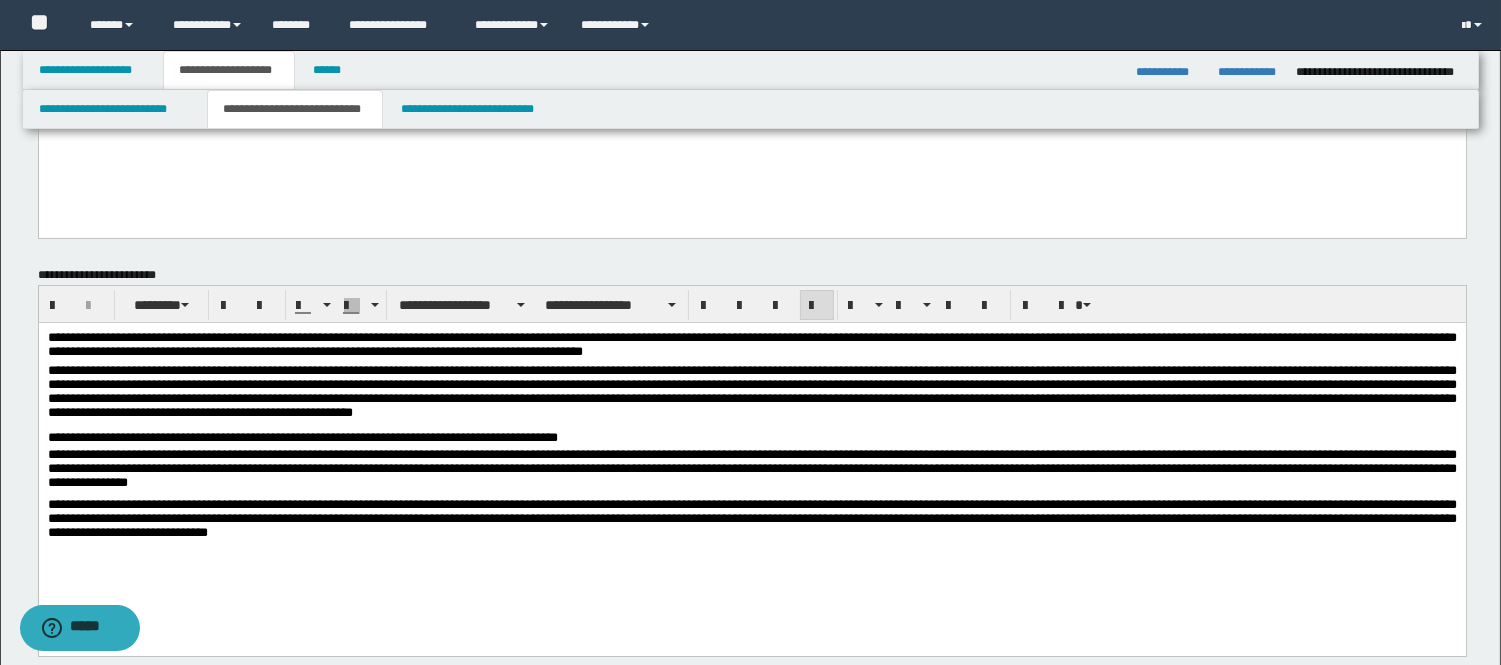 click on "**********" at bounding box center (751, 464) 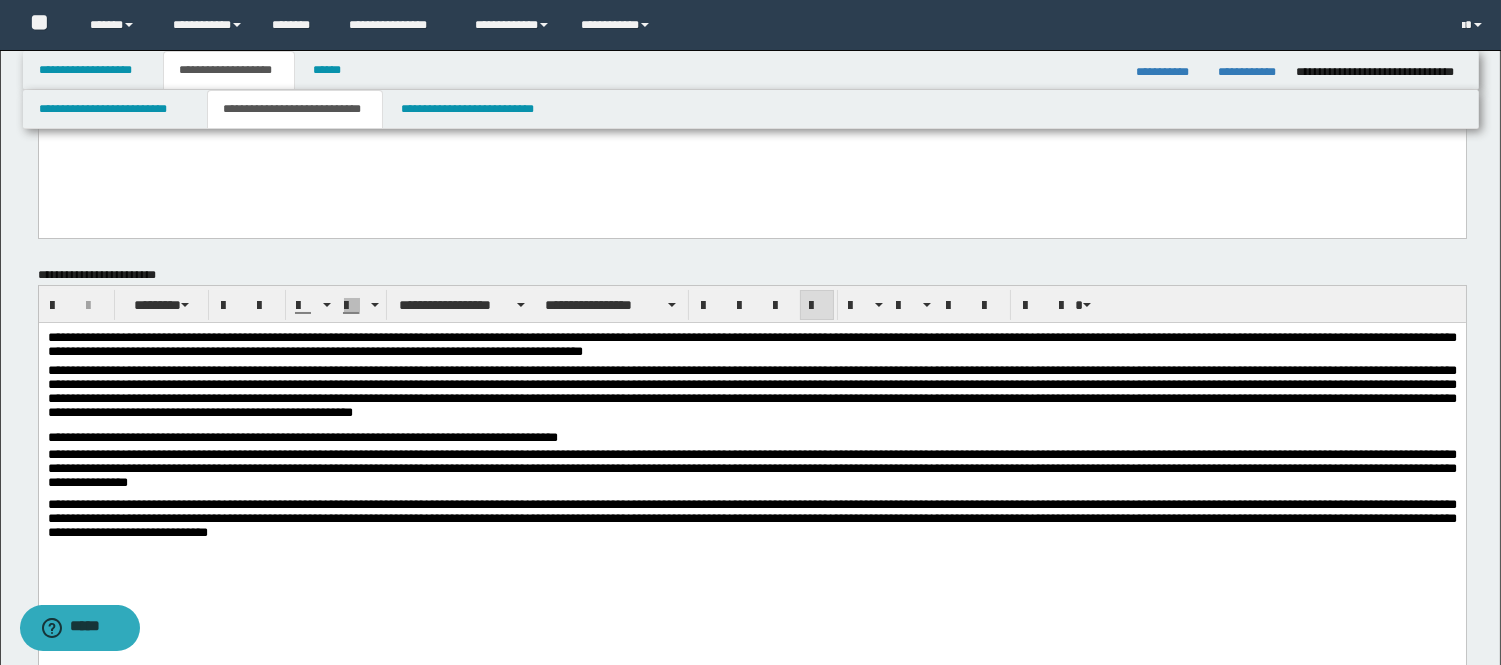 click on "**********" at bounding box center (751, 109) 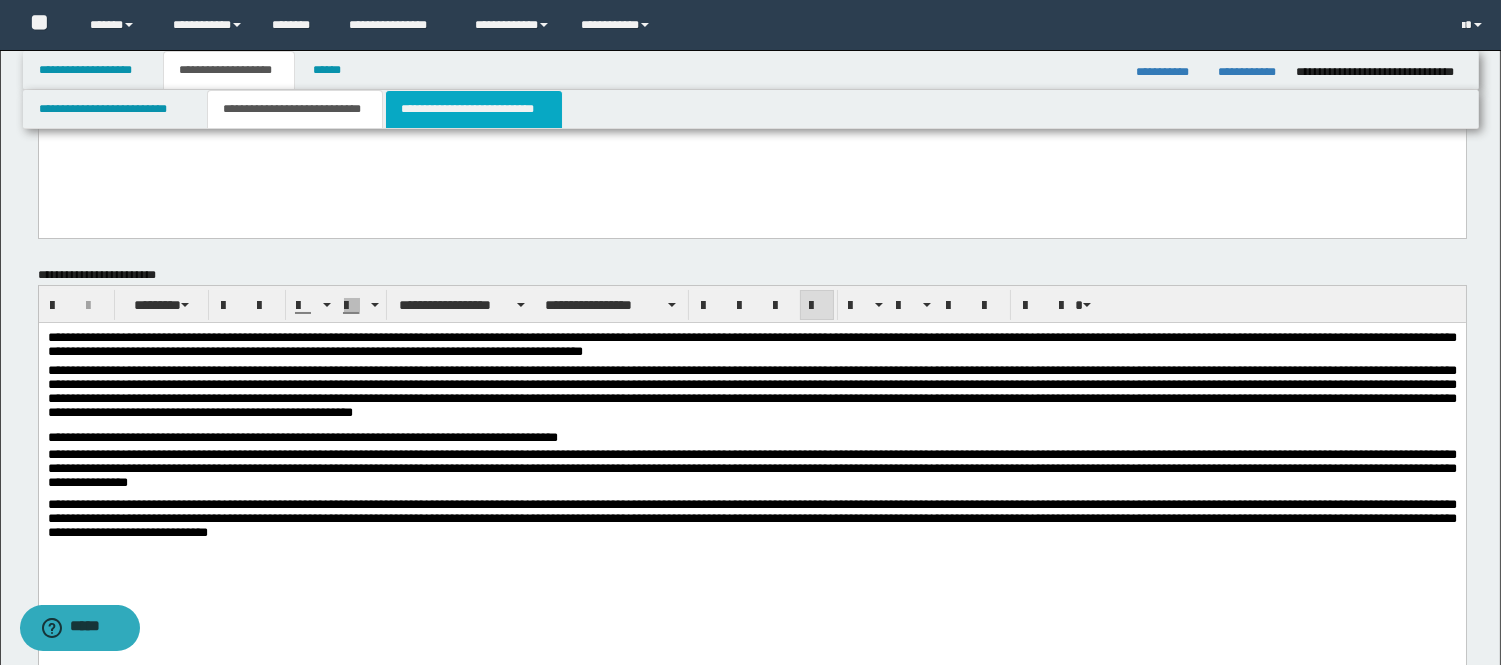 click on "**********" at bounding box center (474, 109) 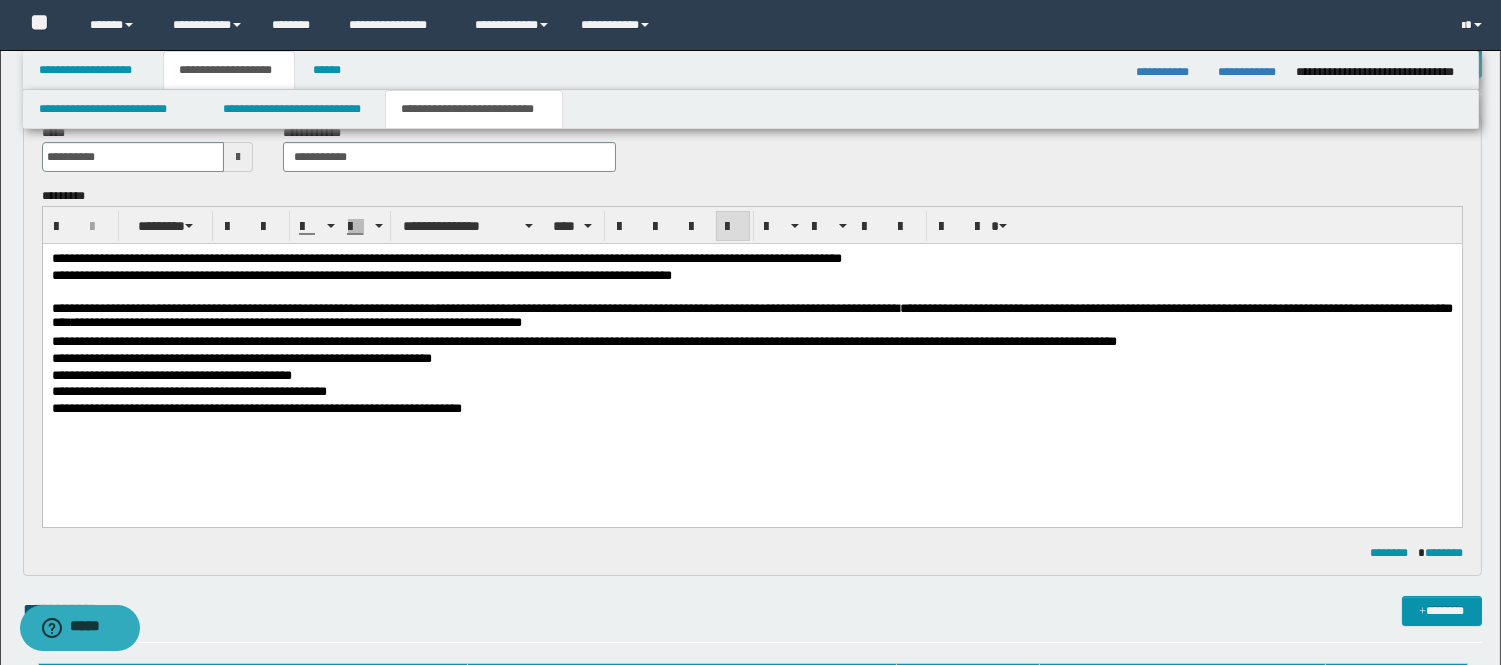 click on "**********" at bounding box center (751, 410) 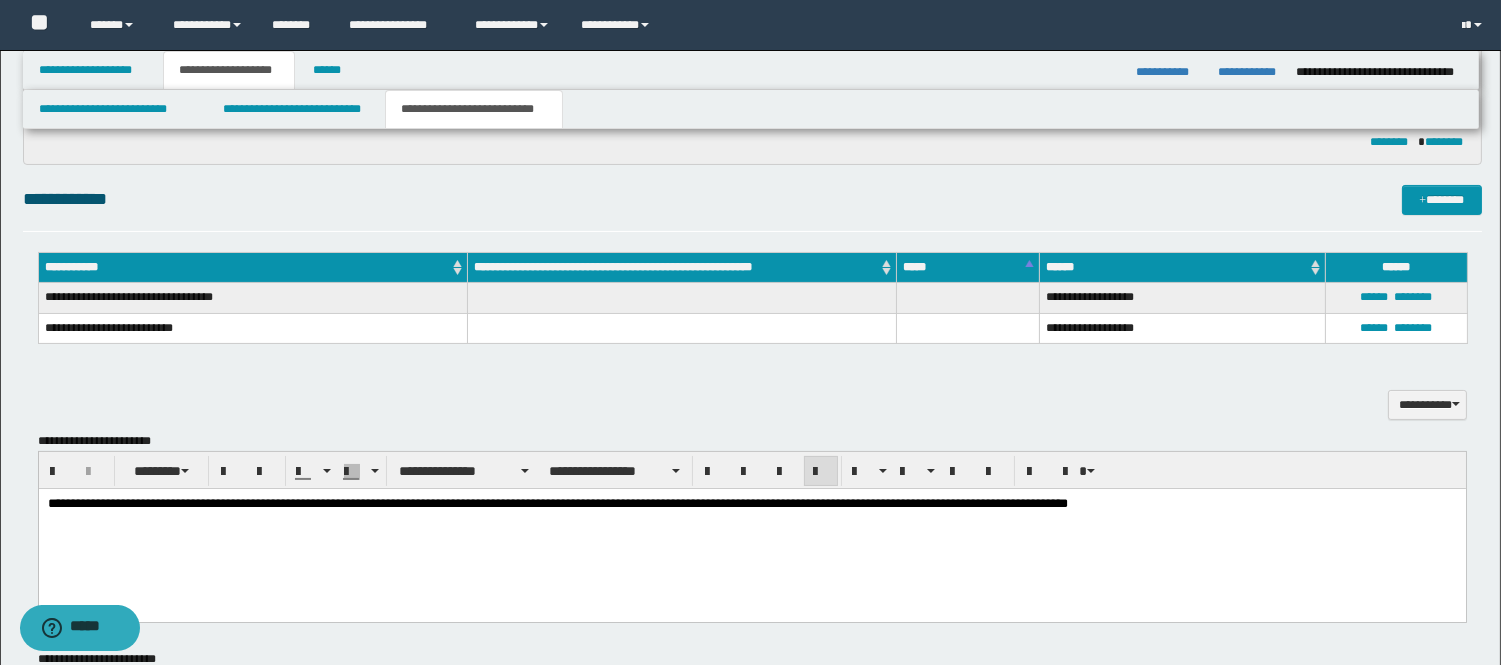 scroll, scrollTop: 666, scrollLeft: 0, axis: vertical 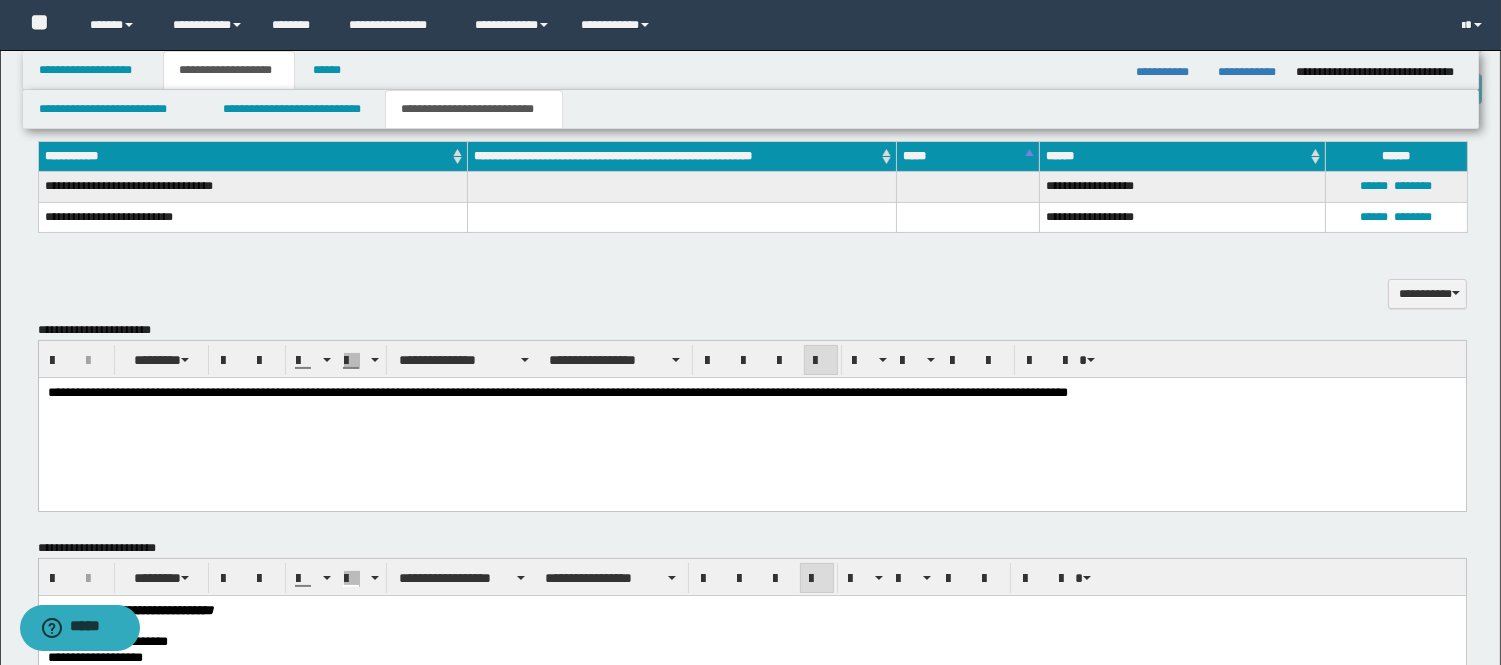 click on "**********" at bounding box center [751, 393] 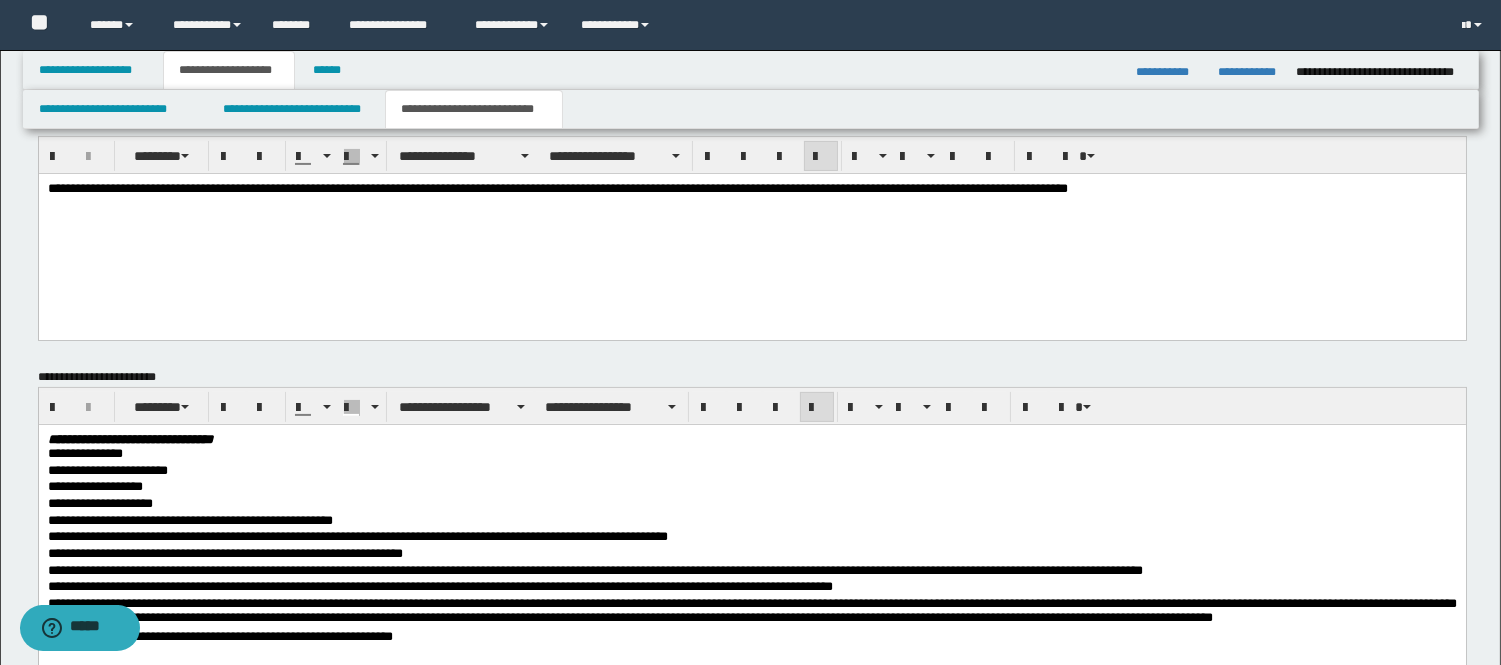 scroll, scrollTop: 1000, scrollLeft: 0, axis: vertical 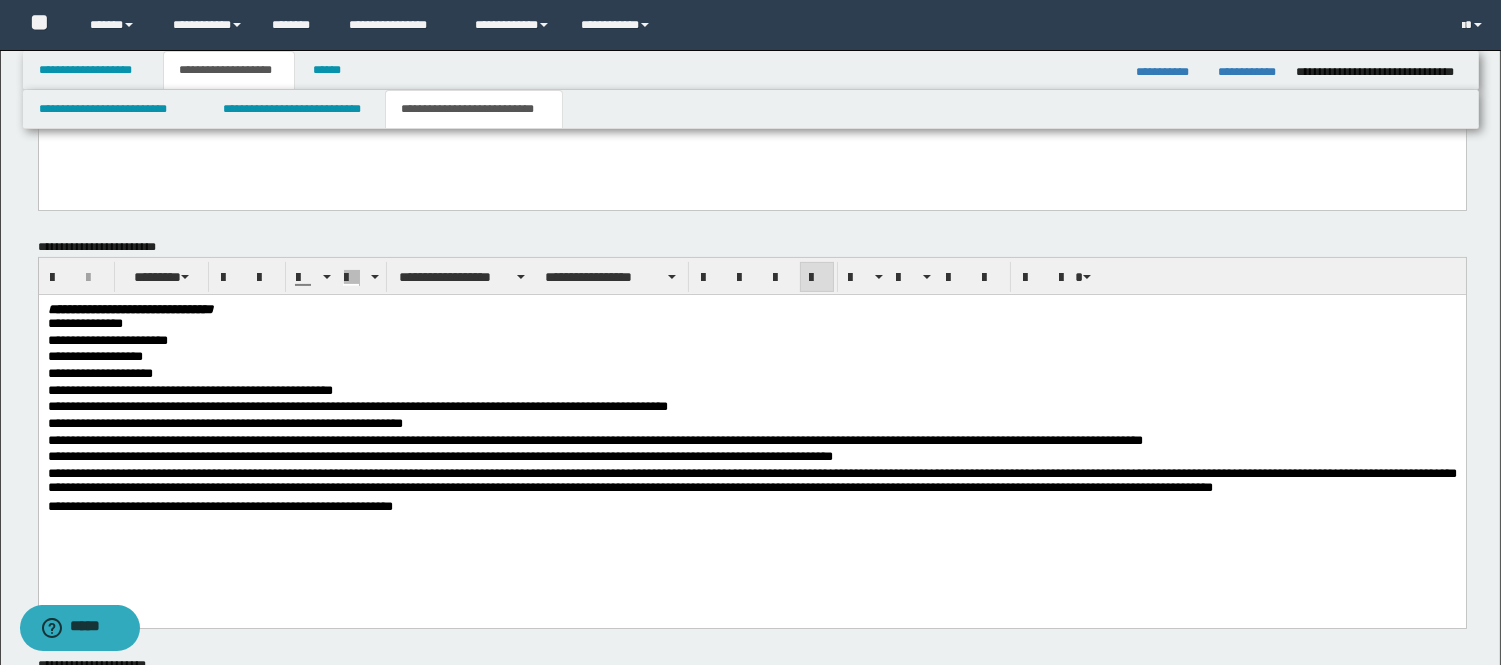 click on "**********" at bounding box center [751, 507] 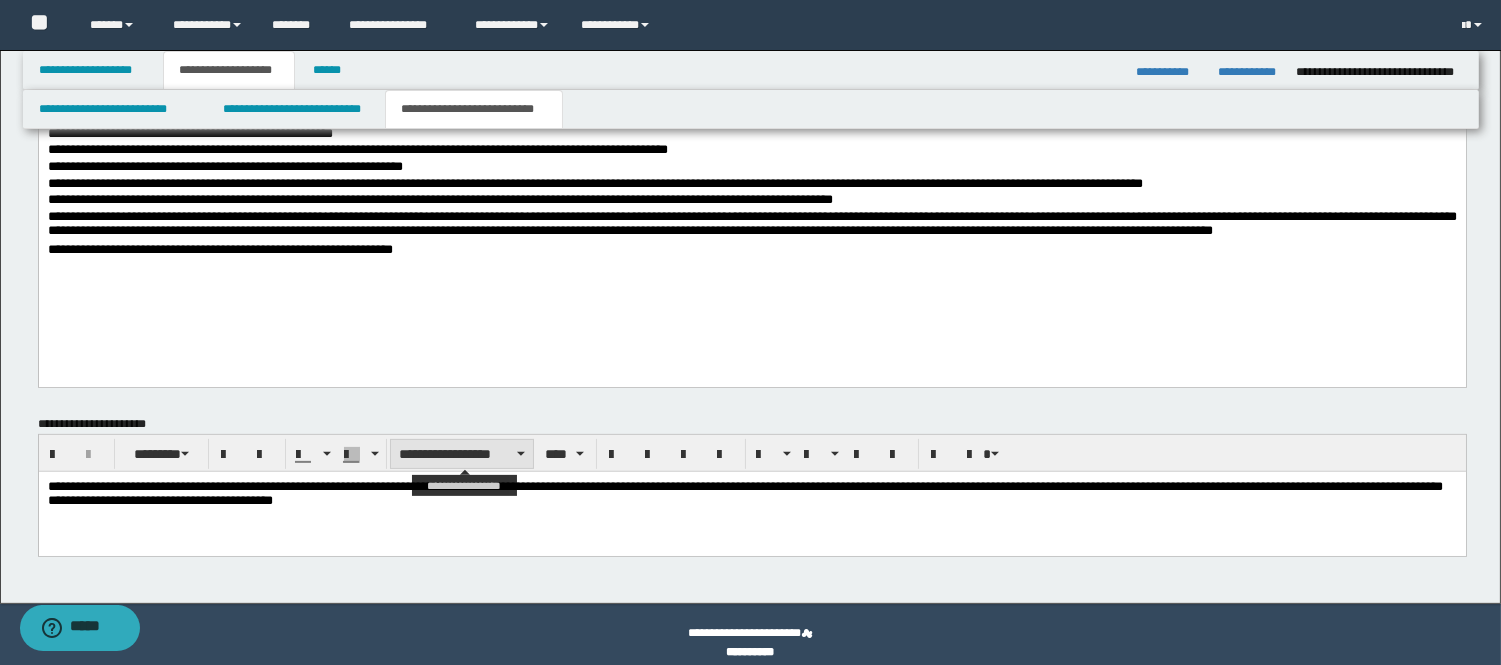 scroll, scrollTop: 1273, scrollLeft: 0, axis: vertical 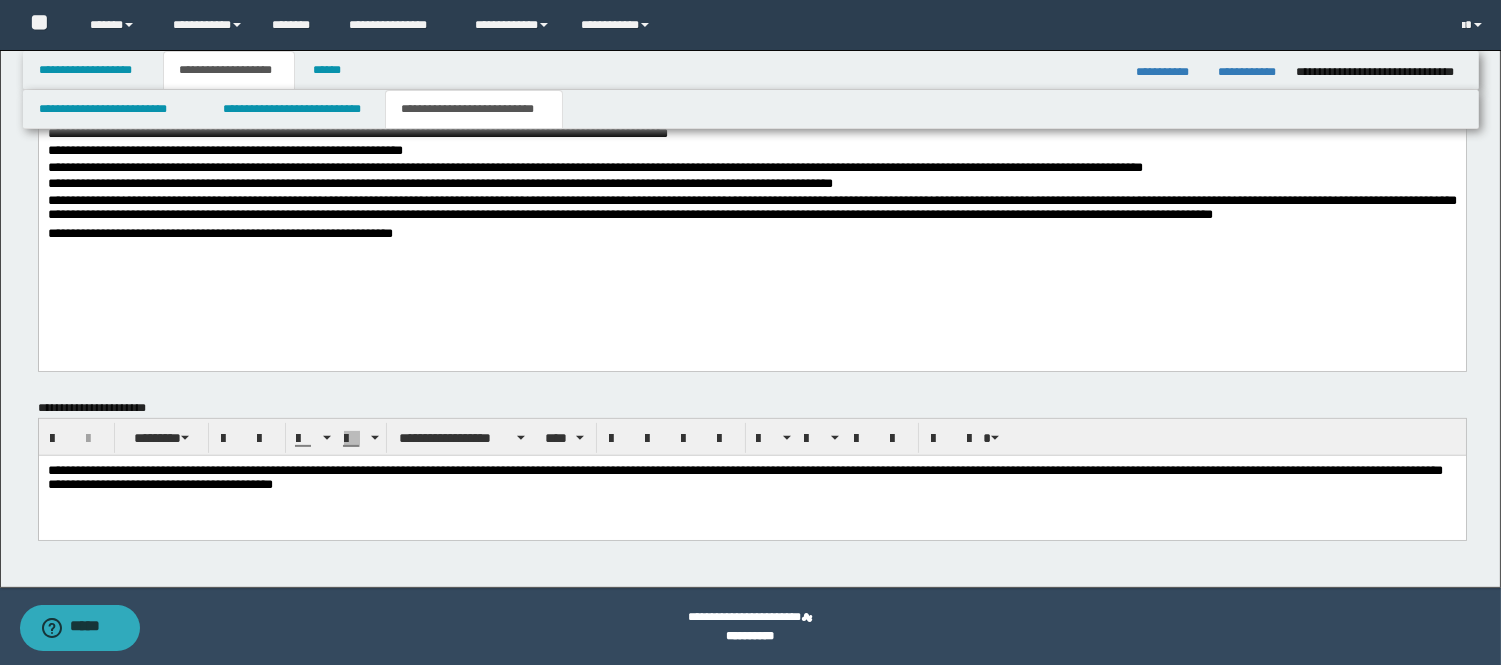 click on "**********" at bounding box center (751, 503) 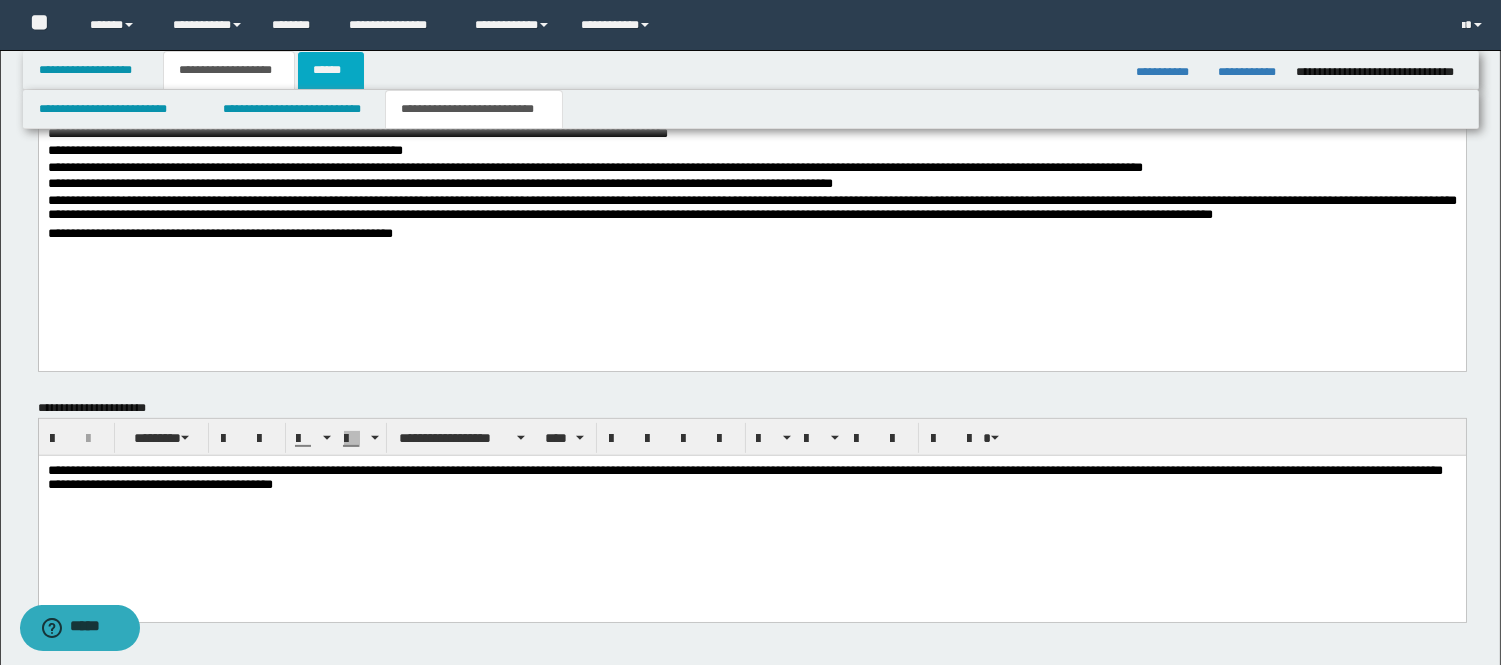 click on "******" at bounding box center [331, 70] 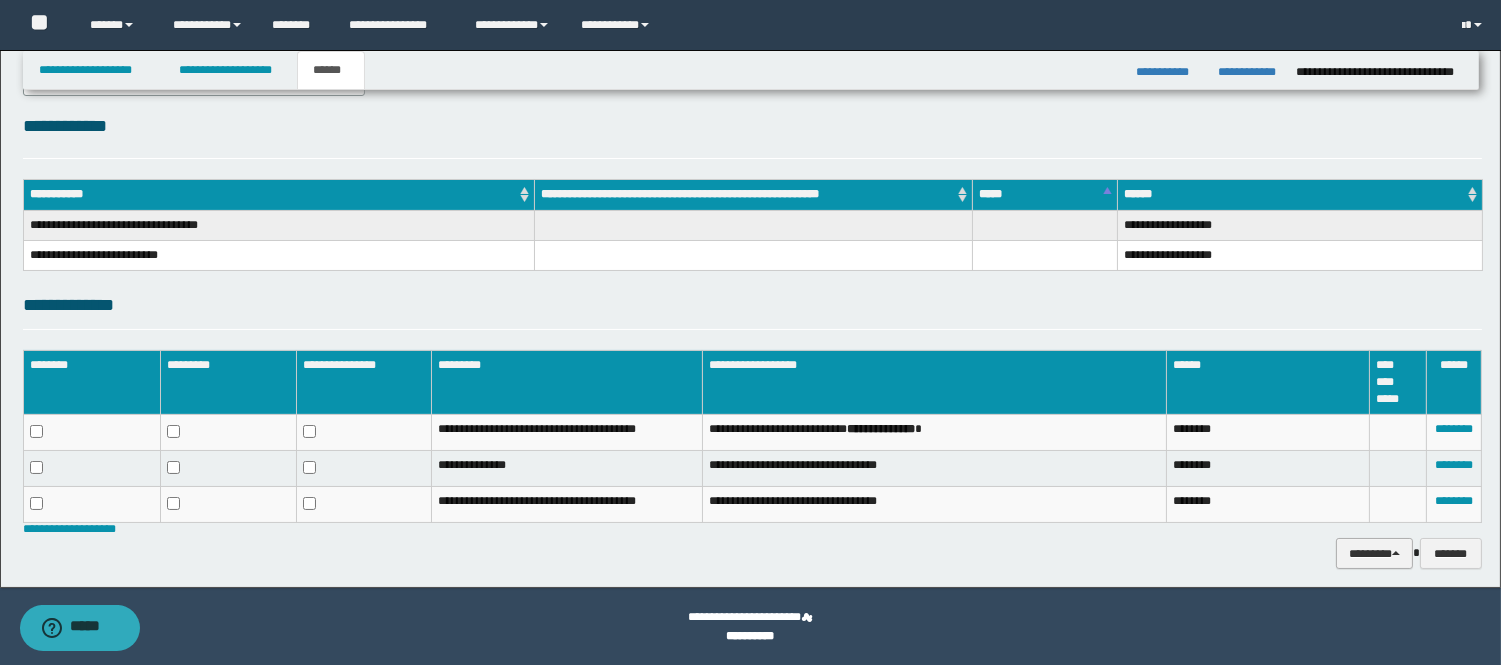 click on "********" at bounding box center [1374, 553] 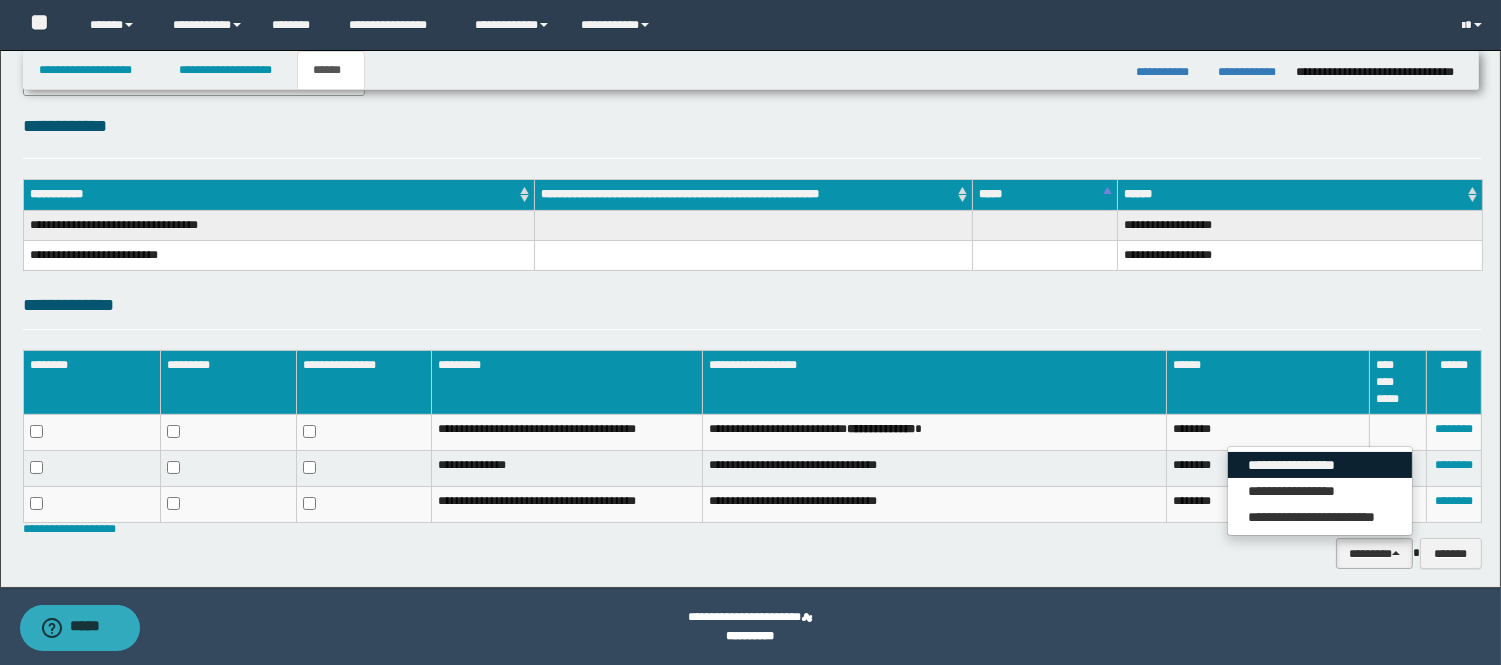 click on "**********" at bounding box center (1320, 465) 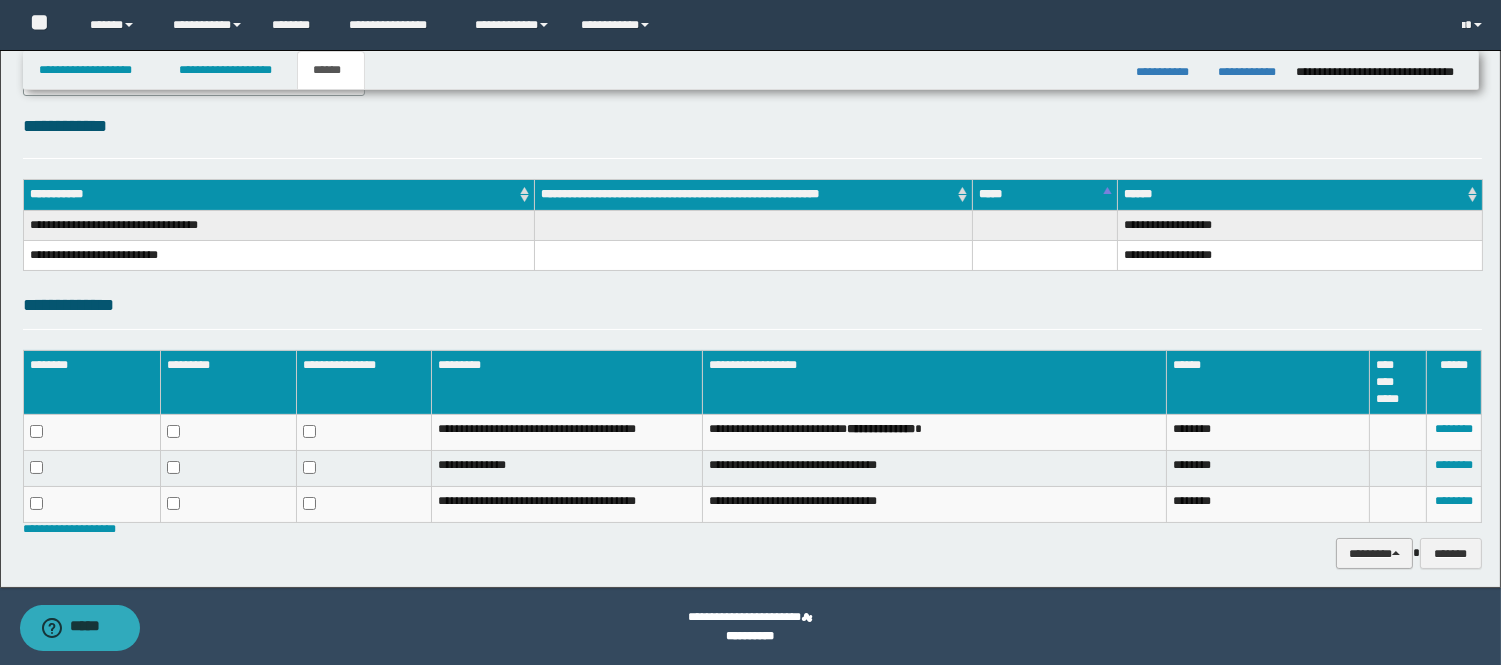 click on "********" at bounding box center (1374, 553) 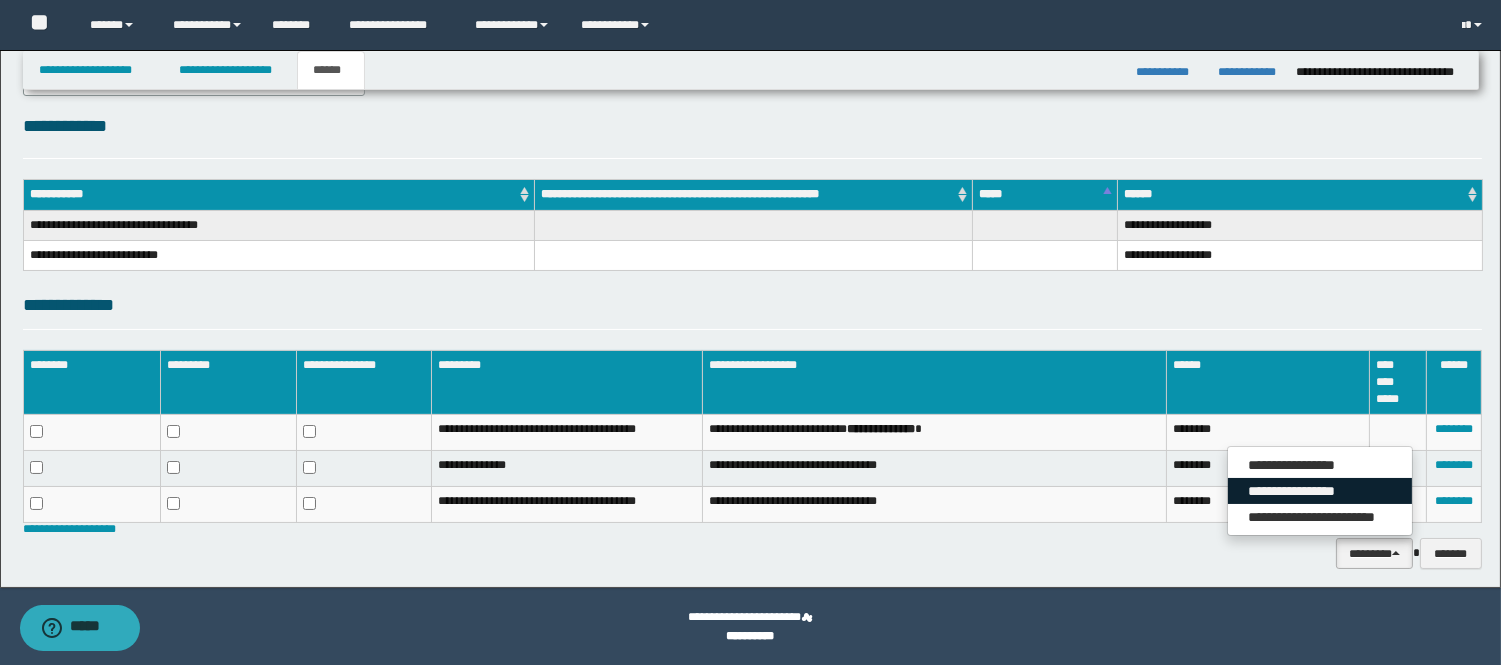 click on "**********" at bounding box center [1320, 491] 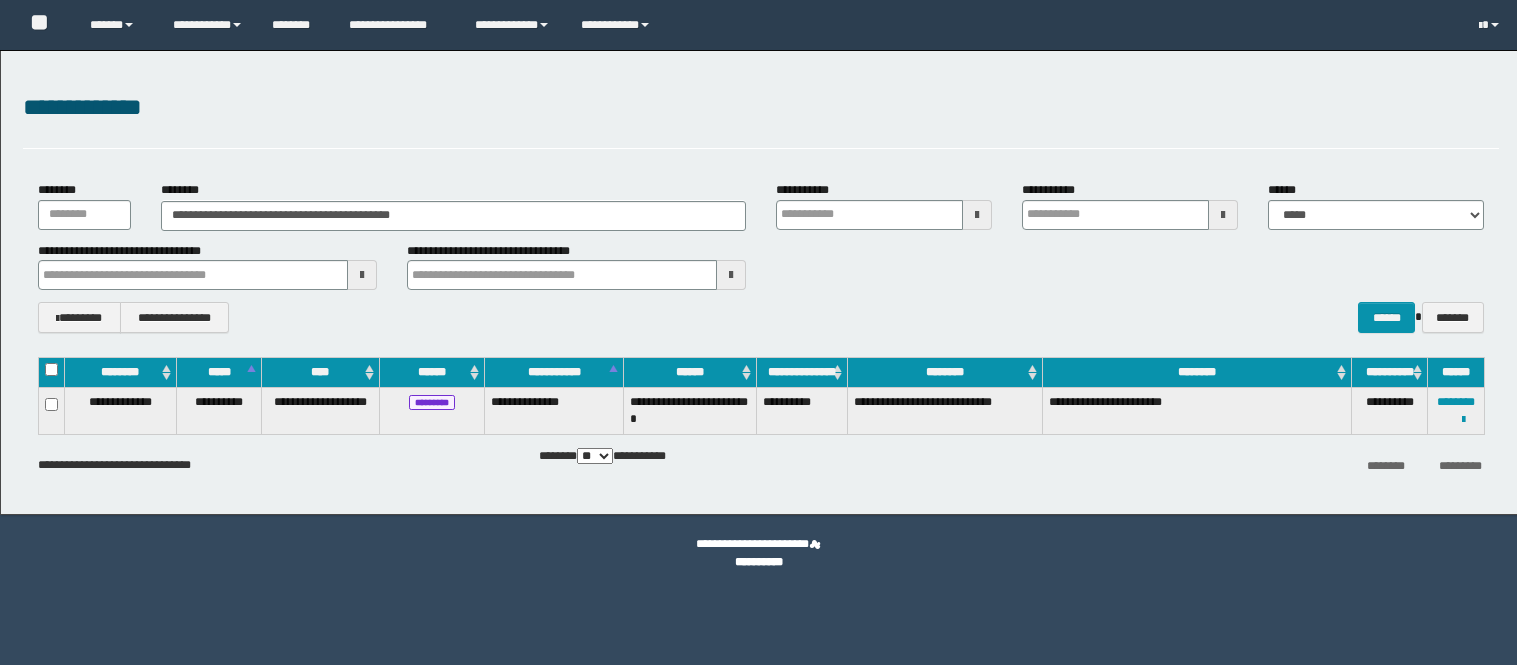 scroll, scrollTop: 0, scrollLeft: 0, axis: both 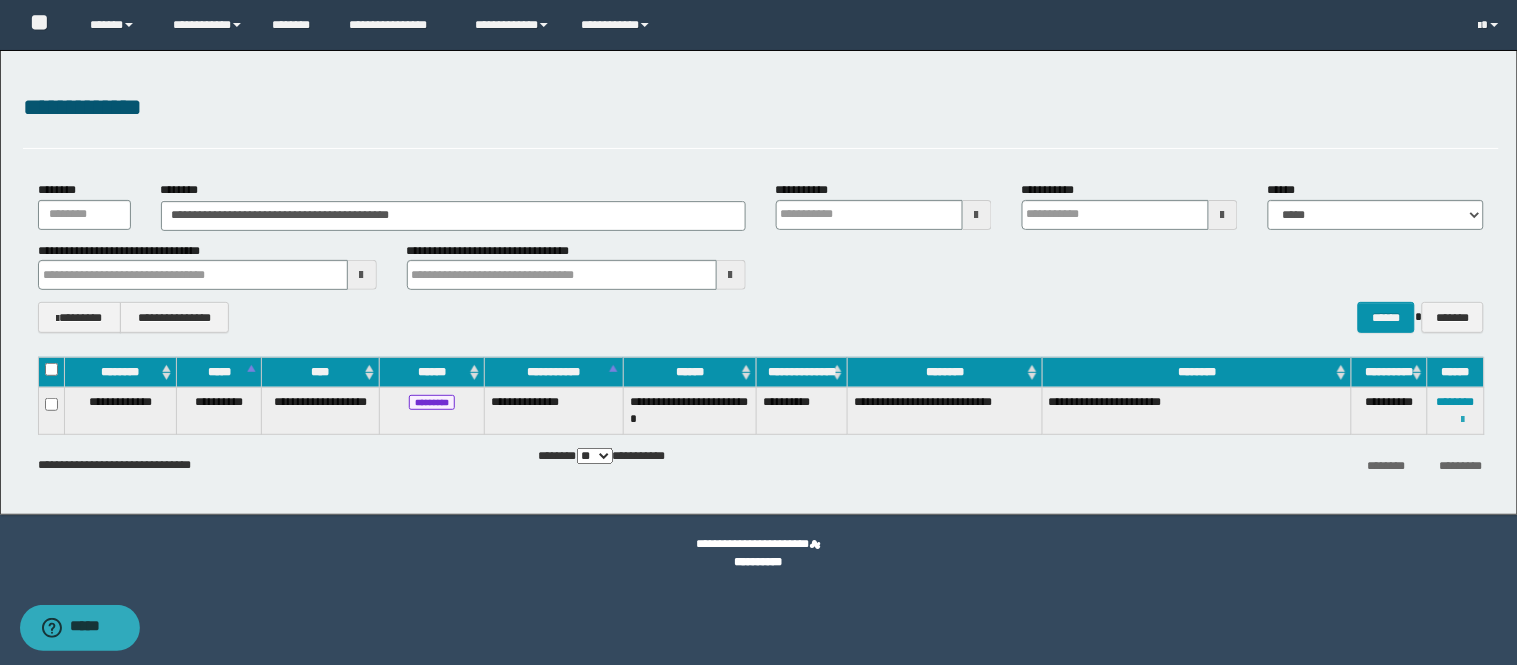 click at bounding box center [1463, 420] 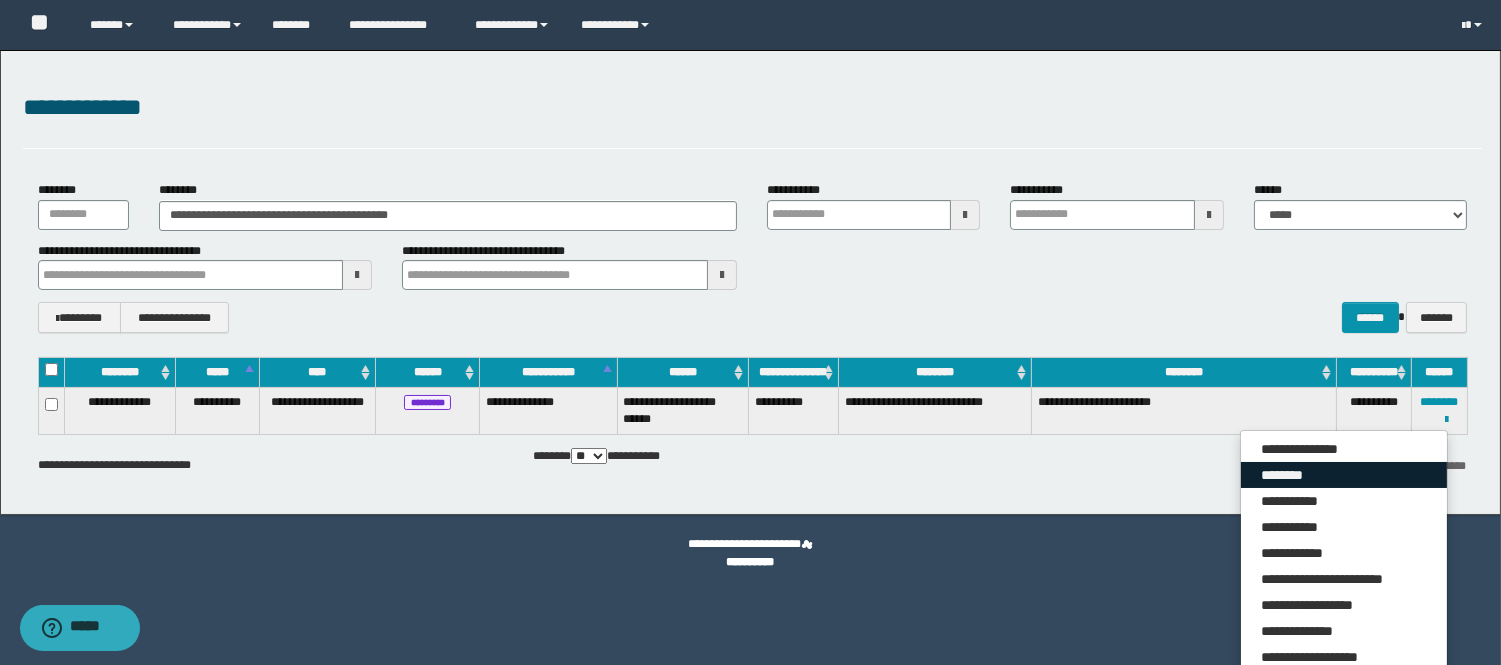 click on "********" at bounding box center [1344, 475] 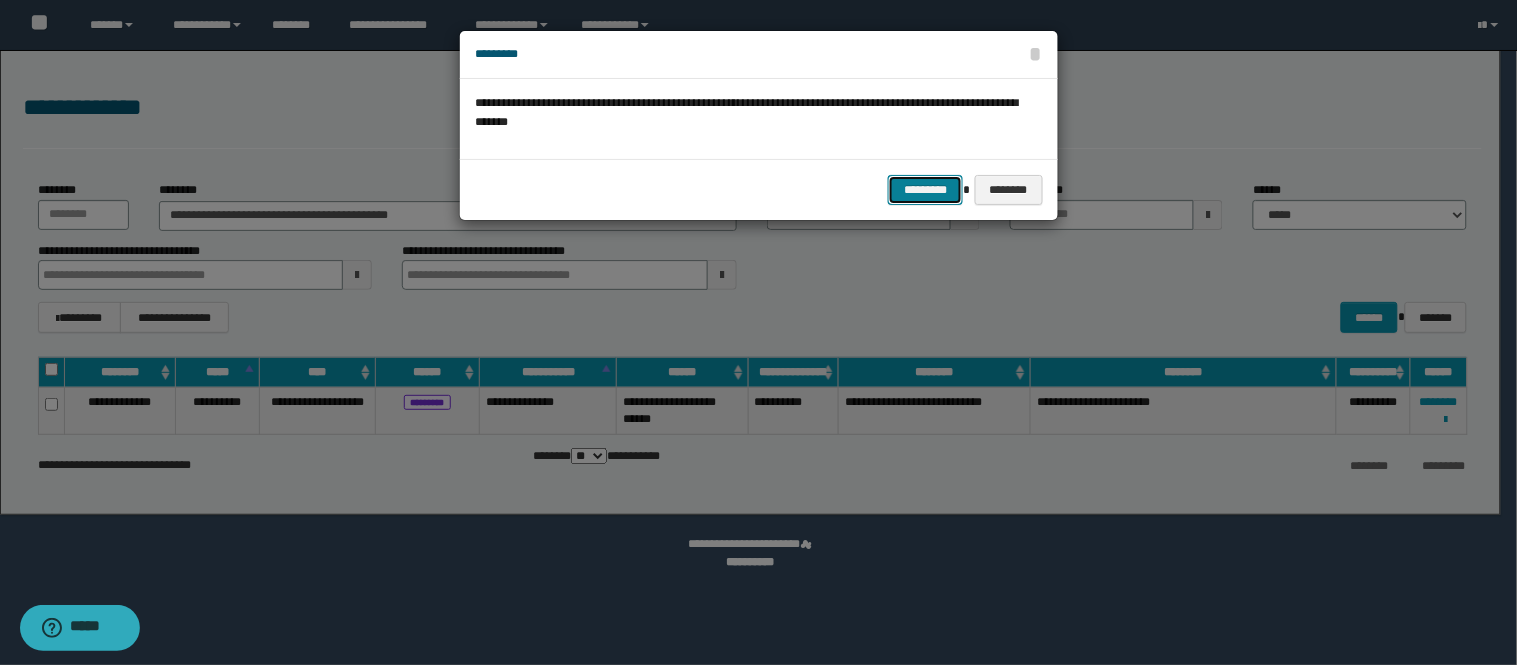 click on "*********" at bounding box center (925, 190) 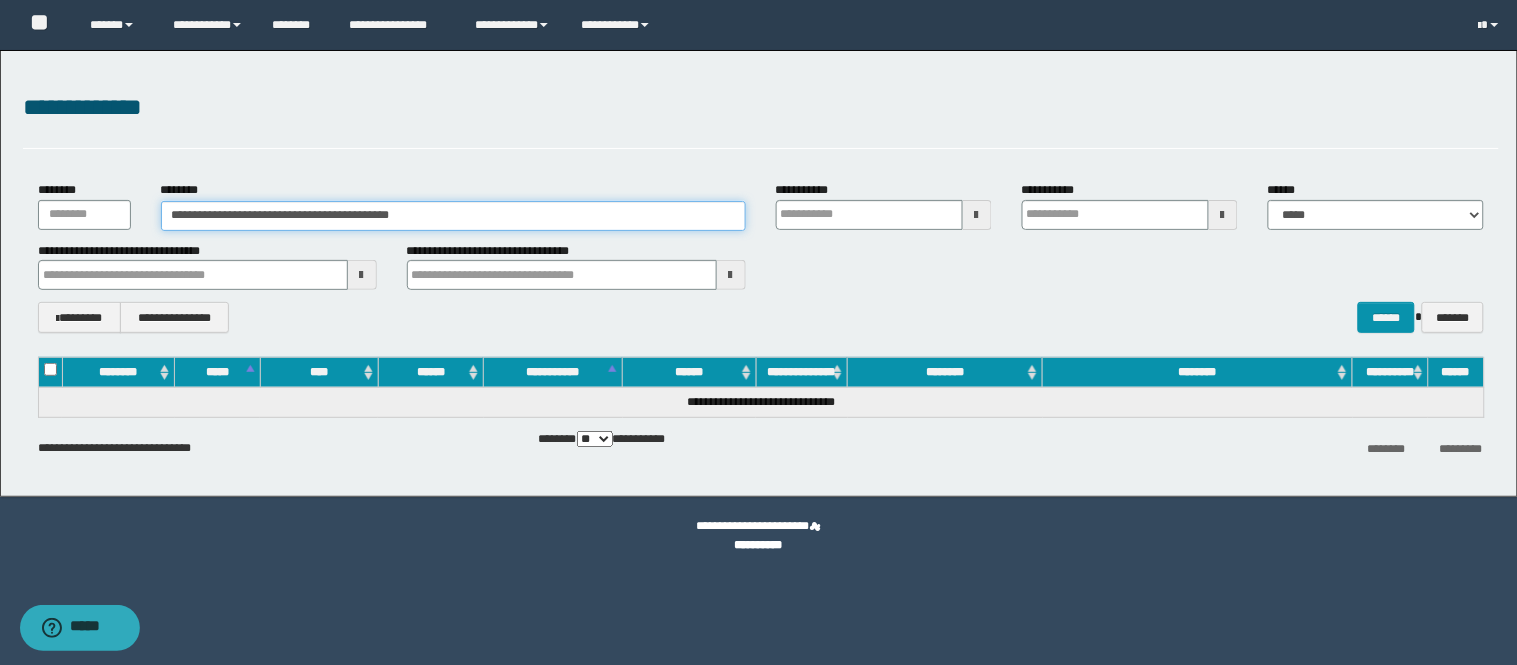 drag, startPoint x: 433, startPoint y: 216, endPoint x: 138, endPoint y: 224, distance: 295.10846 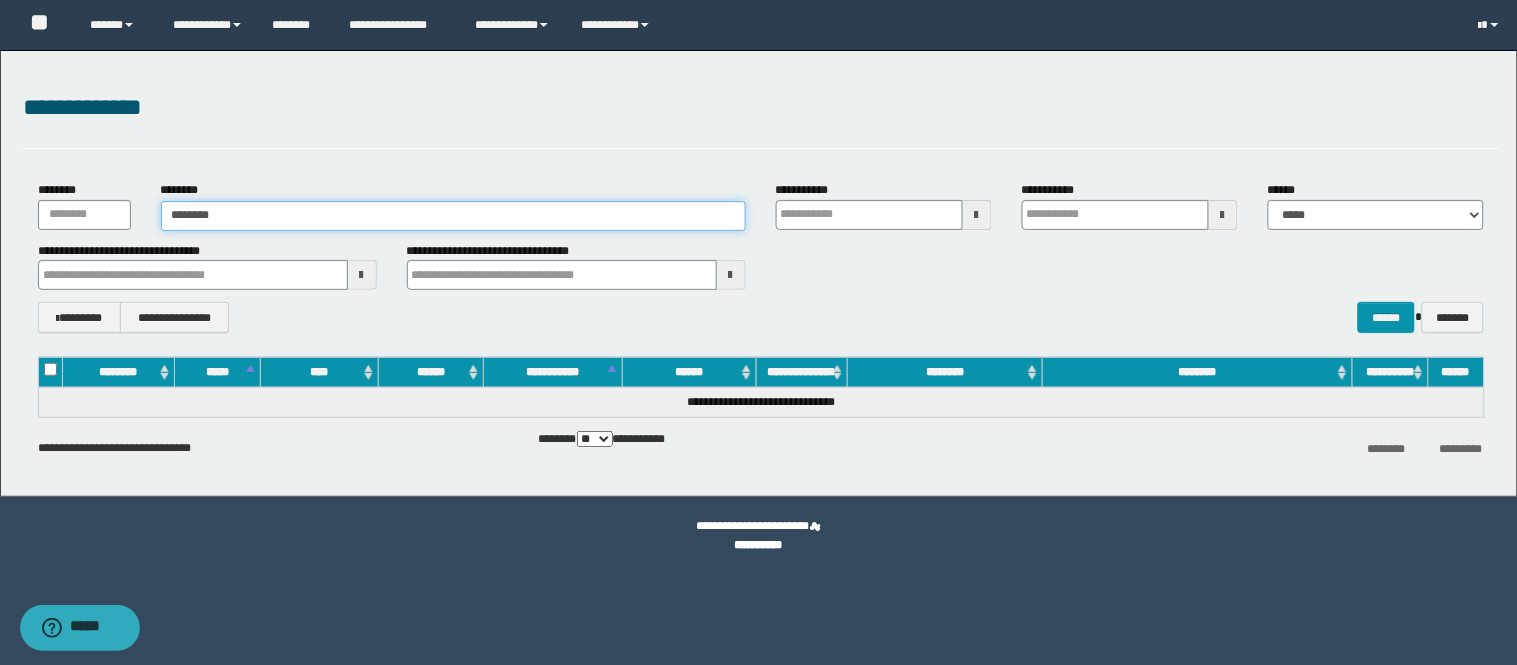 type on "********" 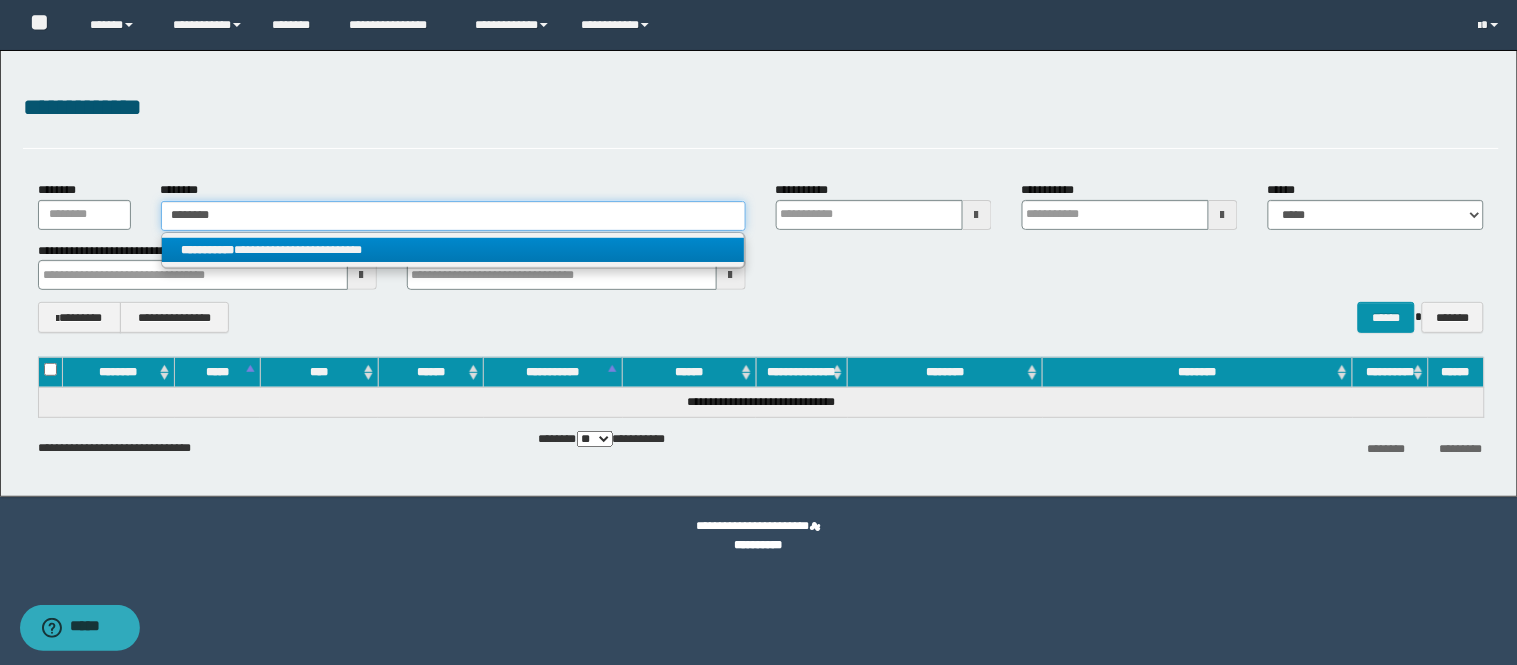 type on "********" 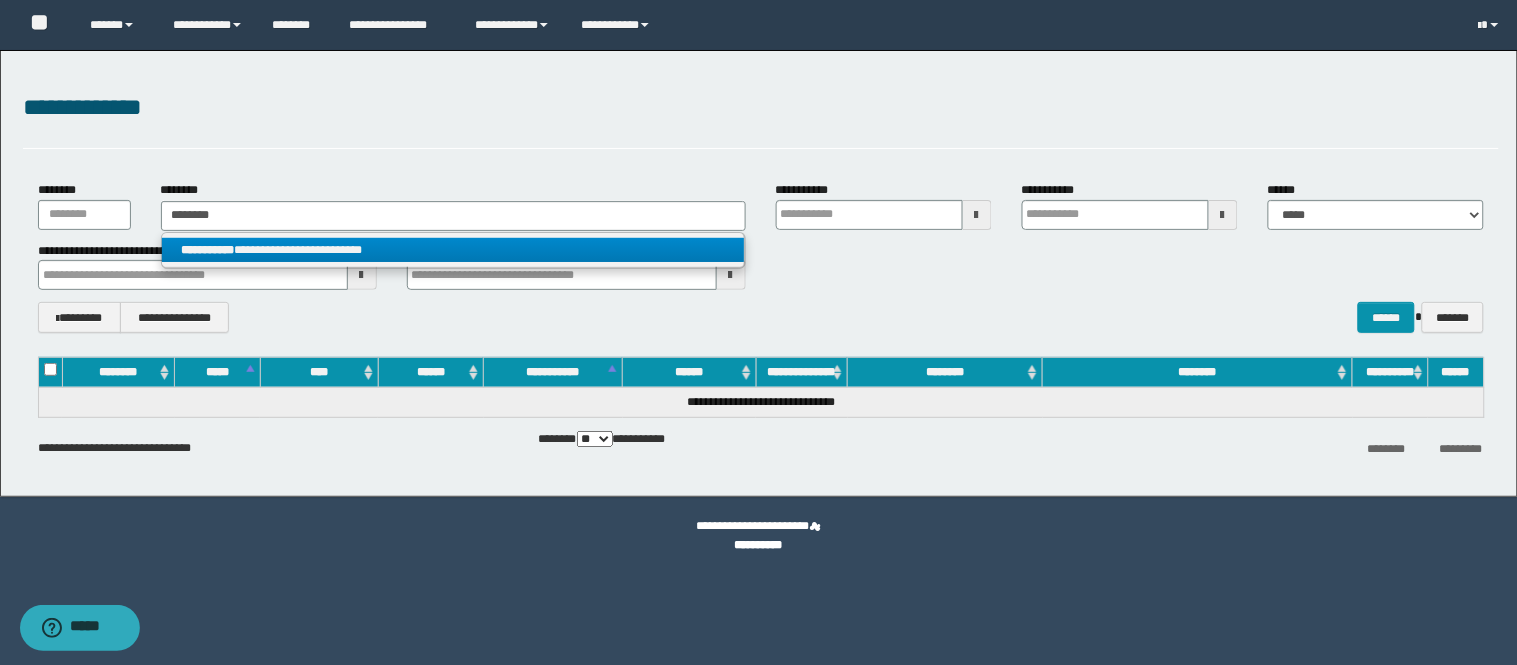 click on "**********" at bounding box center (453, 250) 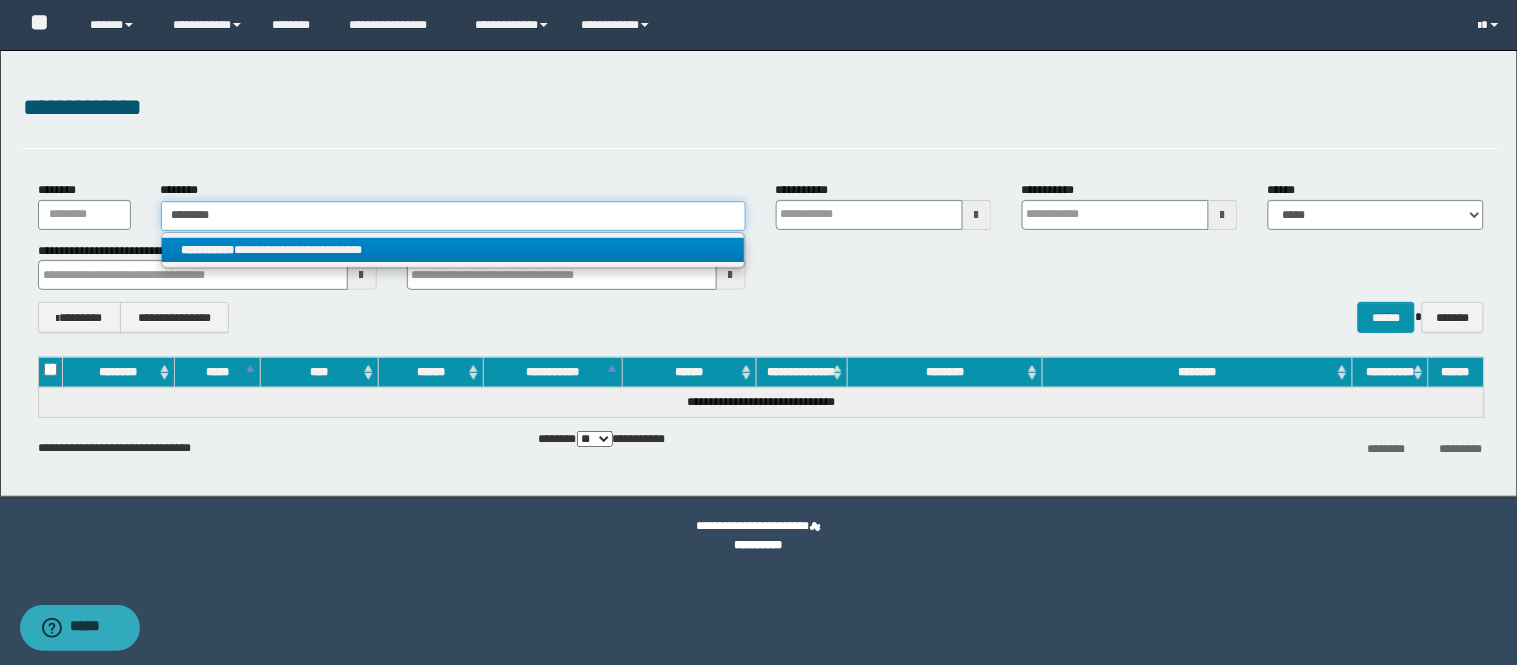 type 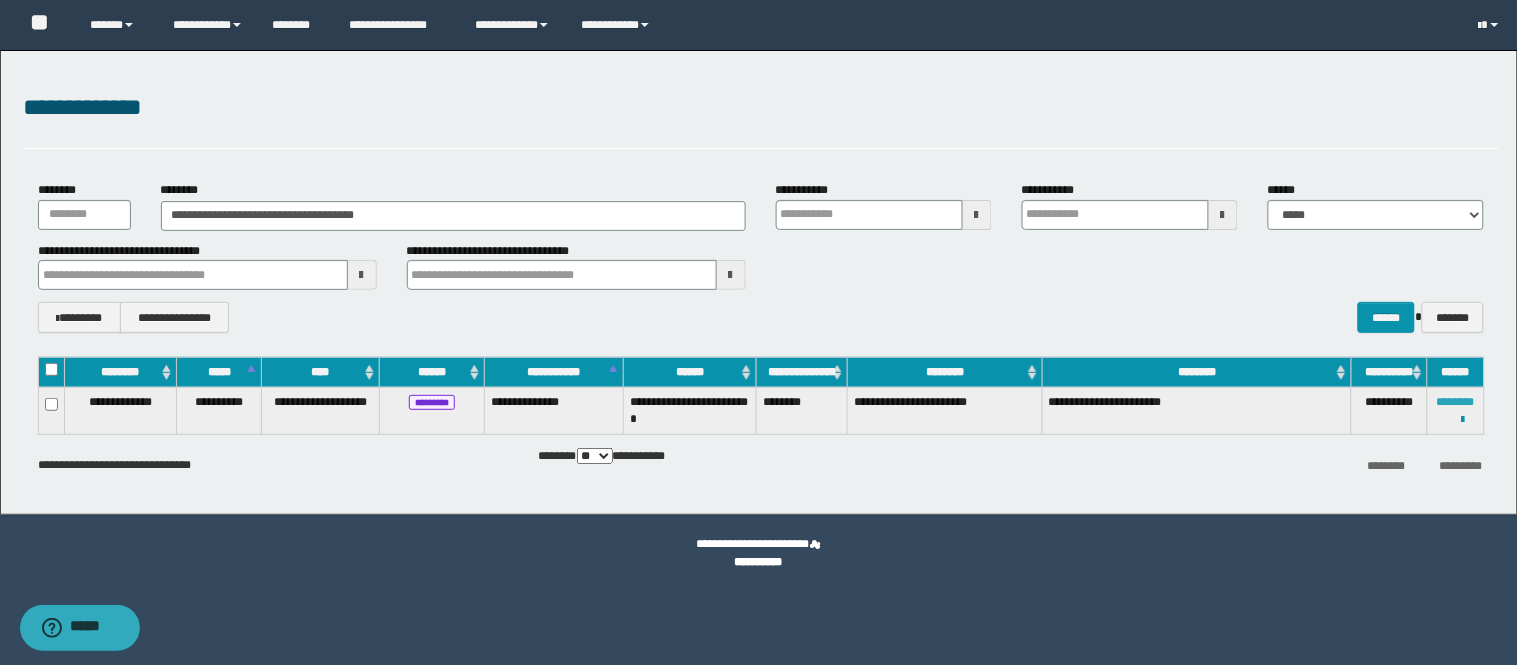 click on "********" at bounding box center (1456, 402) 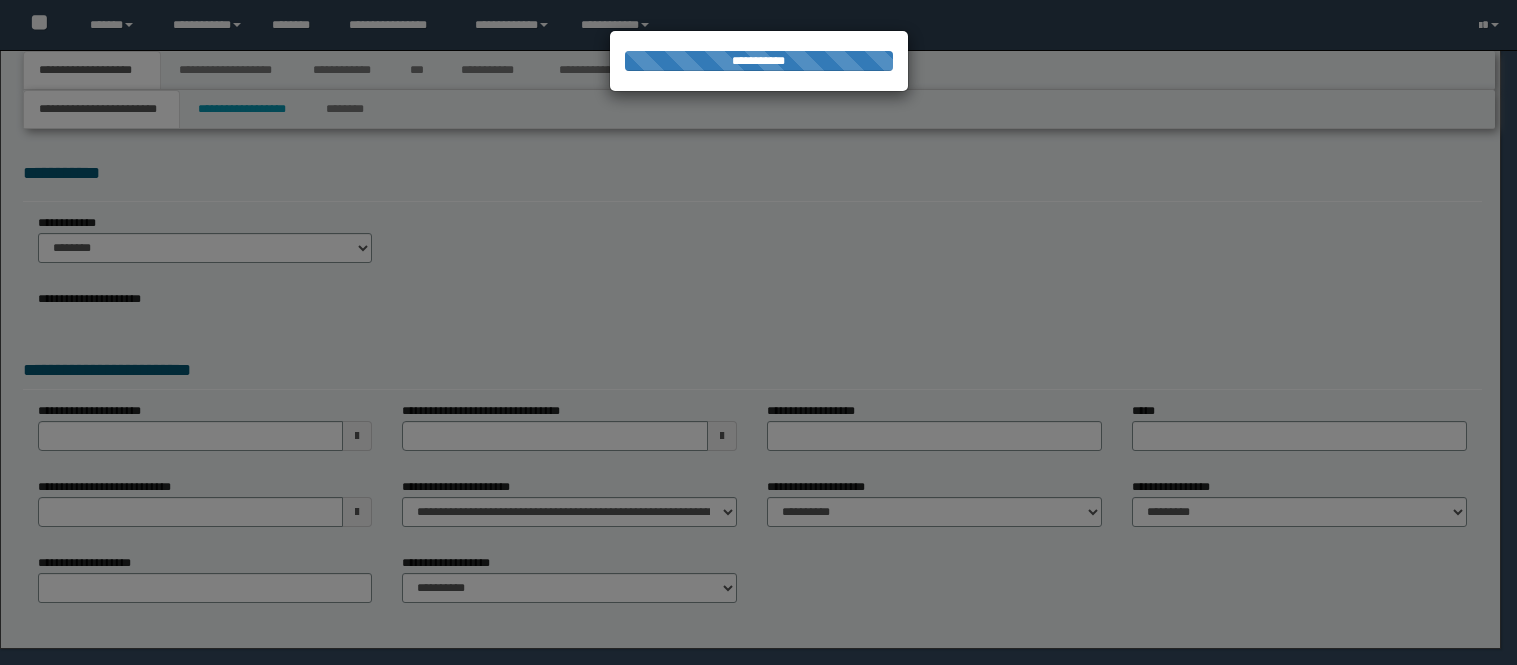 scroll, scrollTop: 0, scrollLeft: 0, axis: both 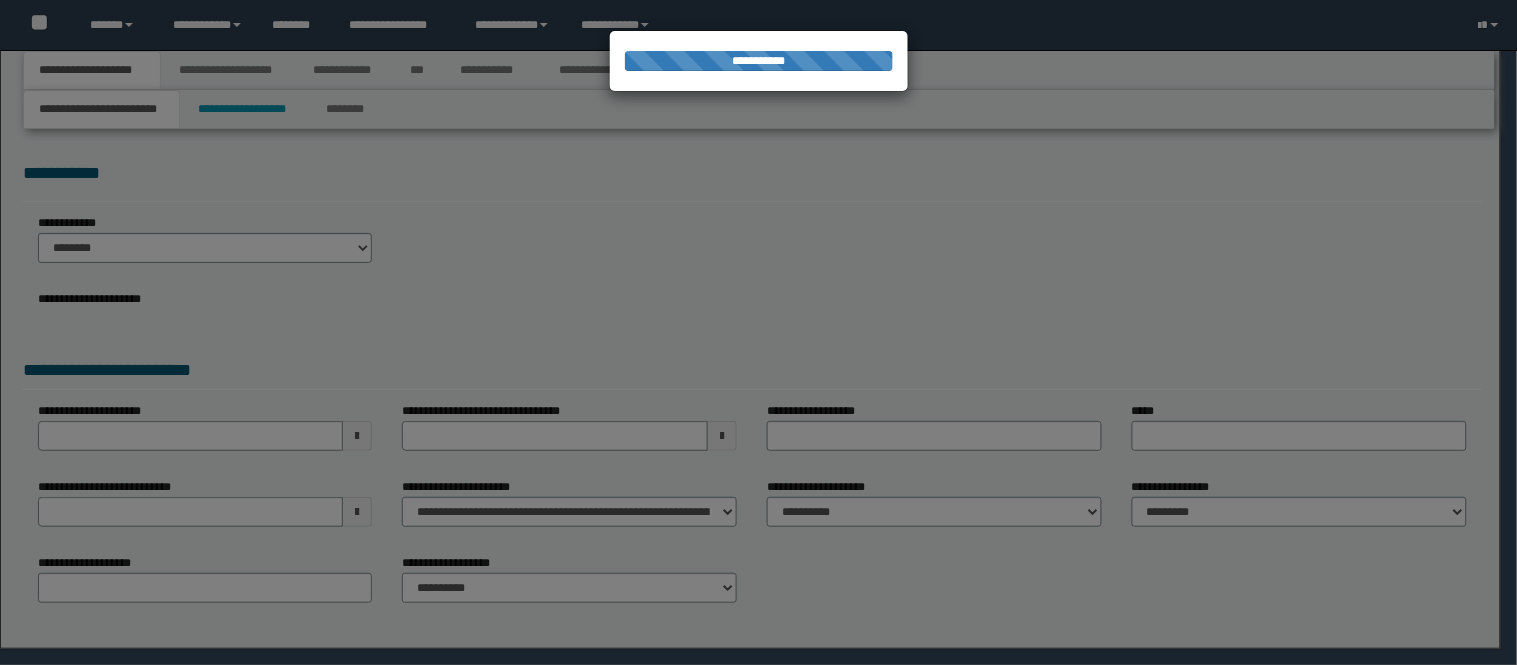 select on "*" 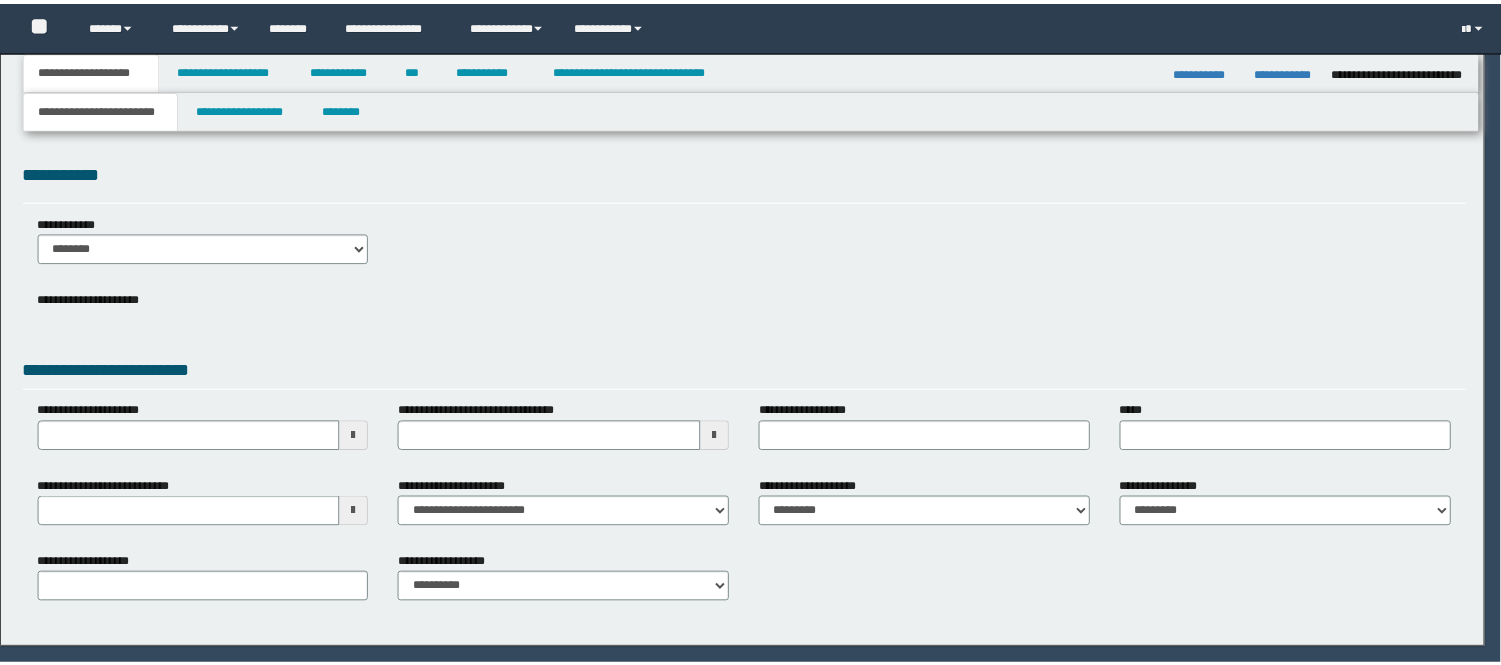 scroll, scrollTop: 0, scrollLeft: 0, axis: both 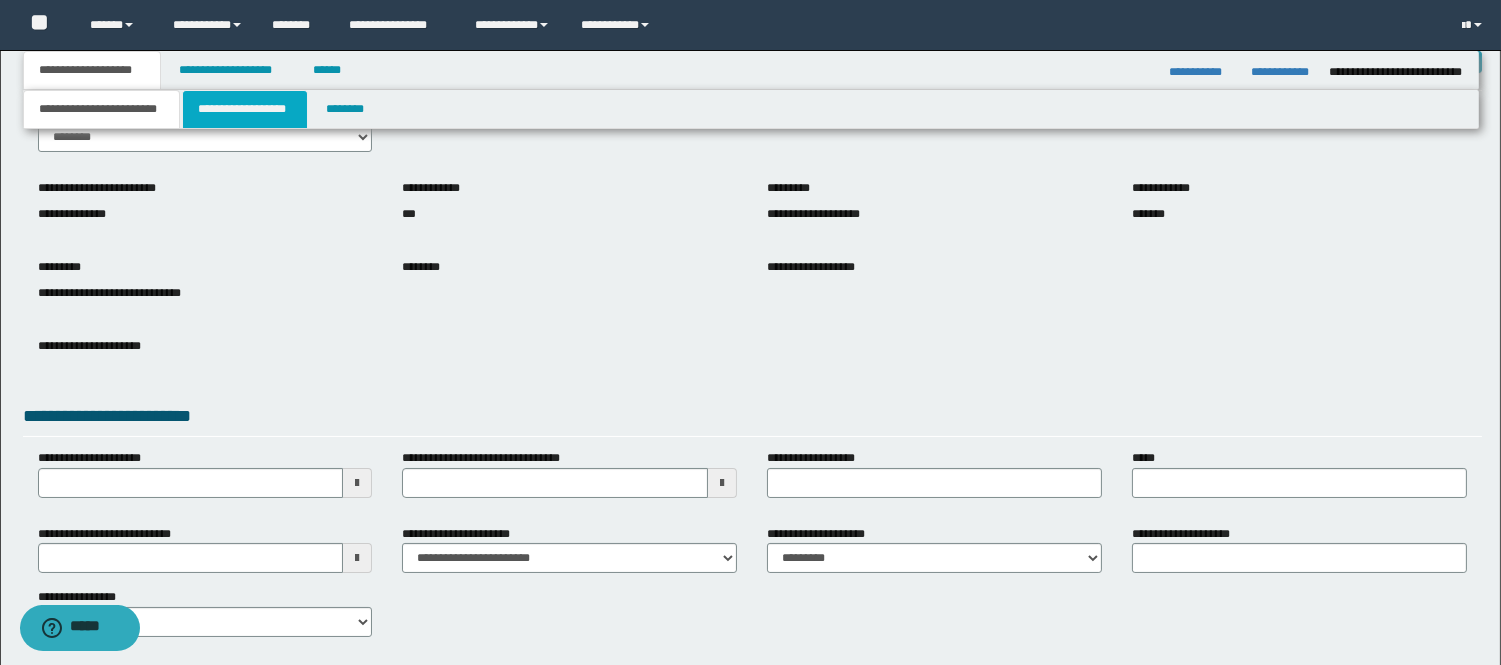 click on "**********" at bounding box center [245, 109] 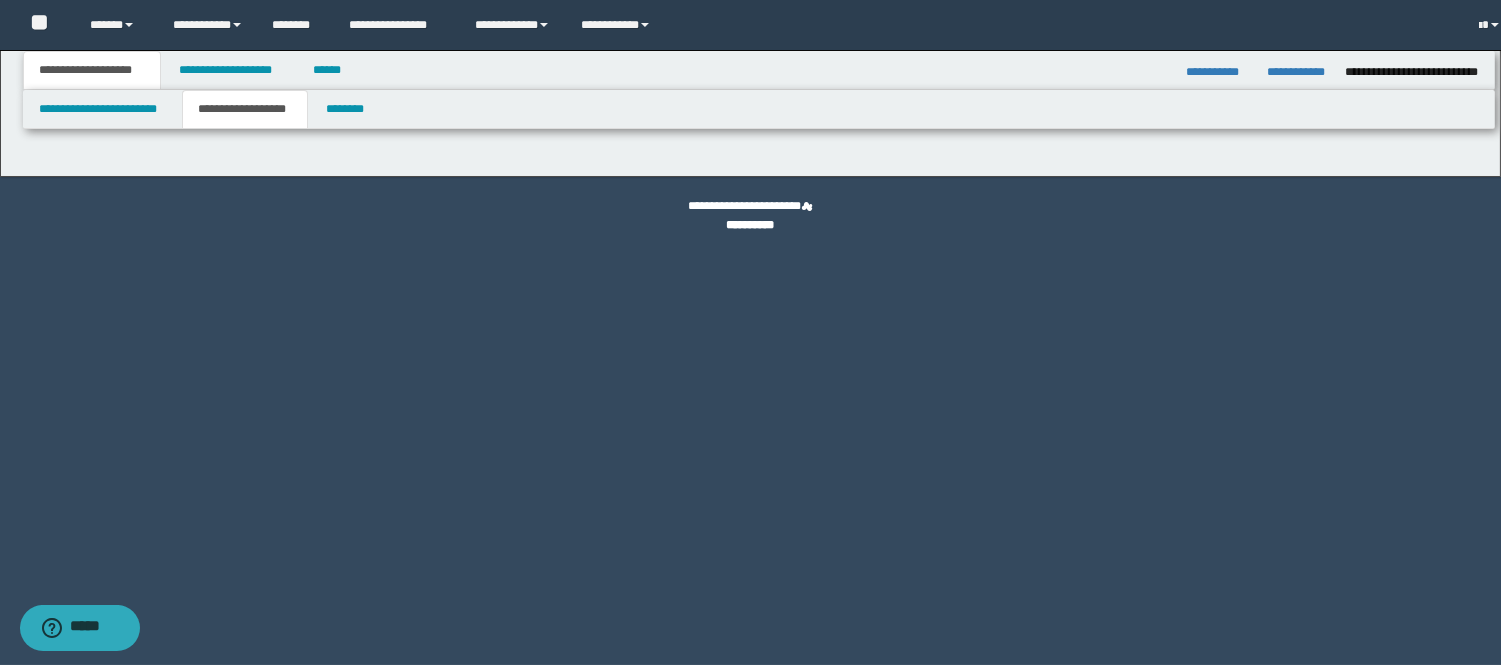 scroll, scrollTop: 0, scrollLeft: 0, axis: both 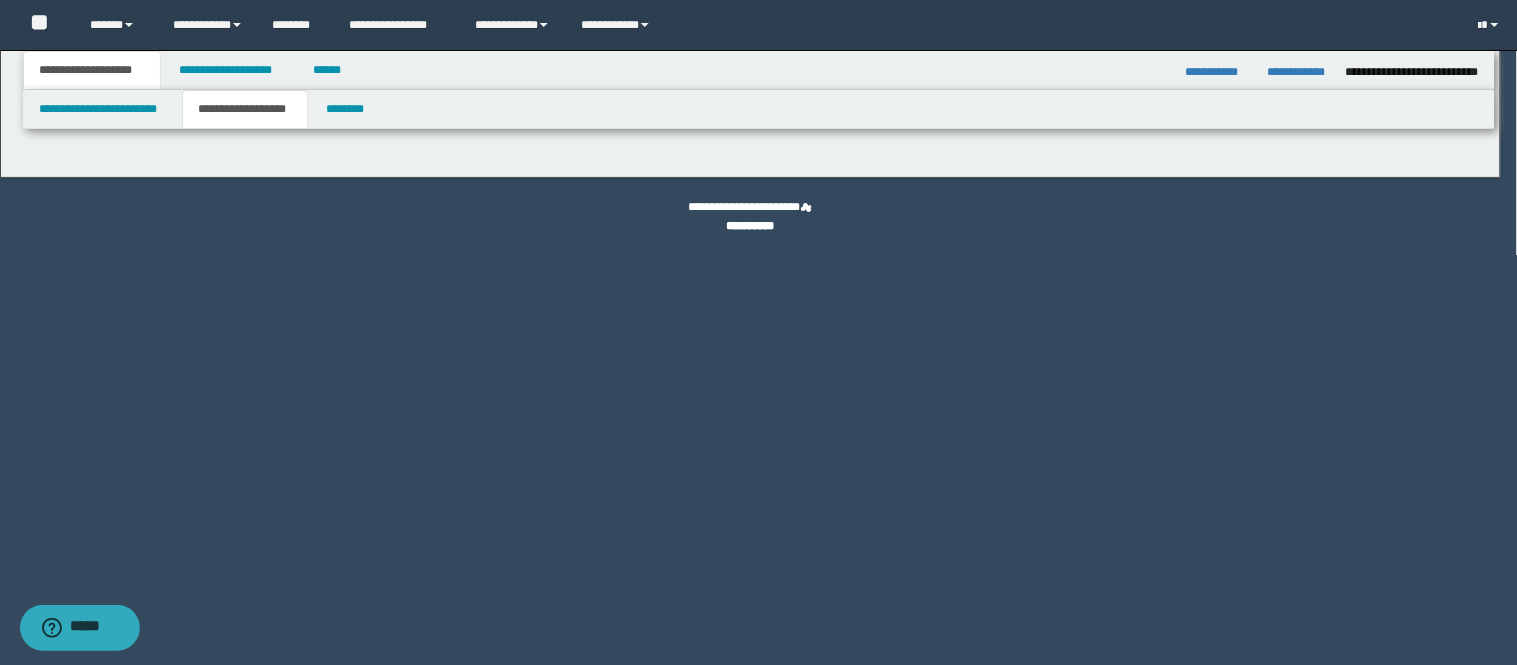 type on "********" 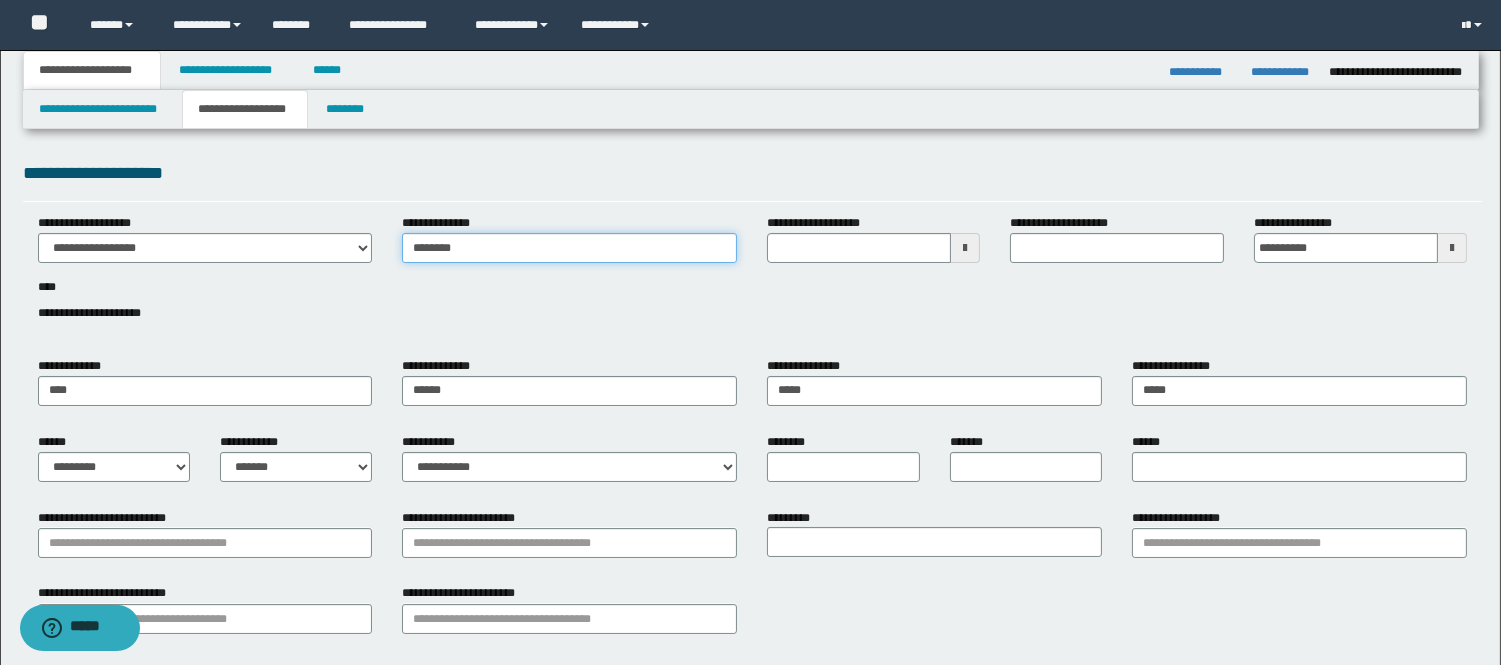 click on "********" at bounding box center [569, 248] 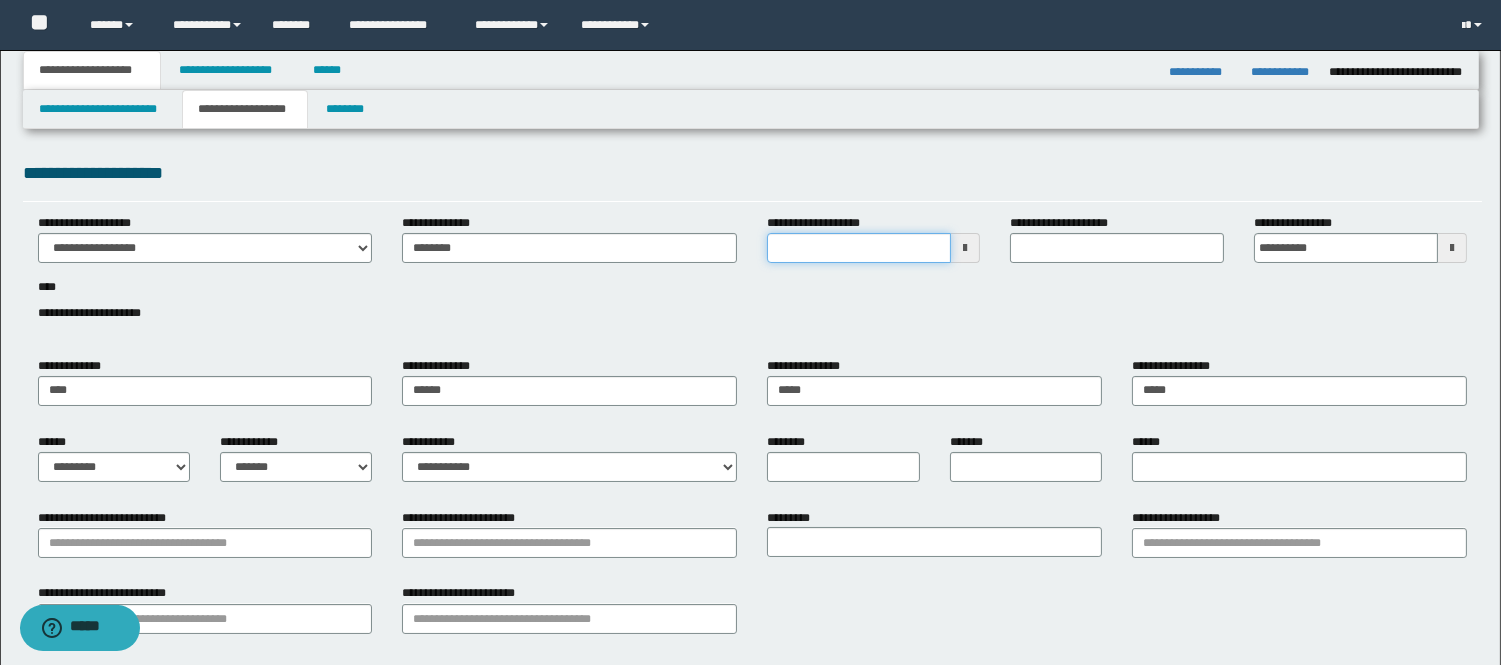 click on "**********" at bounding box center [859, 248] 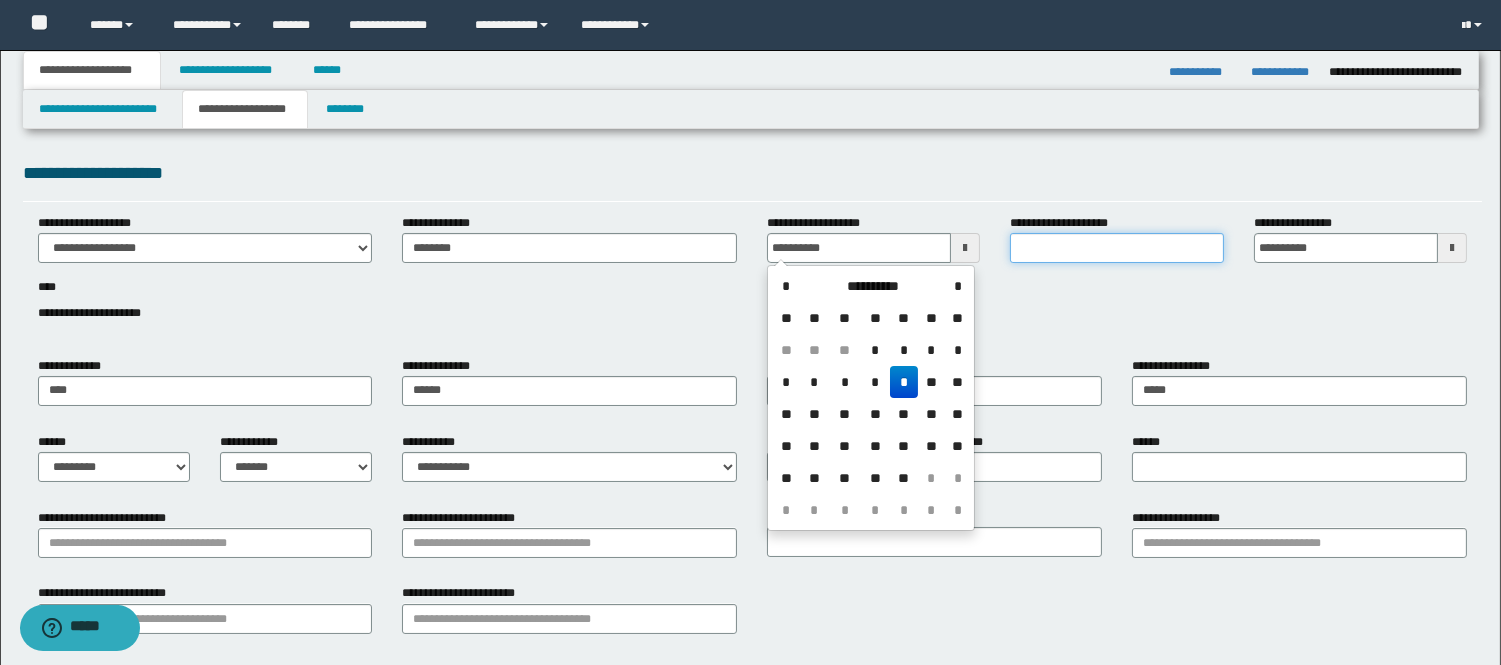 type on "**********" 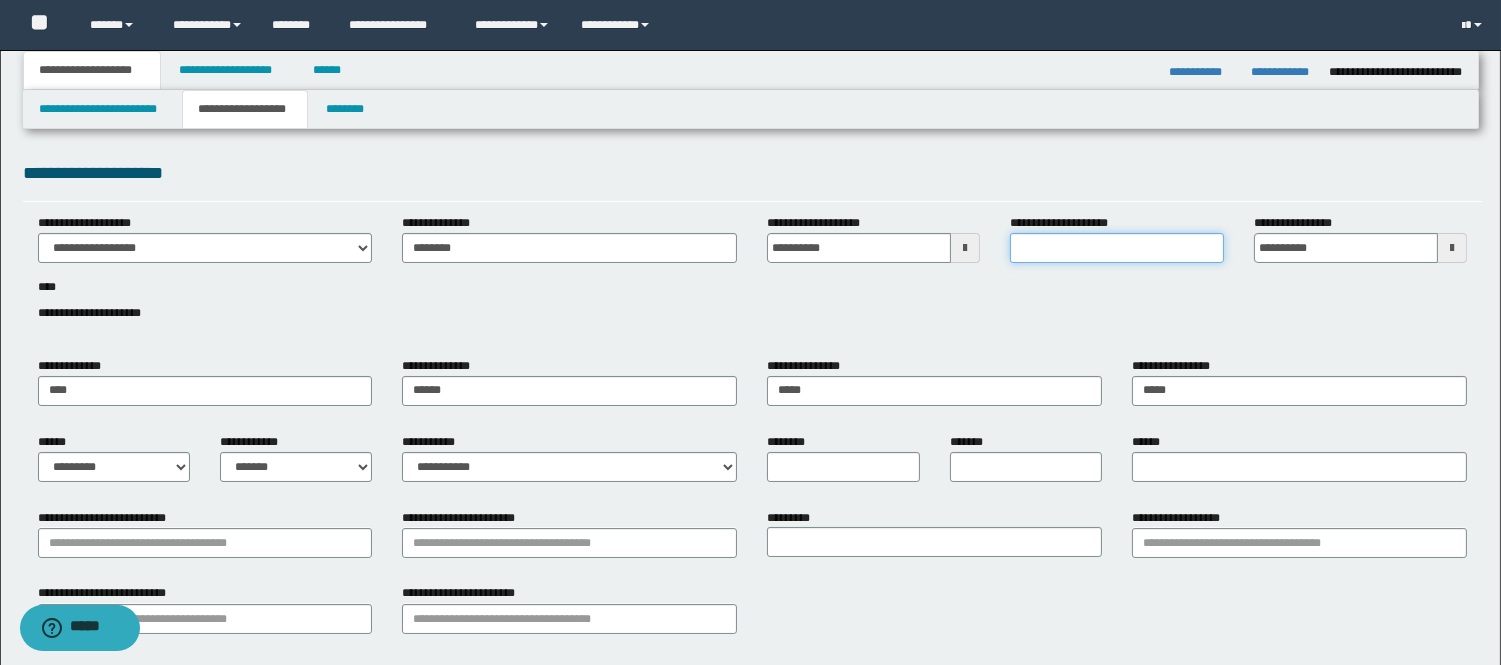 click on "**********" at bounding box center [1116, 248] 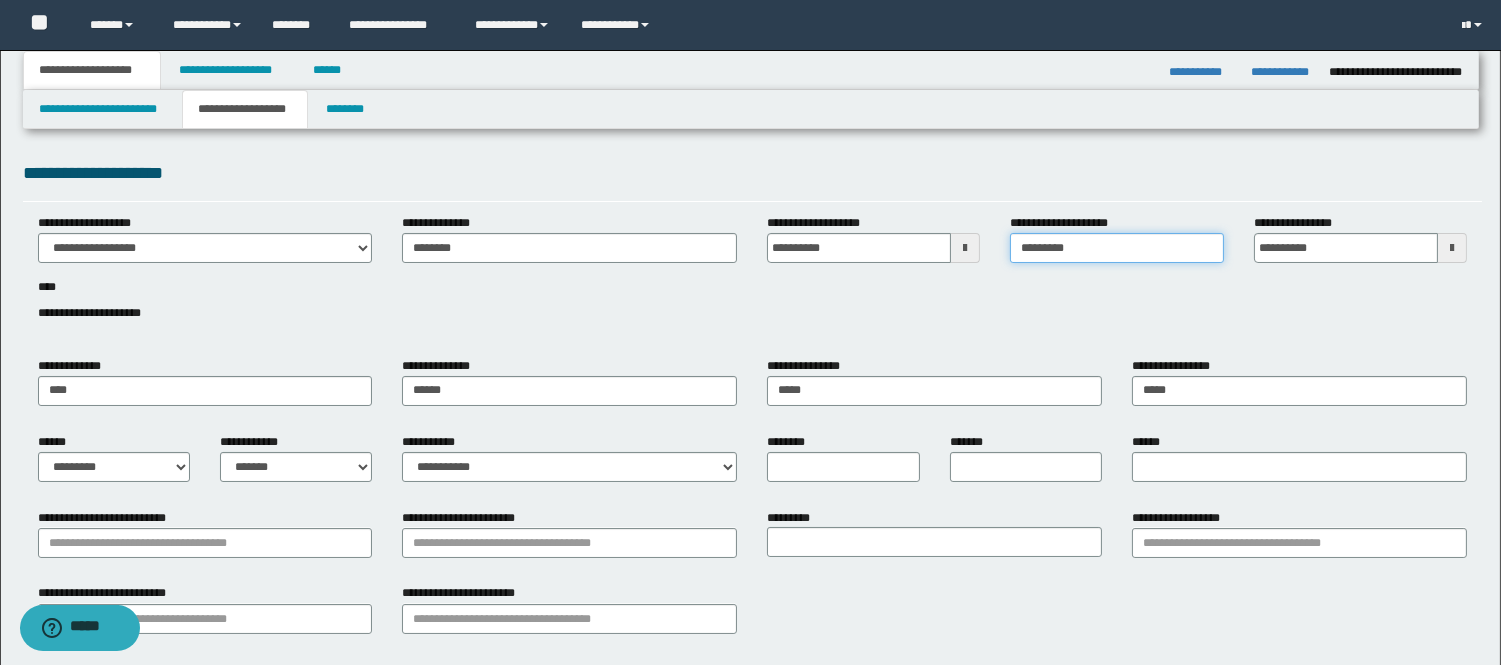 type on "*********" 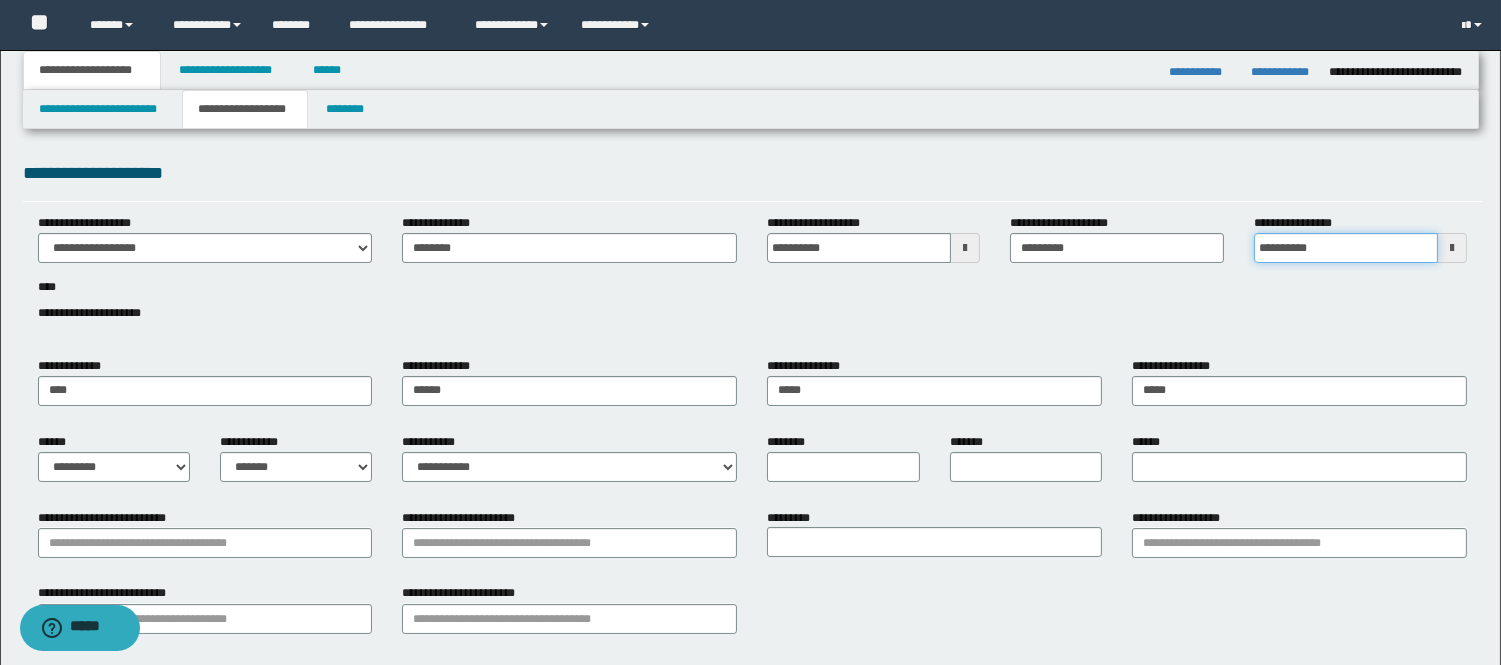 click on "**********" at bounding box center [1346, 248] 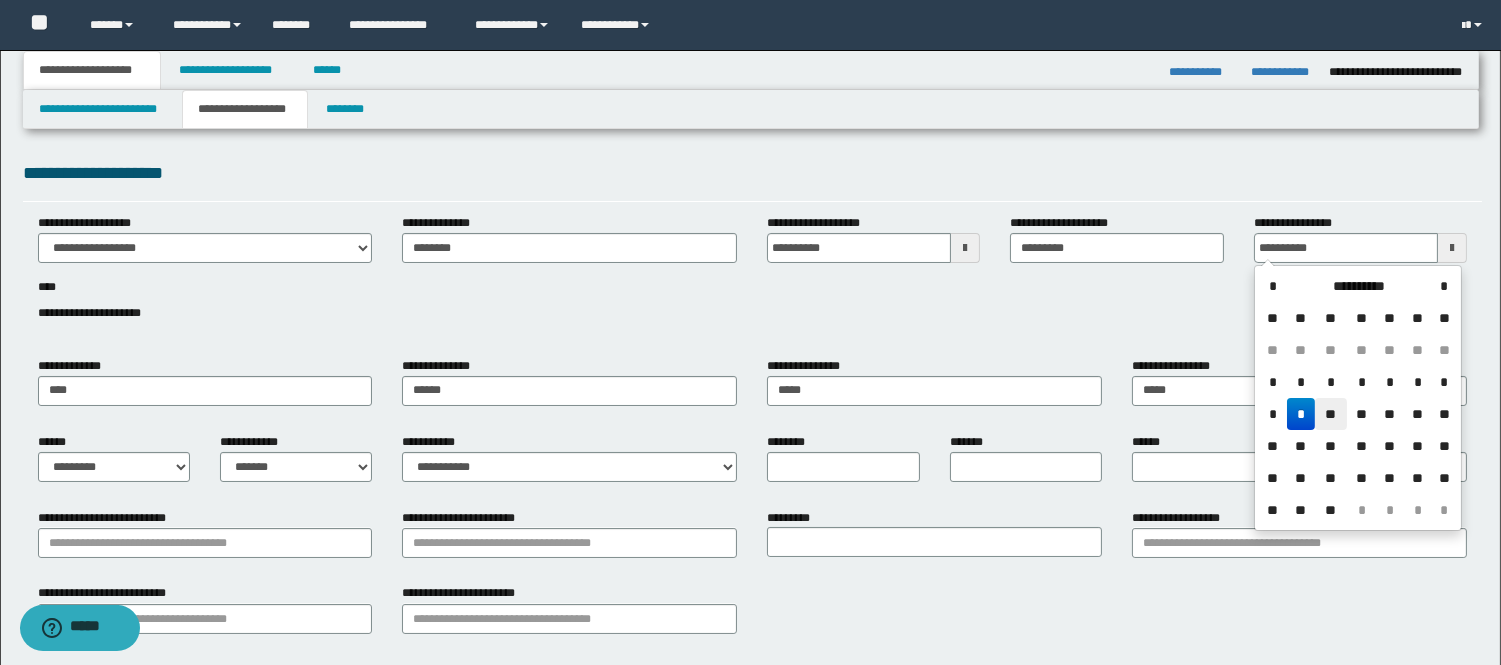 click on "**" at bounding box center (1331, 414) 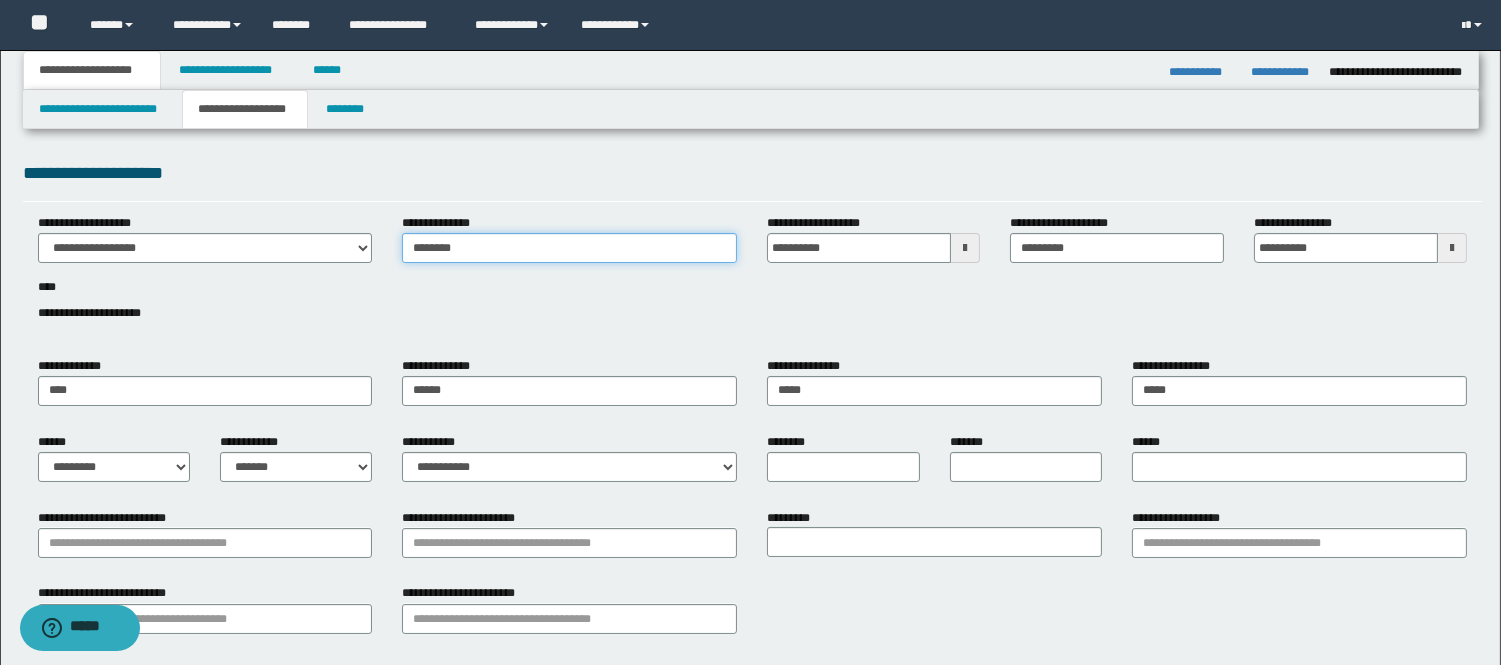 drag, startPoint x: 473, startPoint y: 236, endPoint x: 400, endPoint y: 252, distance: 74.73286 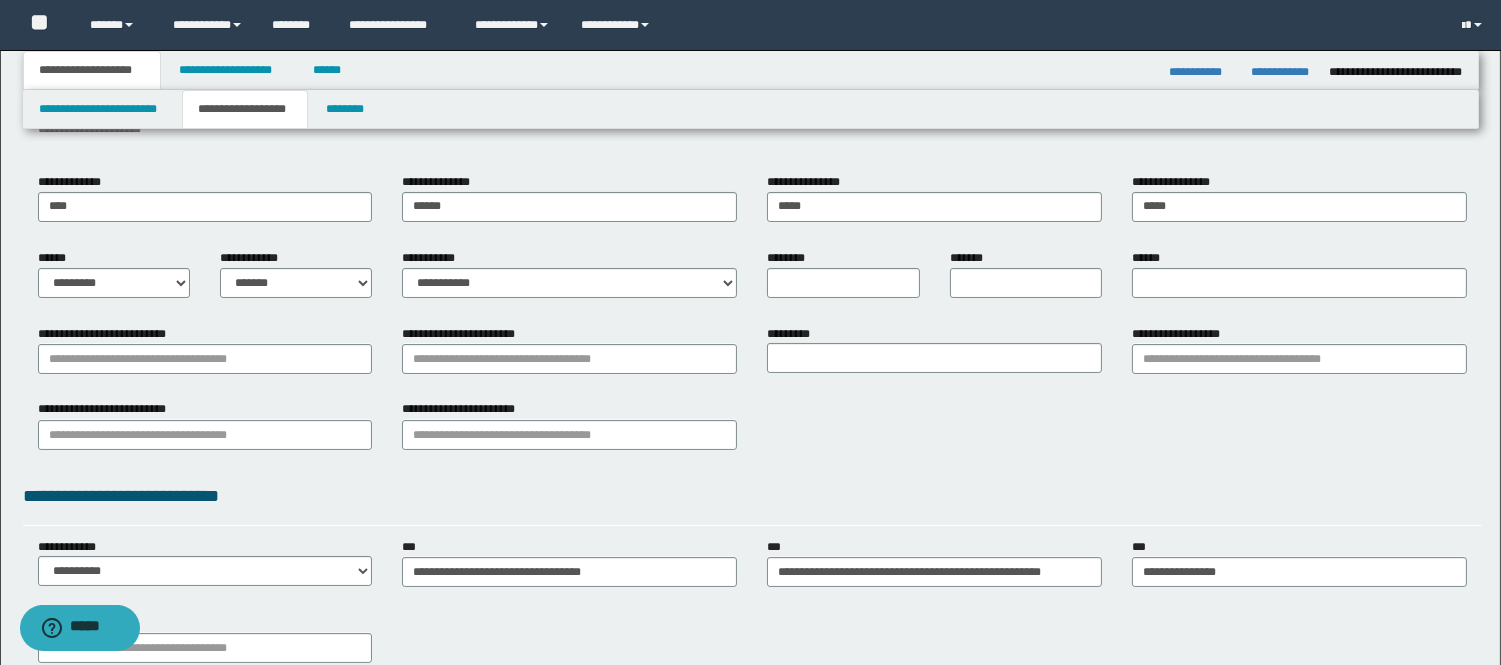 scroll, scrollTop: 222, scrollLeft: 0, axis: vertical 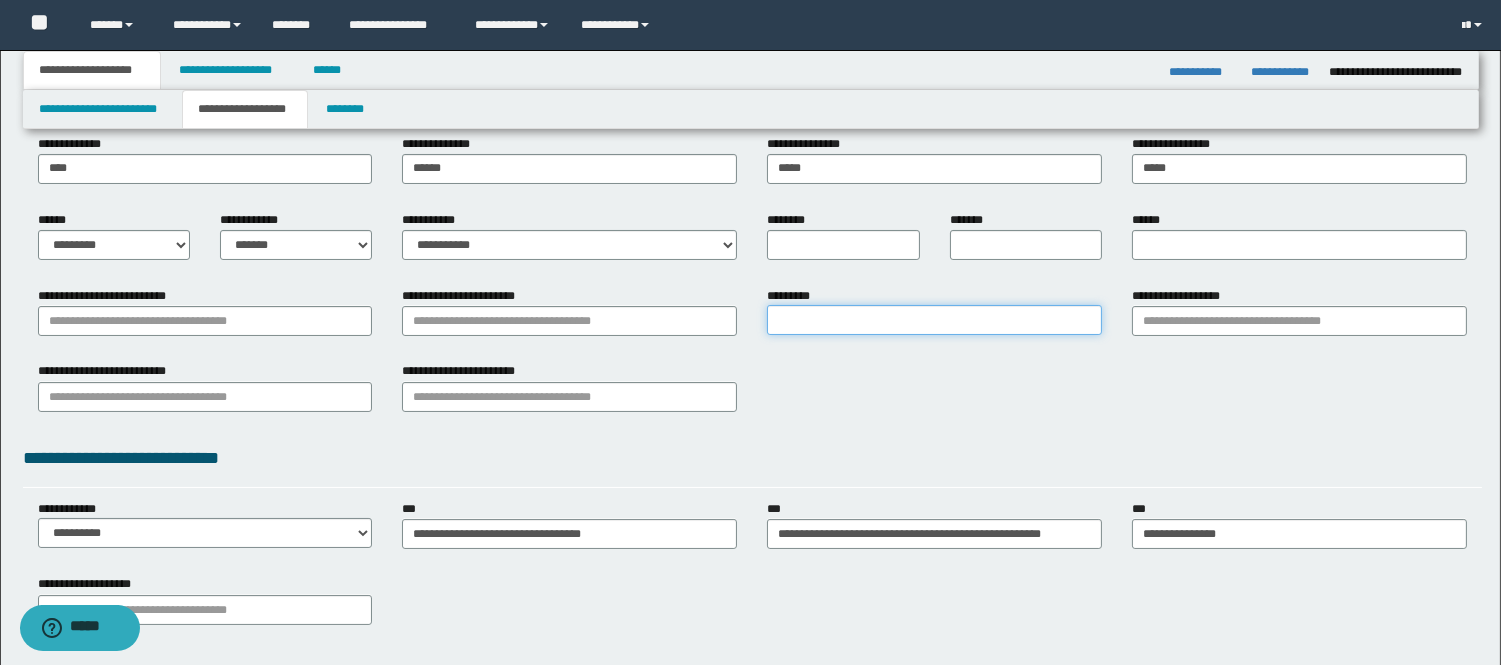 click on "*********" at bounding box center (934, 320) 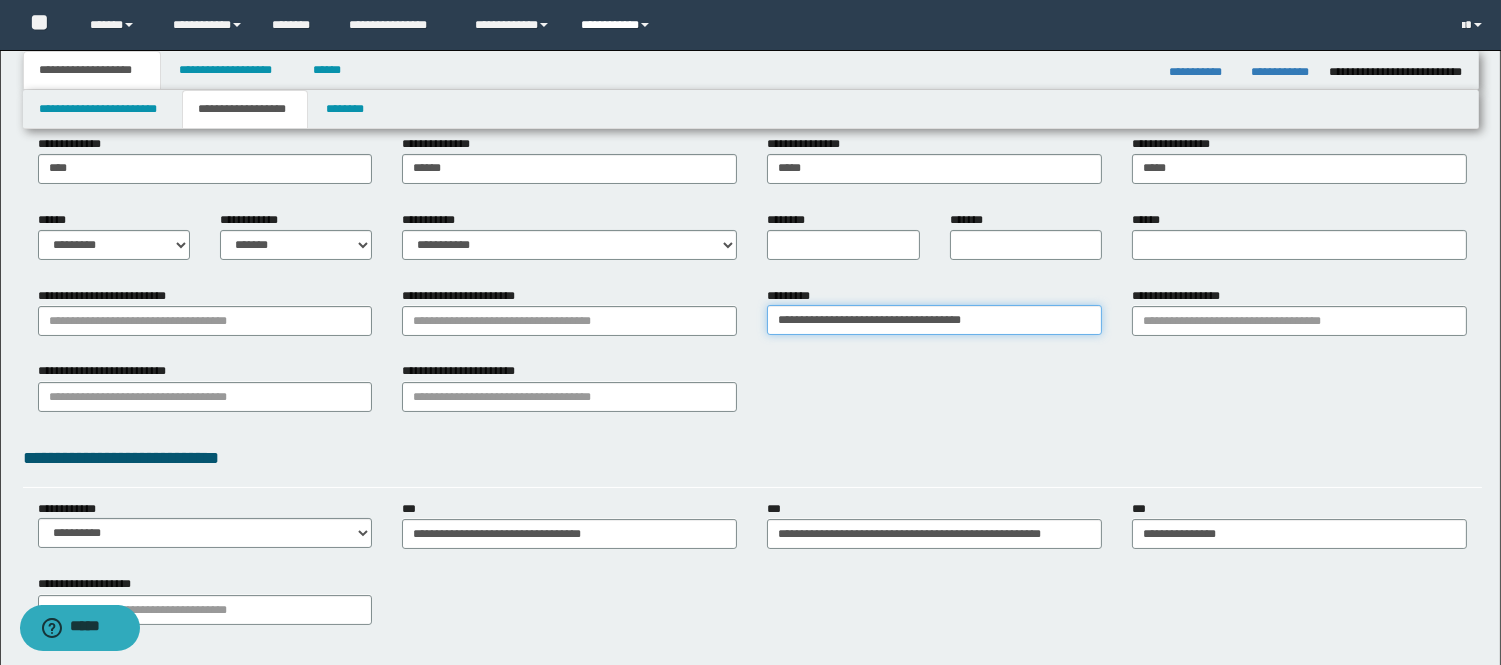 type on "**********" 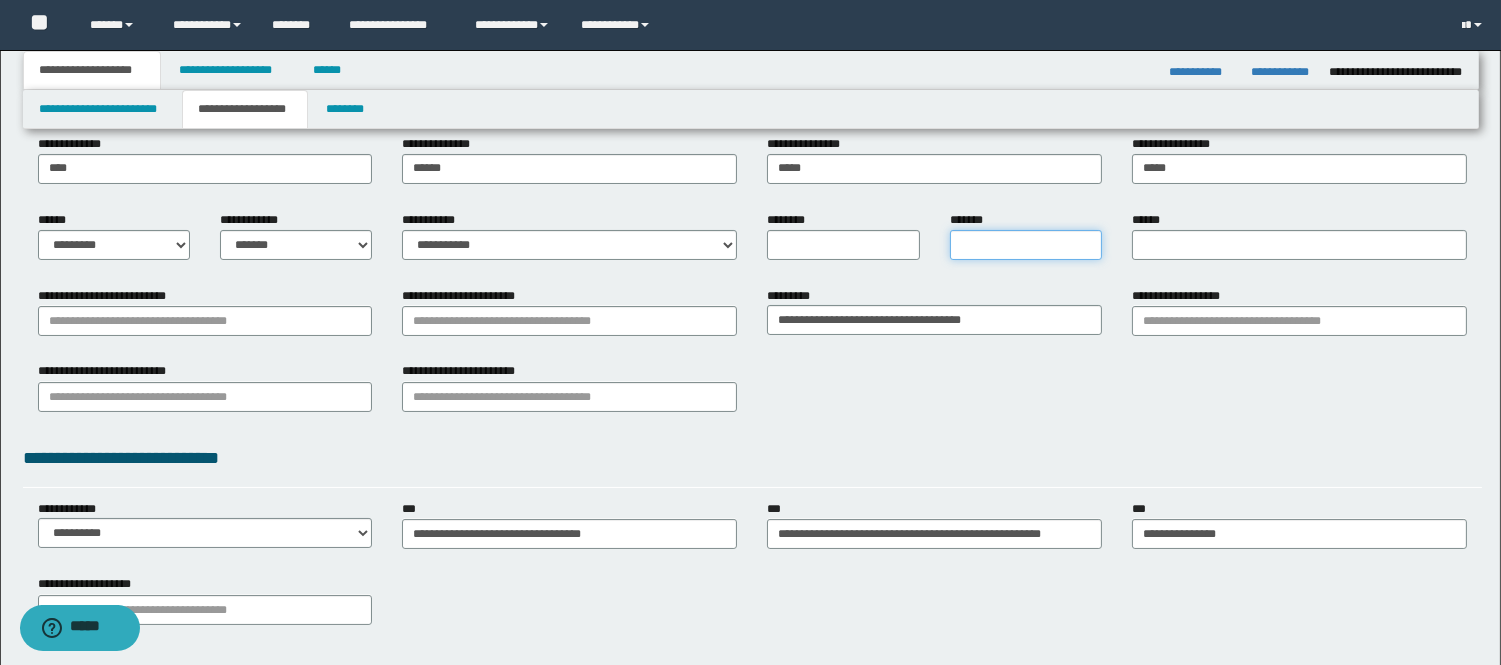click on "*******" at bounding box center [1026, 245] 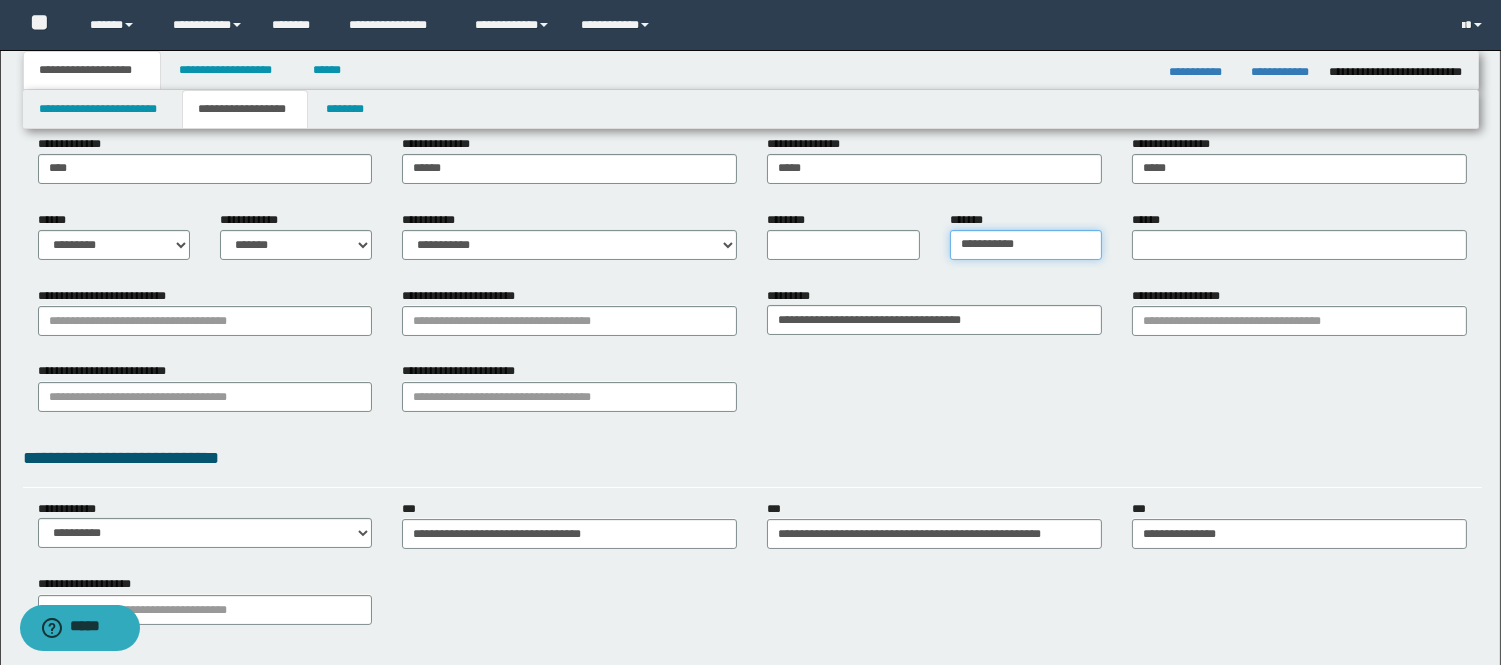 type on "**********" 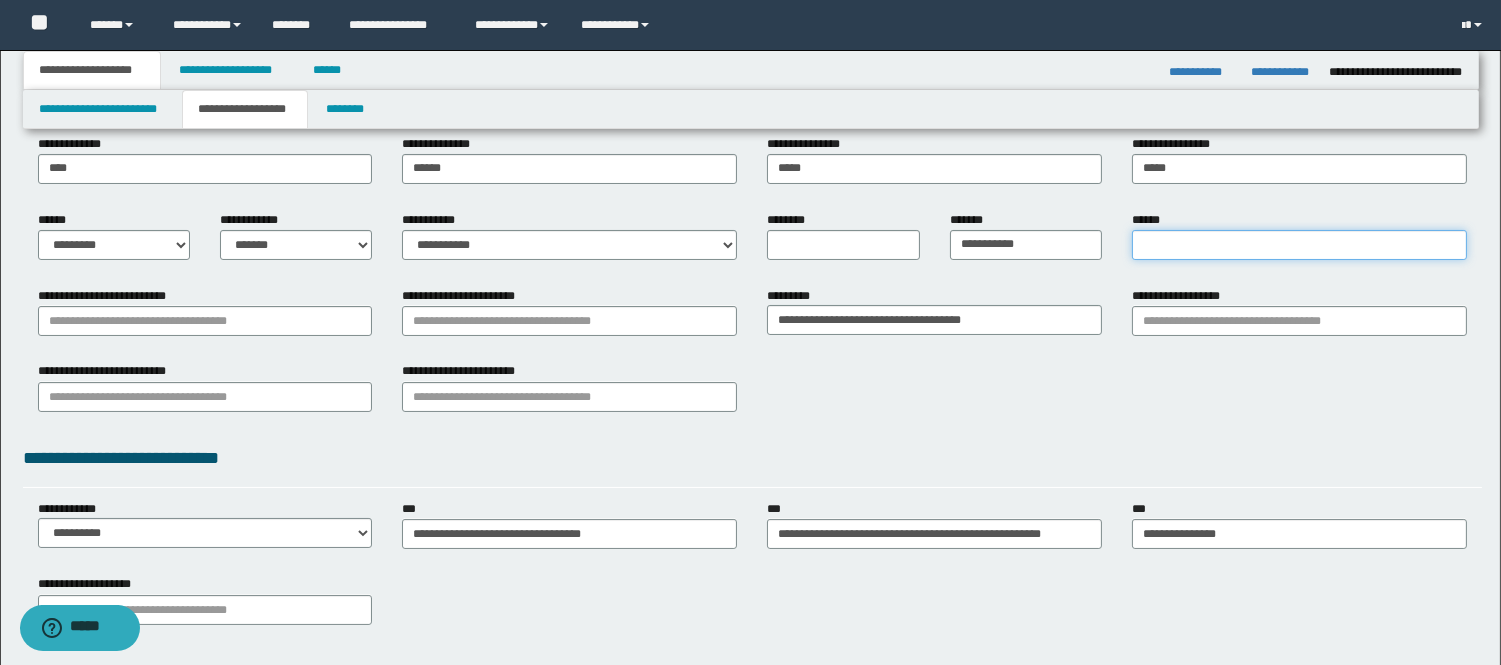 click on "******" at bounding box center [1299, 245] 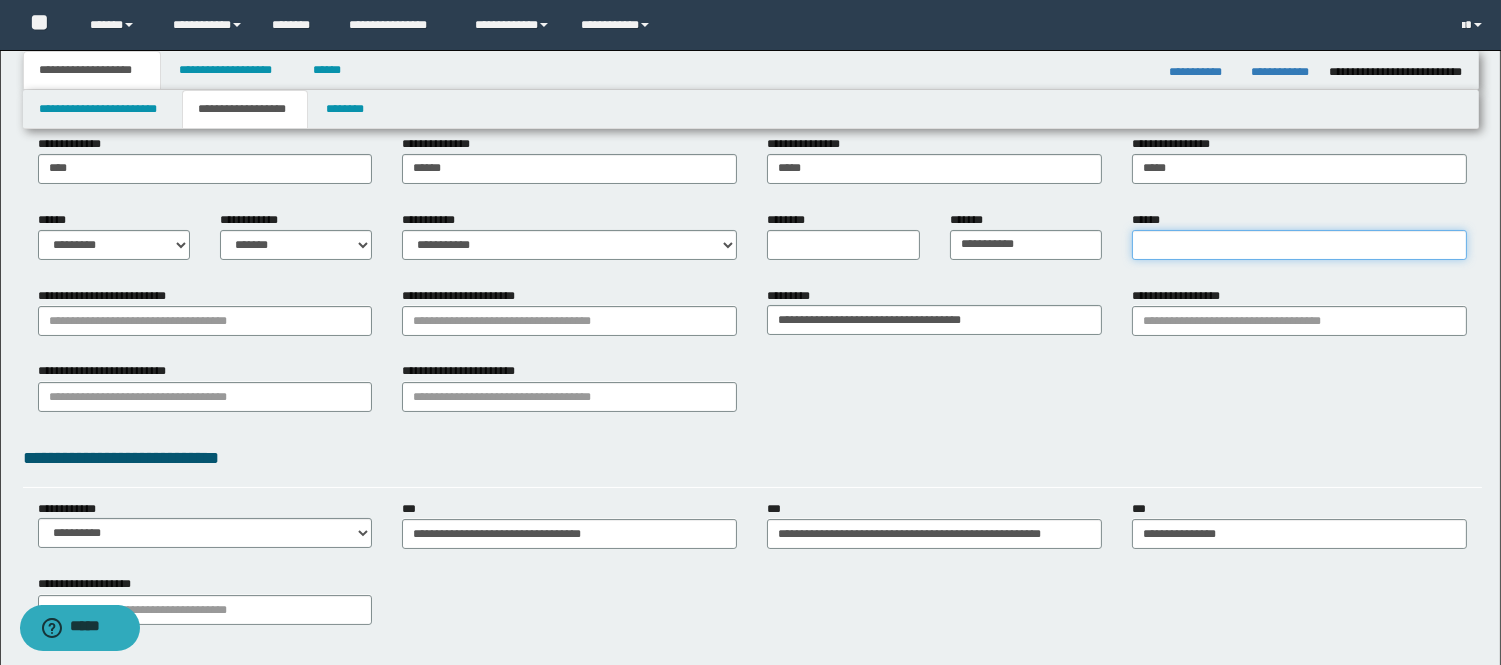 paste on "**********" 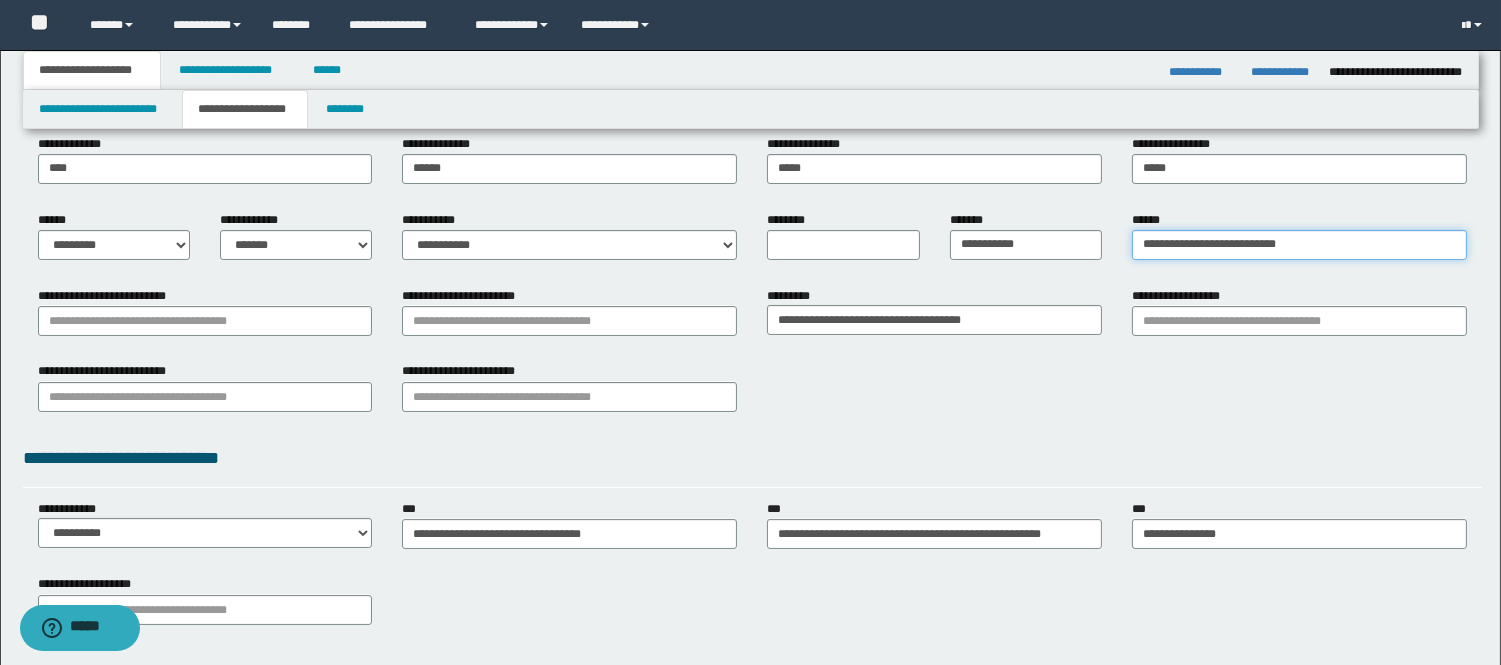 type on "**********" 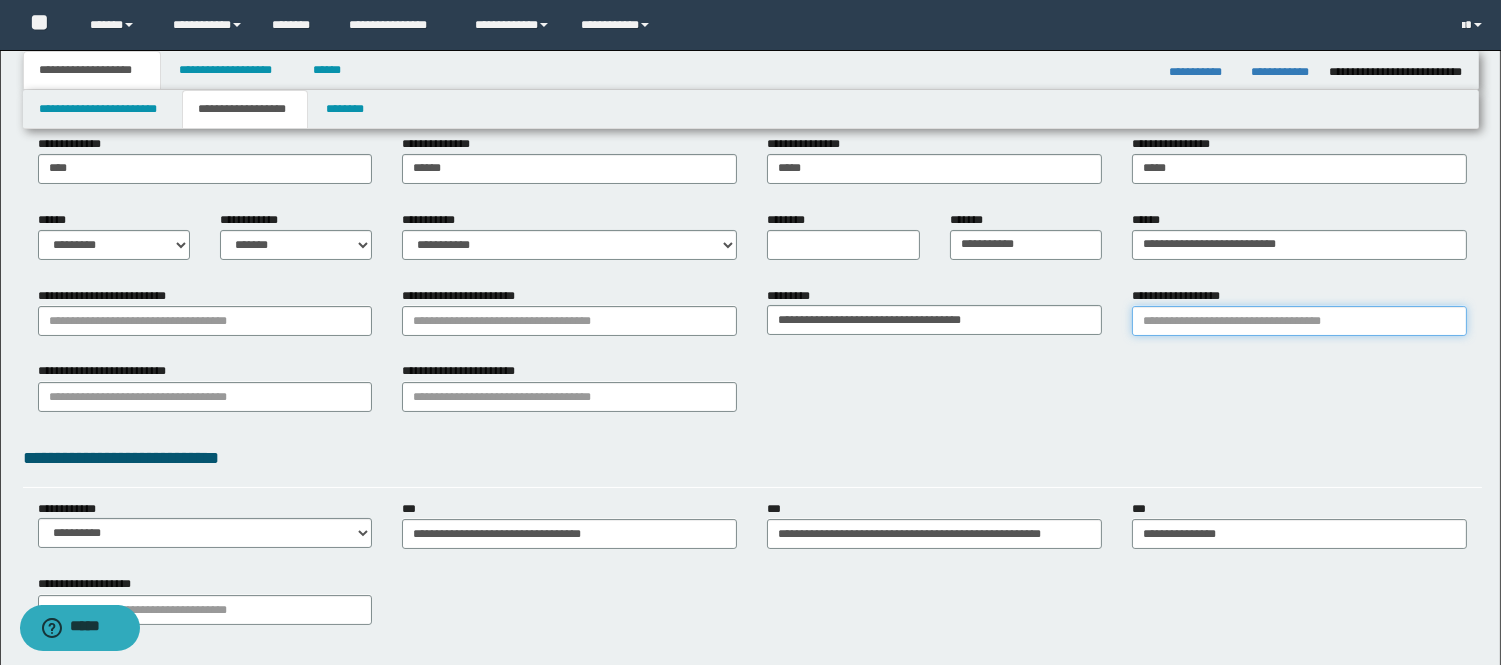 click on "**********" at bounding box center [1299, 321] 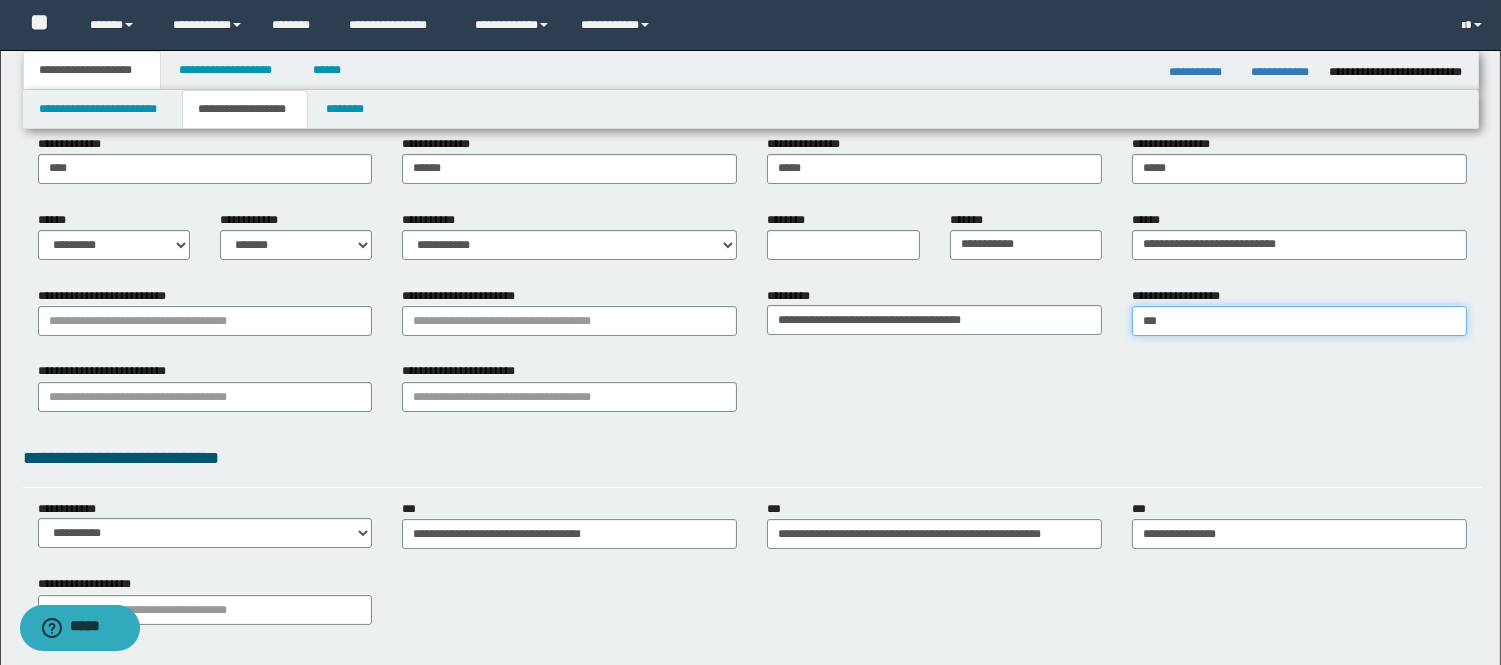 type on "****" 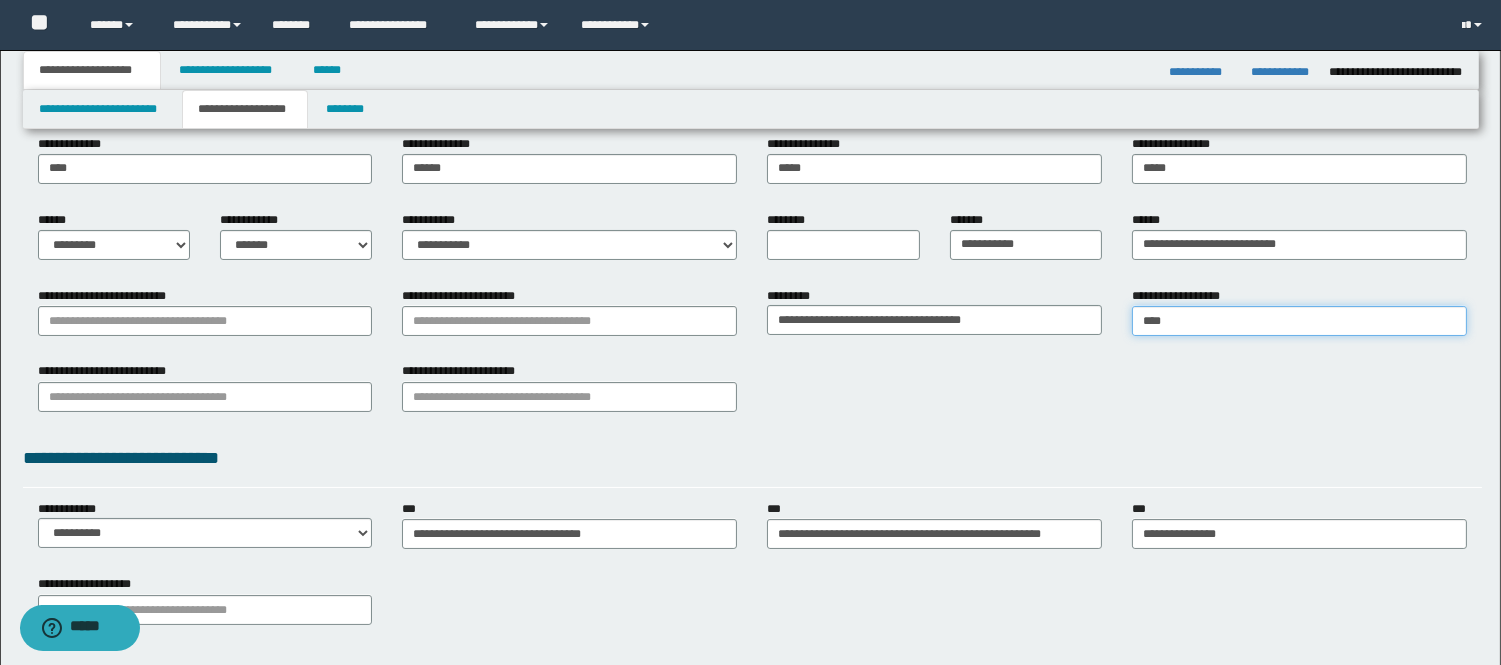 type on "********" 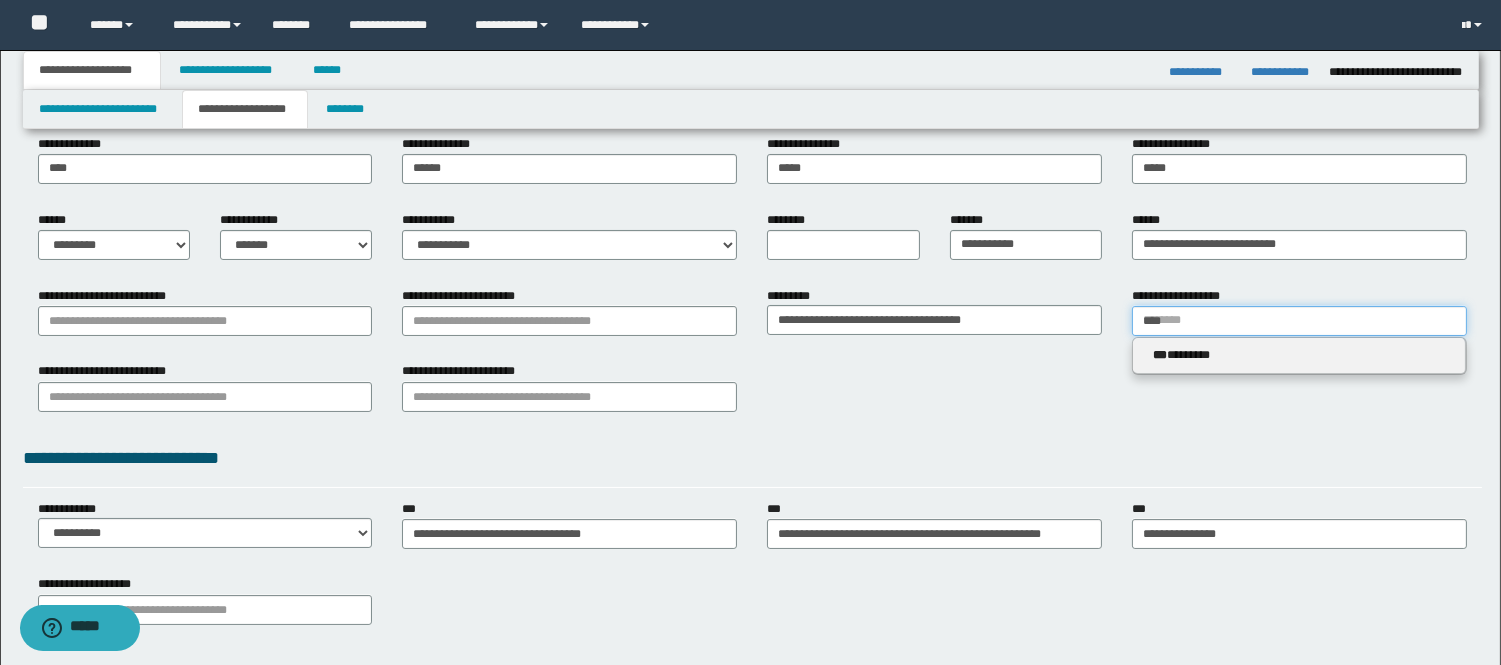 type on "****" 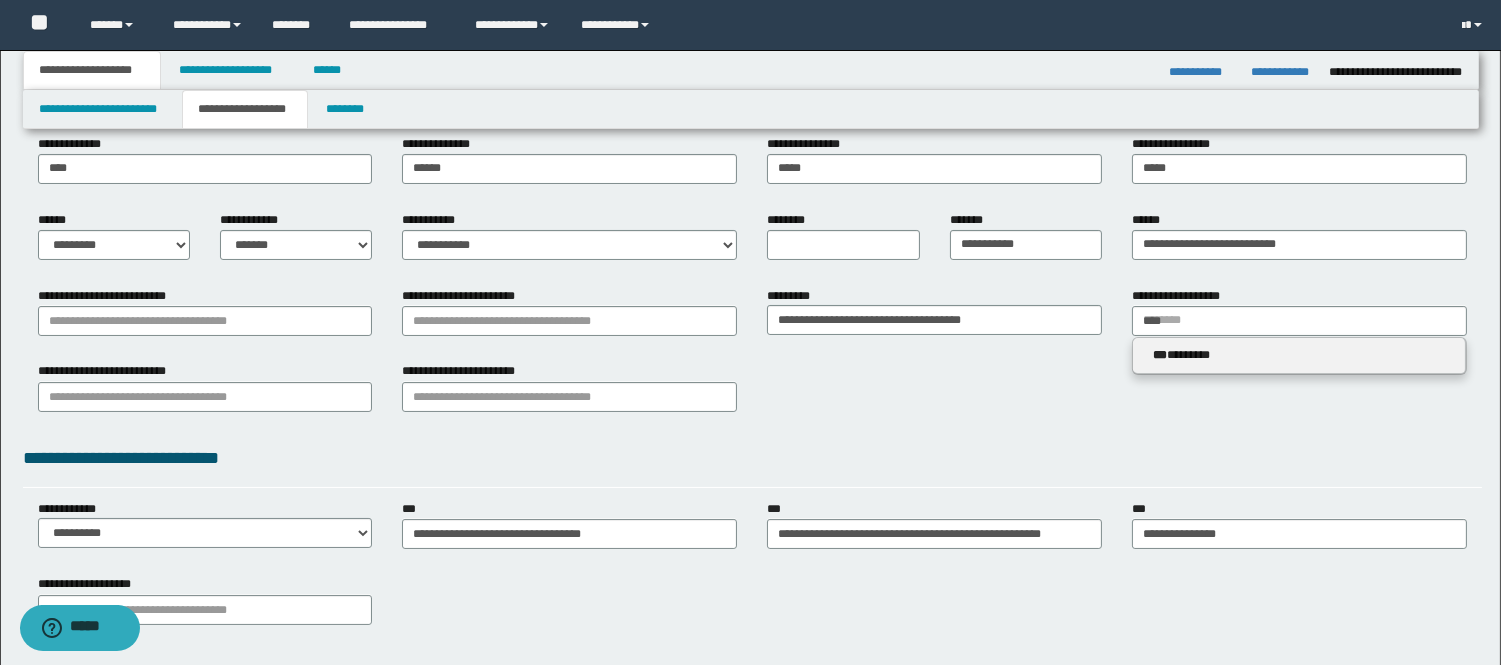 type 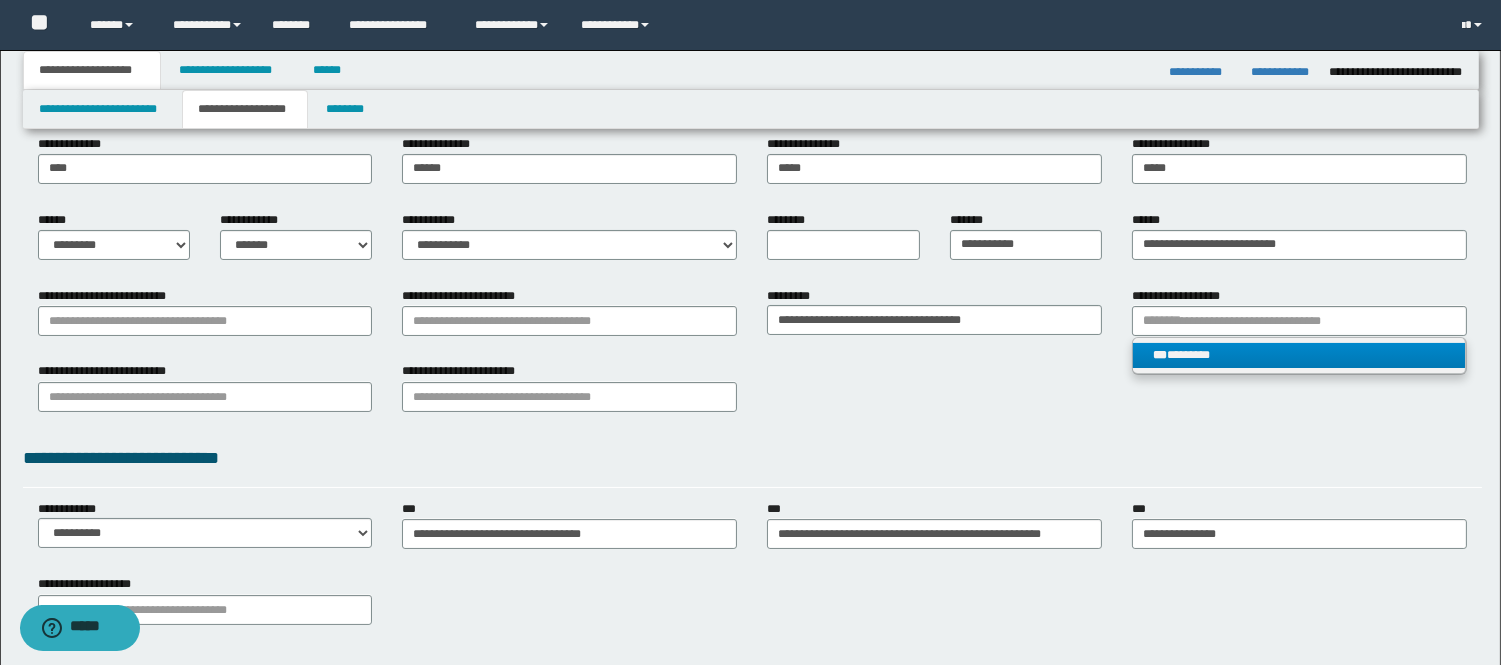 click on "*** ********" at bounding box center (1299, 355) 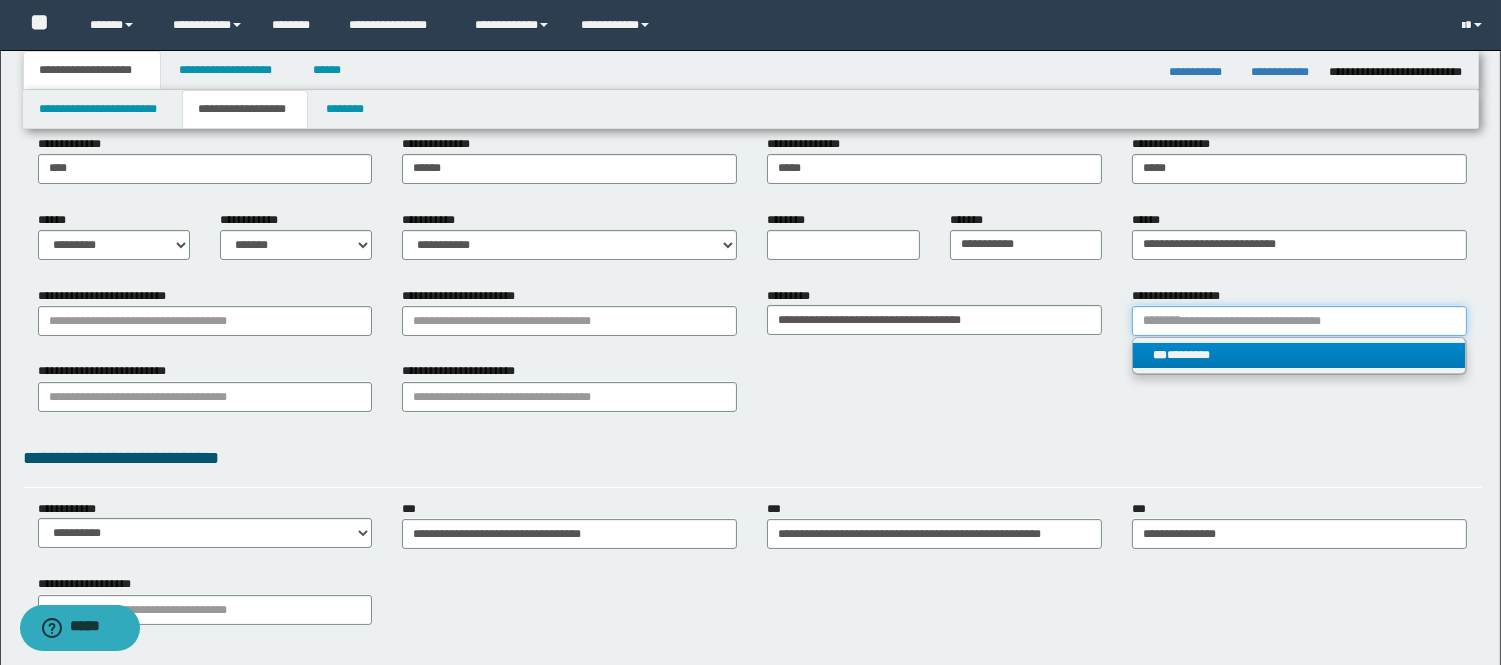 type 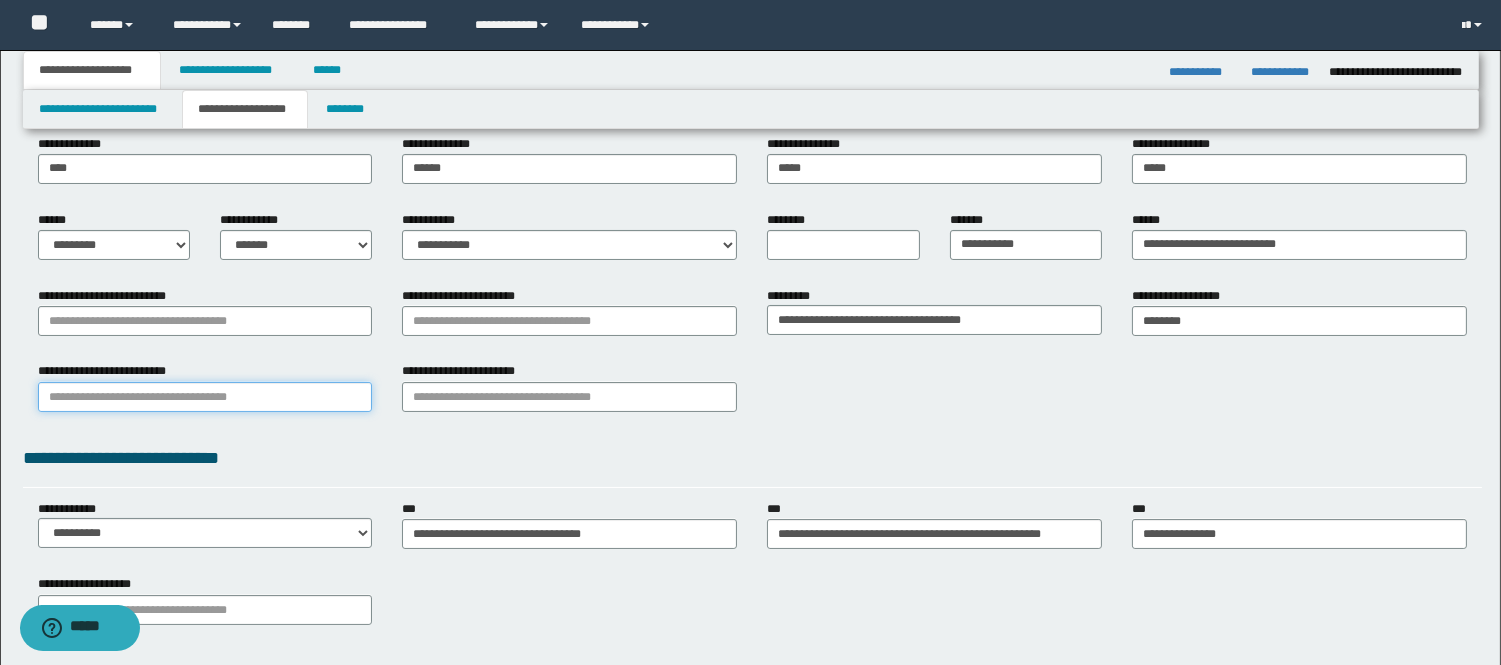 click on "**********" at bounding box center [205, 397] 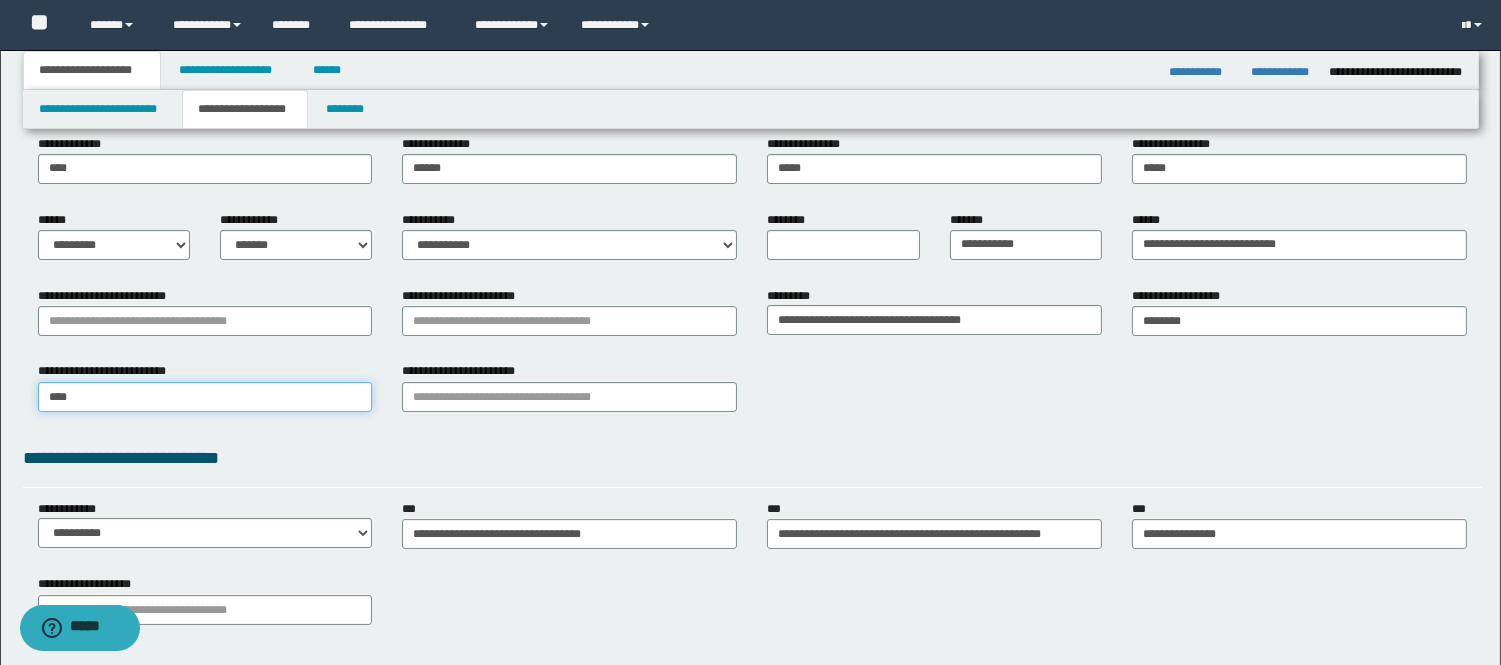 type on "*****" 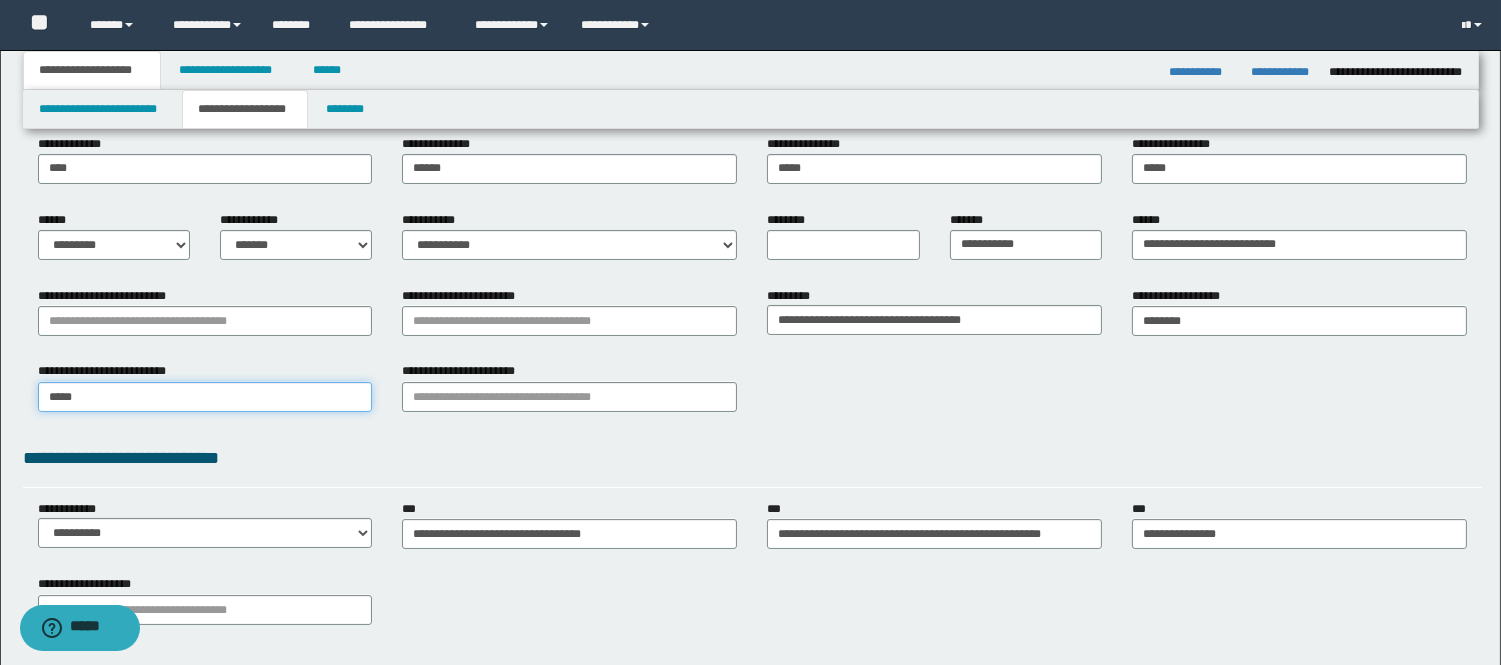 type on "*****" 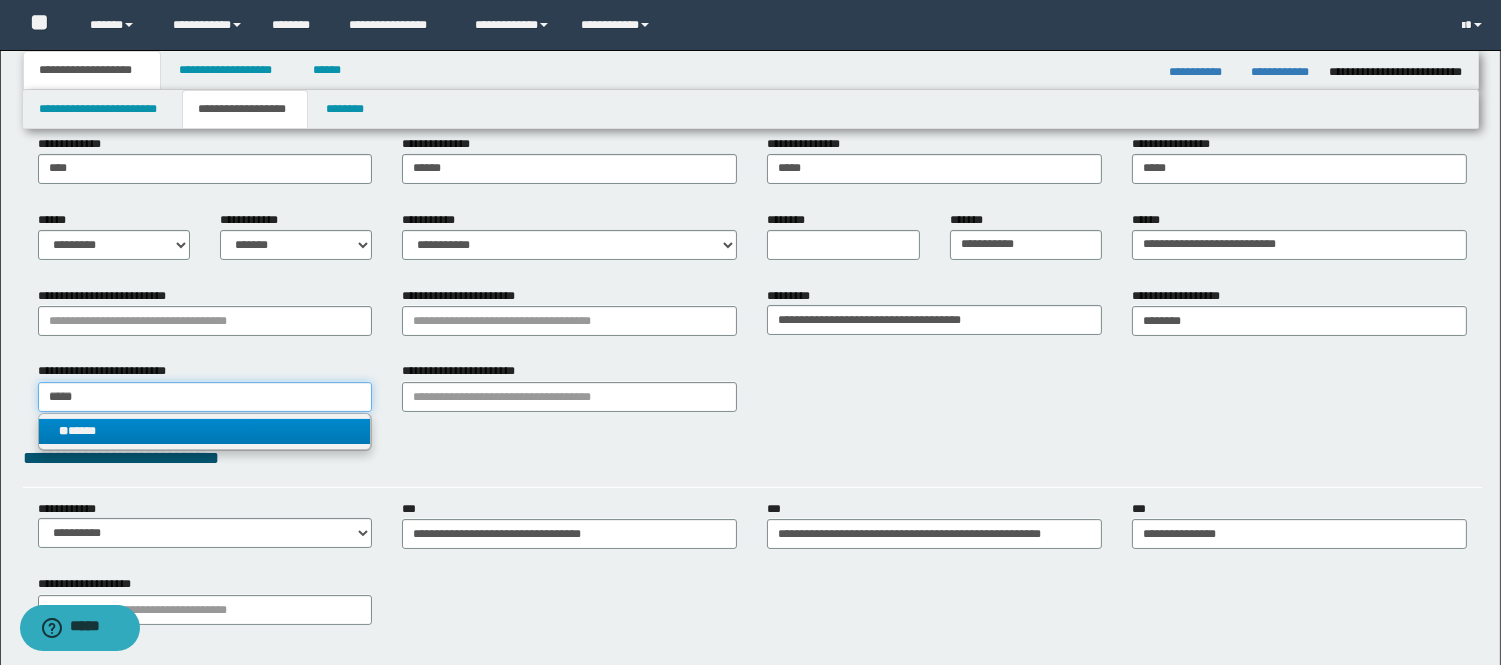 type on "*****" 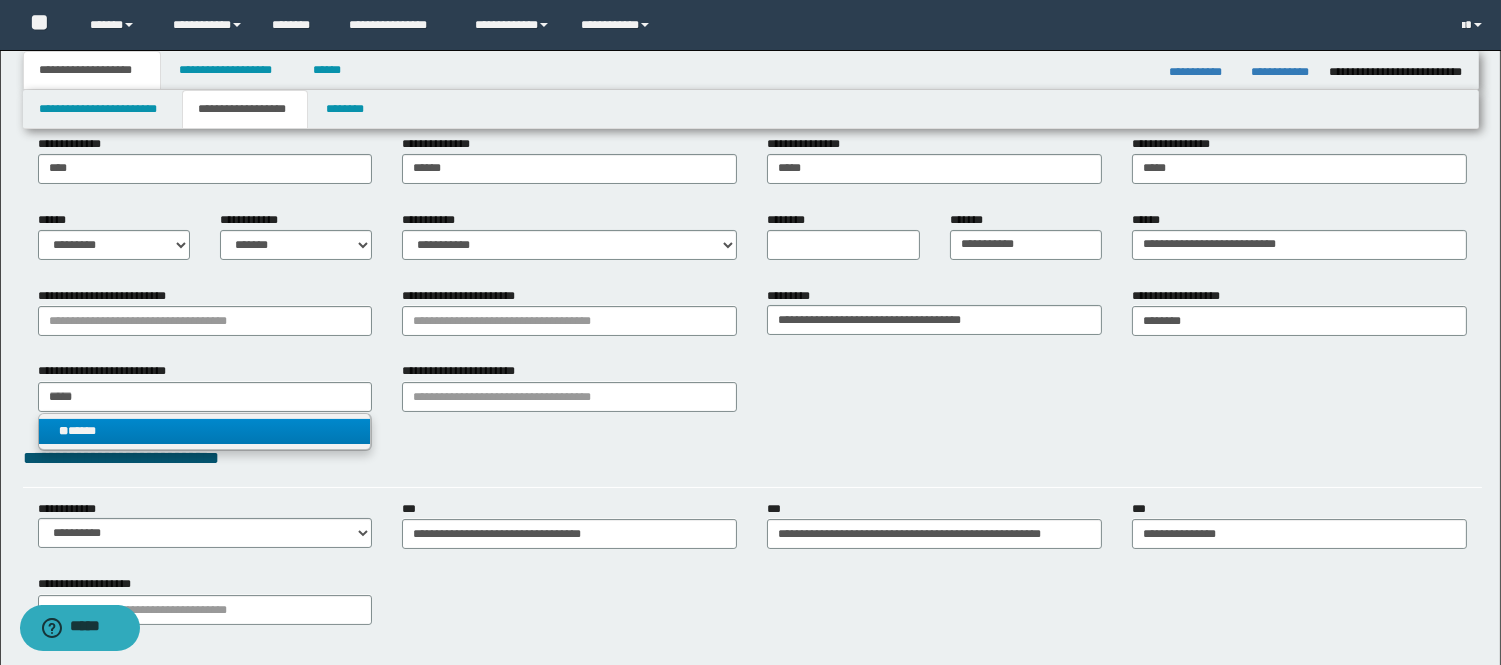 type 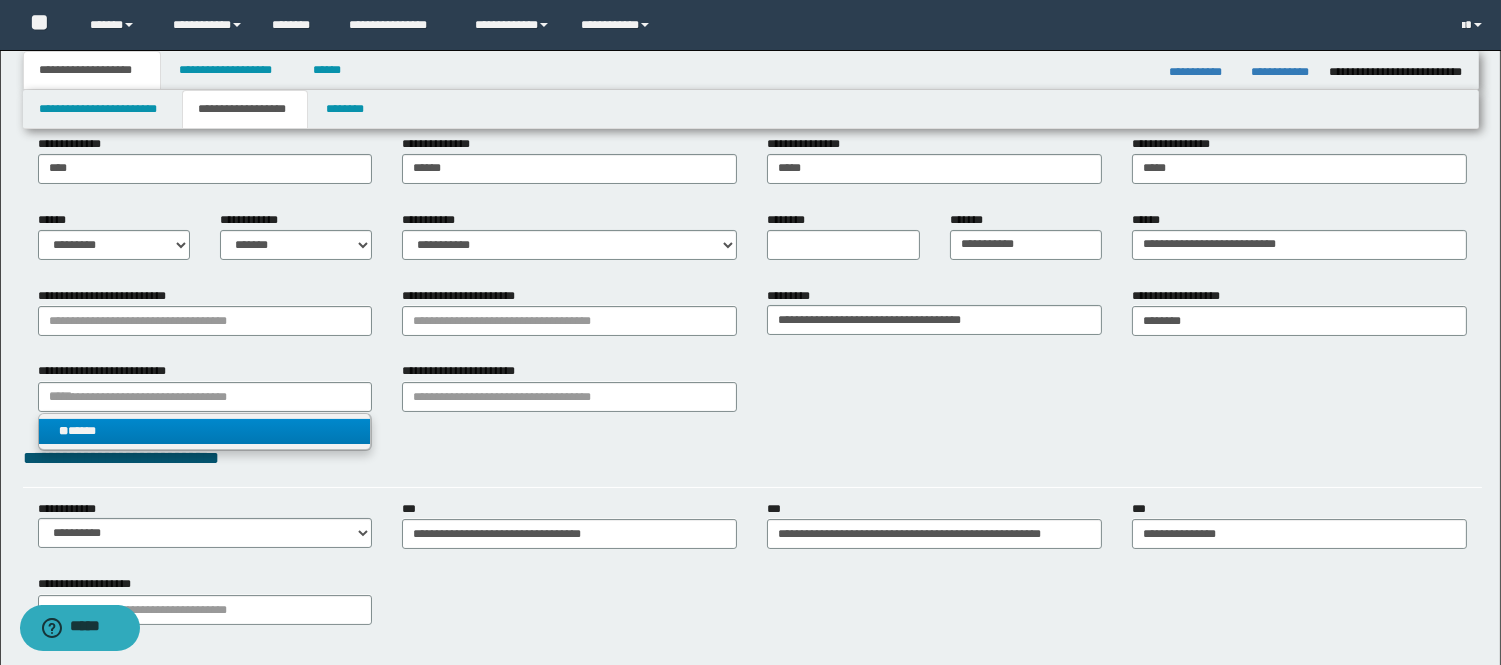 click on "** *****" at bounding box center (205, 431) 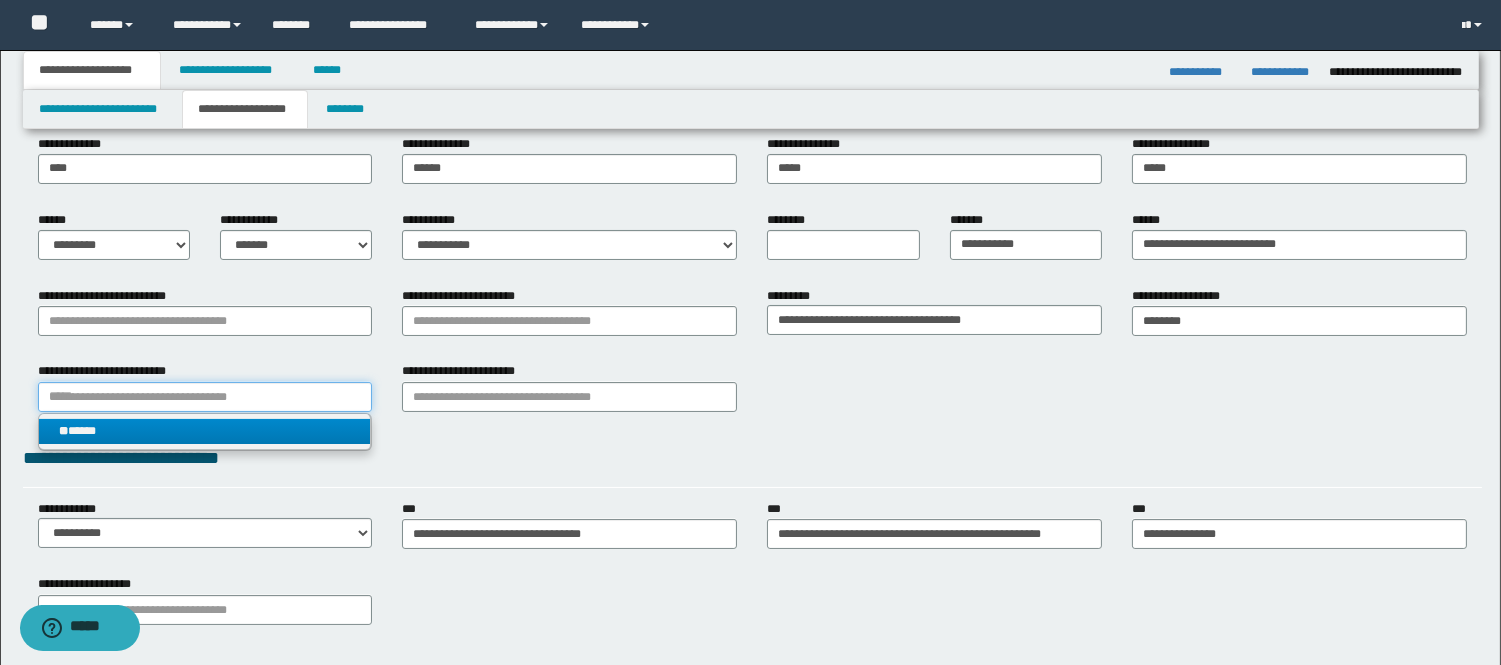 type 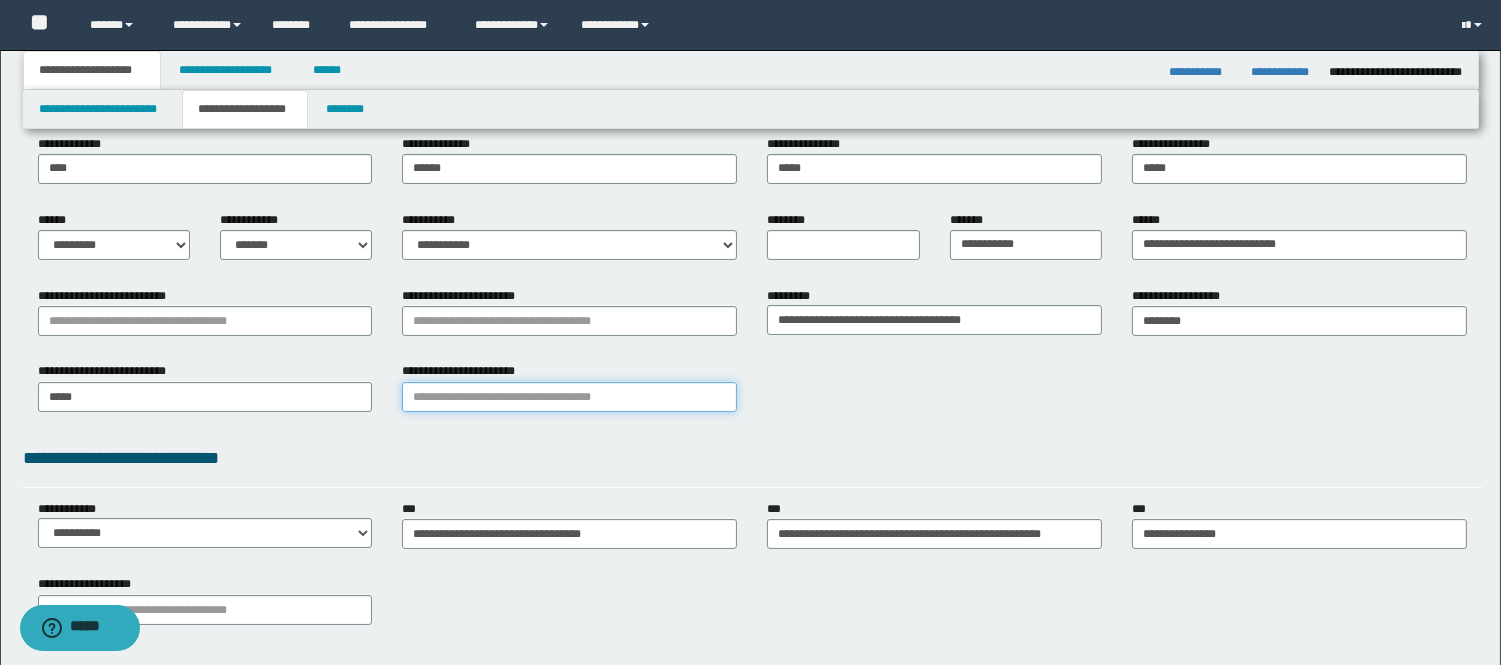click on "**********" at bounding box center [569, 397] 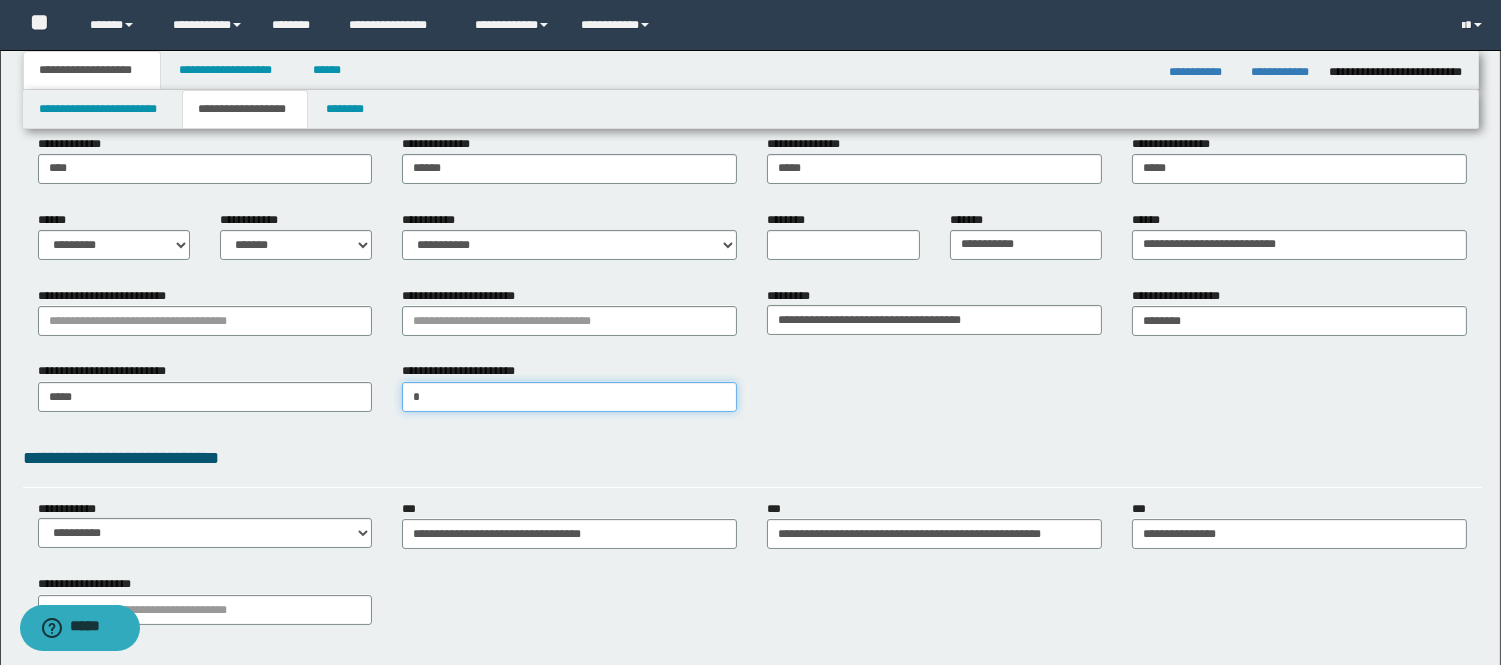 type on "**" 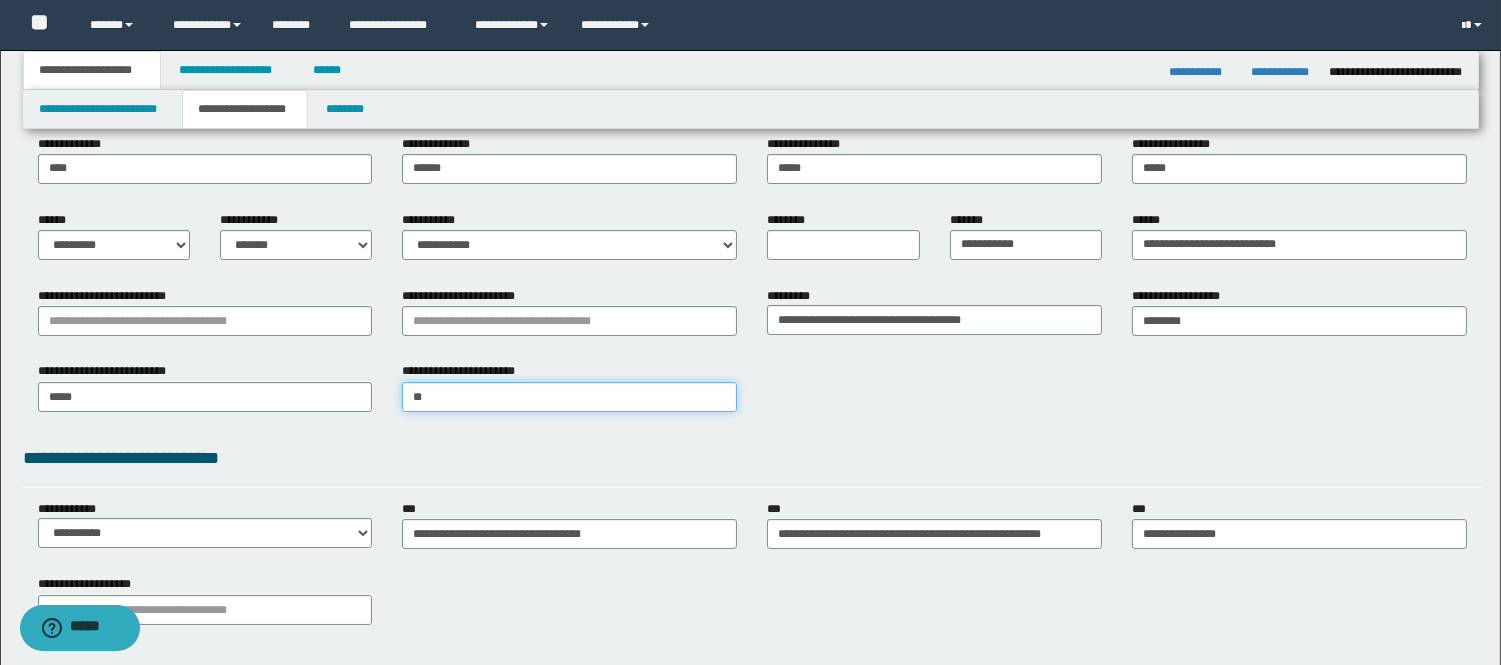 type on "**" 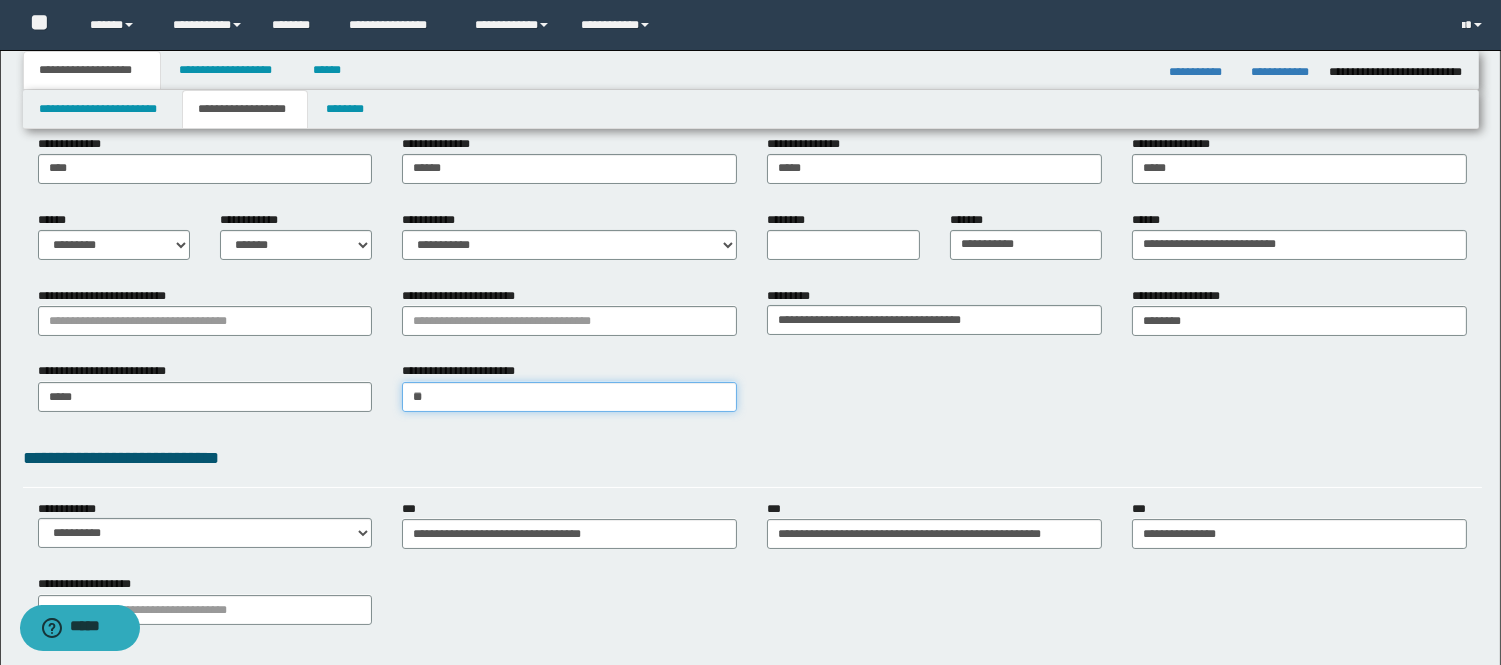 type 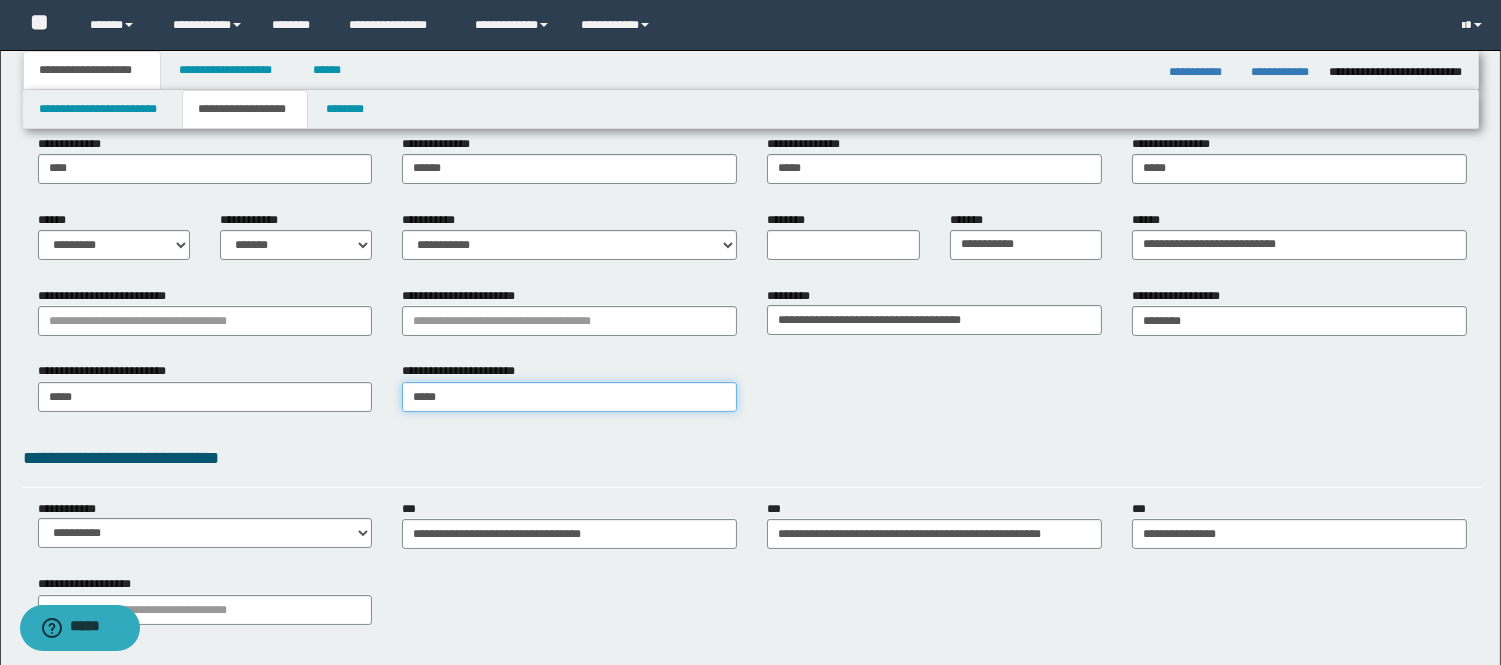 type on "******" 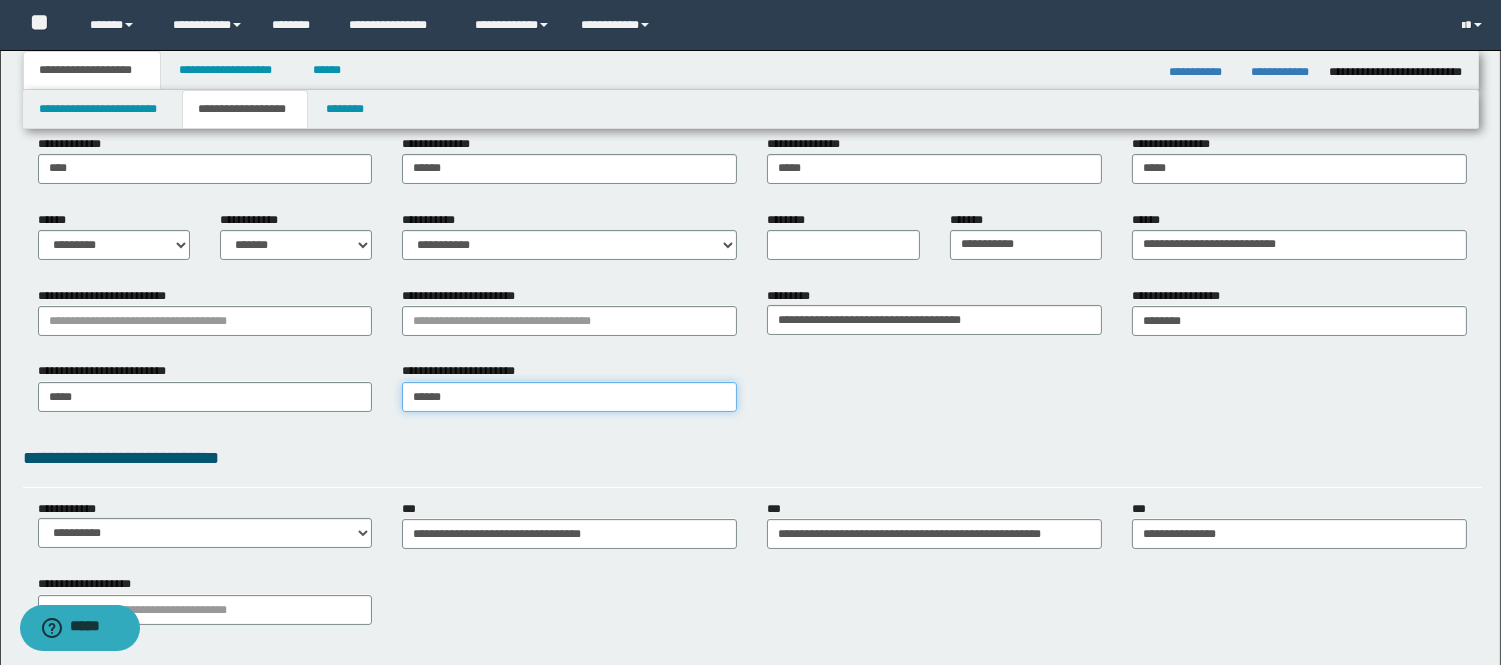 type on "**********" 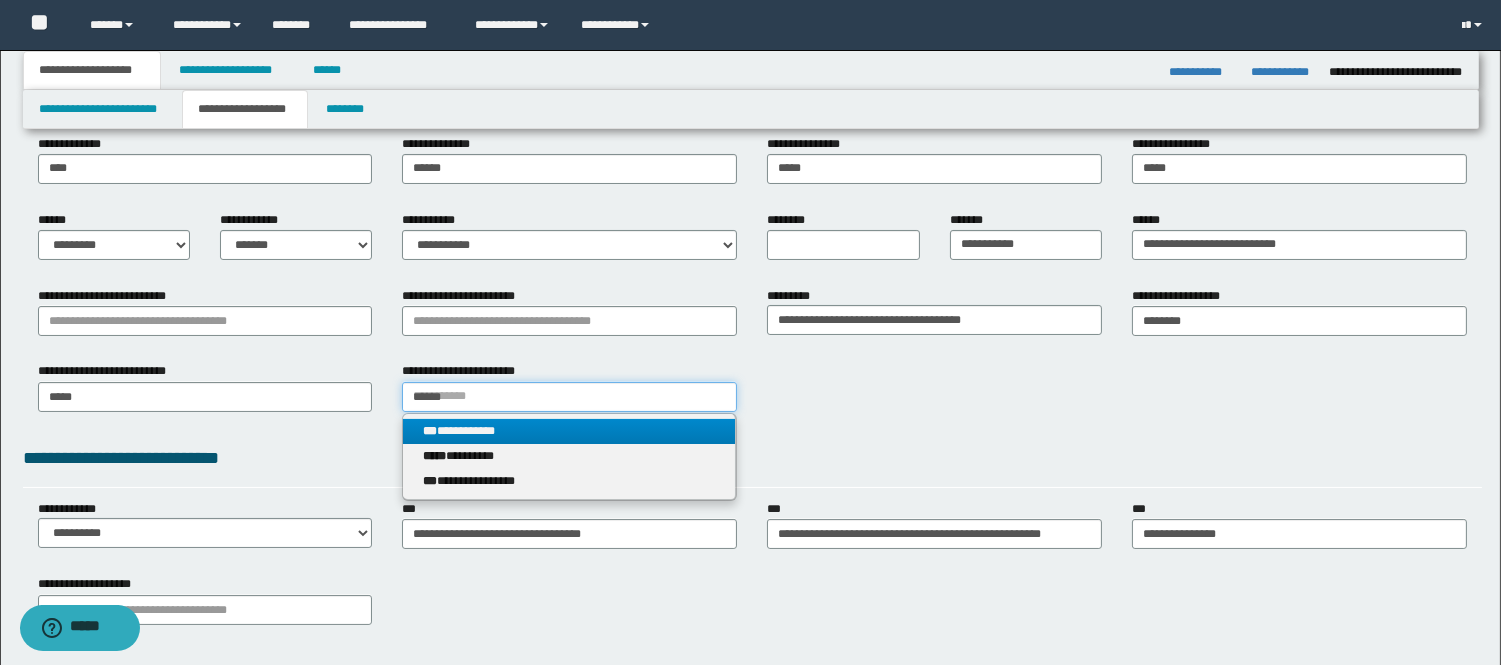 type on "******" 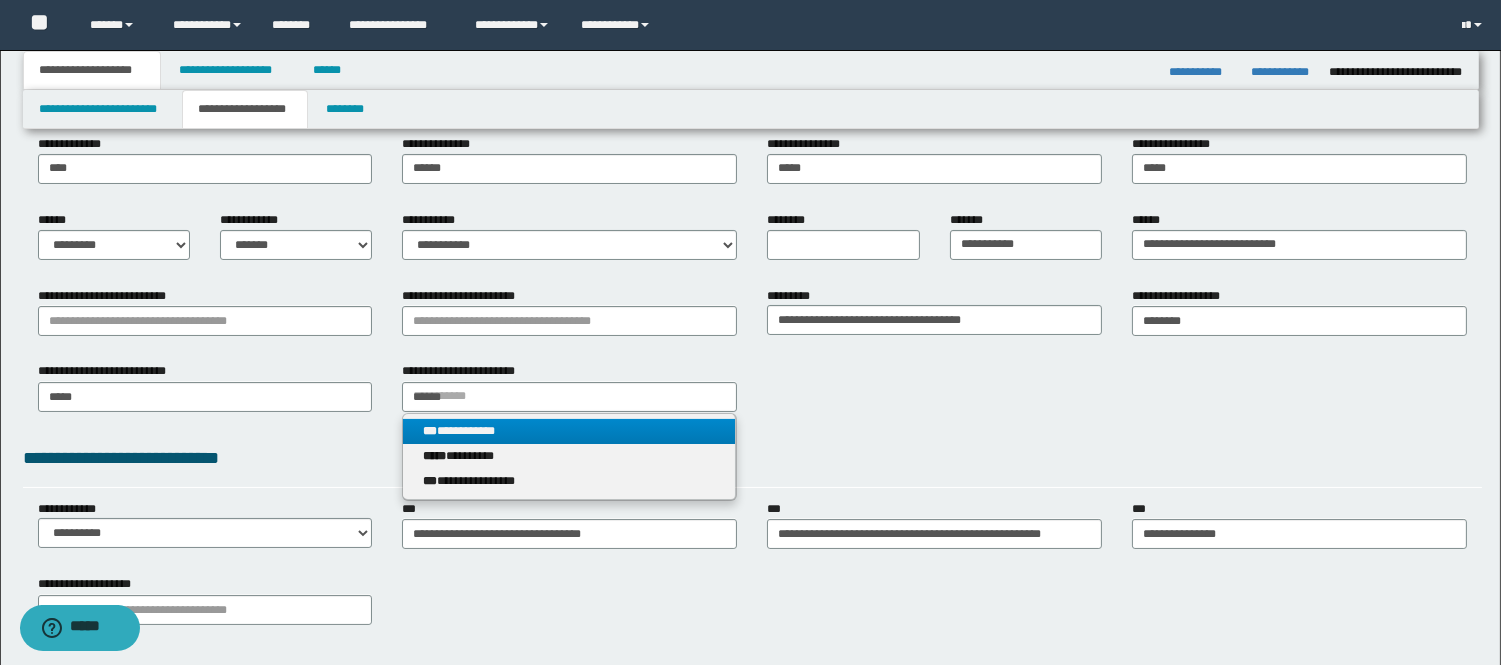 type 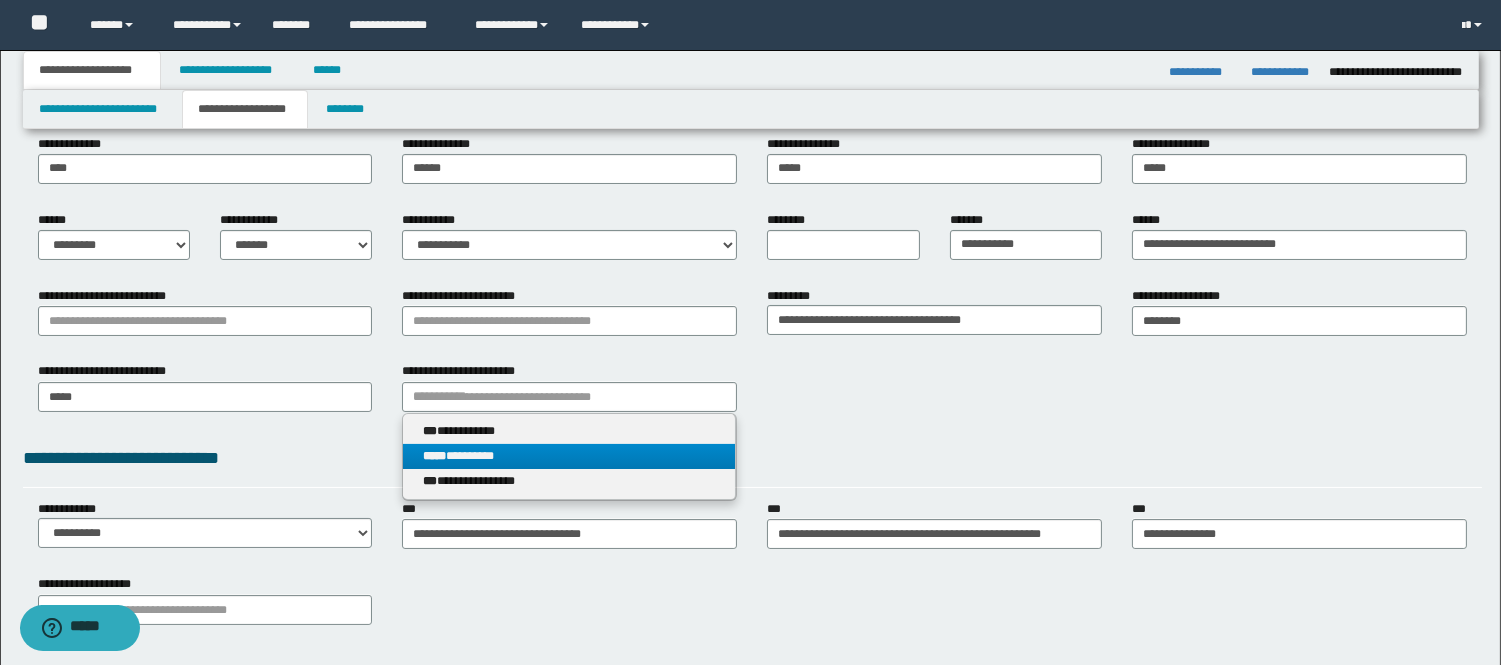 click on "***** *********" at bounding box center [569, 456] 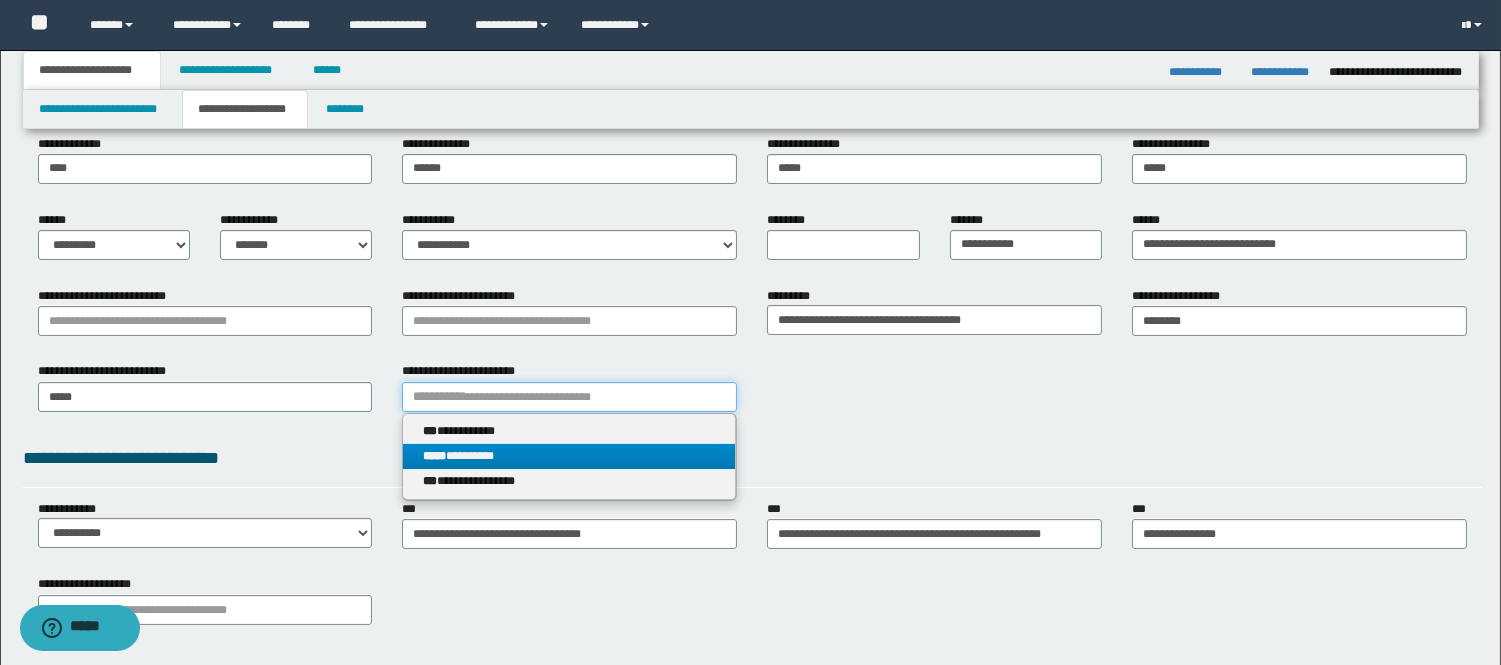 type 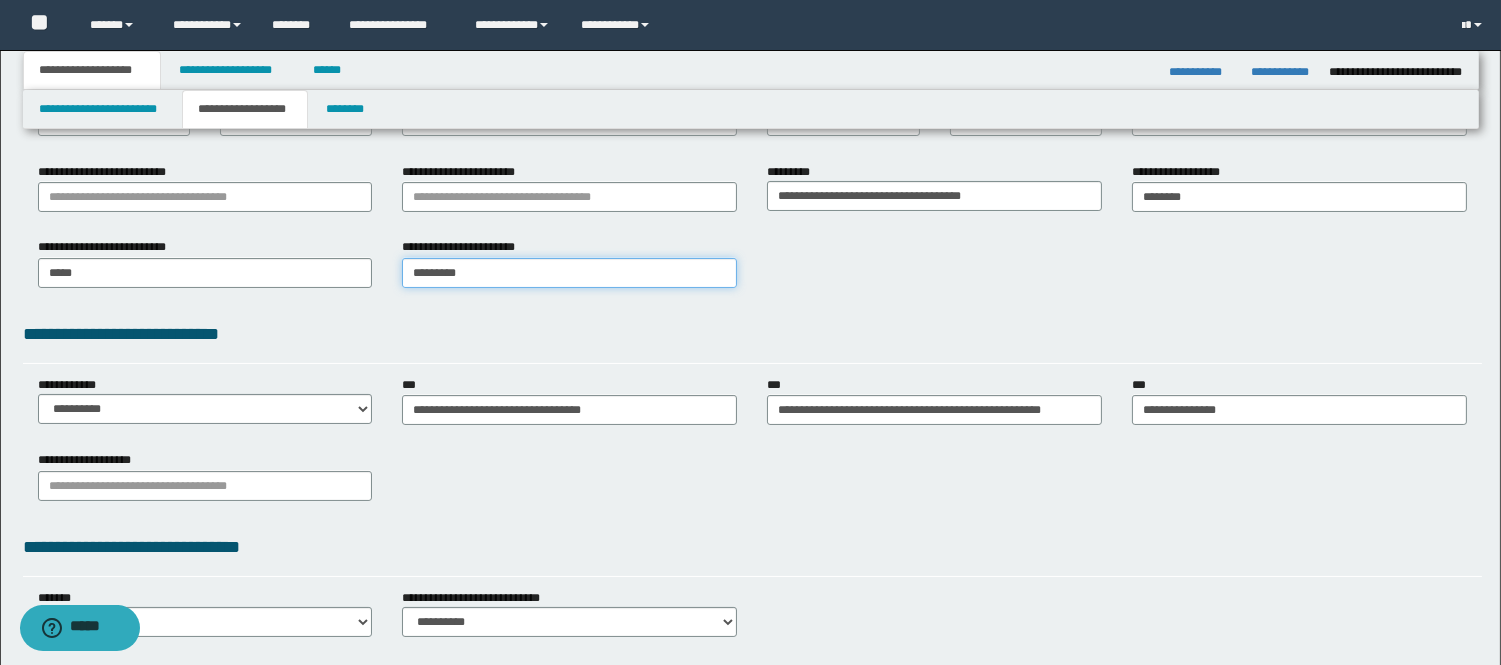 scroll, scrollTop: 220, scrollLeft: 0, axis: vertical 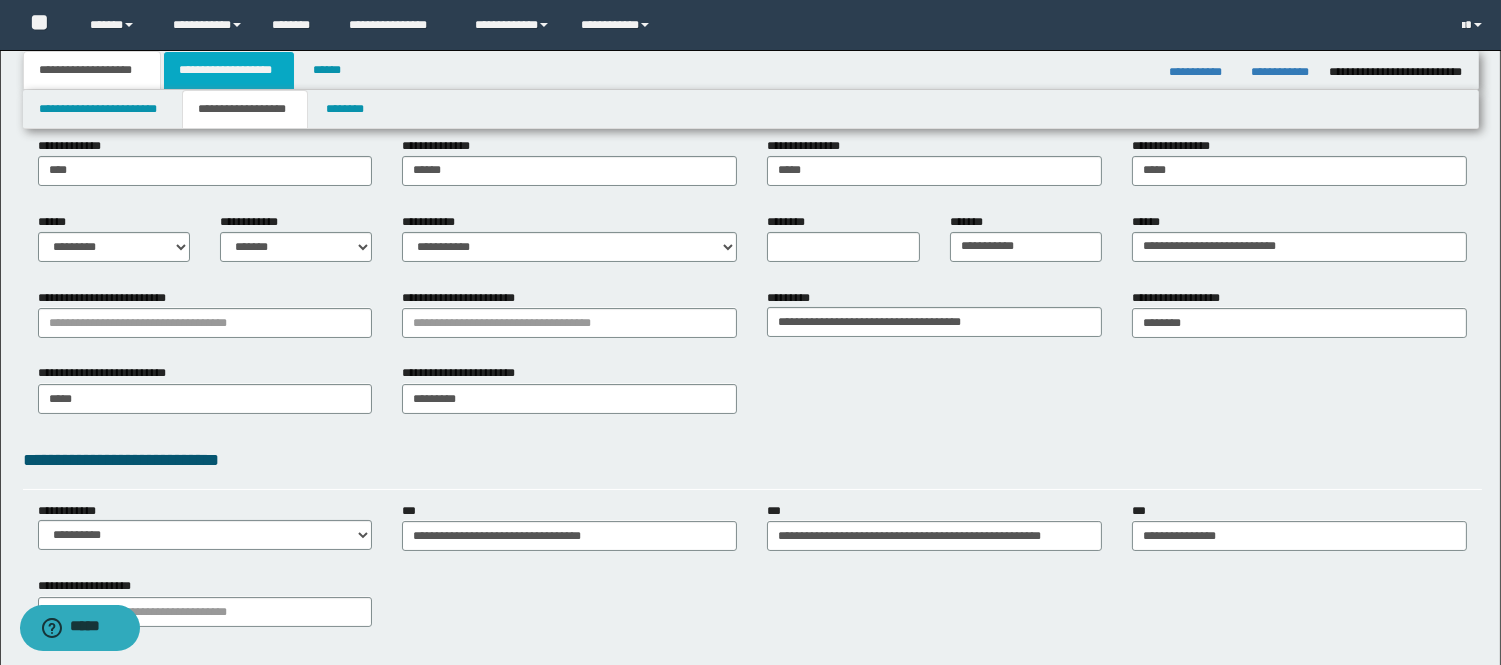 click on "**********" at bounding box center (229, 70) 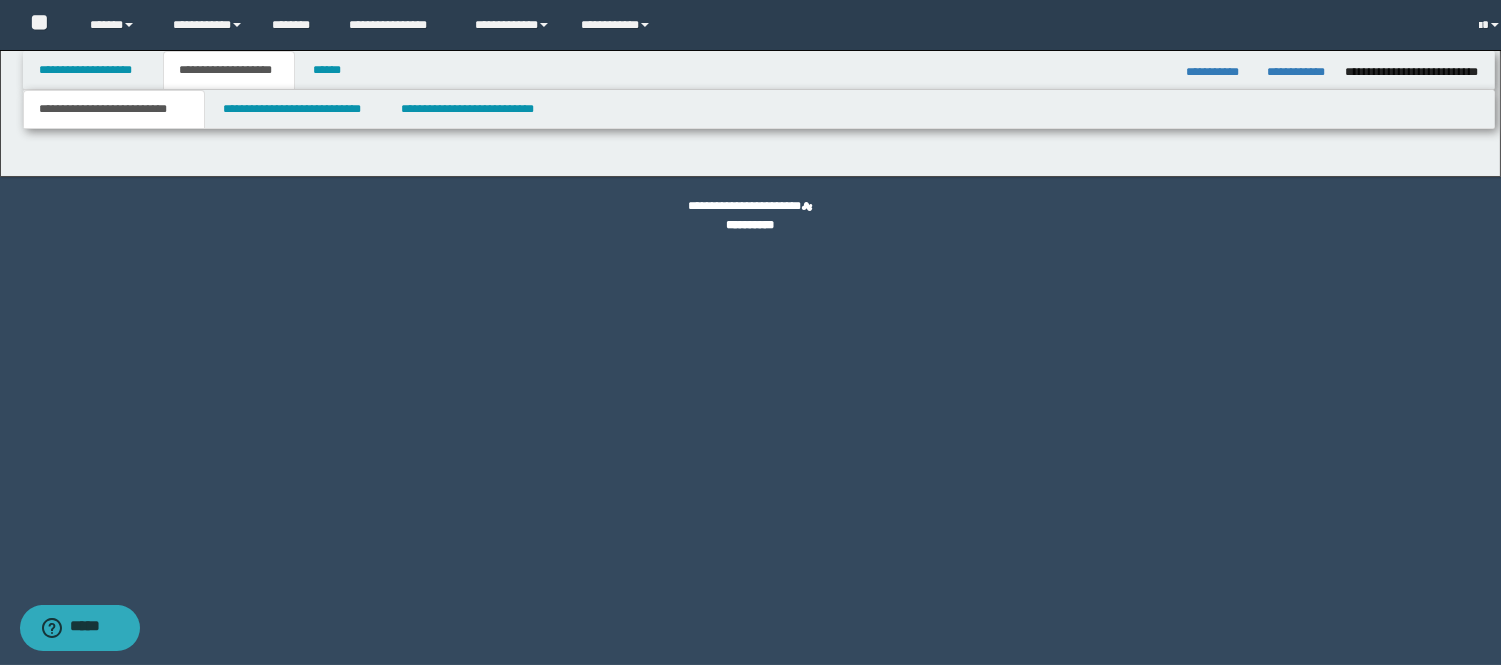 scroll, scrollTop: 0, scrollLeft: 0, axis: both 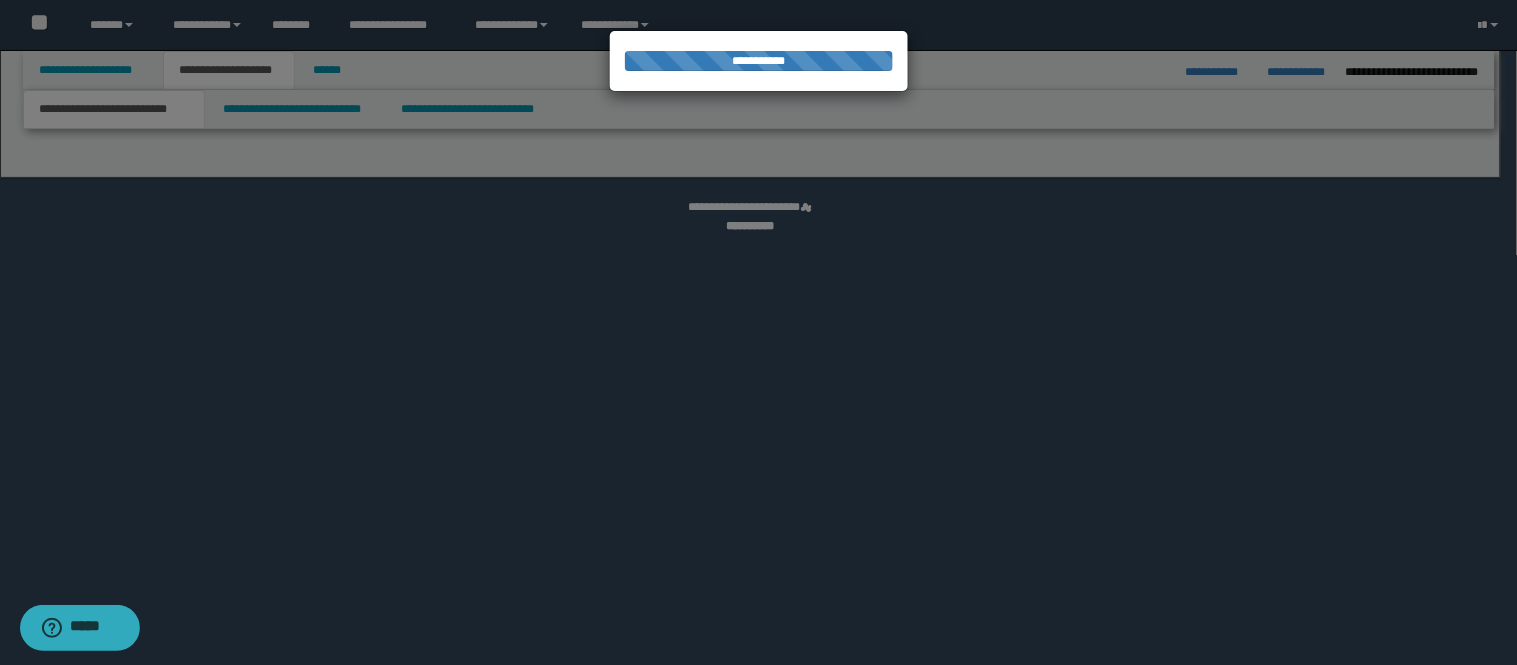 select on "*" 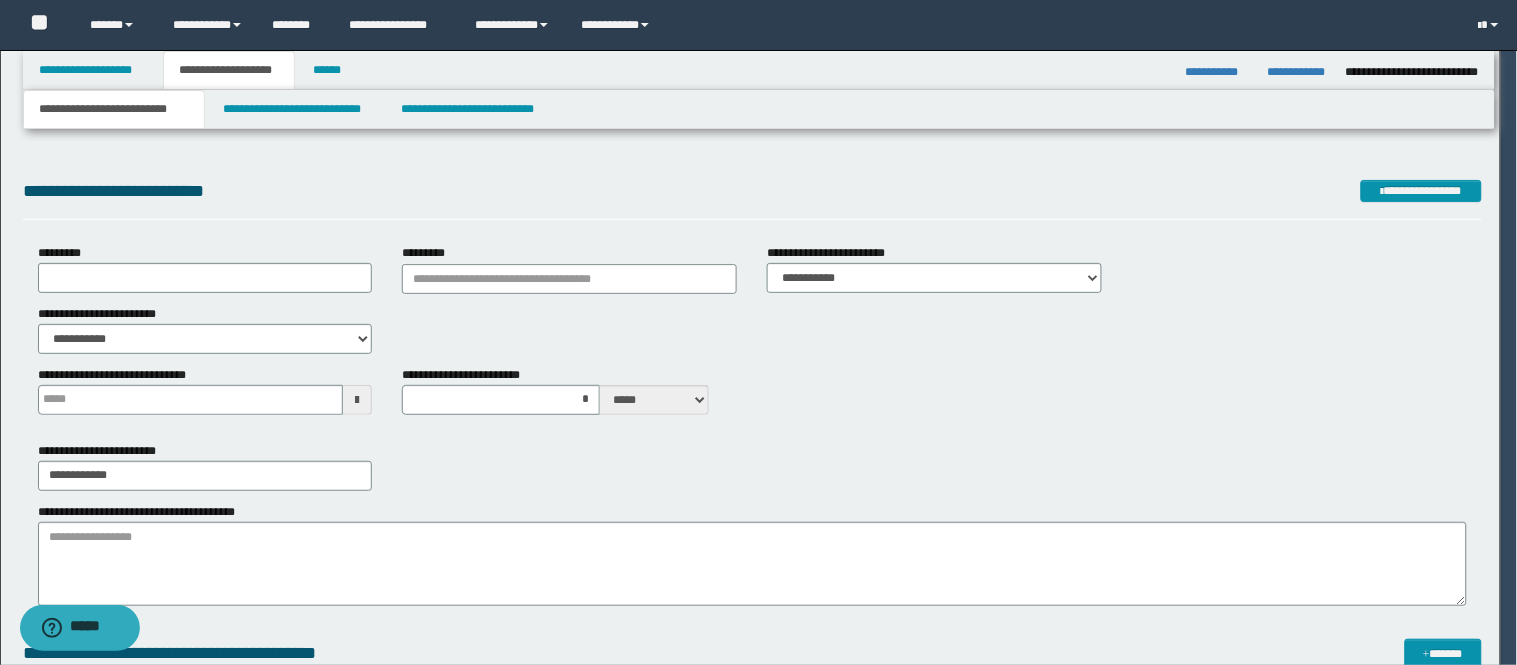 type 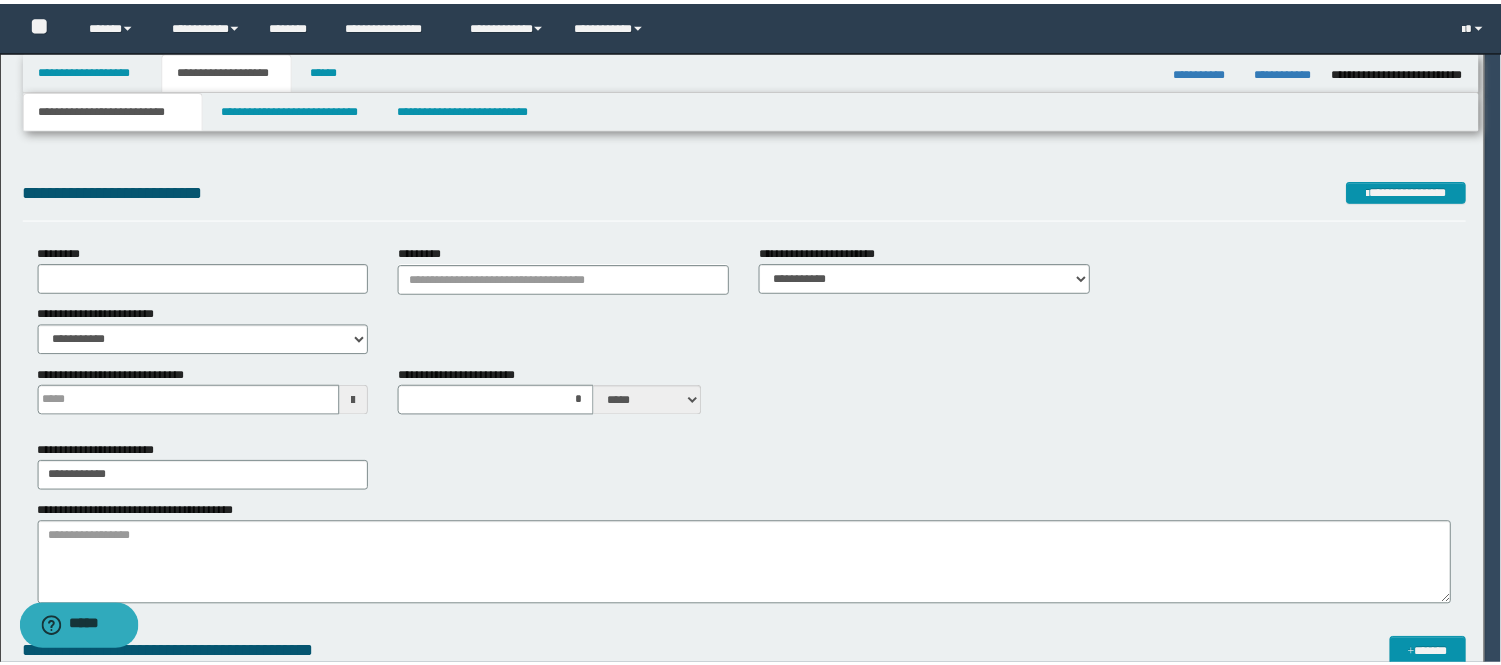 scroll, scrollTop: 0, scrollLeft: 0, axis: both 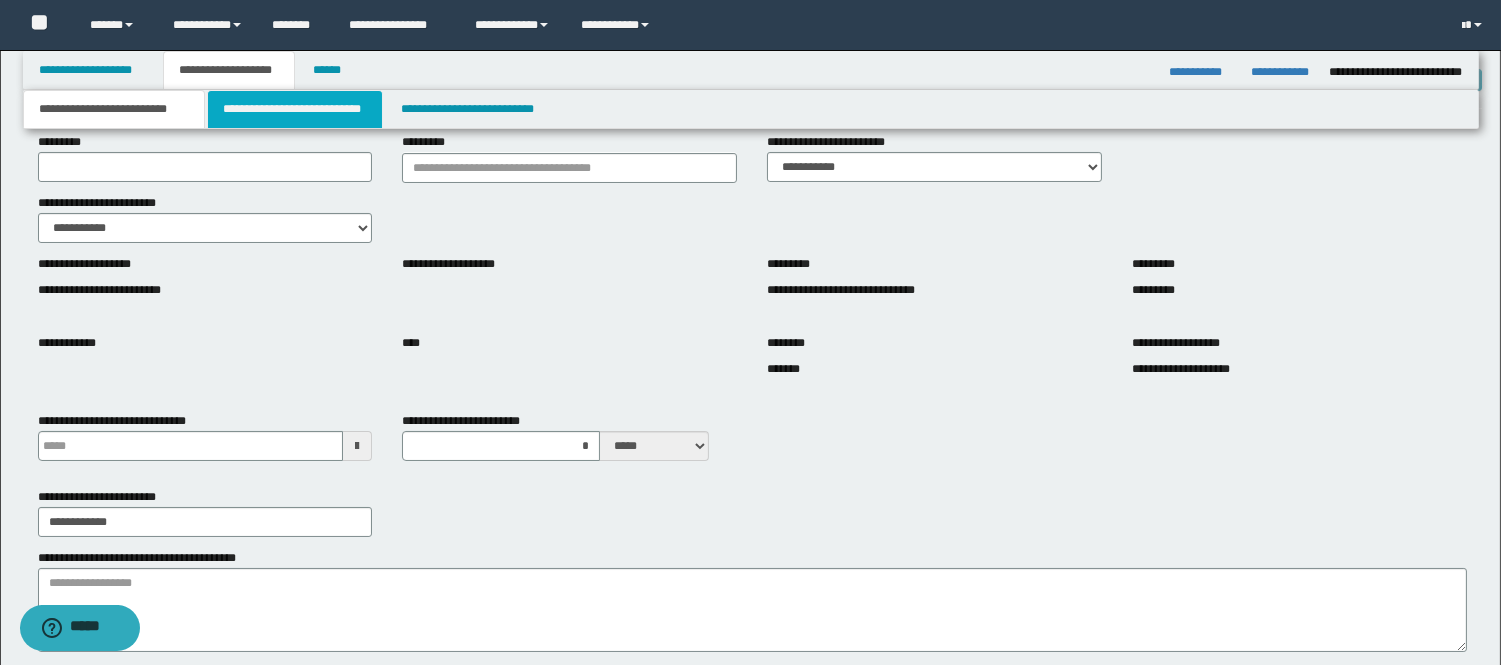 click on "**********" at bounding box center [295, 109] 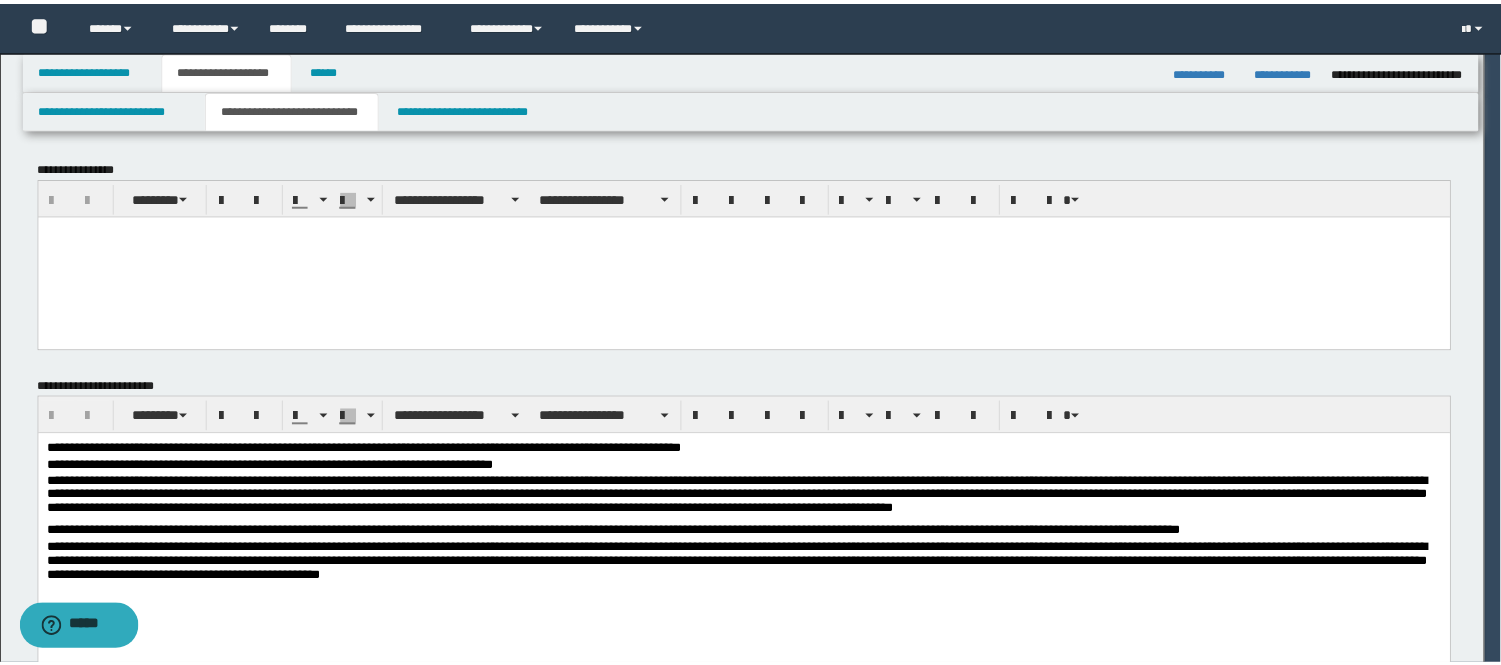 scroll, scrollTop: 0, scrollLeft: 0, axis: both 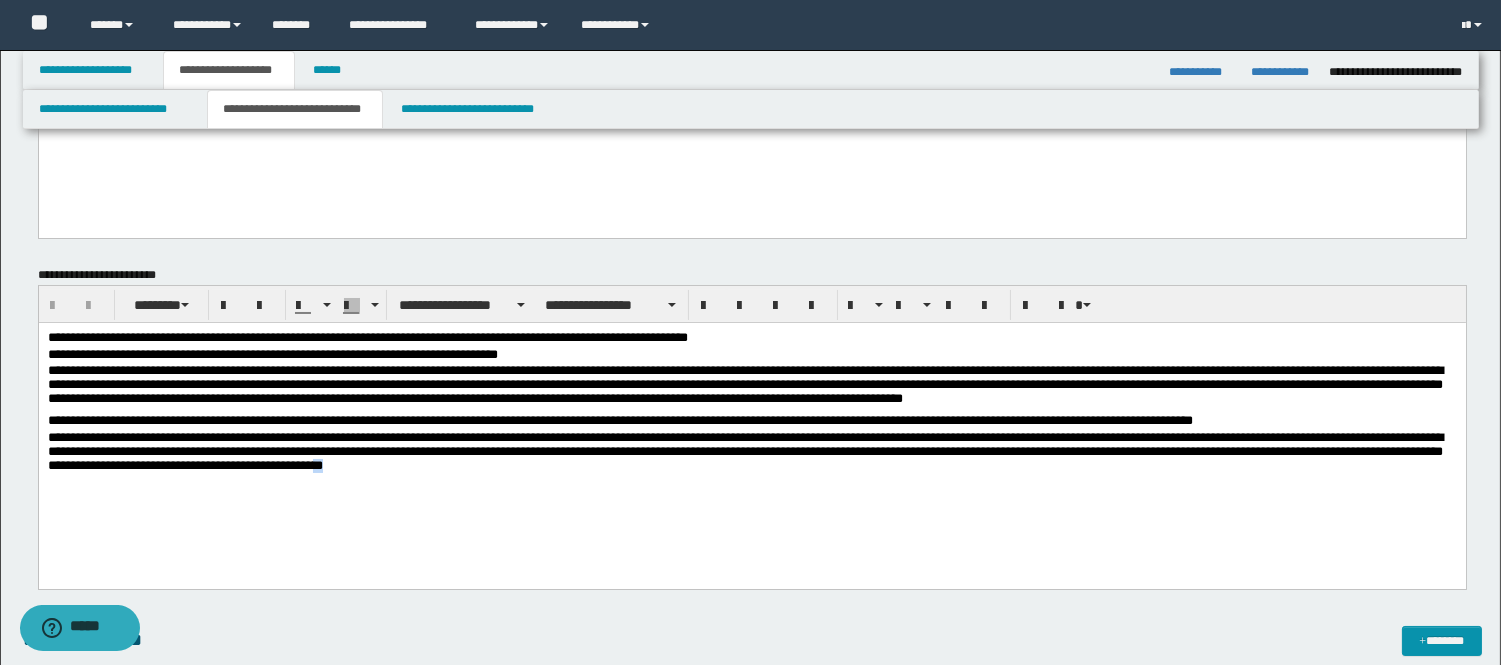 drag, startPoint x: 616, startPoint y: 478, endPoint x: 604, endPoint y: 494, distance: 20 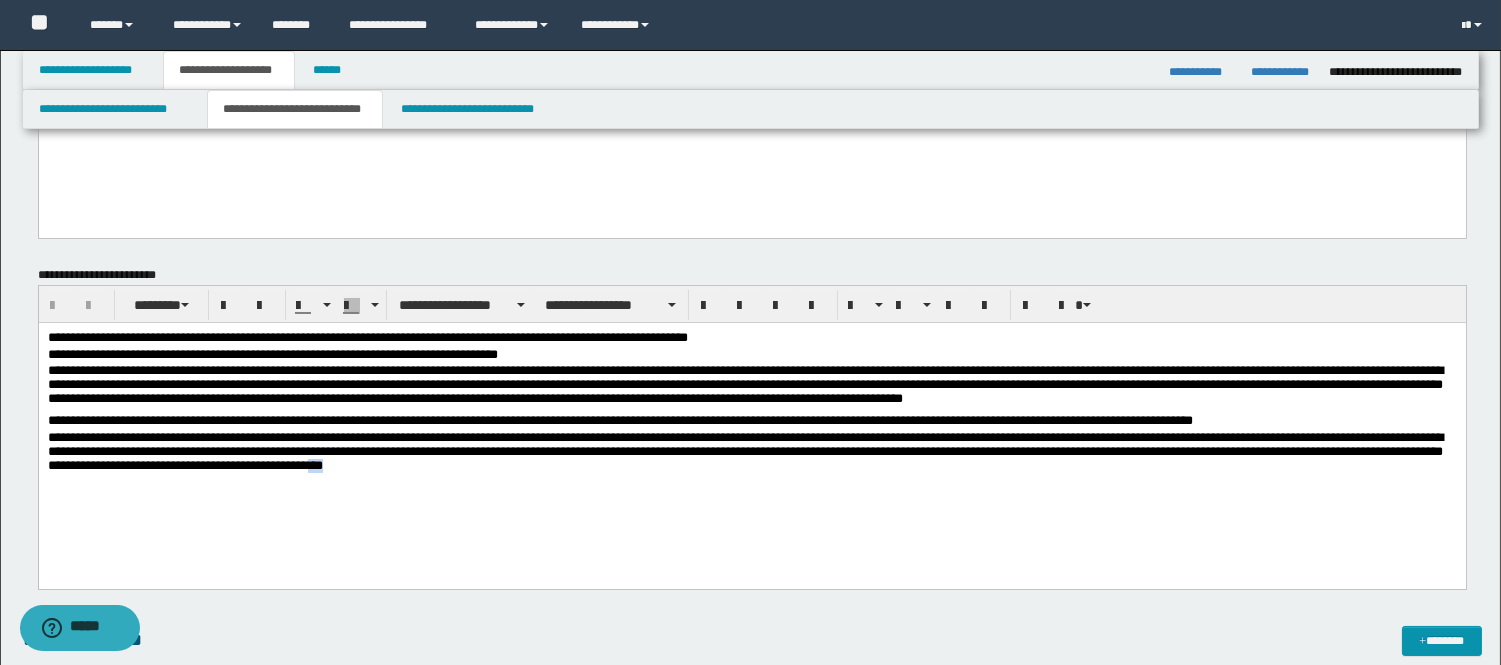click on "**********" at bounding box center (751, 456) 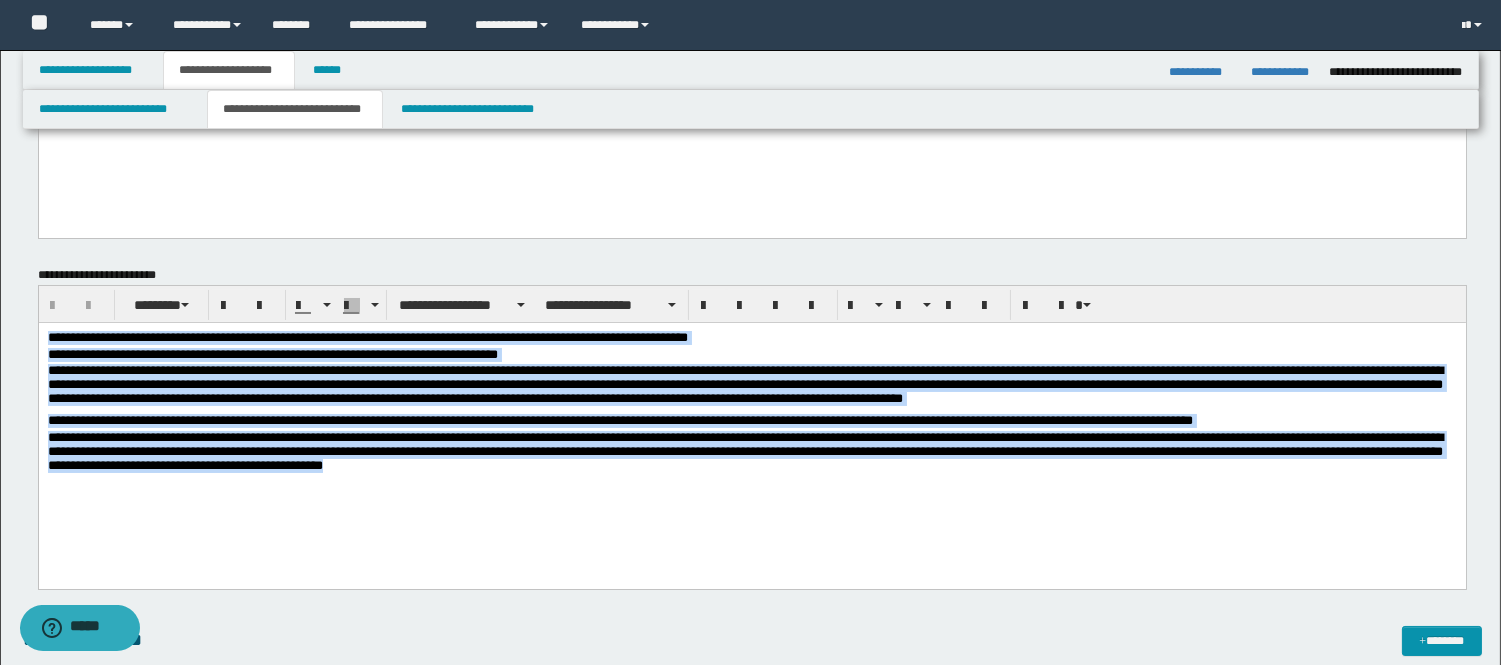 drag, startPoint x: 633, startPoint y: 474, endPoint x: 53, endPoint y: 665, distance: 610.63983 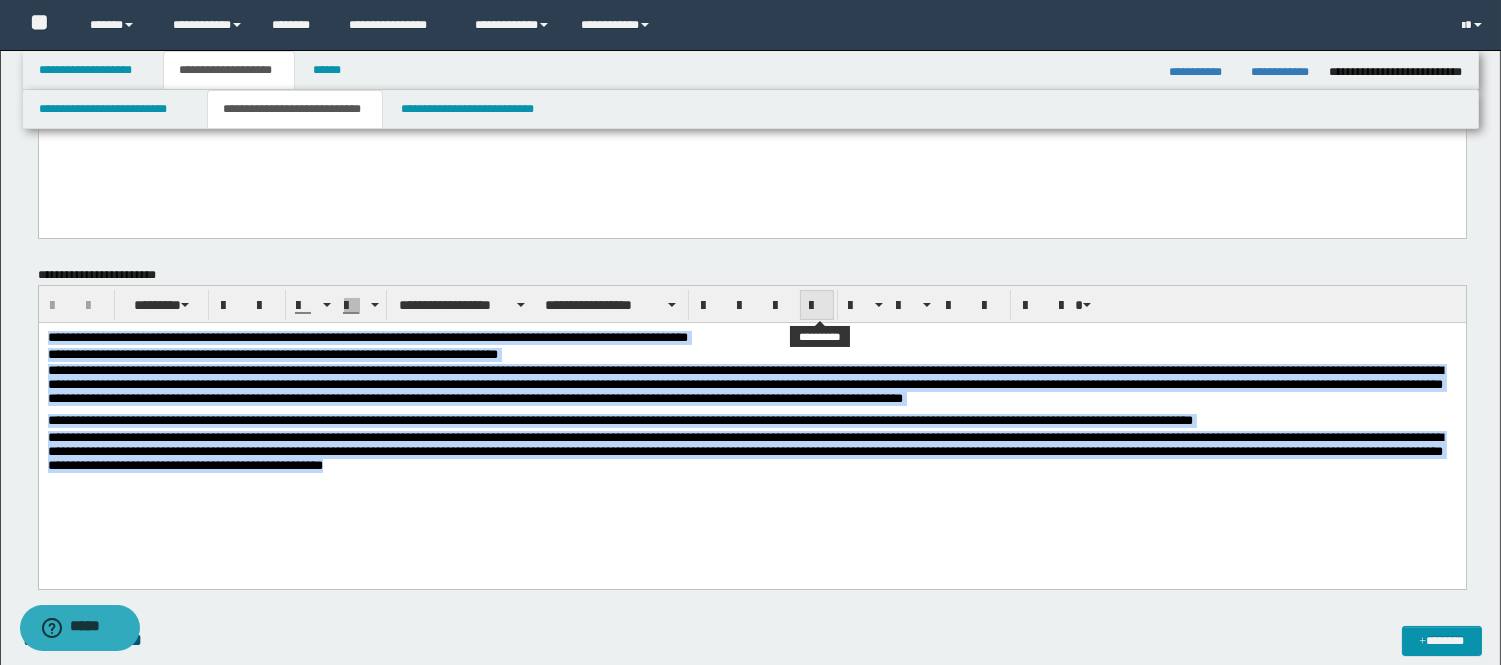 click at bounding box center (817, 306) 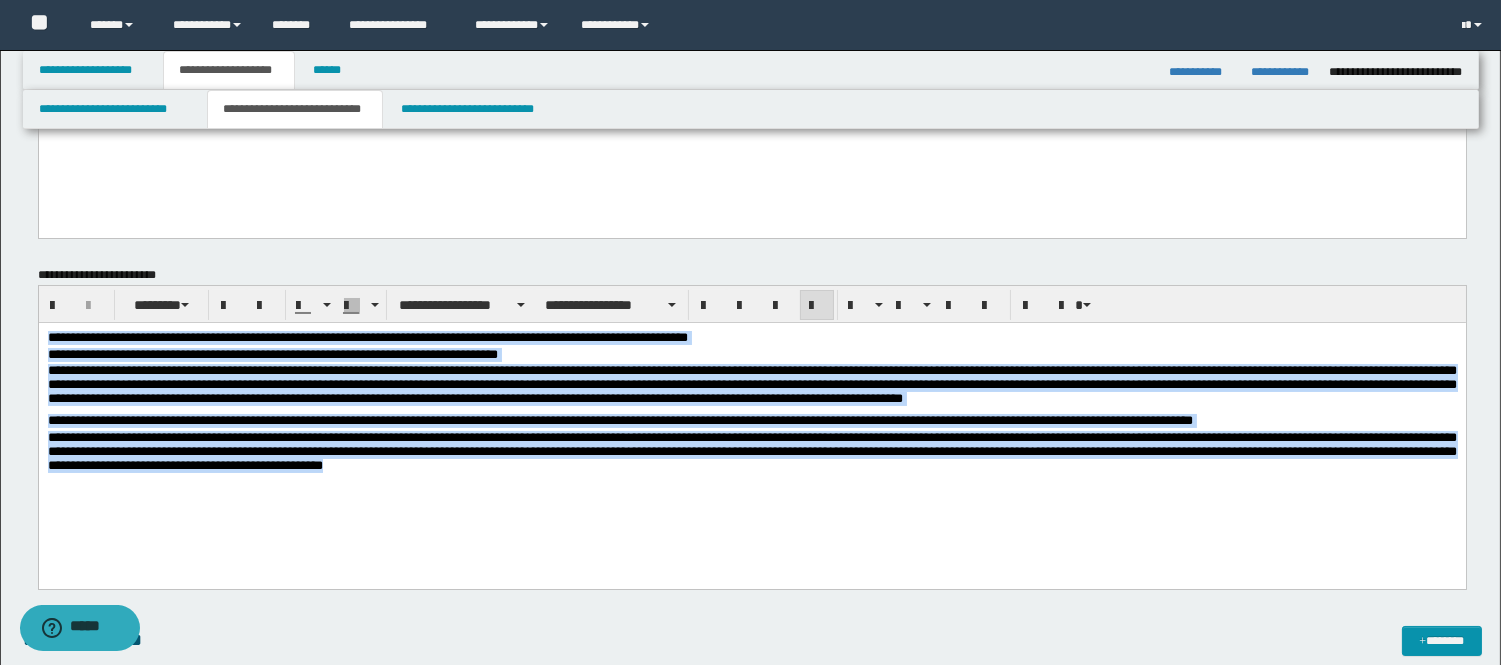 click on "**********" at bounding box center [751, 456] 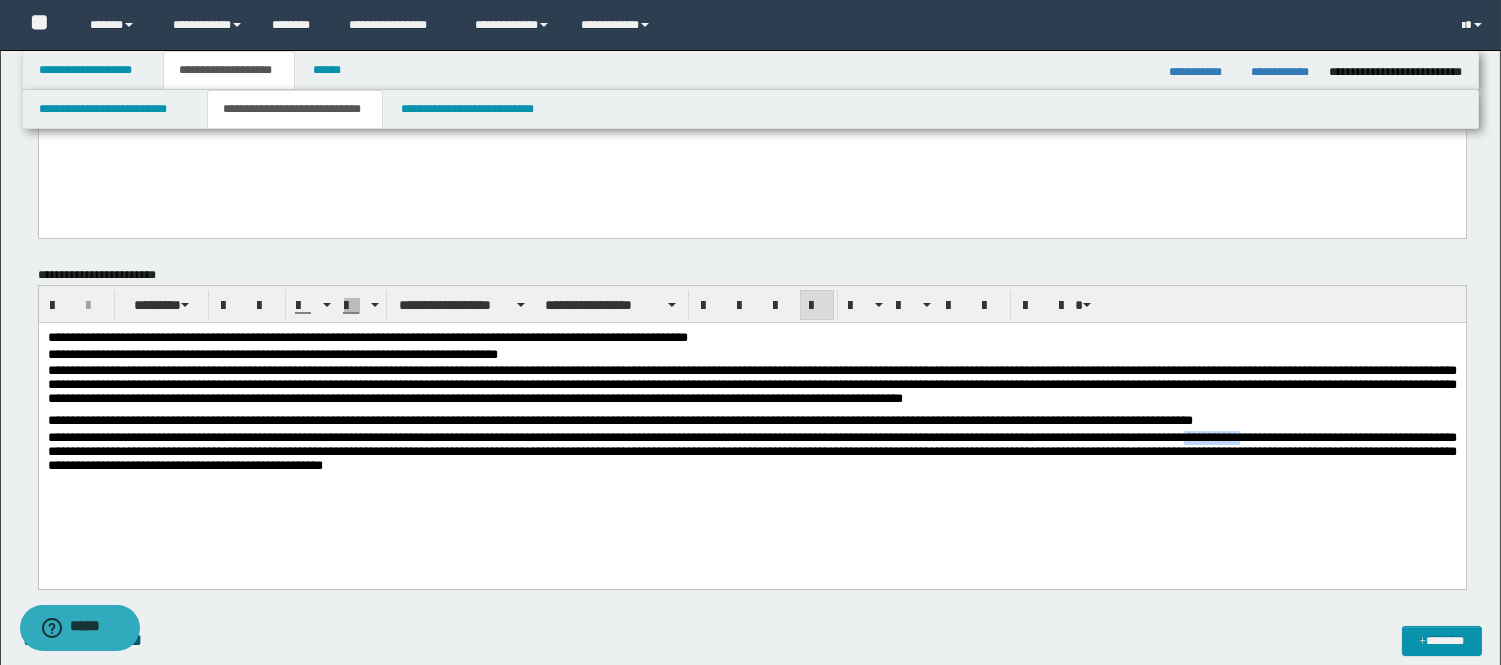 type 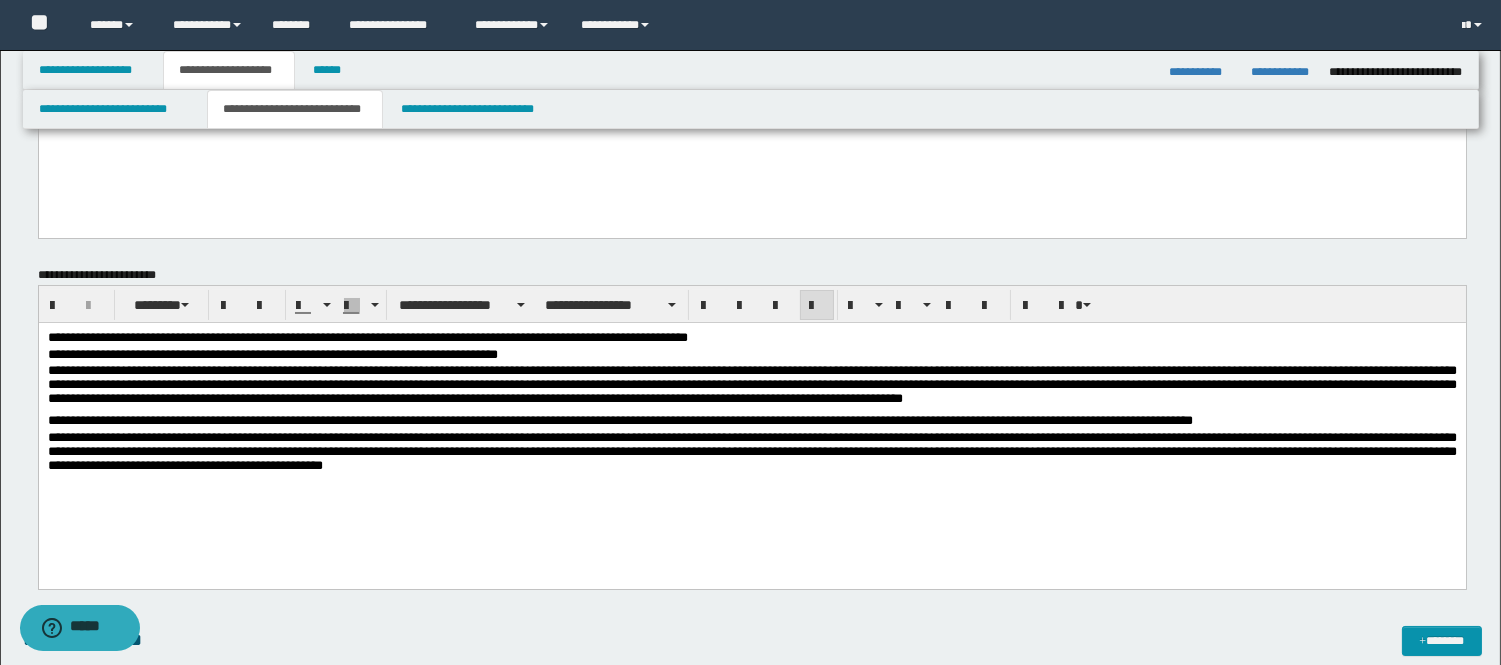 click on "**********" at bounding box center (751, 431) 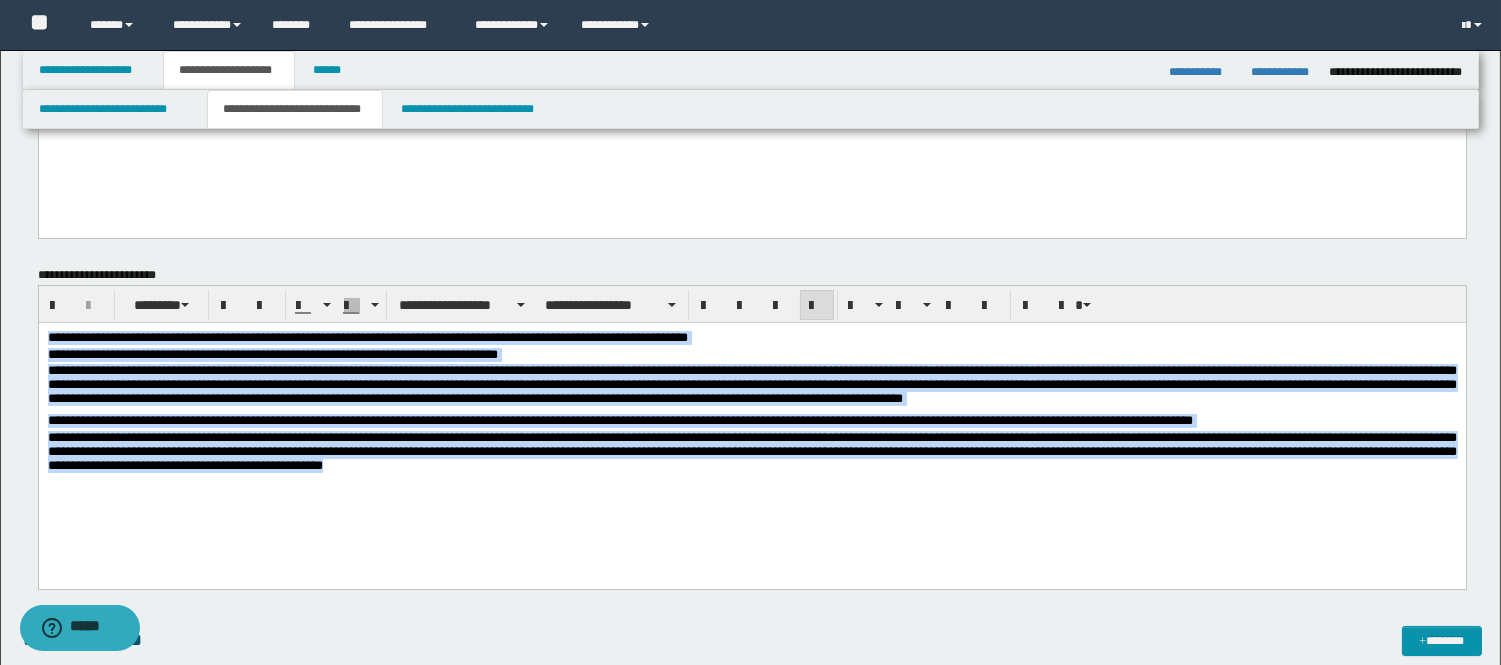 drag, startPoint x: 649, startPoint y: 473, endPoint x: 74, endPoint y: 658, distance: 604.02814 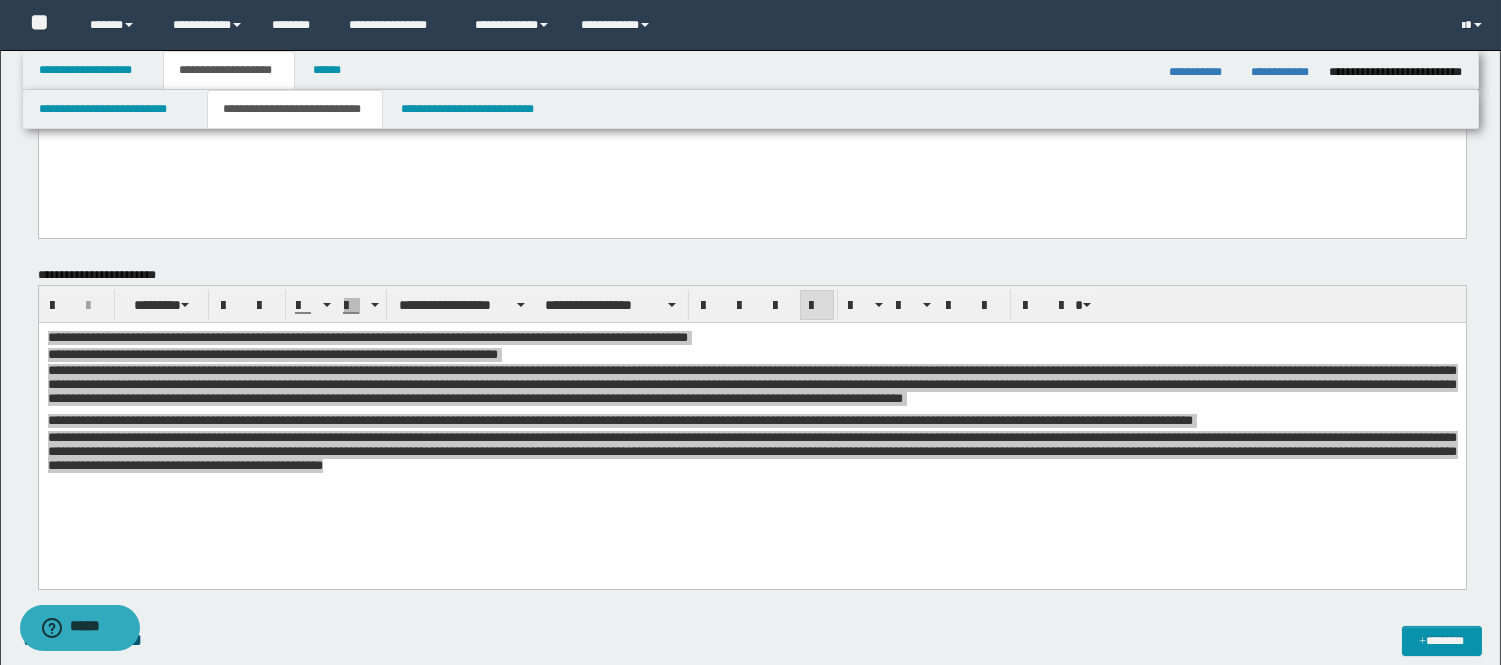 click on "**********" at bounding box center (752, 304) 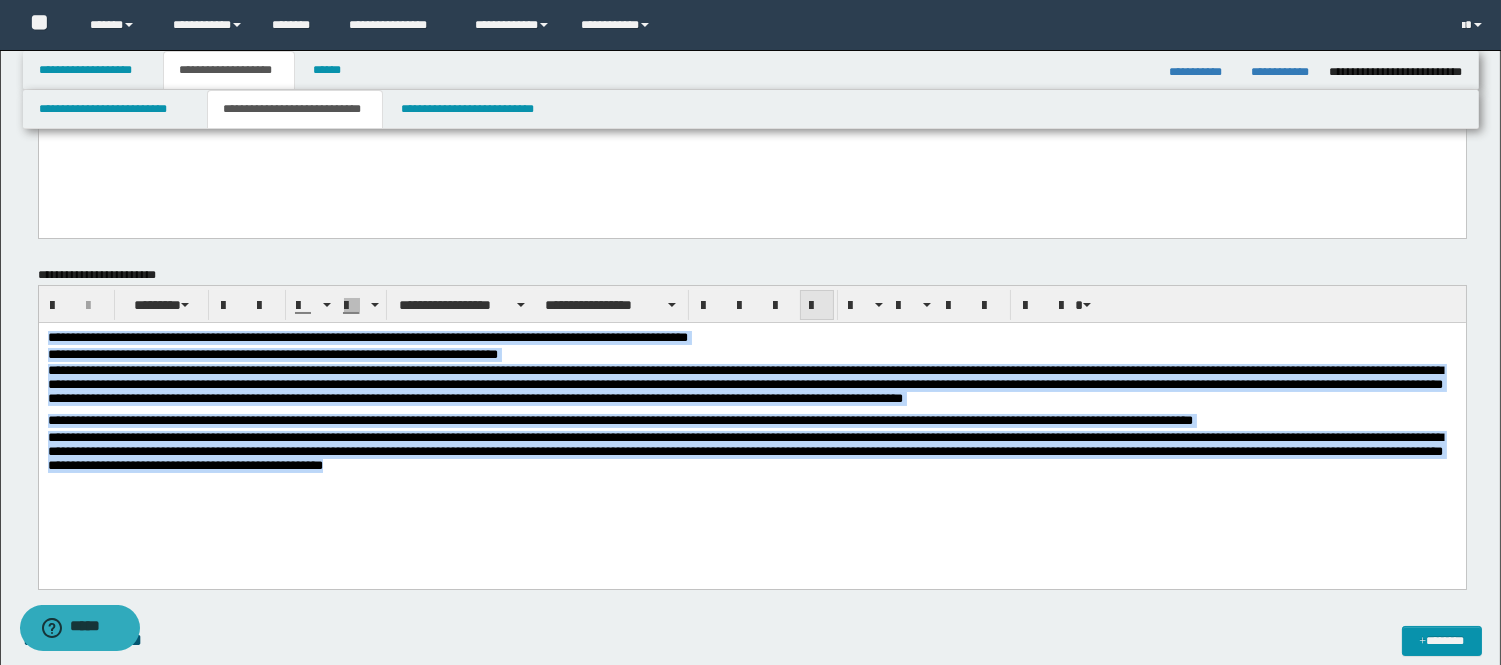 click at bounding box center [817, 306] 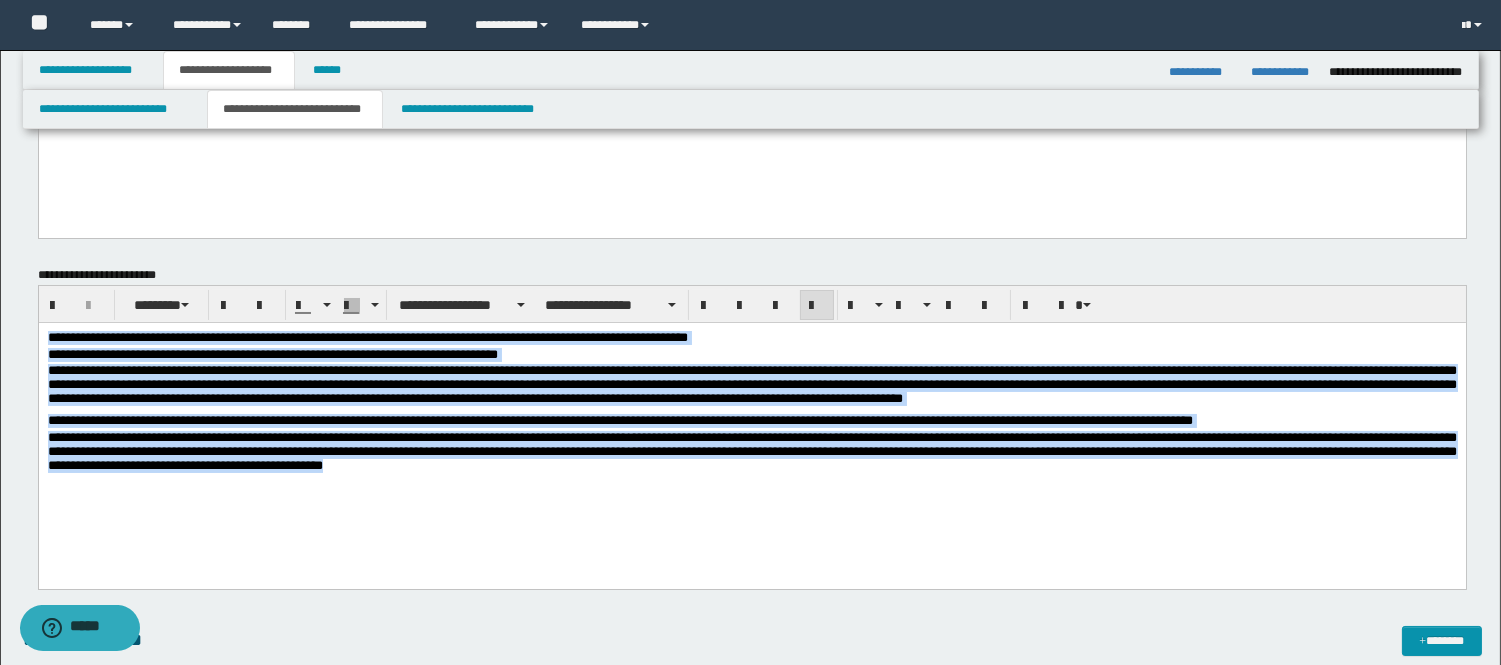 click on "**********" at bounding box center [751, 431] 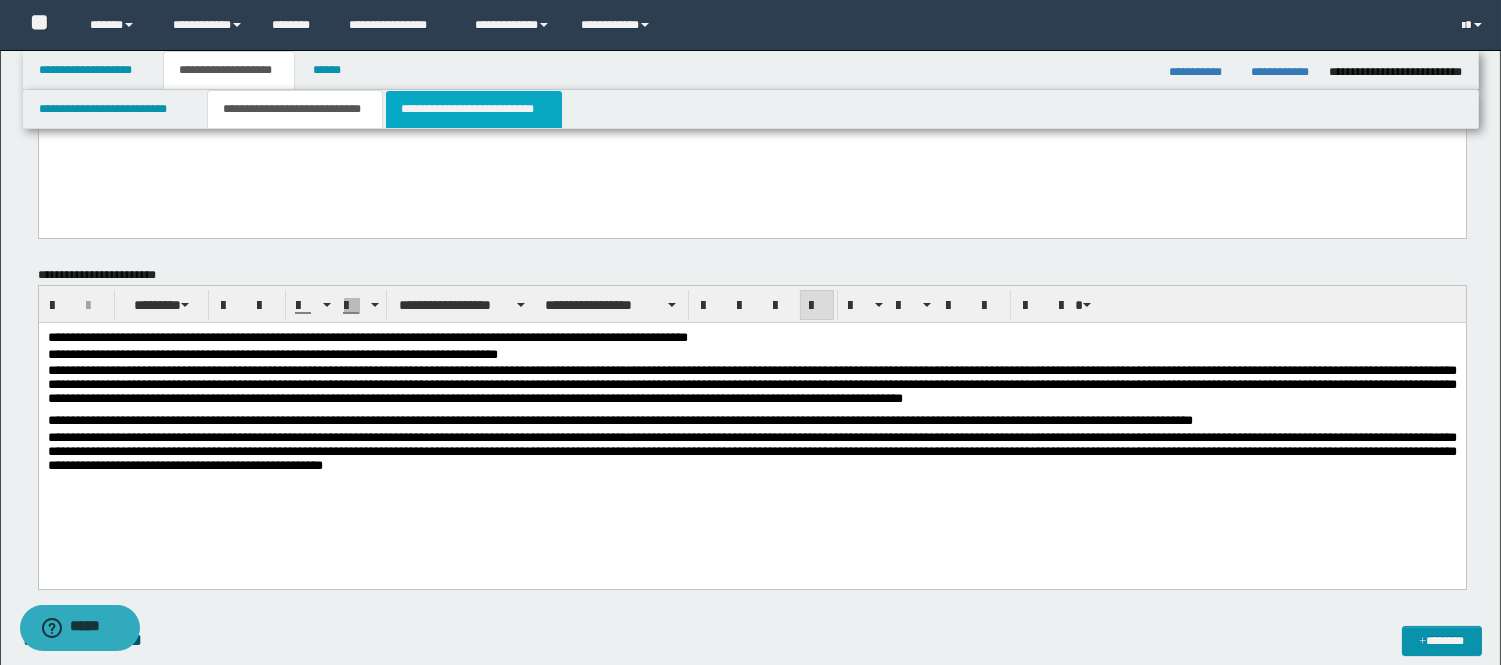 click on "**********" at bounding box center (474, 109) 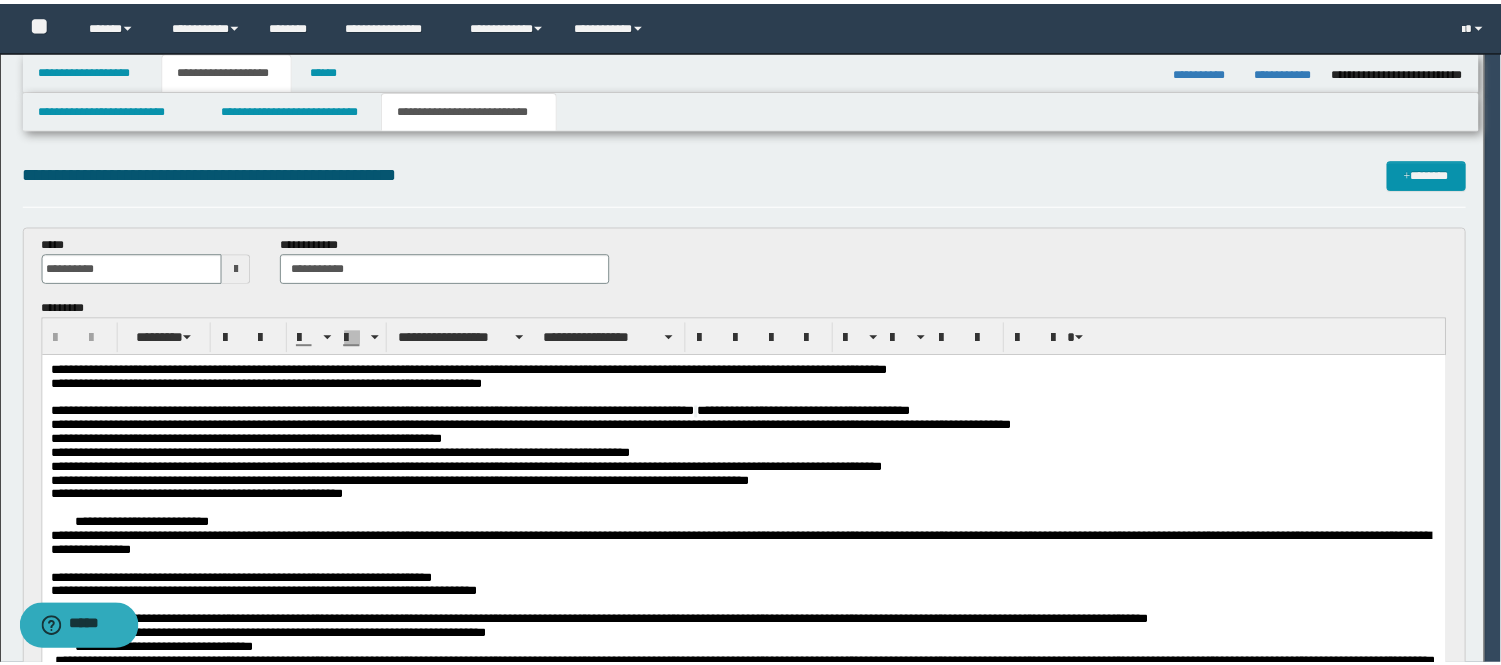 scroll, scrollTop: 0, scrollLeft: 0, axis: both 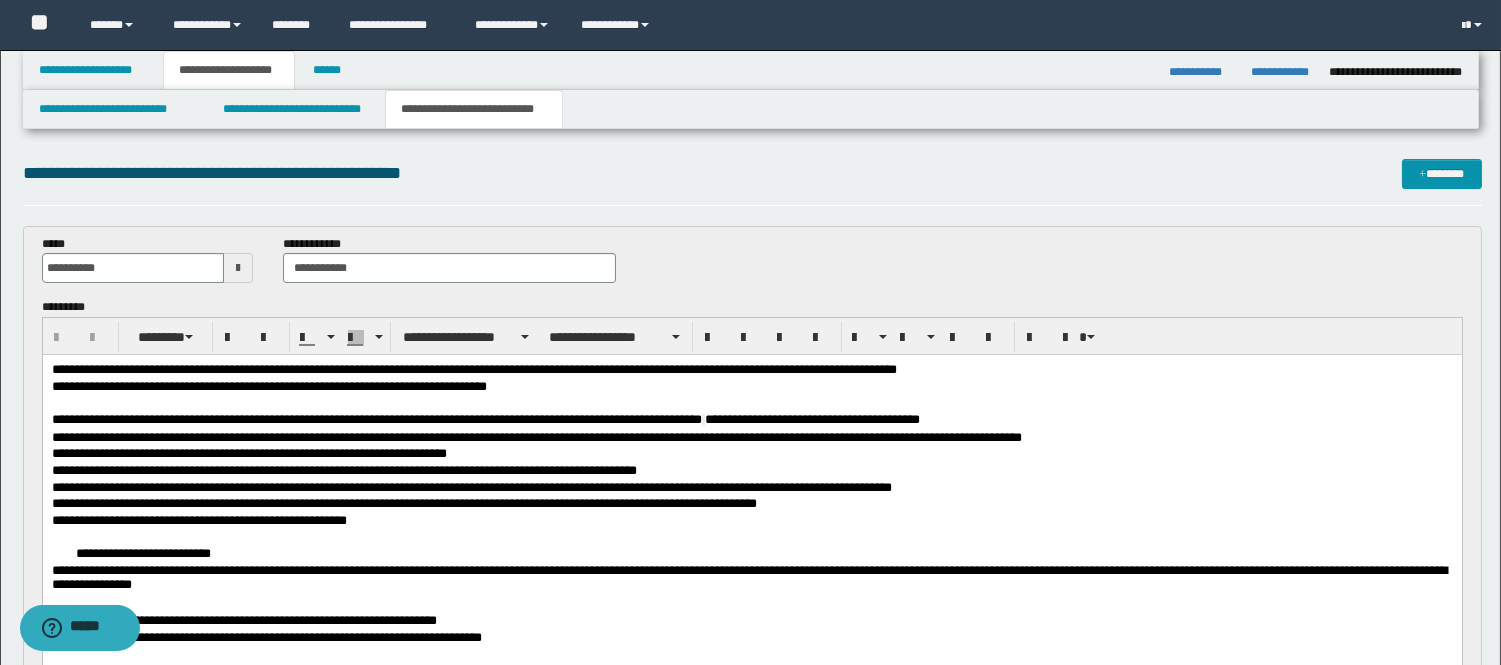 click on "**********" at bounding box center [751, 422] 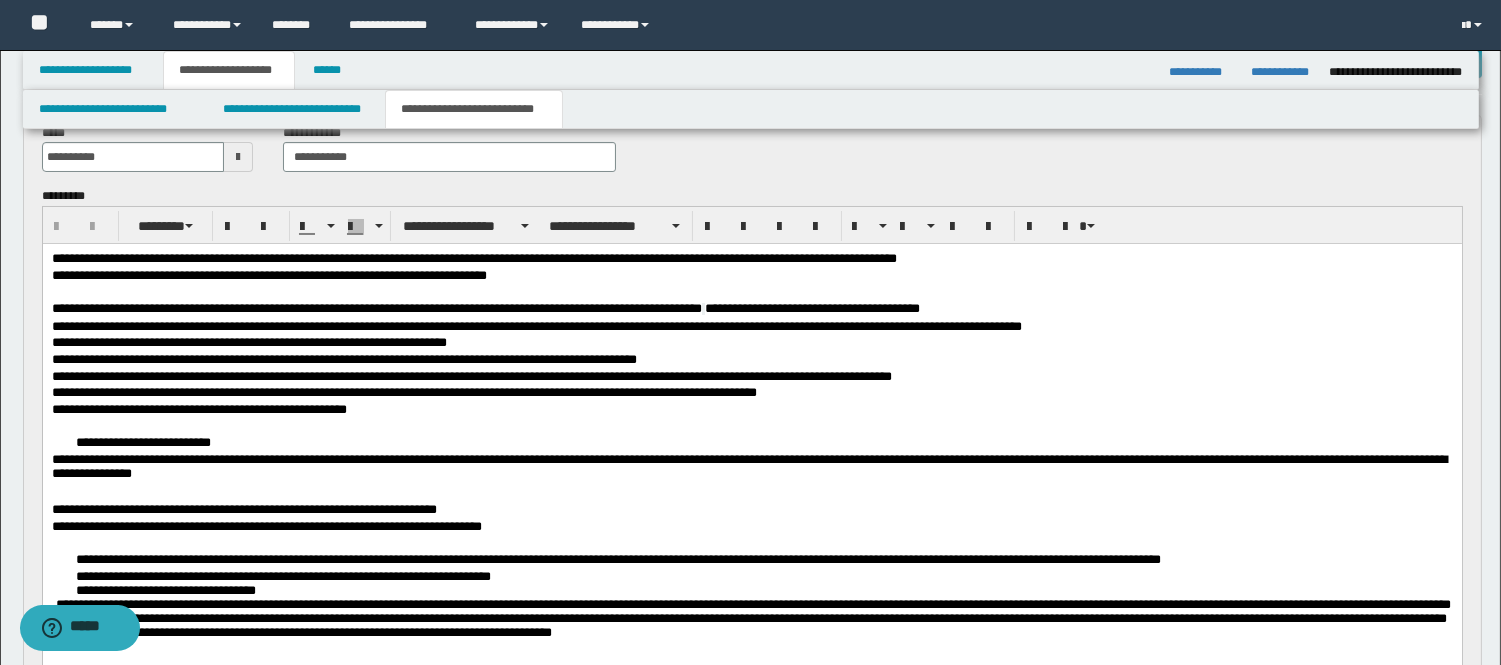 scroll, scrollTop: 222, scrollLeft: 0, axis: vertical 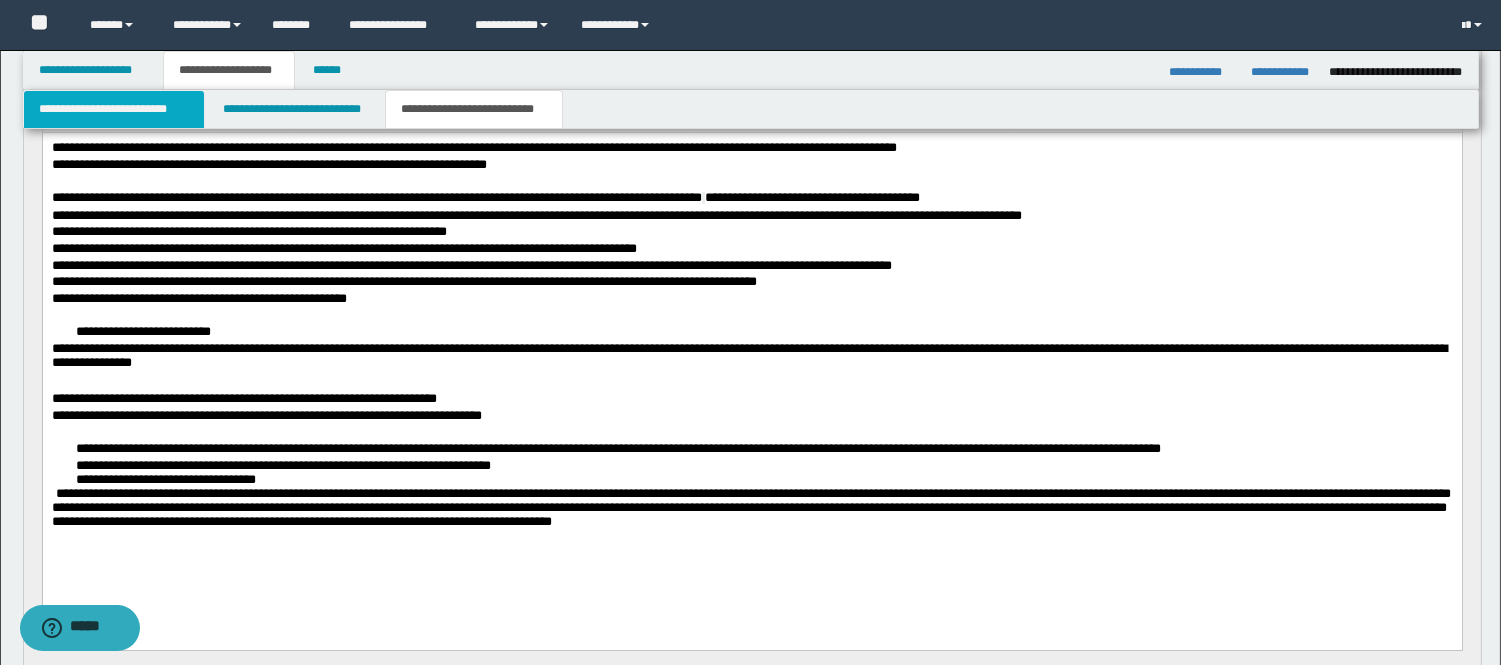 click on "**********" at bounding box center [114, 109] 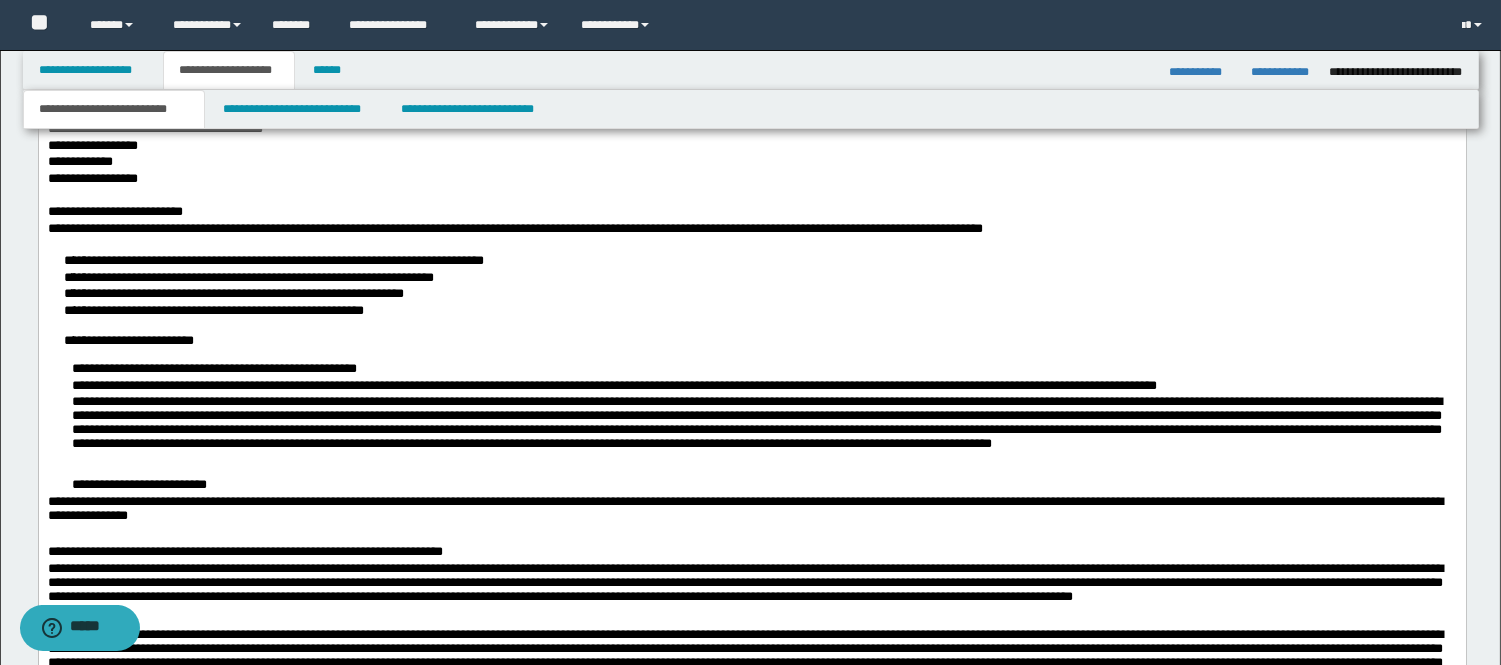 scroll, scrollTop: 1444, scrollLeft: 0, axis: vertical 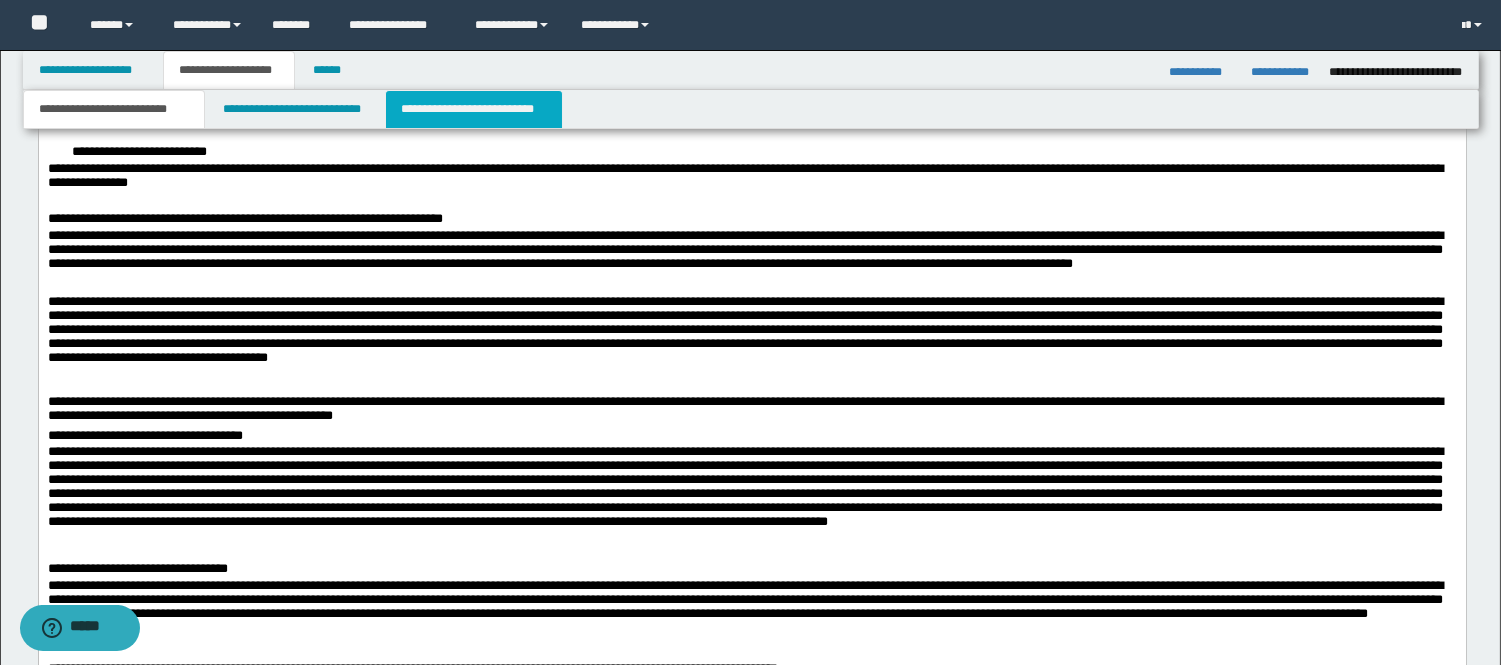 click on "**********" at bounding box center [474, 109] 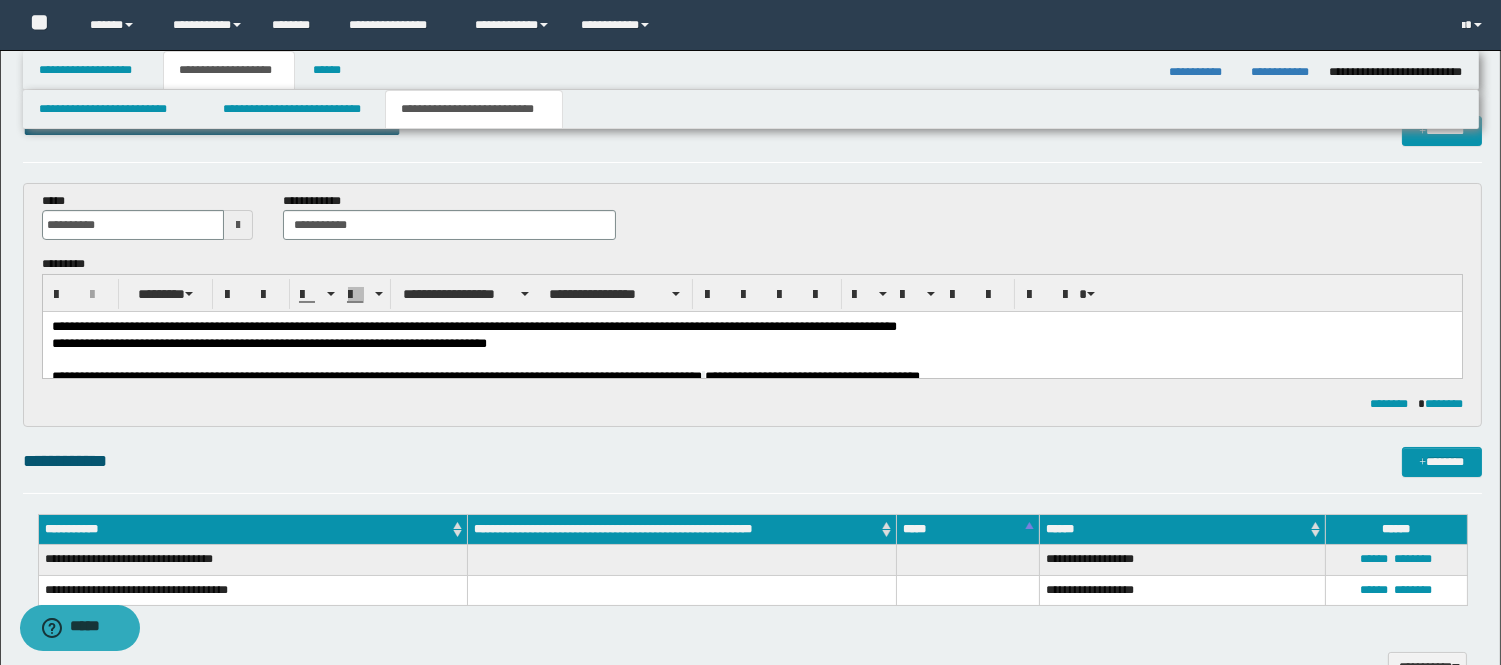scroll, scrollTop: 10, scrollLeft: 0, axis: vertical 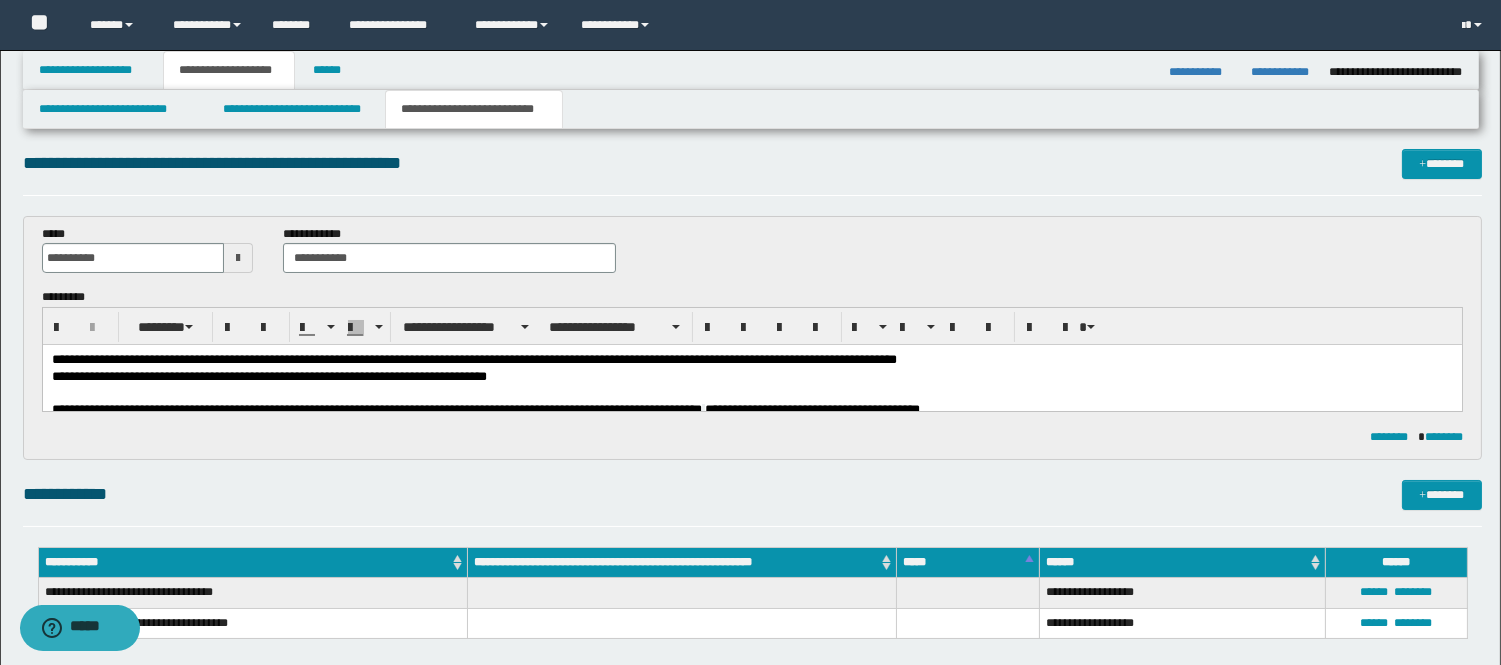 click at bounding box center [751, 394] 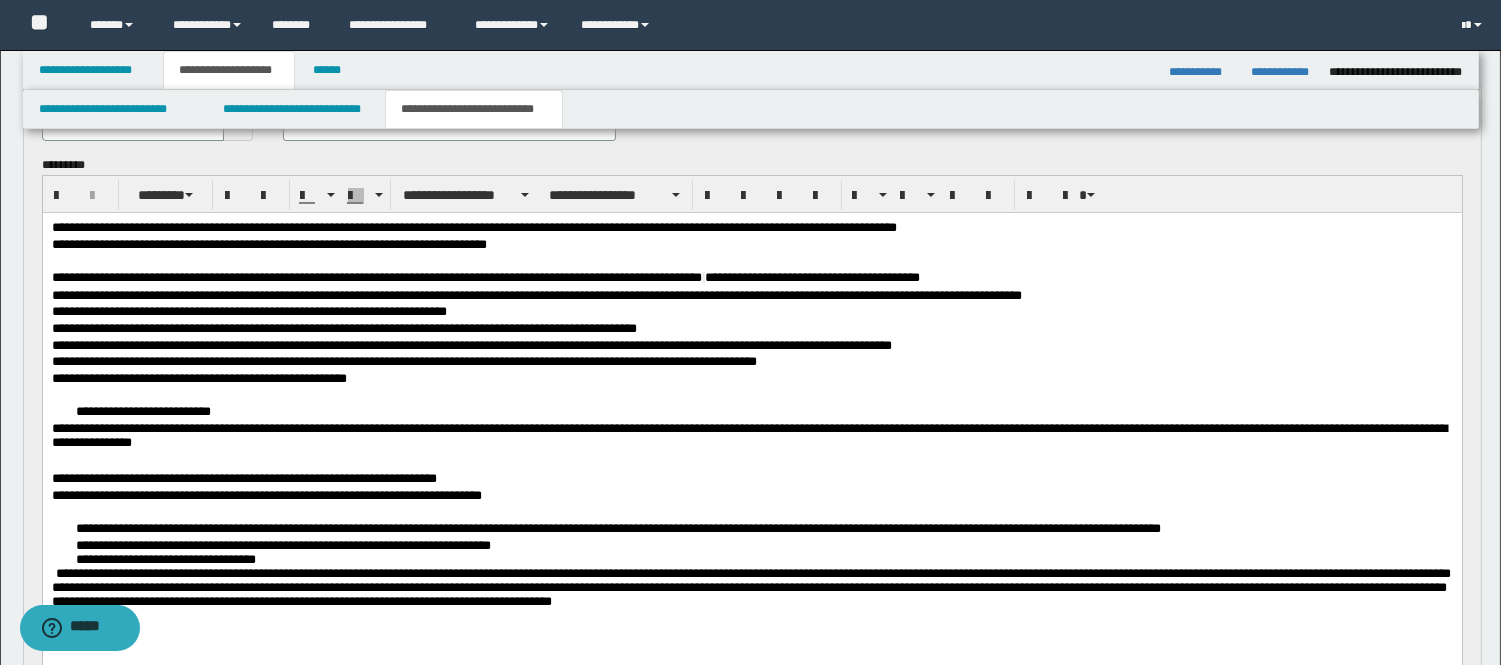 scroll, scrollTop: 232, scrollLeft: 0, axis: vertical 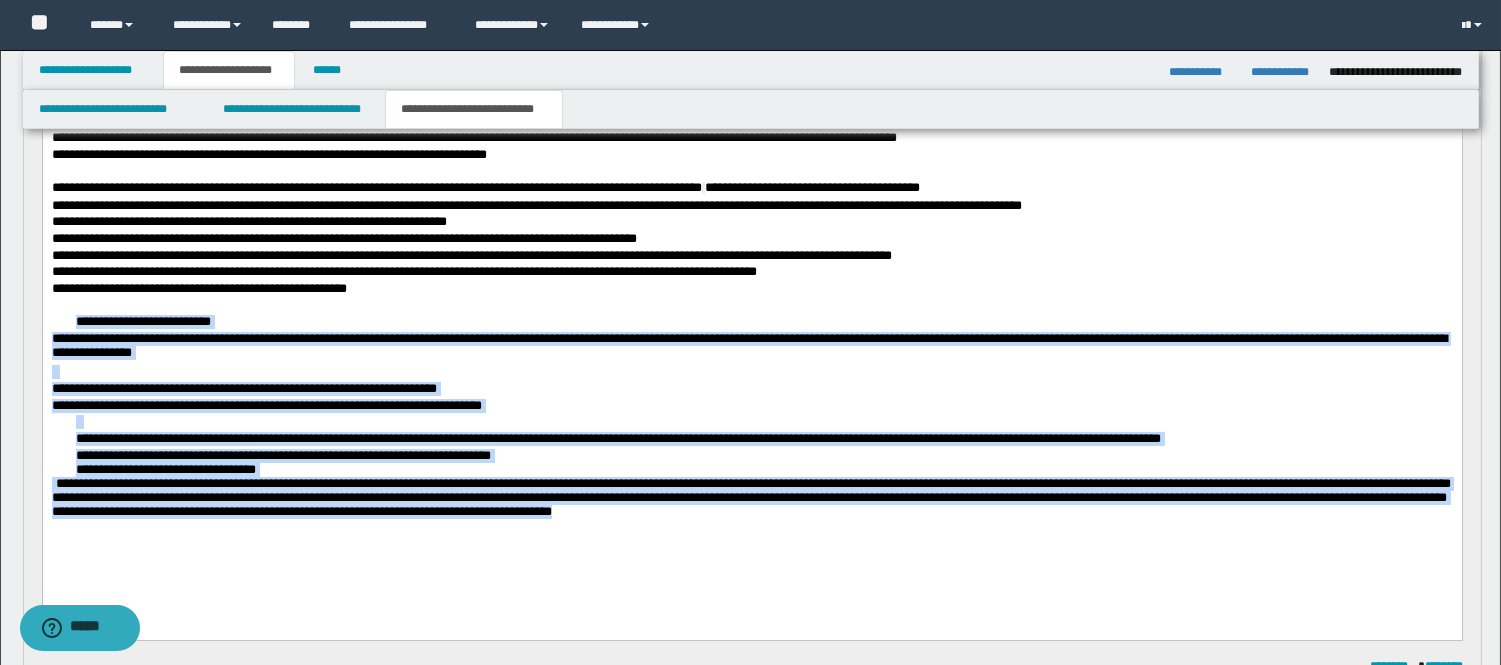 drag, startPoint x: 73, startPoint y: 321, endPoint x: 1299, endPoint y: 621, distance: 1262.1711 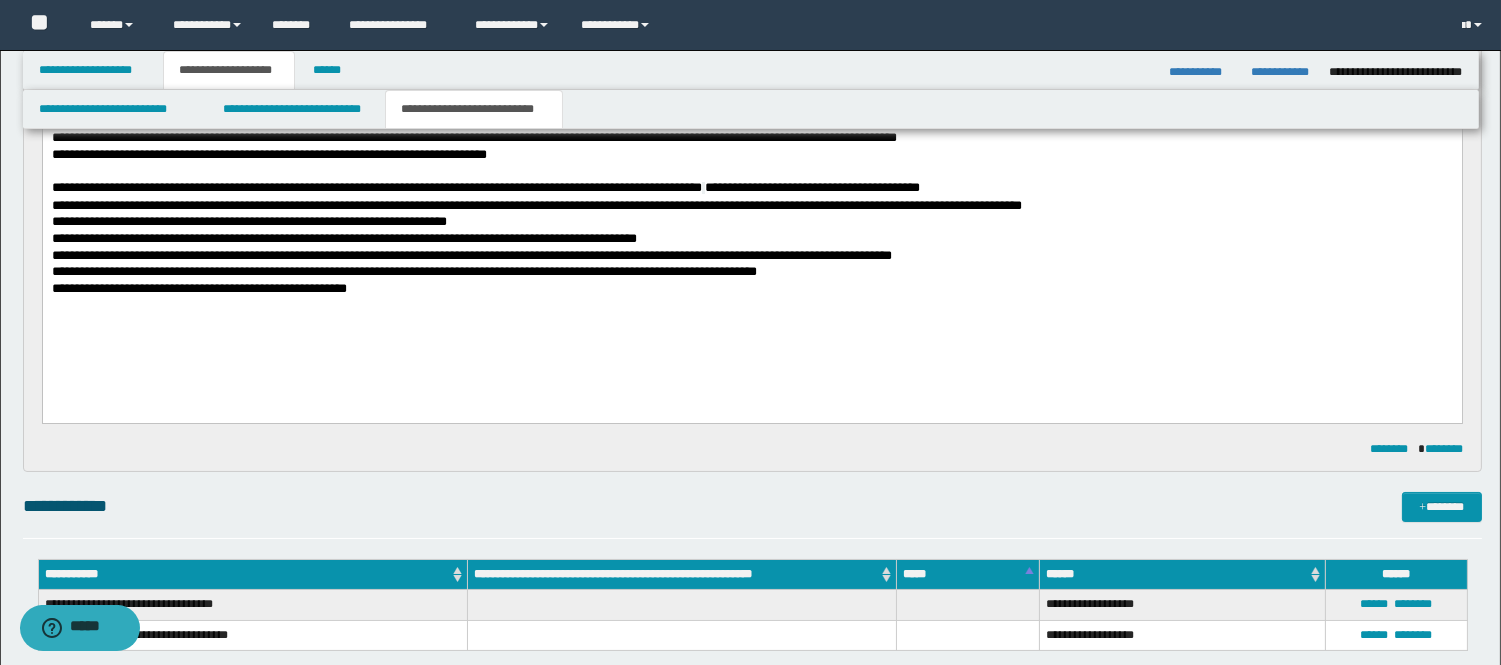 click on "**********" at bounding box center [751, 190] 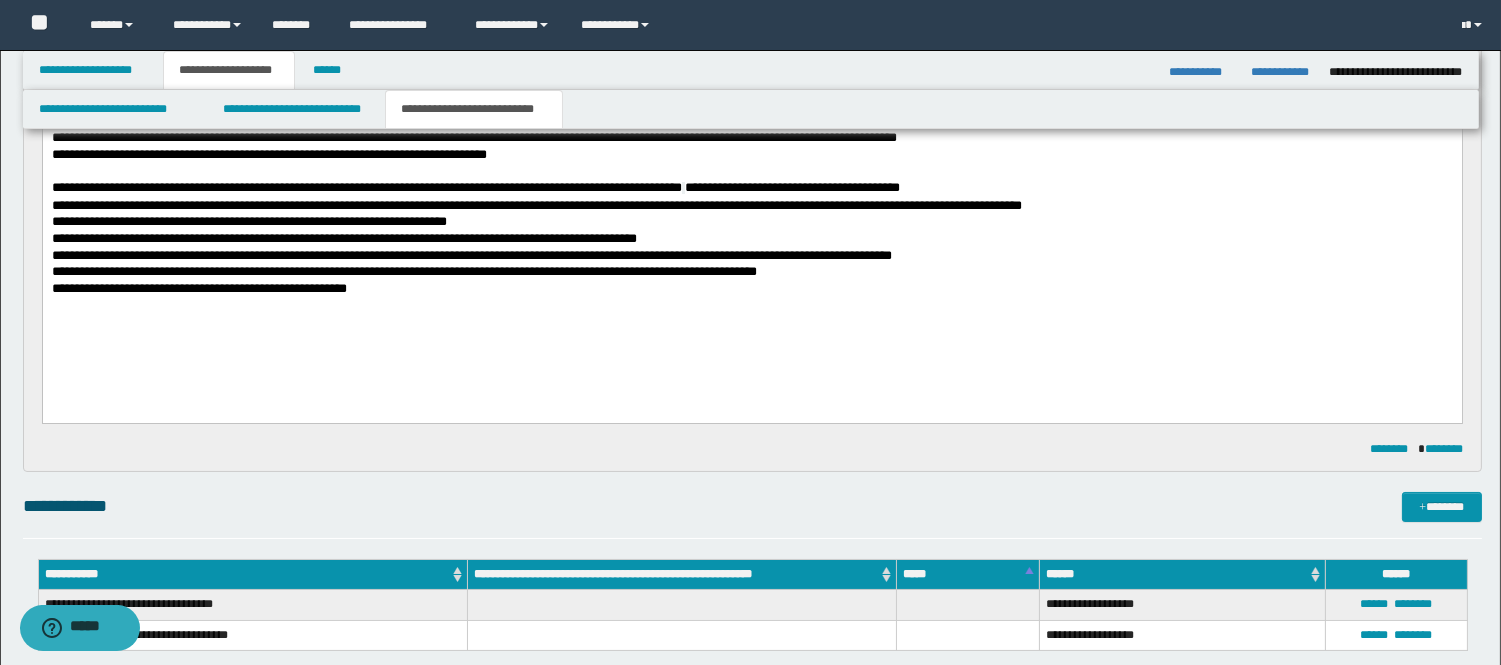 drag, startPoint x: 616, startPoint y: 203, endPoint x: 649, endPoint y: 206, distance: 33.13608 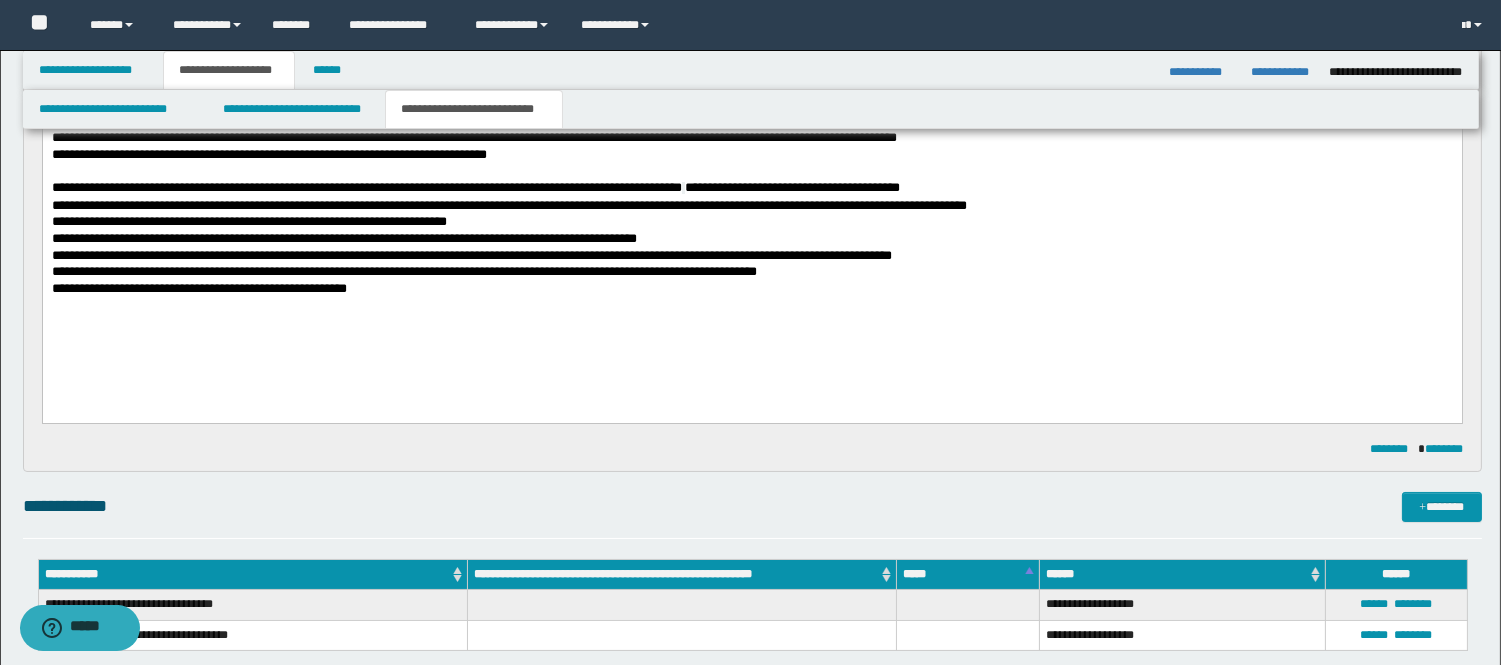 click on "**********" at bounding box center (751, 207) 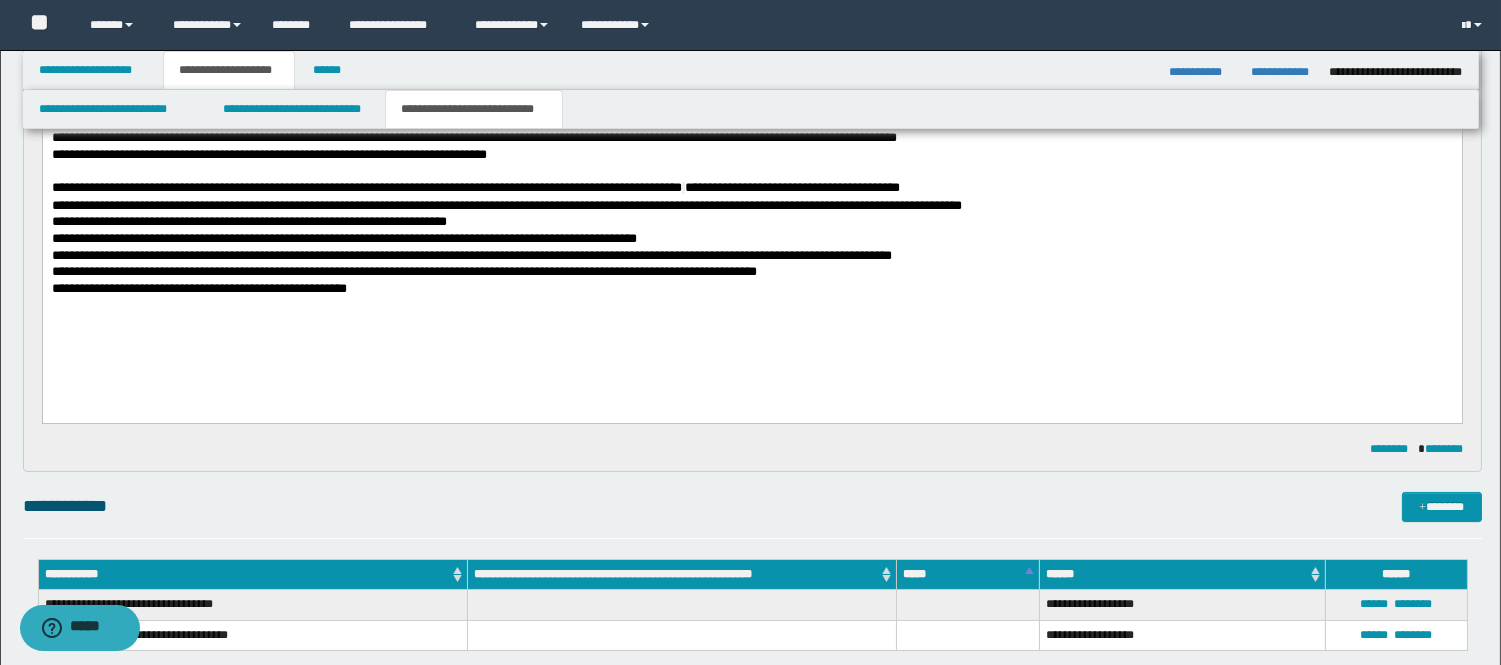 click on "**********" at bounding box center [751, 240] 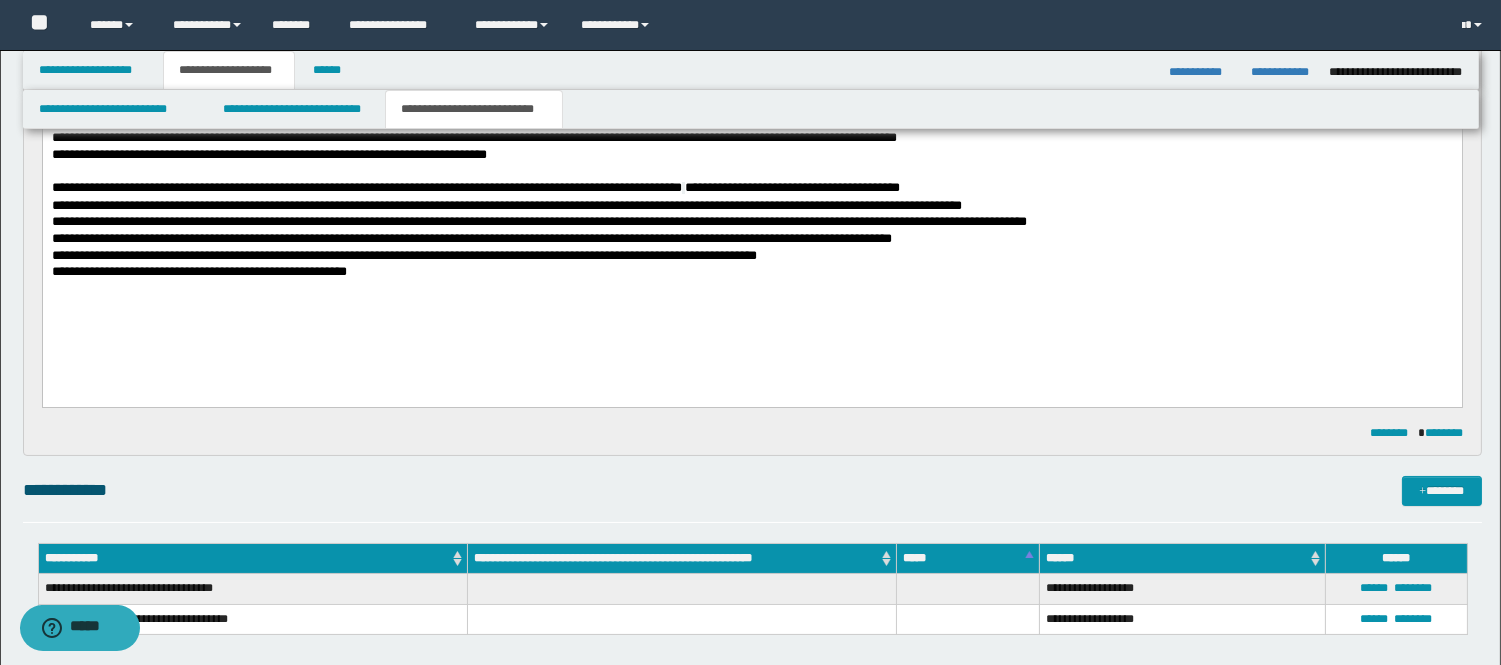 click on "**********" at bounding box center [751, 223] 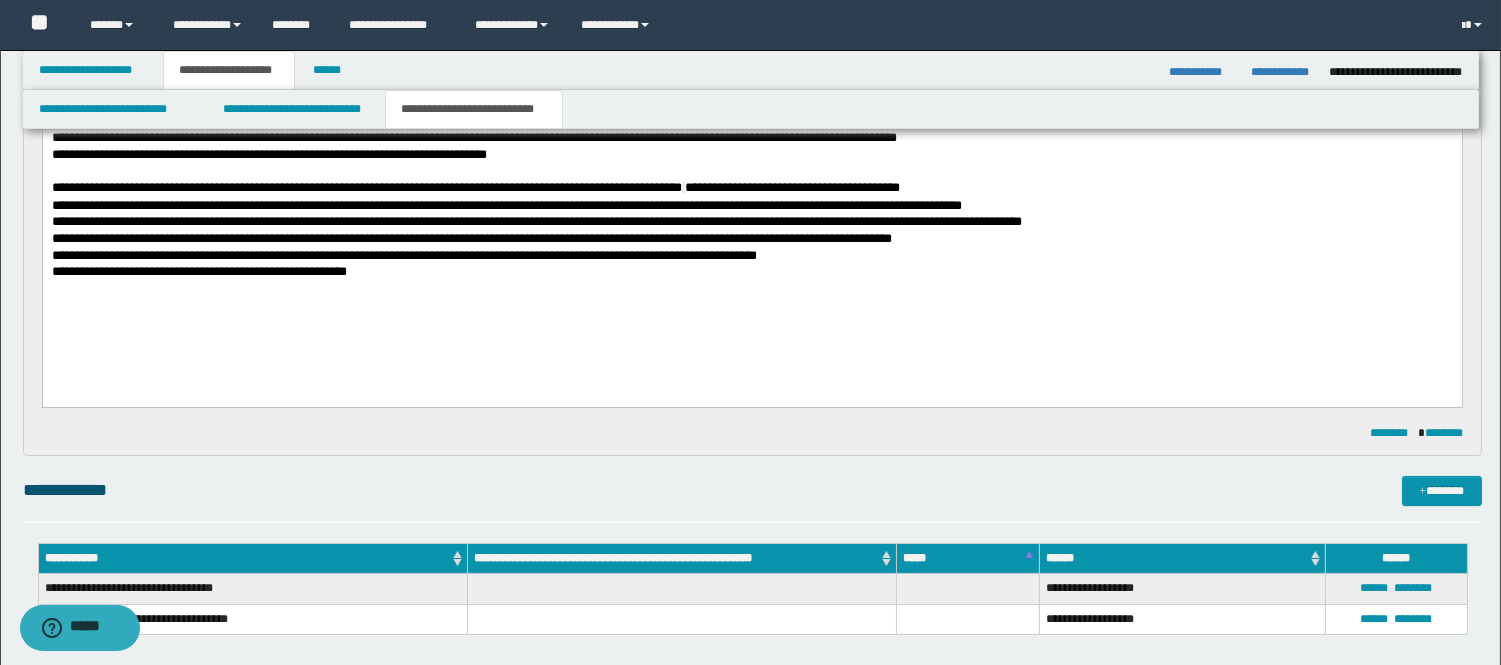 click on "**********" at bounding box center (751, 190) 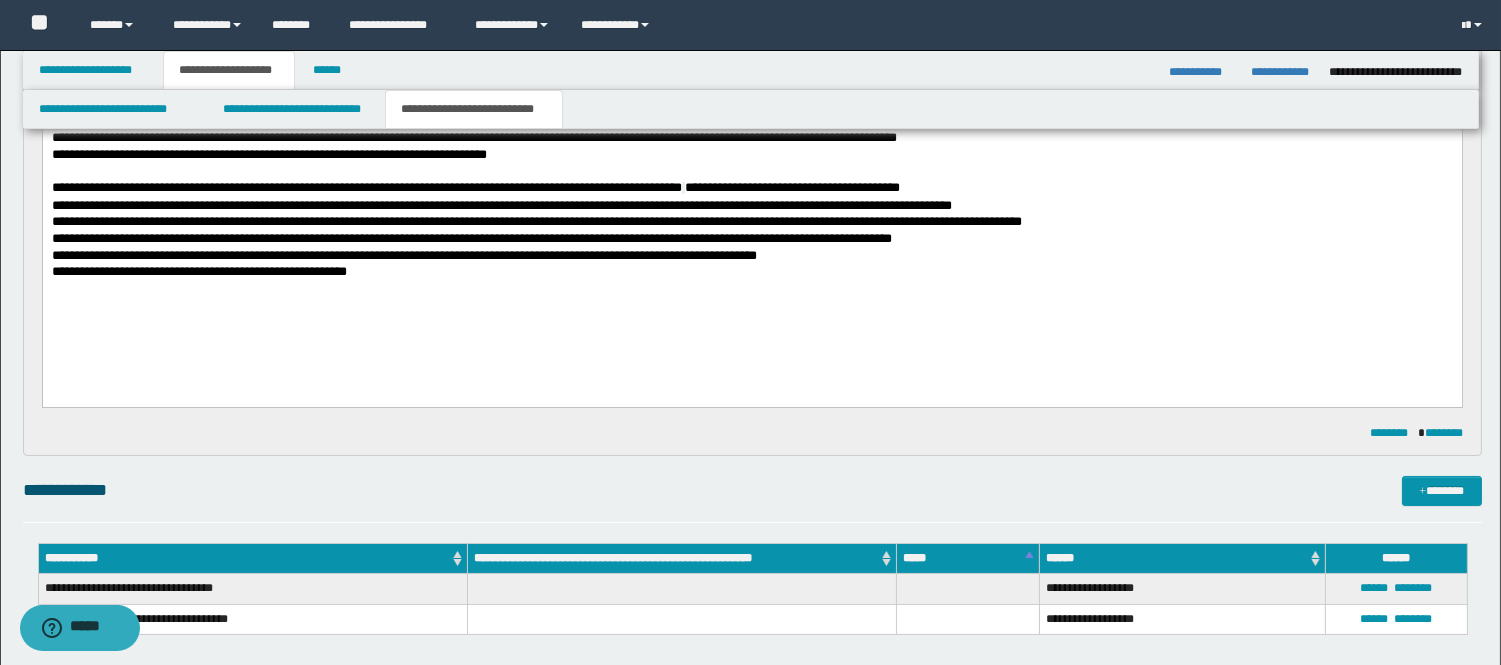 click on "**********" at bounding box center [751, 240] 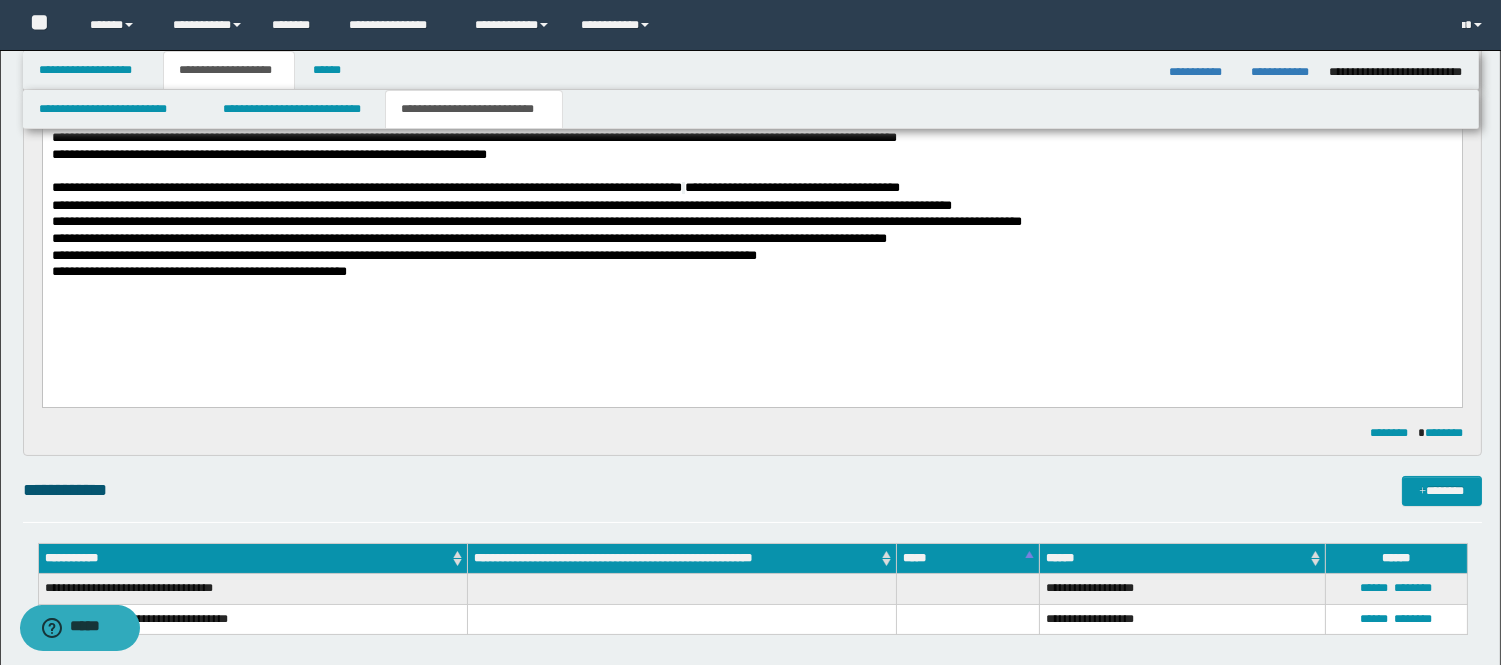 click on "**********" at bounding box center [751, 240] 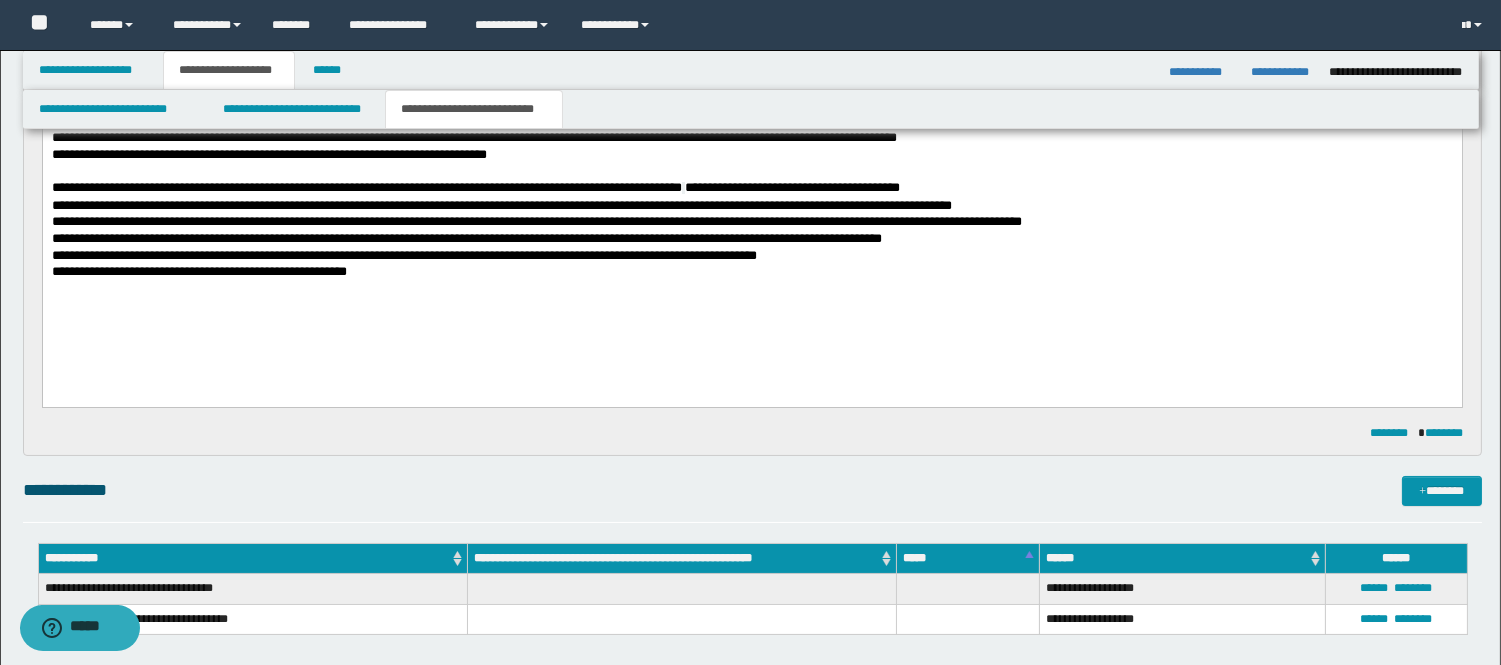 click on "**********" at bounding box center [751, 240] 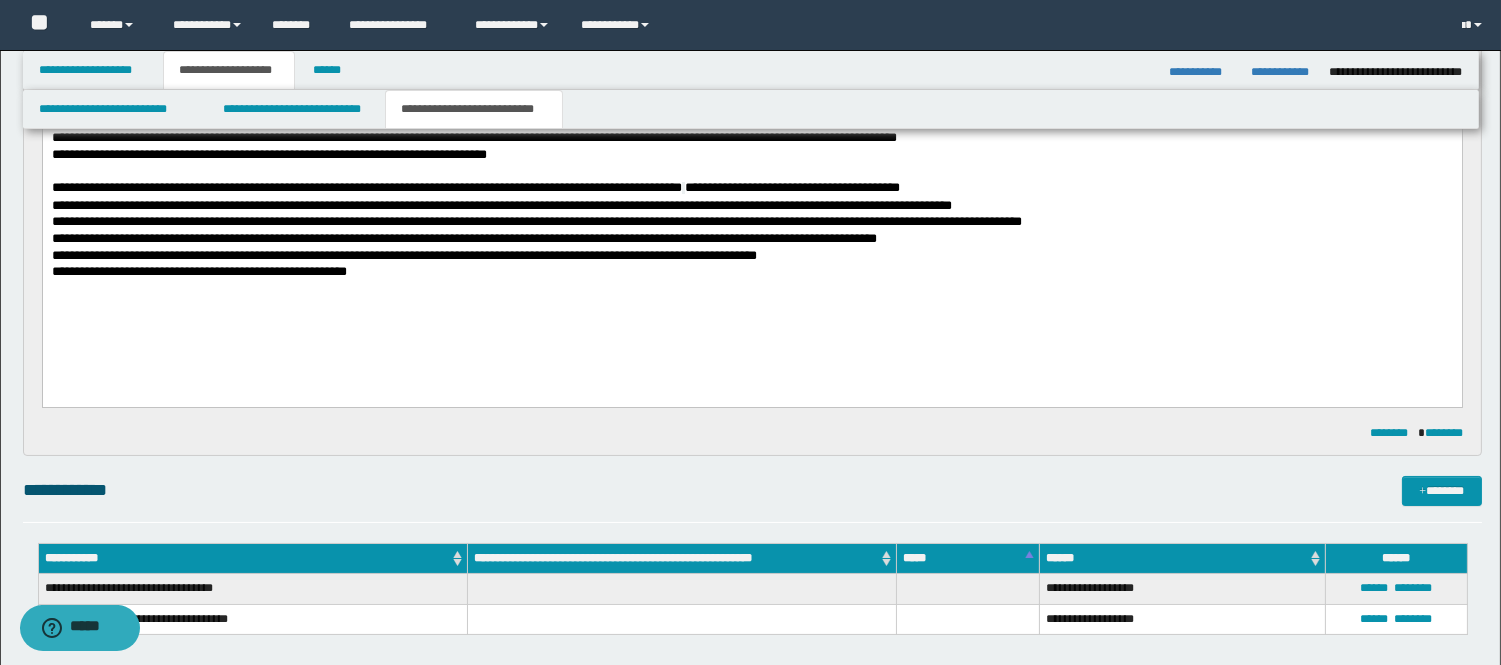 click on "**********" at bounding box center (751, 257) 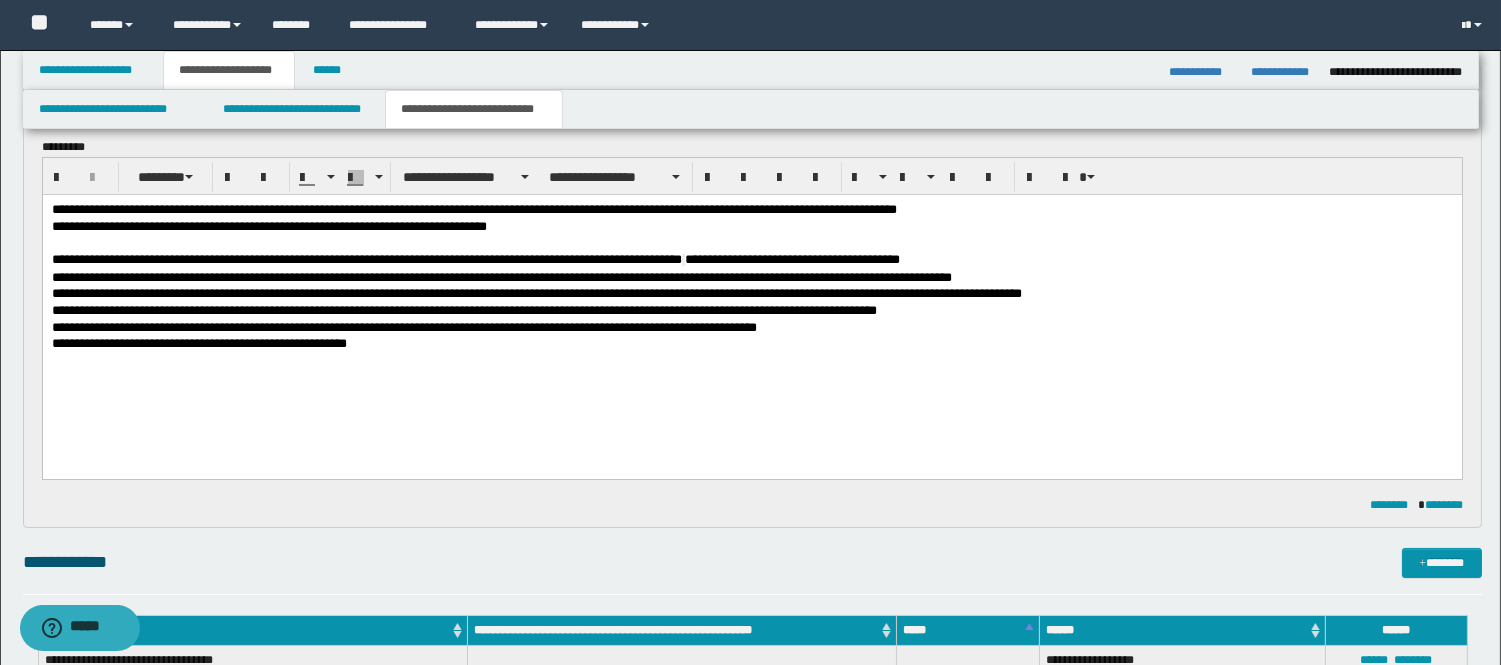 scroll, scrollTop: 121, scrollLeft: 0, axis: vertical 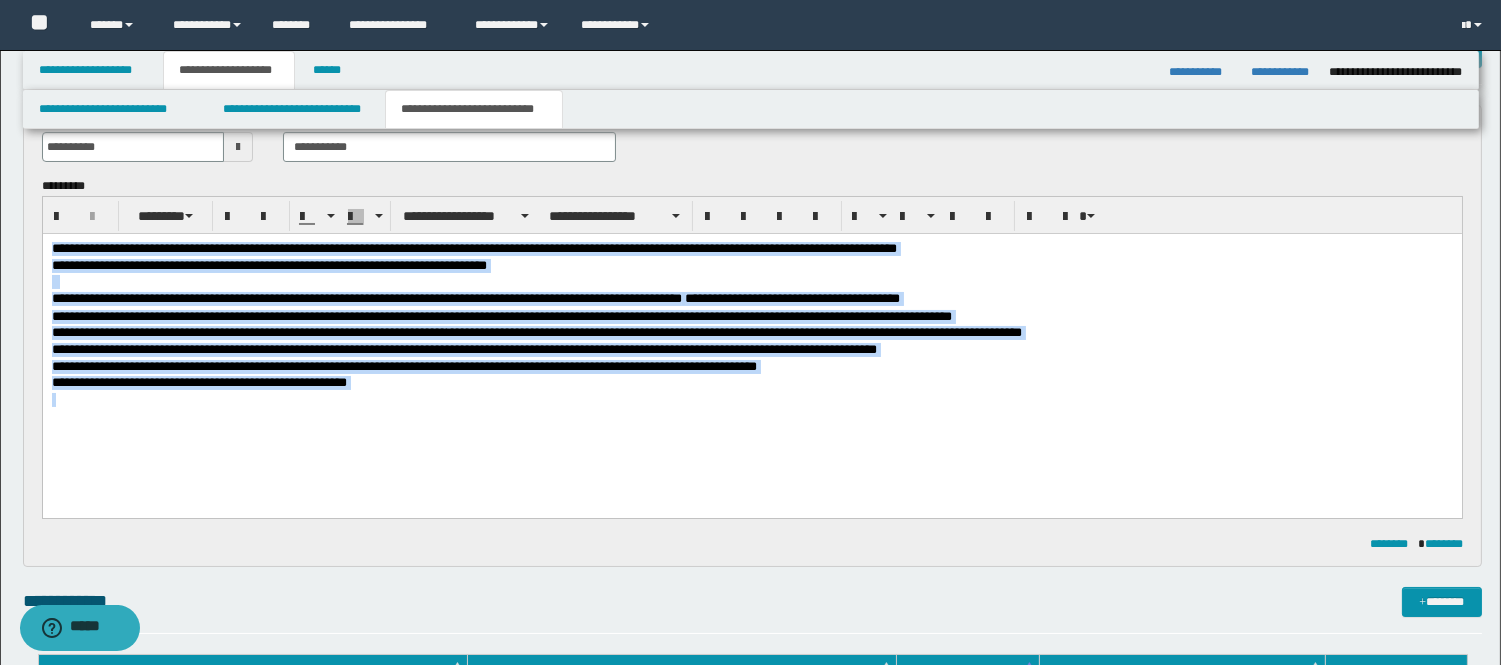 drag, startPoint x: 51, startPoint y: 249, endPoint x: 375, endPoint y: 401, distance: 357.88266 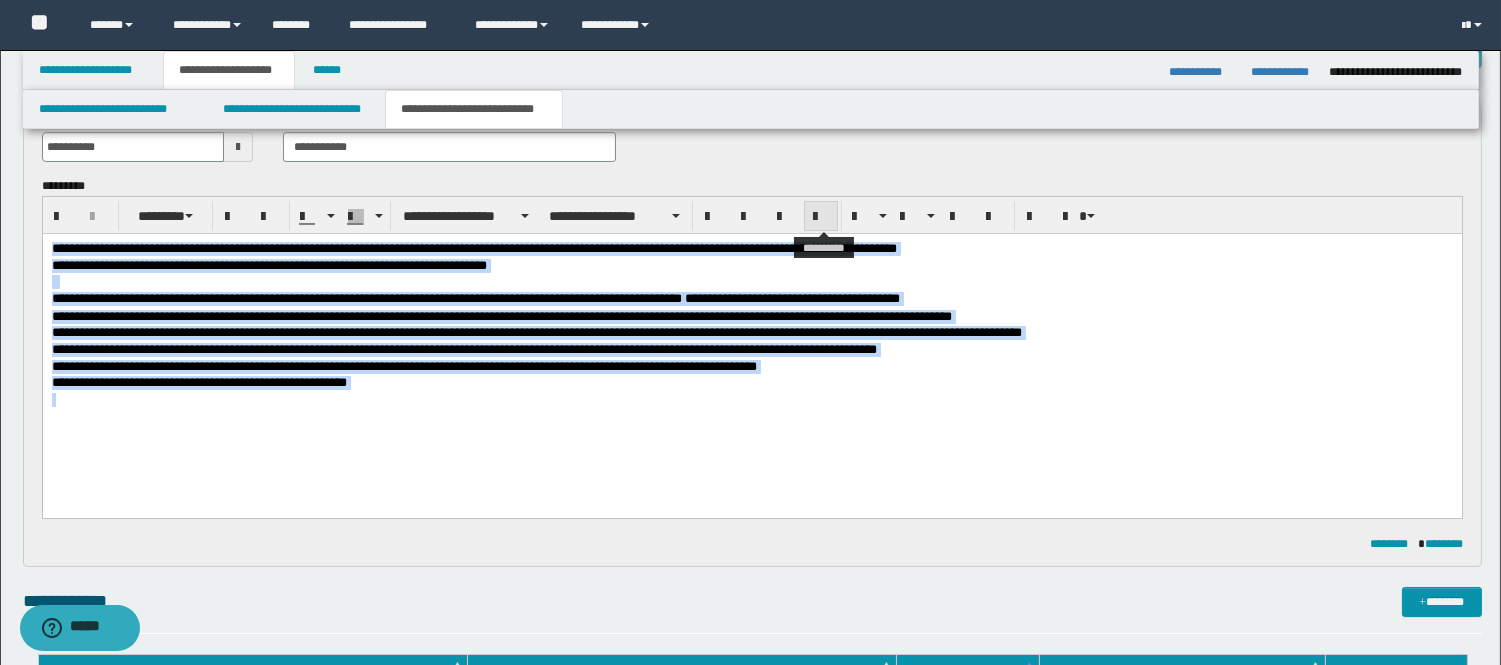 click at bounding box center (821, 217) 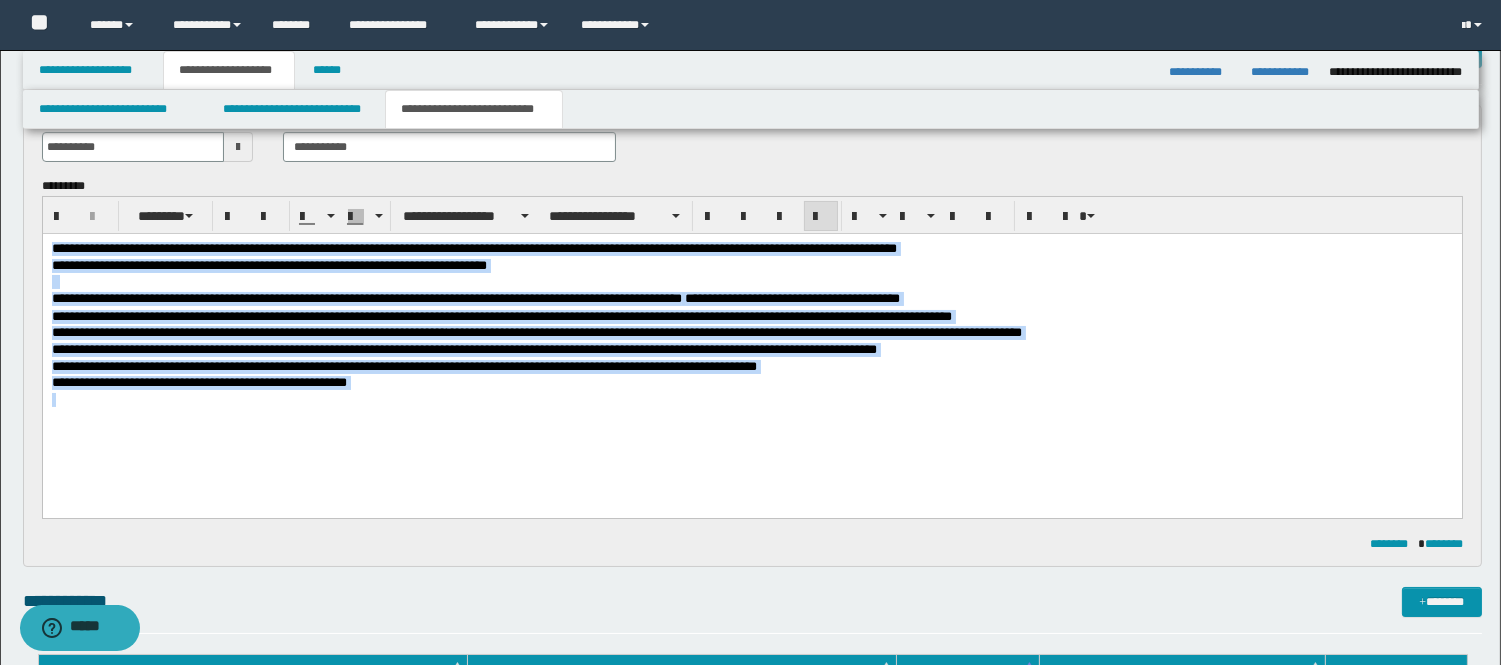 click at bounding box center (821, 217) 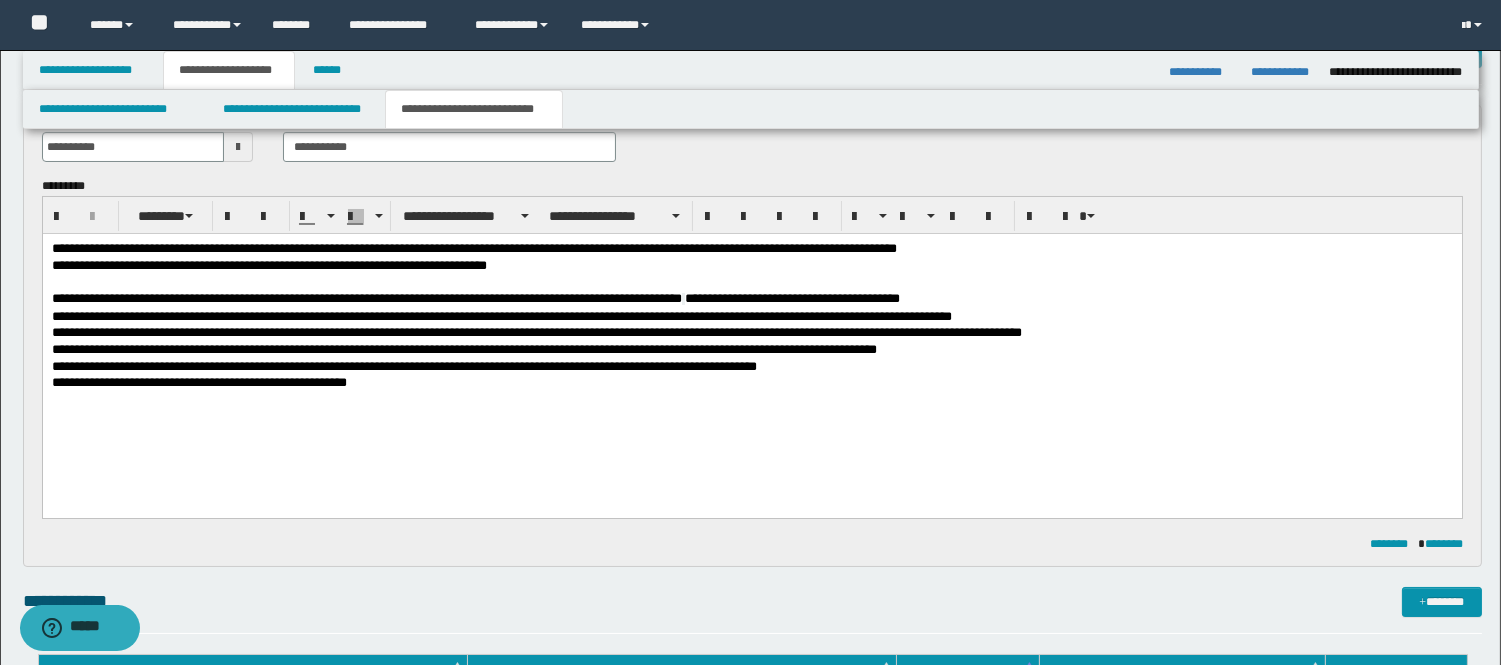 click on "**********" at bounding box center [751, 351] 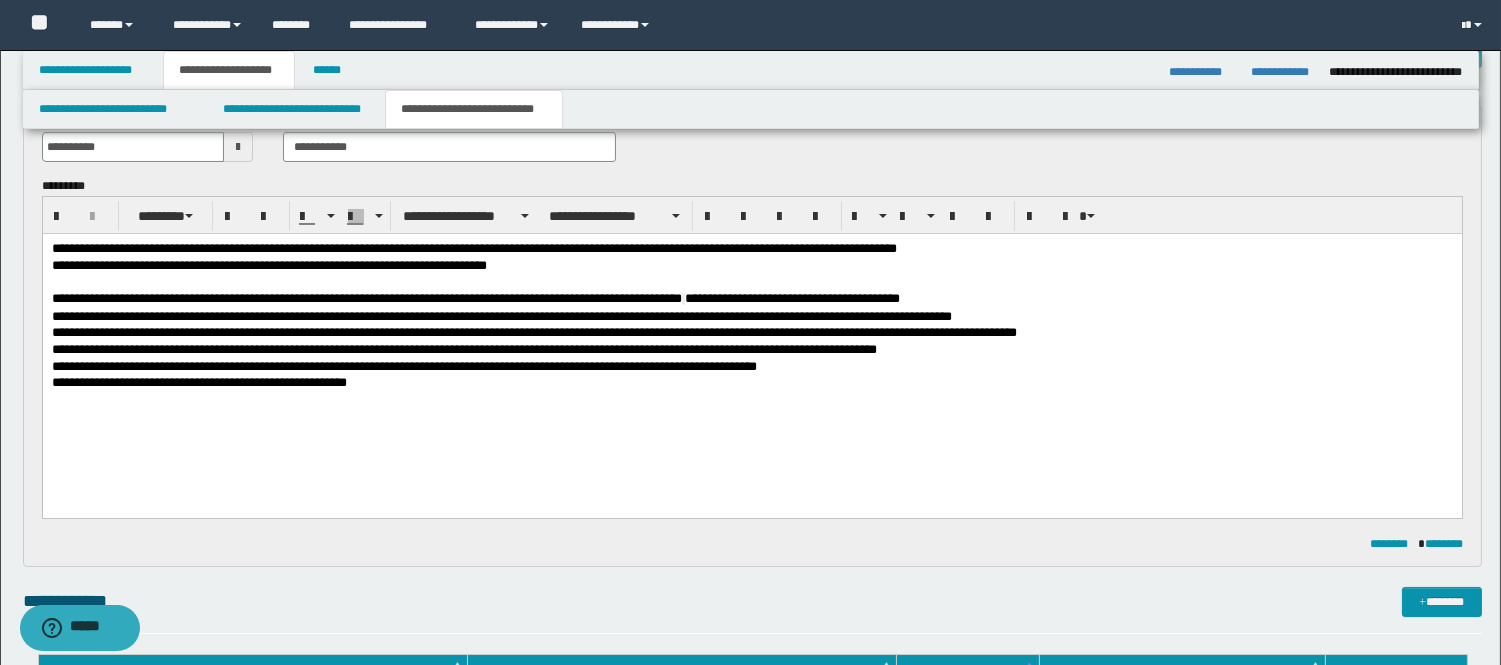 click on "**********" at bounding box center [751, 368] 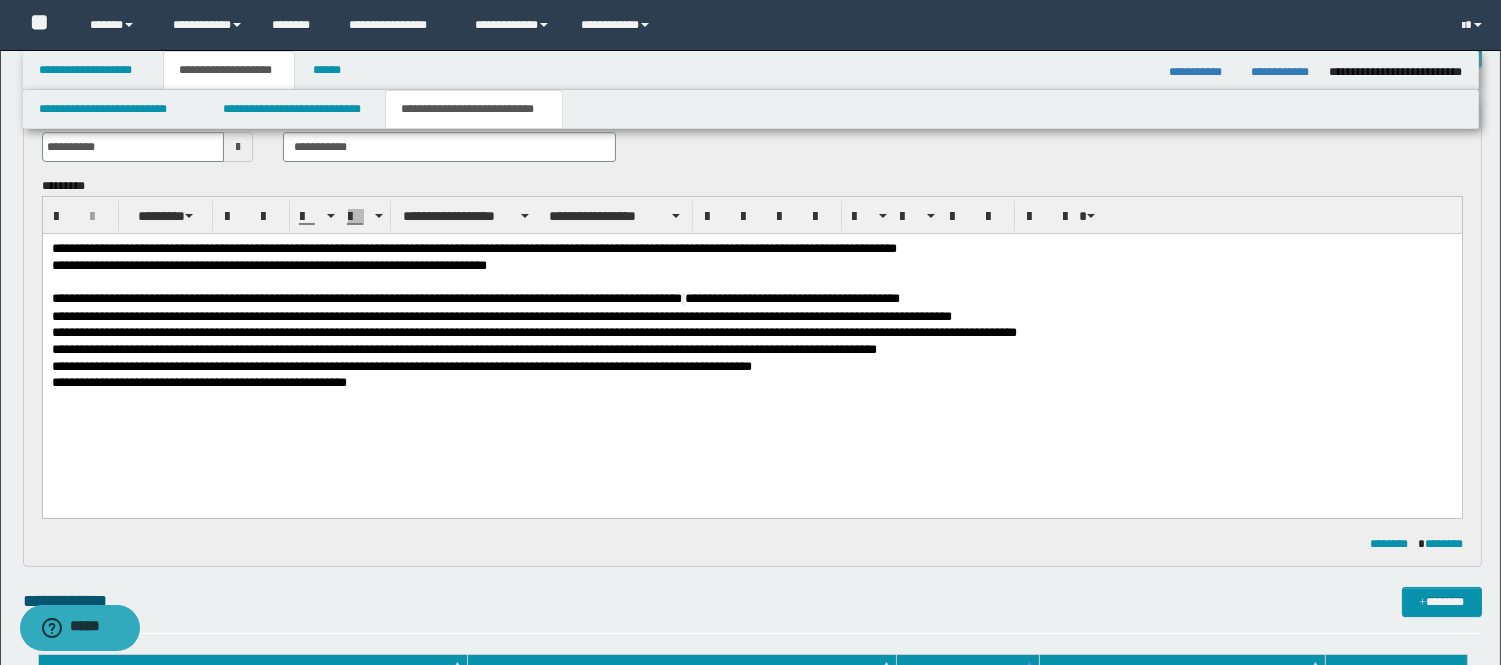 click on "**********" at bounding box center (751, 368) 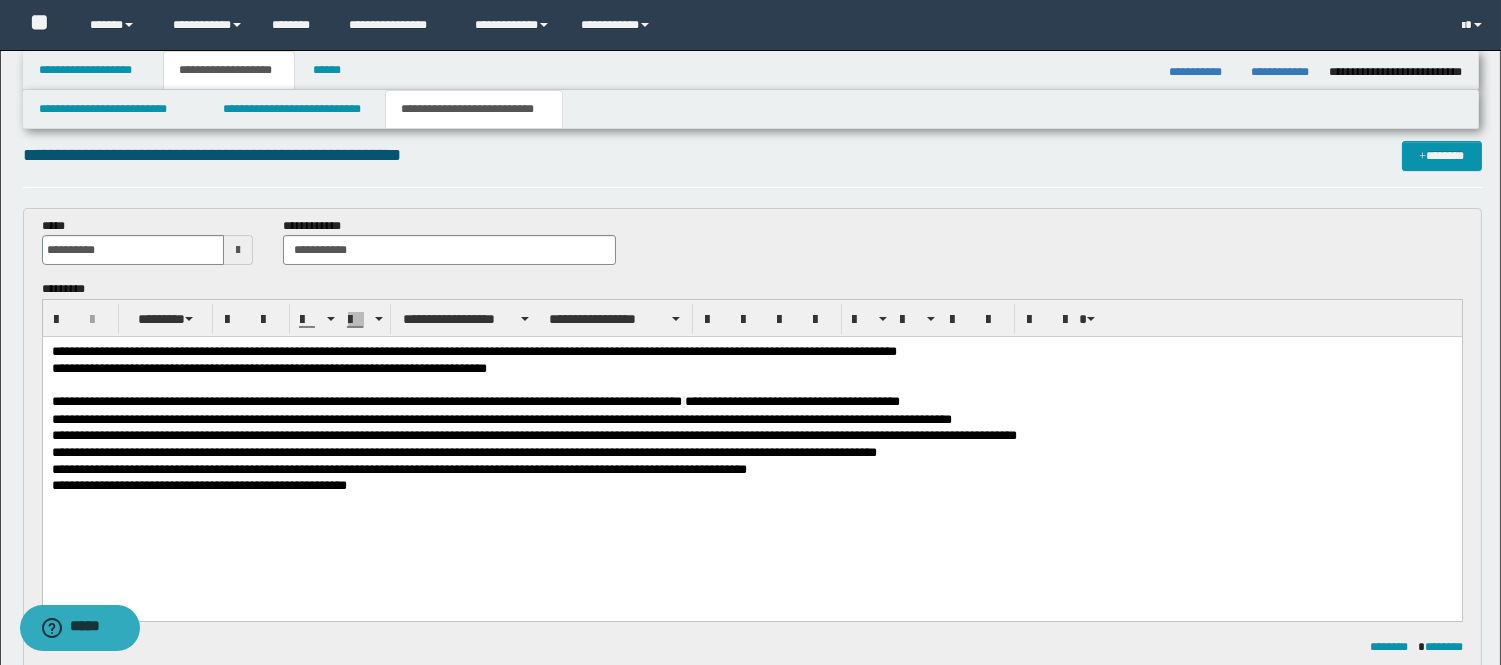 scroll, scrollTop: 10, scrollLeft: 0, axis: vertical 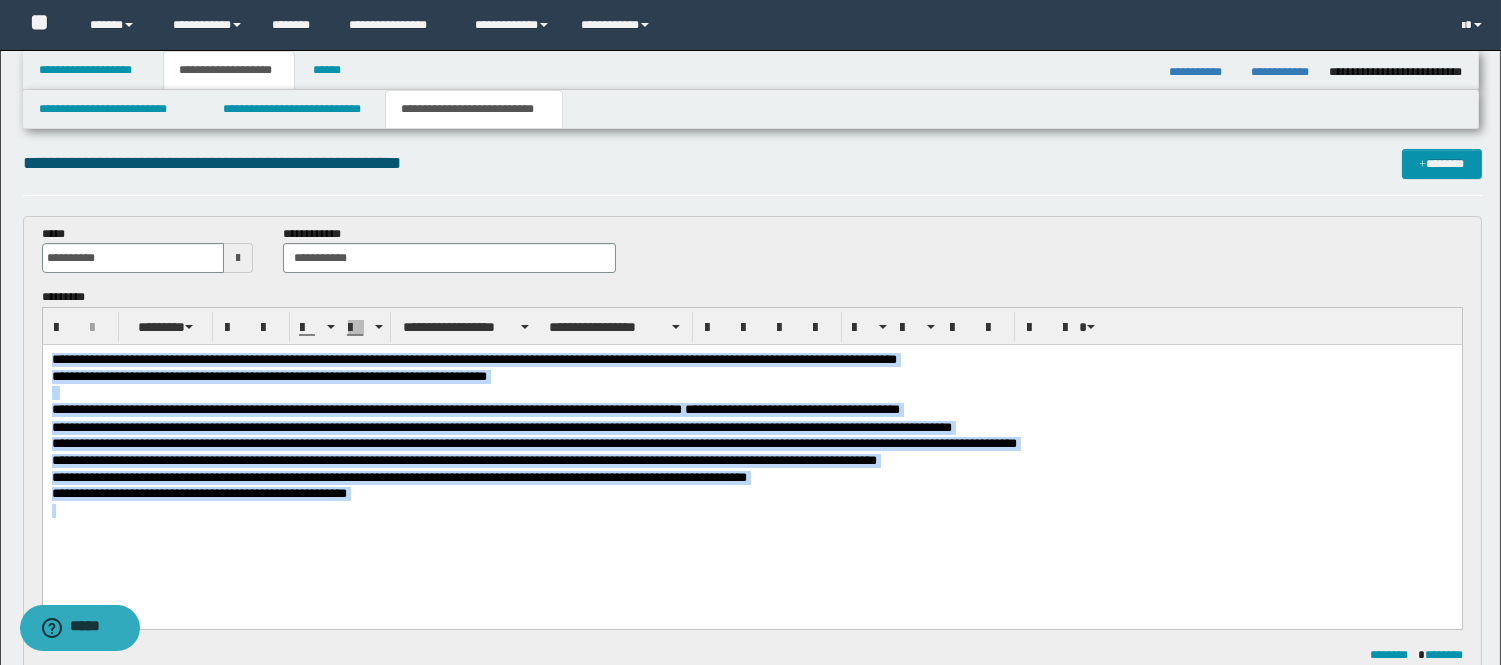 drag, startPoint x: 51, startPoint y: 358, endPoint x: 405, endPoint y: 505, distance: 383.30798 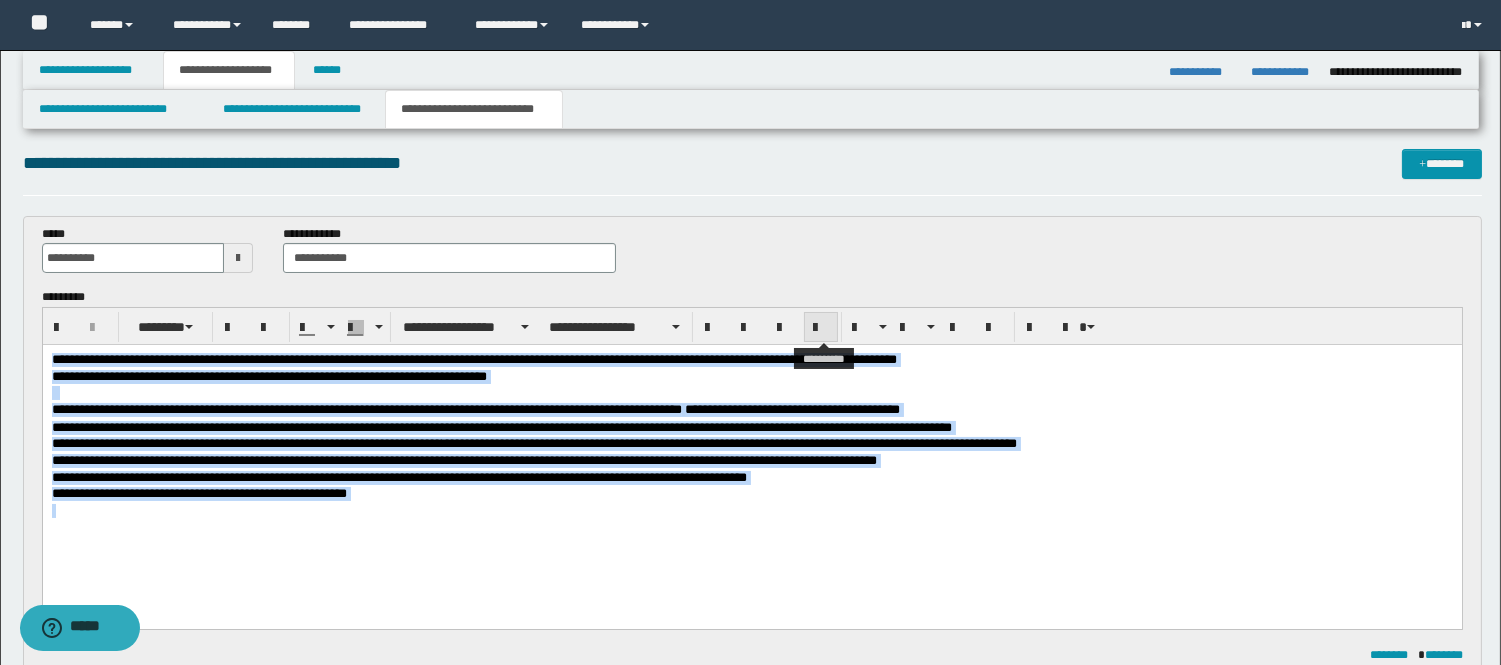 click at bounding box center (821, 328) 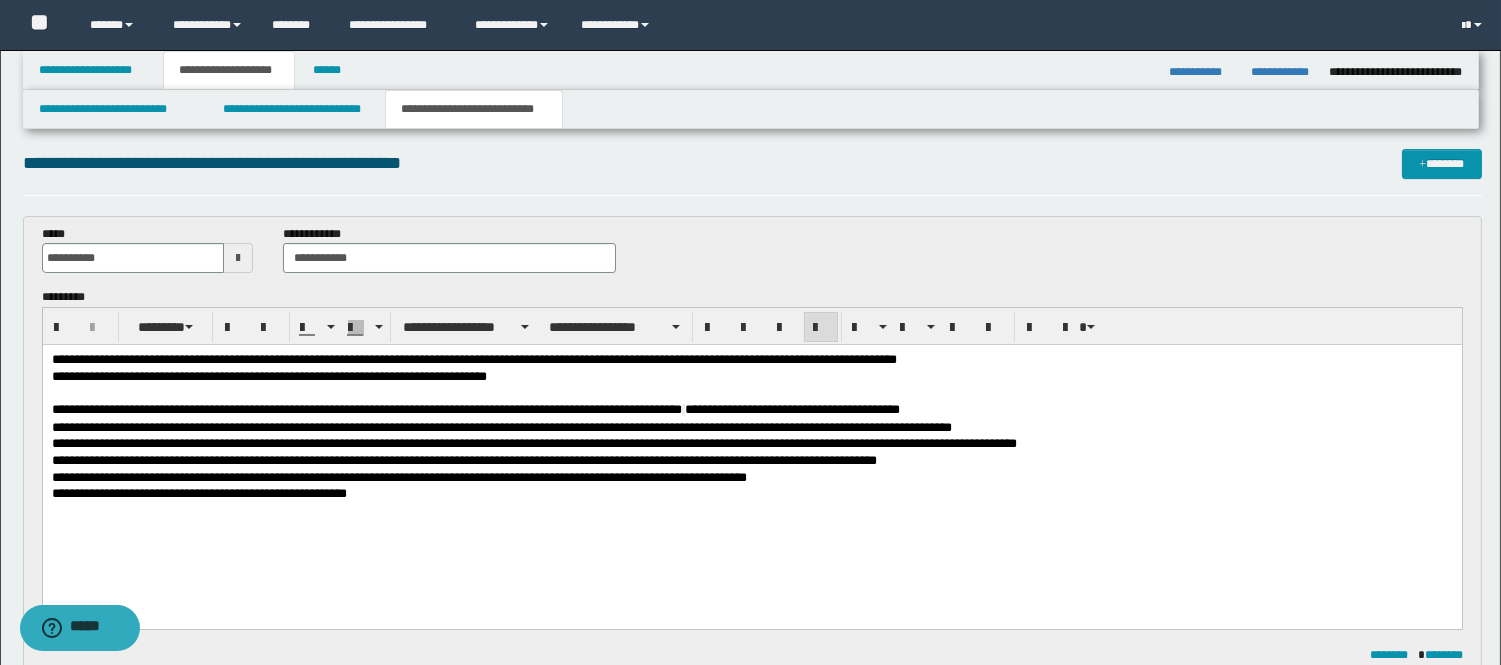 click on "**********" at bounding box center [751, 462] 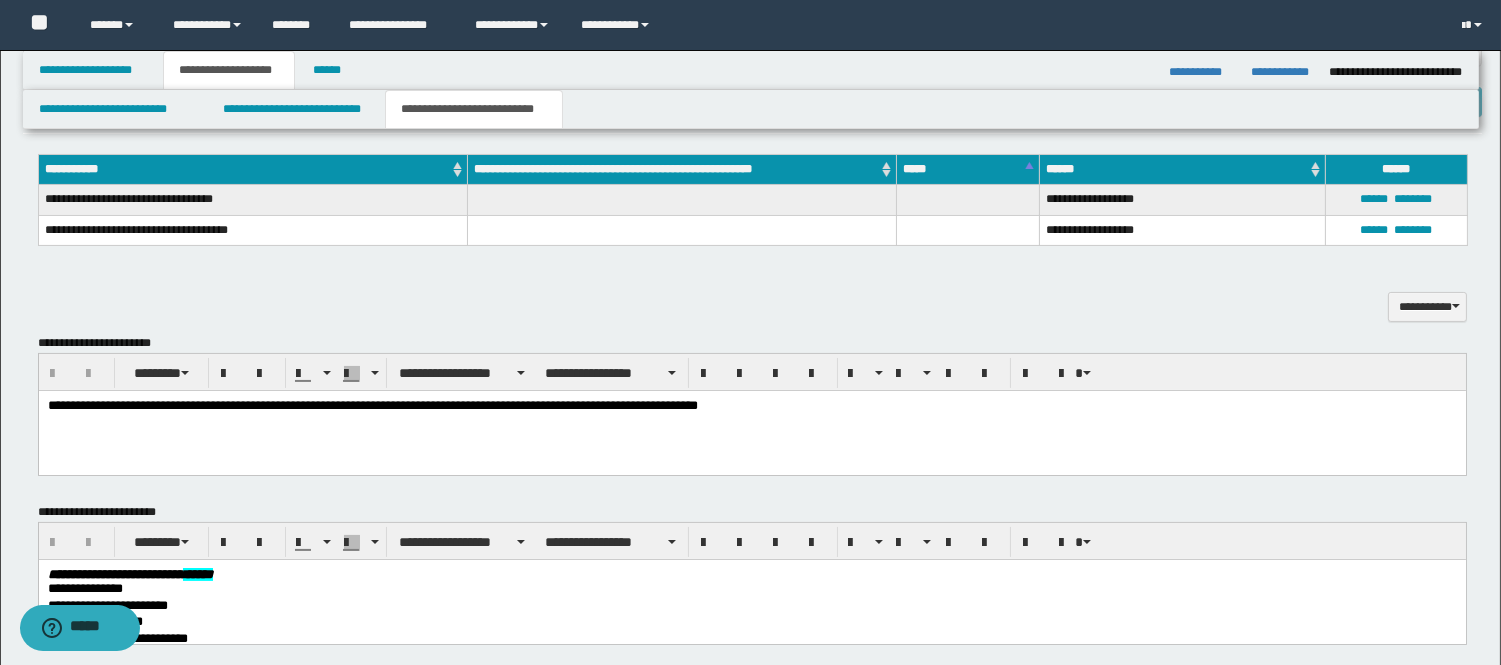 scroll, scrollTop: 565, scrollLeft: 0, axis: vertical 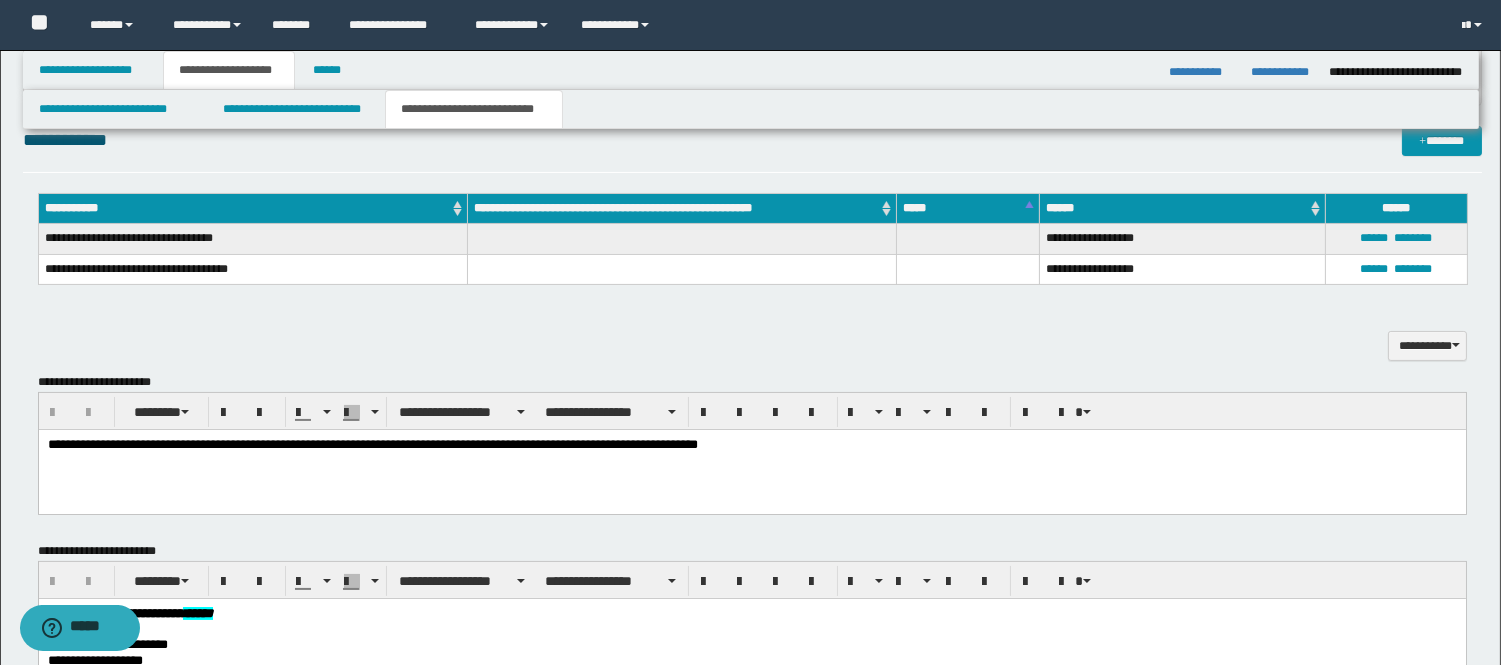 click on "**********" at bounding box center (751, 470) 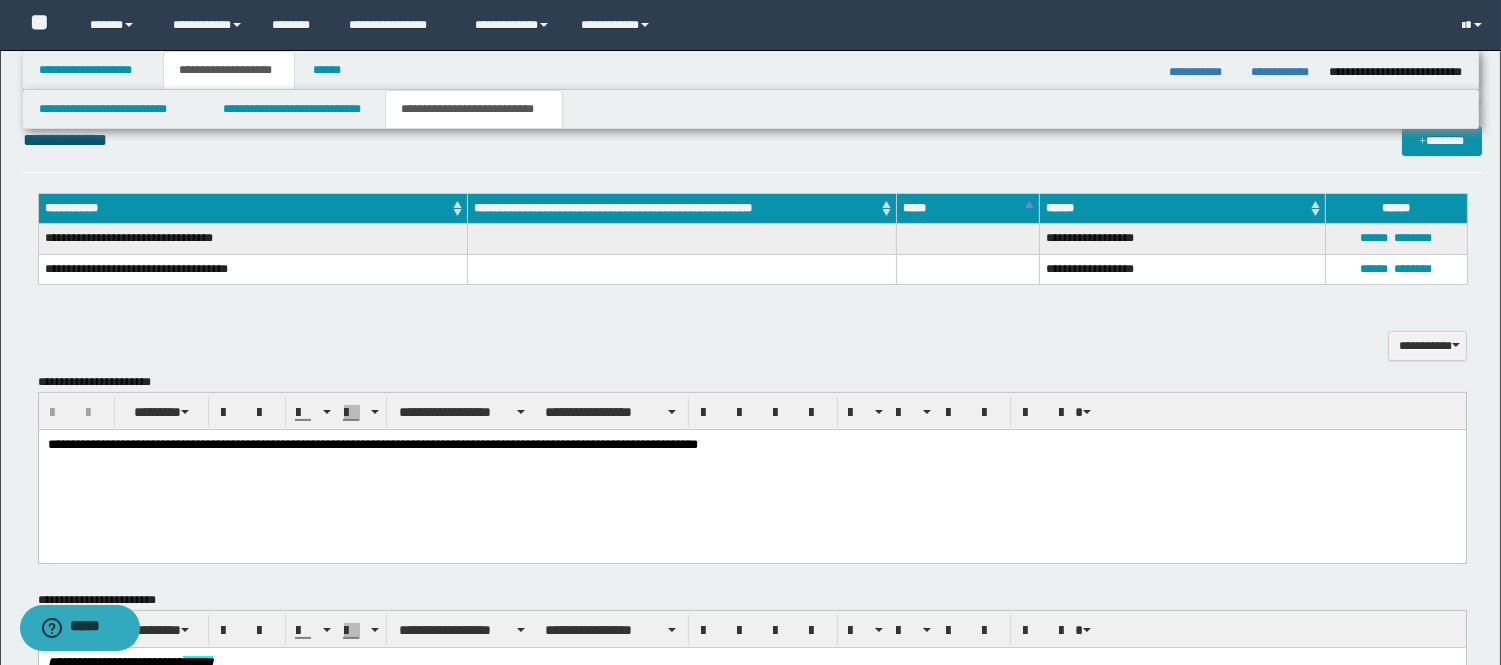 type 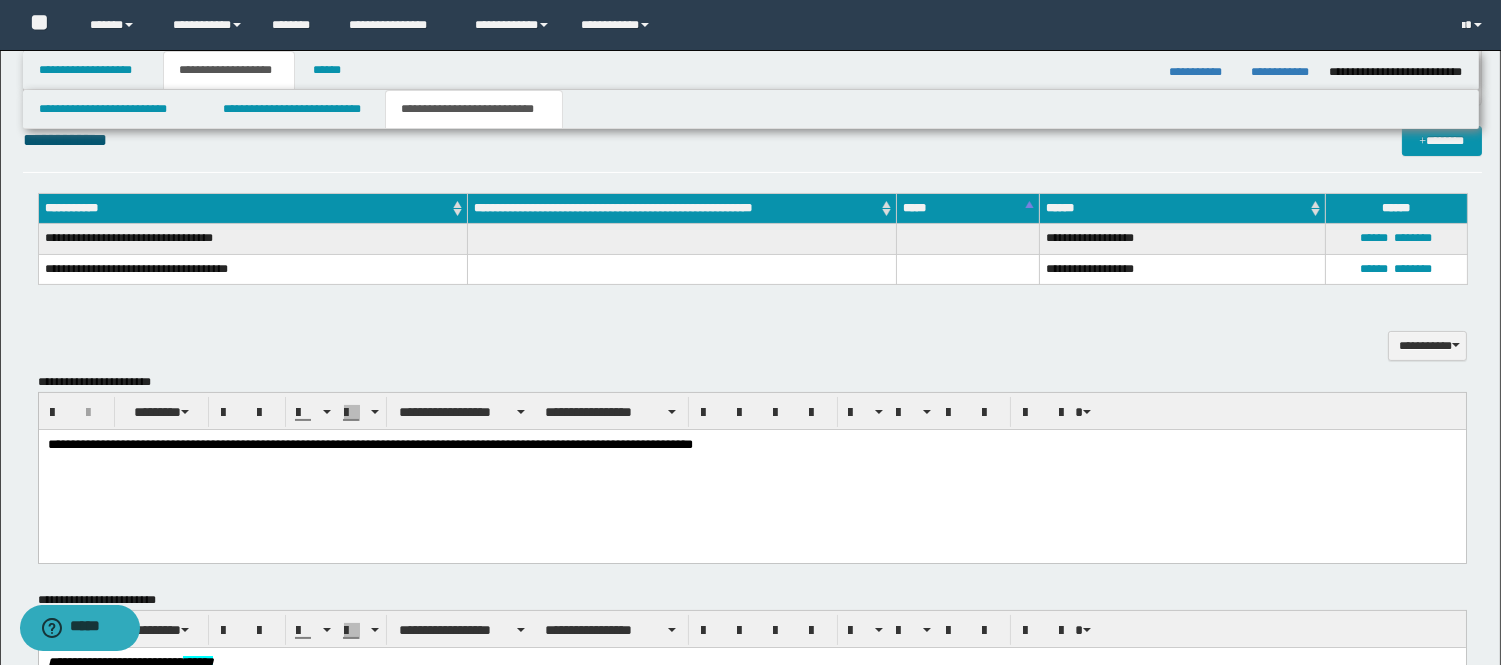 drag, startPoint x: 69, startPoint y: 478, endPoint x: 68, endPoint y: 536, distance: 58.00862 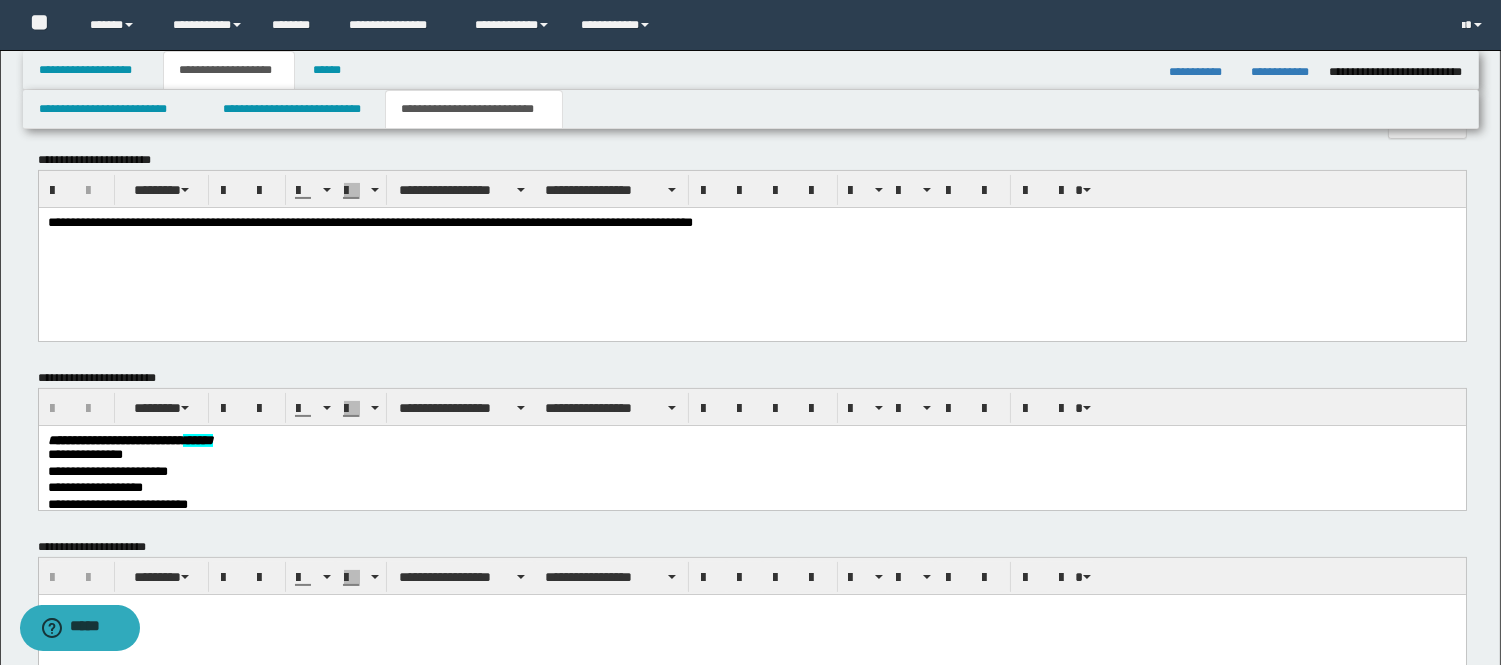 scroll, scrollTop: 898, scrollLeft: 0, axis: vertical 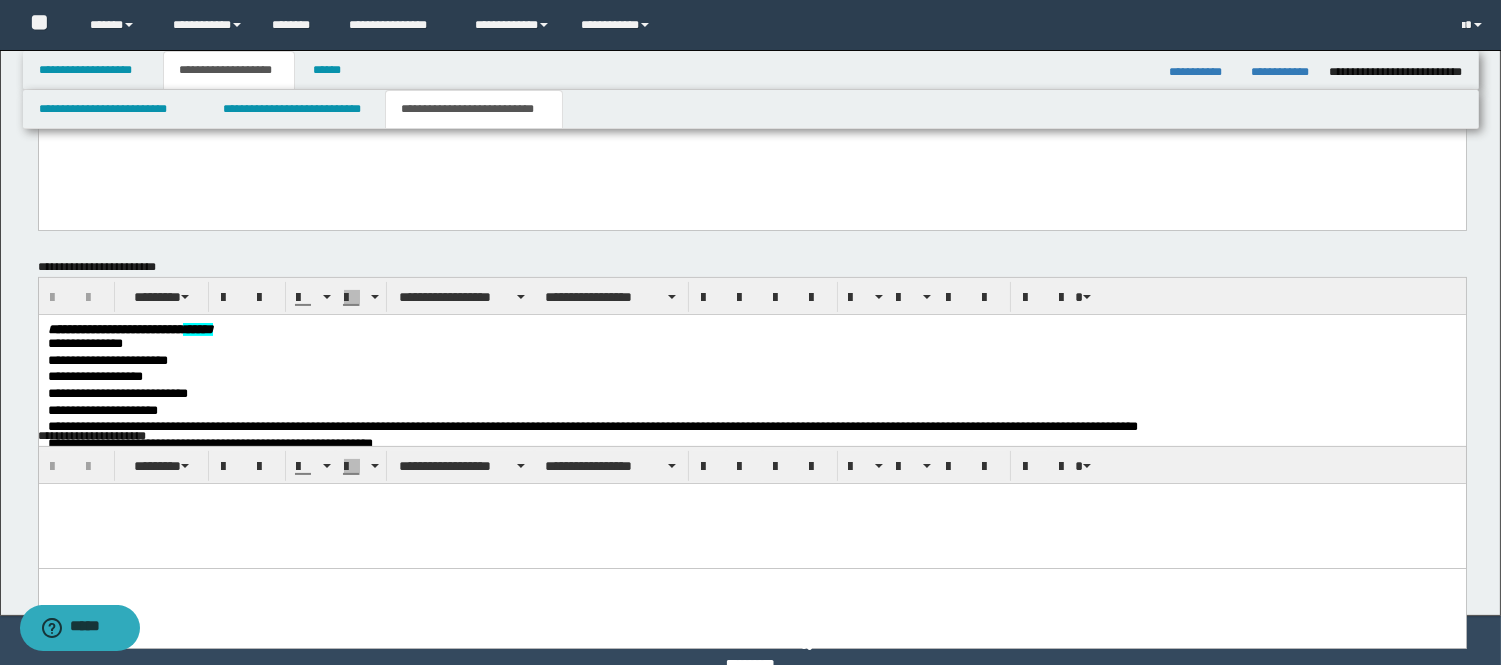 click on "**********" at bounding box center (751, 361) 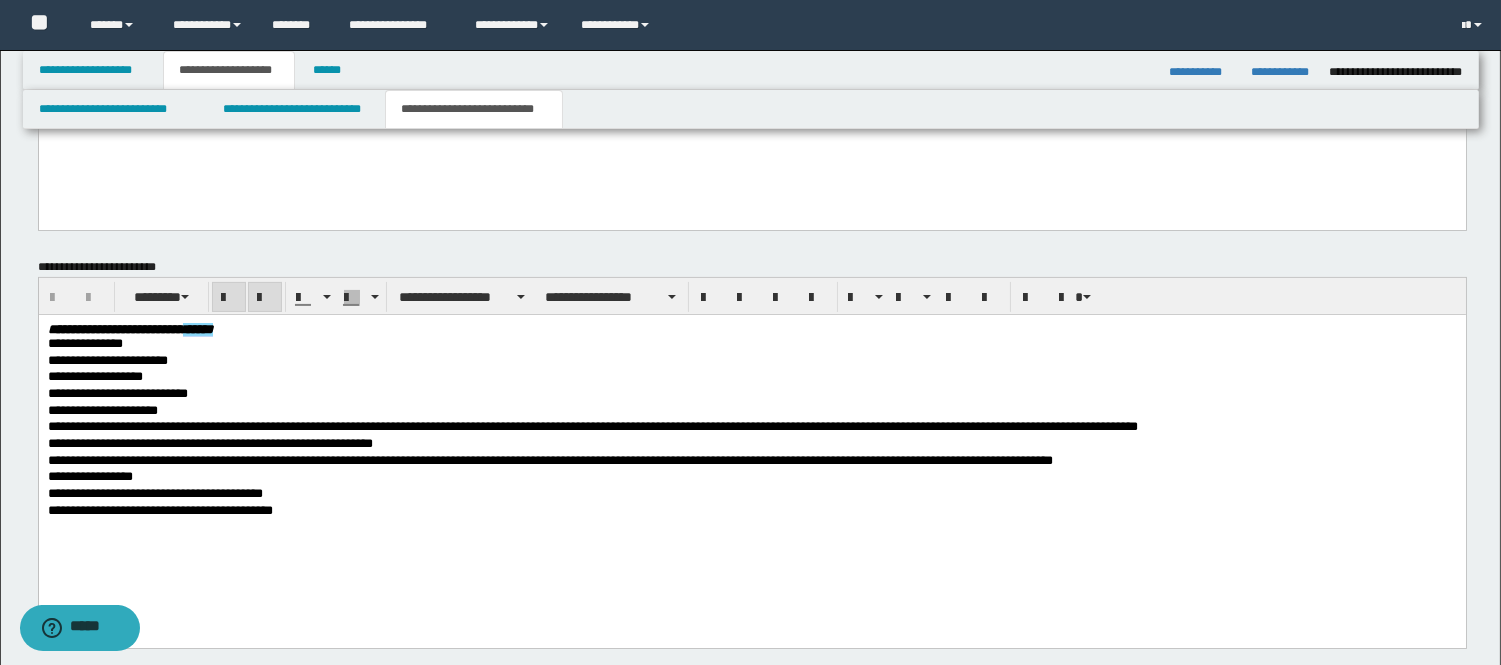 drag, startPoint x: 282, startPoint y: 323, endPoint x: 234, endPoint y: 336, distance: 49.729267 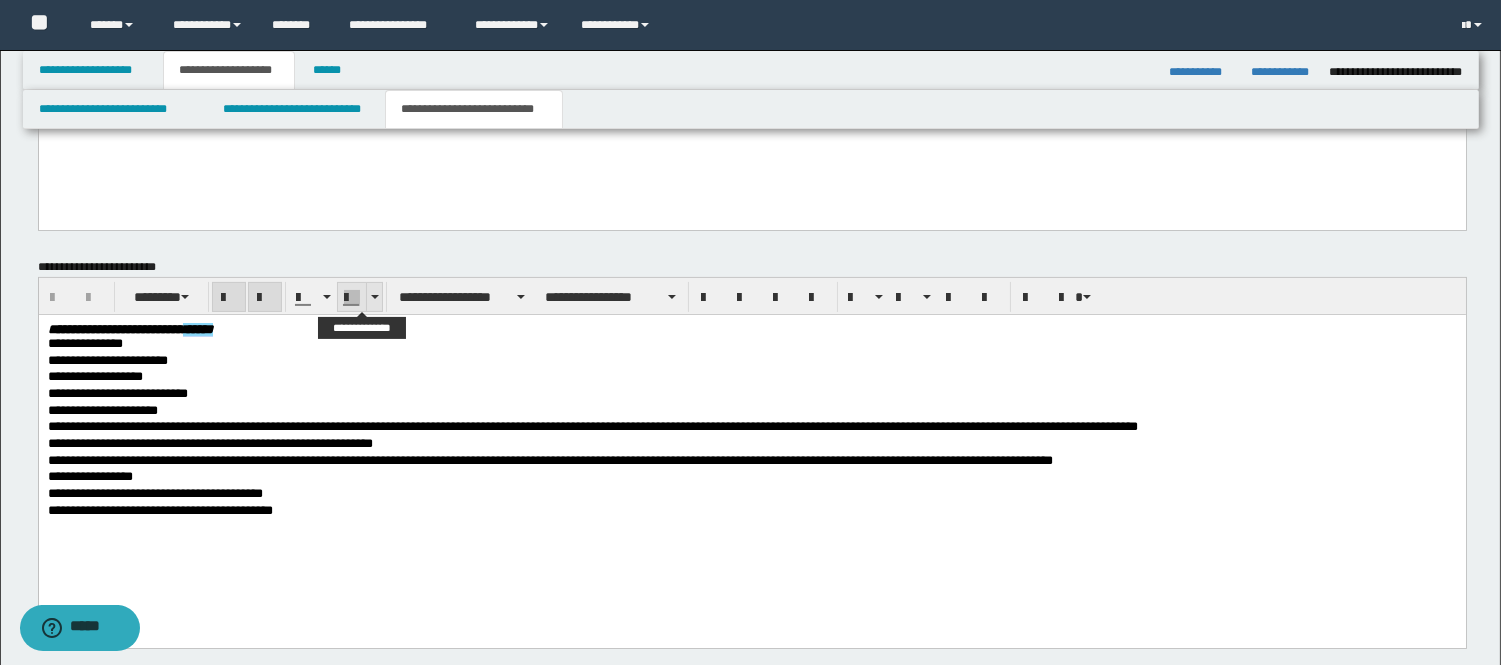click at bounding box center (374, 297) 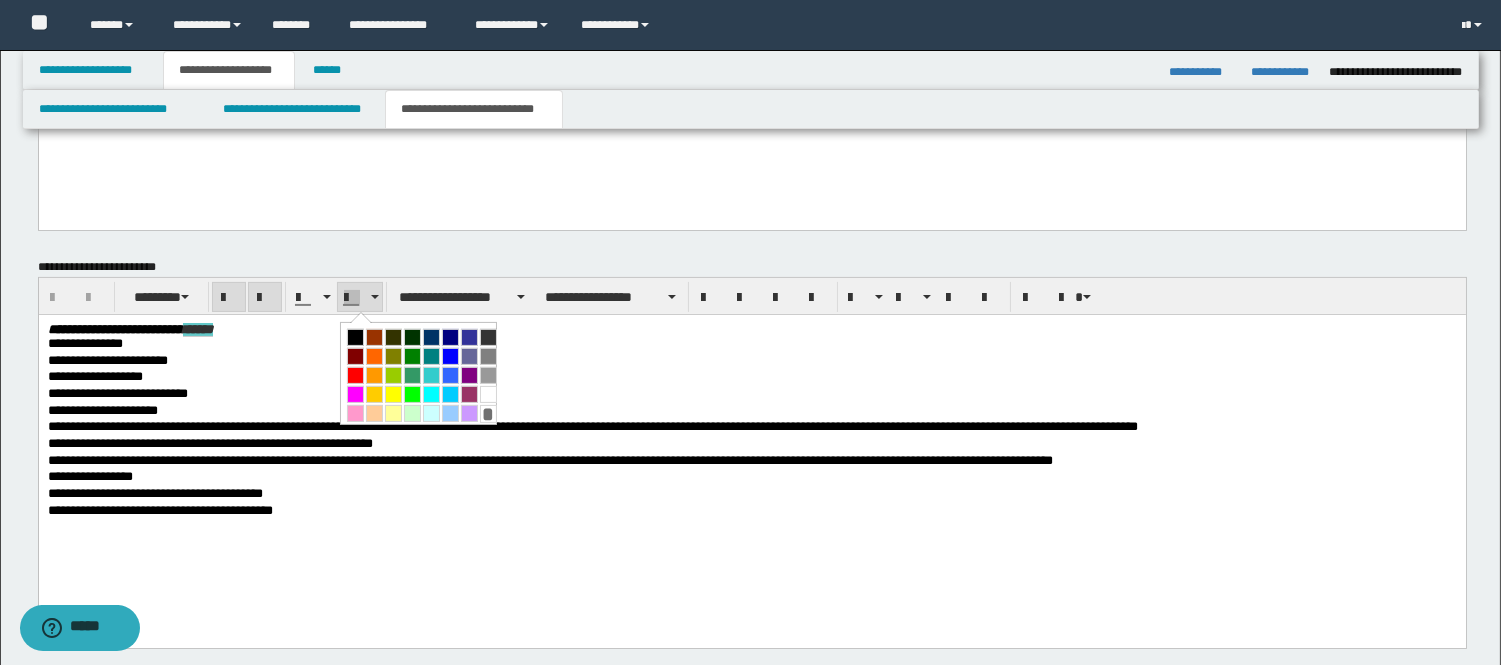 click at bounding box center [488, 394] 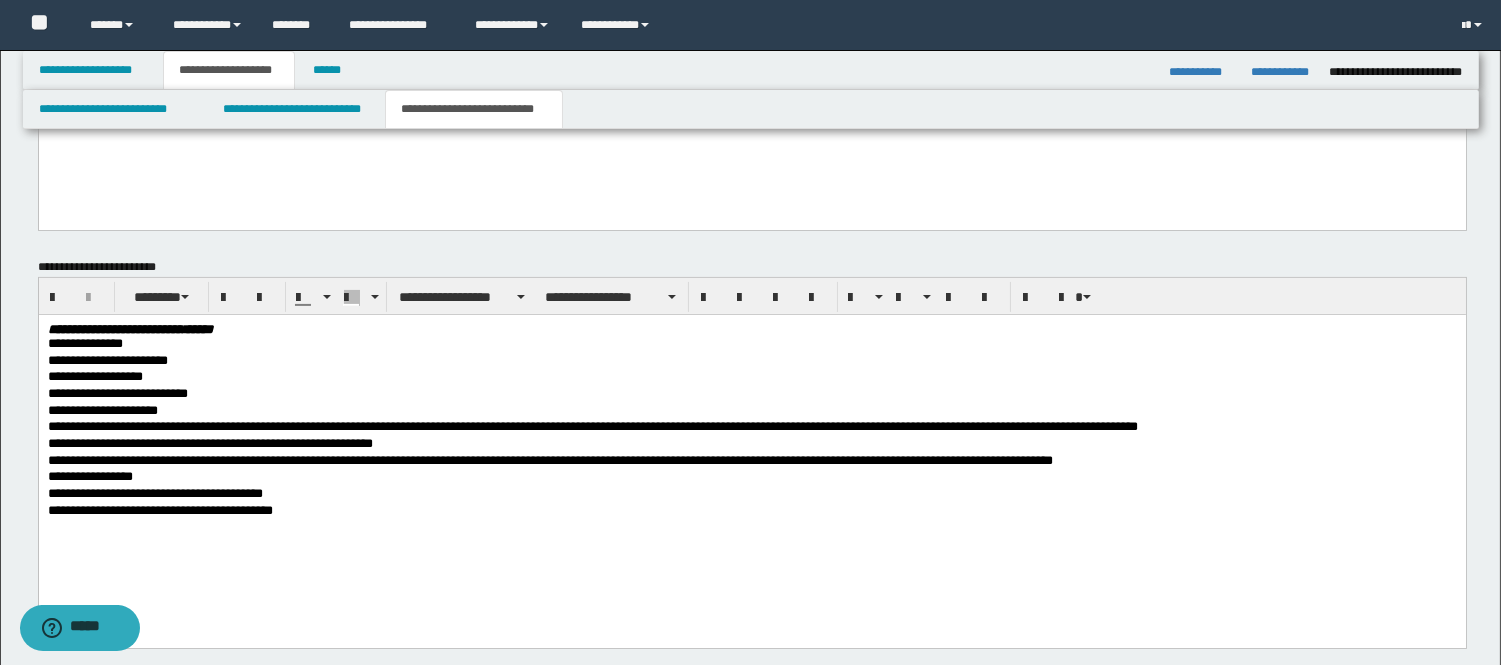 click at bounding box center (751, 527) 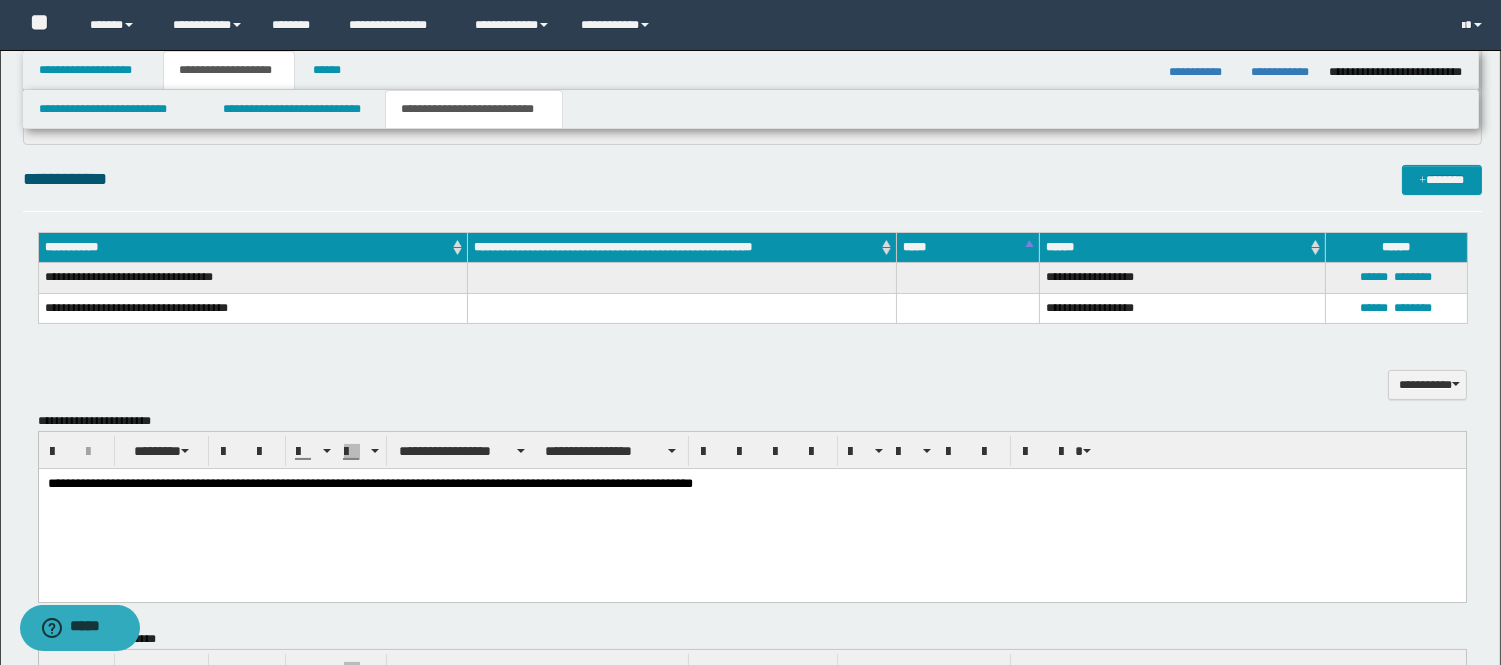 scroll, scrollTop: 565, scrollLeft: 0, axis: vertical 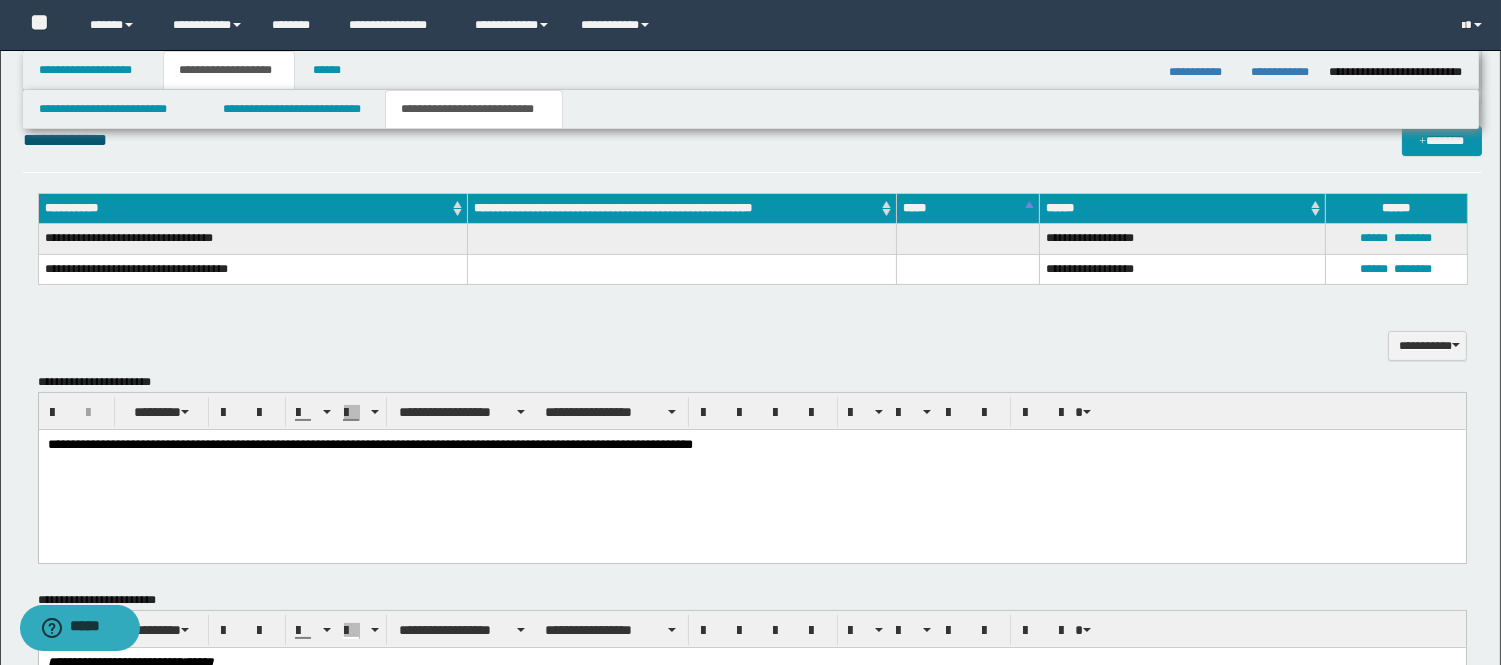 click on "**********" at bounding box center (751, 470) 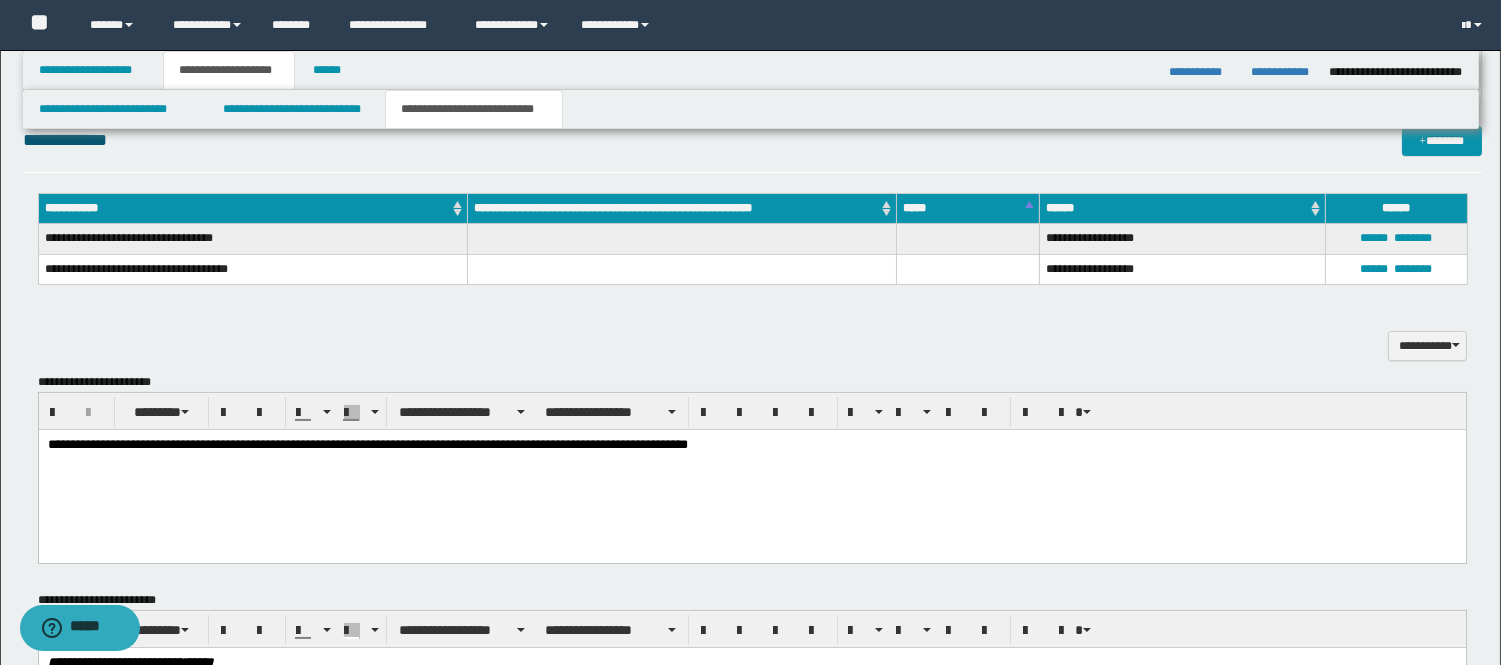 click on "**********" at bounding box center (751, 445) 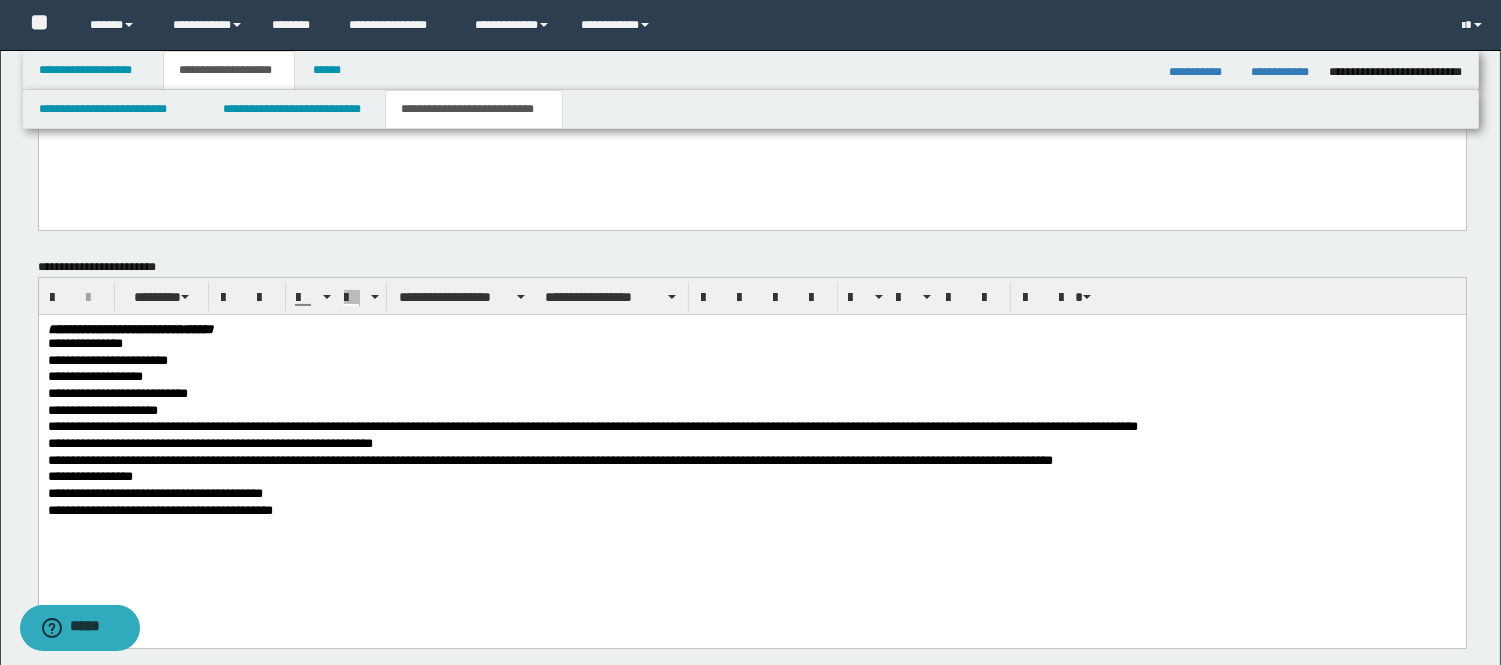 scroll, scrollTop: 1175, scrollLeft: 0, axis: vertical 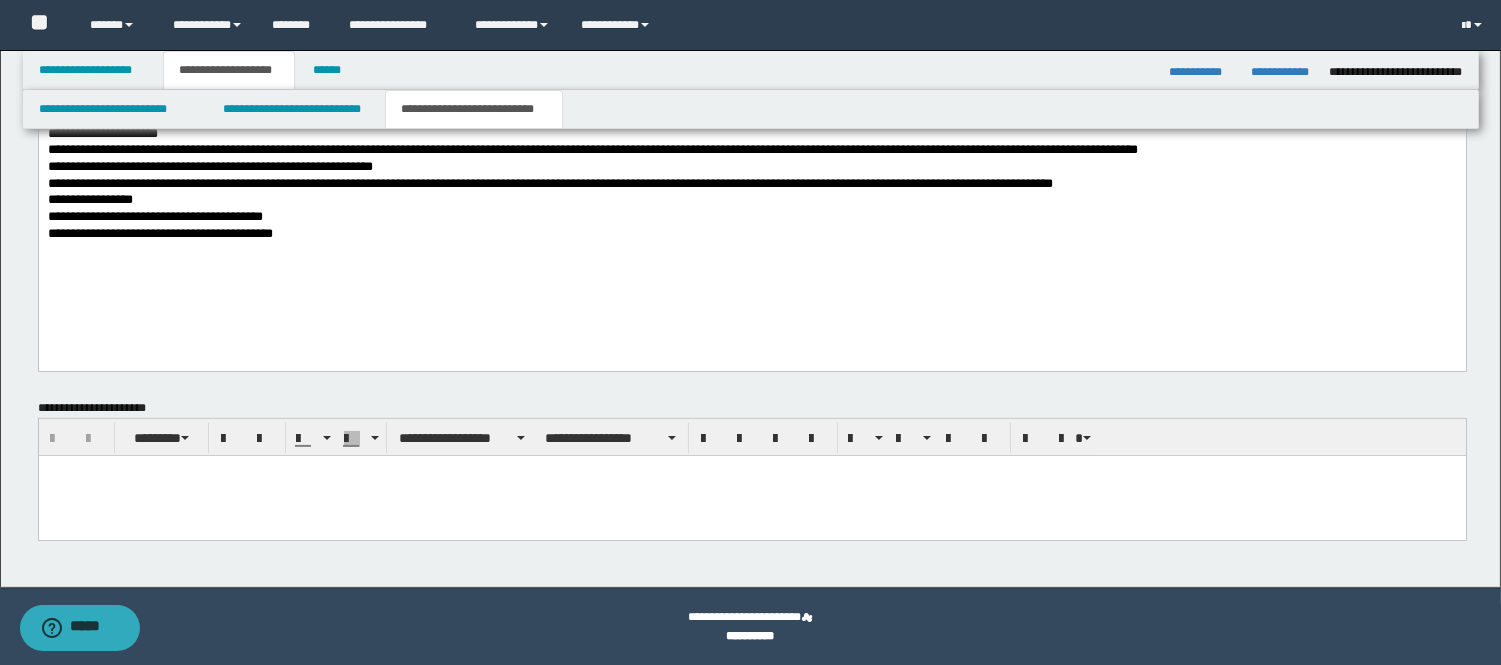 click at bounding box center [751, 496] 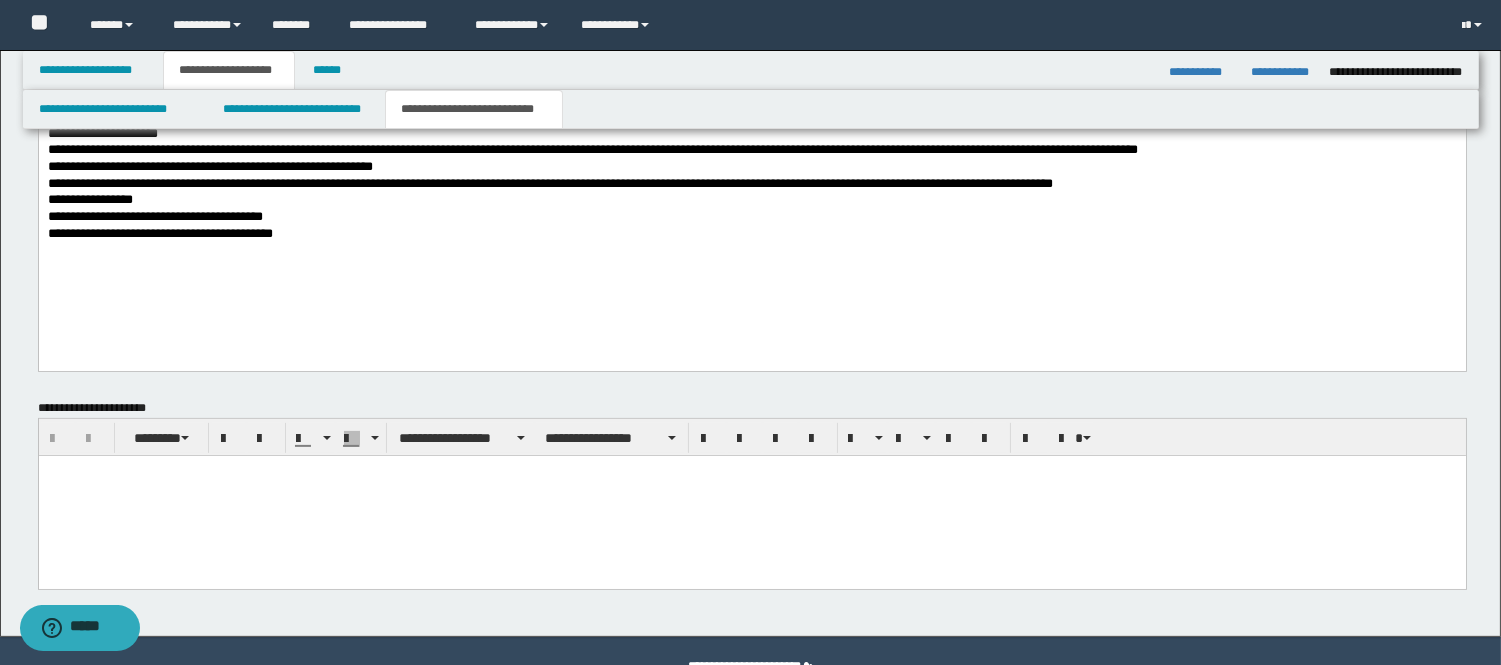 click at bounding box center (751, 496) 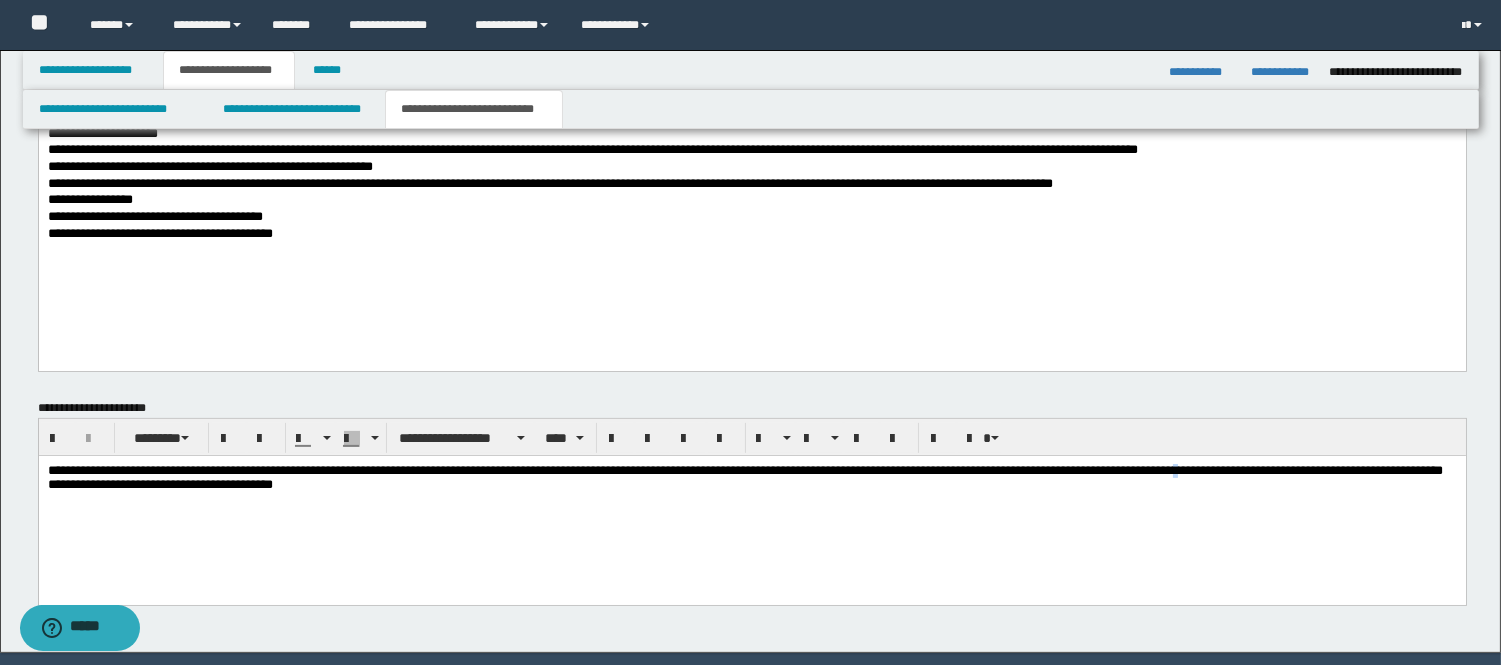 drag, startPoint x: 55, startPoint y: 517, endPoint x: 41, endPoint y: 575, distance: 59.665737 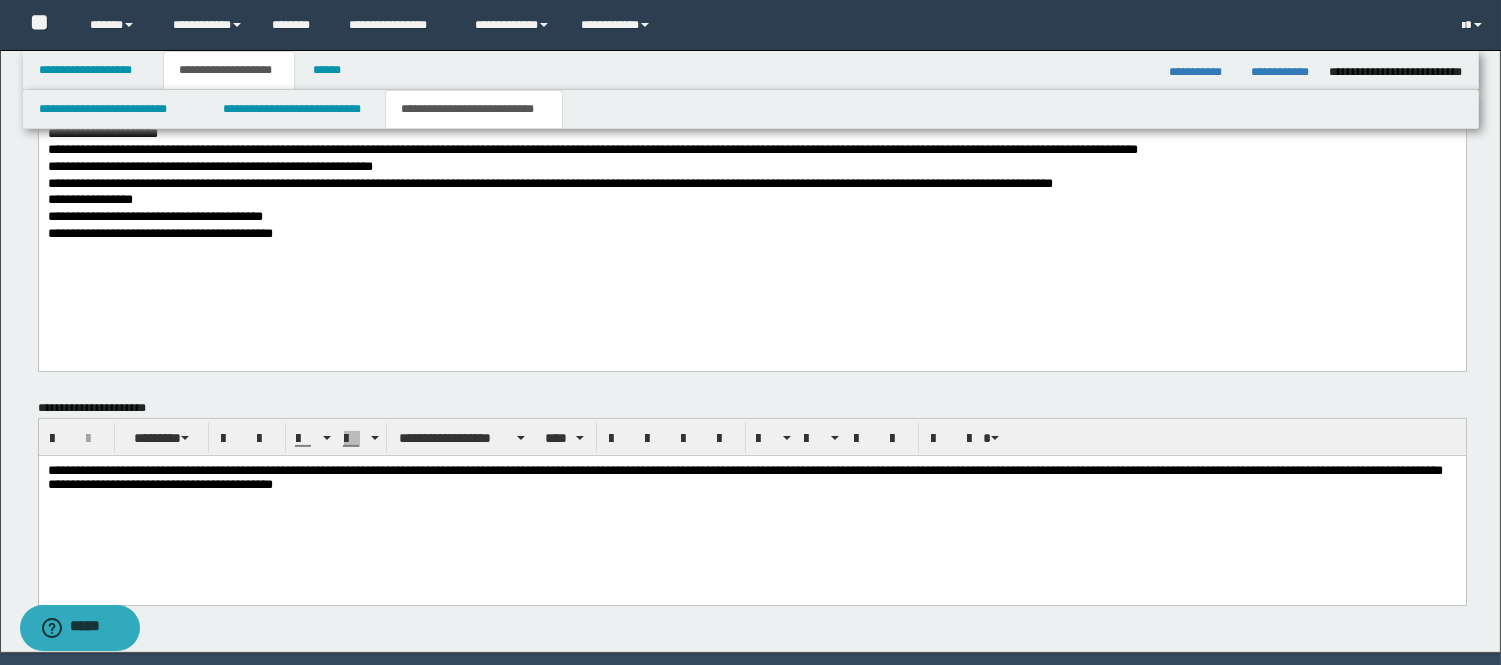 click on "**********" at bounding box center [751, 503] 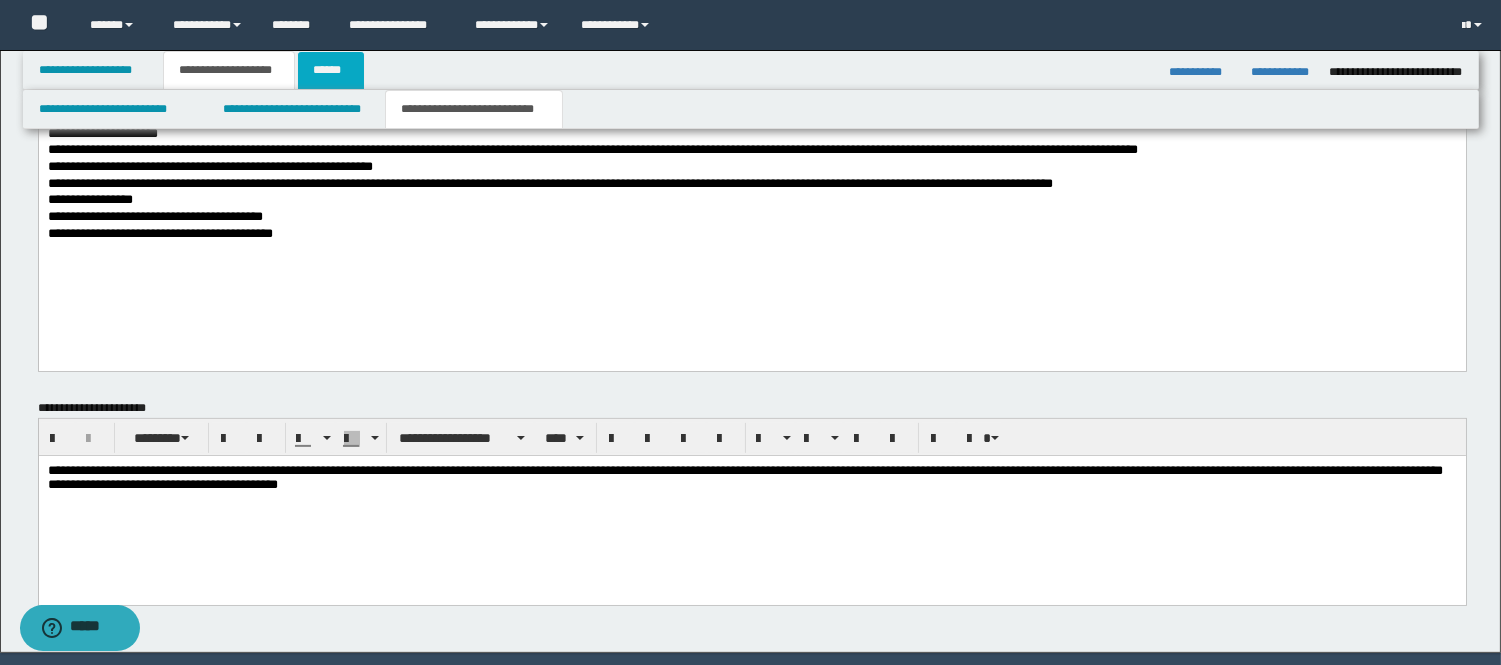 click on "******" at bounding box center (331, 70) 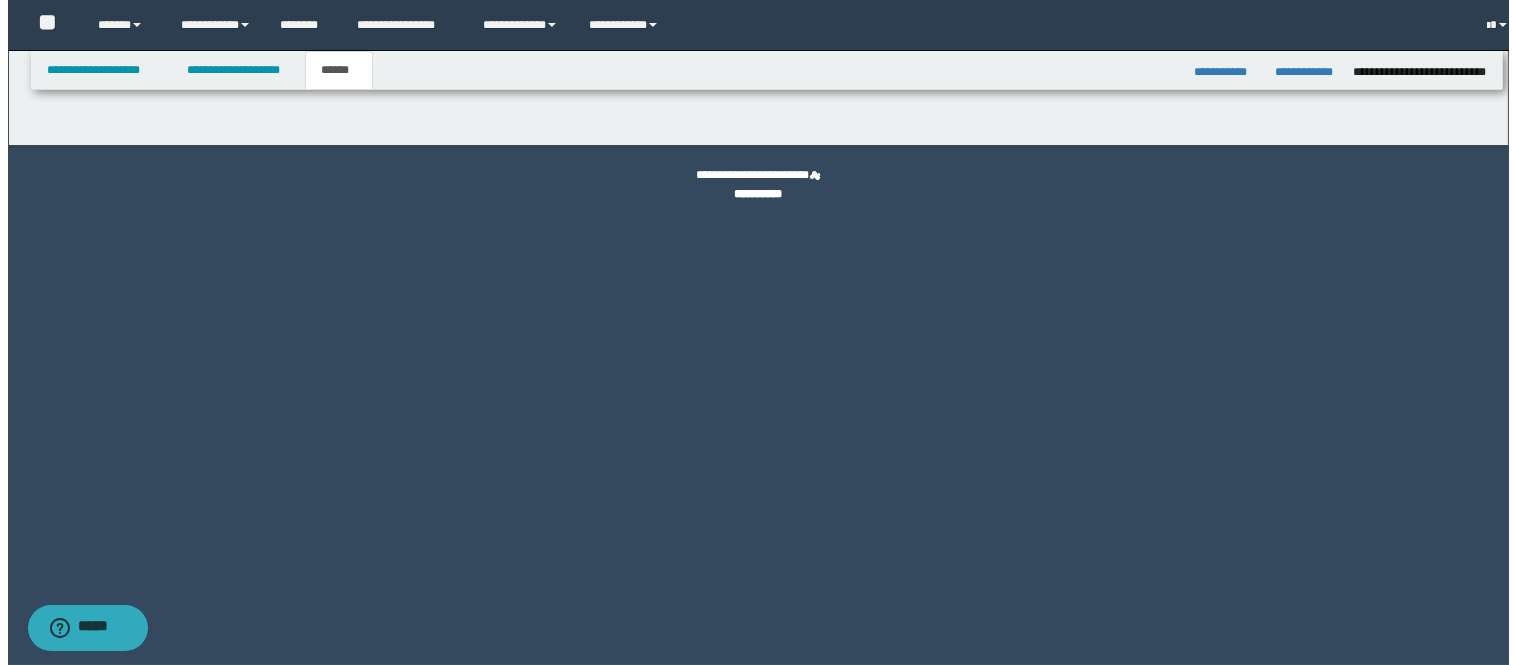 scroll, scrollTop: 0, scrollLeft: 0, axis: both 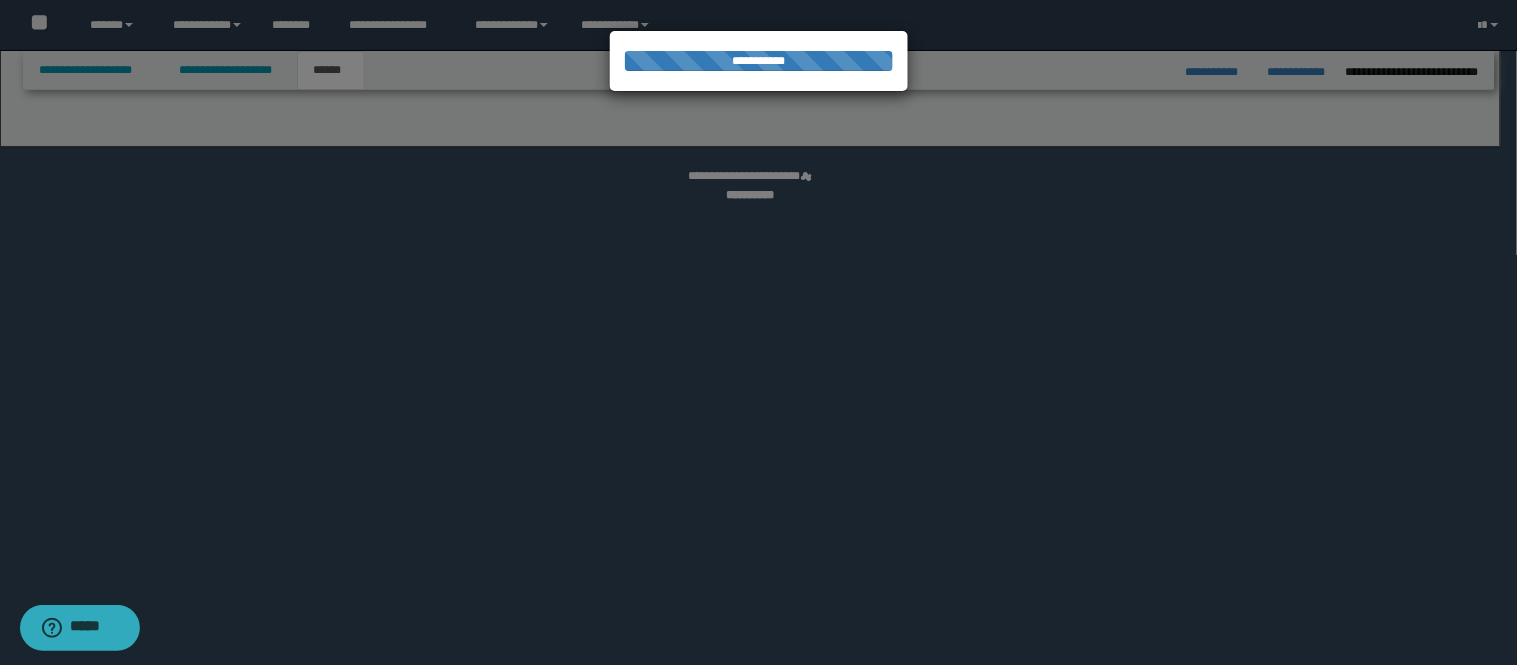 select on "*" 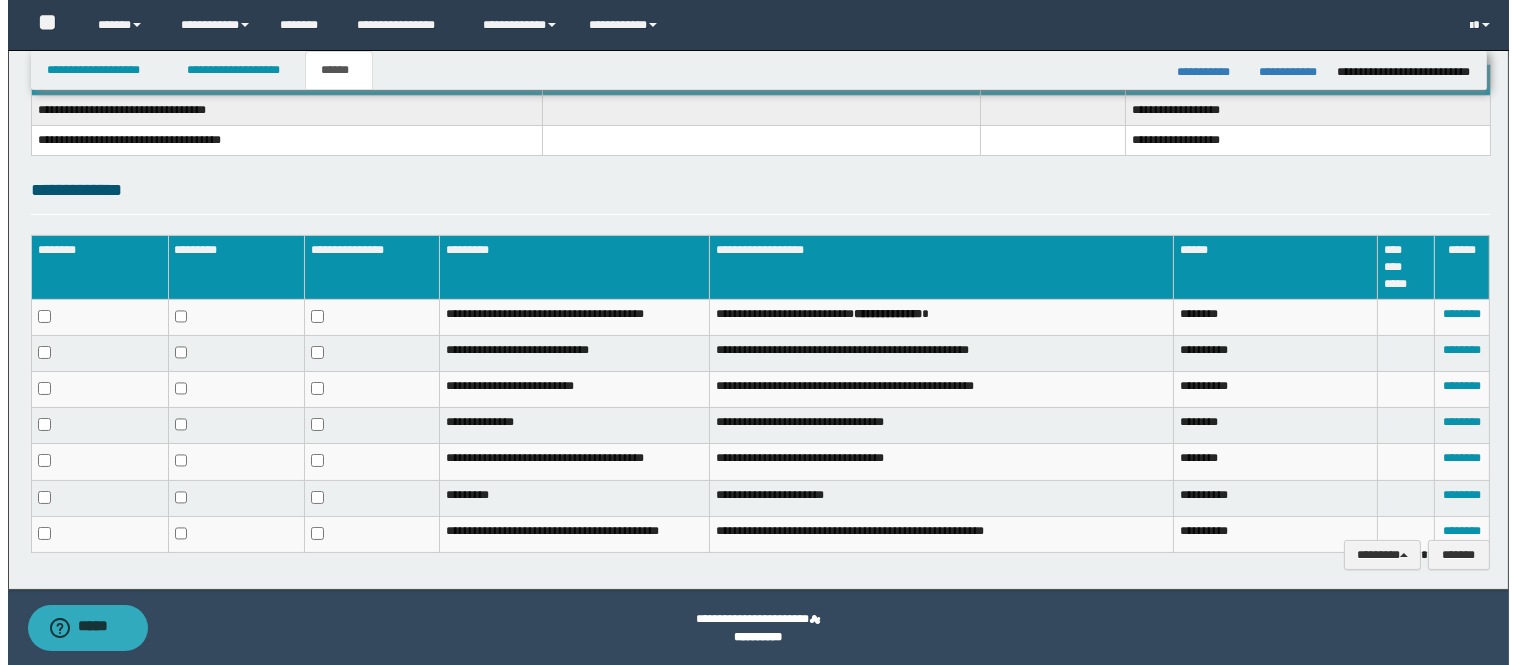 scroll, scrollTop: 347, scrollLeft: 0, axis: vertical 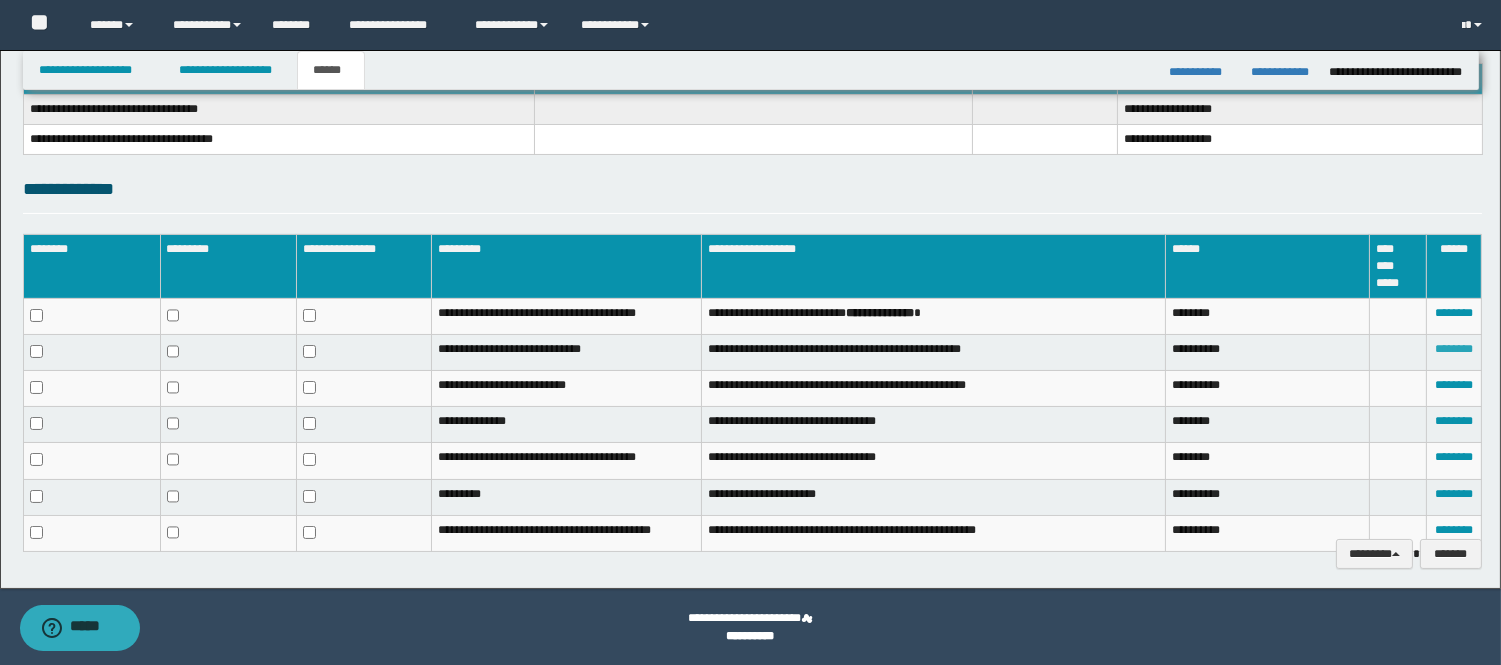 click on "********" at bounding box center [1454, 349] 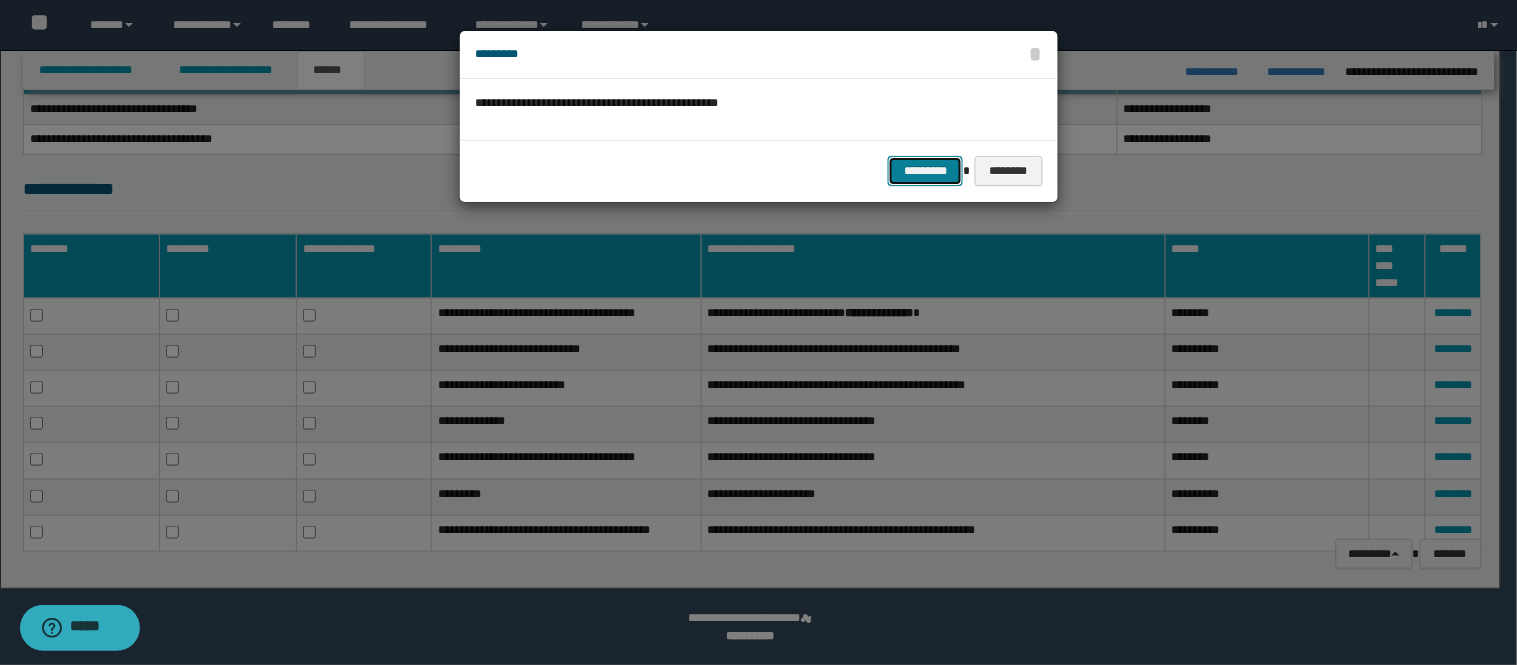 click on "*********" at bounding box center (925, 171) 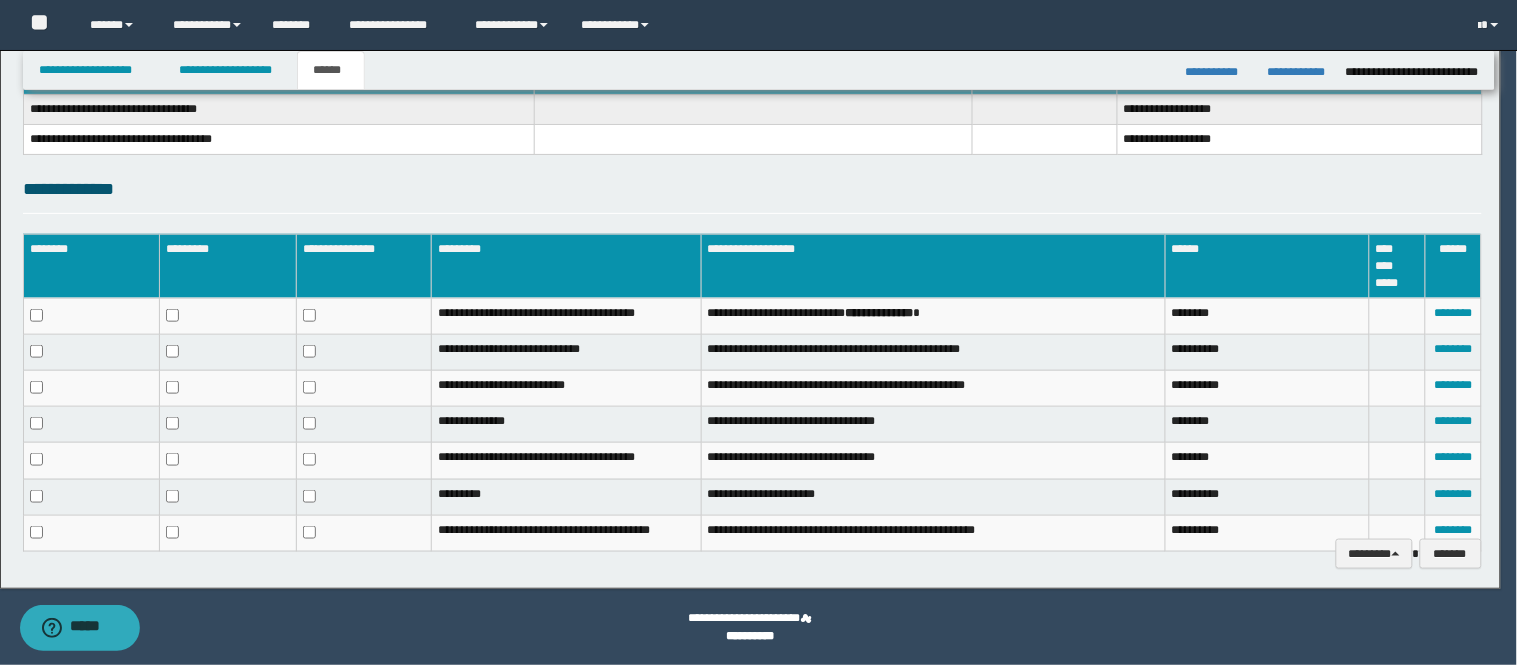 scroll, scrollTop: 332, scrollLeft: 0, axis: vertical 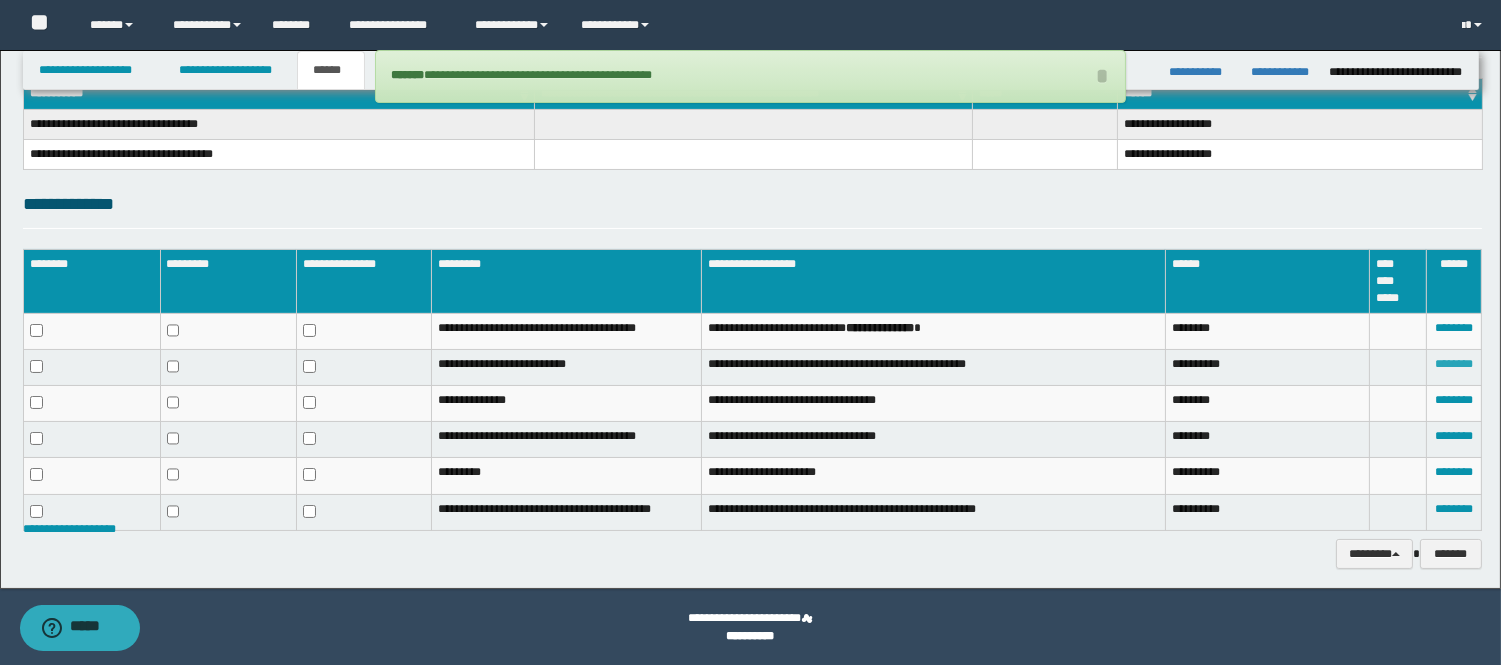 click on "********" at bounding box center [1454, 364] 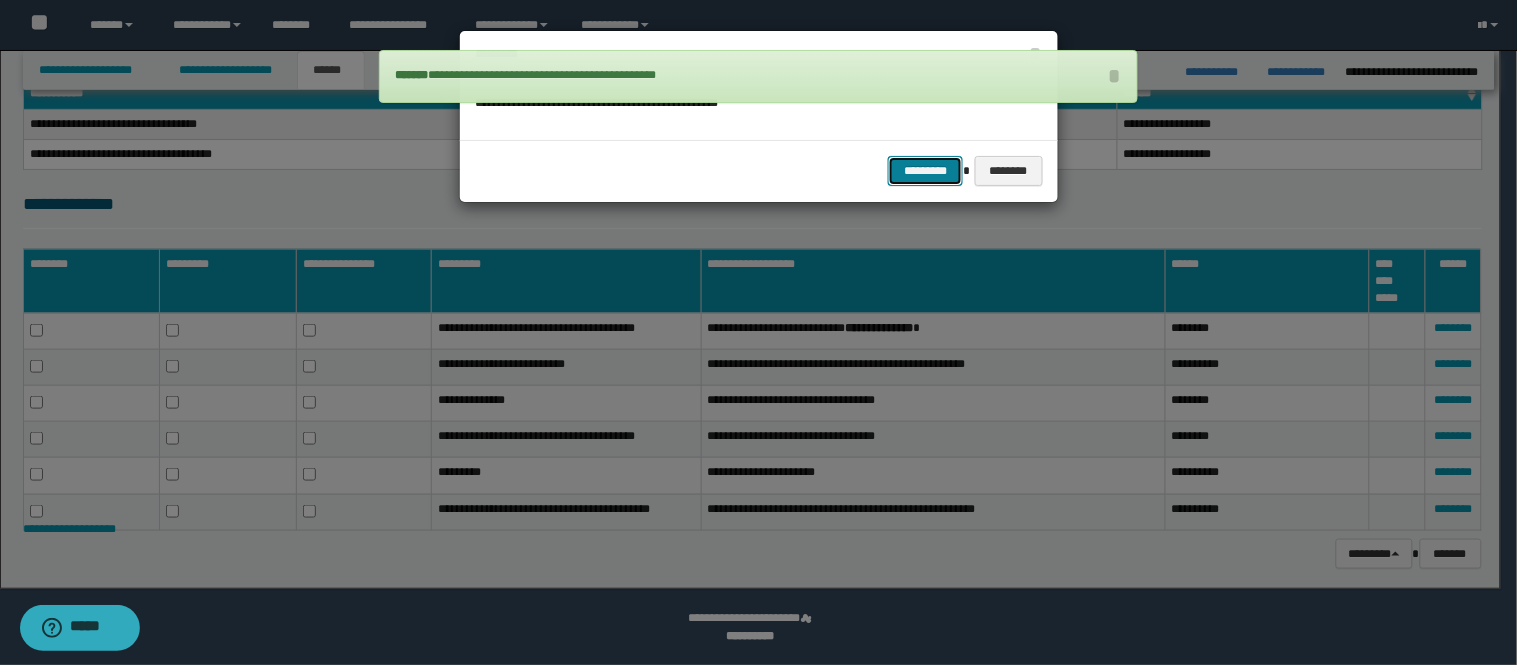click on "*********" at bounding box center (925, 171) 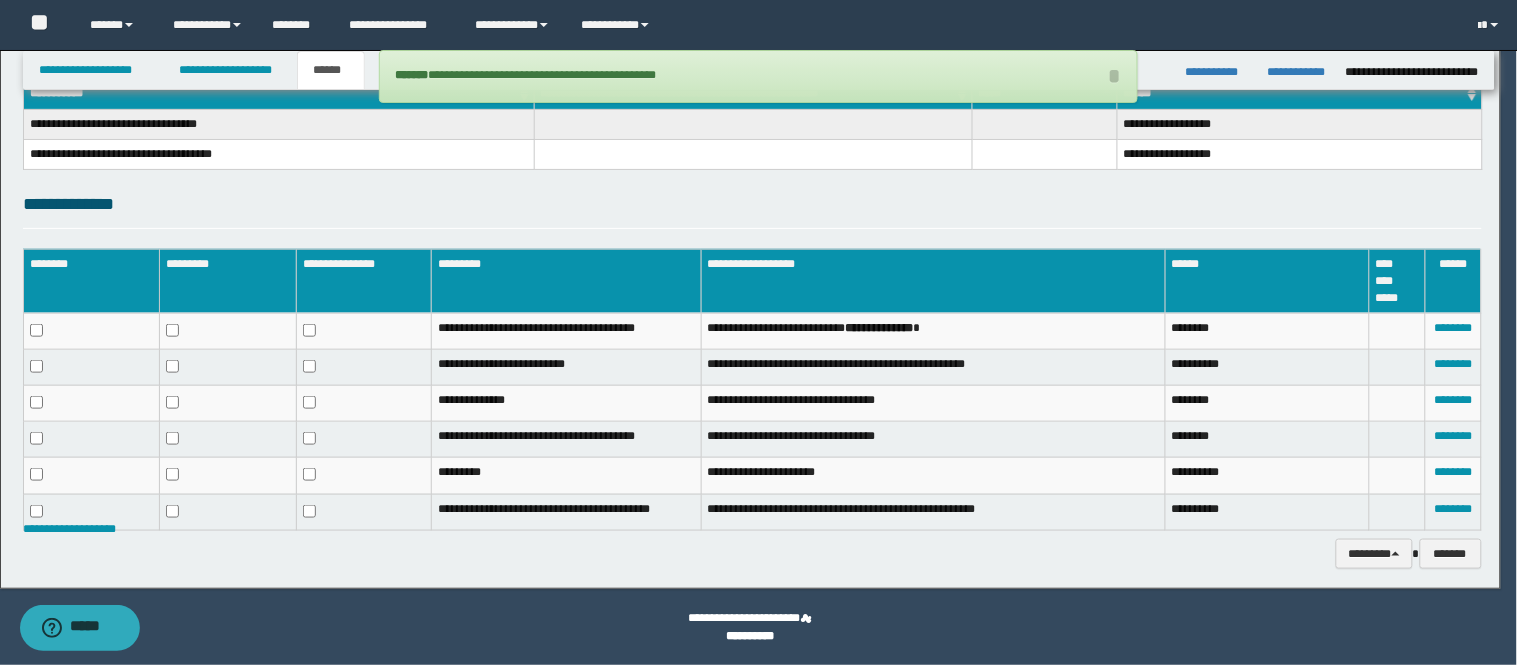 scroll, scrollTop: 298, scrollLeft: 0, axis: vertical 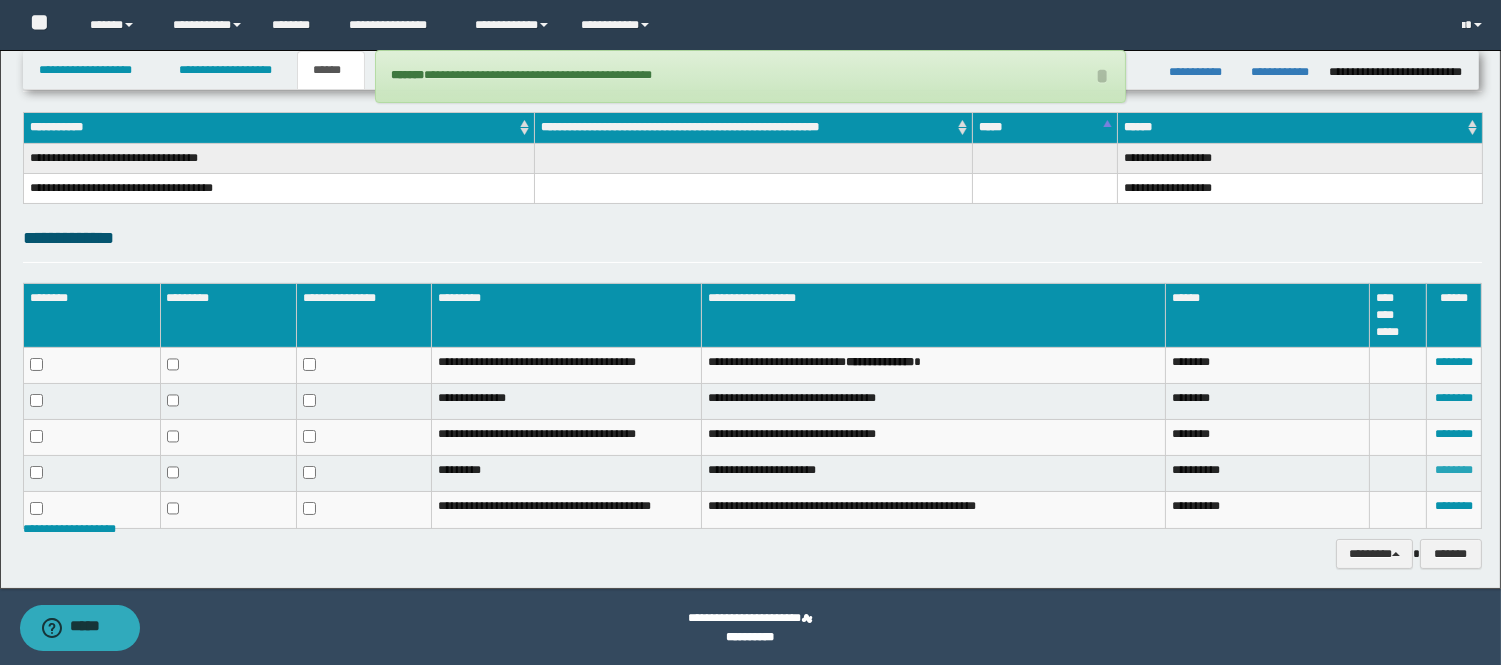 click on "********" at bounding box center (1454, 470) 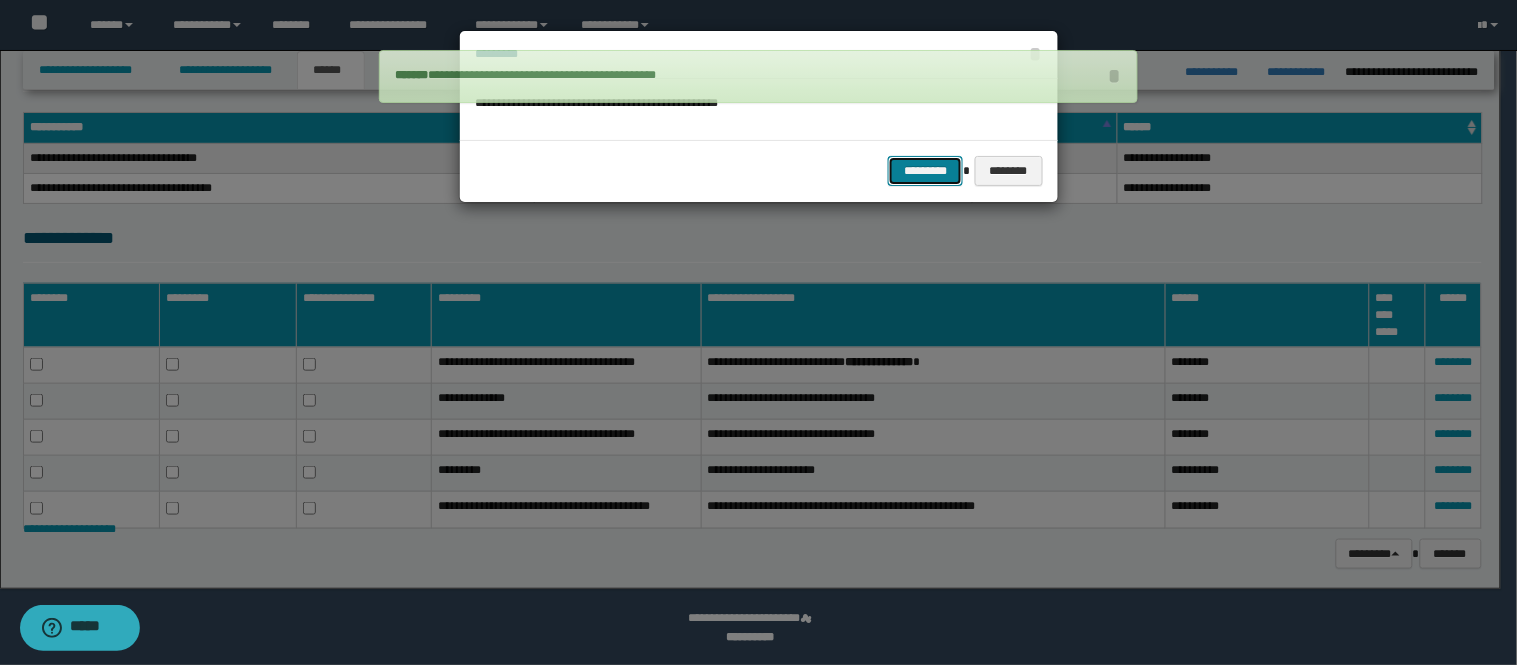 click on "*********" at bounding box center [925, 171] 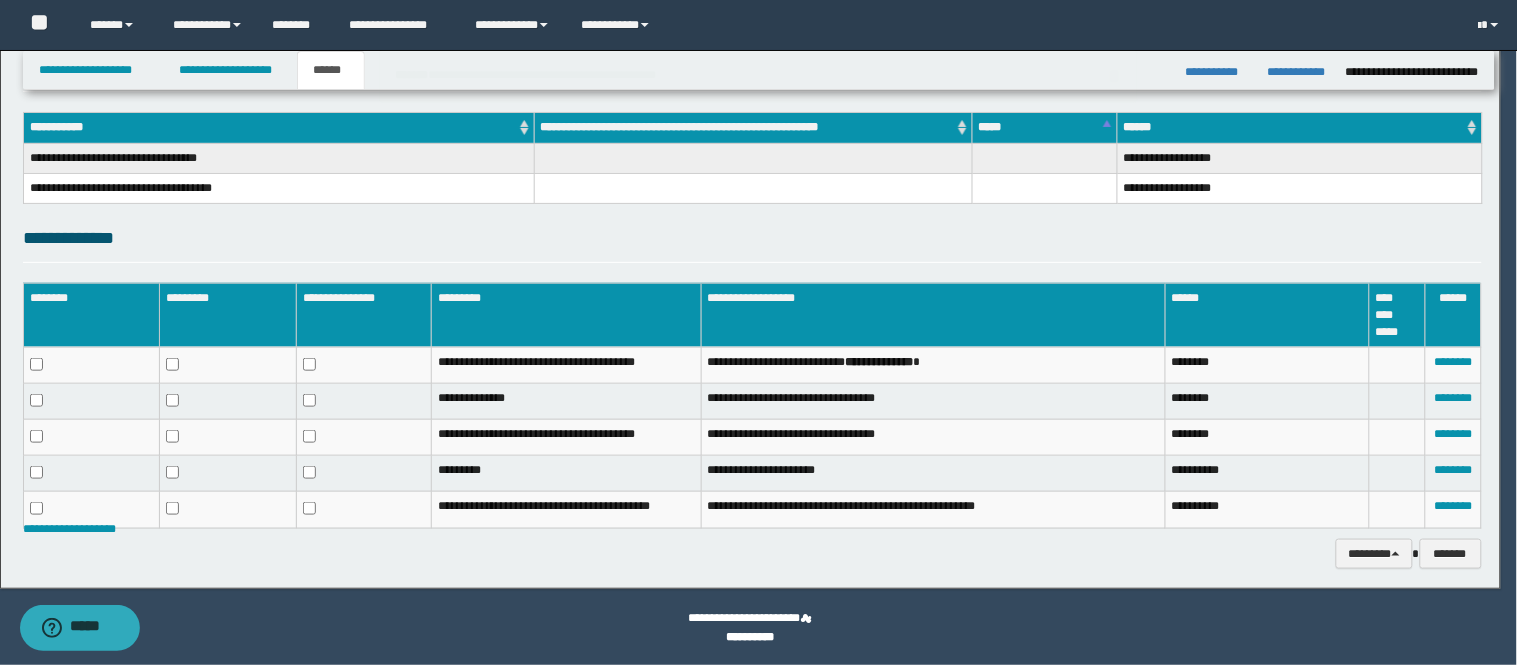 scroll, scrollTop: 264, scrollLeft: 0, axis: vertical 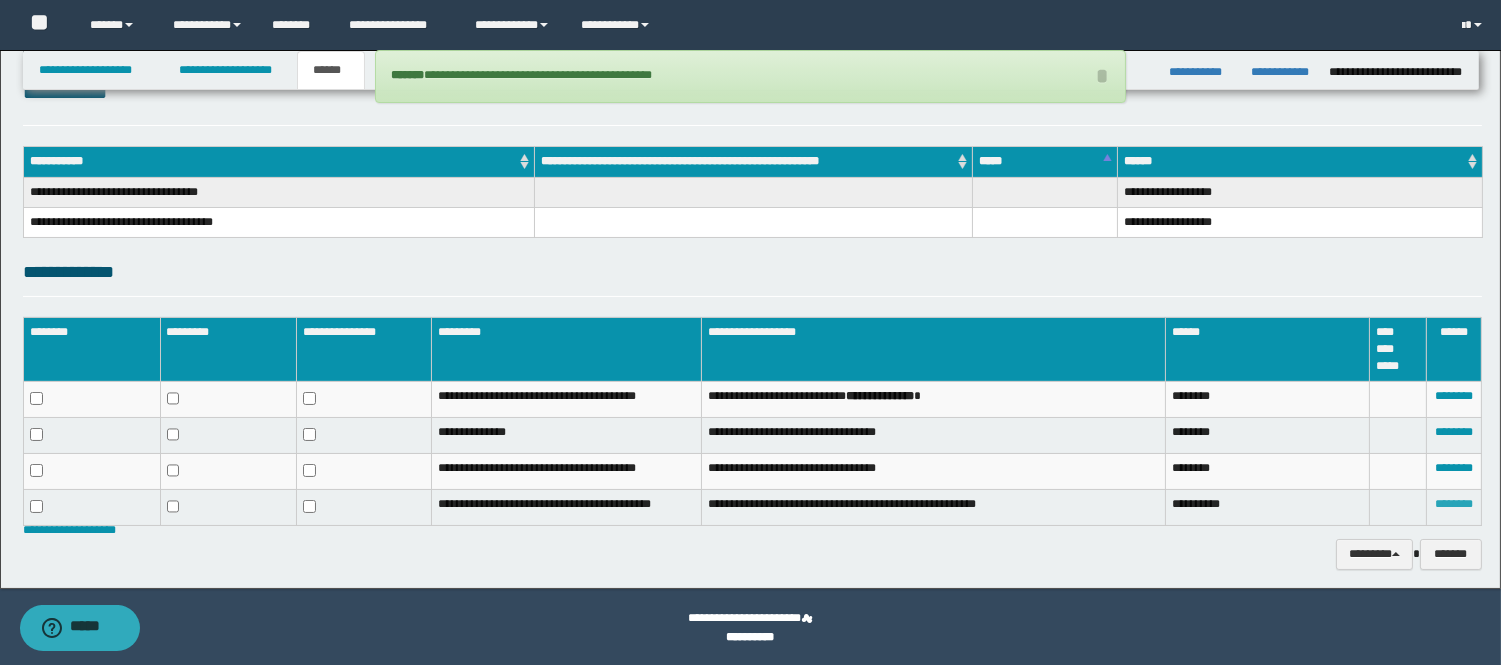 click on "********" at bounding box center (1454, 504) 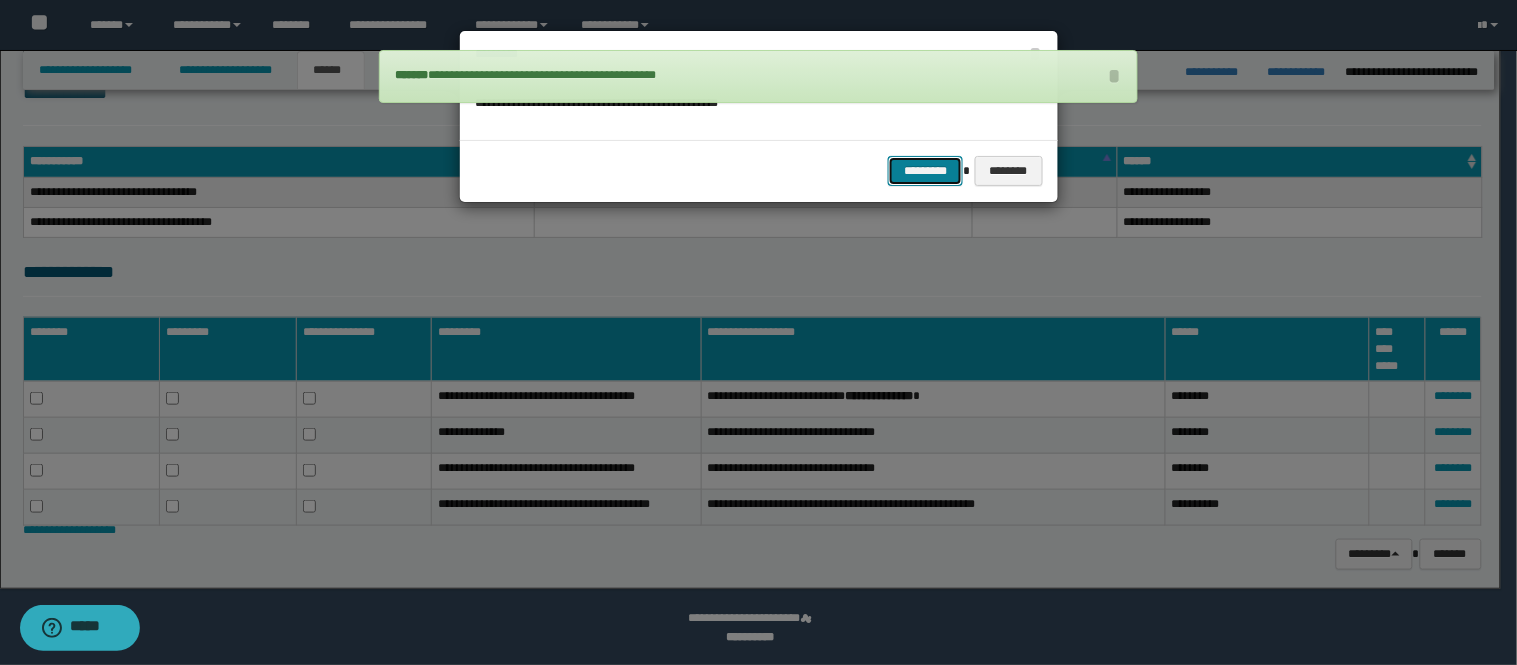 click on "*********" at bounding box center [925, 171] 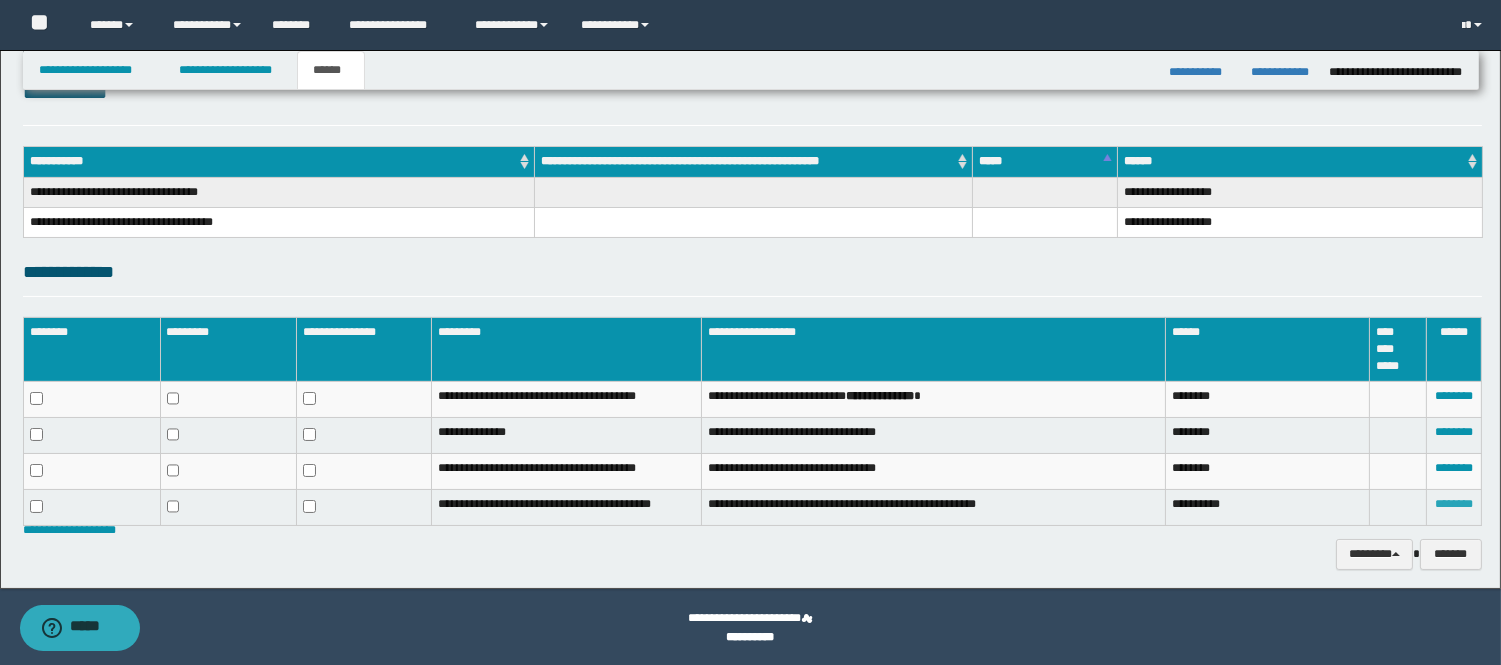 click on "********" at bounding box center (1454, 504) 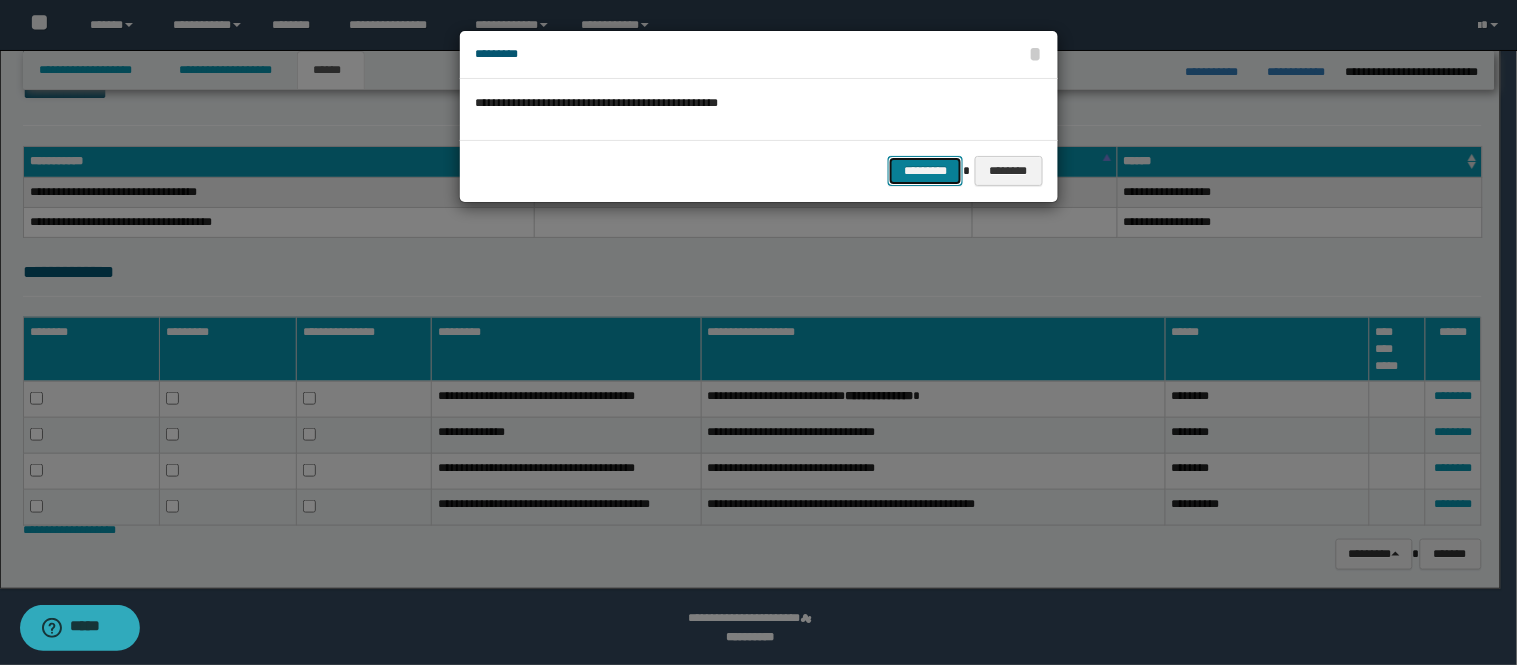 click on "*********" at bounding box center (925, 171) 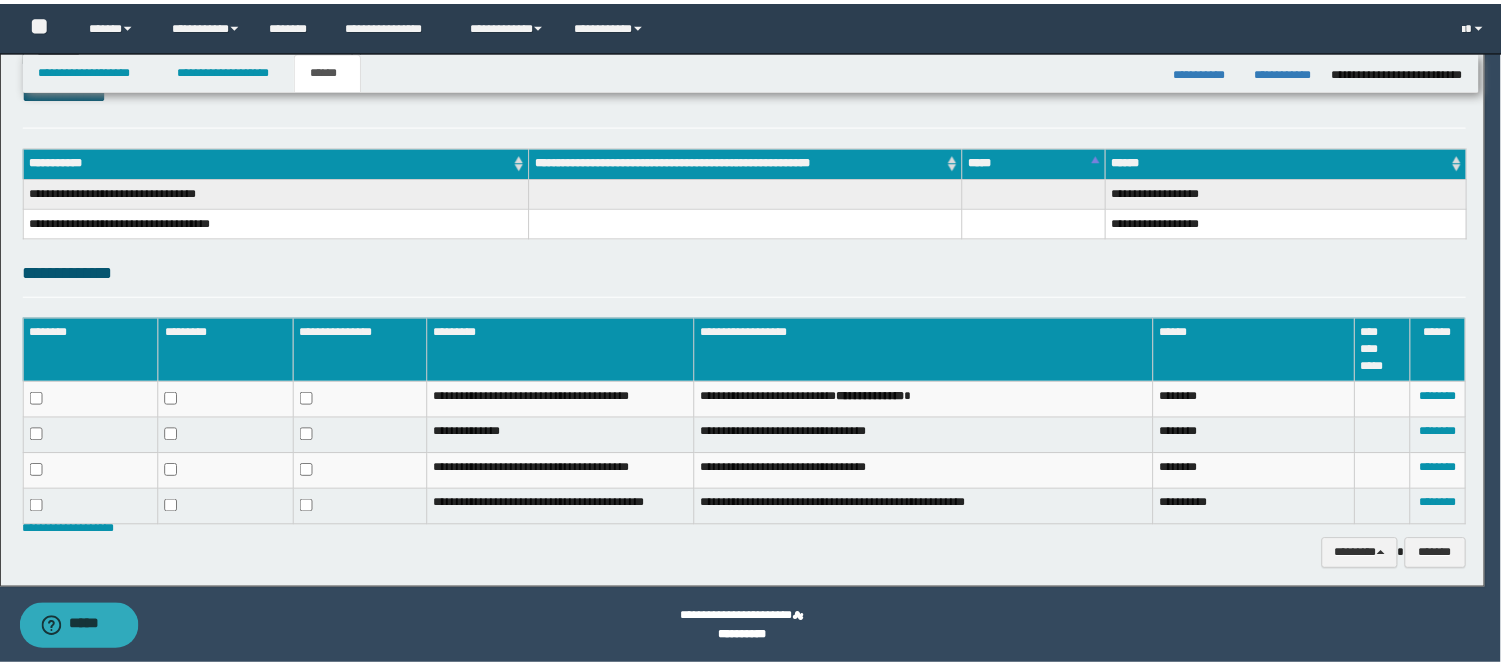 scroll, scrollTop: 231, scrollLeft: 0, axis: vertical 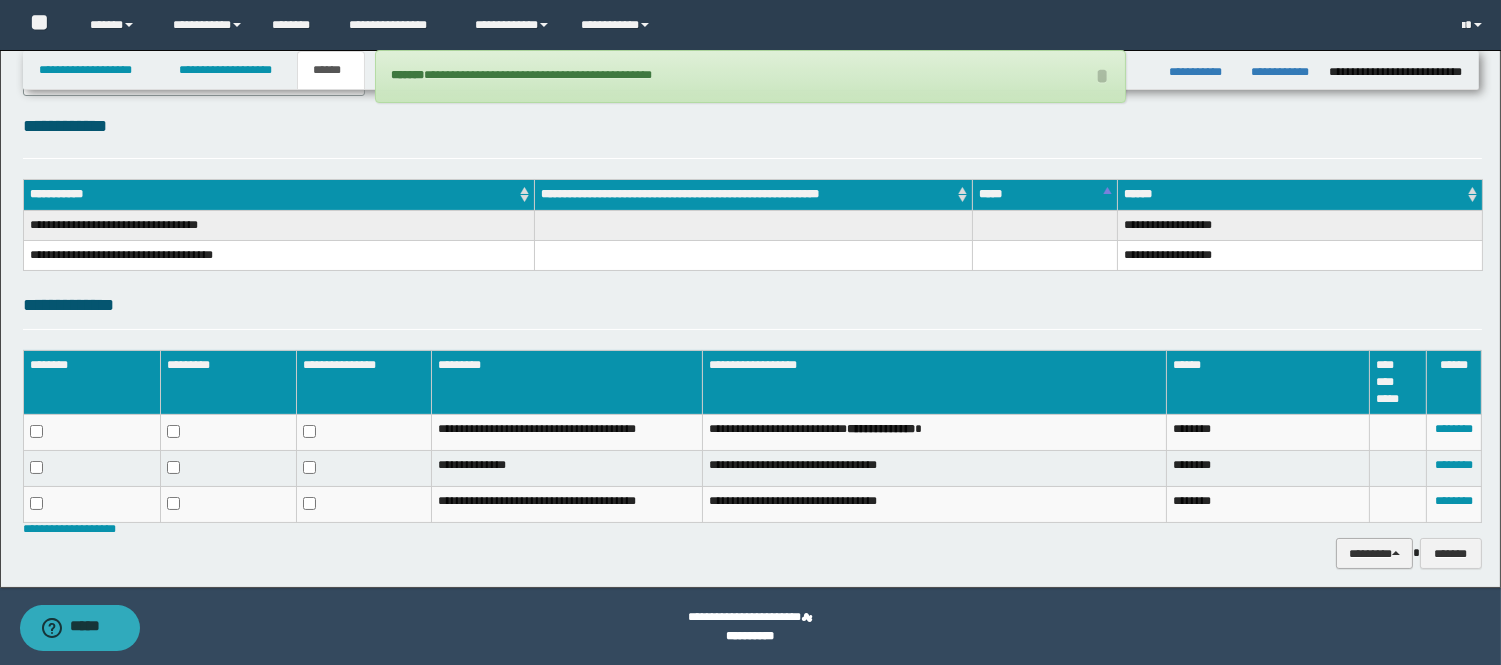 click on "********" at bounding box center [1374, 553] 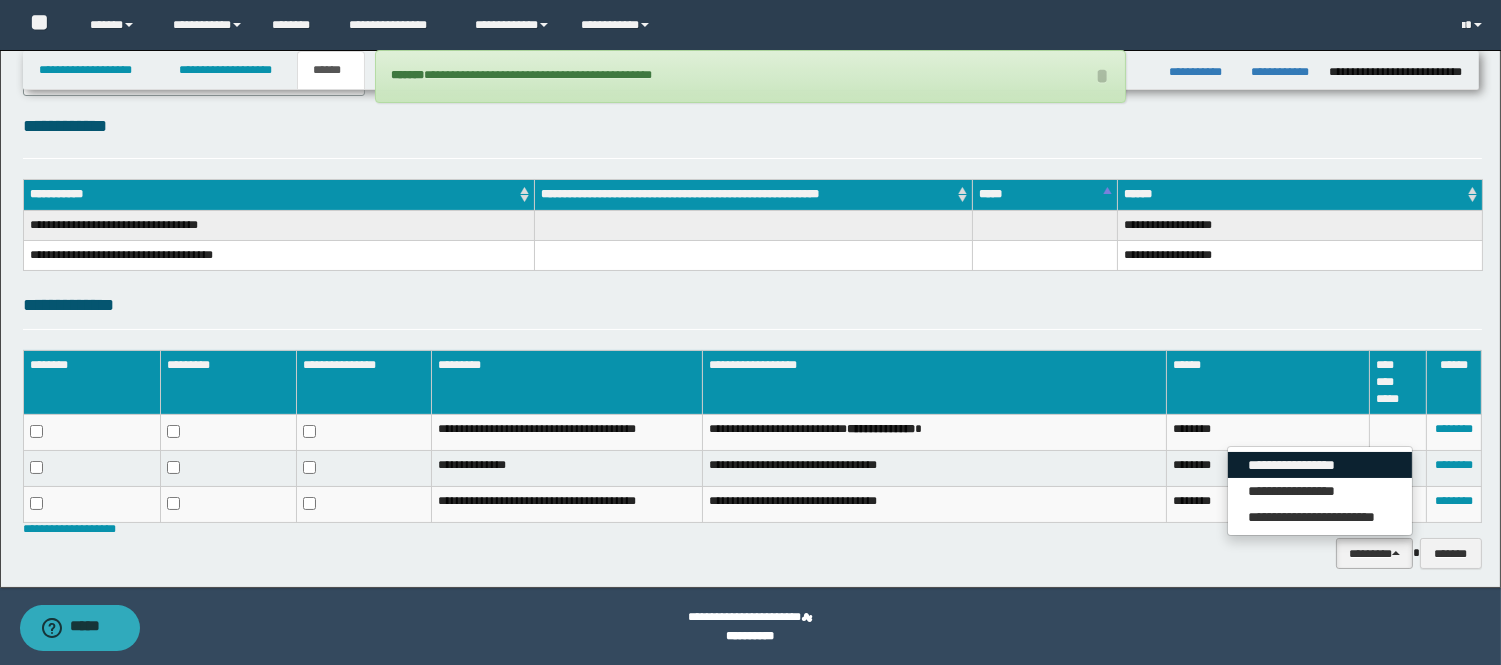 click on "**********" at bounding box center [1320, 465] 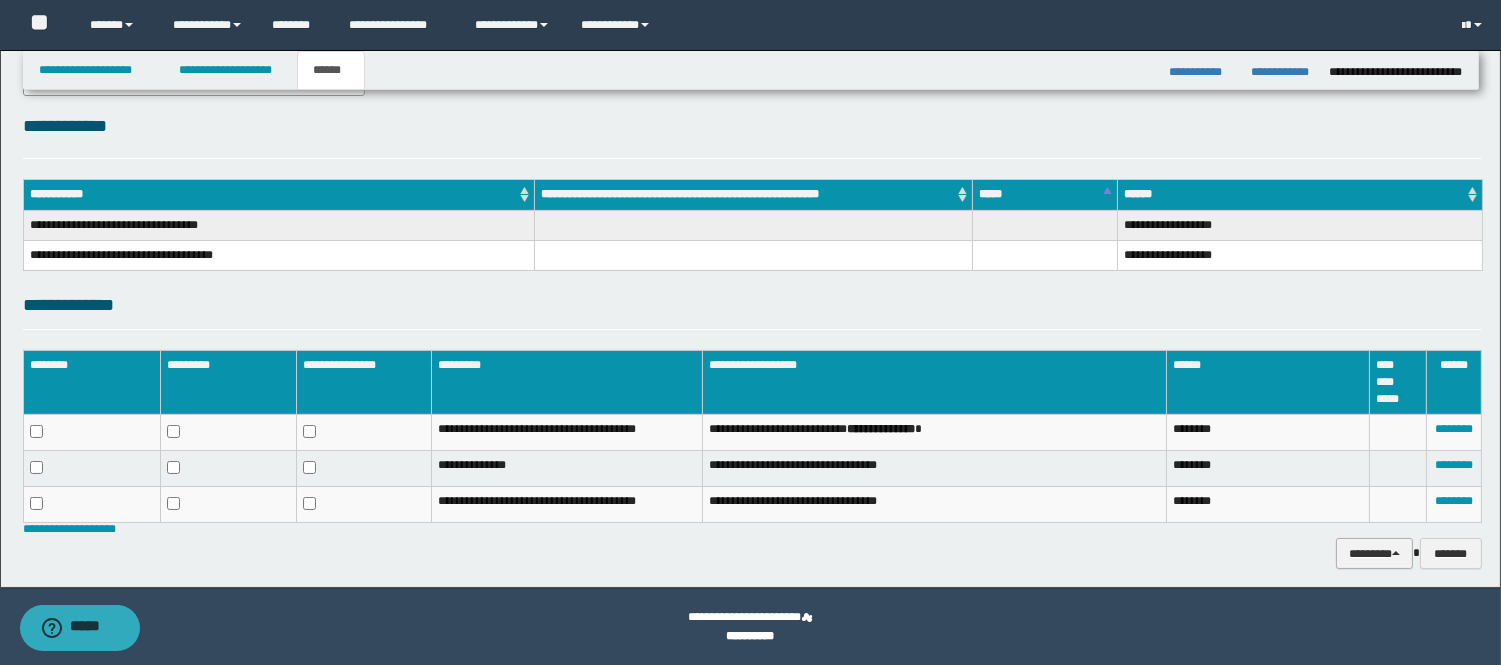 click on "********" at bounding box center [1374, 553] 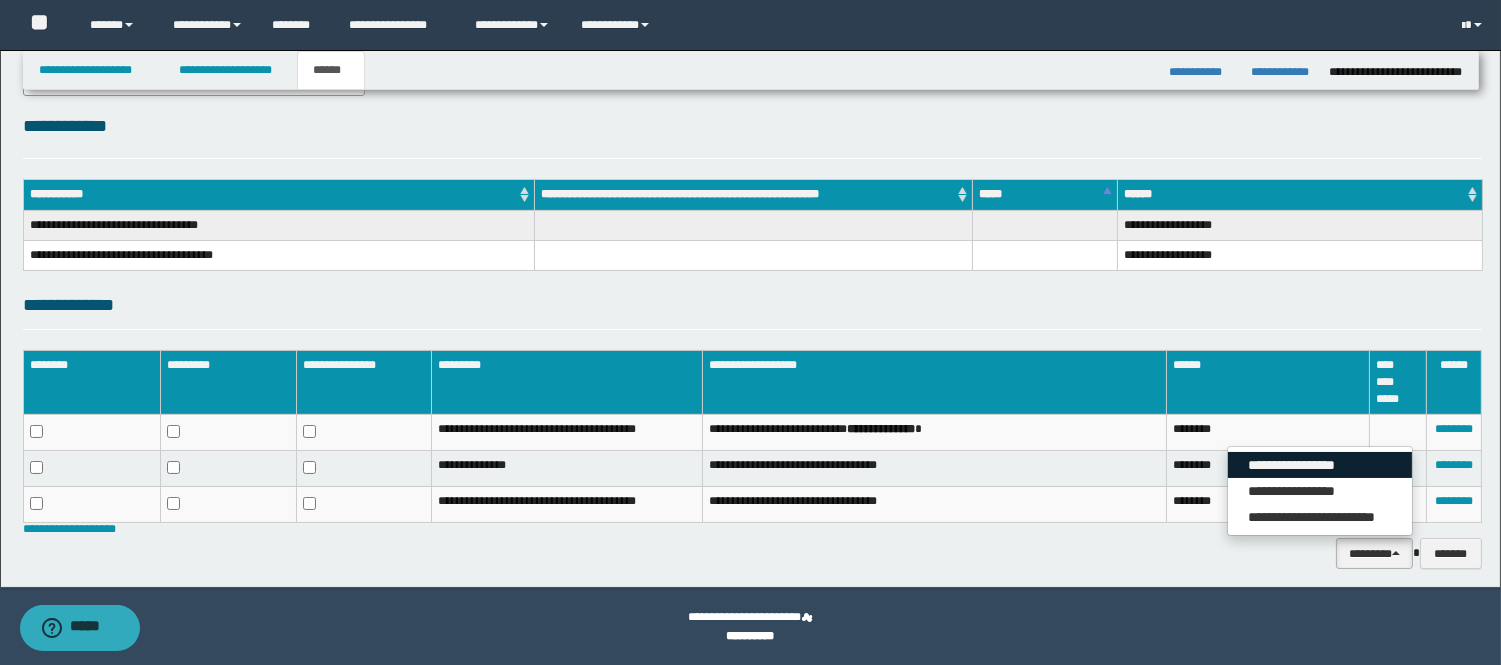 click on "**********" at bounding box center [1320, 465] 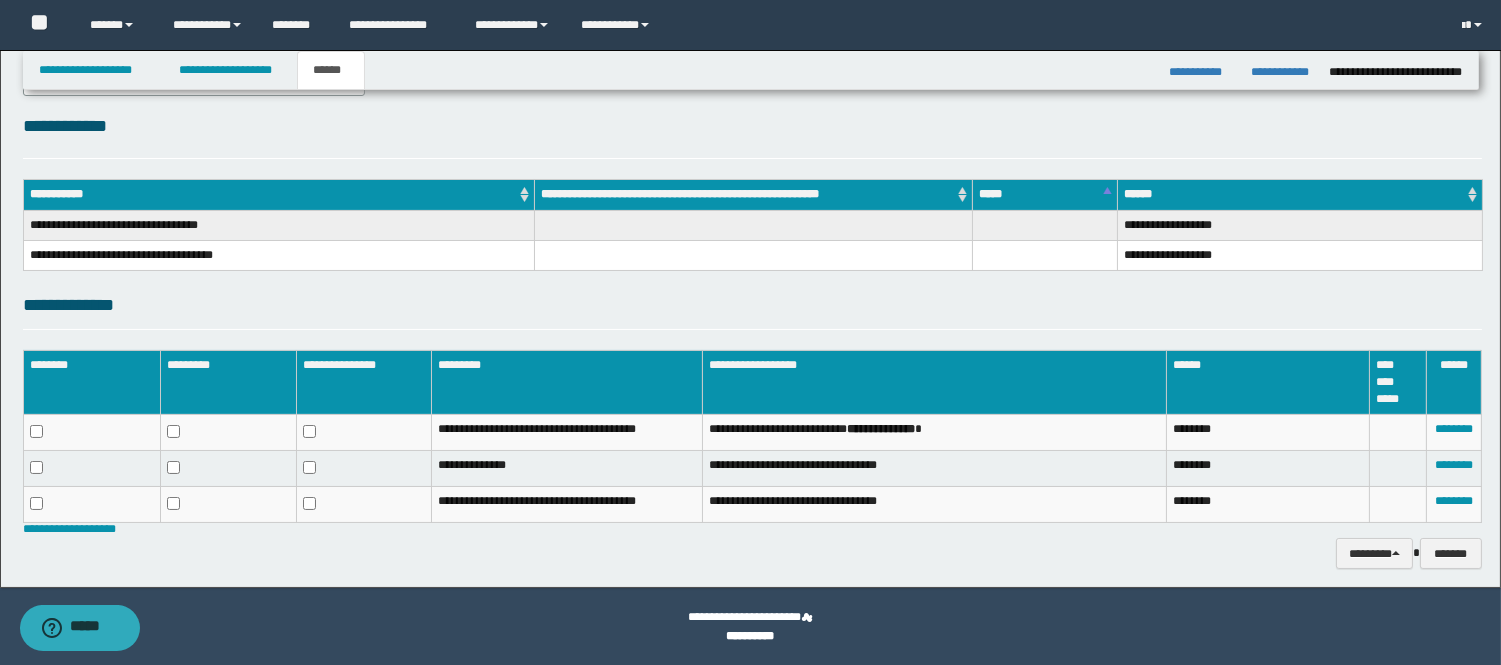 scroll, scrollTop: 0, scrollLeft: 0, axis: both 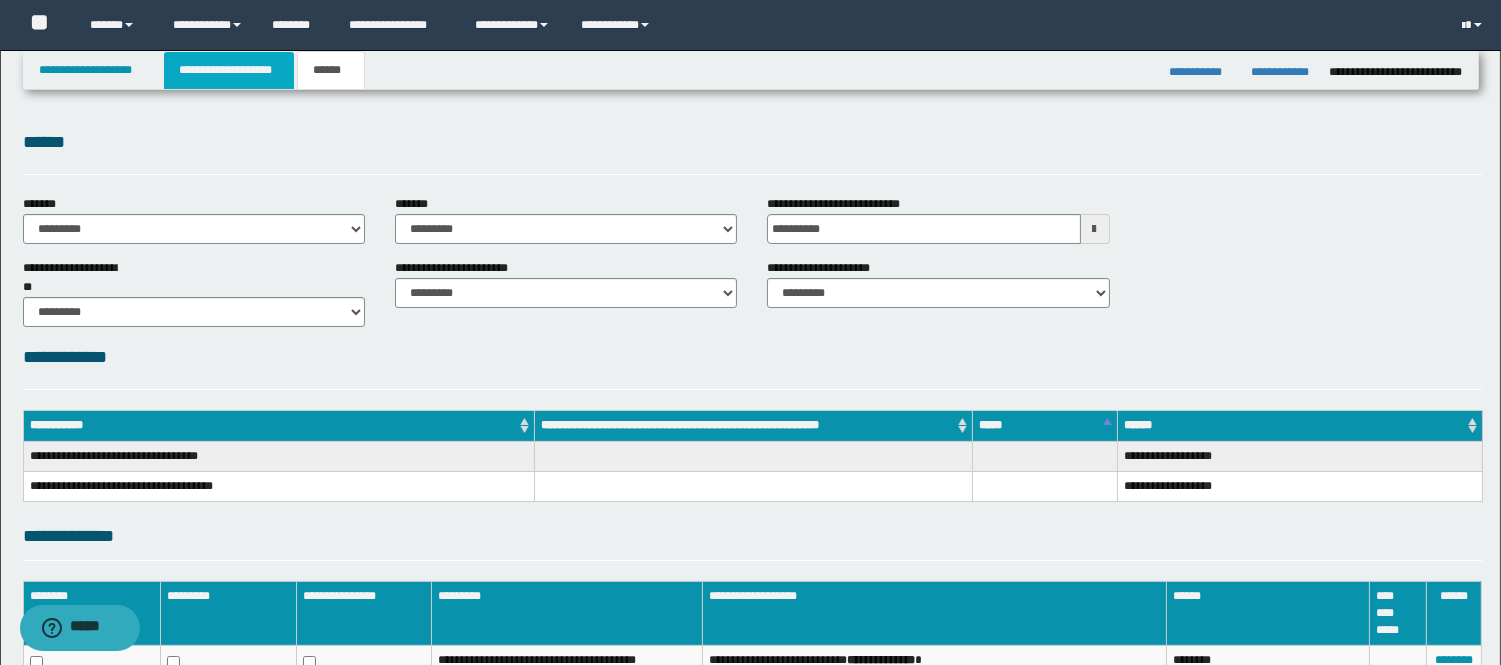 click on "**********" at bounding box center (229, 70) 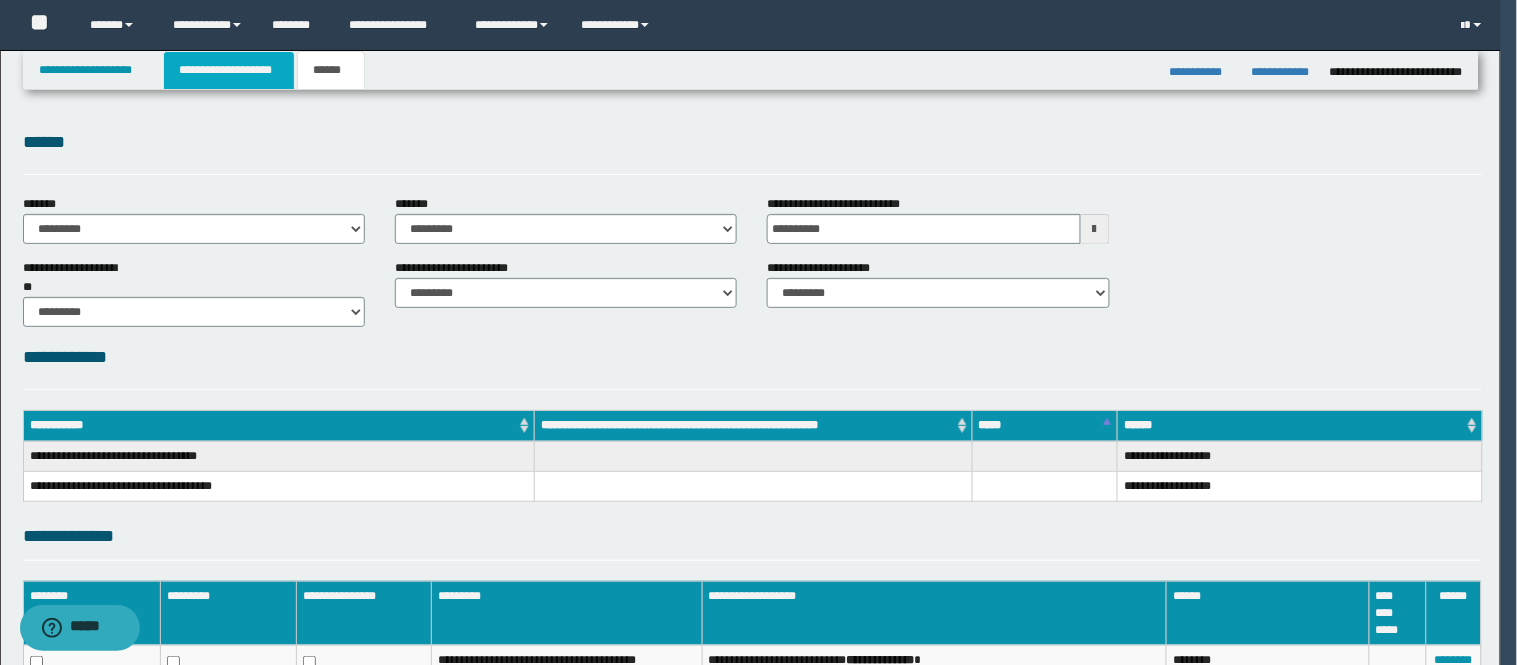 type 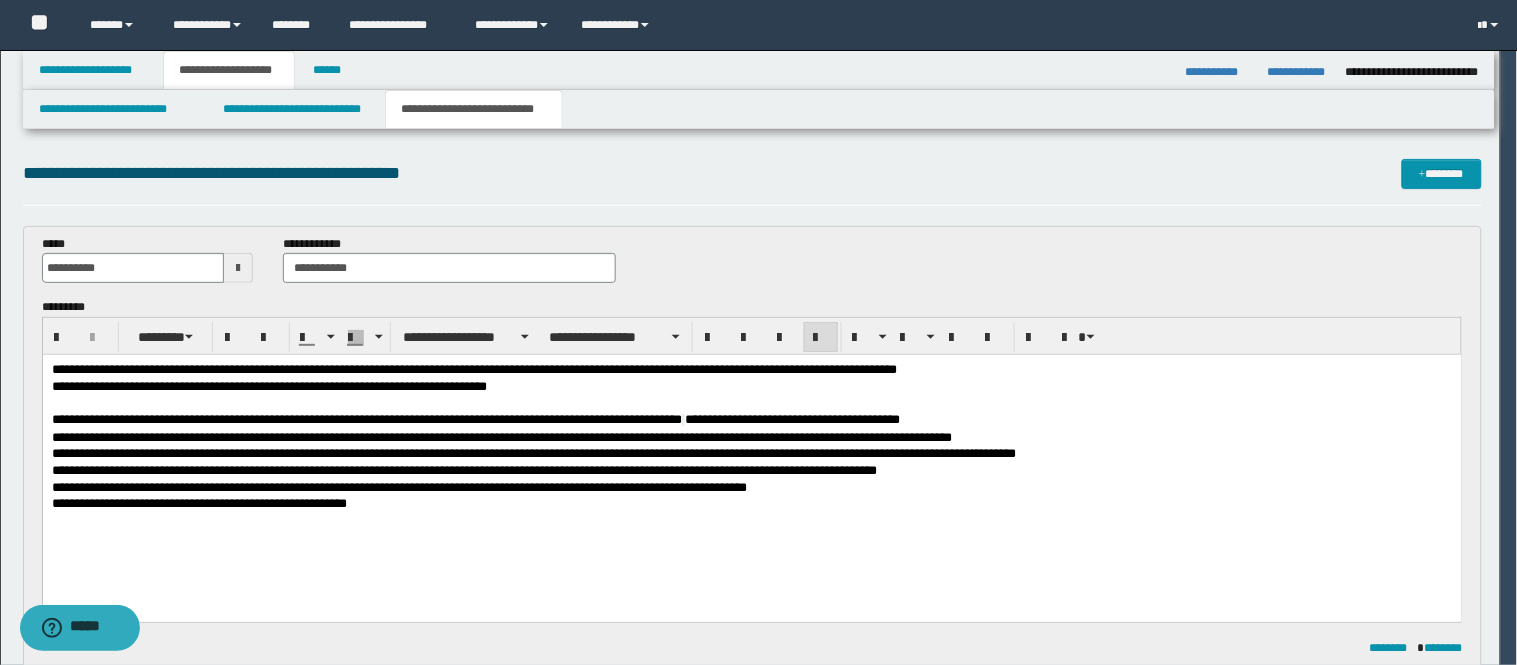 type 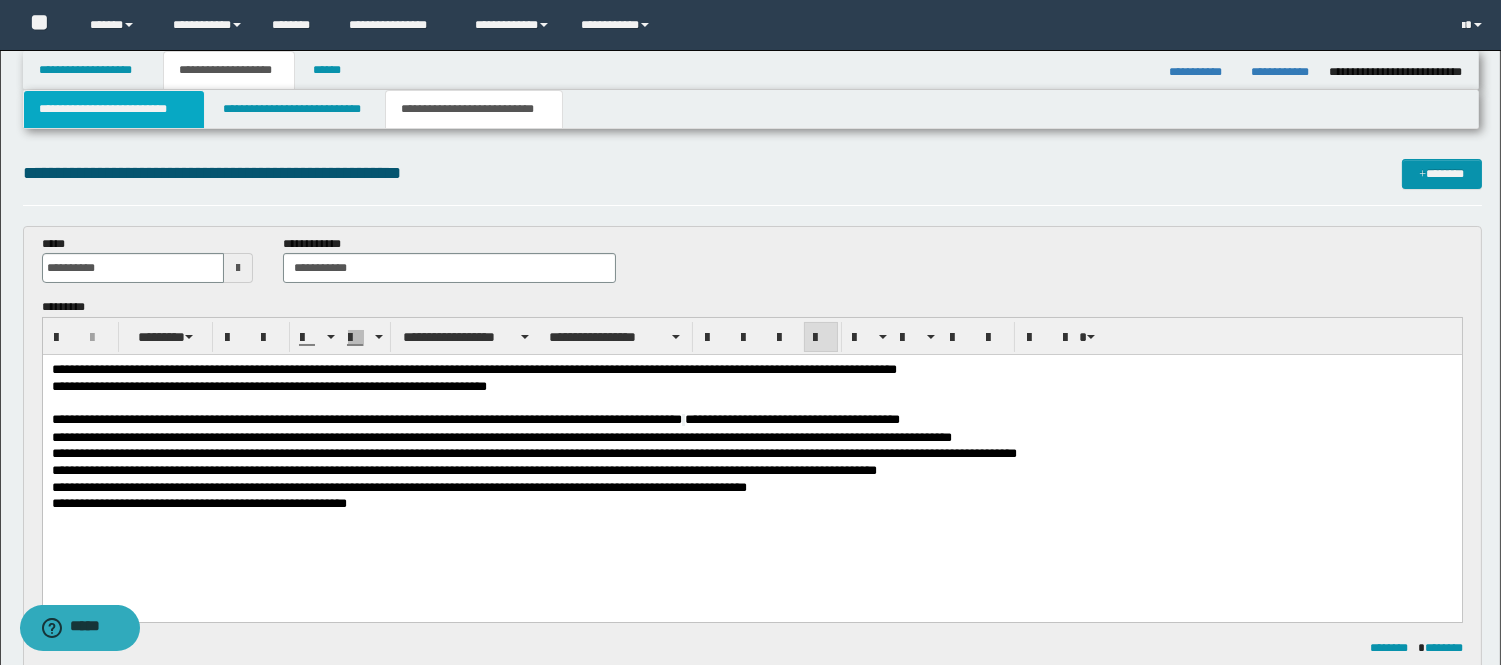 click on "**********" at bounding box center (114, 109) 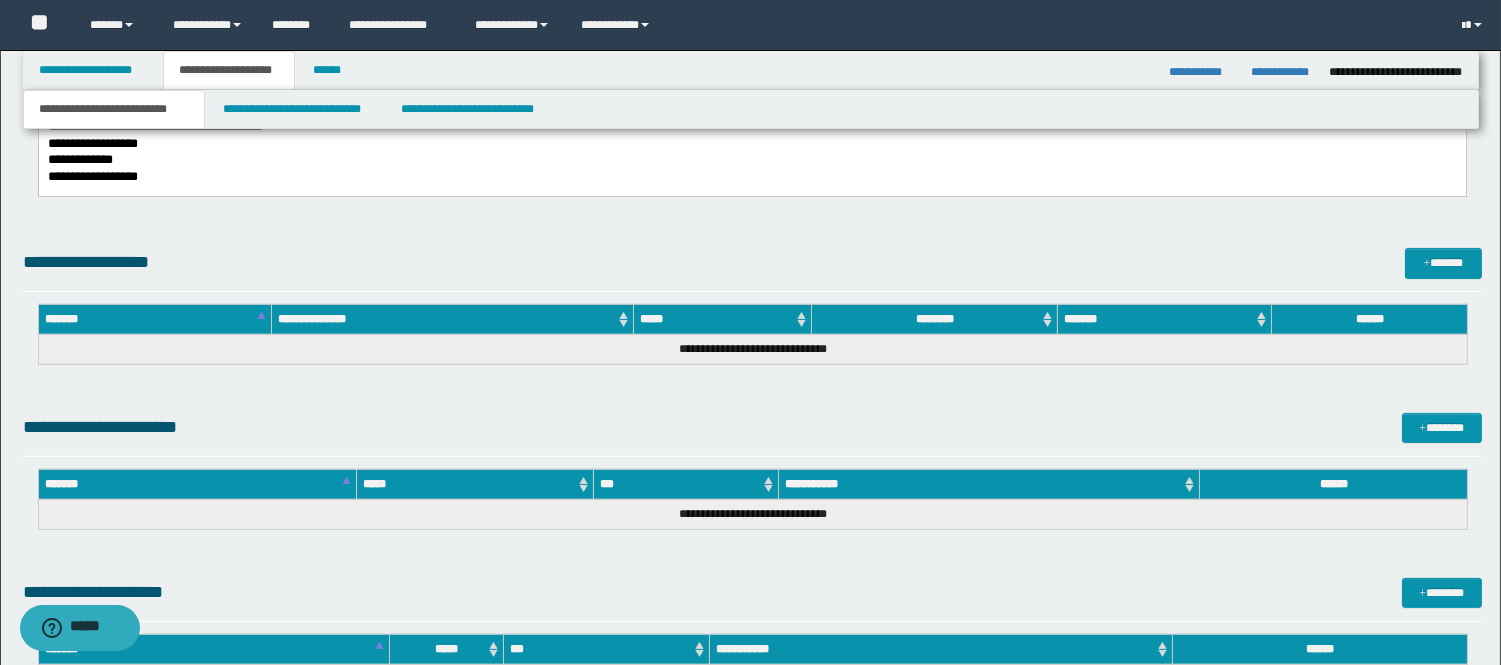 scroll, scrollTop: 917, scrollLeft: 0, axis: vertical 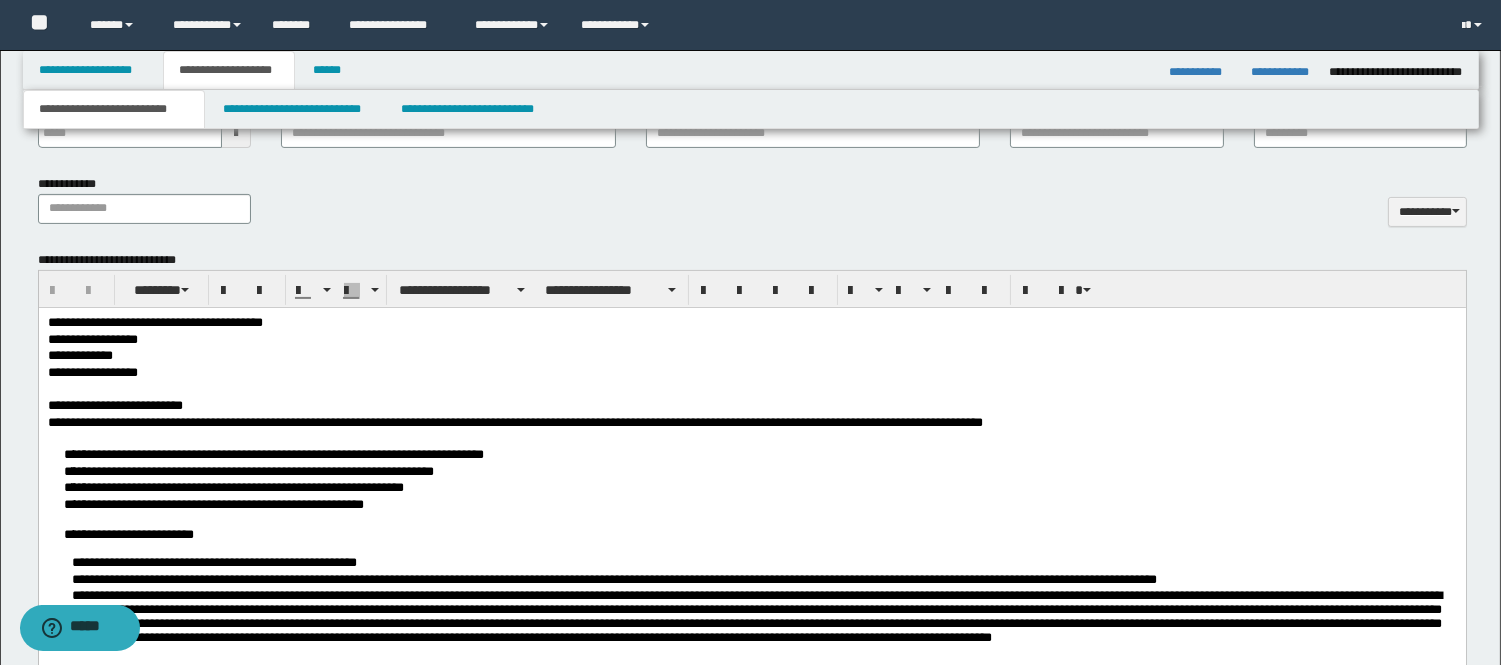 click on "**********" at bounding box center [751, 340] 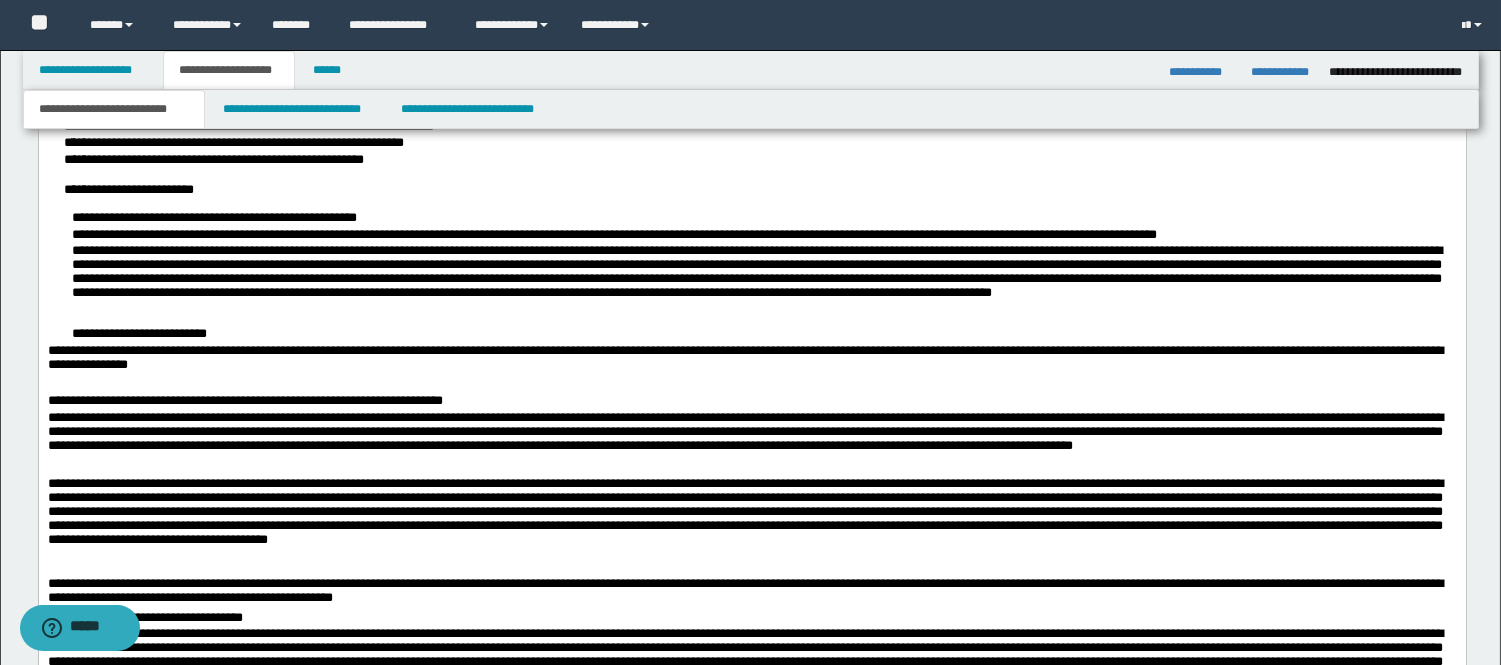 scroll, scrollTop: 1140, scrollLeft: 0, axis: vertical 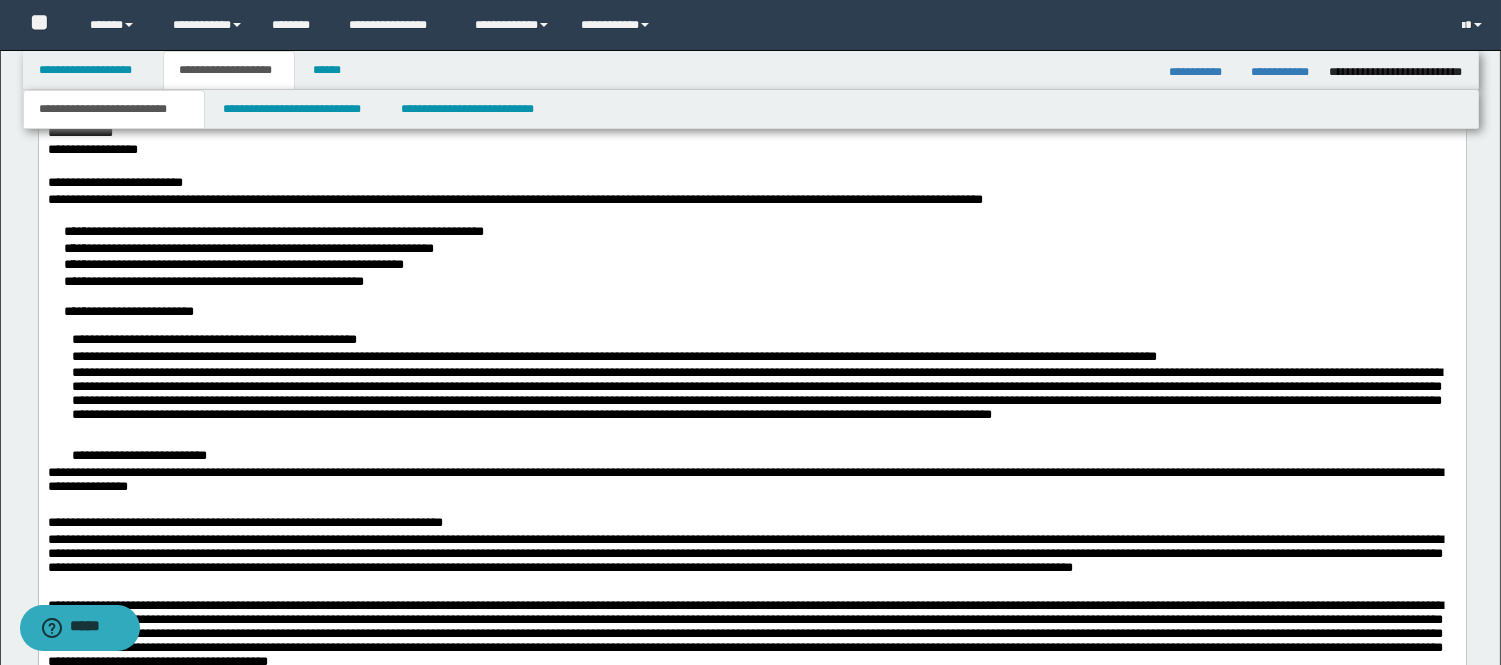 click on "**********" at bounding box center [751, 255] 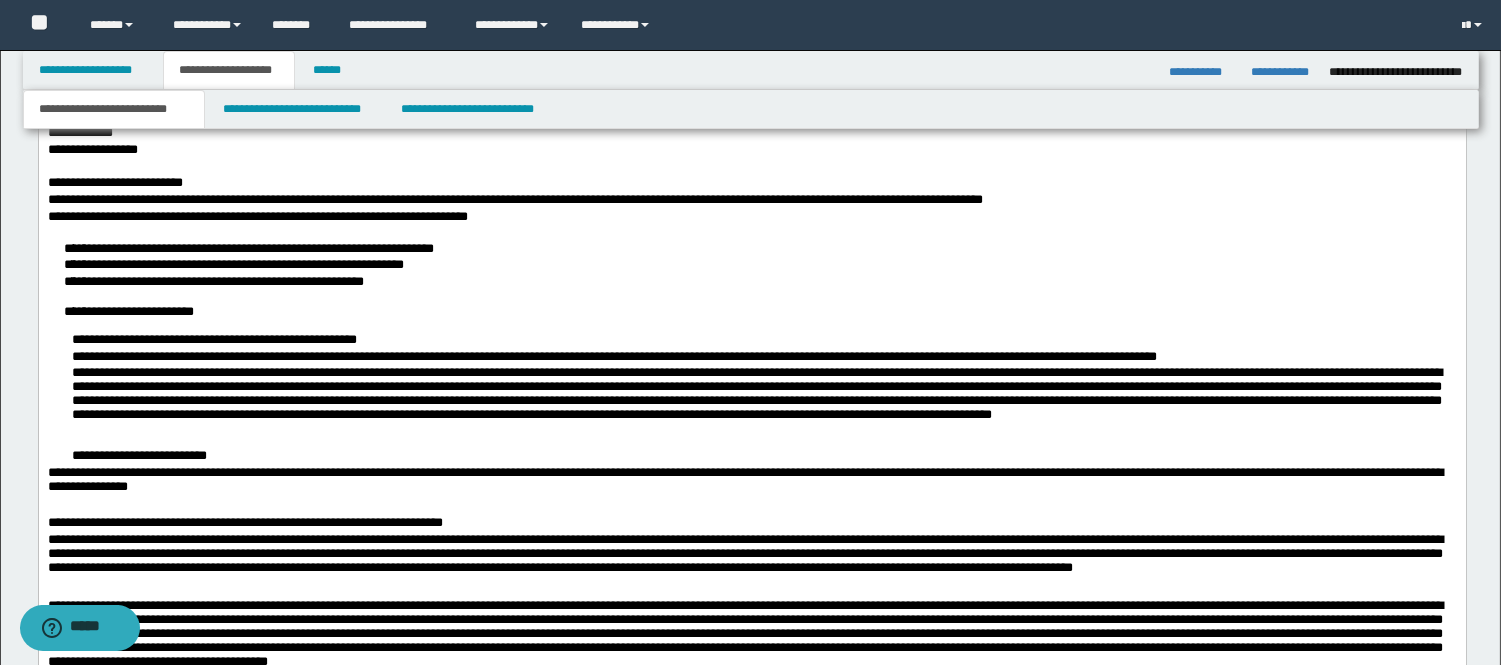 click on "**********" at bounding box center (751, 264) 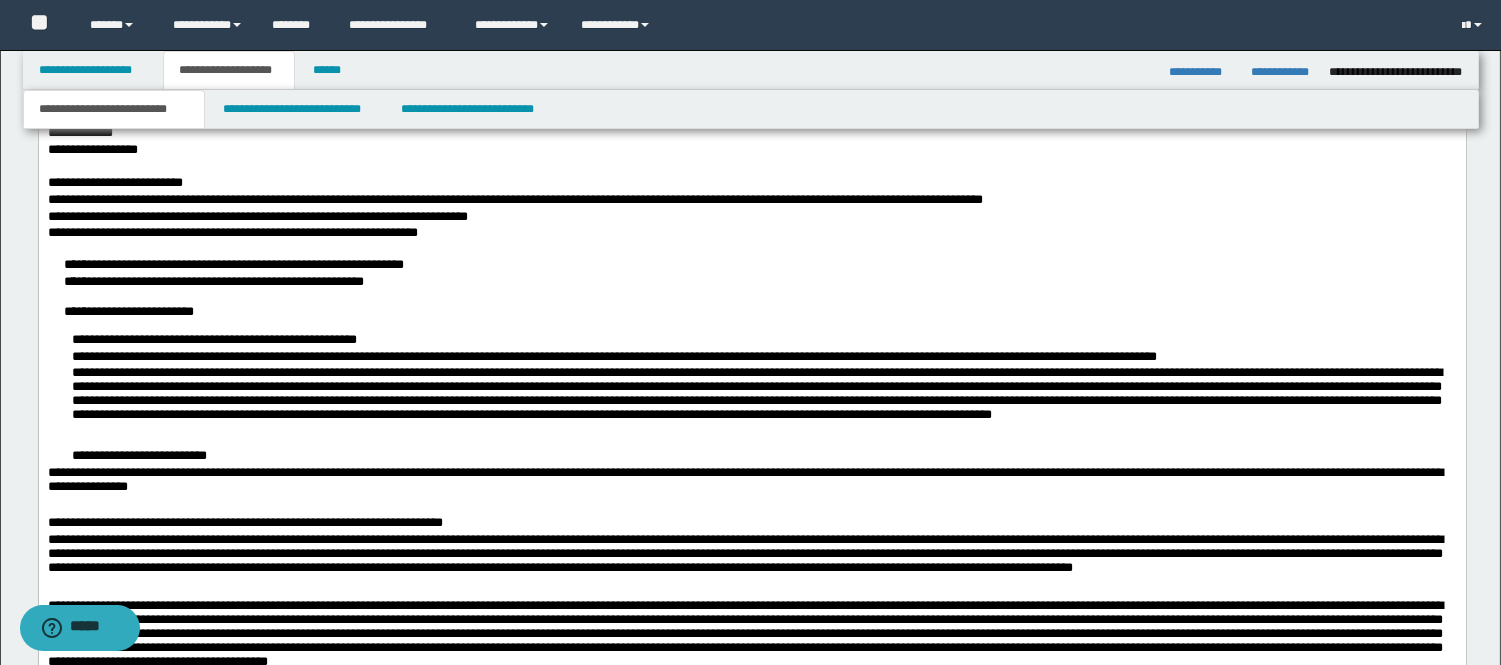 click on "**********" at bounding box center (751, 271) 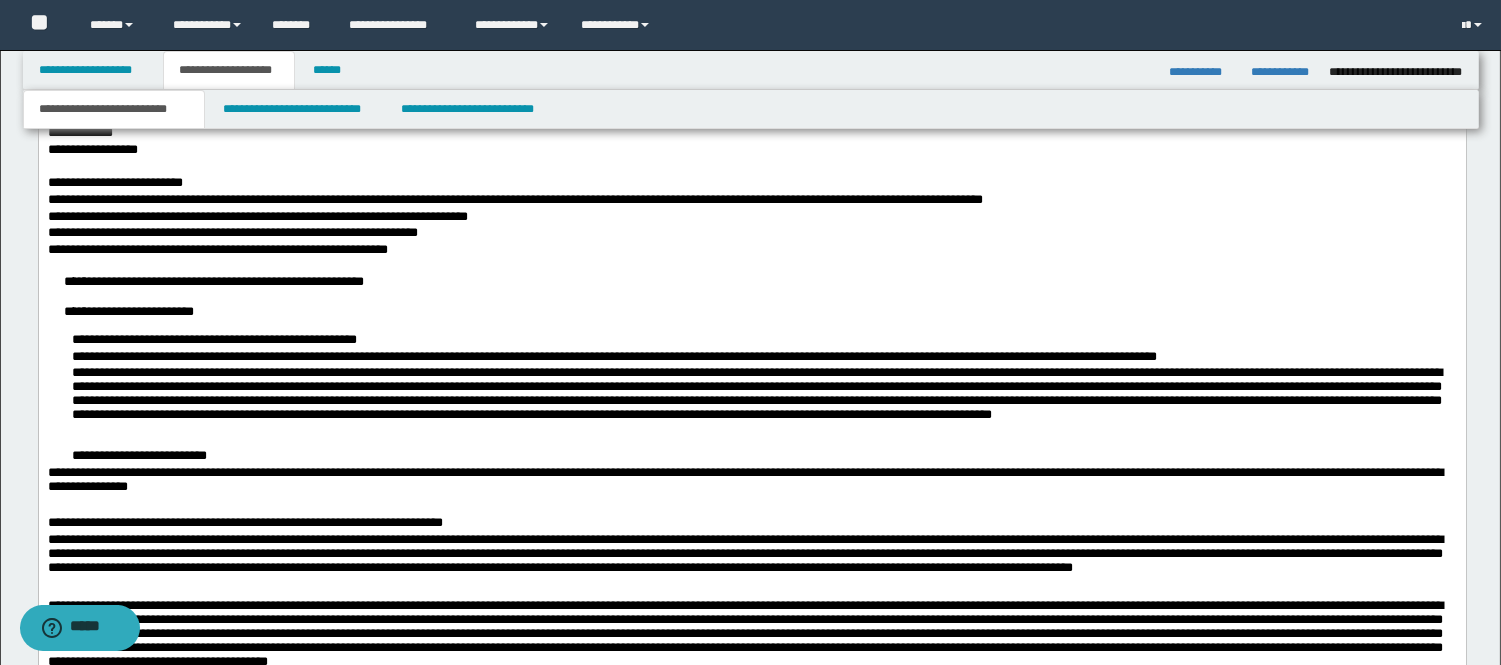 click on "**********" at bounding box center (751, 280) 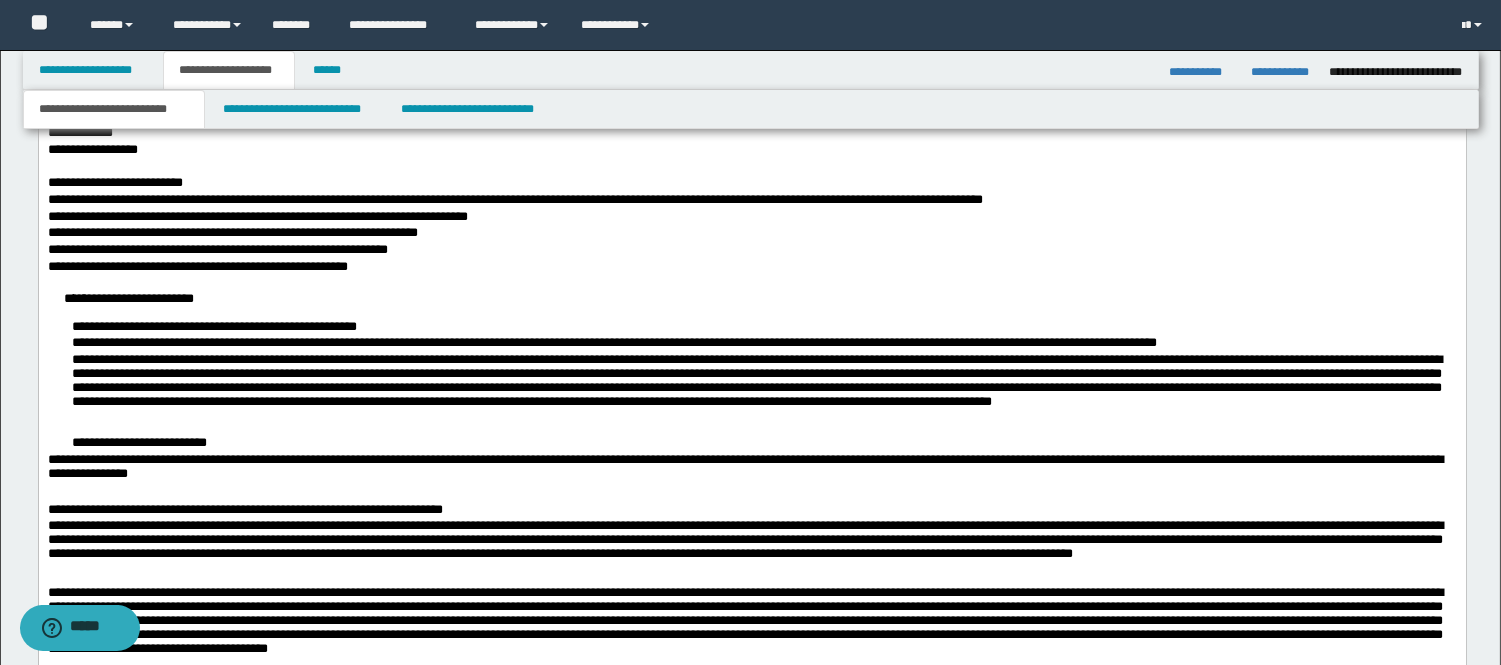 click on "**********" at bounding box center (751, 297) 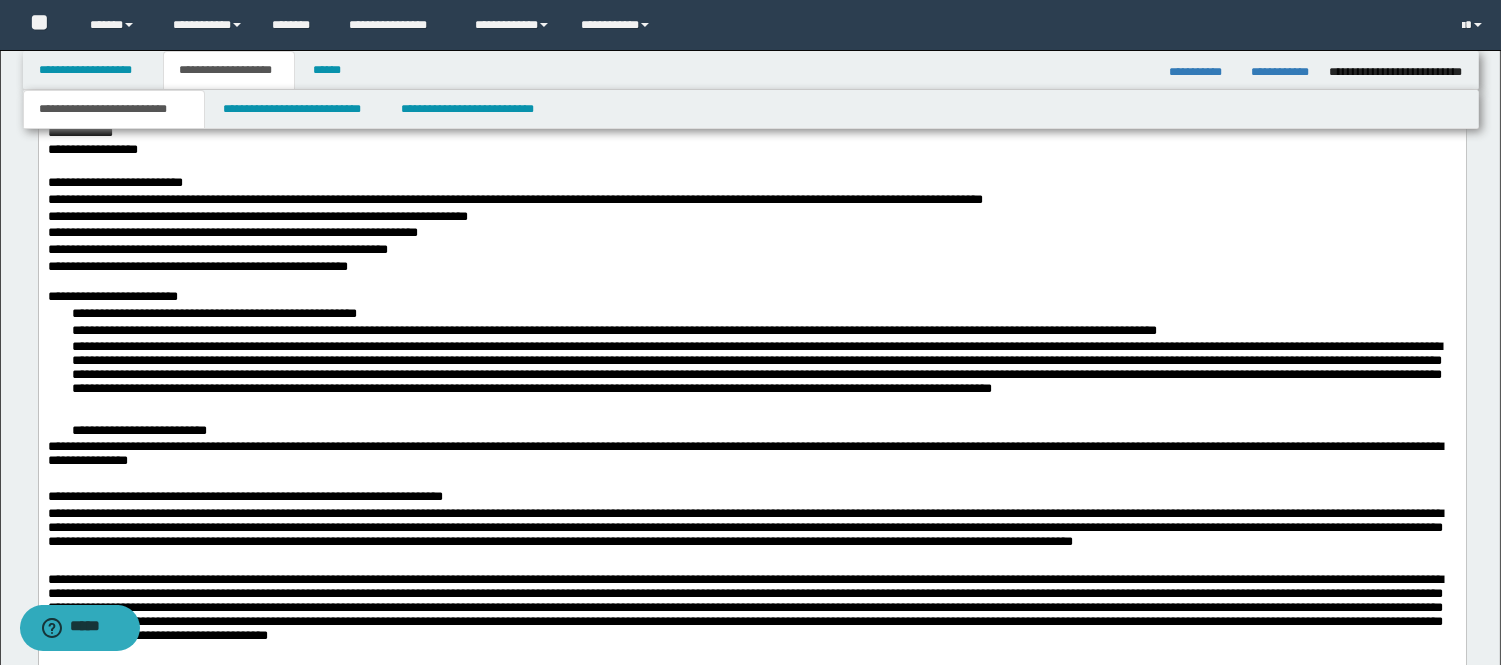 click on "**********" at bounding box center (751, 665) 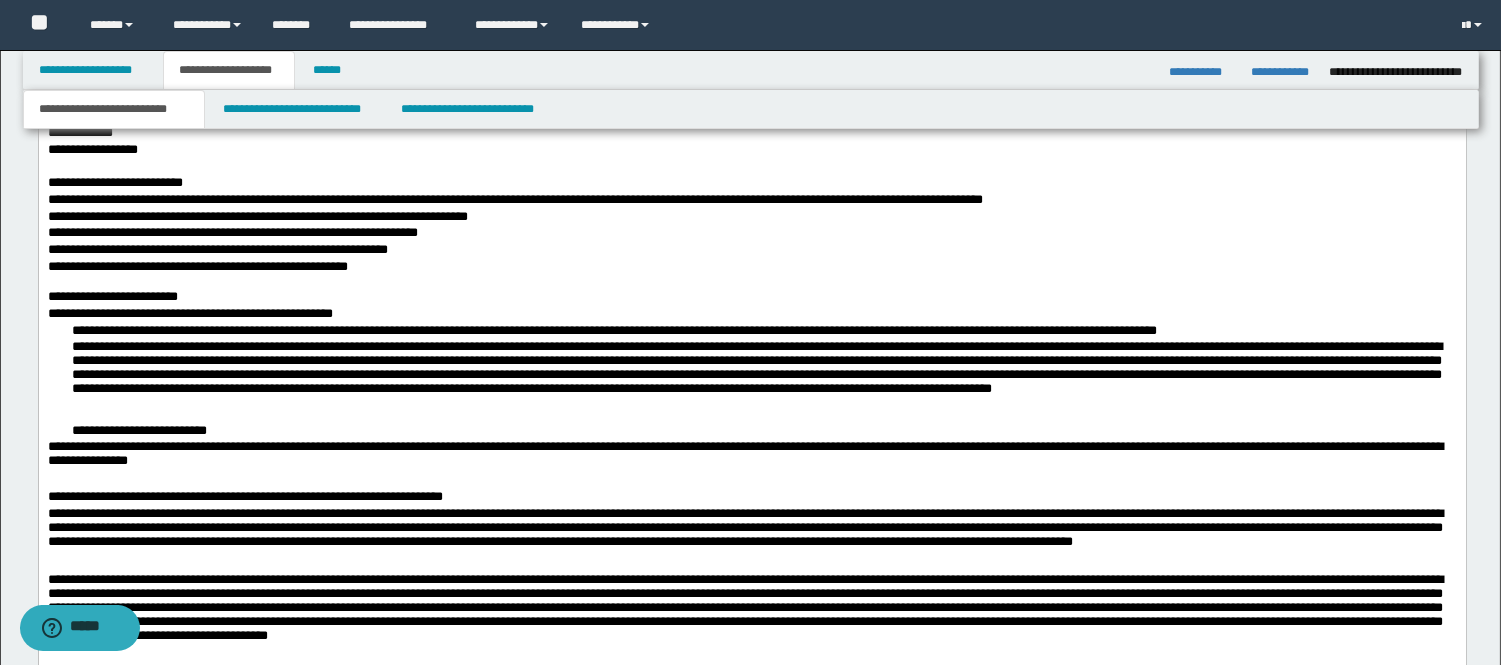 click on "**********" at bounding box center (751, 665) 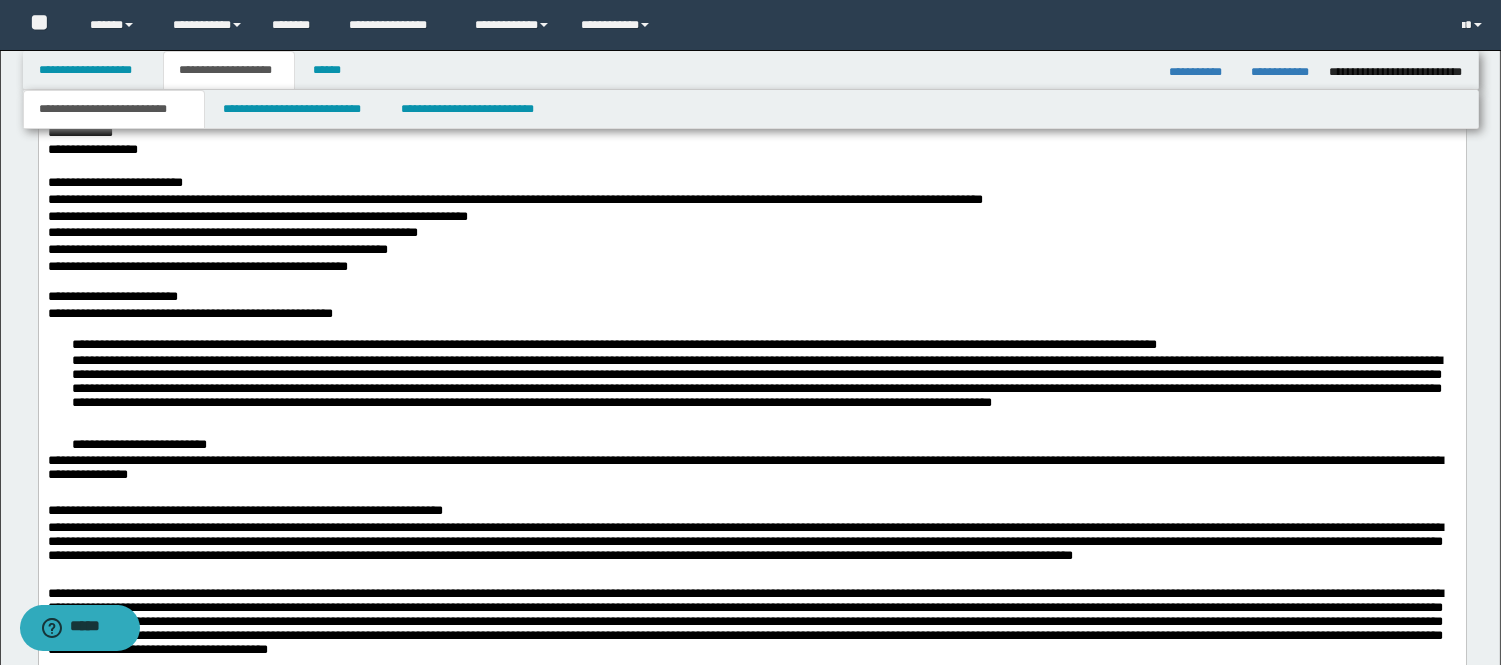 type 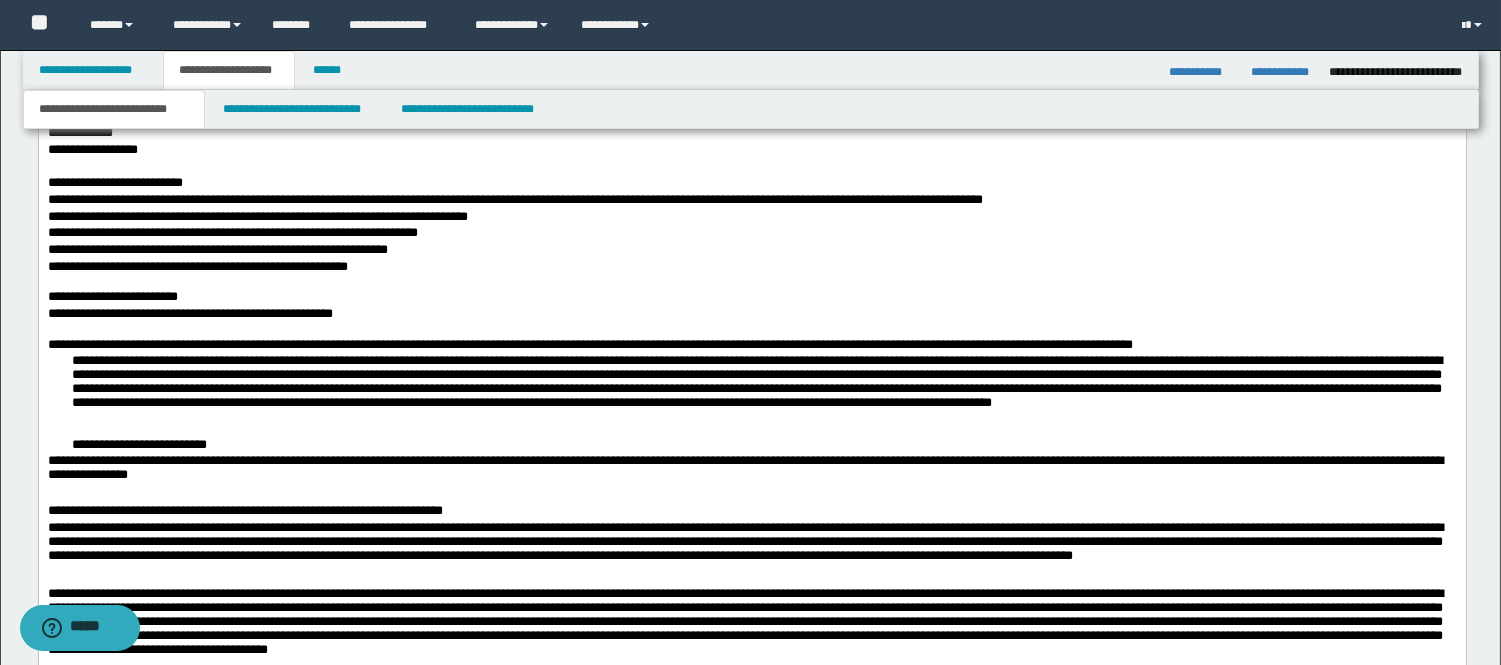 click on "**********" at bounding box center (751, 672) 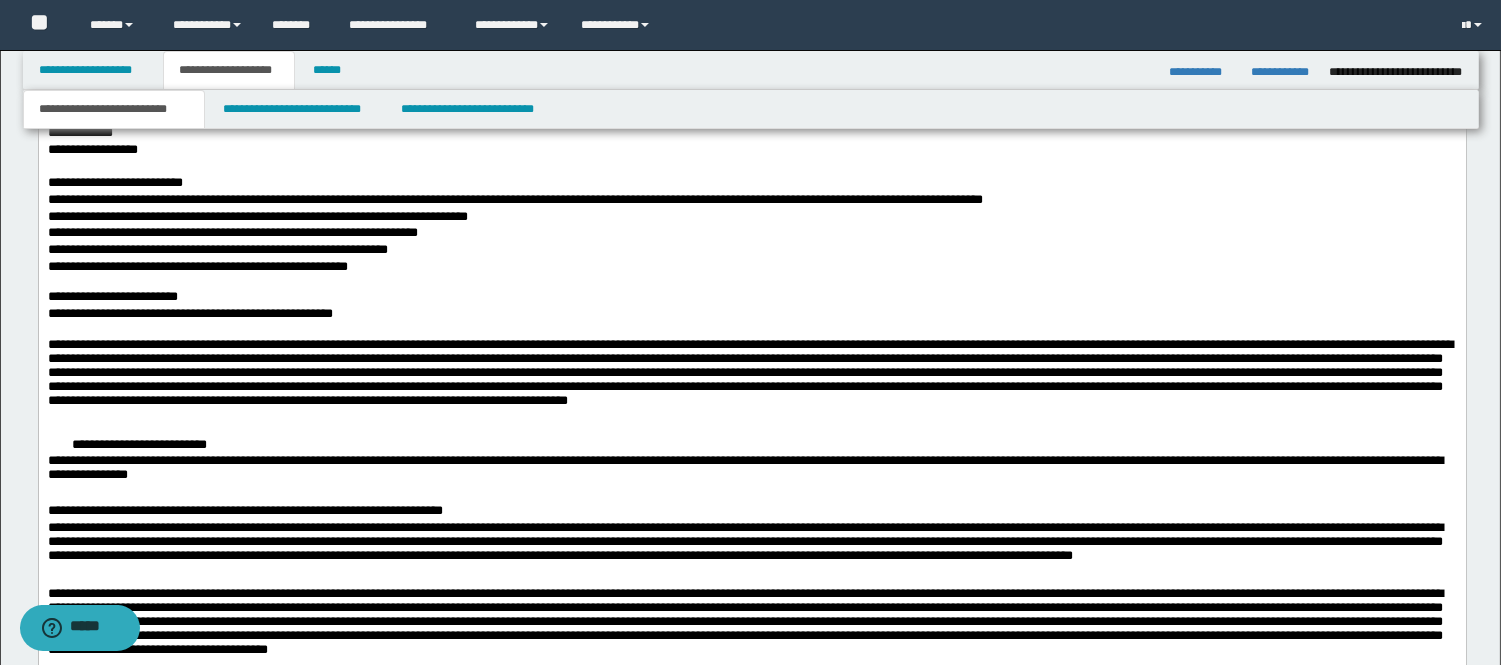 click on "**********" at bounding box center [751, 672] 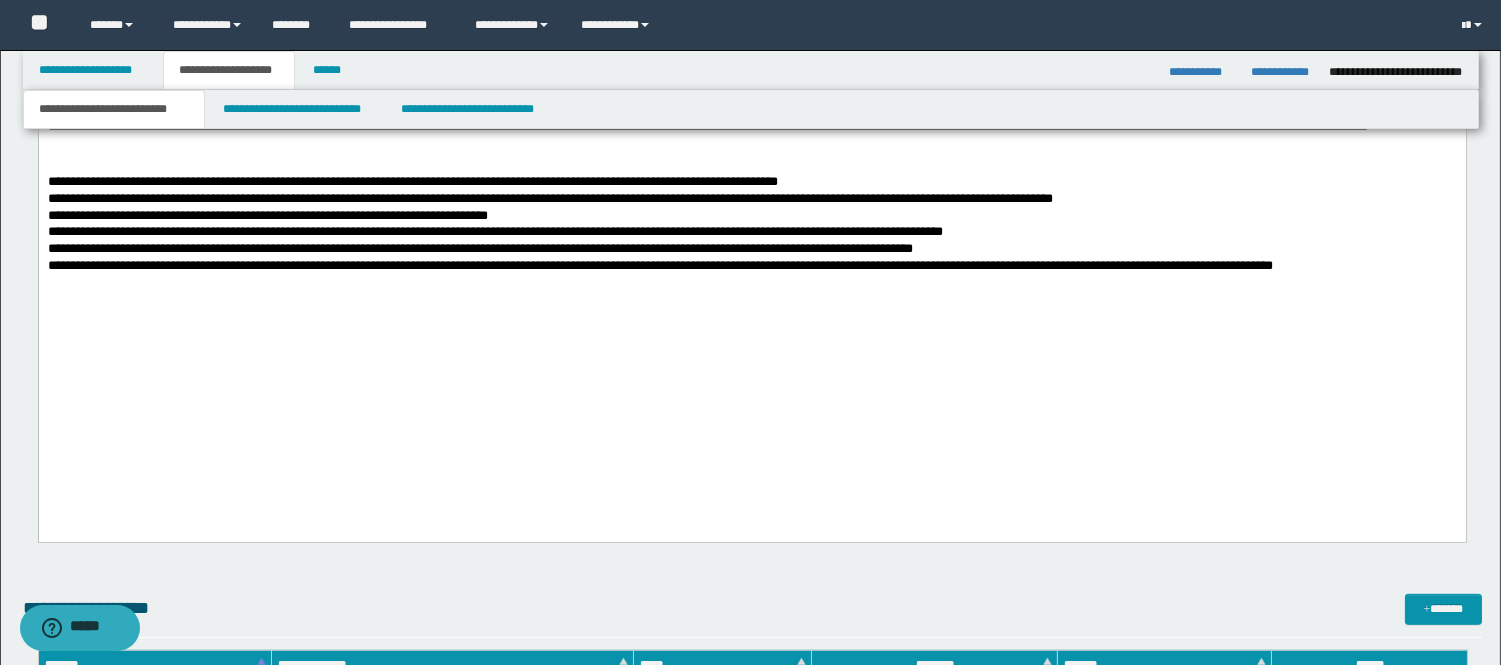 scroll, scrollTop: 1917, scrollLeft: 0, axis: vertical 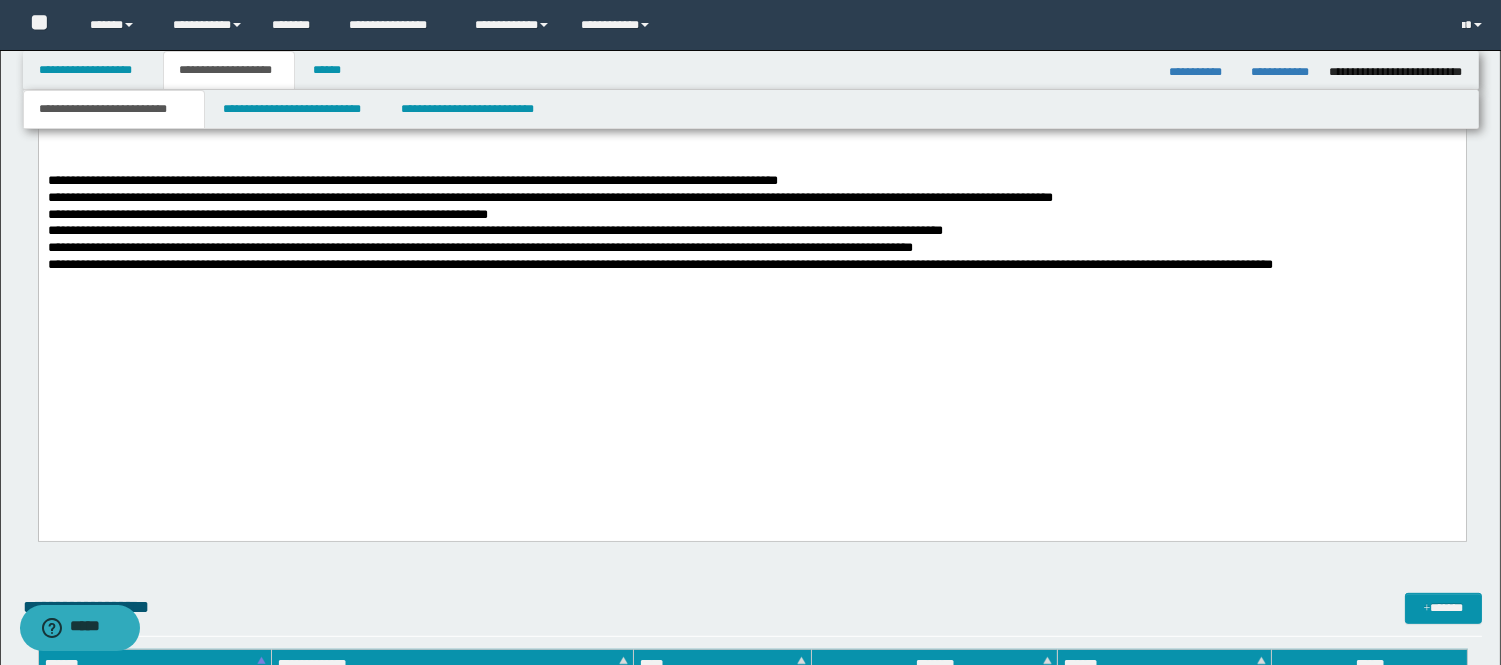 click at bounding box center [763, 382] 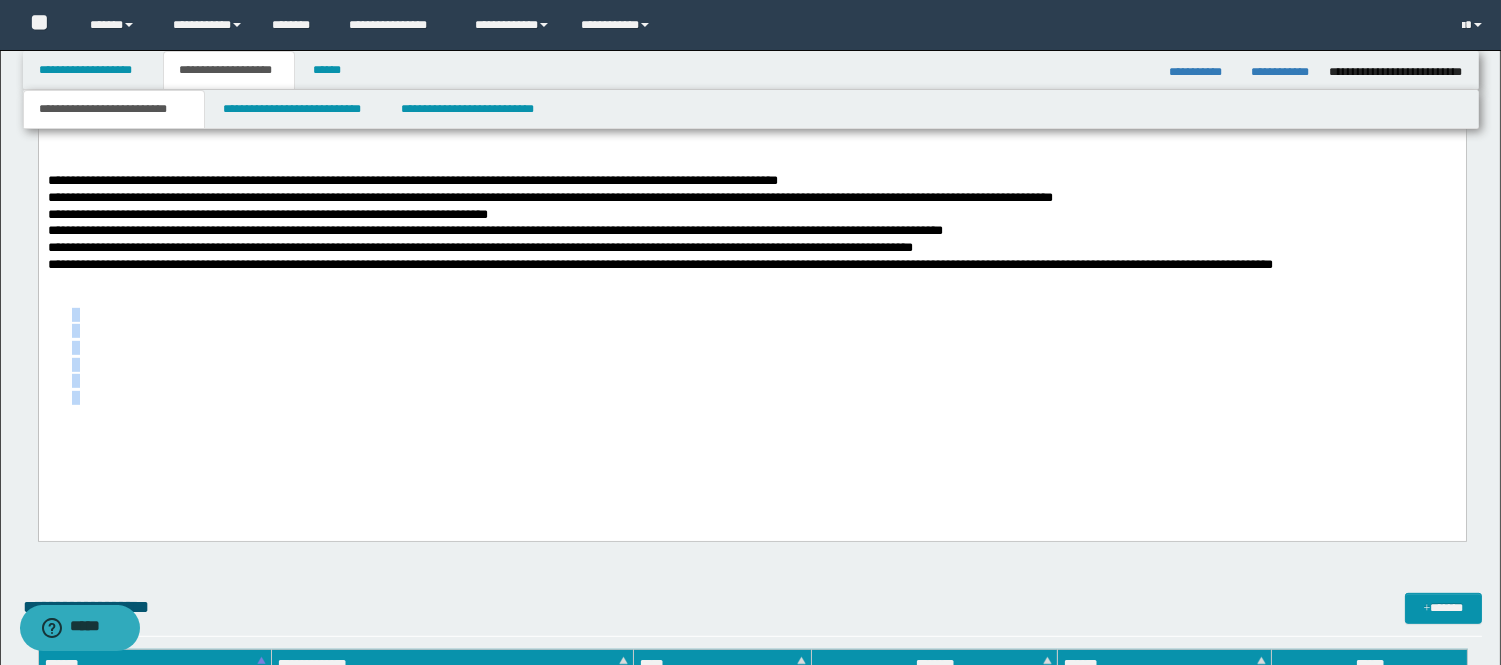 drag, startPoint x: 62, startPoint y: 322, endPoint x: 46, endPoint y: 505, distance: 183.69812 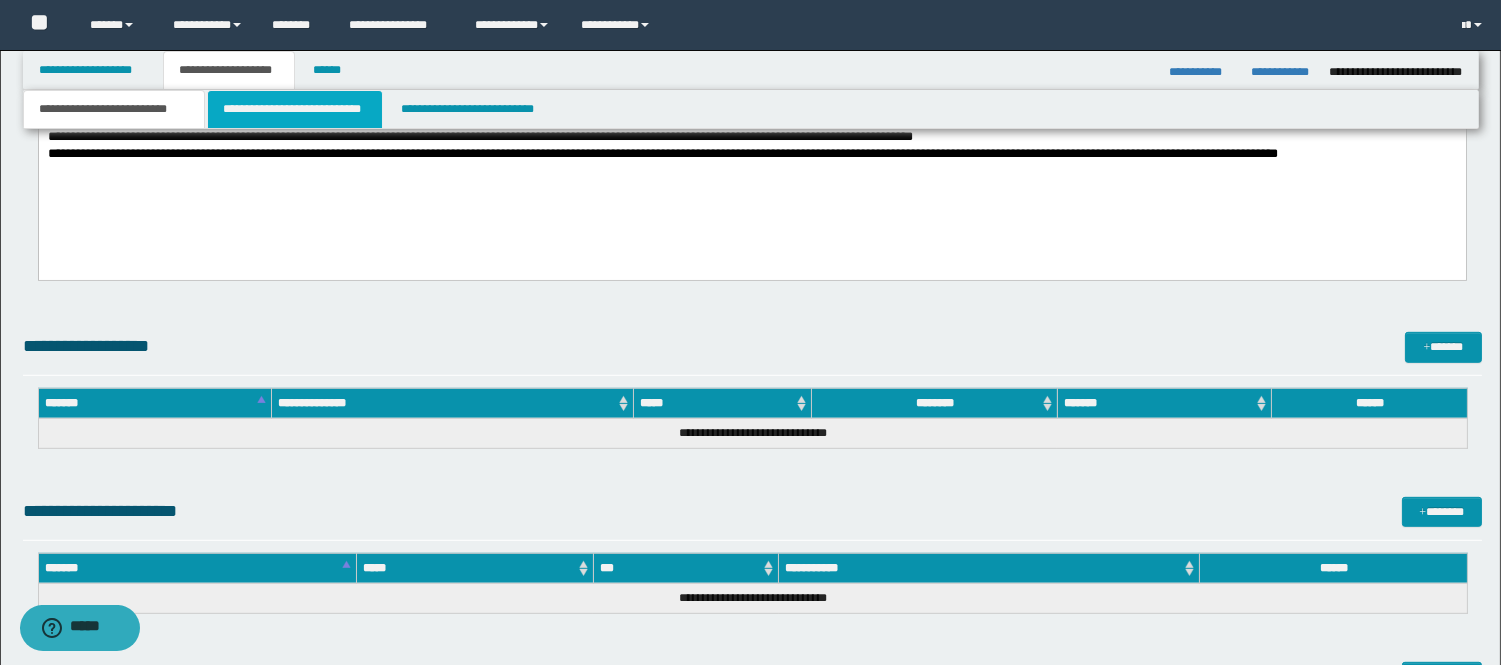click on "**********" at bounding box center (295, 109) 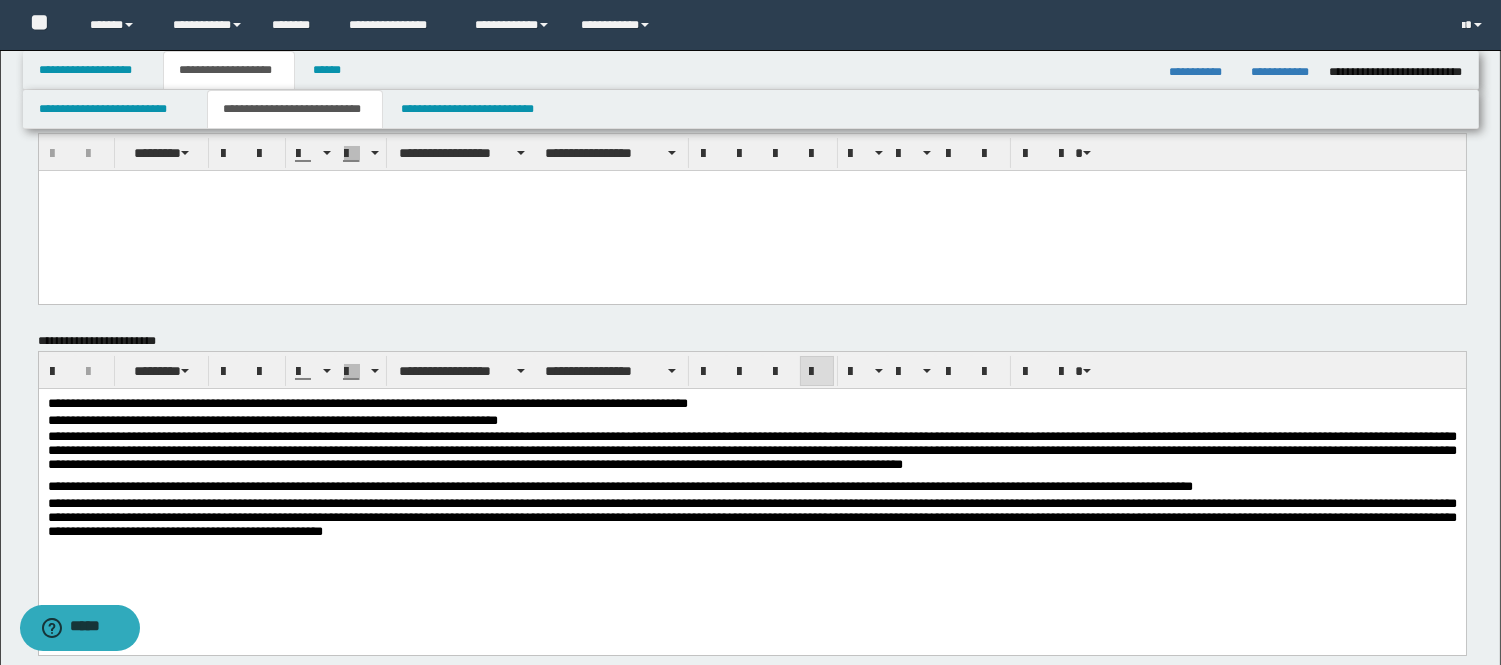 scroll, scrollTop: 40, scrollLeft: 0, axis: vertical 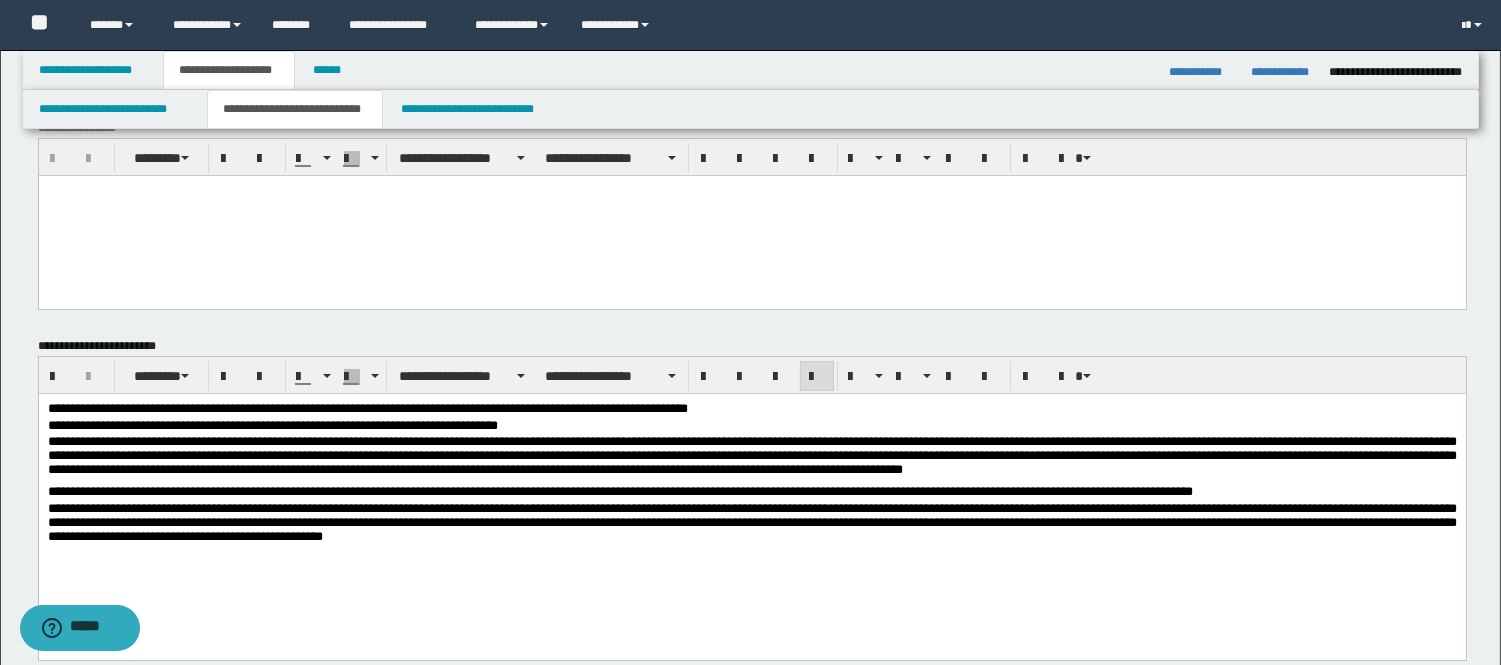 click on "**********" at bounding box center (751, 502) 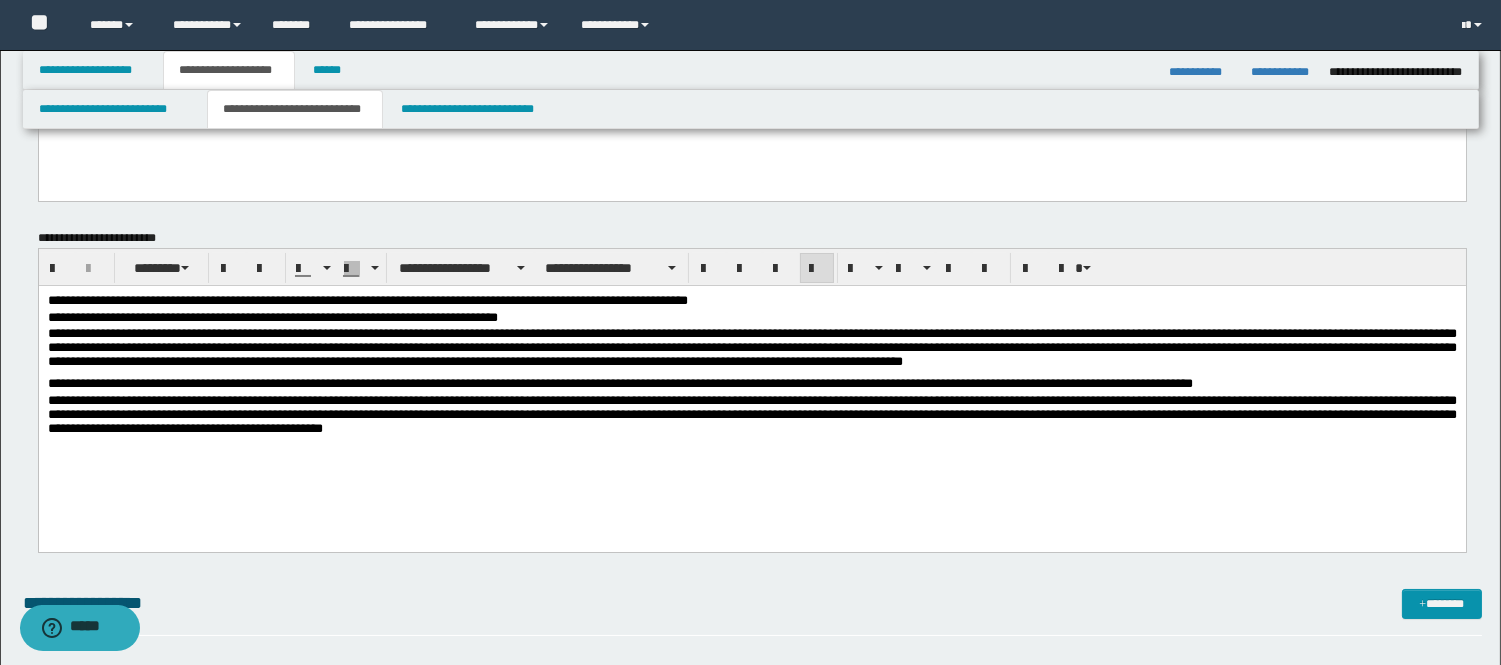 scroll, scrollTop: 262, scrollLeft: 0, axis: vertical 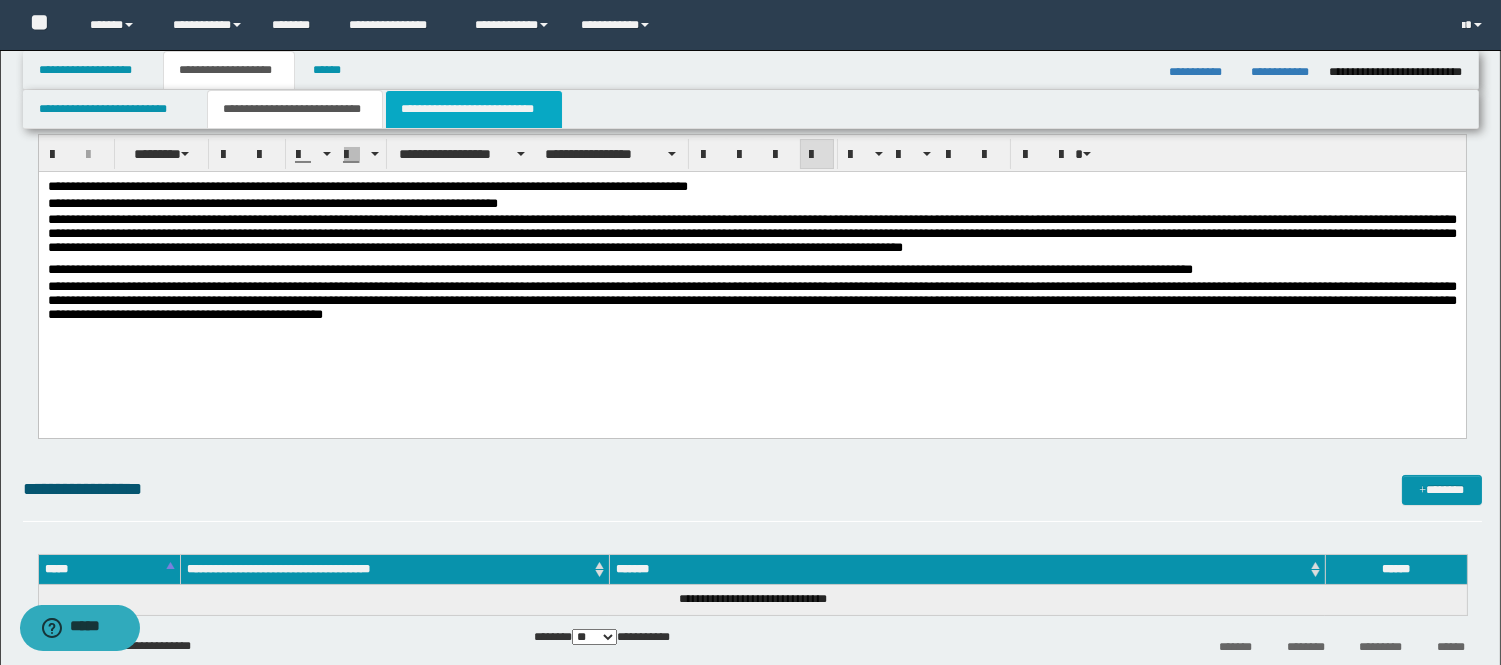 click on "**********" at bounding box center [474, 109] 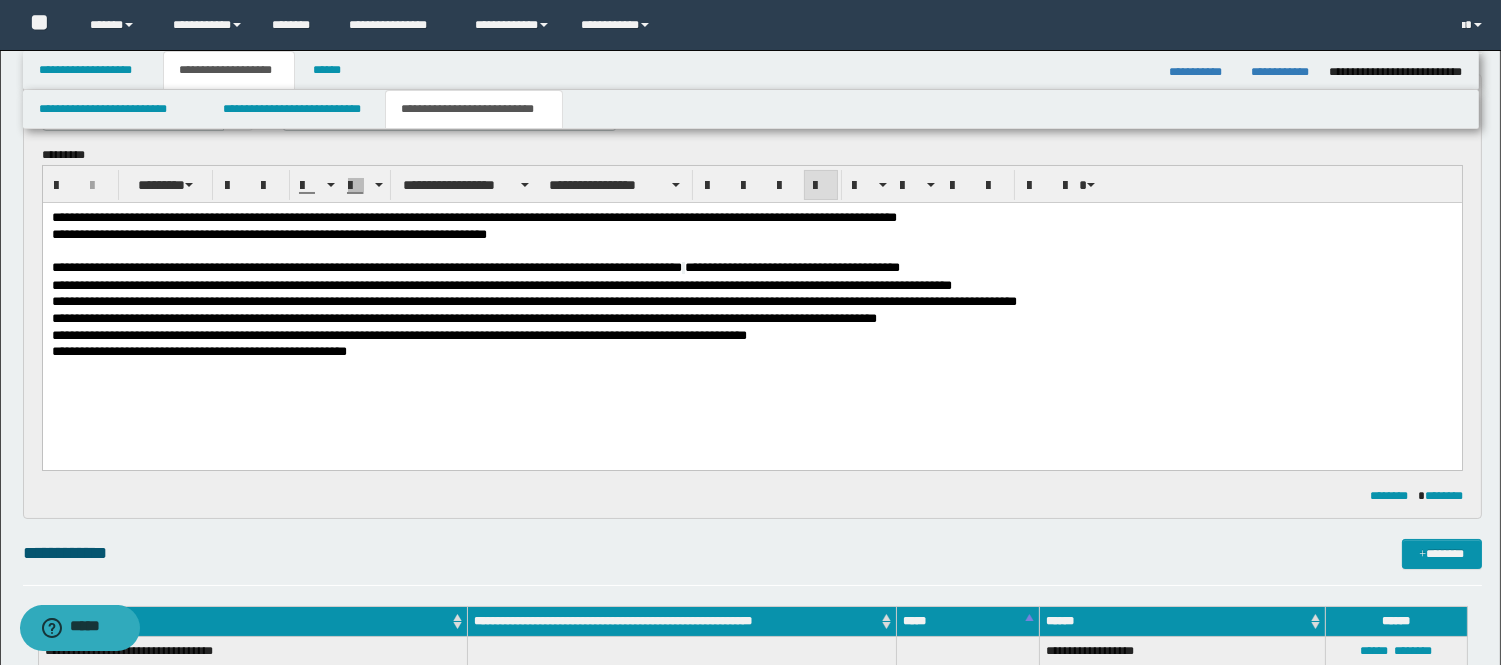 scroll, scrollTop: 151, scrollLeft: 0, axis: vertical 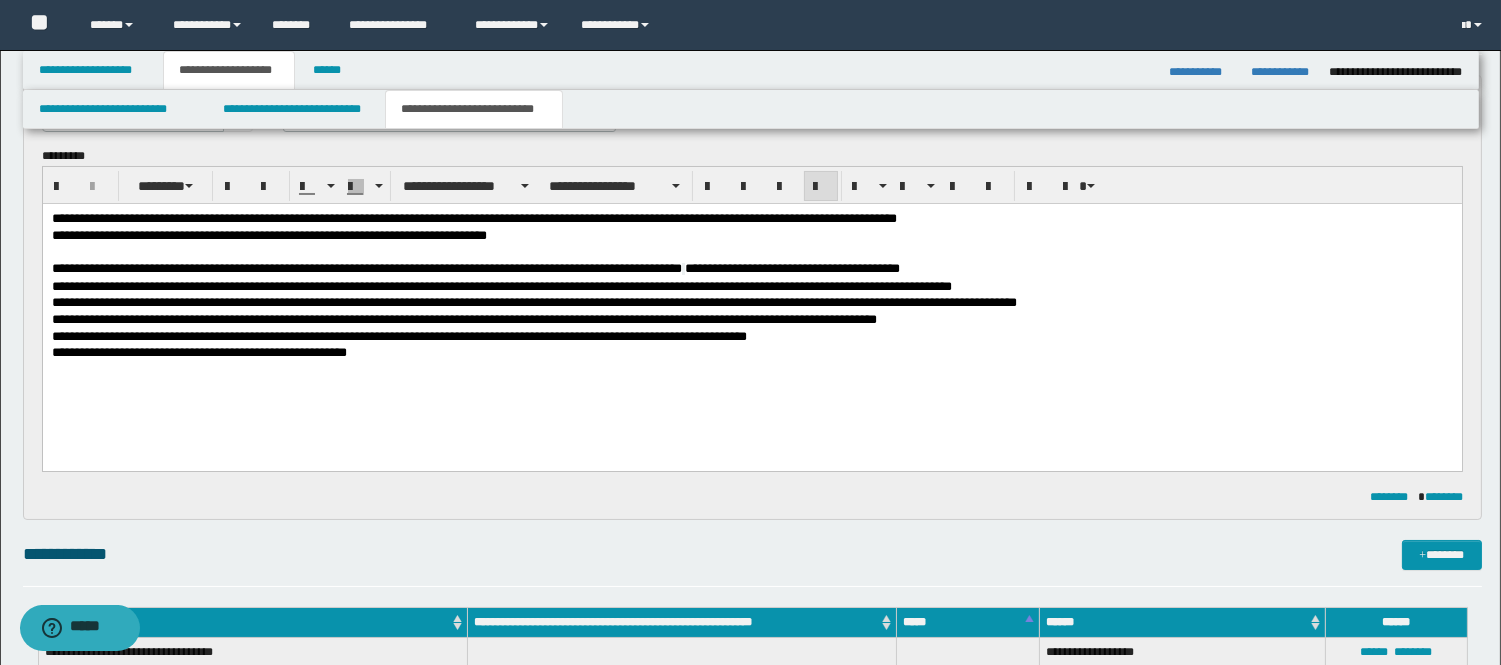 click on "**********" at bounding box center (751, 312) 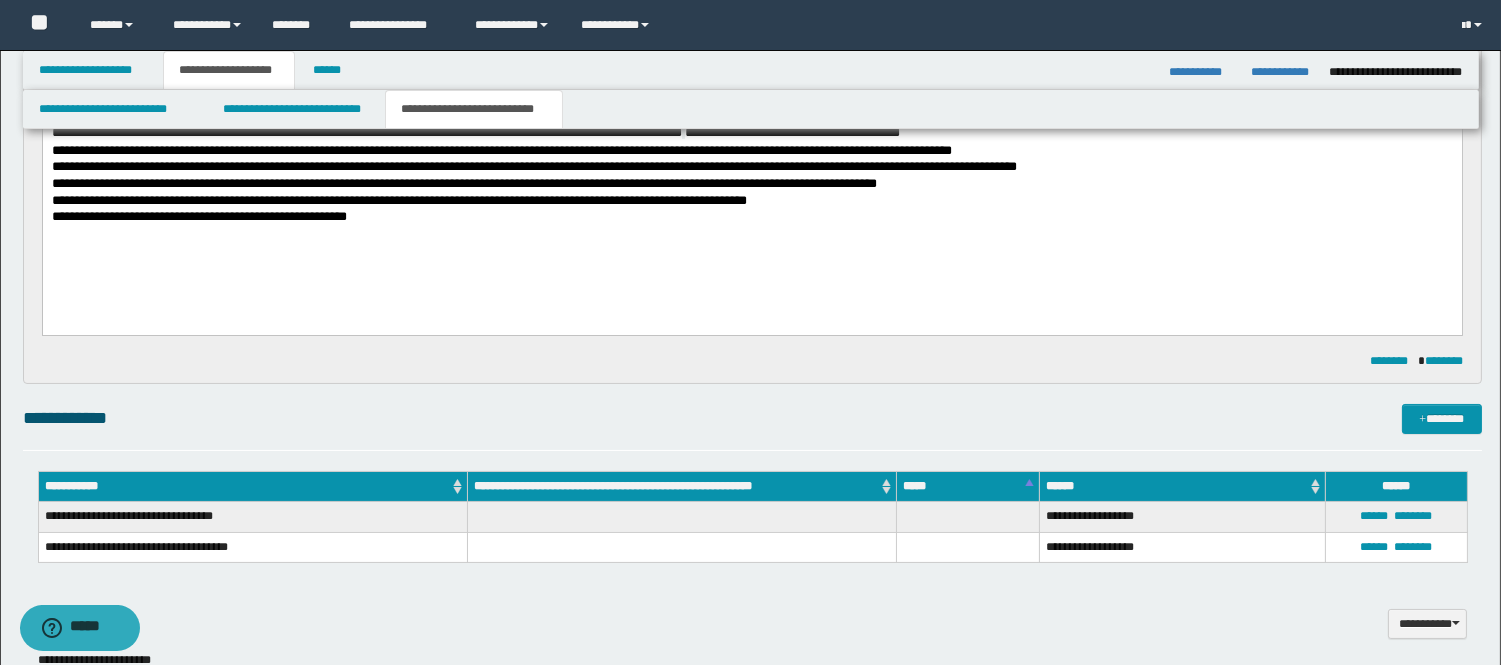 scroll, scrollTop: 151, scrollLeft: 0, axis: vertical 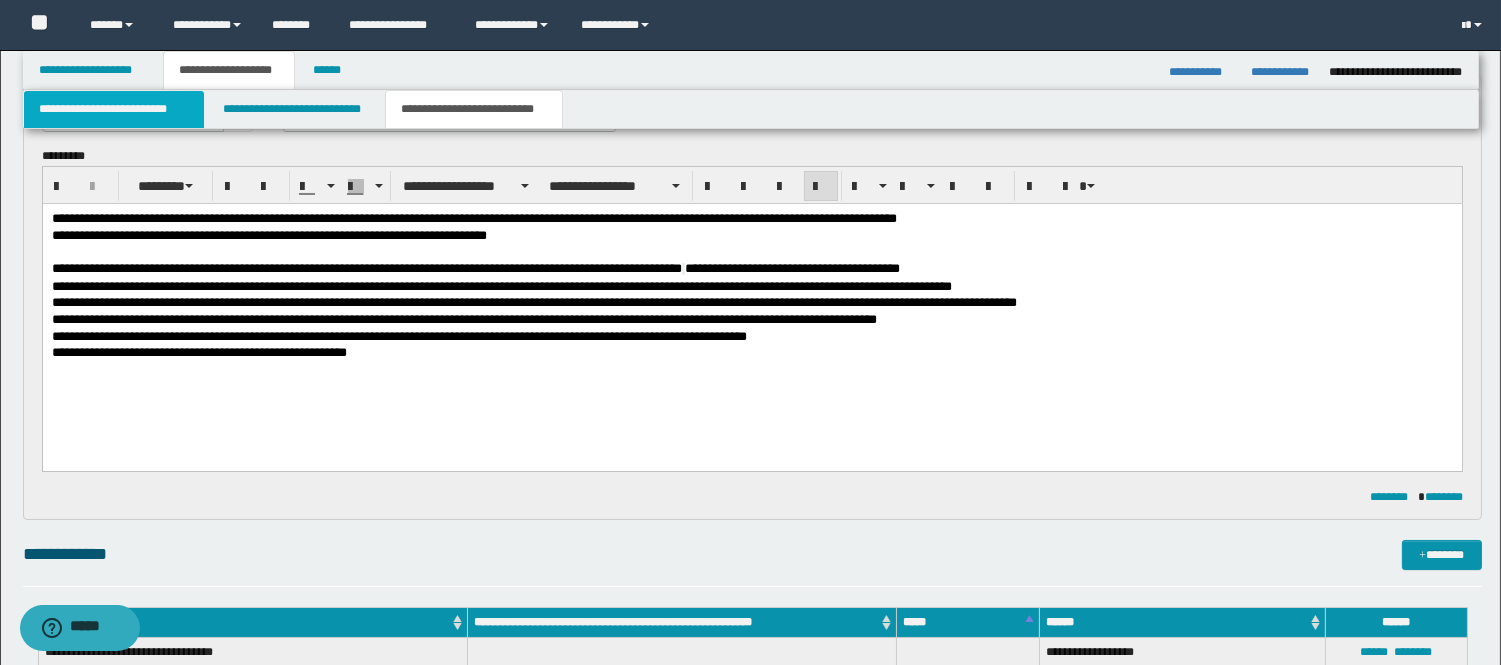 click on "**********" at bounding box center (114, 109) 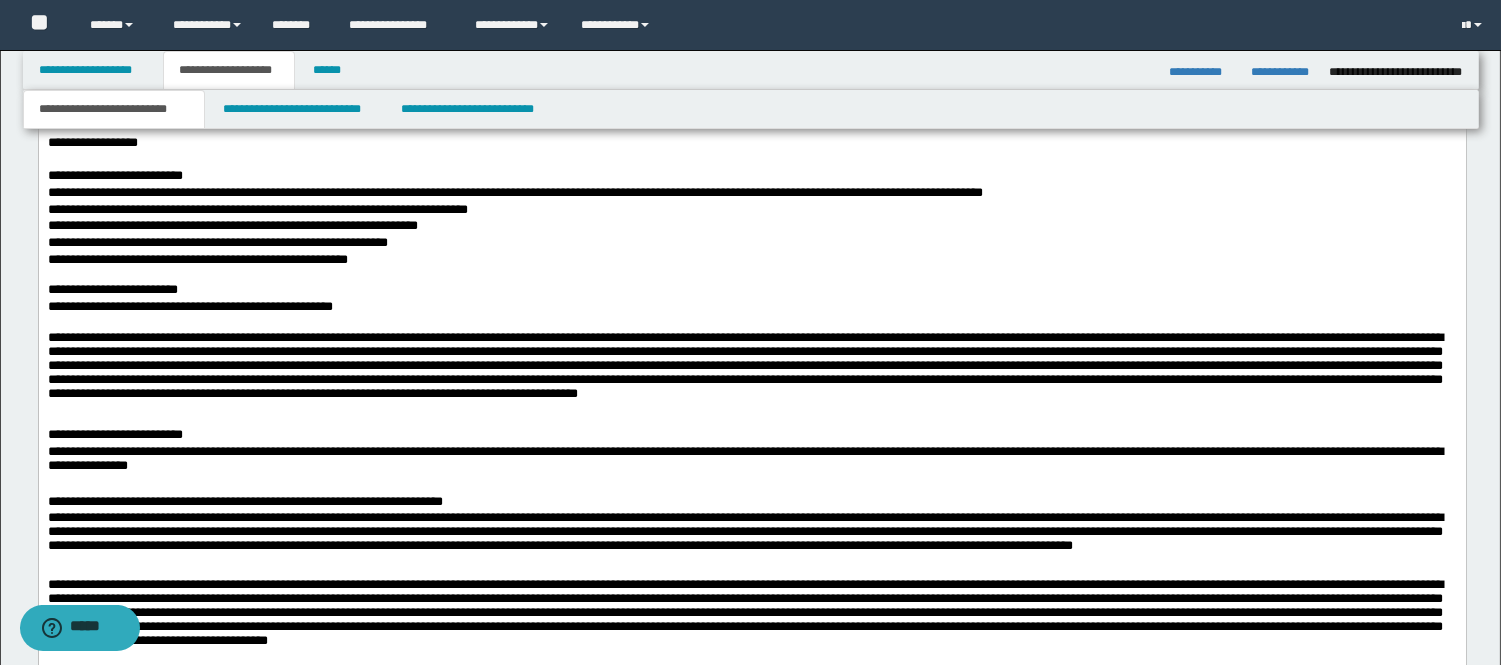 scroll, scrollTop: 1040, scrollLeft: 0, axis: vertical 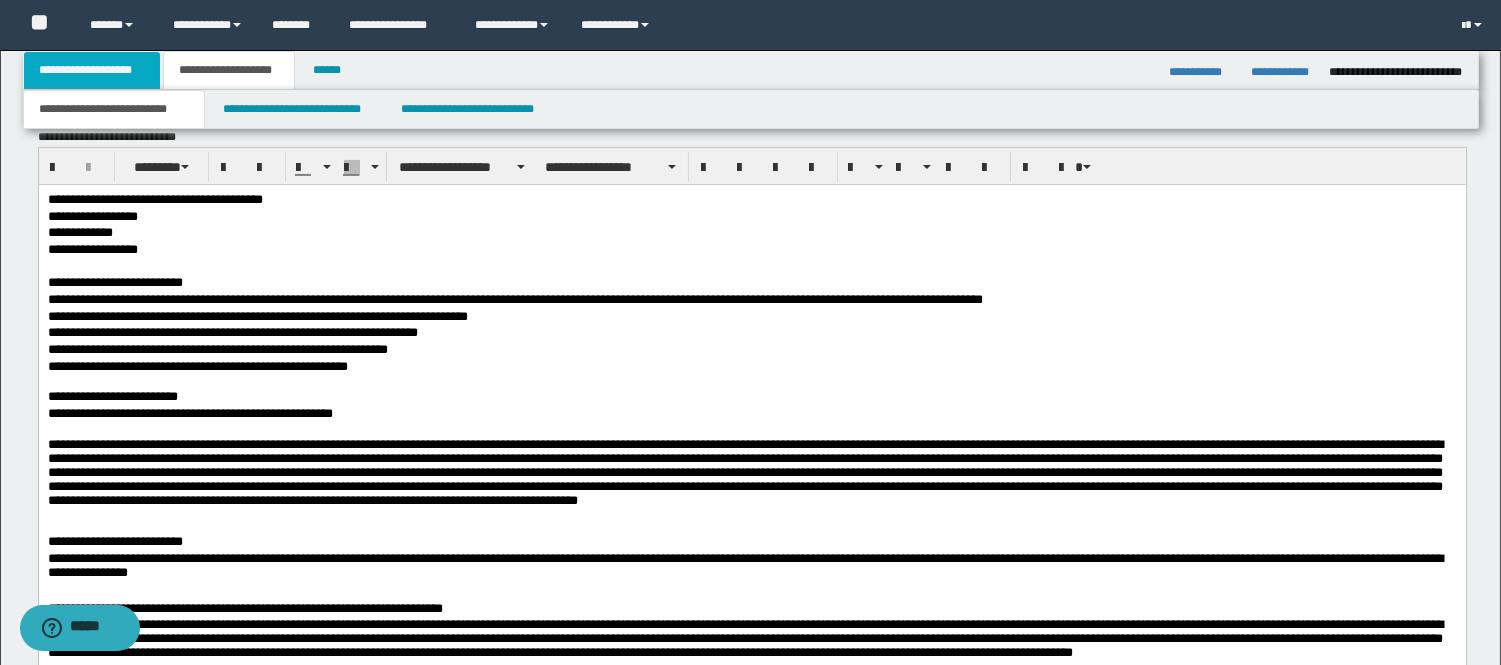 click on "**********" at bounding box center (92, 70) 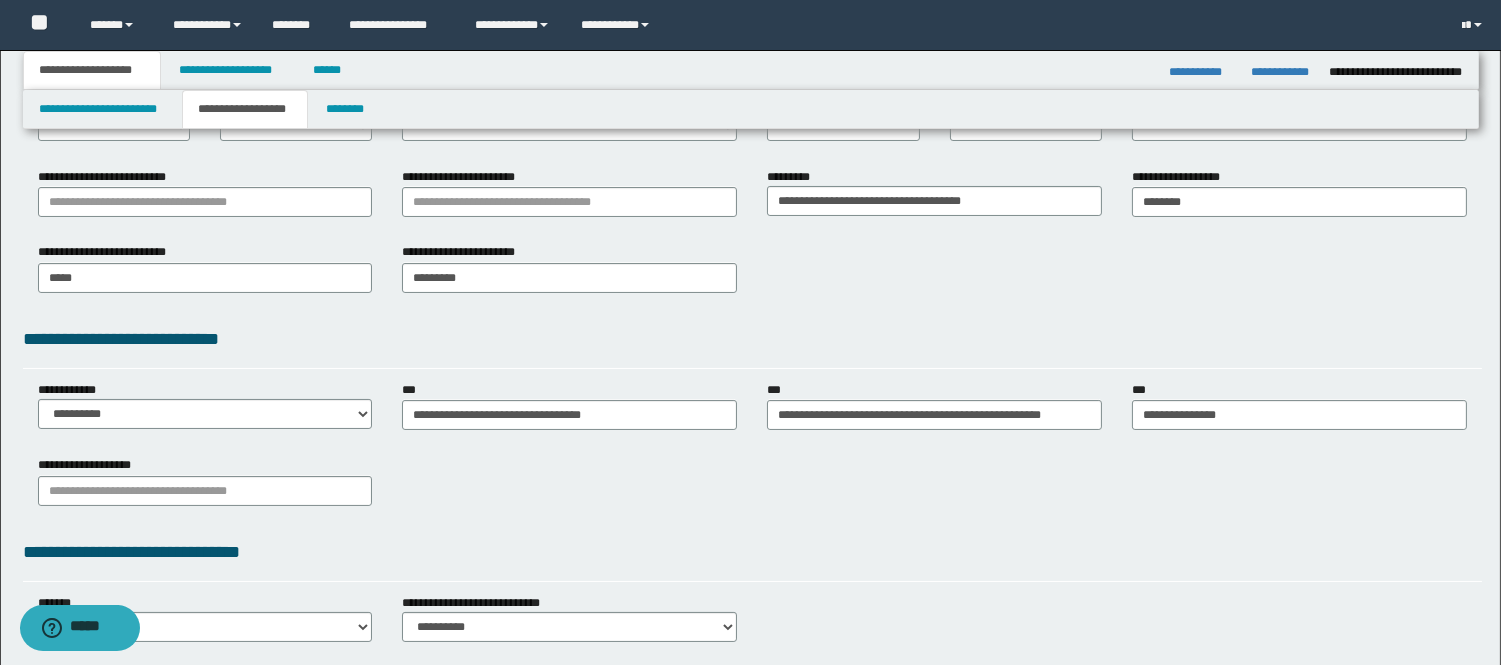 scroll, scrollTop: 220, scrollLeft: 0, axis: vertical 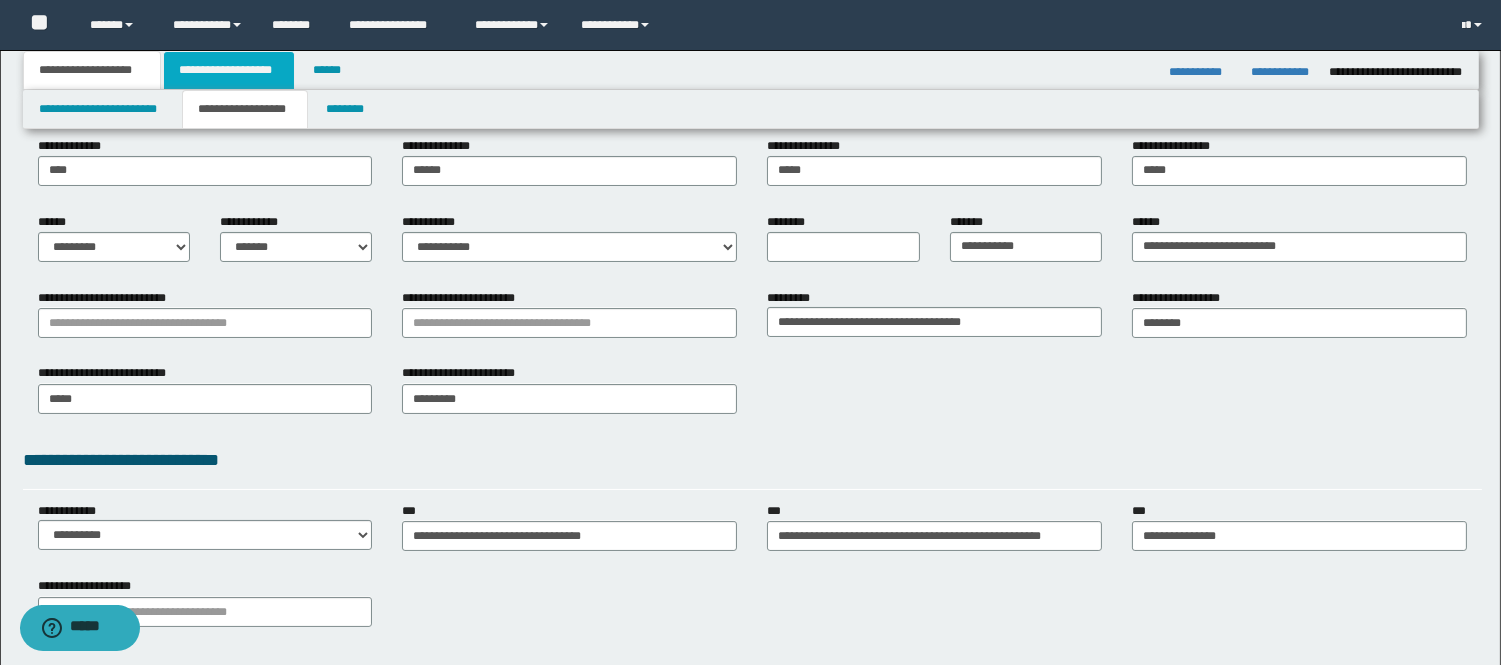 click on "**********" at bounding box center (229, 70) 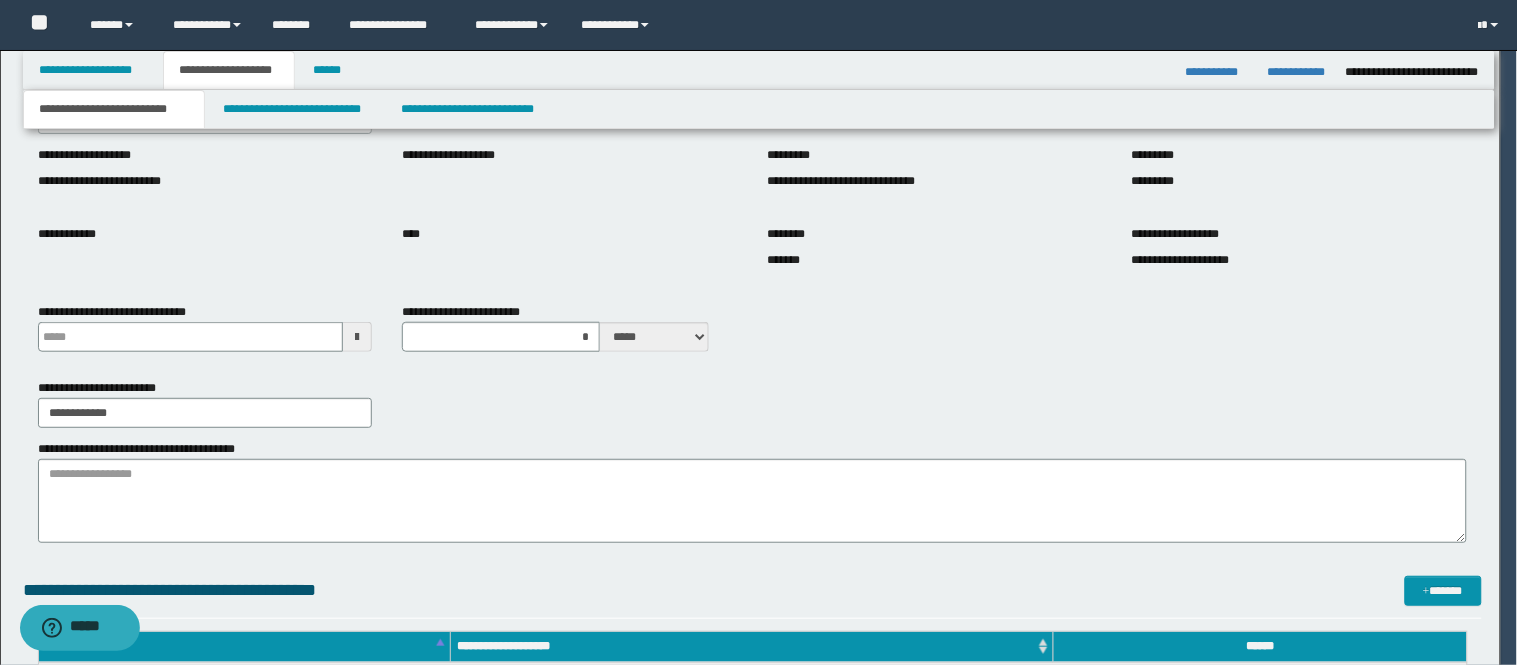 type 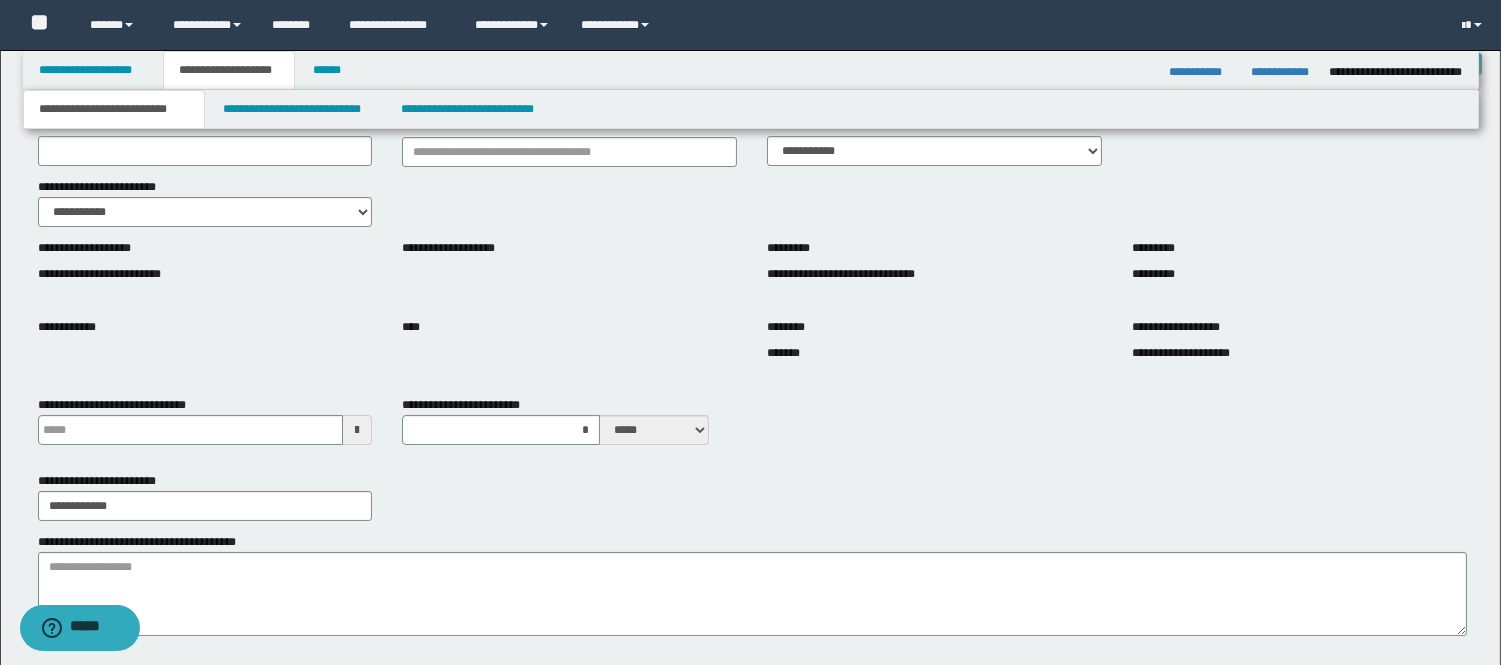 scroll, scrollTop: 0, scrollLeft: 0, axis: both 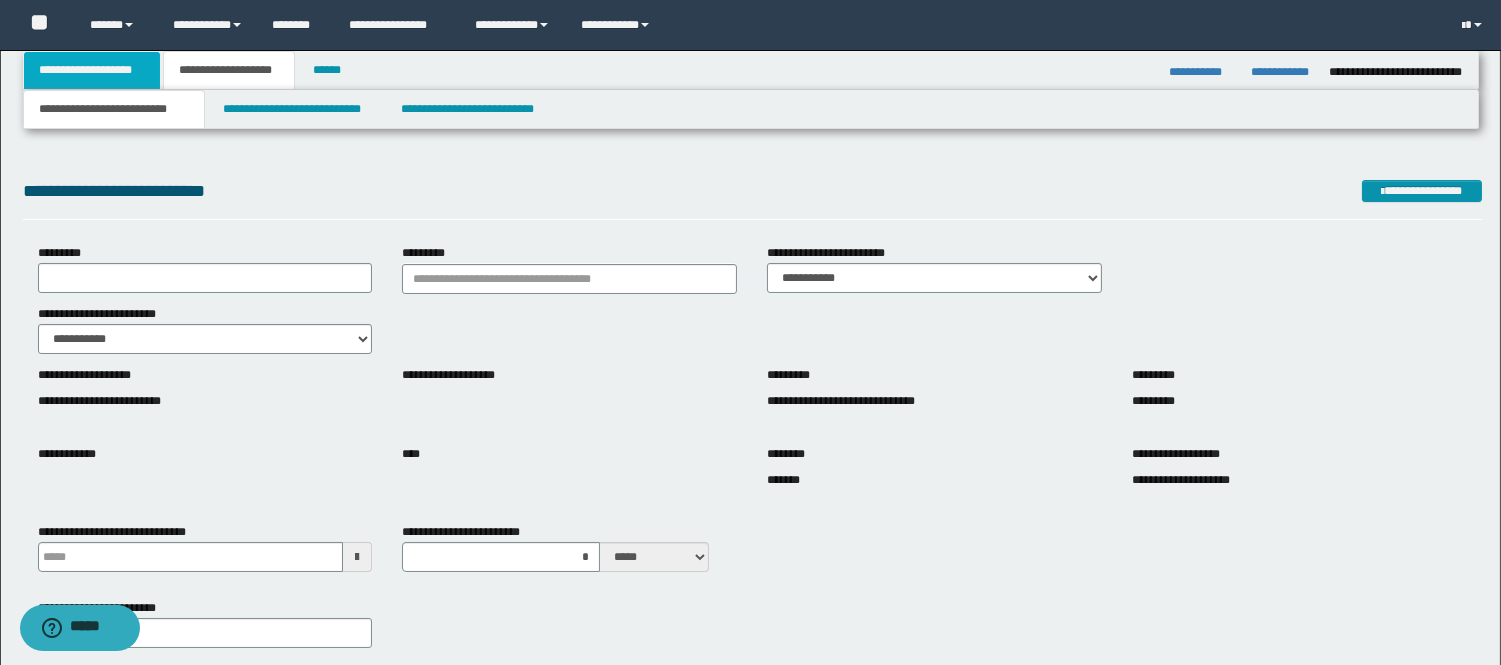 click on "**********" at bounding box center (92, 70) 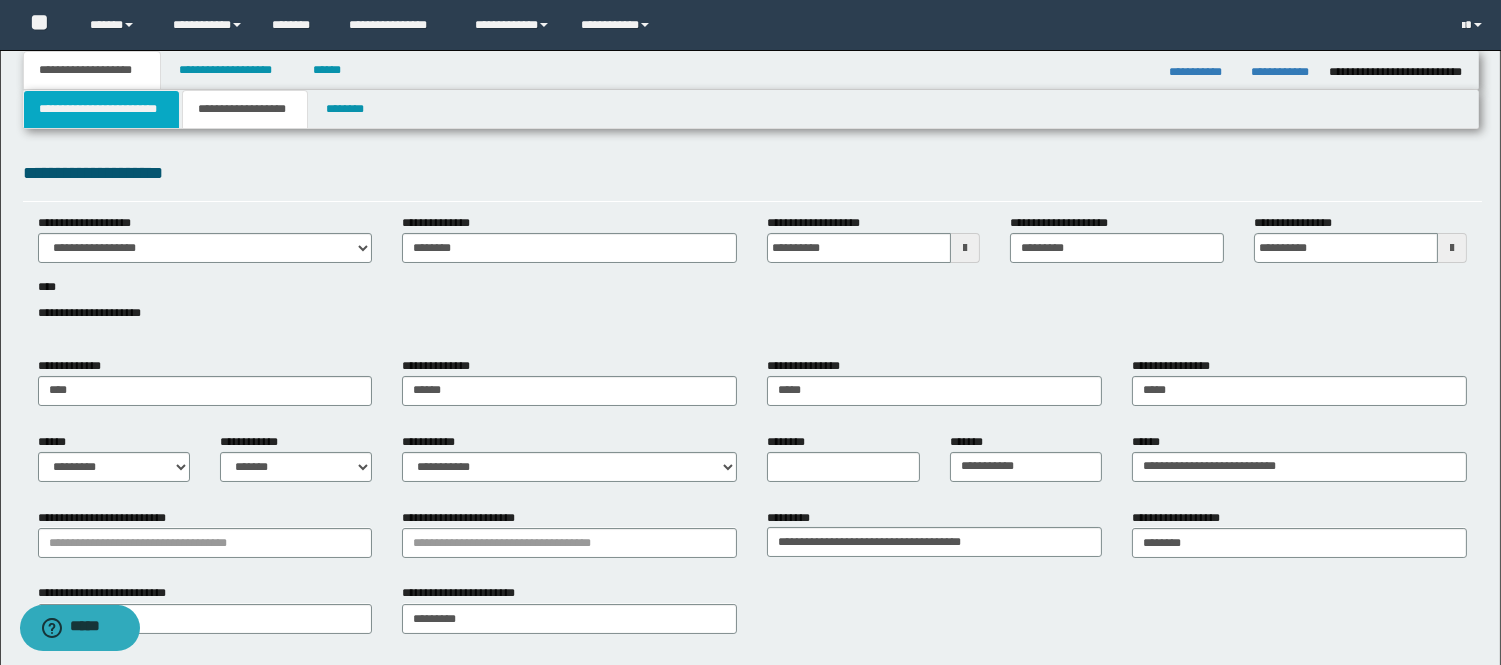 click on "**********" at bounding box center (101, 109) 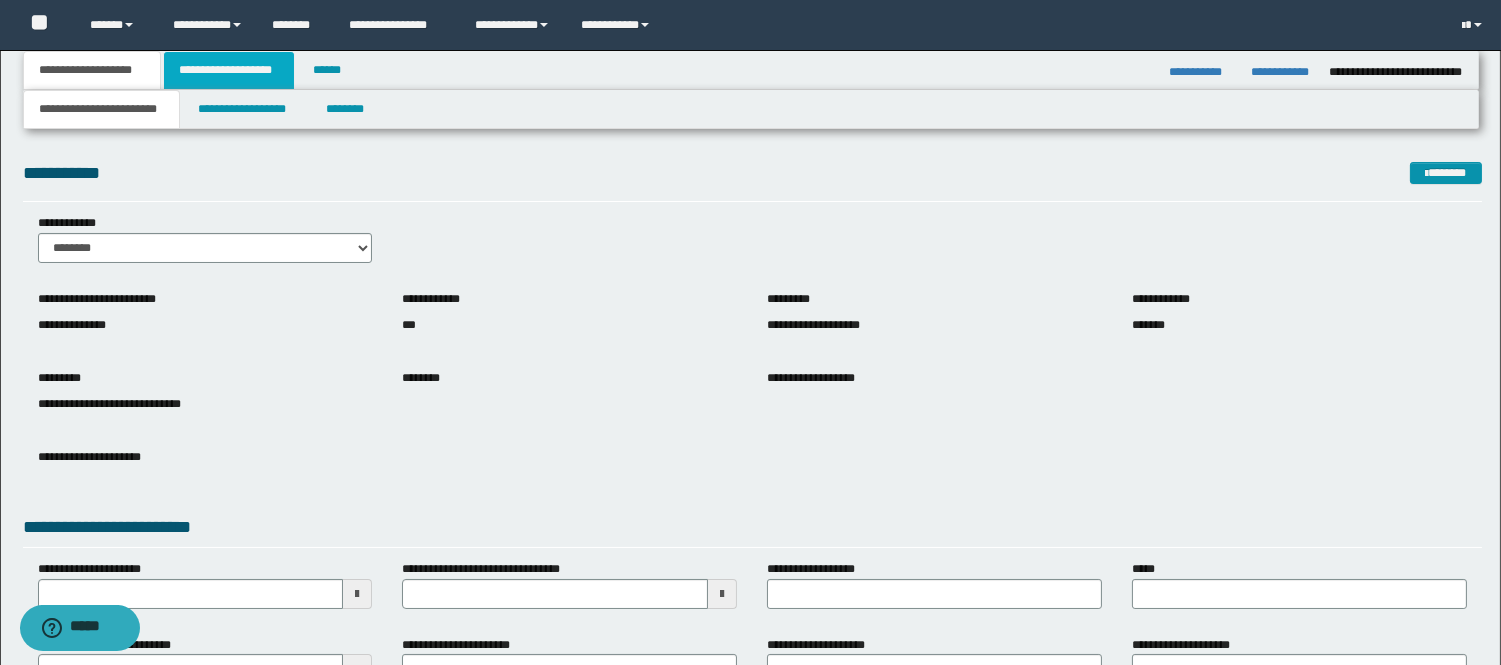 click on "**********" at bounding box center [229, 70] 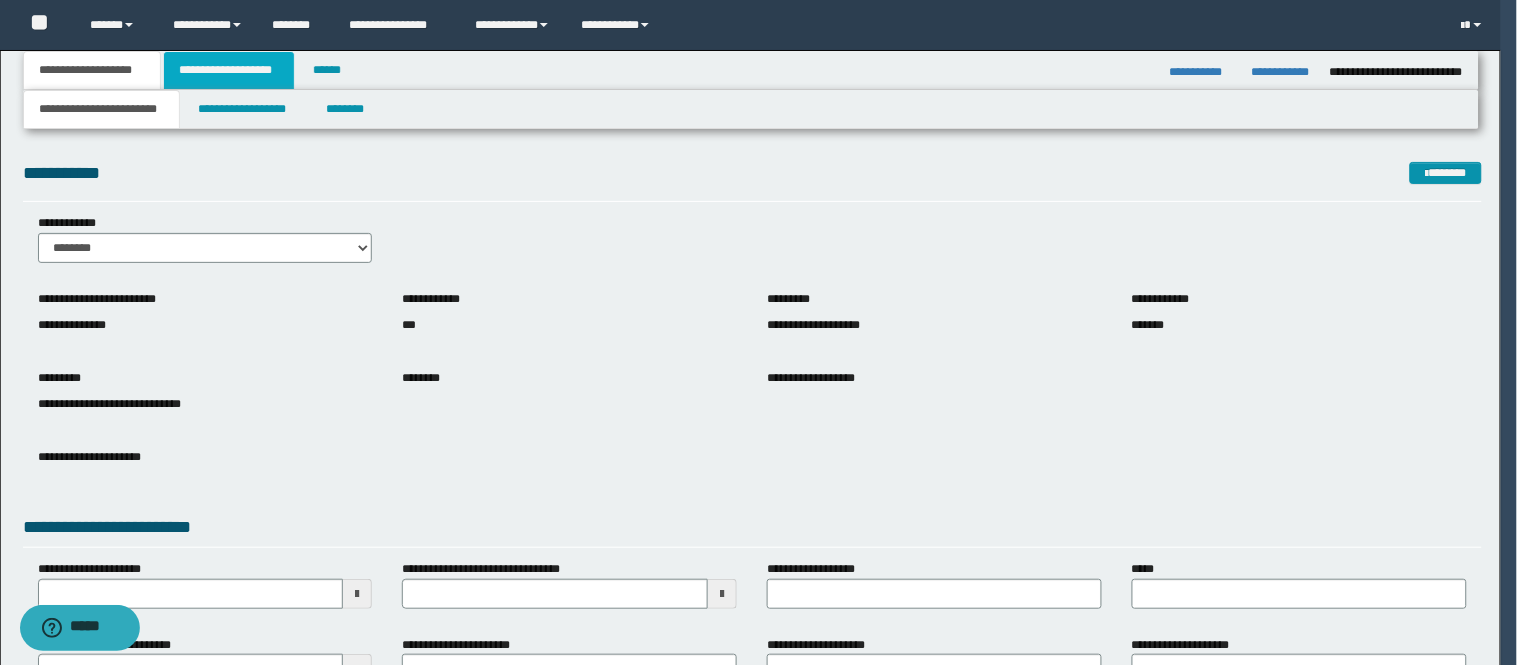 type 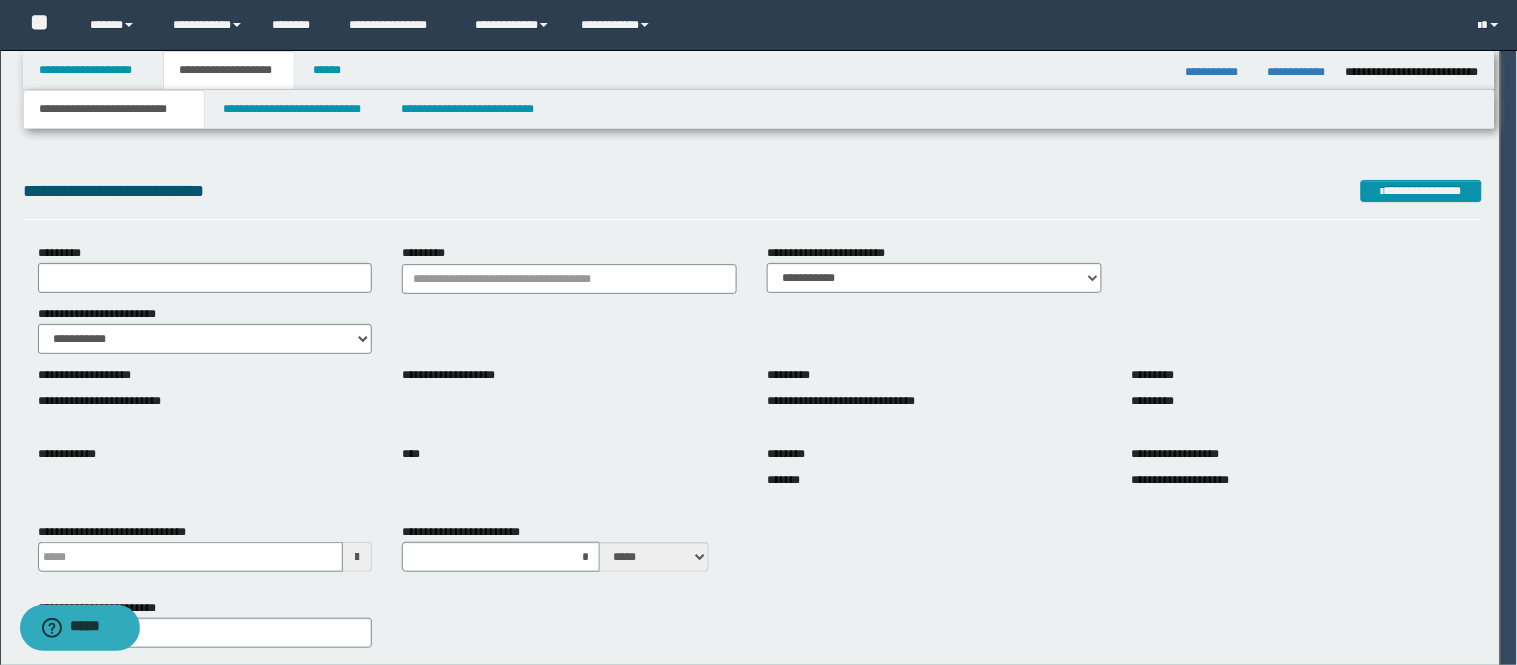 type 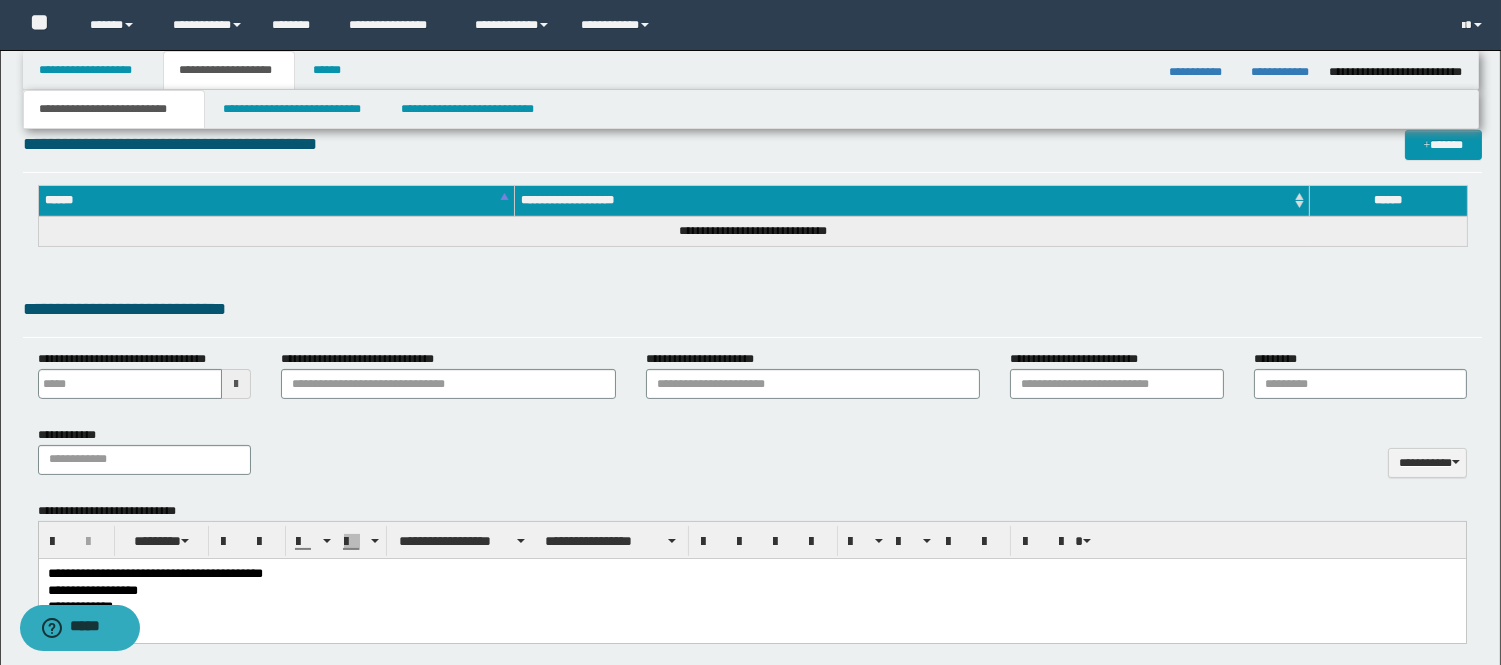 scroll, scrollTop: 888, scrollLeft: 0, axis: vertical 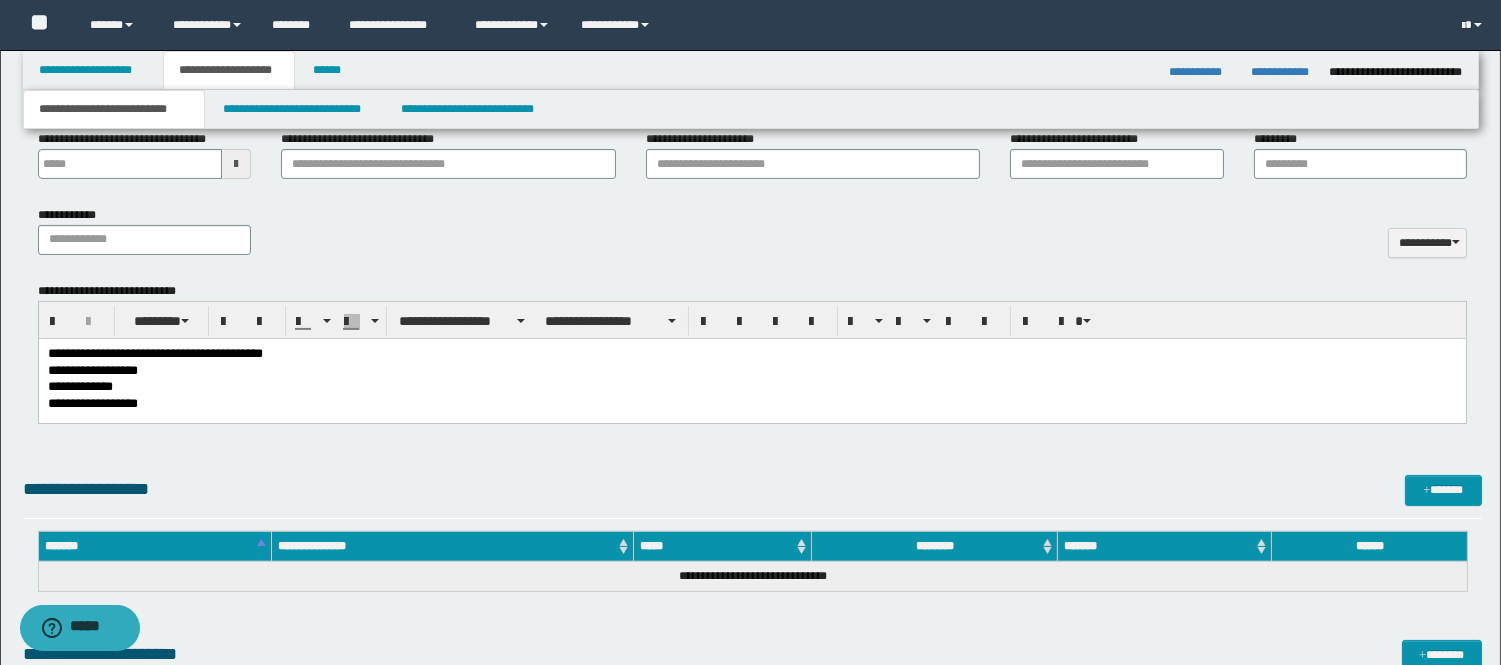 type 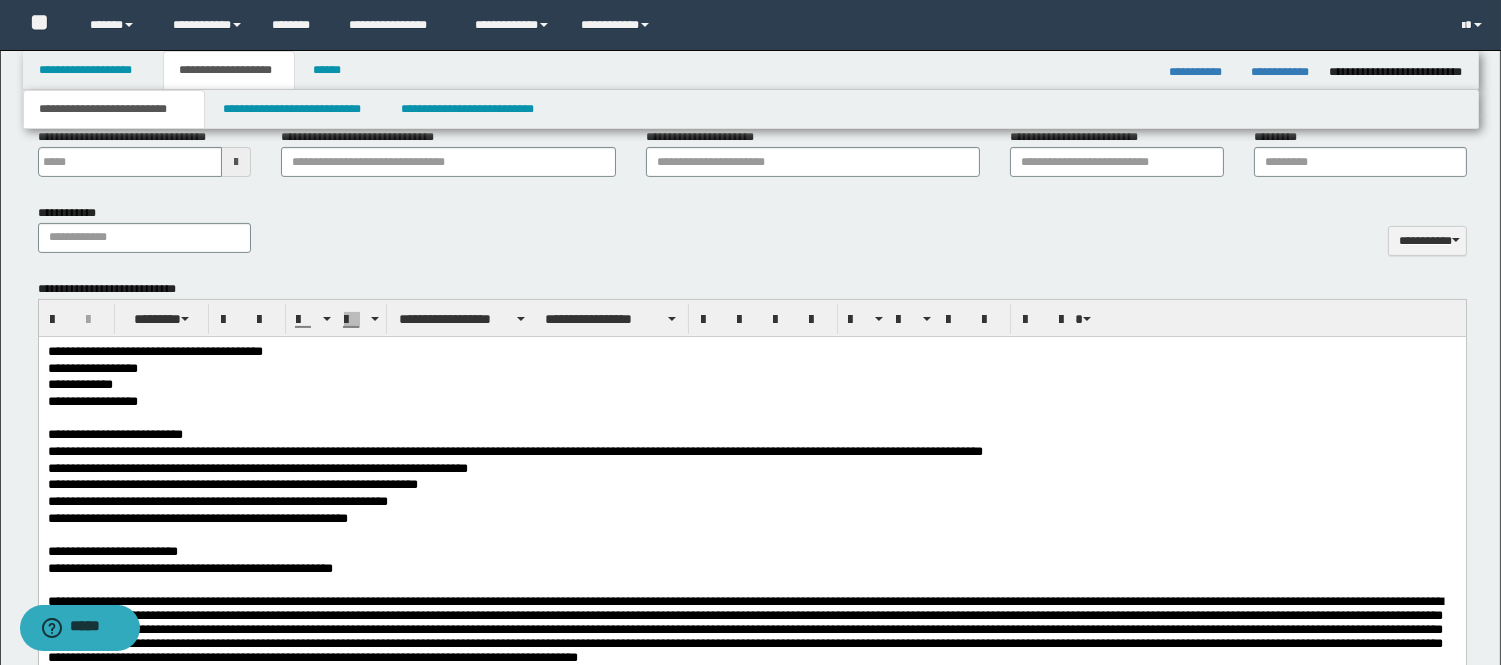 click on "**********" at bounding box center (751, 402) 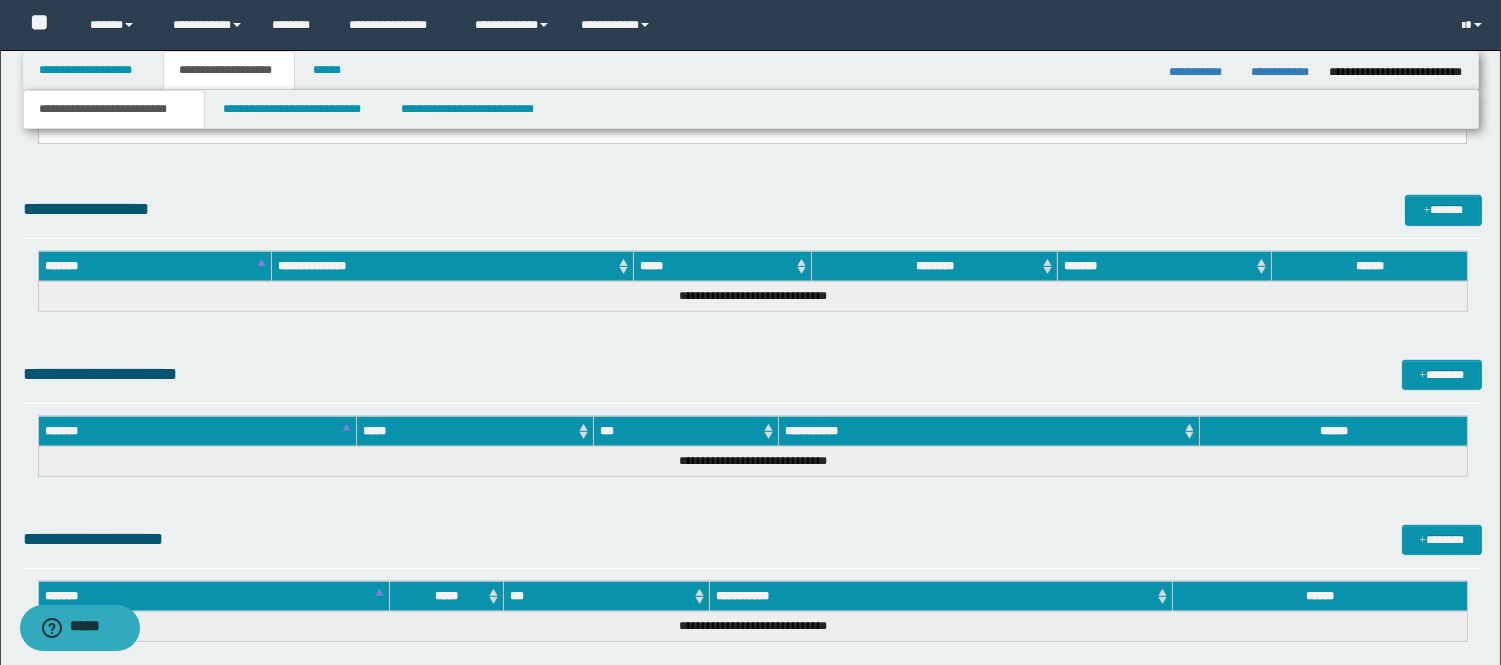 drag, startPoint x: 48, startPoint y: -927, endPoint x: 922, endPoint y: -473, distance: 984.8817 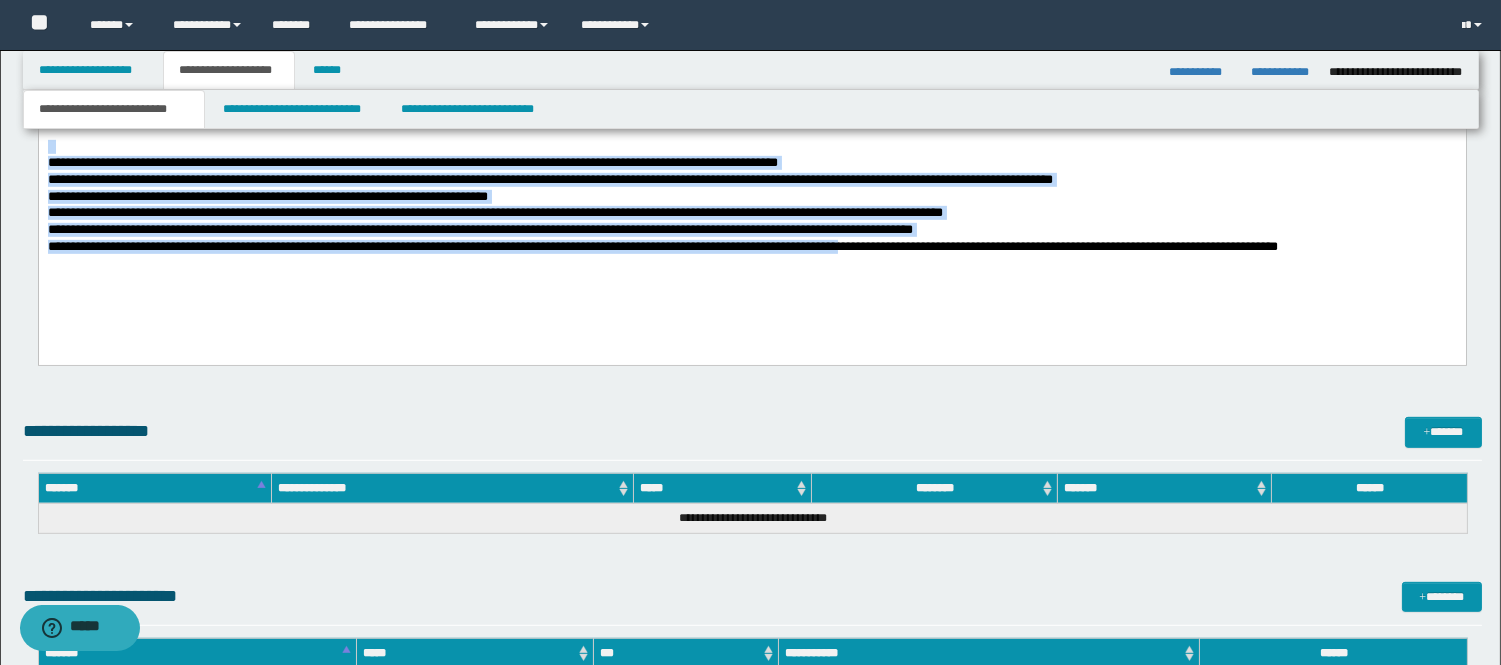 scroll, scrollTop: 1832, scrollLeft: 0, axis: vertical 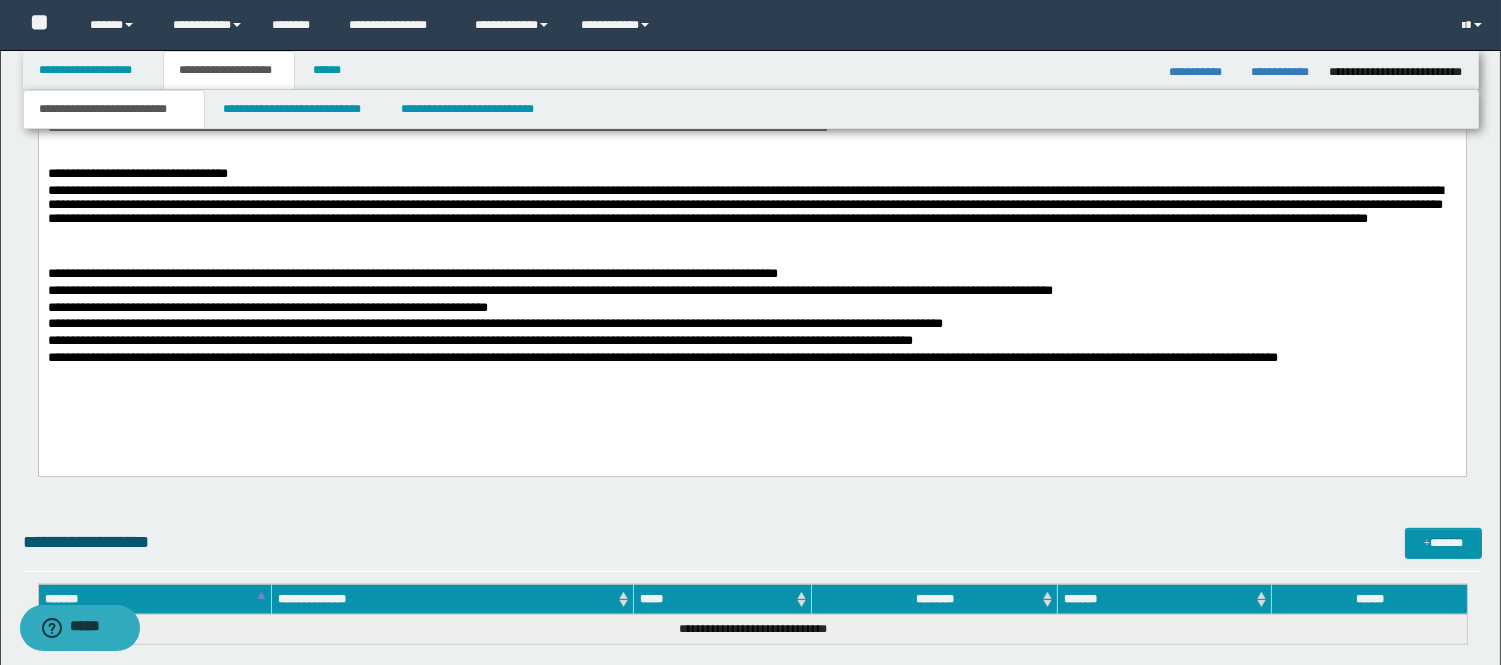 click on "**********" at bounding box center (751, -91) 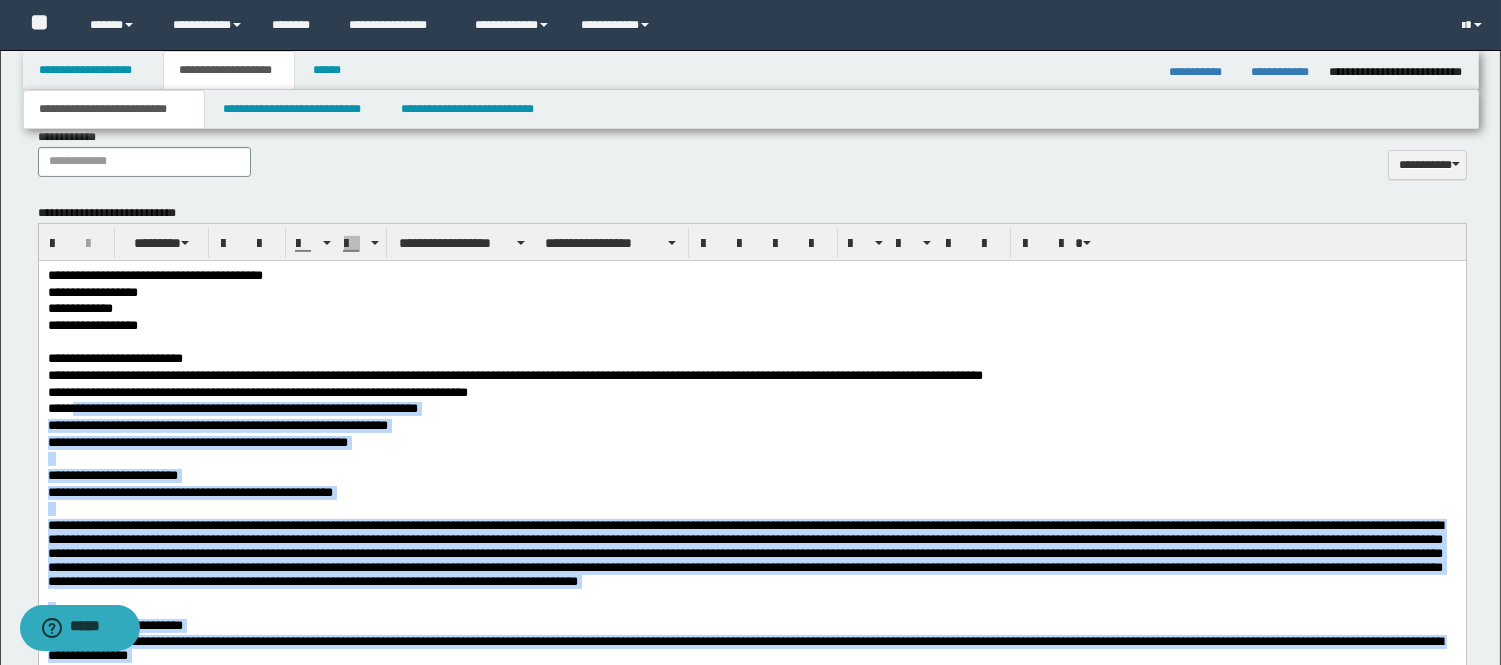 scroll, scrollTop: 943, scrollLeft: 0, axis: vertical 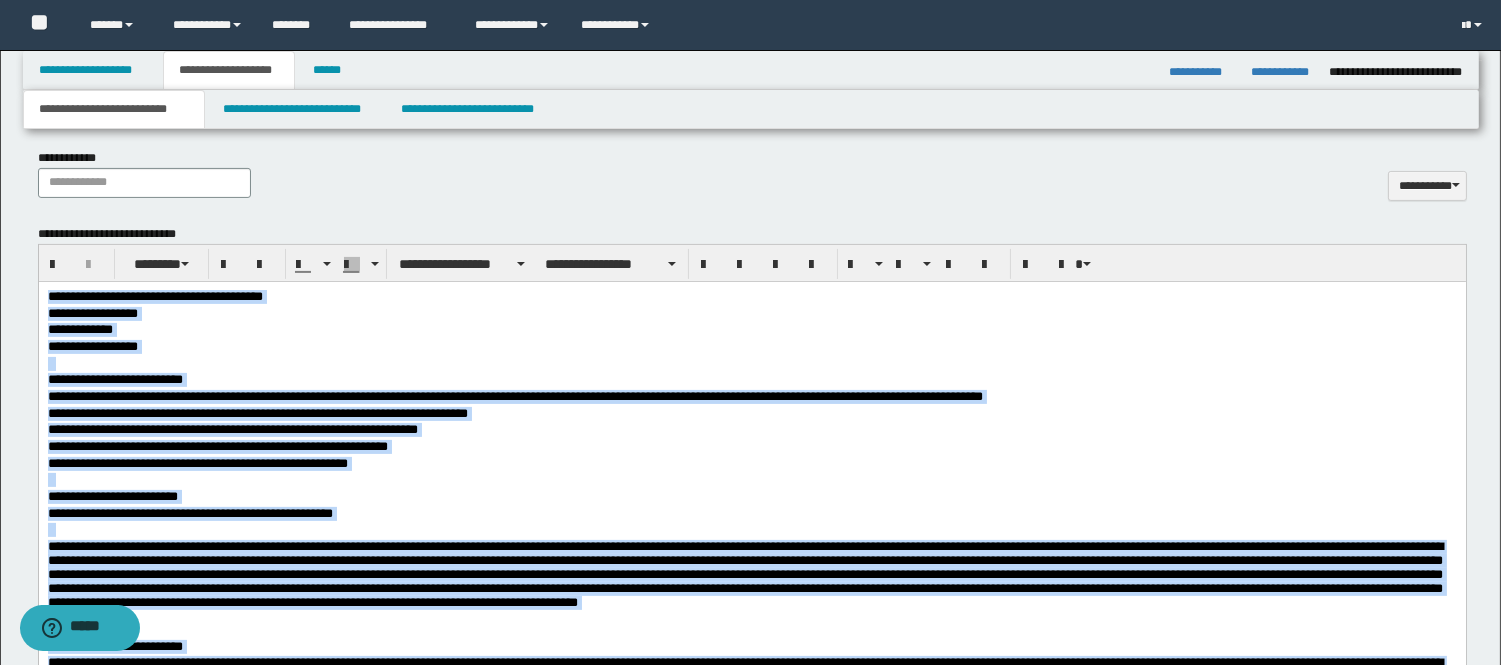 drag, startPoint x: 1365, startPoint y: 1255, endPoint x: 82, endPoint y: 547, distance: 1465.3849 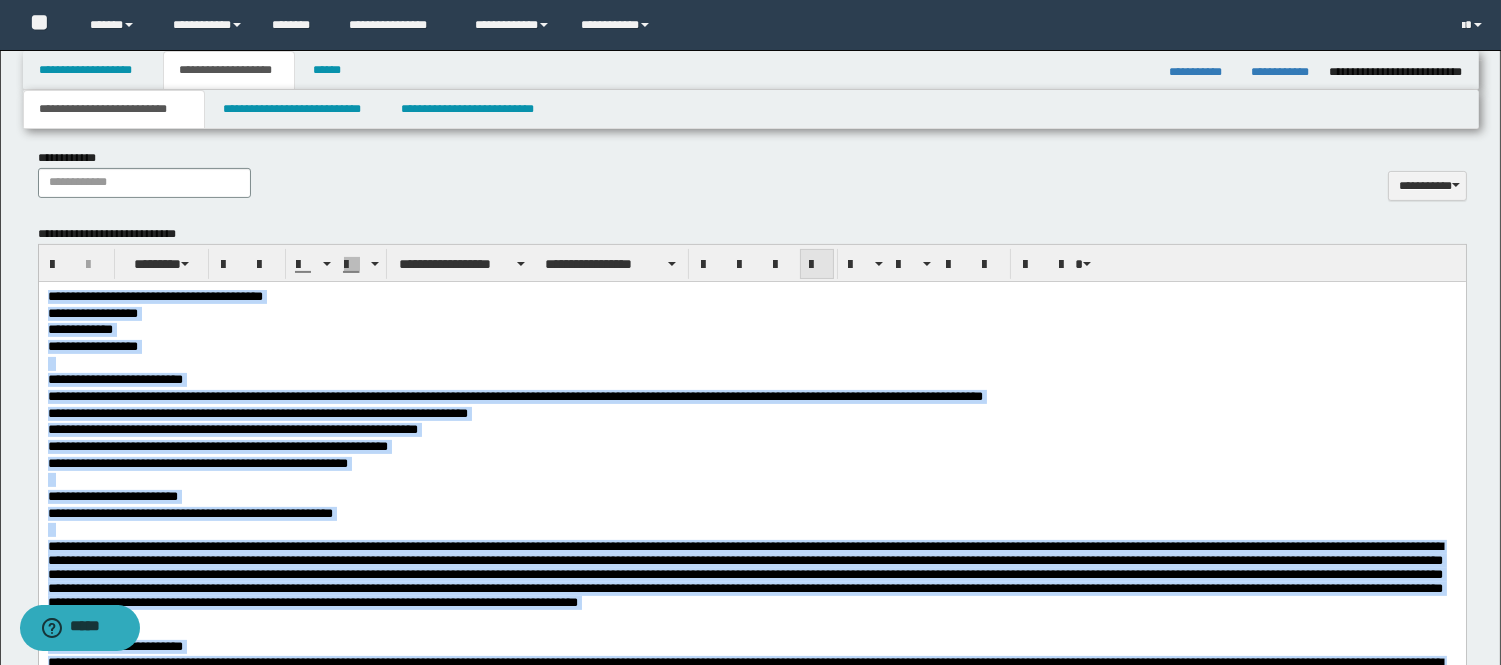 click at bounding box center (817, 264) 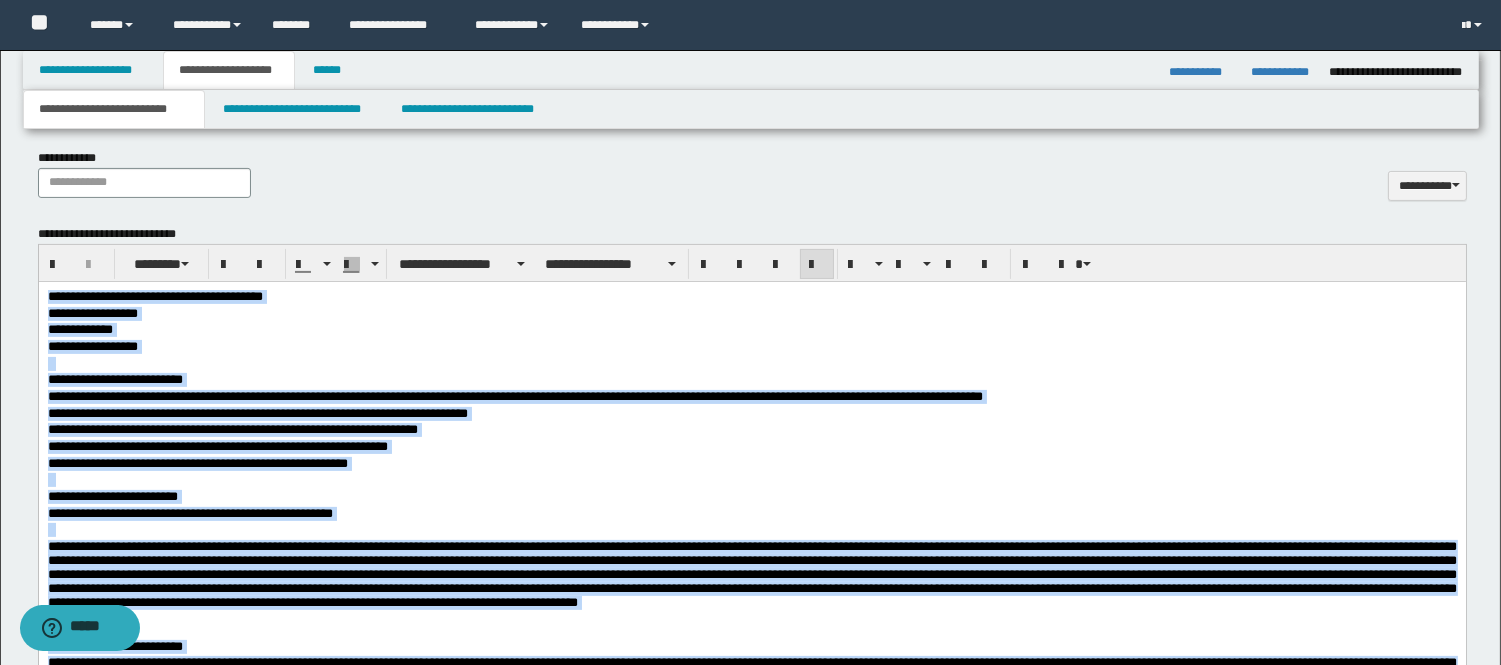 click on "**********" at bounding box center (751, 497) 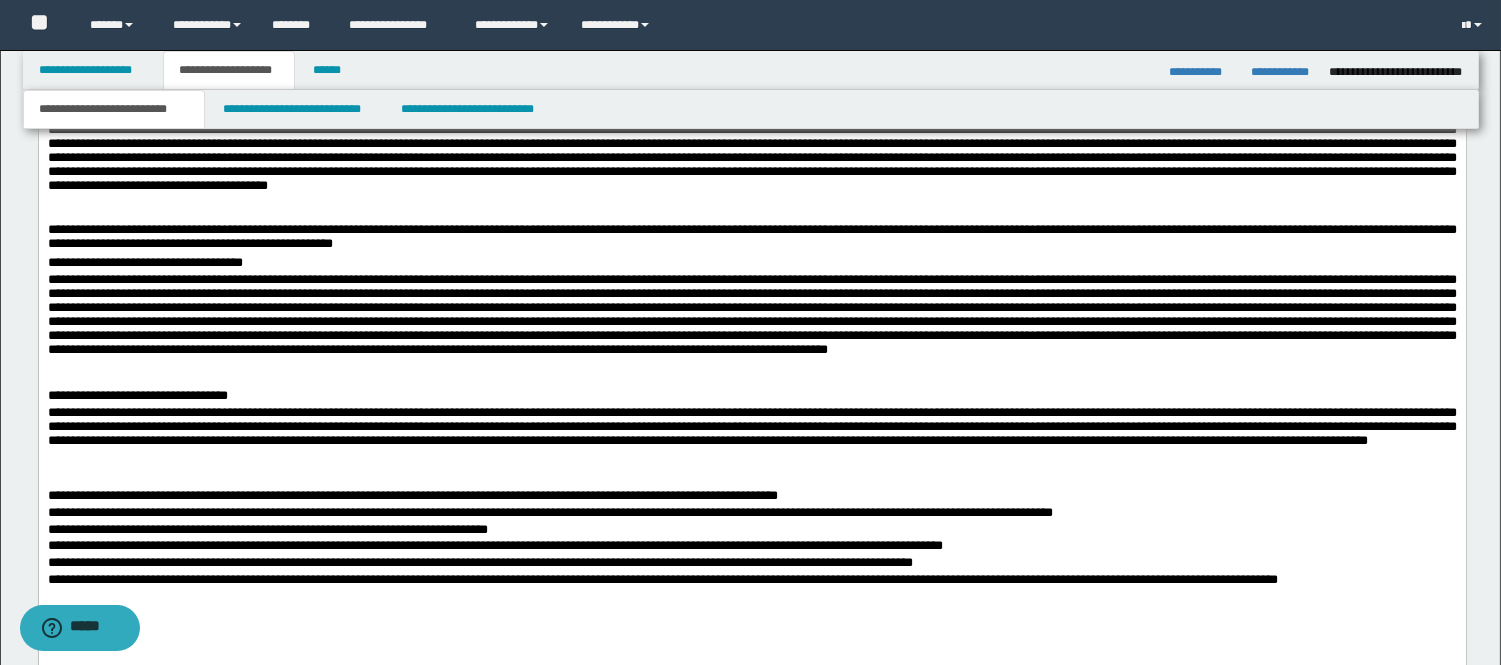 scroll, scrollTop: 1721, scrollLeft: 0, axis: vertical 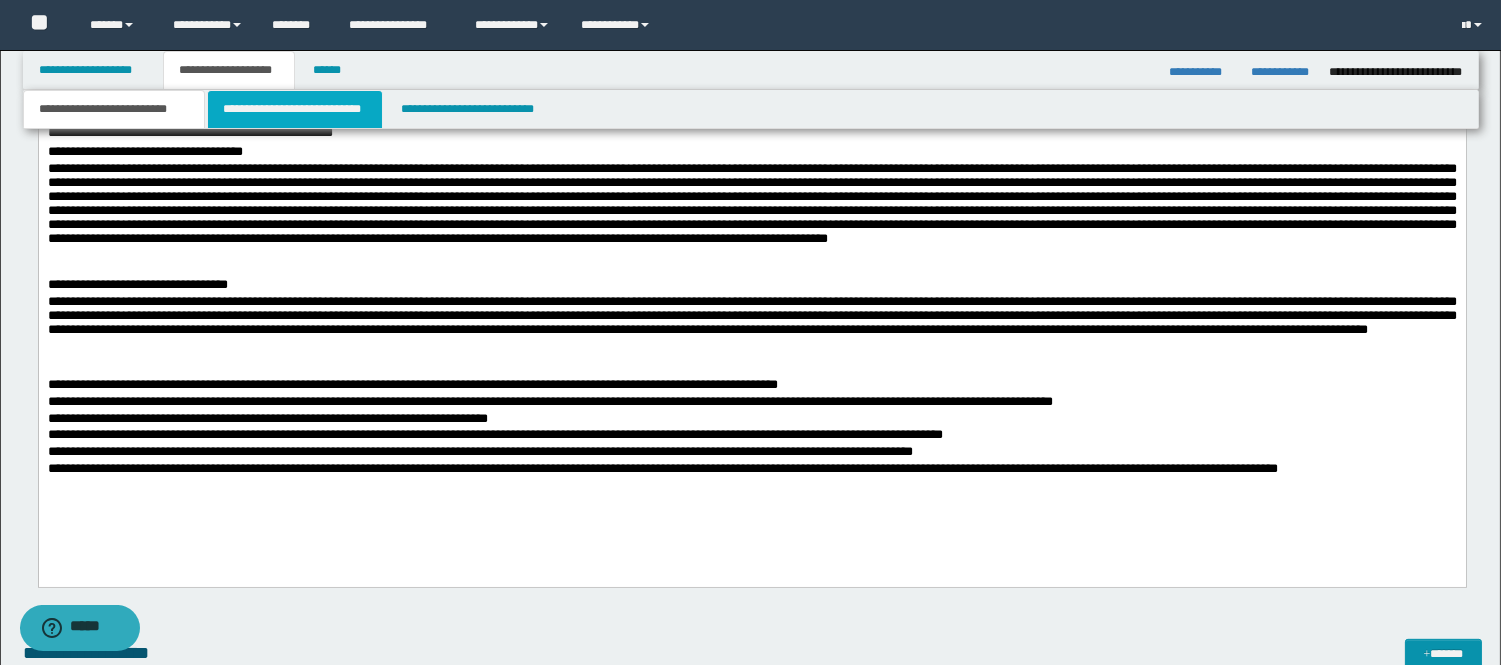 click on "**********" at bounding box center [295, 109] 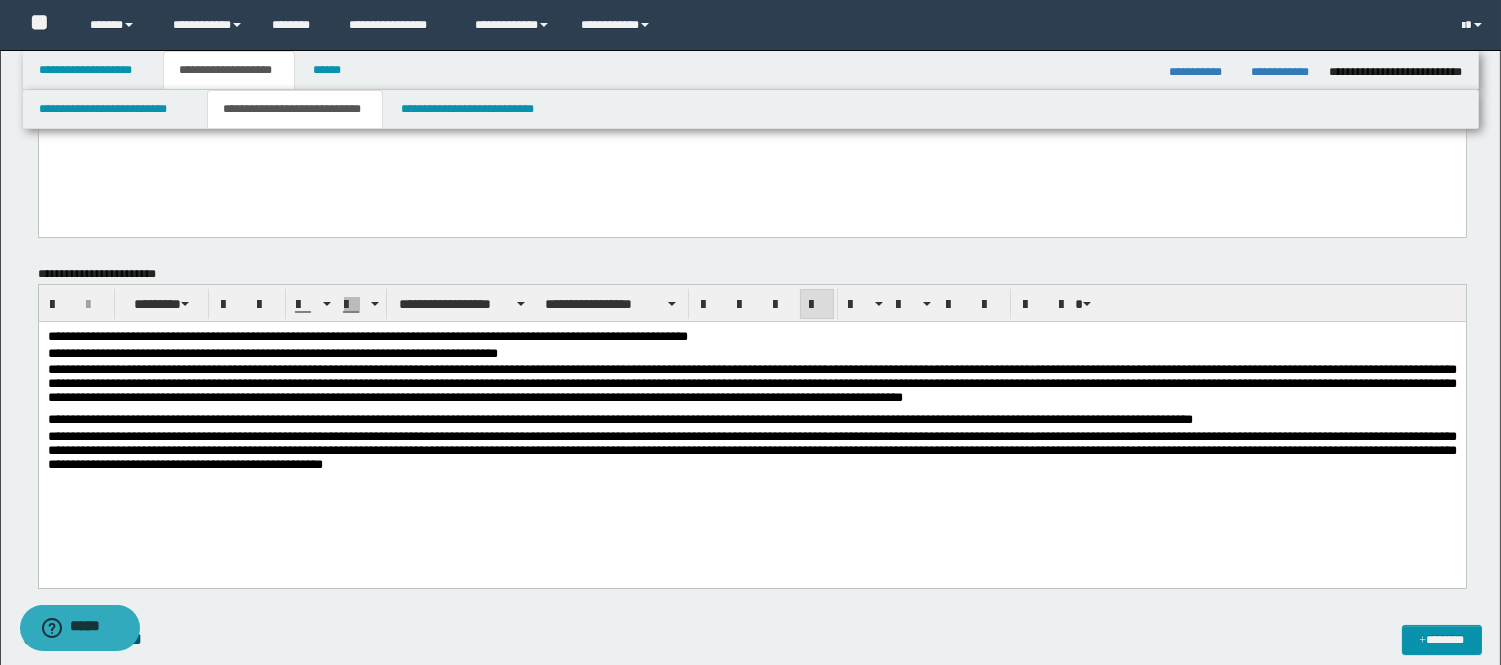 scroll, scrollTop: 151, scrollLeft: 0, axis: vertical 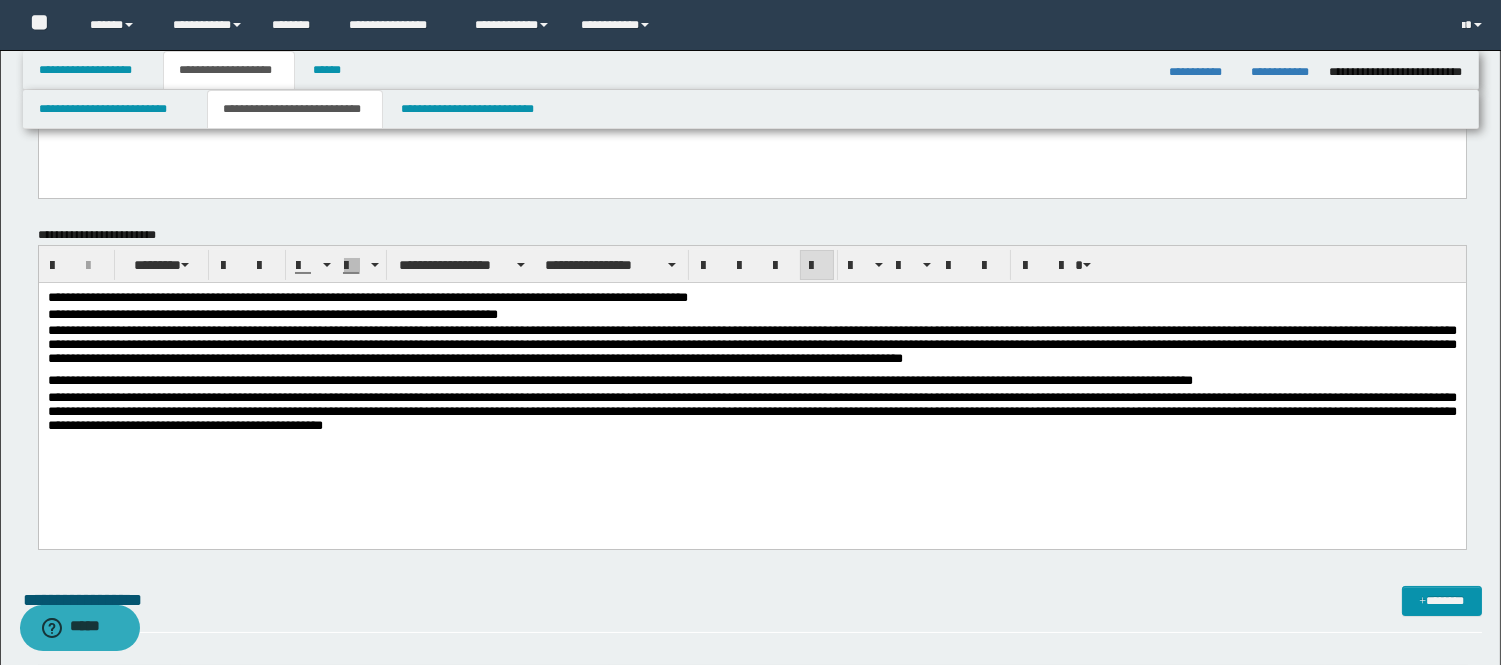 drag, startPoint x: 408, startPoint y: 421, endPoint x: 383, endPoint y: 431, distance: 26.925823 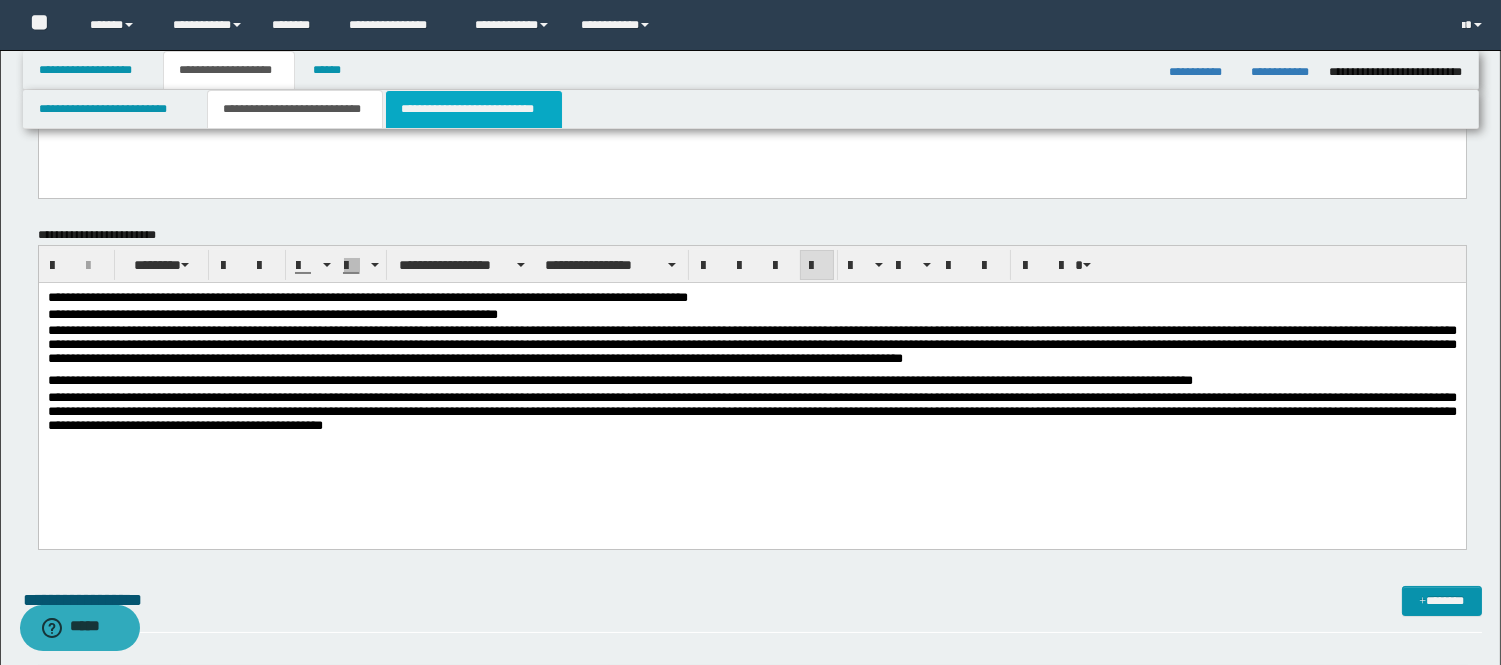 click on "**********" at bounding box center (474, 109) 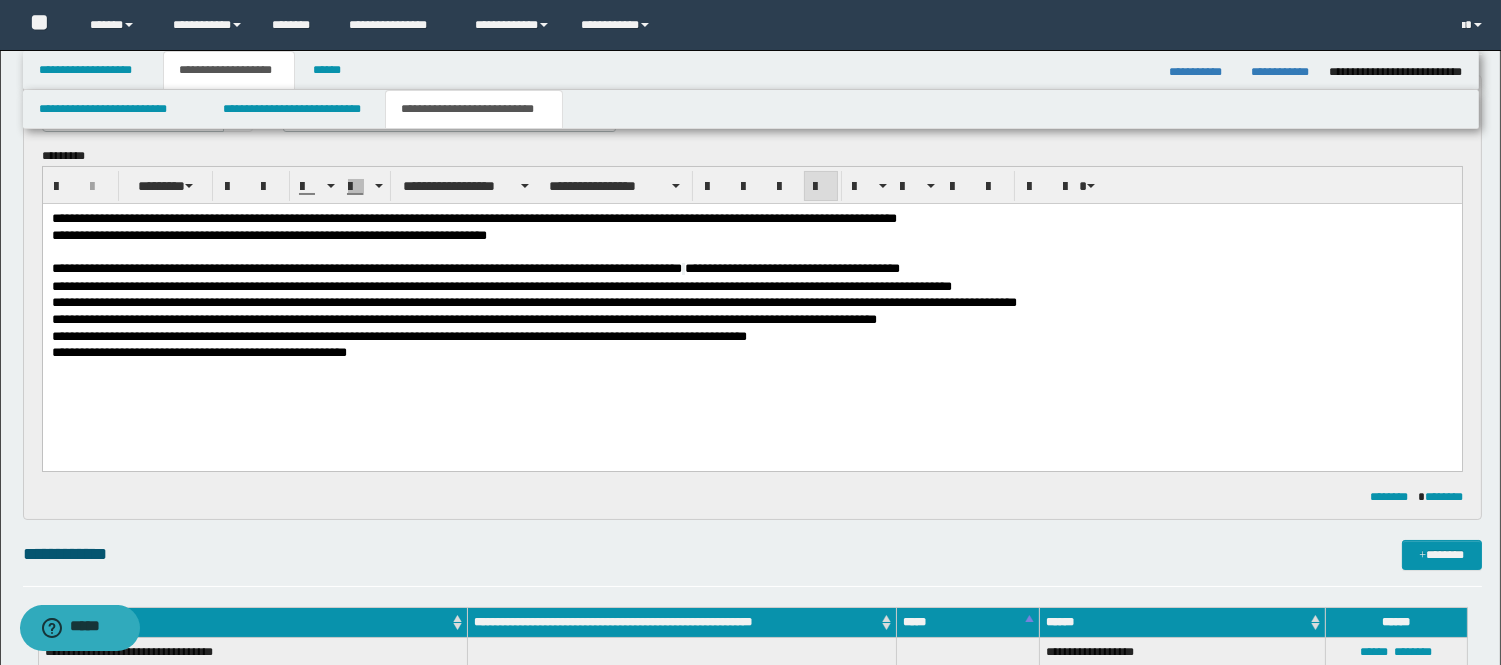 click on "**********" at bounding box center [751, 338] 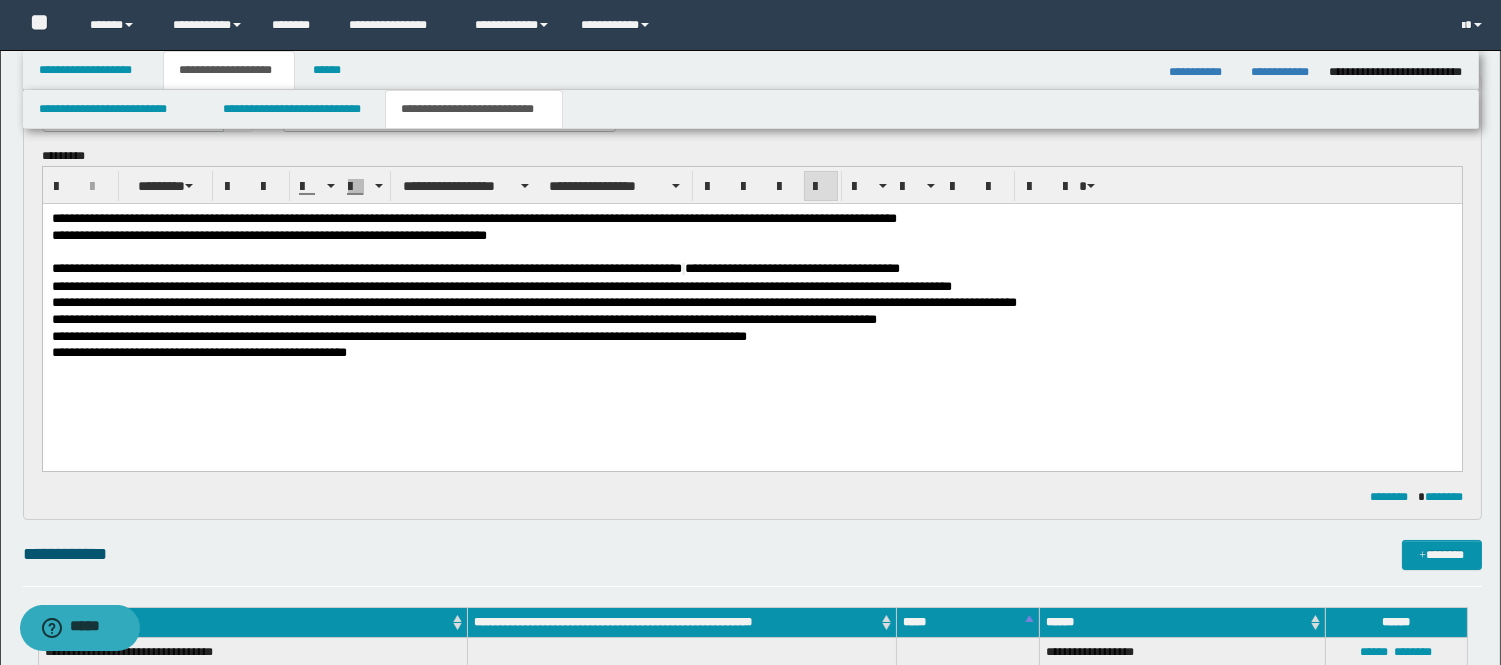 drag, startPoint x: 391, startPoint y: 357, endPoint x: 401, endPoint y: 354, distance: 10.440307 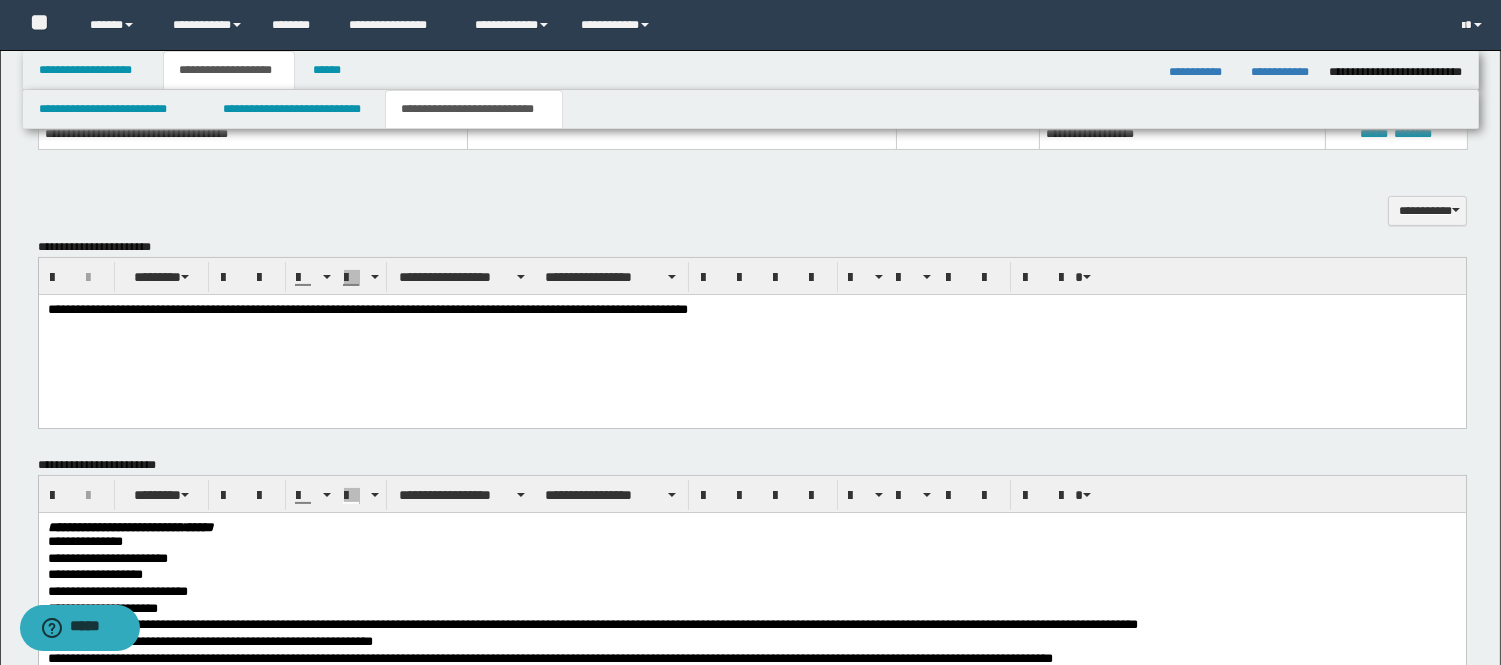 scroll, scrollTop: 706, scrollLeft: 0, axis: vertical 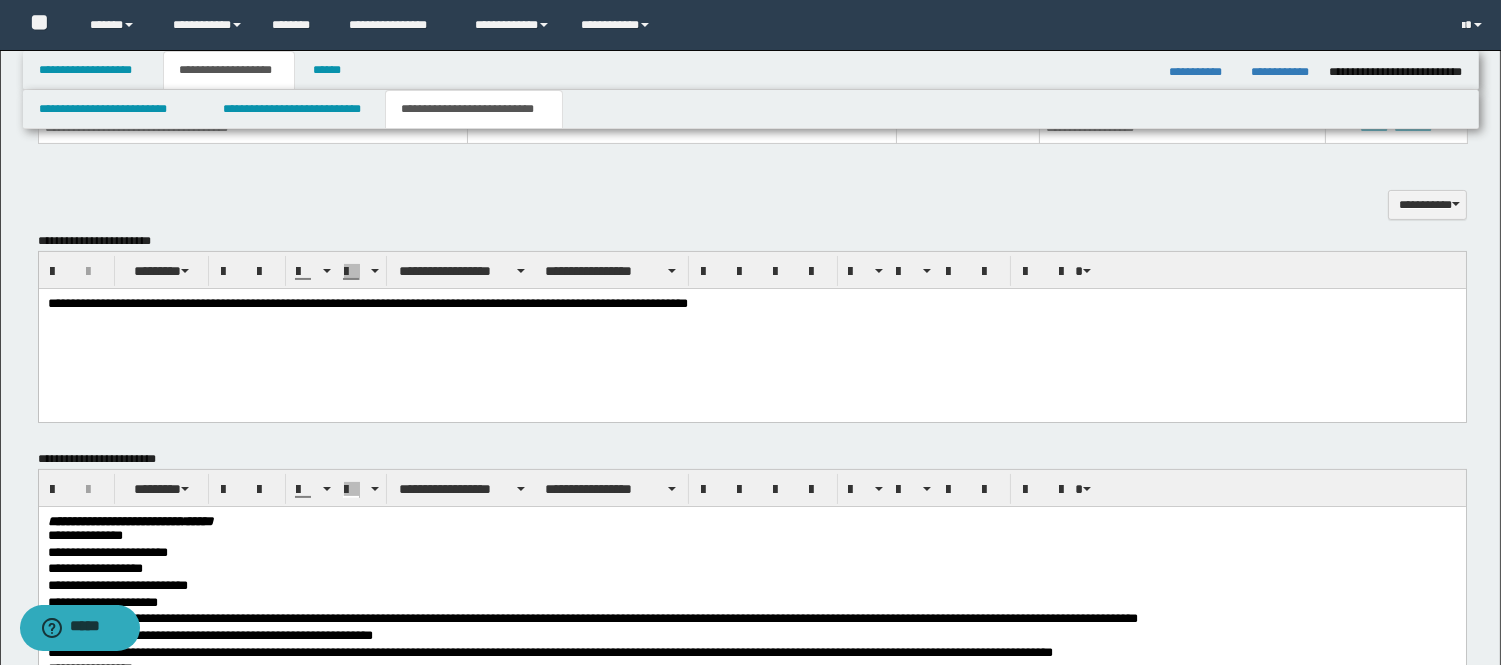click on "**********" at bounding box center [751, 329] 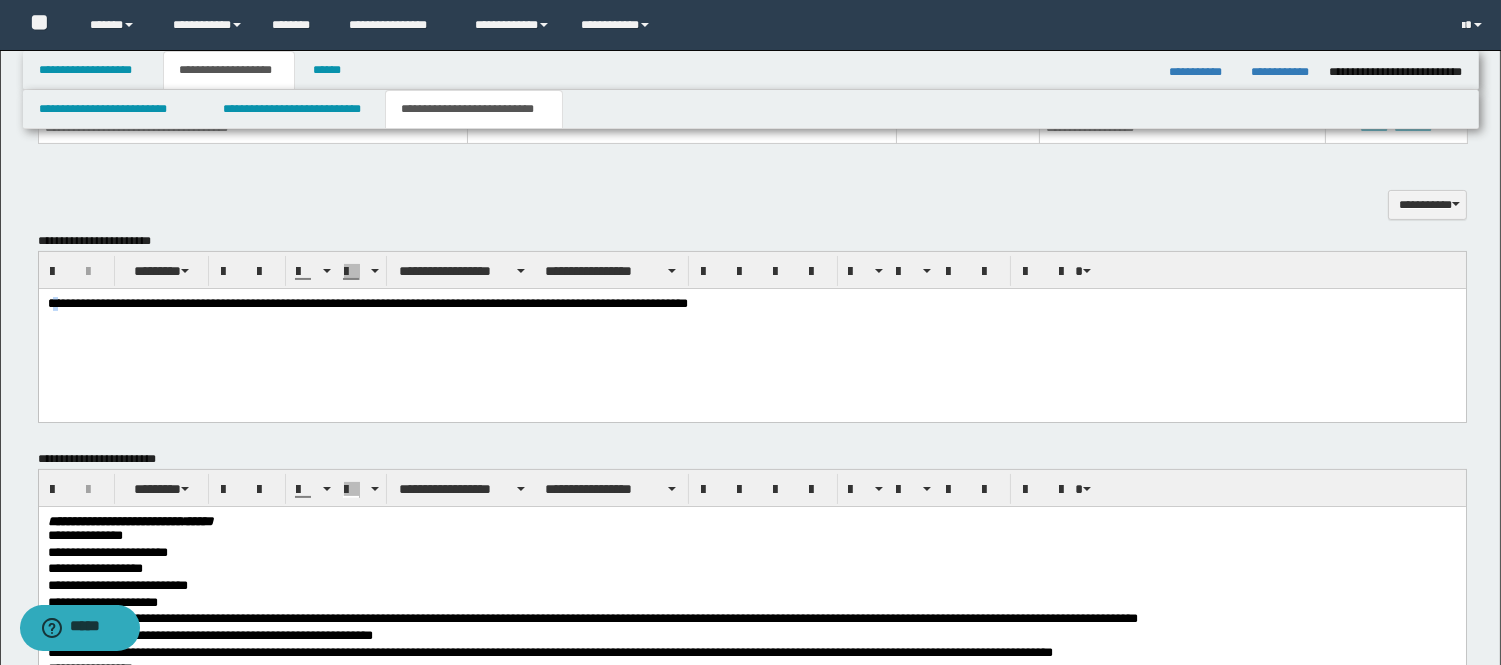 drag, startPoint x: 62, startPoint y: 335, endPoint x: 56, endPoint y: 369, distance: 34.525352 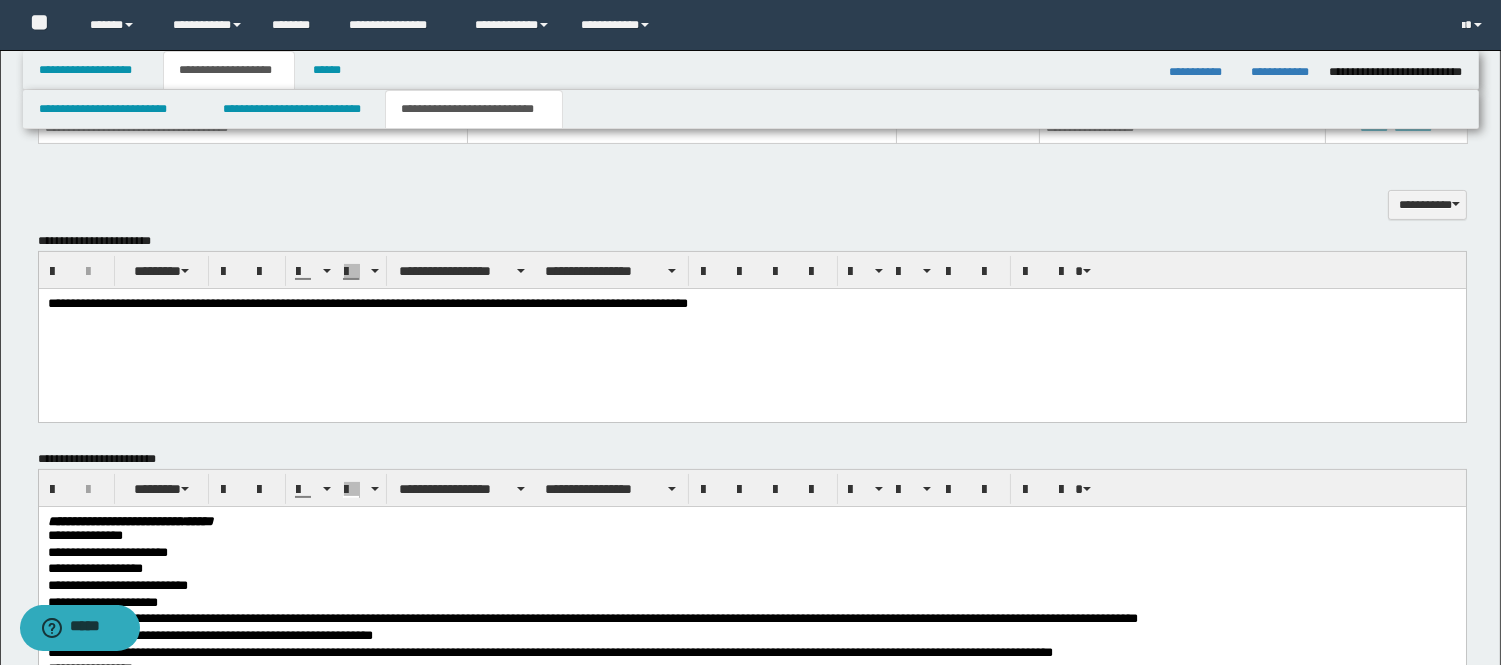 drag, startPoint x: 233, startPoint y: 358, endPoint x: 359, endPoint y: 370, distance: 126.57014 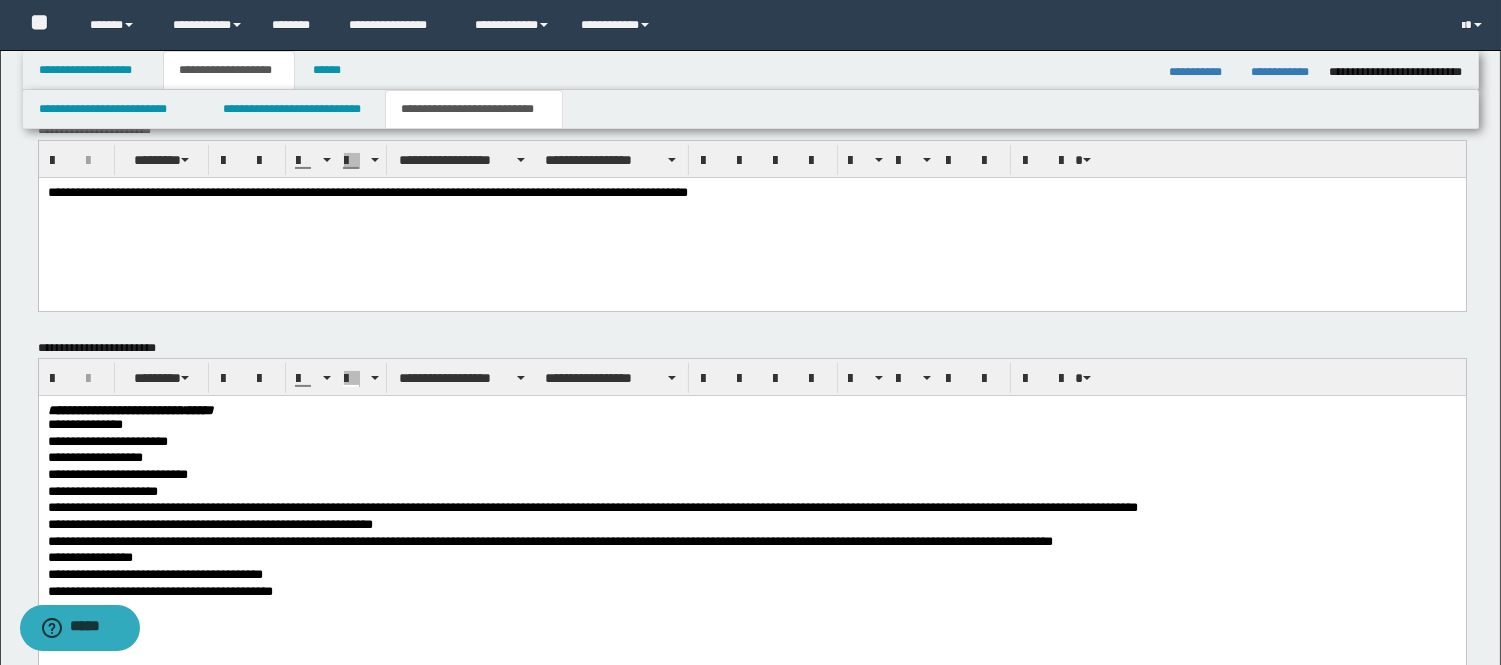 scroll, scrollTop: 928, scrollLeft: 0, axis: vertical 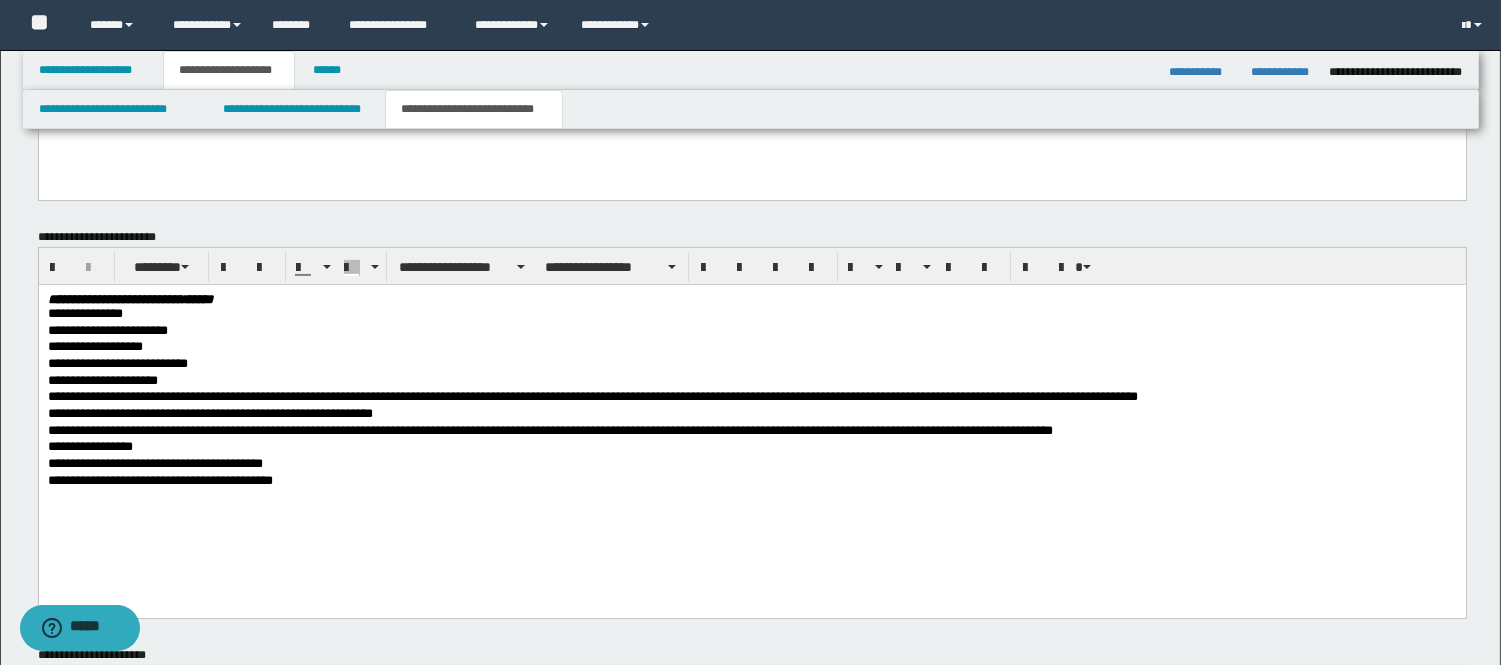 click on "**********" at bounding box center (751, 331) 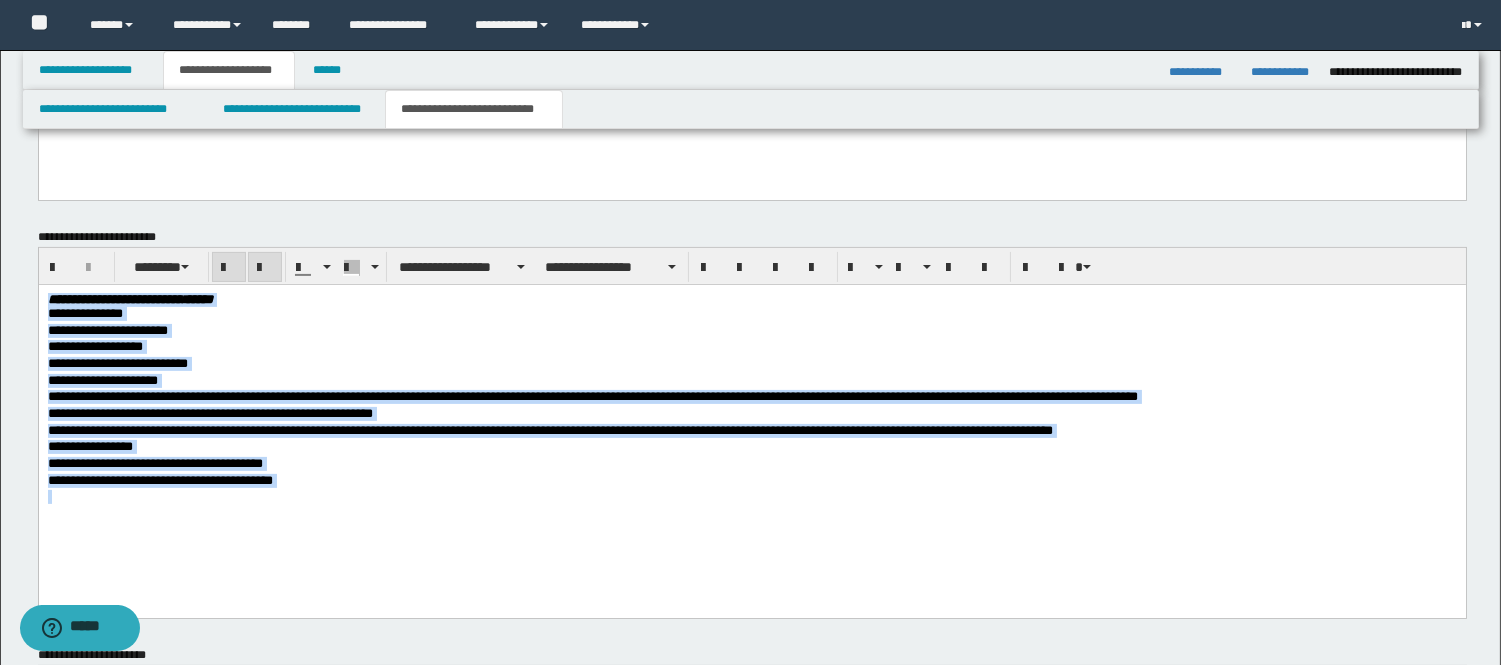 drag, startPoint x: 304, startPoint y: 494, endPoint x: 75, endPoint y: 578, distance: 243.92007 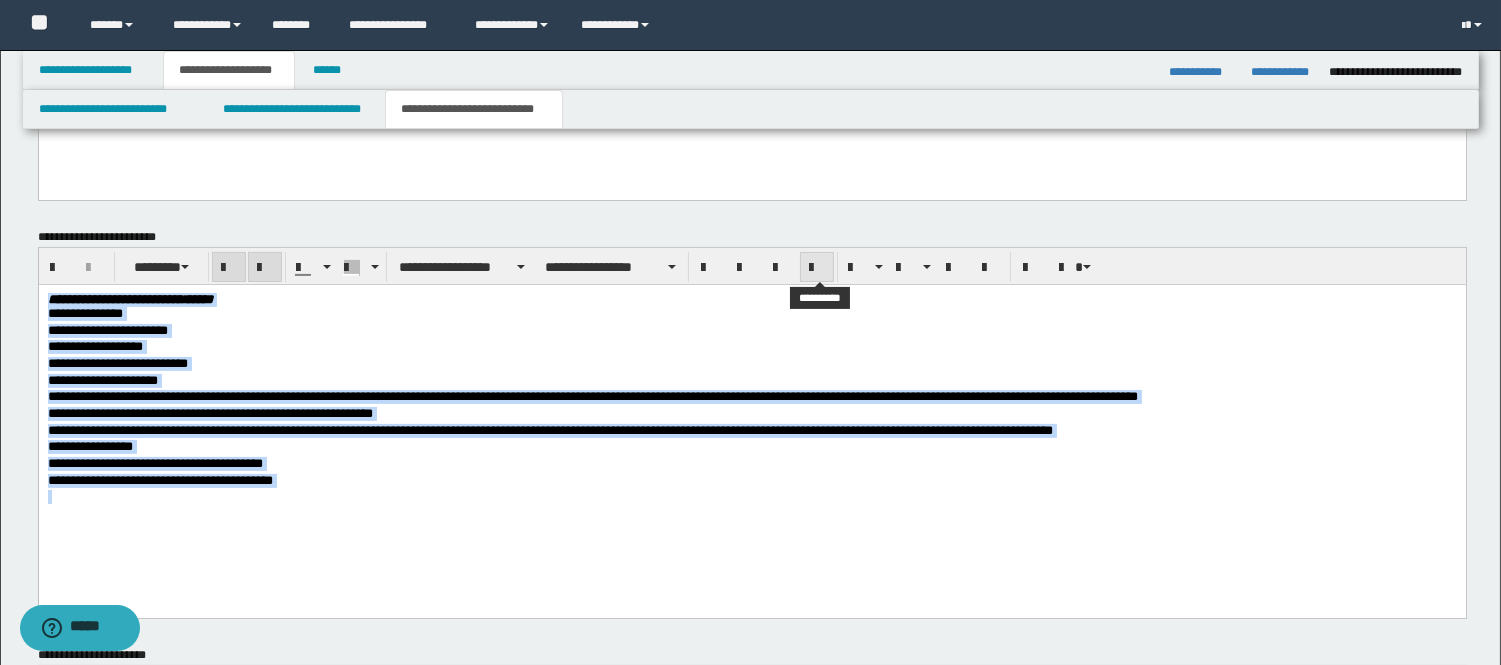 click at bounding box center [817, 268] 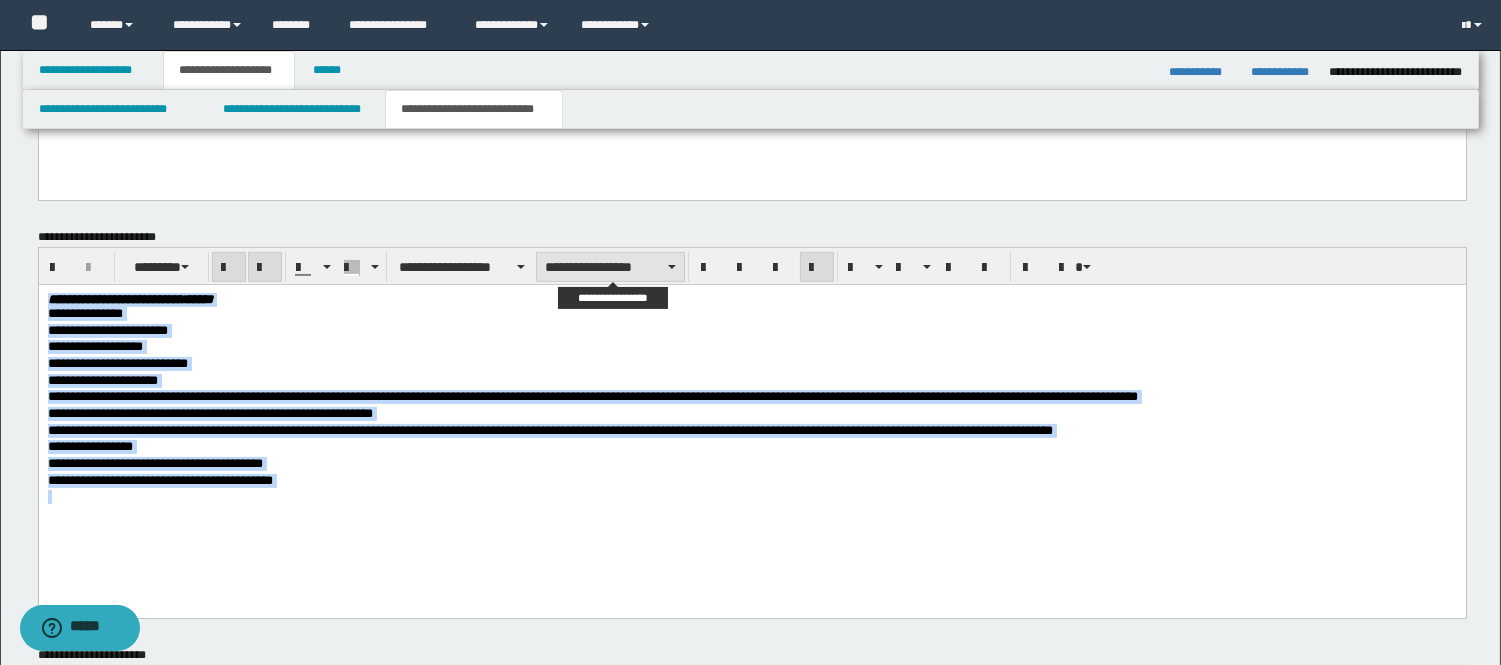 click on "**********" at bounding box center [610, 267] 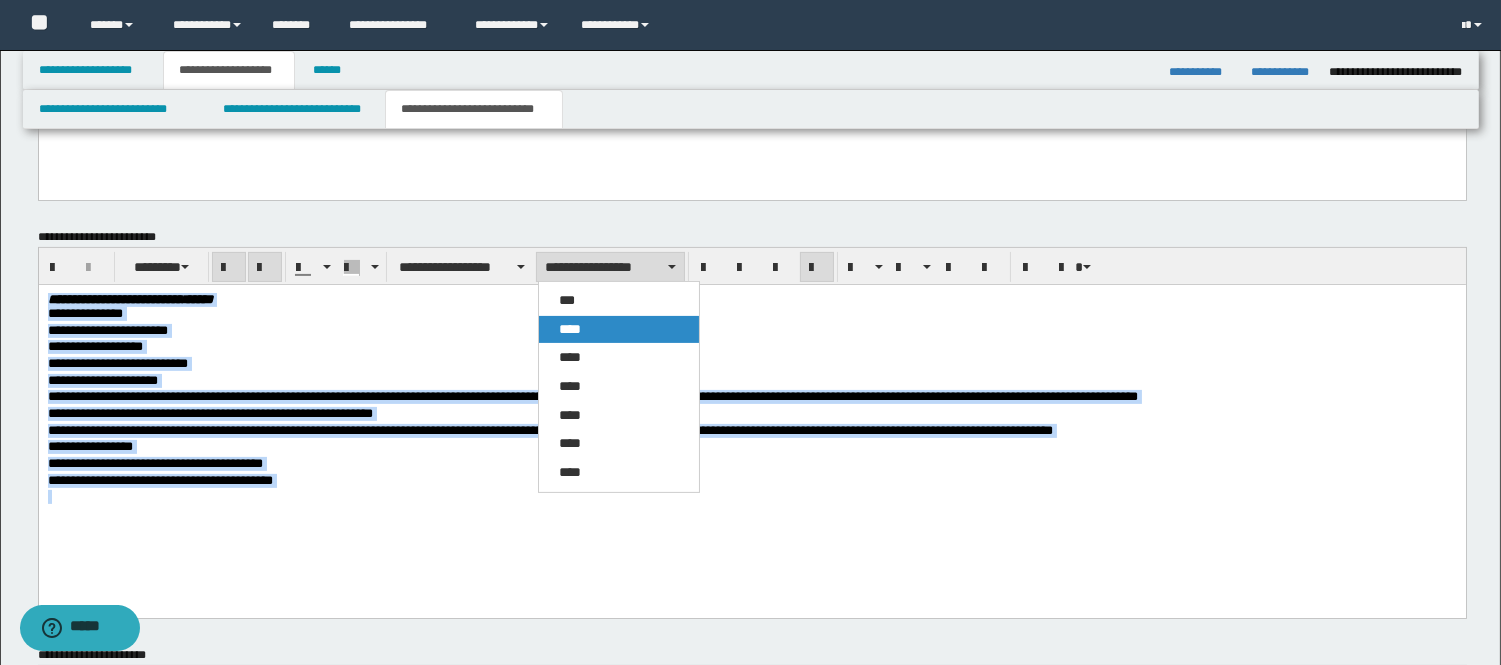 click on "****" at bounding box center (619, 330) 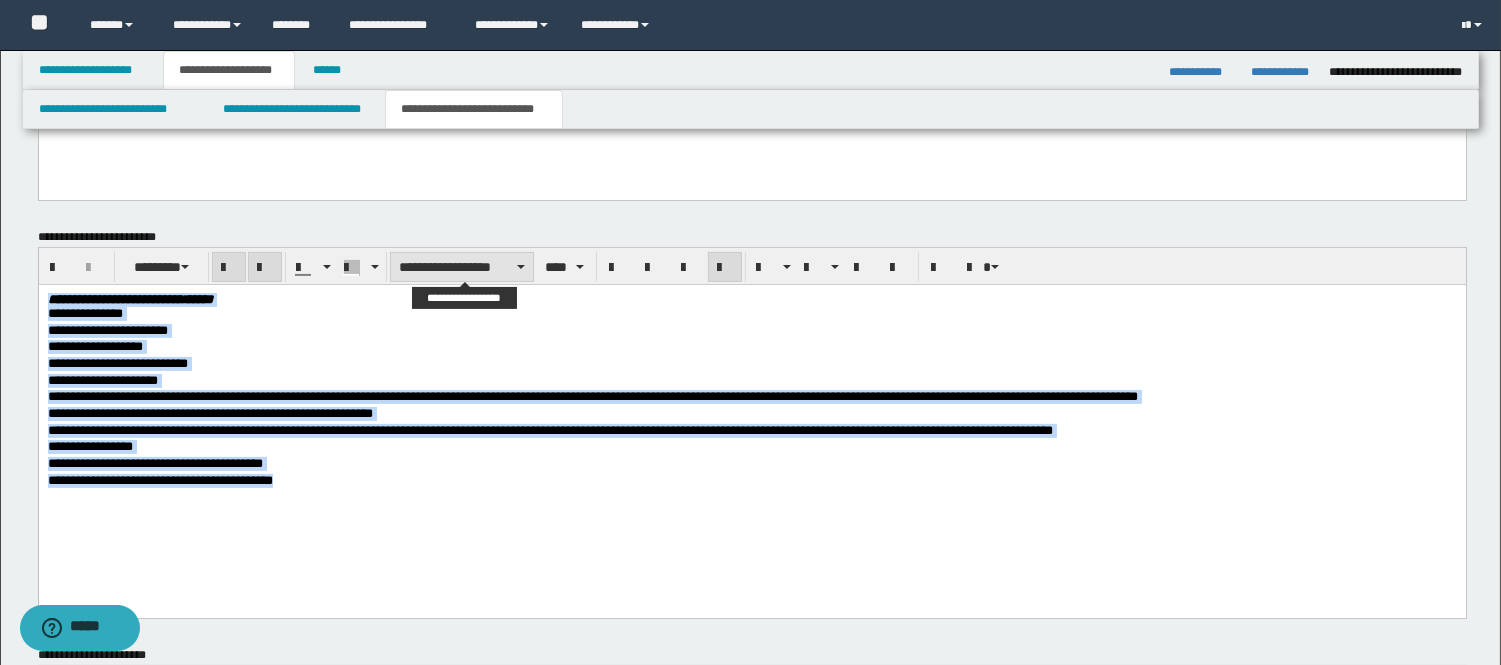click on "**********" at bounding box center [462, 267] 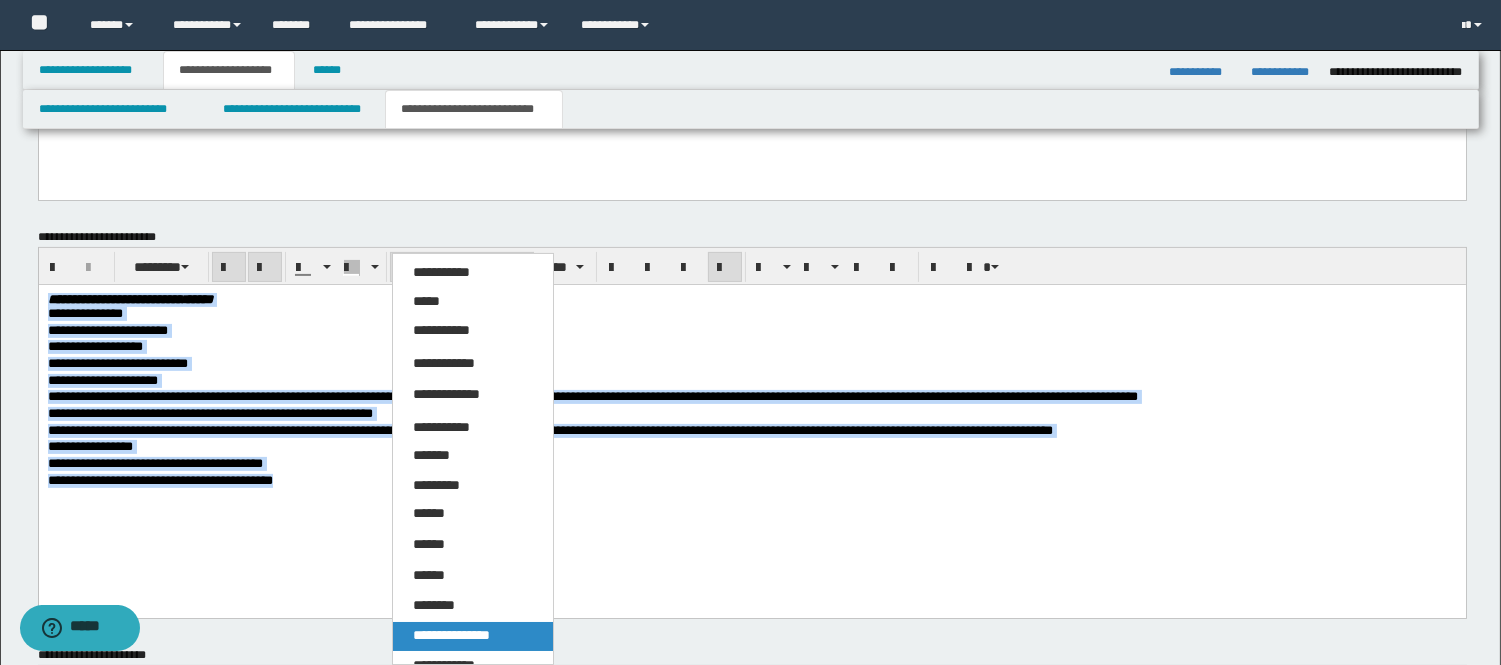 click on "**********" at bounding box center [451, 635] 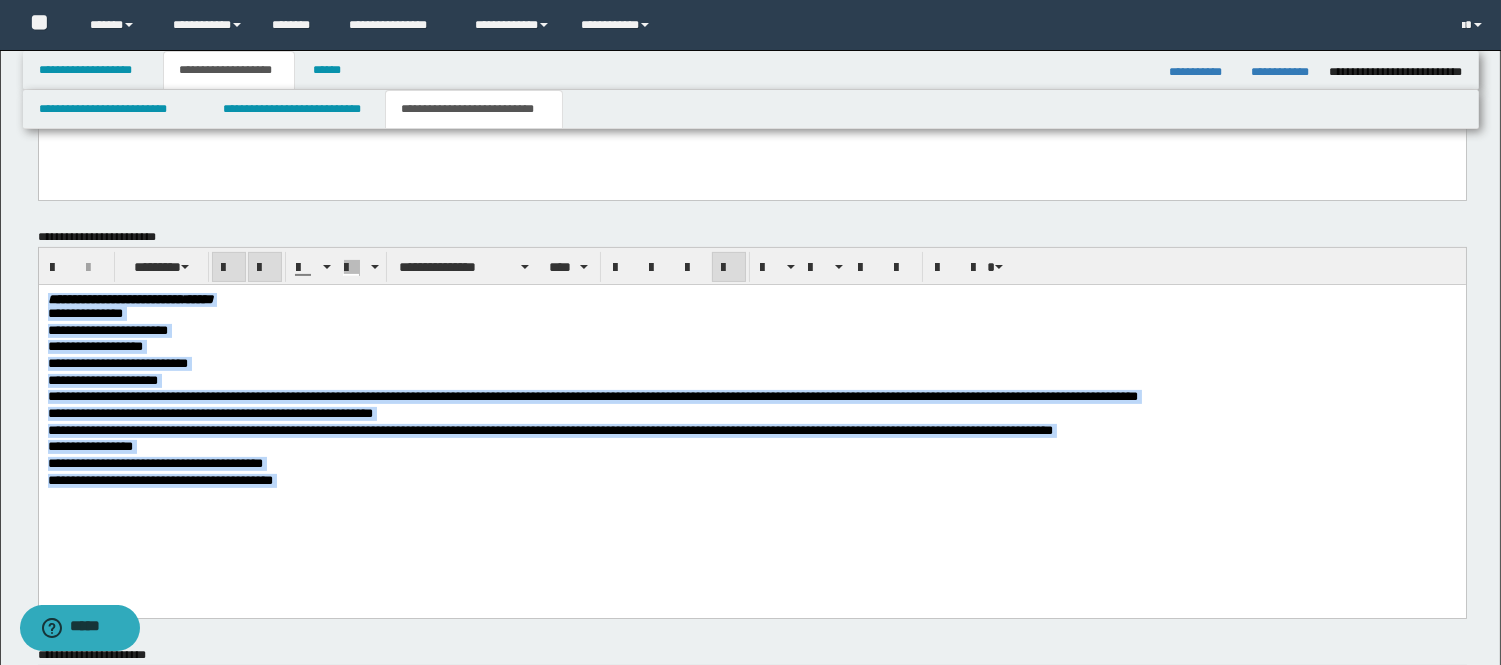 click on "**********" at bounding box center [751, 424] 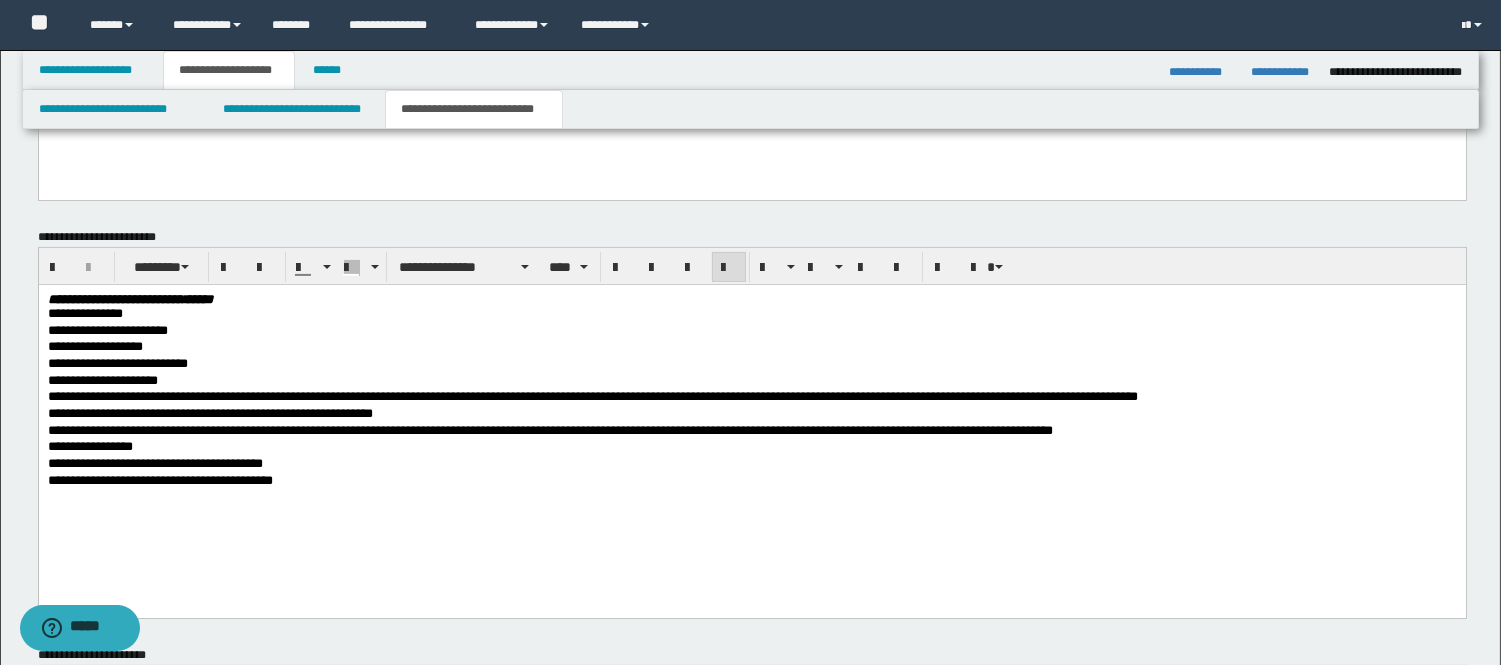 click on "**********" at bounding box center [751, 481] 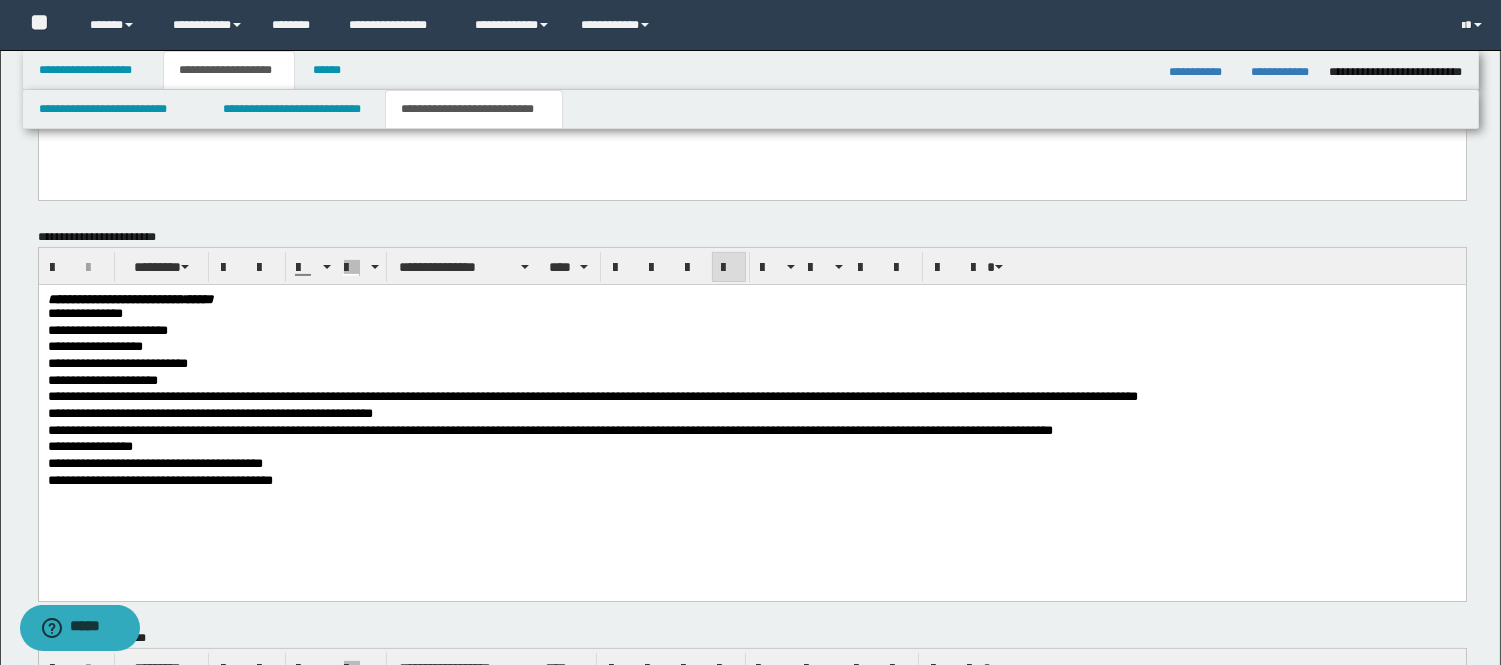 click on "**********" at bounding box center [751, 415] 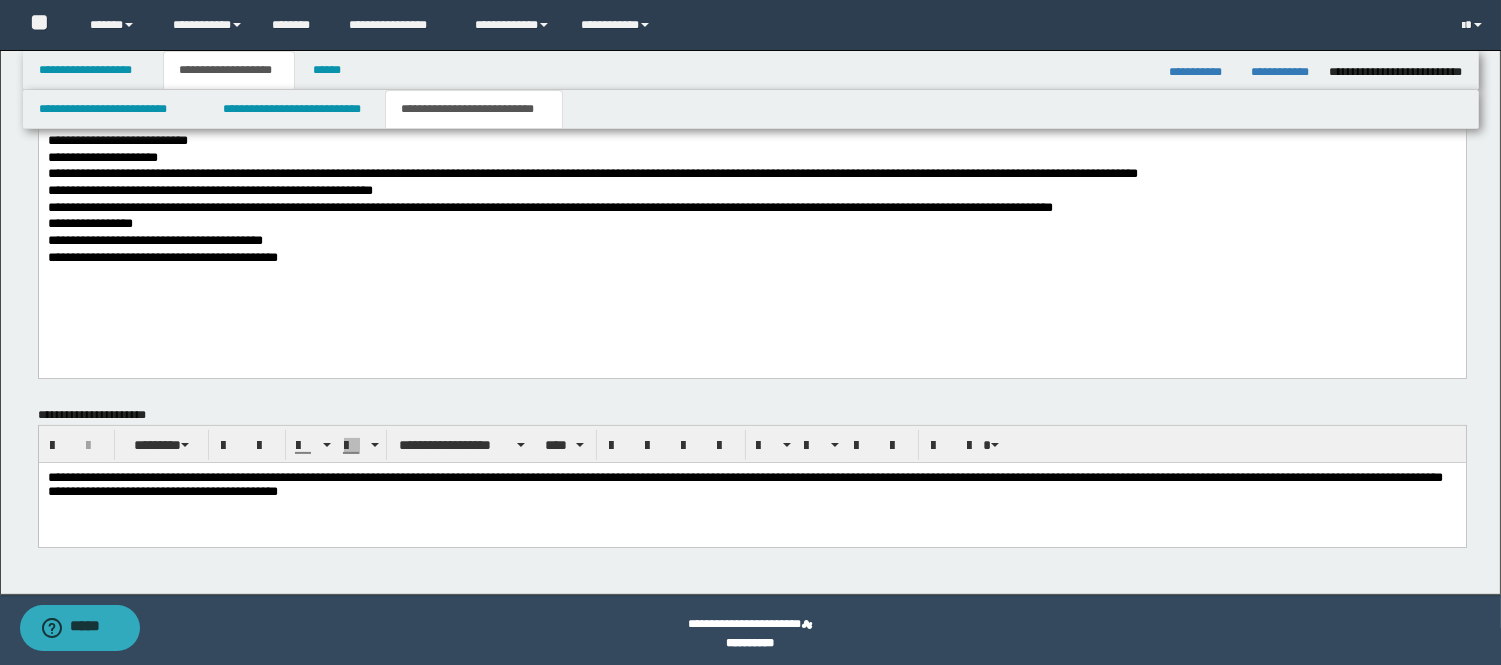 scroll, scrollTop: 1157, scrollLeft: 0, axis: vertical 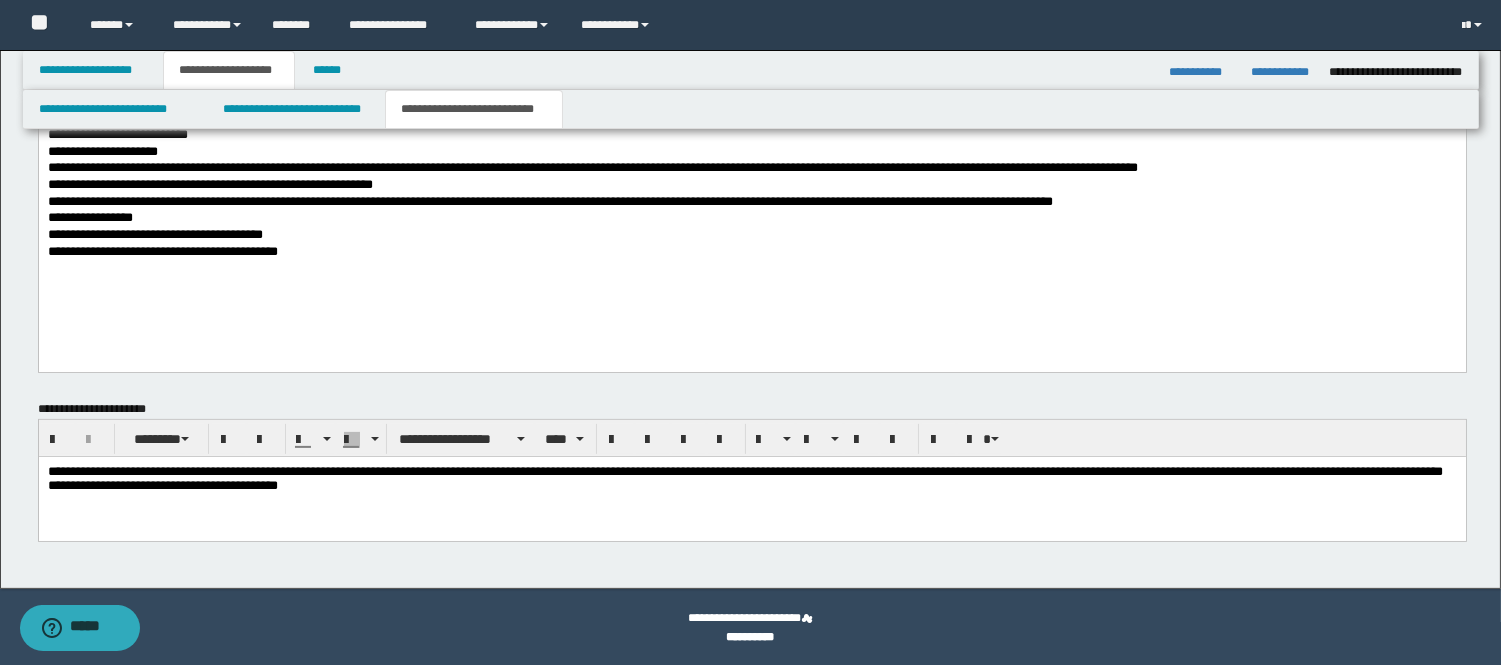 click on "**********" at bounding box center (751, 504) 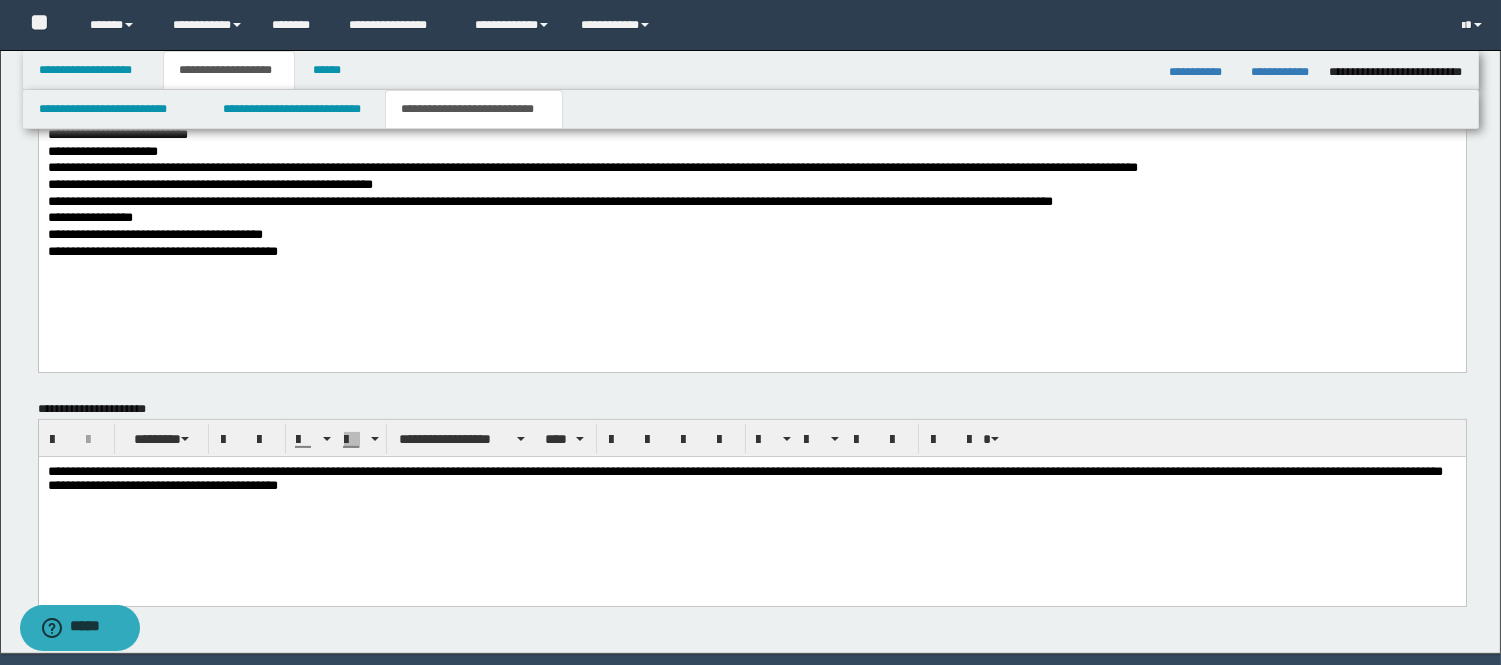 click on "**********" at bounding box center (751, 479) 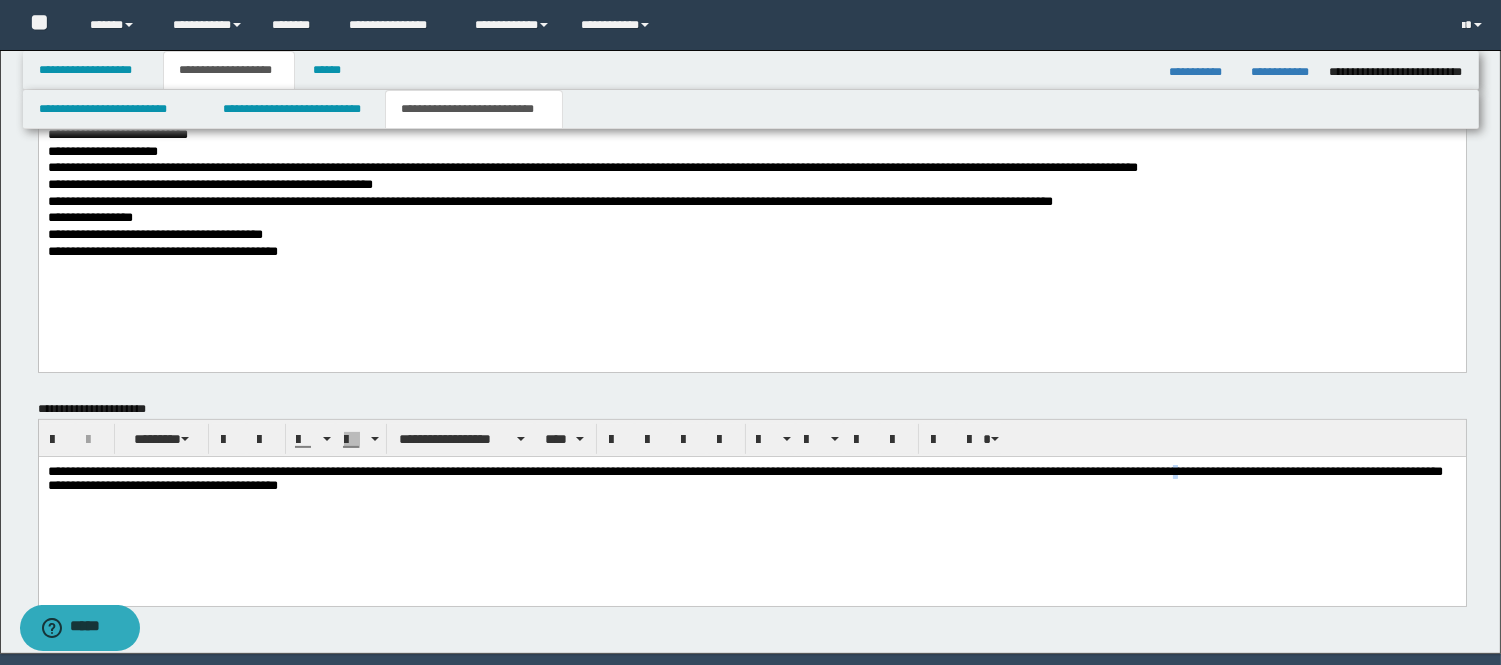 drag, startPoint x: 49, startPoint y: 512, endPoint x: 51, endPoint y: 525, distance: 13.152946 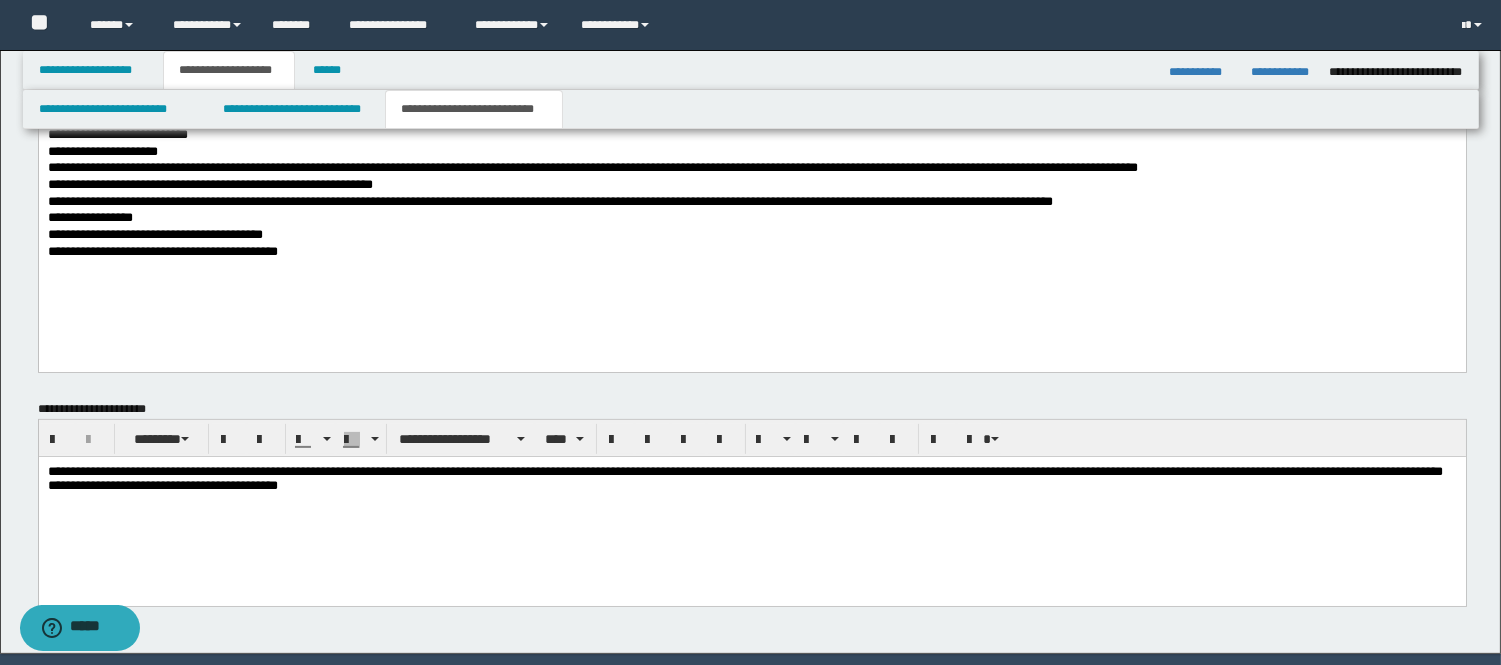 click on "**********" at bounding box center [751, 504] 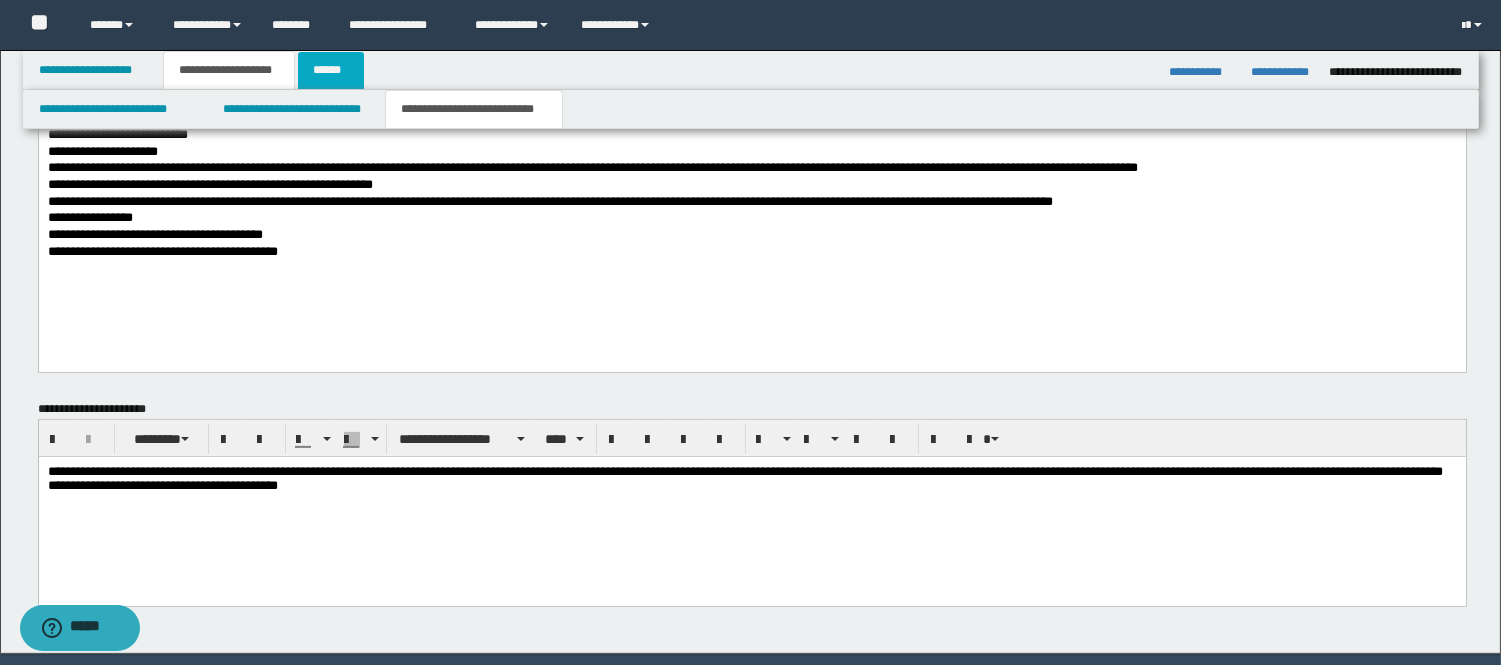 click on "******" at bounding box center (331, 70) 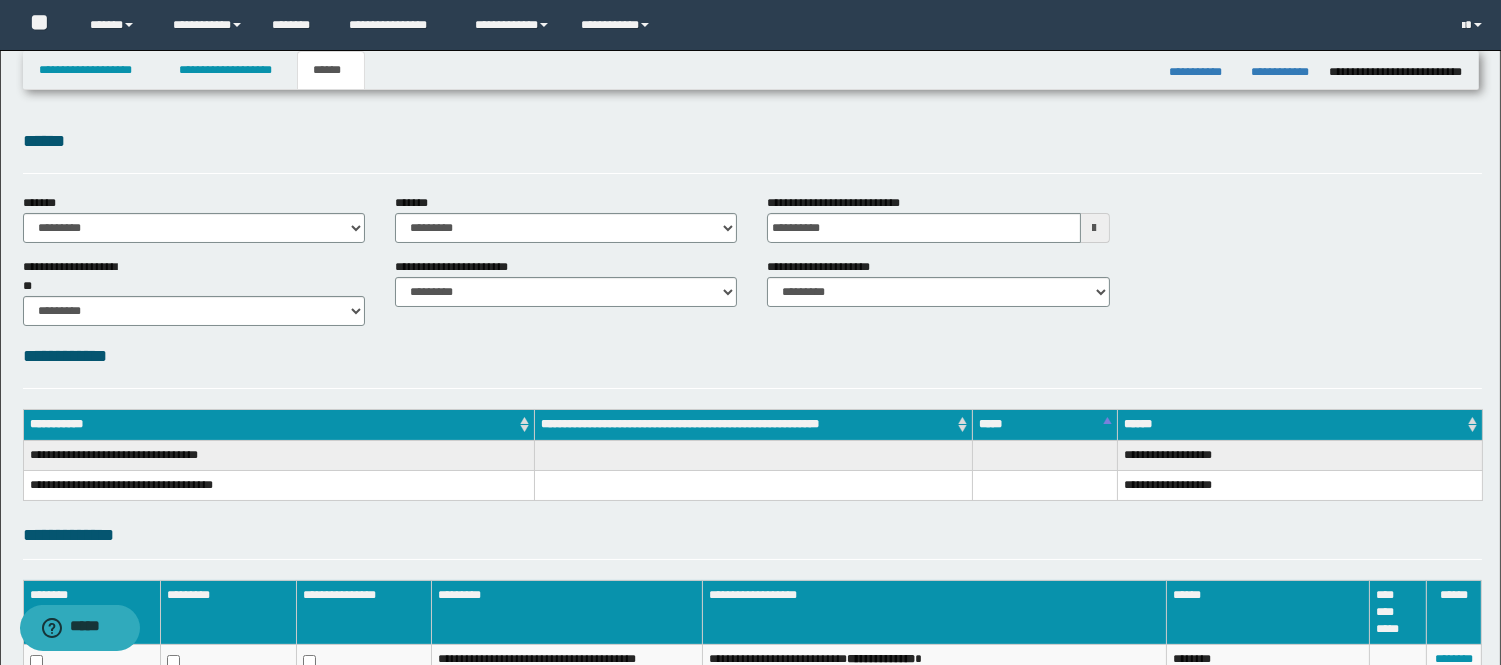 scroll, scrollTop: 0, scrollLeft: 0, axis: both 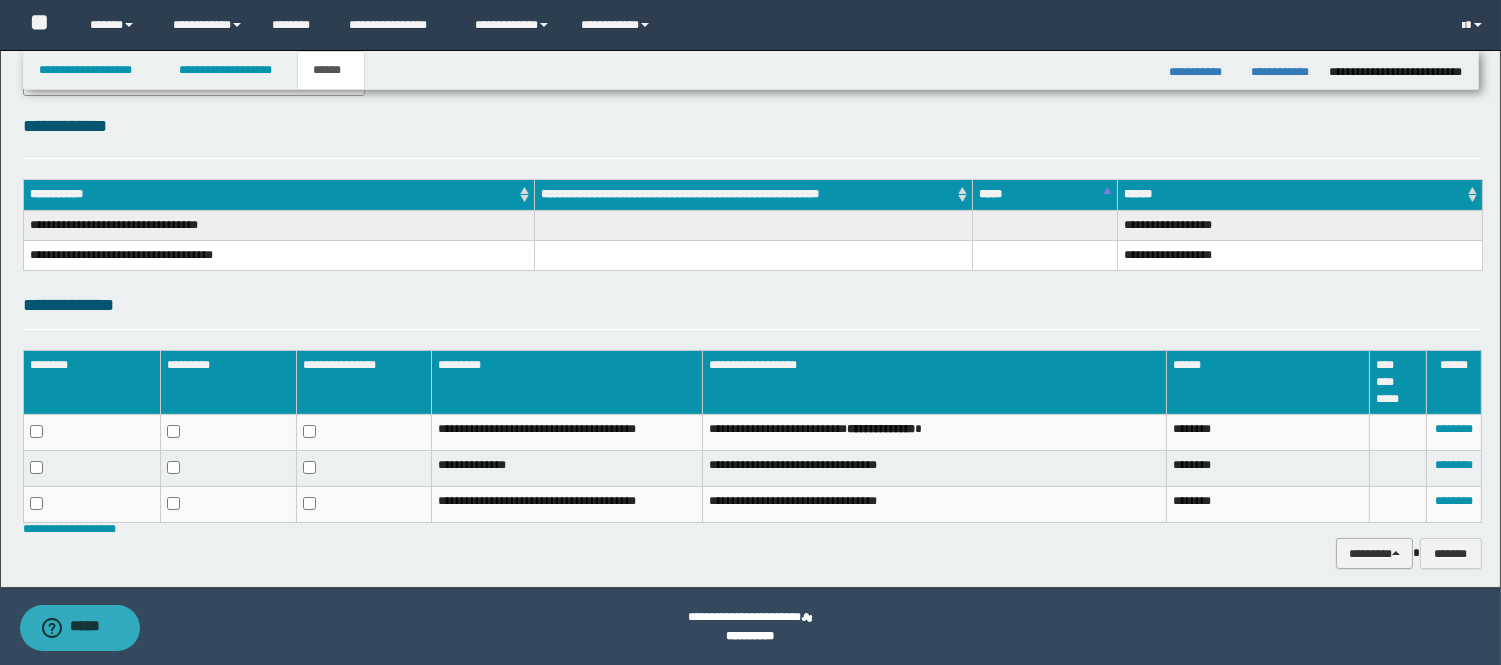 click on "********" at bounding box center (1374, 553) 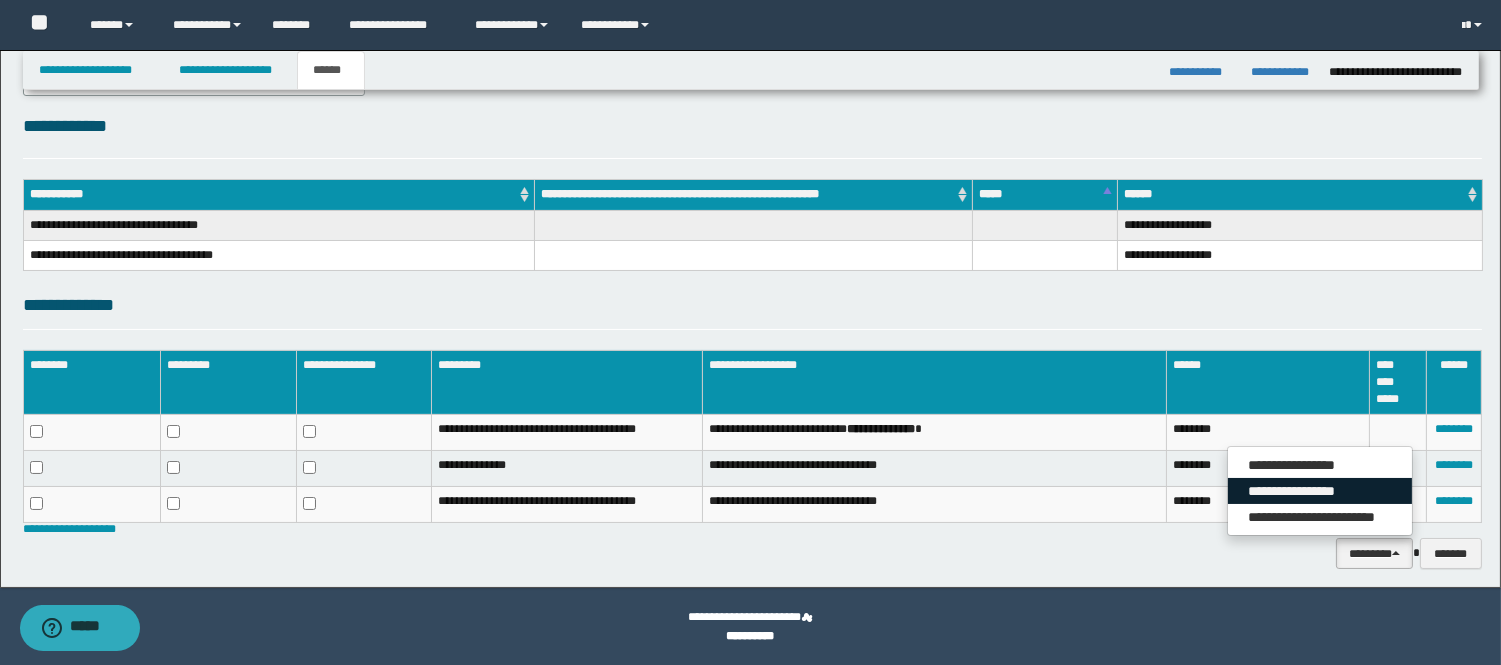 click on "**********" at bounding box center [1320, 491] 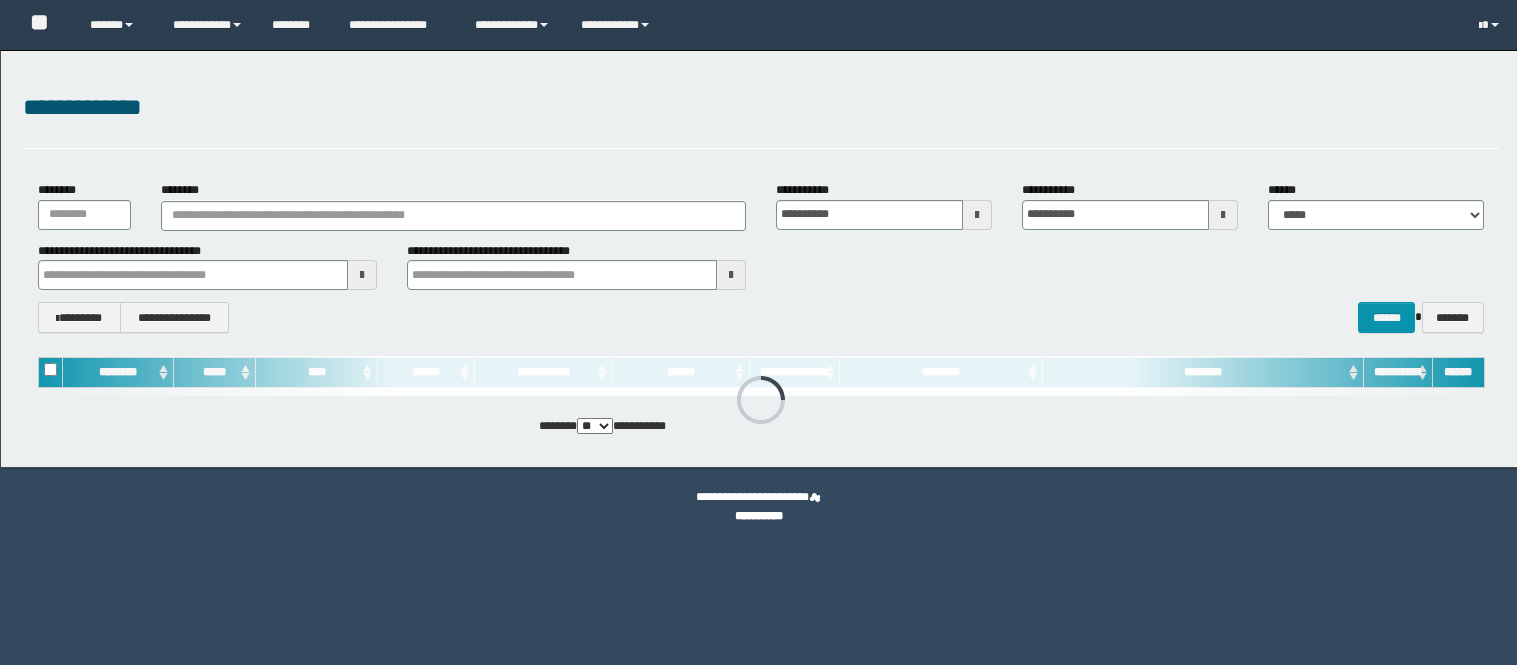 scroll, scrollTop: 0, scrollLeft: 0, axis: both 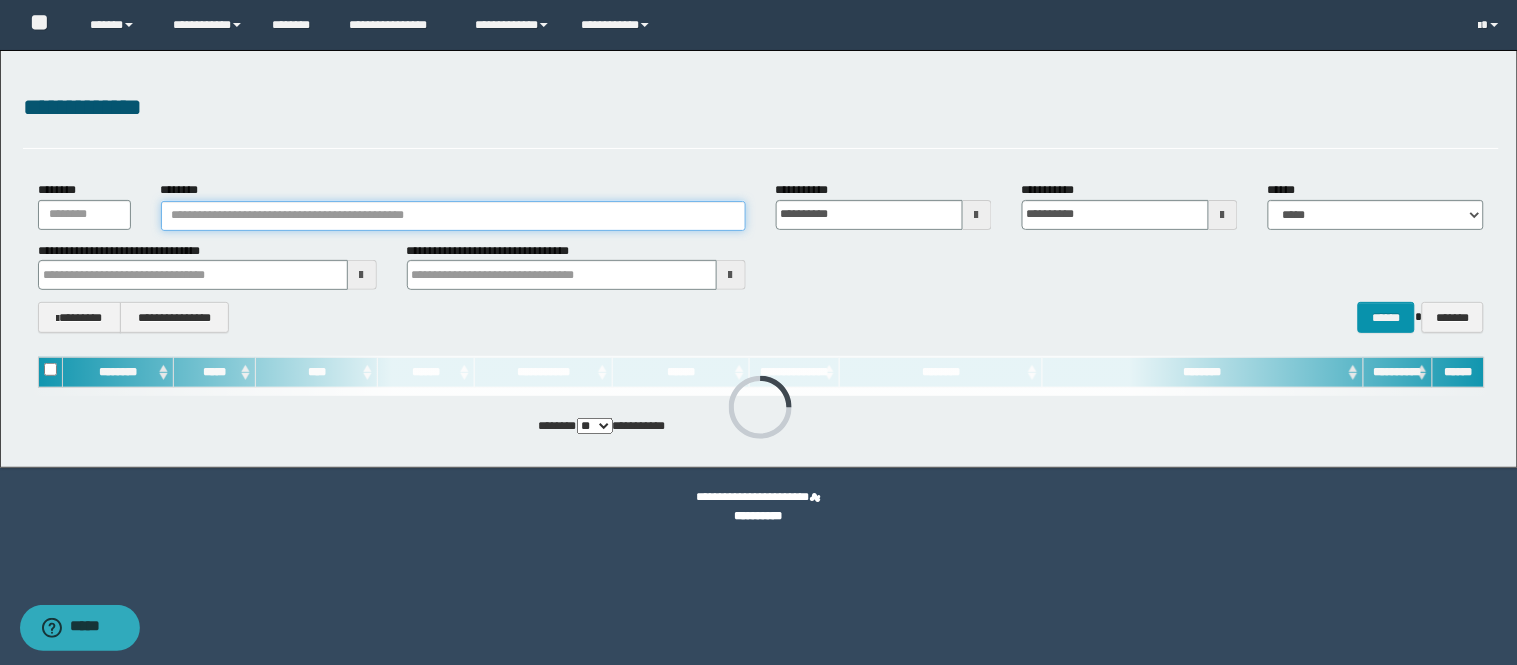 click on "********" at bounding box center (453, 216) 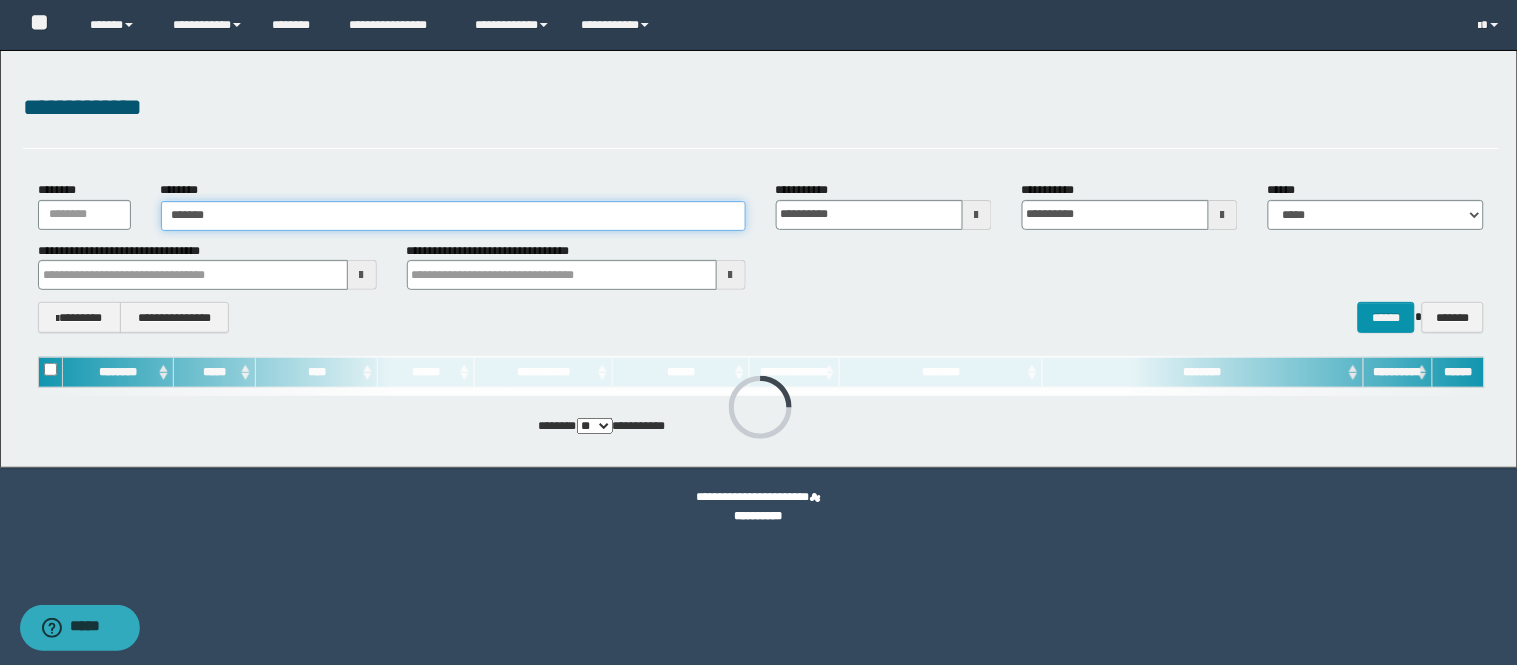 type on "*******" 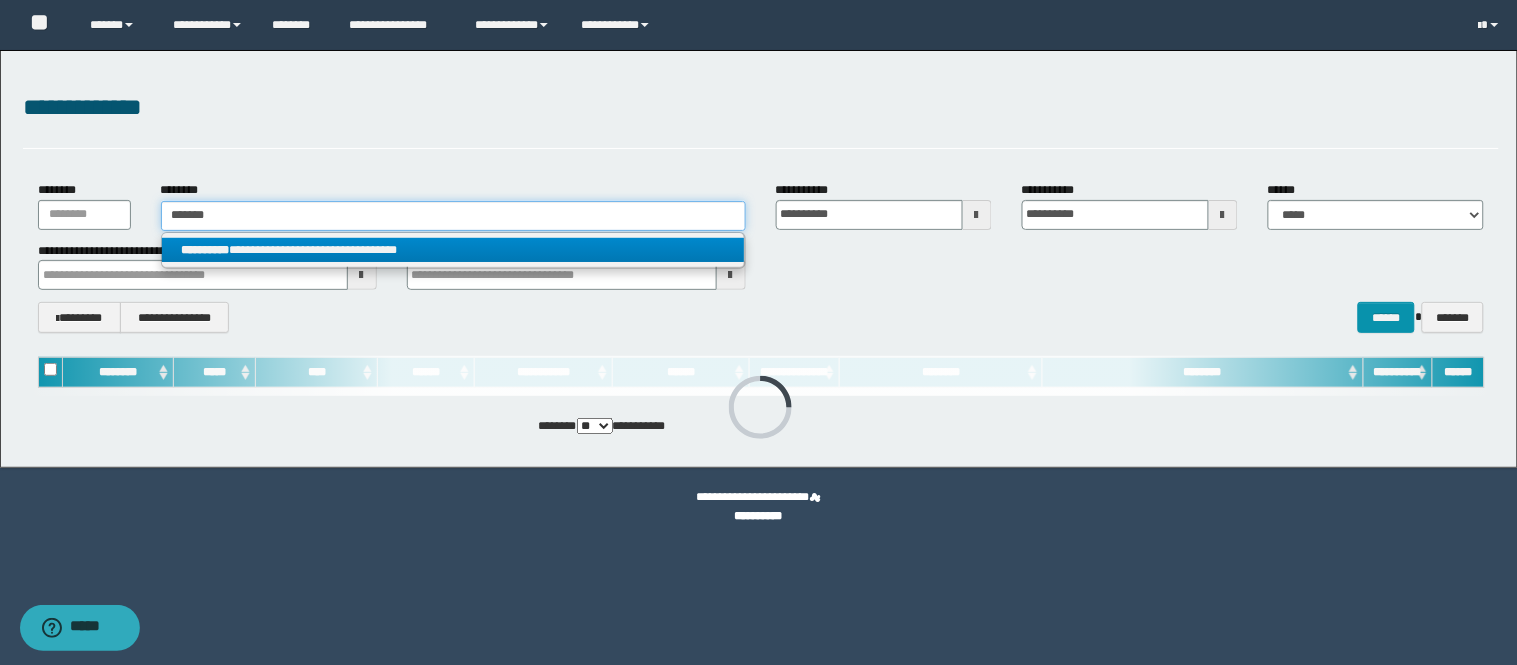 type on "*******" 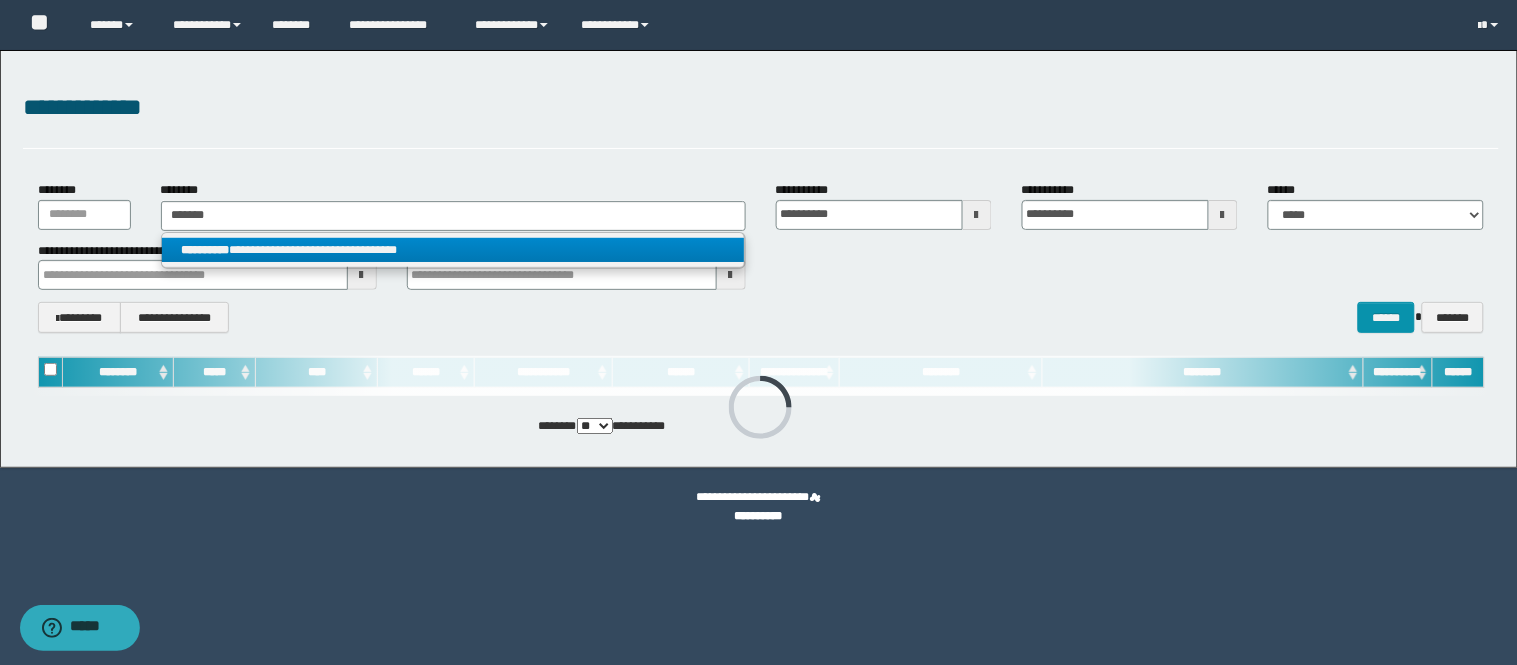 click on "**********" at bounding box center [453, 250] 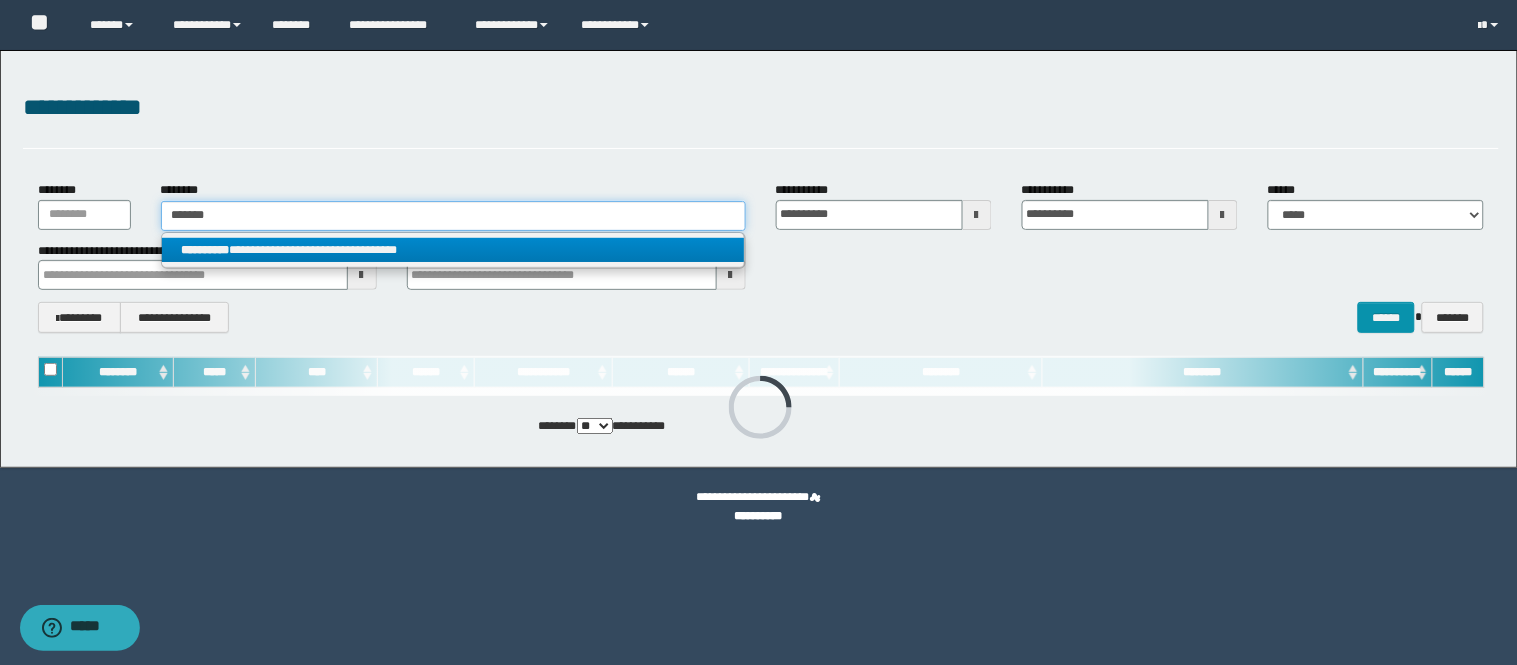 type 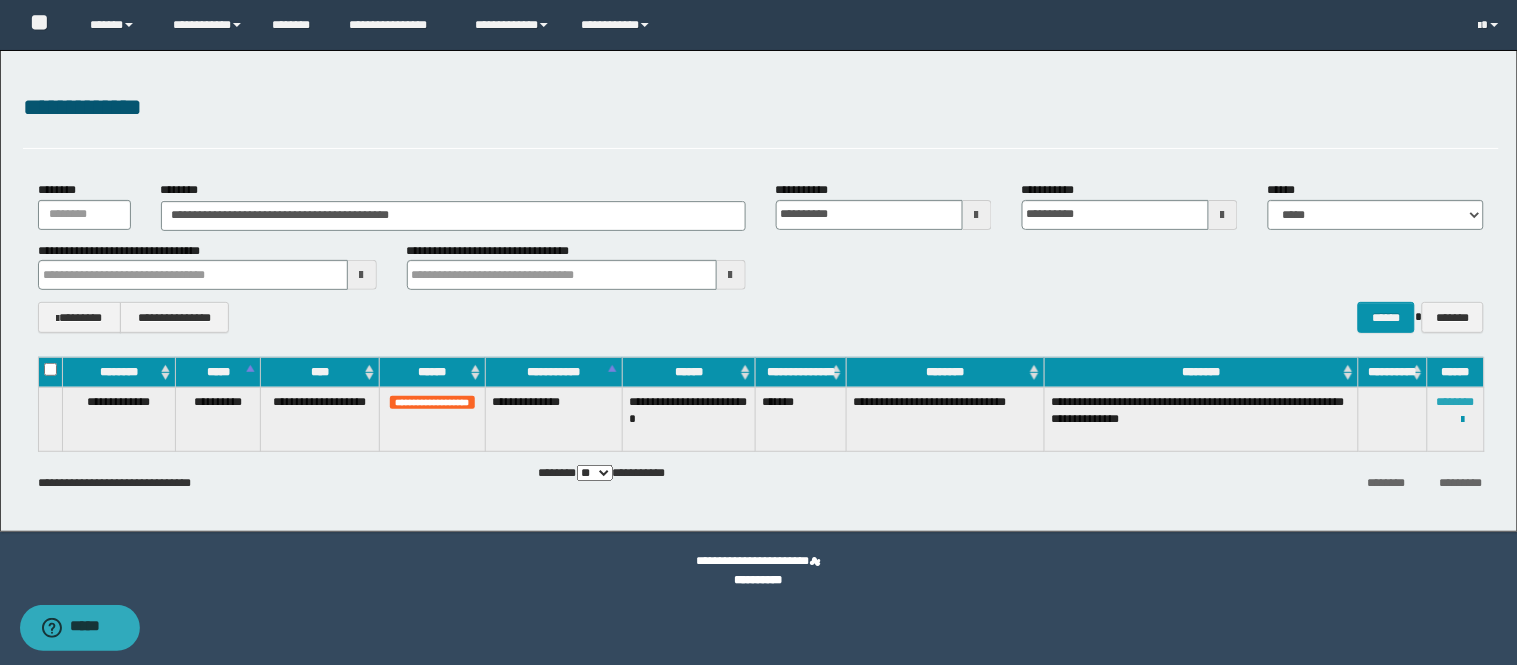 click on "********" at bounding box center [1456, 402] 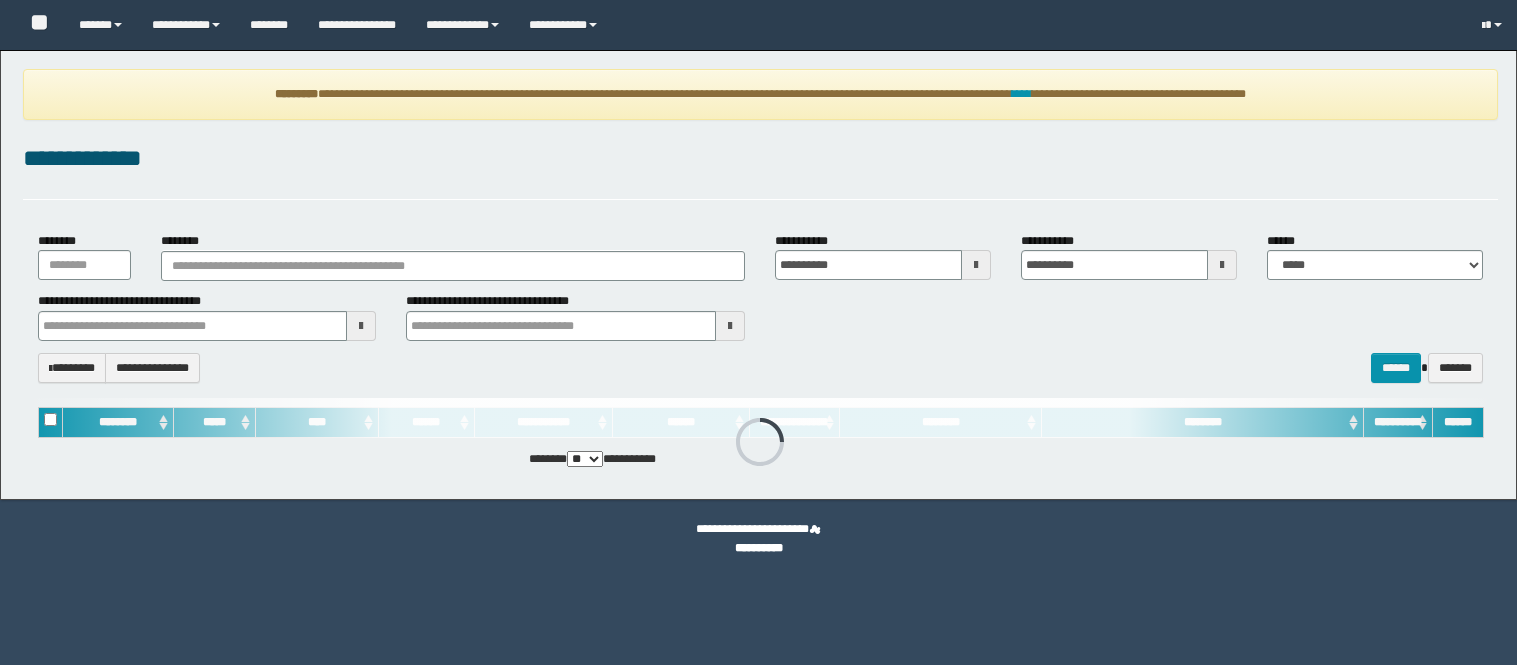 scroll, scrollTop: 0, scrollLeft: 0, axis: both 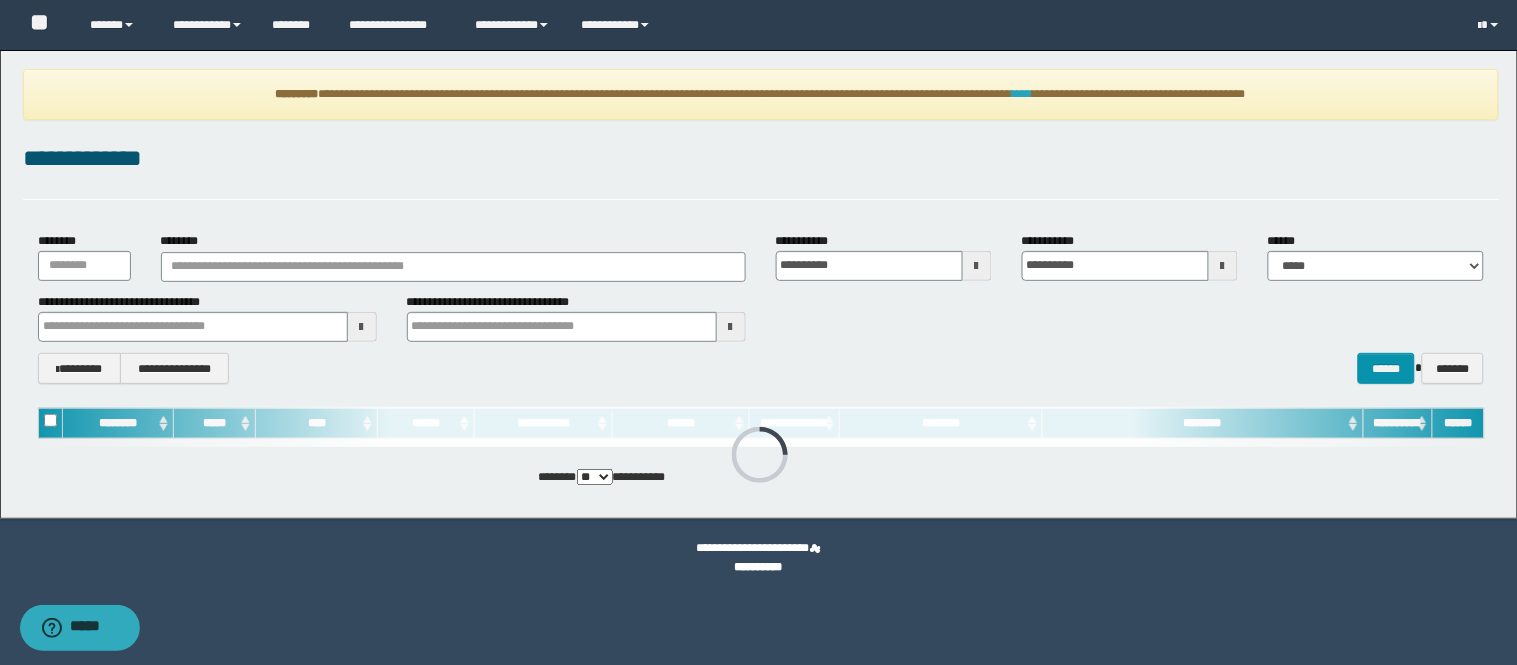 click on "****" at bounding box center (1022, 94) 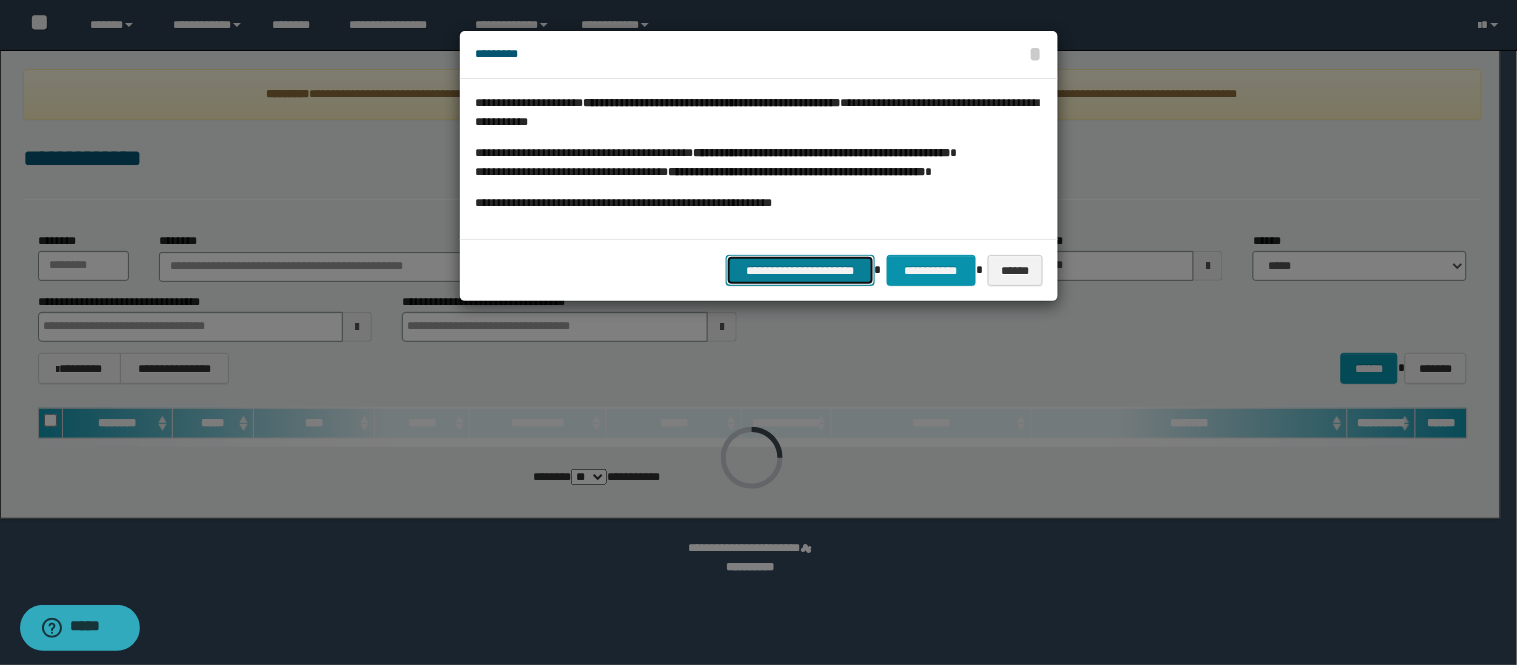 click on "**********" at bounding box center [800, 270] 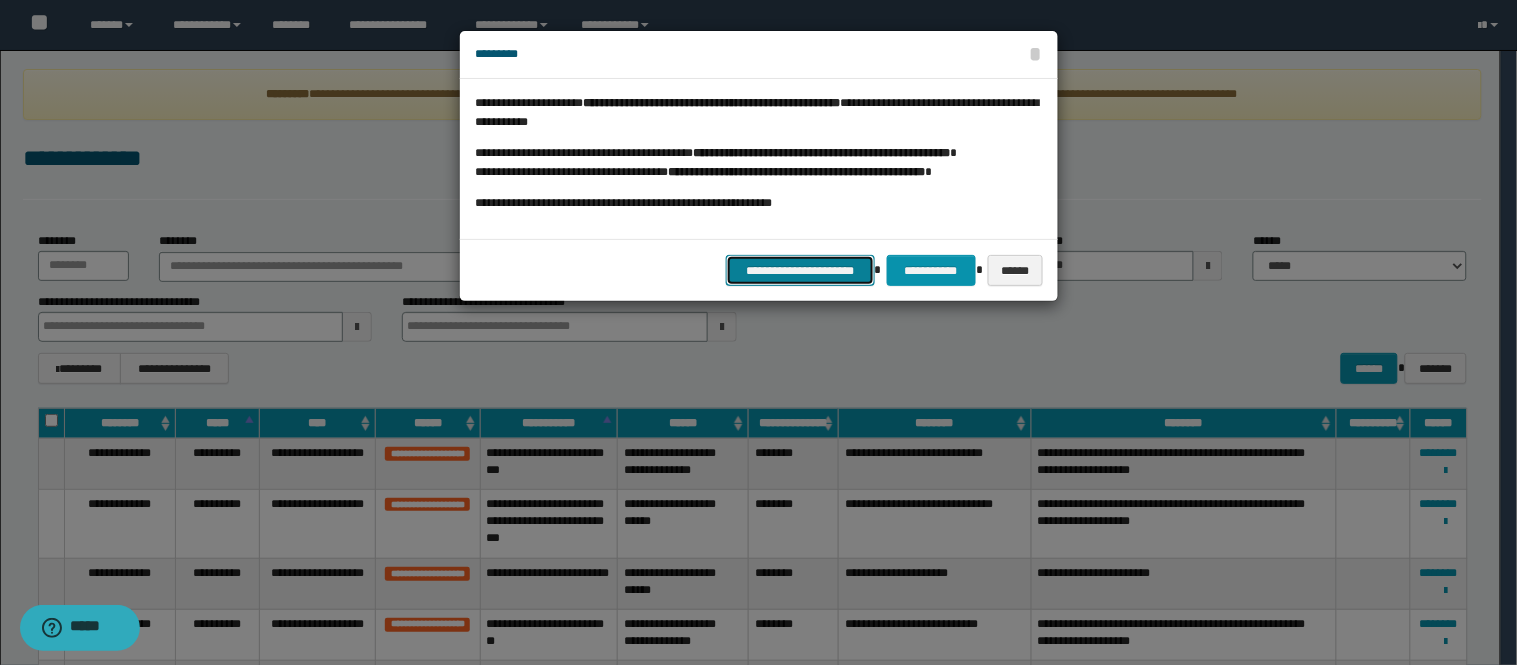 click on "**********" at bounding box center (800, 270) 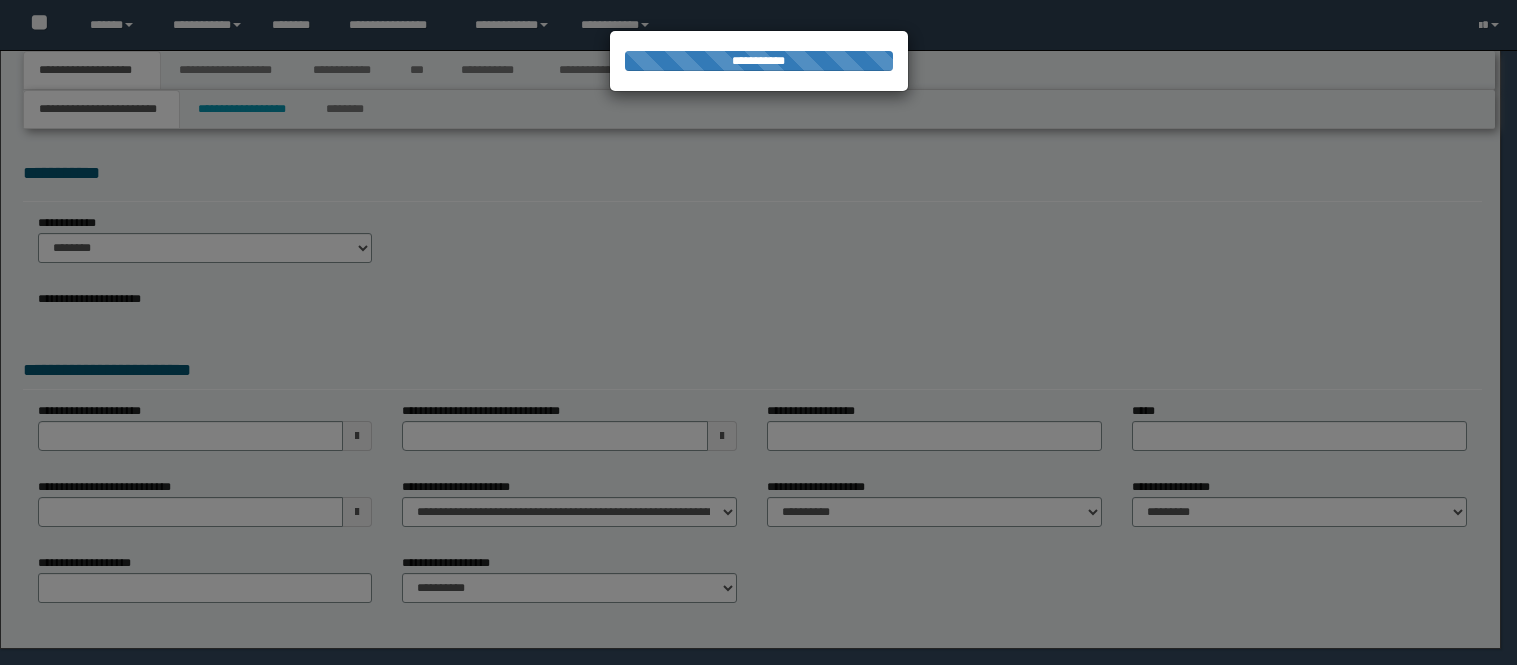 scroll, scrollTop: 0, scrollLeft: 0, axis: both 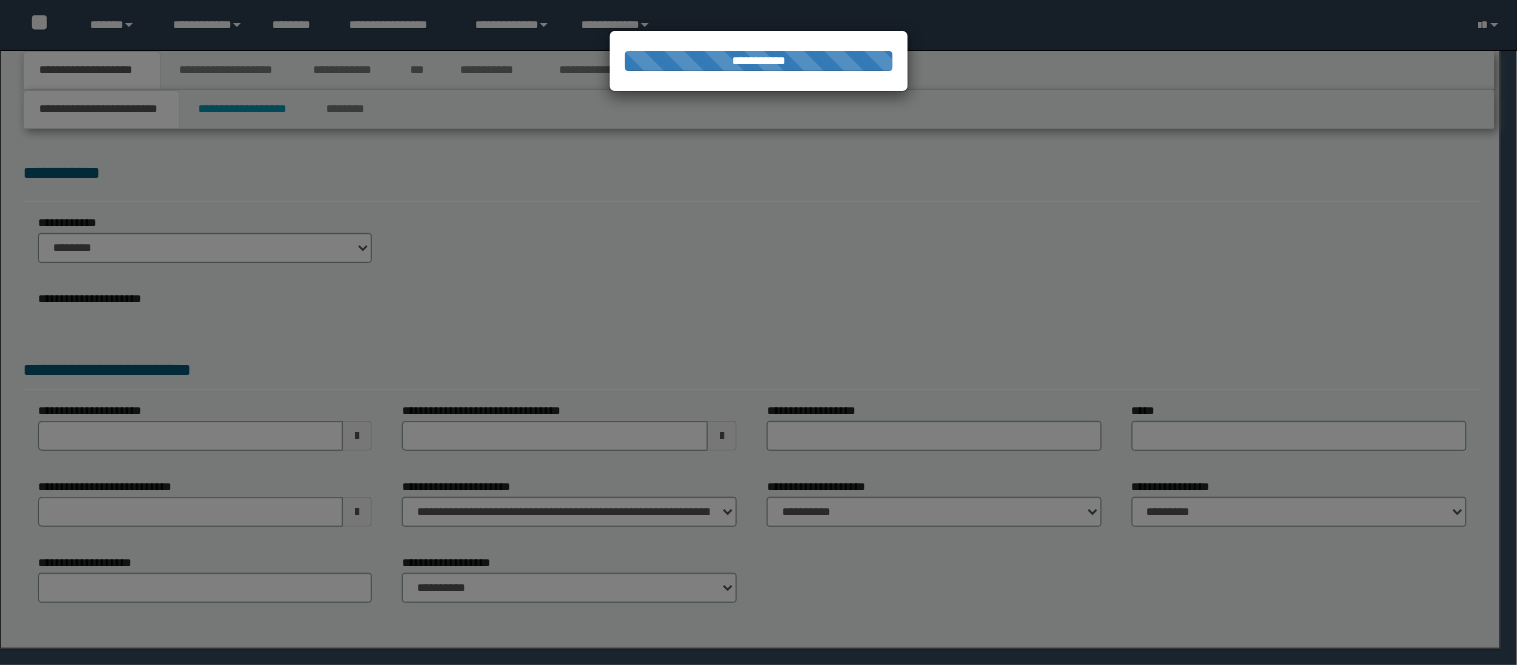 select on "*" 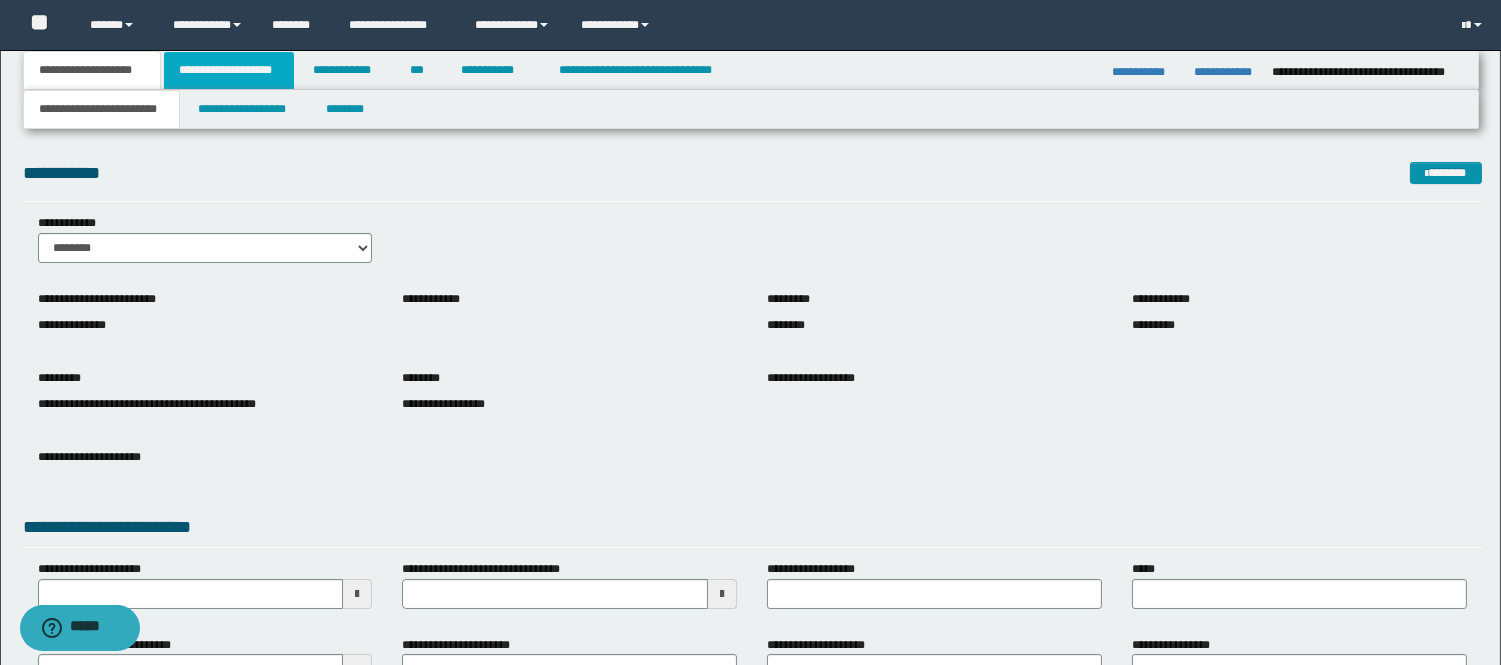 click on "**********" at bounding box center (229, 70) 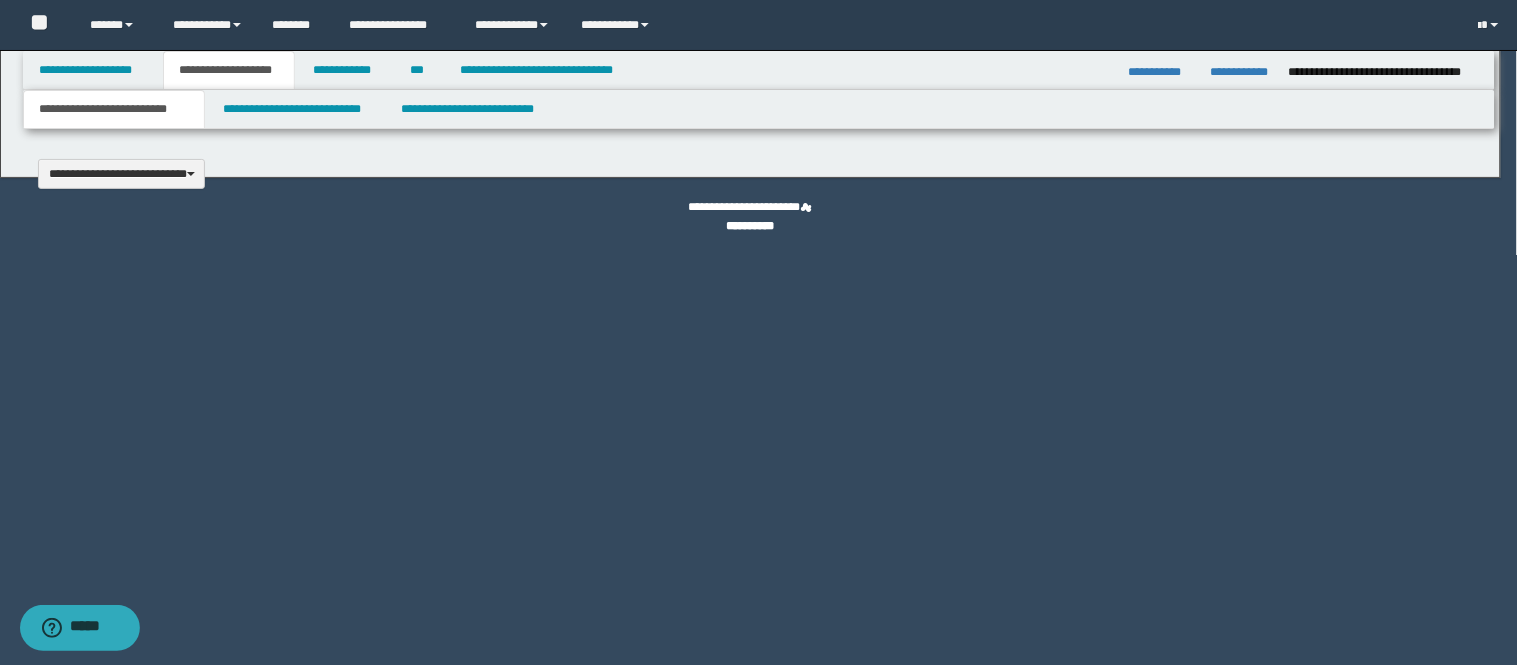 type 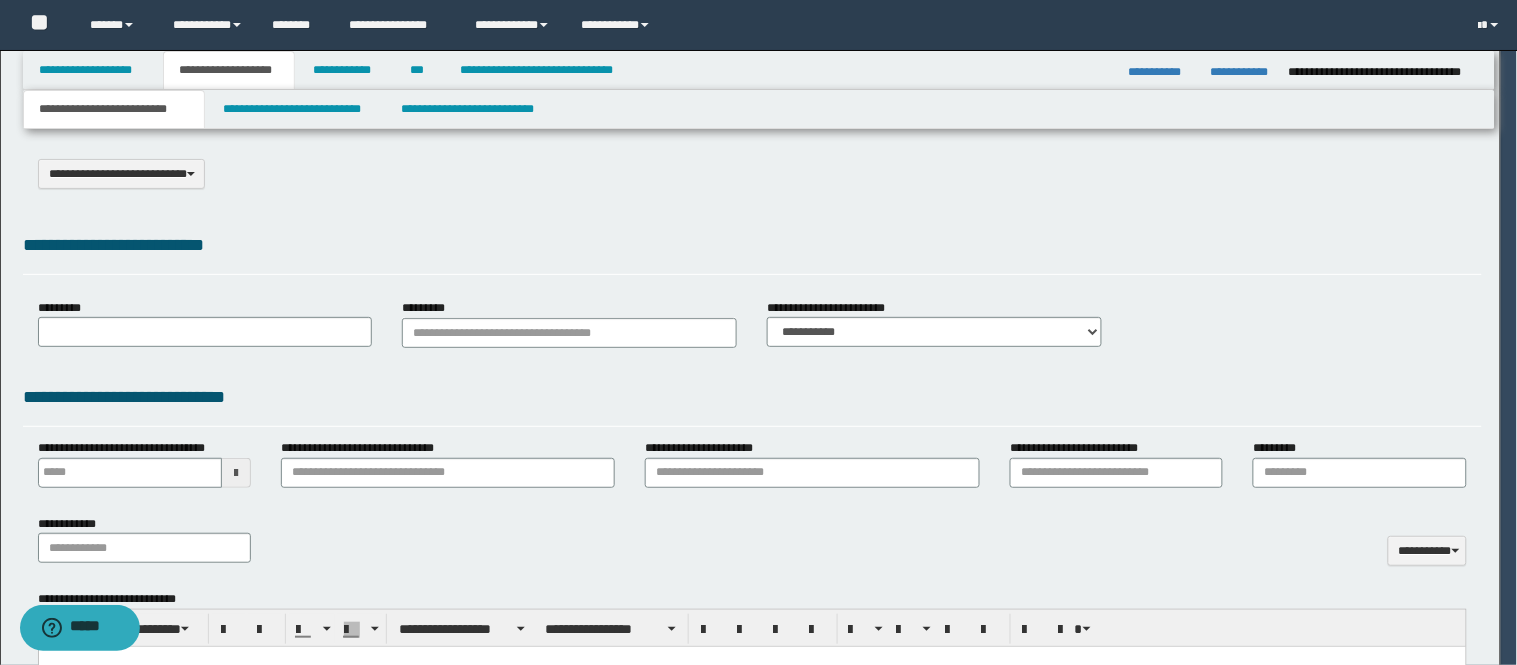 select on "*" 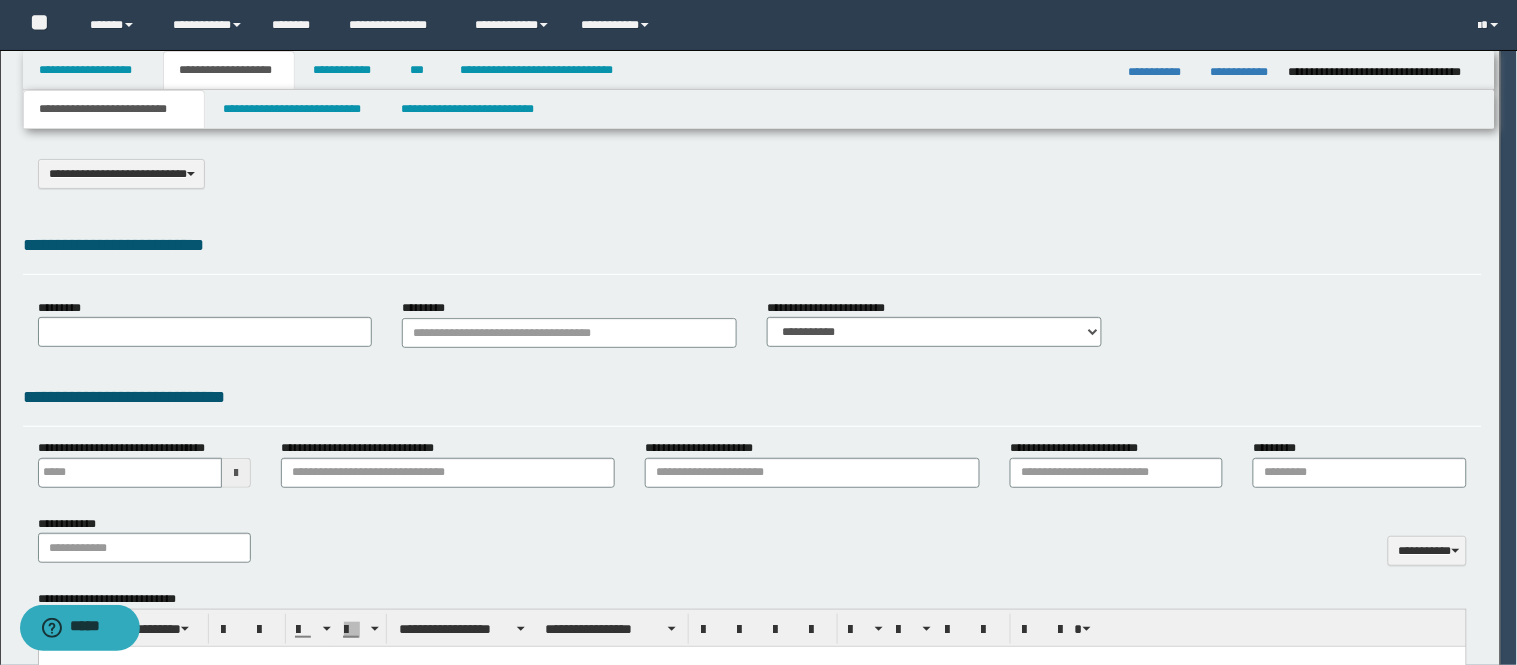 scroll, scrollTop: 0, scrollLeft: 0, axis: both 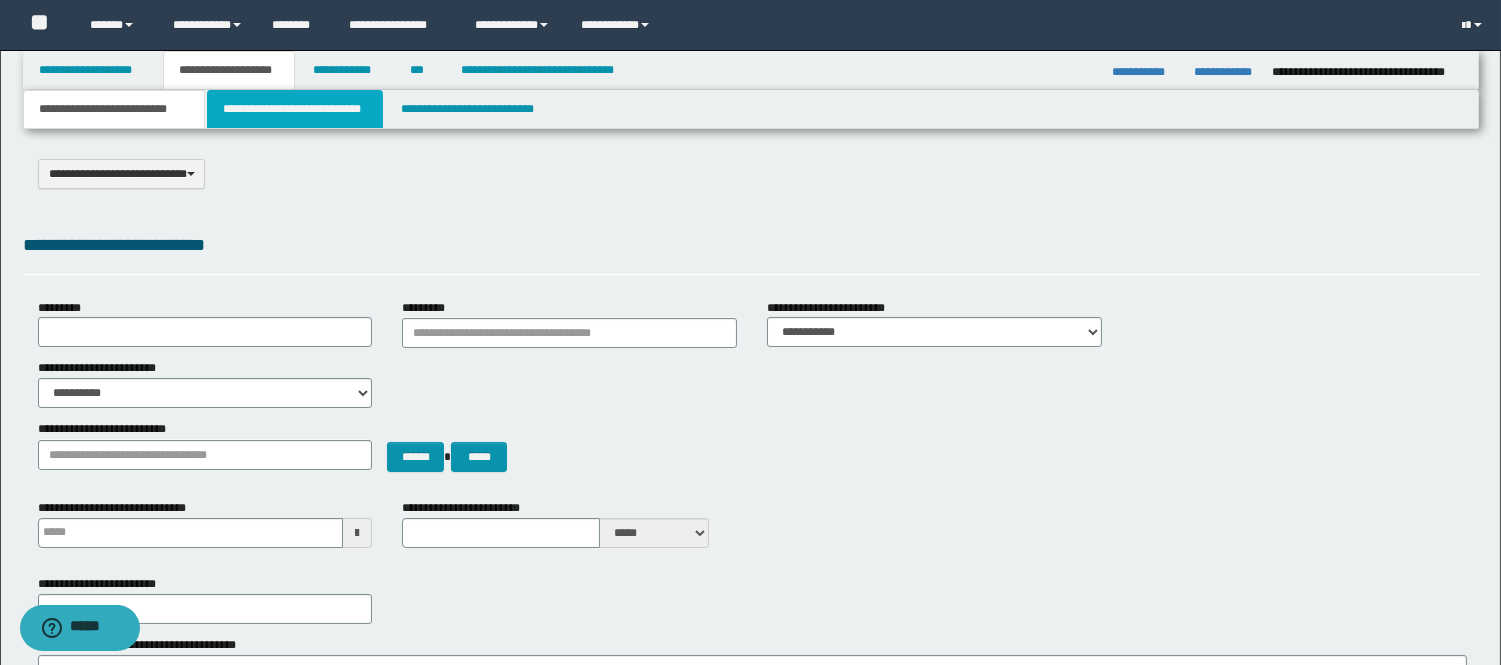 click on "**********" at bounding box center [295, 109] 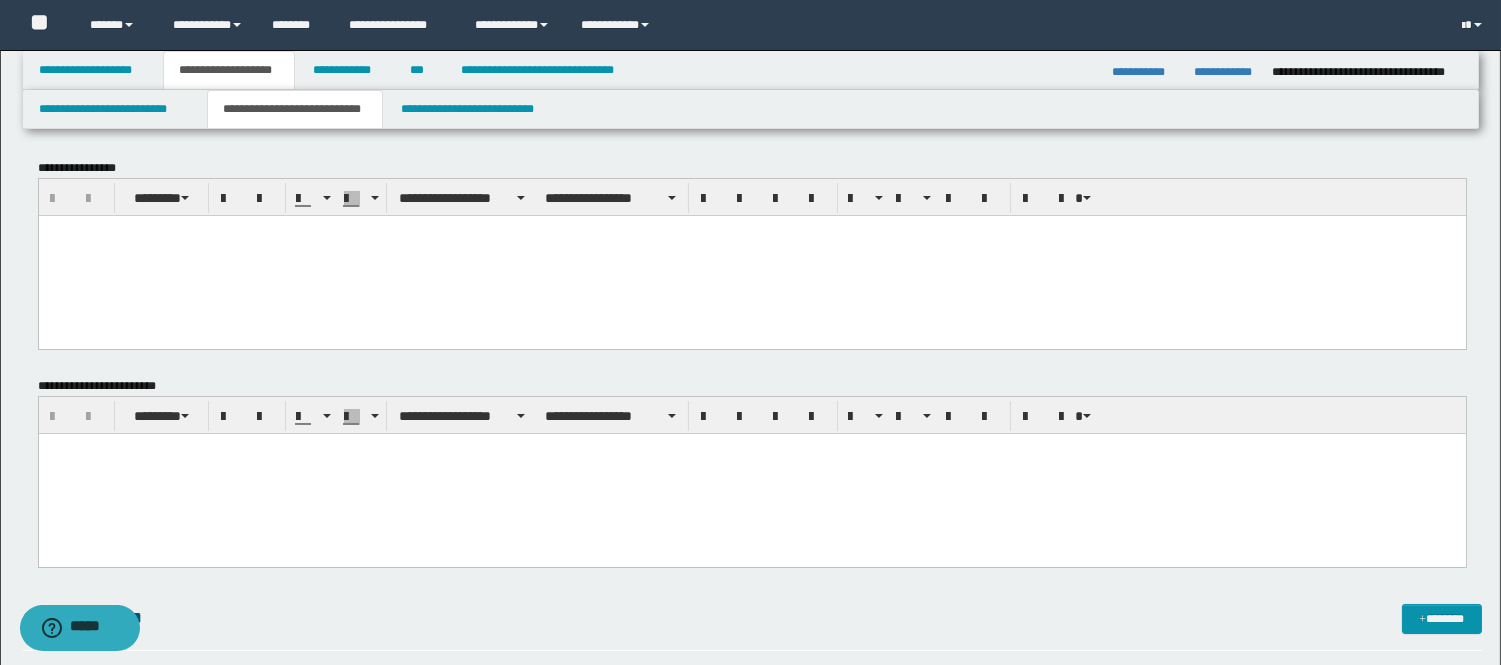 scroll, scrollTop: 111, scrollLeft: 0, axis: vertical 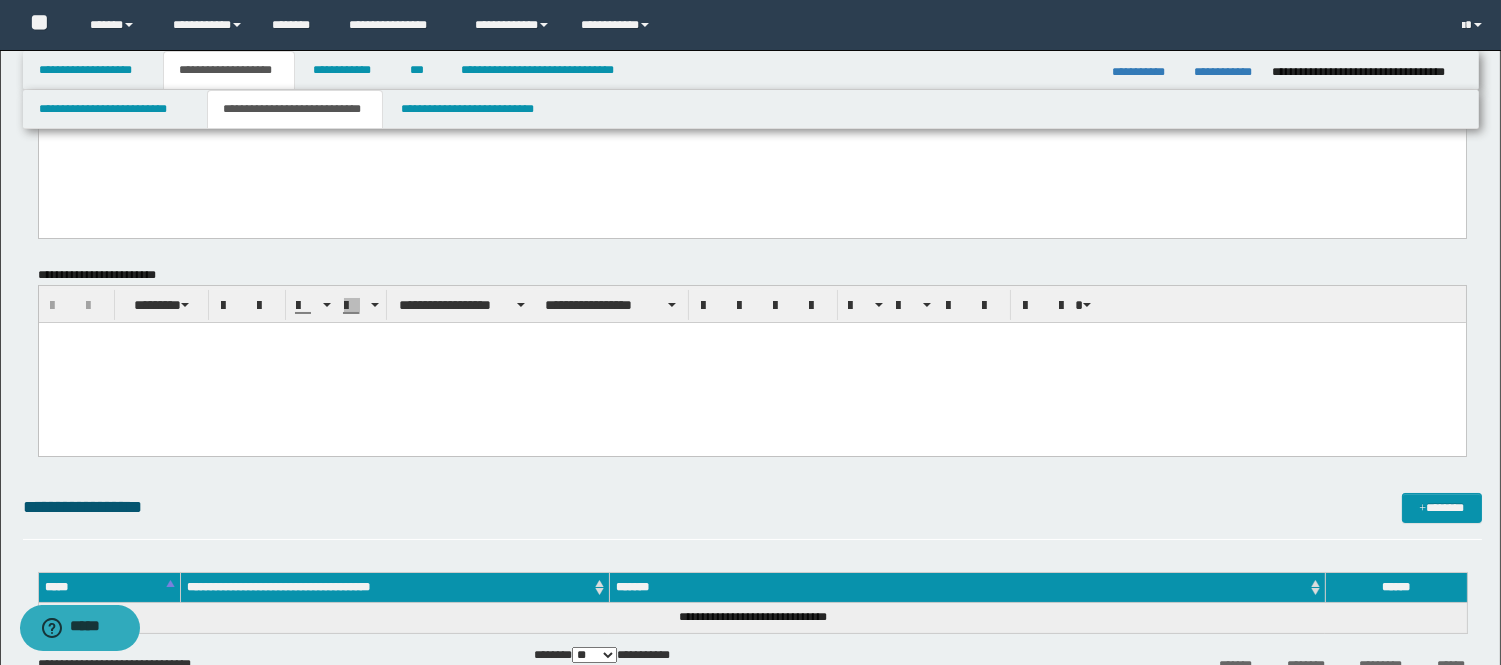 click at bounding box center (751, 144) 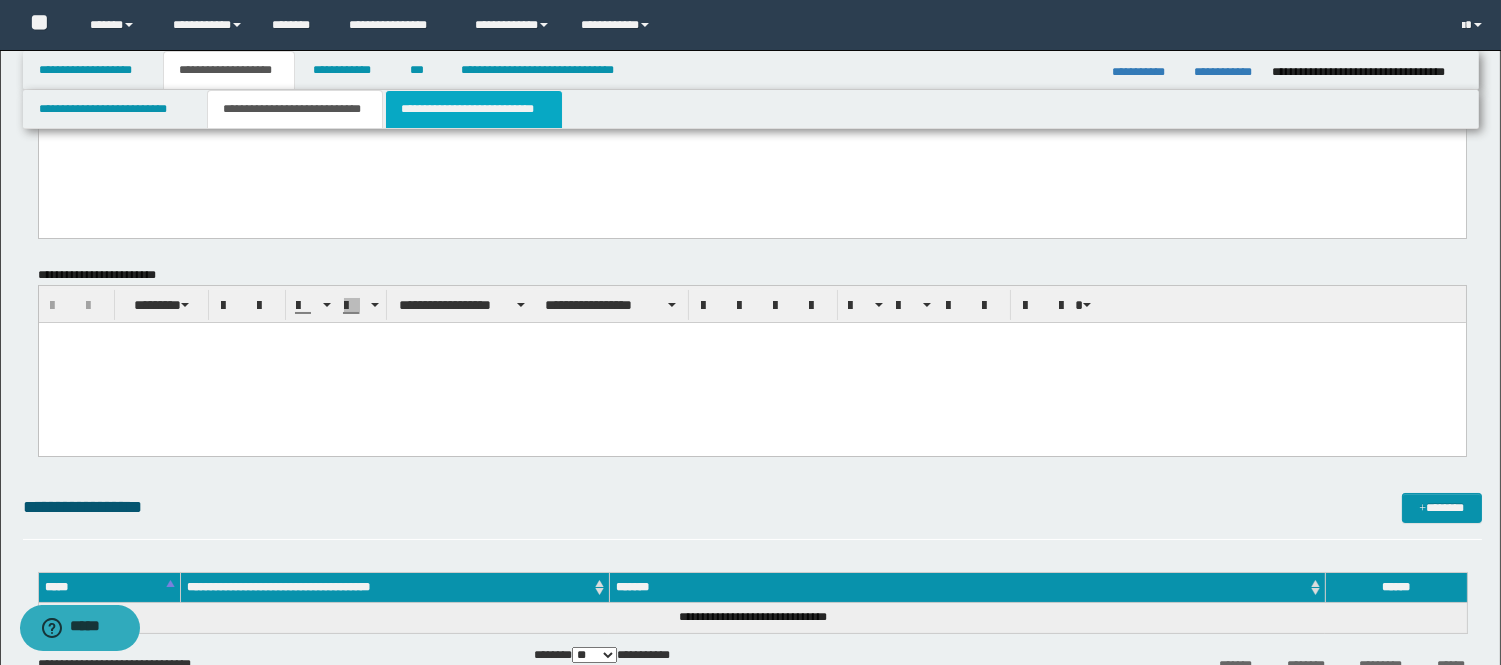 click on "**********" at bounding box center (474, 109) 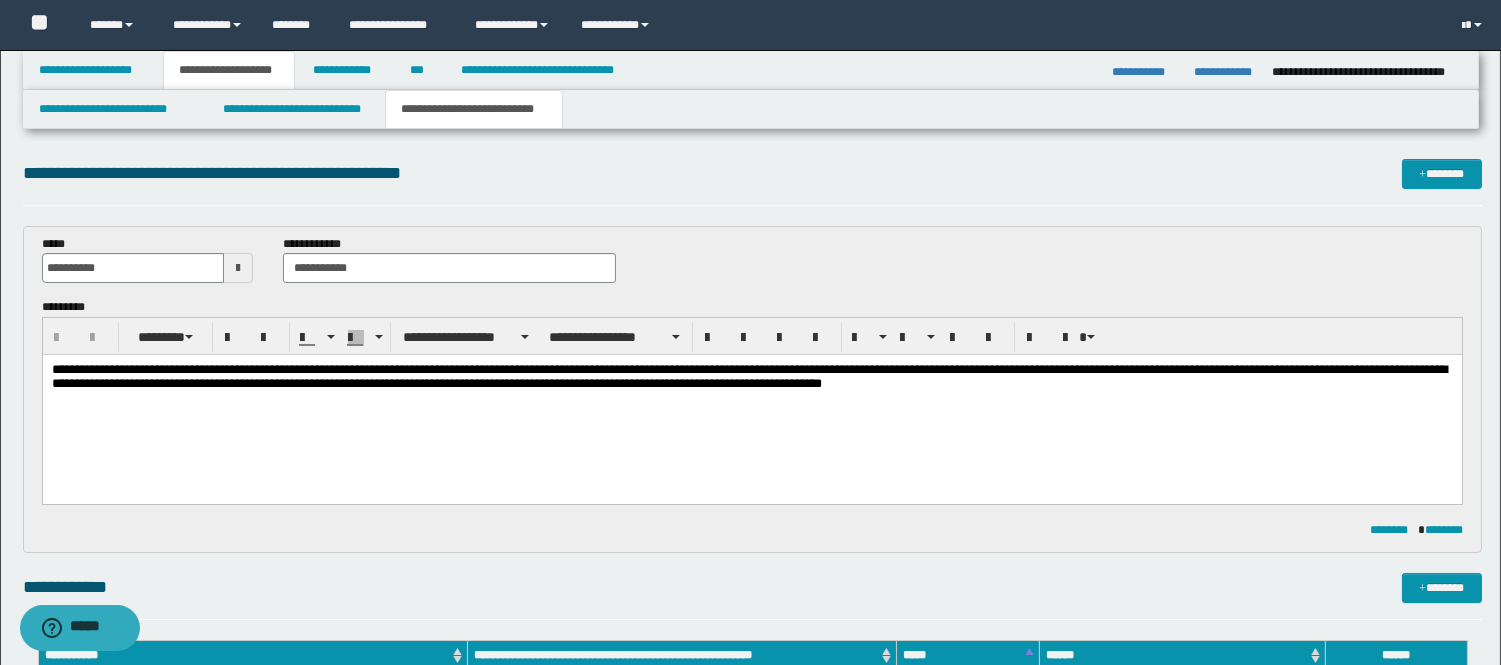 scroll, scrollTop: 0, scrollLeft: 0, axis: both 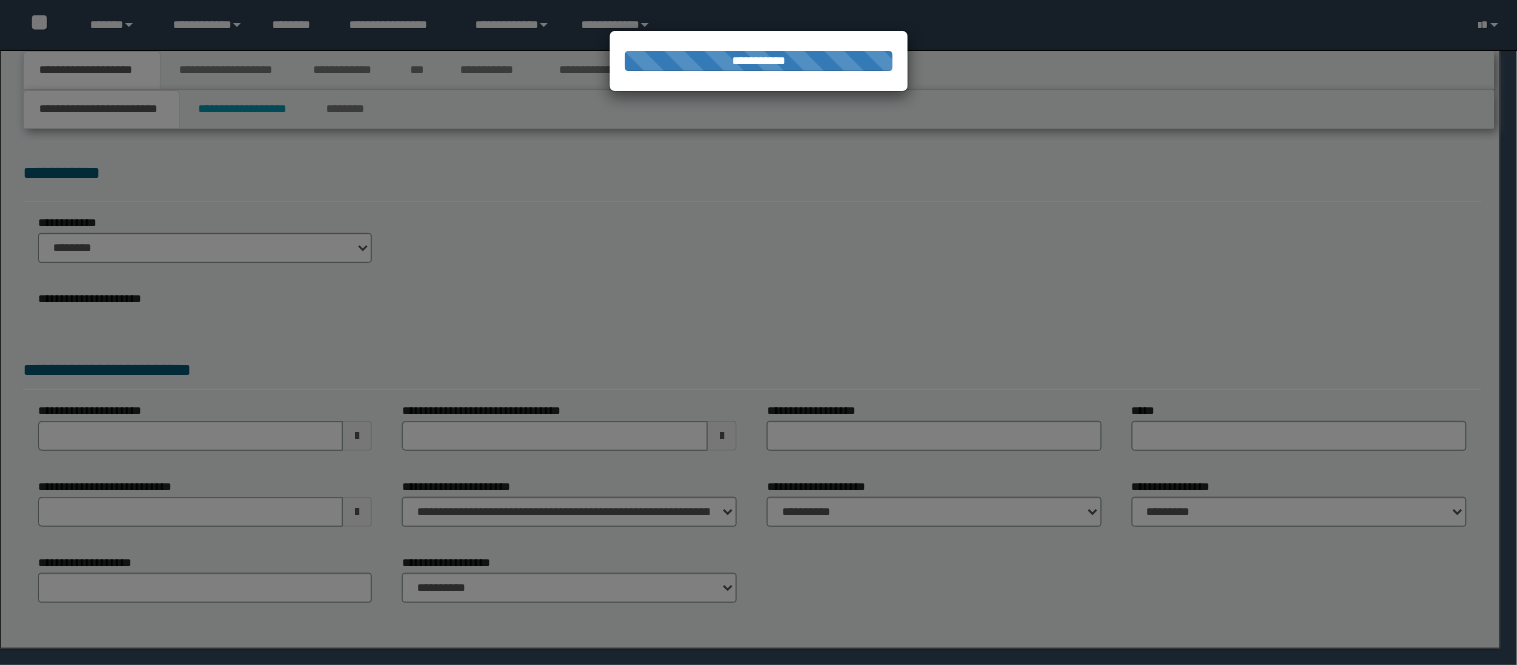 select on "*" 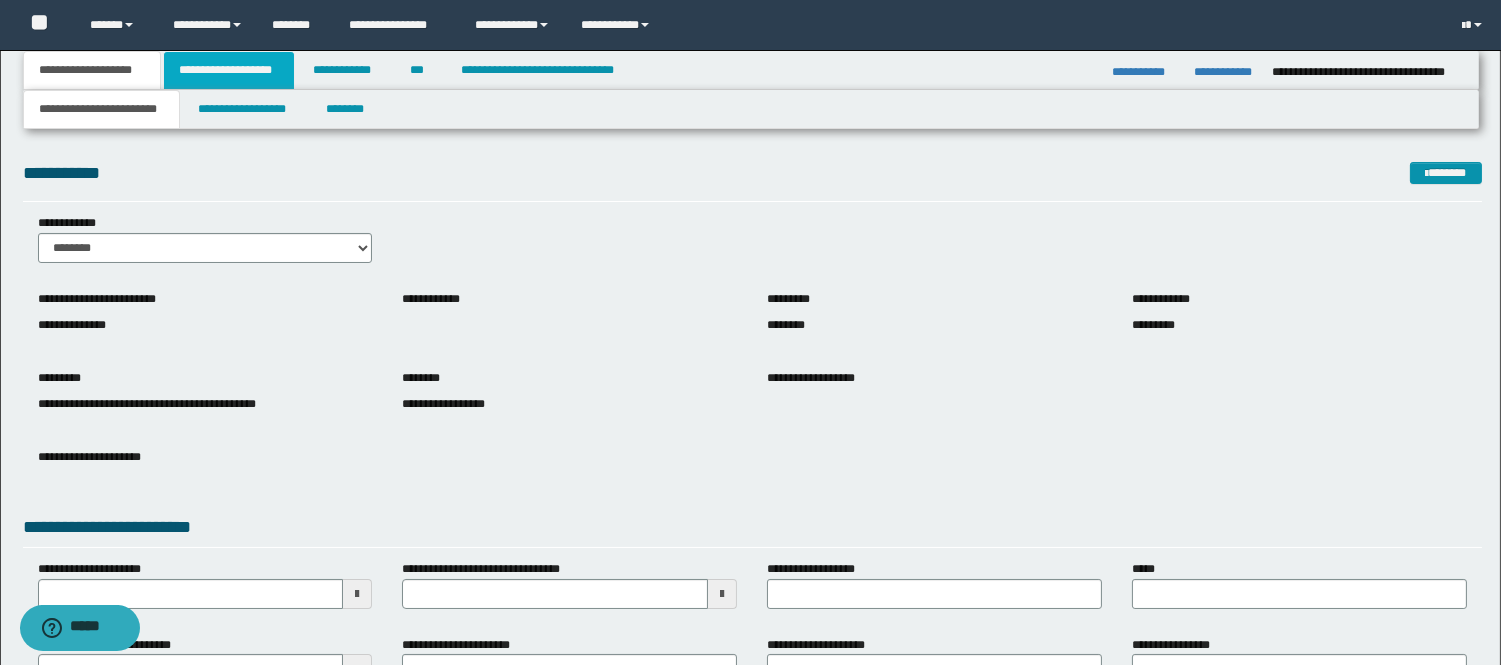 click on "**********" at bounding box center [229, 70] 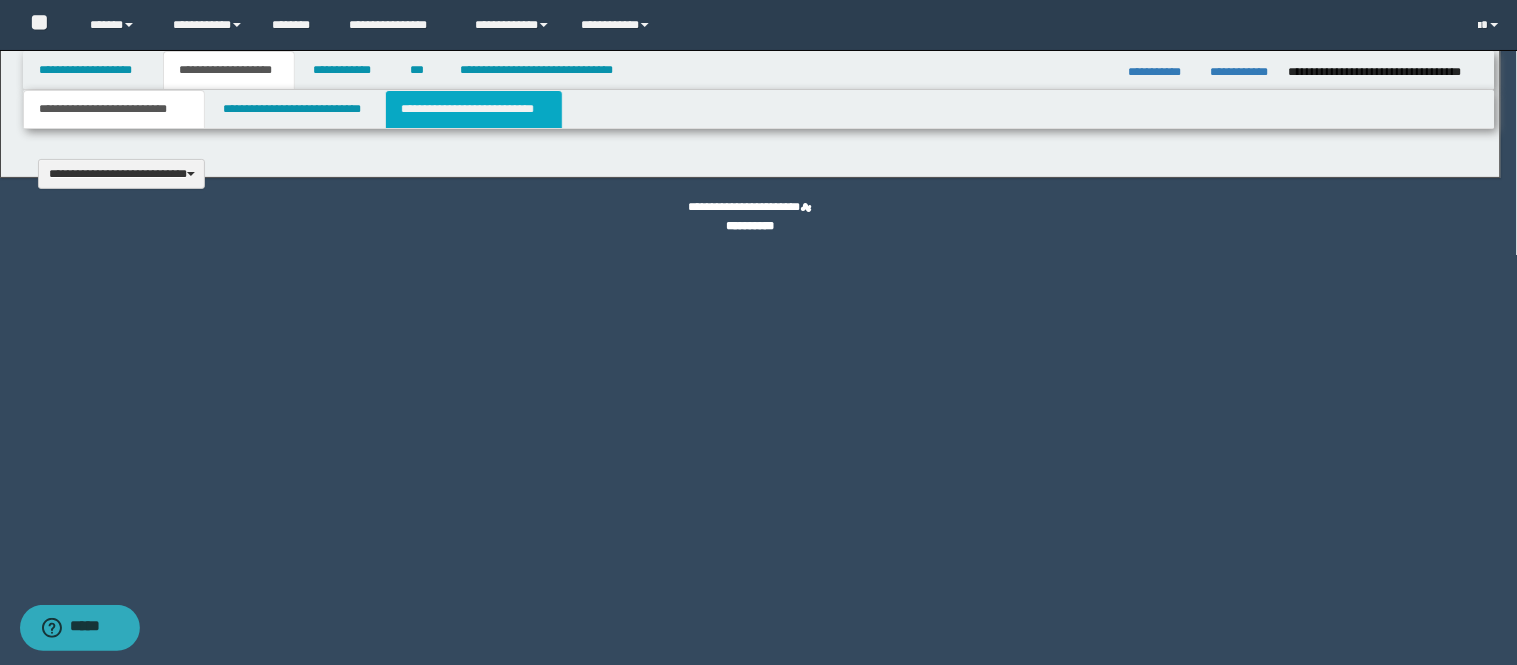 type 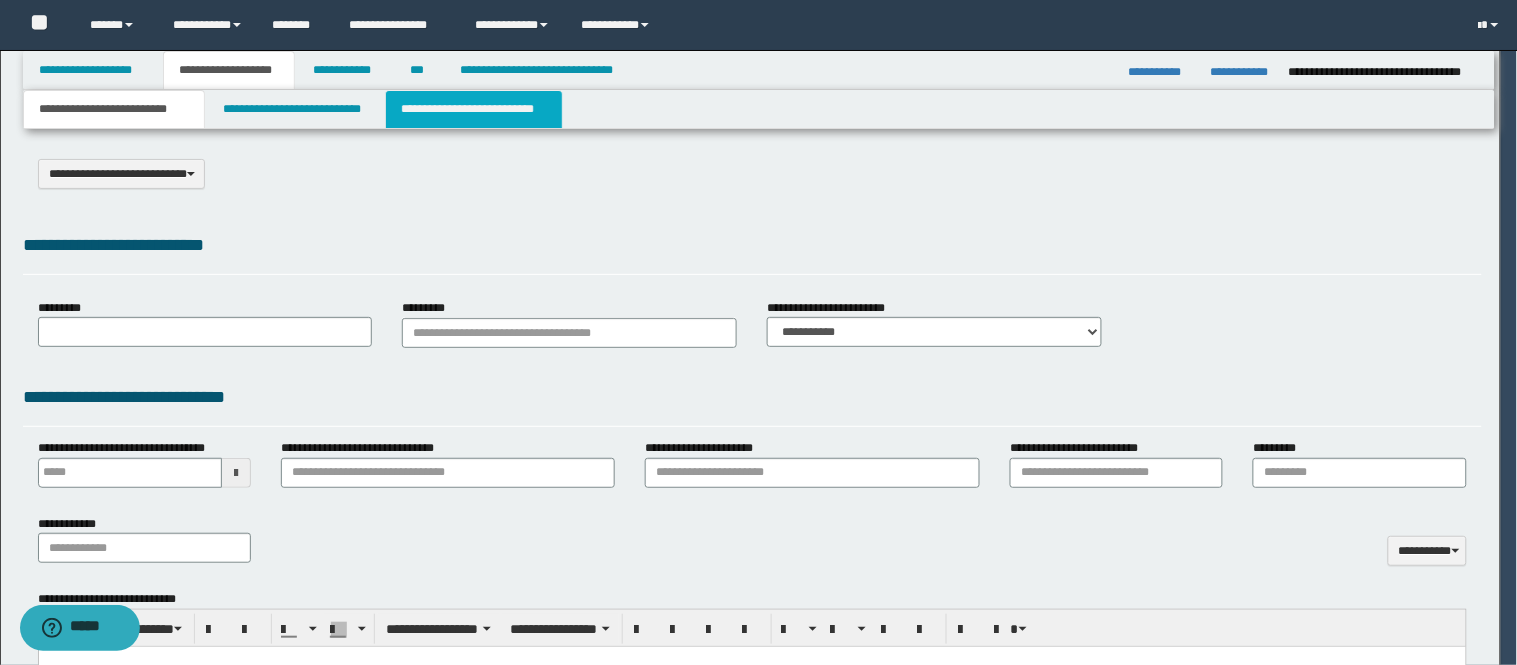 select on "*" 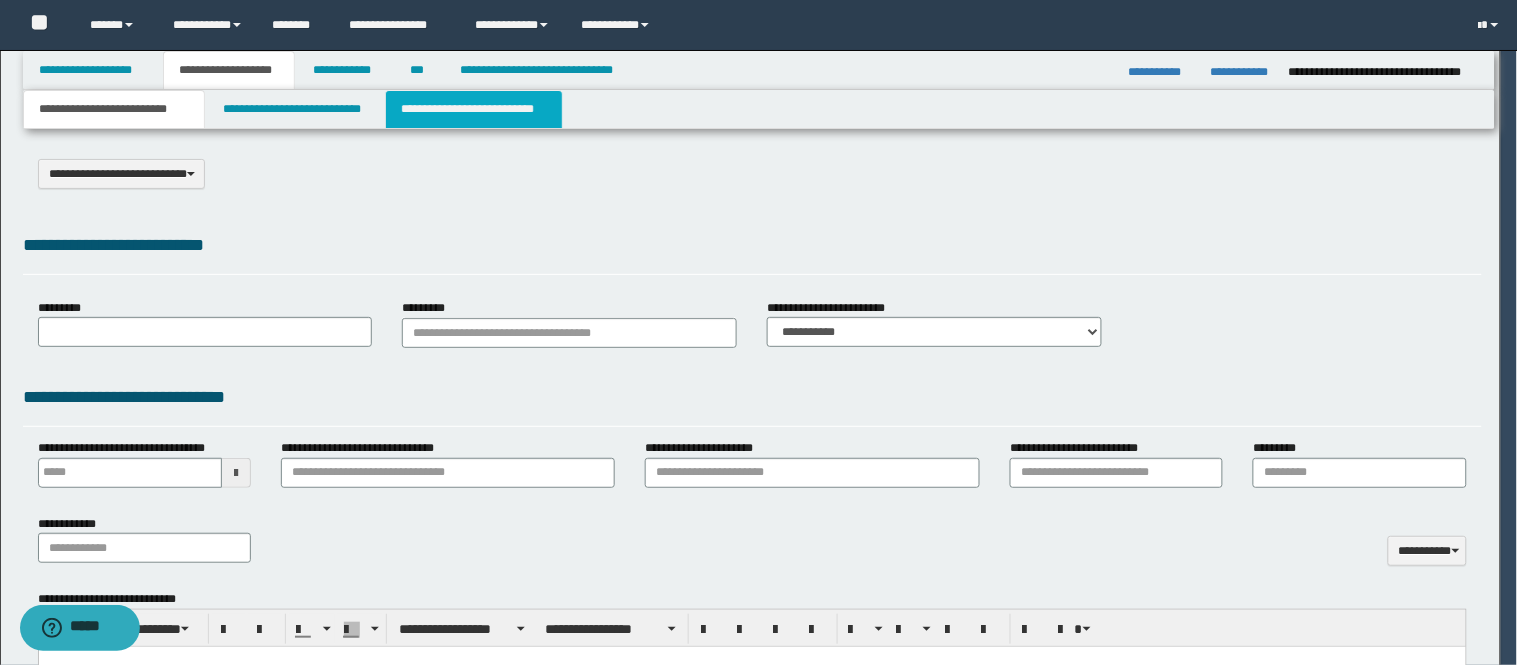 scroll, scrollTop: 0, scrollLeft: 0, axis: both 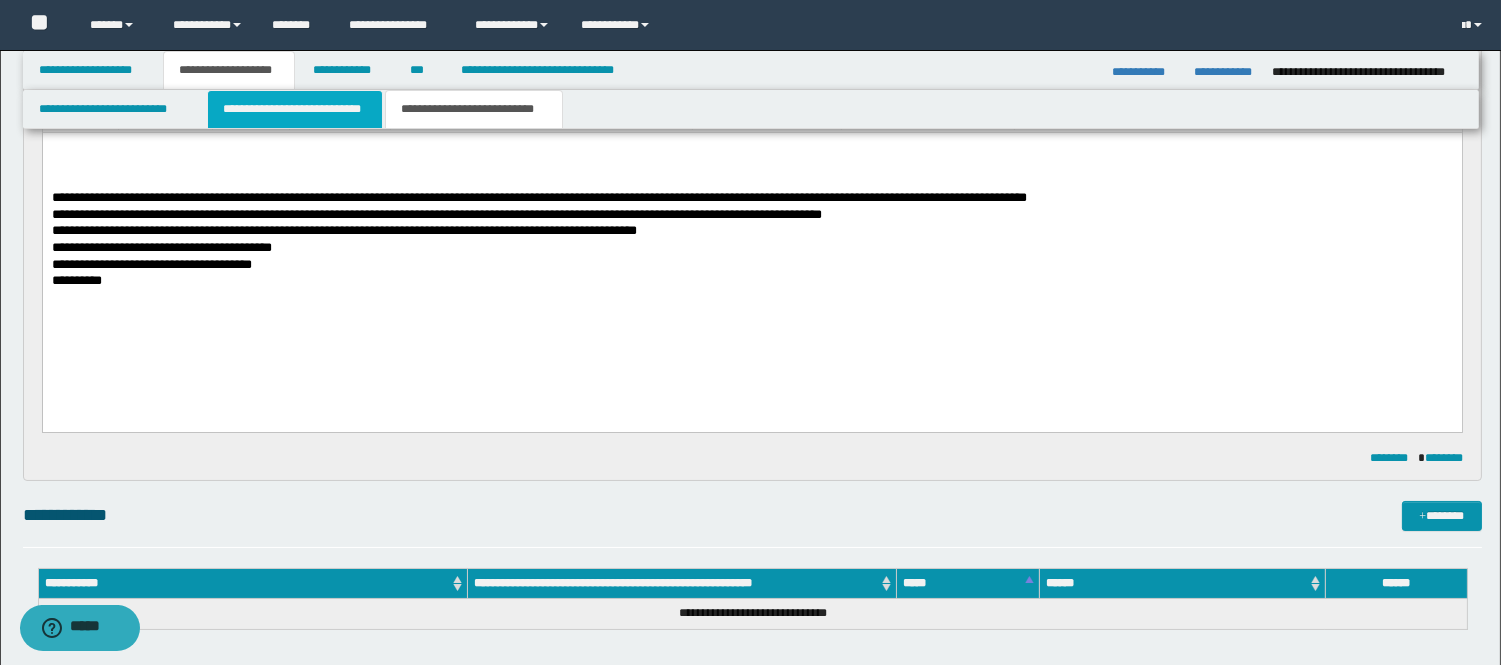 click on "**********" at bounding box center [295, 109] 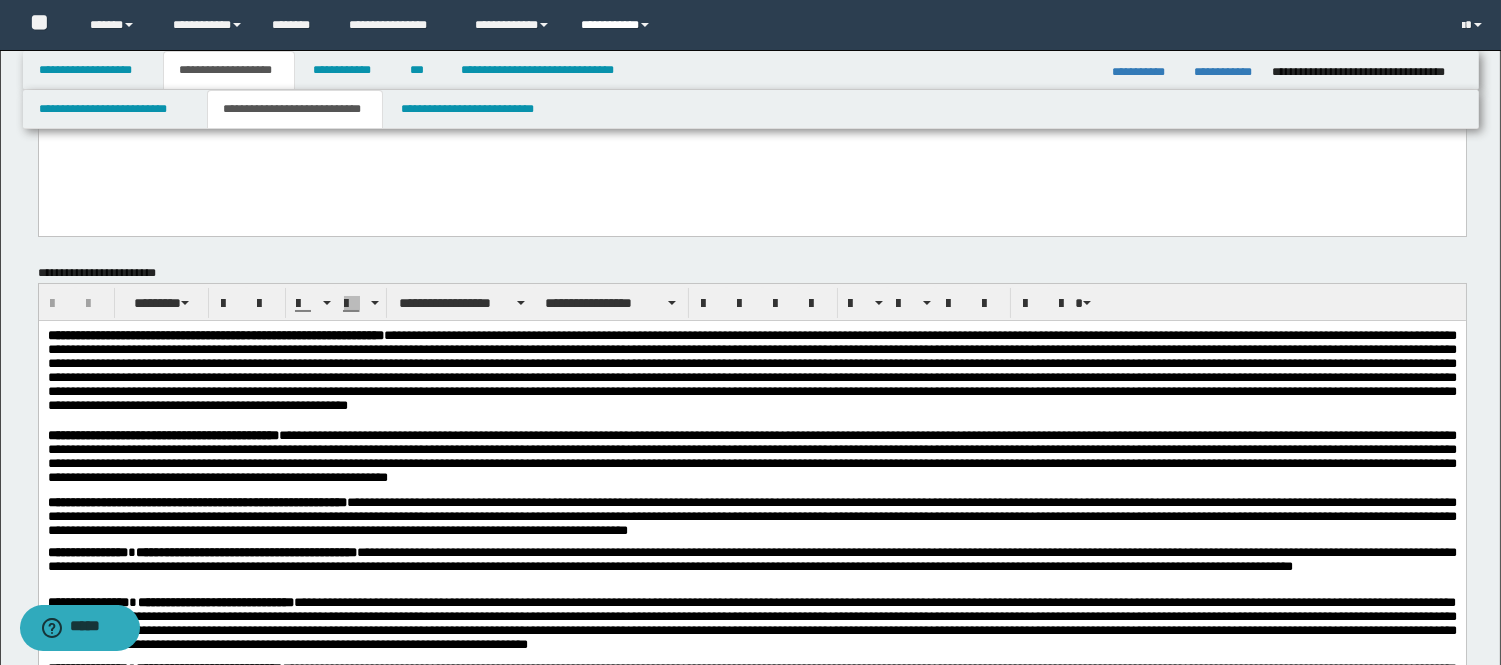scroll, scrollTop: 111, scrollLeft: 0, axis: vertical 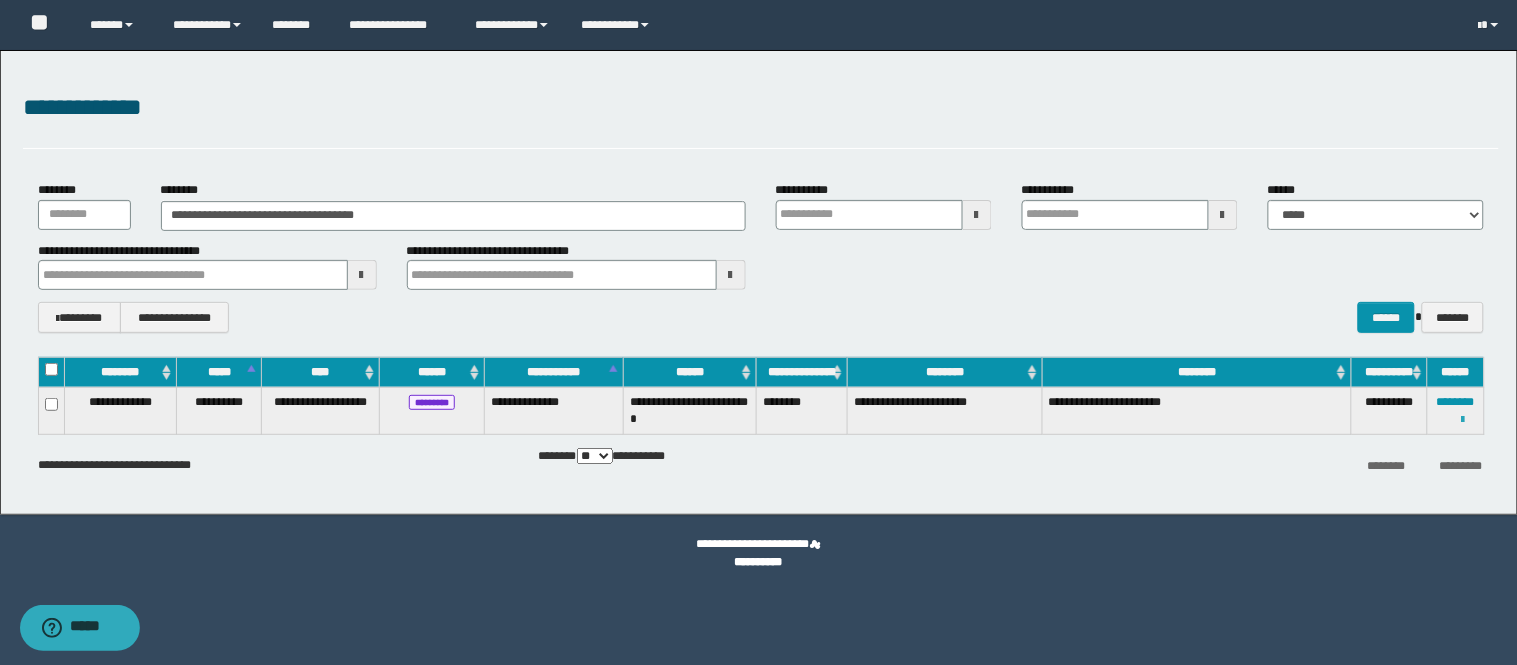 click at bounding box center (1463, 420) 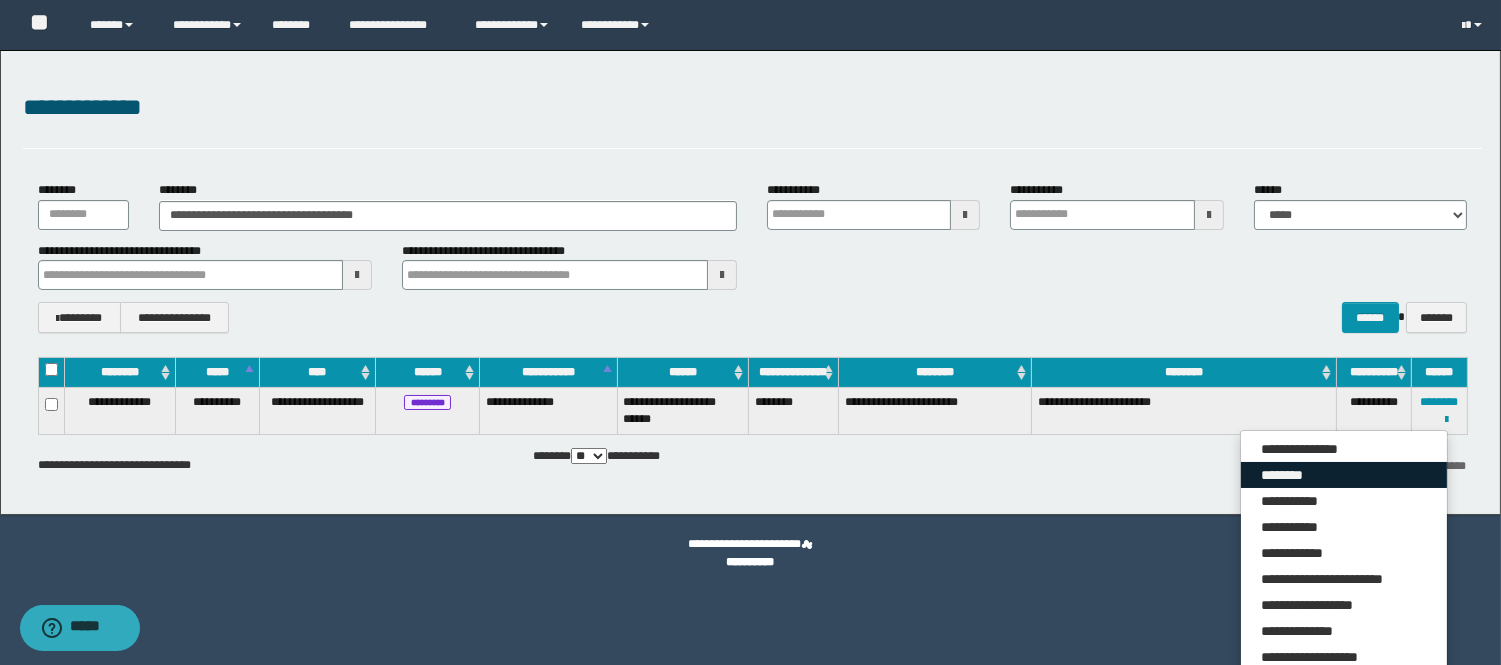 click on "********" at bounding box center (1344, 475) 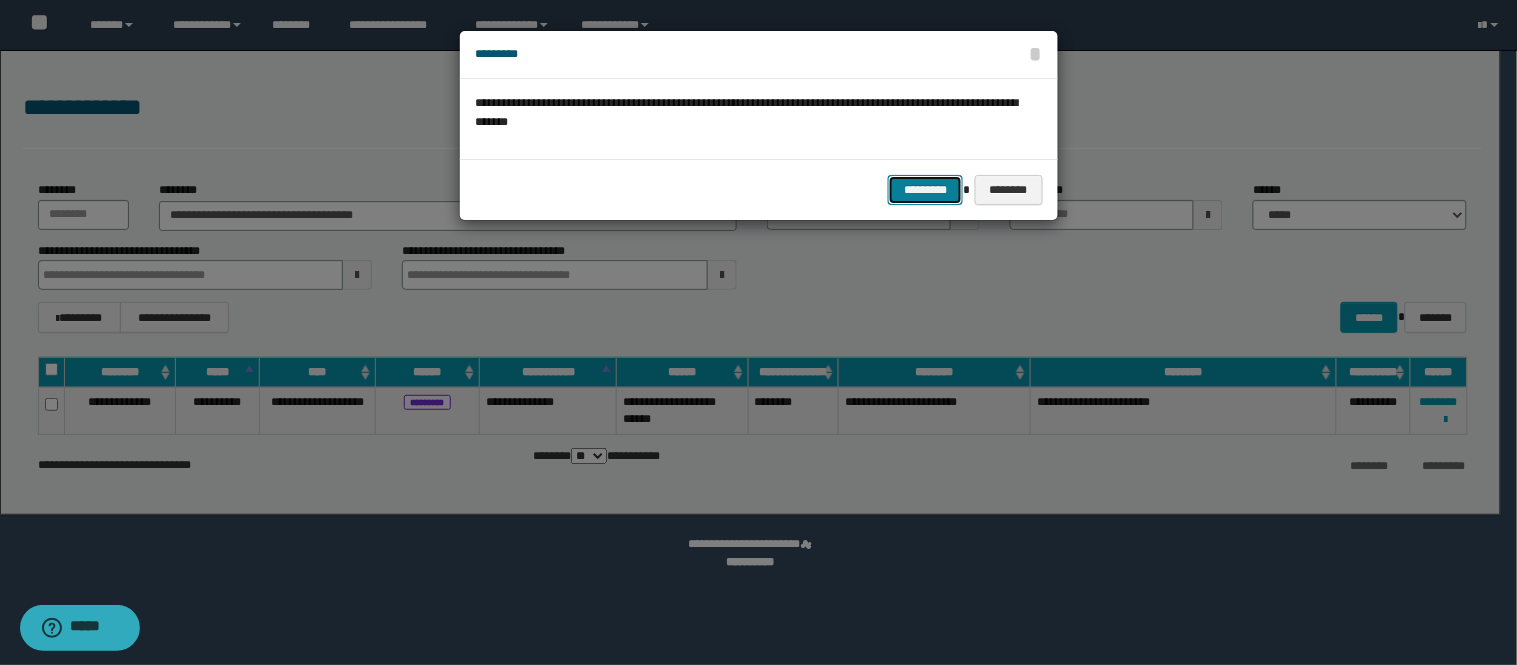 click on "*********" at bounding box center [925, 190] 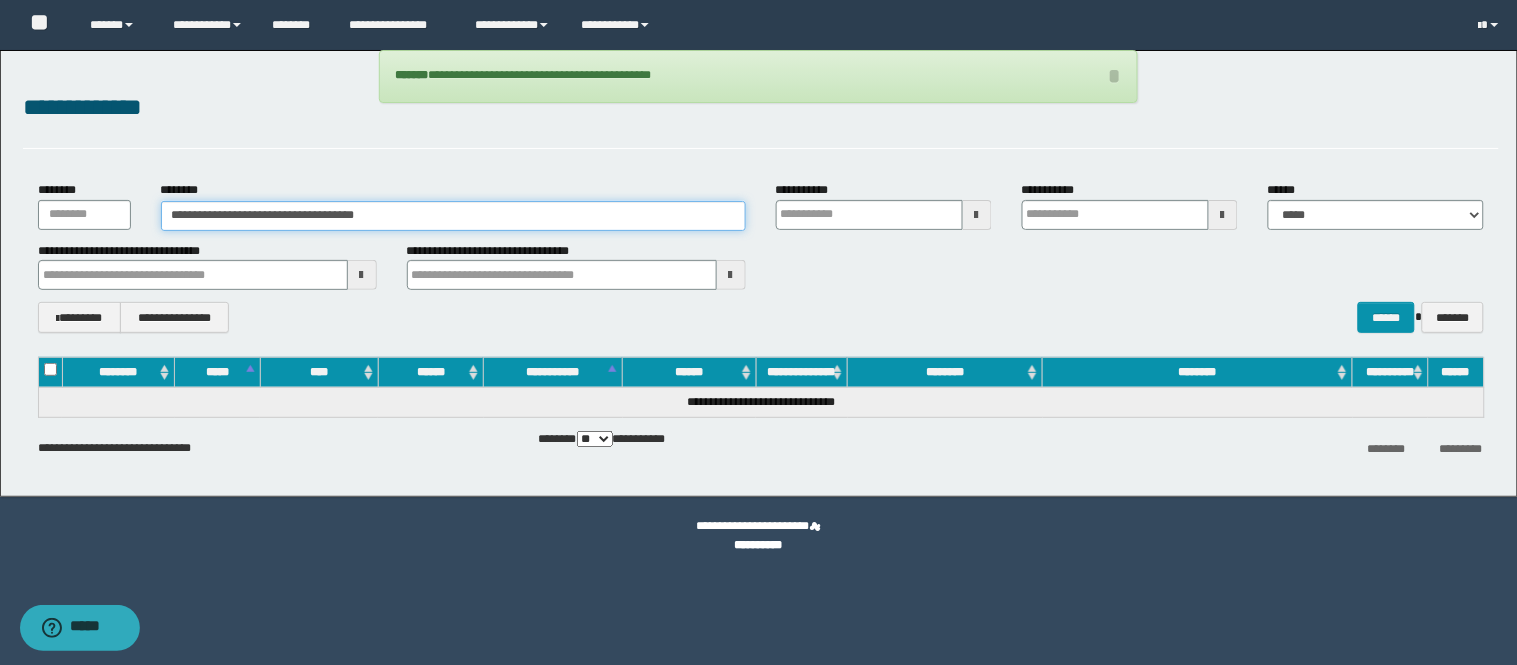 drag, startPoint x: 418, startPoint y: 215, endPoint x: 58, endPoint y: 195, distance: 360.5551 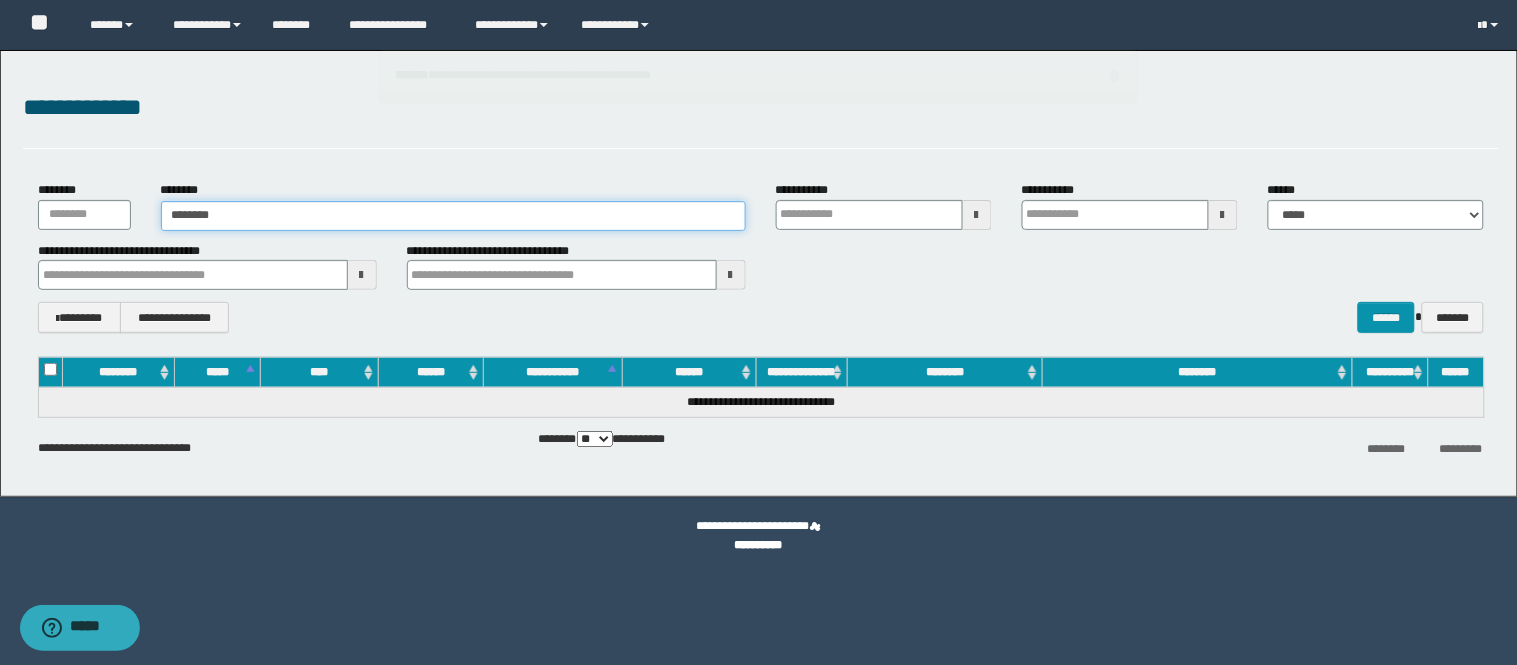 type on "********" 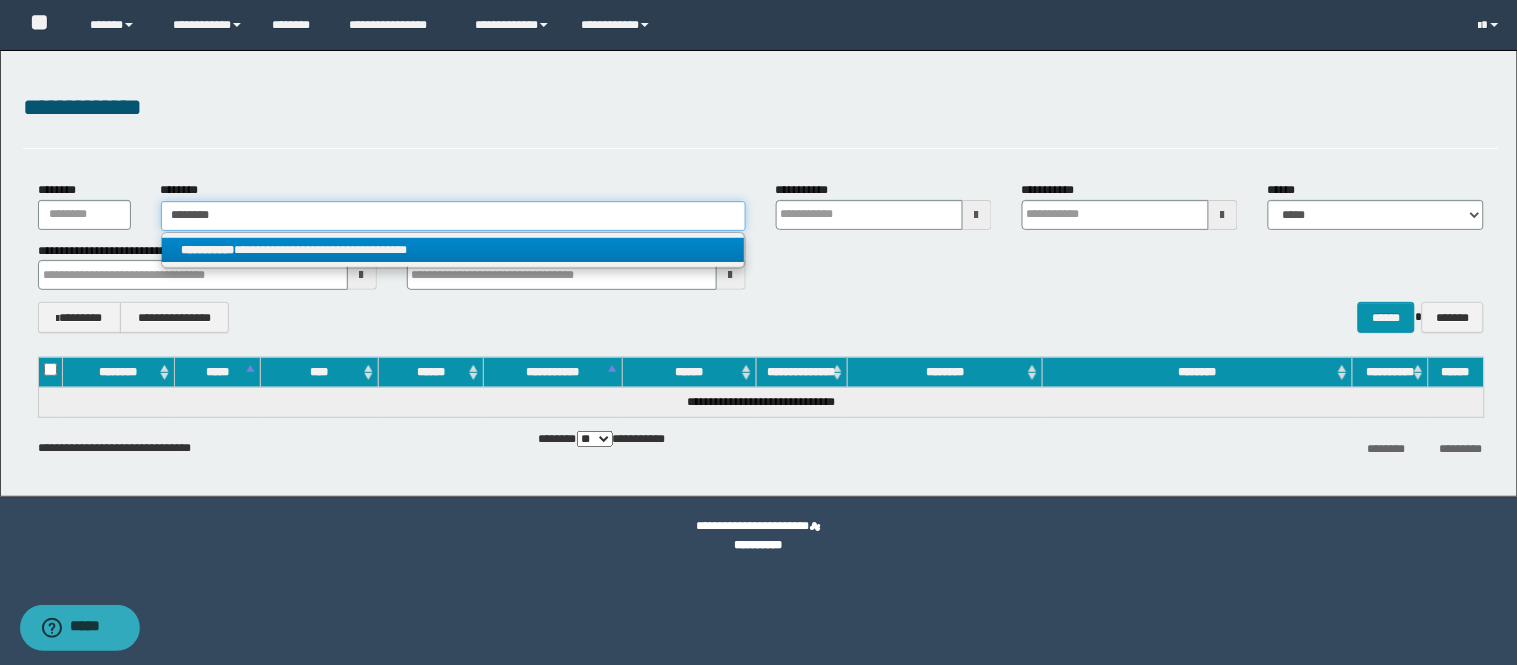 type on "********" 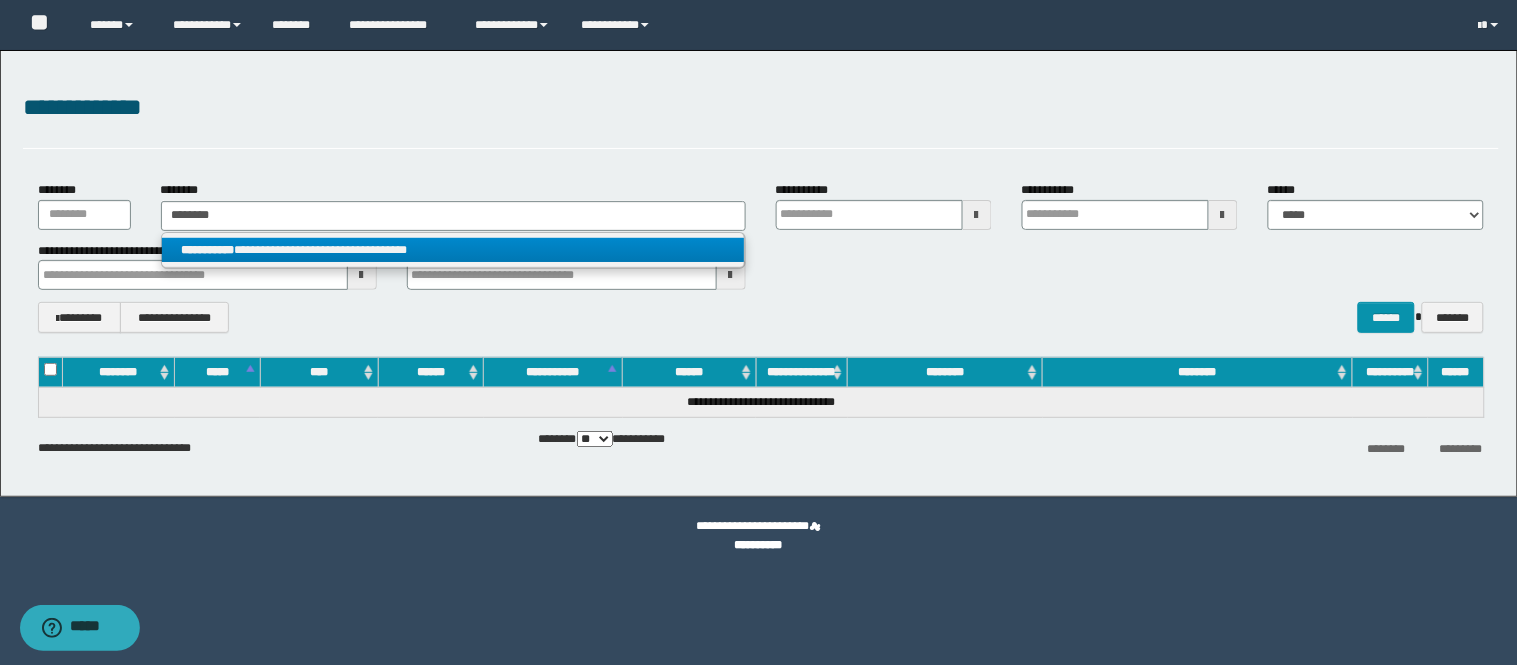 click on "**********" at bounding box center [453, 251] 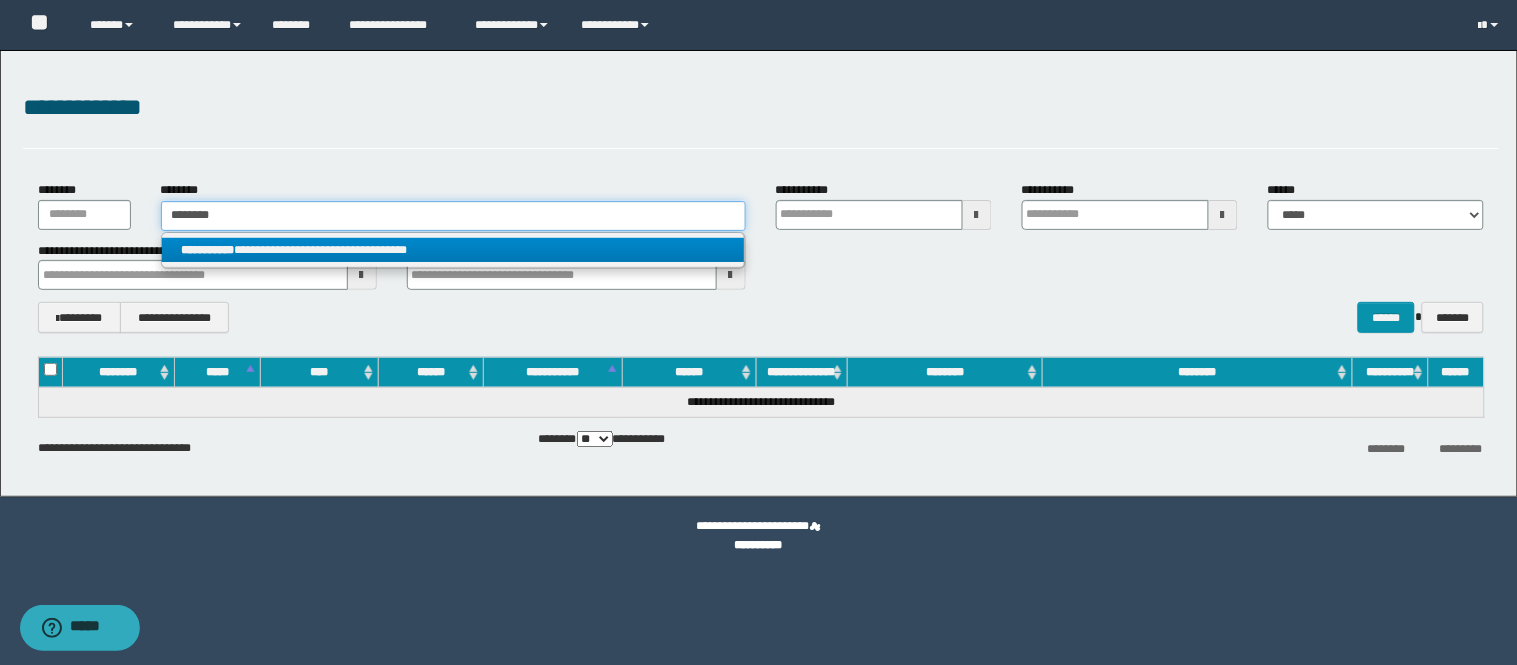 type 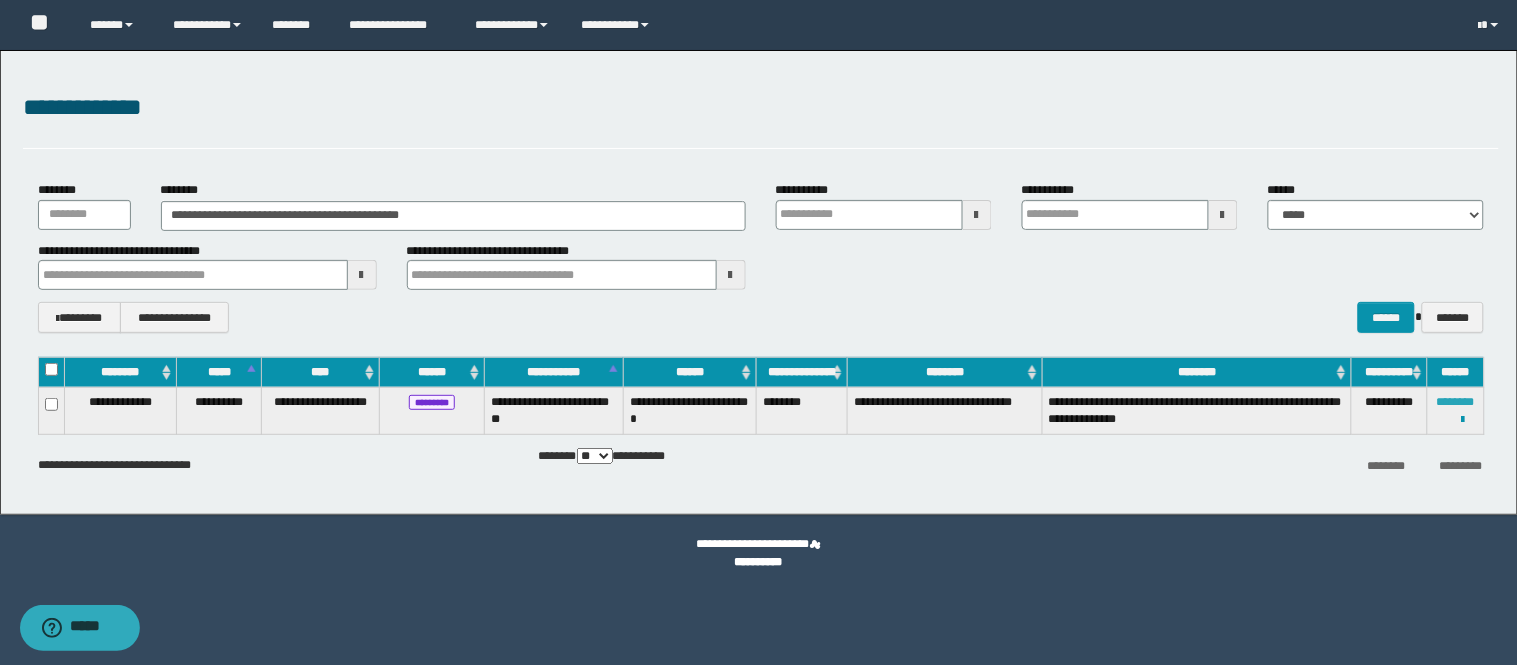 click on "********" at bounding box center (1456, 402) 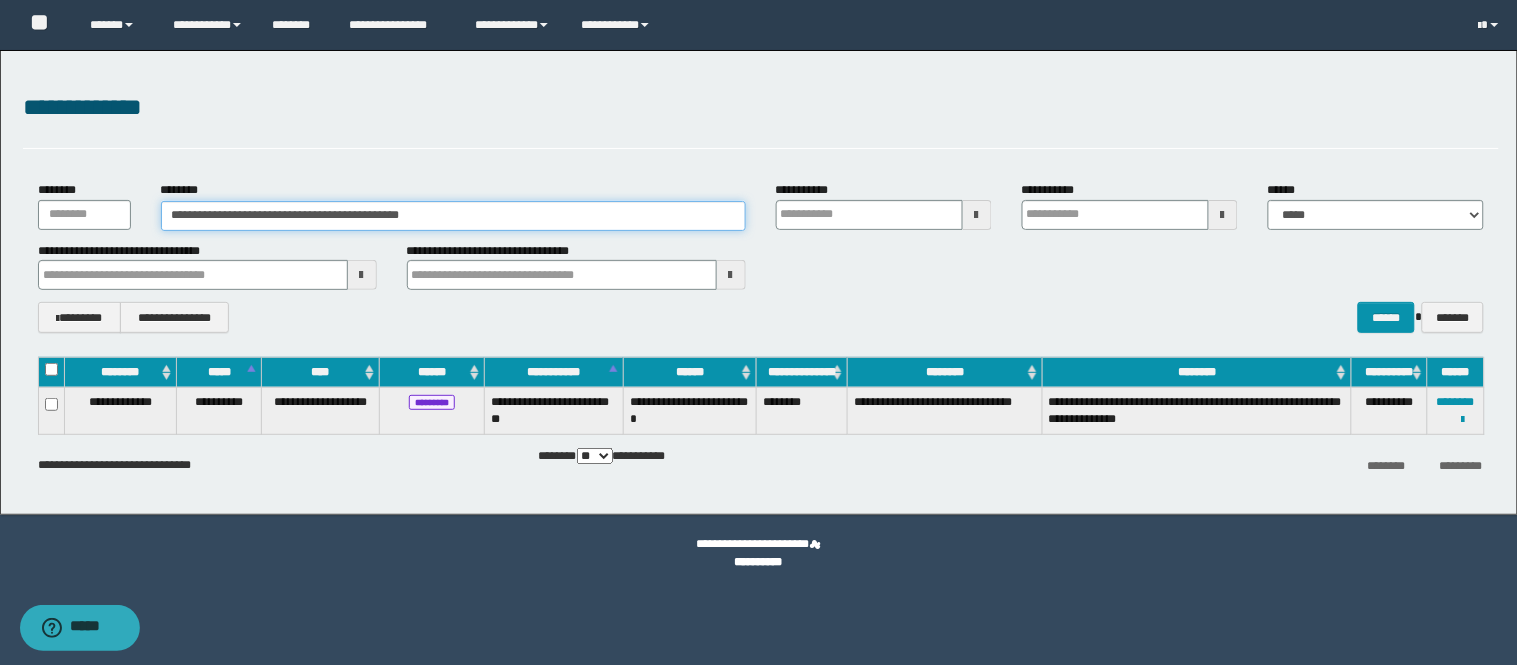 drag, startPoint x: 478, startPoint y: 218, endPoint x: 95, endPoint y: 216, distance: 383.00522 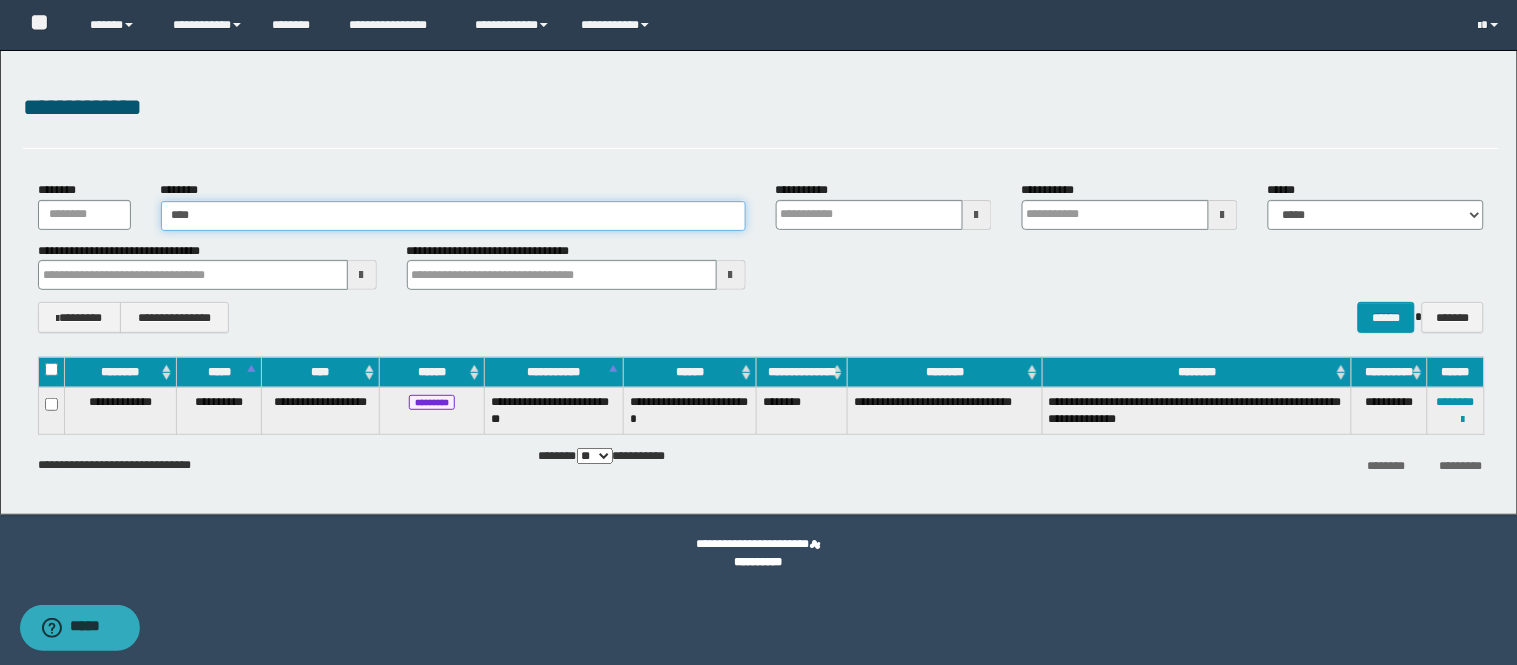 type on "*****" 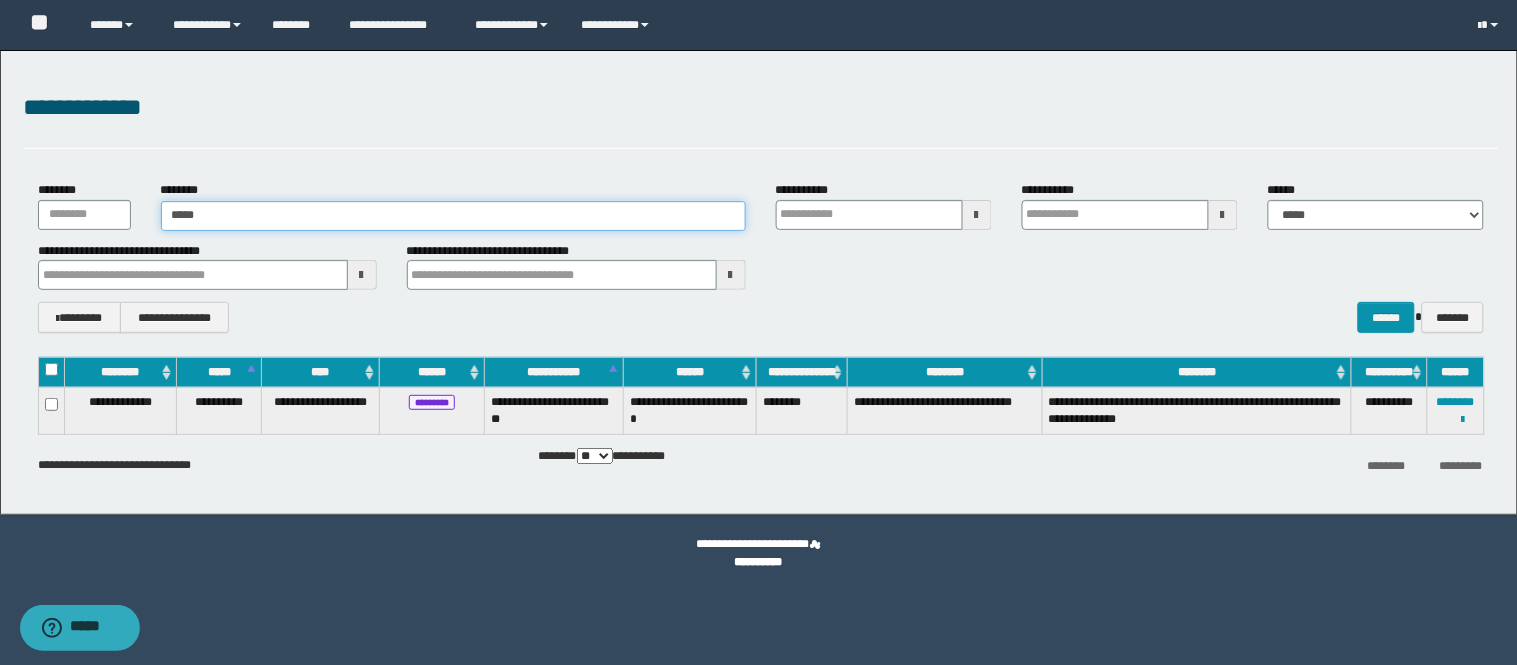 type on "*****" 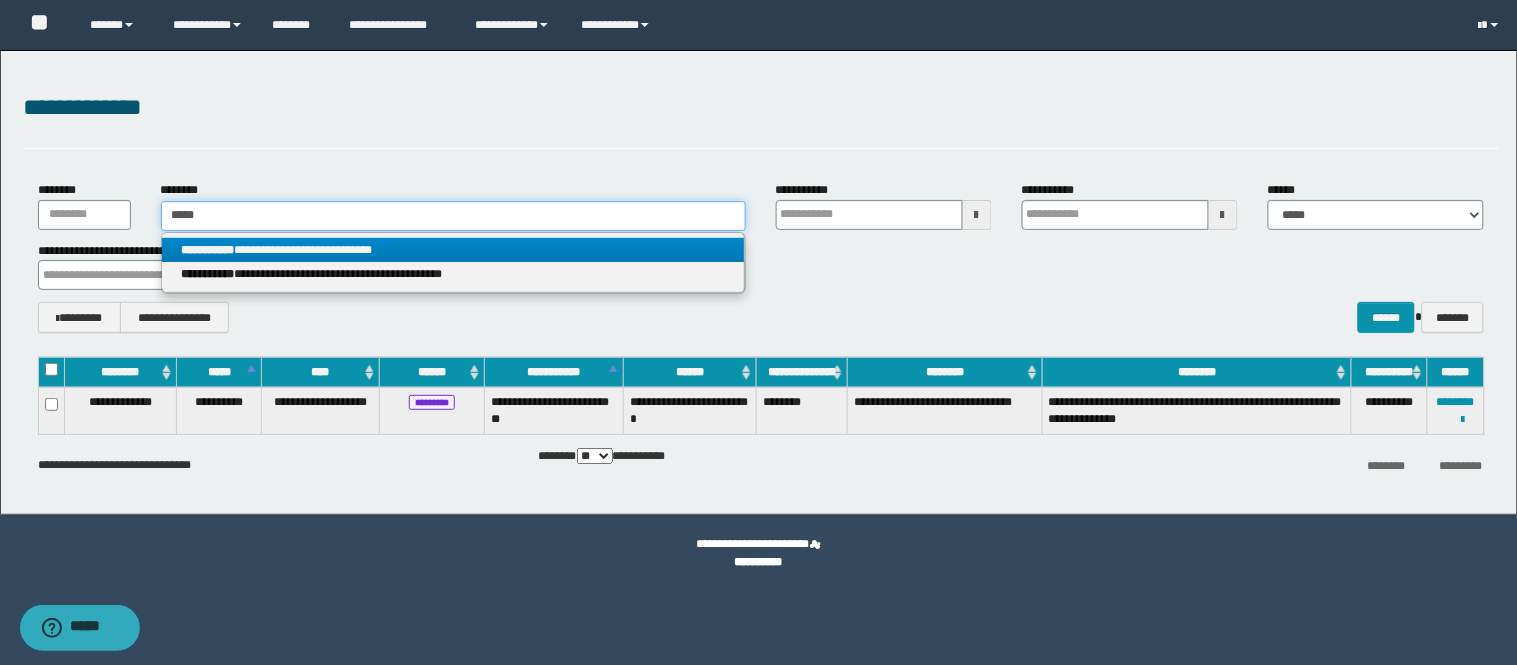 type on "*****" 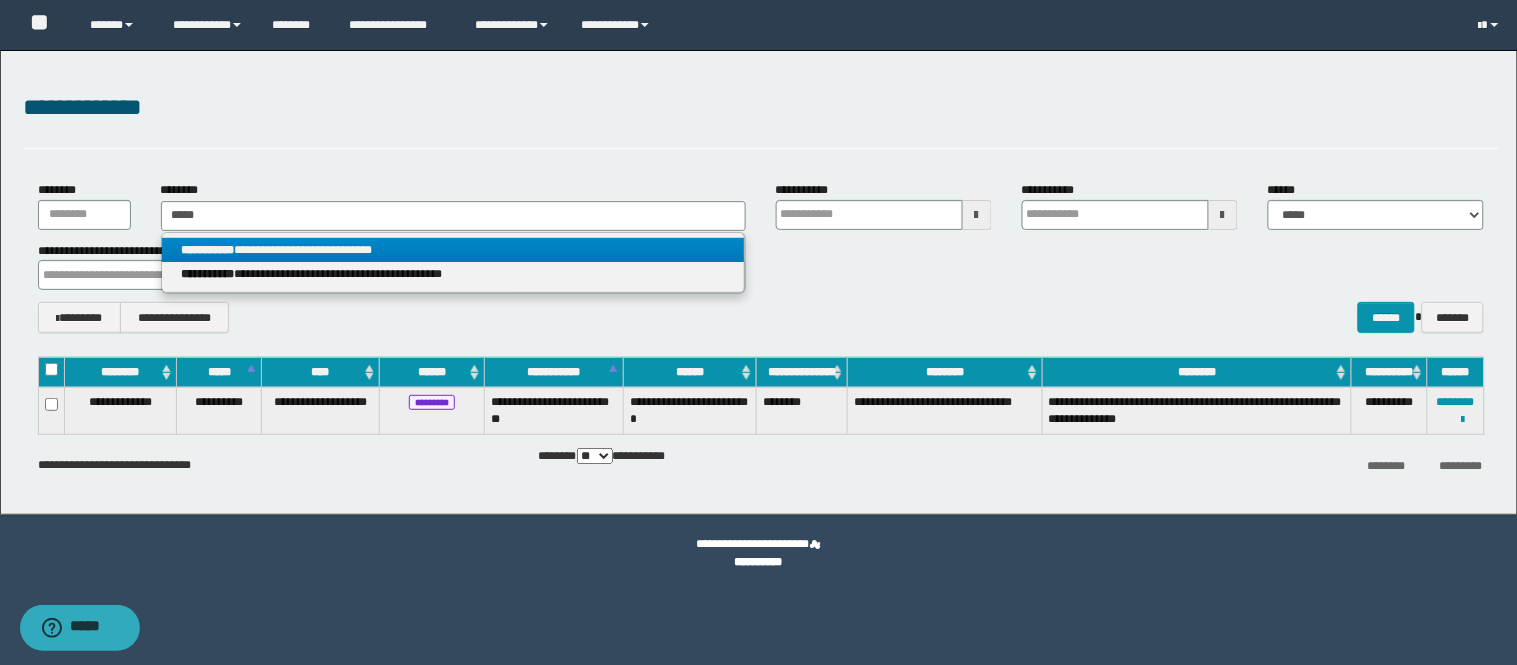 click on "**********" at bounding box center (453, 250) 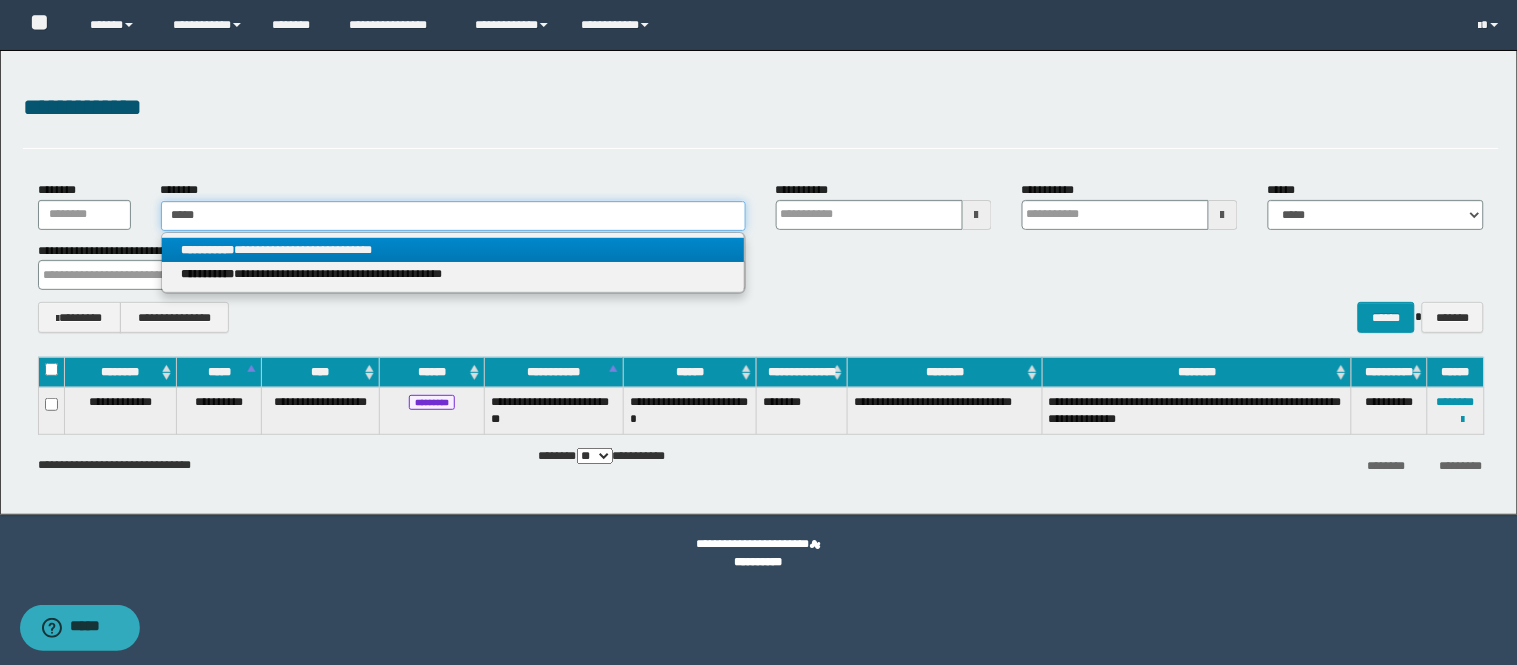 type 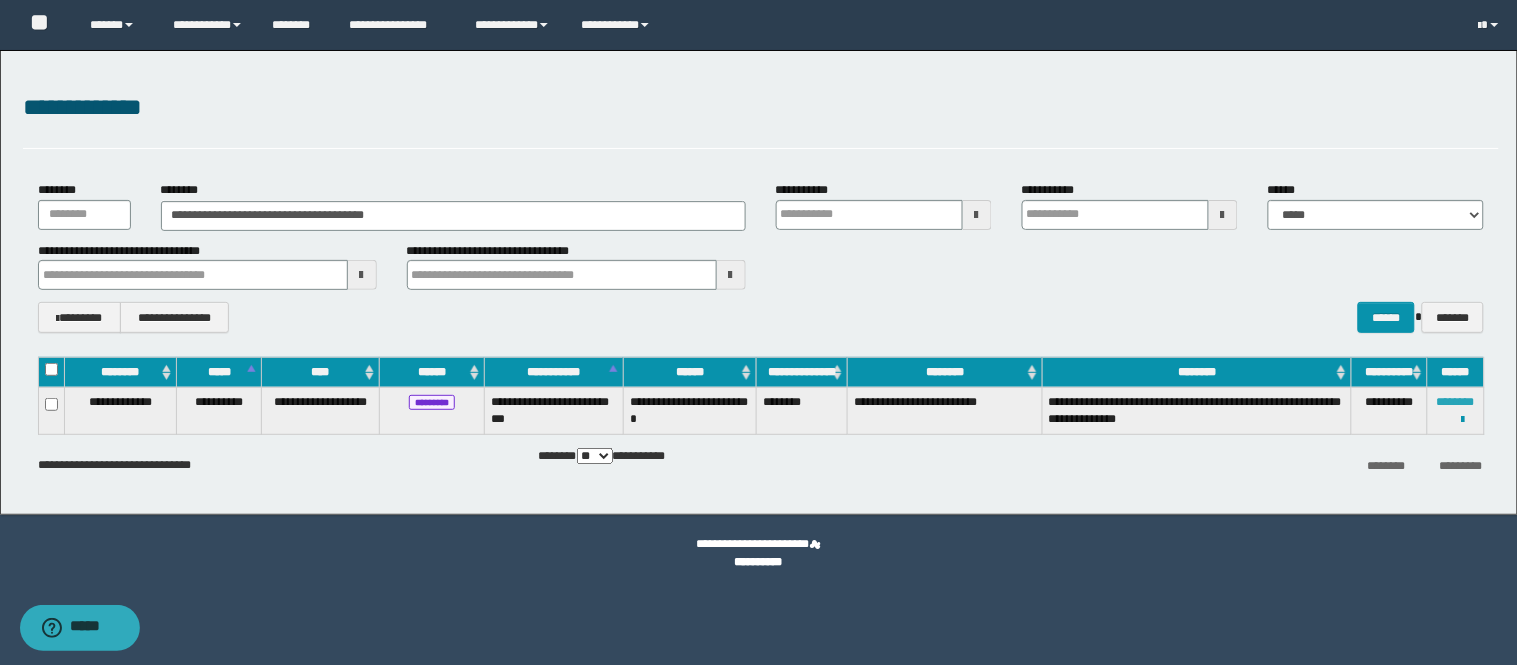 click on "********" at bounding box center (1456, 402) 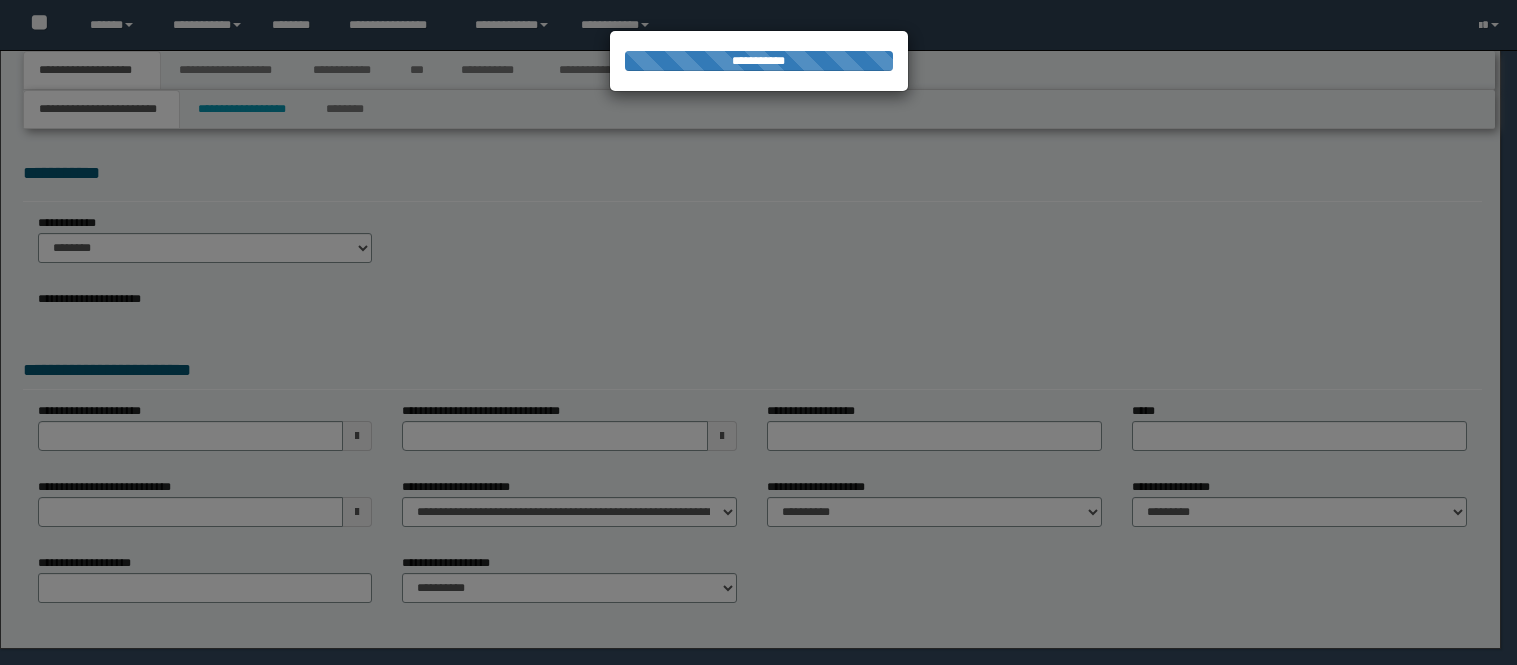 scroll, scrollTop: 0, scrollLeft: 0, axis: both 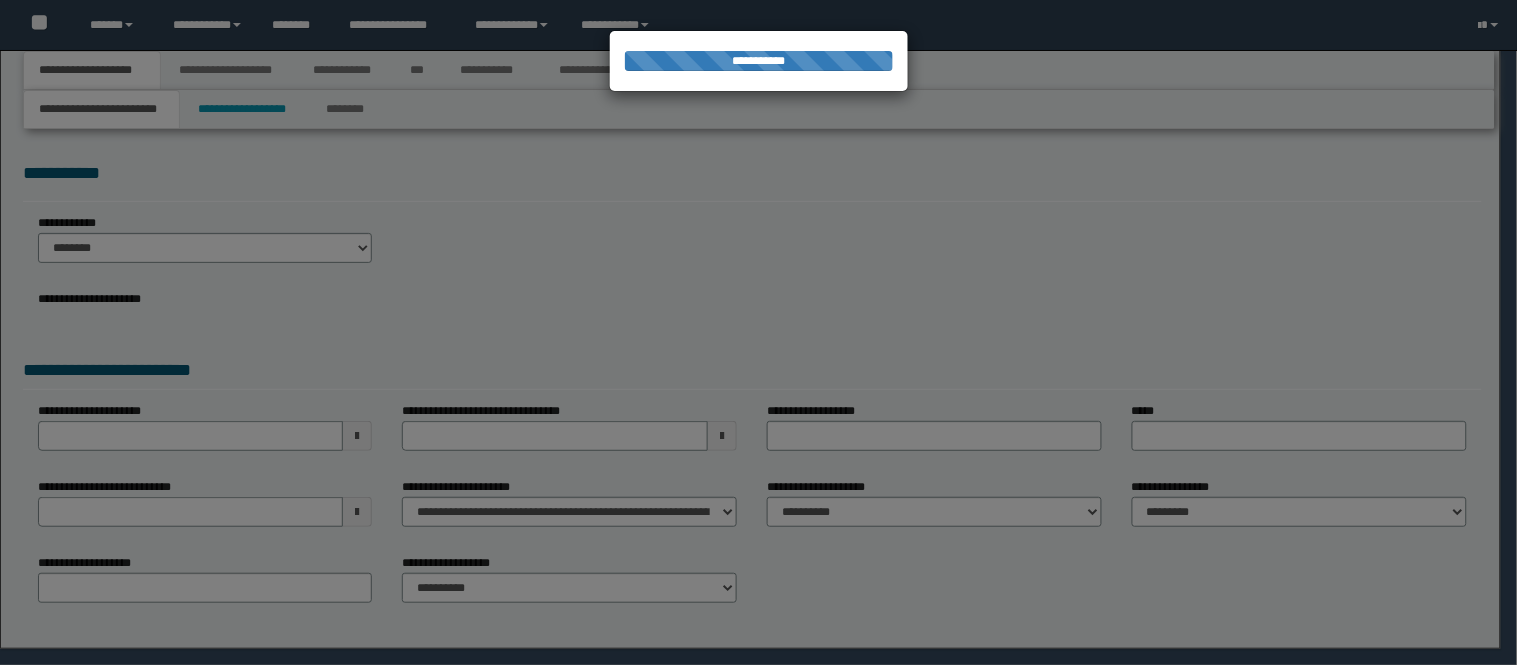 select on "**" 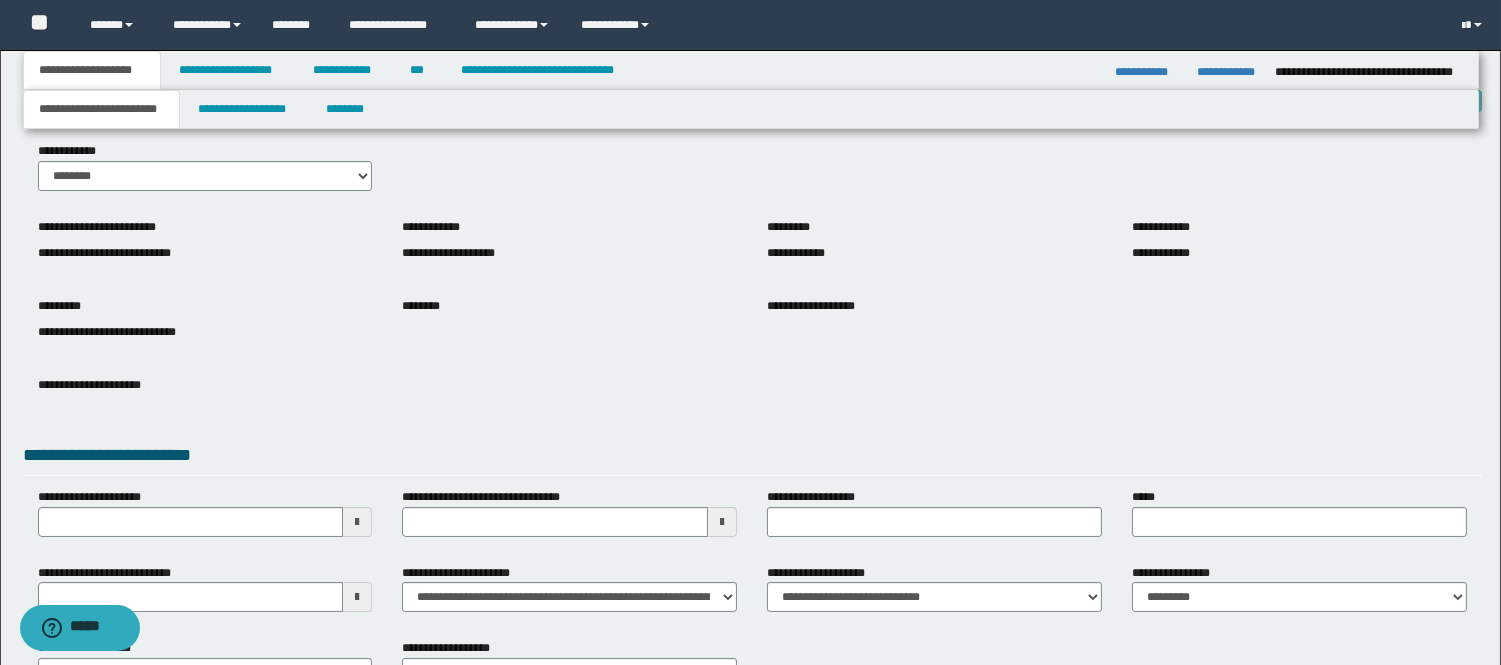 scroll, scrollTop: 111, scrollLeft: 0, axis: vertical 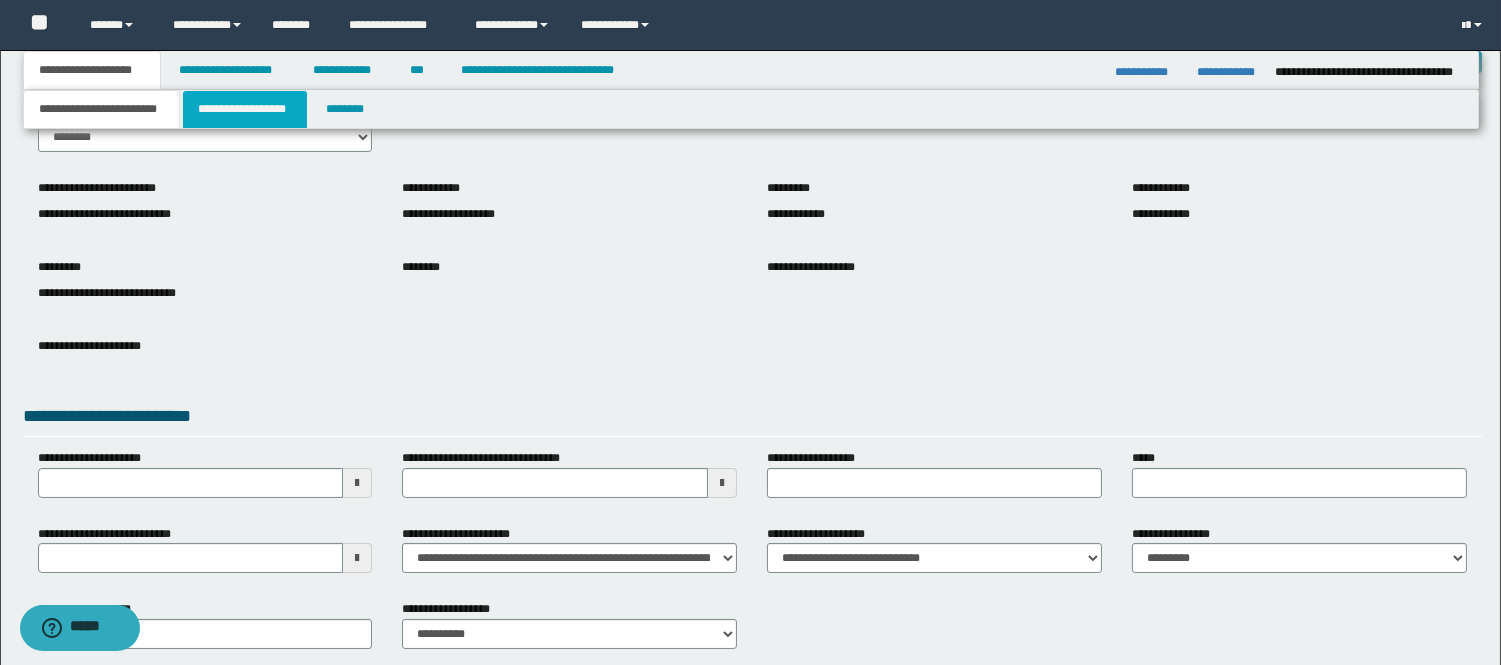 click on "**********" at bounding box center (245, 109) 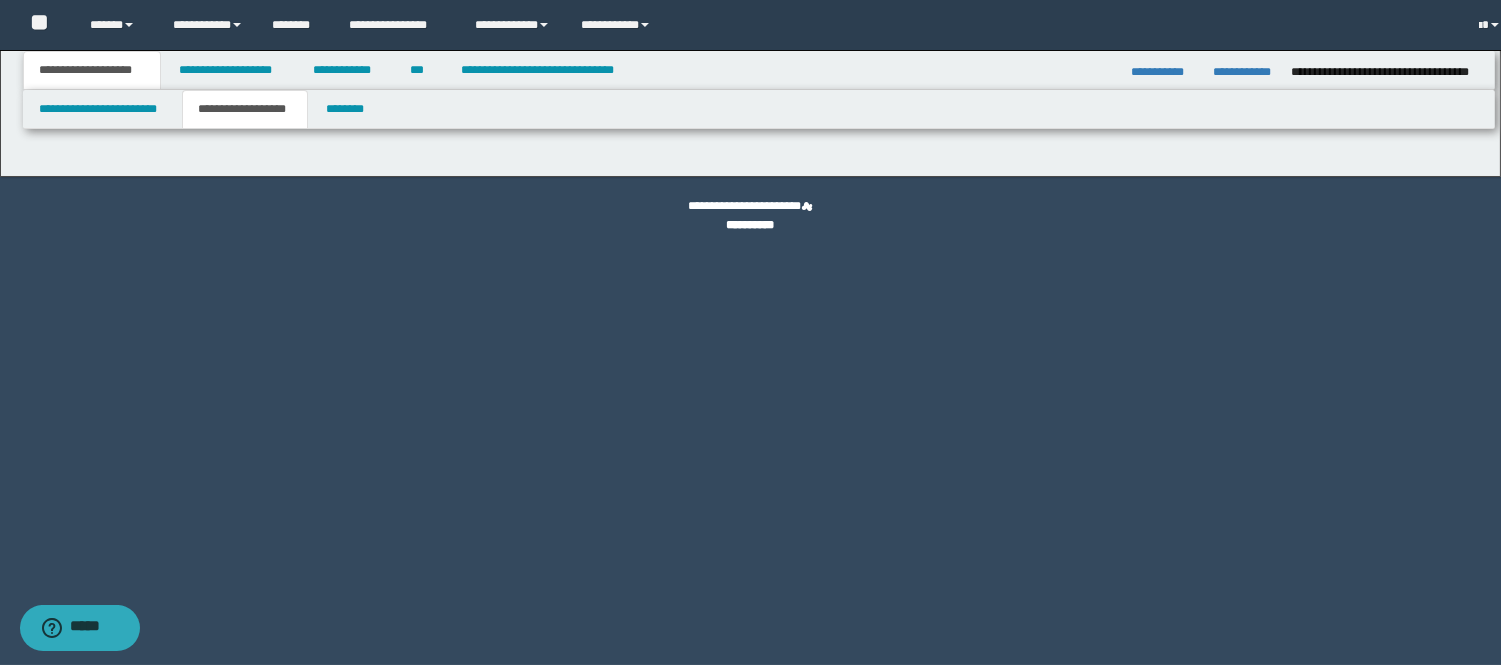 scroll, scrollTop: 0, scrollLeft: 0, axis: both 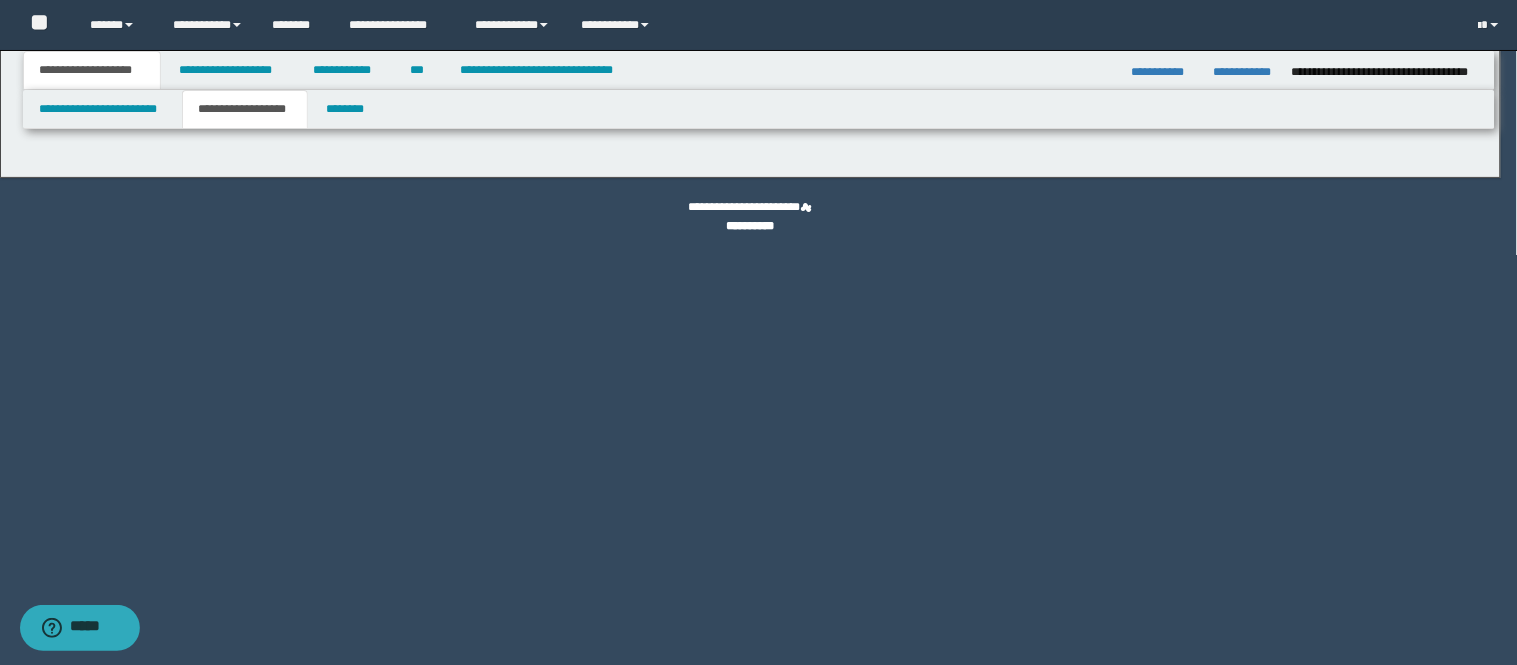 type on "********" 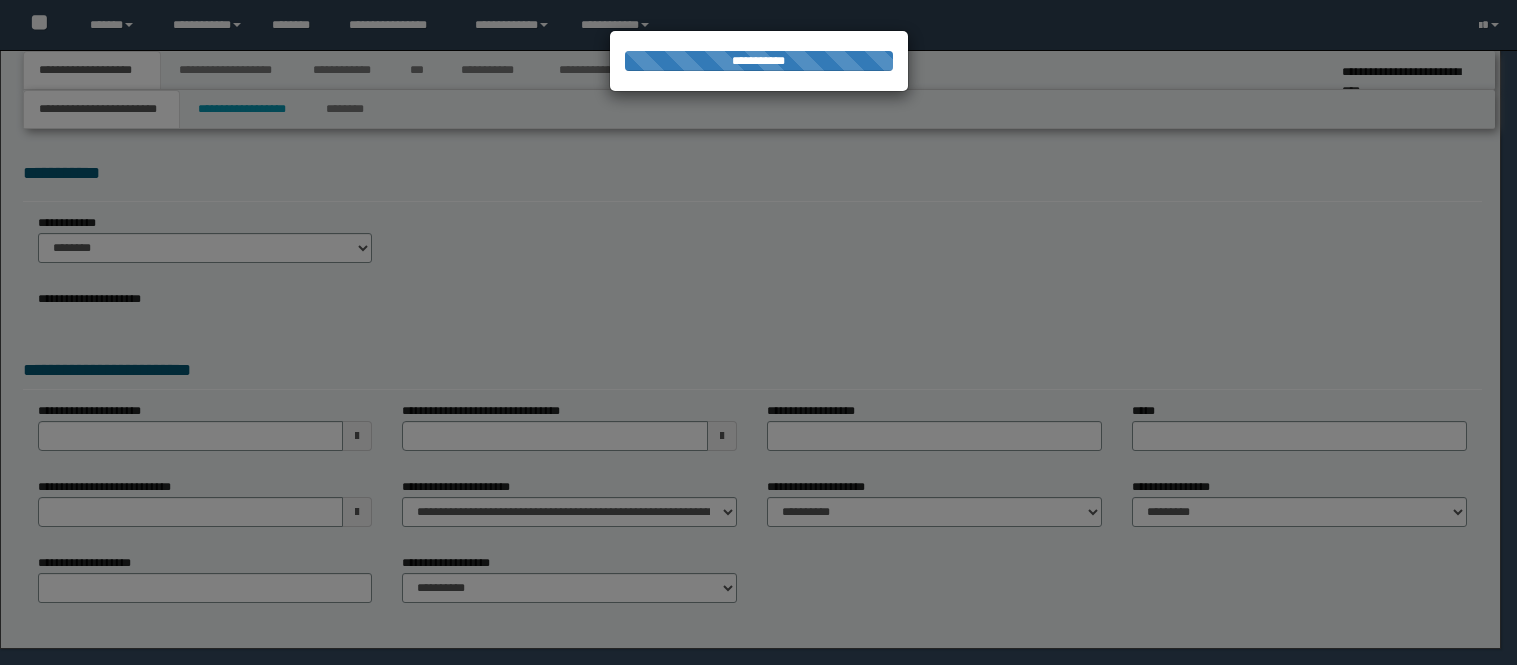 scroll, scrollTop: 0, scrollLeft: 0, axis: both 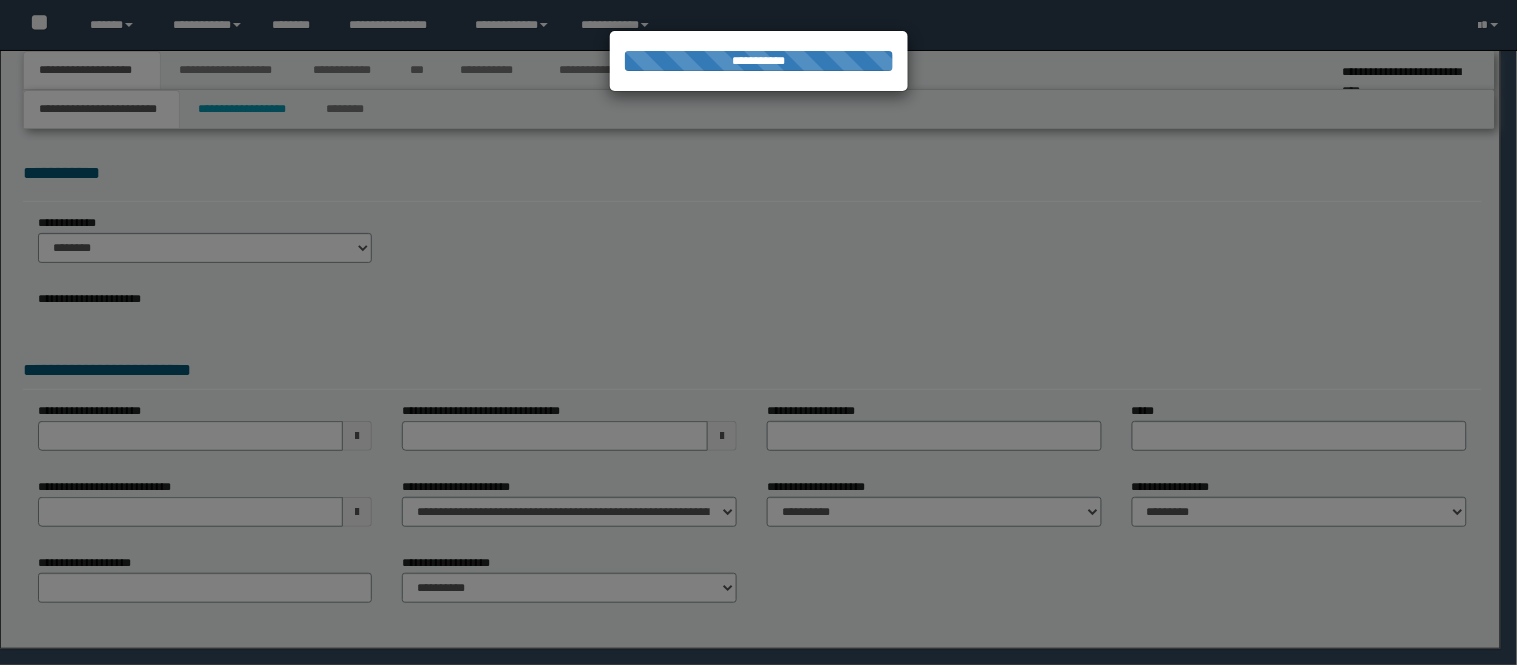 select on "**" 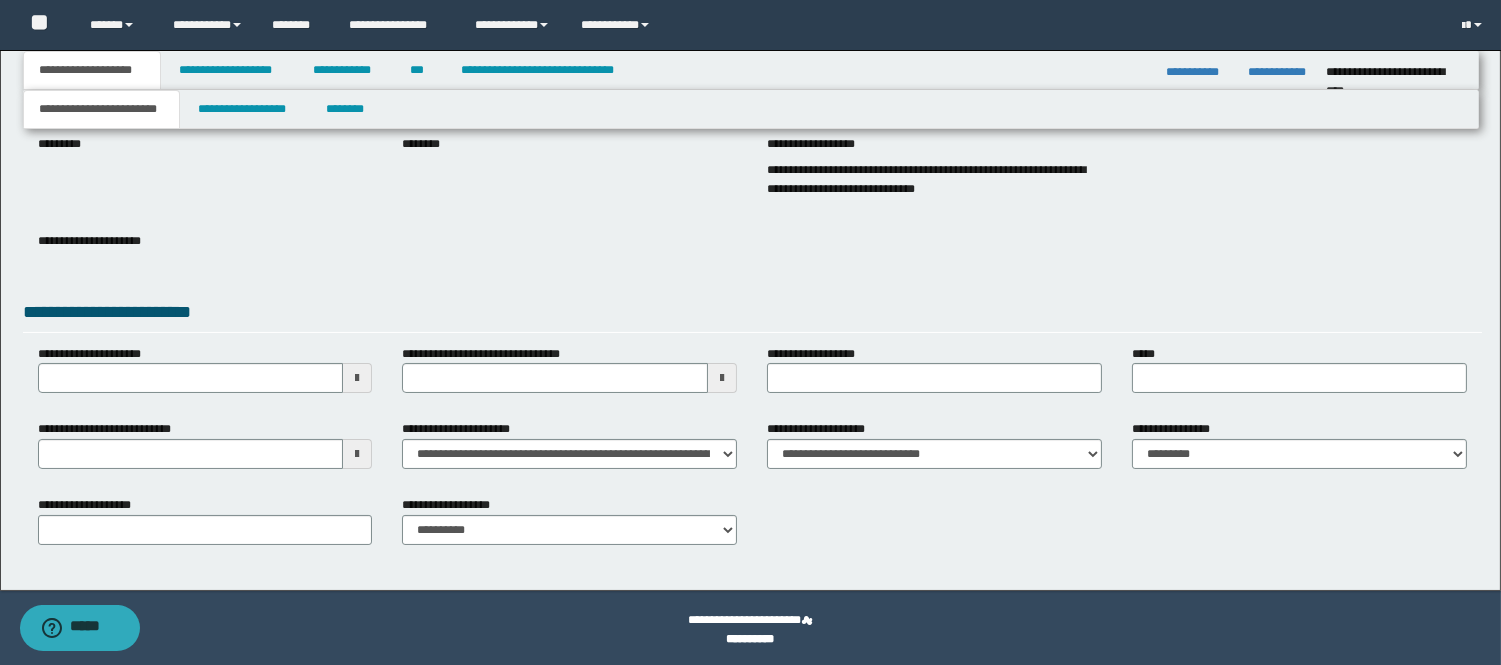 scroll, scrollTop: 237, scrollLeft: 0, axis: vertical 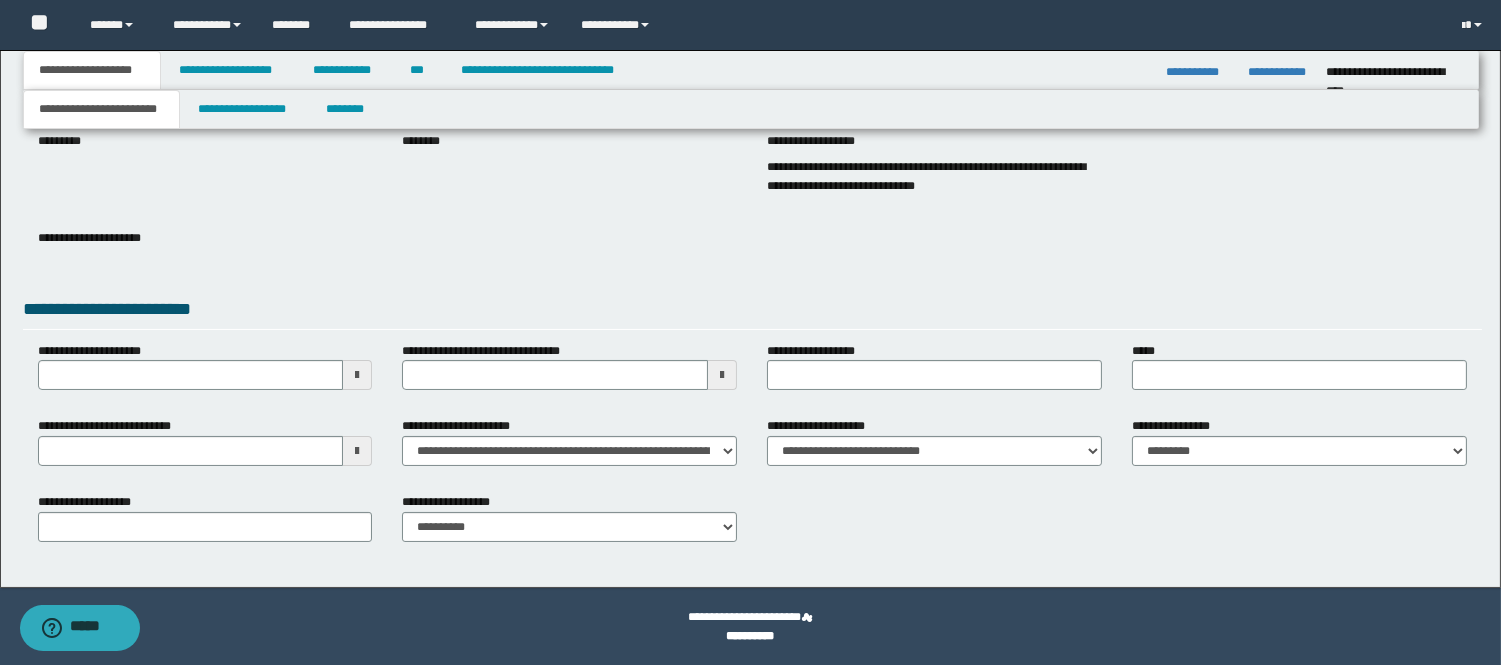 click on "**********" at bounding box center [752, 312] 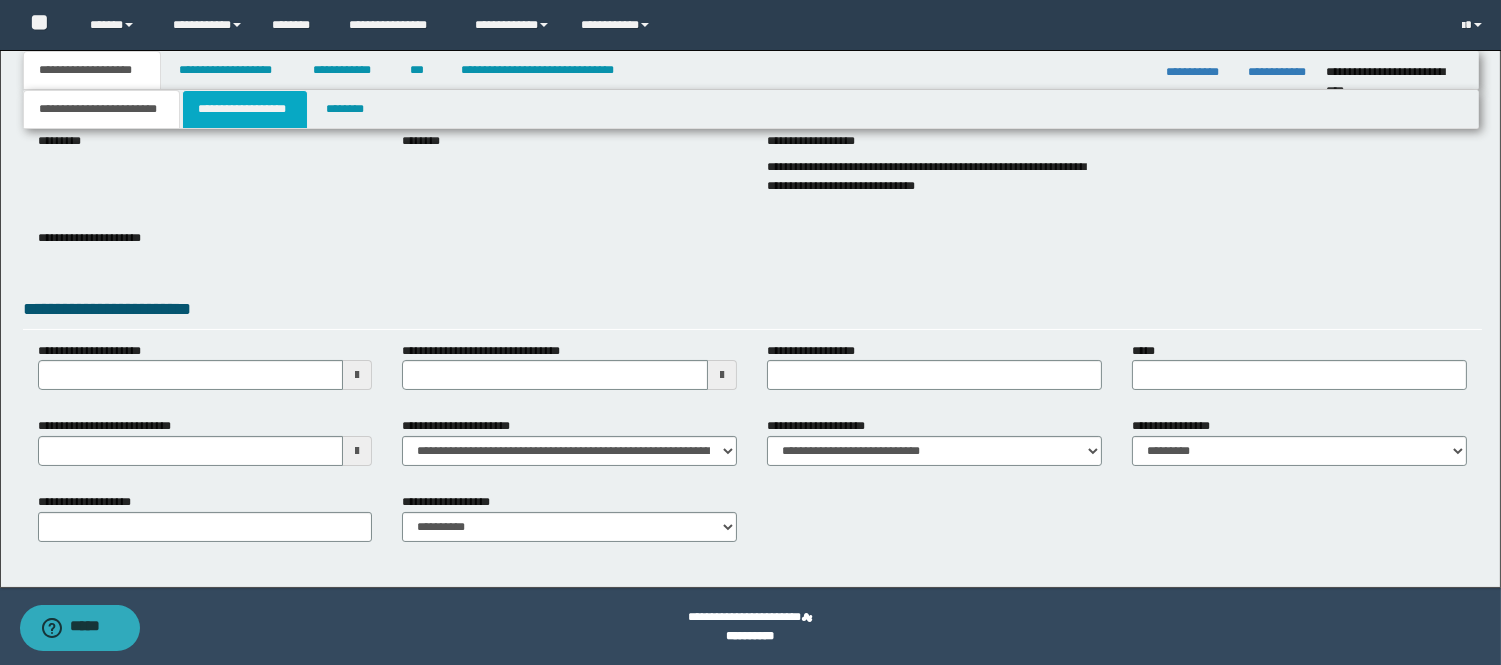 click on "**********" at bounding box center [245, 109] 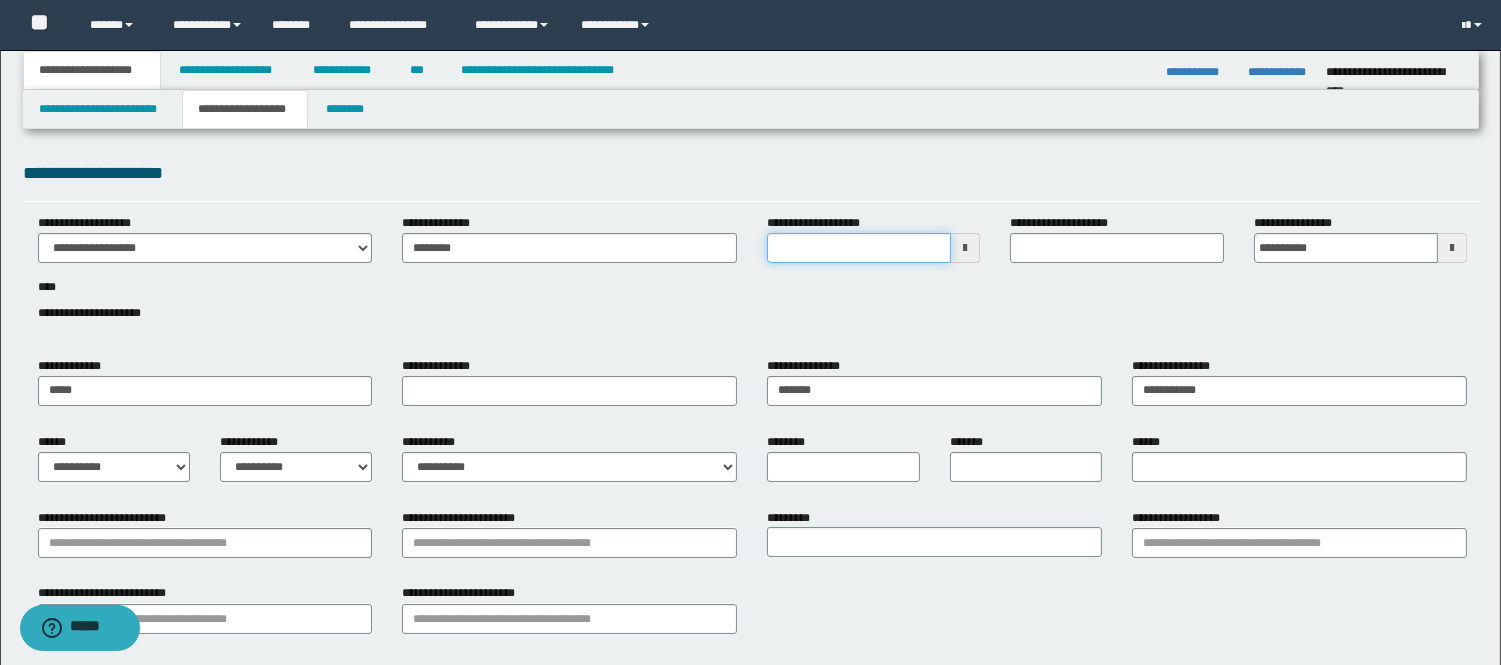 click on "**********" at bounding box center [859, 248] 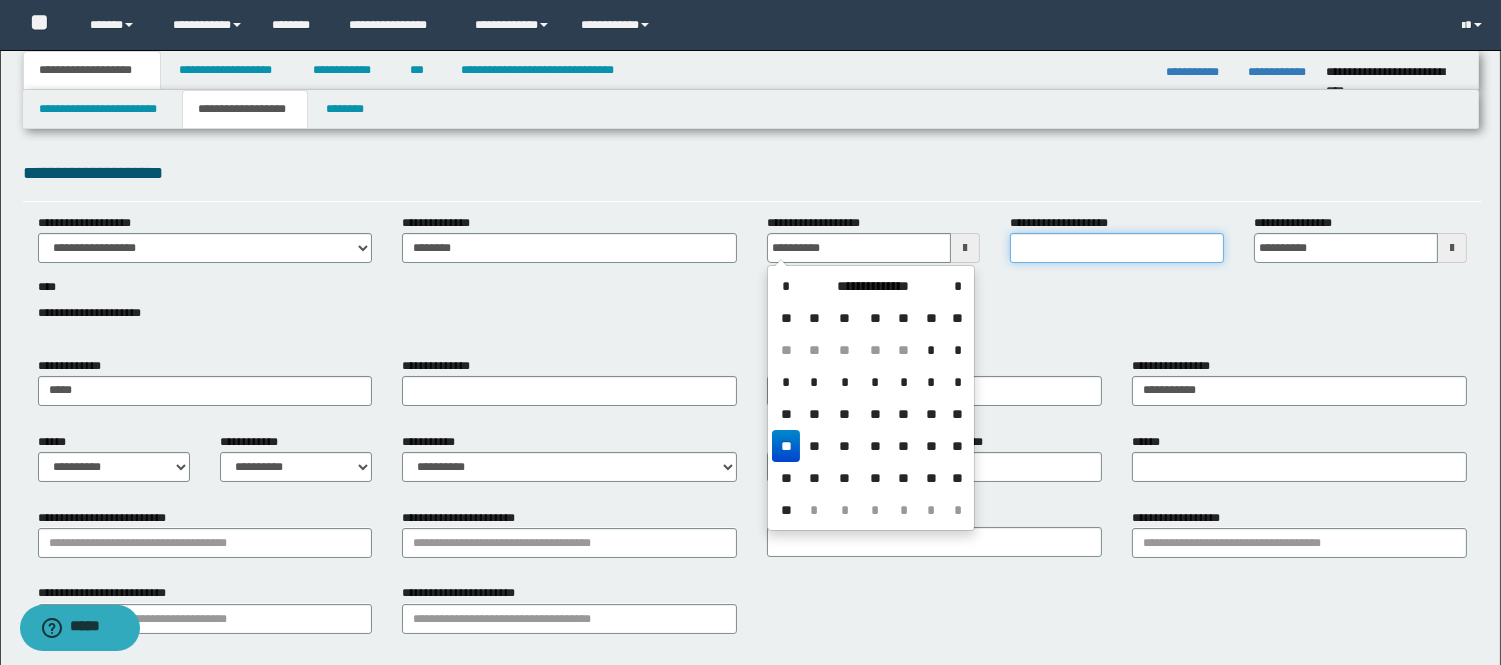type on "**********" 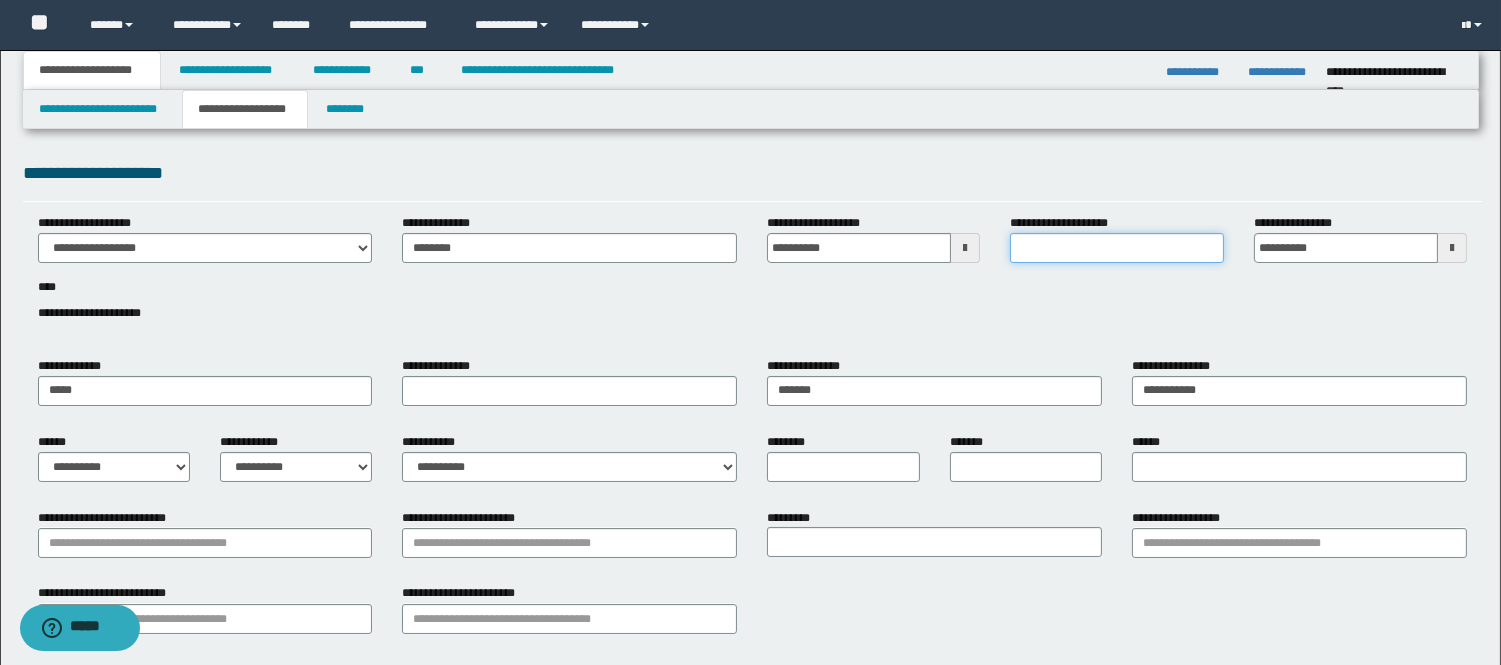 drag, startPoint x: 1033, startPoint y: 256, endPoint x: 1040, endPoint y: 247, distance: 11.401754 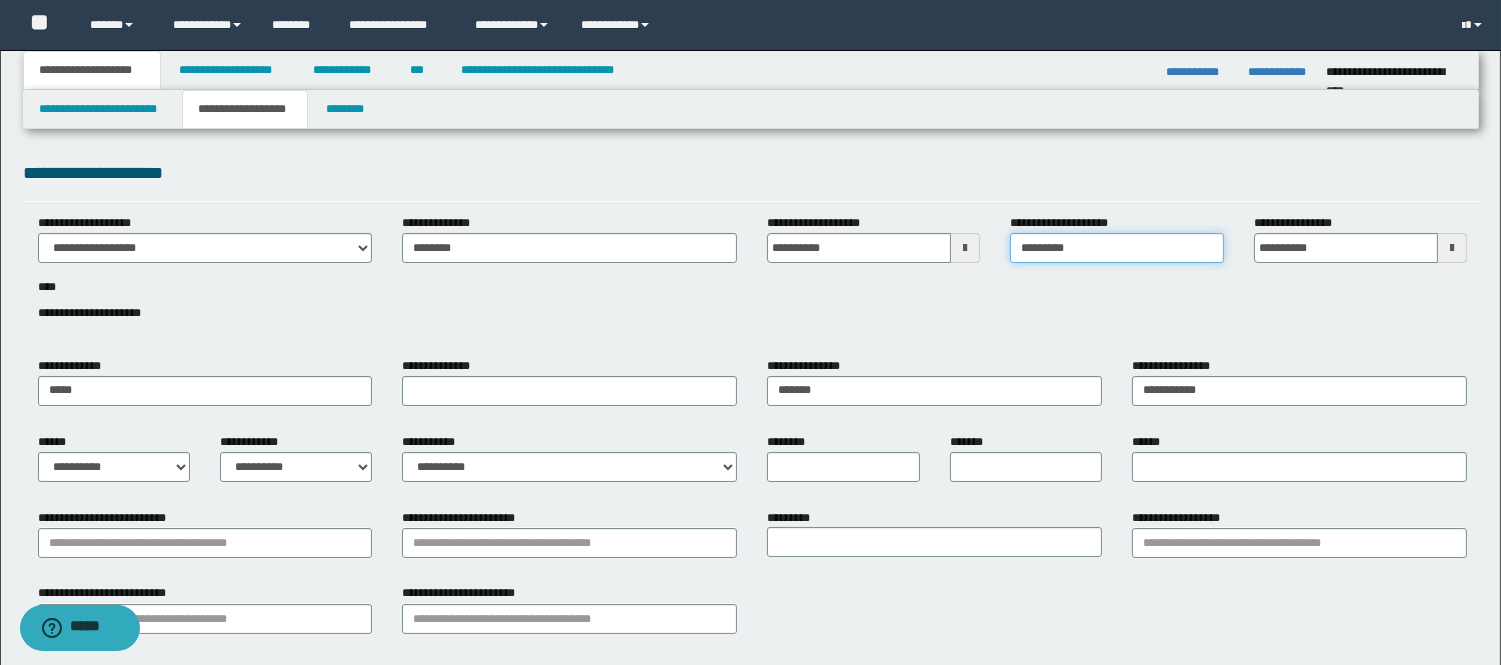 type on "*********" 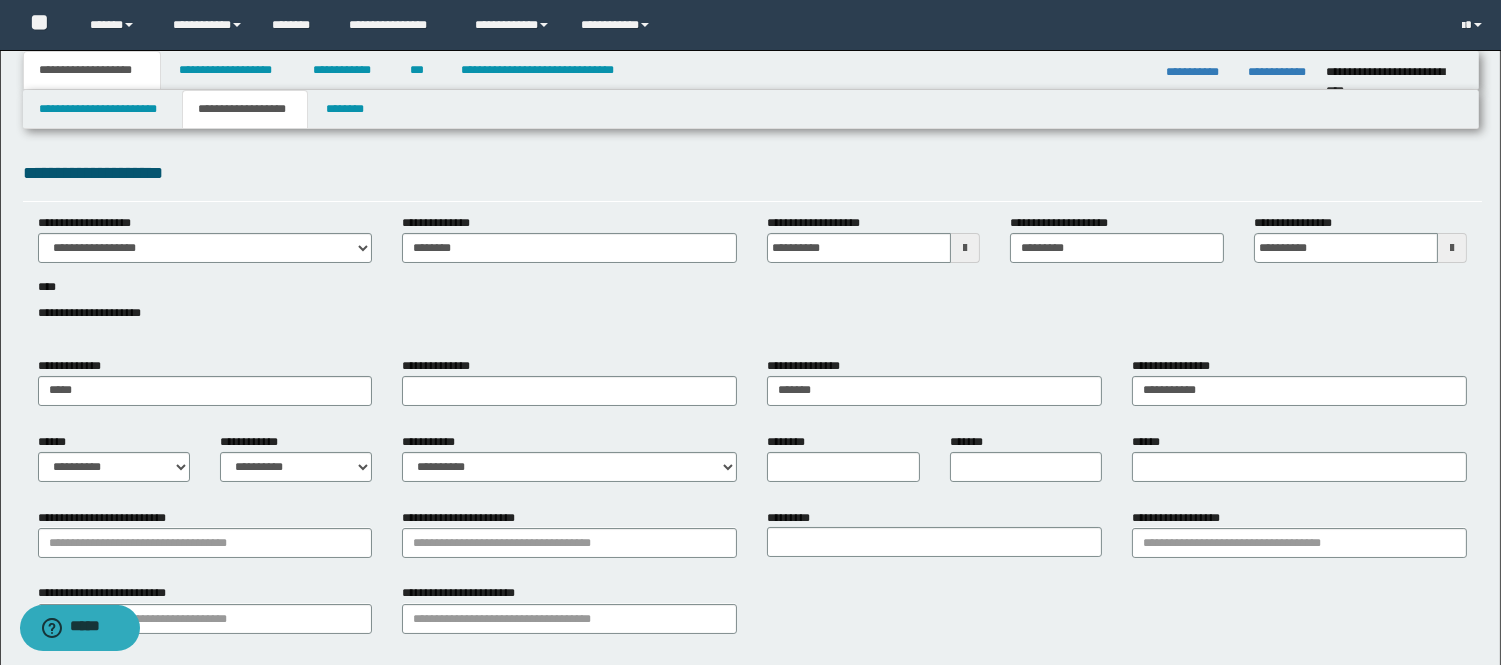 drag, startPoint x: 1078, startPoint y: 287, endPoint x: 1086, endPoint y: 280, distance: 10.630146 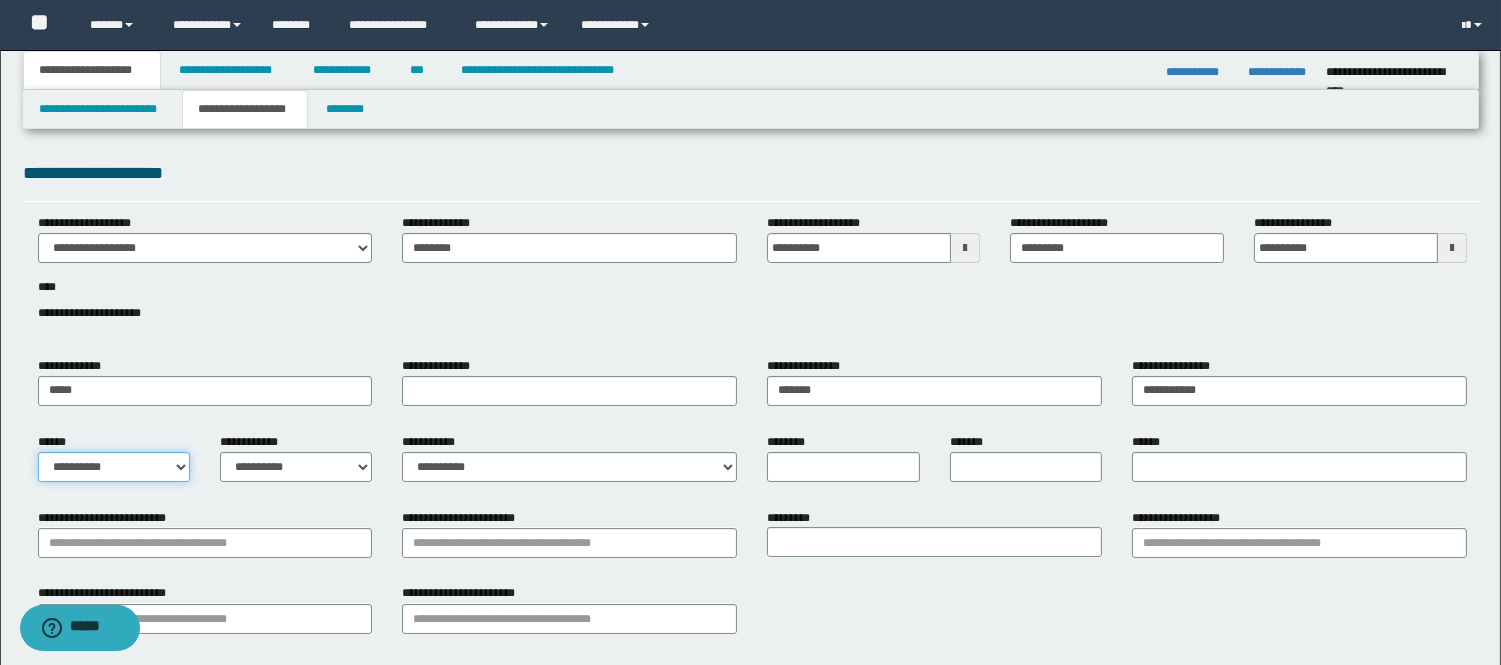 click on "**********" at bounding box center (114, 467) 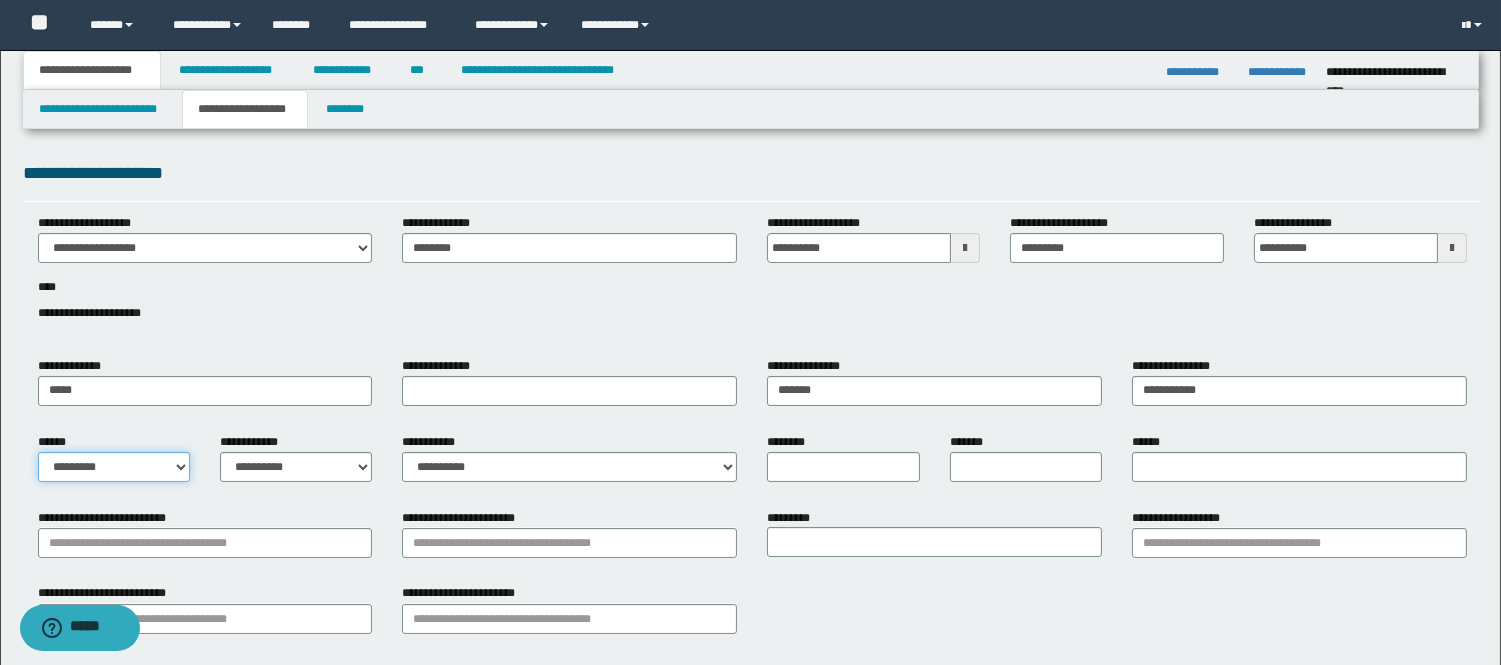 click on "**********" at bounding box center (114, 467) 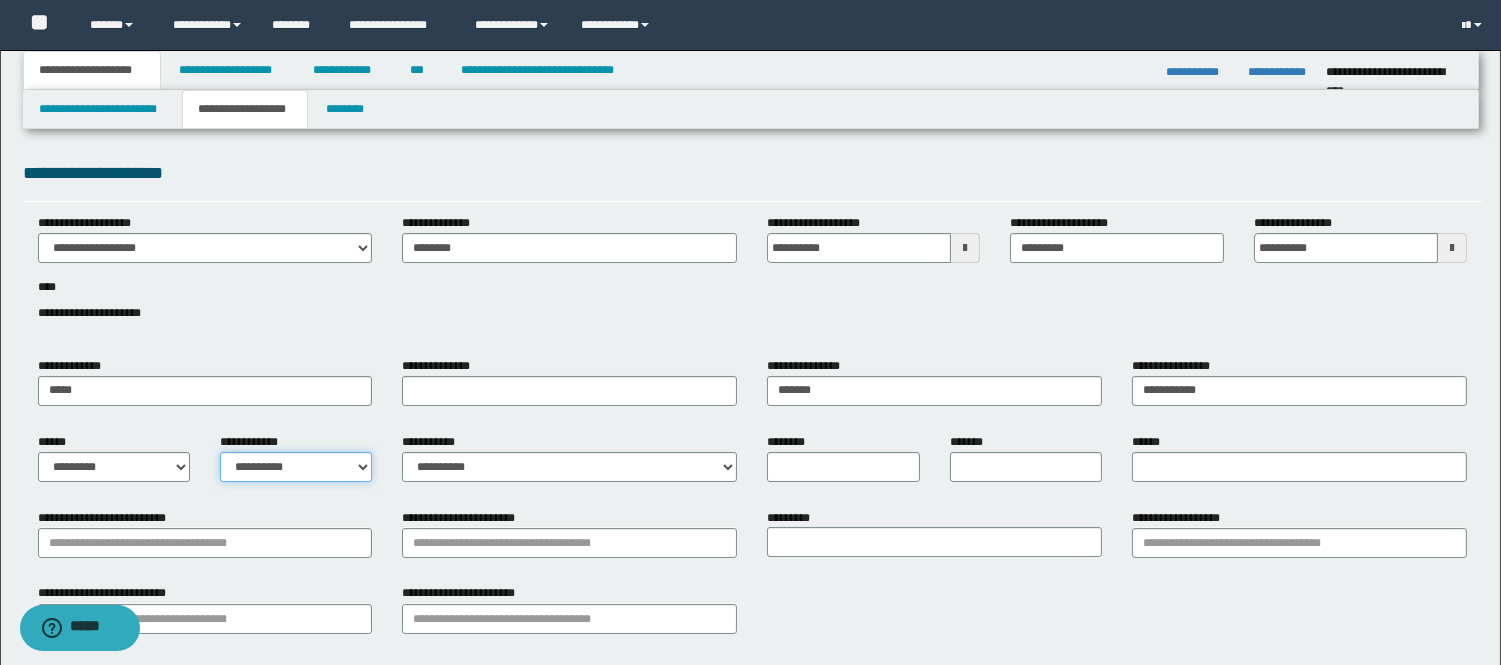 click on "**********" at bounding box center (296, 467) 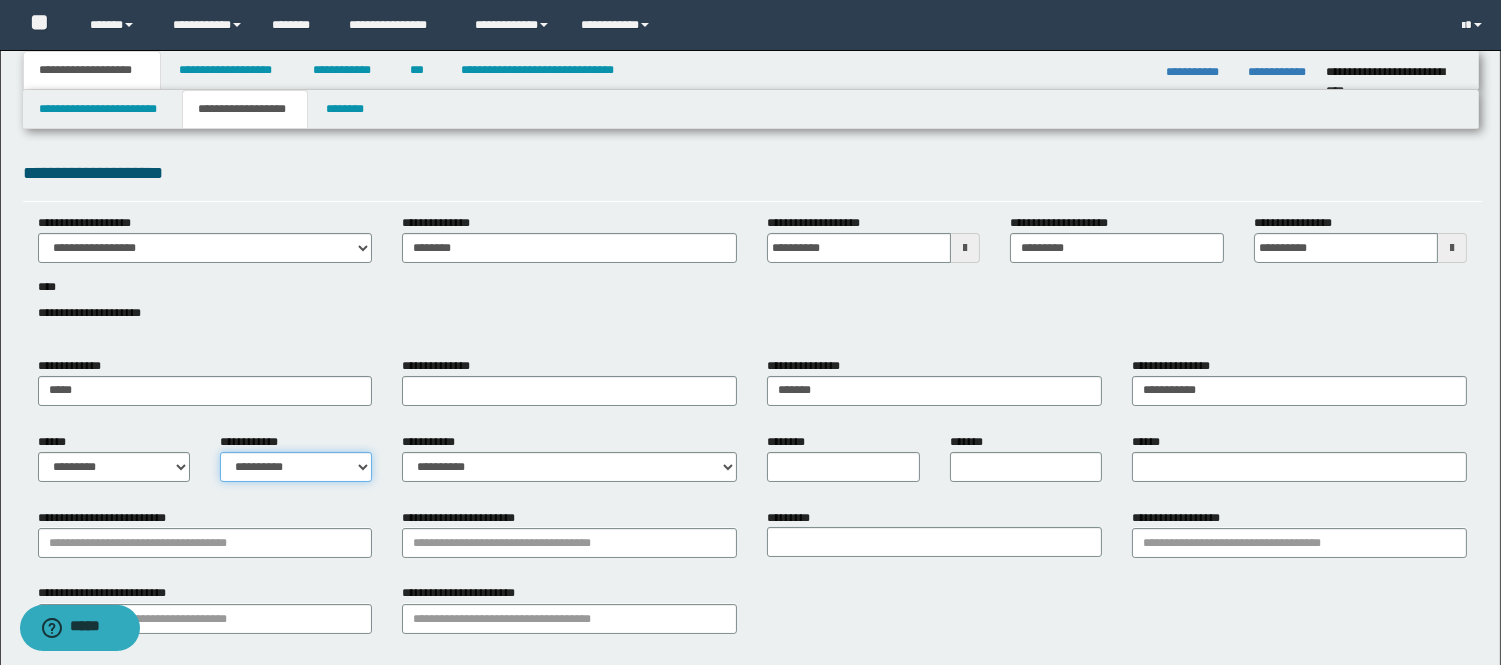 select on "*" 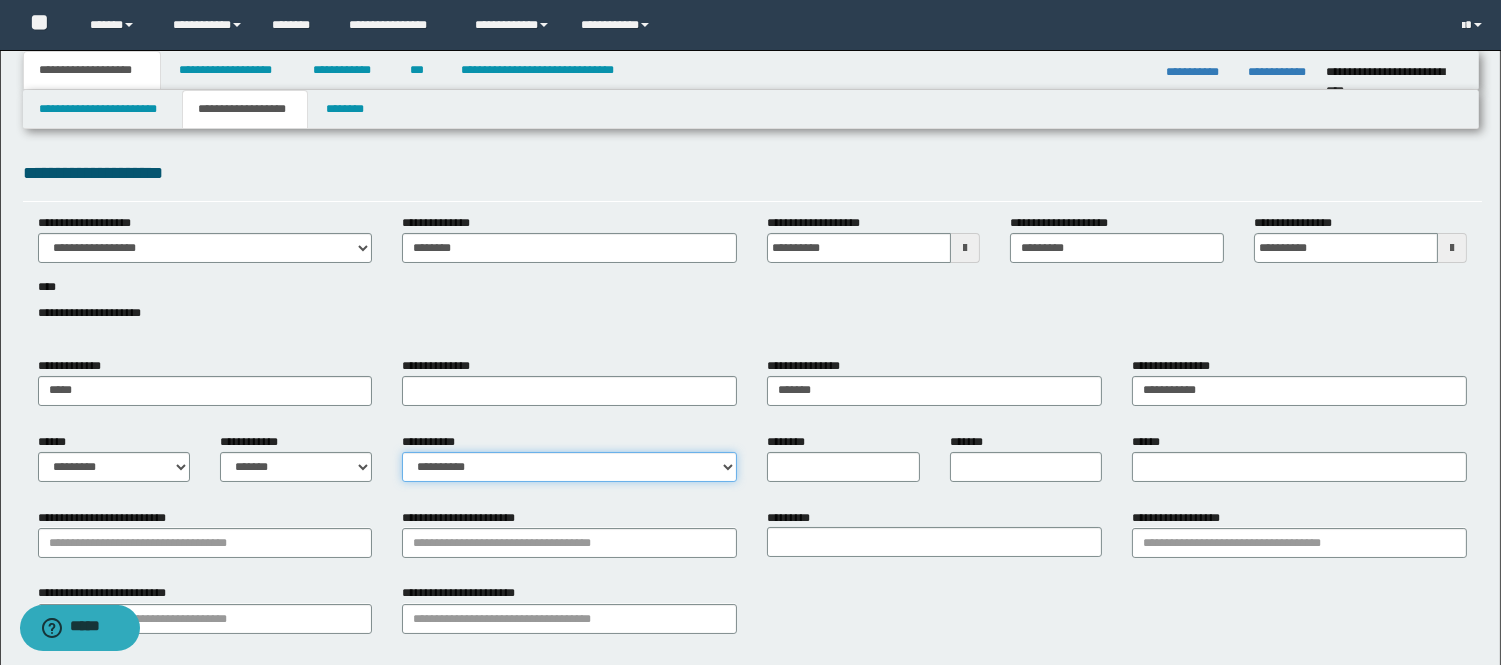 click on "**********" at bounding box center [569, 467] 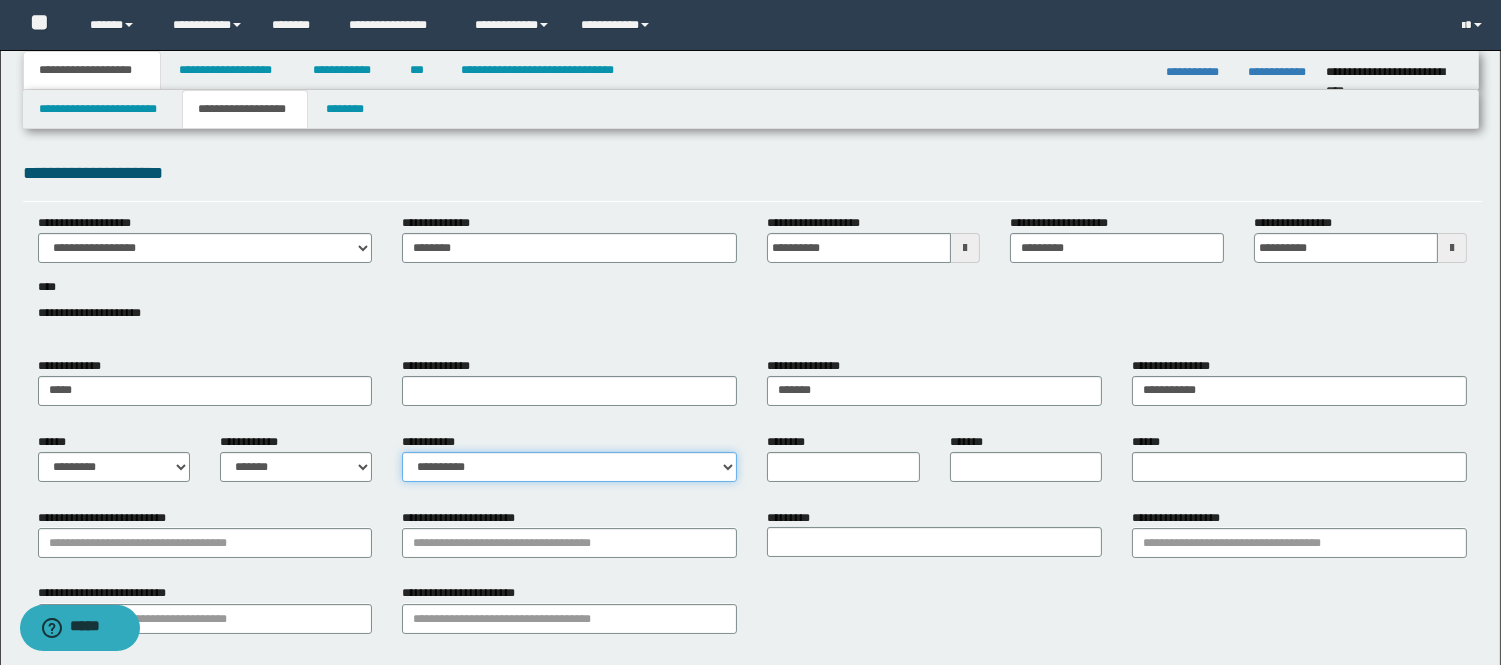 select on "*" 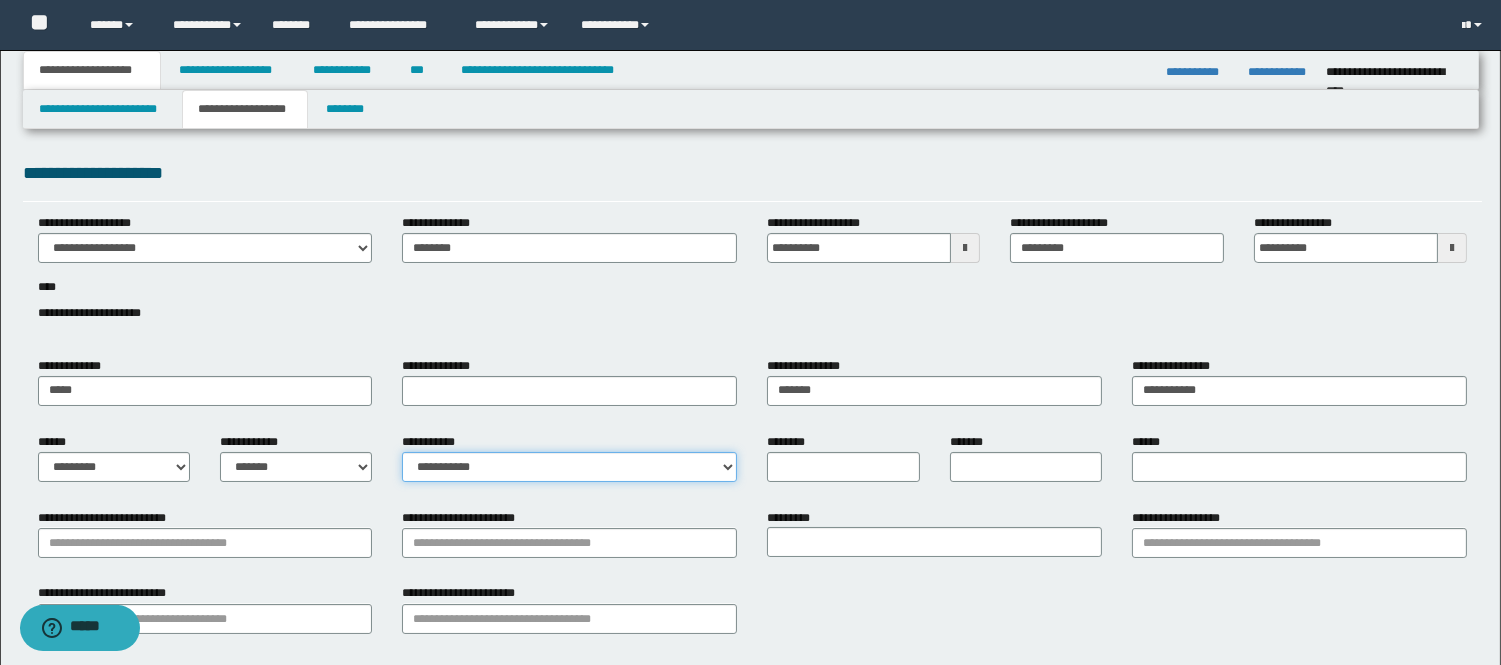 click on "**********" at bounding box center (569, 467) 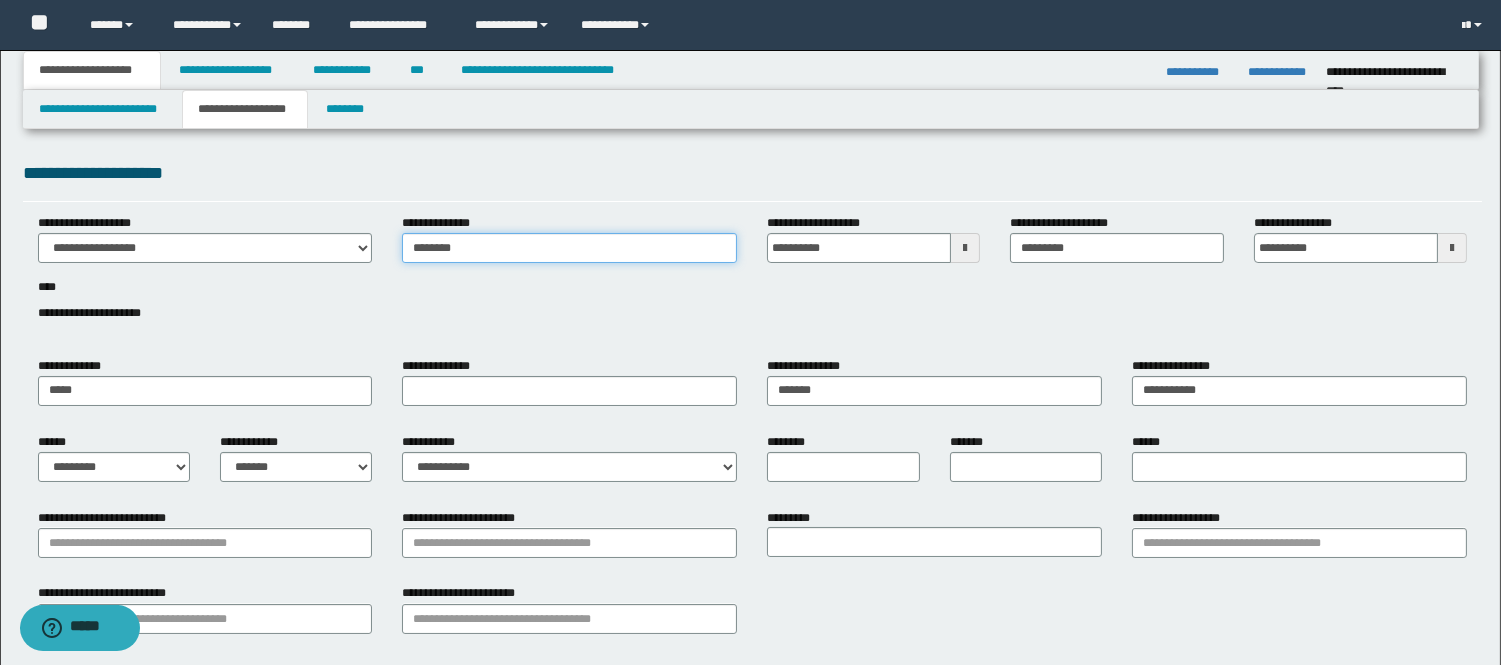 drag, startPoint x: 483, startPoint y: 254, endPoint x: 378, endPoint y: 245, distance: 105.38501 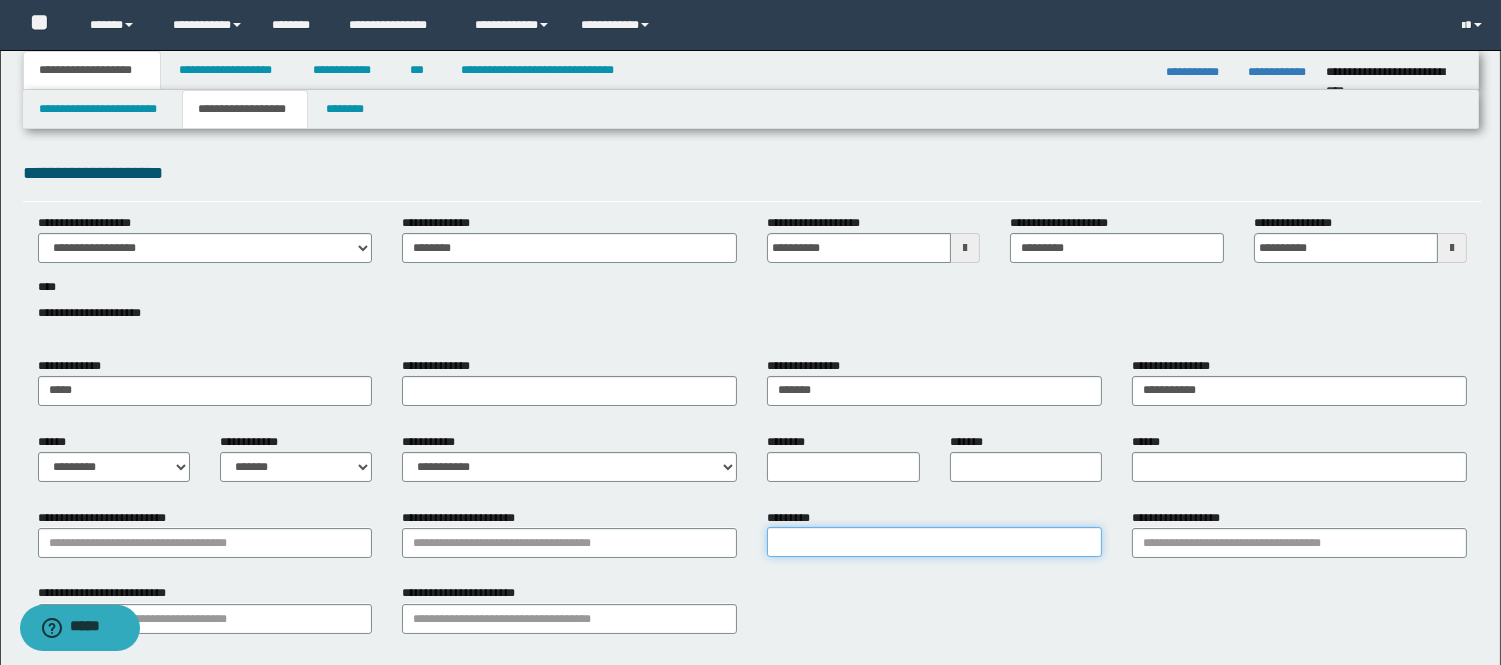 click on "*********" at bounding box center (934, 542) 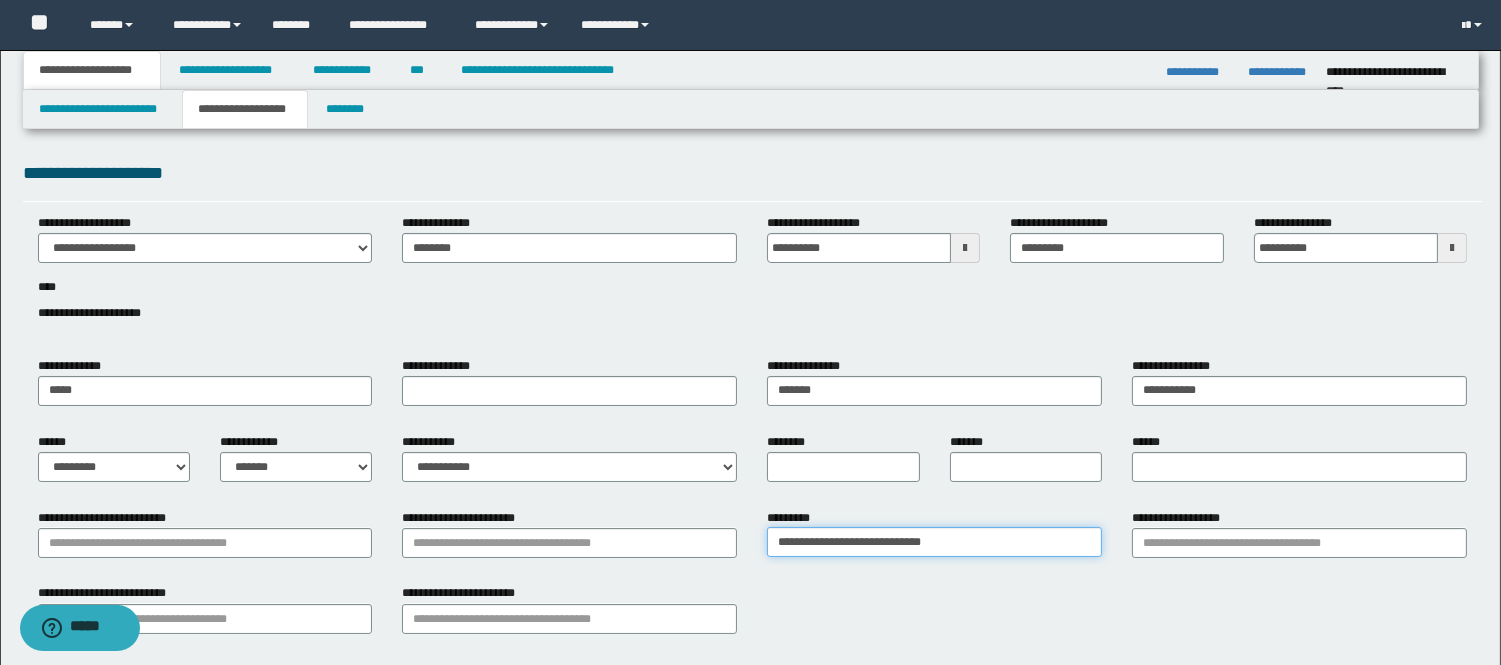 type on "**********" 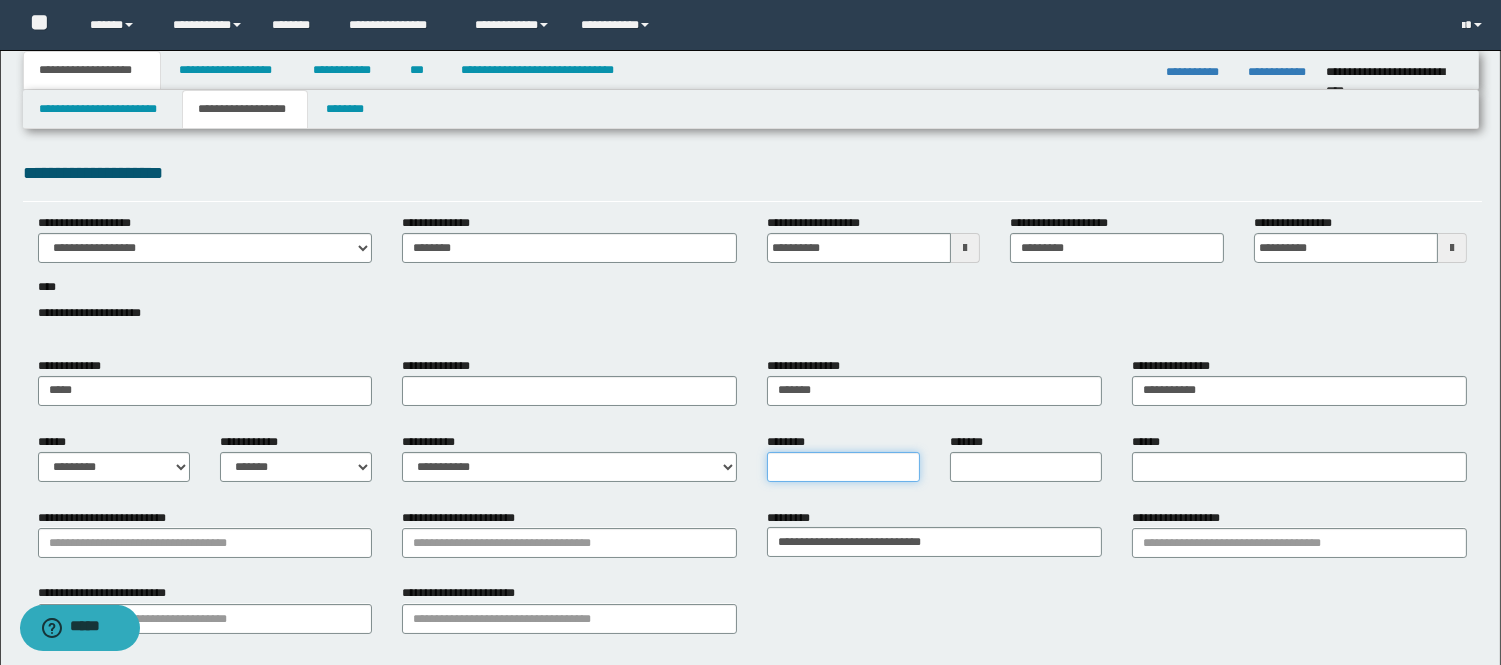 click on "********" at bounding box center [843, 467] 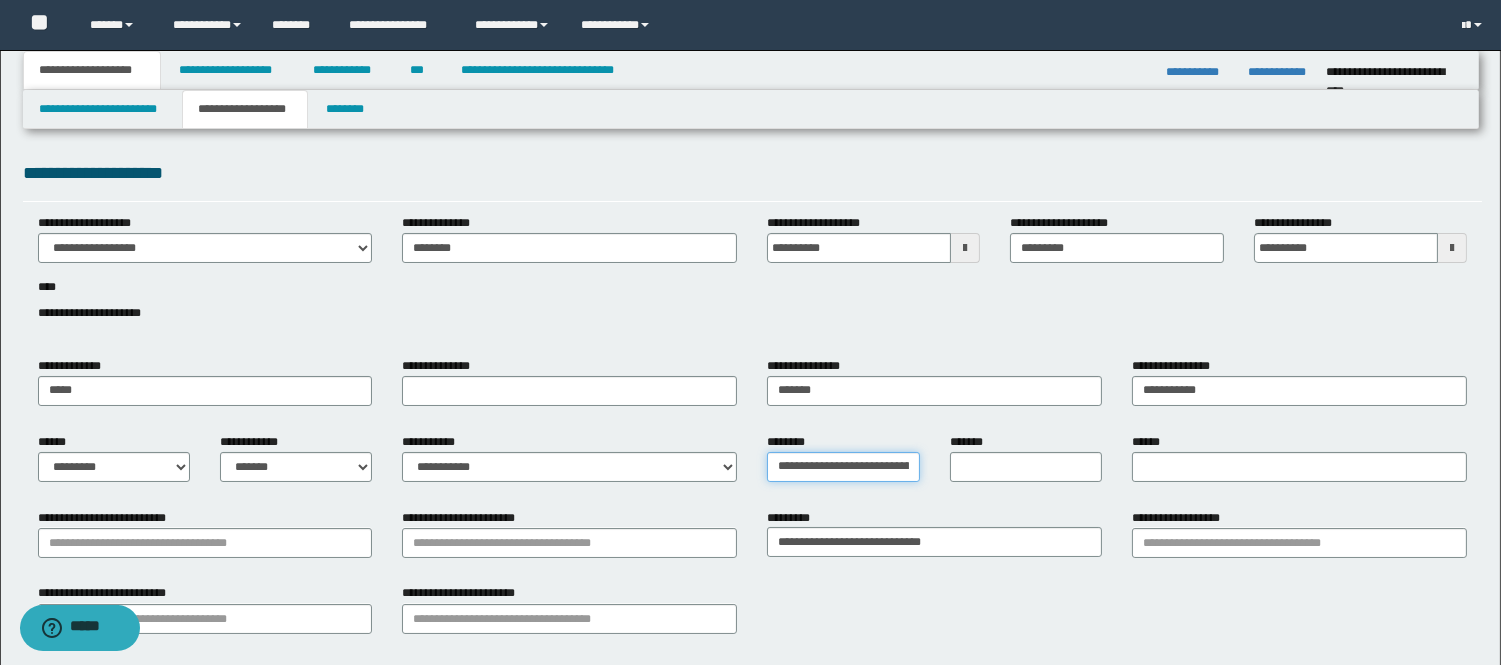scroll, scrollTop: 0, scrollLeft: 52, axis: horizontal 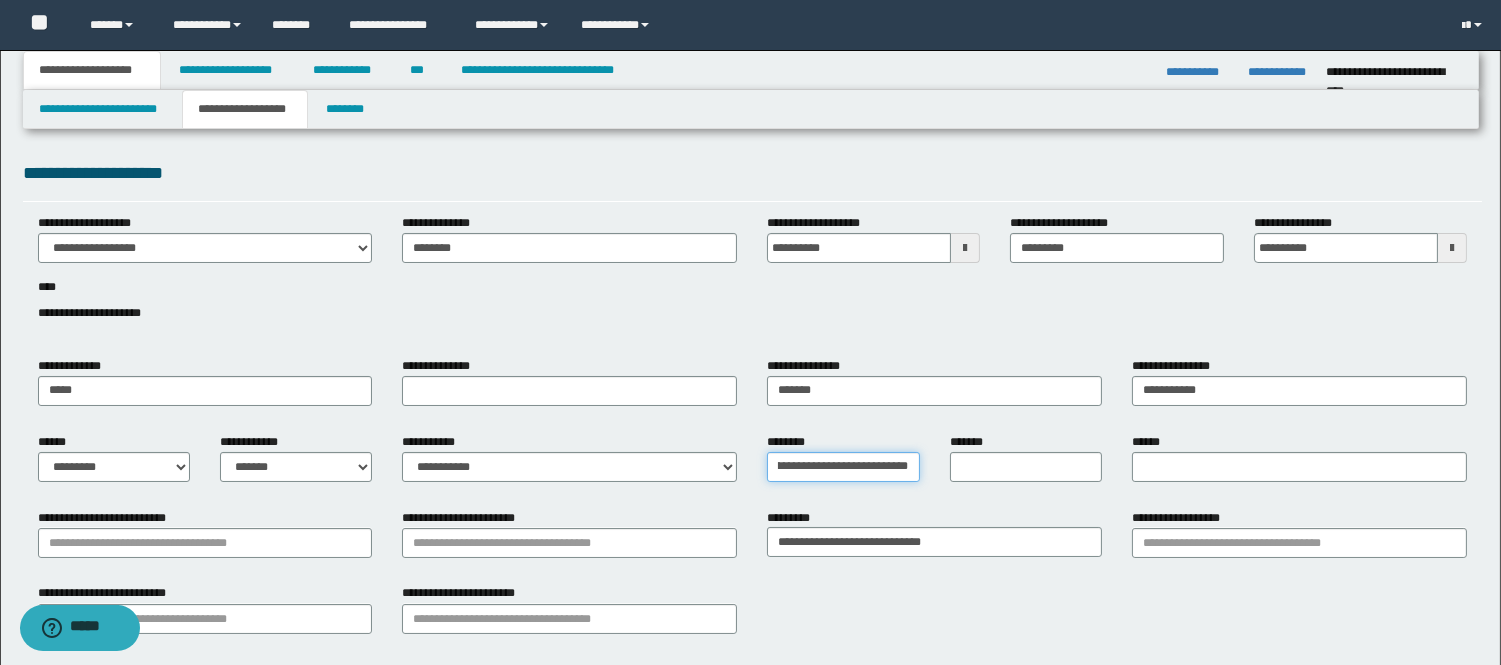 drag, startPoint x: 873, startPoint y: 470, endPoint x: 928, endPoint y: 475, distance: 55.226807 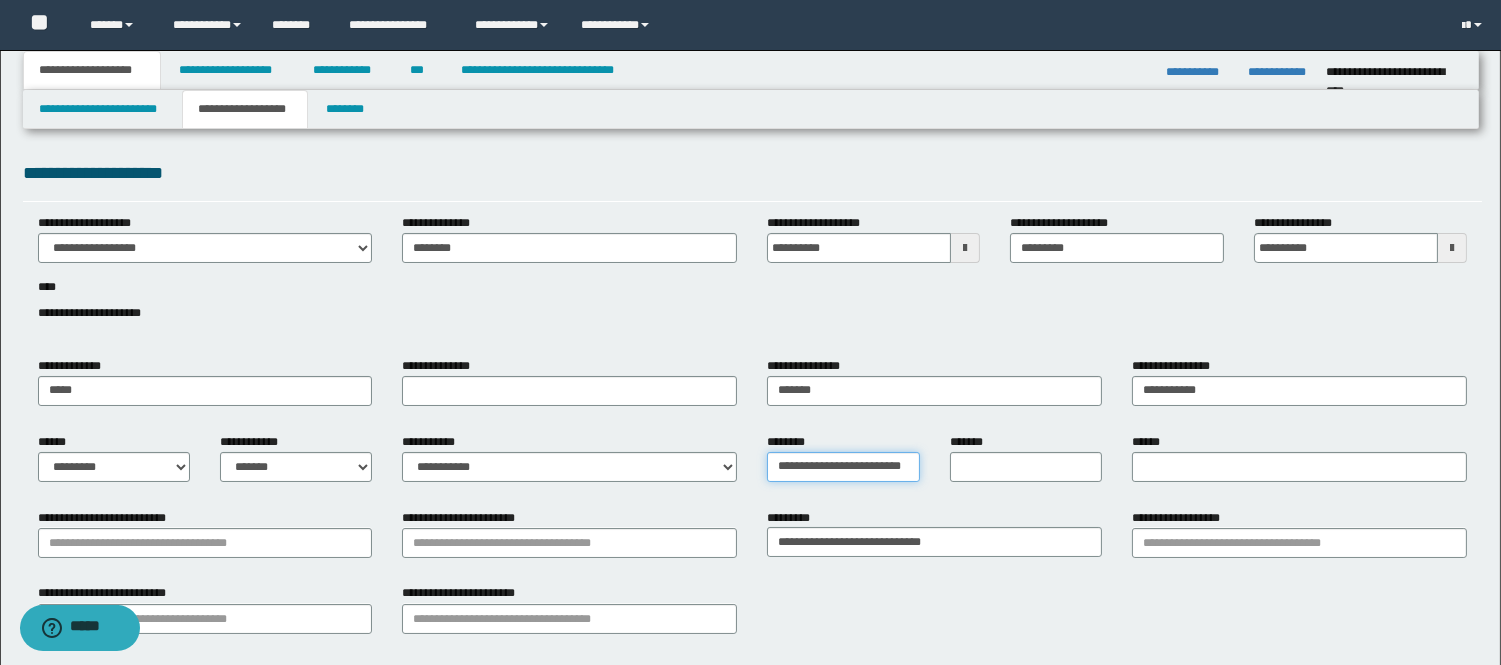 scroll, scrollTop: 0, scrollLeft: 16, axis: horizontal 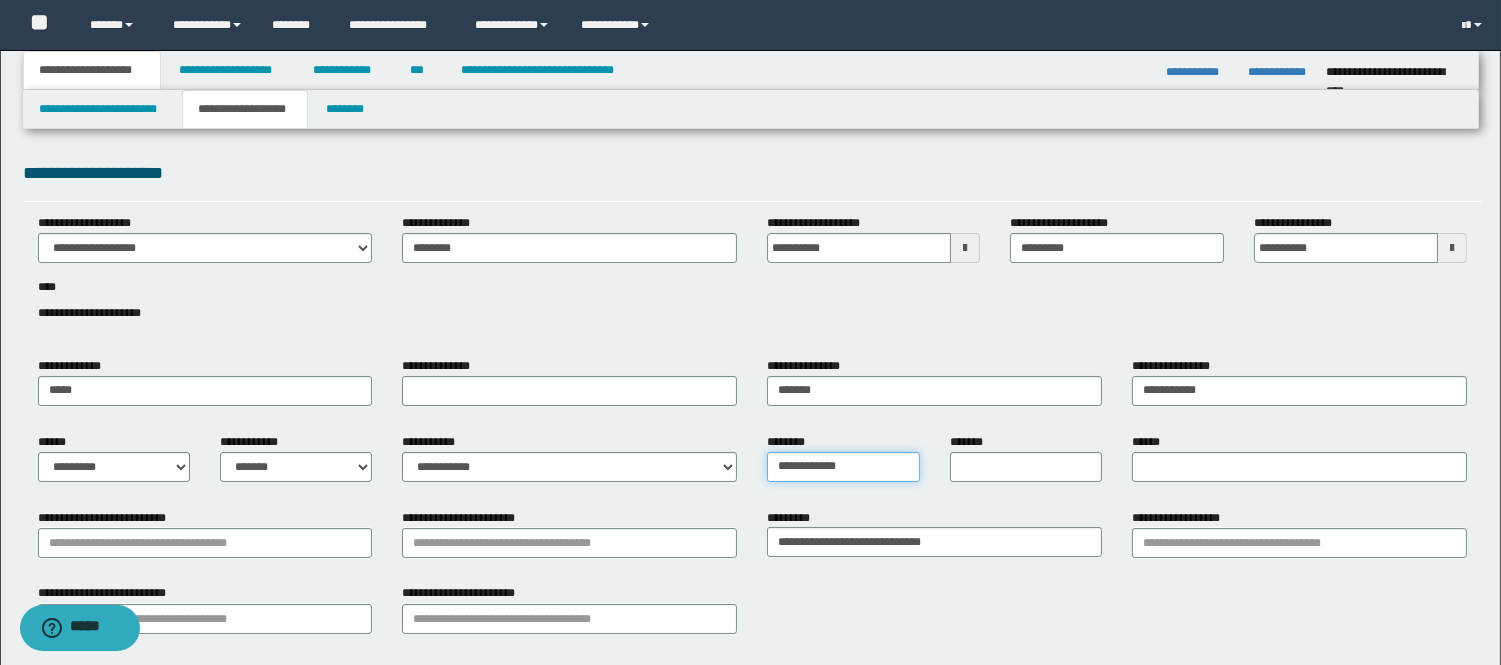 type on "**********" 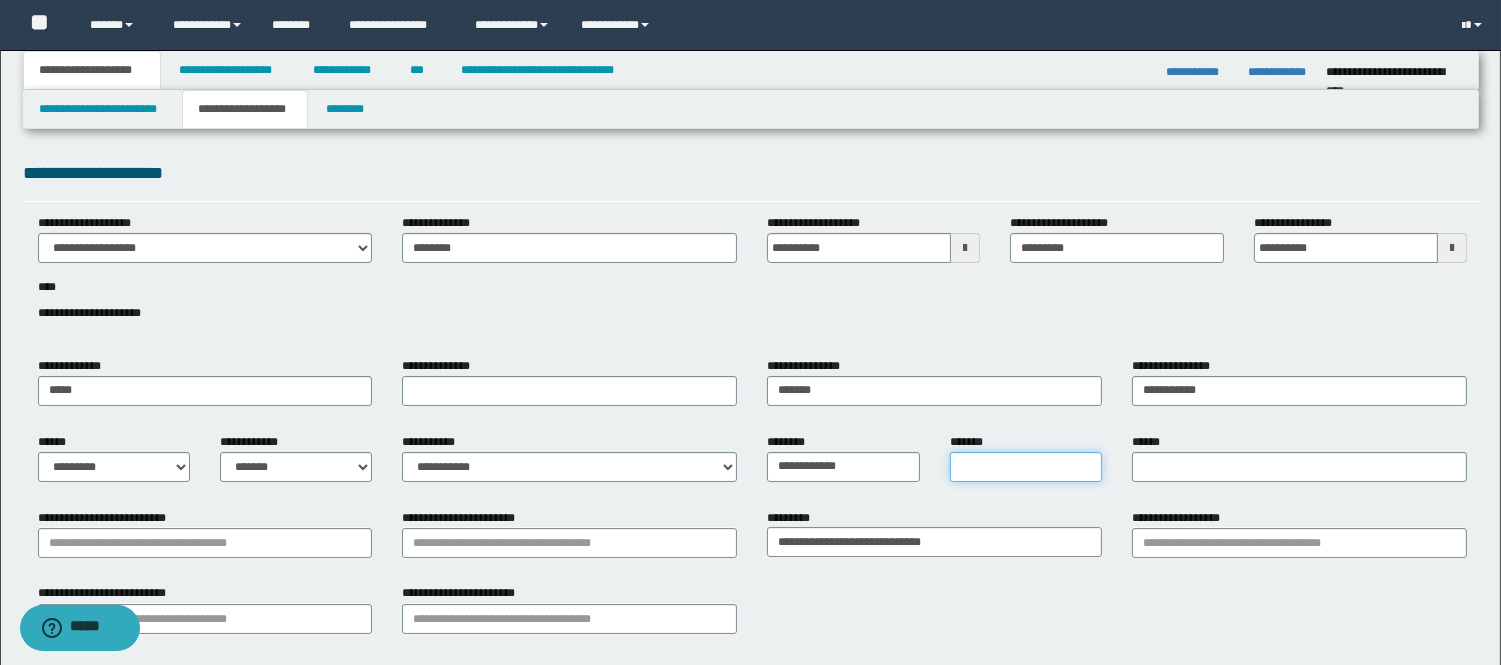 click on "*******" at bounding box center (1026, 467) 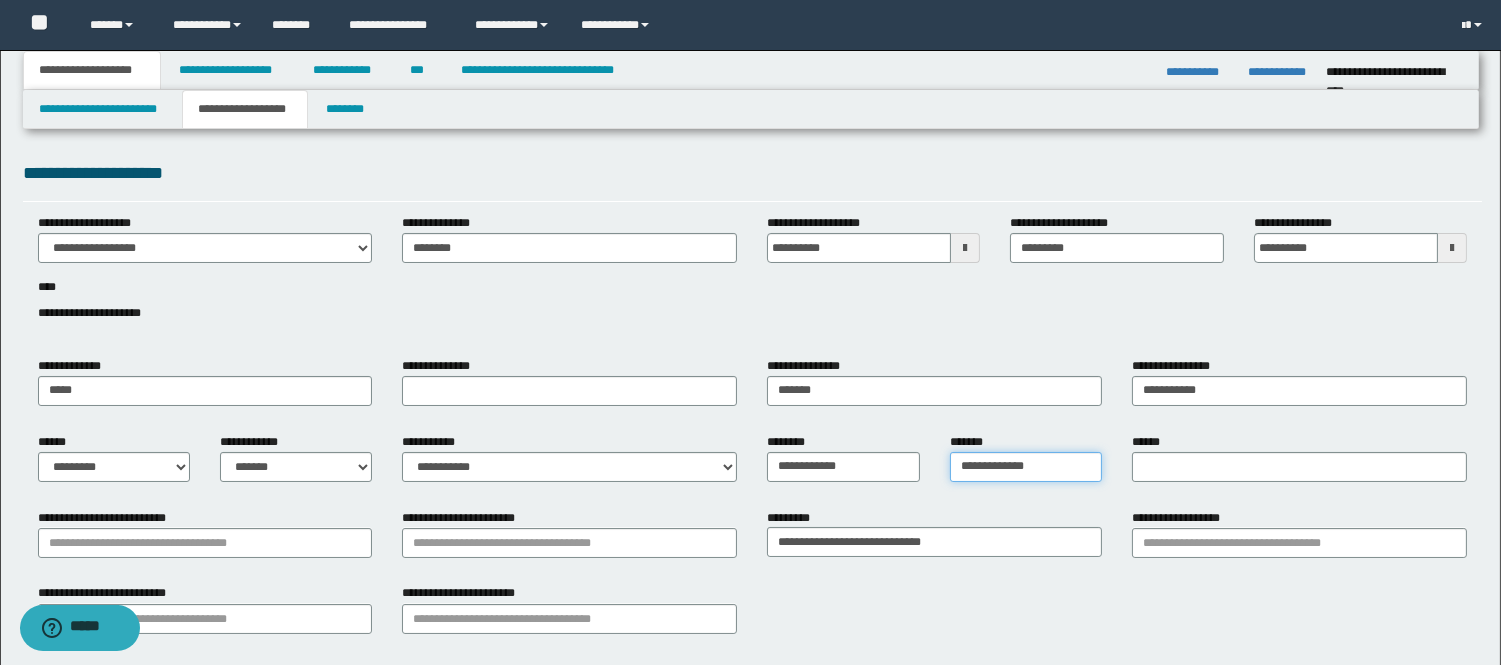 click on "**********" at bounding box center [1026, 467] 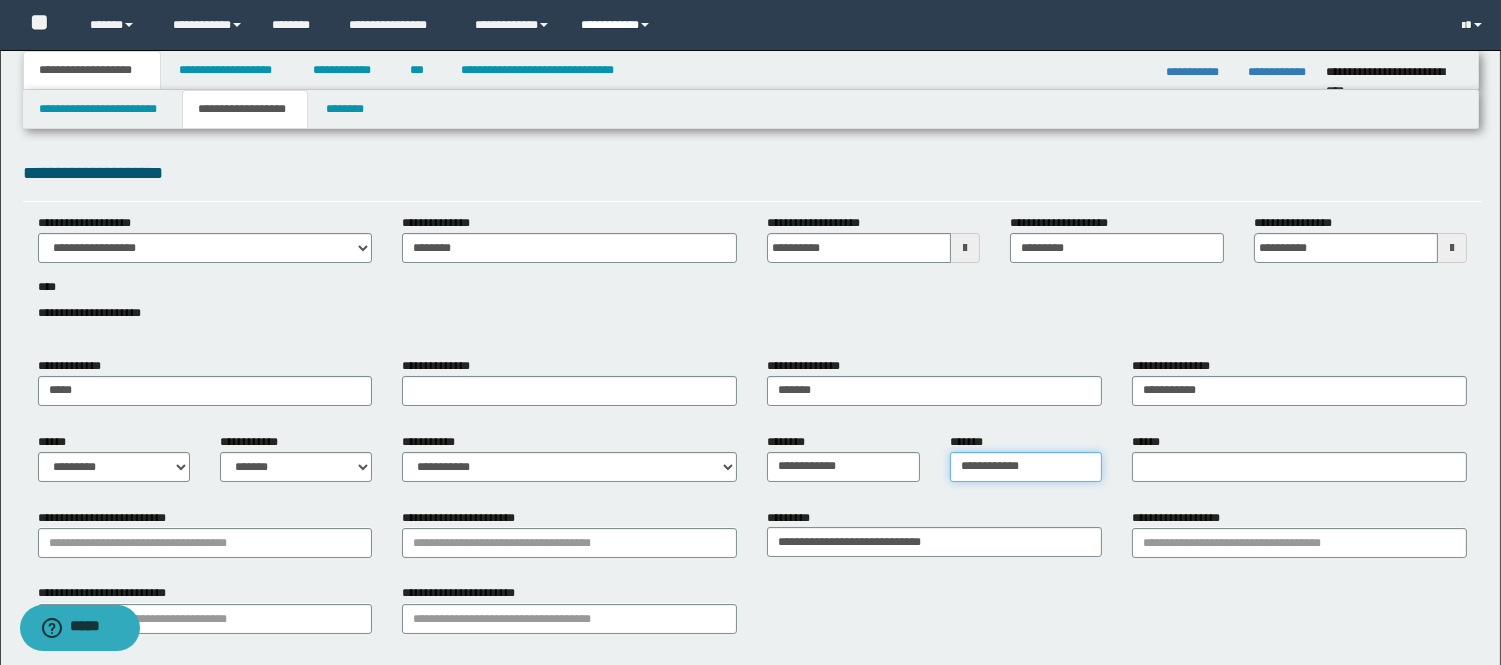 type on "**********" 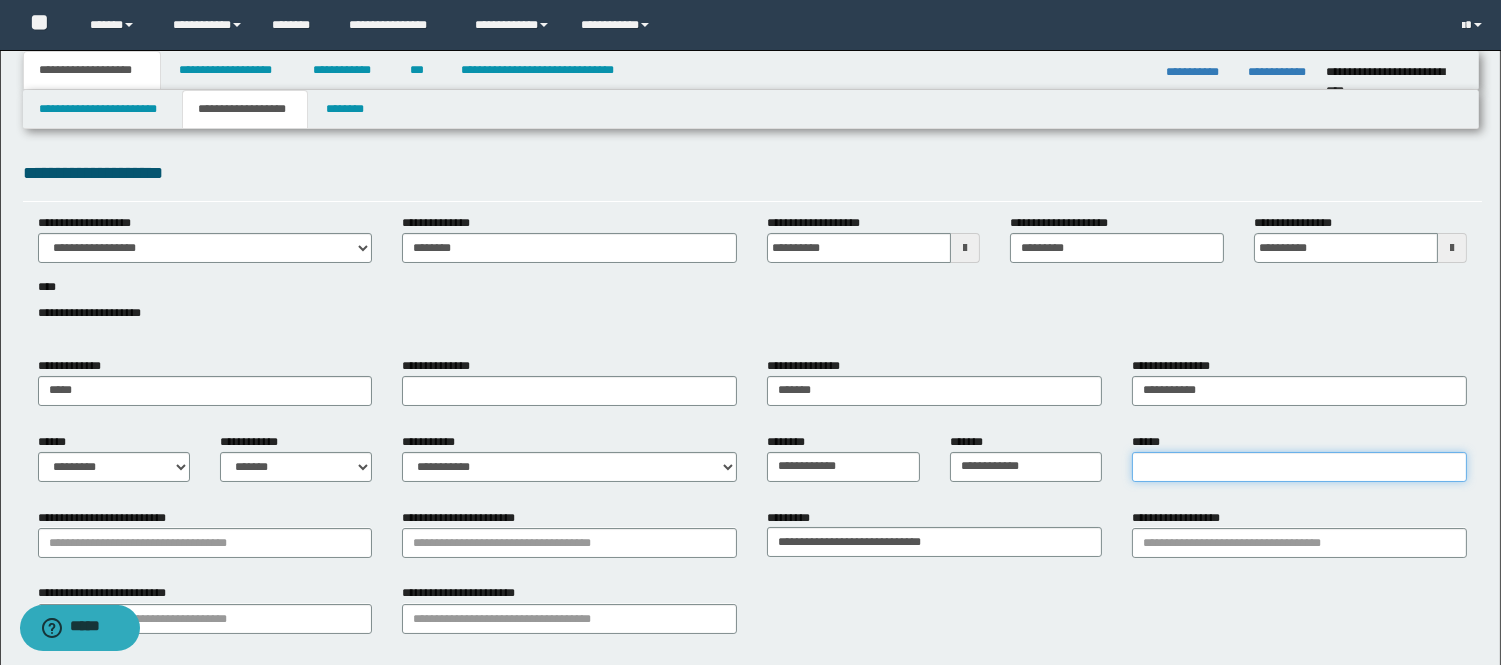 click on "******" at bounding box center [1299, 467] 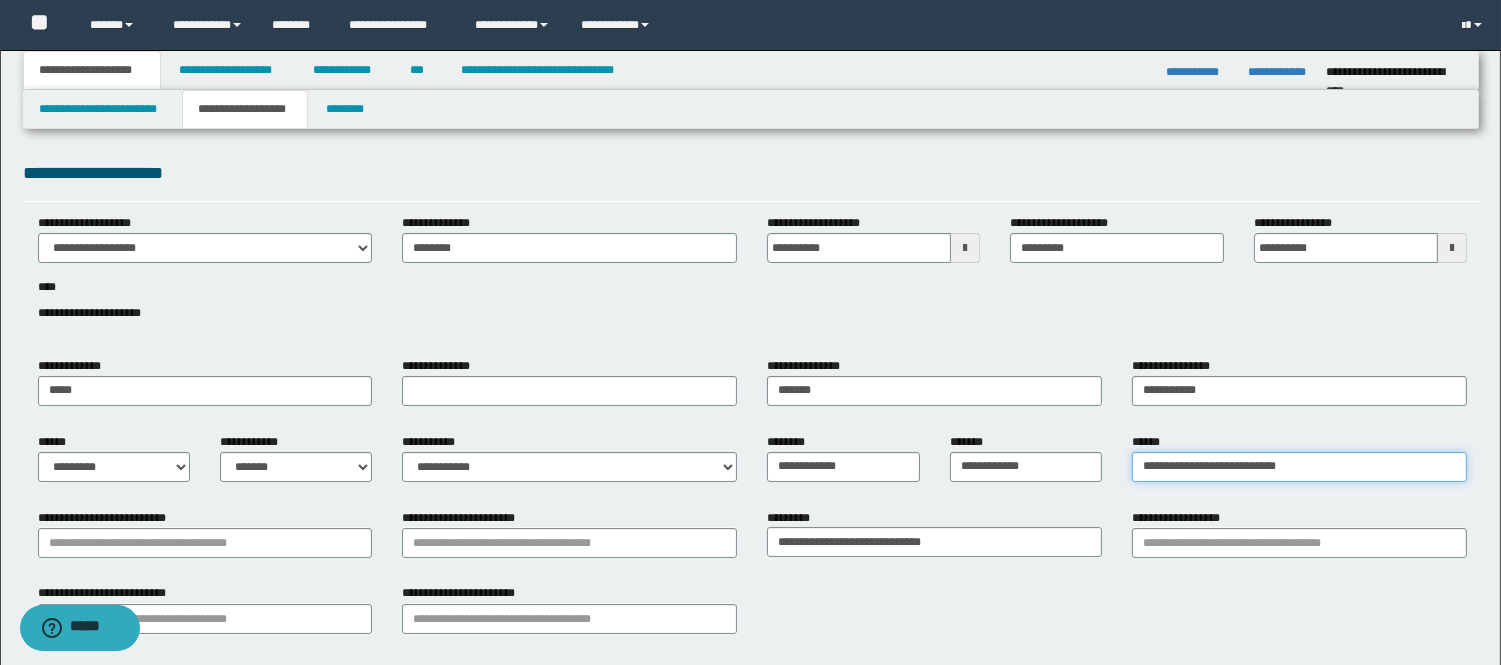 paste on "**********" 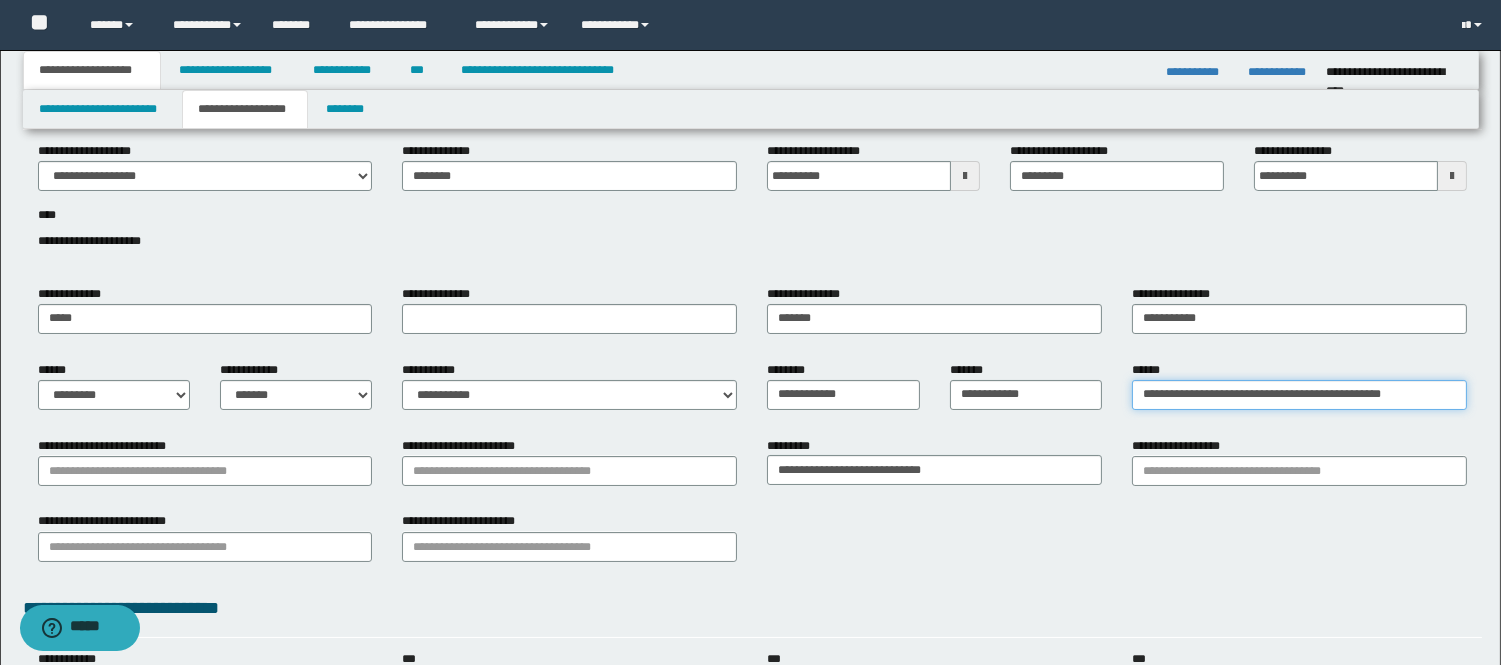 scroll, scrollTop: 111, scrollLeft: 0, axis: vertical 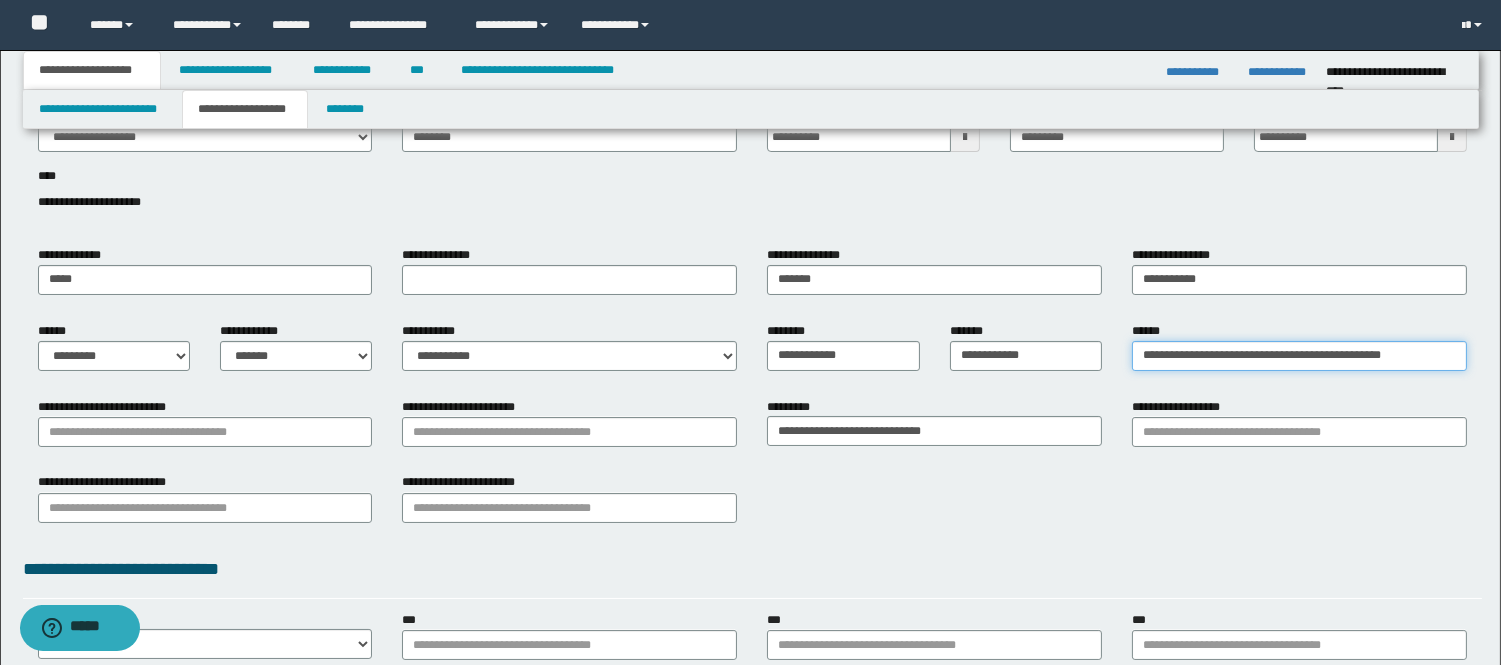 type on "**********" 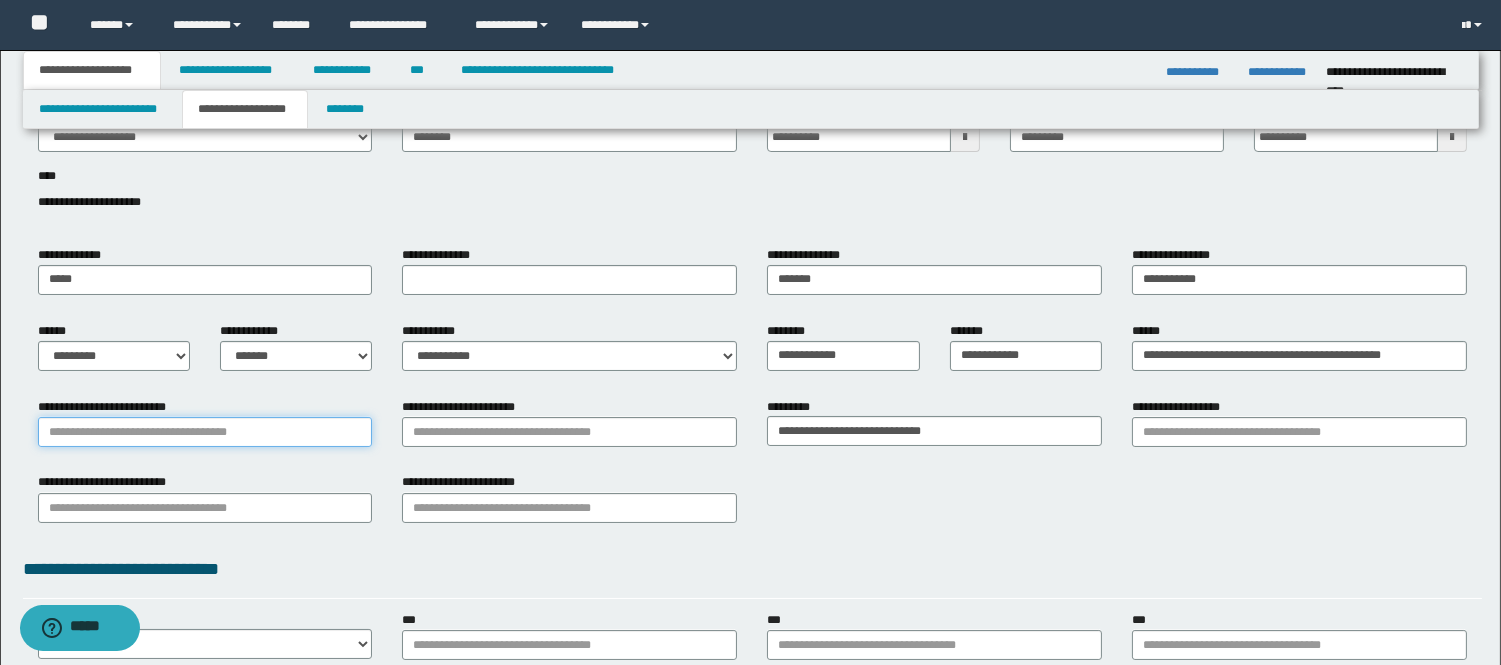 click on "**********" at bounding box center [205, 432] 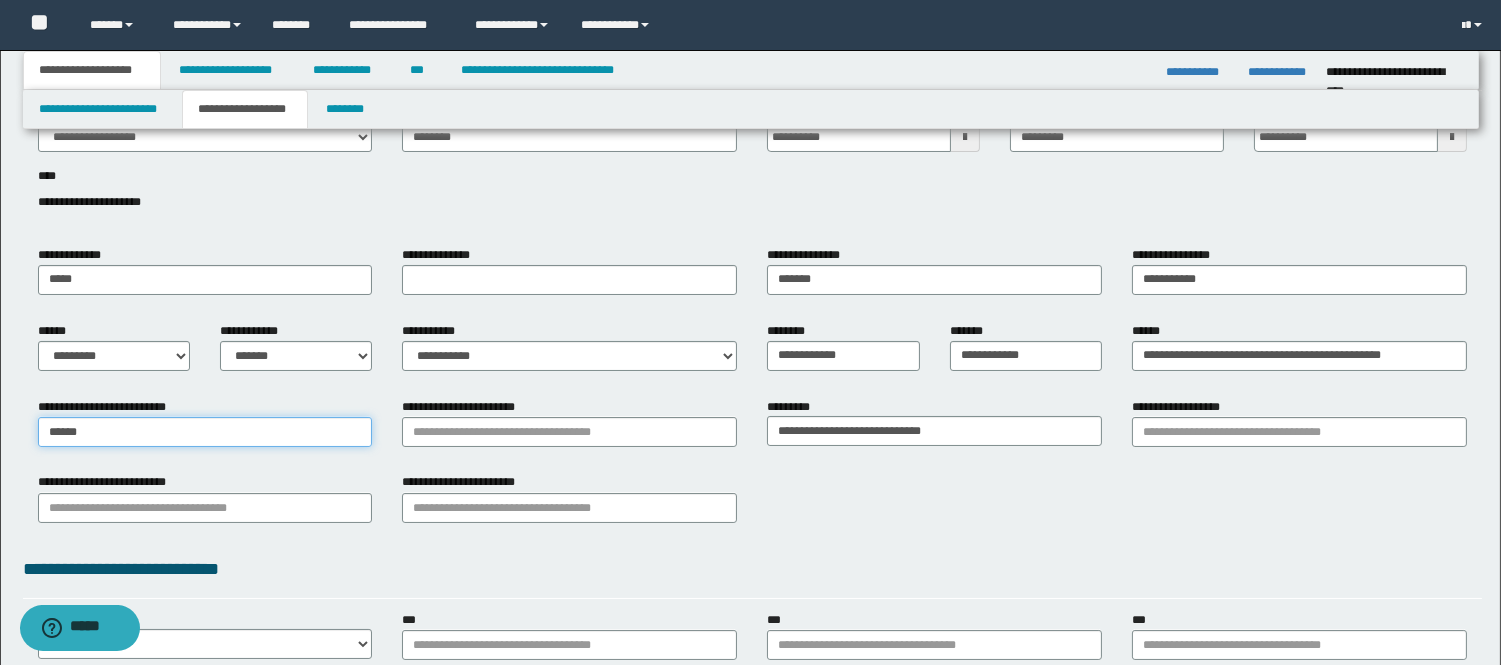 type on "*******" 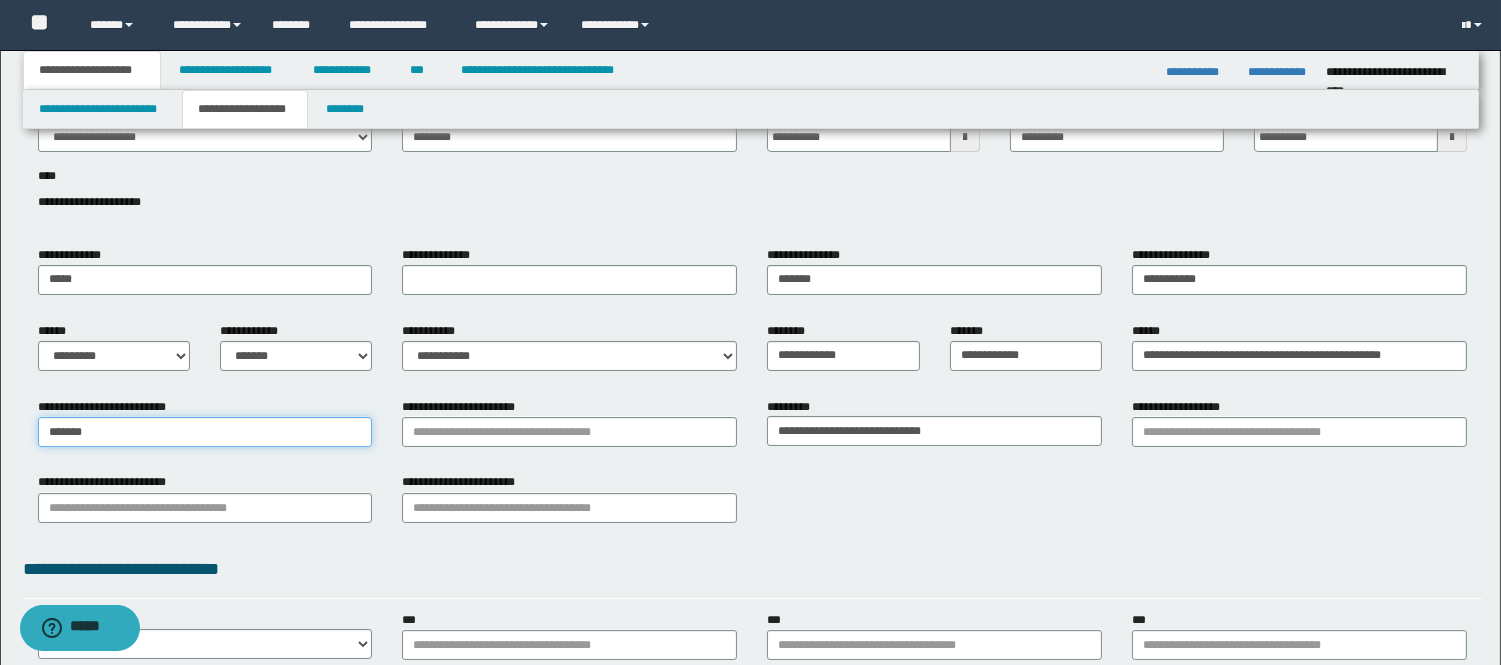 type on "*******" 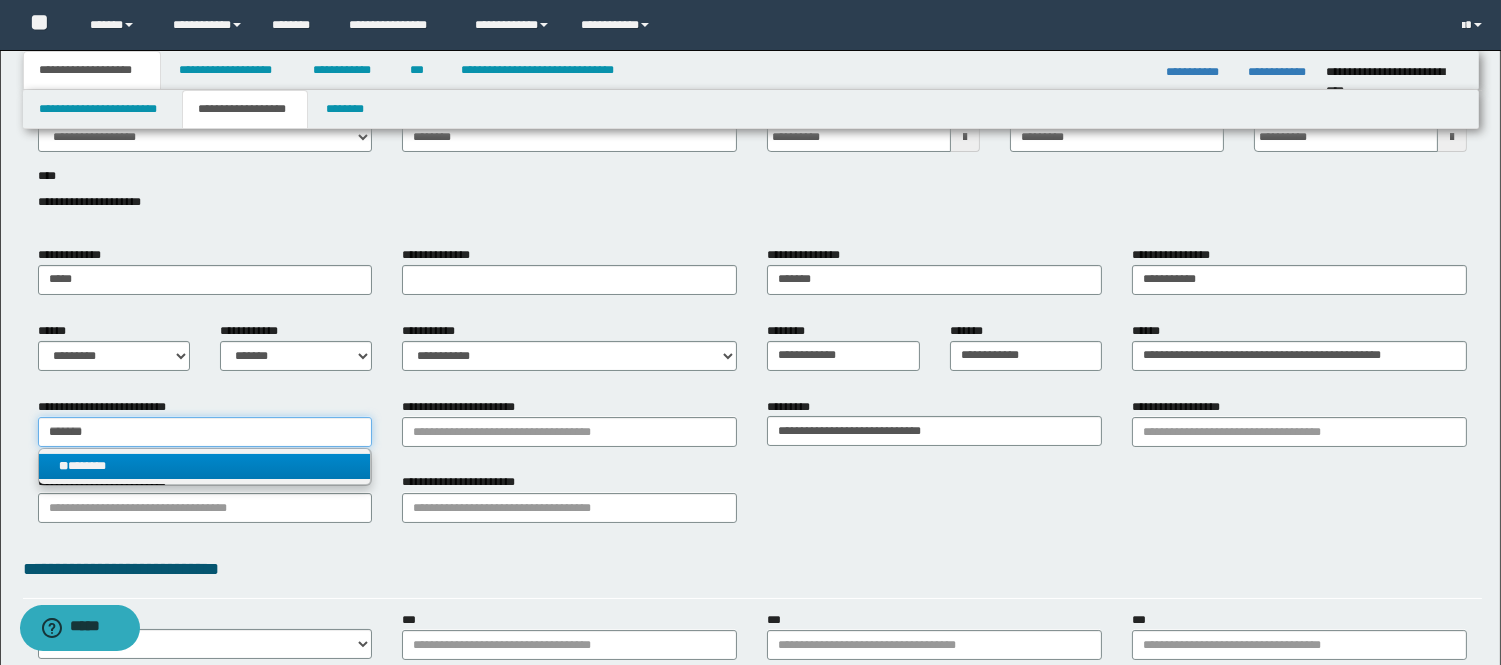 type on "*******" 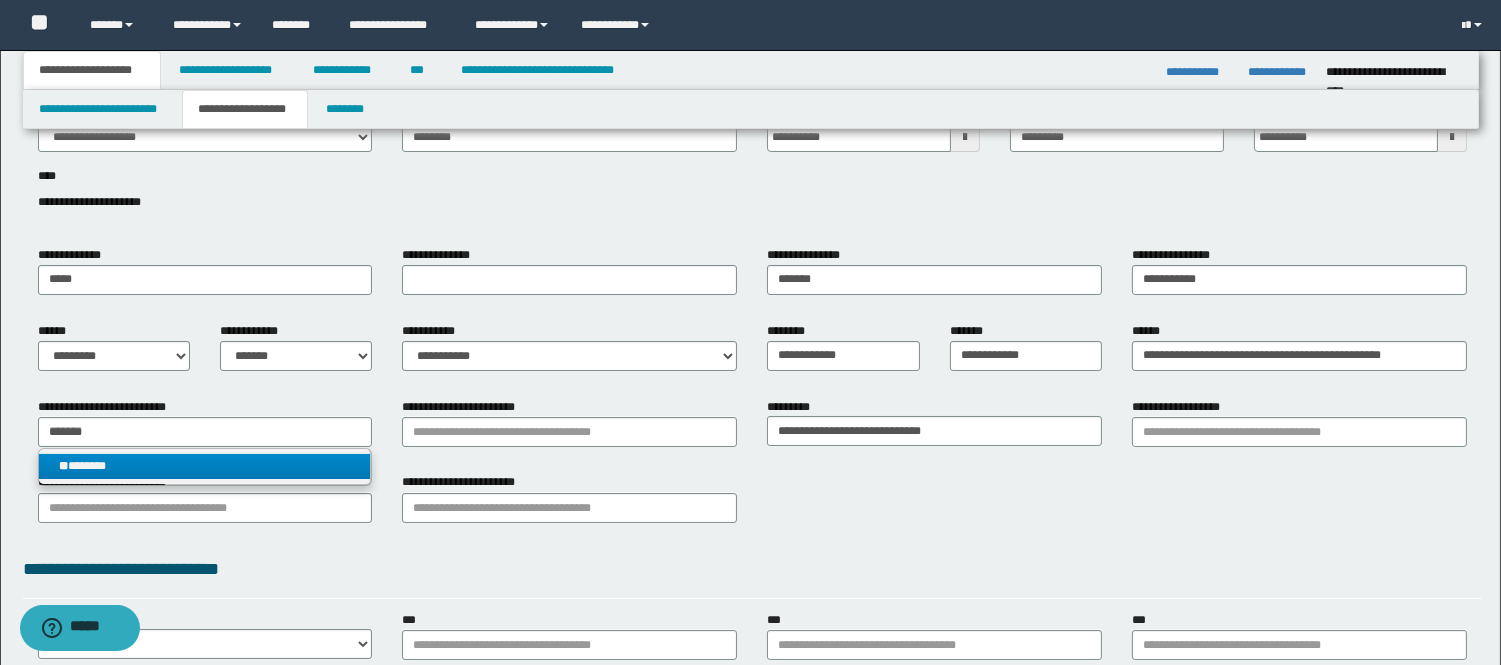 type 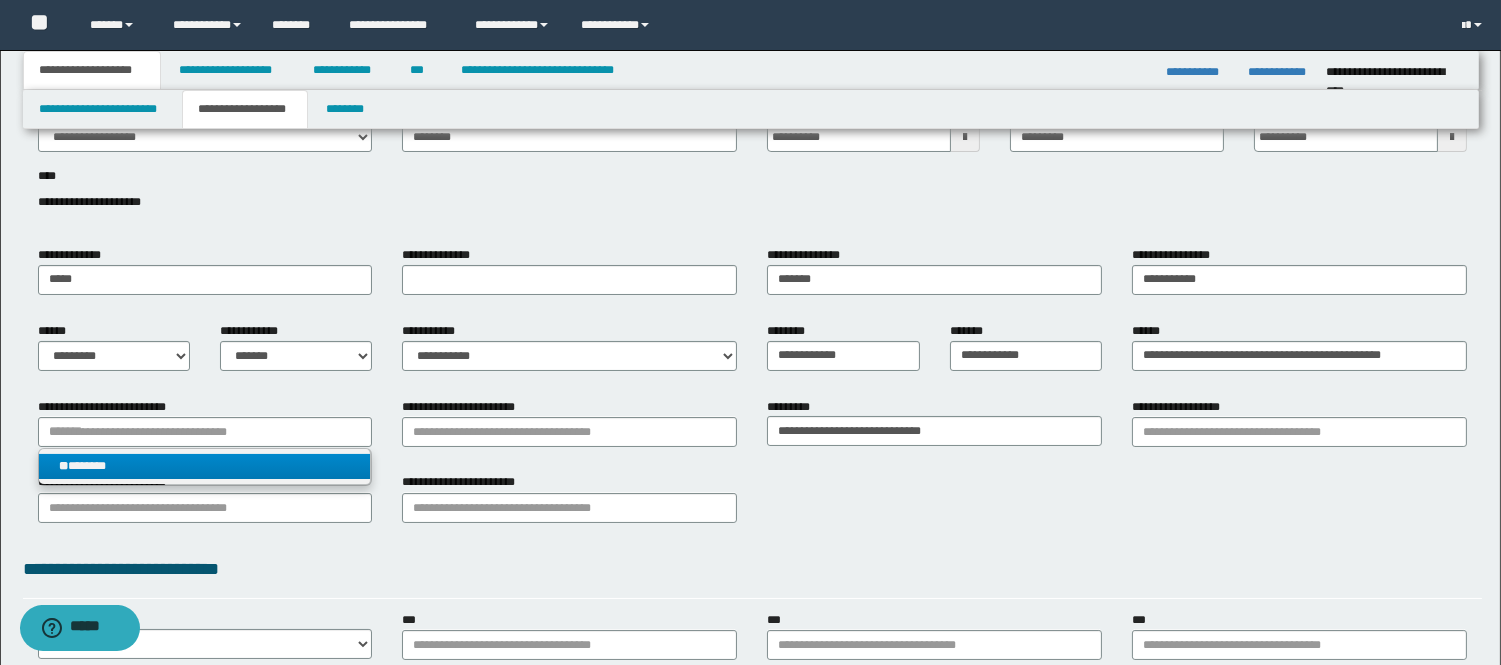 click on "** *******" at bounding box center (205, 466) 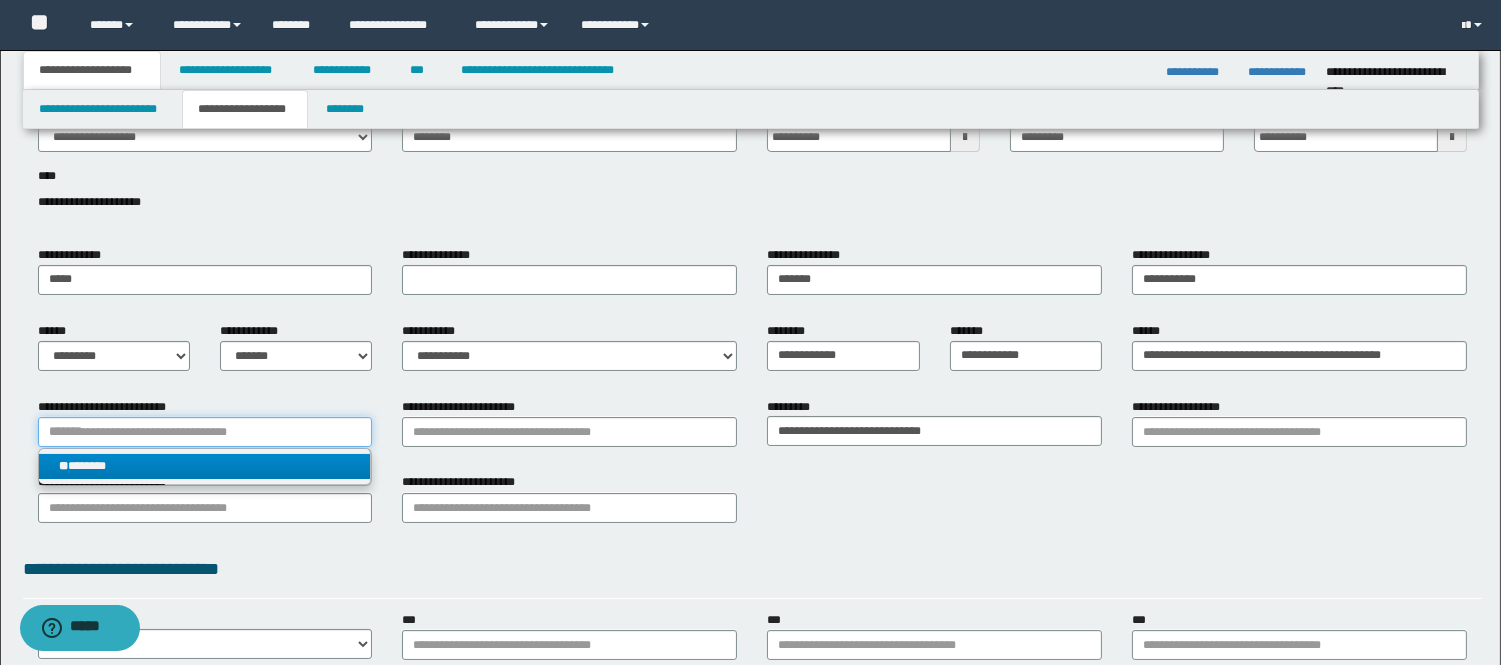 type 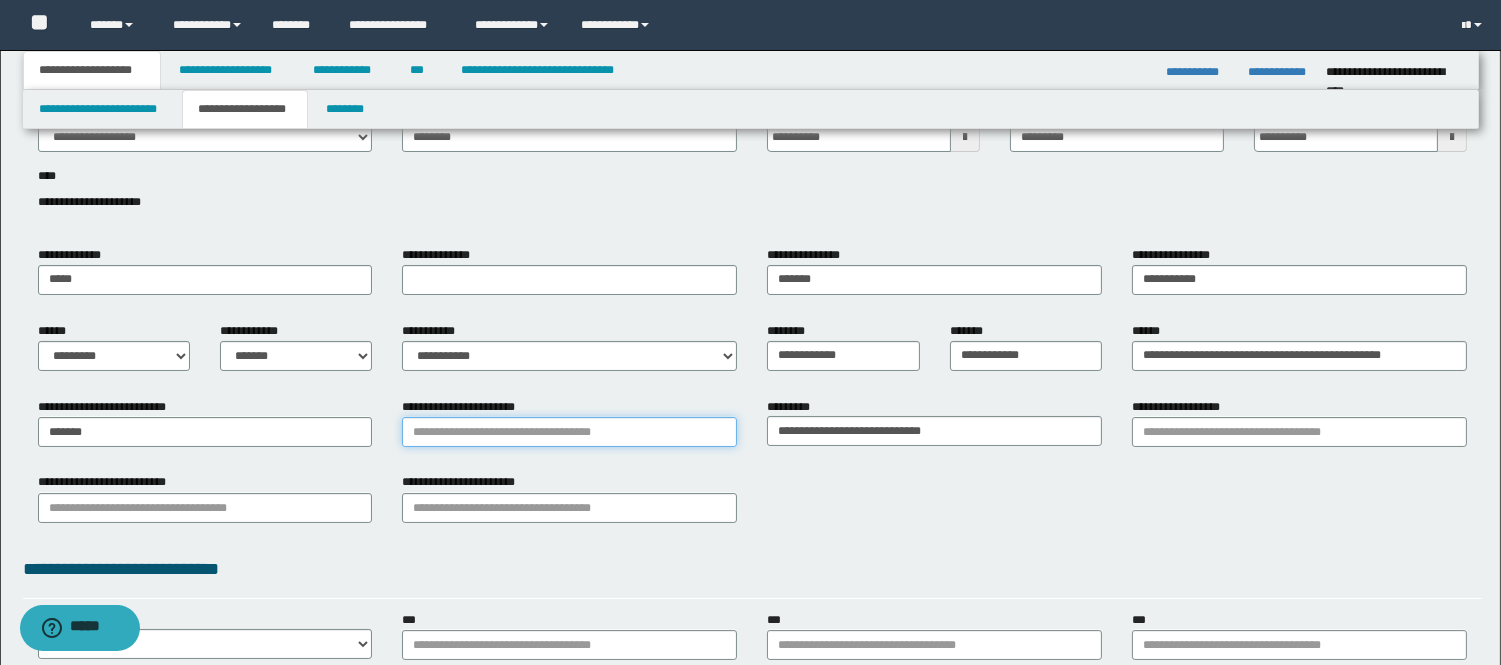 click on "**********" at bounding box center (569, 432) 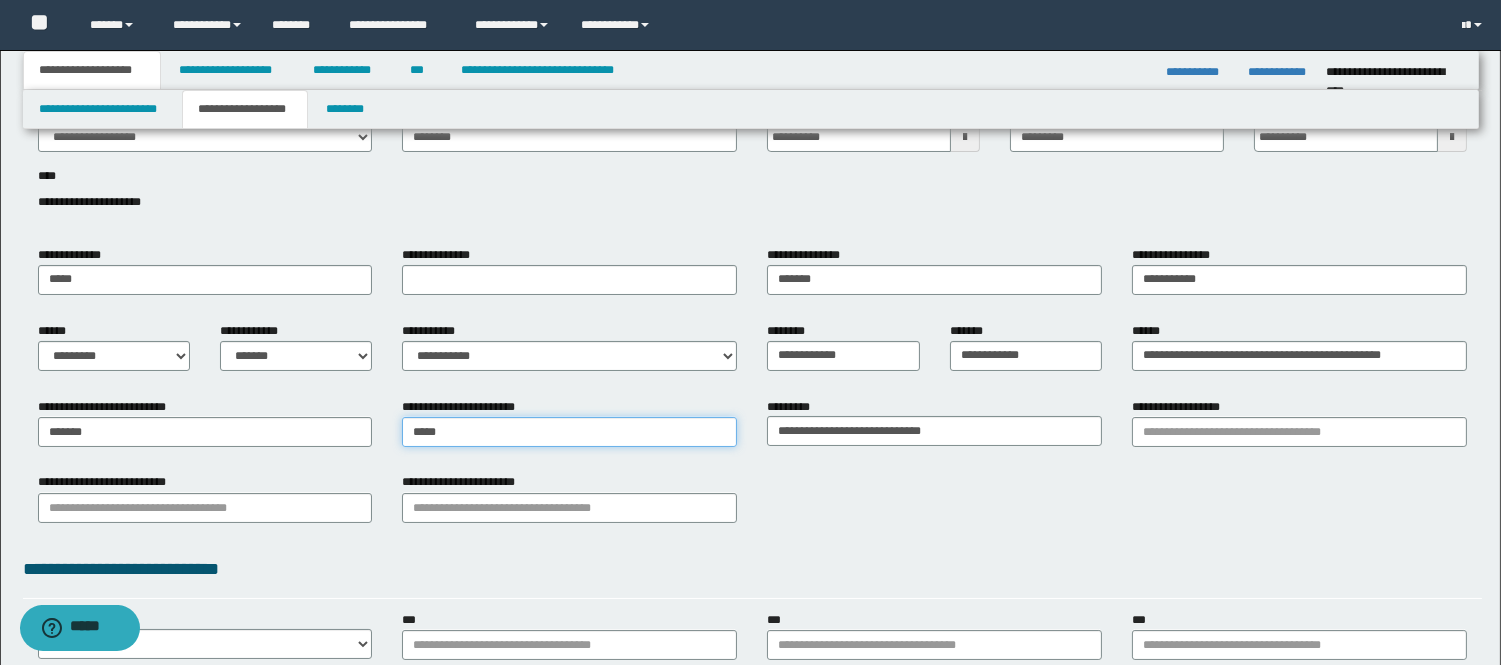 type on "******" 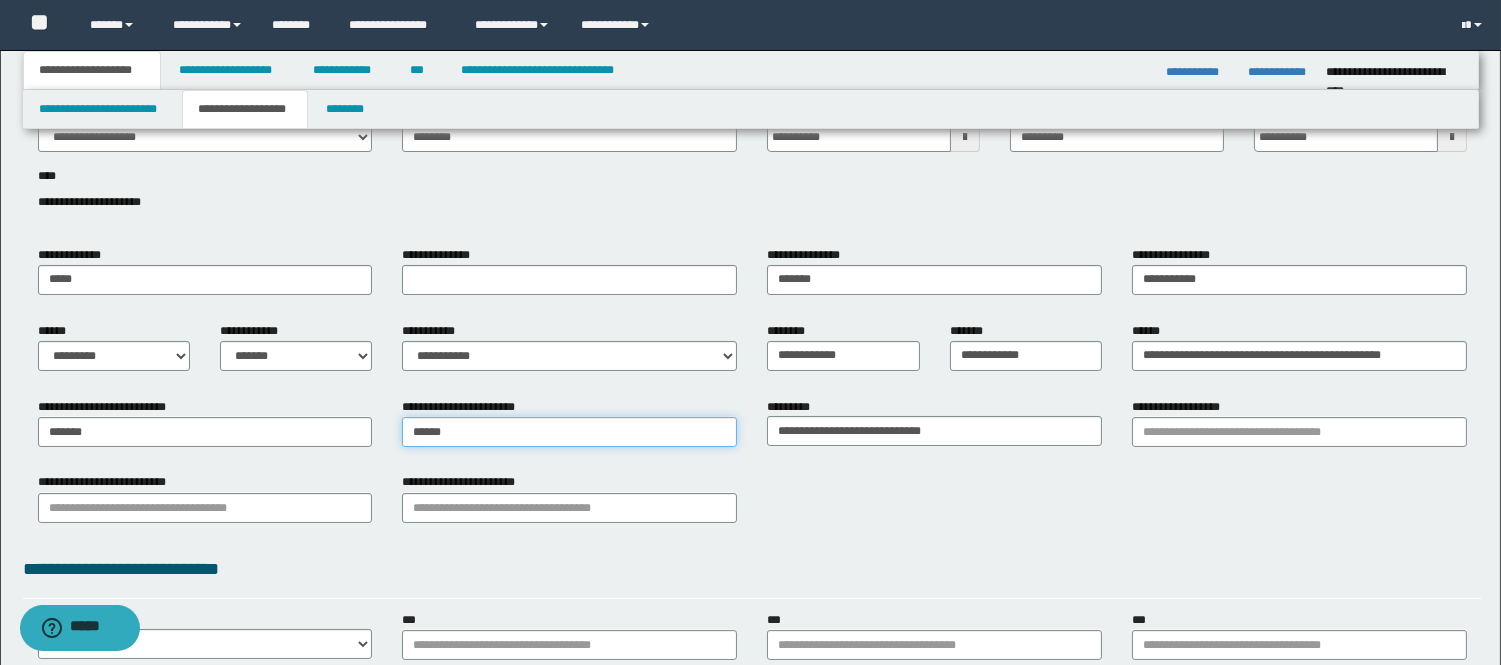 type on "*********" 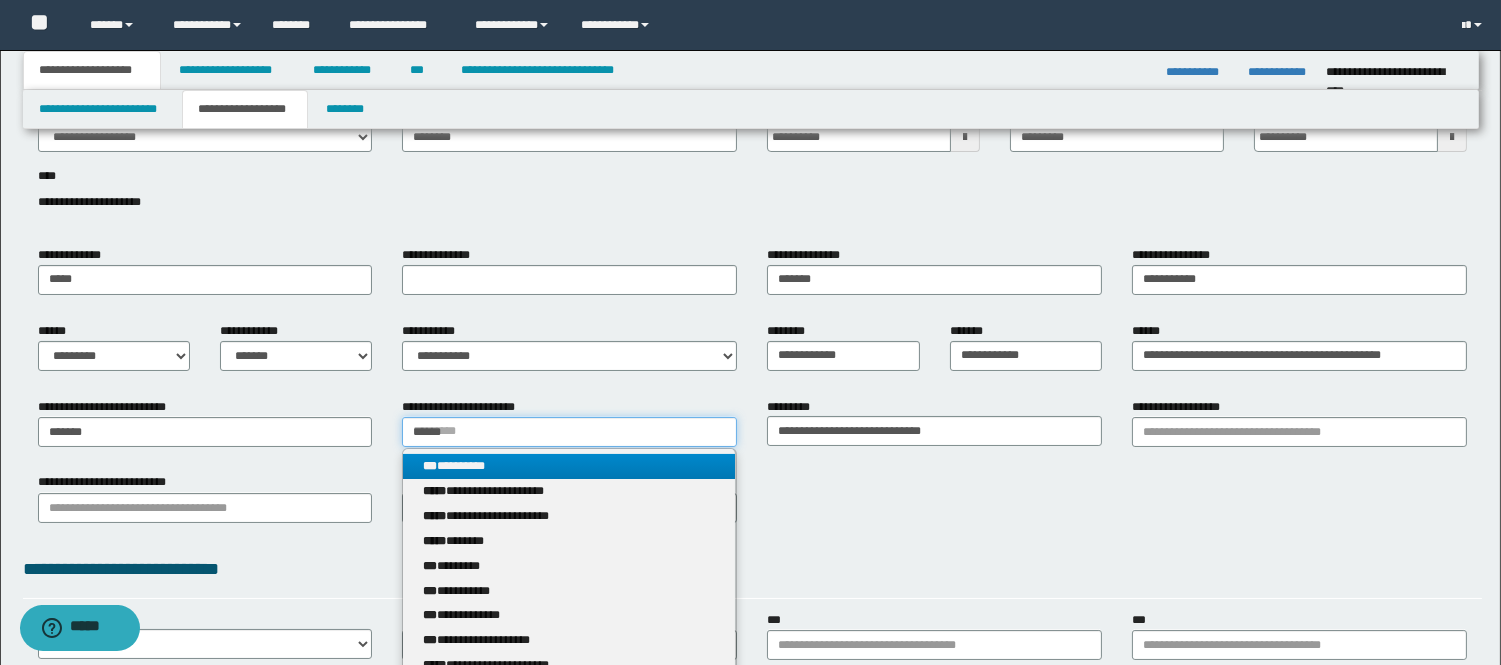 type on "******" 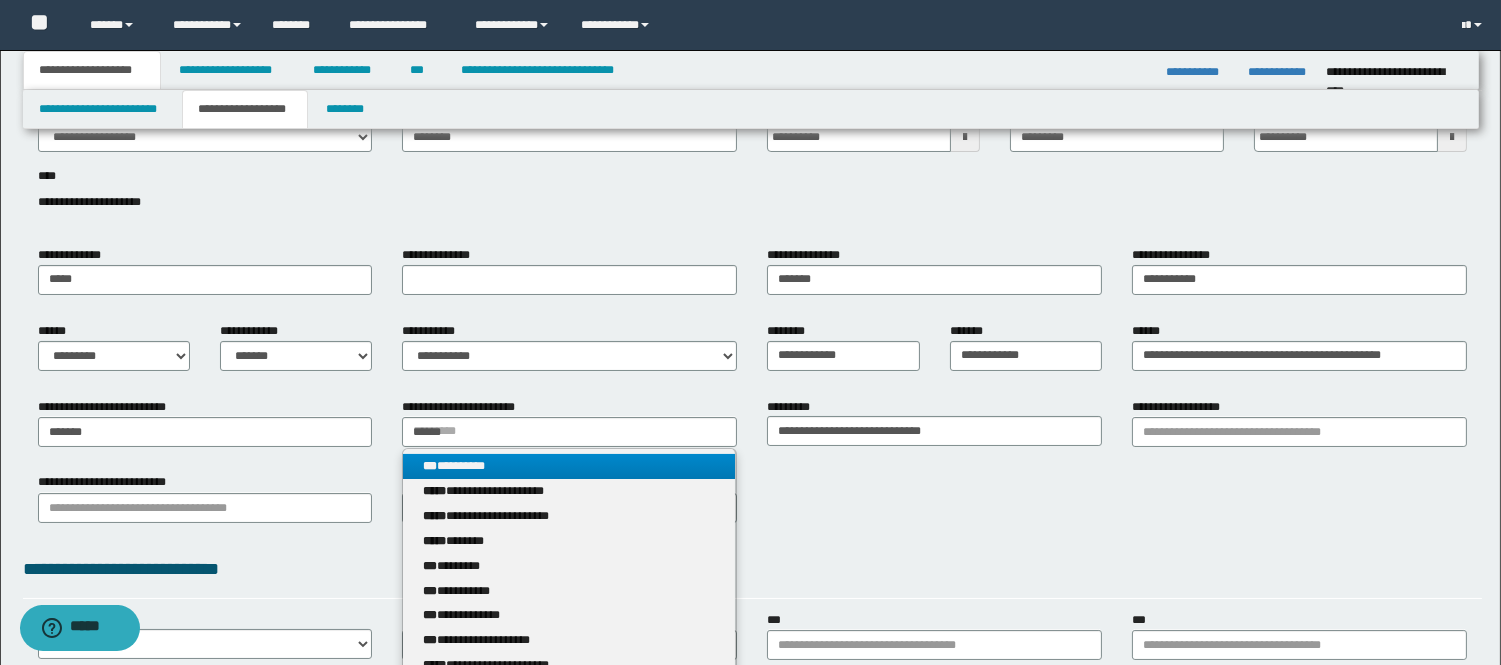 type 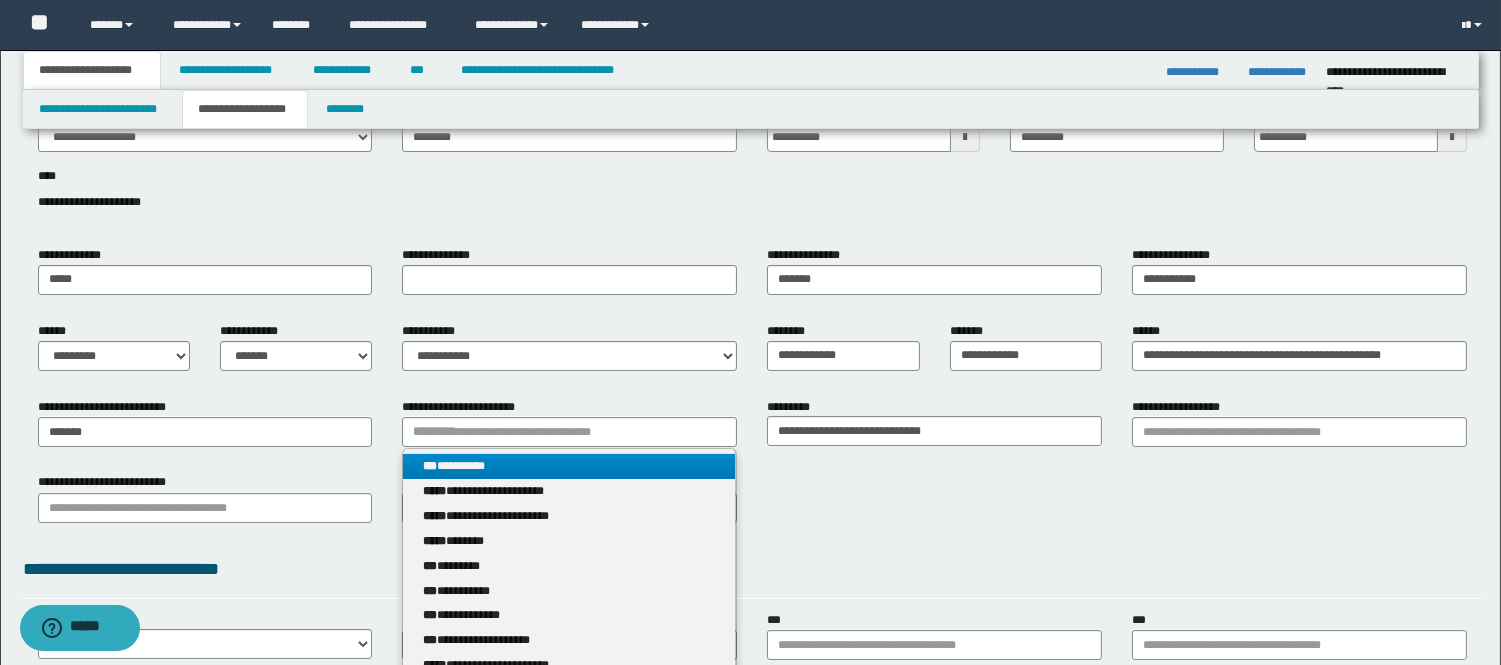 click on "*** *********" at bounding box center (569, 466) 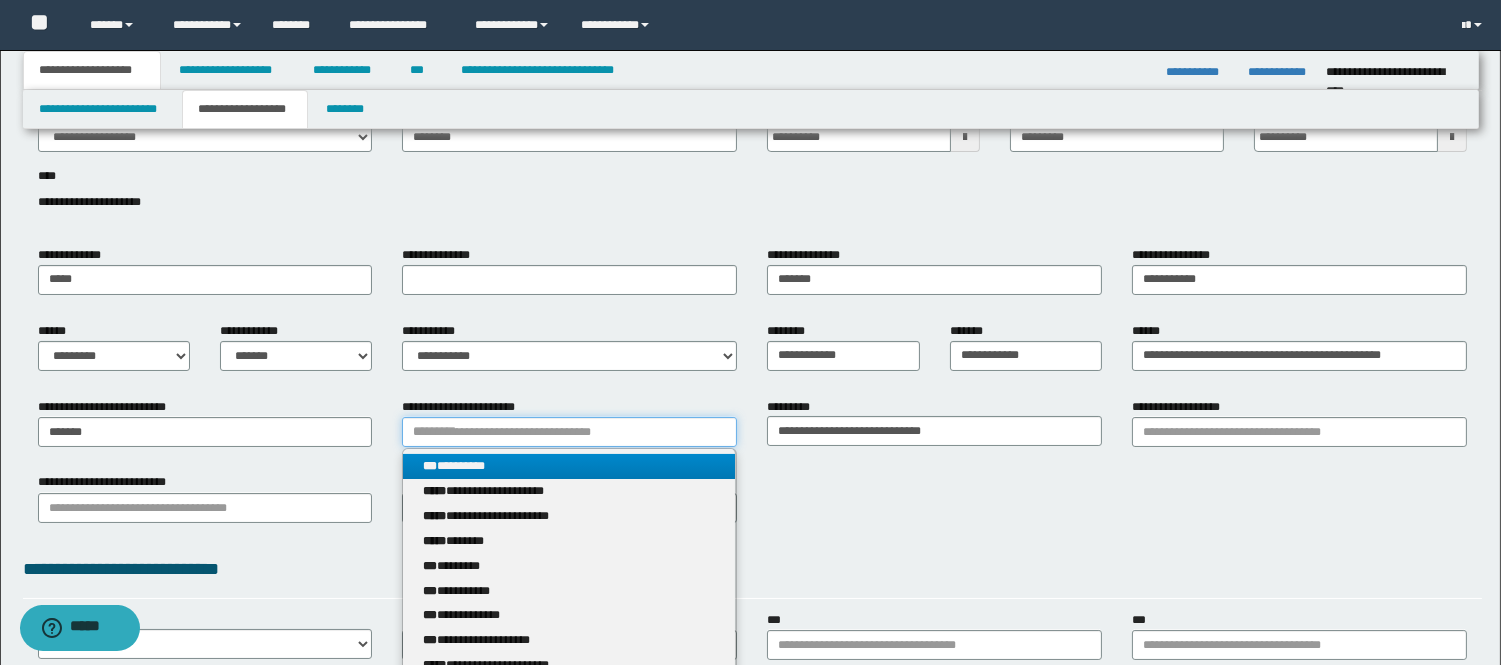 type 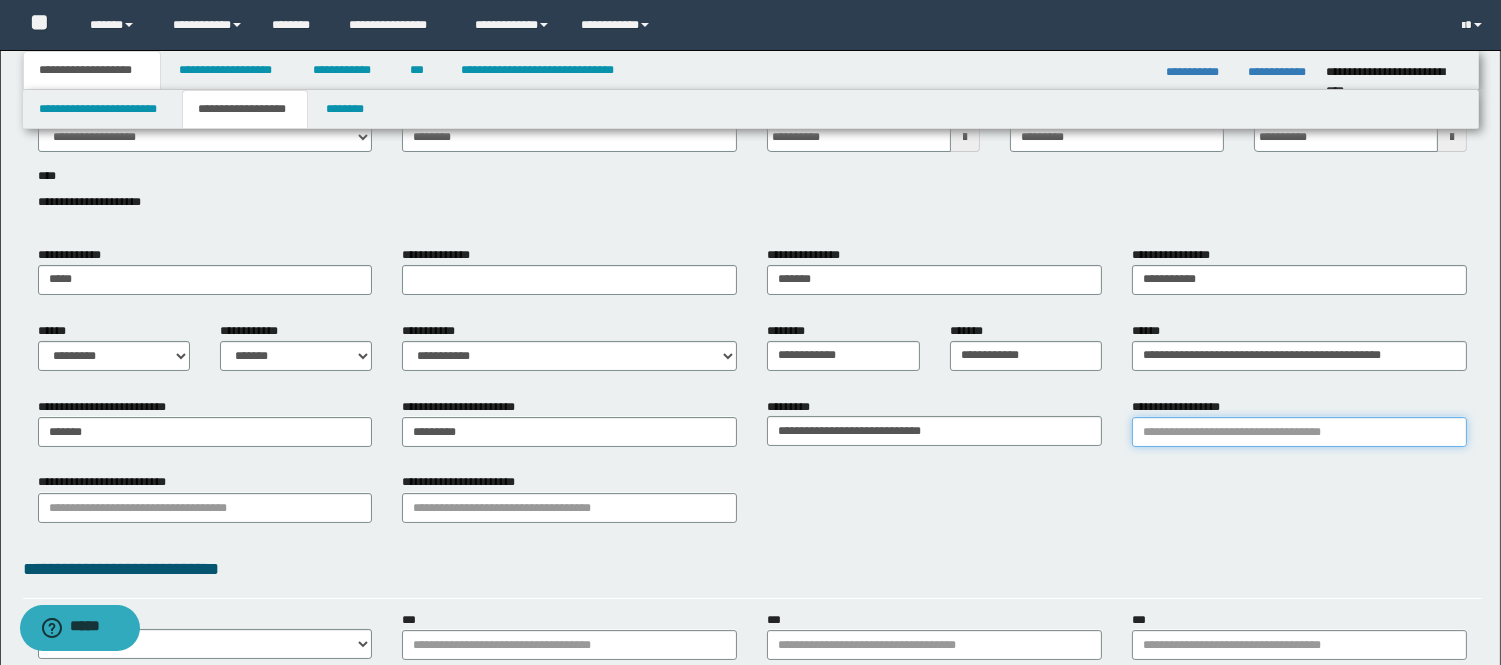 click on "**********" at bounding box center [1299, 432] 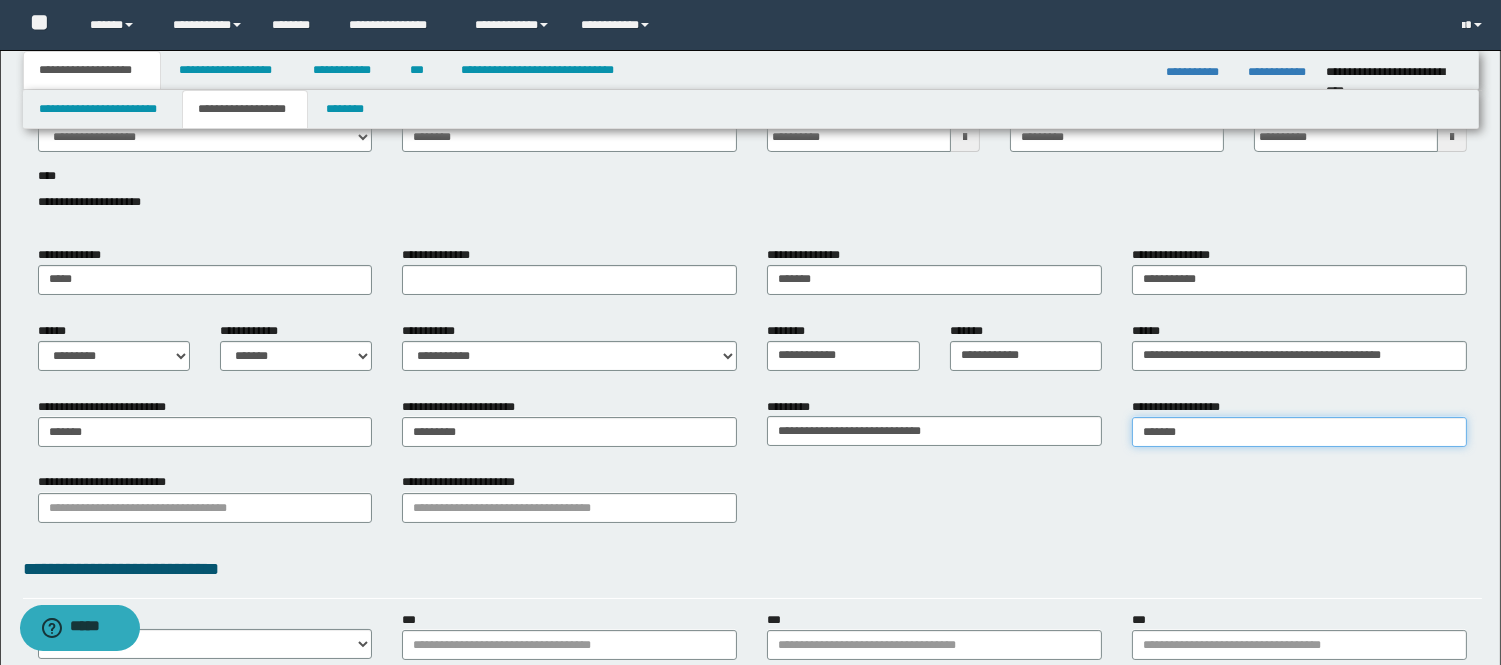 type on "********" 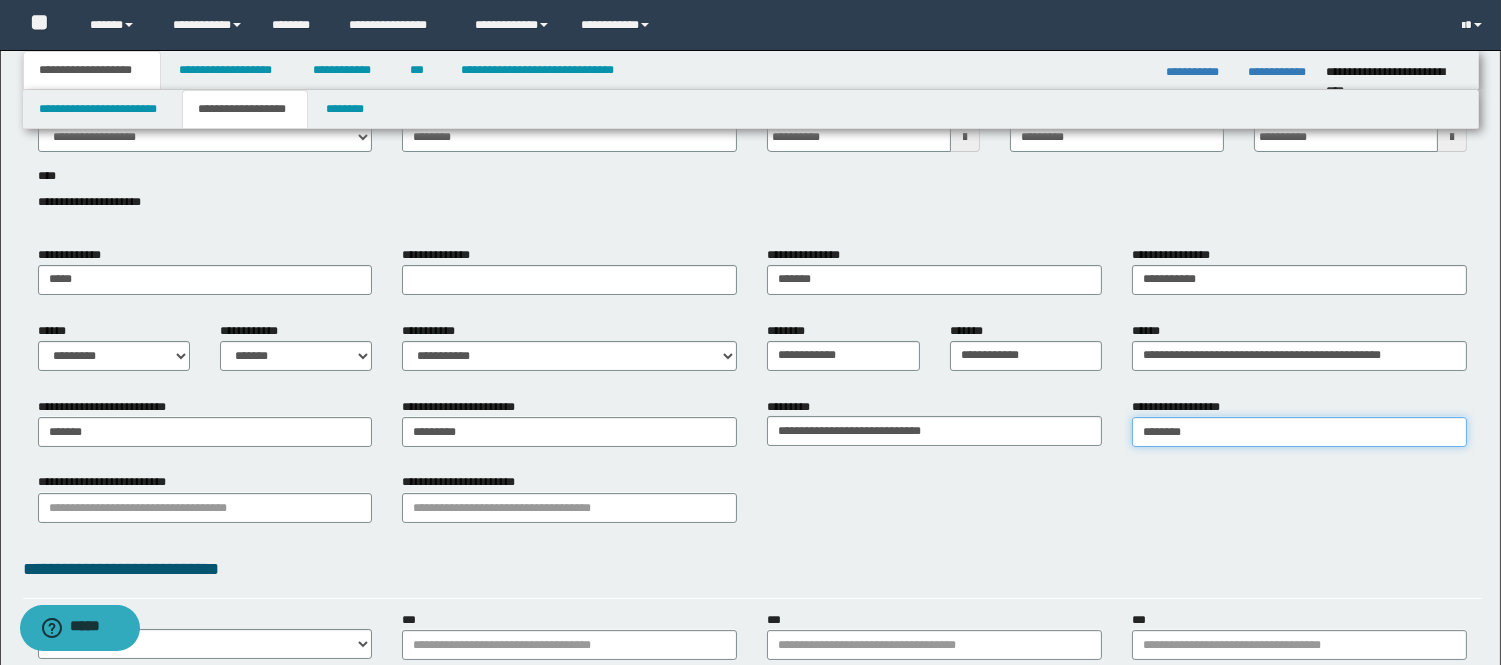 type on "********" 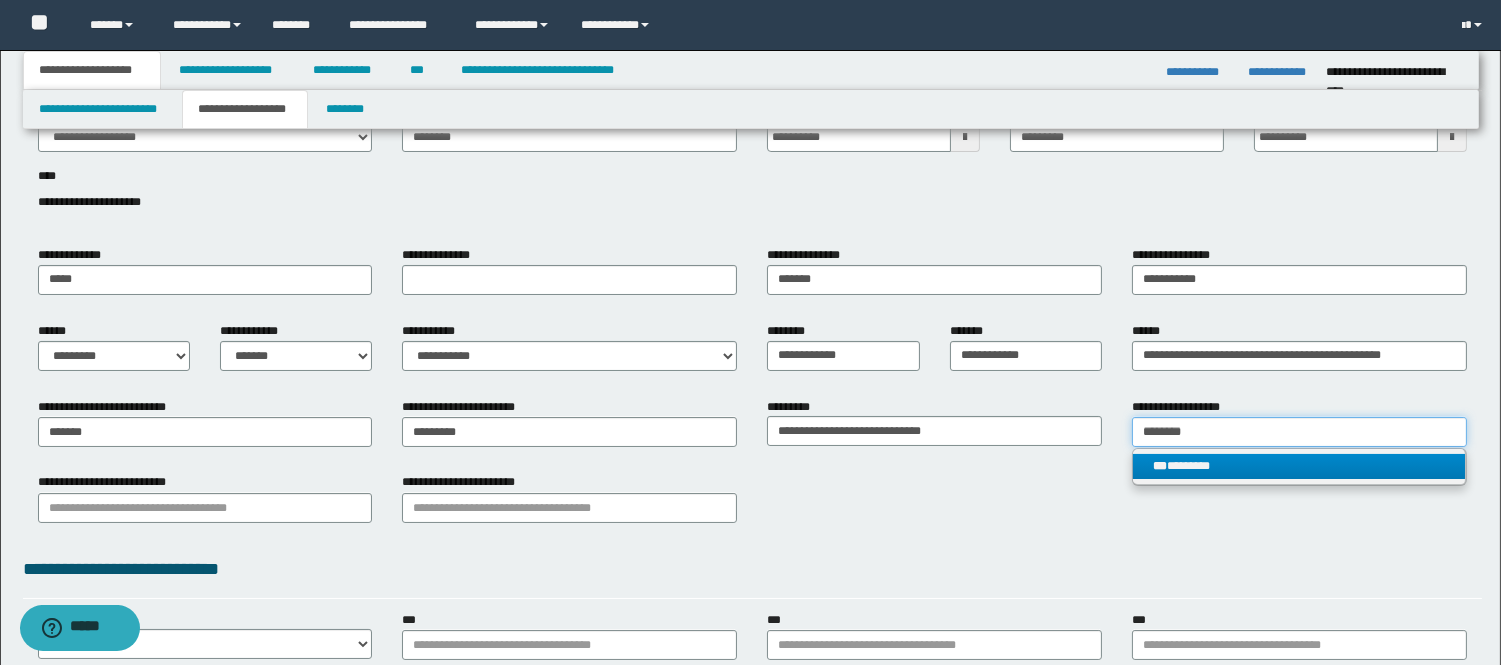 type on "********" 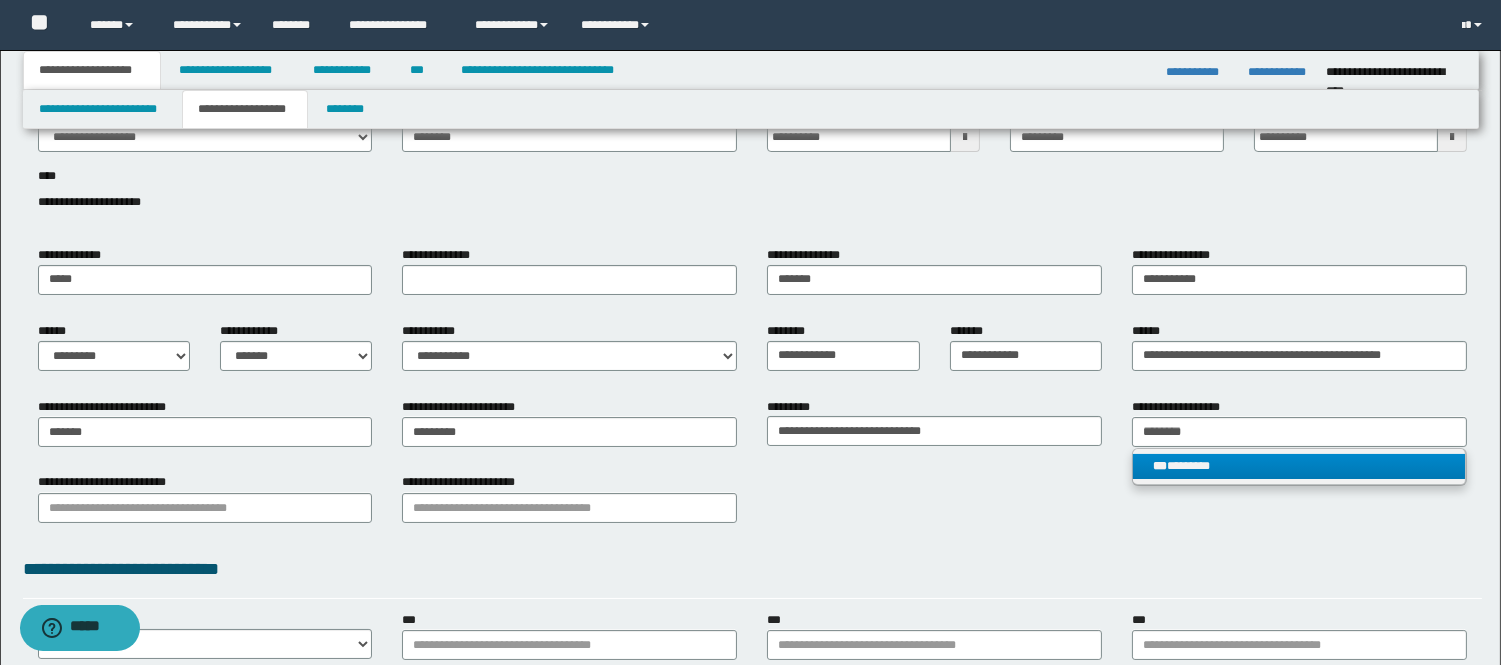 type 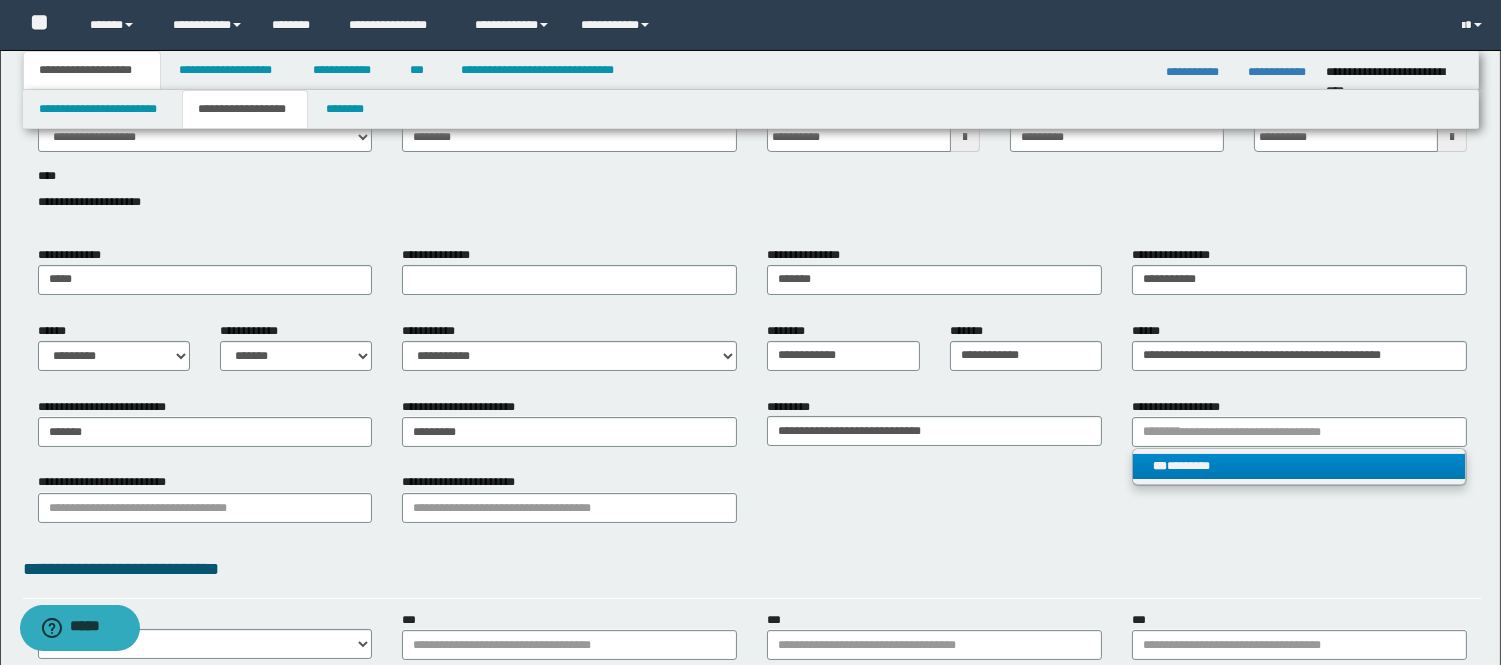 click on "*** ********" at bounding box center (1299, 466) 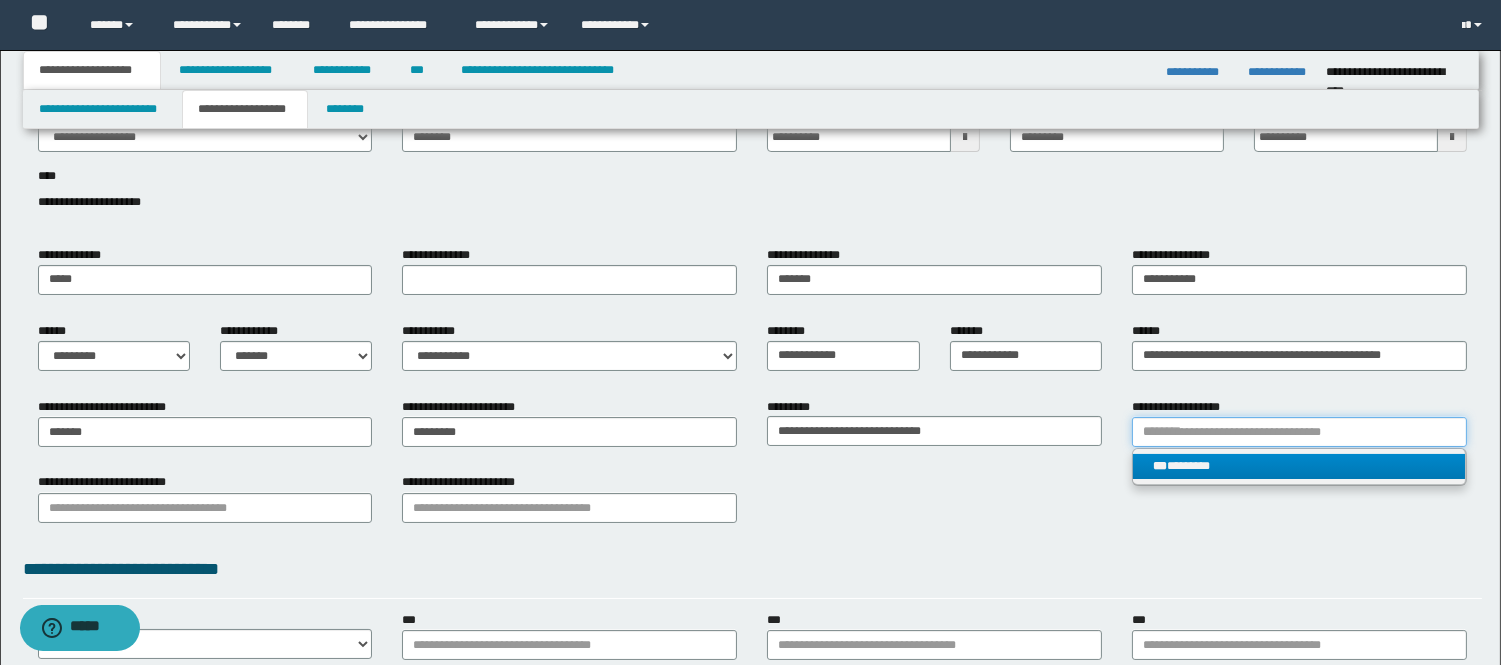 type 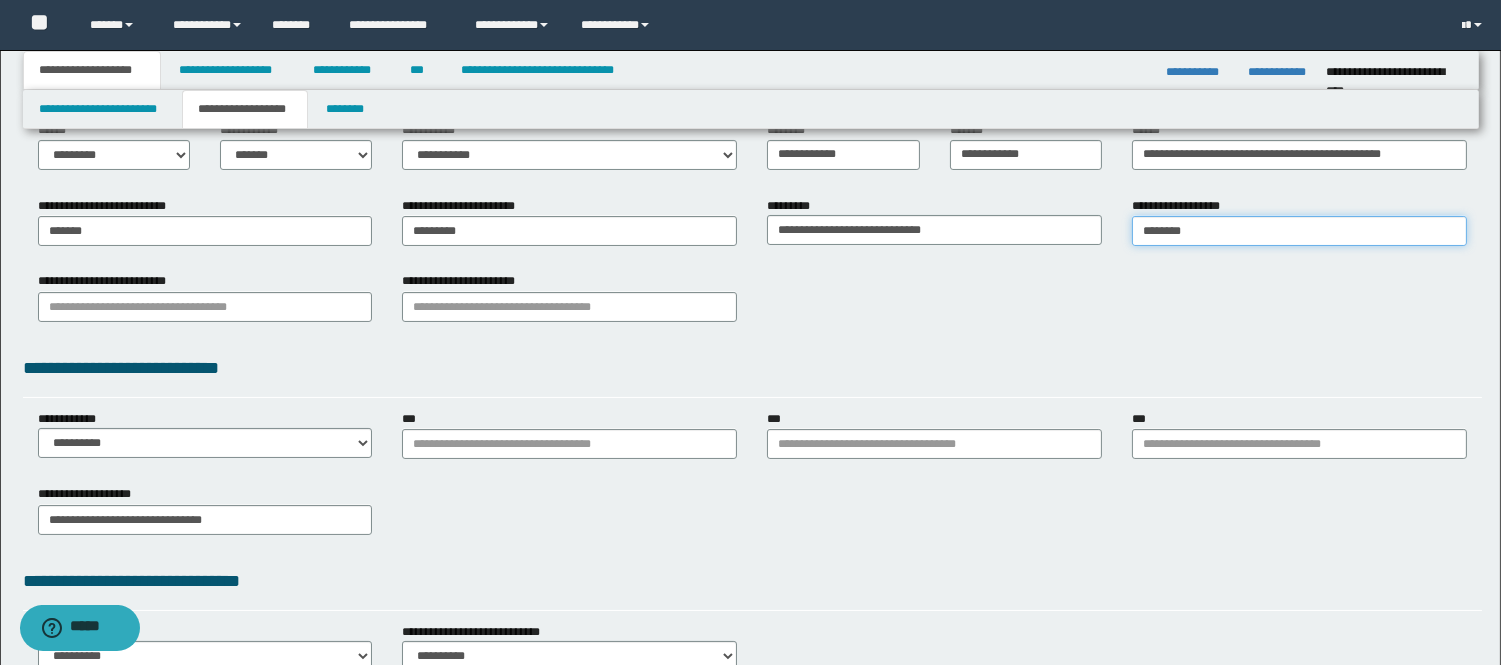 scroll, scrollTop: 333, scrollLeft: 0, axis: vertical 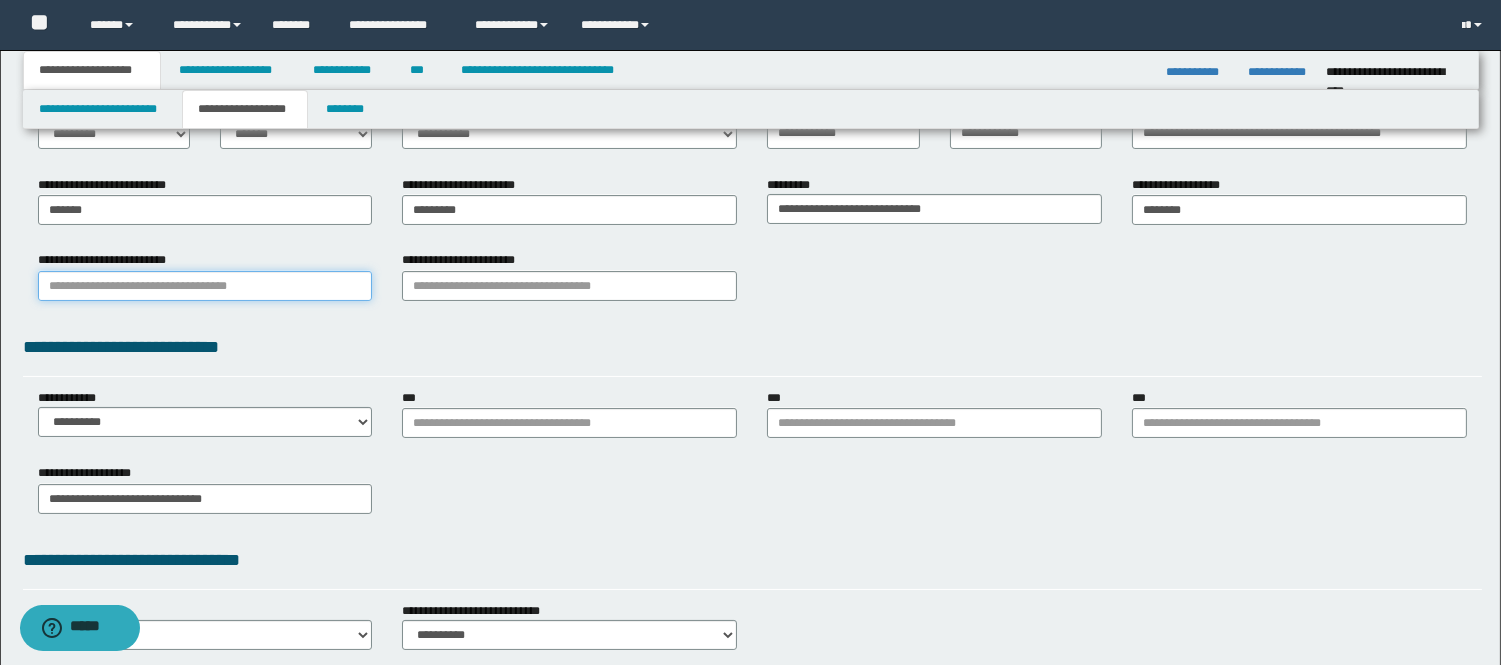 click on "**********" at bounding box center [205, 286] 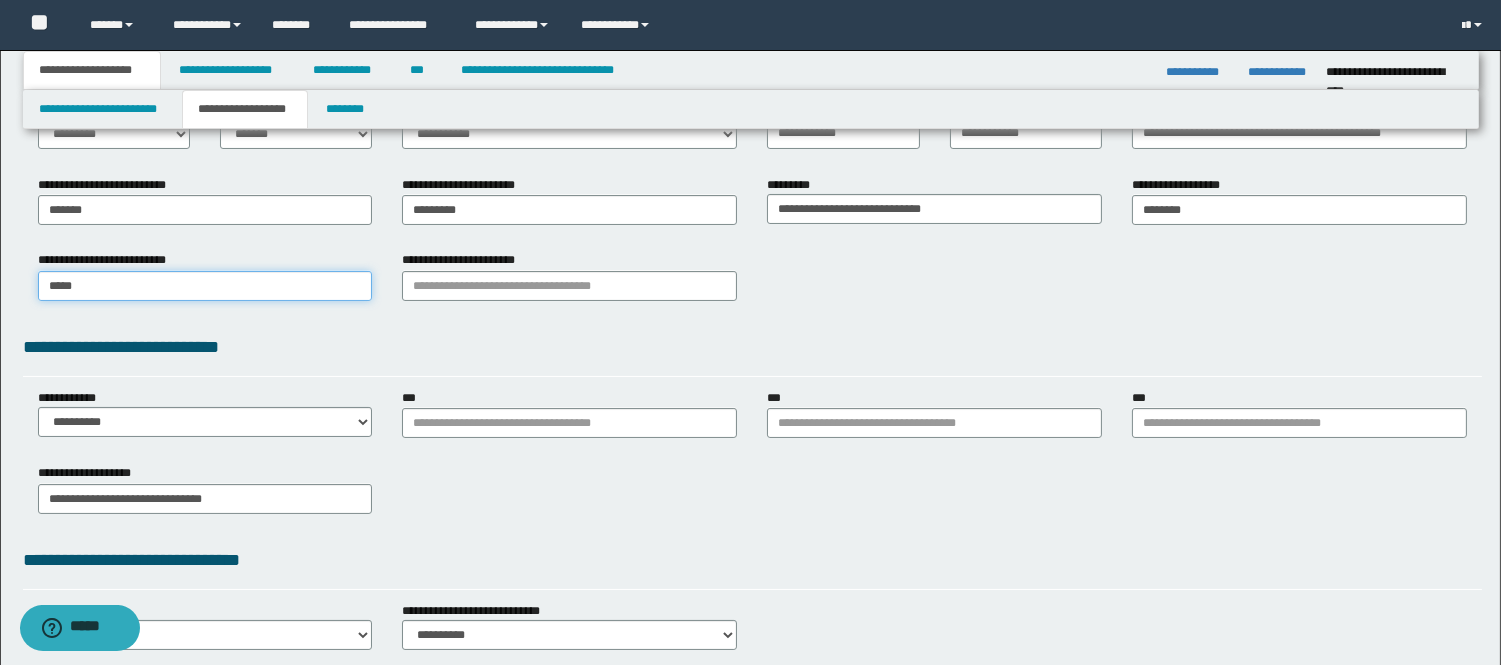 type on "******" 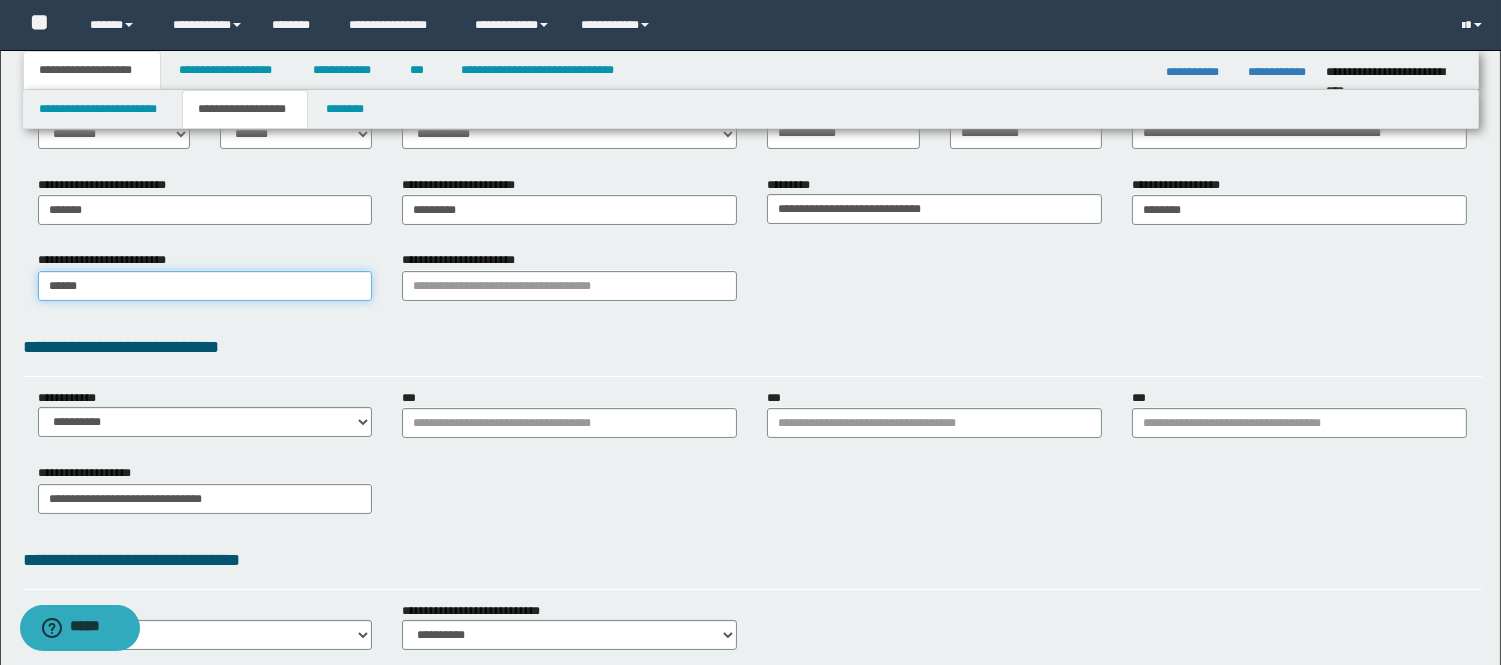 type on "******" 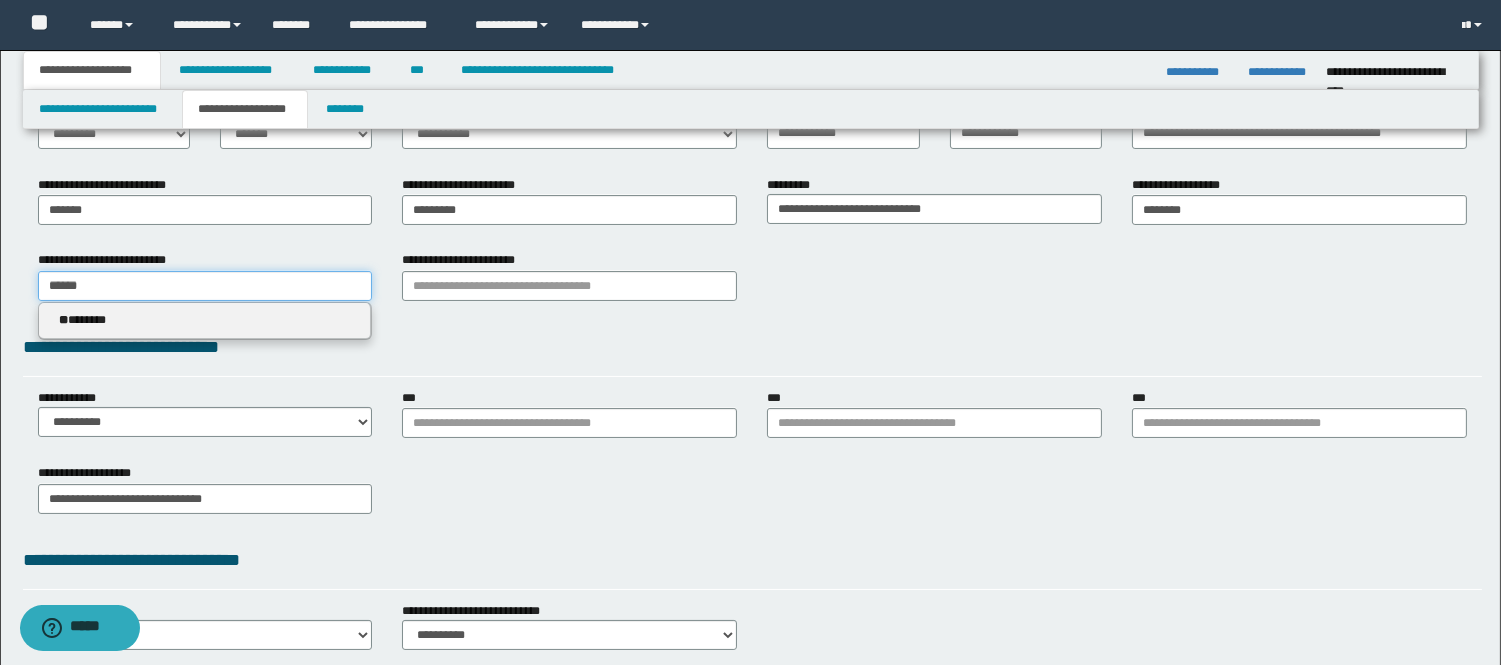 type 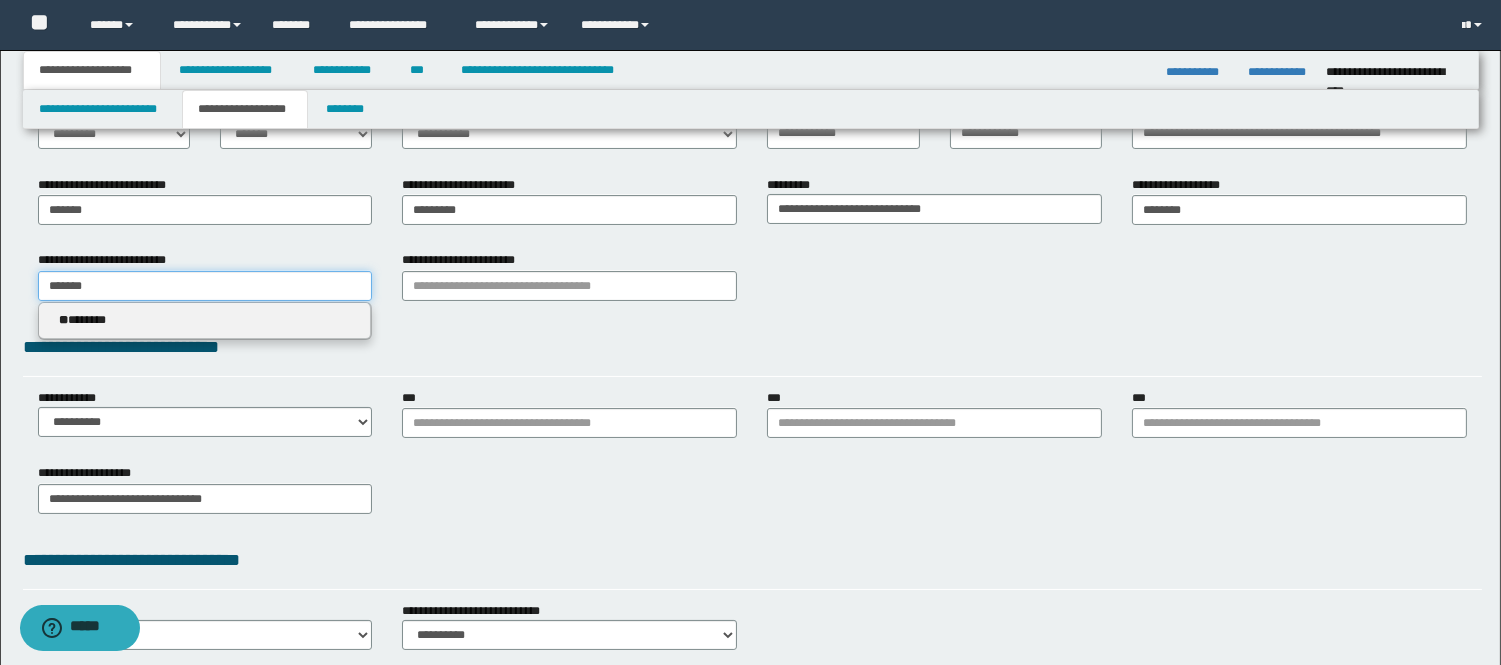 type on "*******" 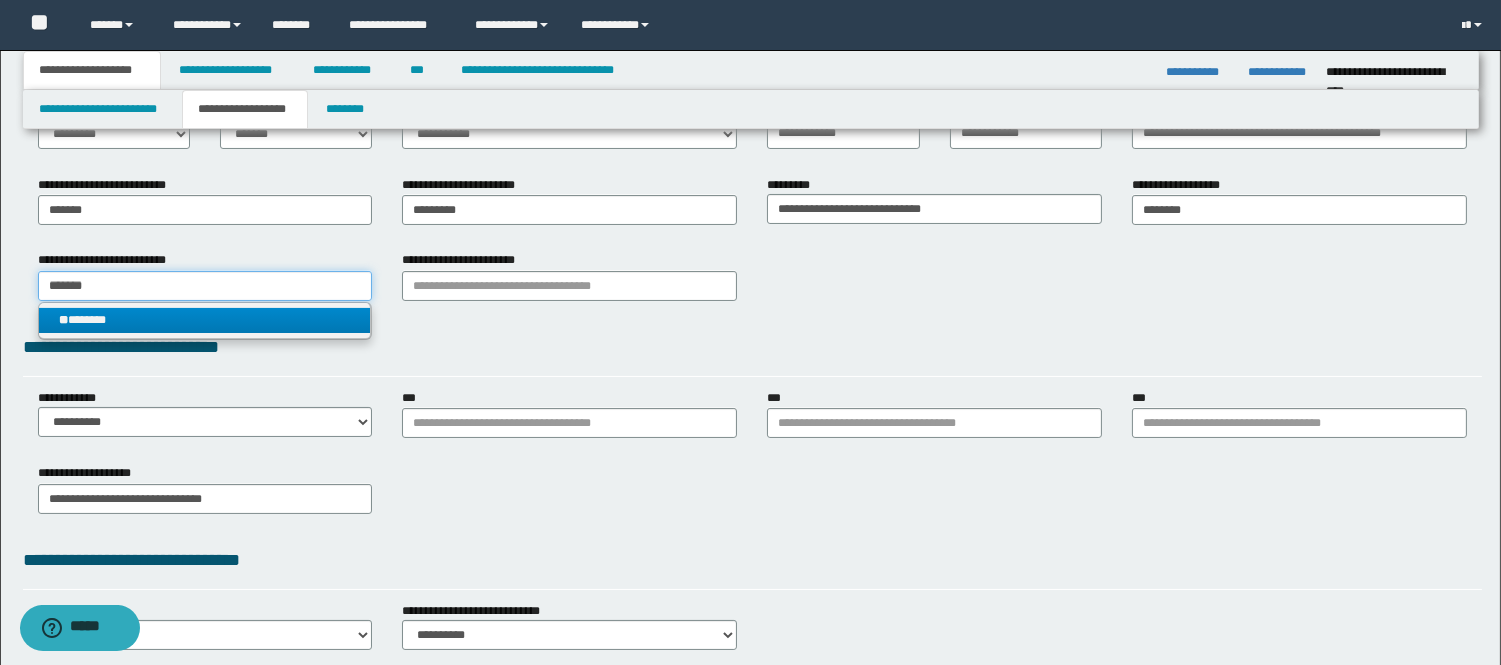 type on "*******" 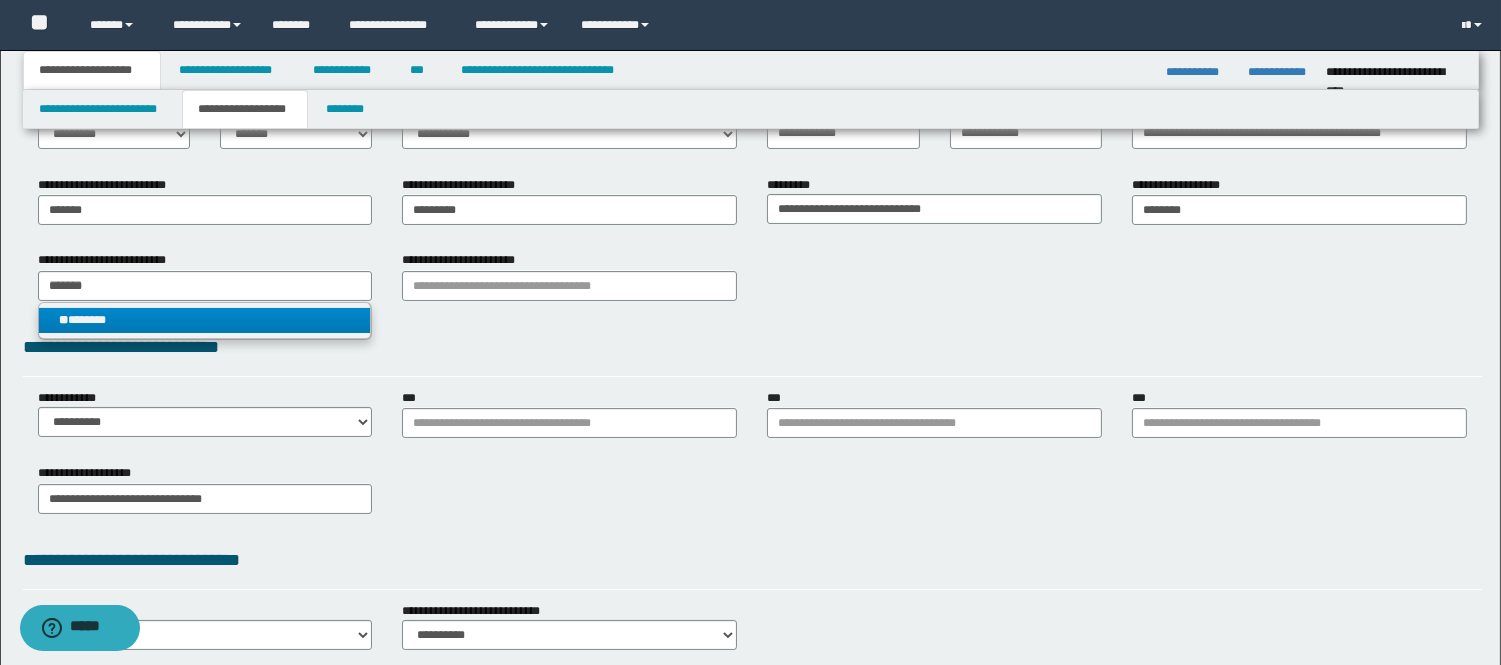 type 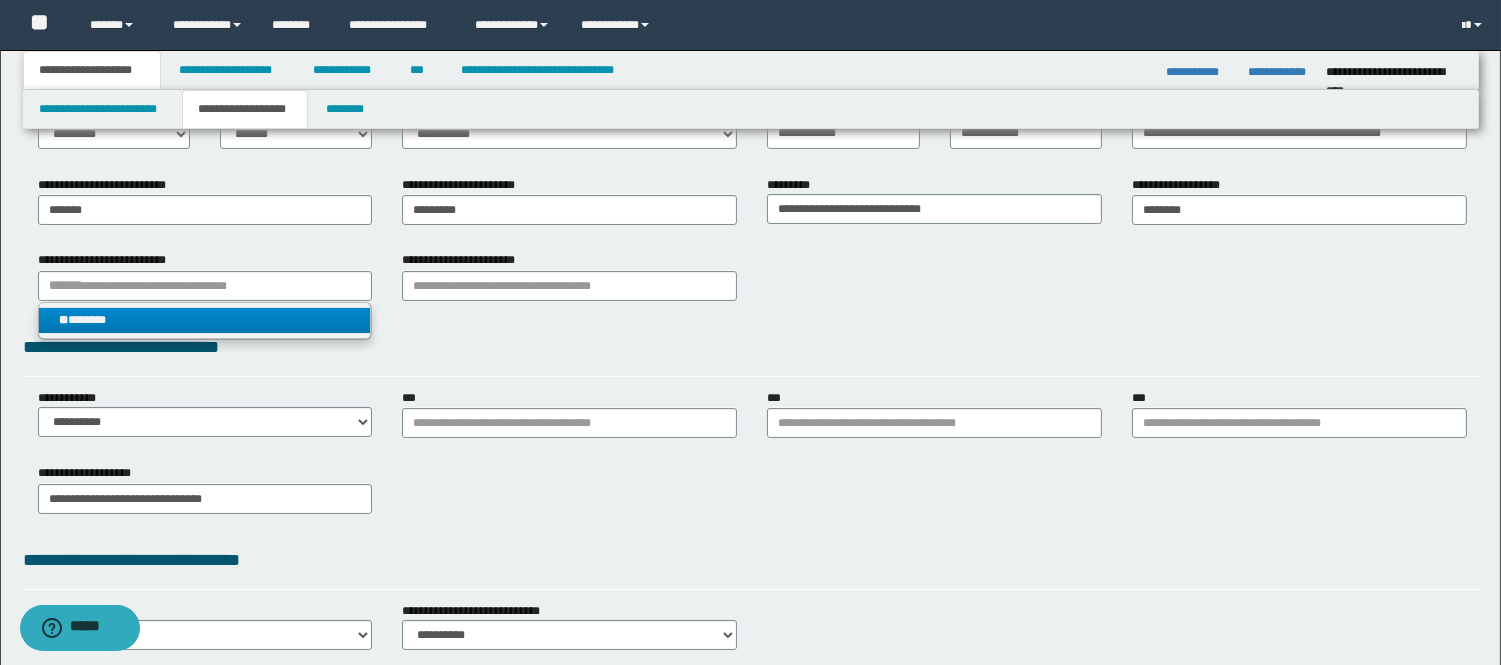 click on "** *******" at bounding box center [205, 320] 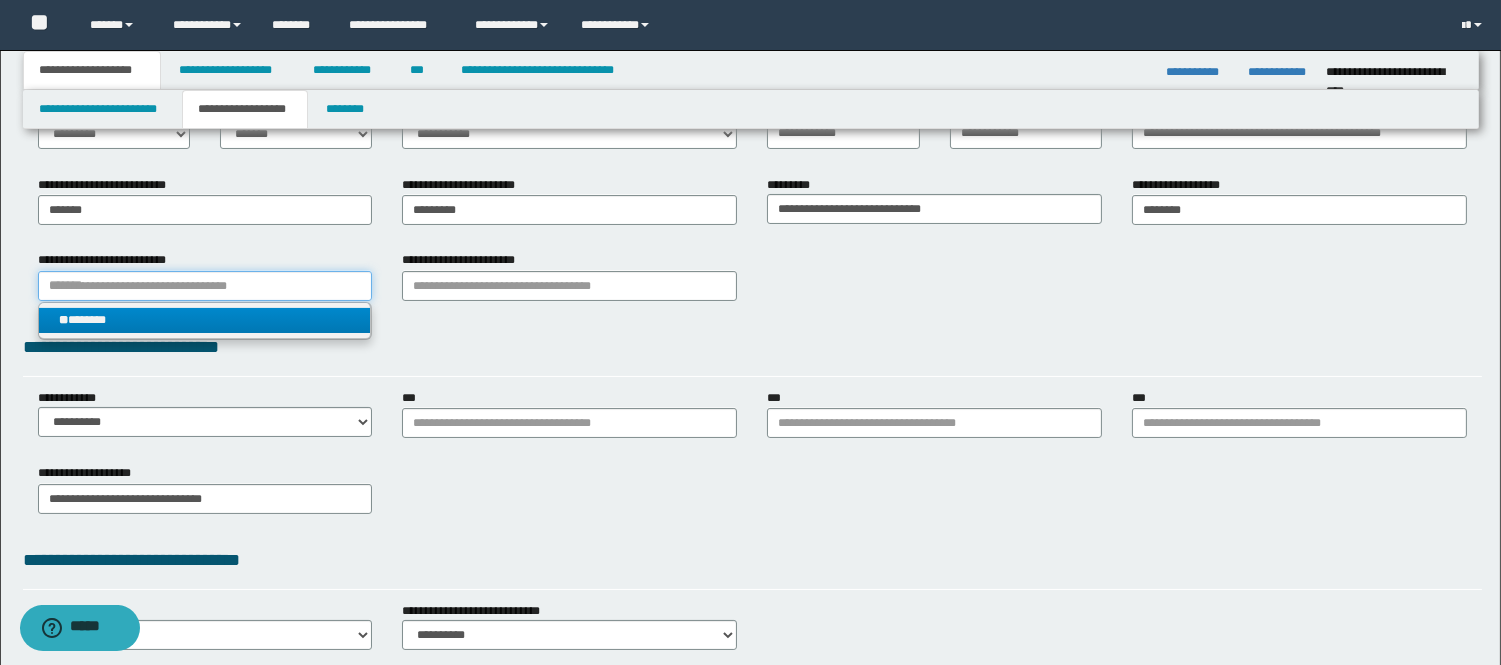 type 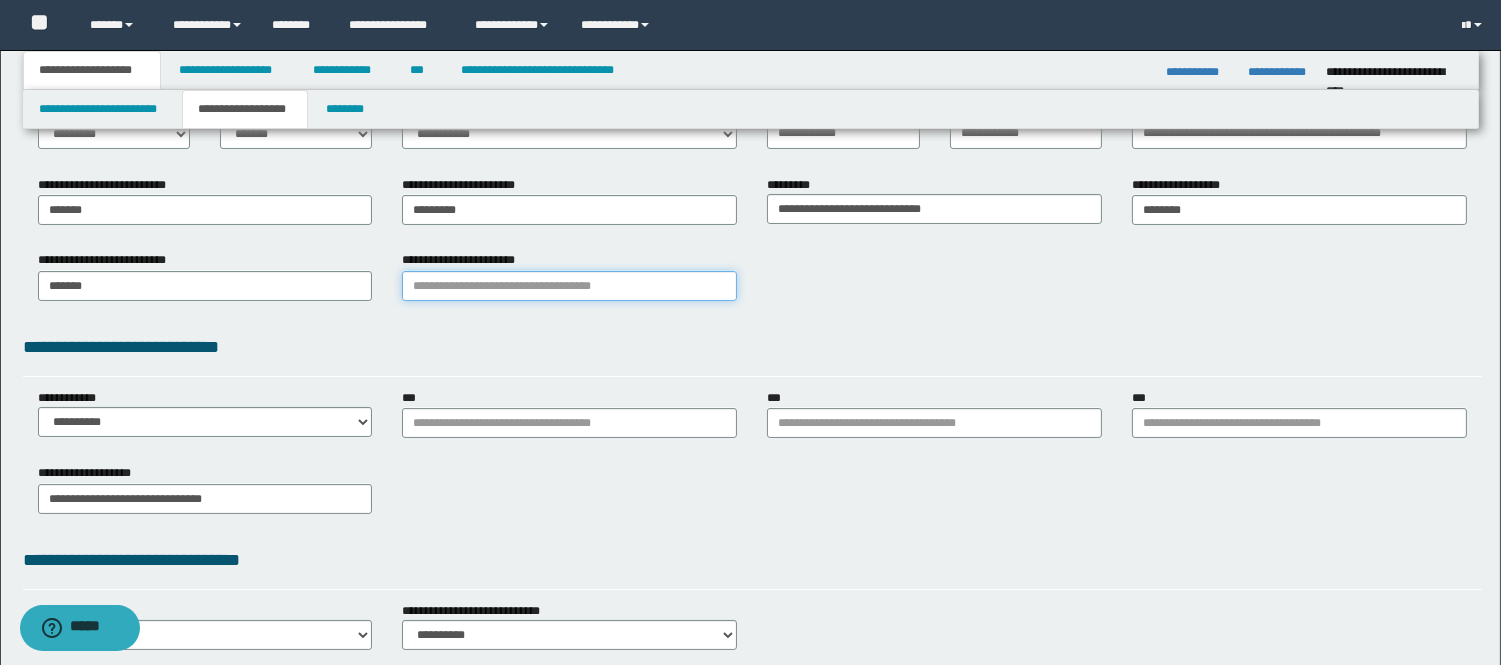 click on "**********" at bounding box center [569, 286] 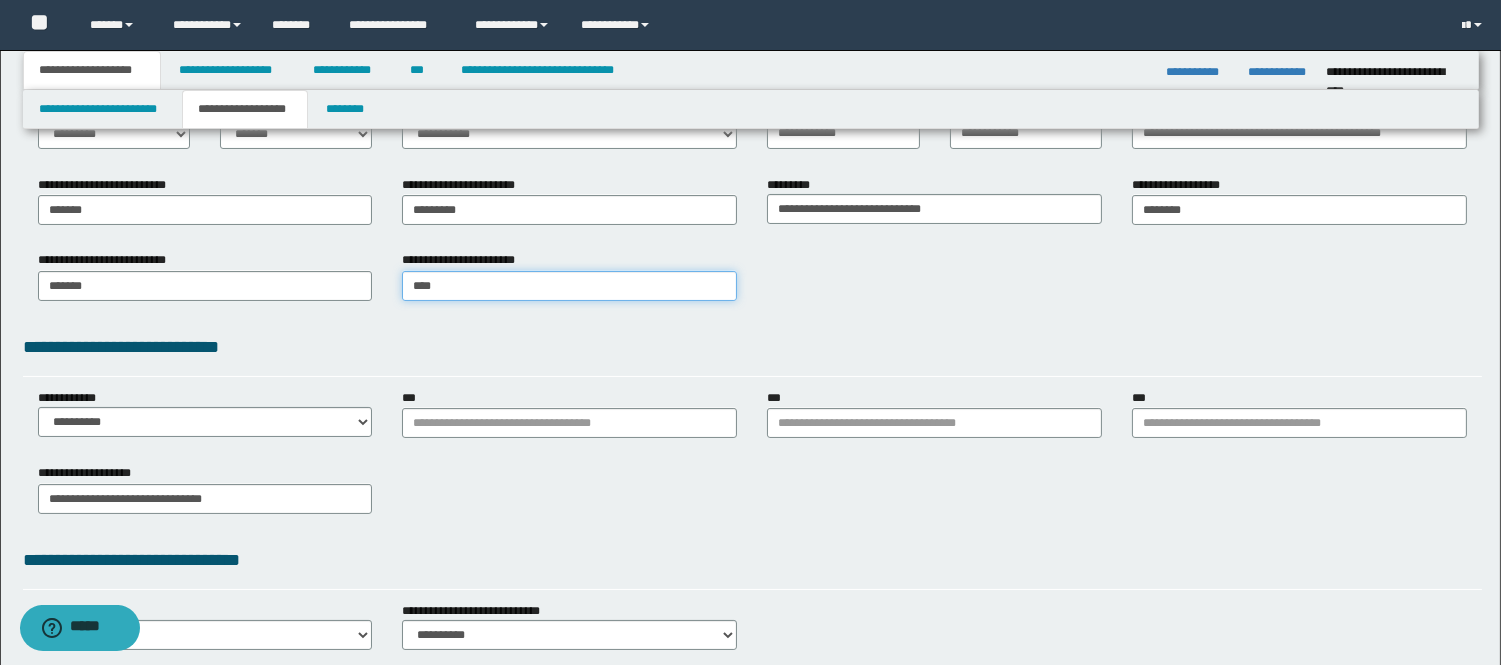 type on "*****" 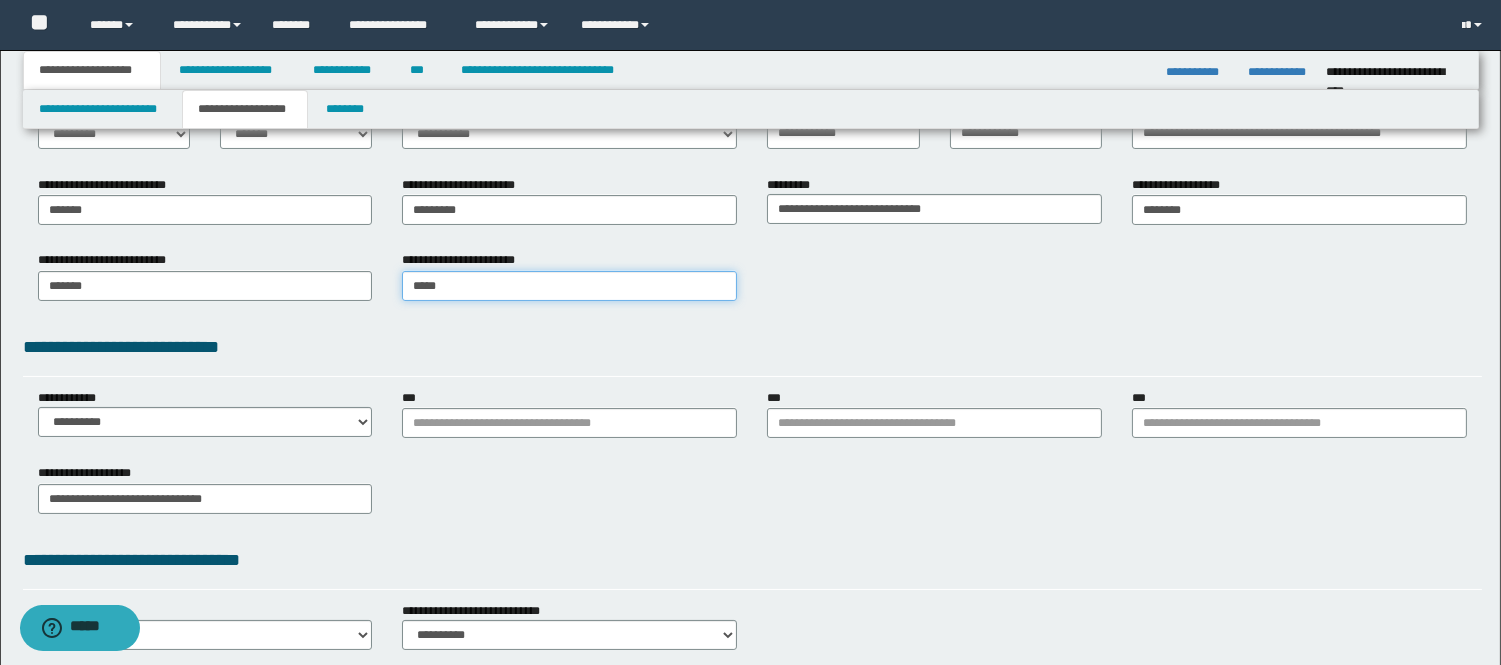 type on "*********" 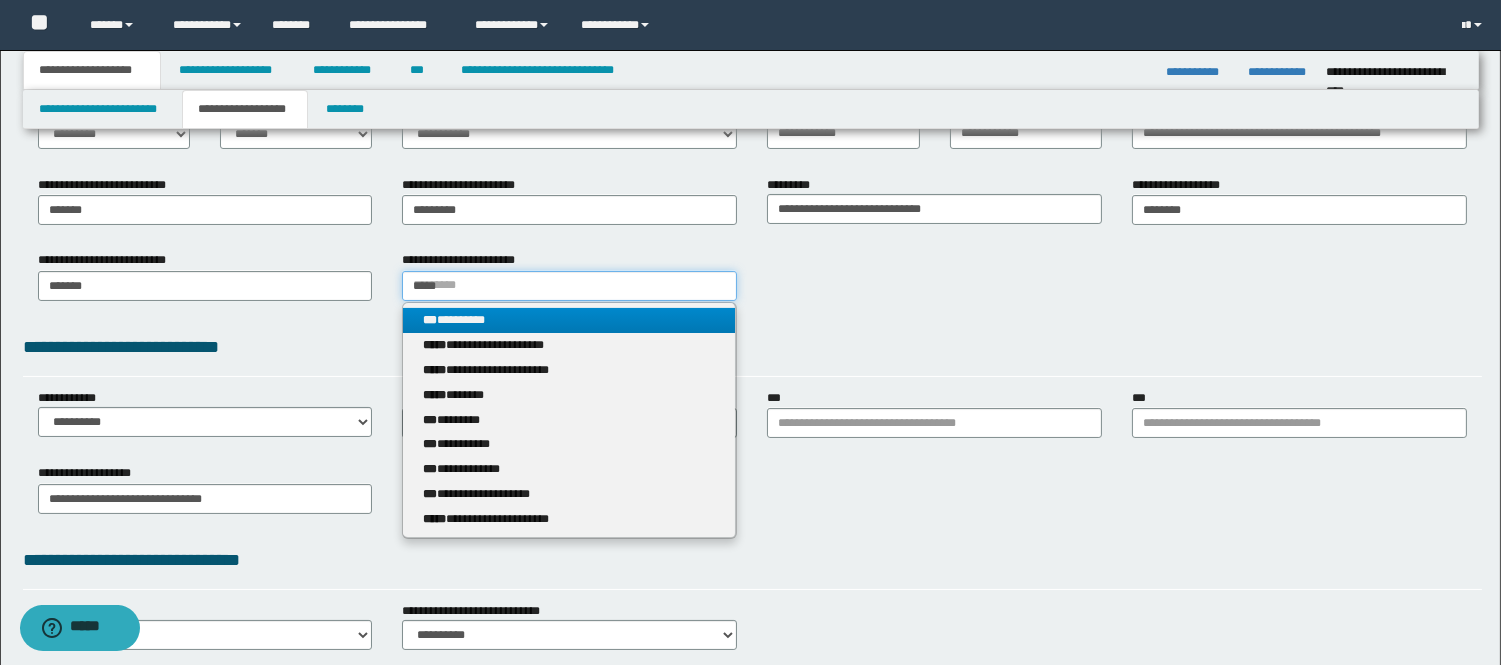 type on "*****" 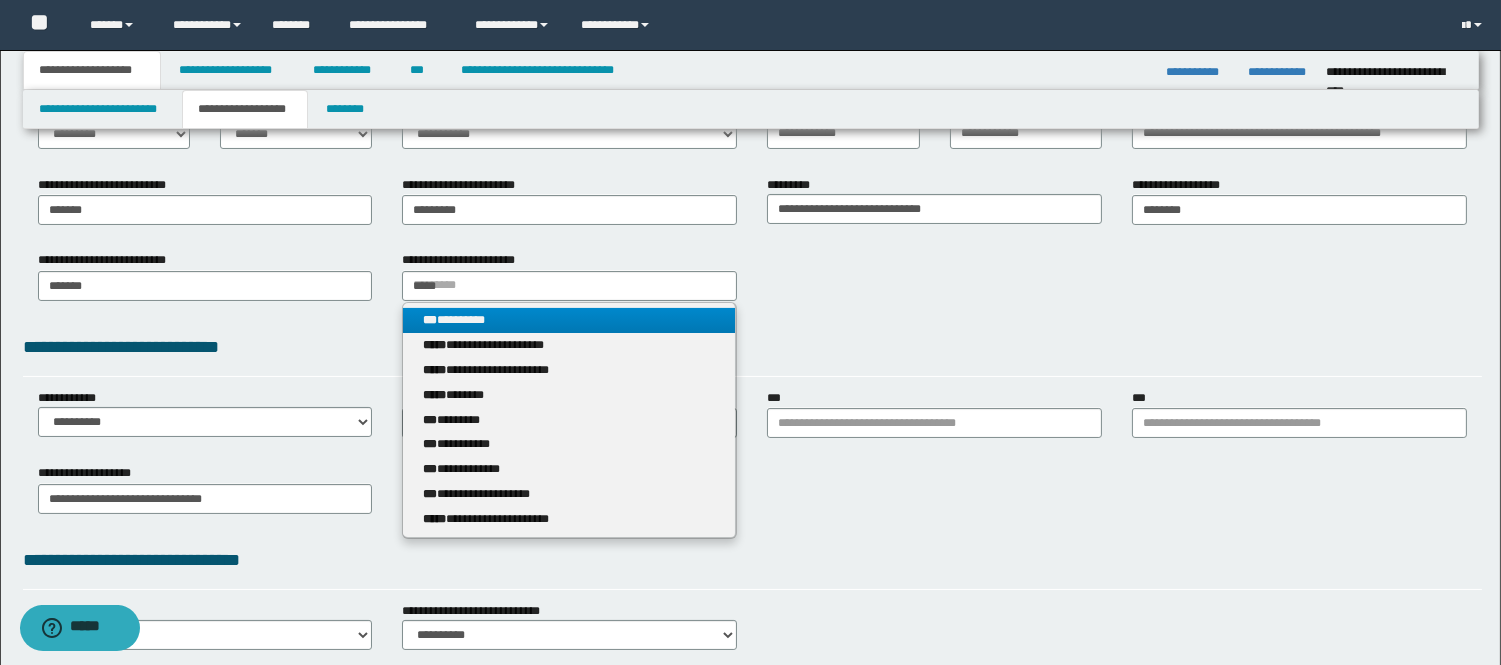 type 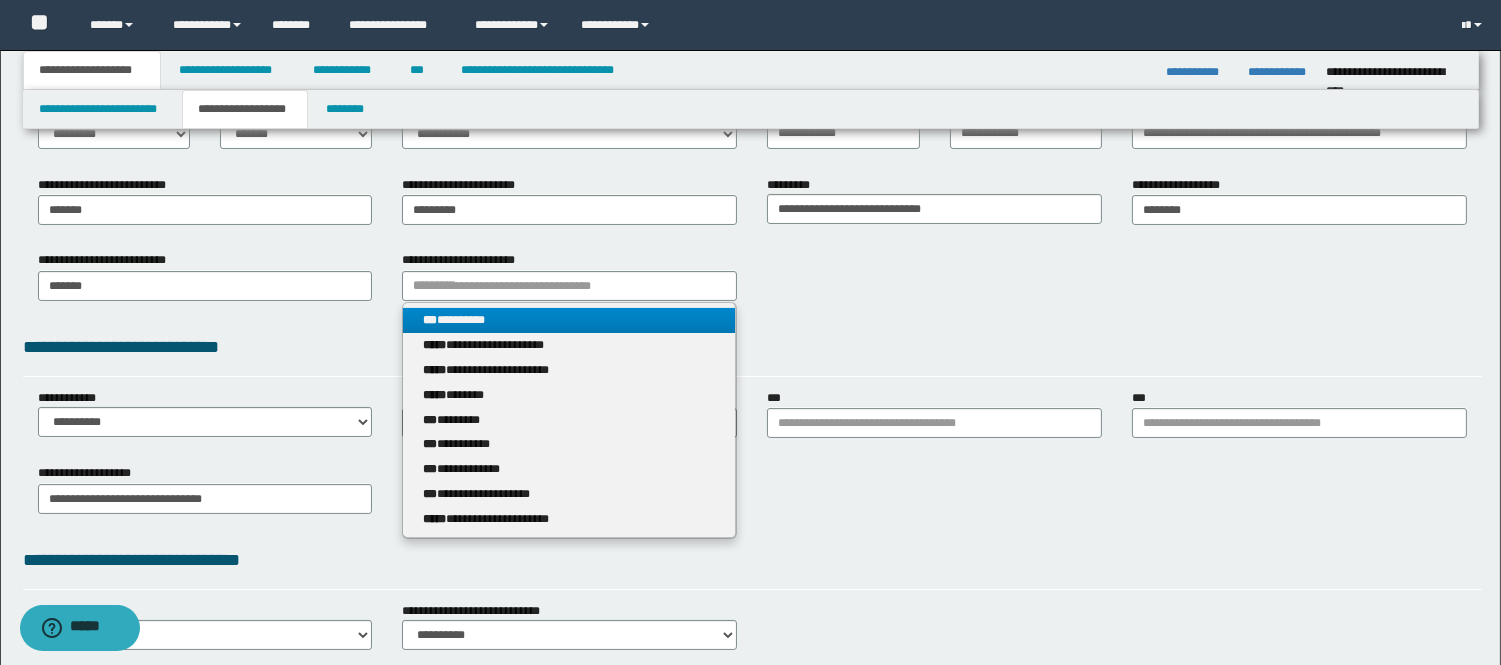 click on "*** *********" at bounding box center (569, 320) 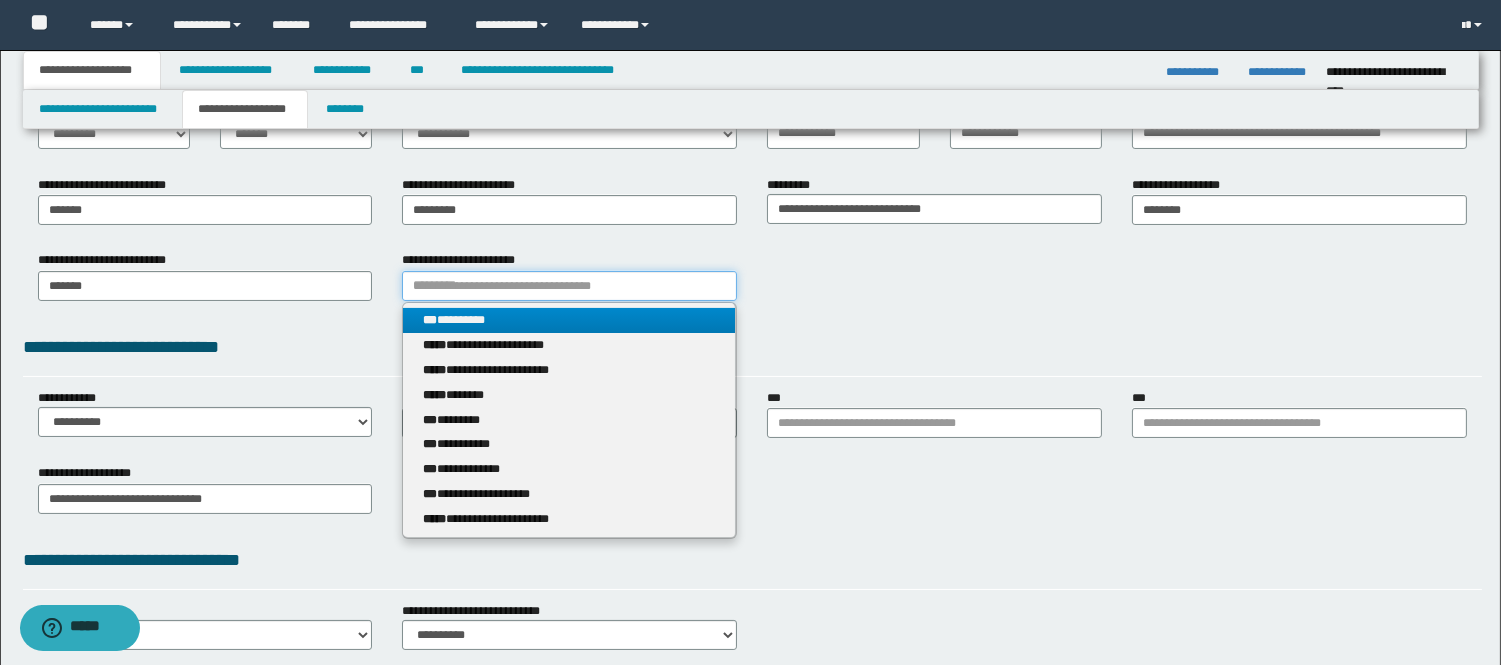 type 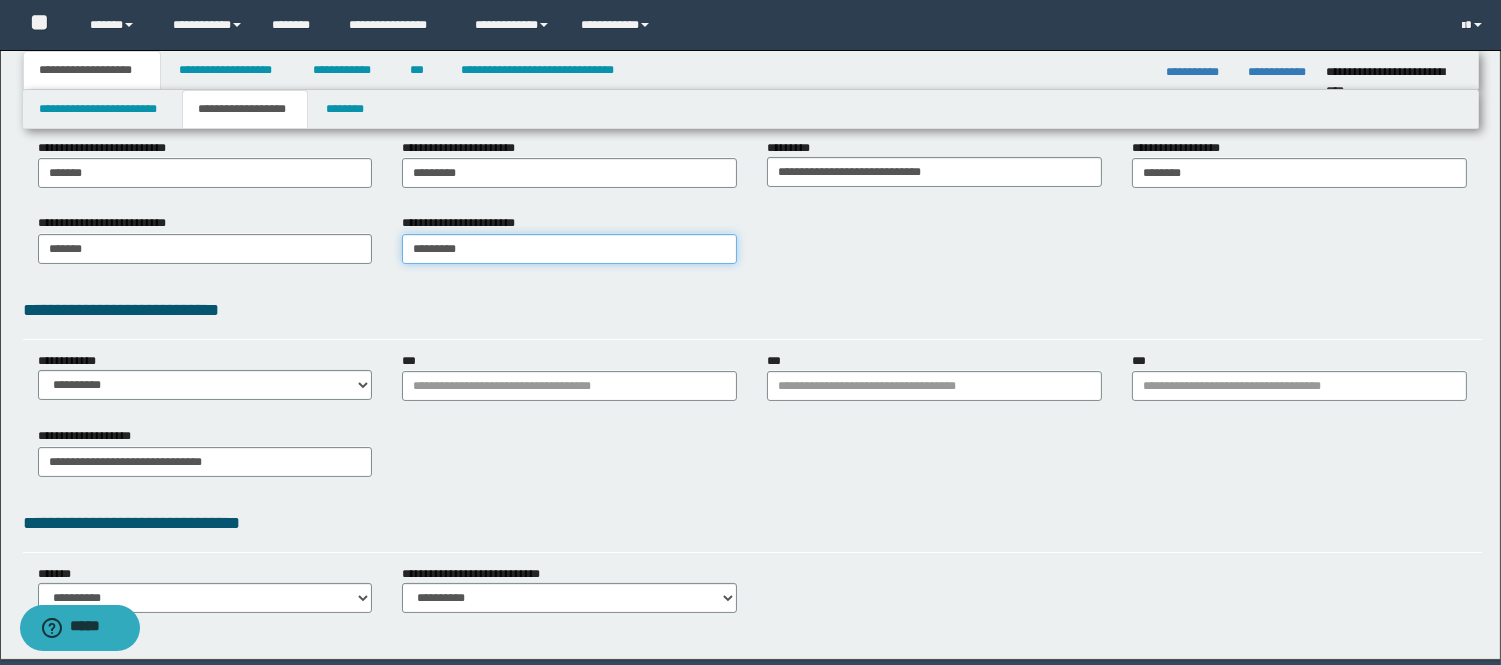 scroll, scrollTop: 331, scrollLeft: 0, axis: vertical 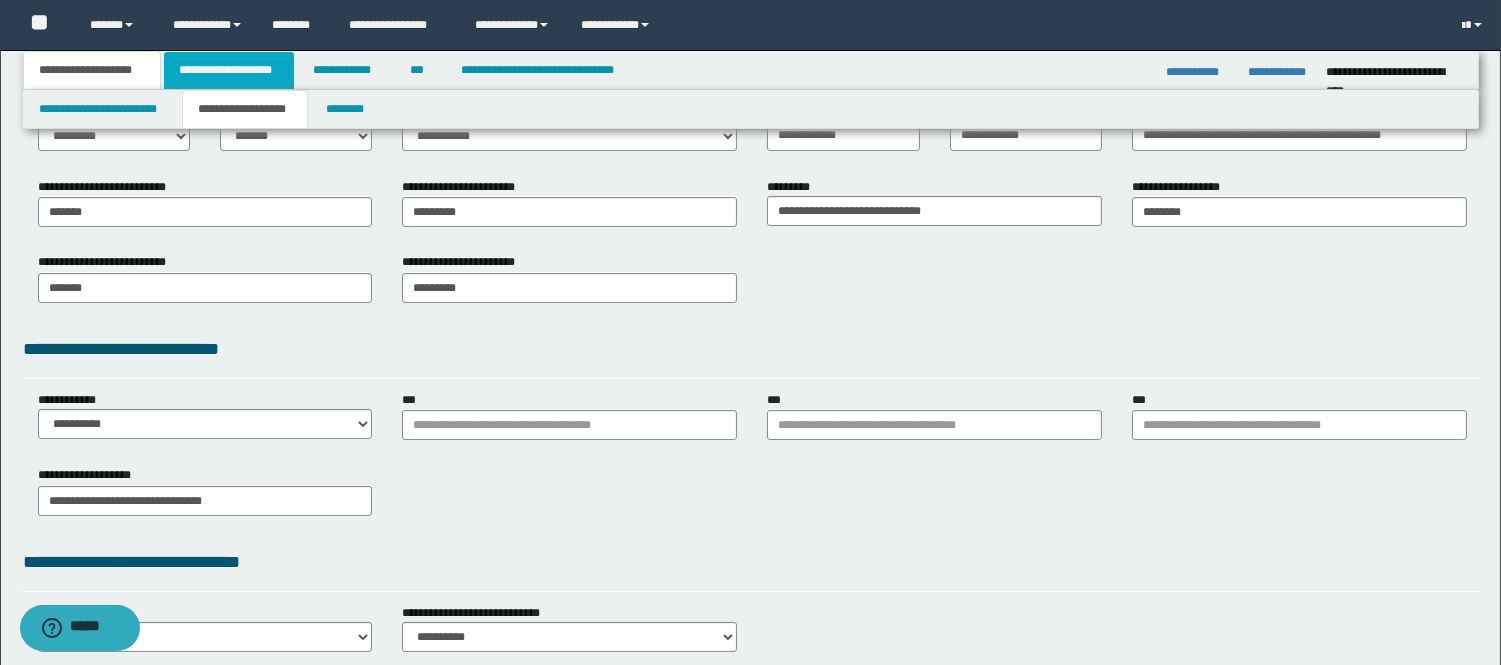 click on "**********" at bounding box center (229, 70) 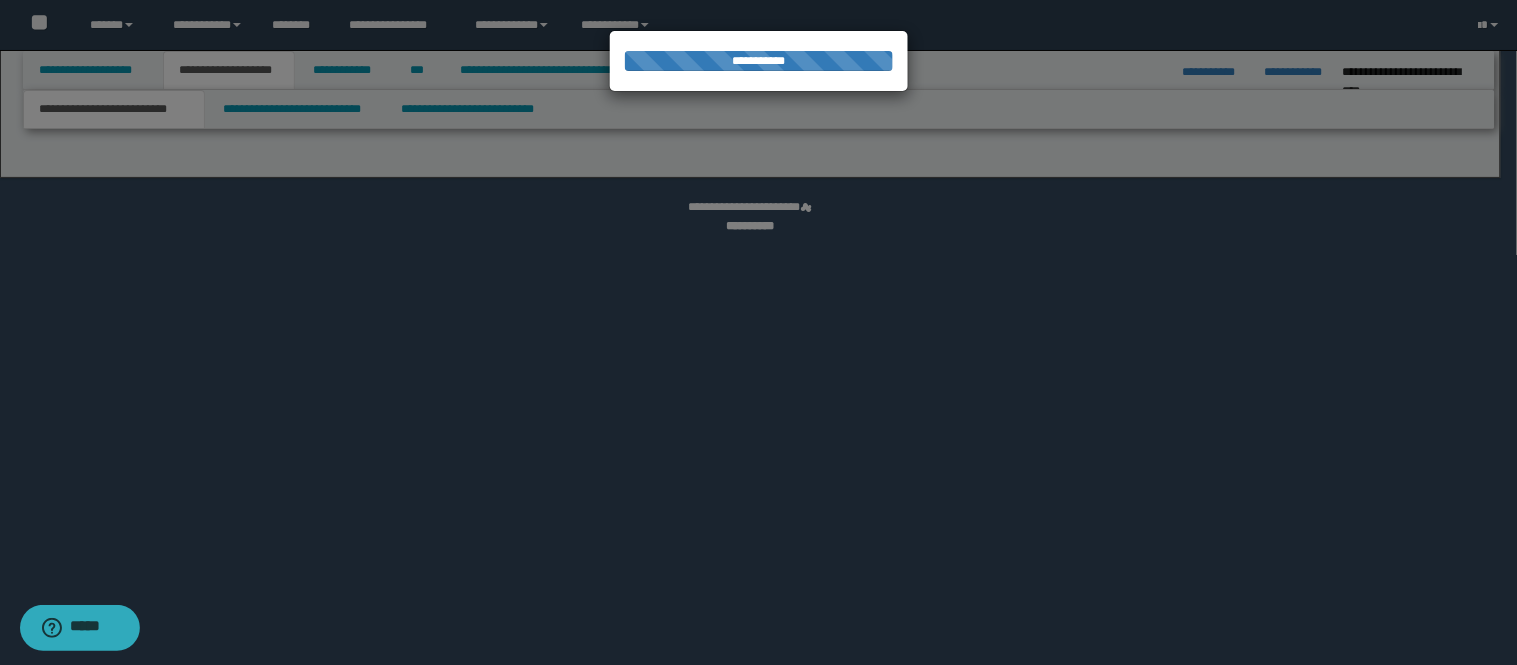 select on "*" 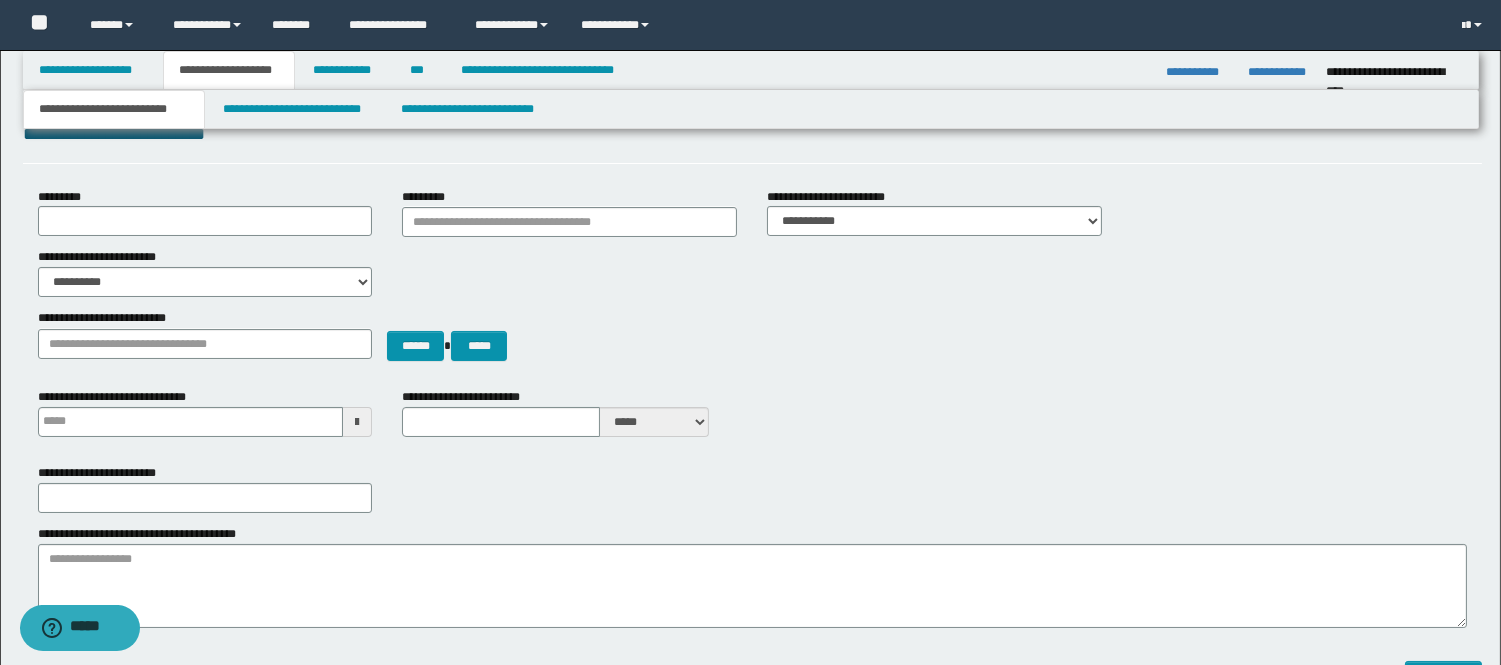 scroll, scrollTop: 444, scrollLeft: 0, axis: vertical 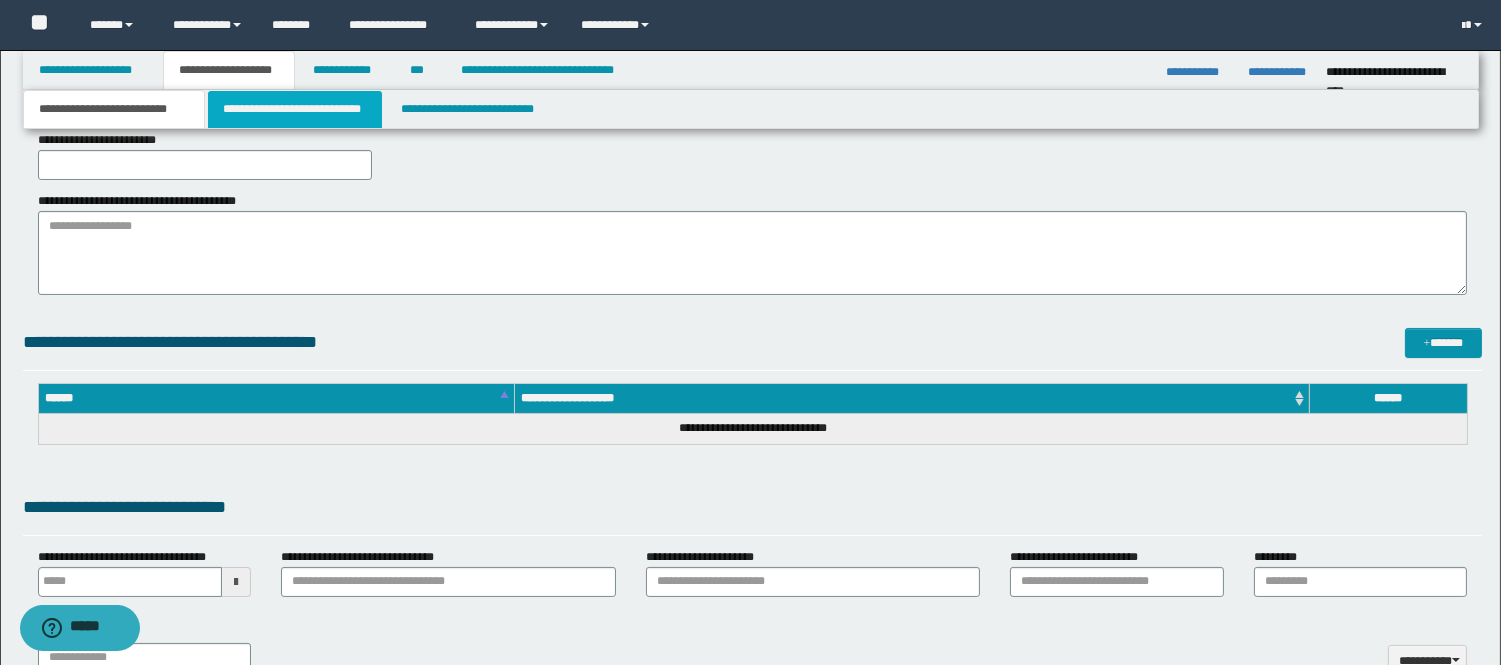 click on "**********" at bounding box center (295, 109) 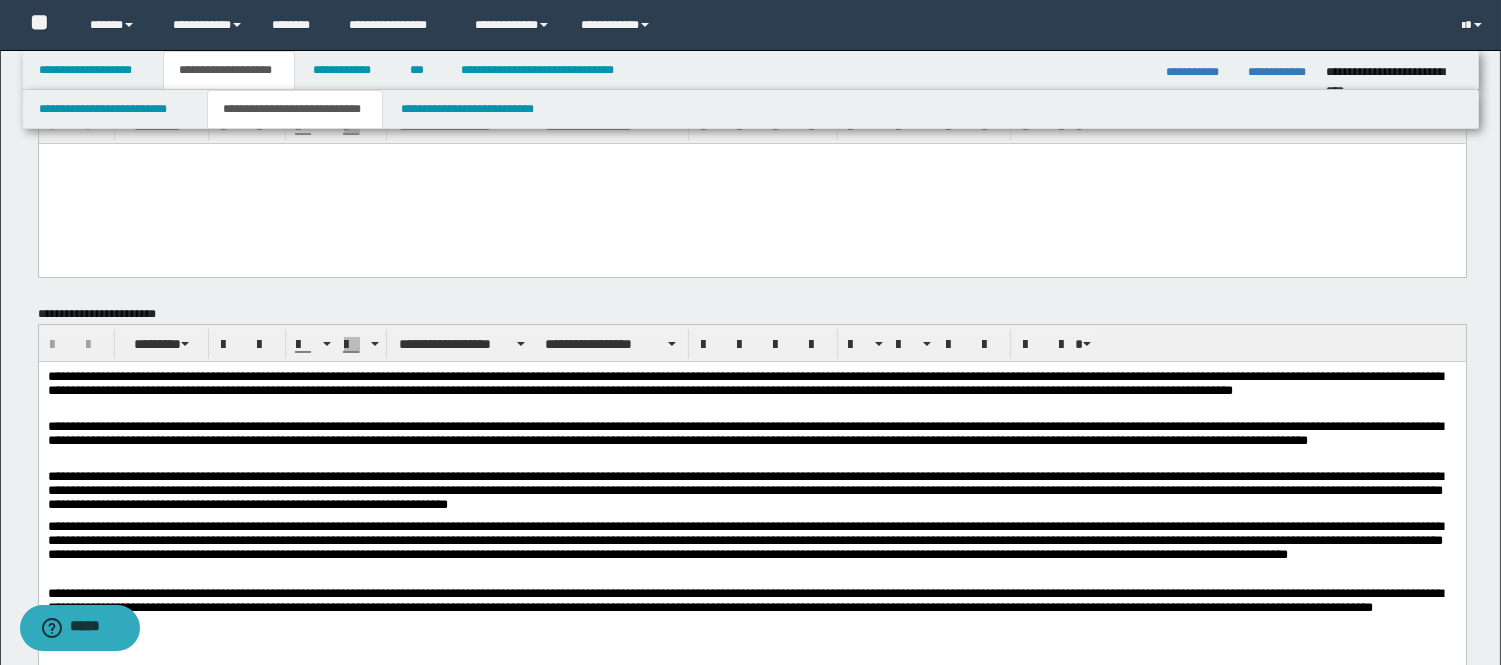 scroll, scrollTop: 111, scrollLeft: 0, axis: vertical 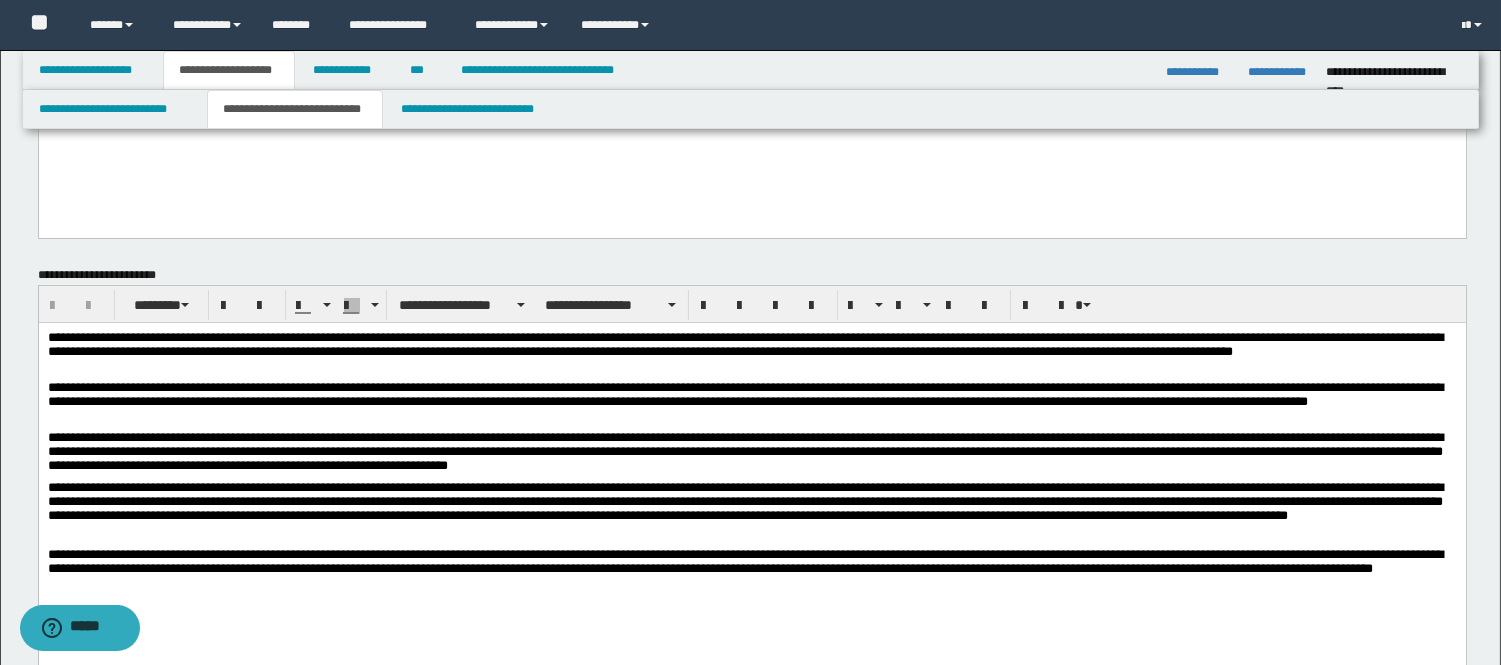 click on "**********" at bounding box center [751, 456] 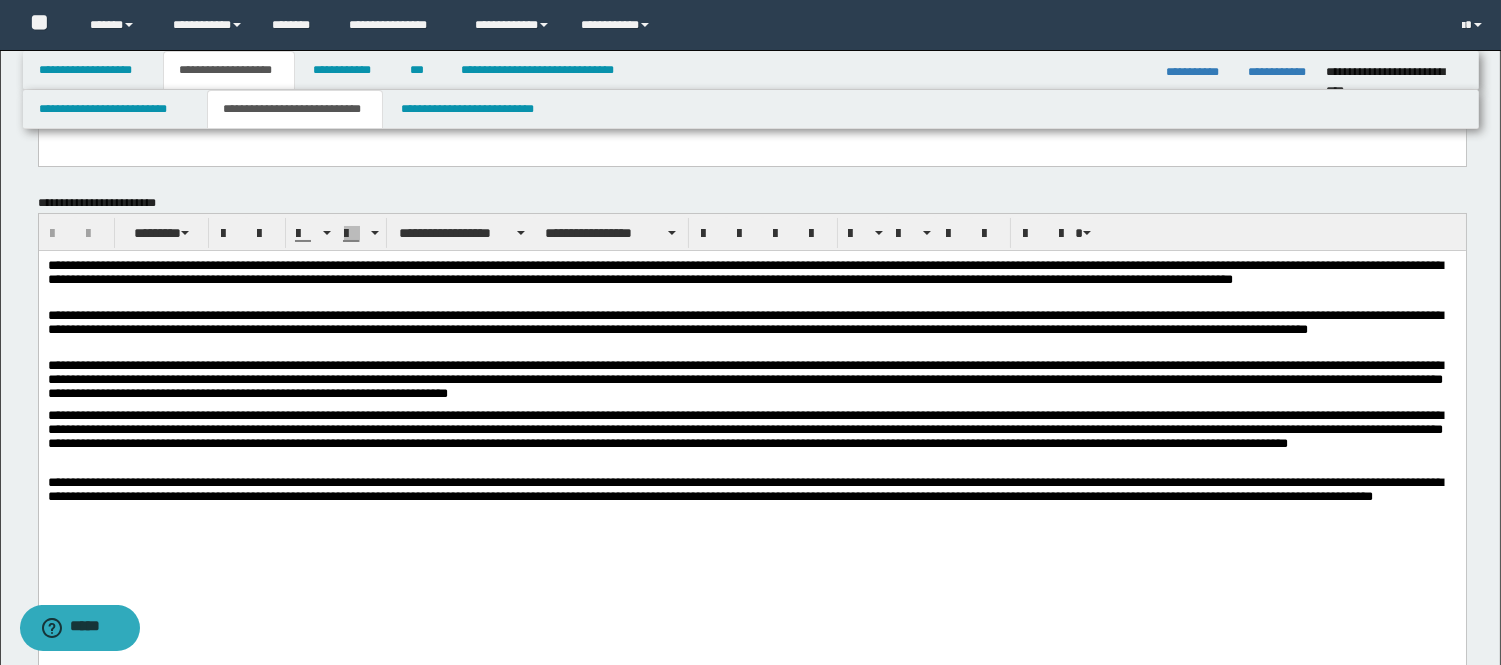 scroll, scrollTop: 222, scrollLeft: 0, axis: vertical 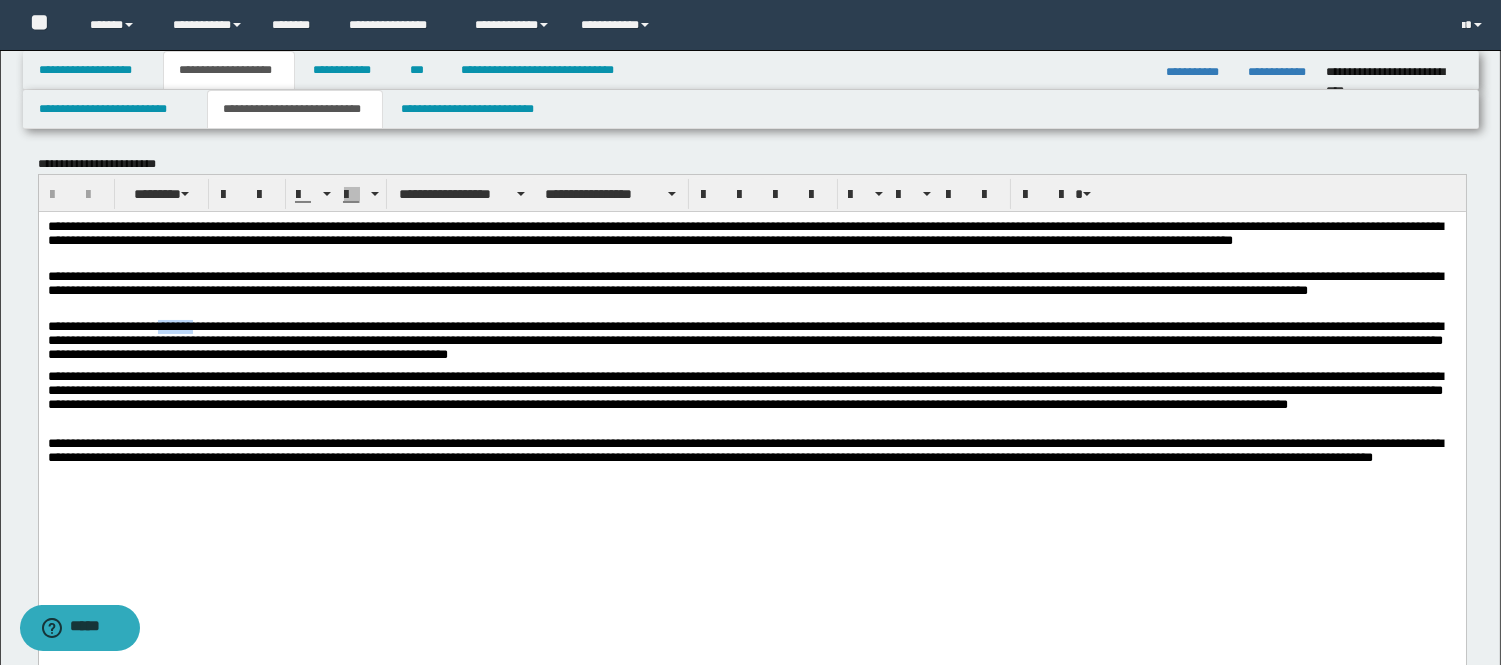 type 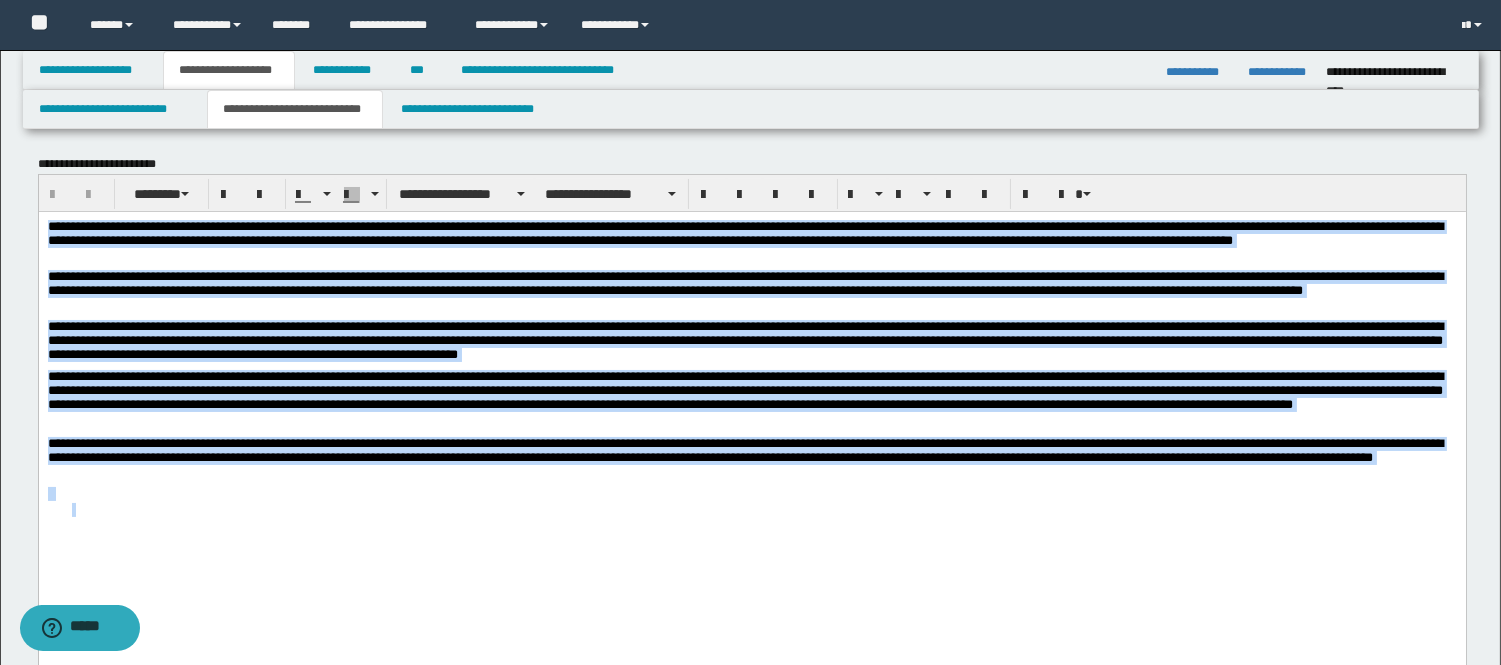 drag, startPoint x: 48, startPoint y: 228, endPoint x: 221, endPoint y: 507, distance: 328.28342 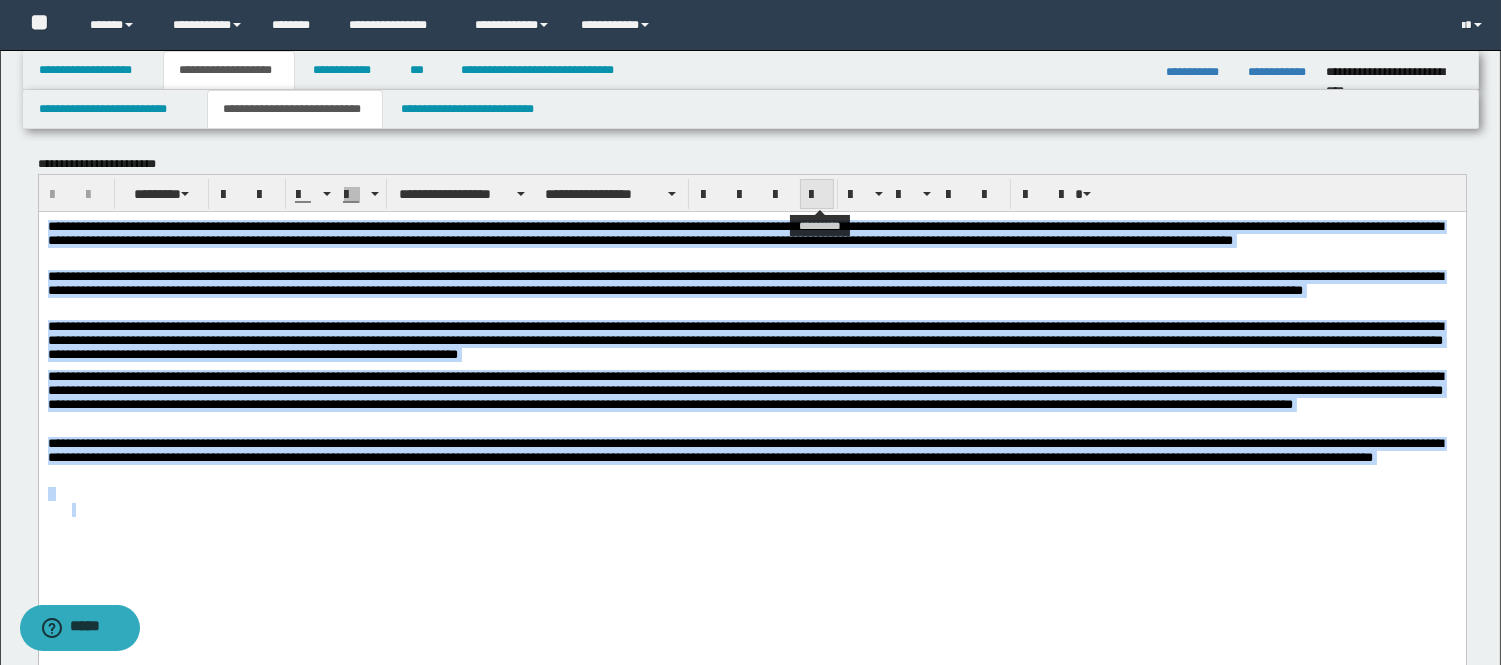 click at bounding box center (817, 195) 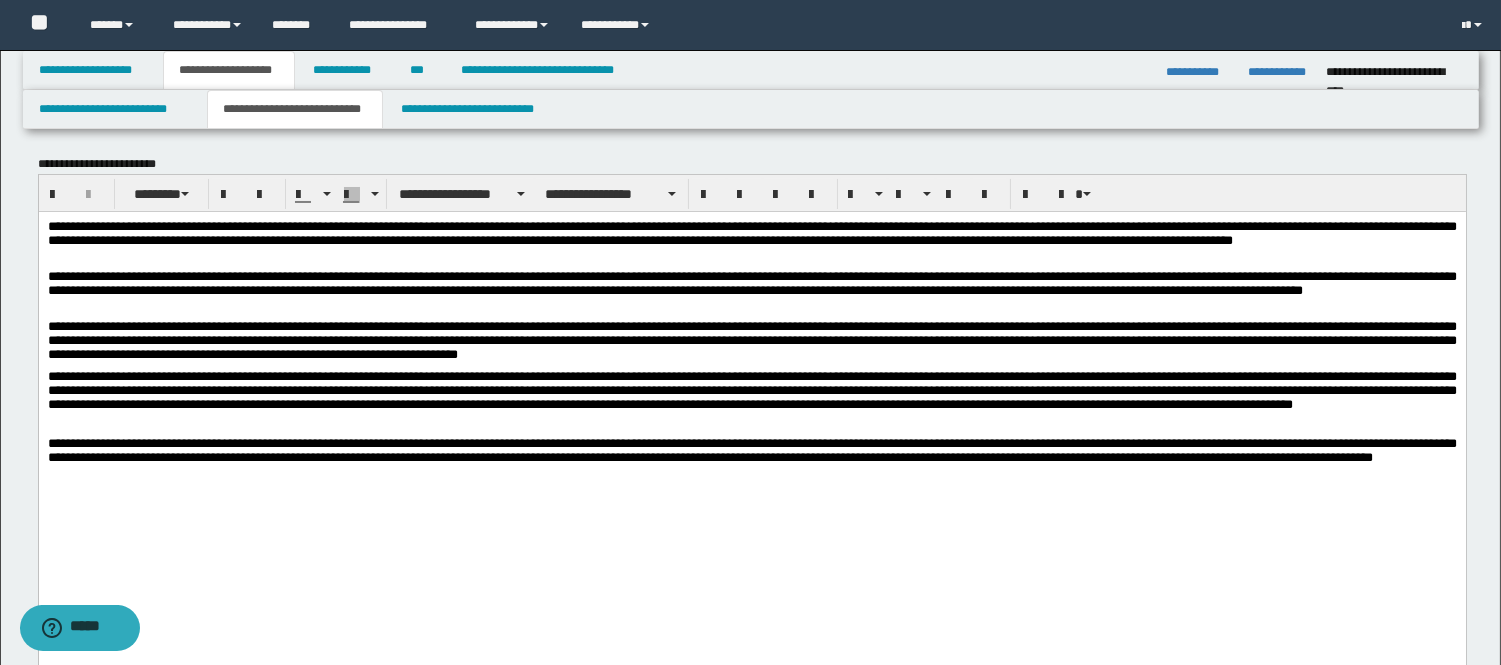 click at bounding box center [763, 528] 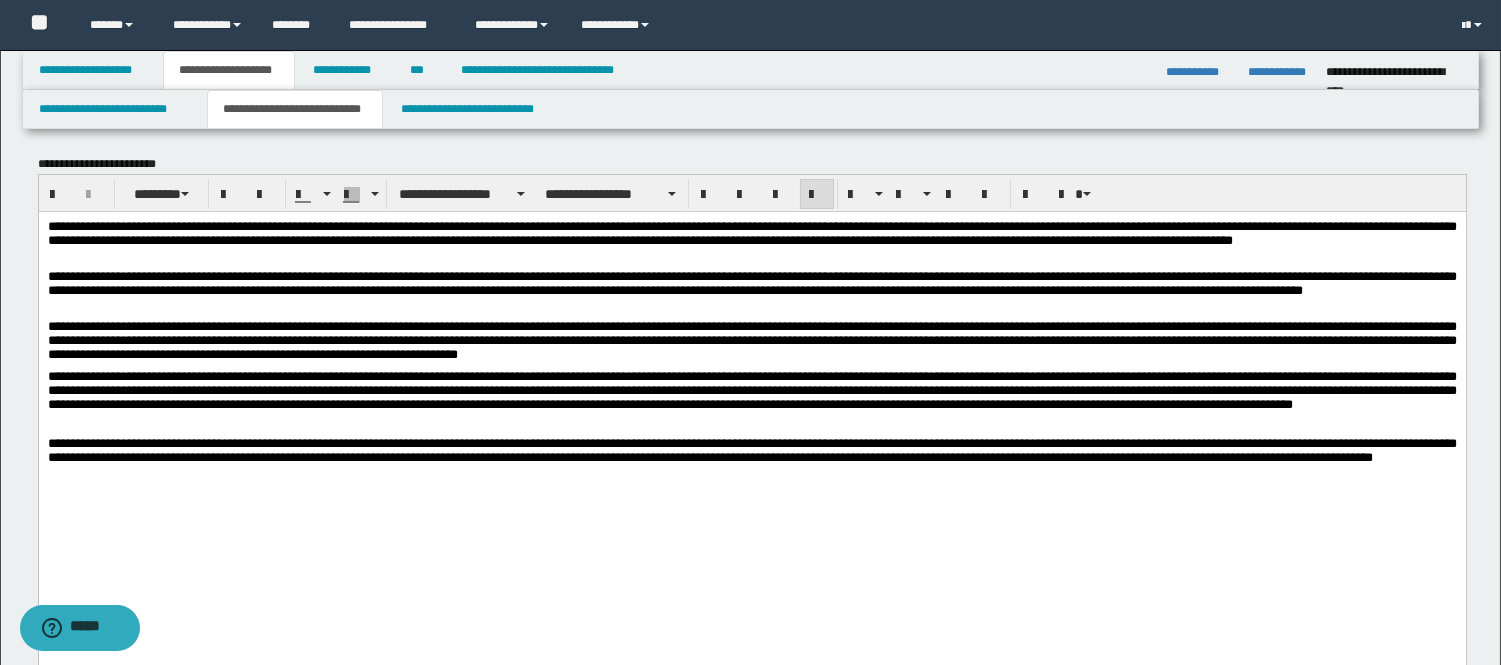 drag, startPoint x: 294, startPoint y: 285, endPoint x: 274, endPoint y: 288, distance: 20.22375 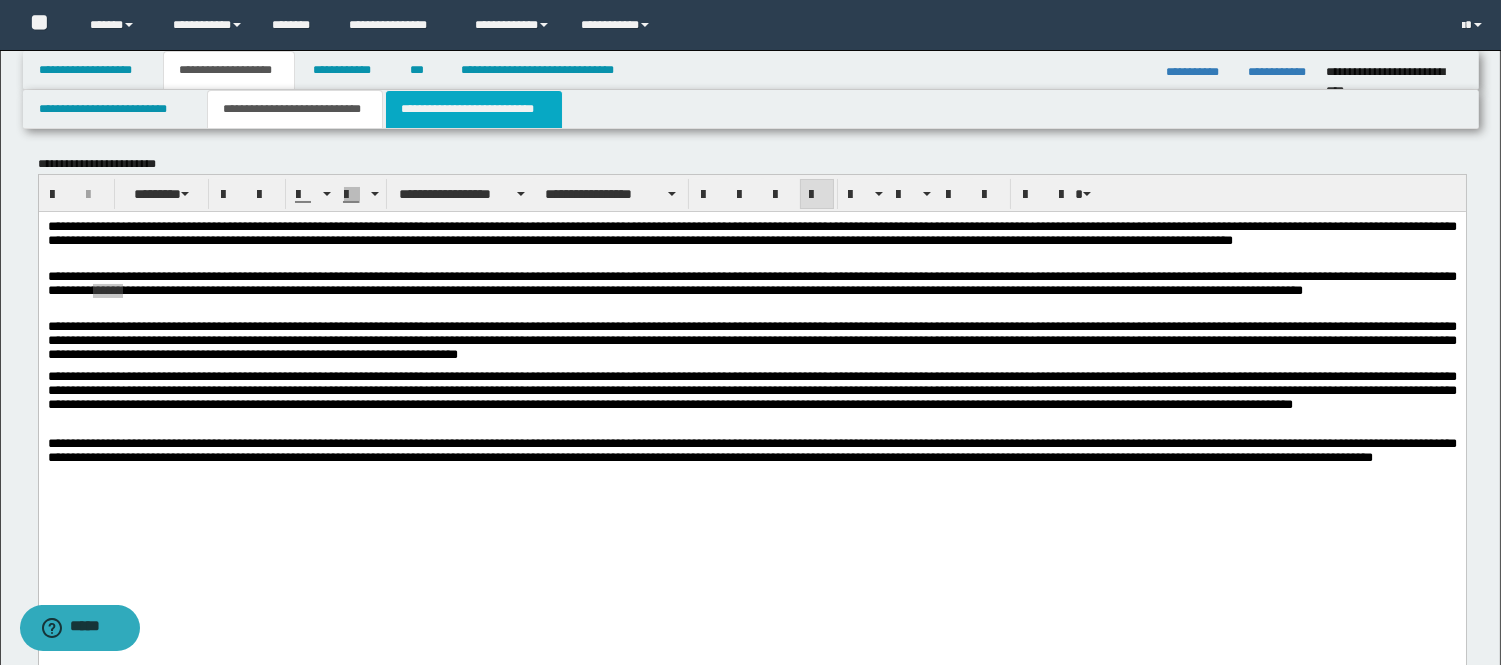 click on "**********" at bounding box center (474, 109) 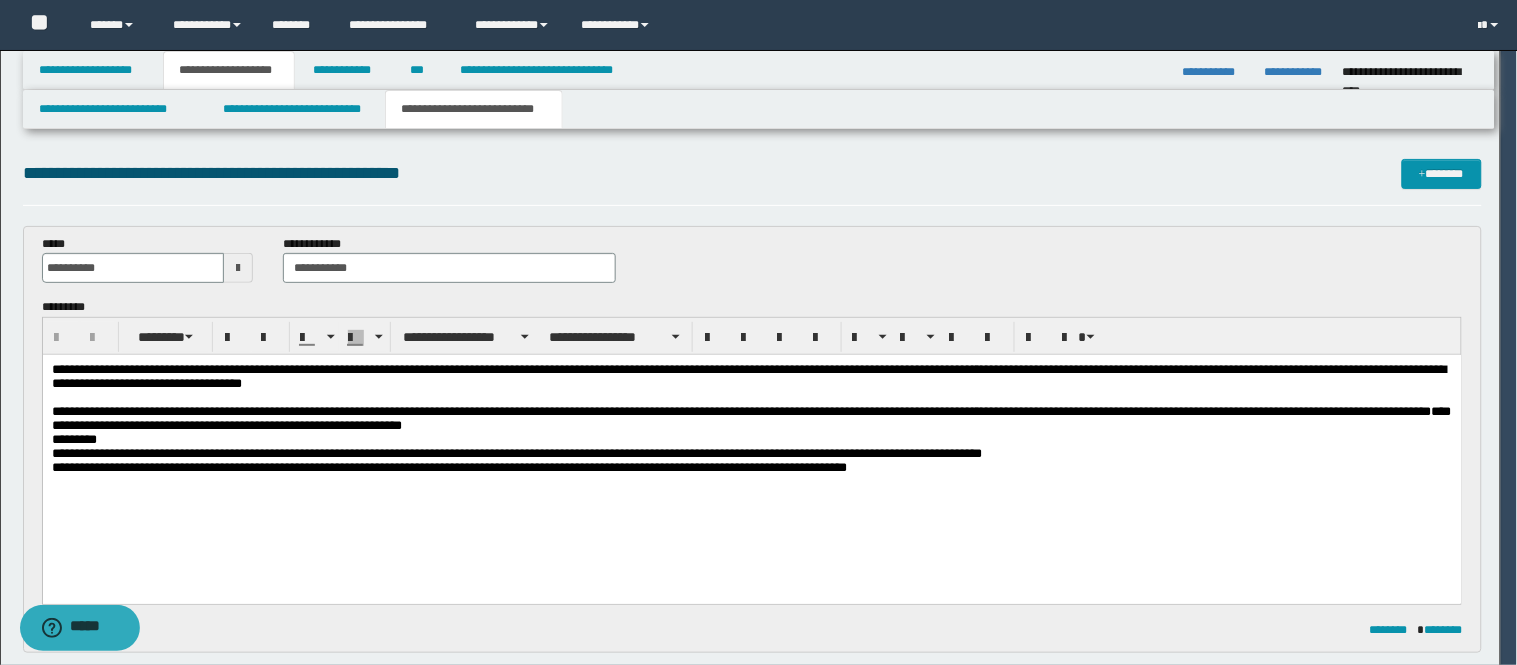 scroll, scrollTop: 0, scrollLeft: 0, axis: both 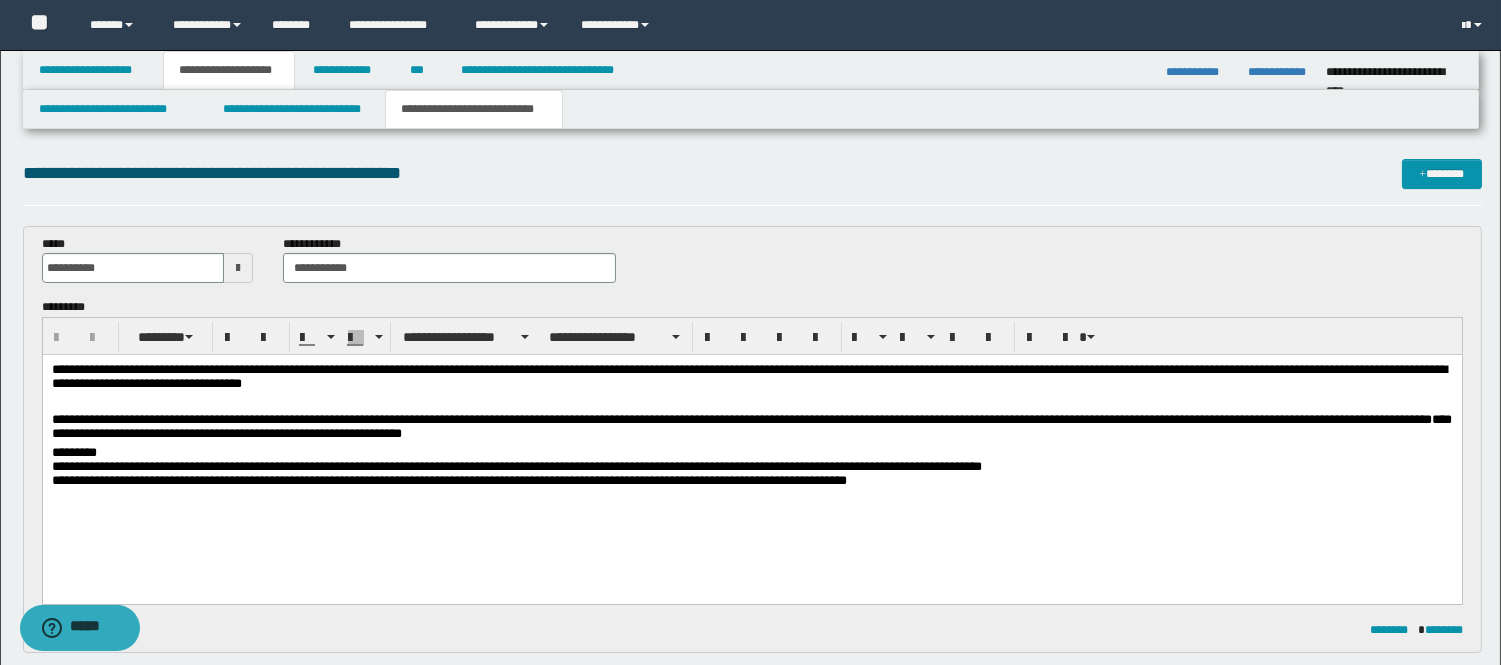 click on "**********" at bounding box center [751, 429] 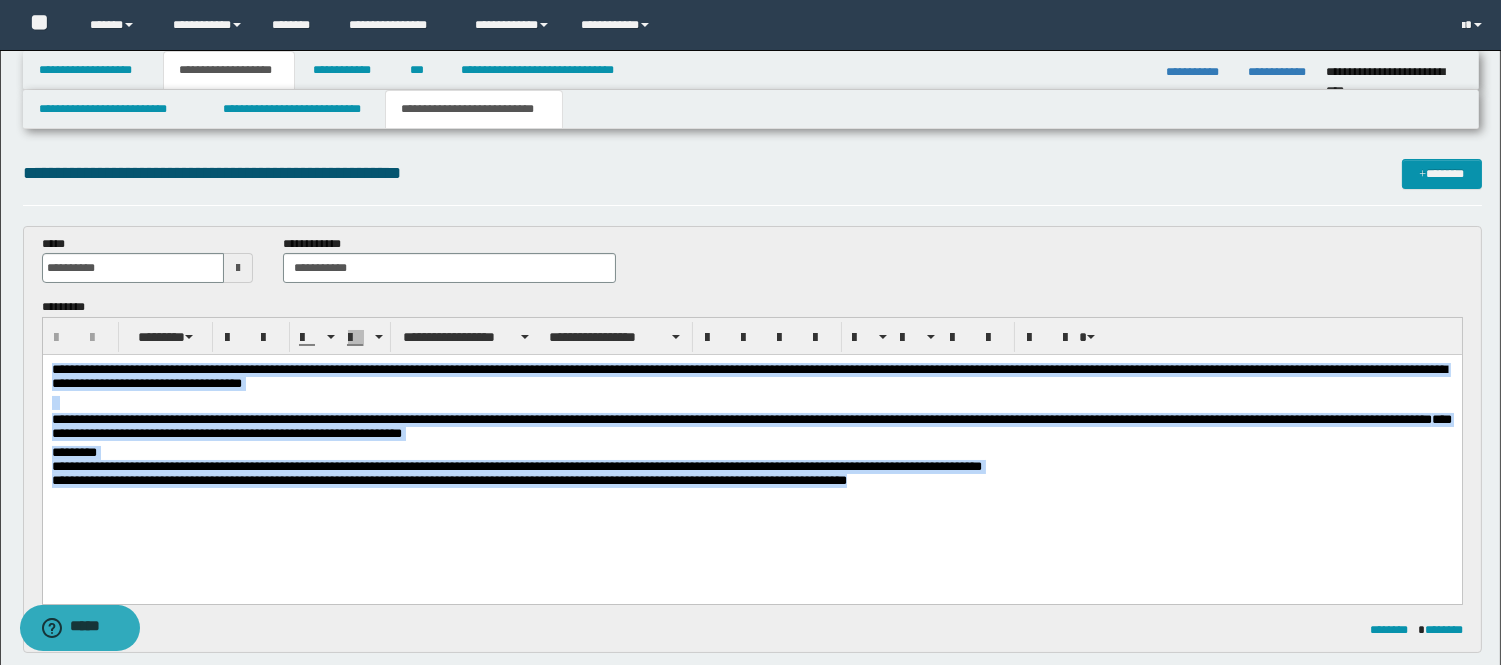 drag, startPoint x: 53, startPoint y: 369, endPoint x: 855, endPoint y: 545, distance: 821.08466 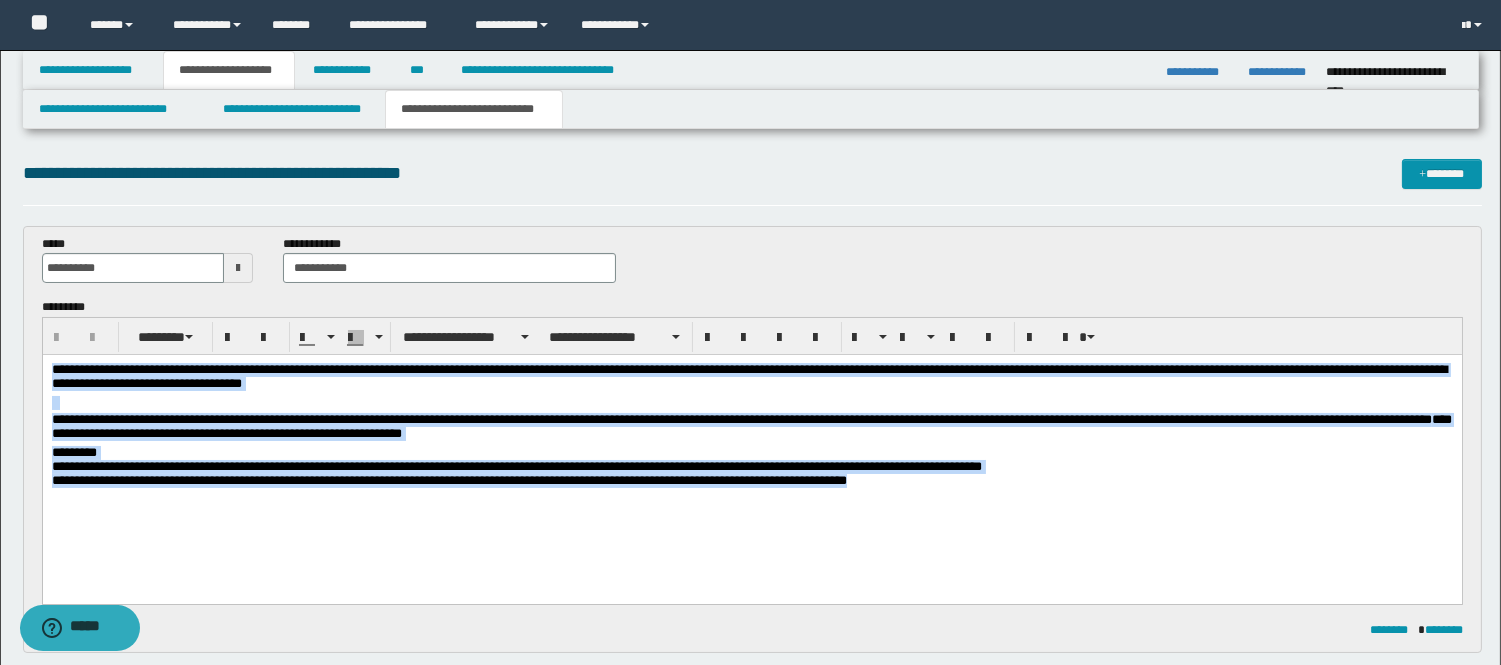click on "**********" at bounding box center [751, 450] 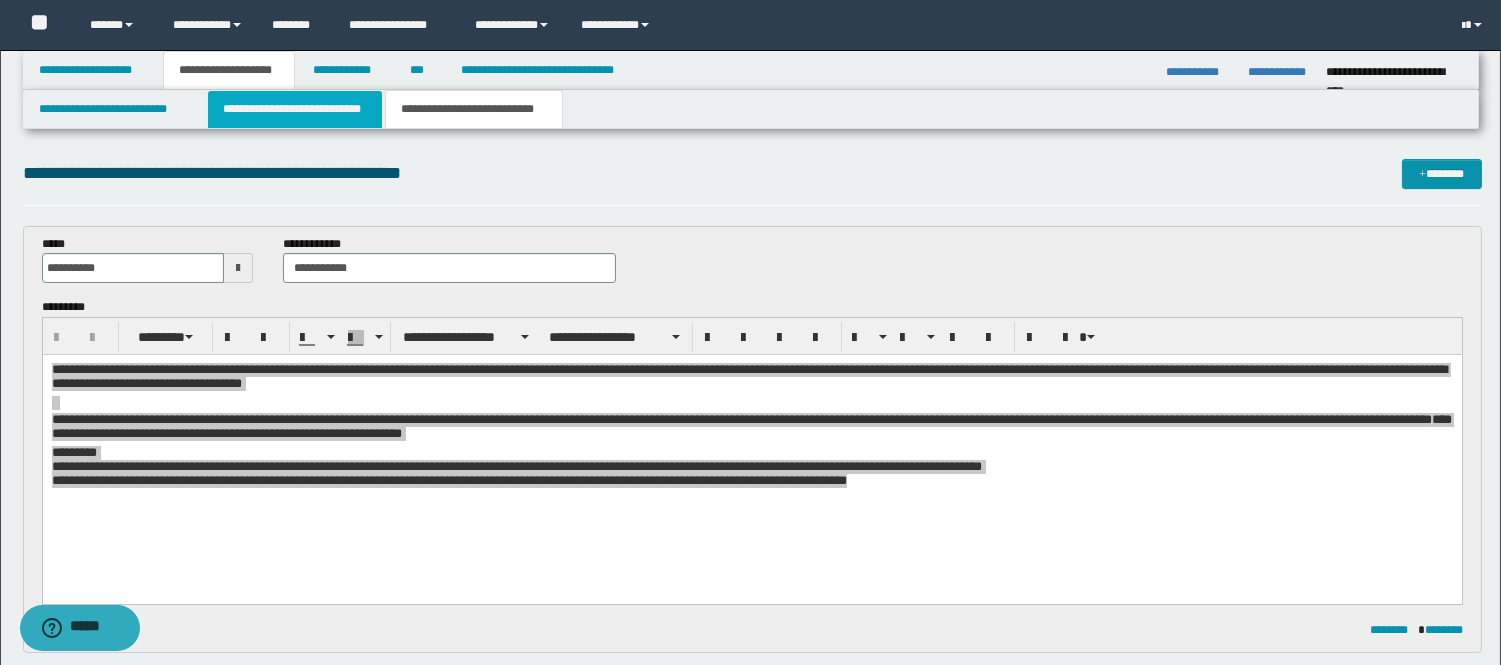 click on "**********" at bounding box center (295, 109) 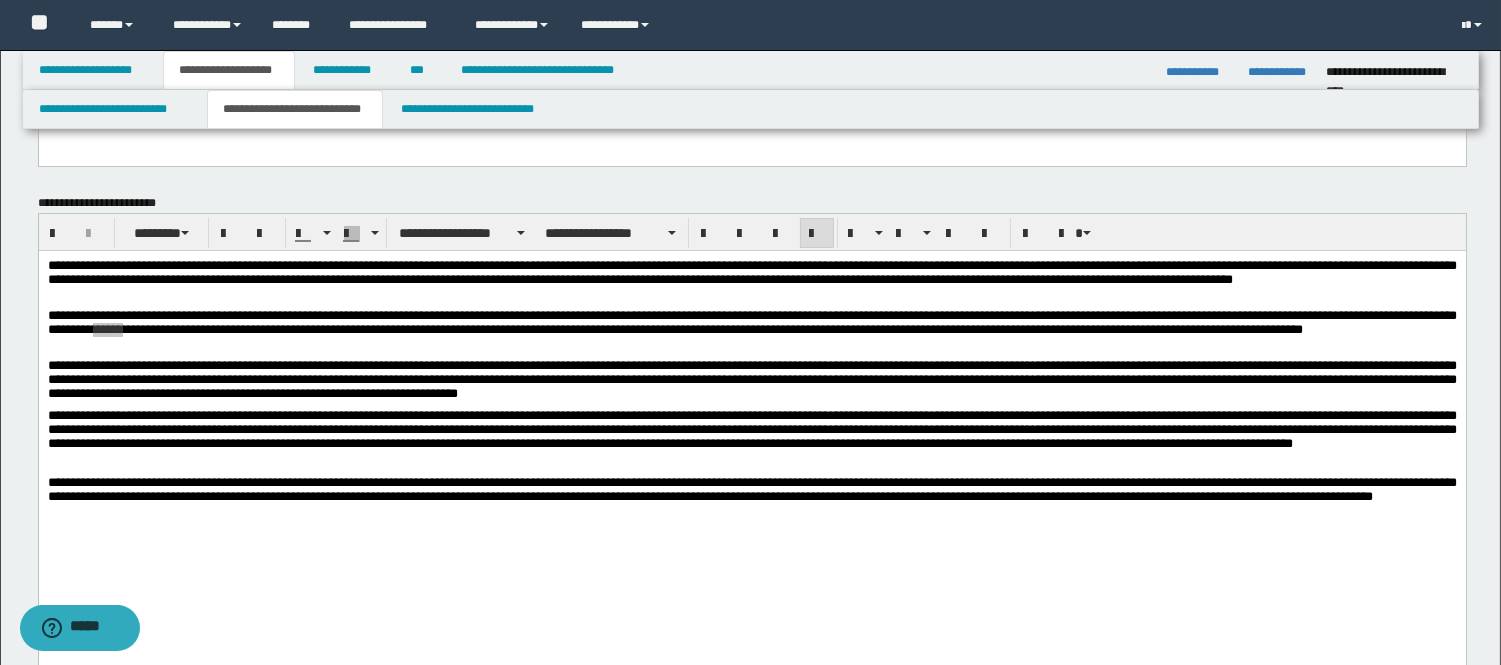scroll, scrollTop: 222, scrollLeft: 0, axis: vertical 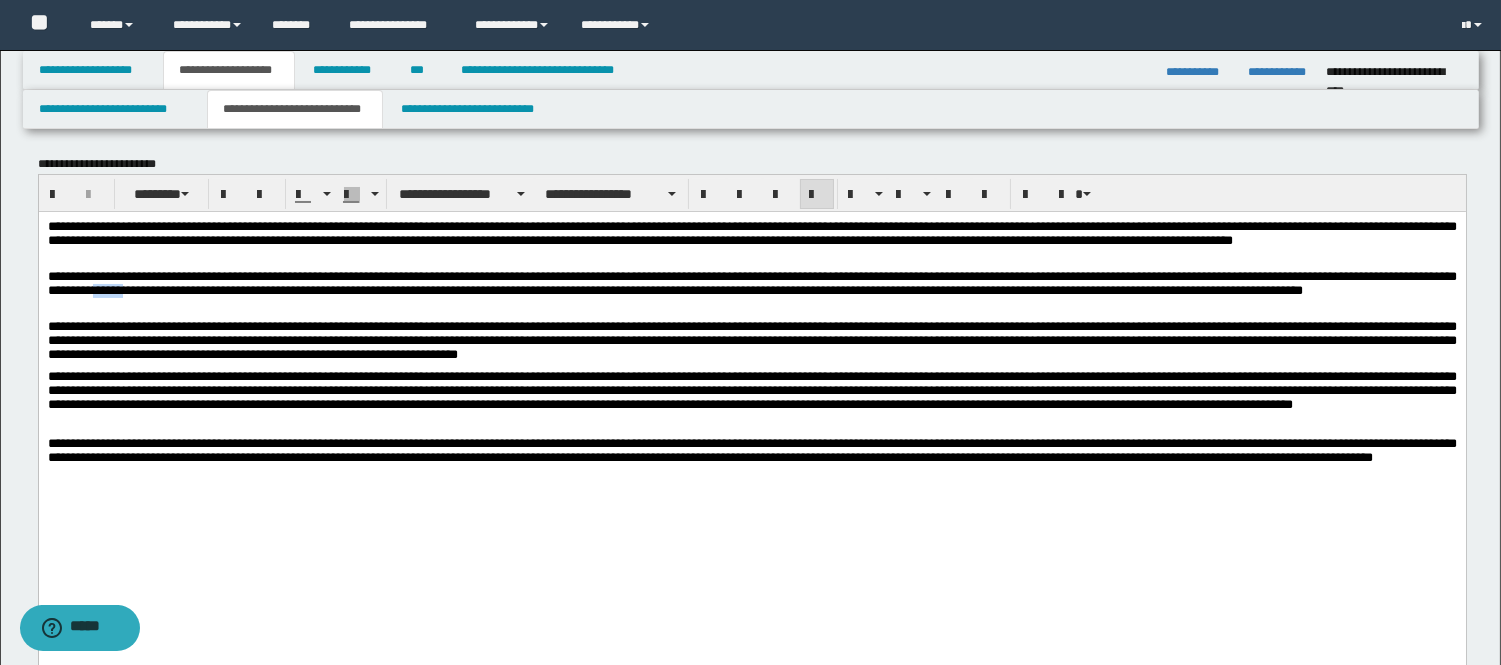click at bounding box center [763, 528] 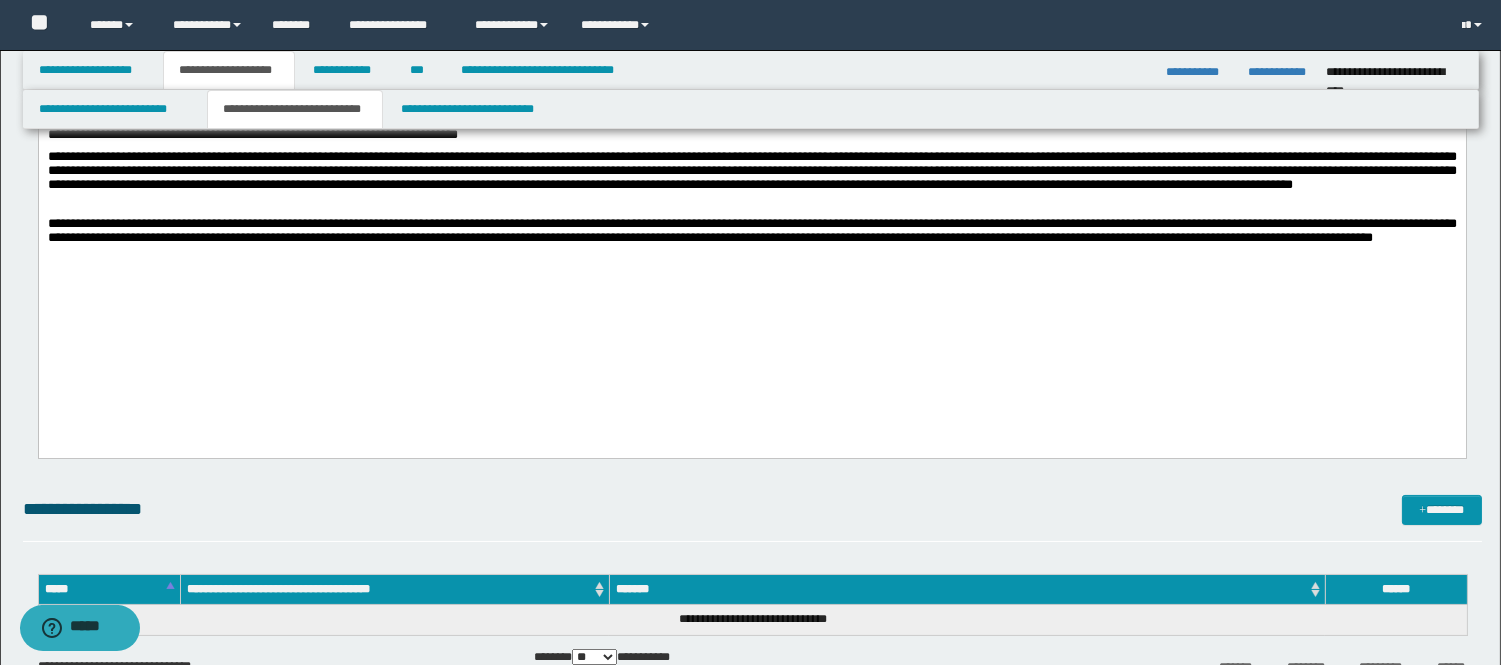 scroll, scrollTop: 444, scrollLeft: 0, axis: vertical 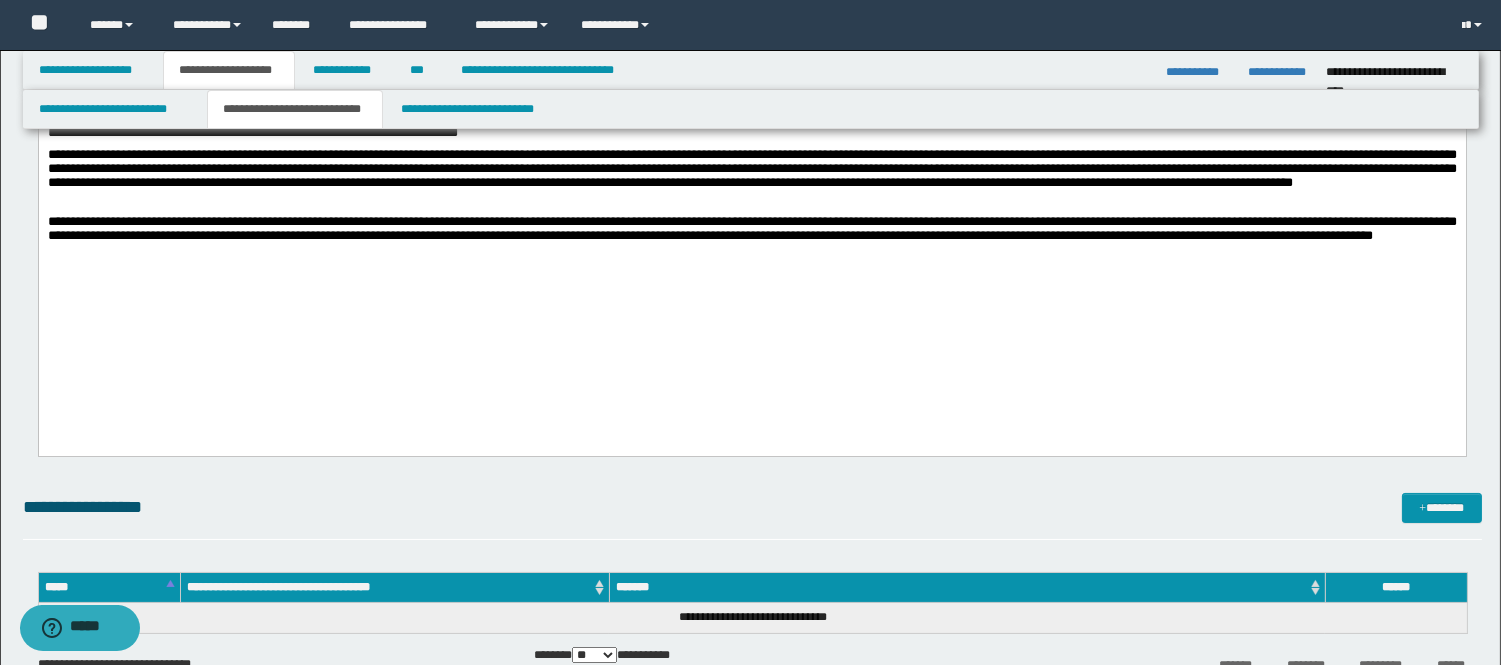 click at bounding box center [763, 324] 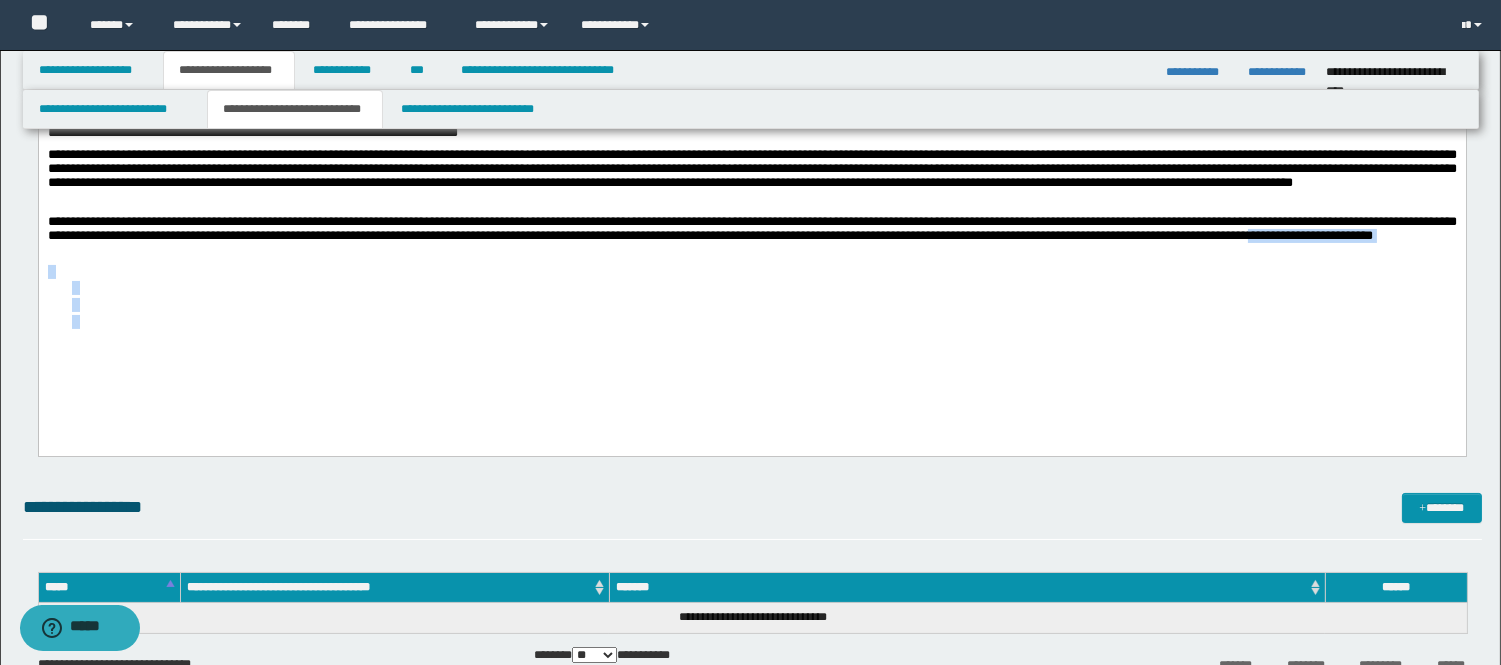 drag, startPoint x: 65, startPoint y: 332, endPoint x: 88, endPoint y: 265, distance: 70.837845 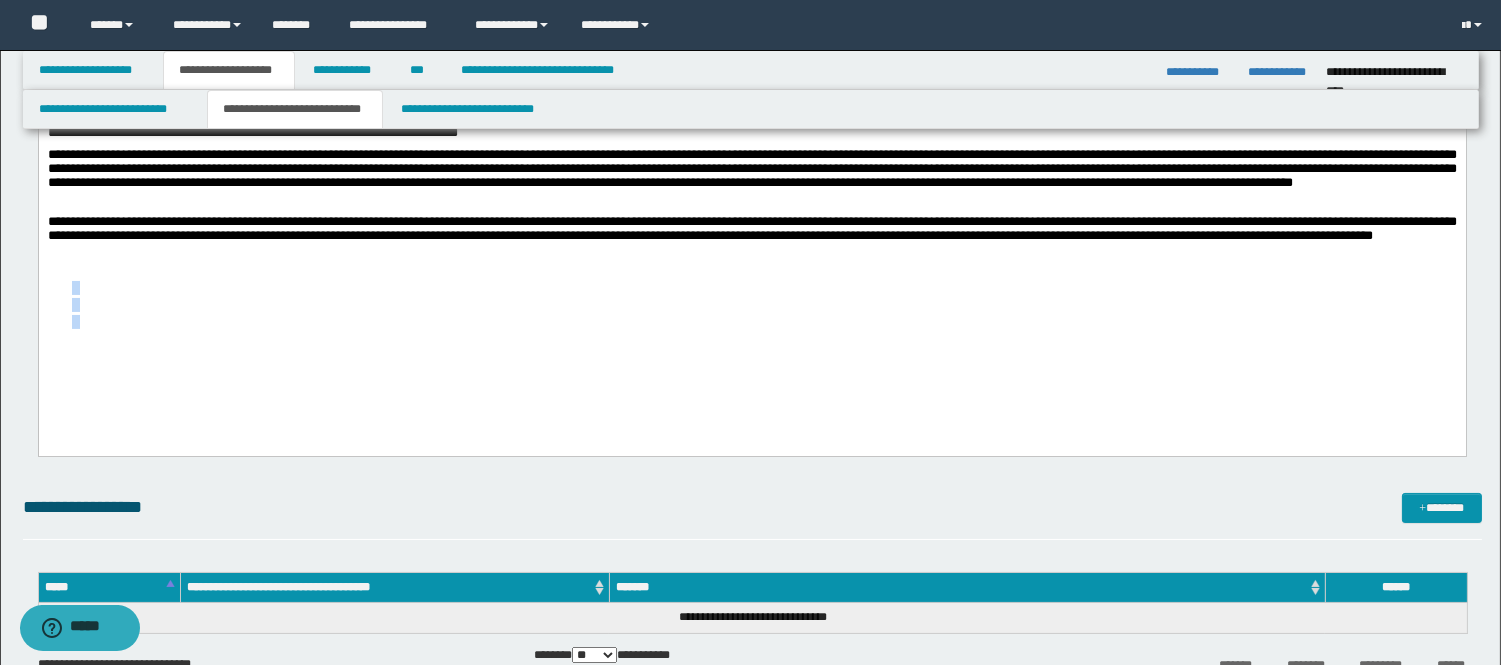 drag, startPoint x: 54, startPoint y: 390, endPoint x: 56, endPoint y: 291, distance: 99.0202 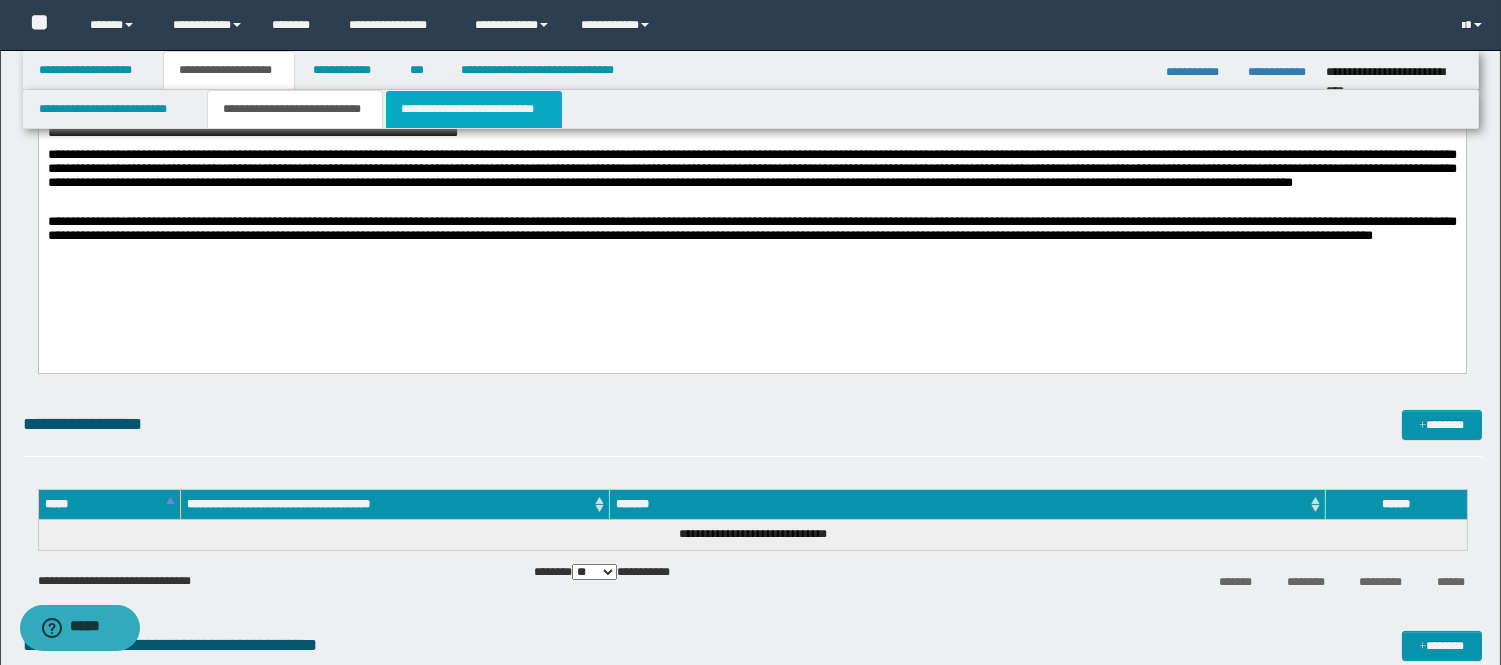click on "**********" at bounding box center (474, 109) 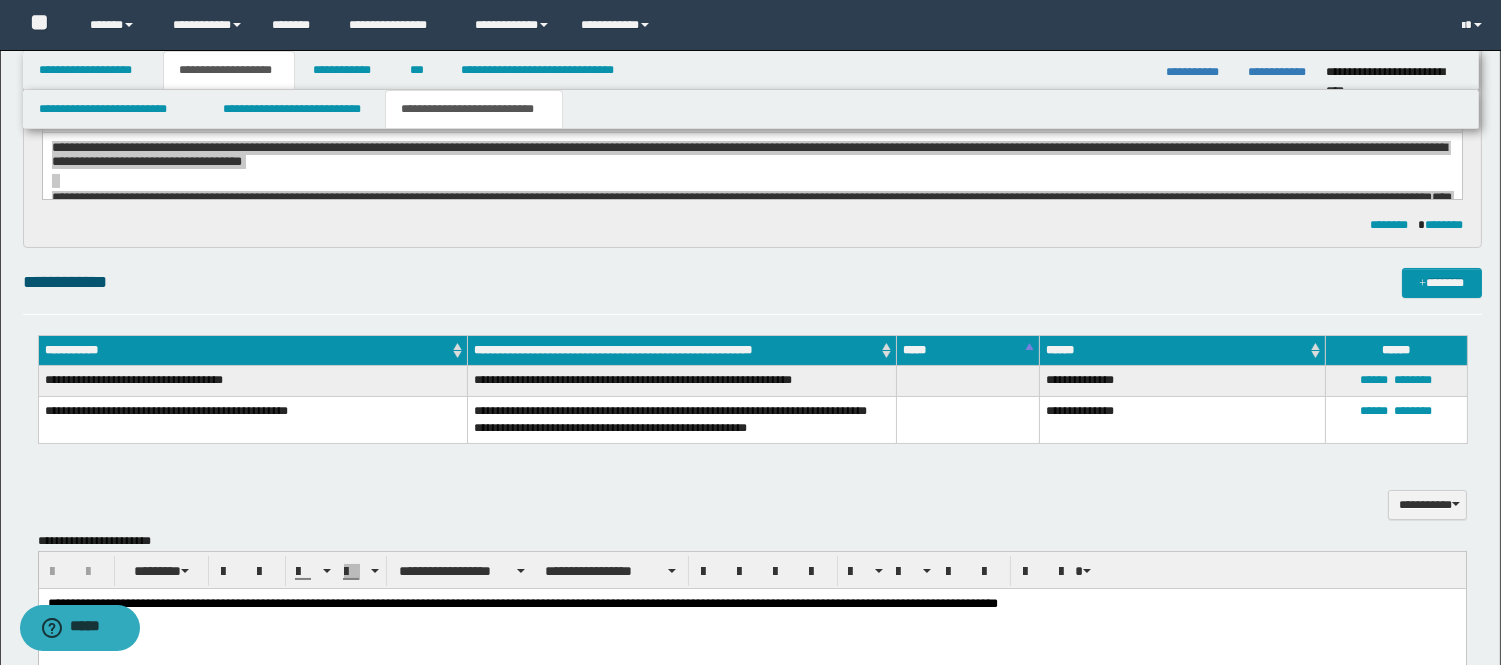 scroll, scrollTop: 0, scrollLeft: 0, axis: both 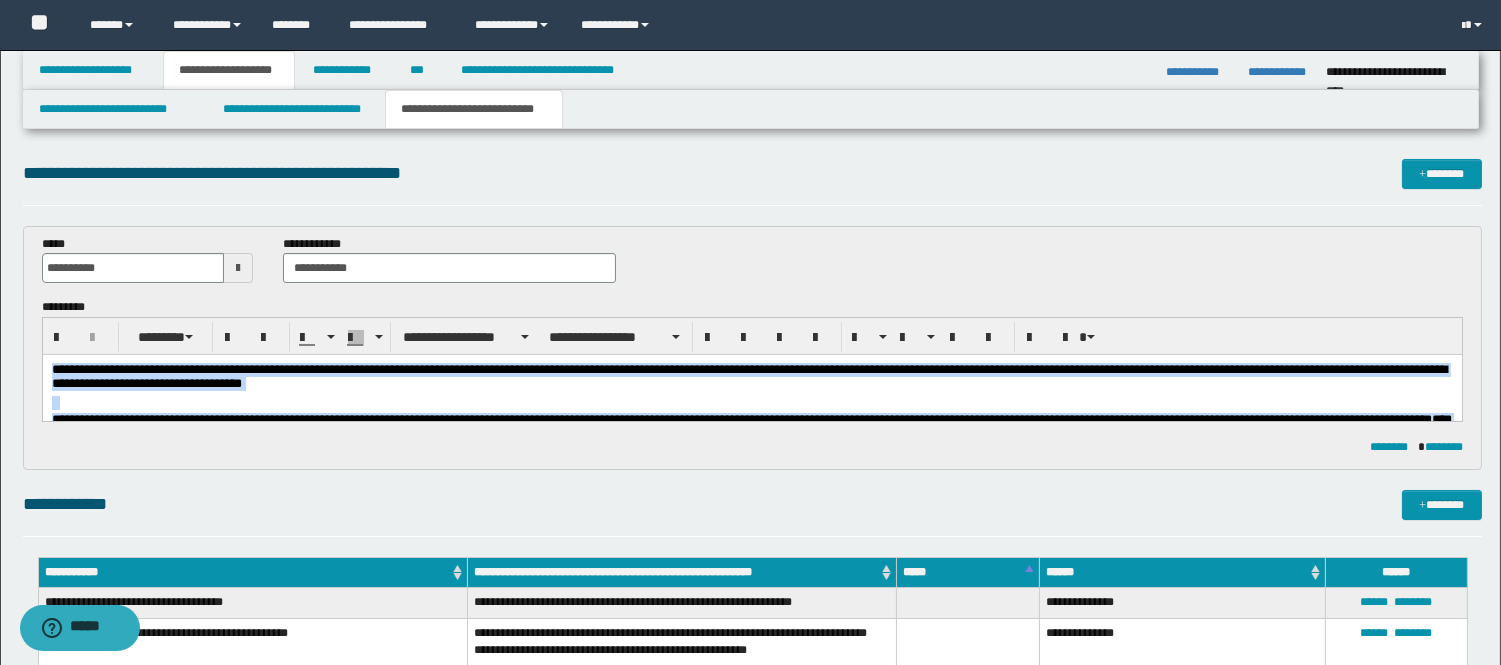 click on "**********" at bounding box center (751, 379) 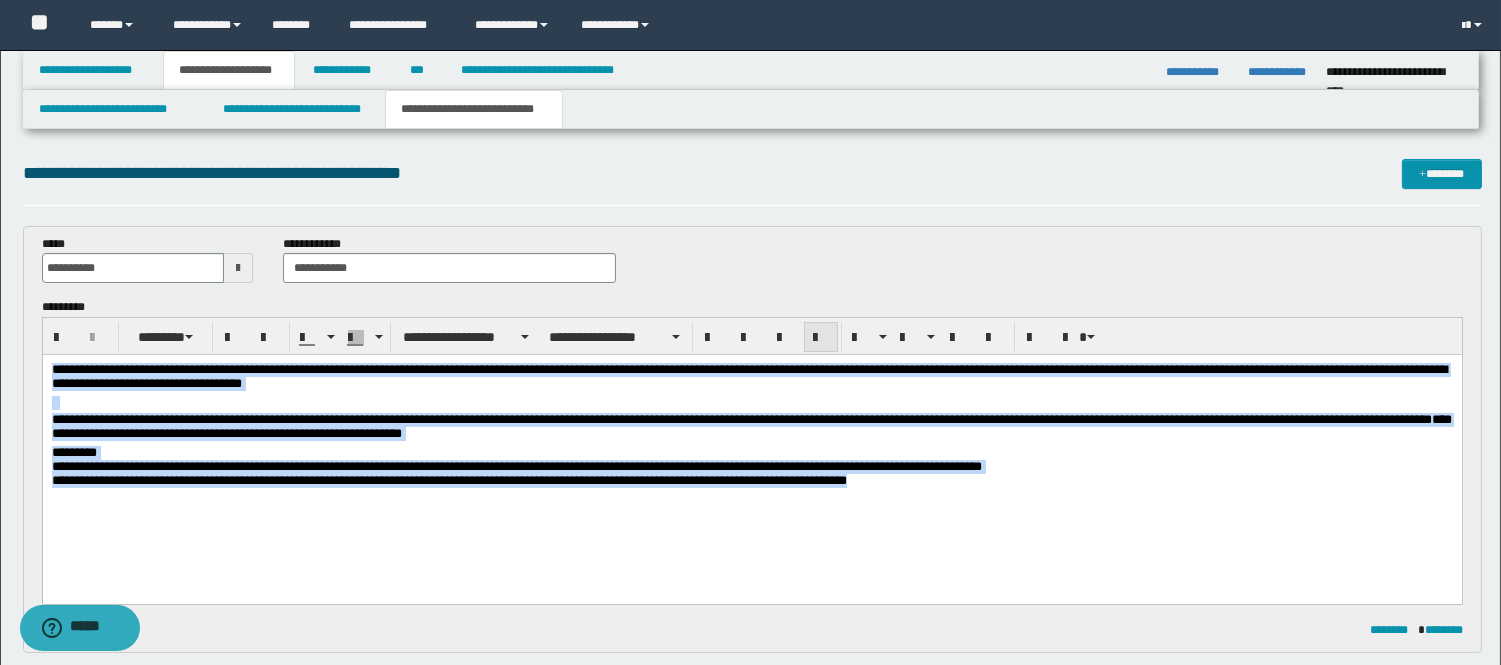 click at bounding box center (821, 337) 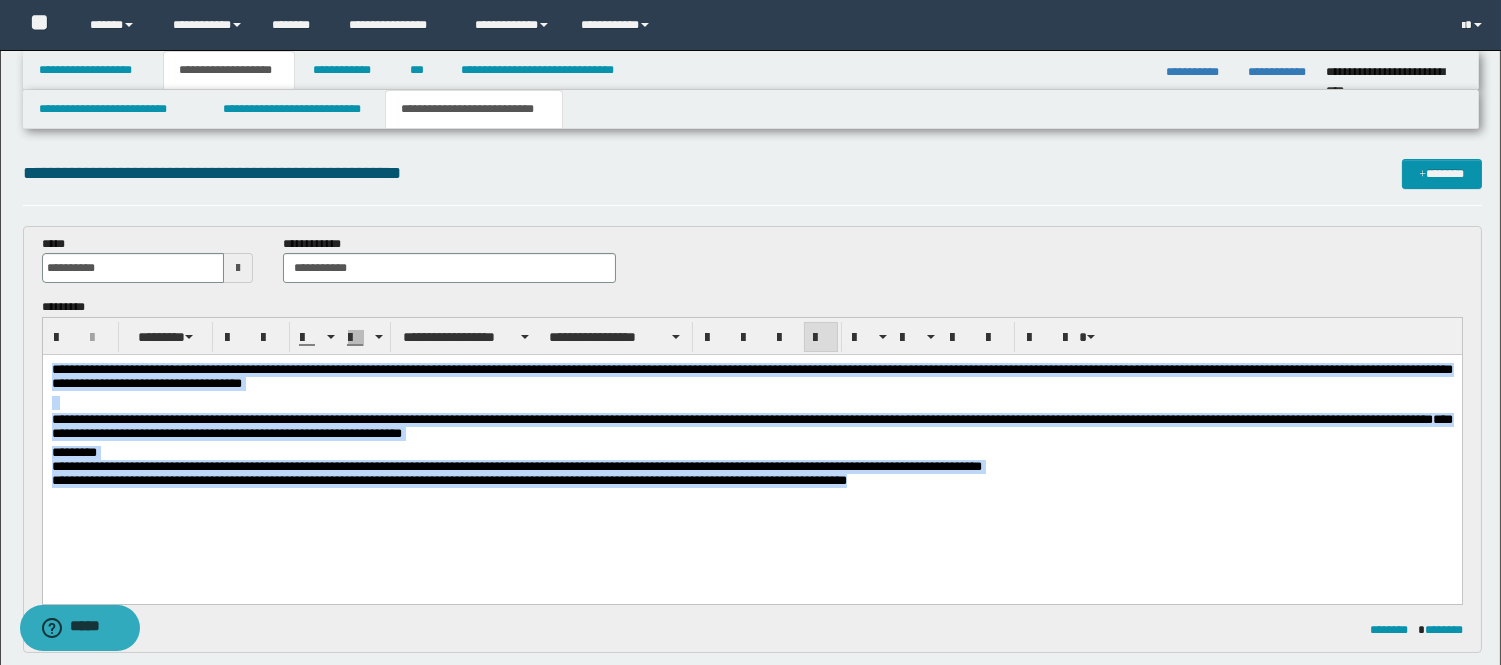 click on "**********" at bounding box center (516, 466) 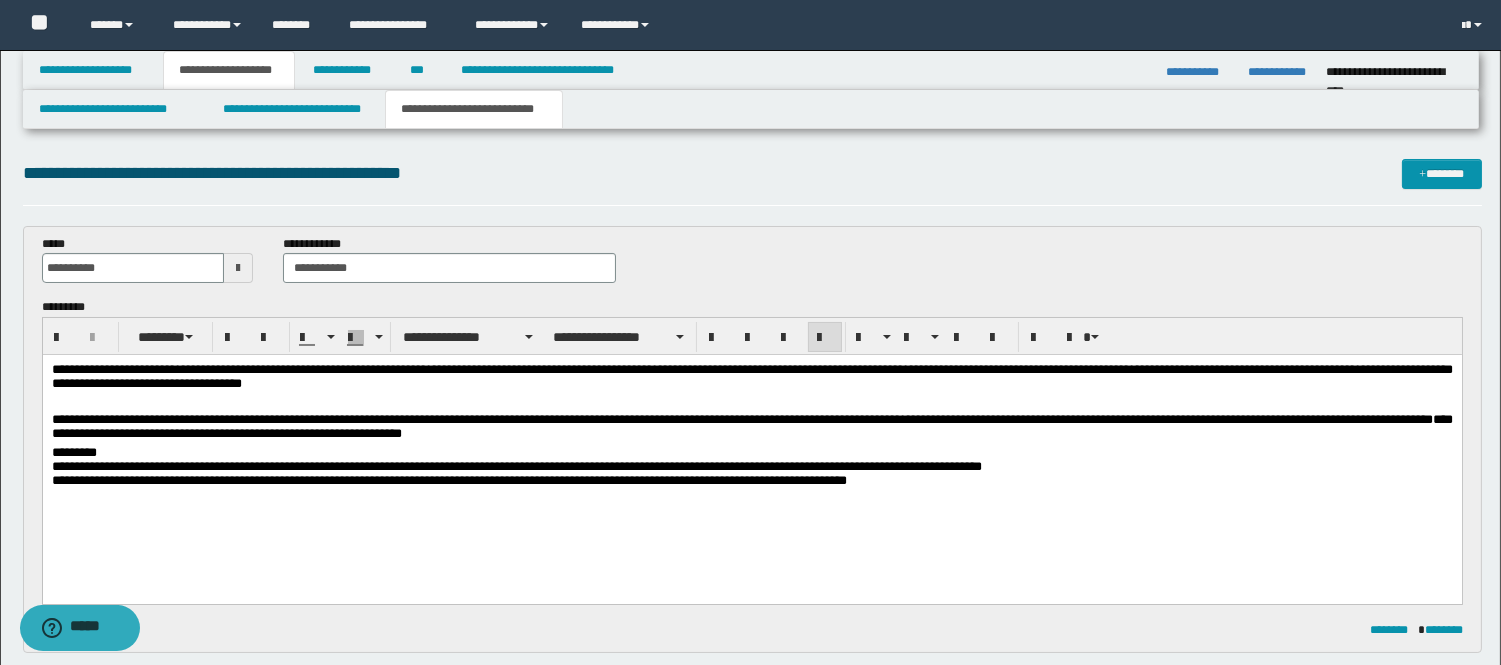 click on "**********" at bounding box center (751, 429) 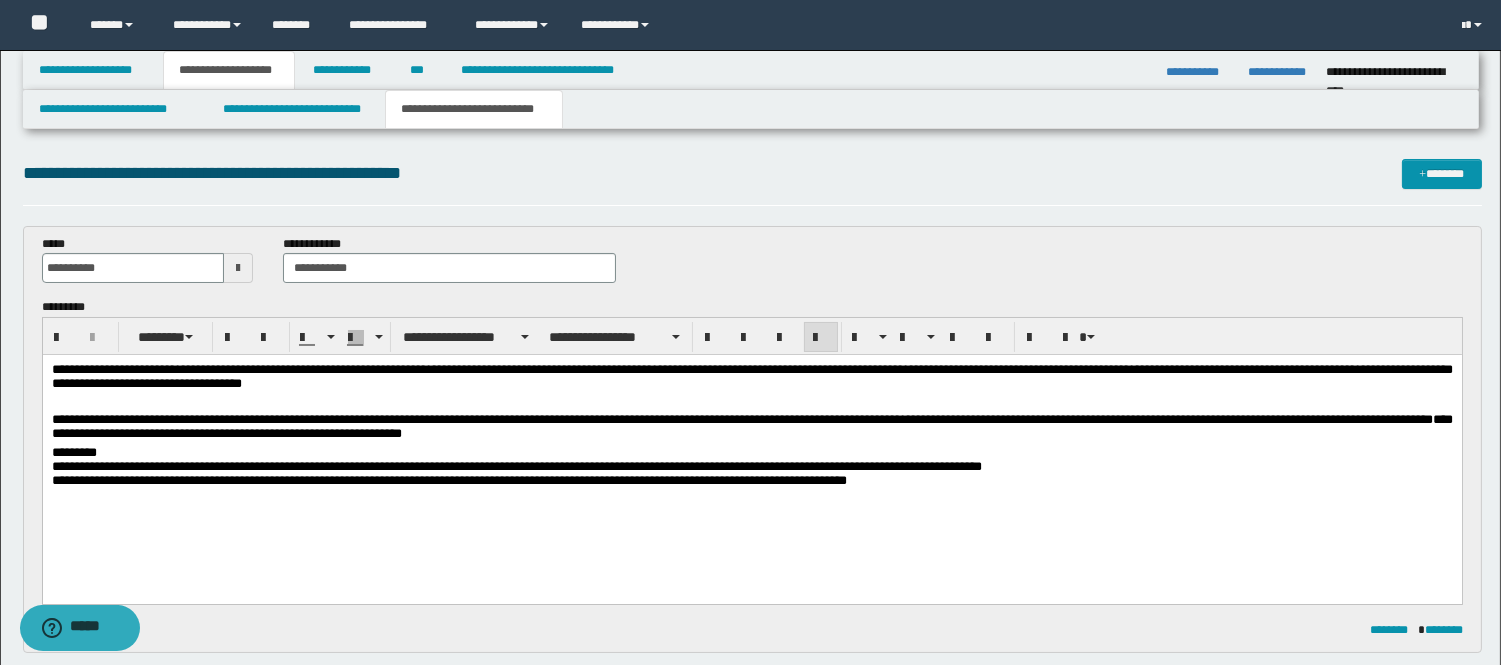 click on "**********" at bounding box center (751, 429) 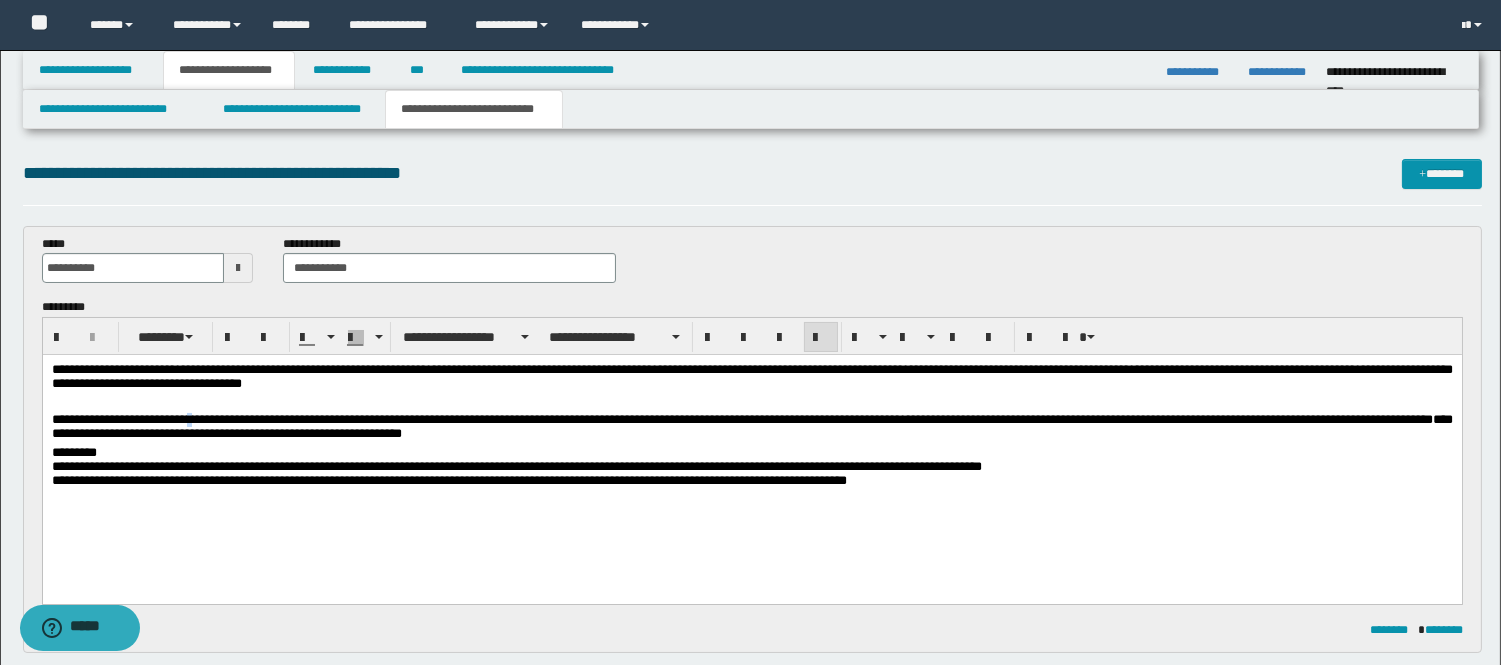 type 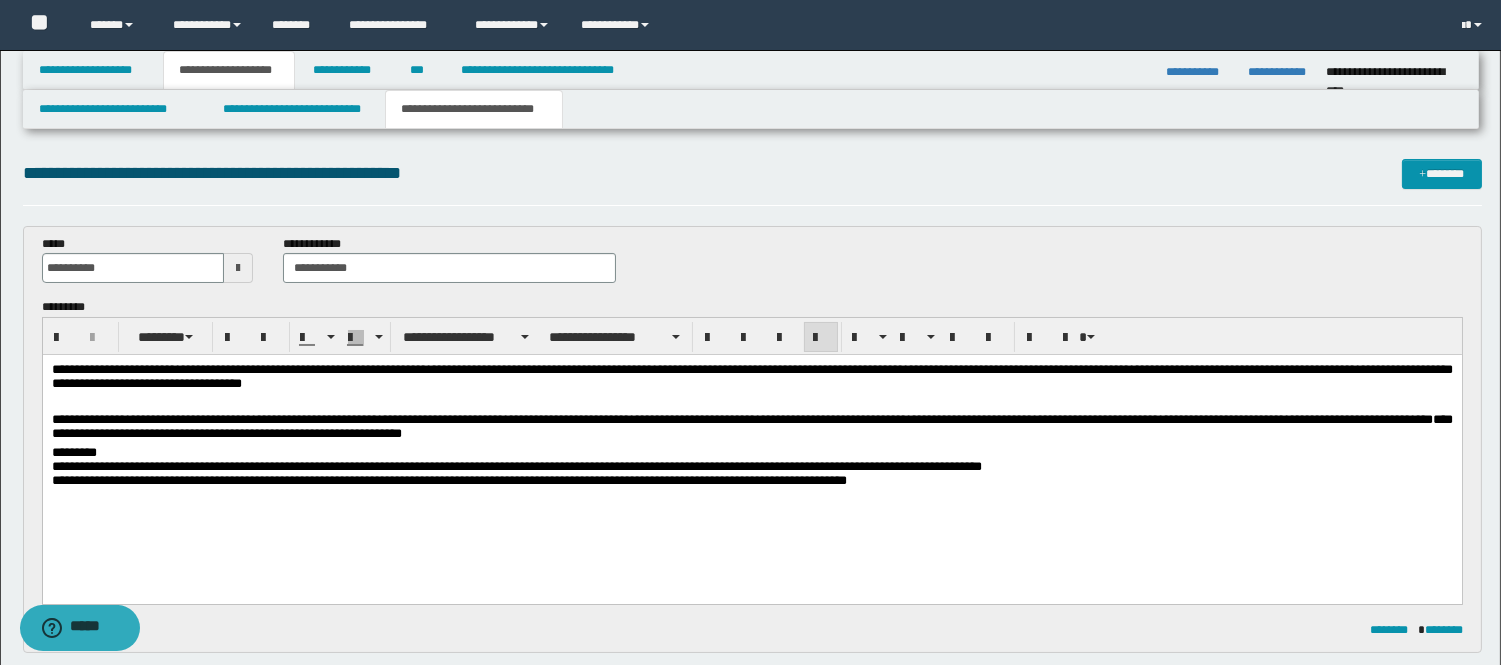 click on "**********" at bounding box center (751, 429) 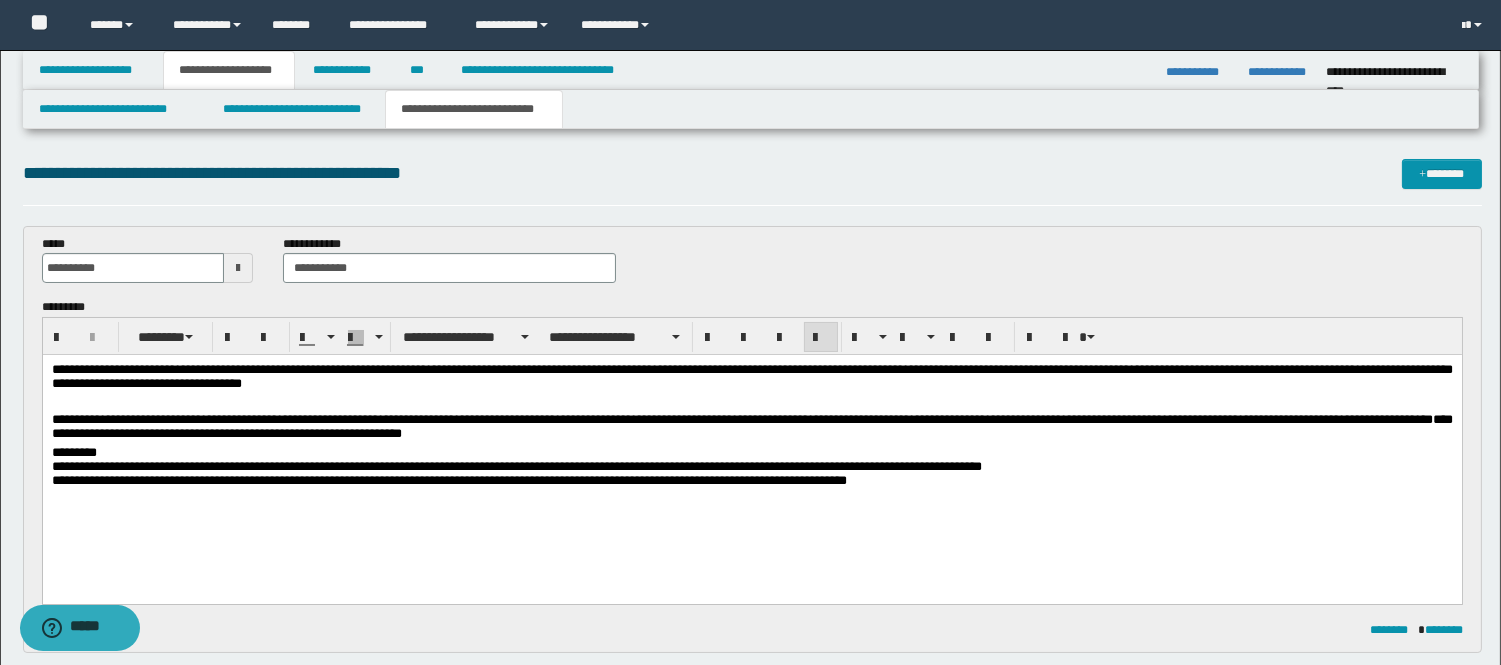 drag, startPoint x: 592, startPoint y: 415, endPoint x: 629, endPoint y: 430, distance: 39.92493 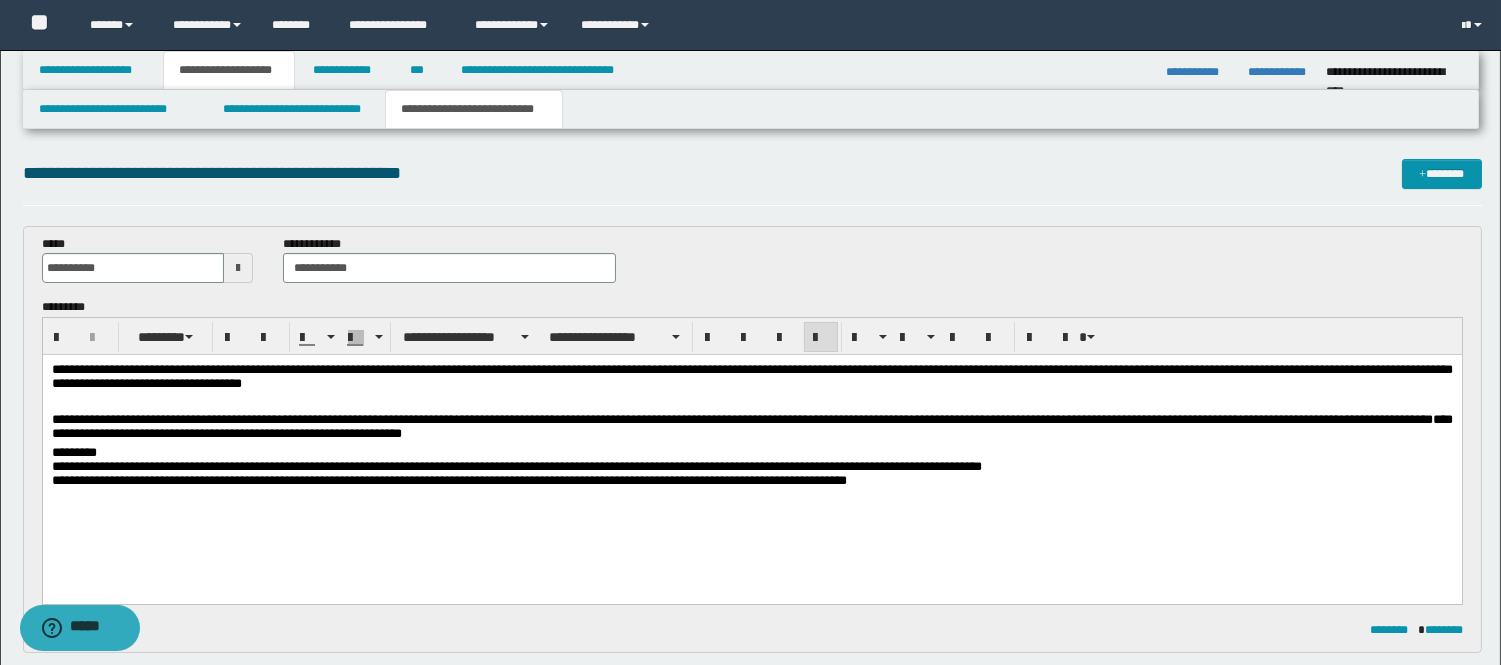 click on "**********" at bounding box center (751, 429) 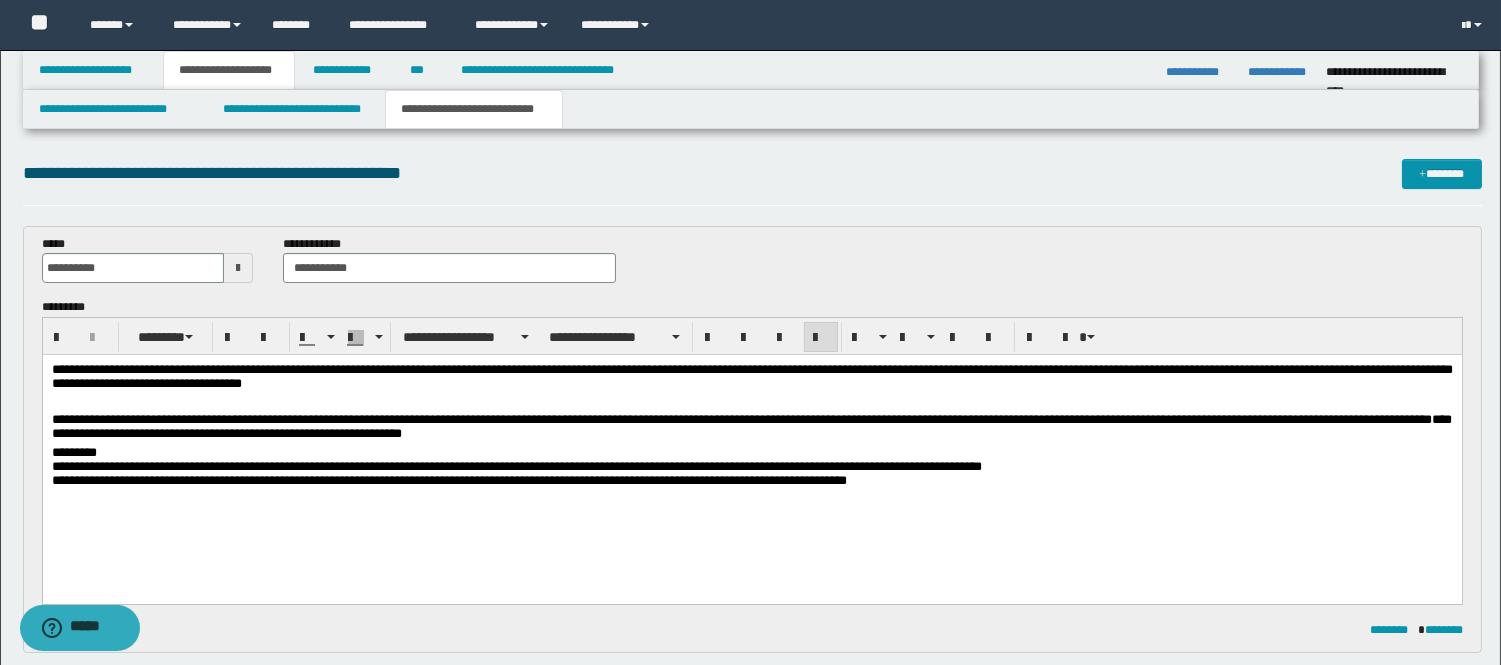 drag, startPoint x: 725, startPoint y: 422, endPoint x: 739, endPoint y: 422, distance: 14 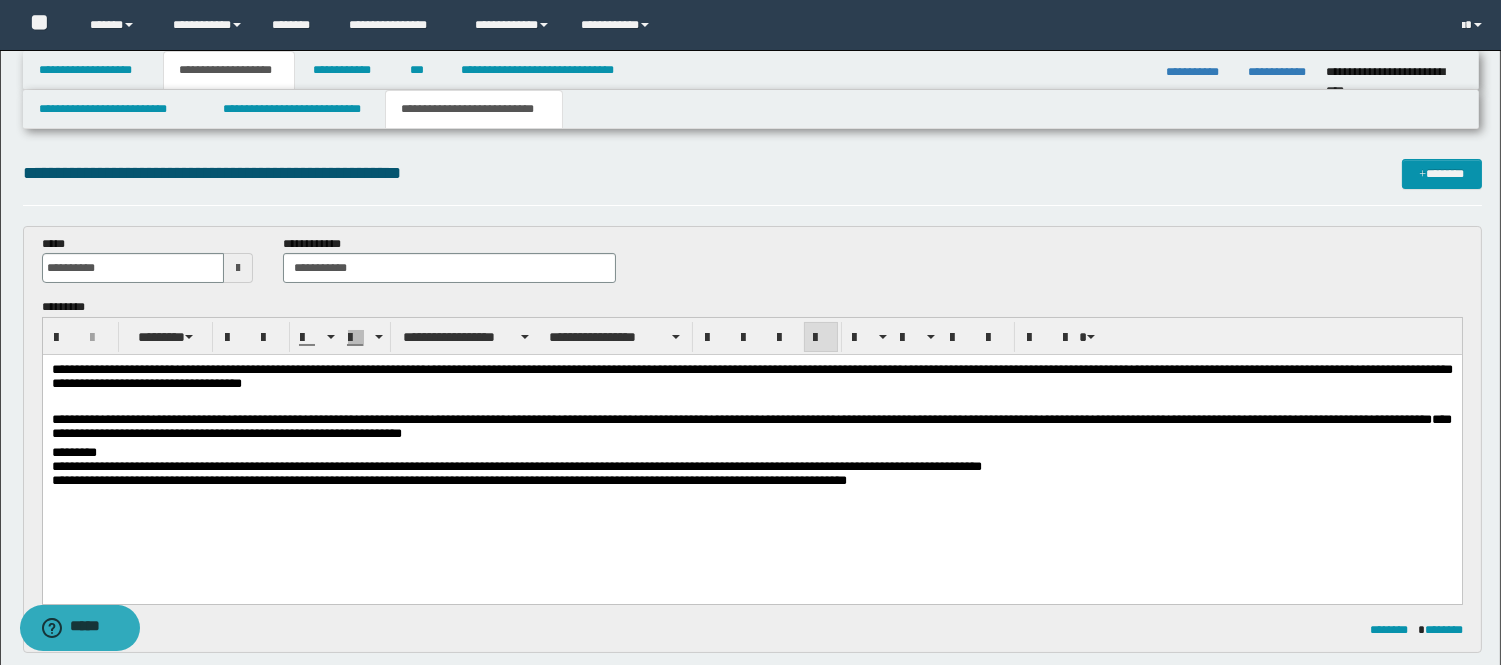 click on "**********" at bounding box center (751, 429) 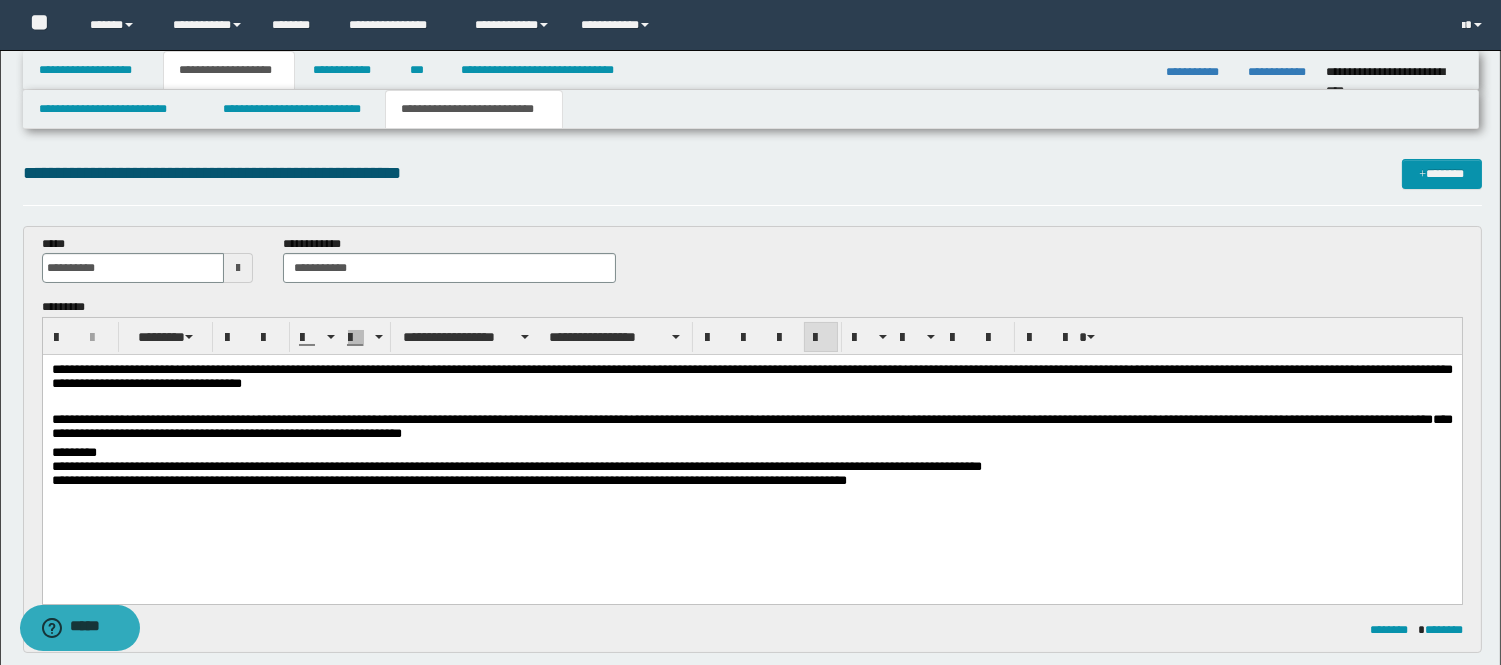 click on "**********" at bounding box center [751, 429] 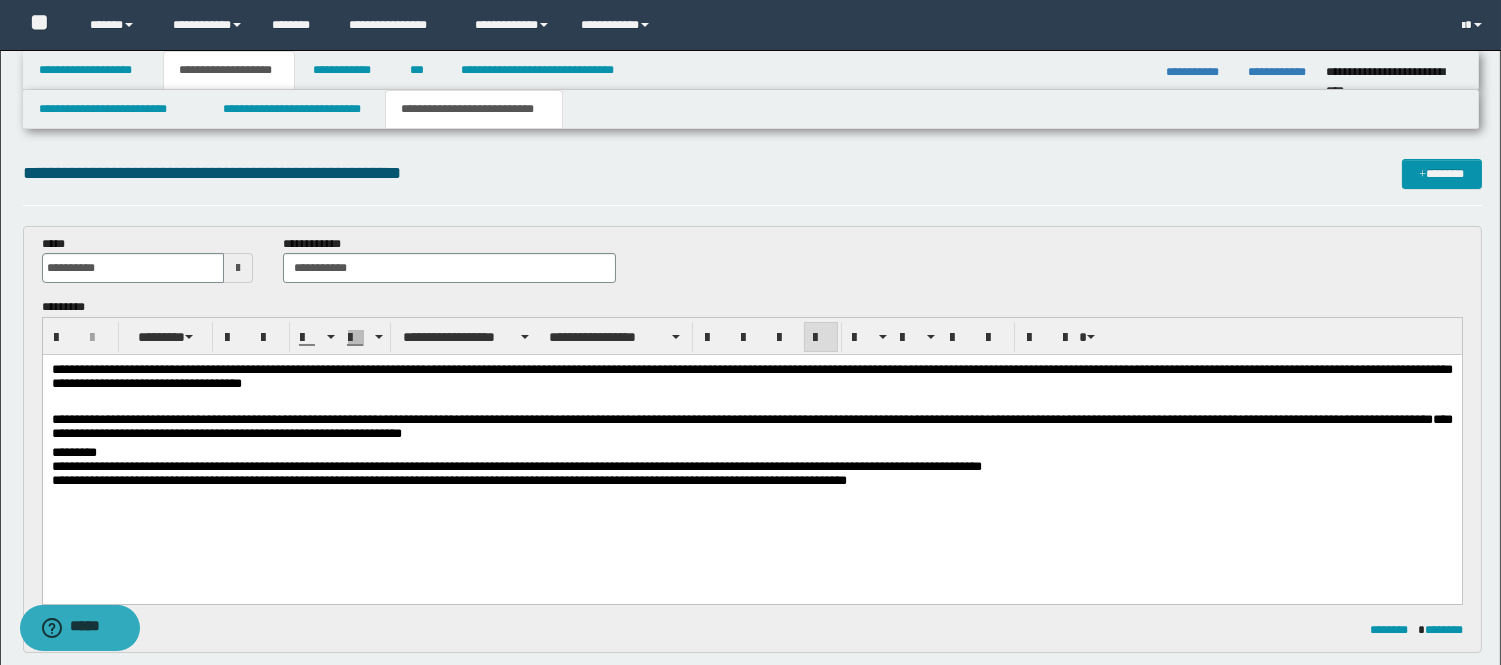 click on "**********" at bounding box center [751, 429] 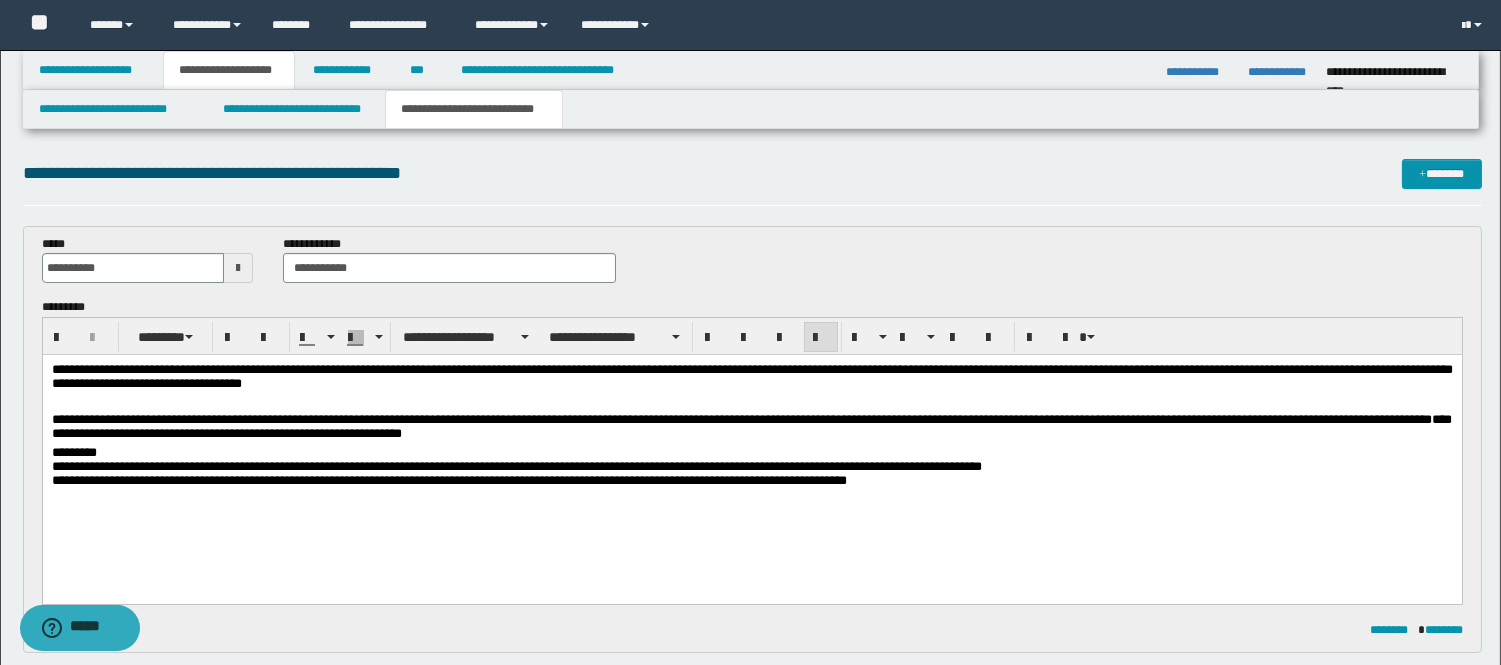 click on "**********" at bounding box center (448, 480) 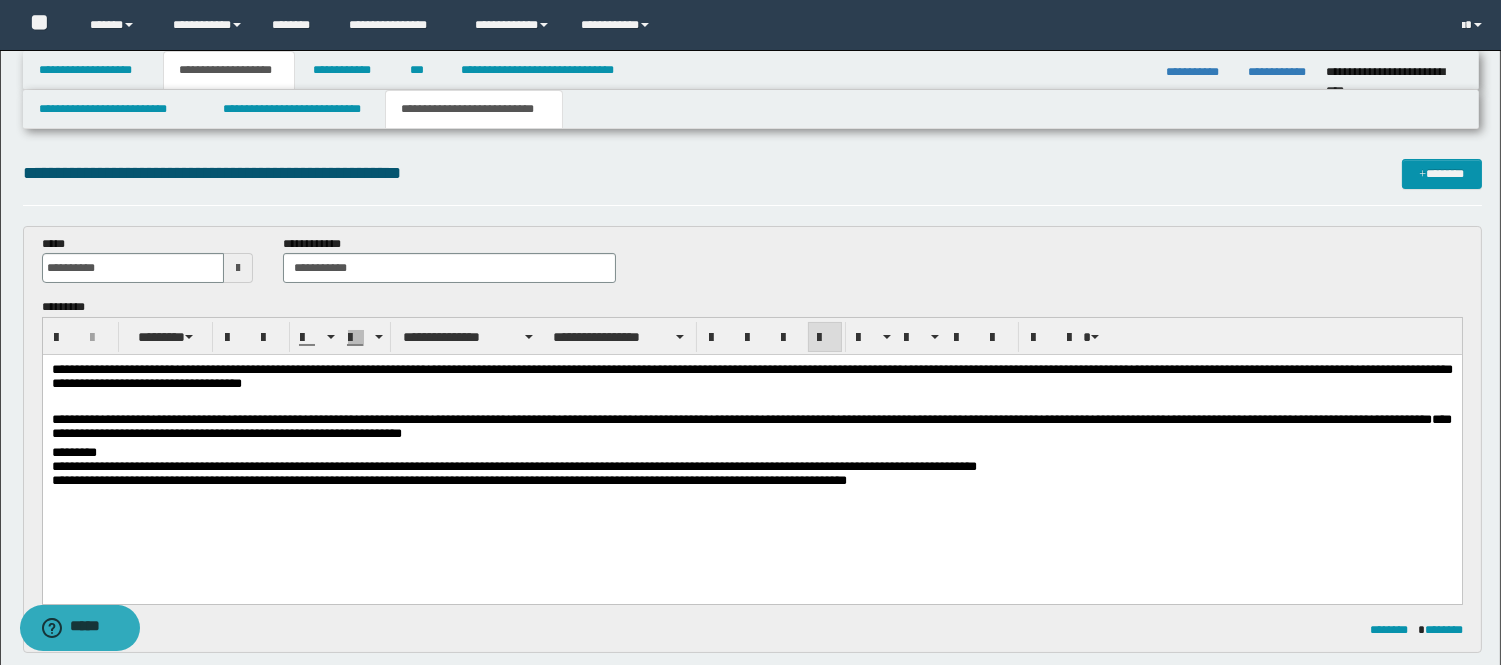 click on "**********" at bounding box center (448, 480) 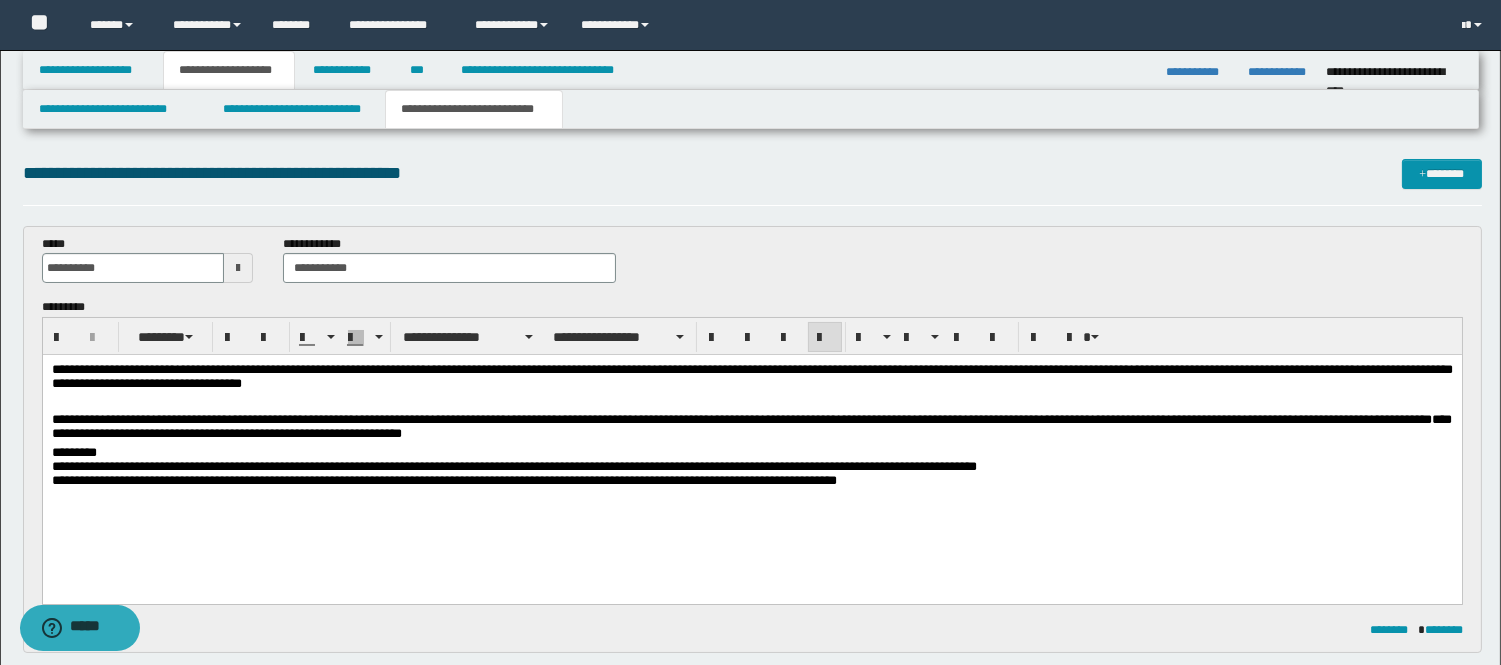 click on "**********" at bounding box center [751, 450] 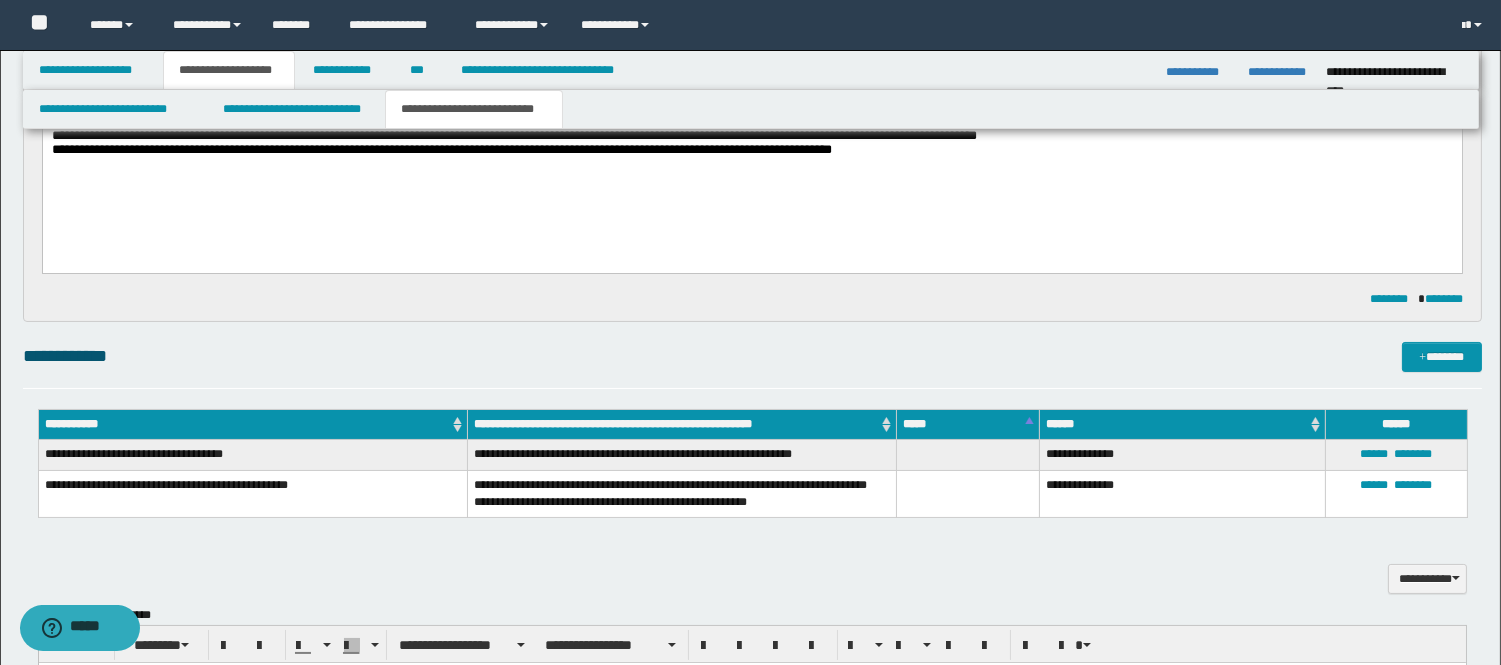 scroll, scrollTop: 333, scrollLeft: 0, axis: vertical 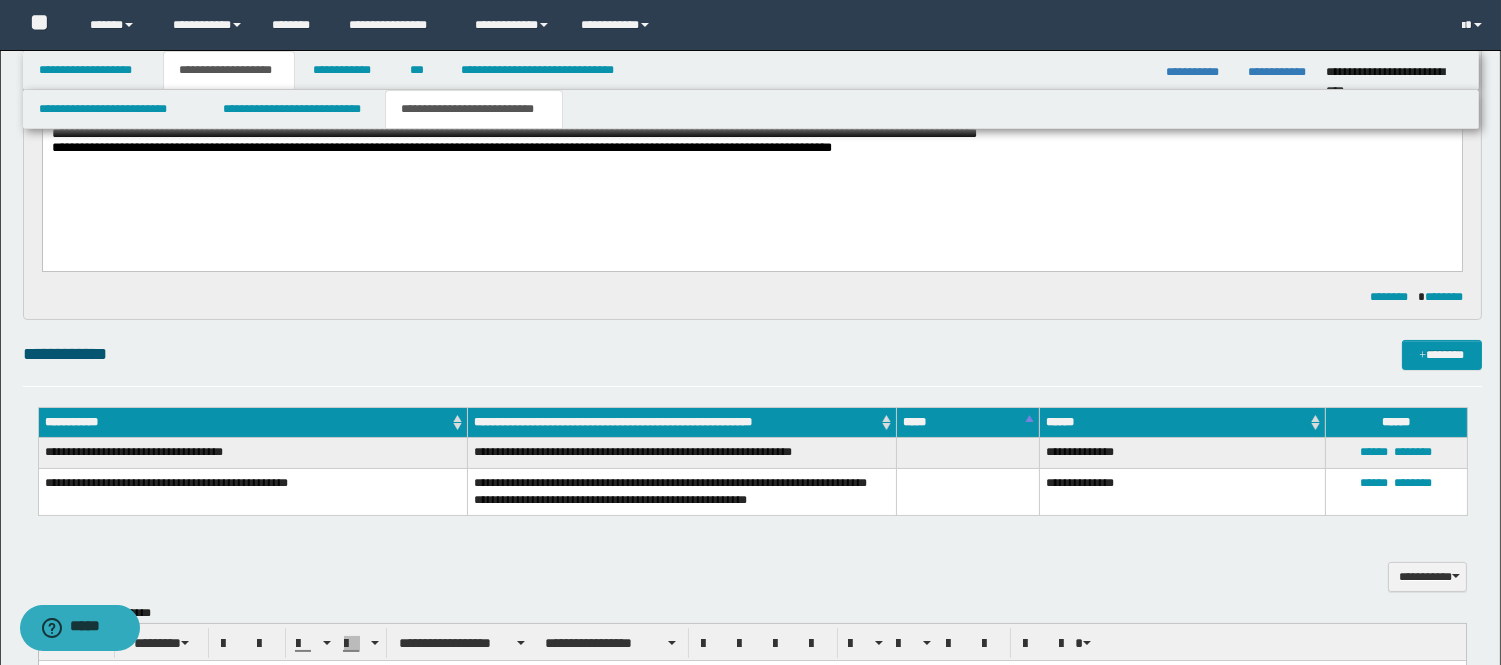 click on "**********" at bounding box center (751, 117) 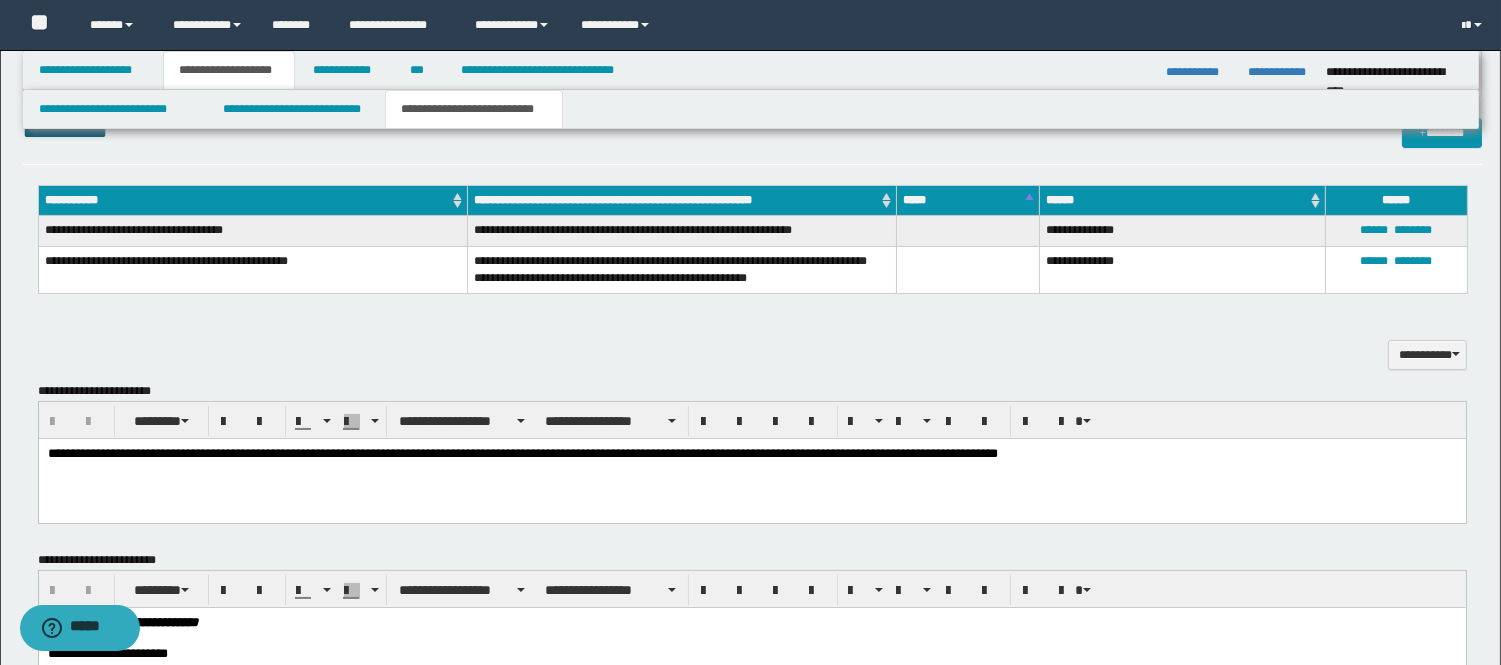 scroll, scrollTop: 666, scrollLeft: 0, axis: vertical 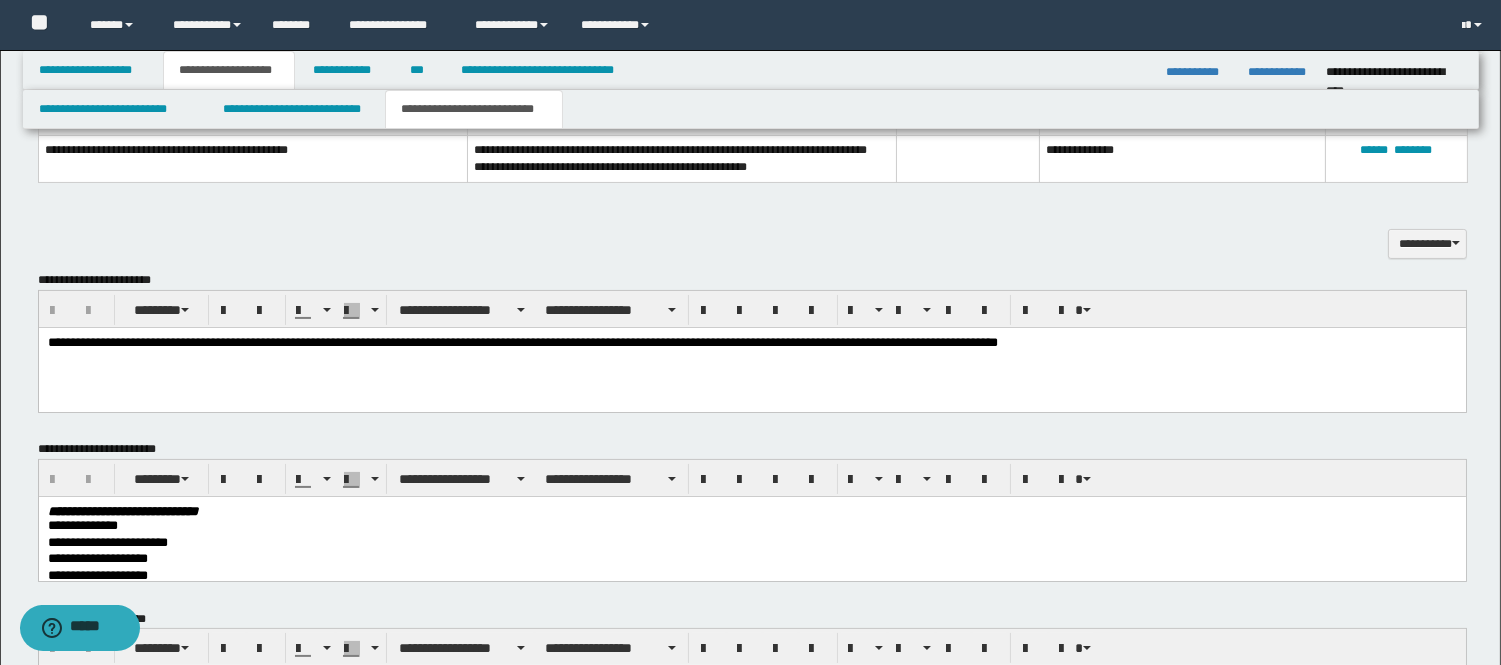 drag, startPoint x: 526, startPoint y: 373, endPoint x: 614, endPoint y: 372, distance: 88.005684 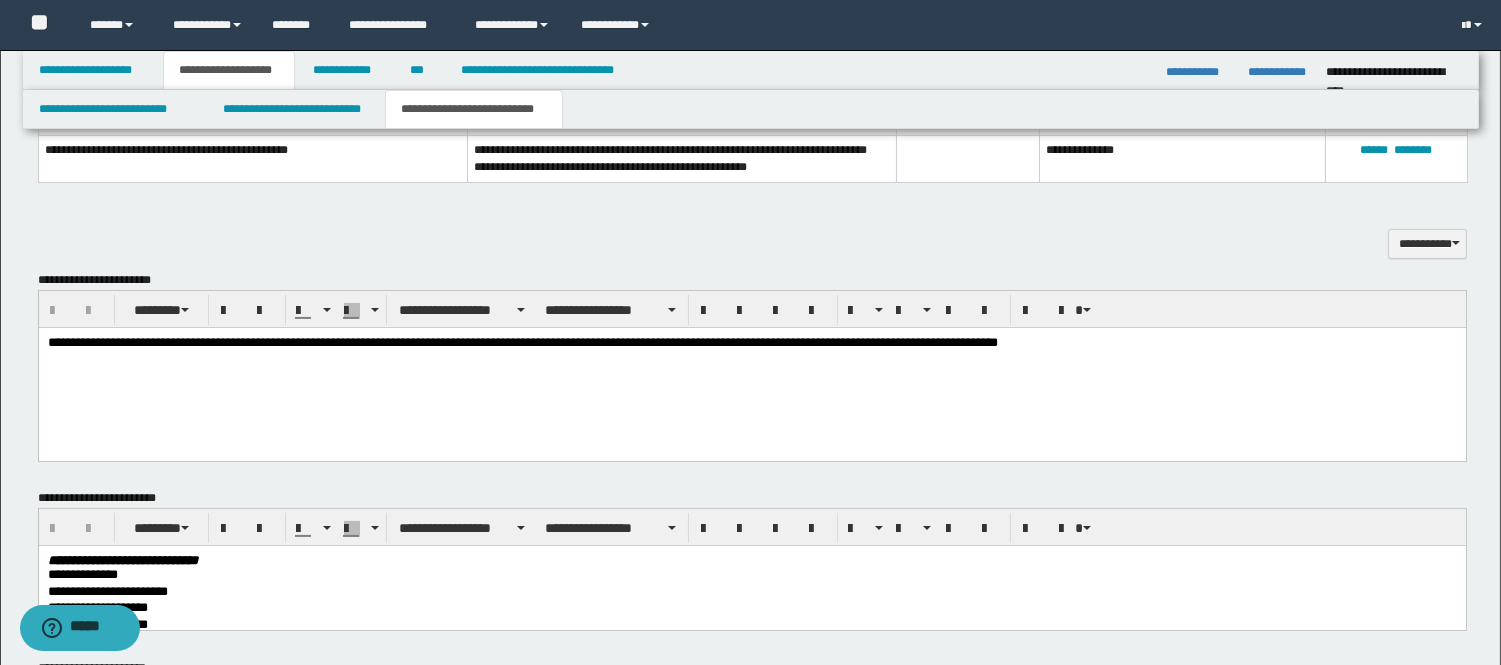click on "**********" at bounding box center (751, 343) 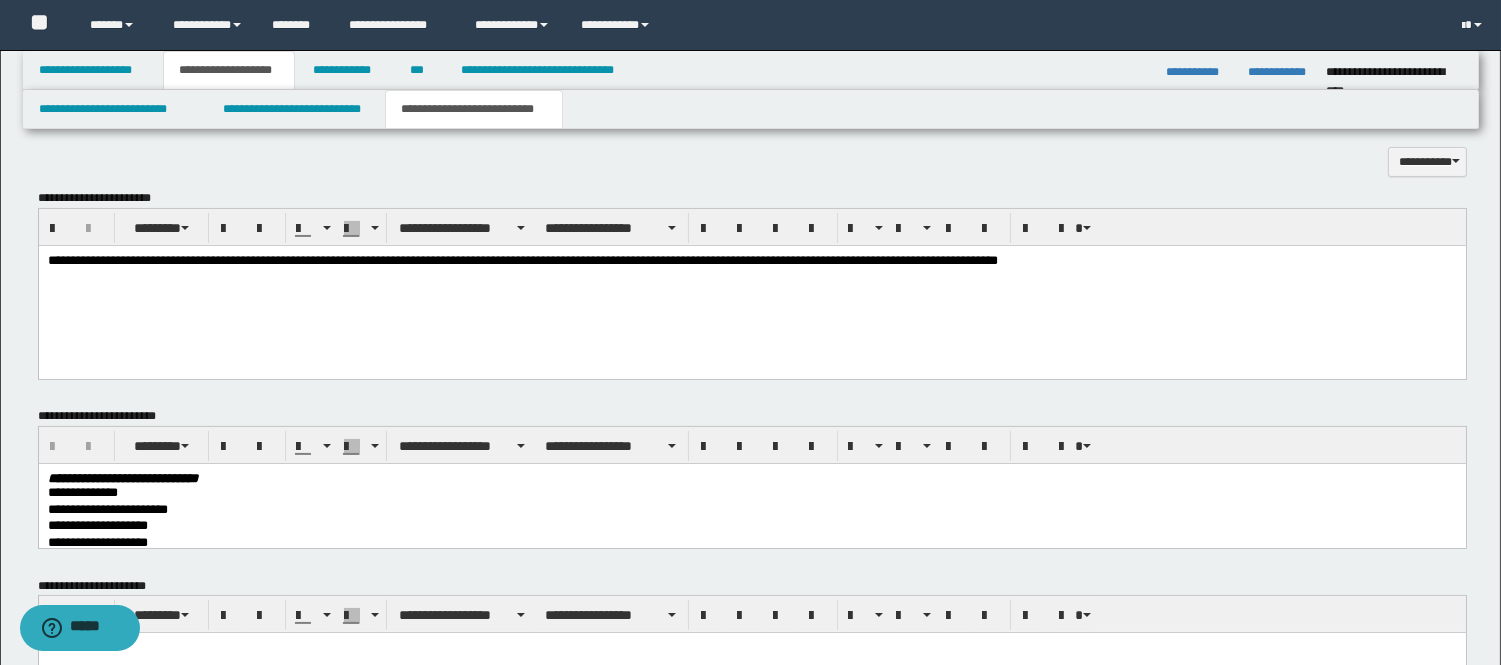 scroll, scrollTop: 888, scrollLeft: 0, axis: vertical 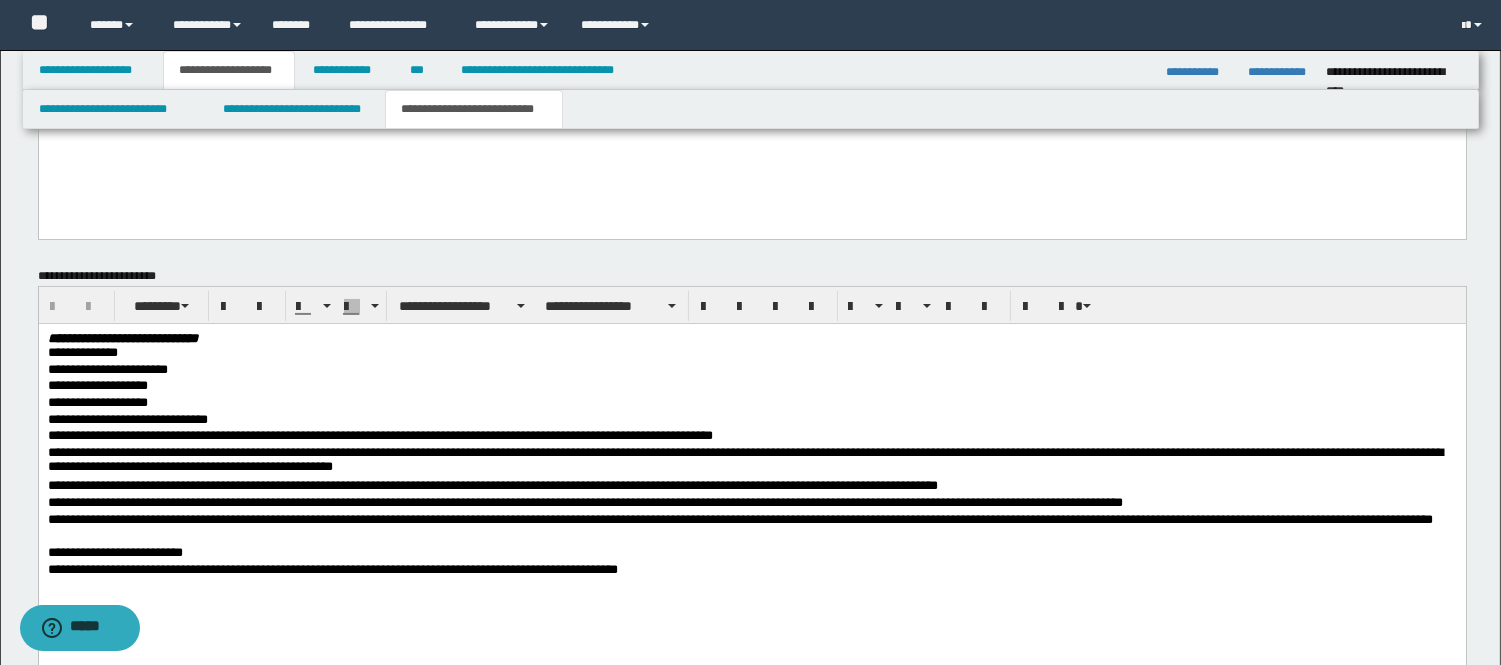 click on "**********" at bounding box center [751, 354] 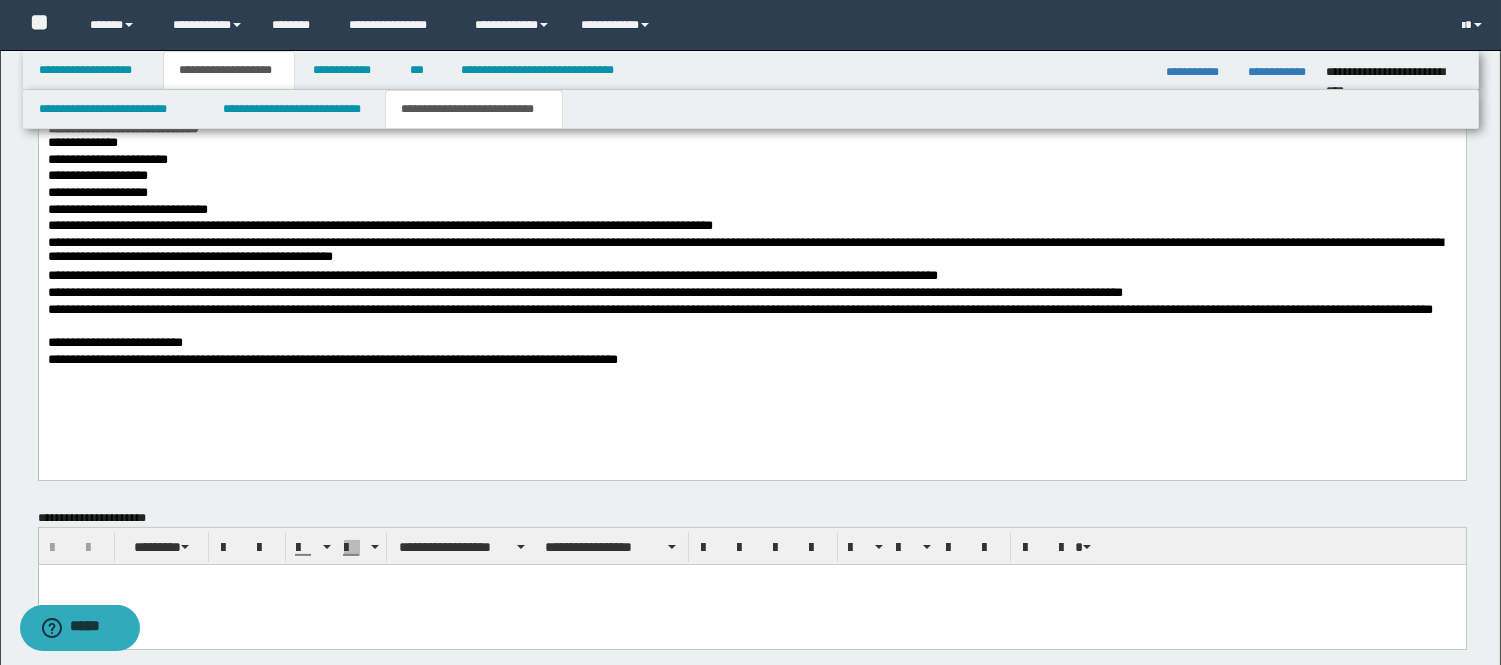 scroll, scrollTop: 1111, scrollLeft: 0, axis: vertical 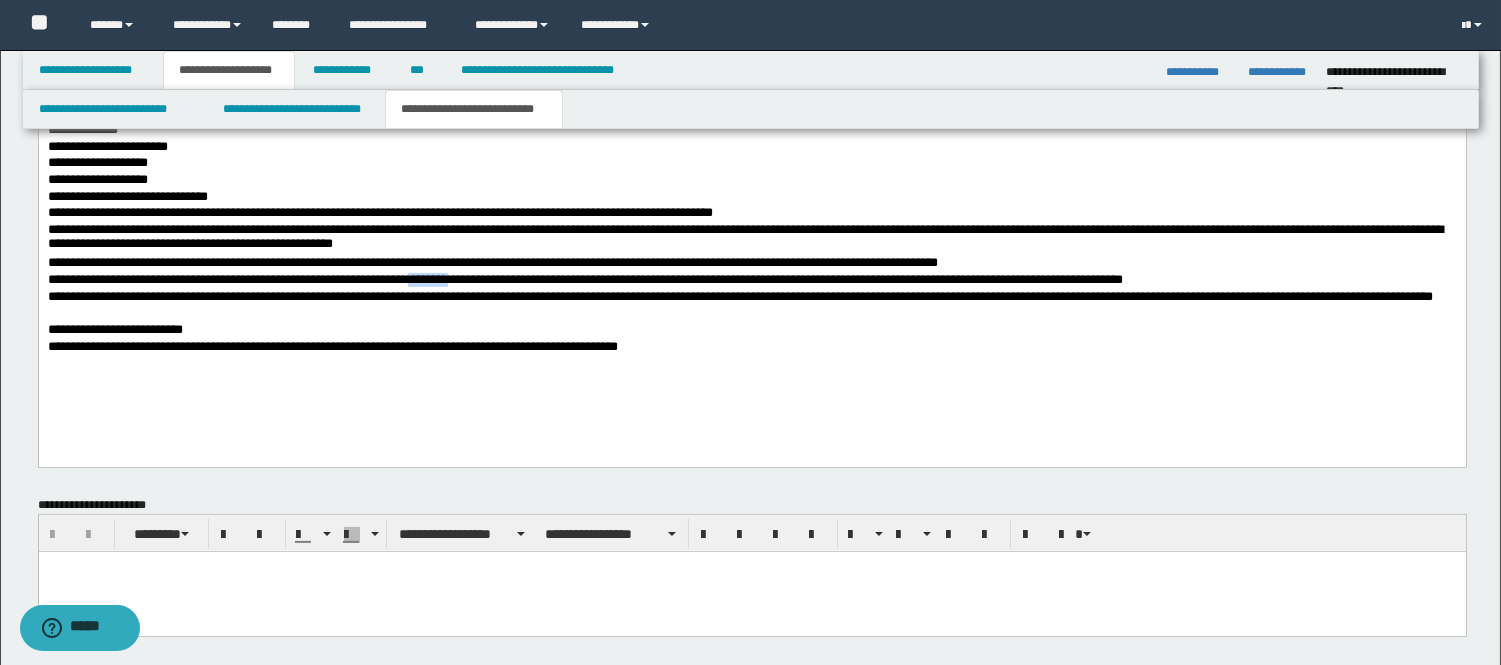 type 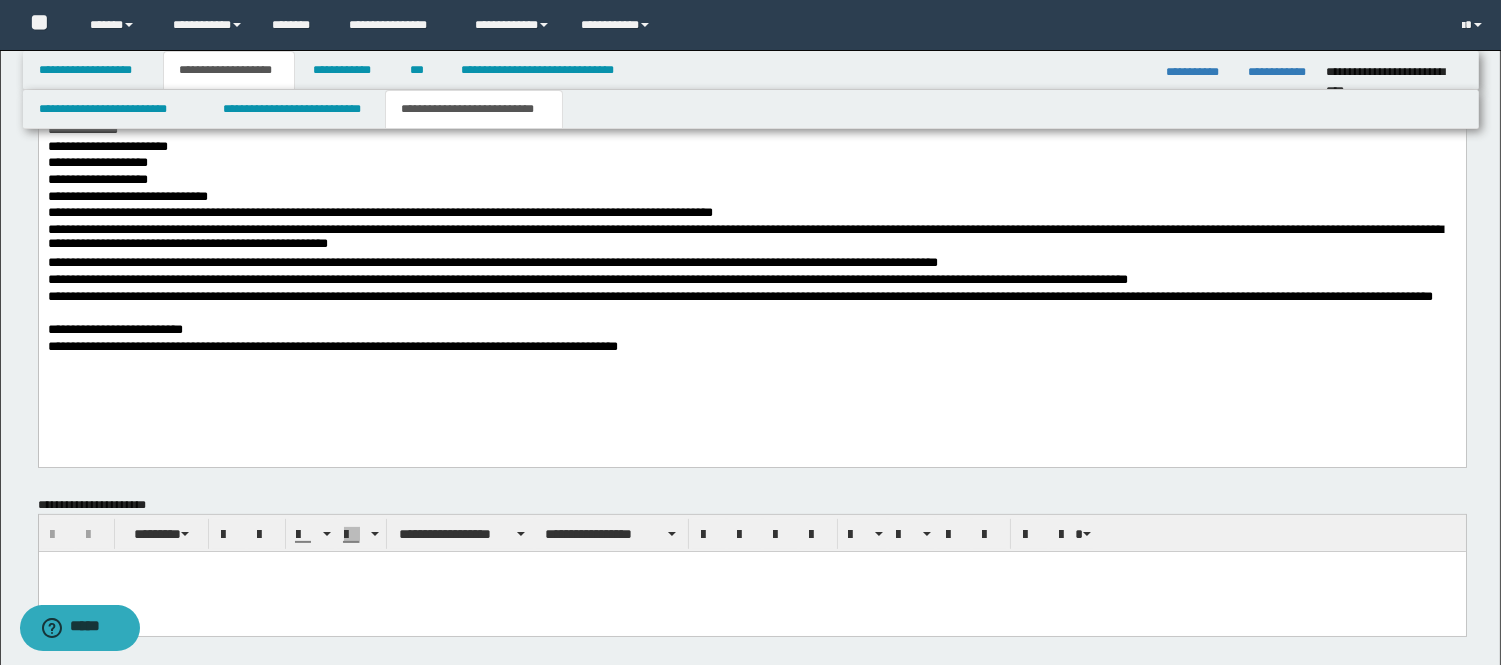 click on "**********" at bounding box center (751, 257) 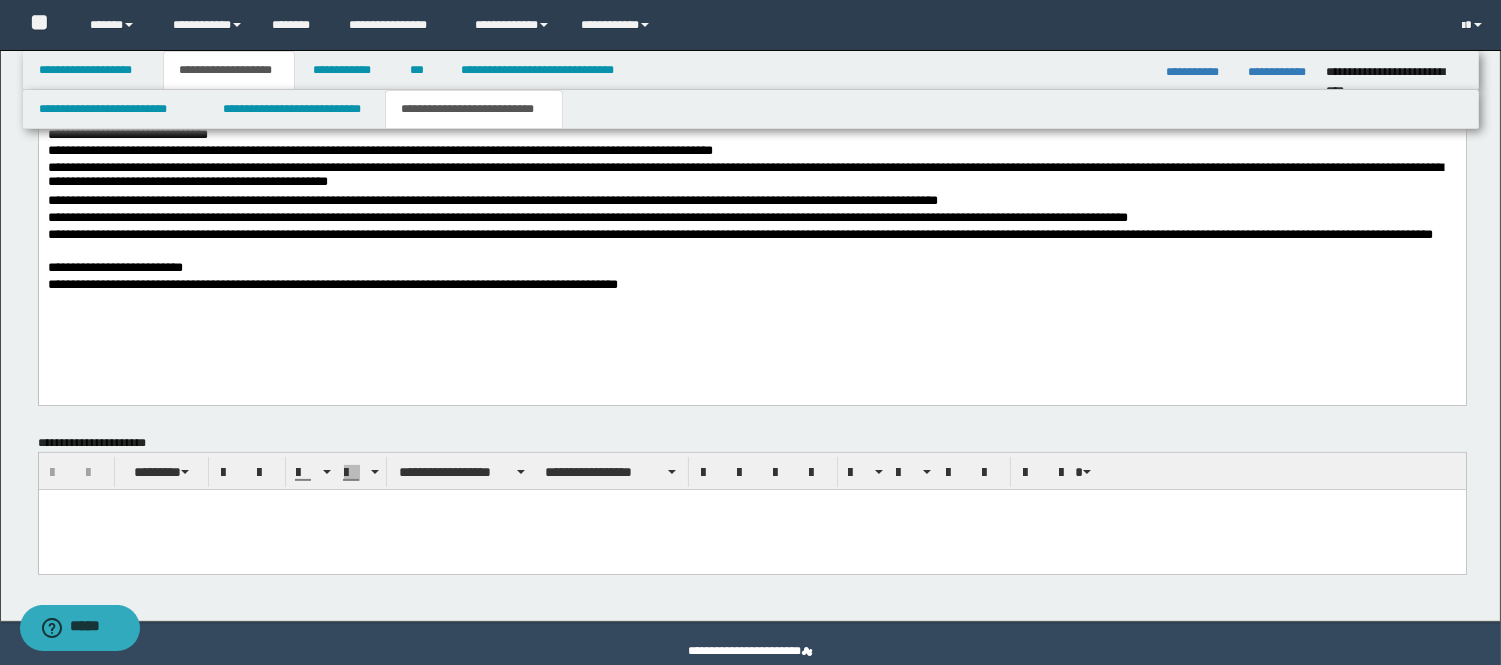 scroll, scrollTop: 1207, scrollLeft: 0, axis: vertical 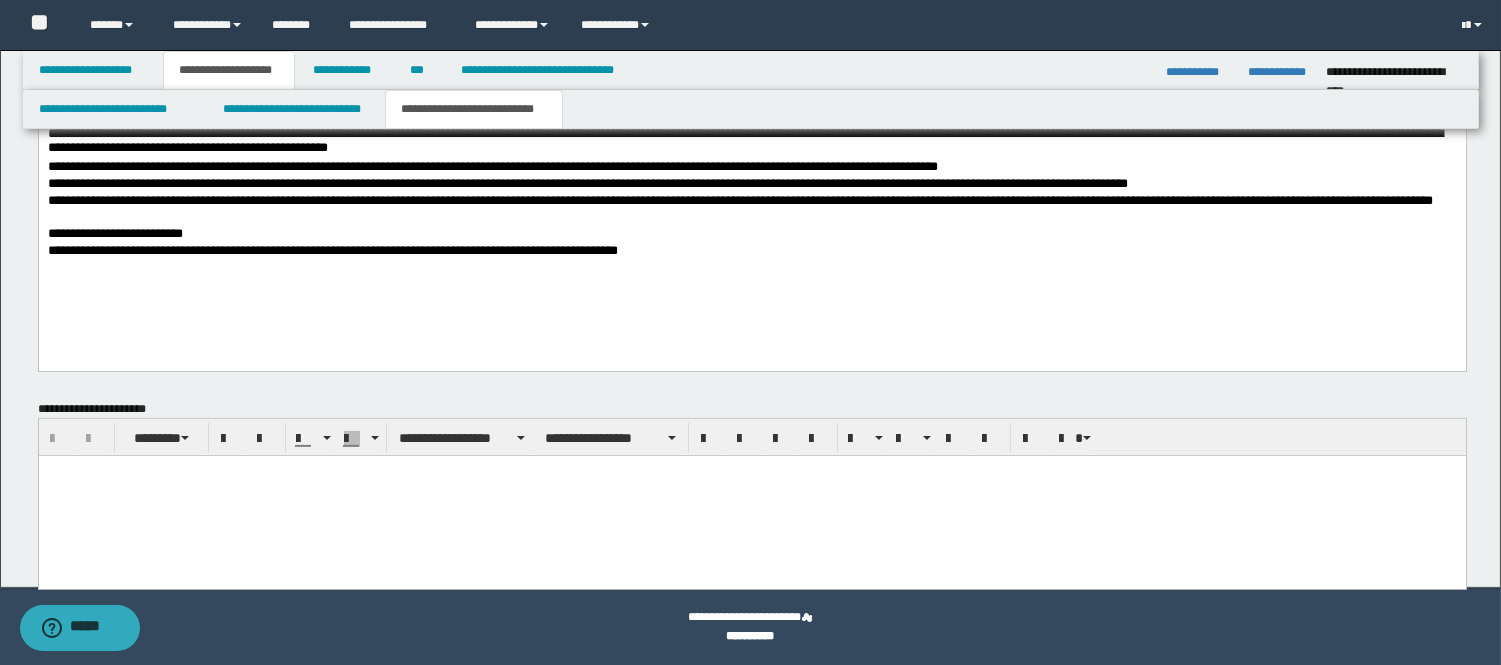 click at bounding box center [751, 496] 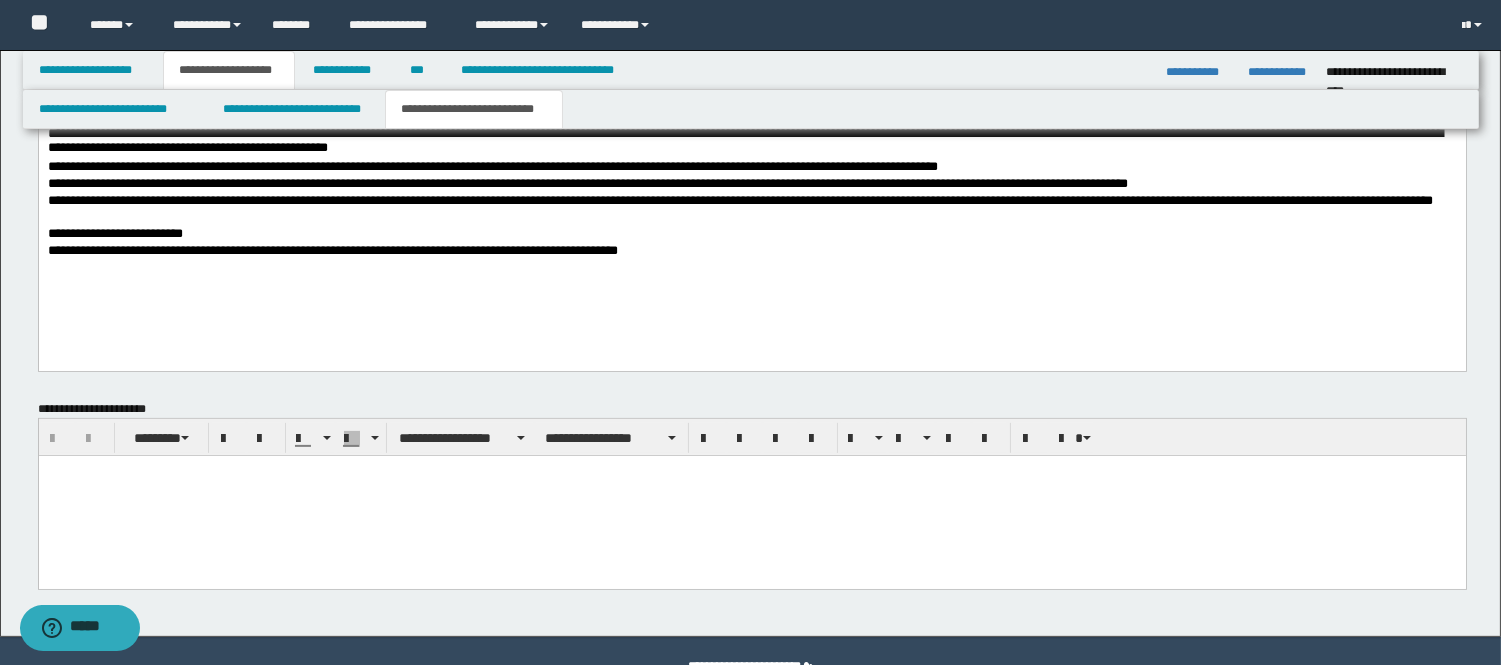 click at bounding box center (751, 471) 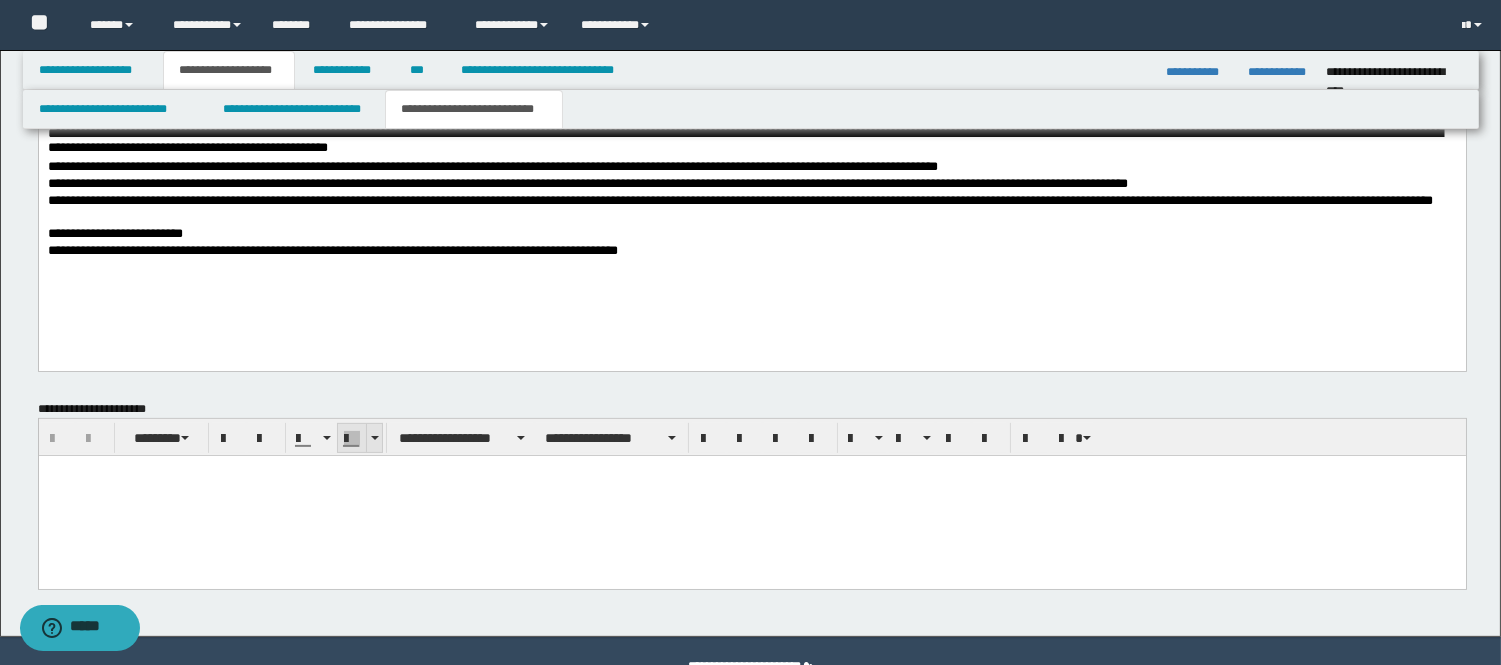 paste 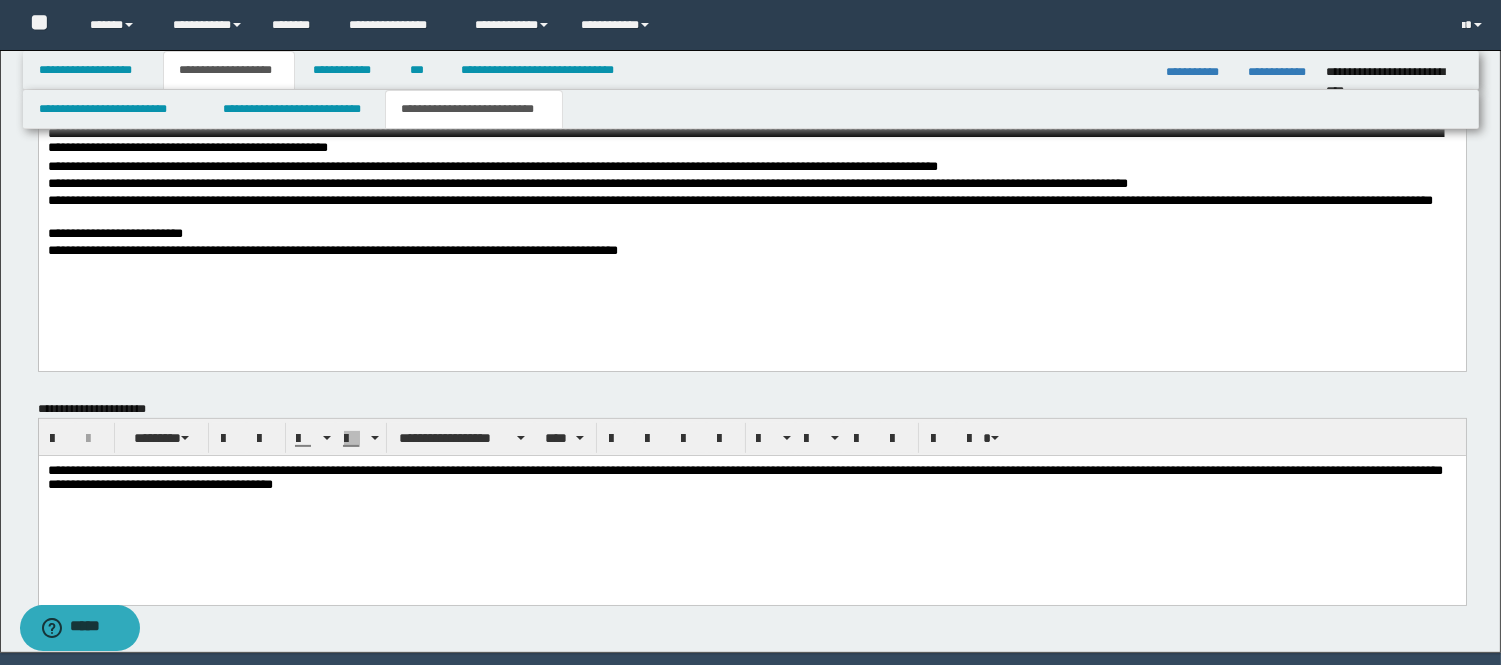 click on "**********" at bounding box center [751, 503] 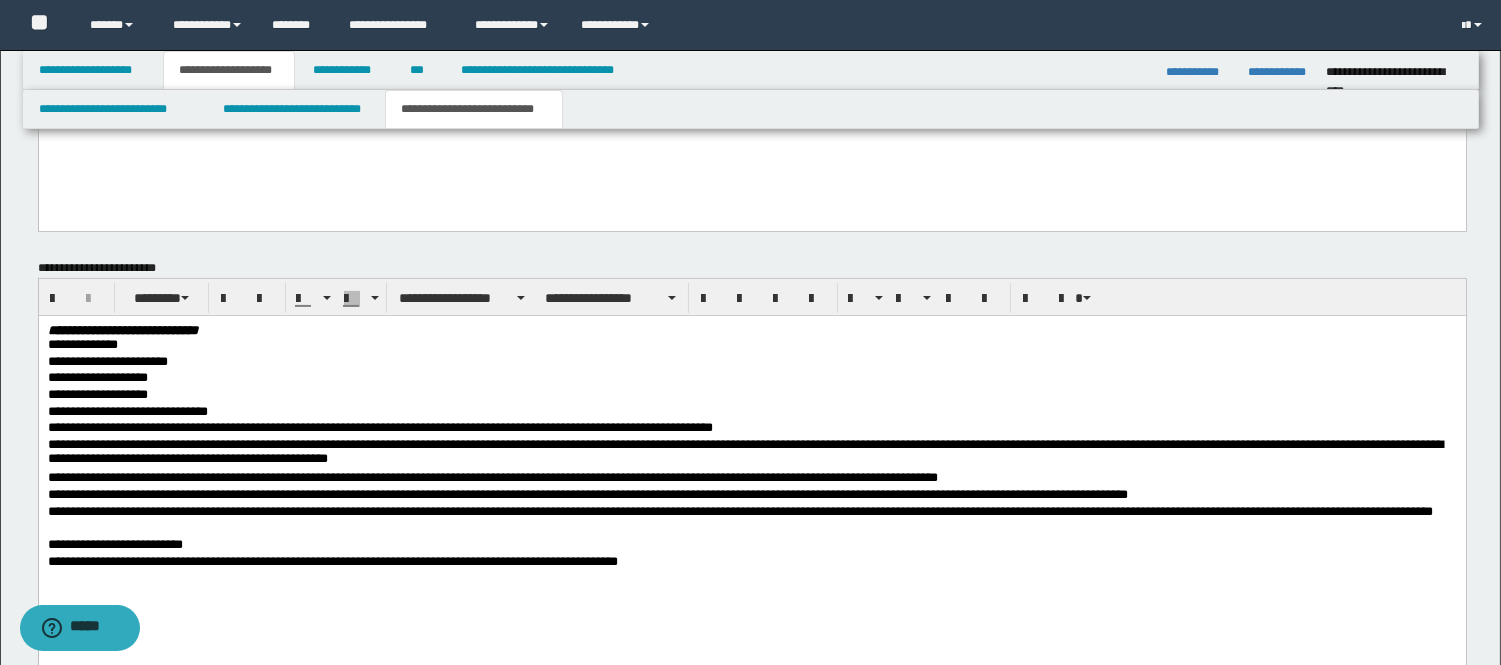 scroll, scrollTop: 874, scrollLeft: 0, axis: vertical 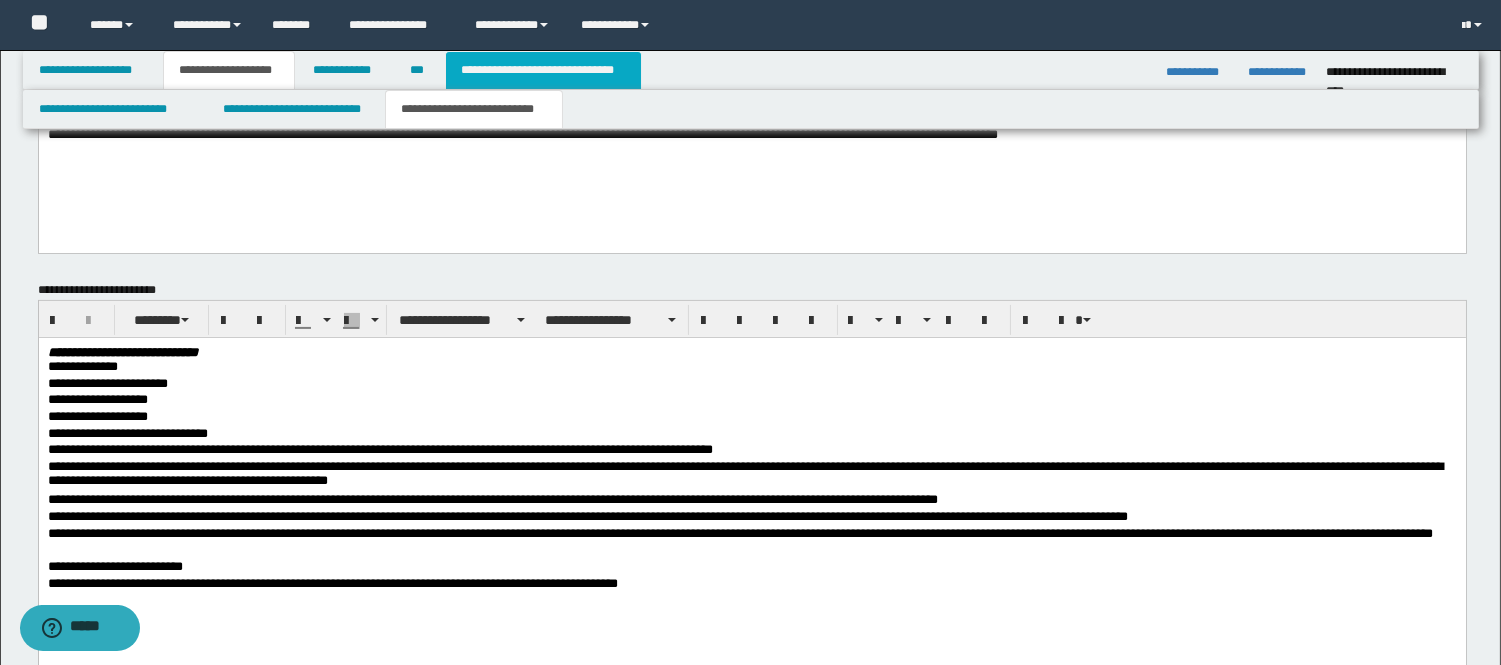 click on "**********" at bounding box center (543, 70) 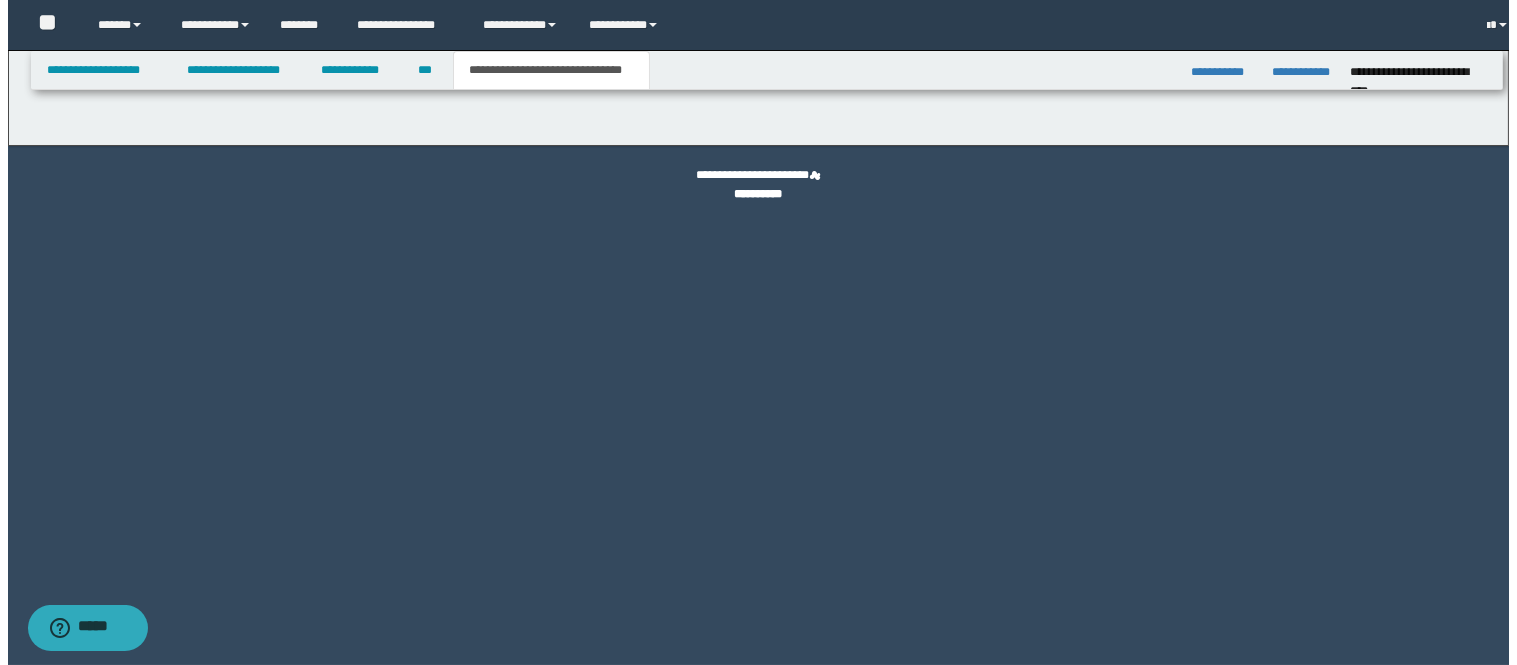 scroll, scrollTop: 0, scrollLeft: 0, axis: both 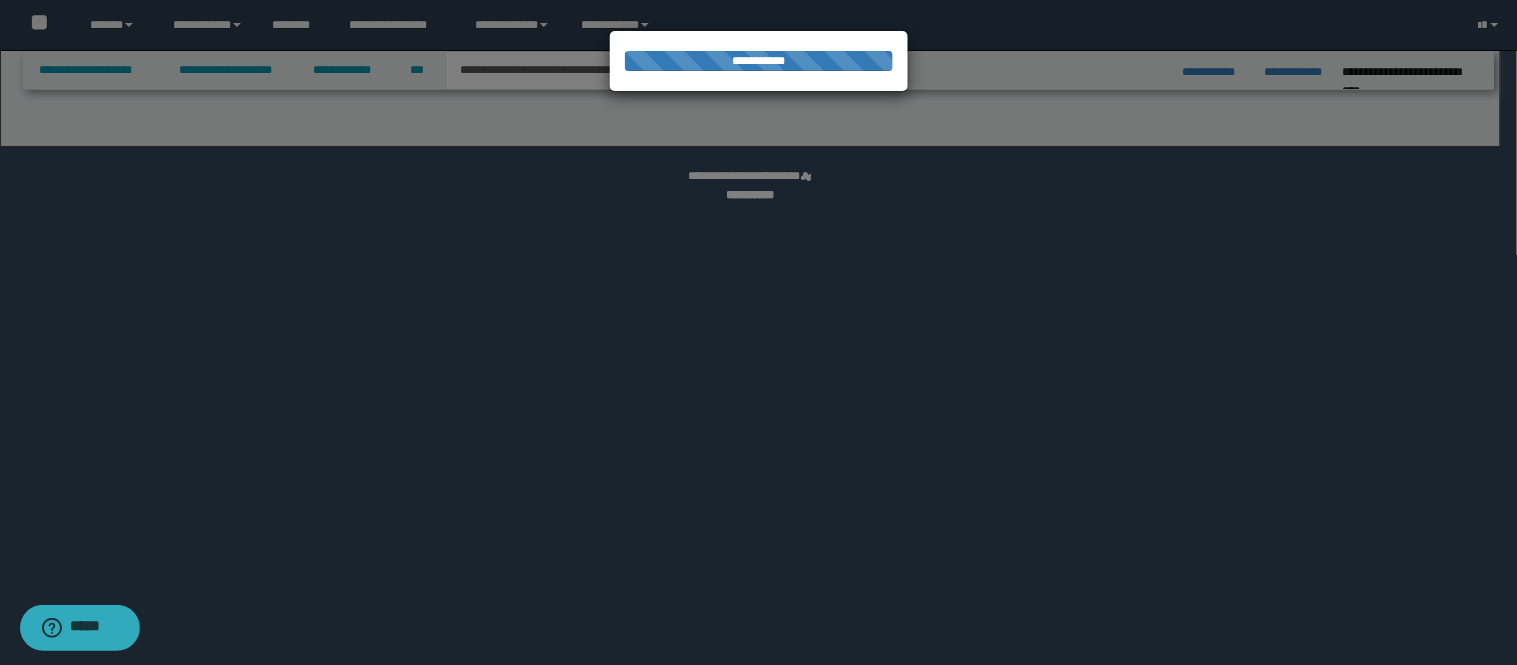 select on "*" 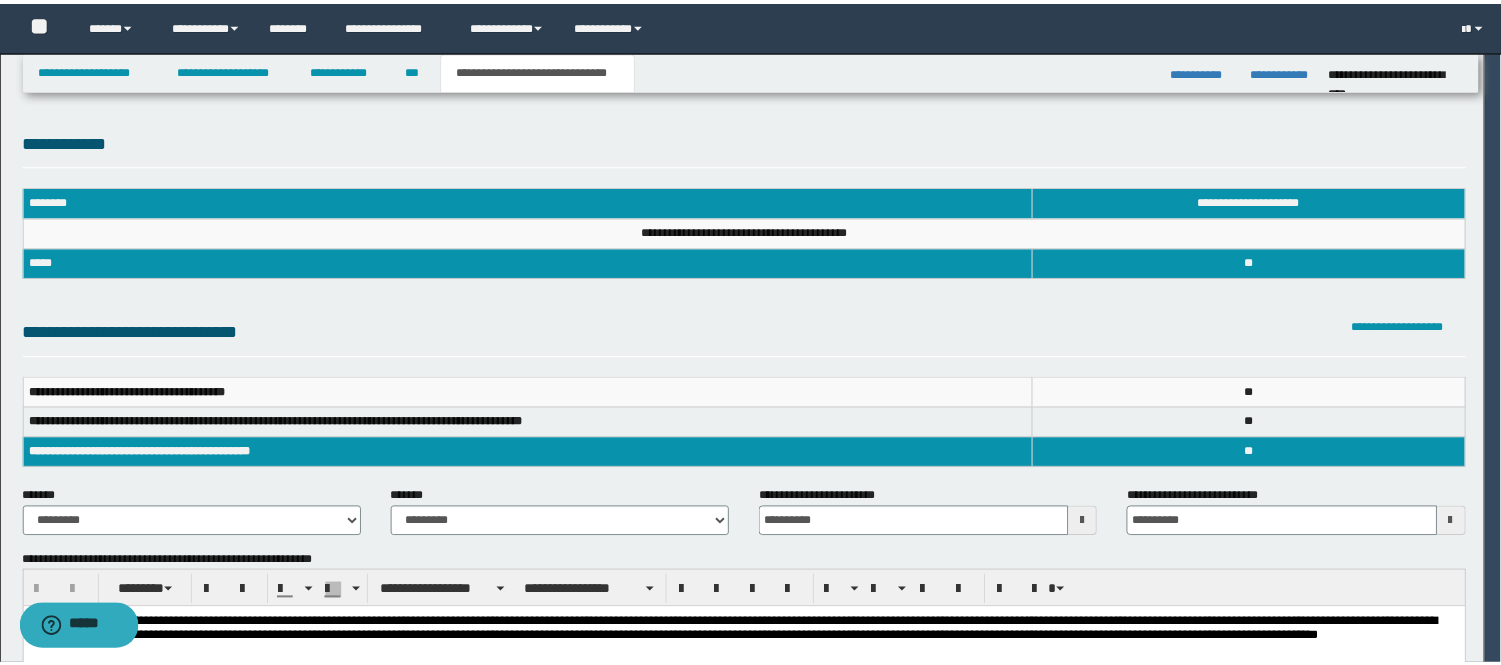 scroll, scrollTop: 0, scrollLeft: 0, axis: both 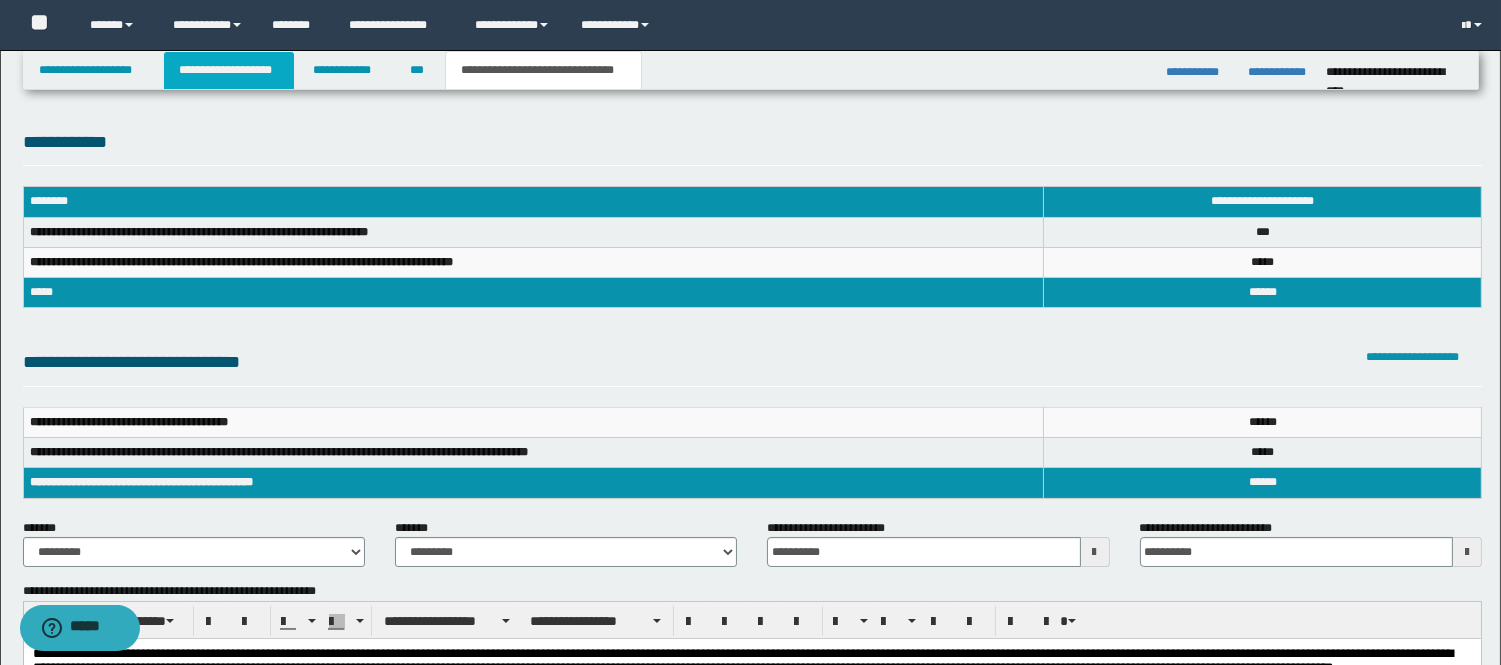 click on "**********" at bounding box center [229, 70] 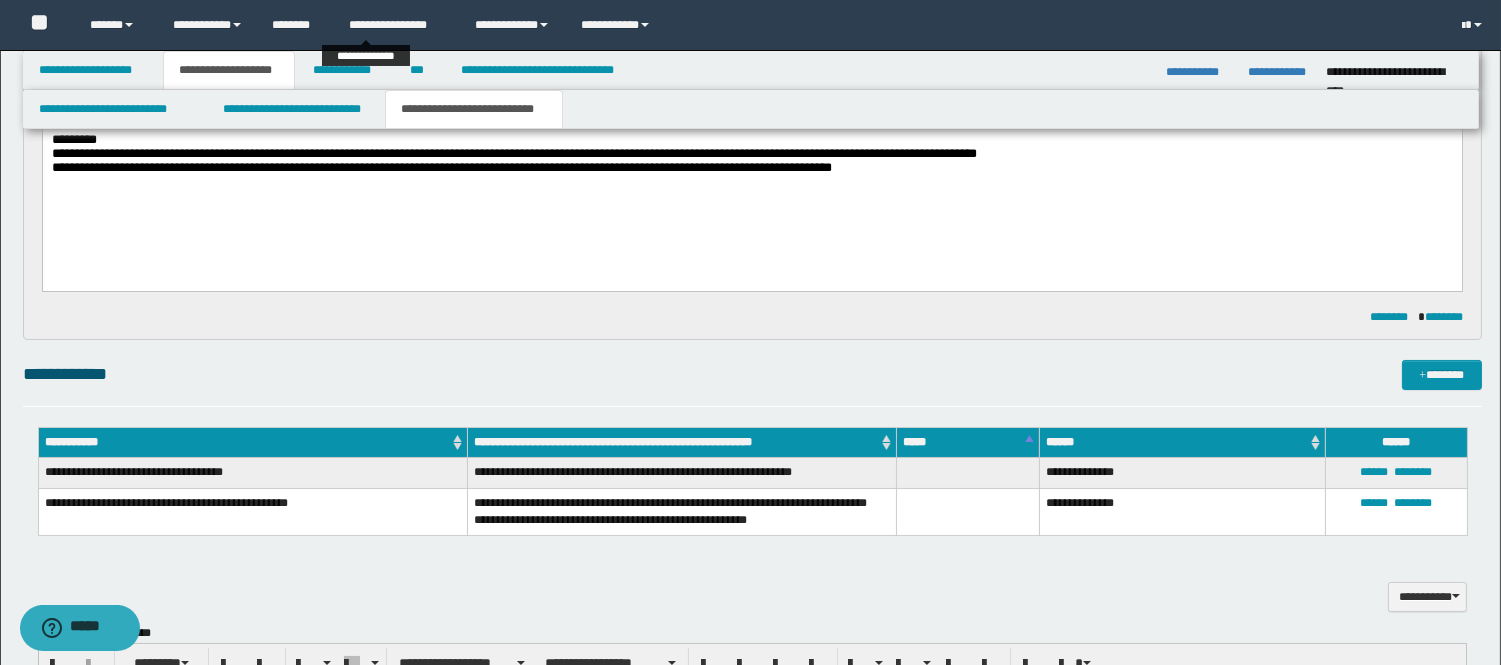 scroll, scrollTop: 444, scrollLeft: 0, axis: vertical 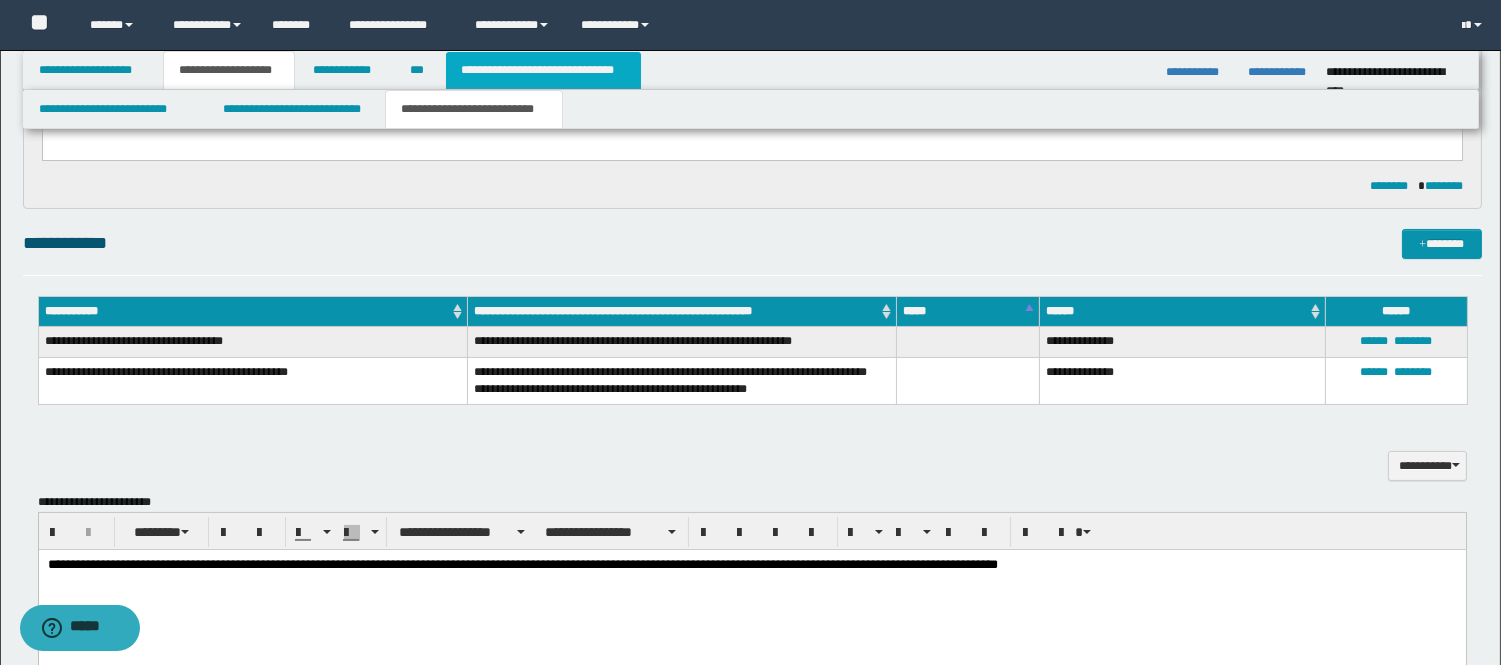 click on "**********" at bounding box center [543, 70] 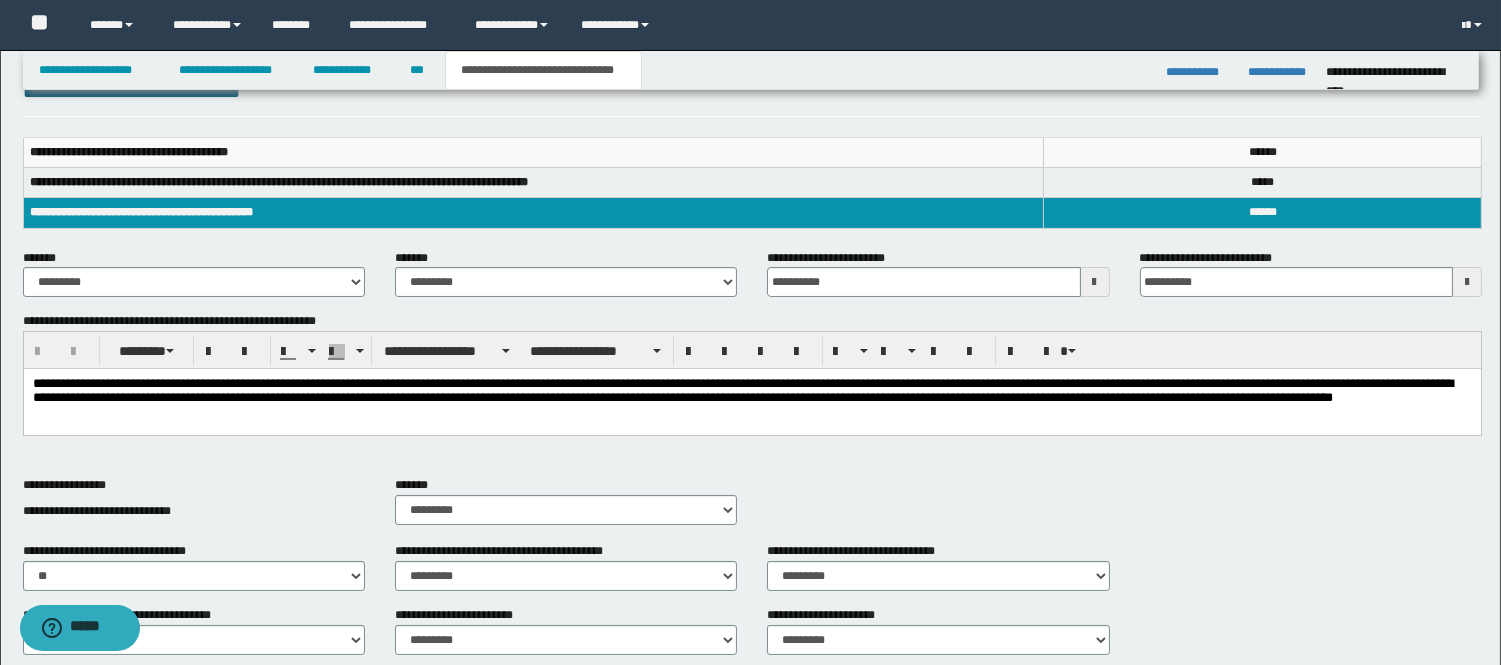 scroll, scrollTop: 413, scrollLeft: 0, axis: vertical 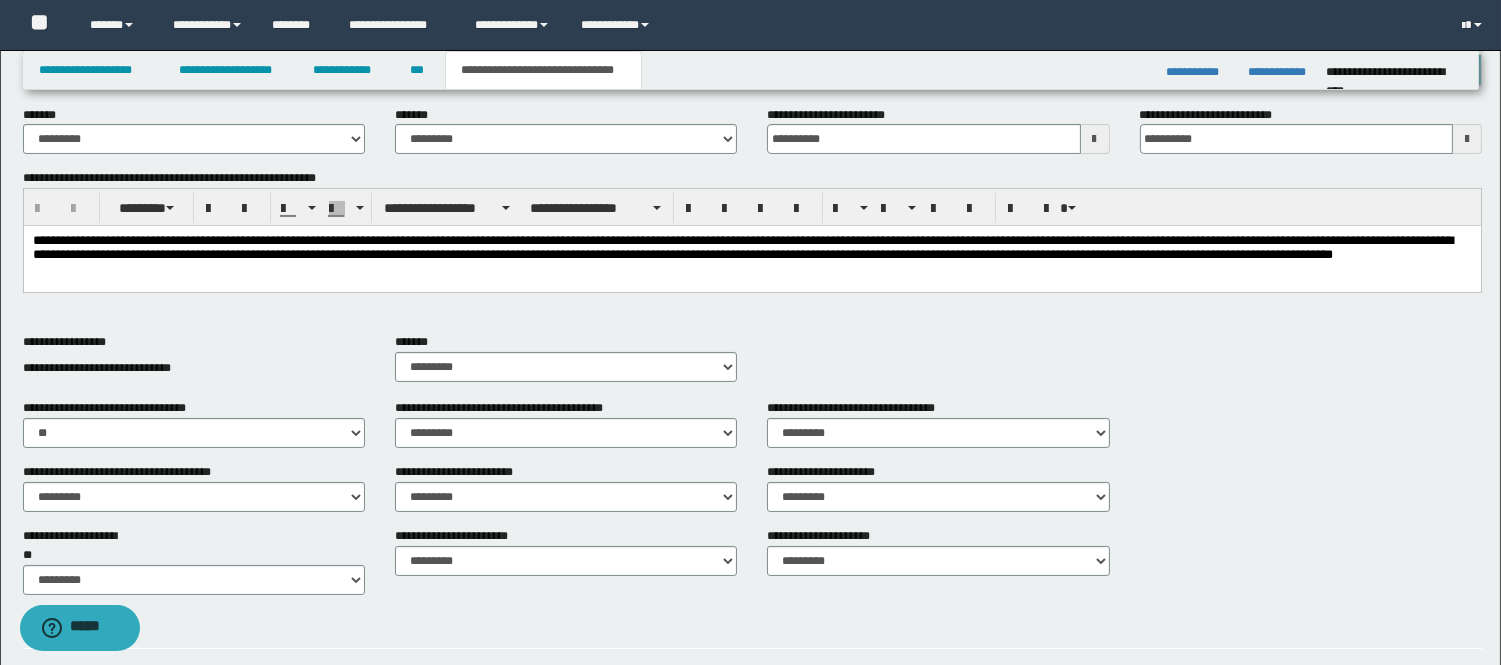 click on "**********" at bounding box center (751, 259) 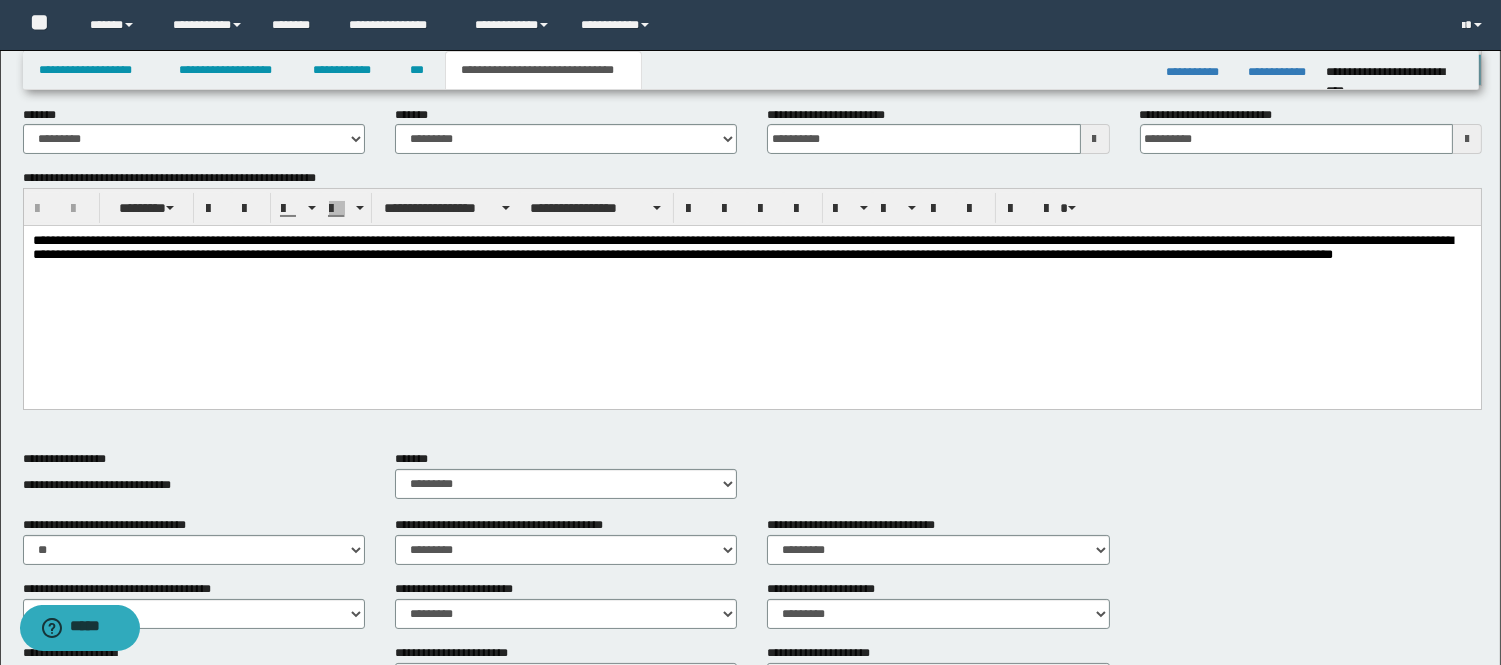 click on "**********" at bounding box center (751, 259) 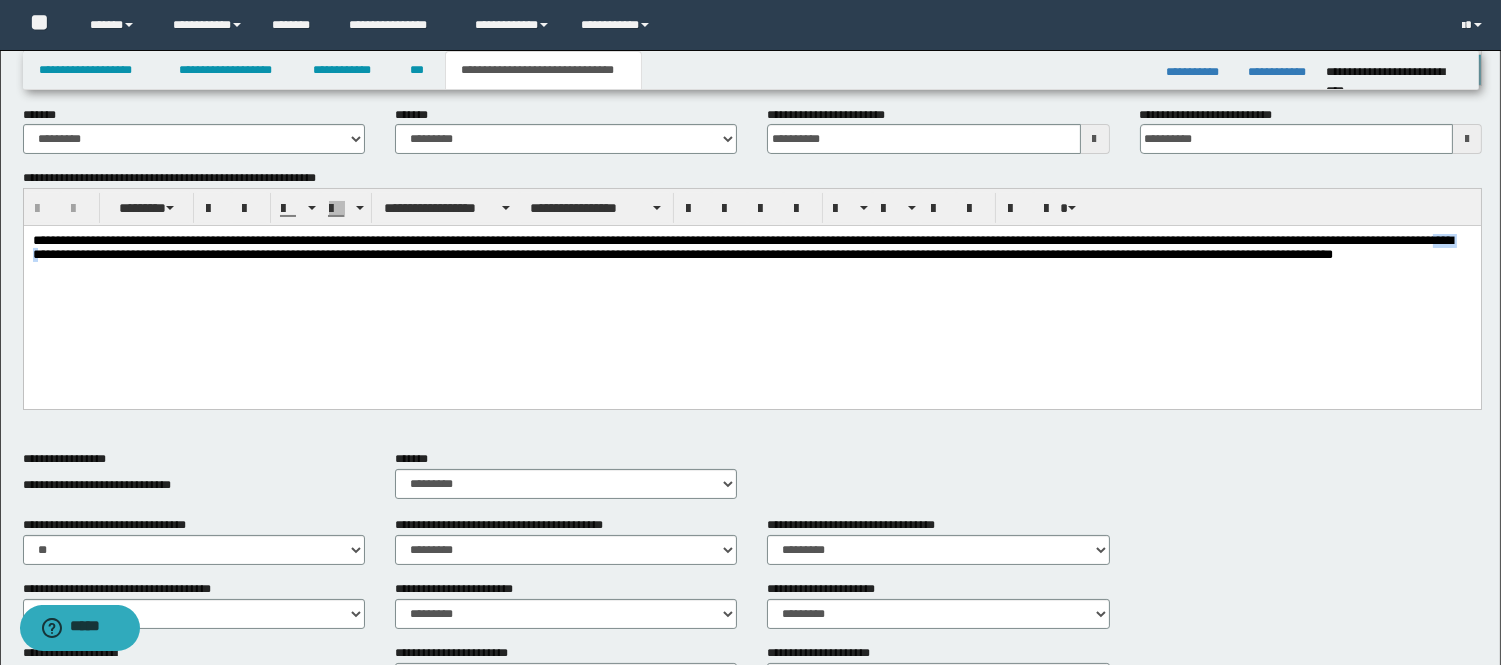 type 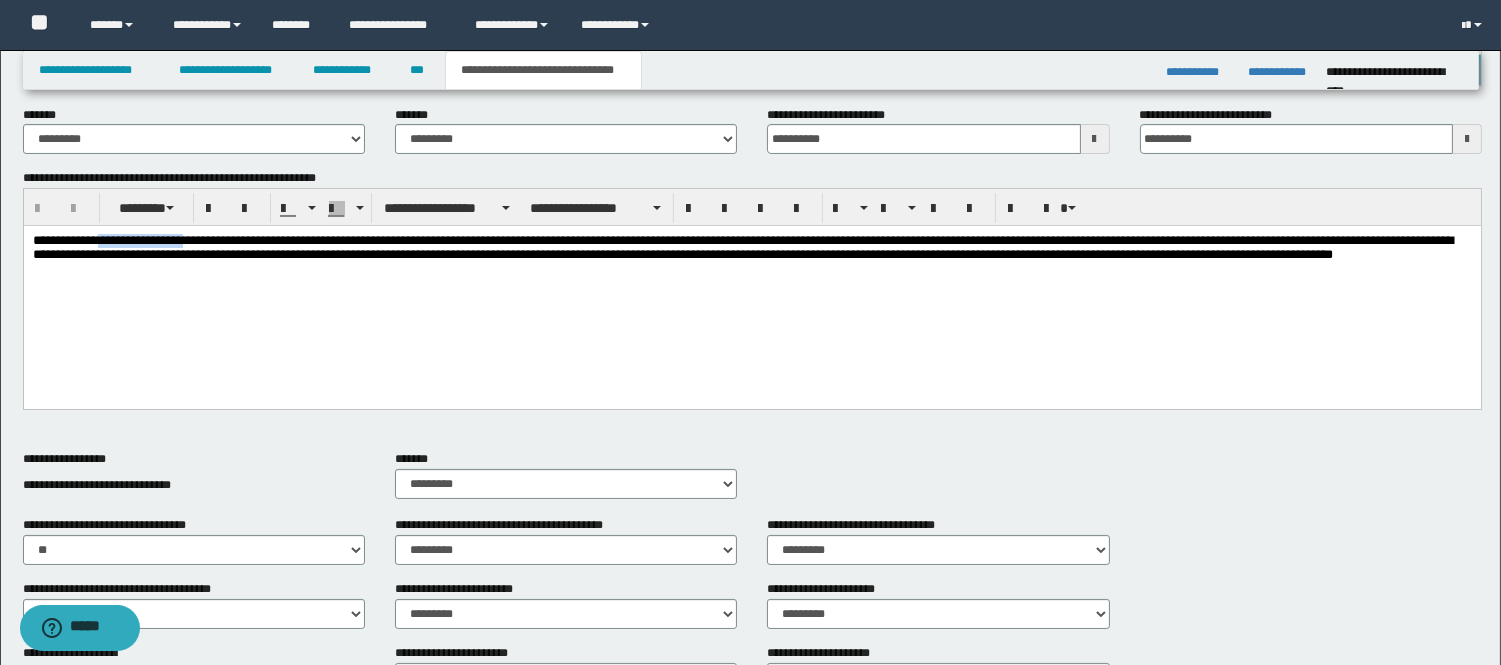 drag, startPoint x: 194, startPoint y: 240, endPoint x: 105, endPoint y: 238, distance: 89.02247 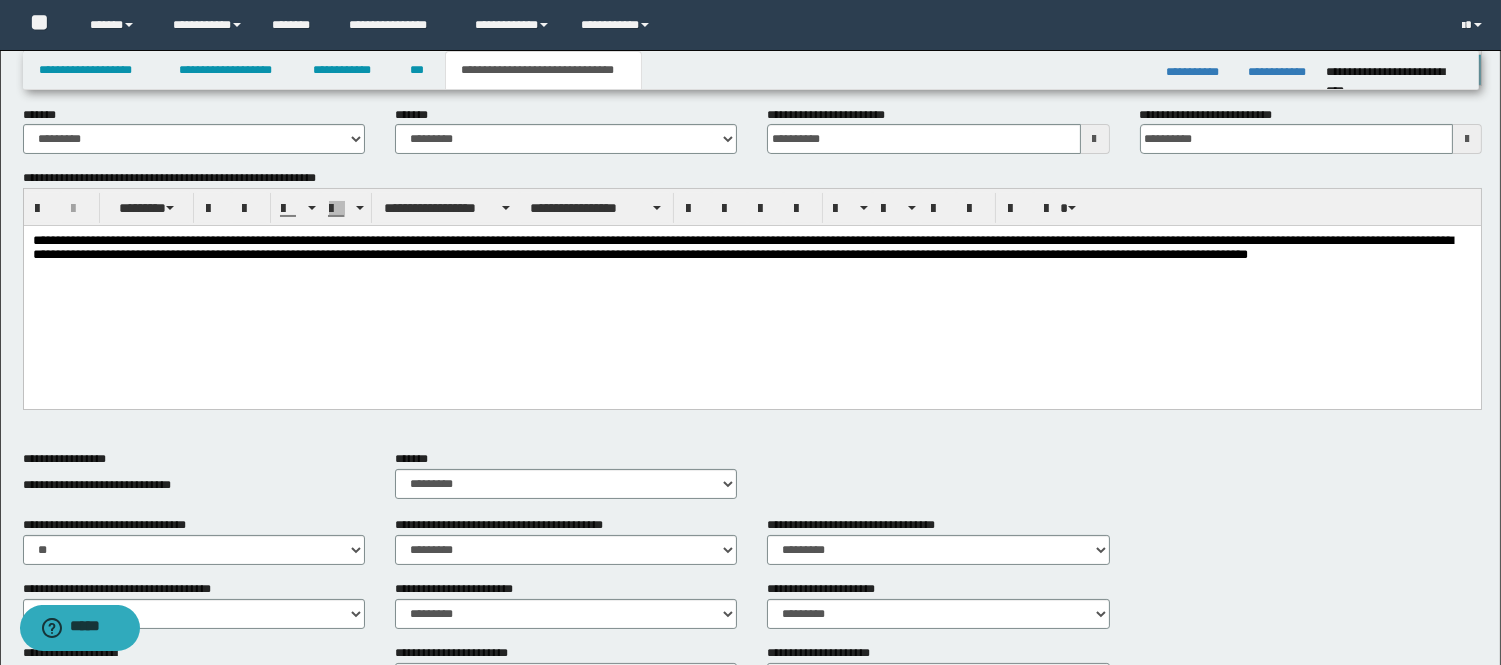 click on "**********" at bounding box center (751, 259) 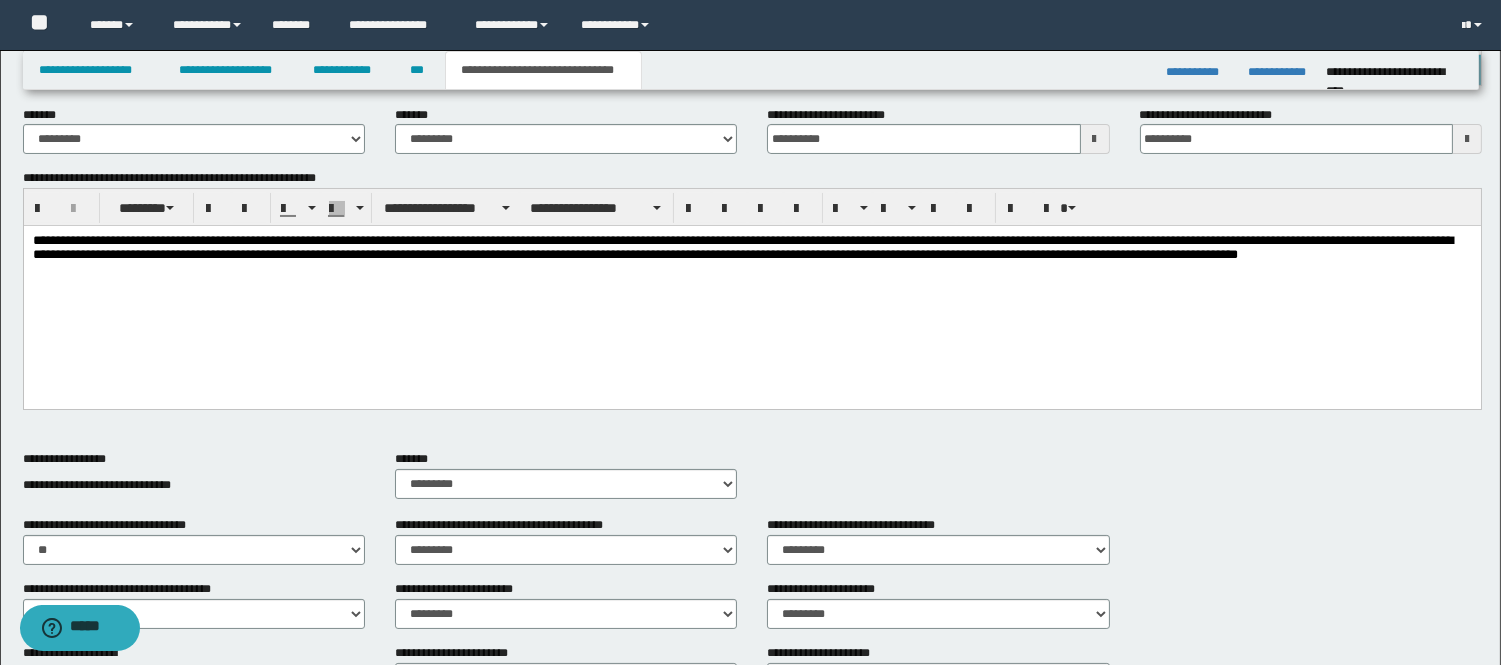 drag, startPoint x: 739, startPoint y: 264, endPoint x: 644, endPoint y: 261, distance: 95.047356 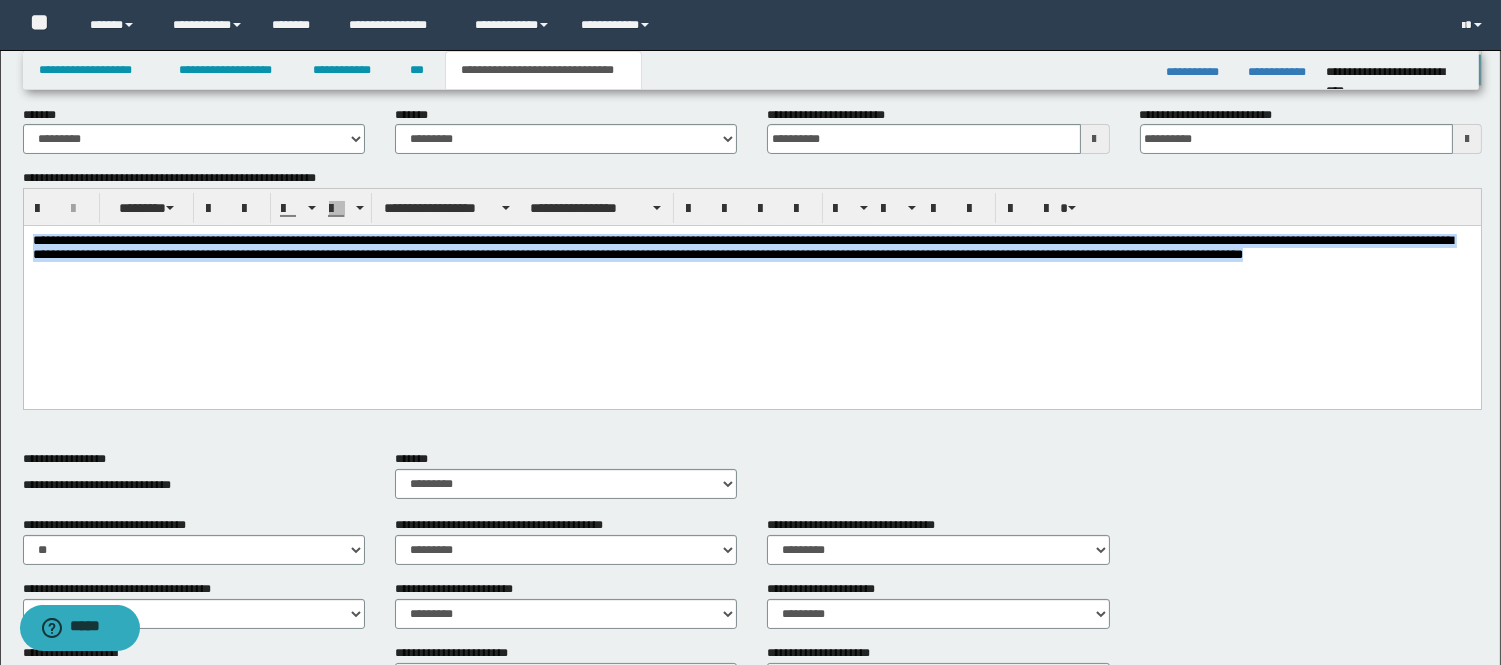 drag, startPoint x: 148, startPoint y: 268, endPoint x: 31, endPoint y: 242, distance: 119.85408 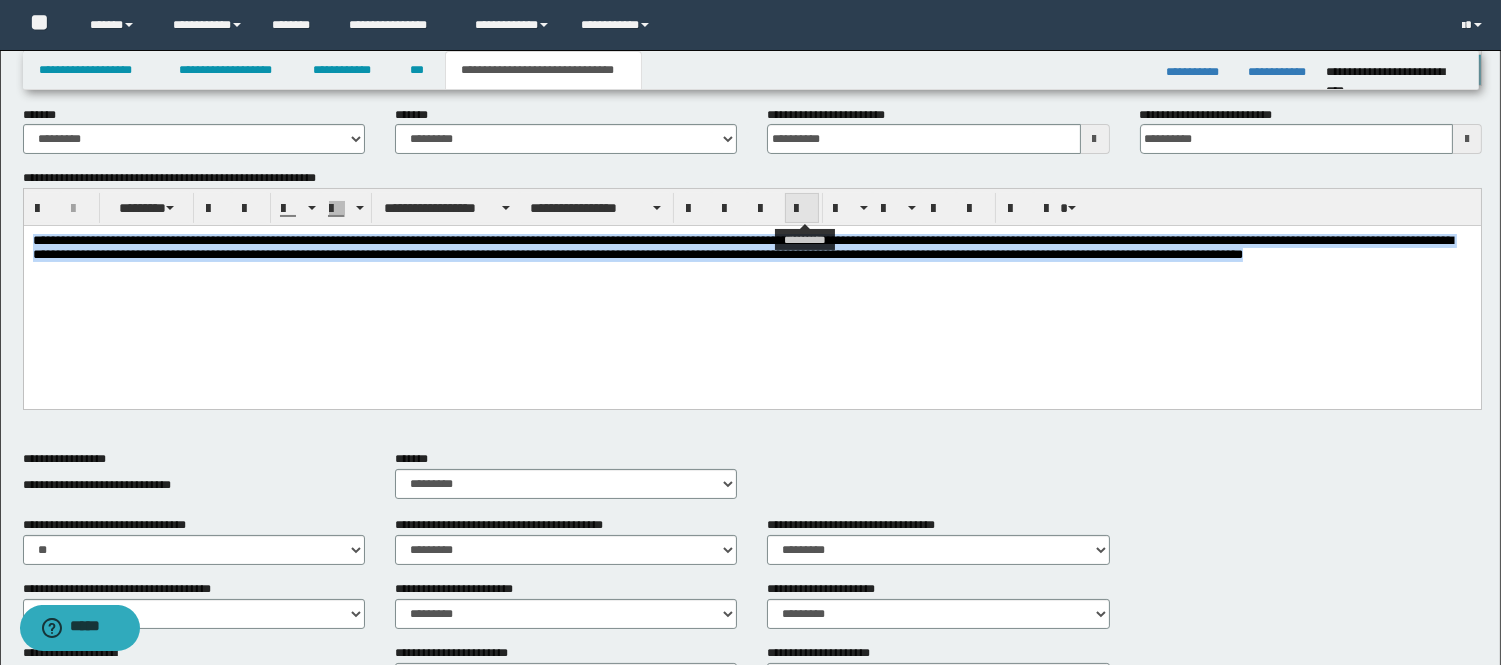click at bounding box center (802, 209) 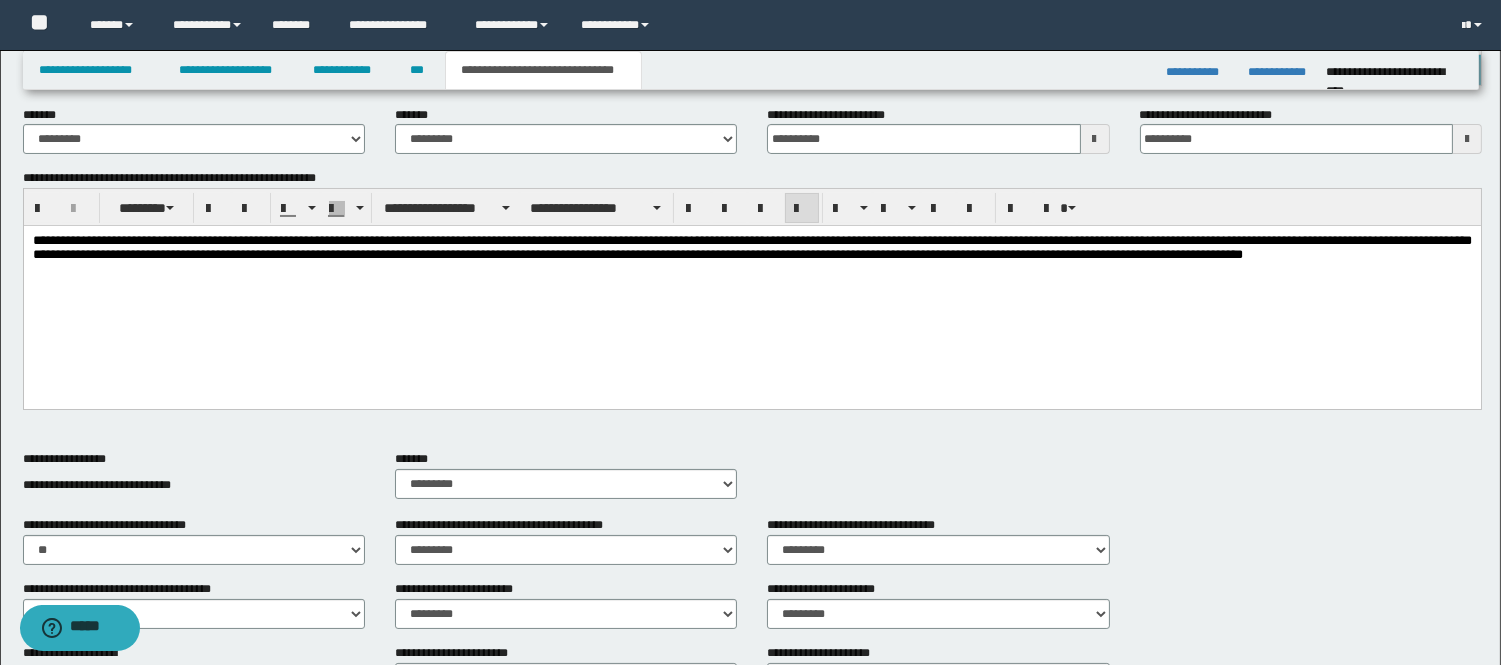 click at bounding box center (751, 292) 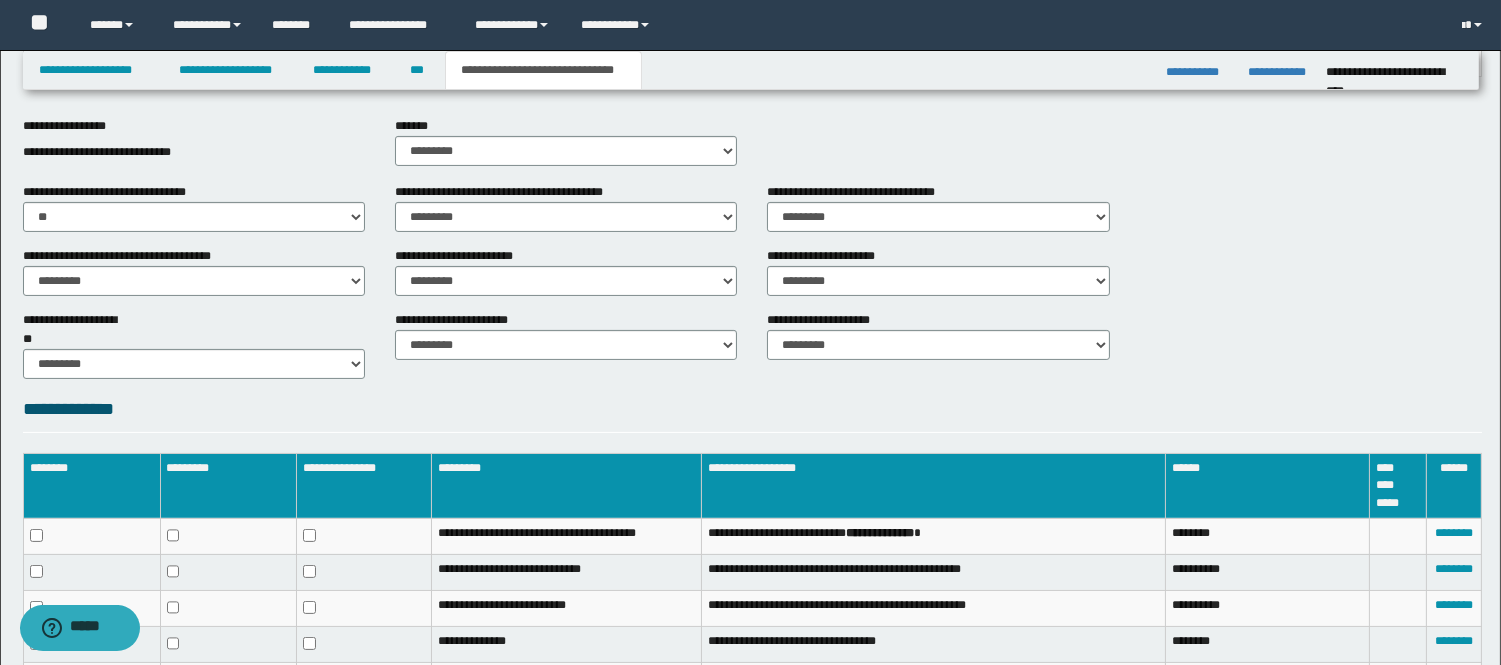 scroll, scrollTop: 524, scrollLeft: 0, axis: vertical 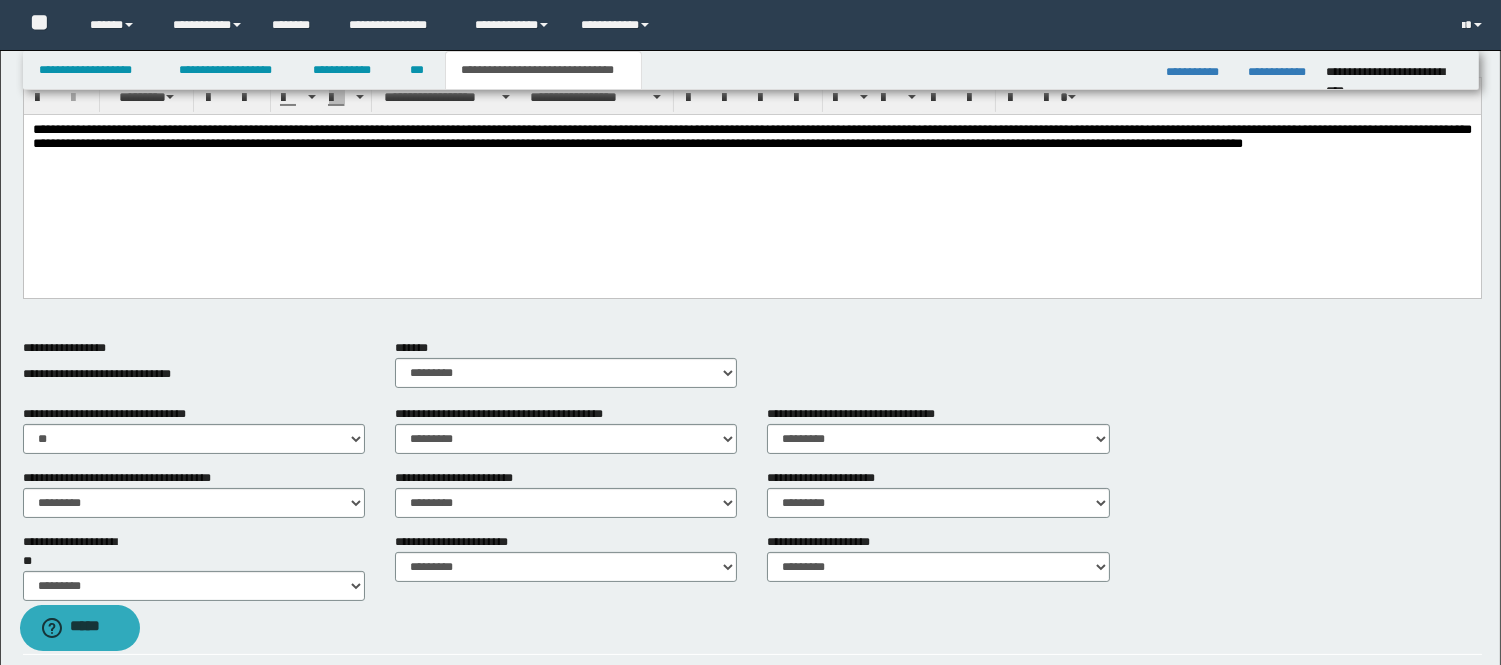 drag, startPoint x: 48, startPoint y: 200, endPoint x: 52, endPoint y: 246, distance: 46.173584 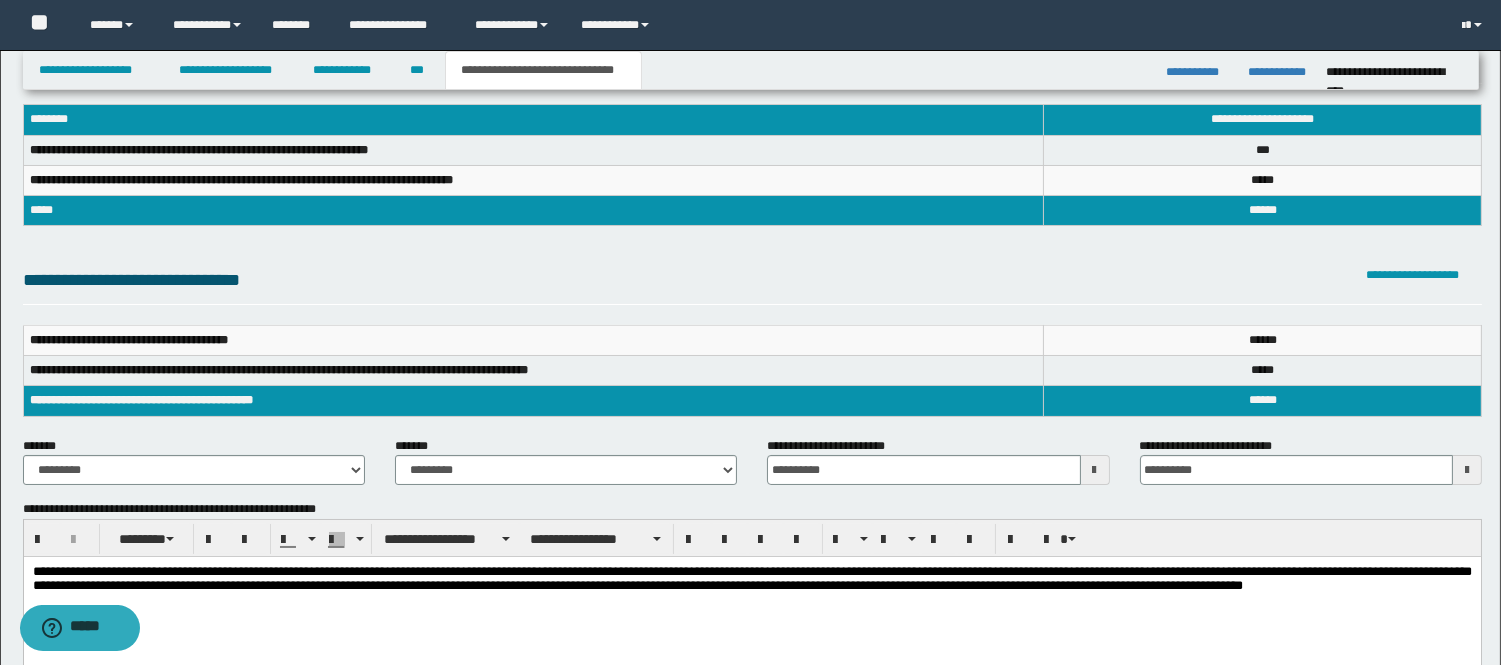 scroll, scrollTop: 80, scrollLeft: 0, axis: vertical 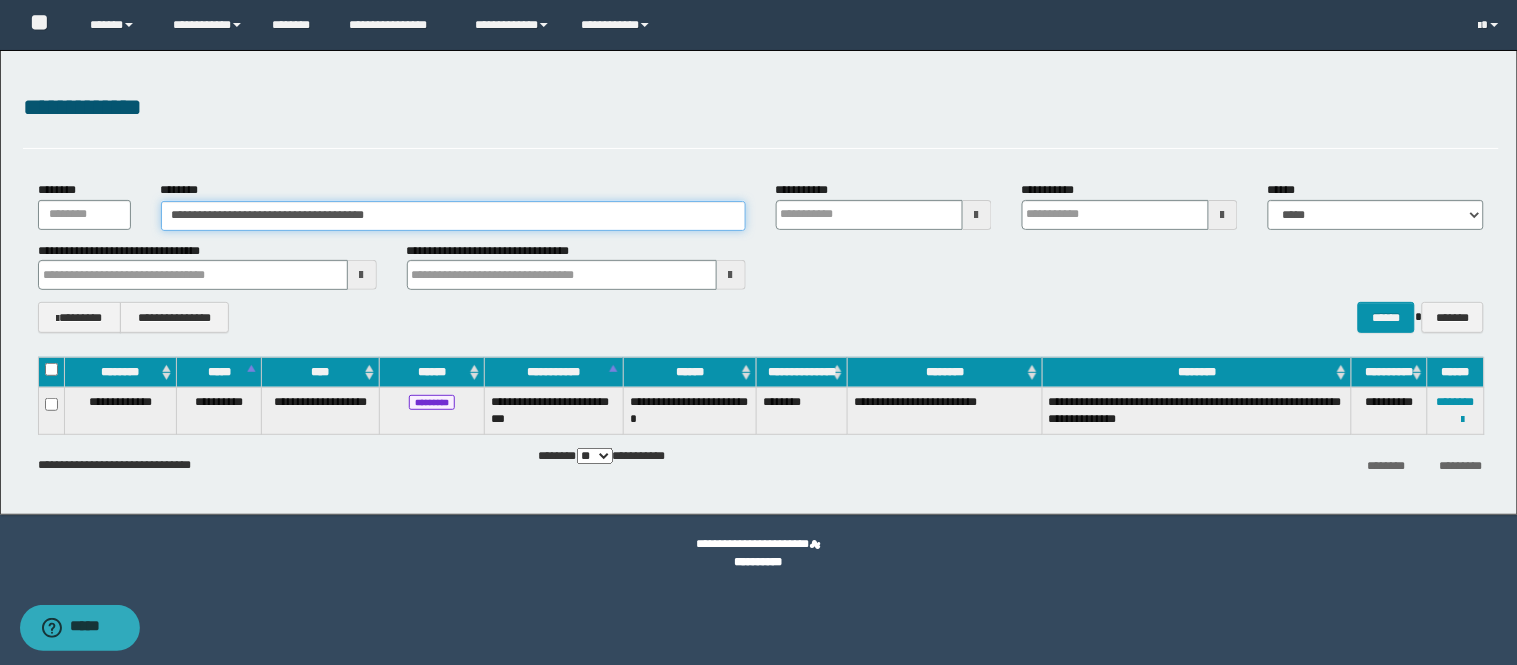 drag, startPoint x: 393, startPoint y: 208, endPoint x: 96, endPoint y: 201, distance: 297.0825 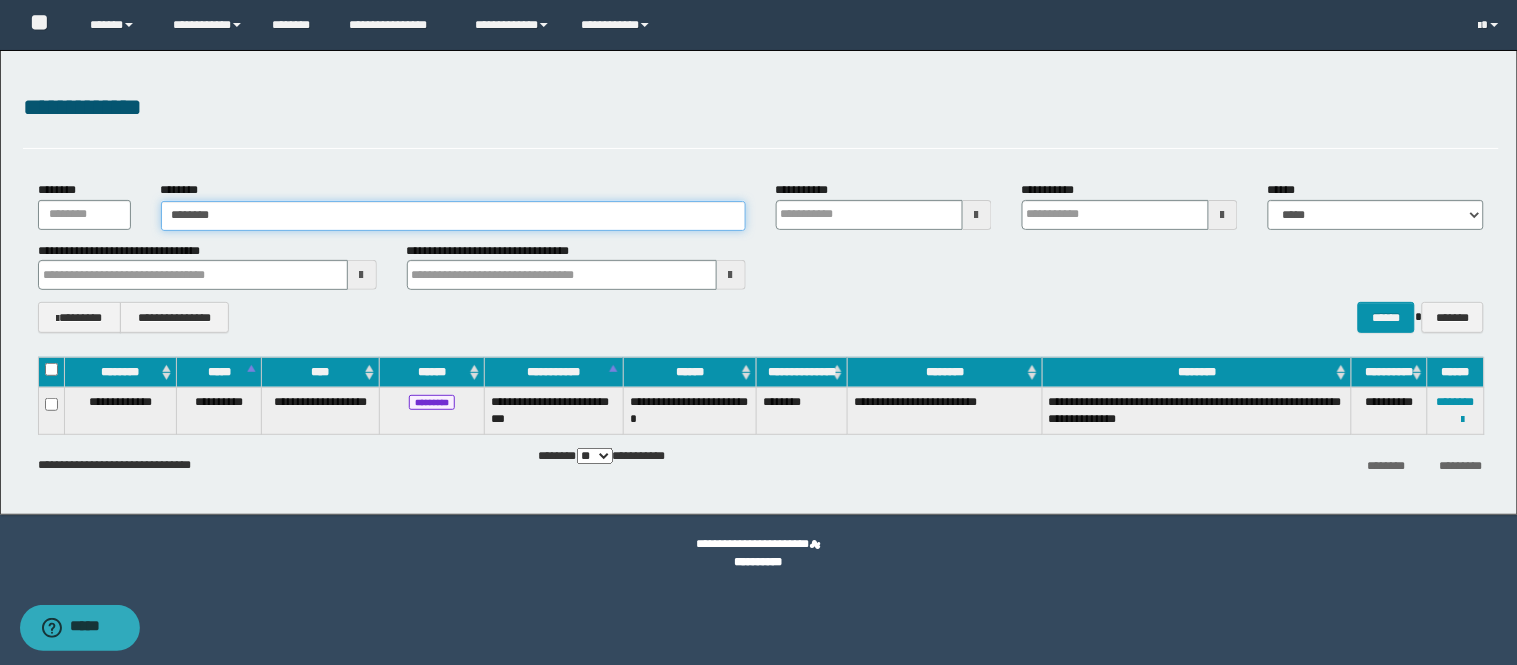 type on "********" 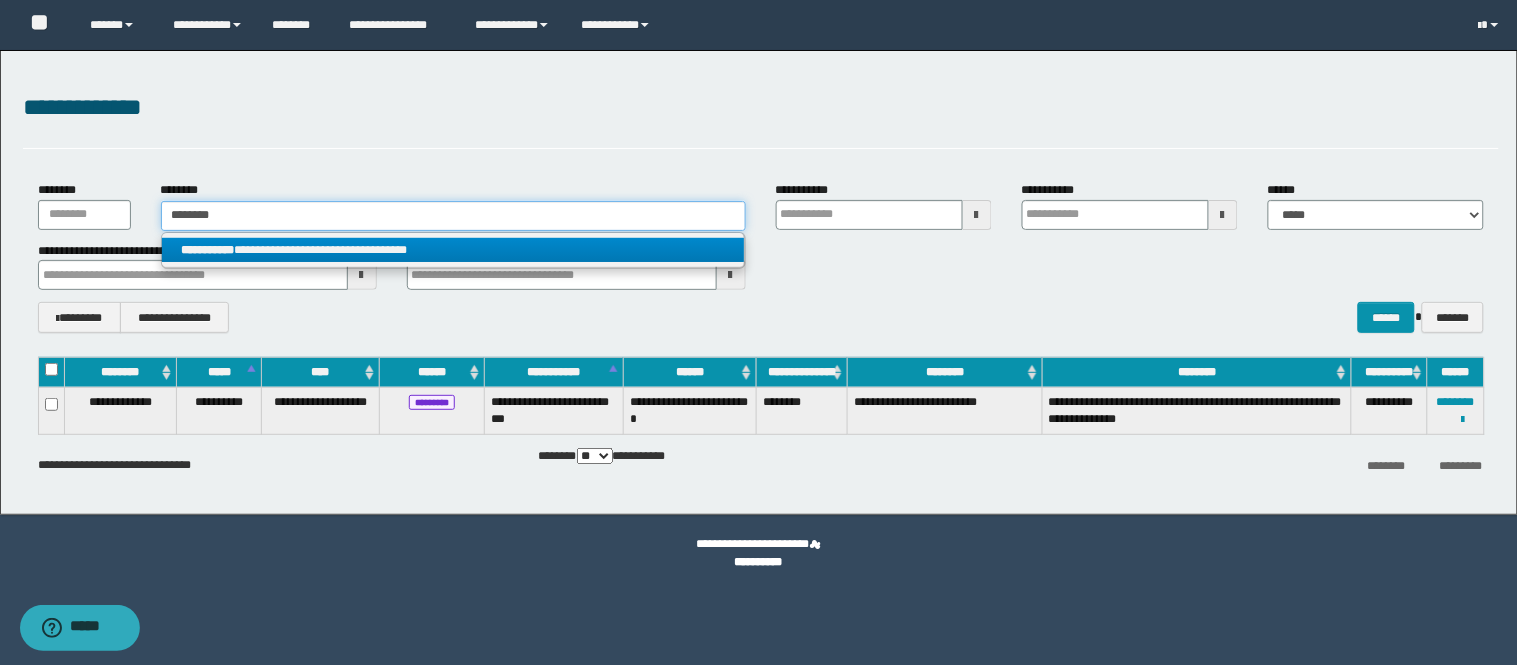 type on "********" 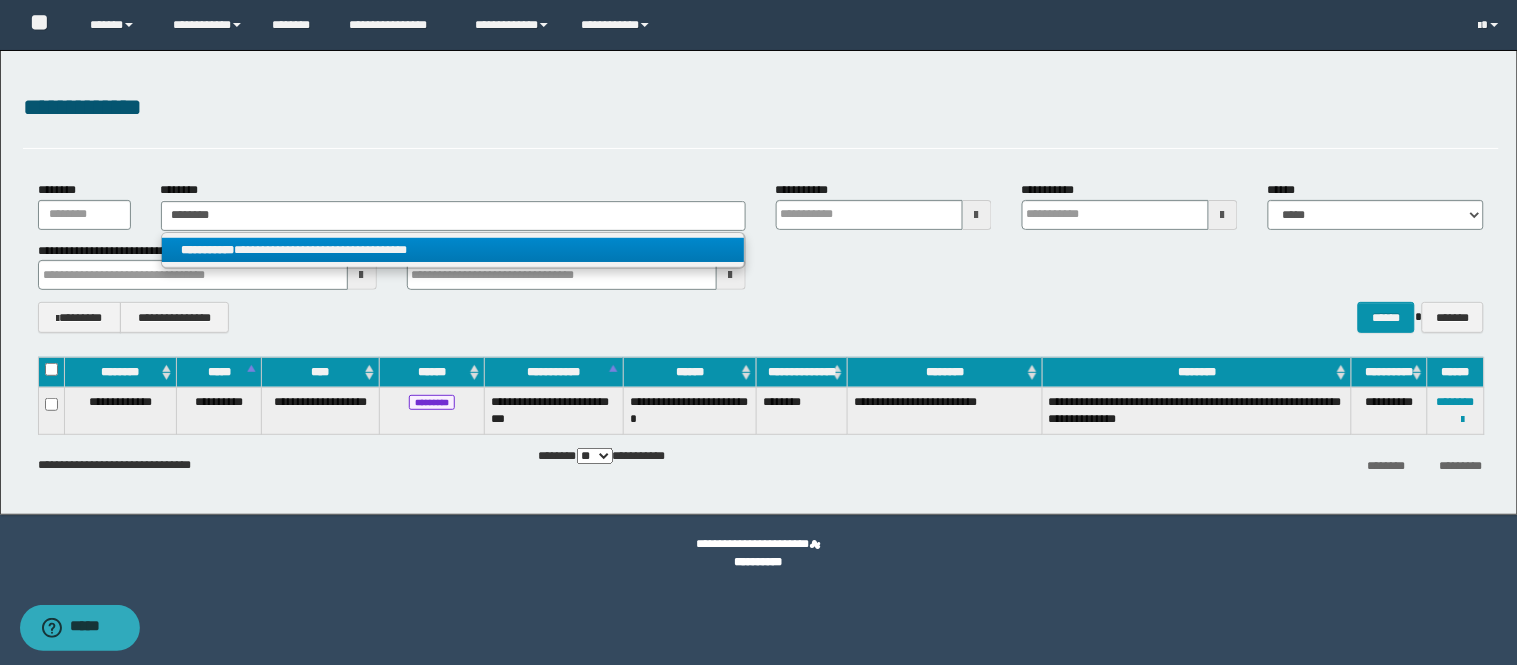click on "**********" at bounding box center [453, 251] 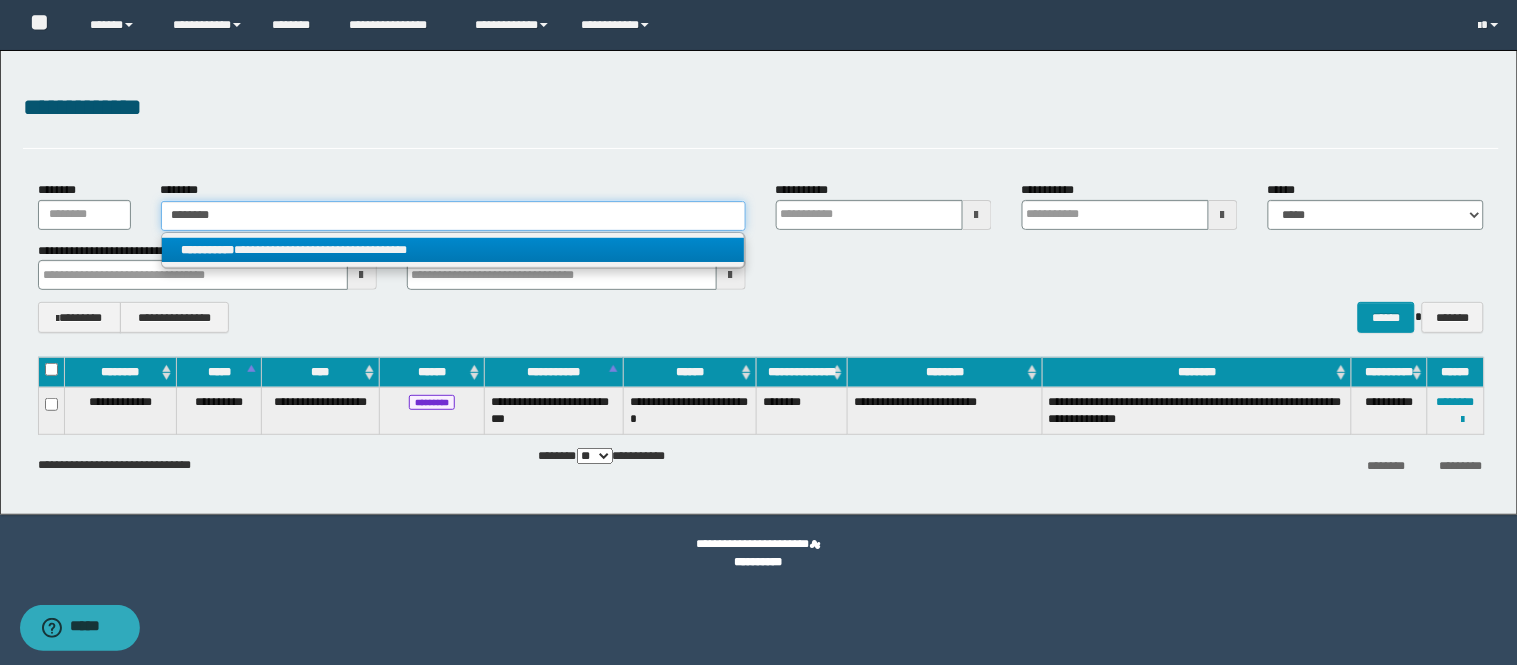 type 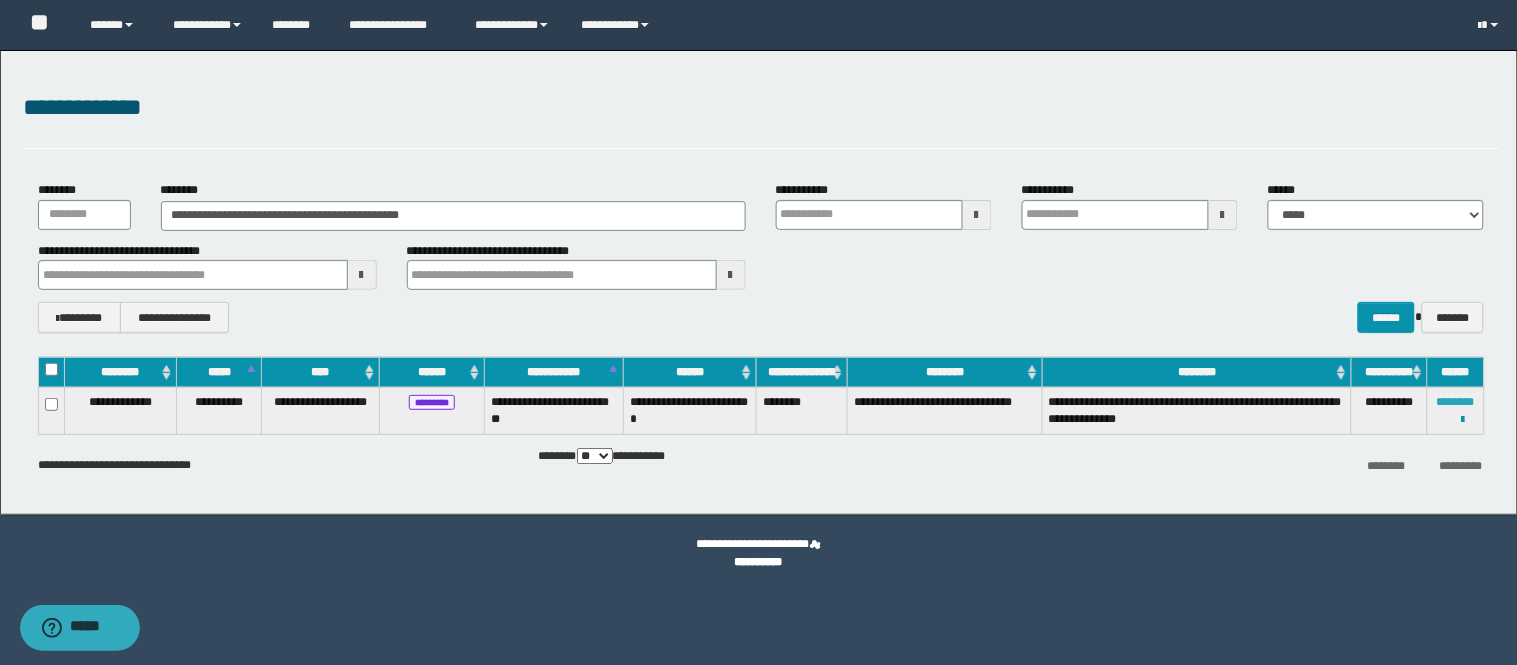 click on "********" at bounding box center (1456, 402) 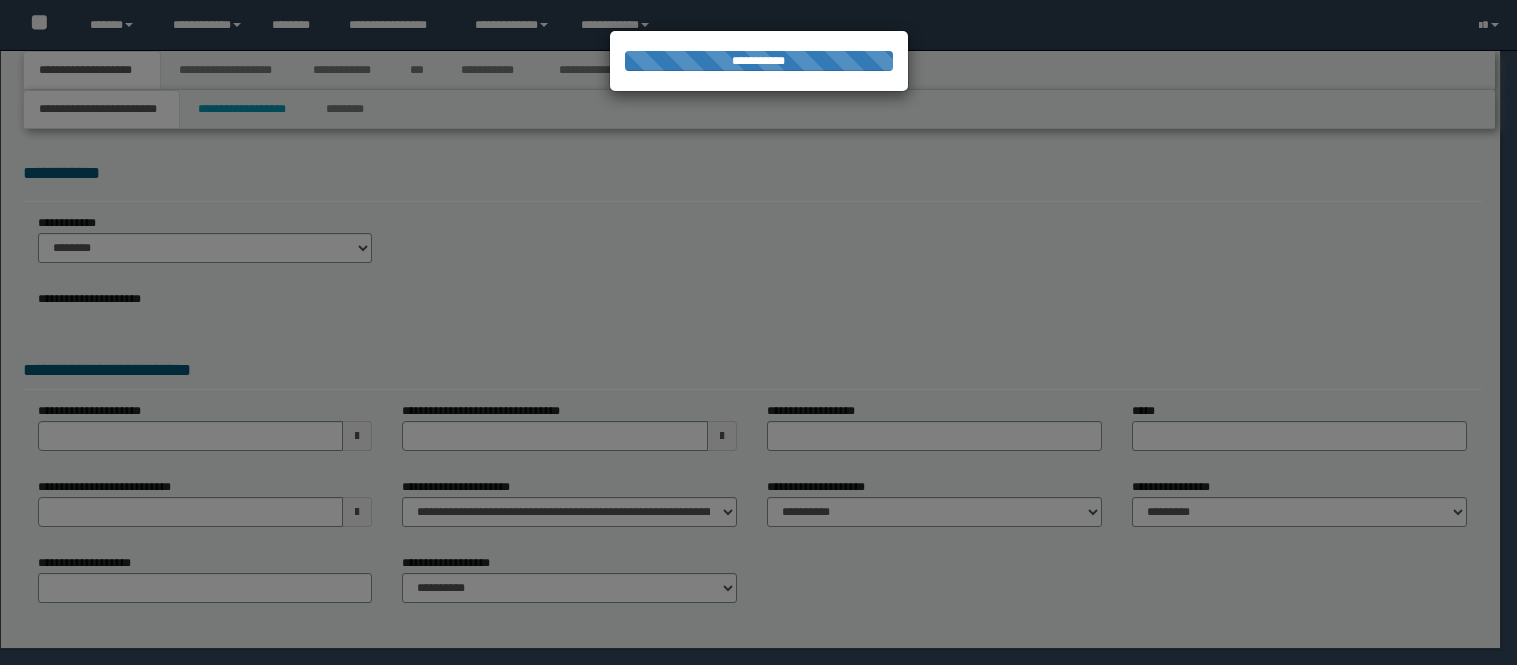 scroll, scrollTop: 0, scrollLeft: 0, axis: both 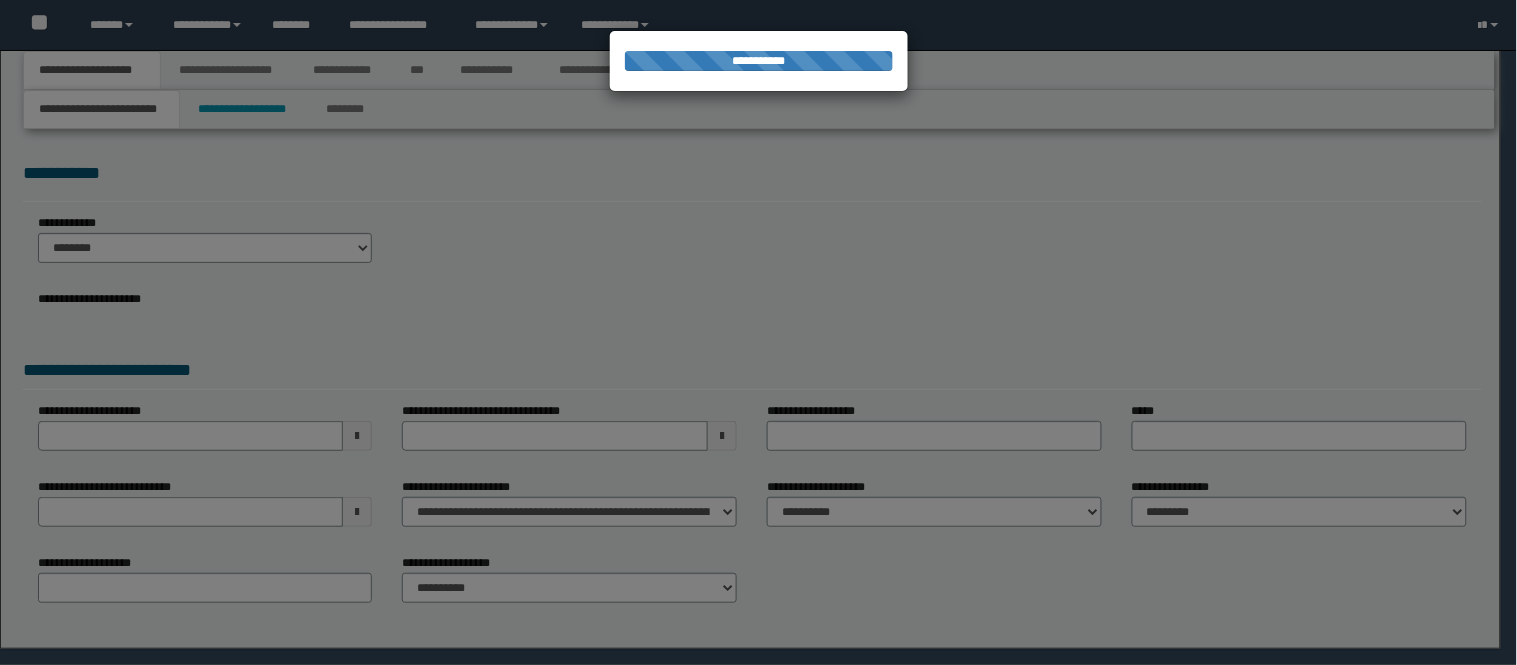 select on "**" 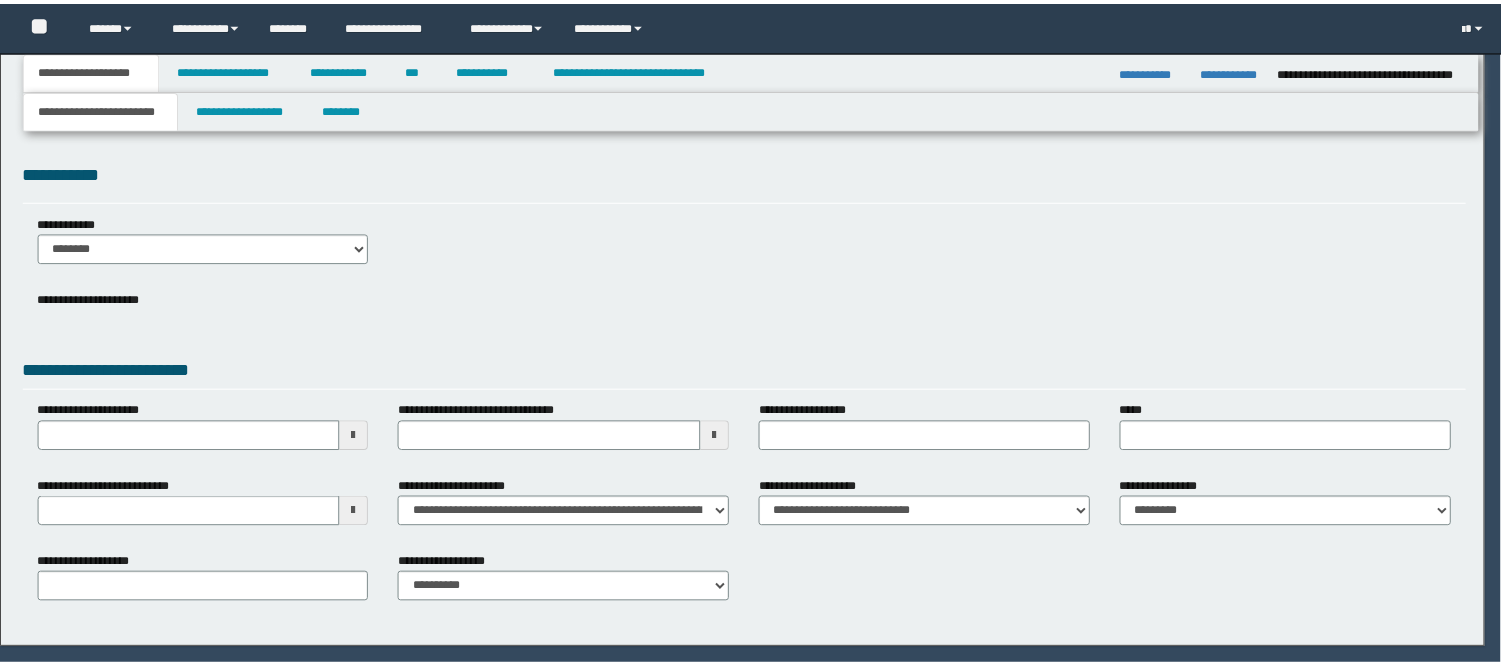 scroll, scrollTop: 0, scrollLeft: 0, axis: both 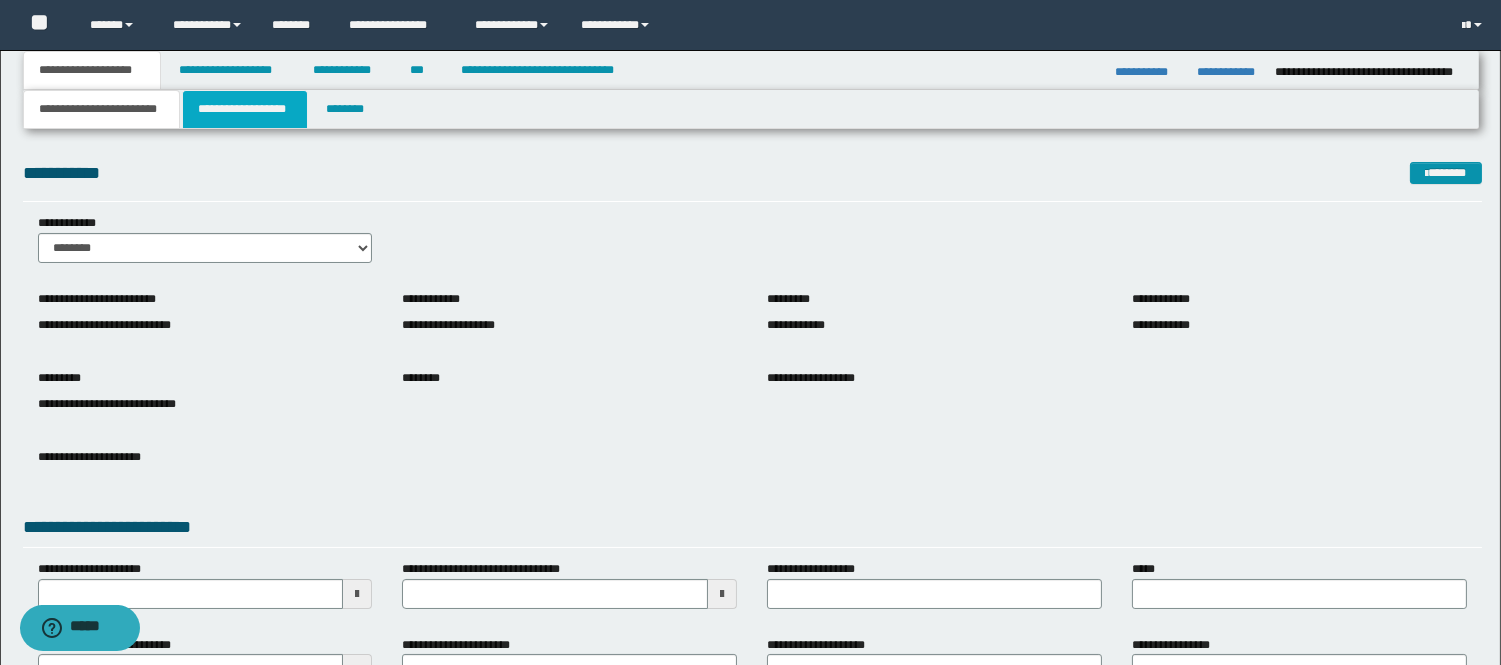 click on "**********" at bounding box center (245, 109) 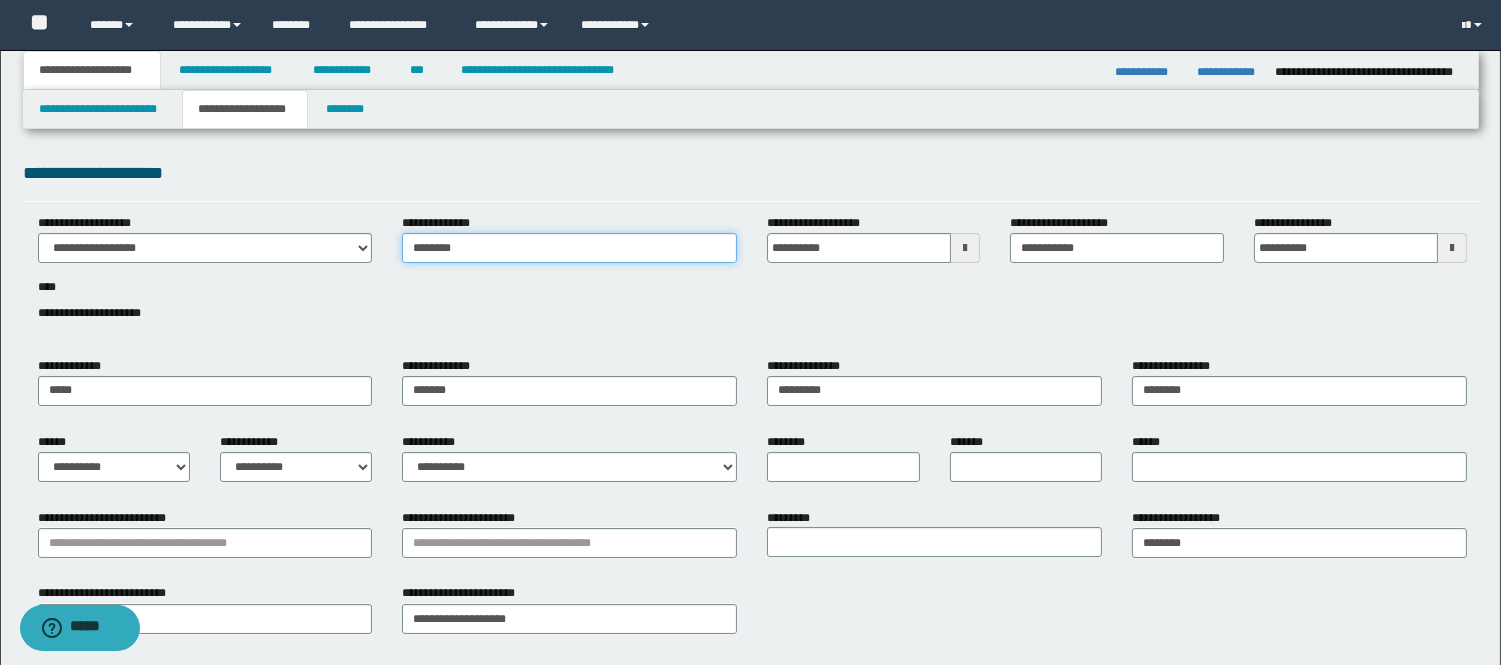click on "********" at bounding box center (569, 248) 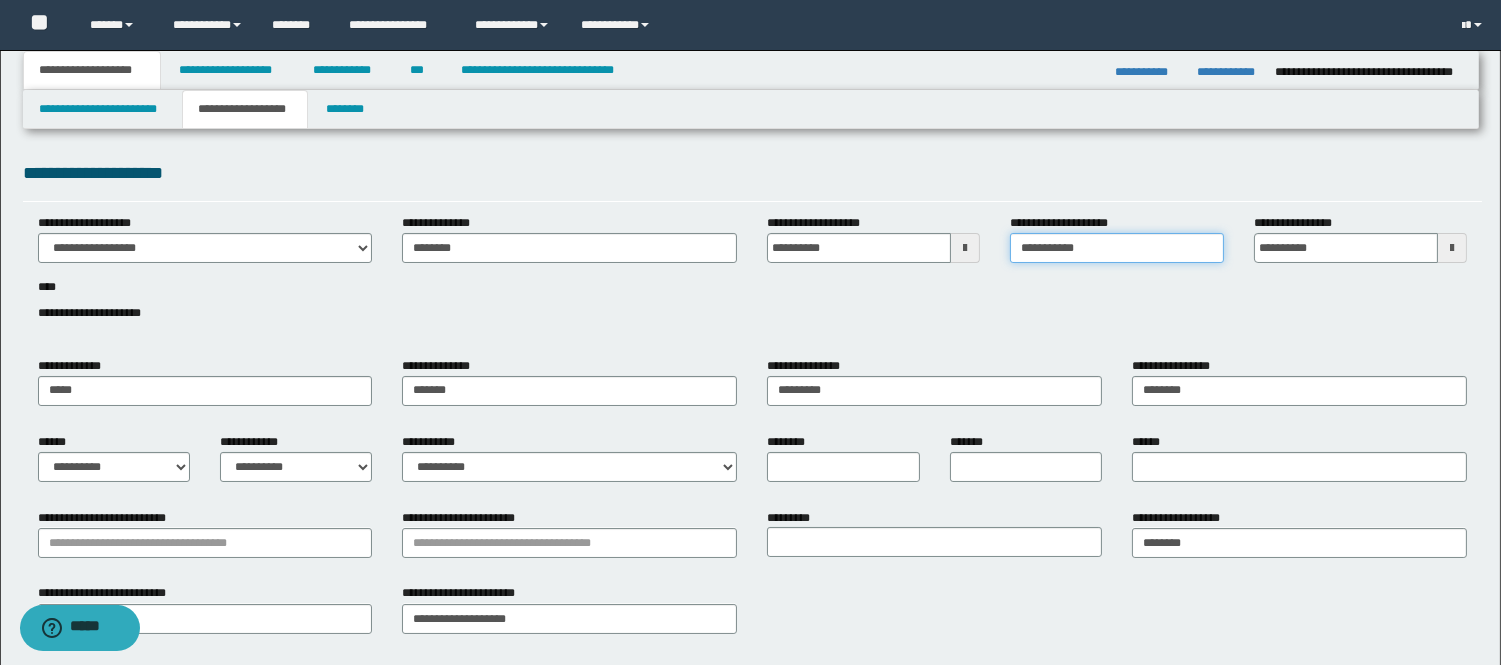 click on "**********" at bounding box center (1116, 248) 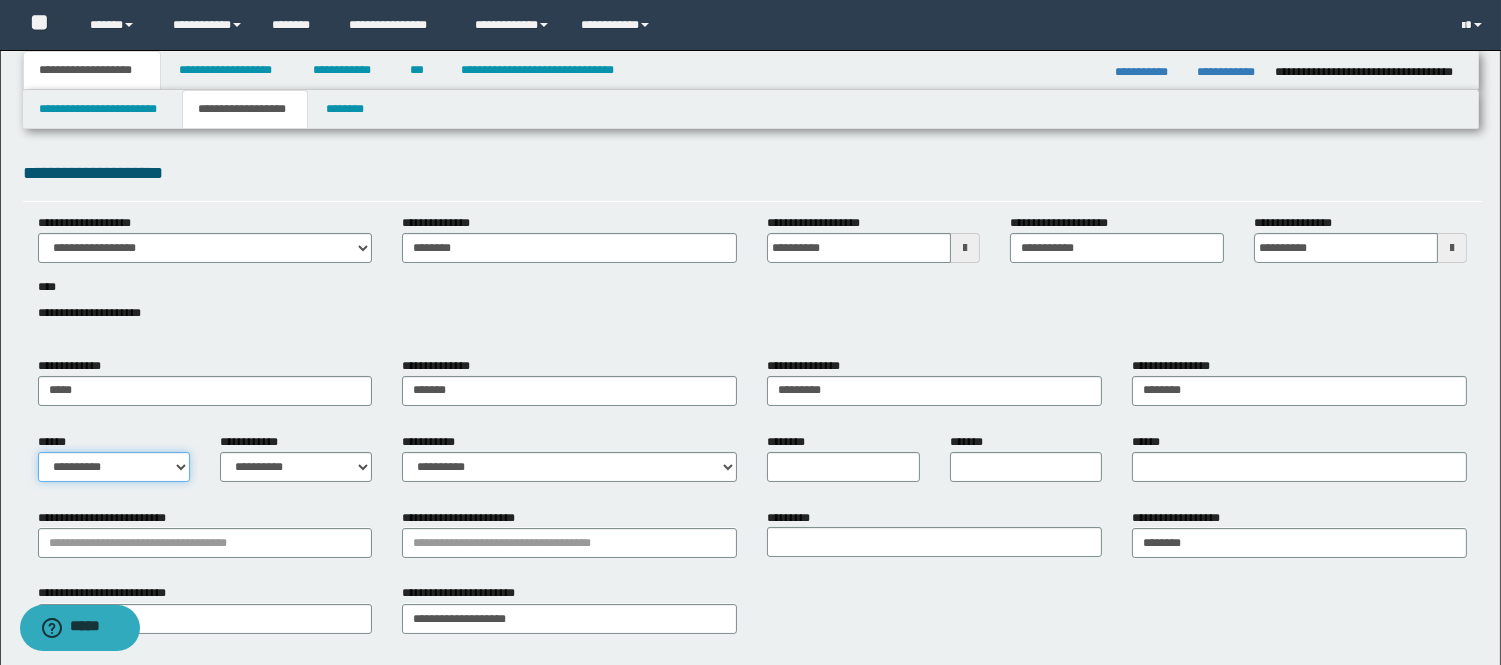 click on "**********" at bounding box center [114, 467] 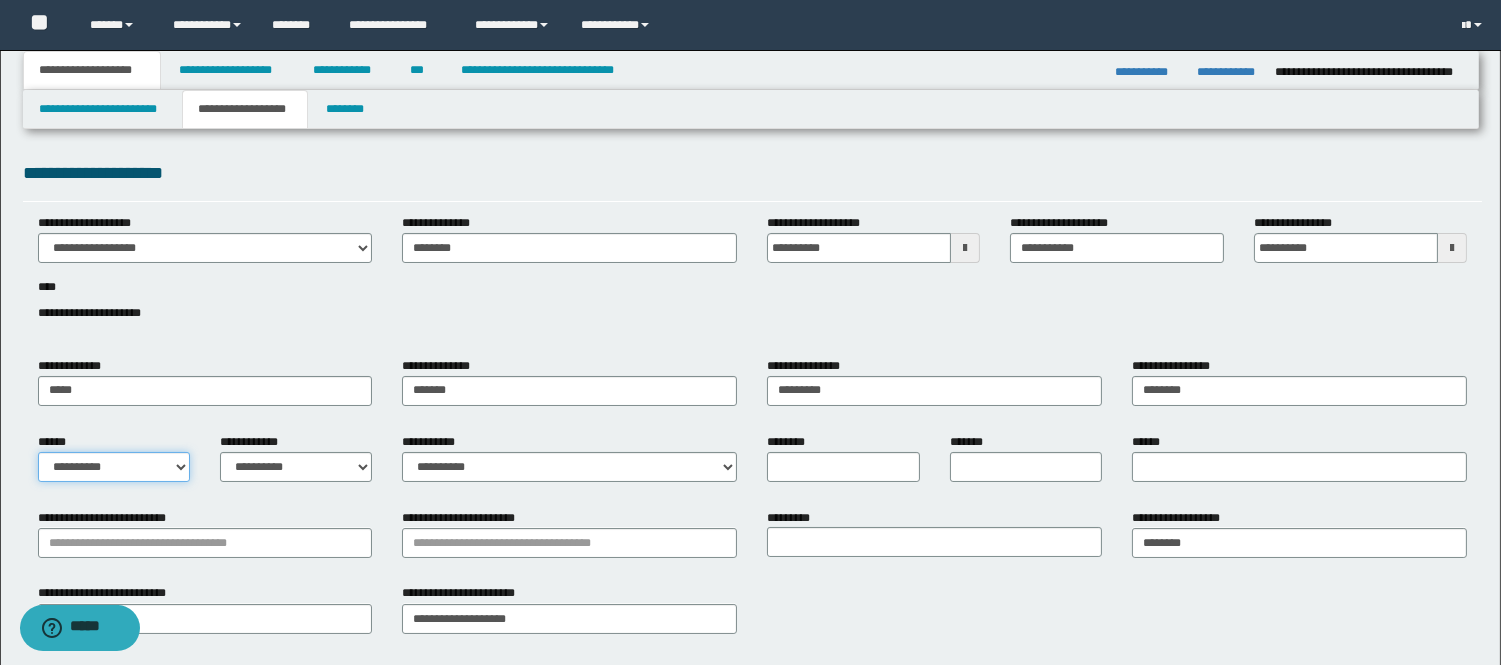 select on "*" 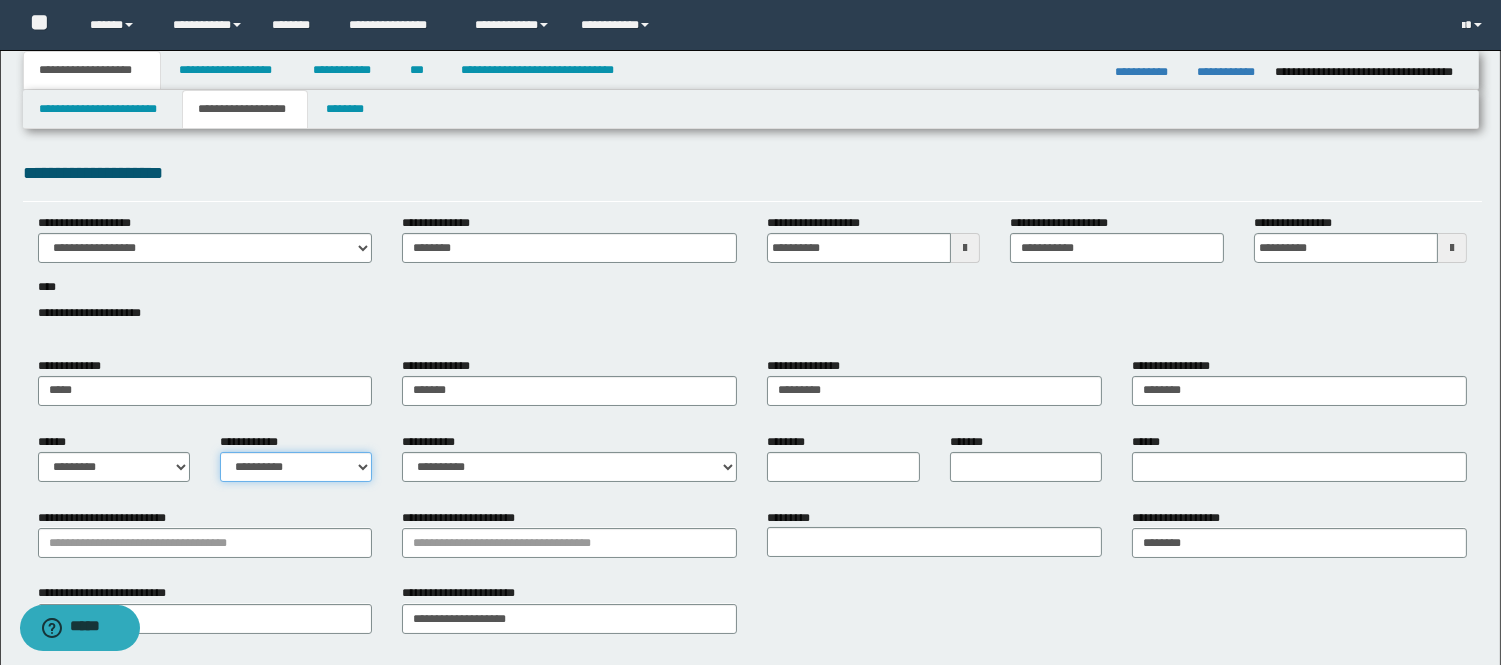click on "**********" at bounding box center [296, 467] 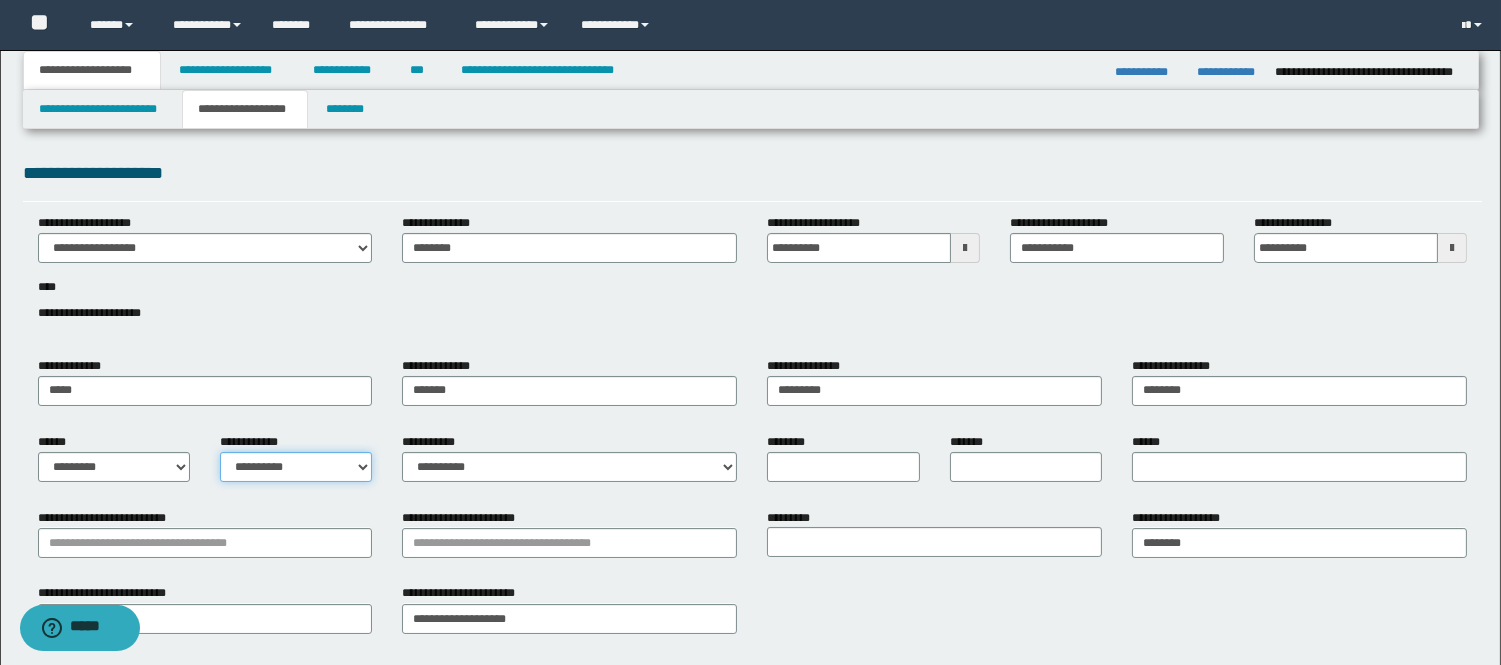 select on "*" 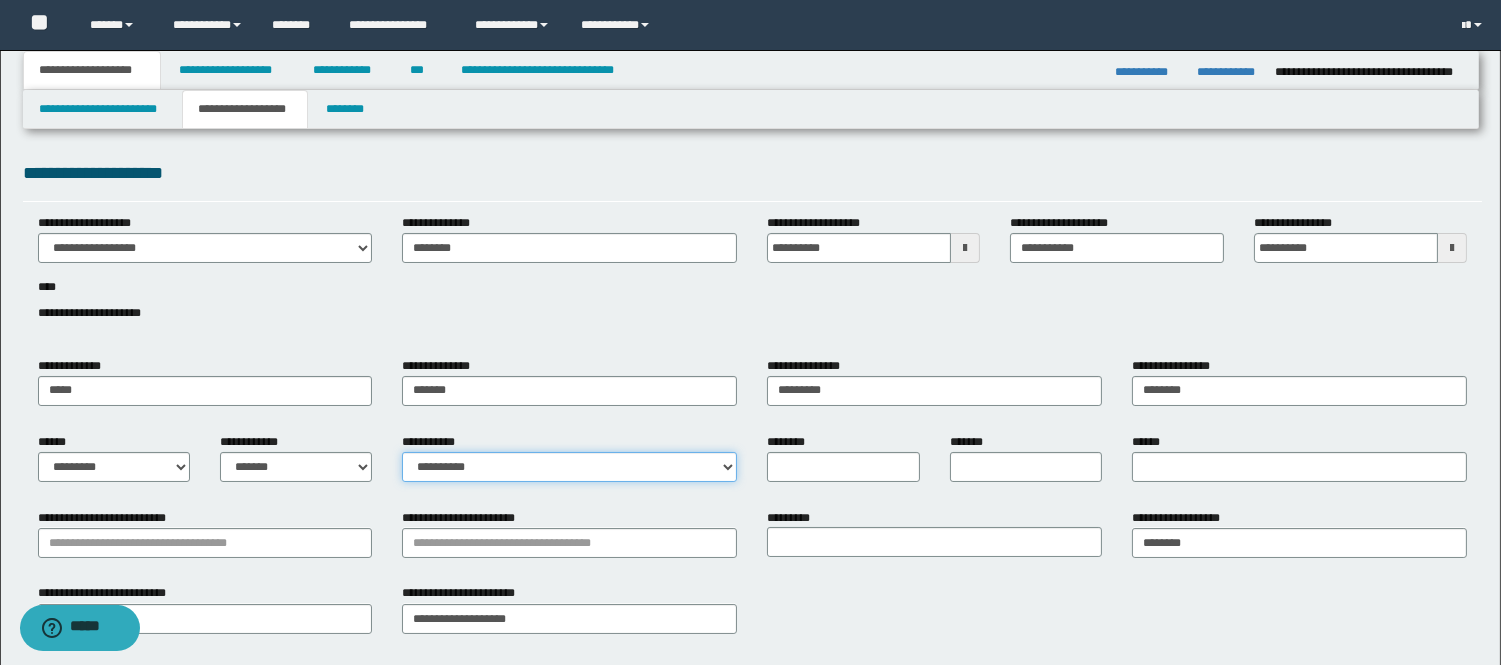 click on "**********" at bounding box center [569, 467] 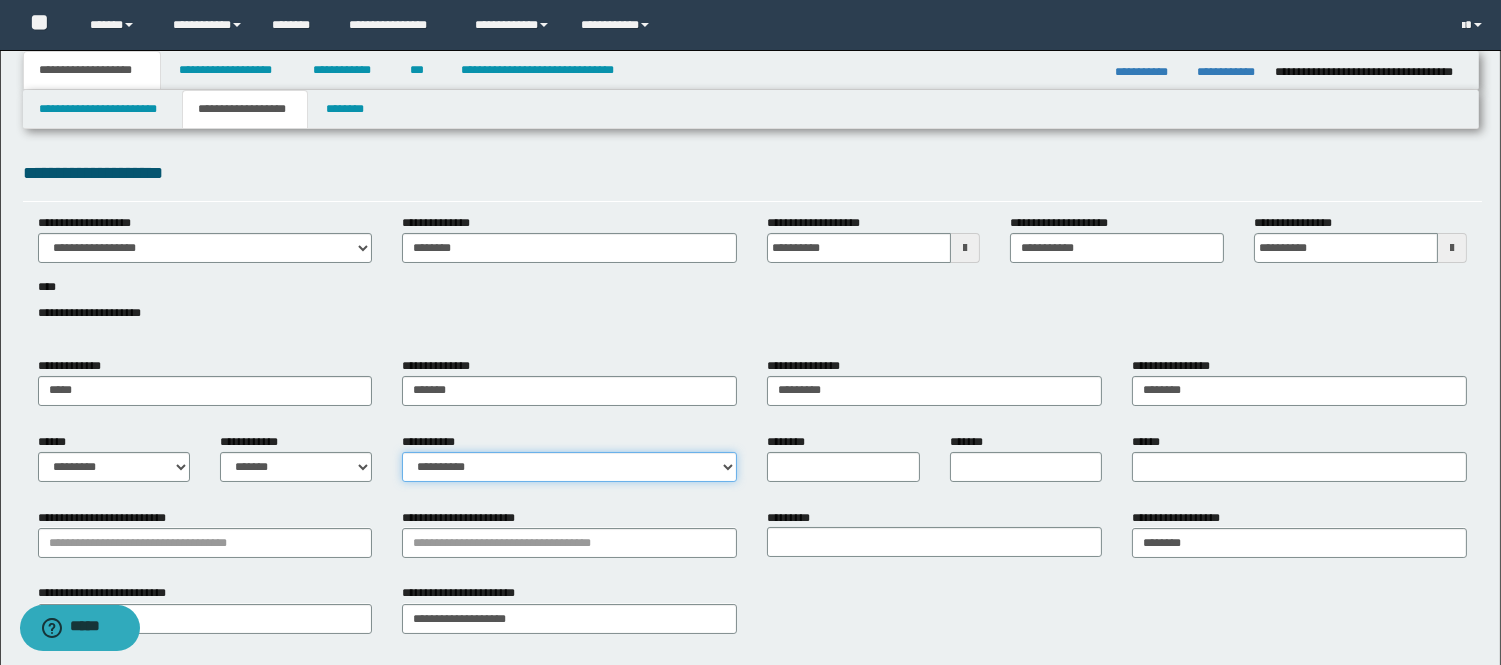 select on "*" 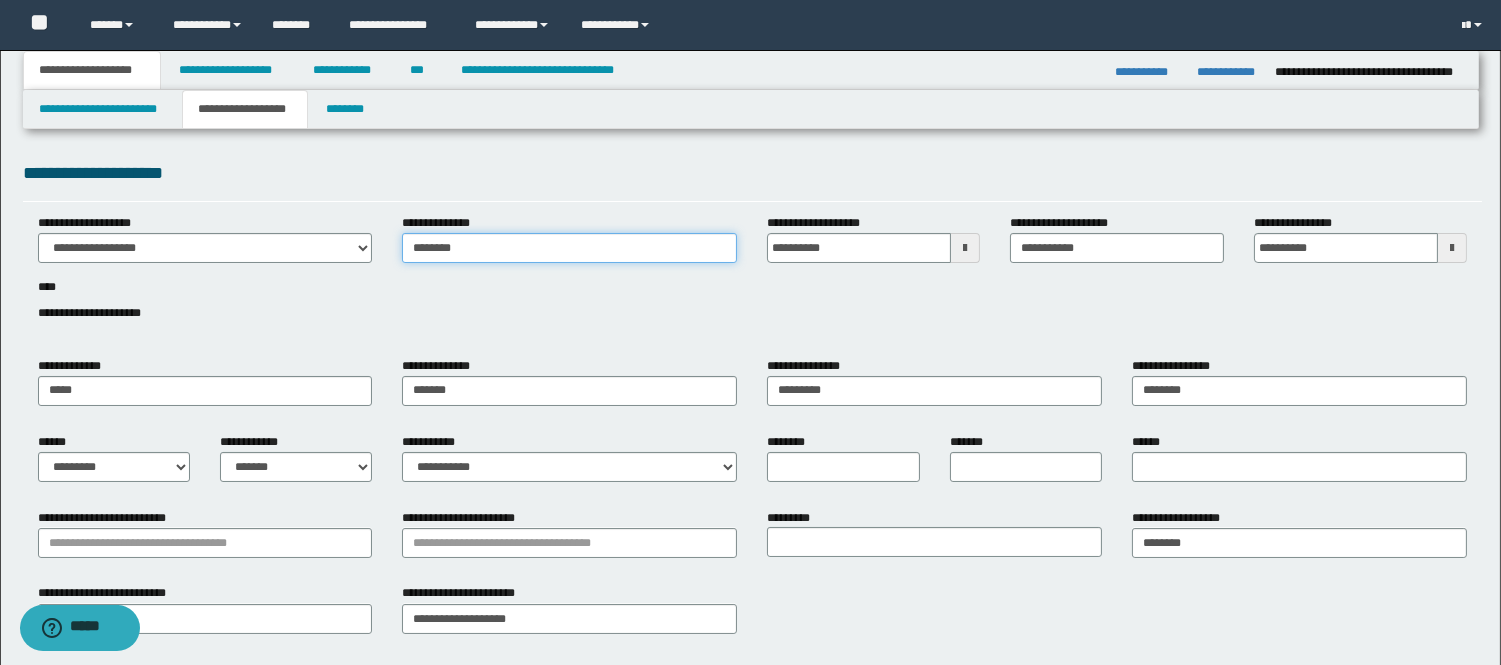 drag, startPoint x: 483, startPoint y: 241, endPoint x: 366, endPoint y: 234, distance: 117.20921 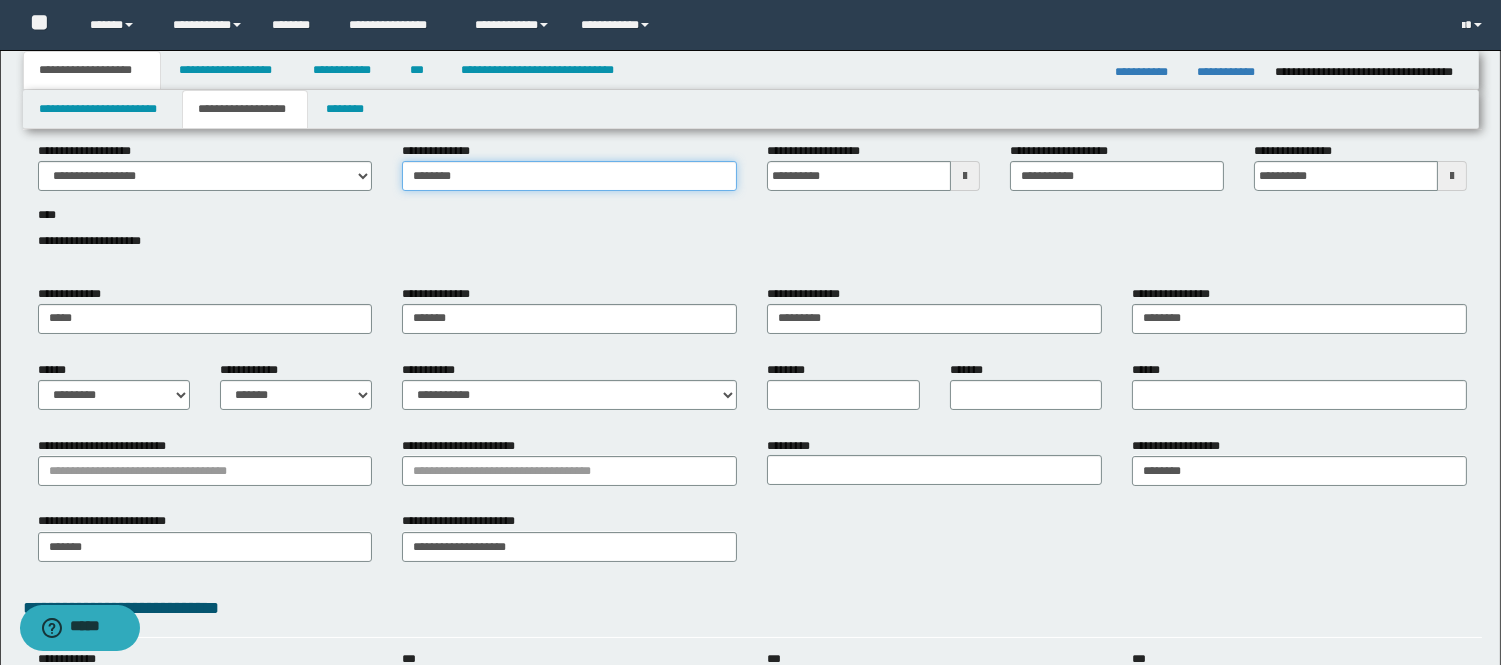 scroll, scrollTop: 111, scrollLeft: 0, axis: vertical 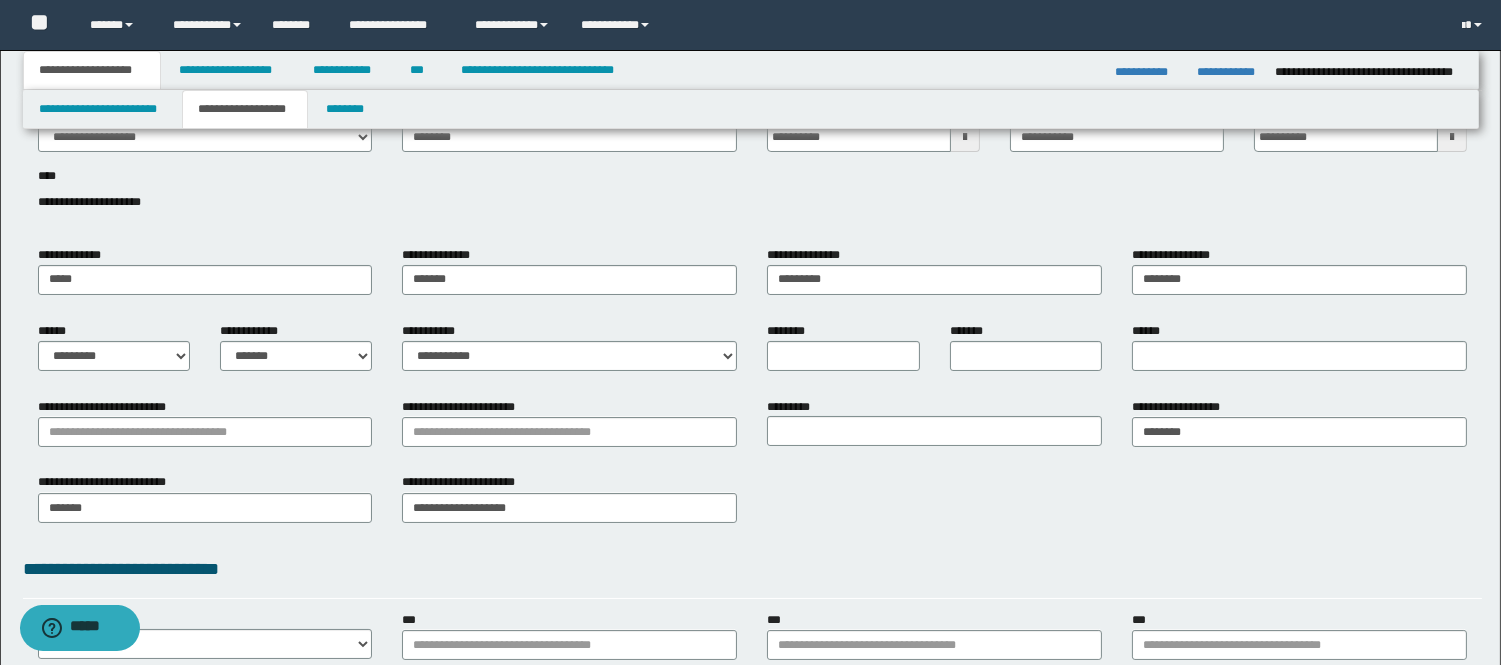 click on "*********" at bounding box center (934, 430) 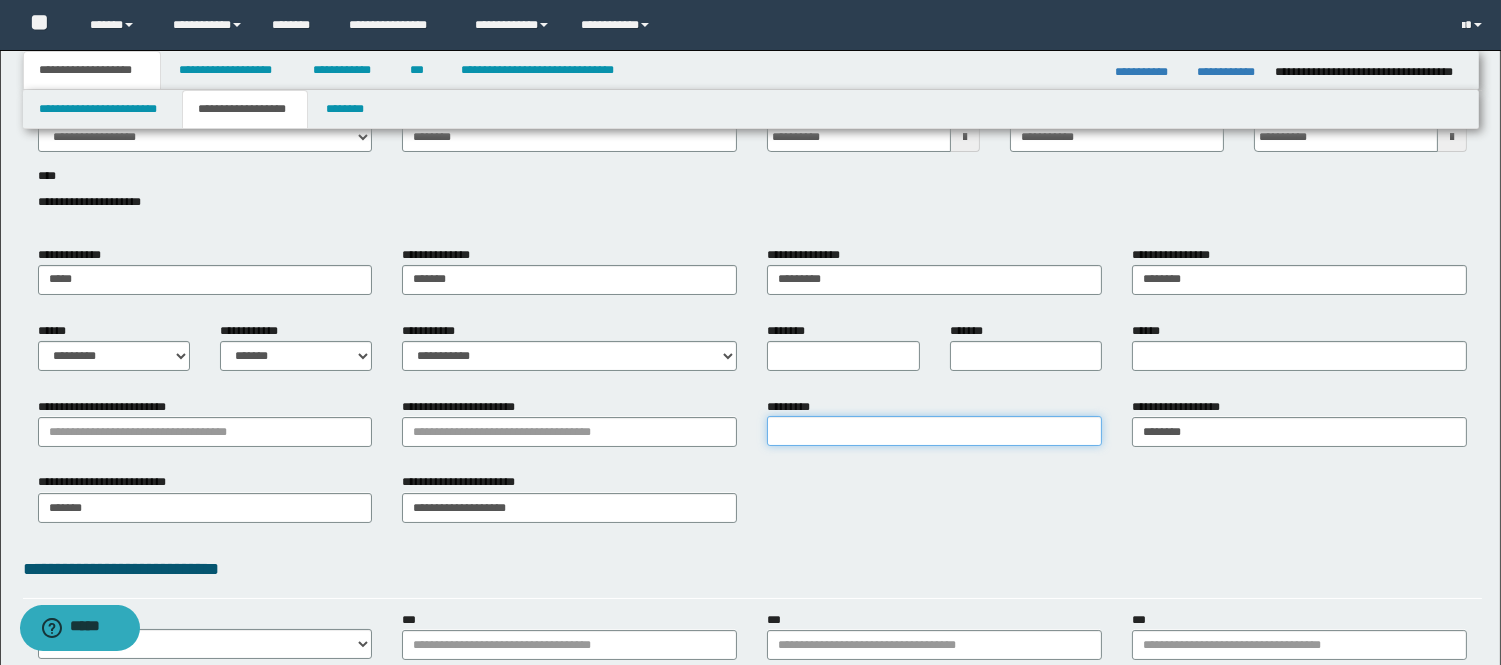 click on "*********" at bounding box center (934, 431) 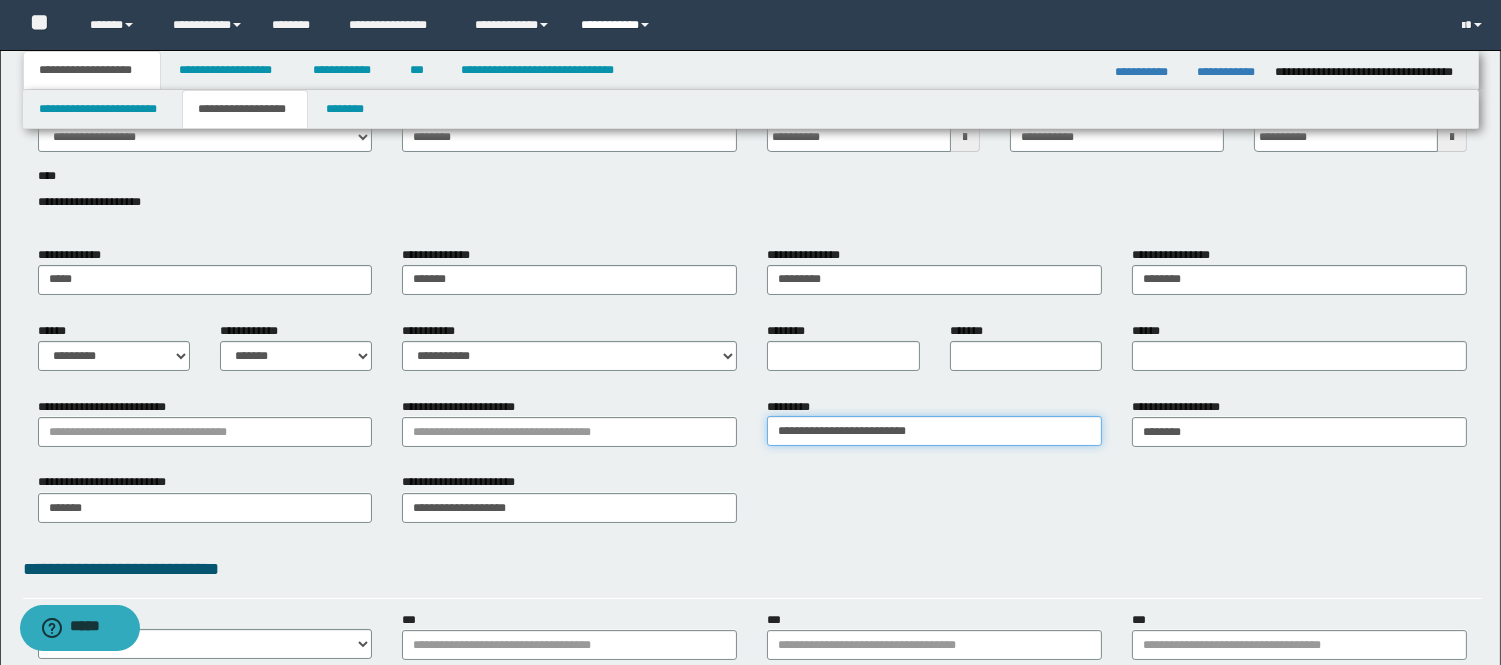 type on "**********" 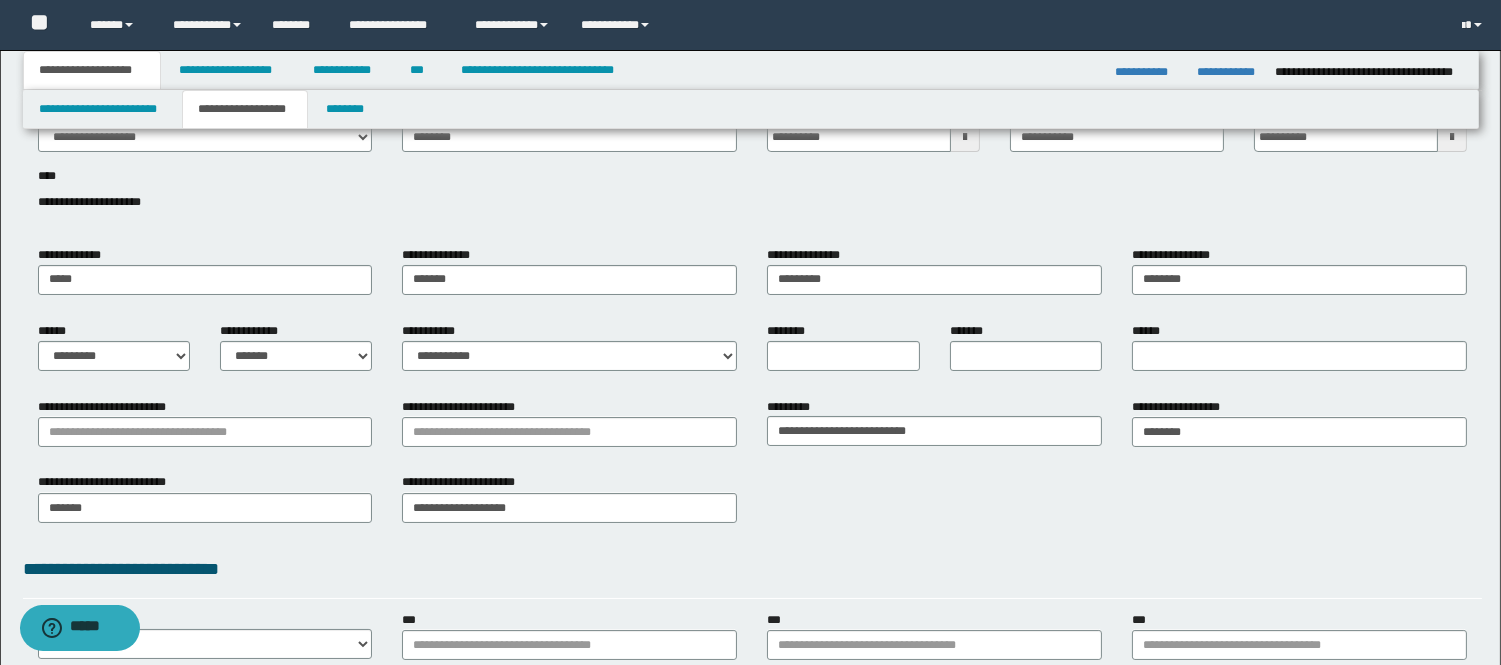 click on "*******" at bounding box center [1026, 346] 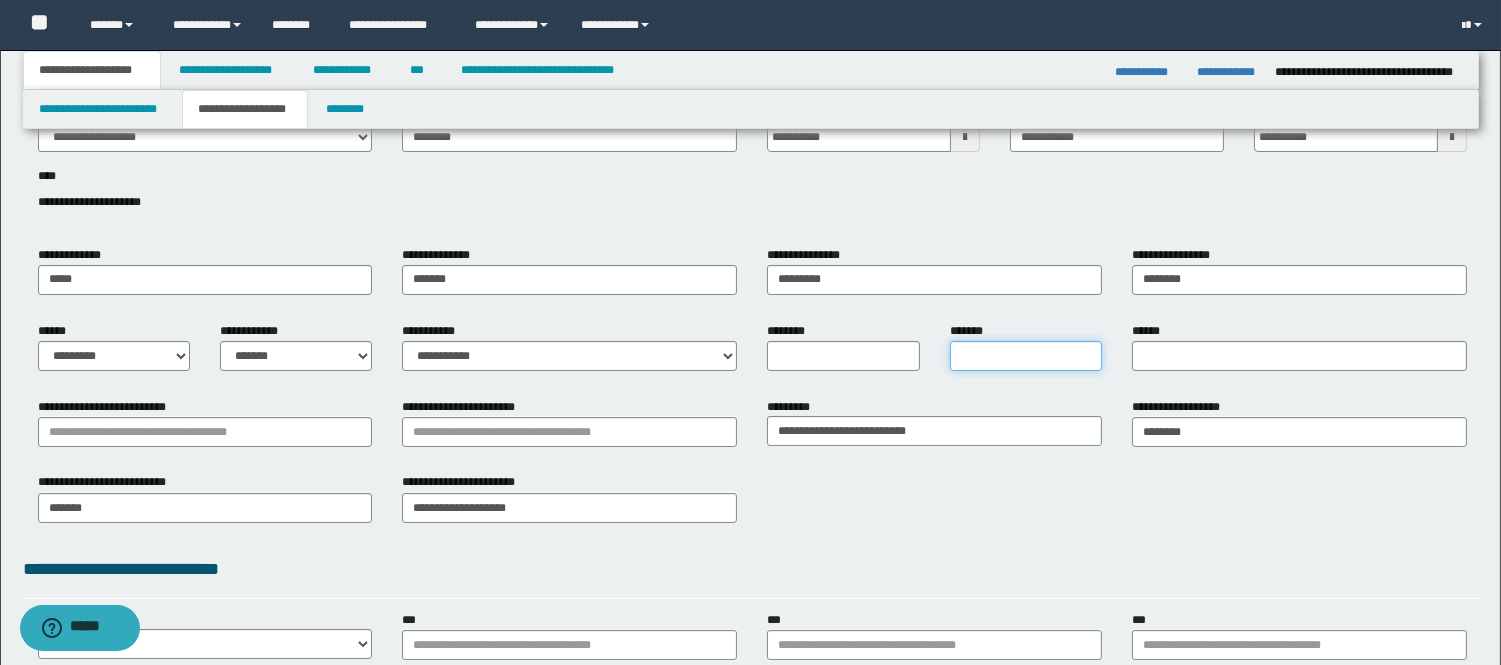 click on "*******" at bounding box center (1026, 356) 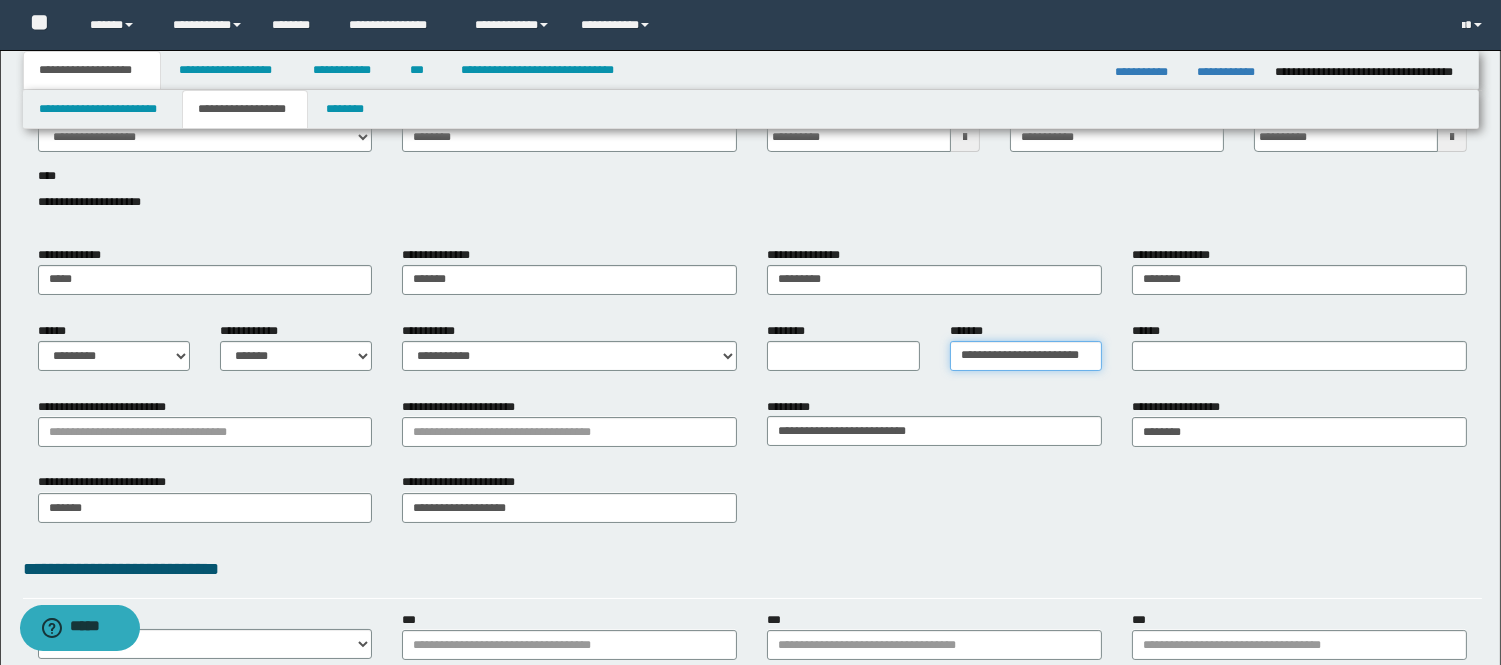 scroll, scrollTop: 0, scrollLeft: 13, axis: horizontal 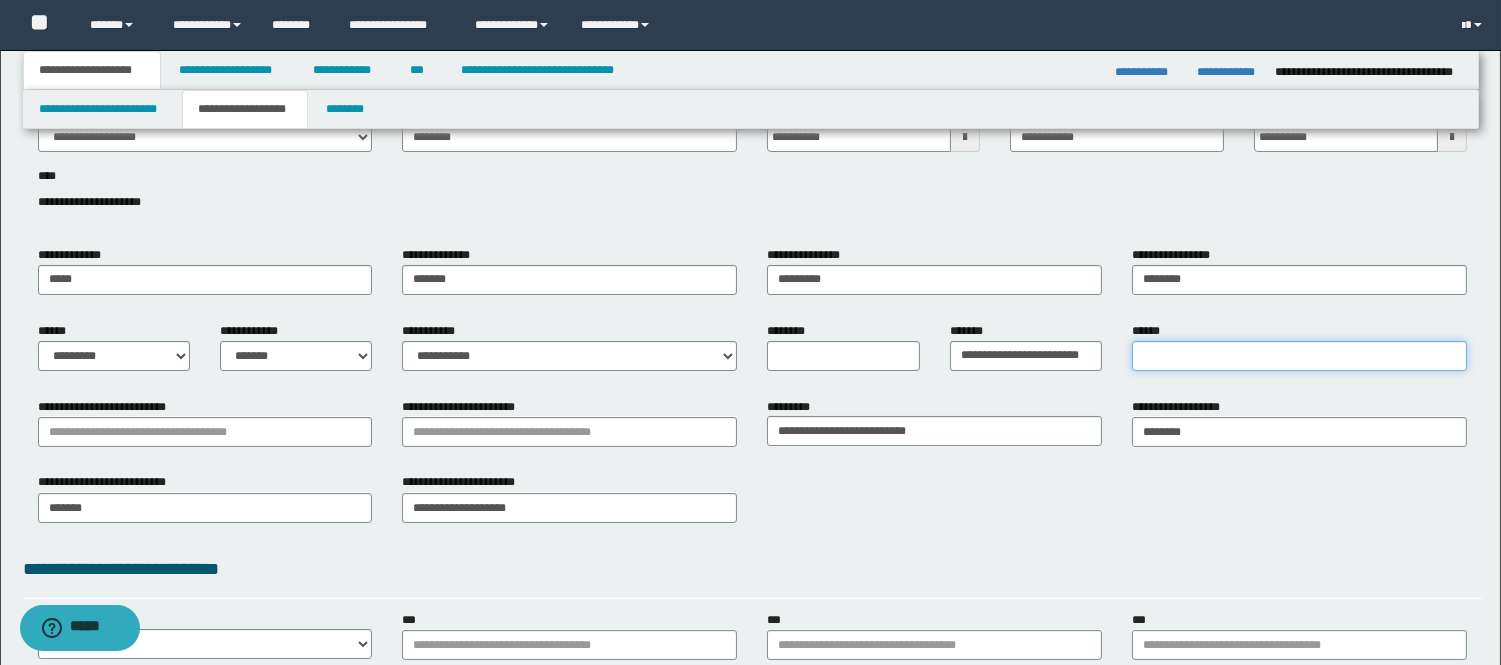 click on "******" at bounding box center [1299, 356] 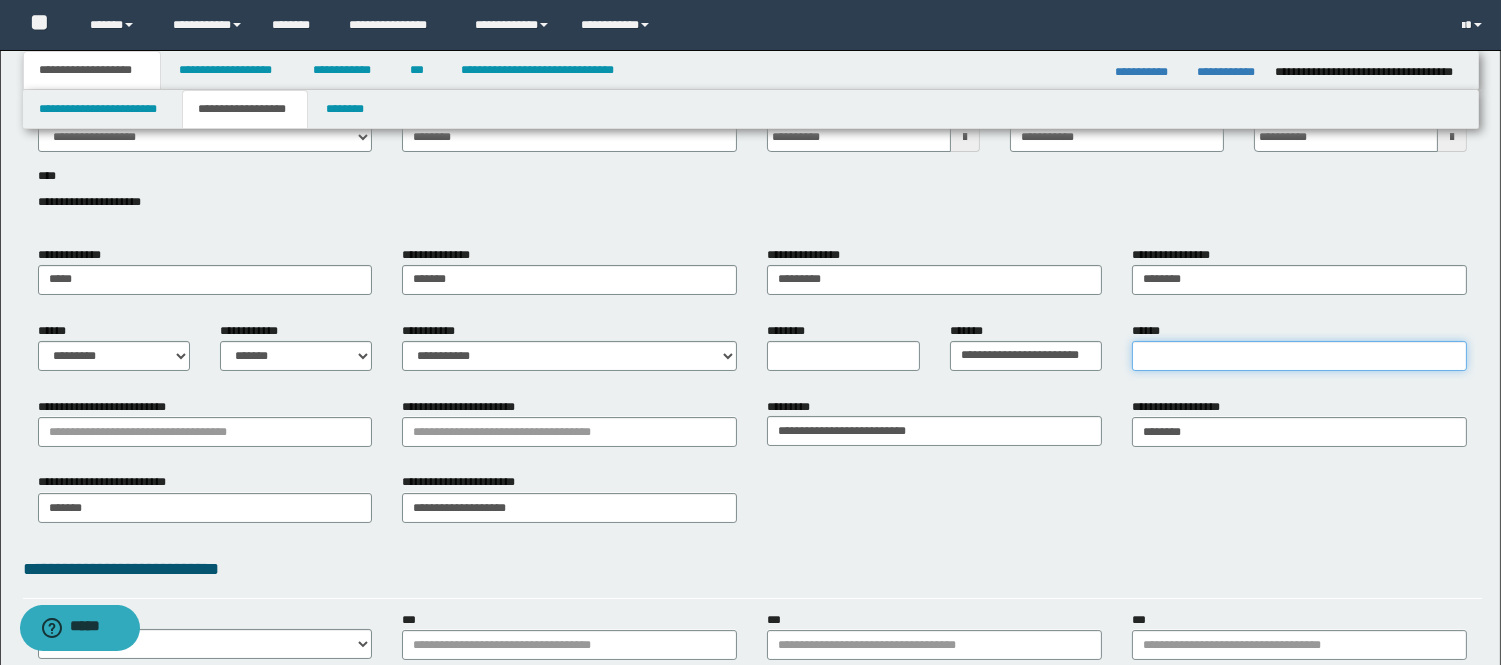 paste on "**********" 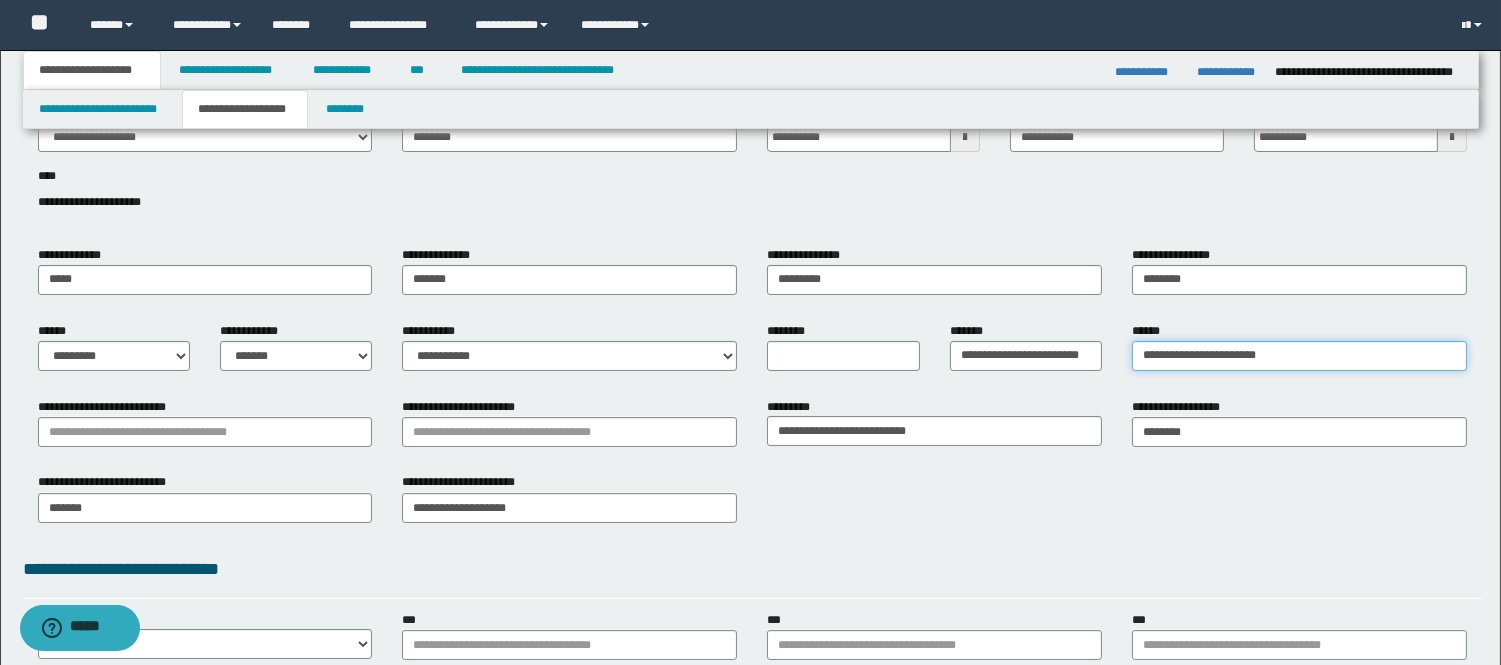 type on "**********" 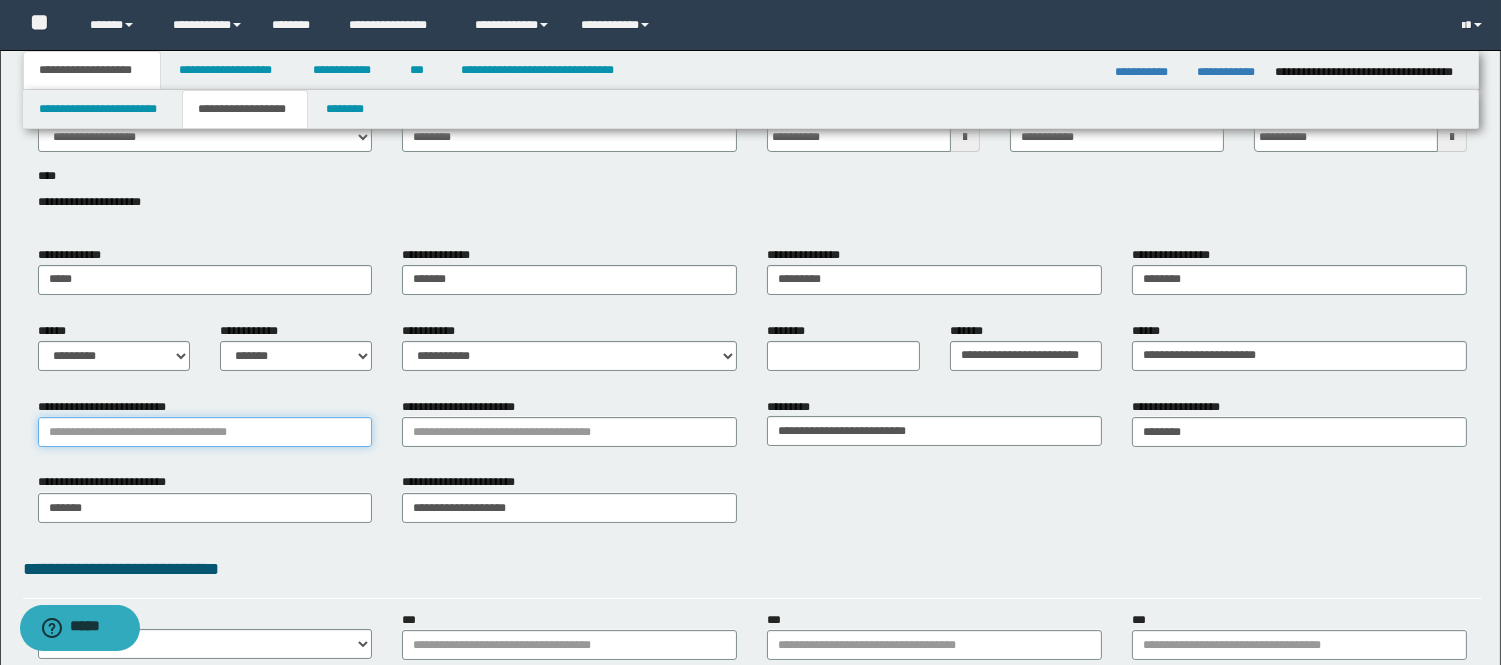 click on "**********" at bounding box center [205, 432] 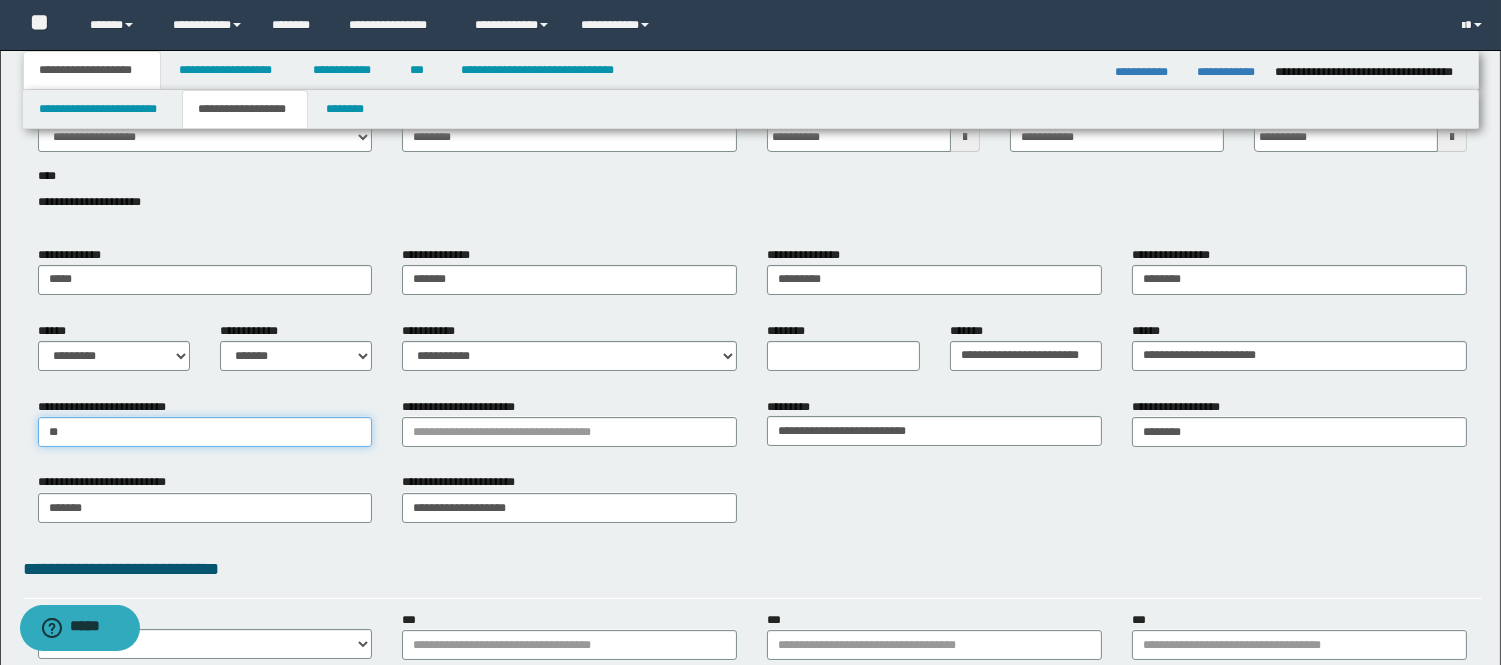 type on "*" 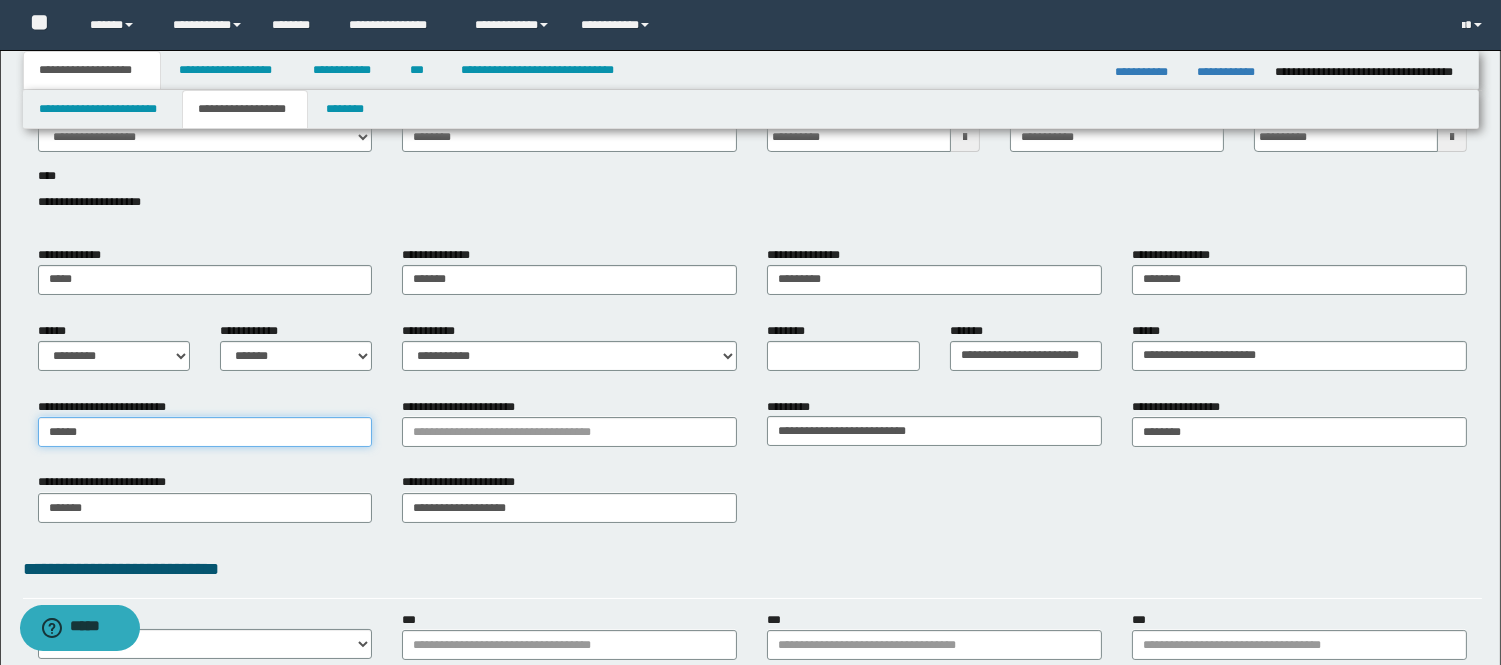 type on "*******" 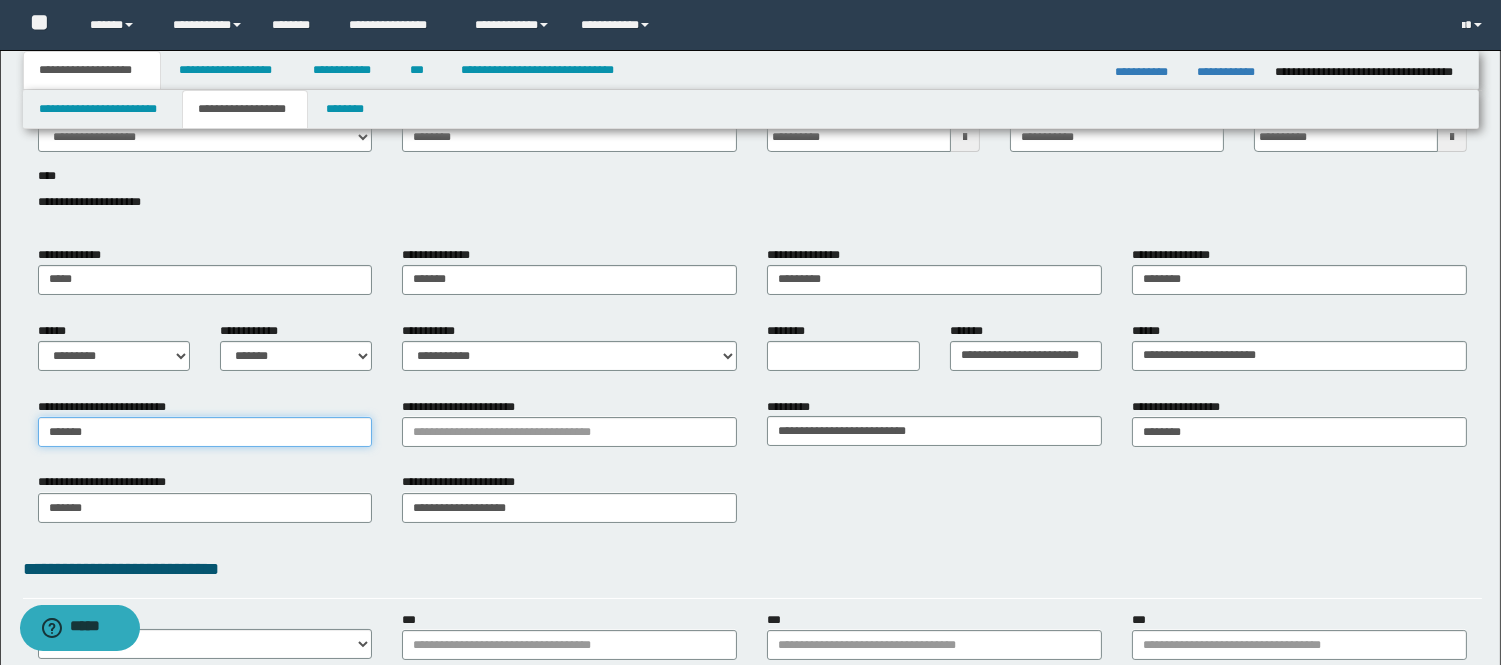 type on "*******" 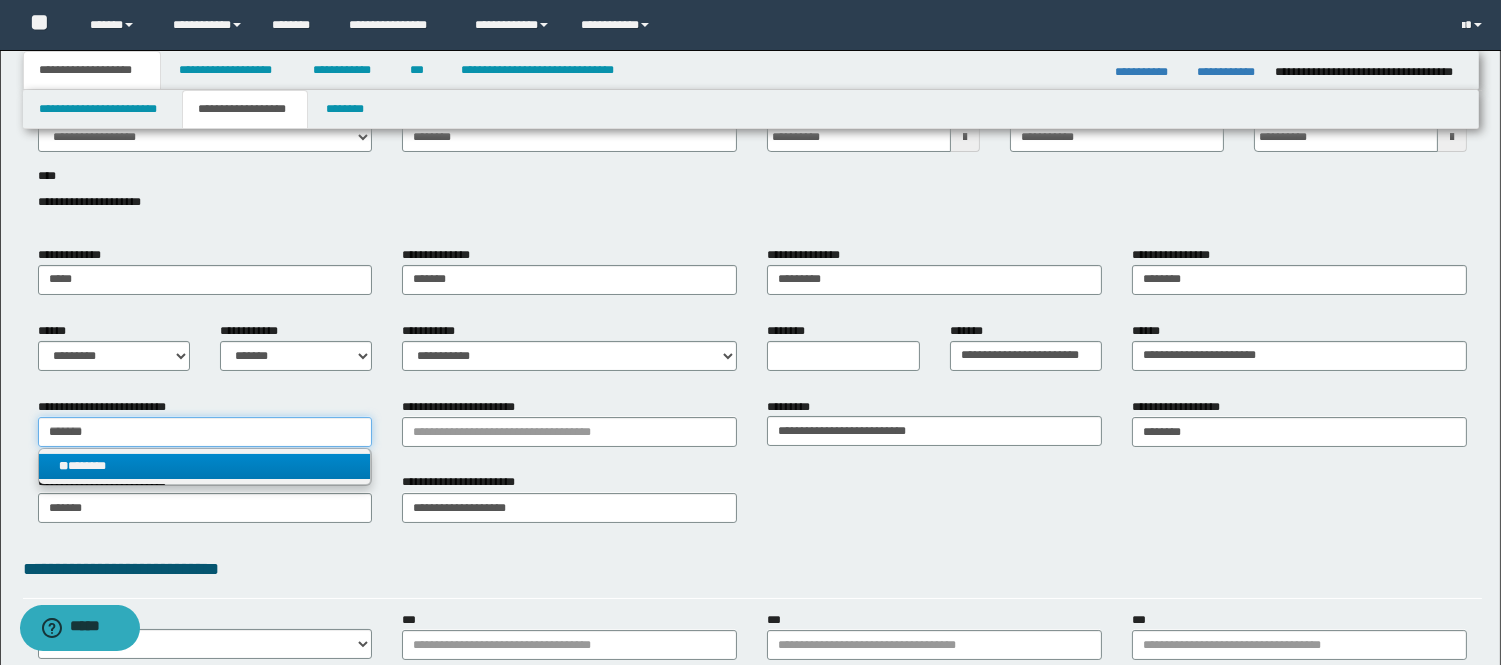 type on "*******" 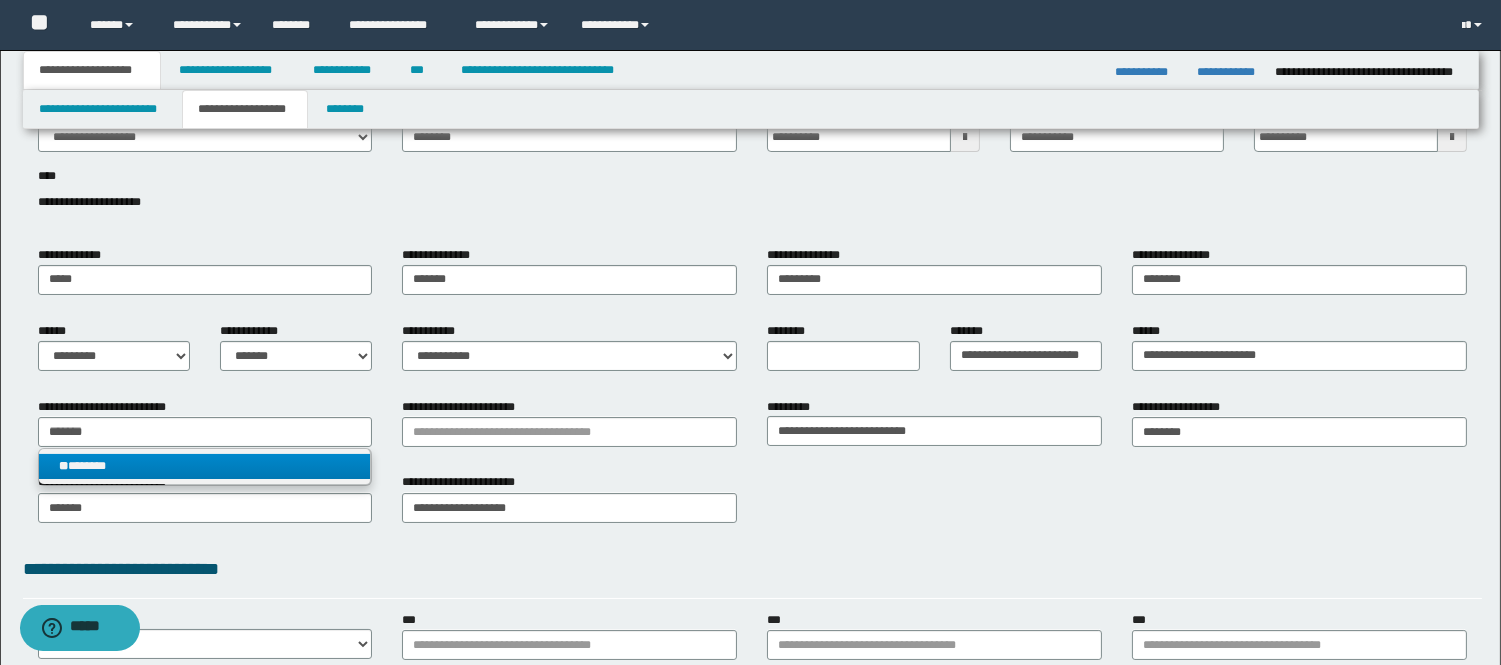 type 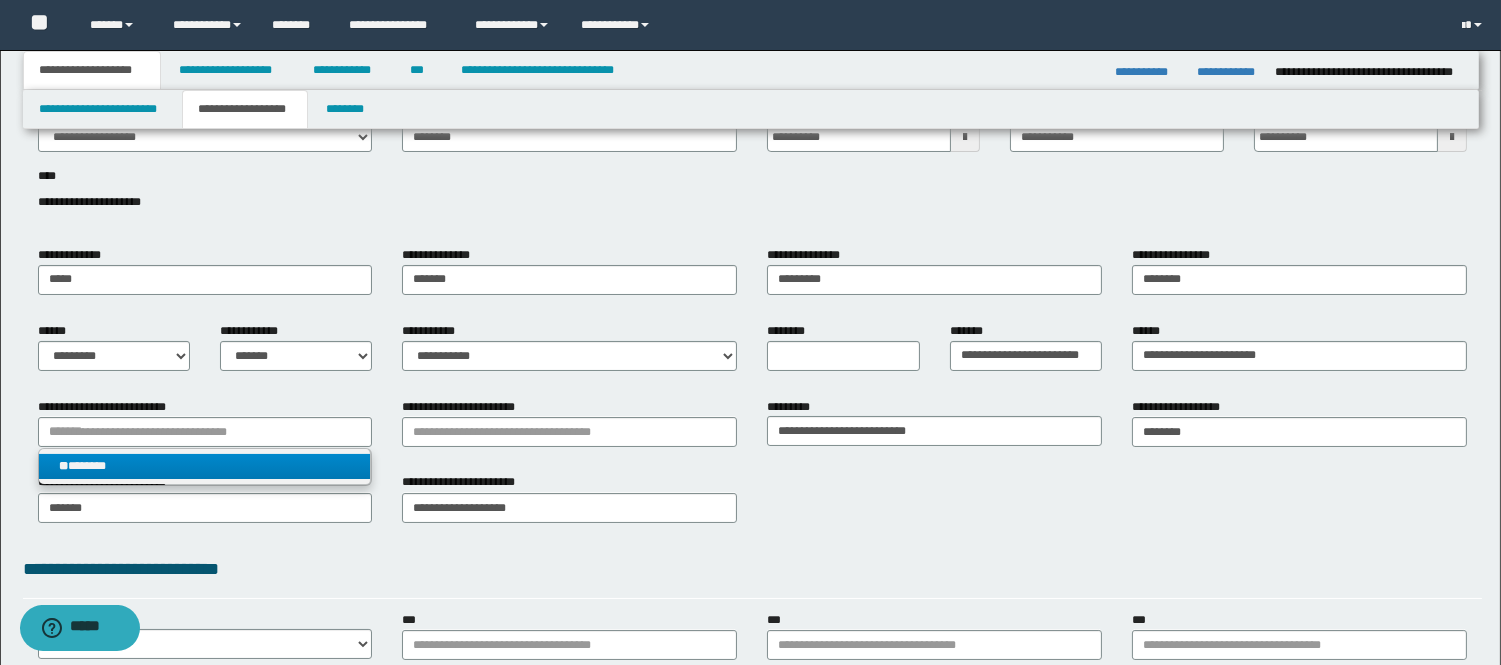 click on "** *******" at bounding box center [205, 466] 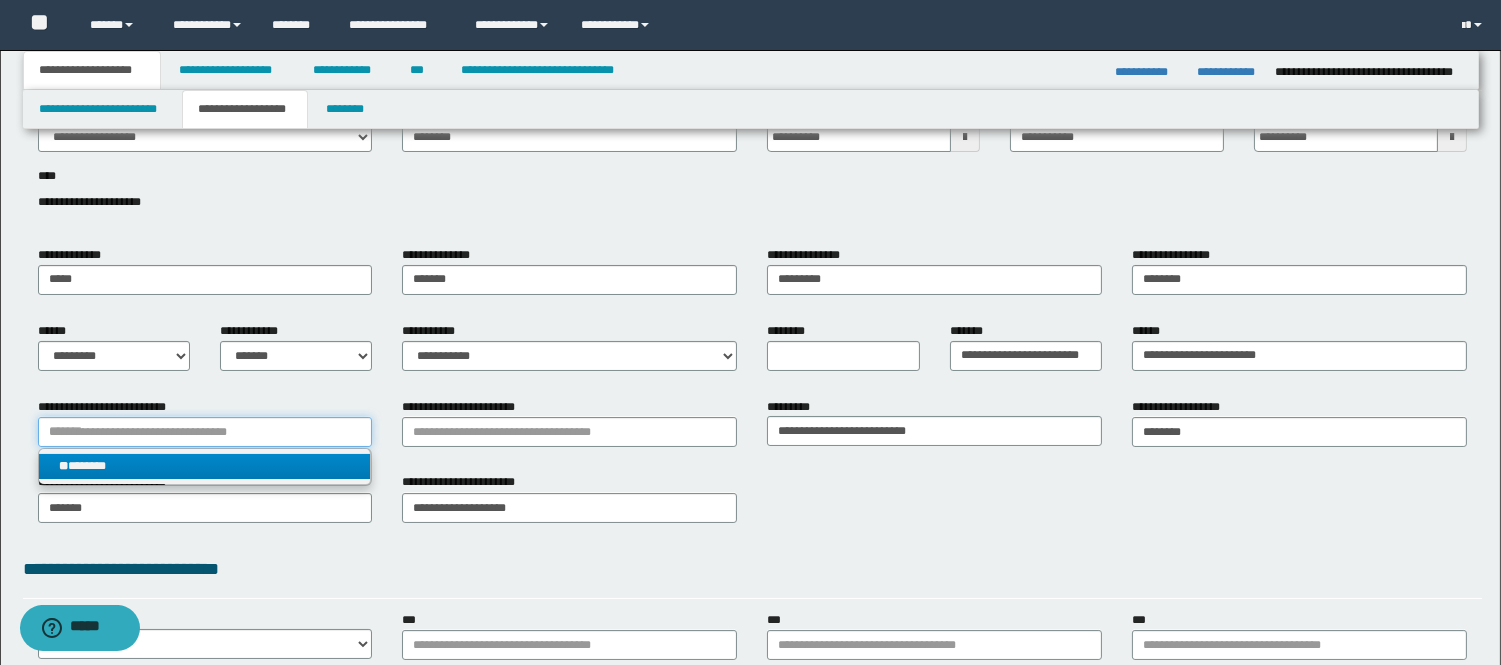 type 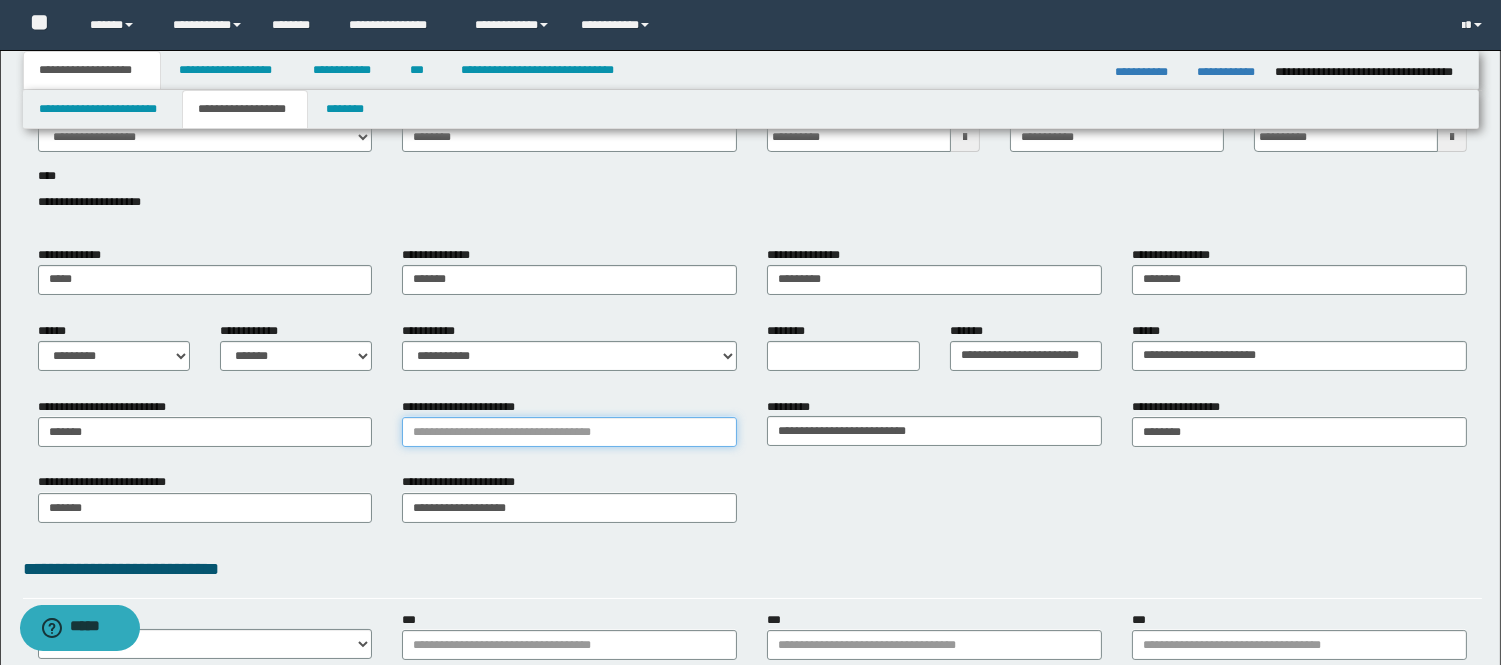 click on "**********" at bounding box center (569, 432) 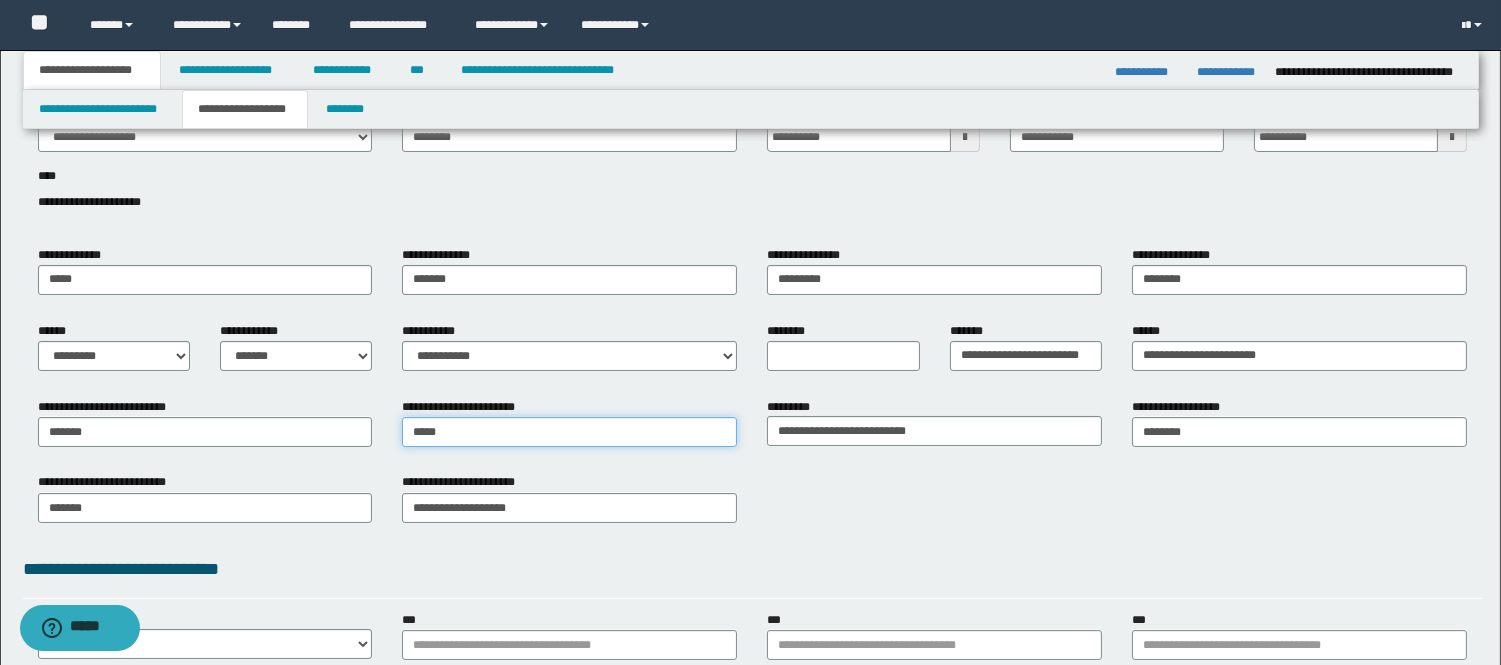 type on "******" 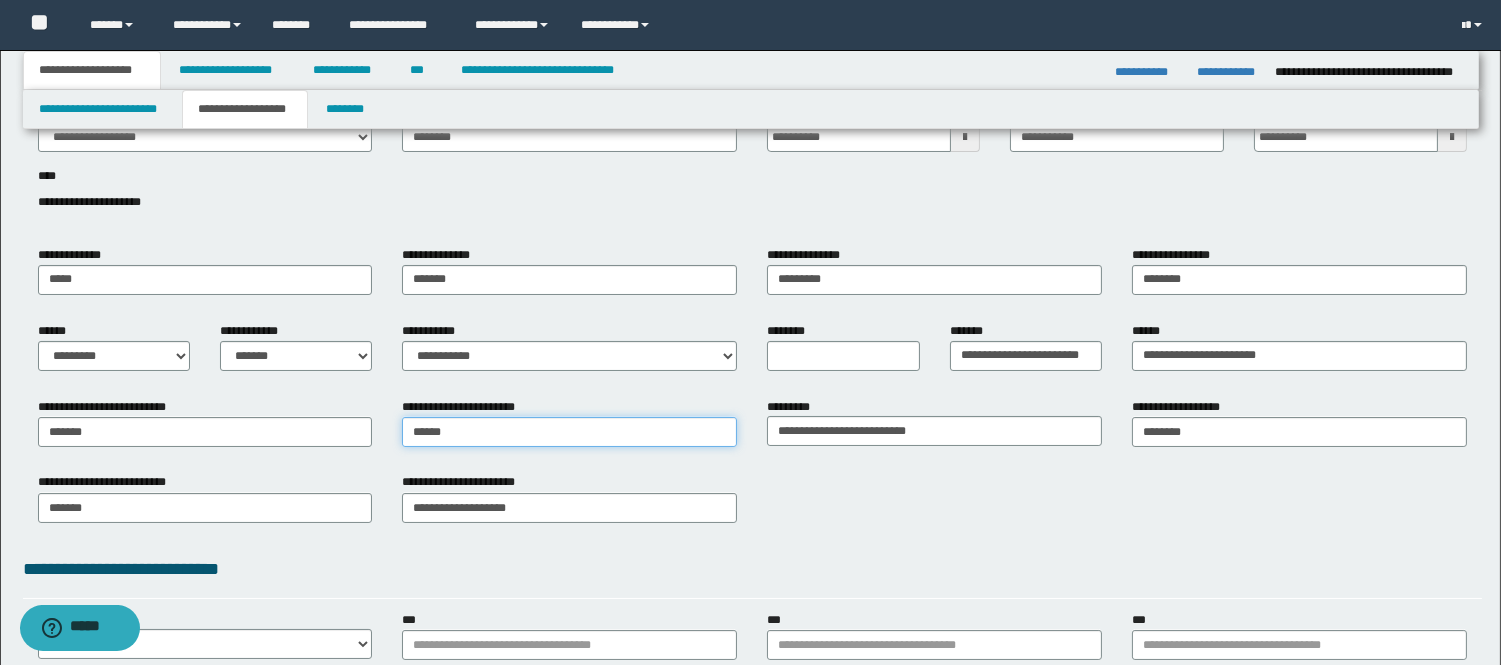 type on "*********" 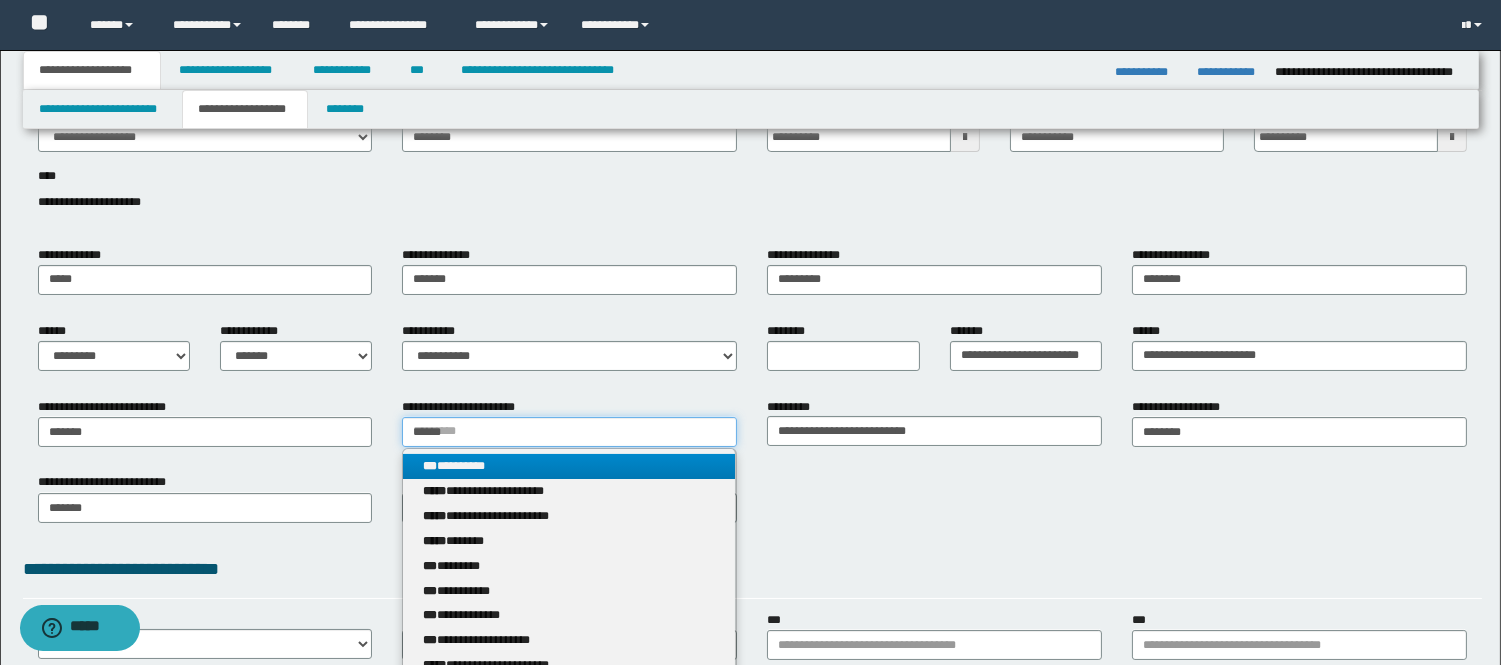 type on "******" 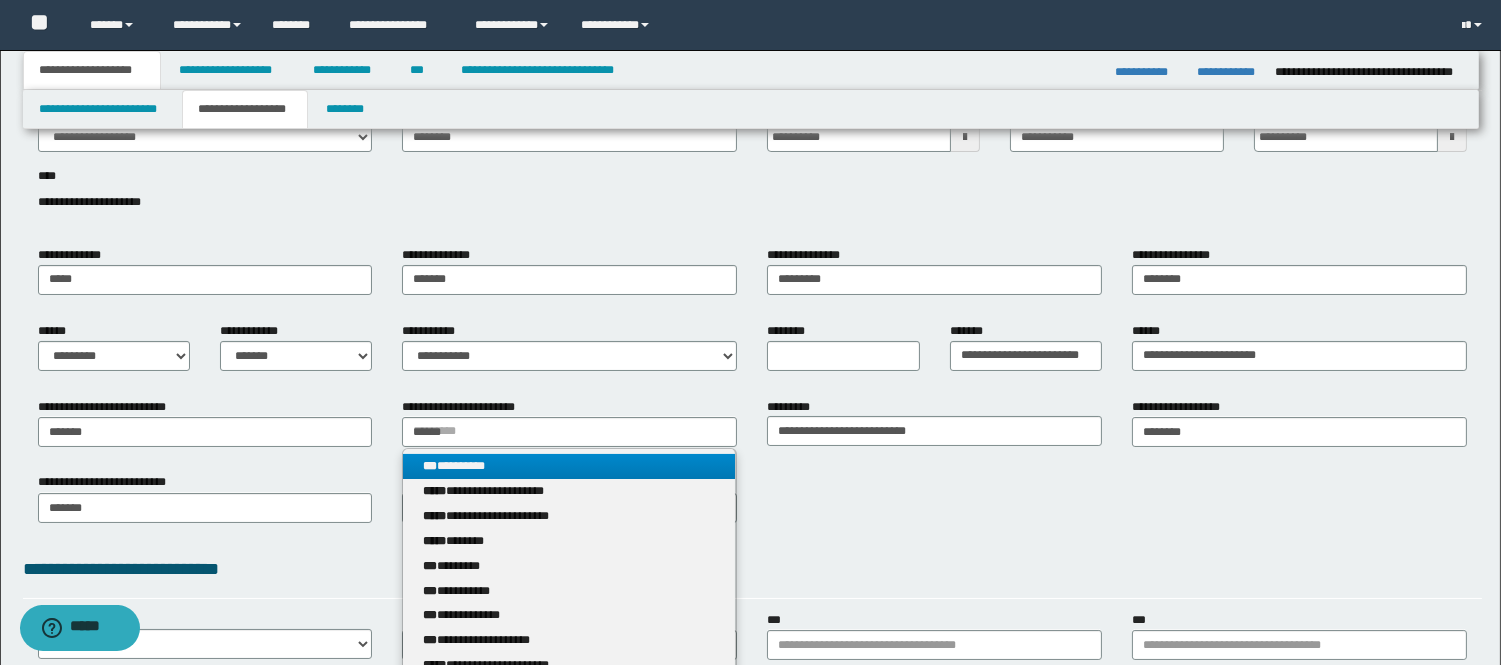 type 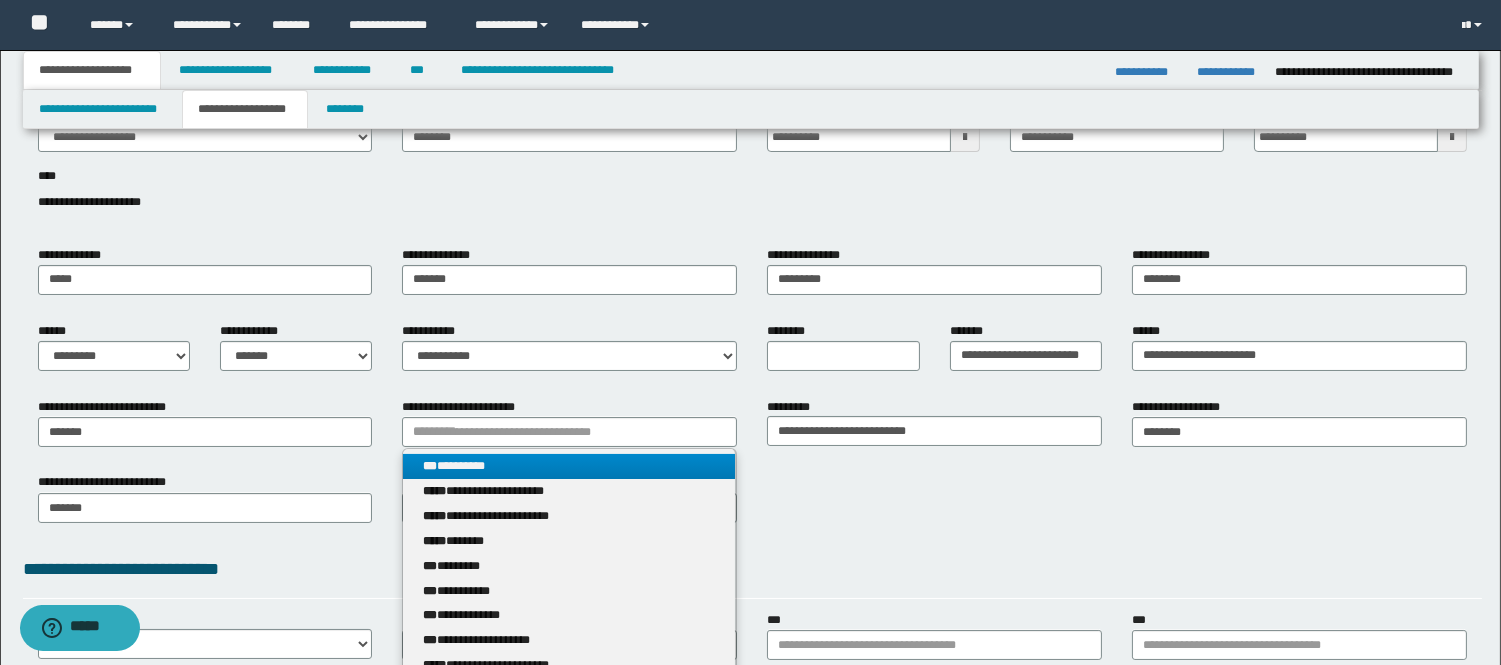 click on "*** *********" at bounding box center (569, 466) 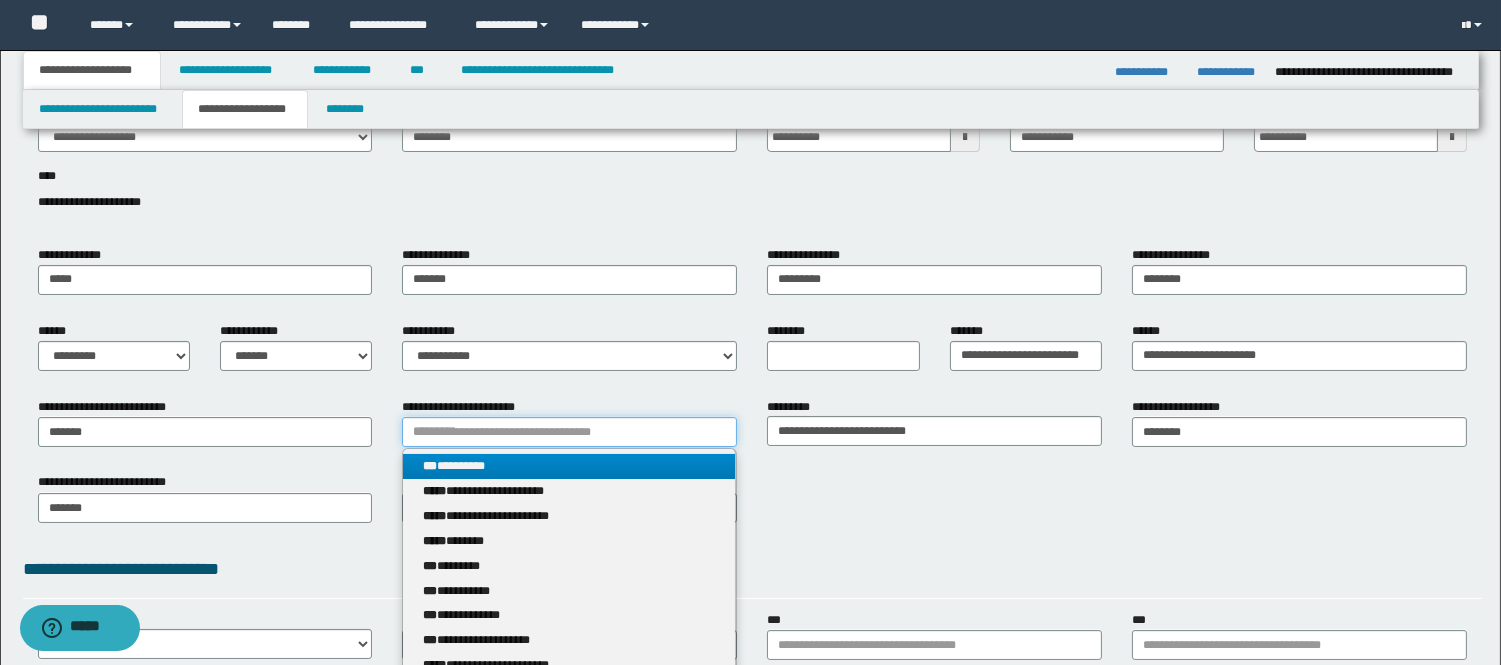 type 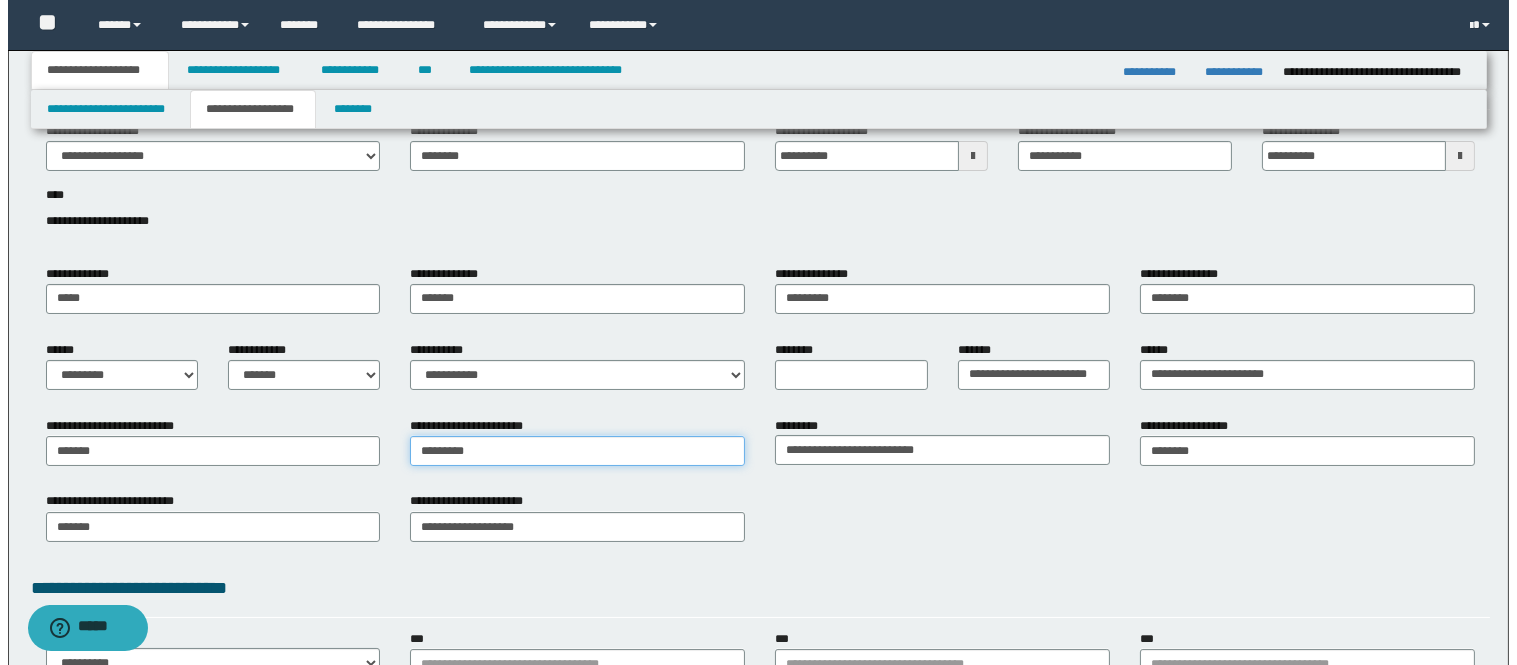 scroll, scrollTop: 0, scrollLeft: 0, axis: both 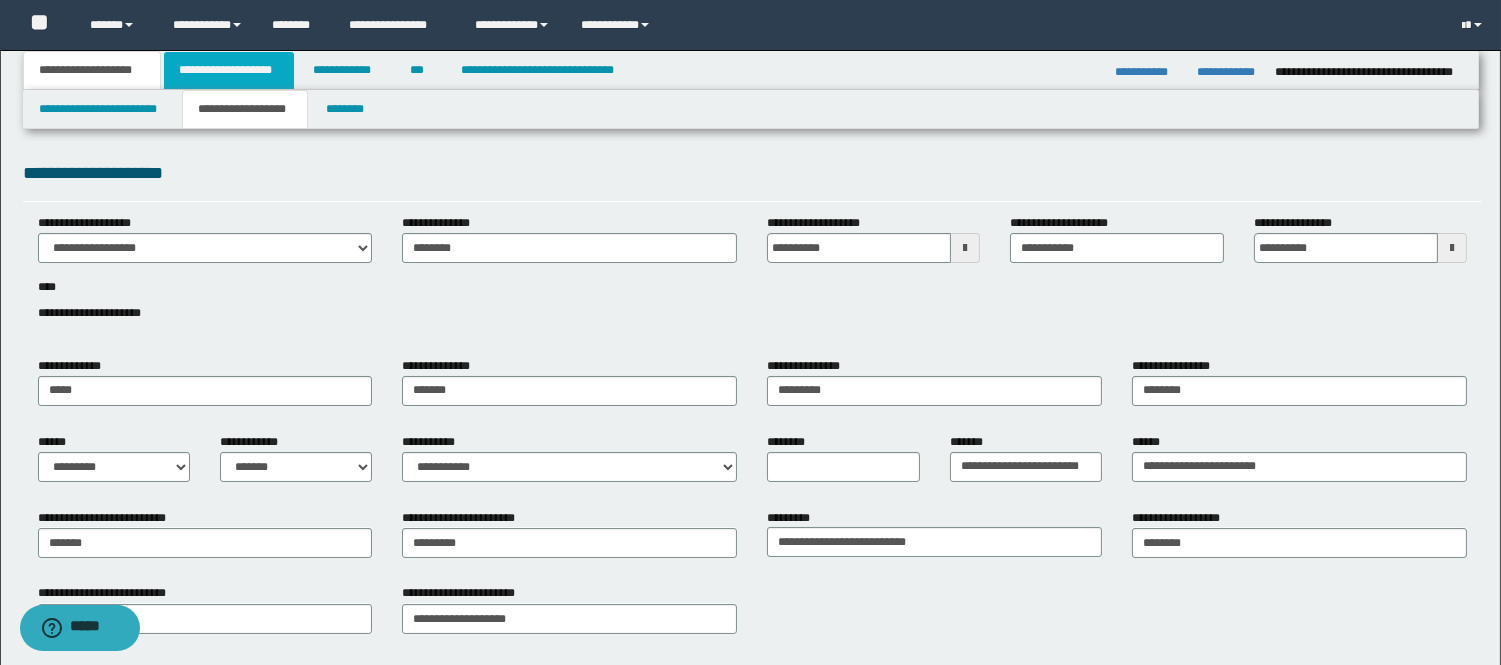 click on "**********" at bounding box center (229, 70) 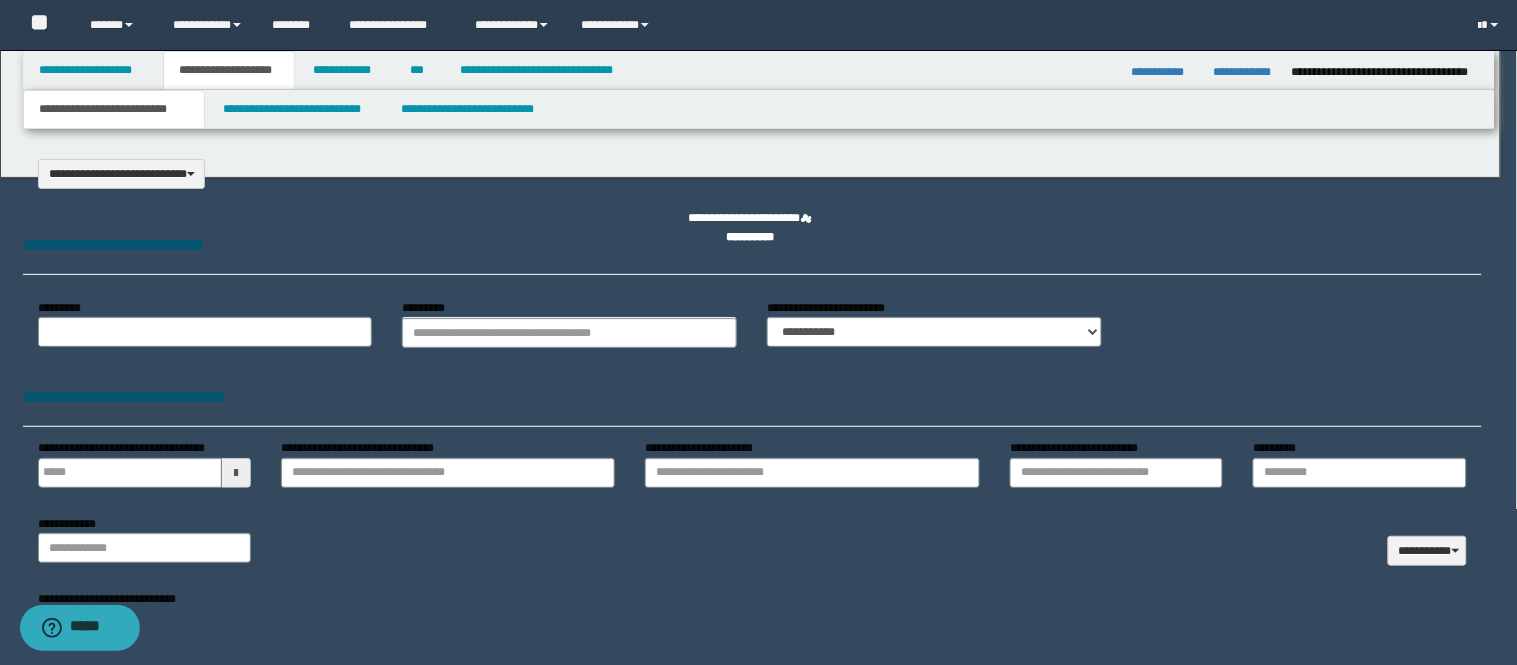 select on "*" 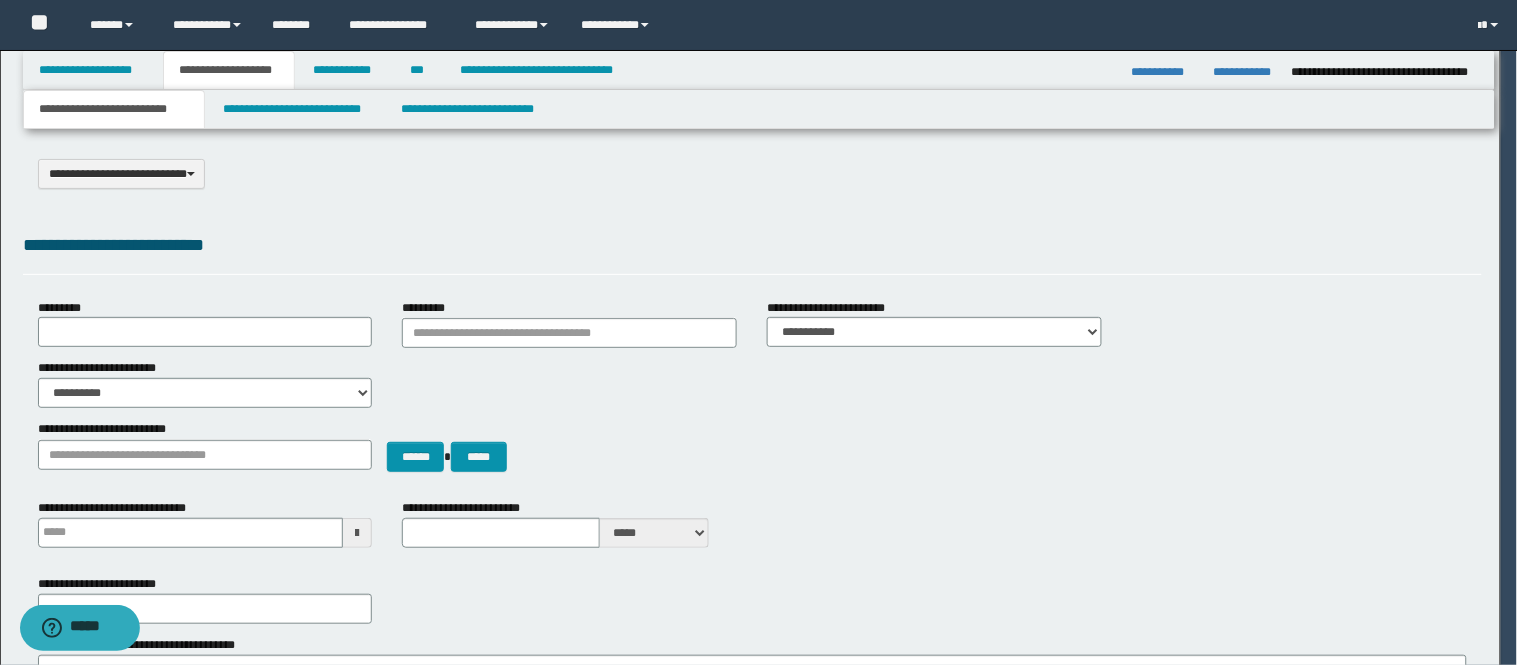 scroll, scrollTop: 0, scrollLeft: 0, axis: both 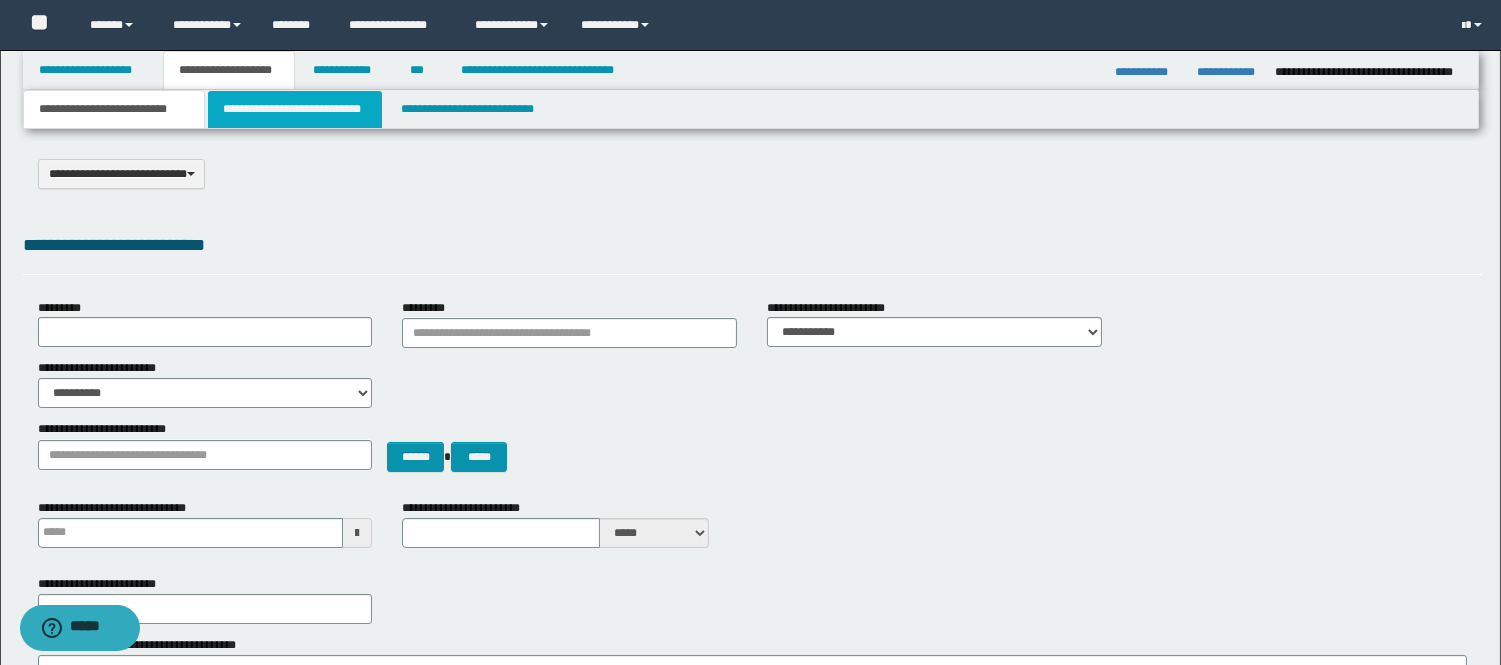 click on "**********" at bounding box center (295, 109) 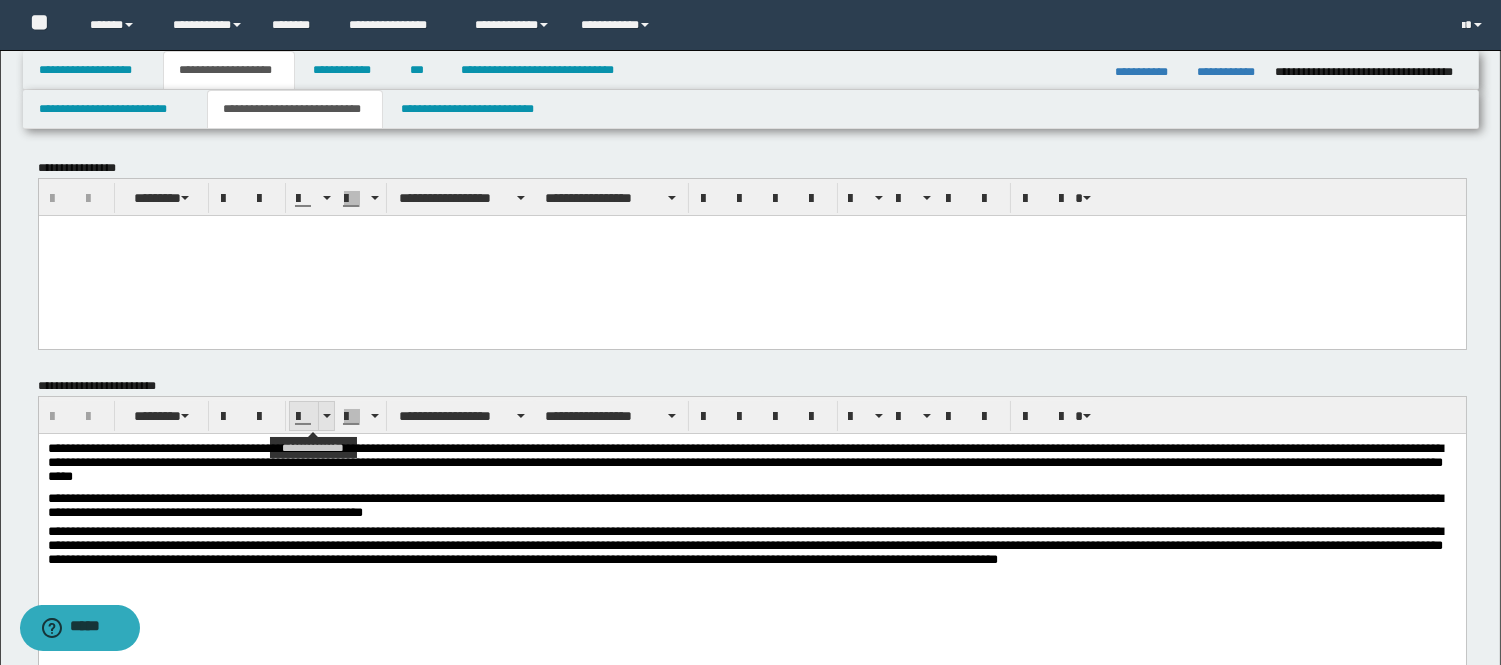 scroll, scrollTop: 111, scrollLeft: 0, axis: vertical 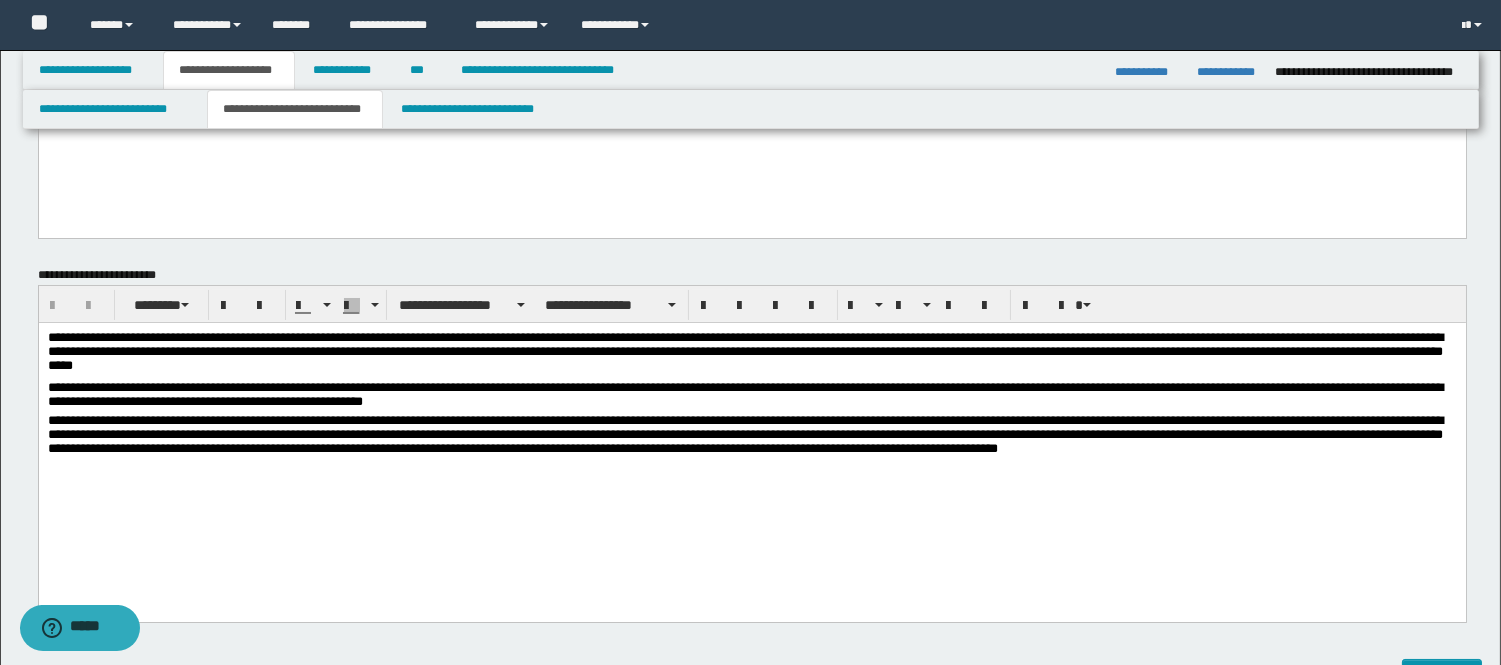 click on "**********" at bounding box center [751, 397] 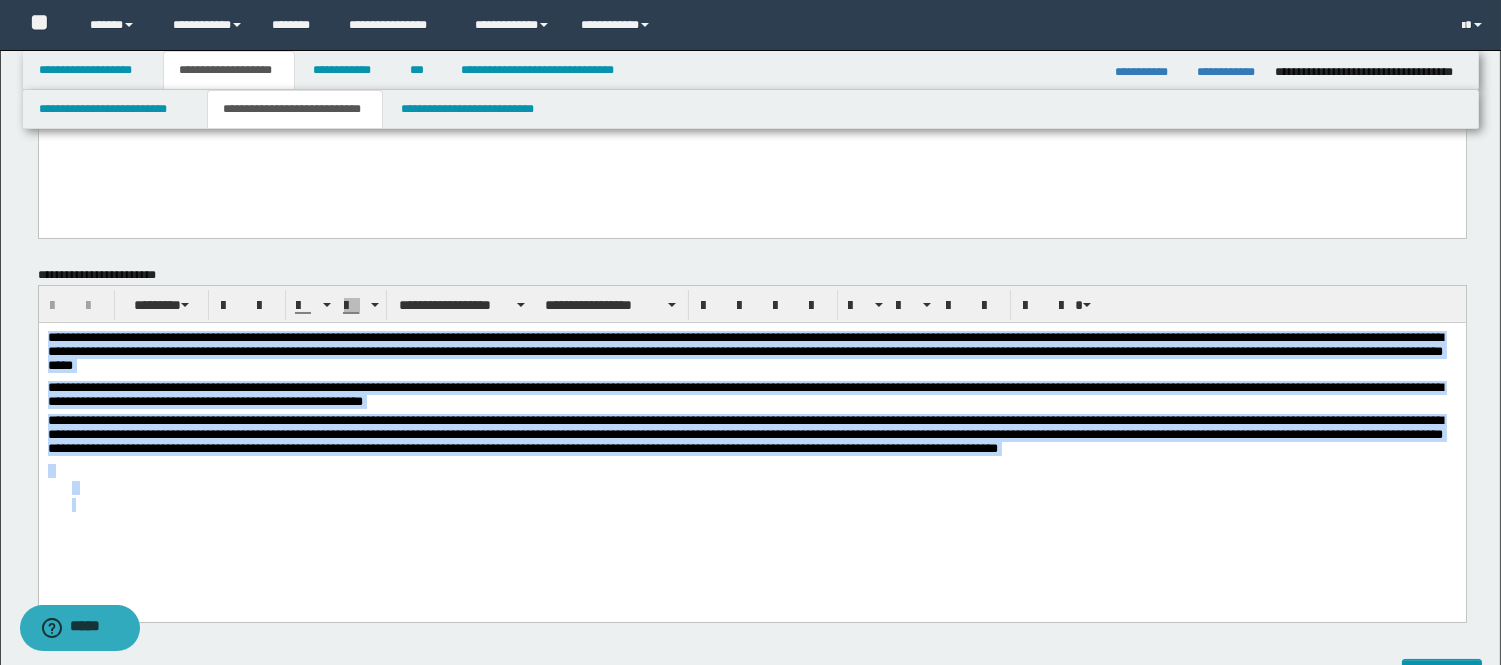 drag, startPoint x: 48, startPoint y: 337, endPoint x: 1014, endPoint y: 538, distance: 986.68994 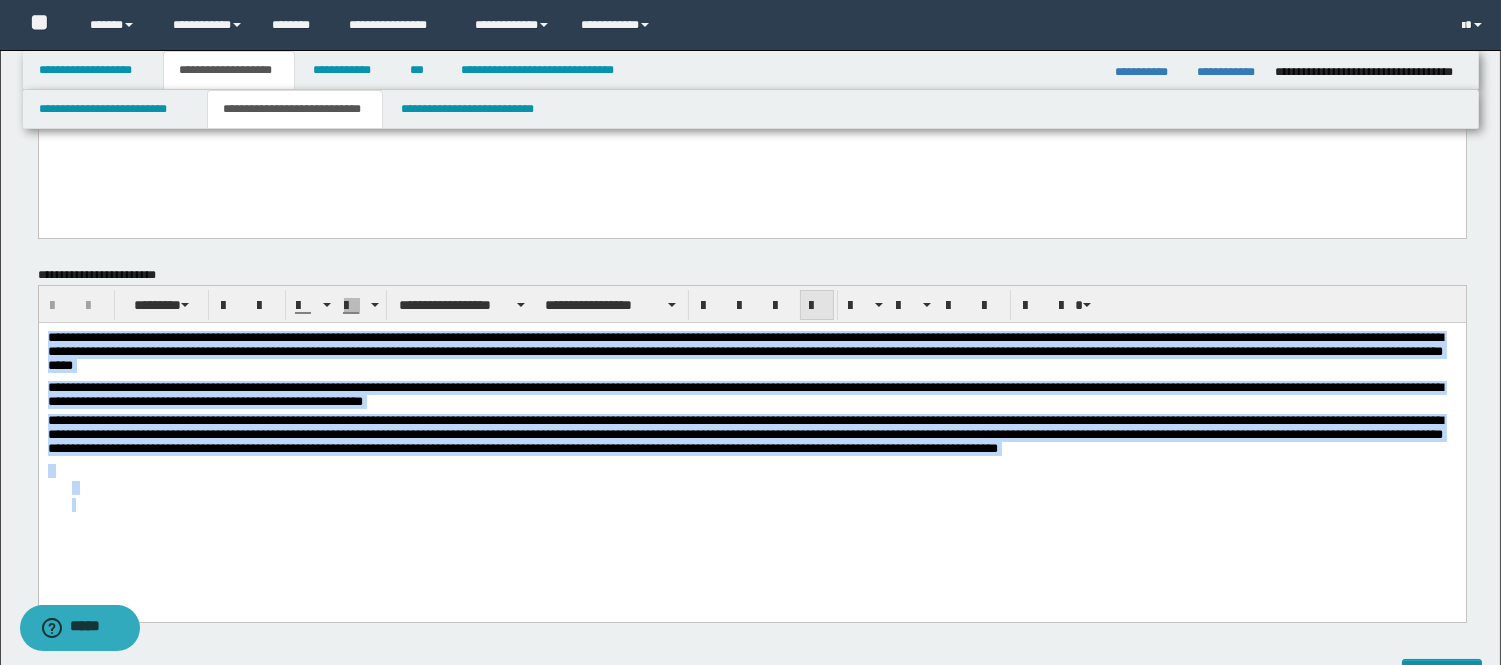 click at bounding box center (817, 305) 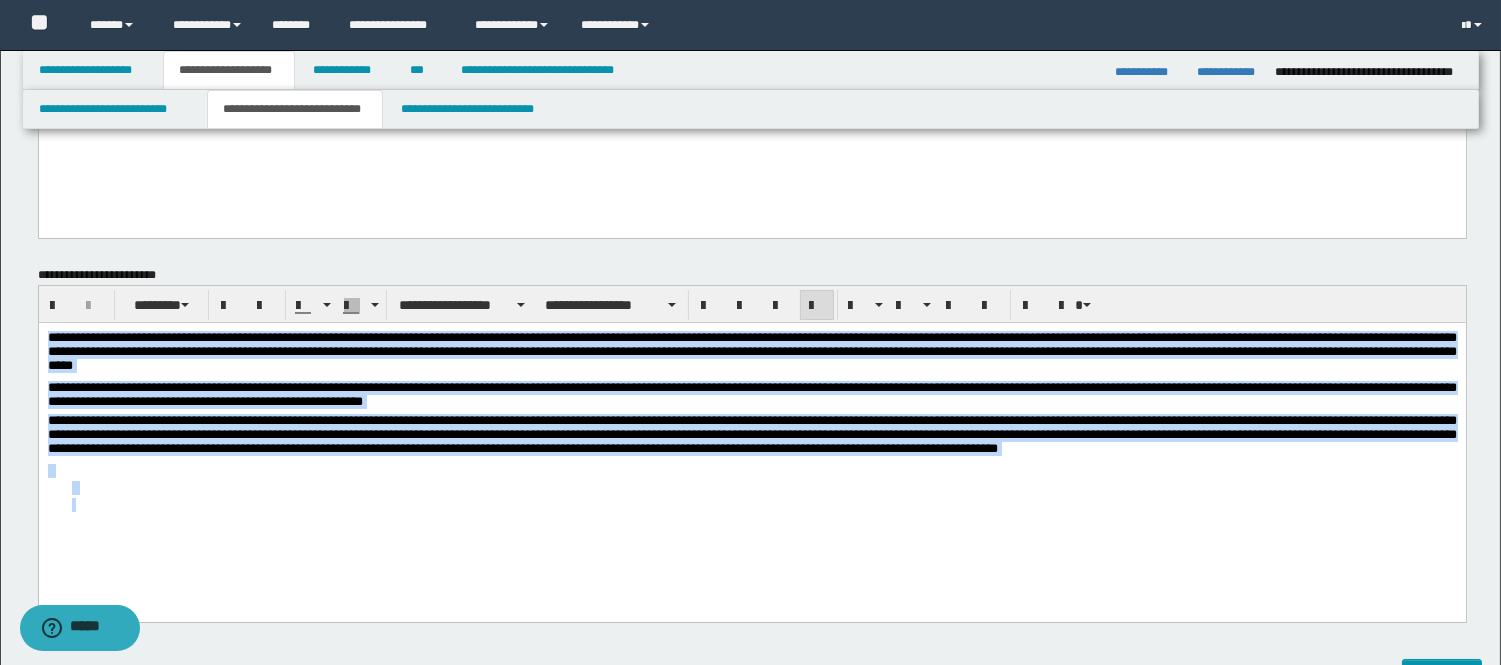 click at bounding box center (751, 472) 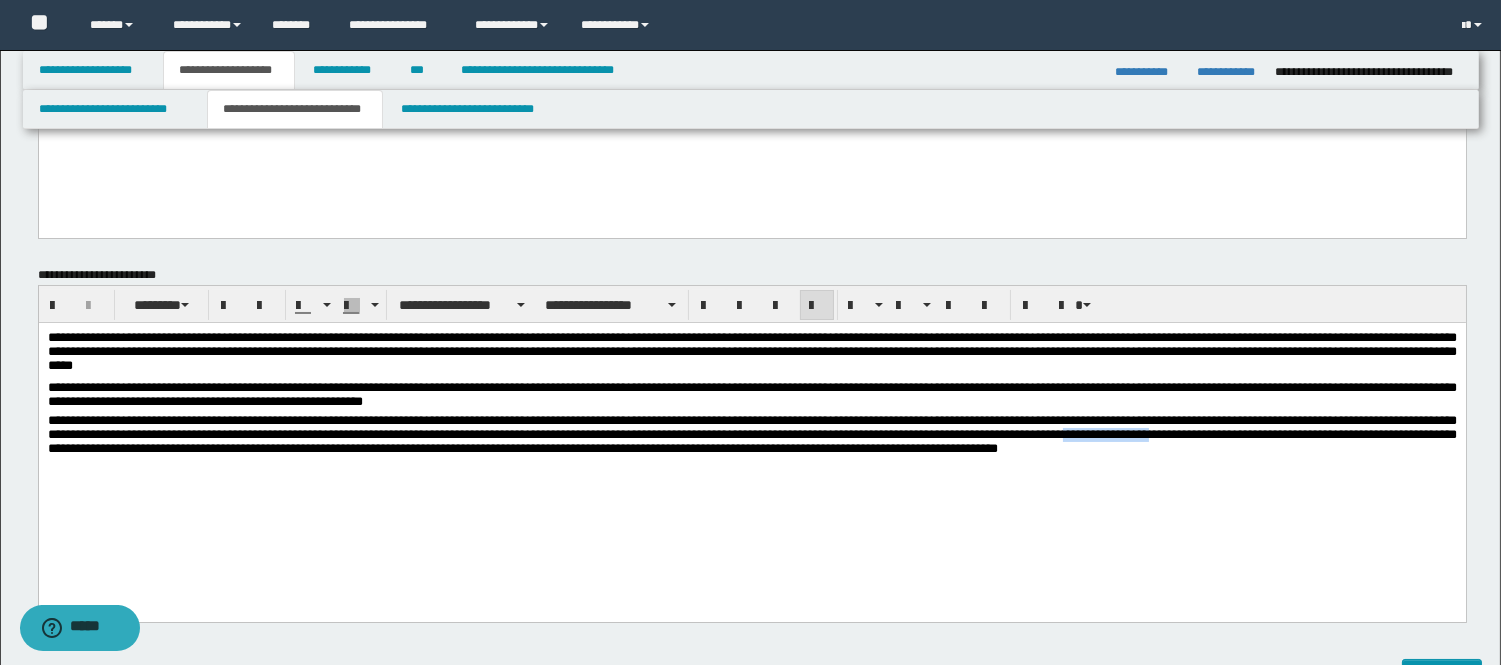 type 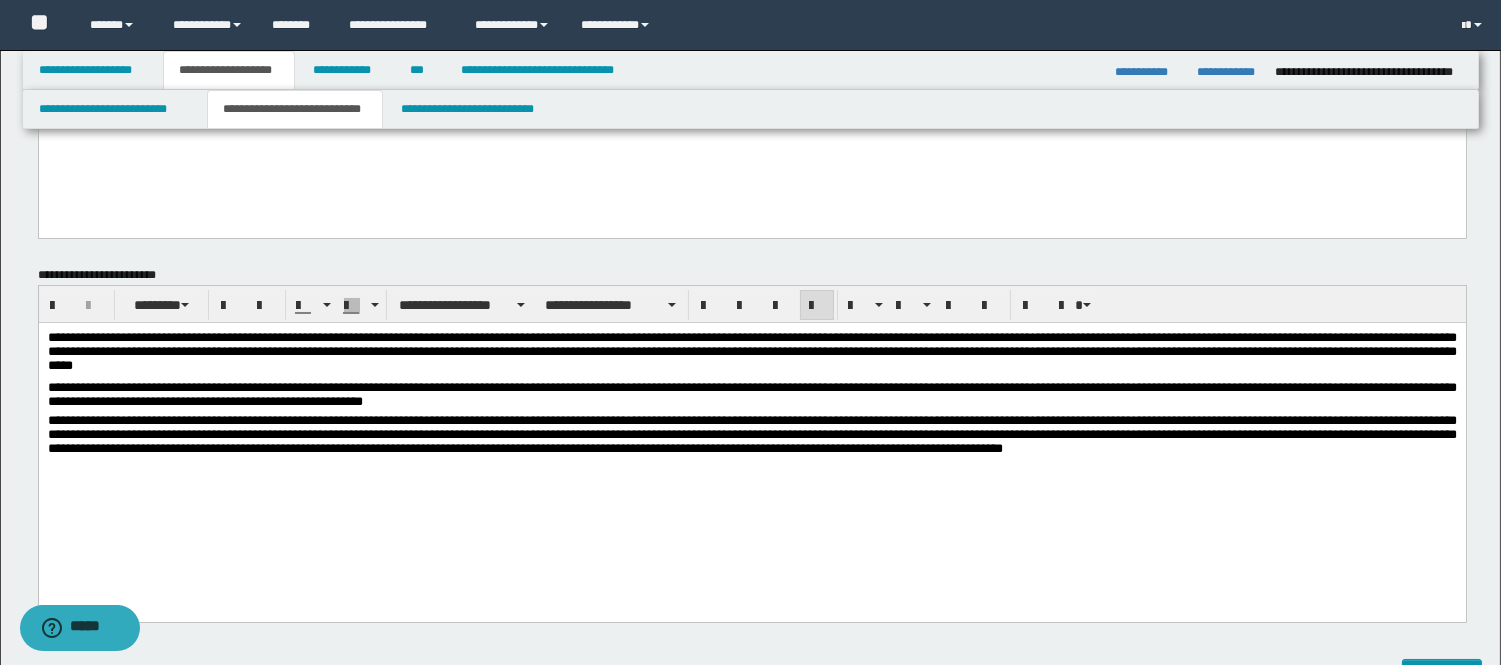 click on "**********" at bounding box center (751, 439) 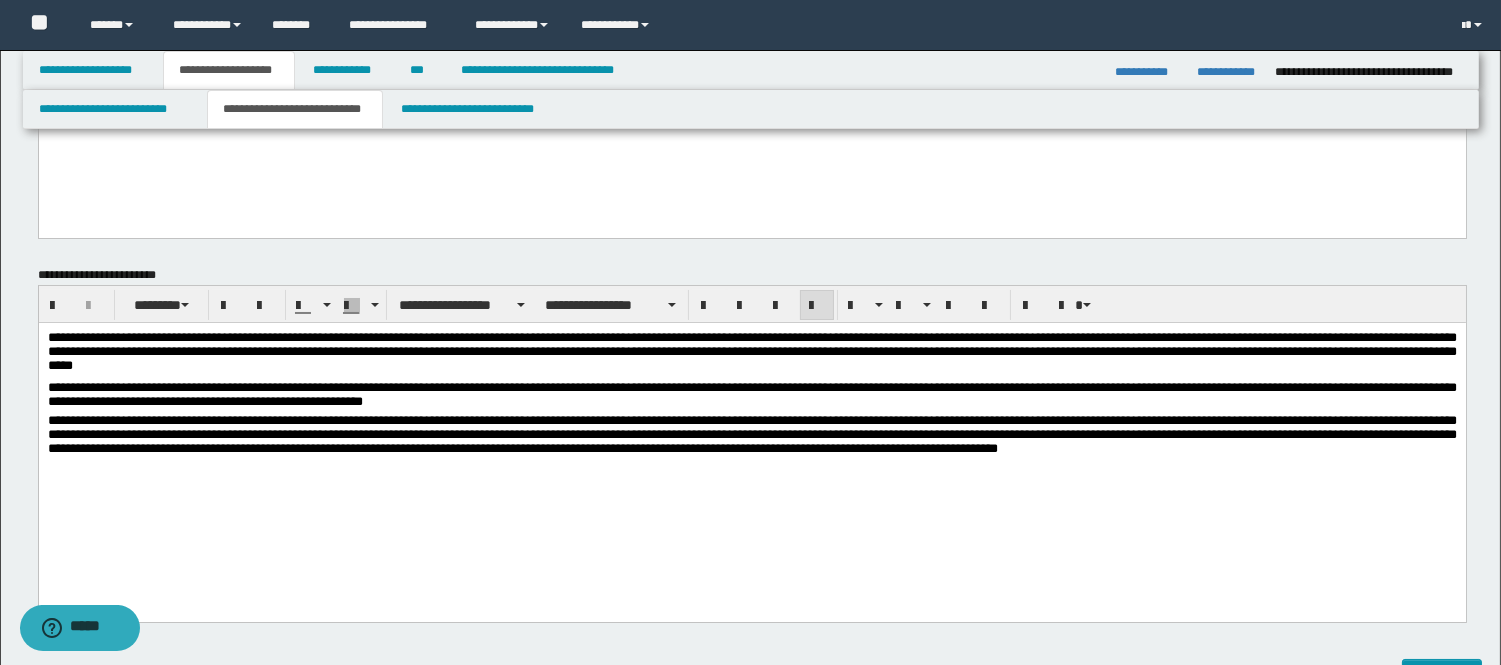 click at bounding box center (751, 472) 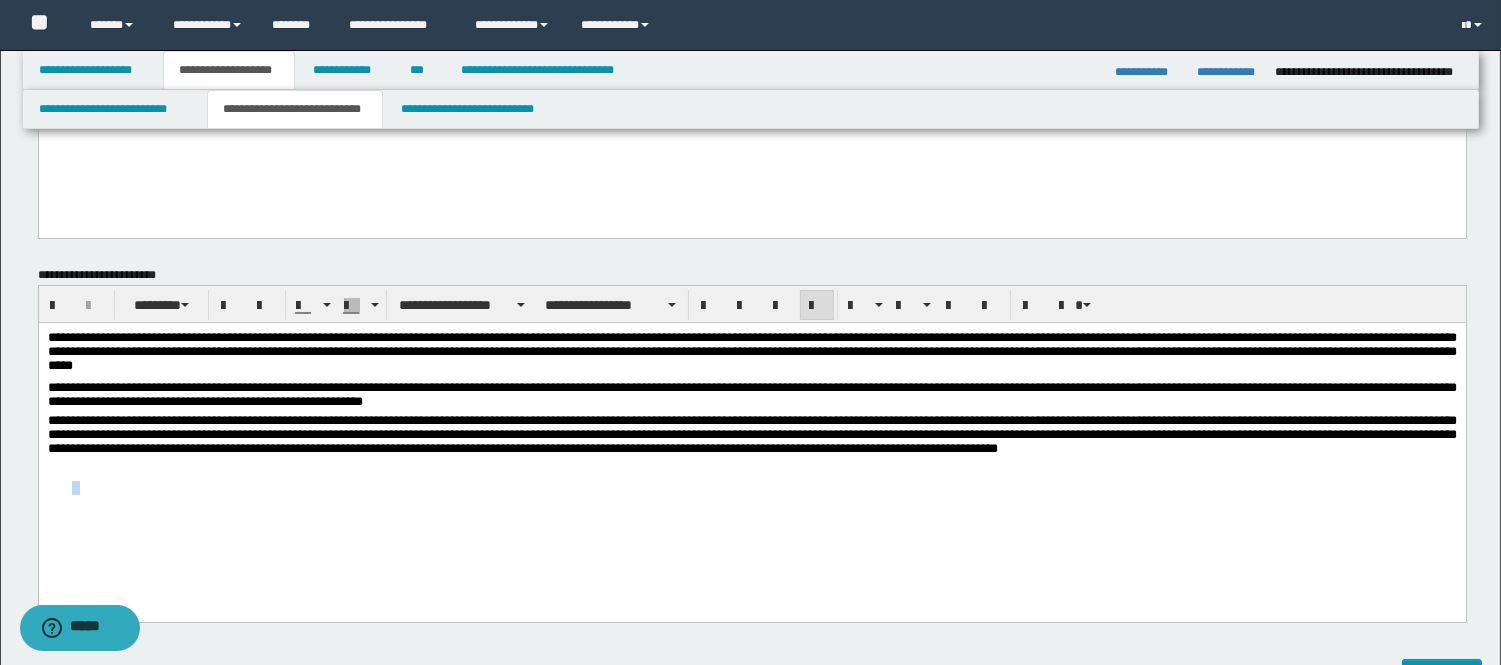 drag, startPoint x: 45, startPoint y: 481, endPoint x: 60, endPoint y: 574, distance: 94.20191 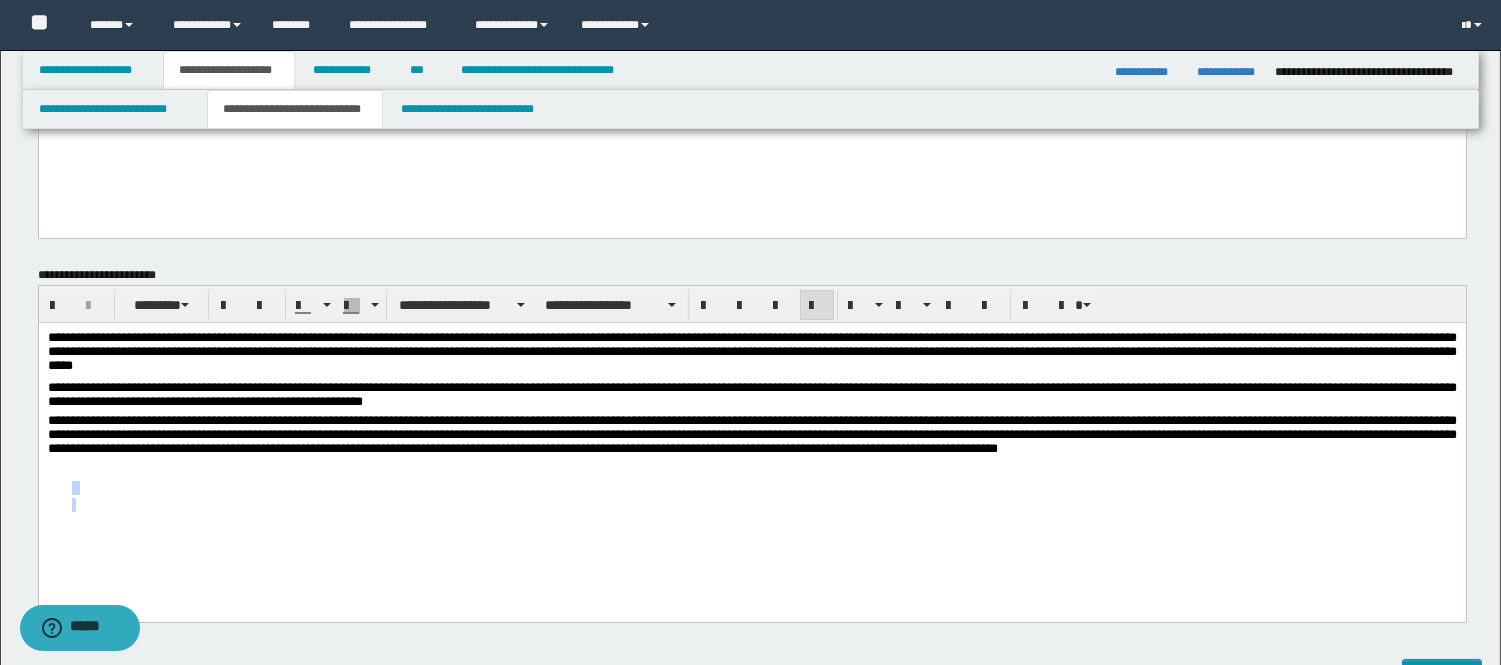 drag, startPoint x: 74, startPoint y: 517, endPoint x: 42, endPoint y: 482, distance: 47.423622 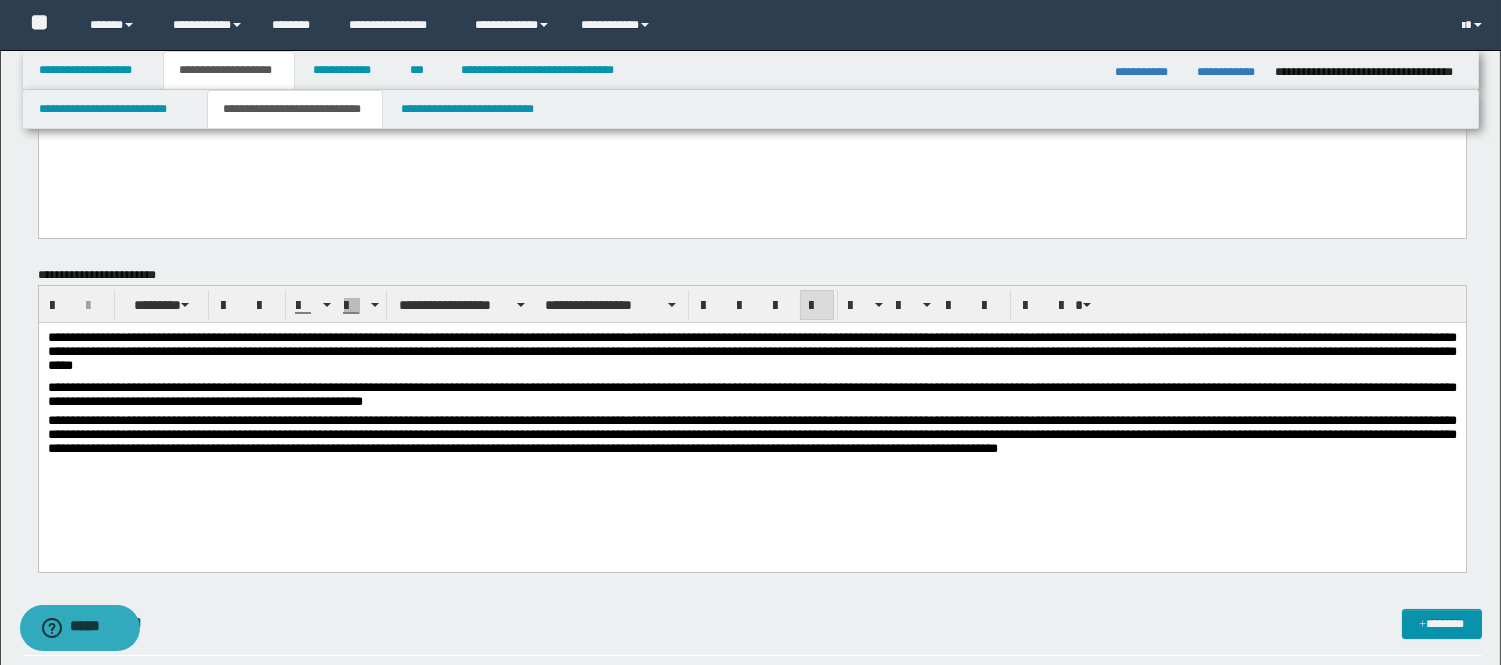 drag, startPoint x: 50, startPoint y: 506, endPoint x: 50, endPoint y: 489, distance: 17 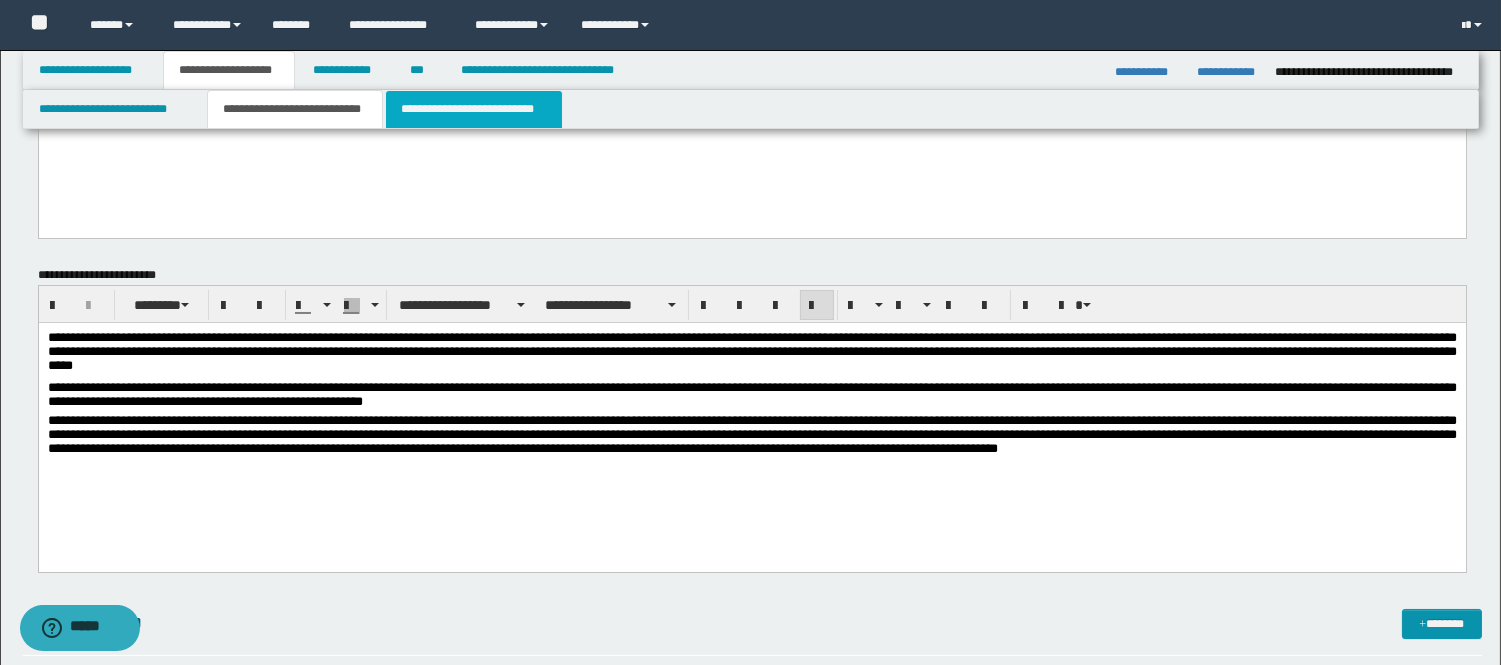 click on "**********" at bounding box center (474, 109) 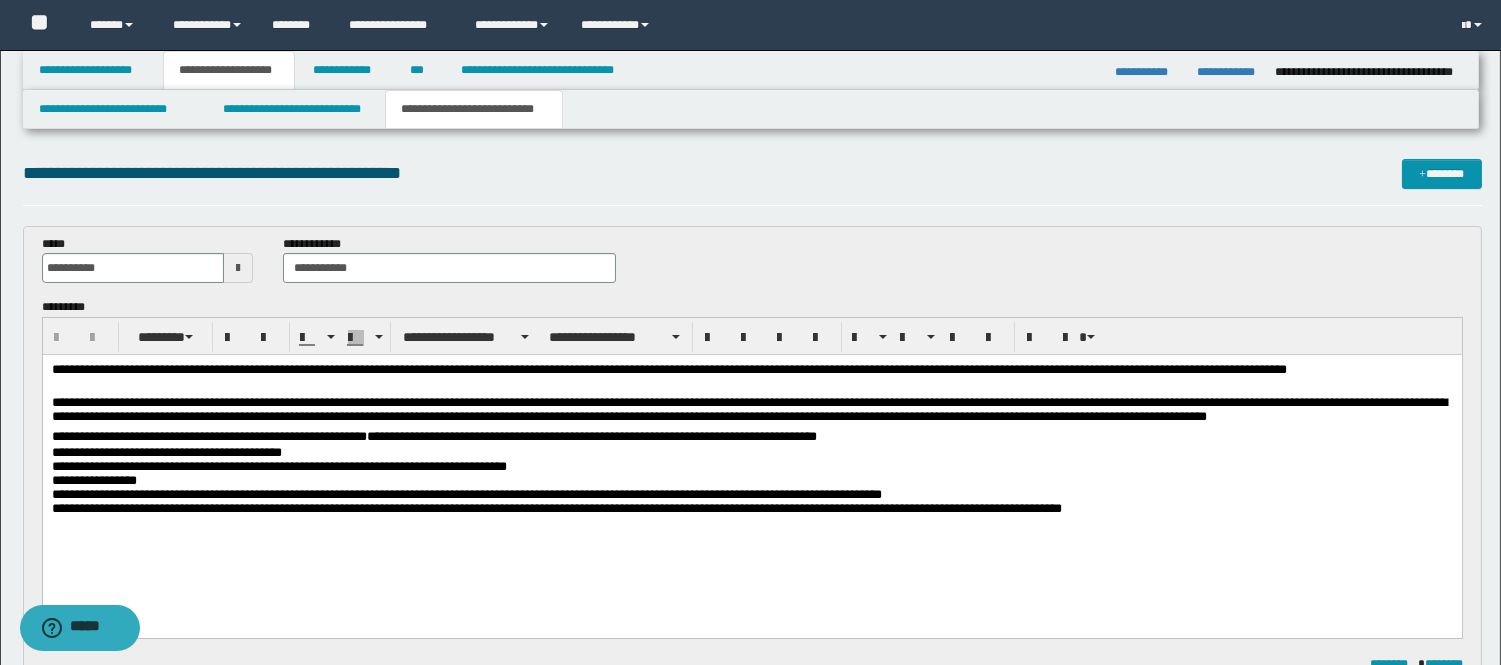 scroll, scrollTop: 111, scrollLeft: 0, axis: vertical 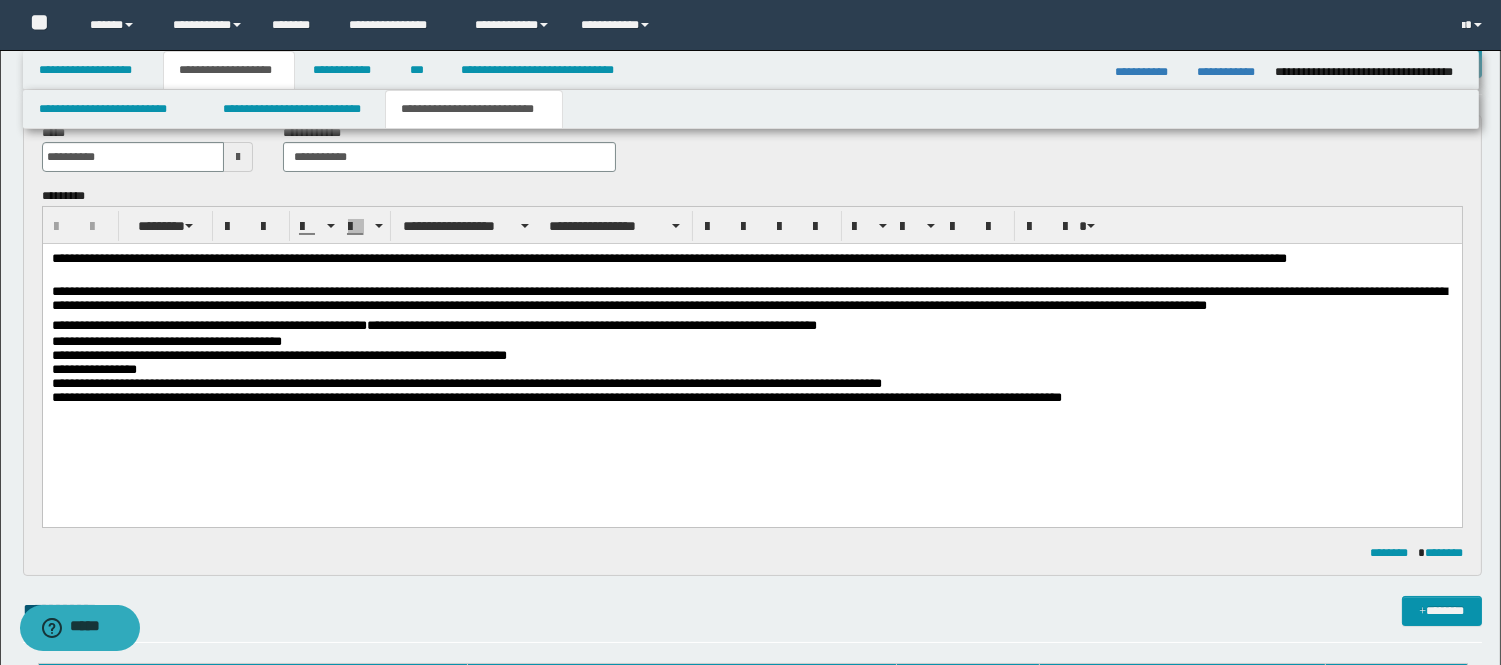 click on "**********" at bounding box center (751, 301) 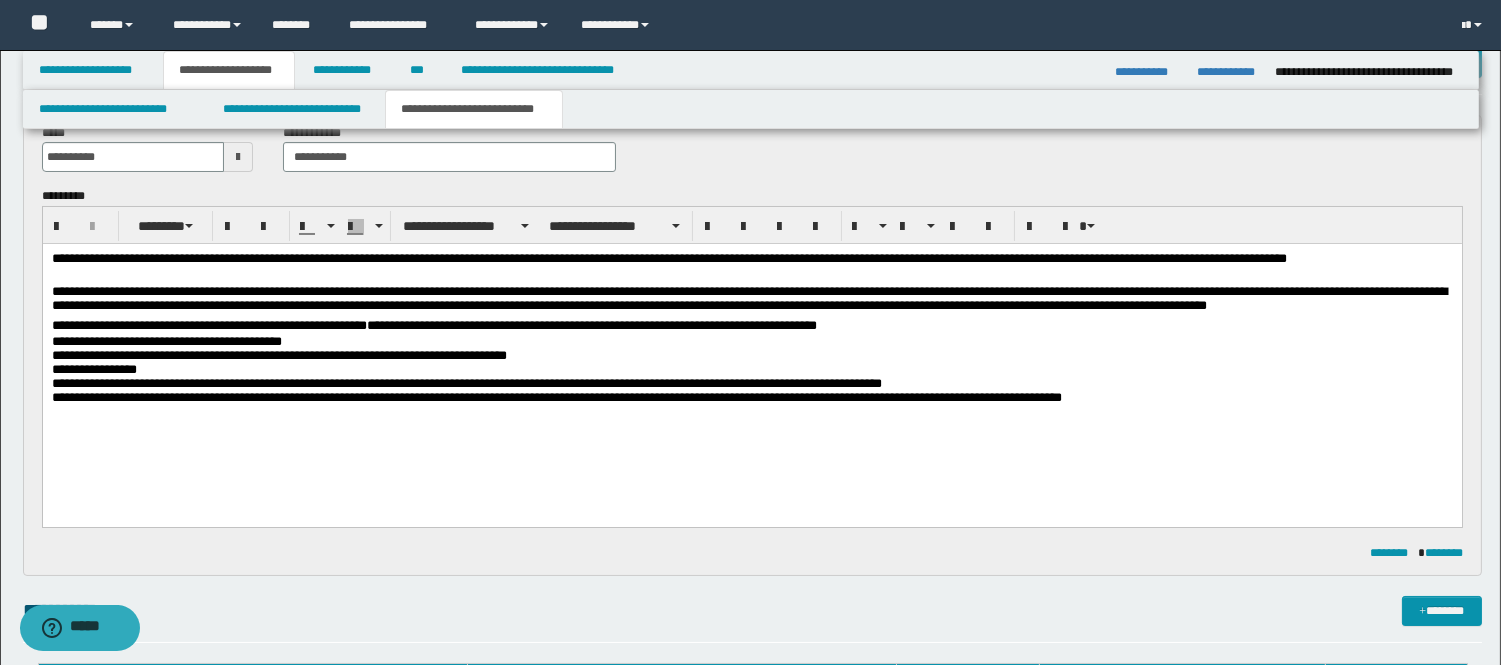 type 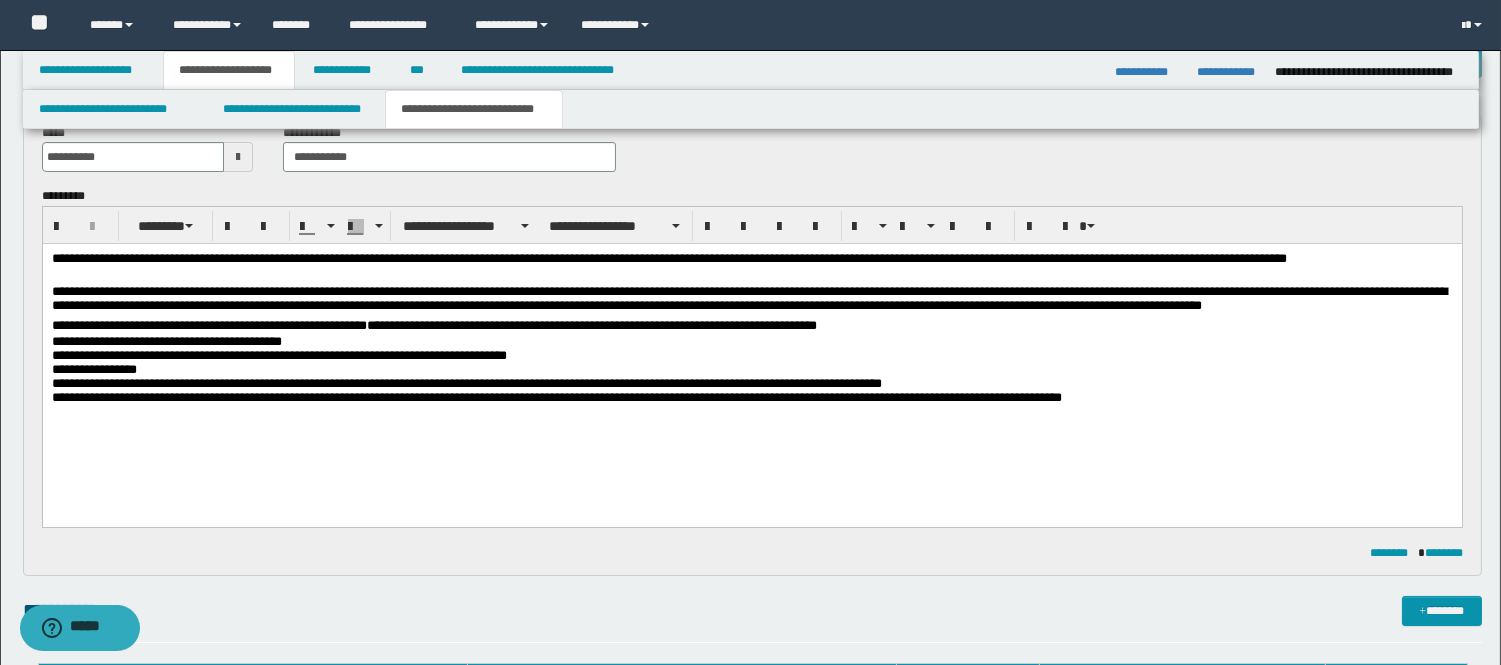 click on "**********" at bounding box center (751, 301) 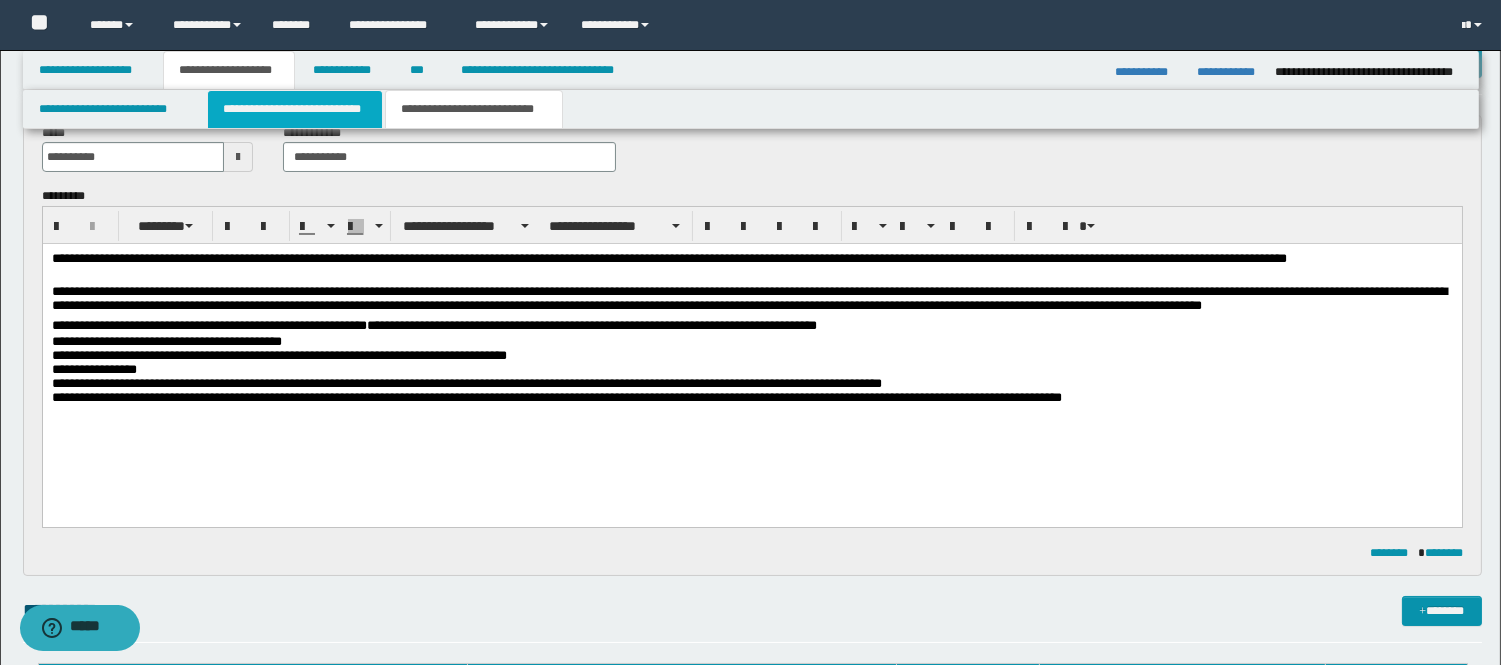 click on "**********" at bounding box center [295, 109] 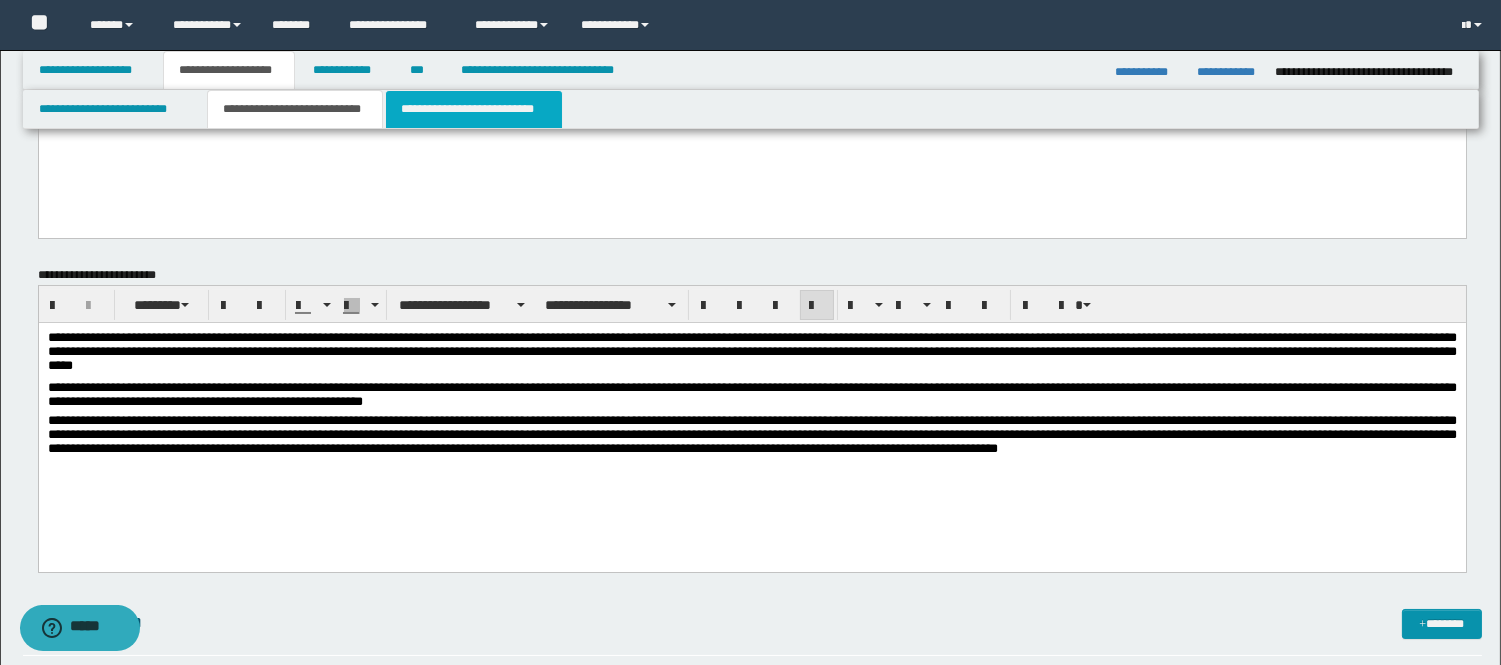click on "**********" at bounding box center (474, 109) 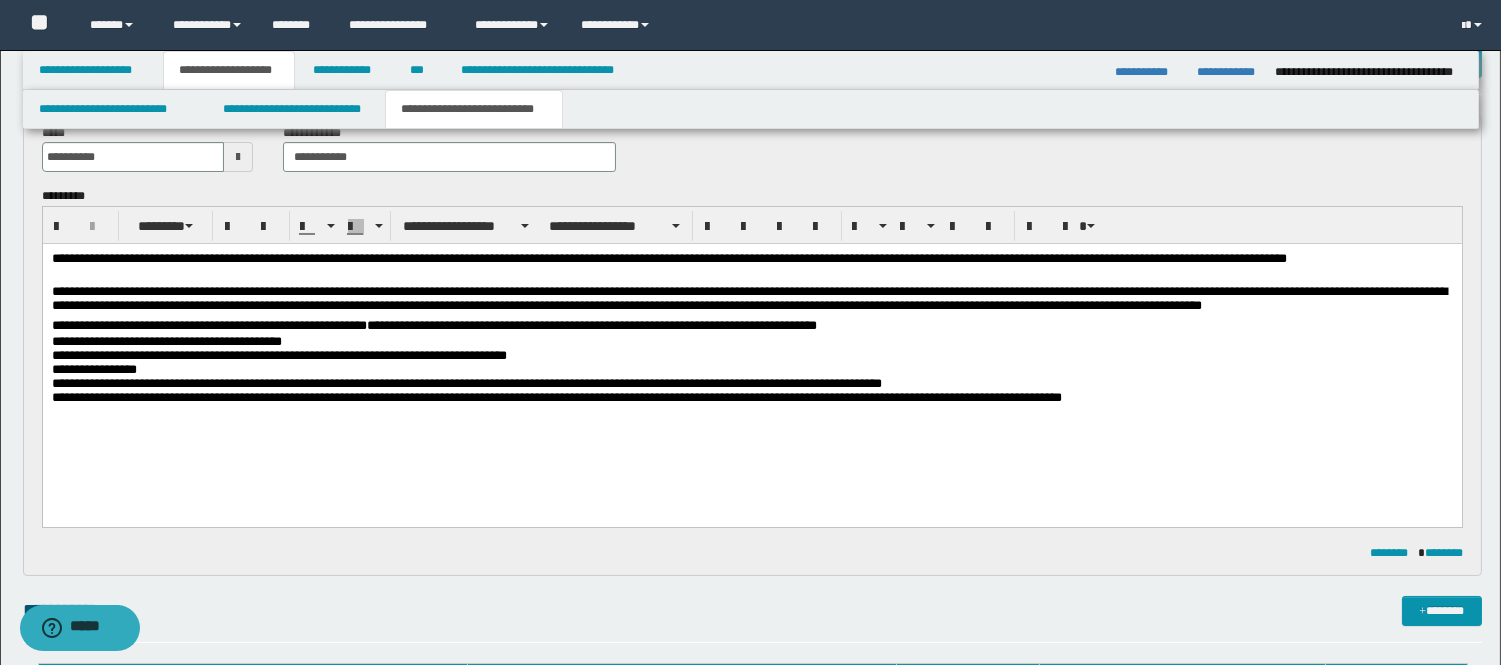 click on "**********" at bounding box center [751, 301] 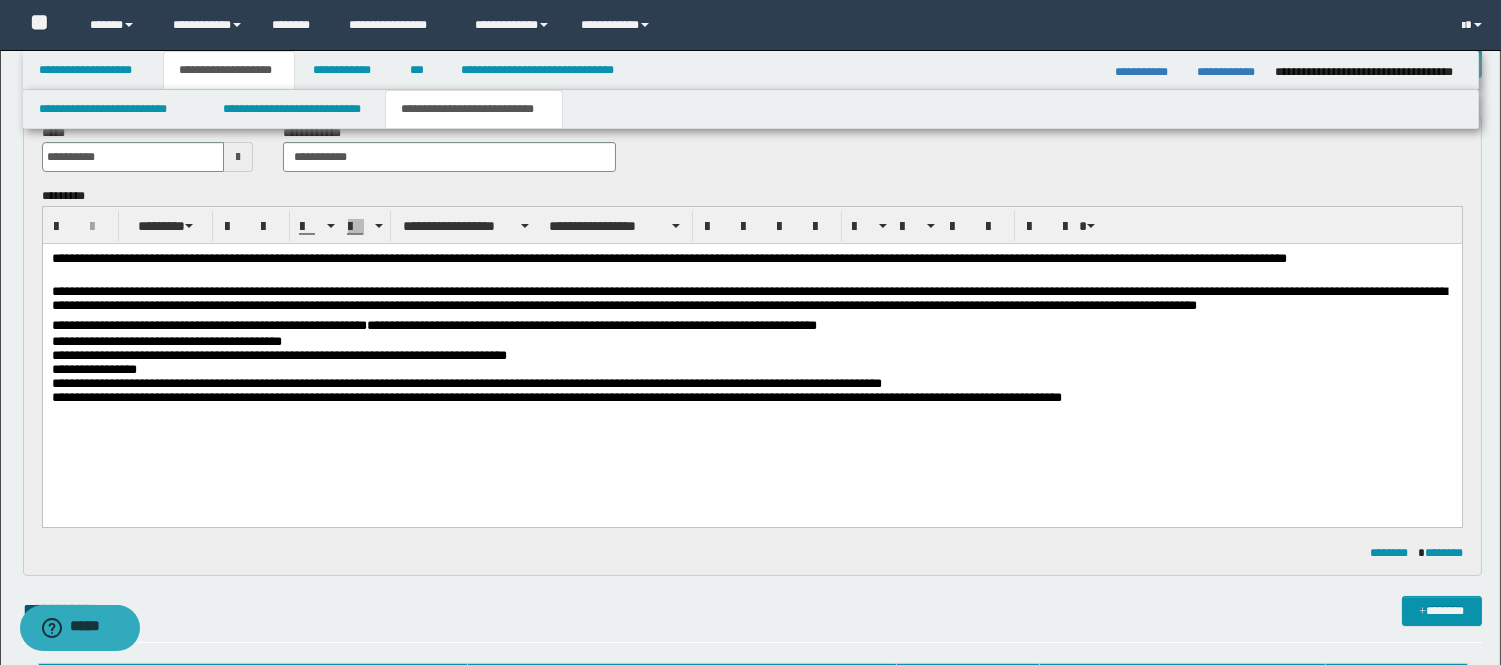 click on "**********" at bounding box center [751, 301] 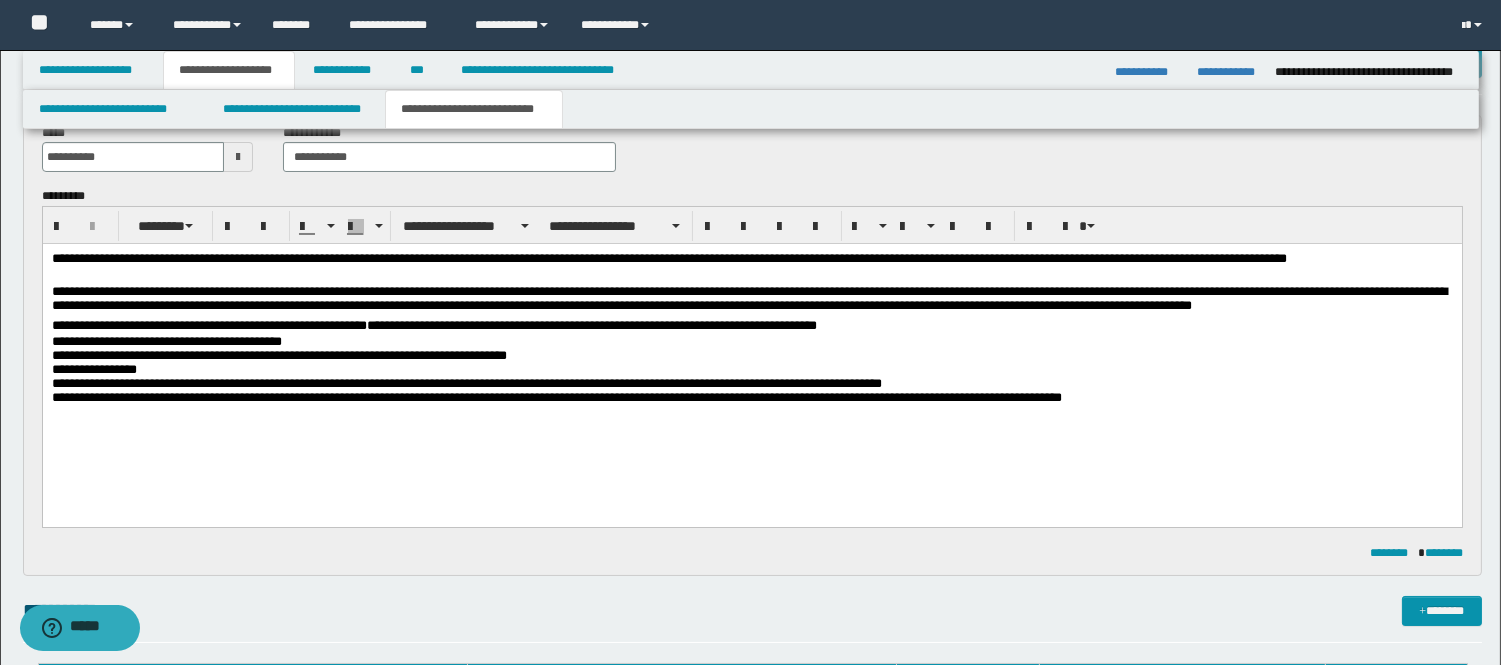 click on "**********" at bounding box center [751, 327] 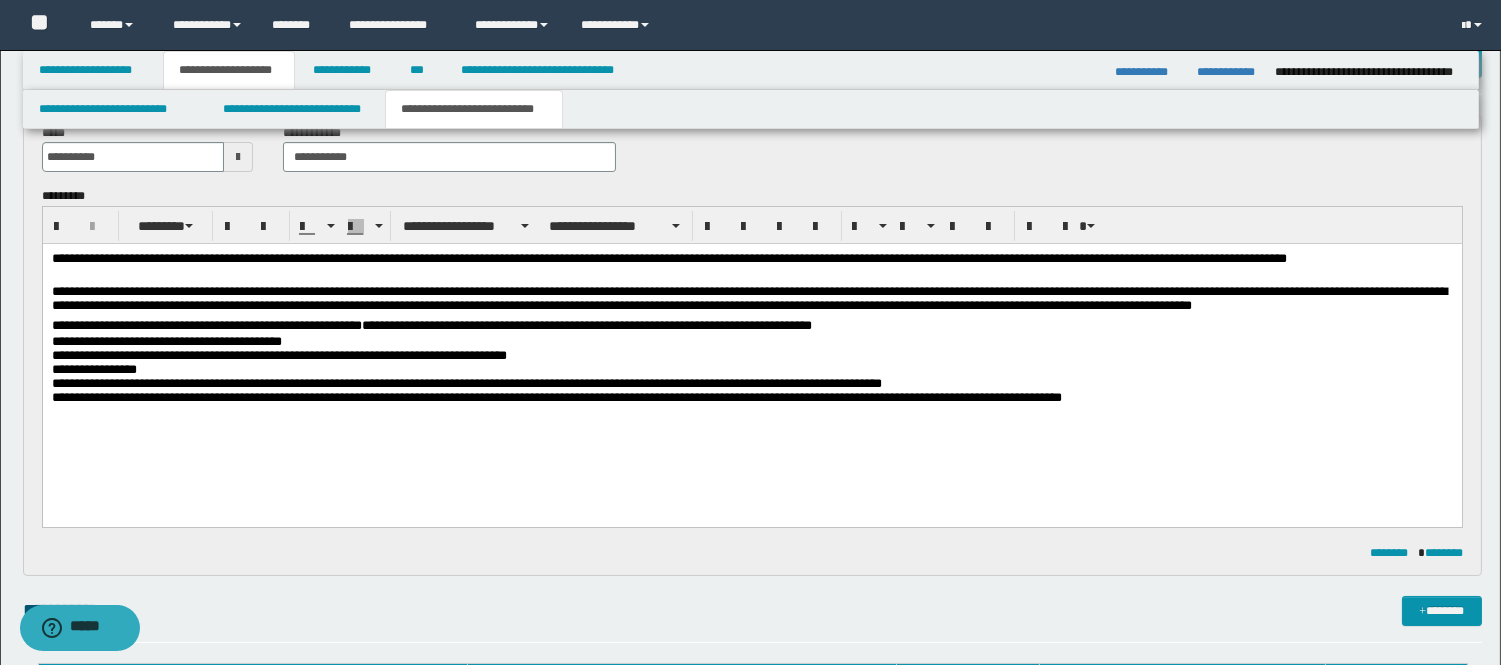 click on "**********" at bounding box center (751, 327) 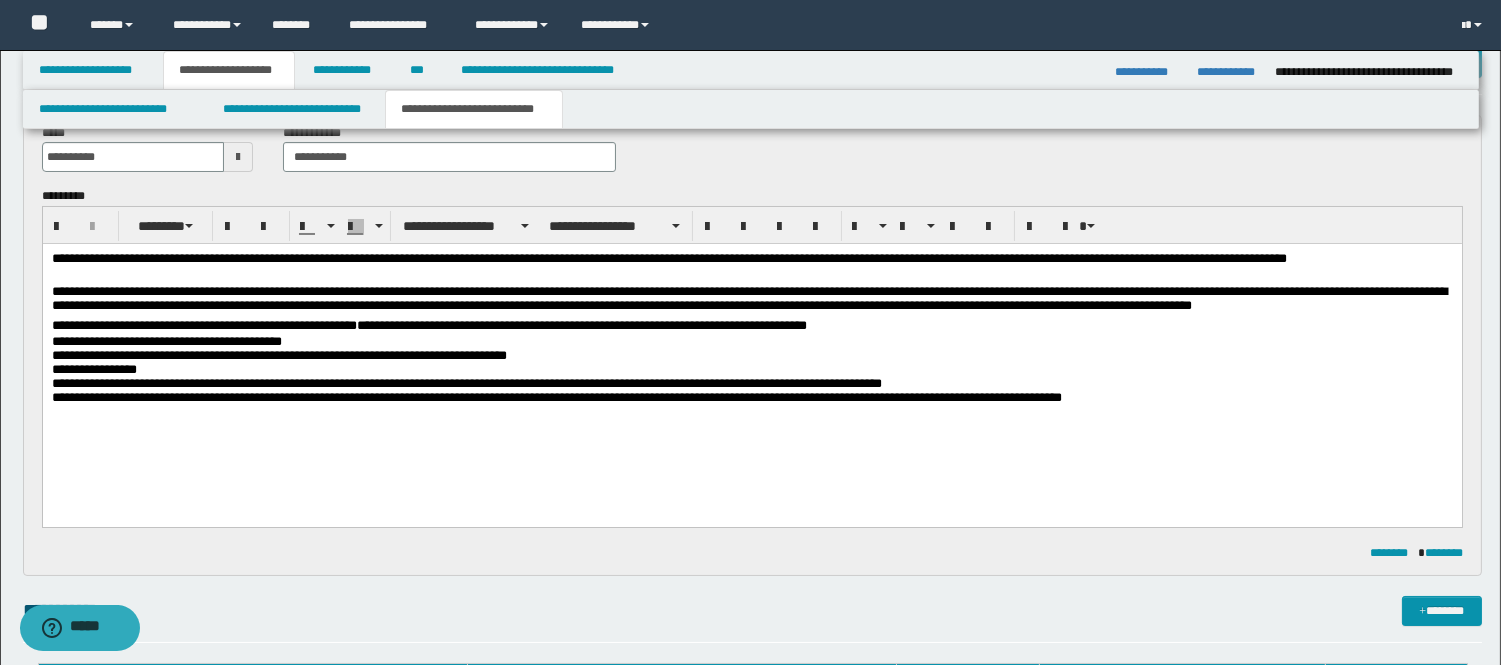 click at bounding box center (751, 277) 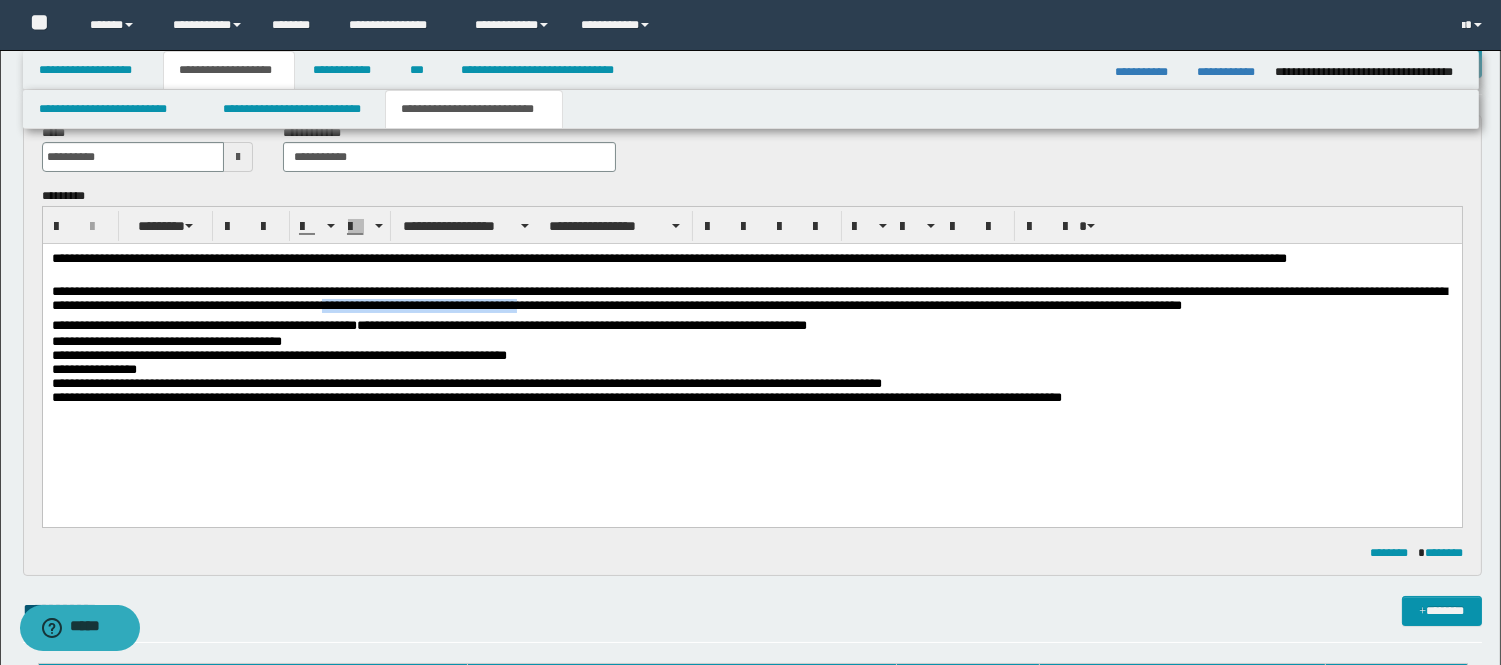 drag, startPoint x: 600, startPoint y: 307, endPoint x: 405, endPoint y: 308, distance: 195.00256 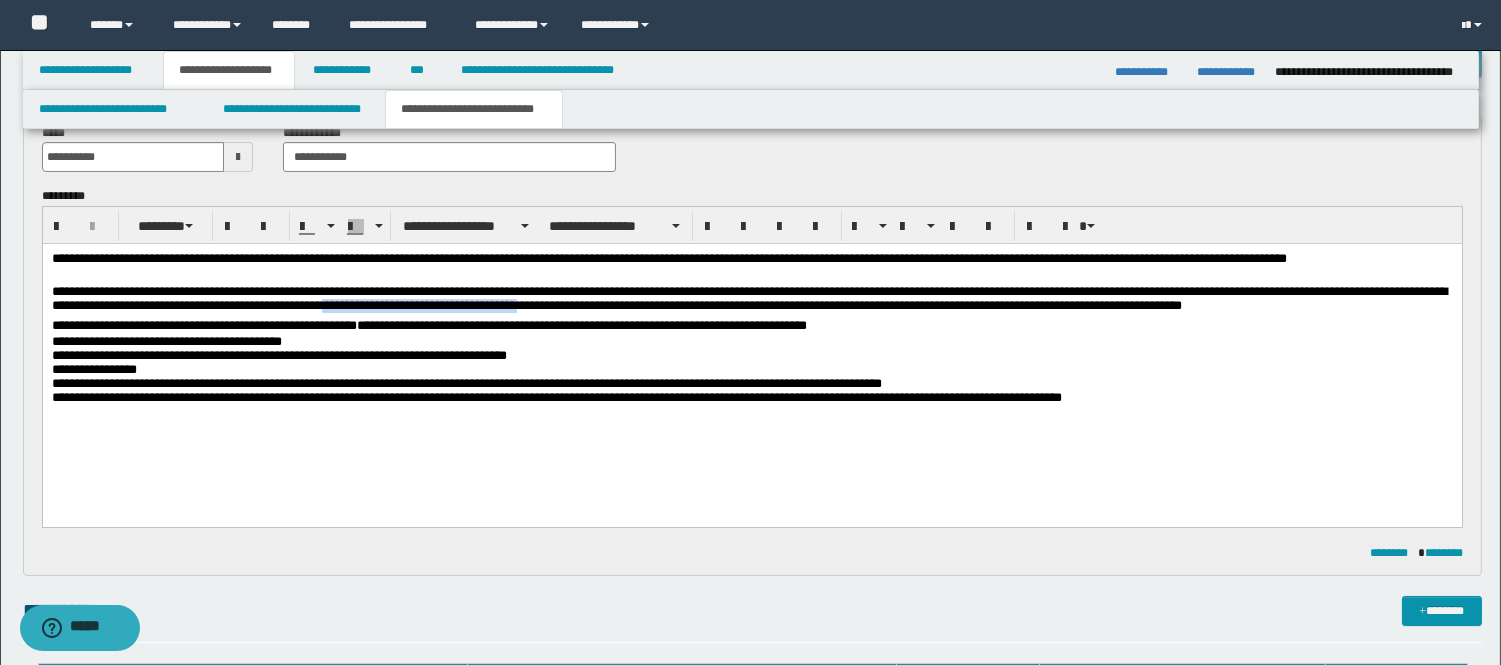 click on "**********" at bounding box center (751, 301) 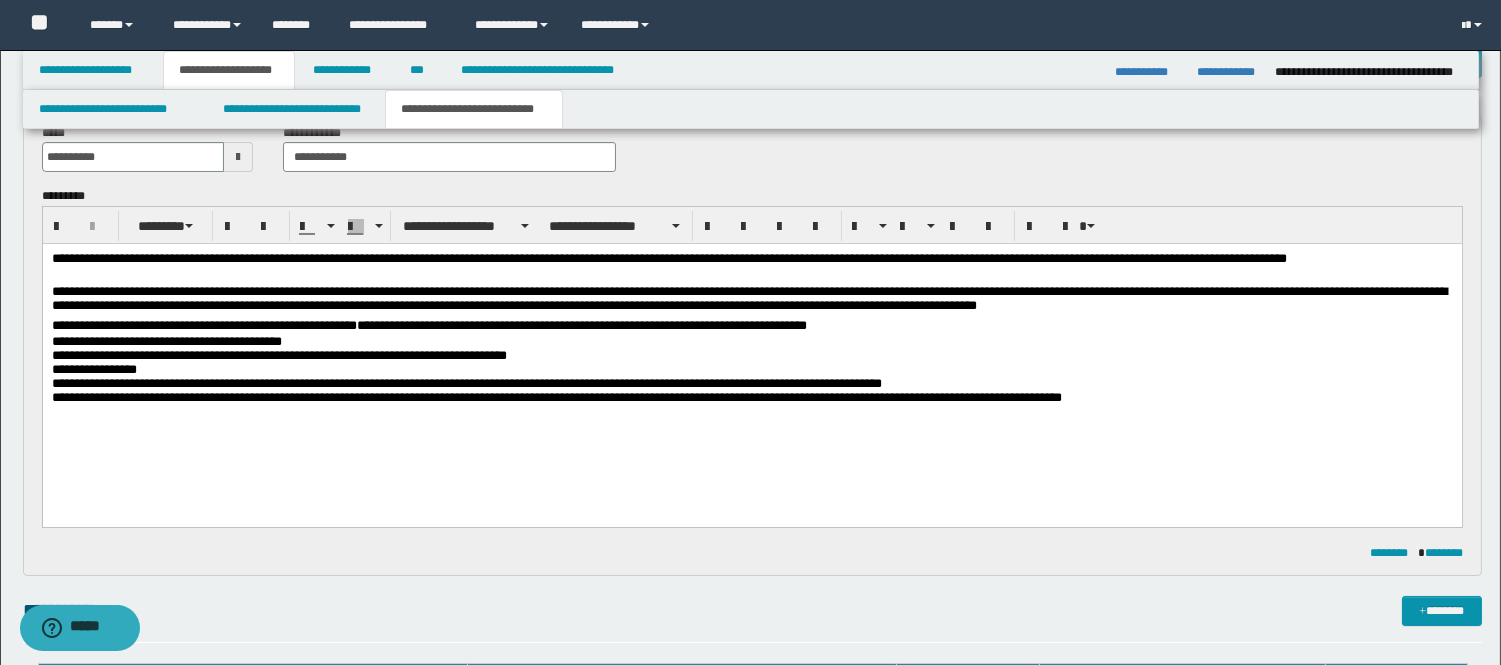 click on "**********" at bounding box center (751, 301) 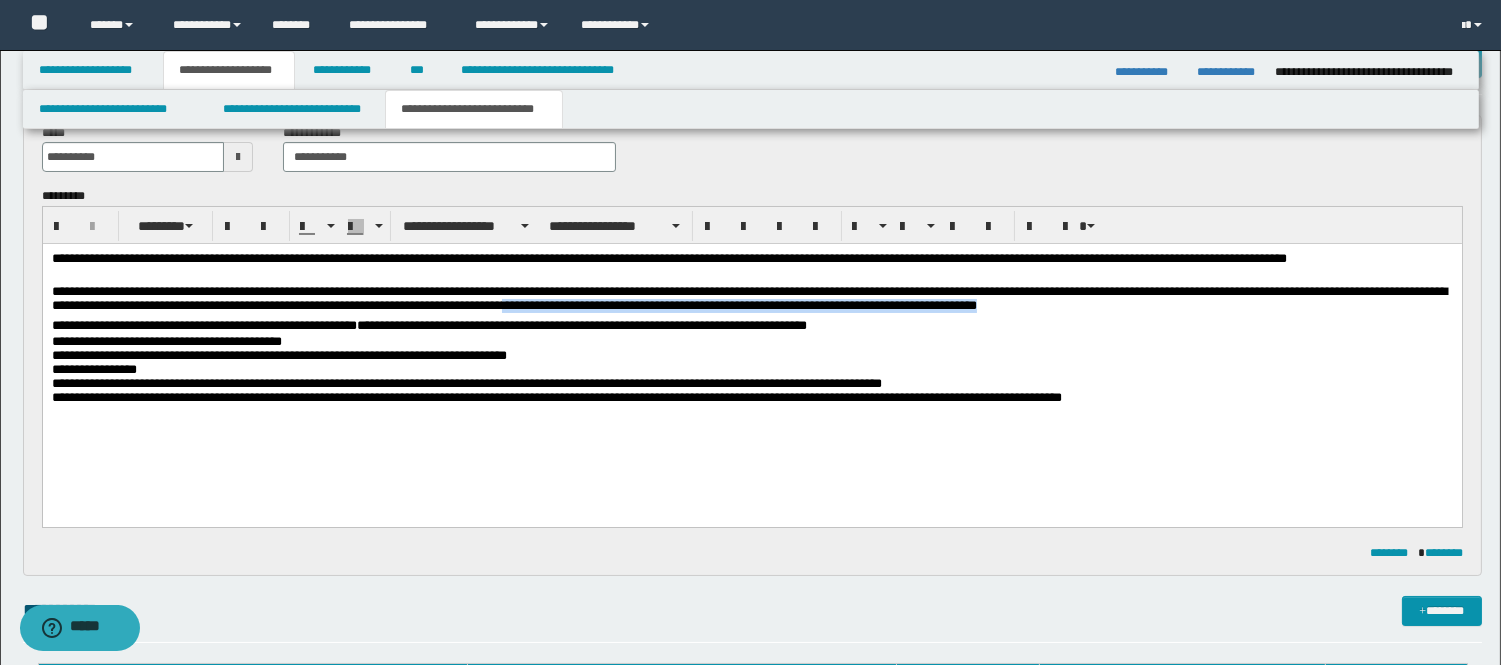 drag, startPoint x: 1090, startPoint y: 312, endPoint x: 592, endPoint y: 307, distance: 498.0251 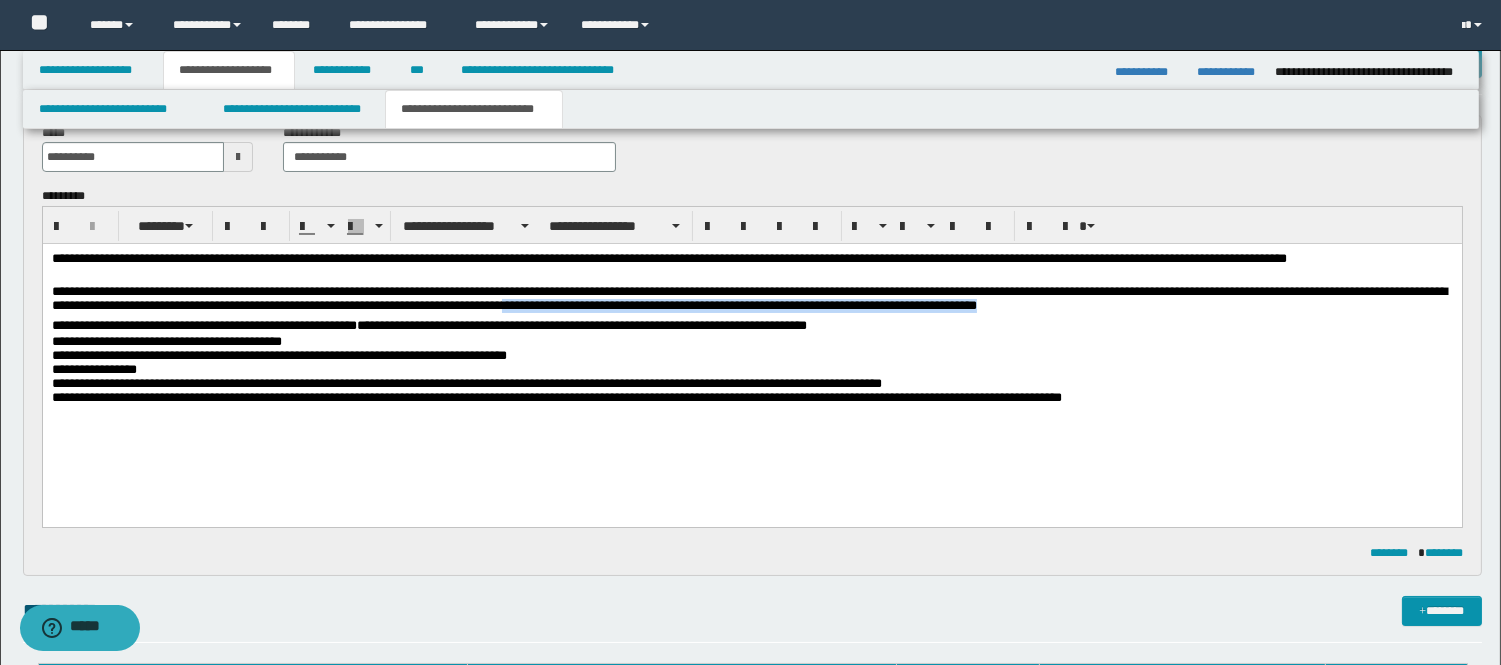 click on "**********" at bounding box center [751, 301] 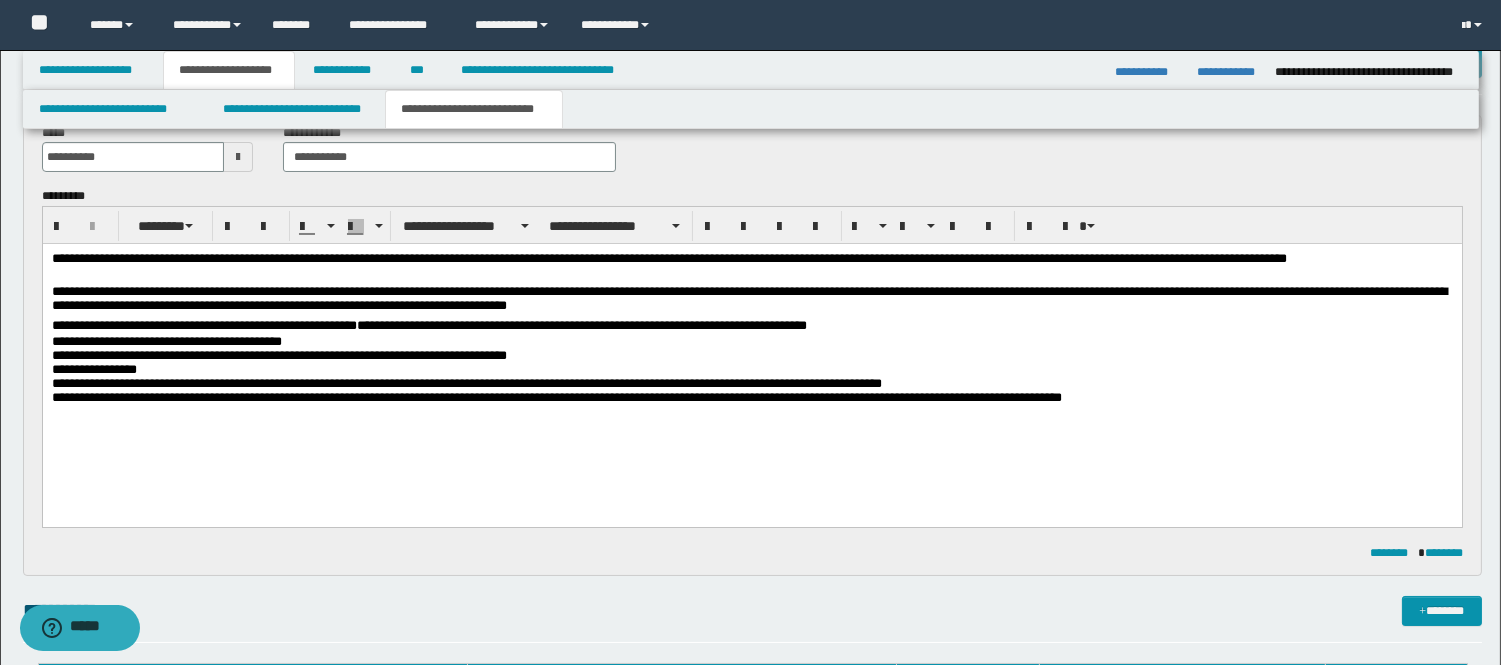 click on "**********" at bounding box center [751, 327] 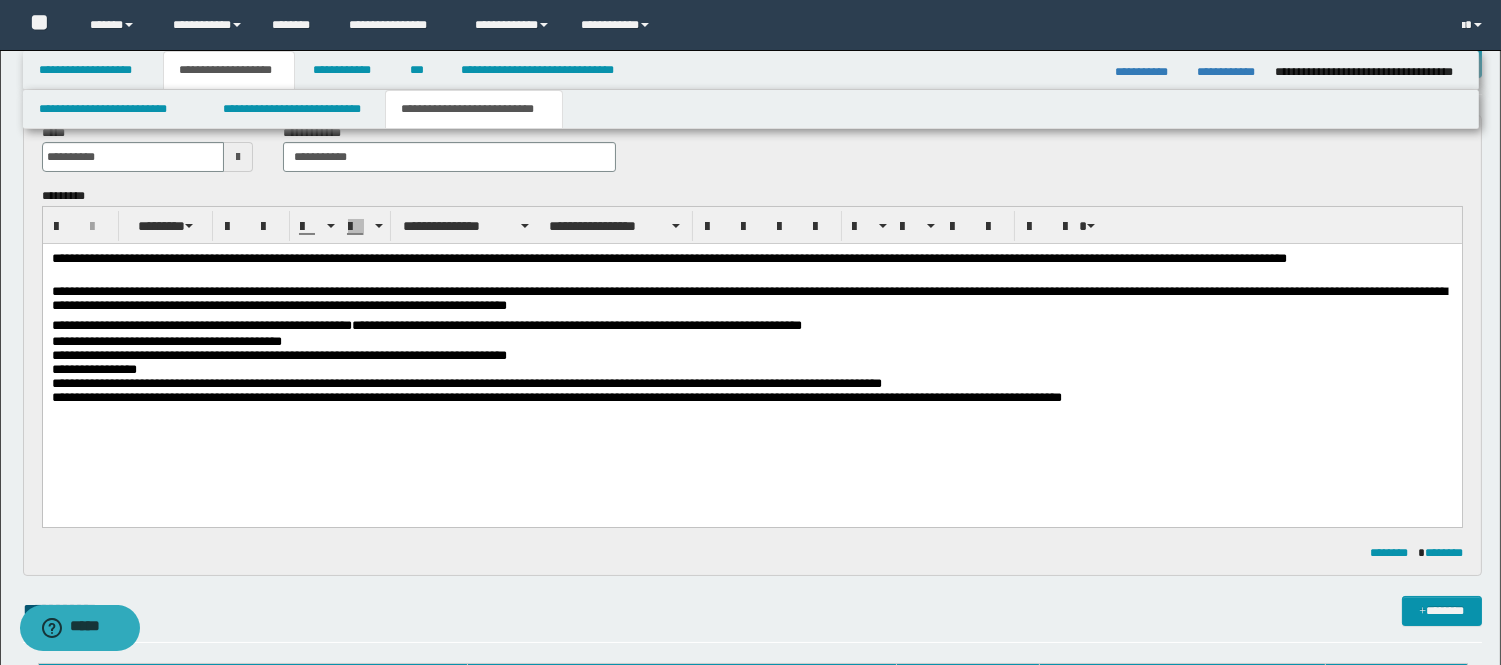 click on "**********" at bounding box center [93, 369] 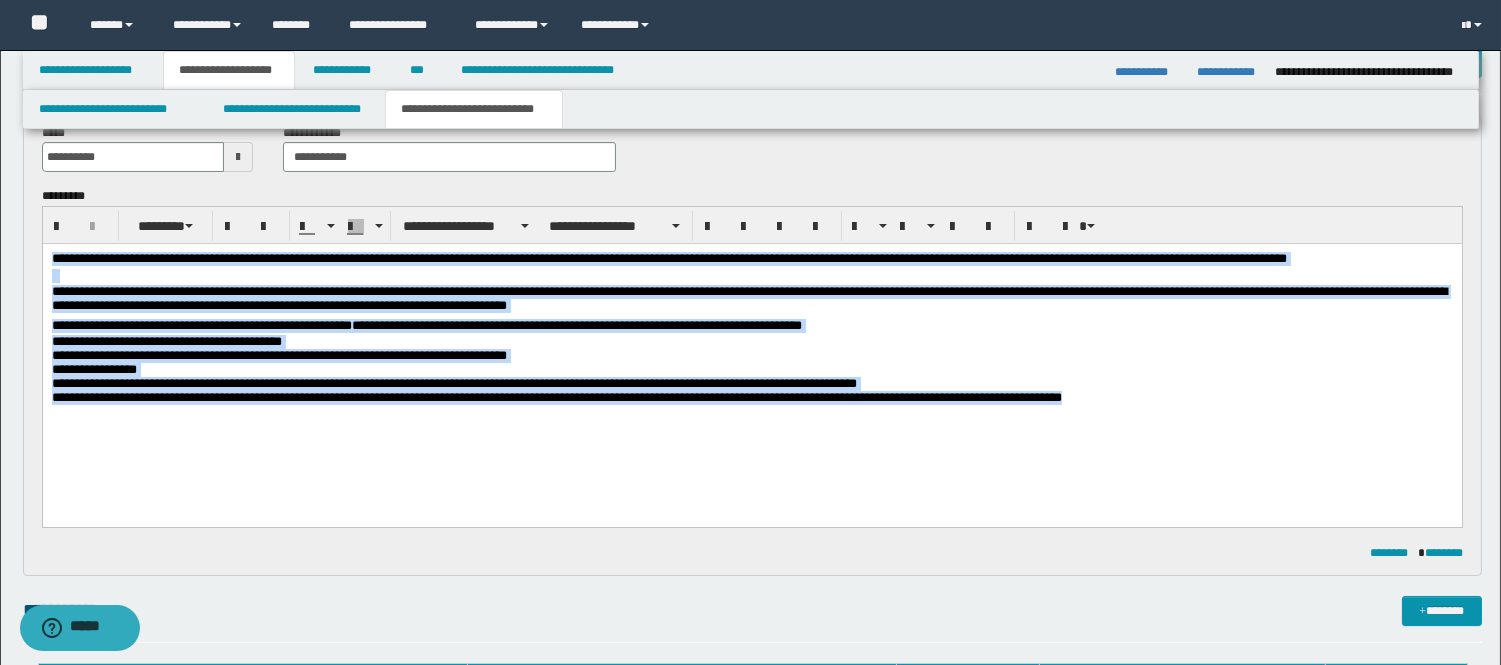 drag, startPoint x: 53, startPoint y: 259, endPoint x: 1173, endPoint y: 478, distance: 1141.2103 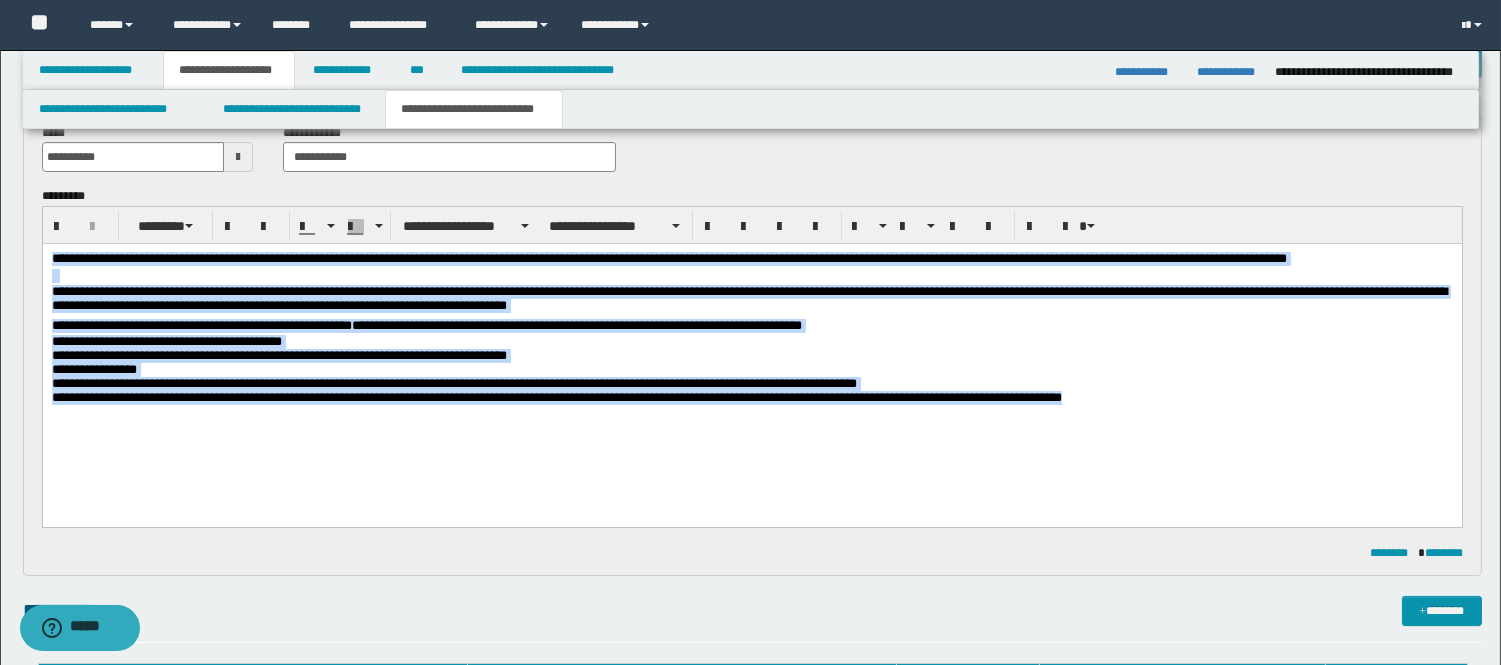 click on "**********" at bounding box center (751, 353) 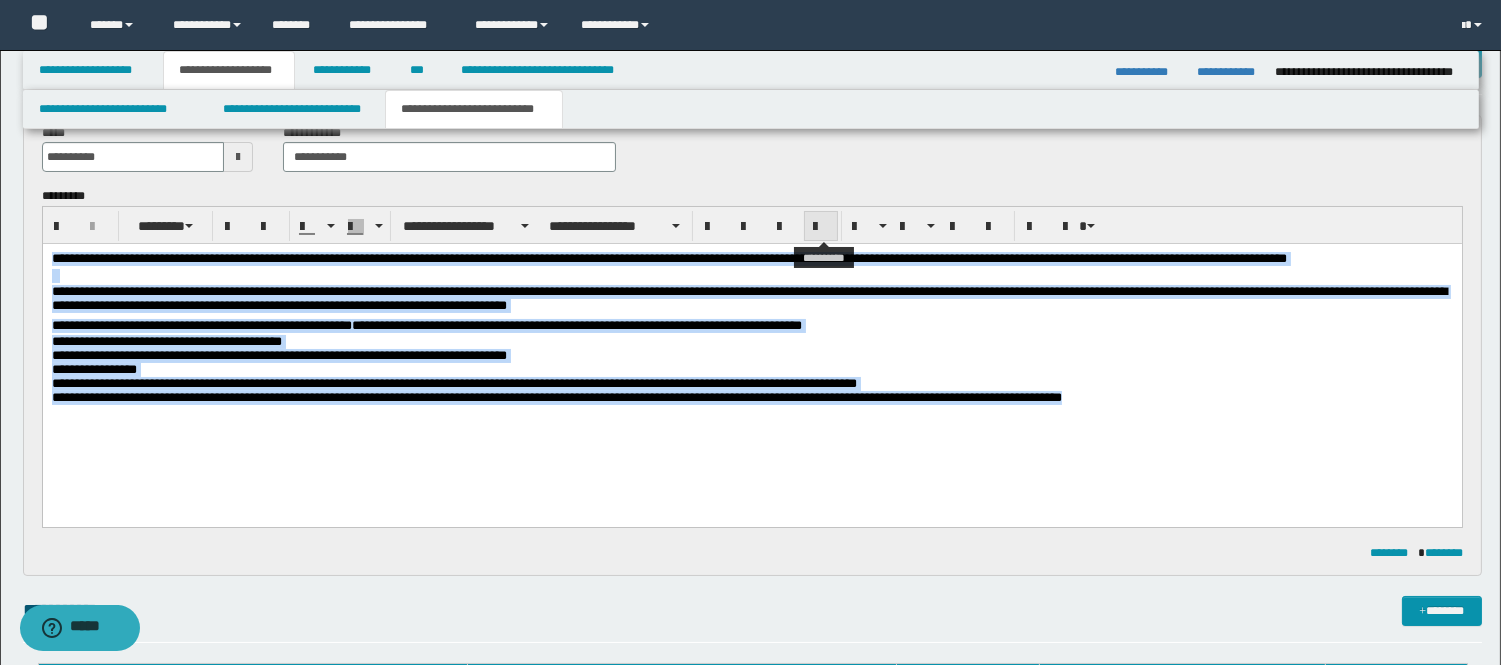 click at bounding box center (821, 226) 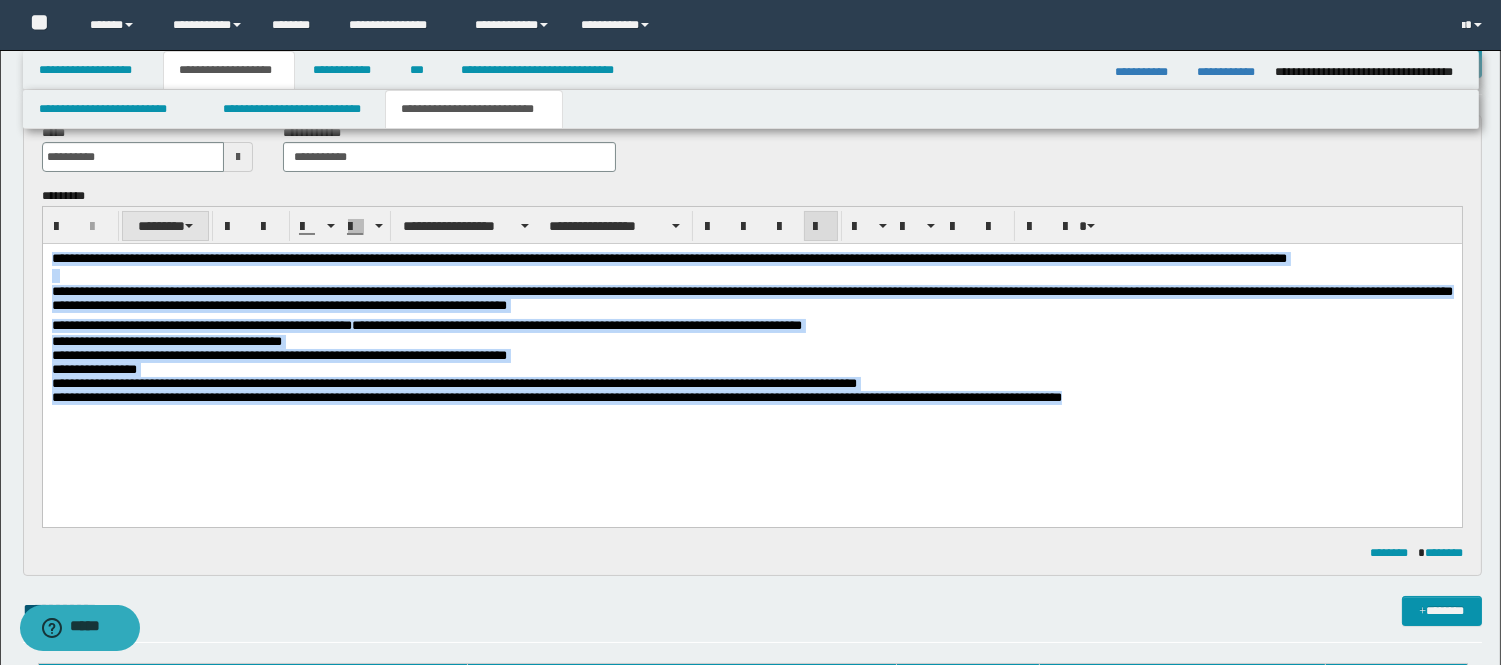 click on "********" at bounding box center [166, 226] 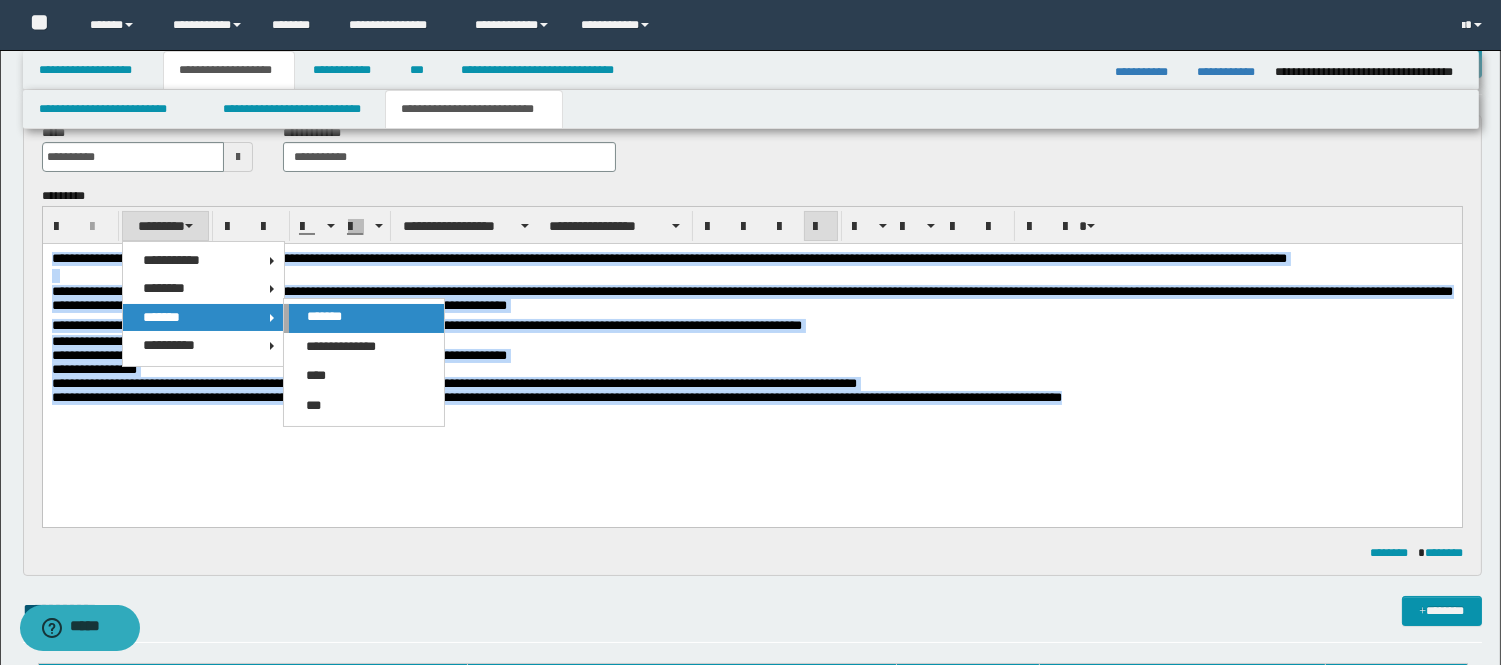 click on "*******" at bounding box center [324, 316] 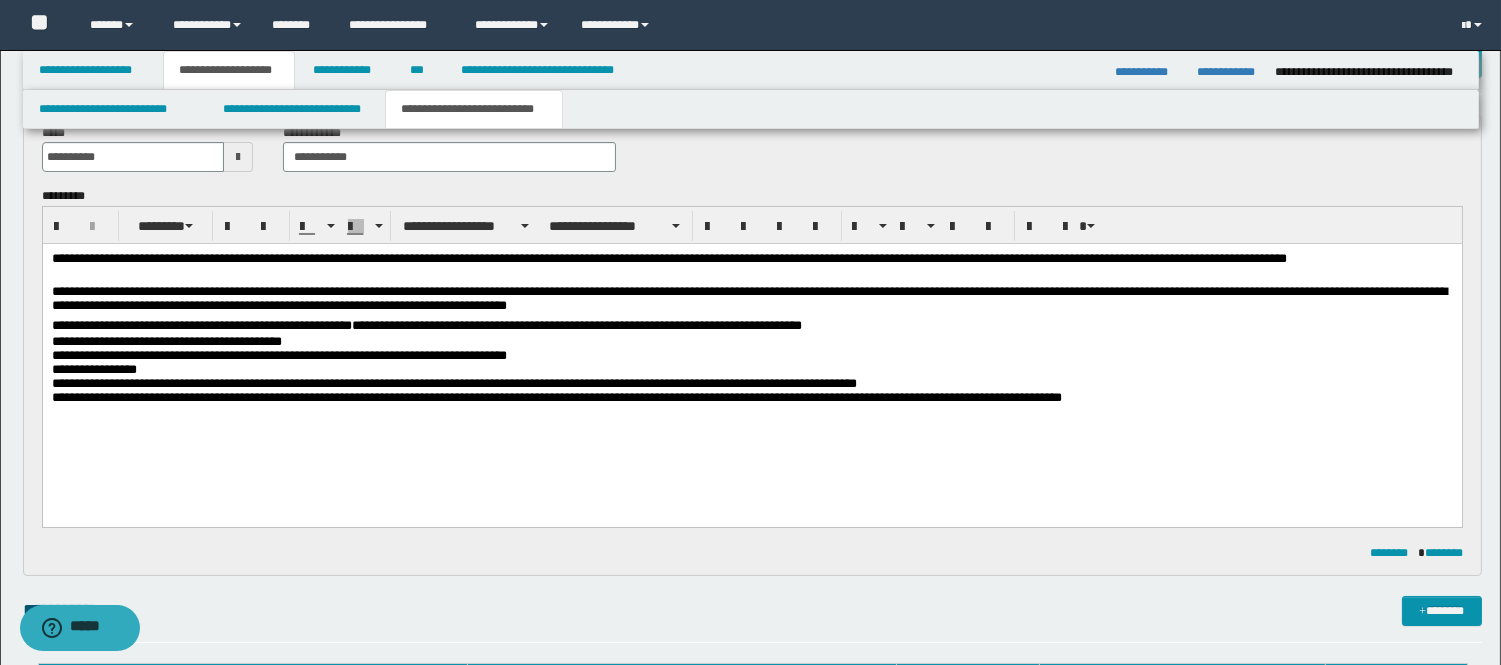click on "**********" at bounding box center (751, 370) 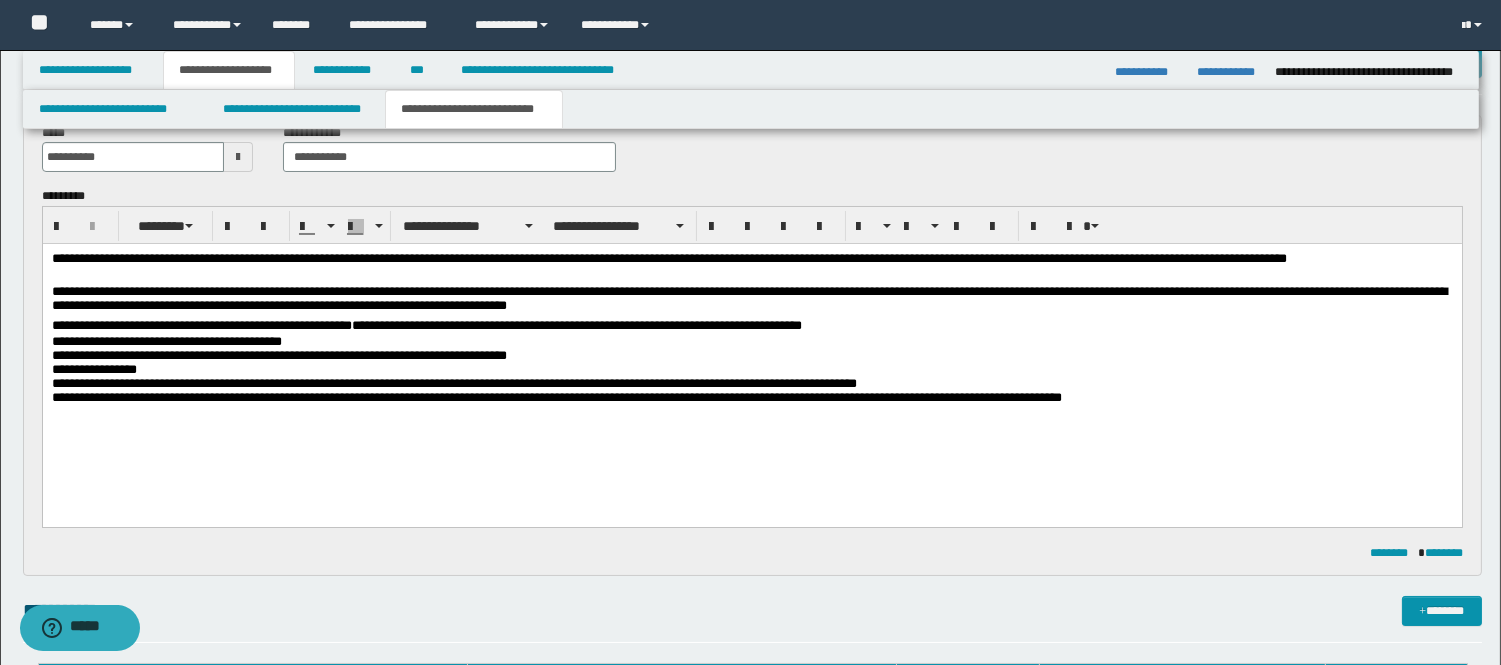click on "**********" at bounding box center (751, 353) 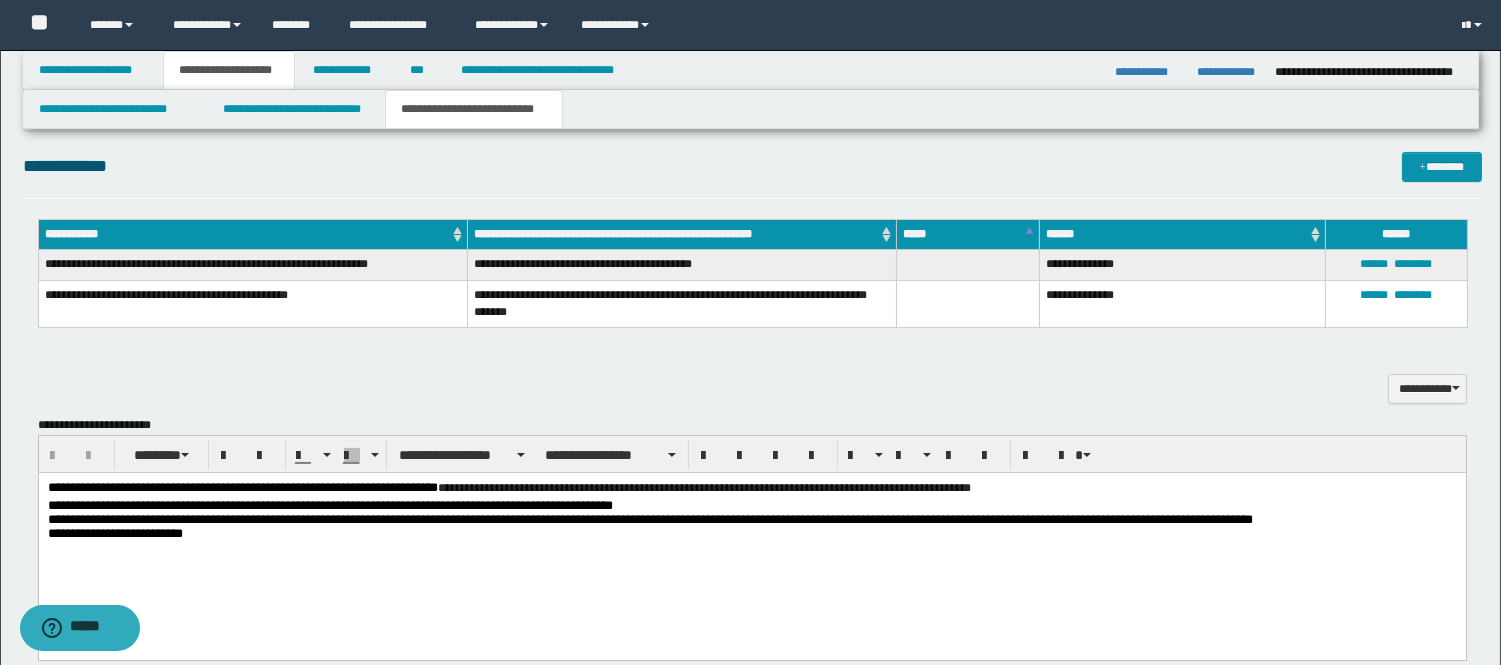 scroll, scrollTop: 666, scrollLeft: 0, axis: vertical 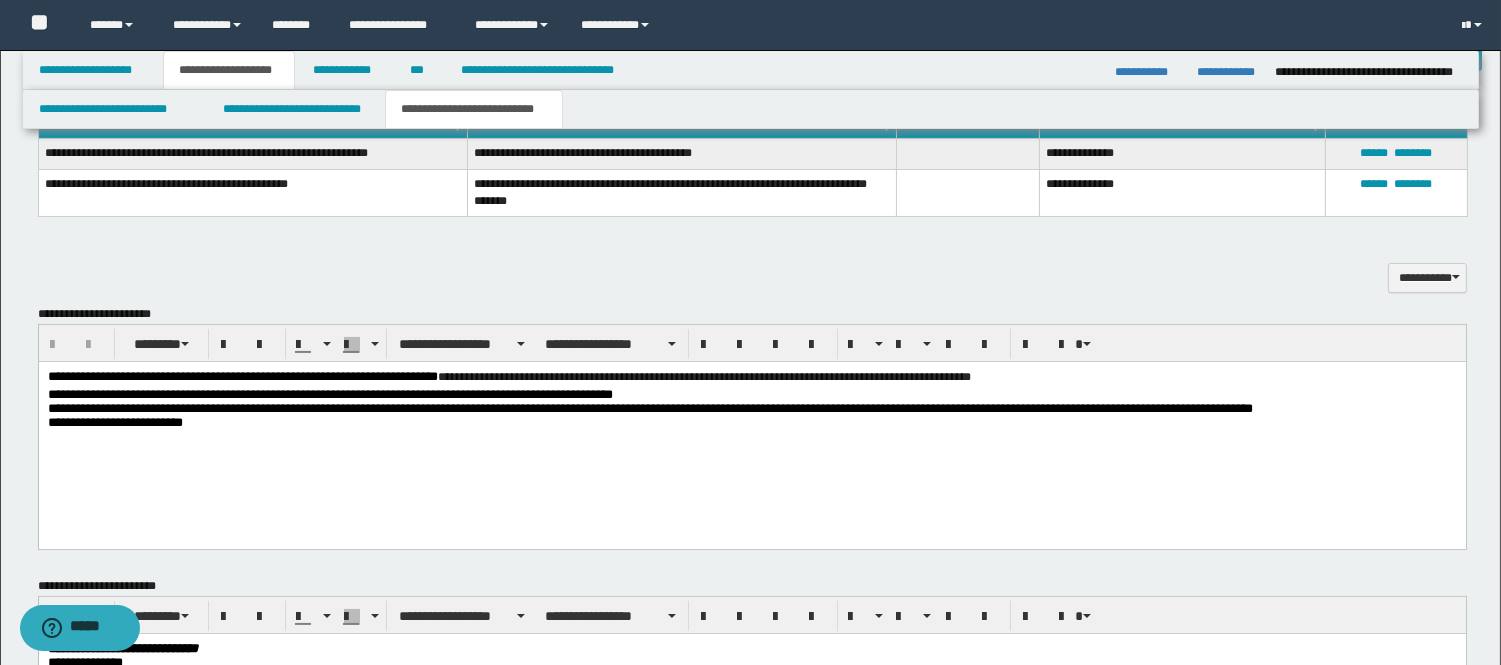 click on "**********" at bounding box center (751, 378) 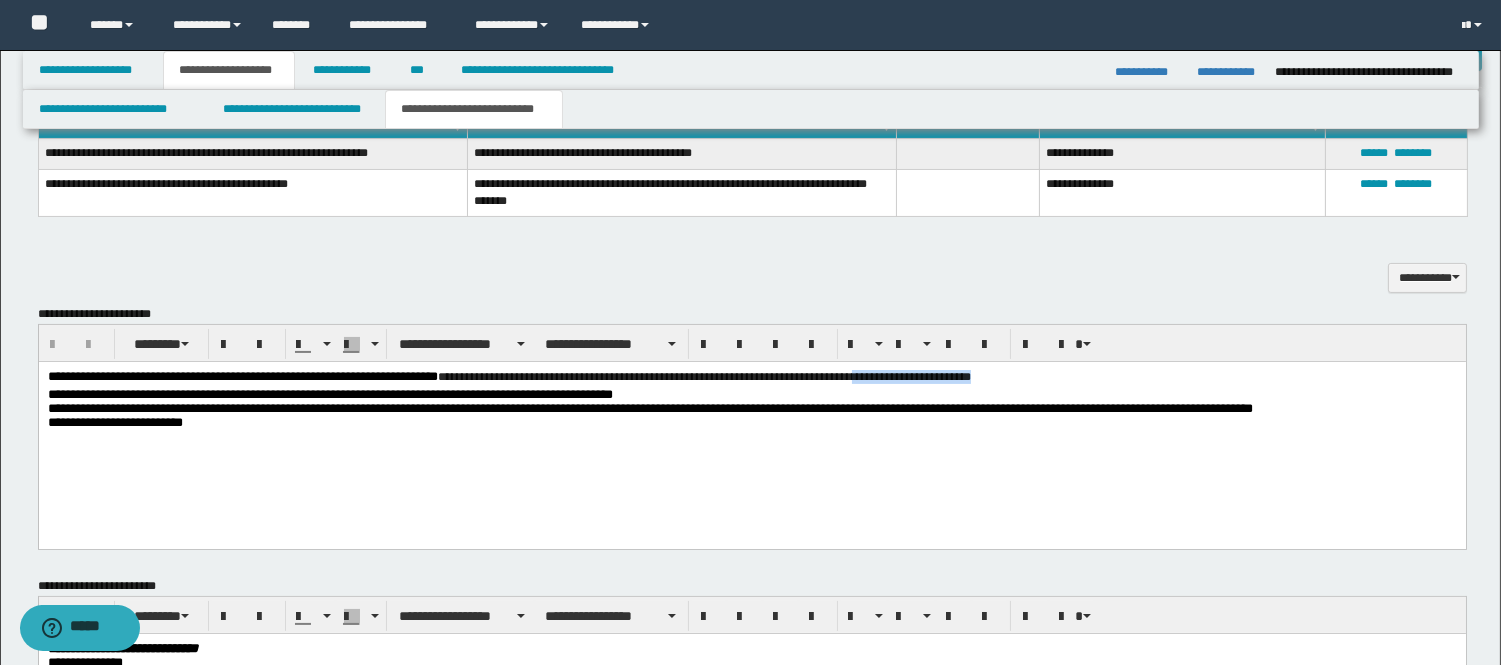 drag, startPoint x: 1043, startPoint y: 372, endPoint x: 913, endPoint y: 371, distance: 130.00385 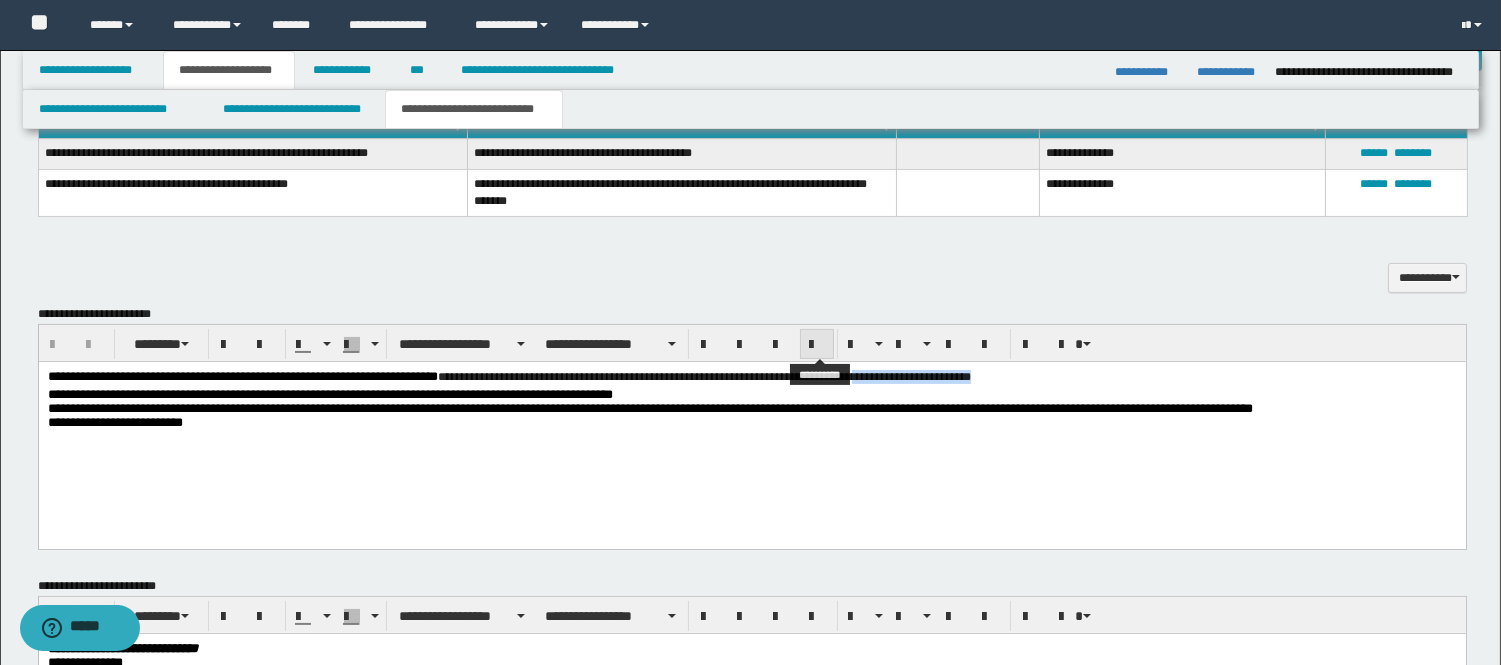 type 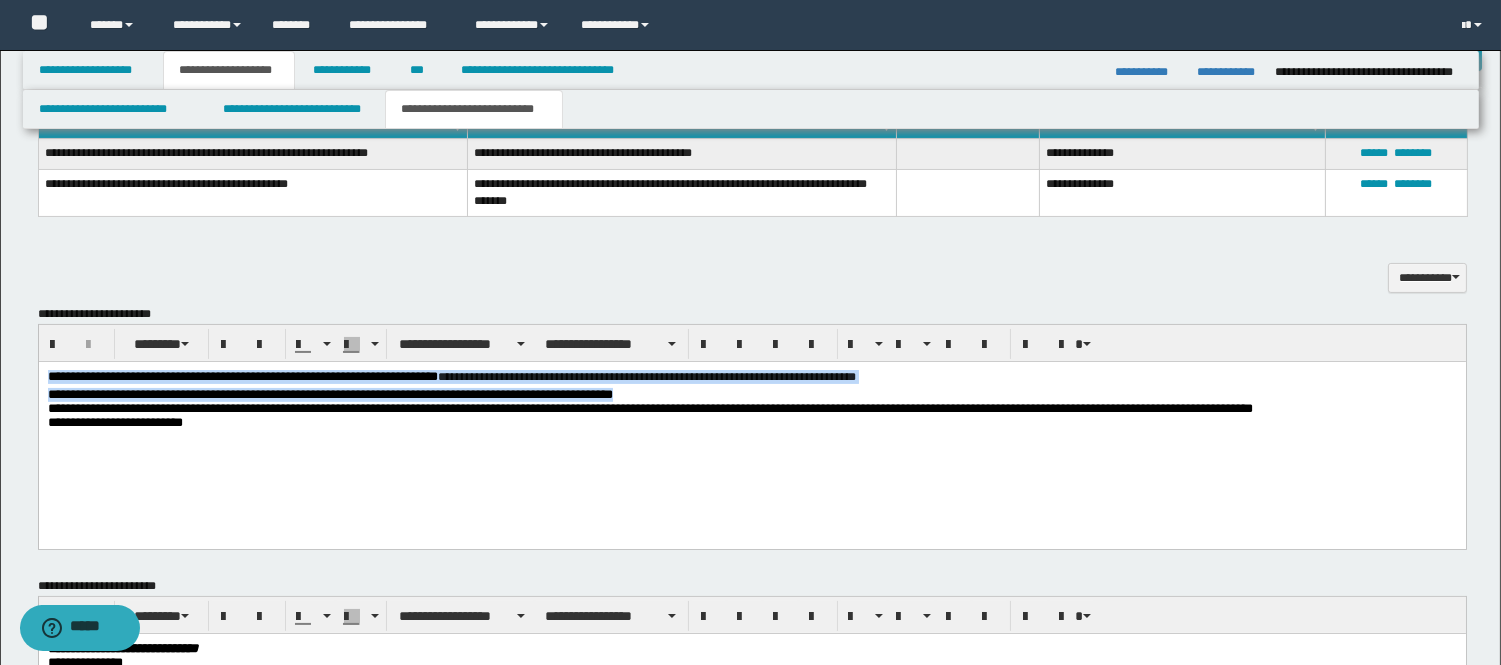drag, startPoint x: 650, startPoint y: 396, endPoint x: 32, endPoint y: 376, distance: 618.32355 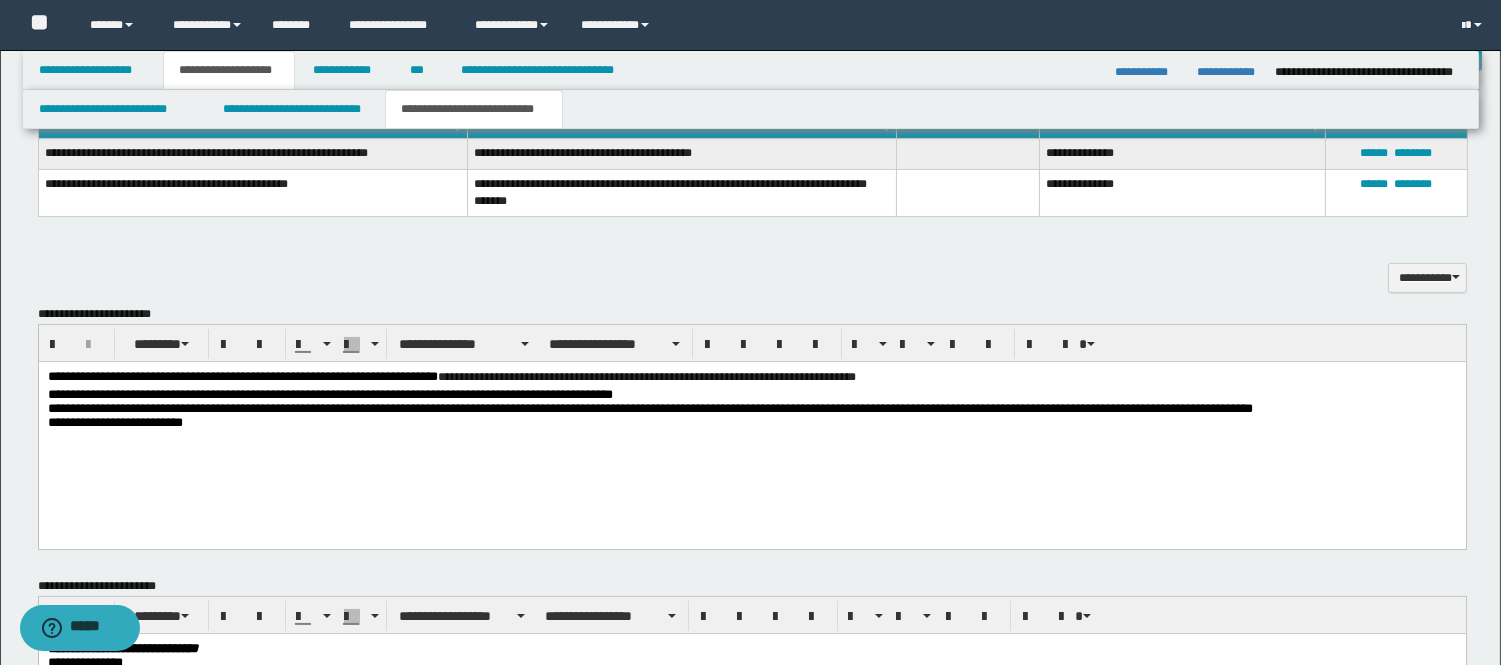 click on "**********" at bounding box center (649, 407) 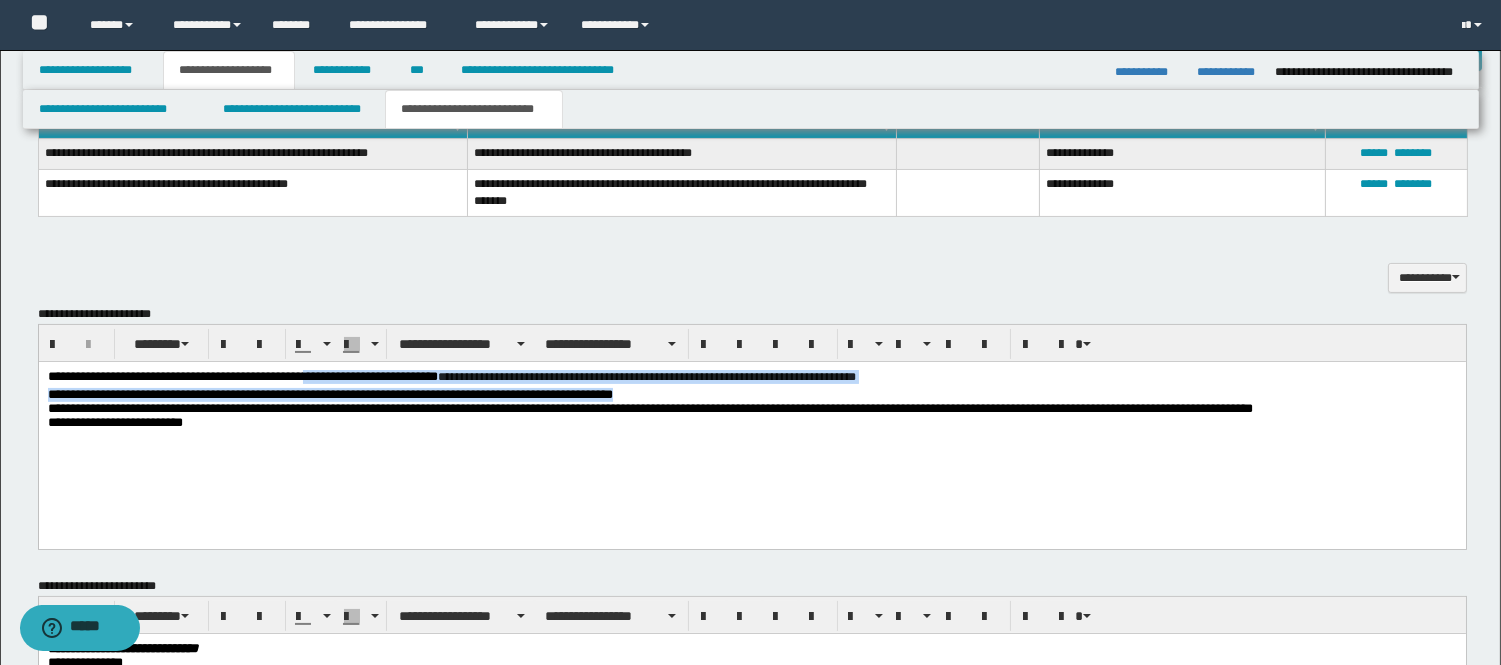 drag, startPoint x: 645, startPoint y: 392, endPoint x: 305, endPoint y: 376, distance: 340.37625 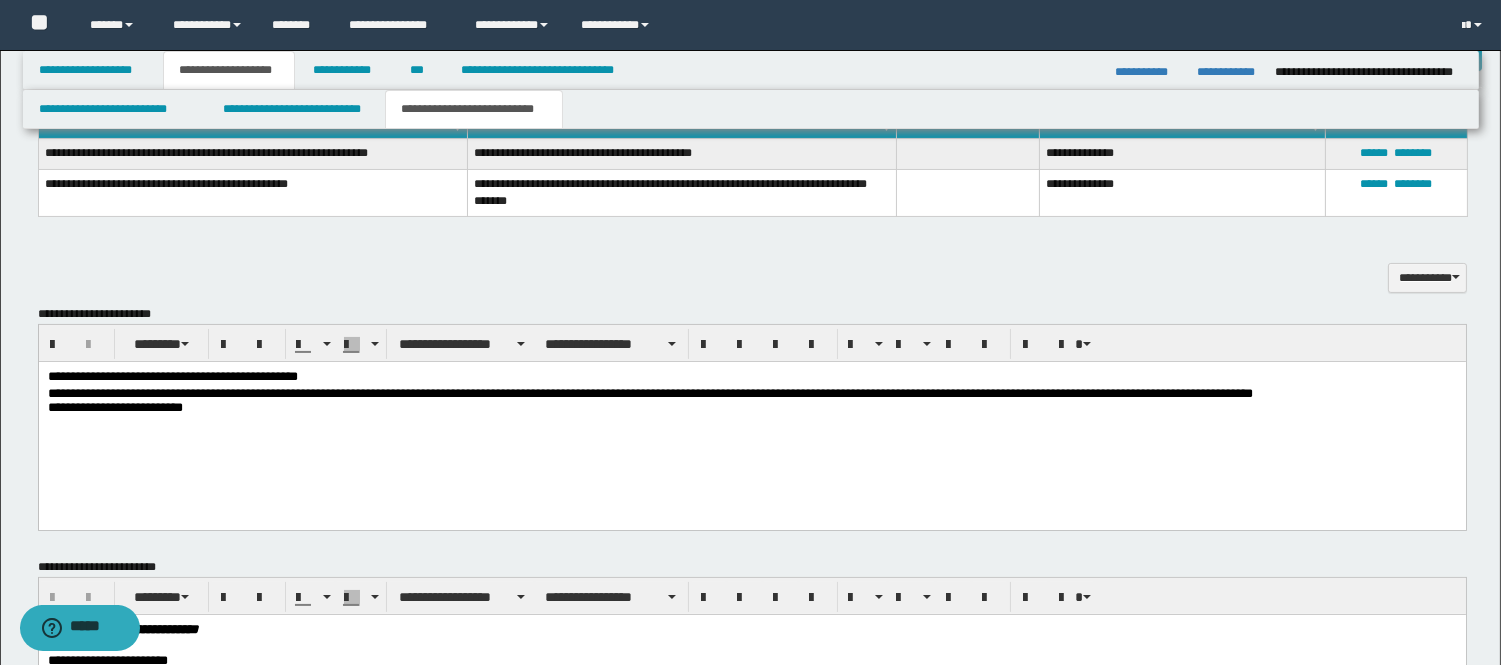 click on "**********" at bounding box center [649, 392] 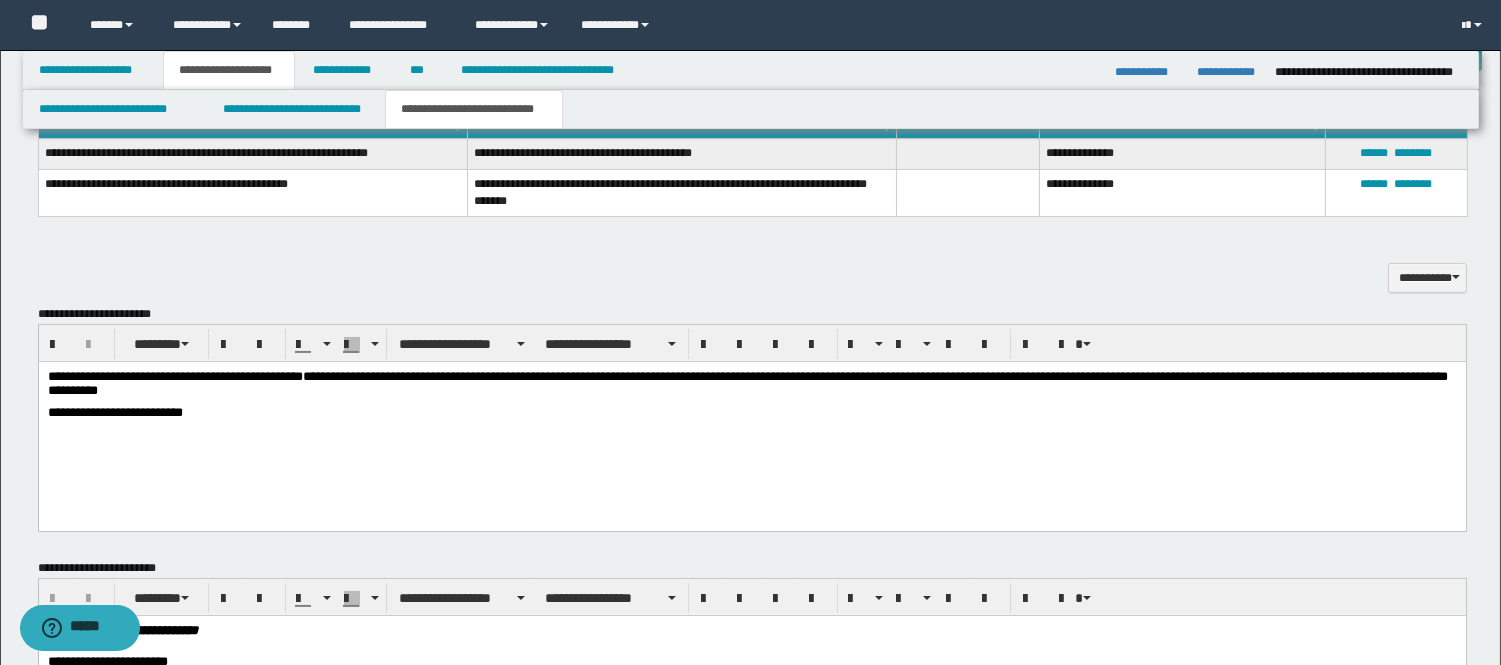 click on "**********" at bounding box center [747, 382] 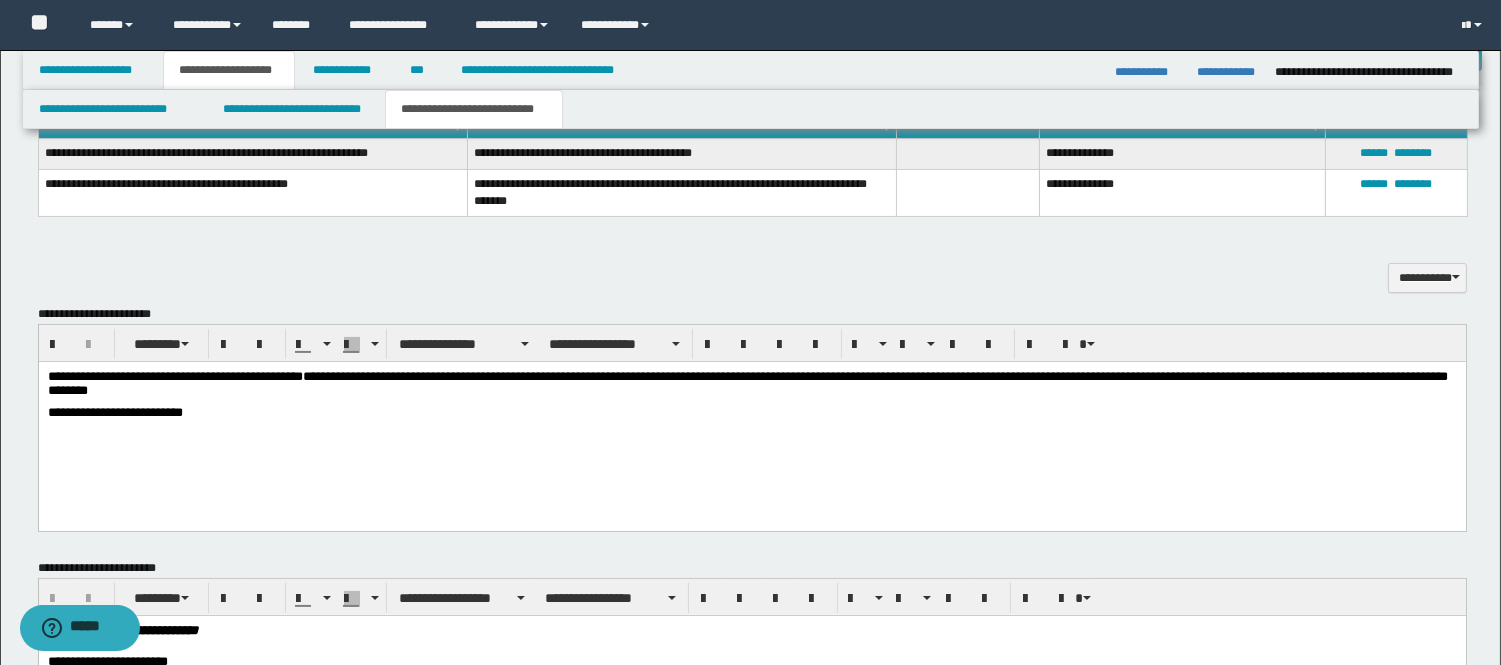 click on "**********" at bounding box center [747, 382] 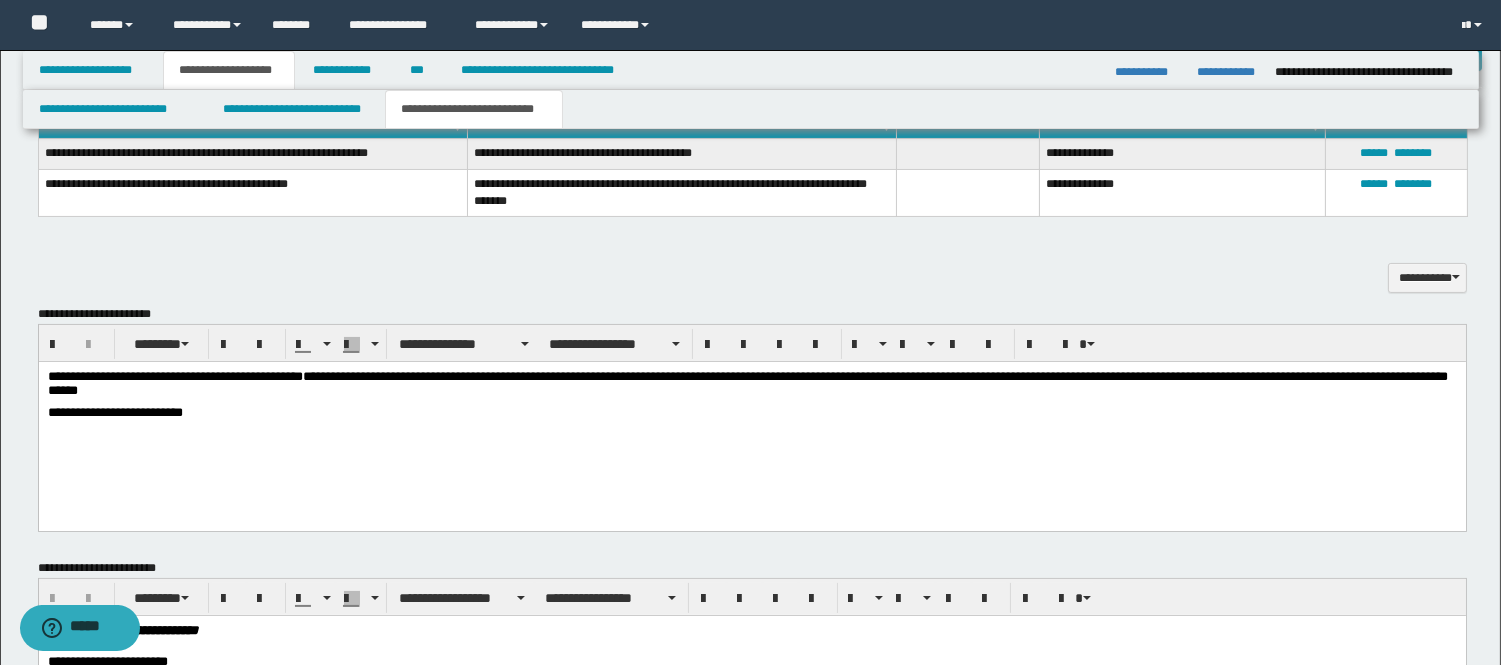 click on "**********" at bounding box center (114, 411) 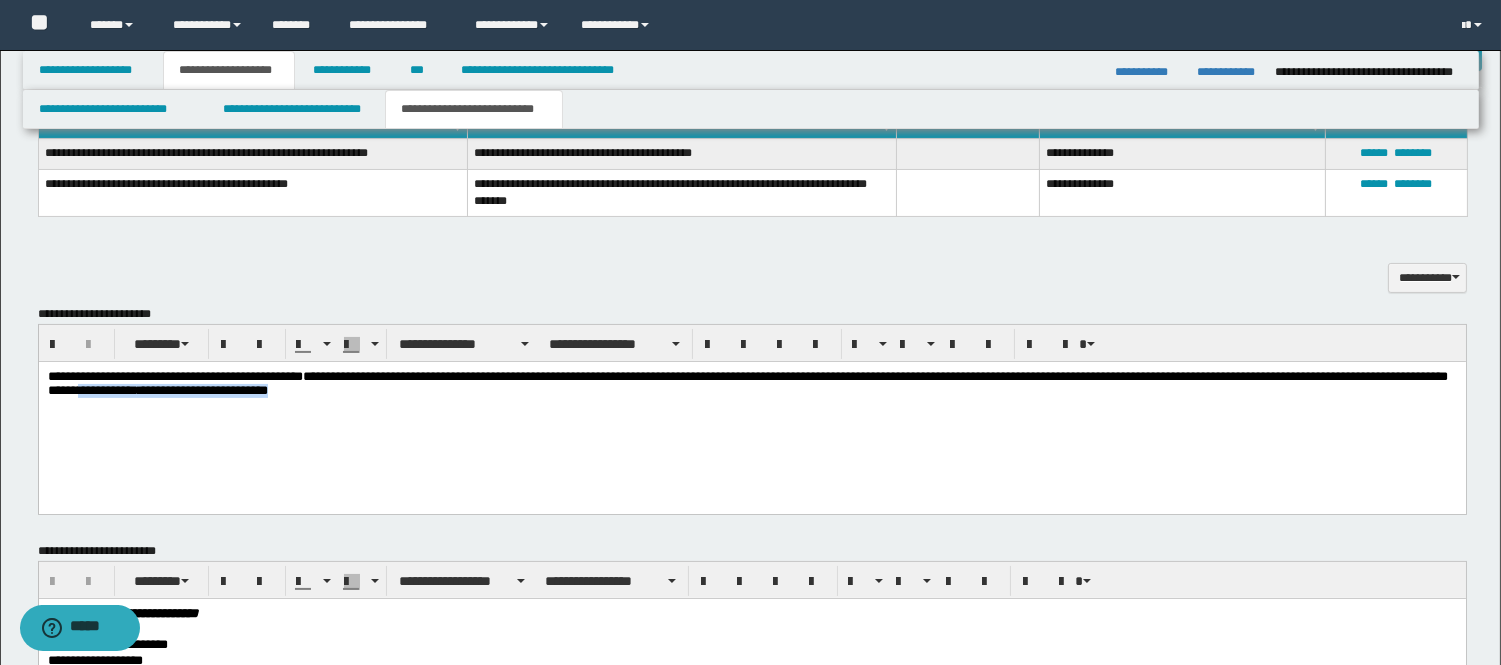 drag, startPoint x: 361, startPoint y: 400, endPoint x: 162, endPoint y: 406, distance: 199.09044 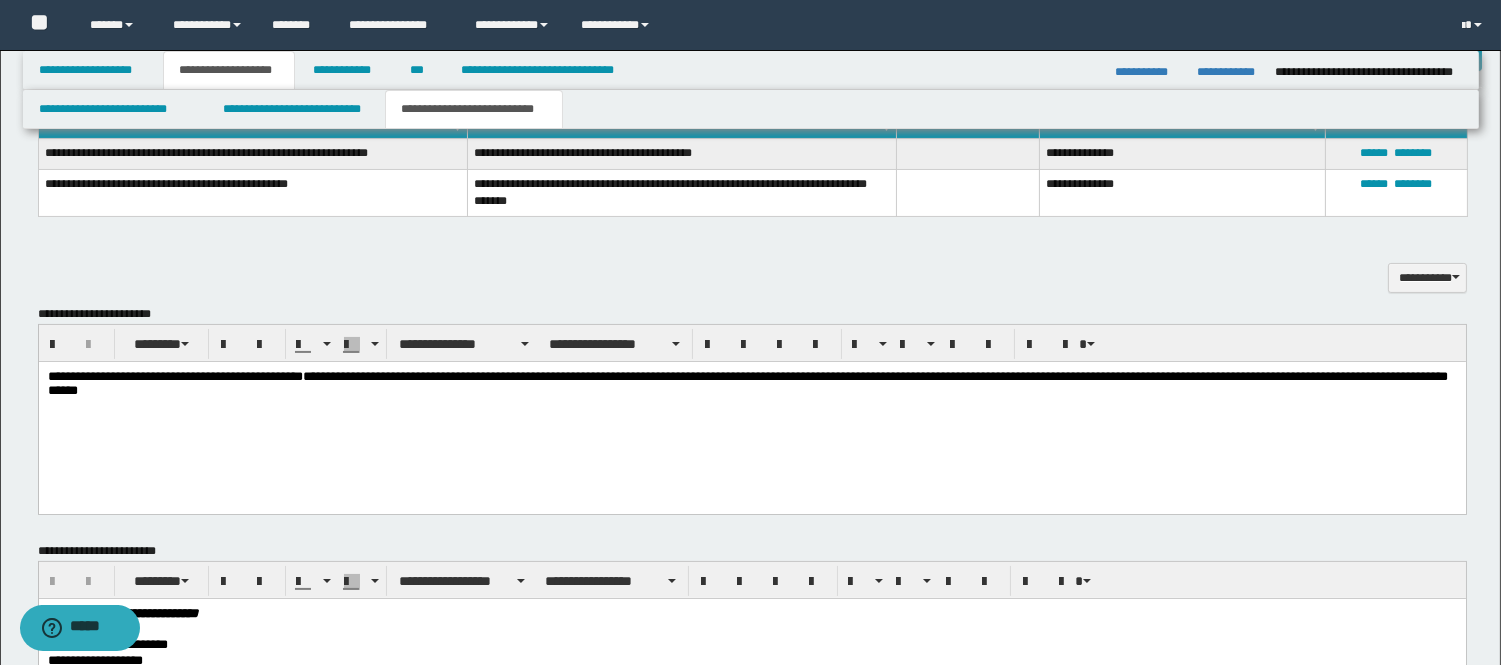 click on "**********" at bounding box center (751, 412) 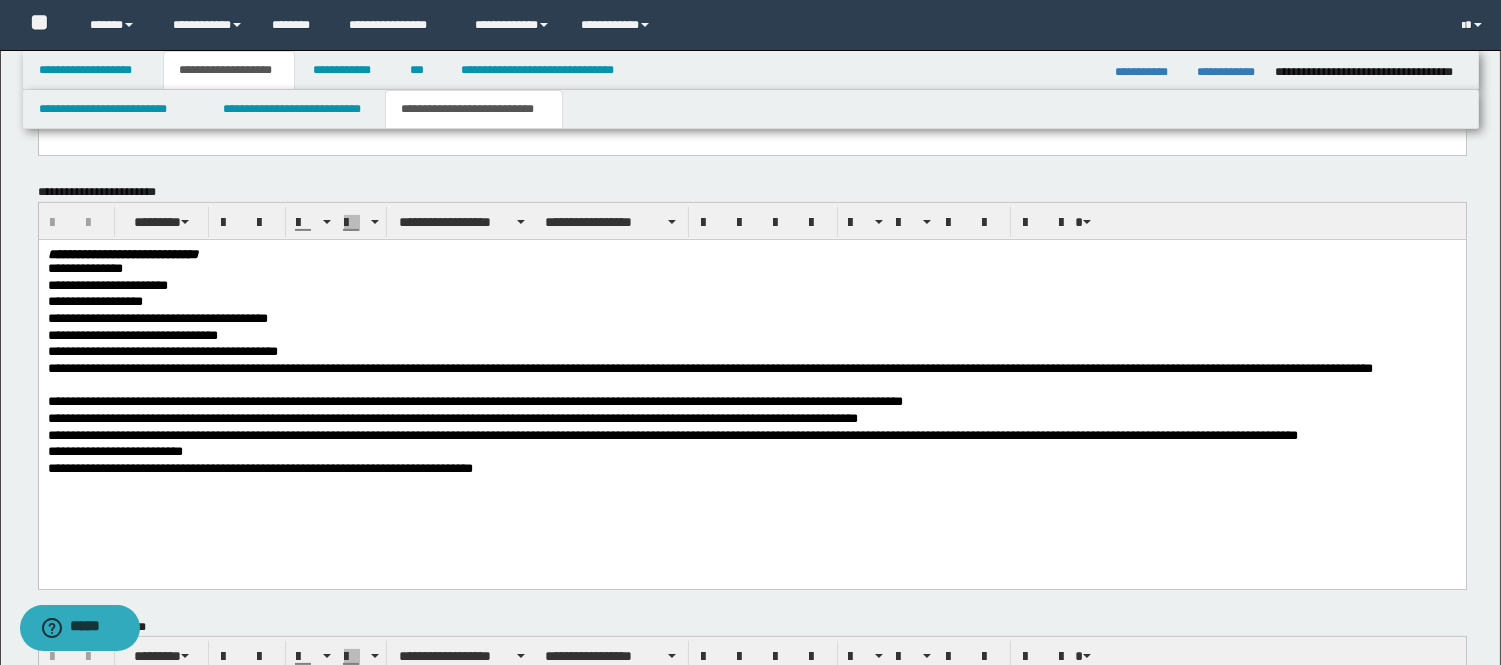 scroll, scrollTop: 1111, scrollLeft: 0, axis: vertical 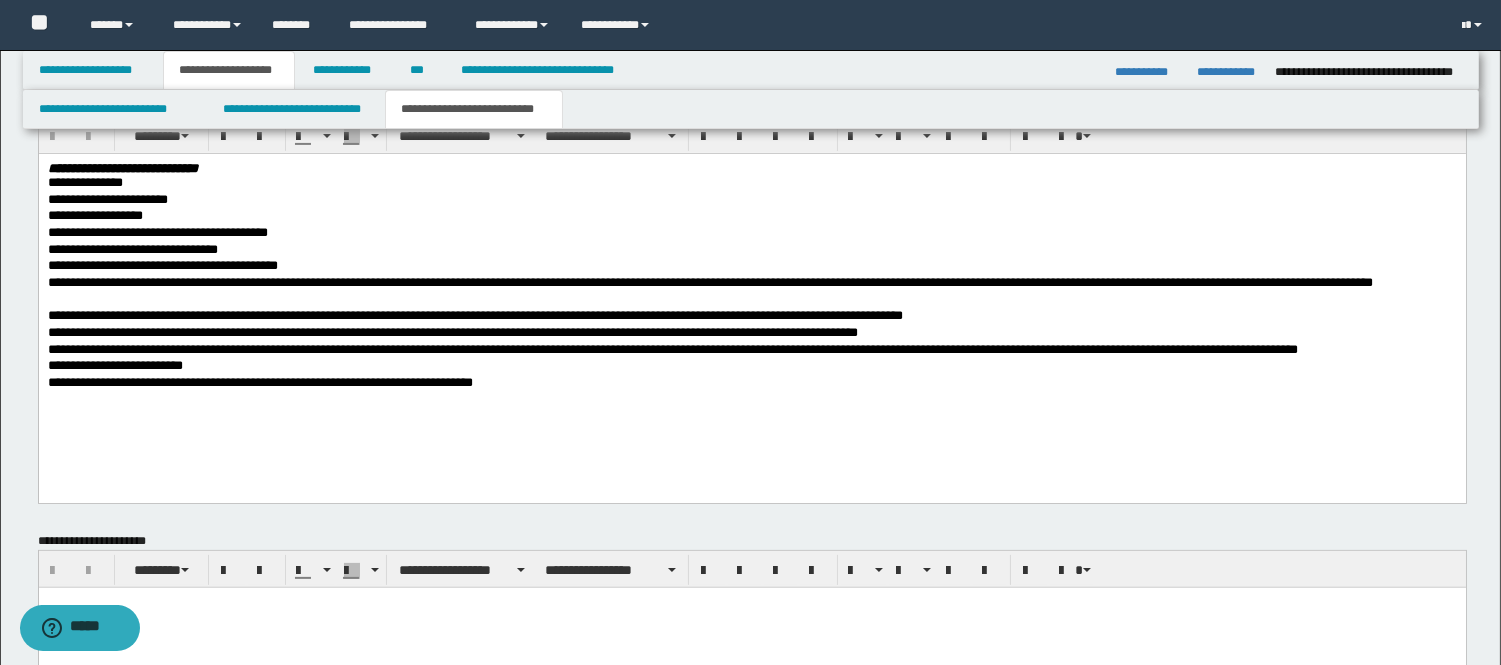 click on "**********" at bounding box center (751, 302) 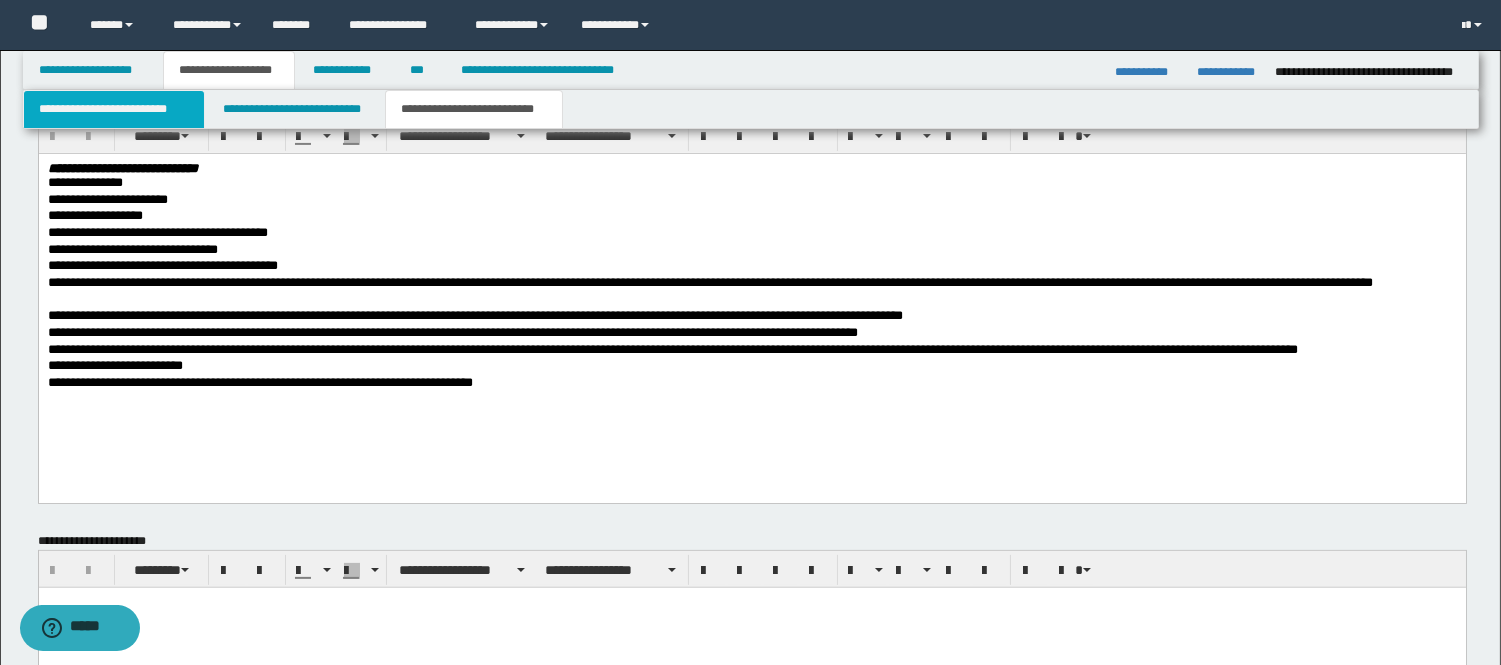 type 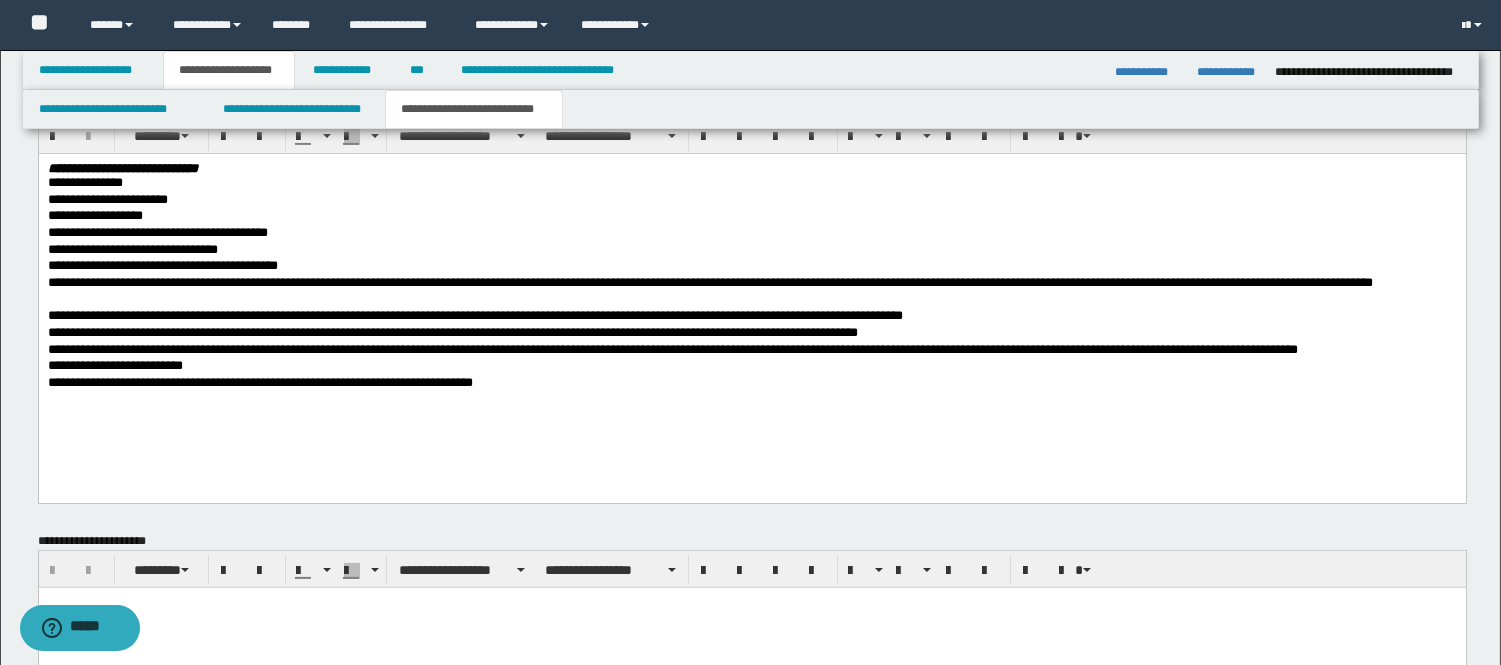 click on "**********" at bounding box center [751, 201] 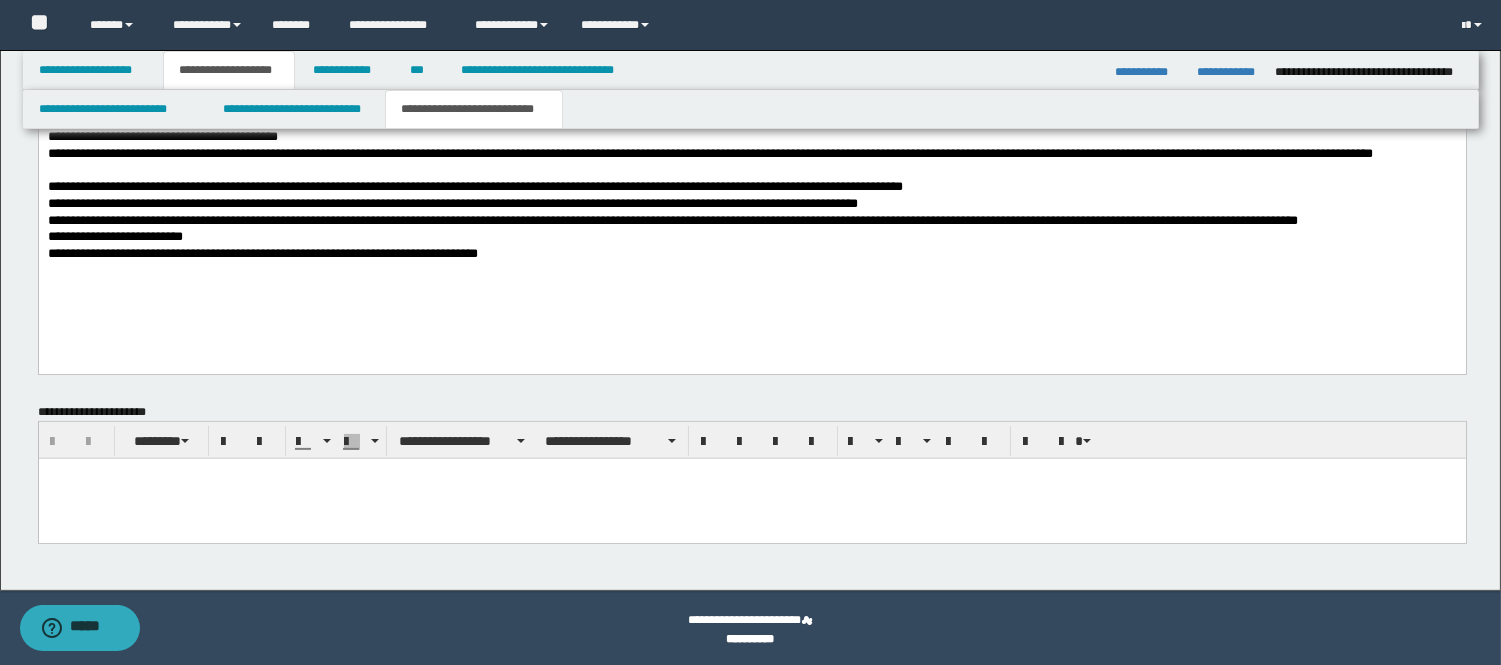 scroll, scrollTop: 1243, scrollLeft: 0, axis: vertical 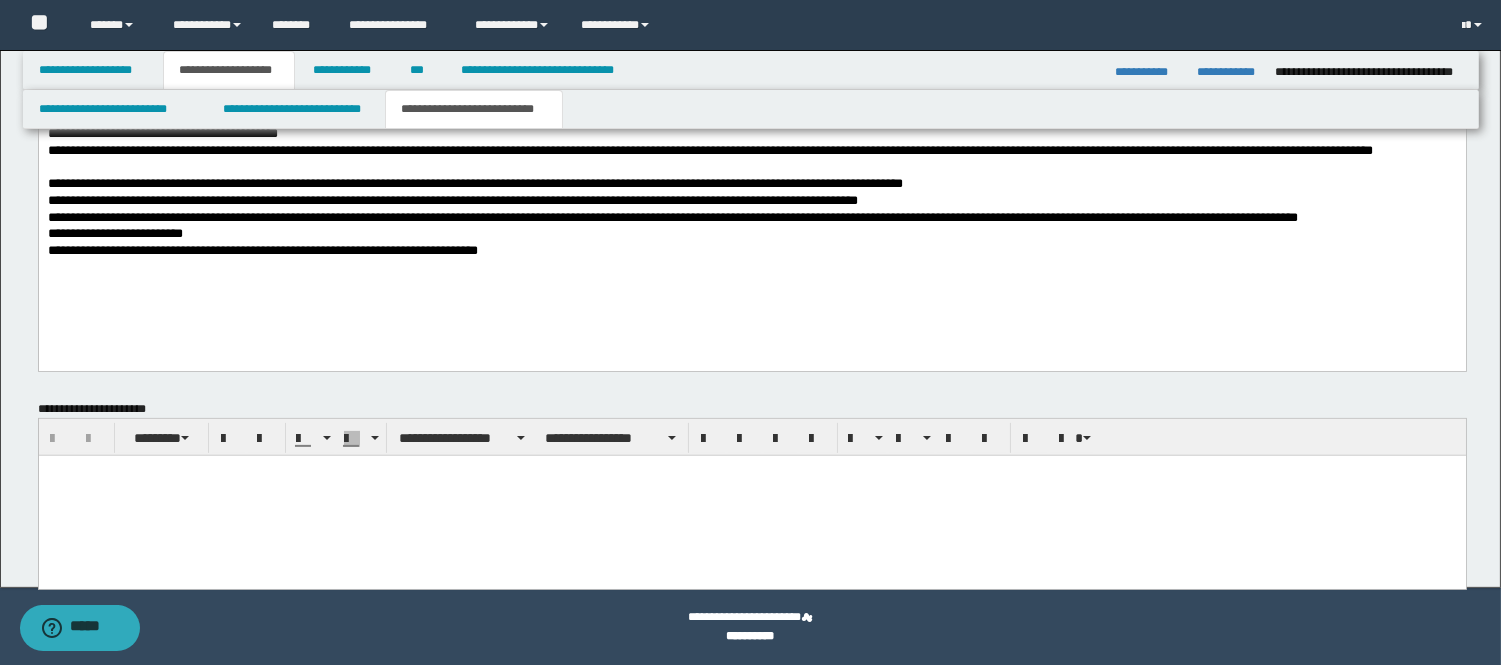 click at bounding box center [751, 496] 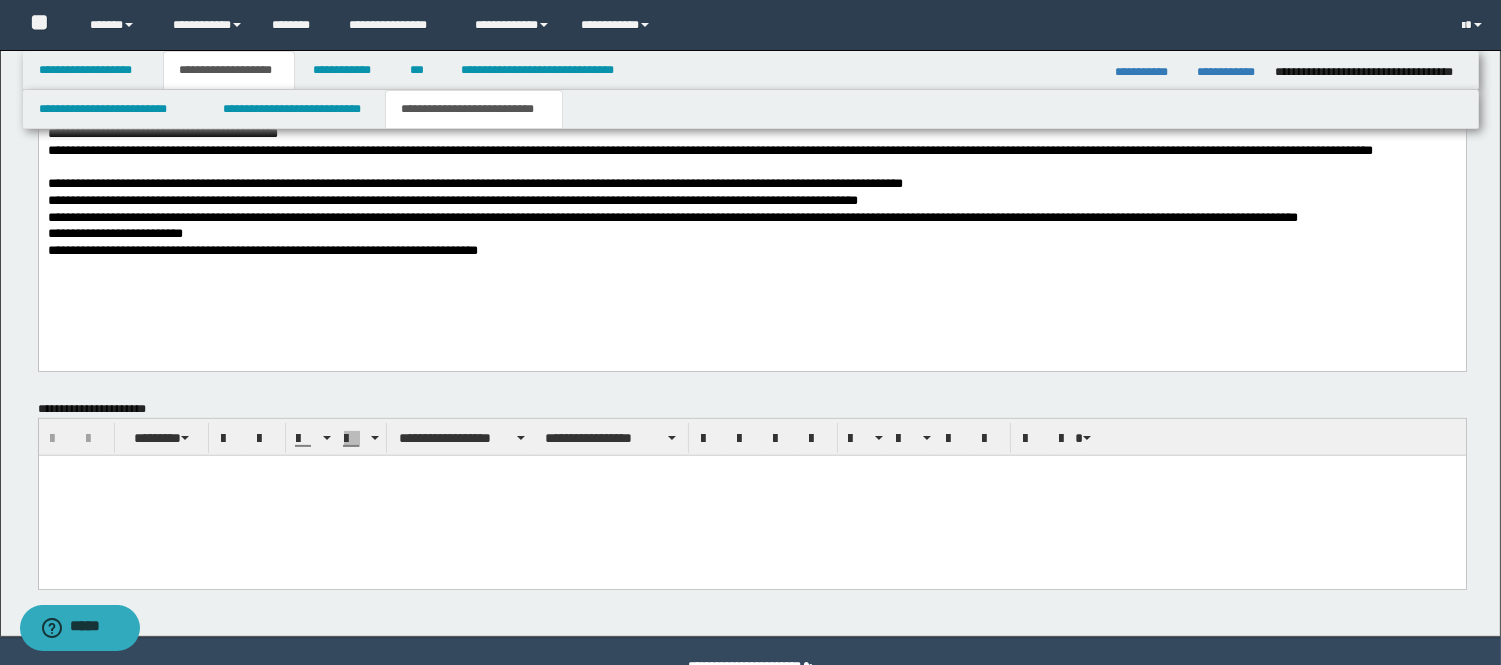 paste 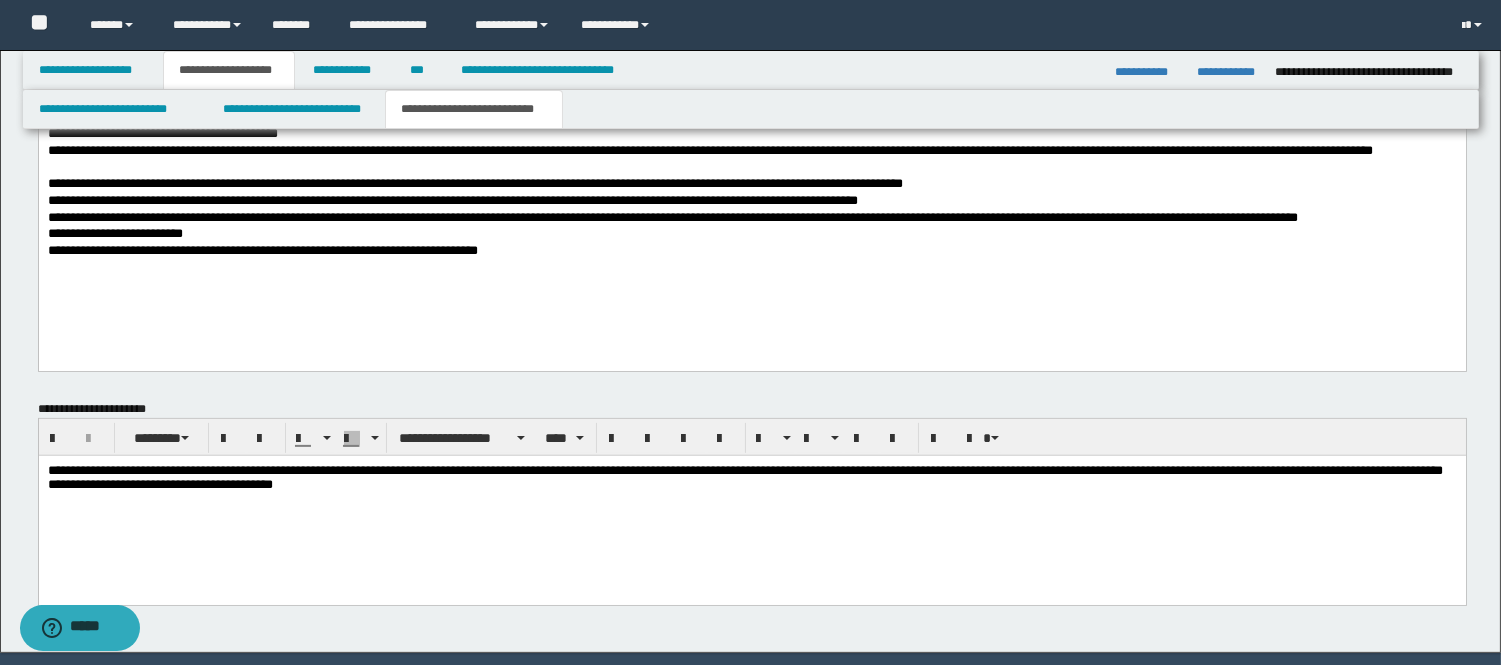 click on "**********" at bounding box center (751, 170) 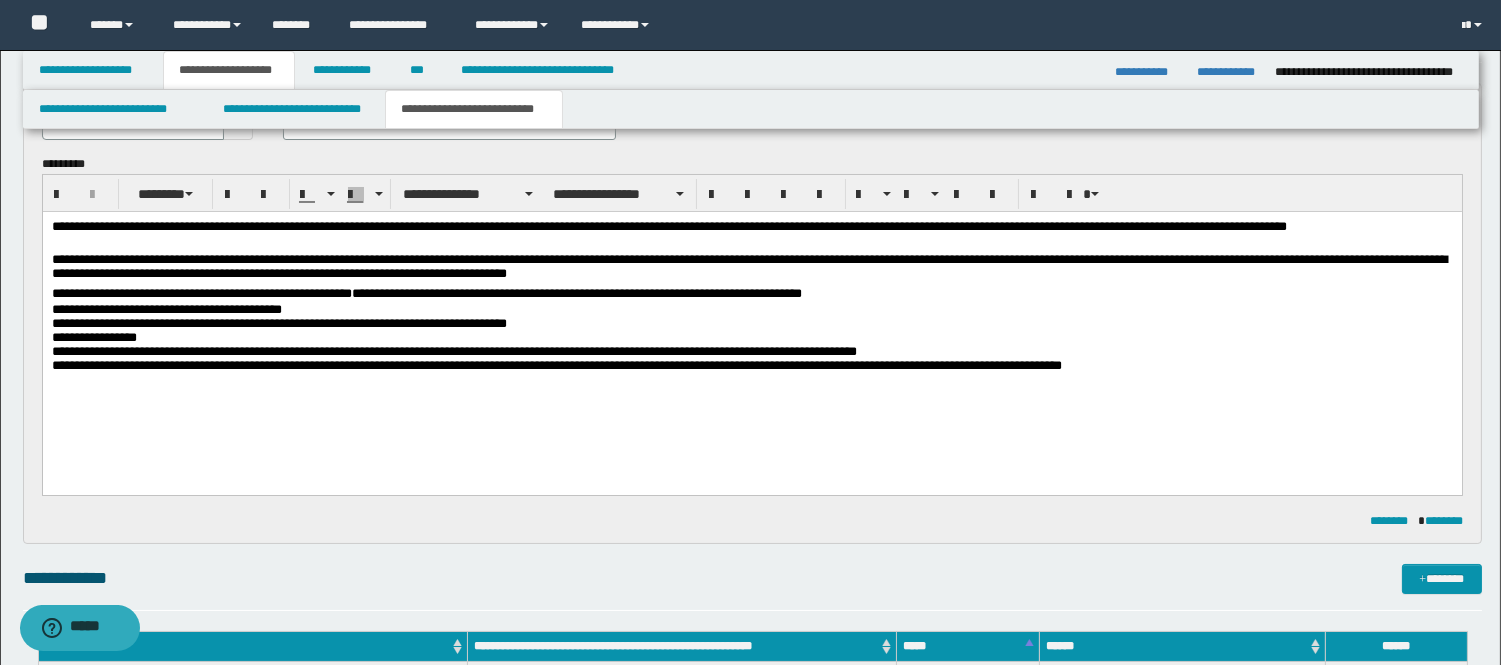 scroll, scrollTop: 21, scrollLeft: 0, axis: vertical 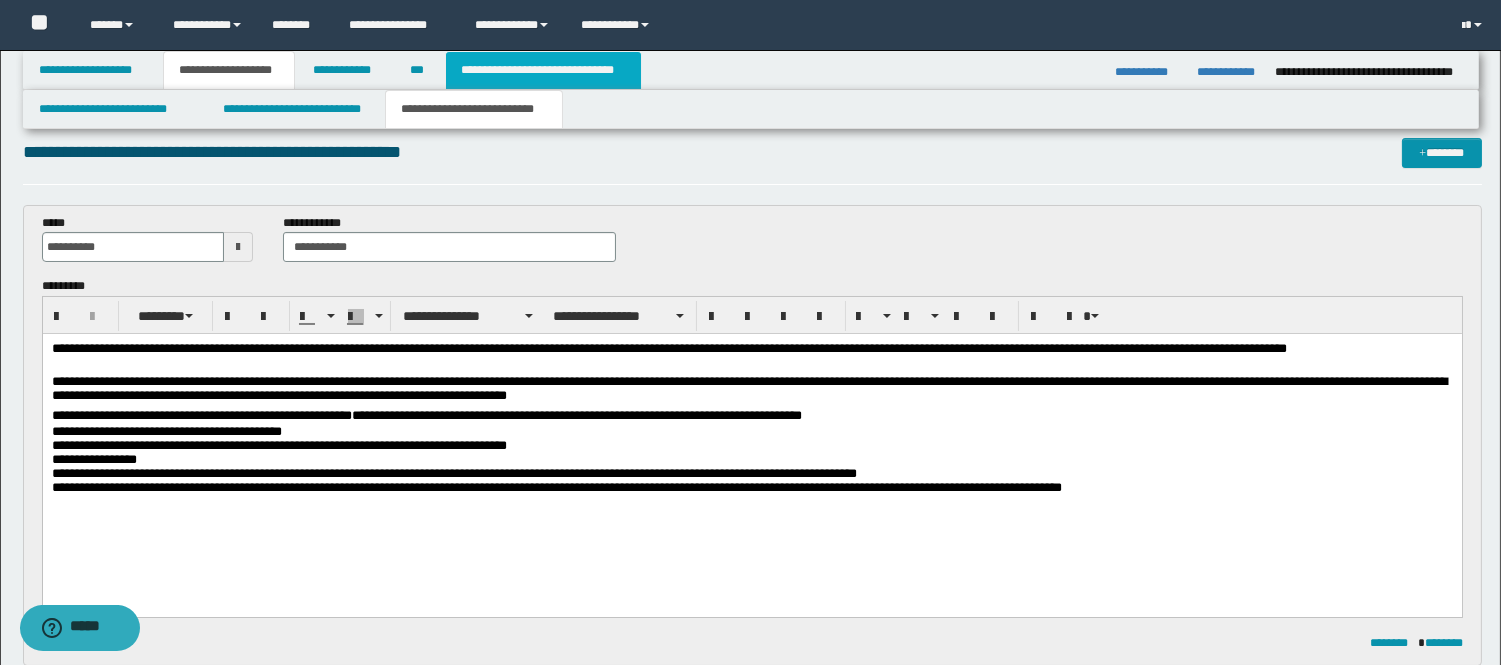 click on "**********" at bounding box center (543, 70) 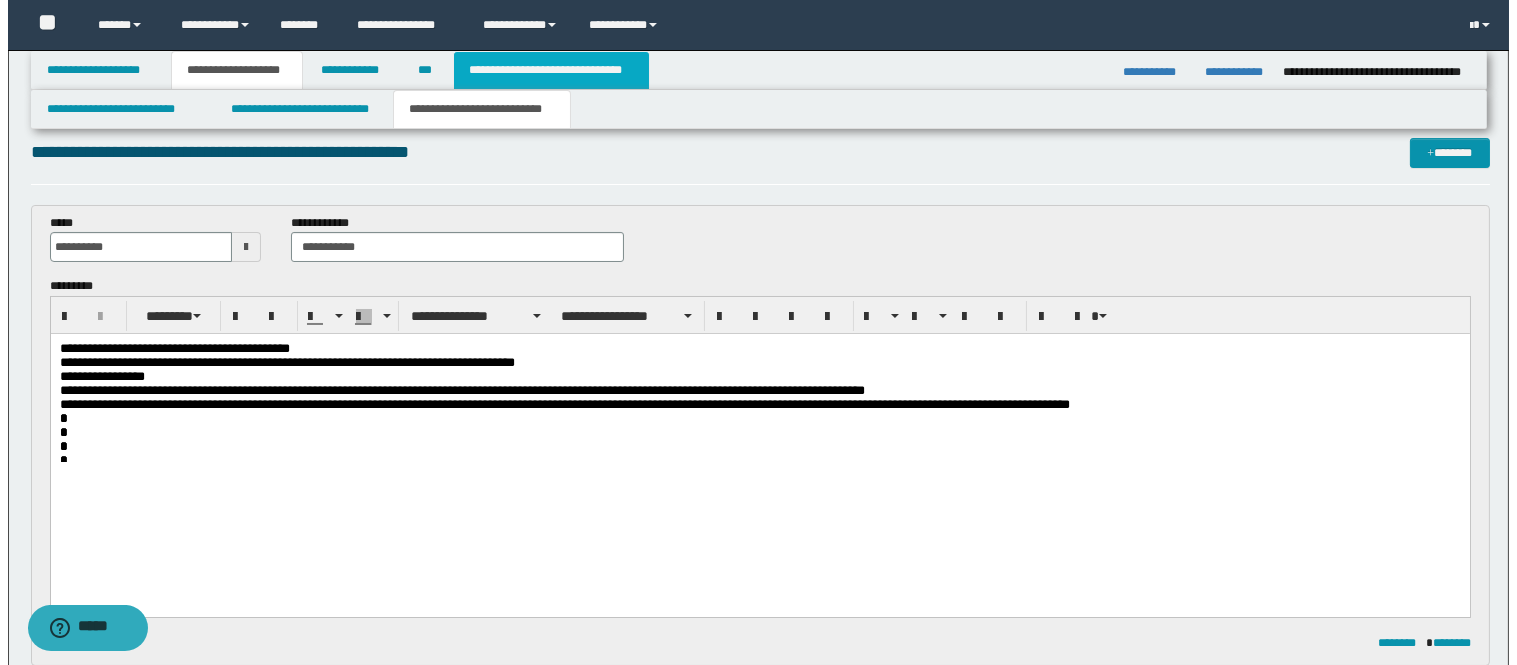 scroll, scrollTop: 0, scrollLeft: 0, axis: both 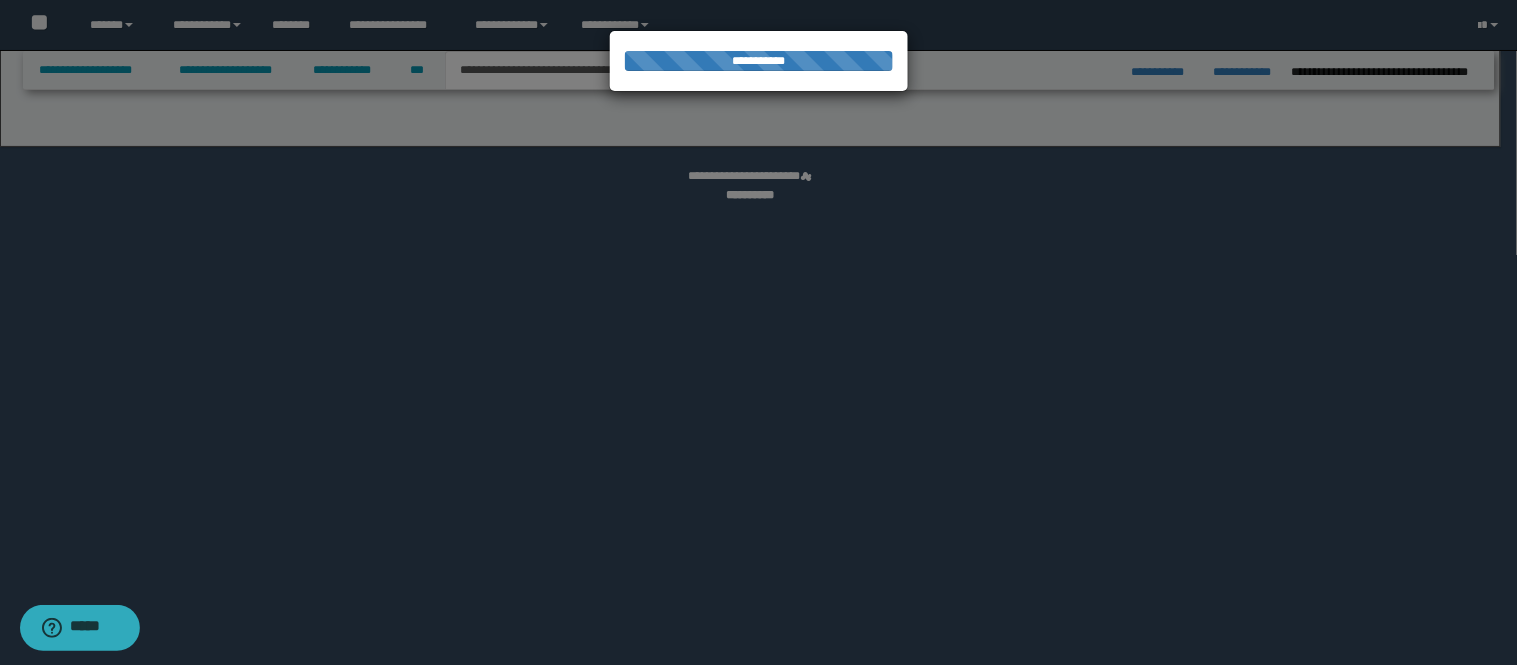 select on "*" 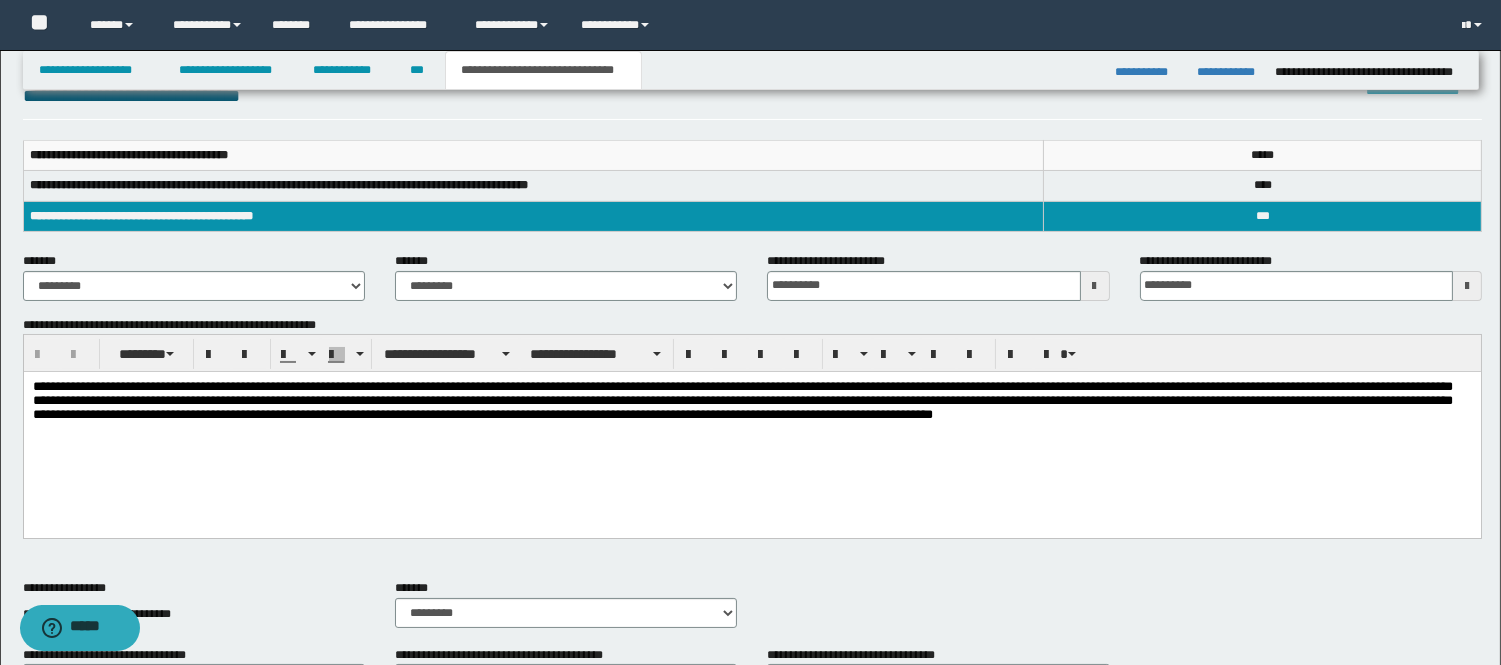 scroll, scrollTop: 333, scrollLeft: 0, axis: vertical 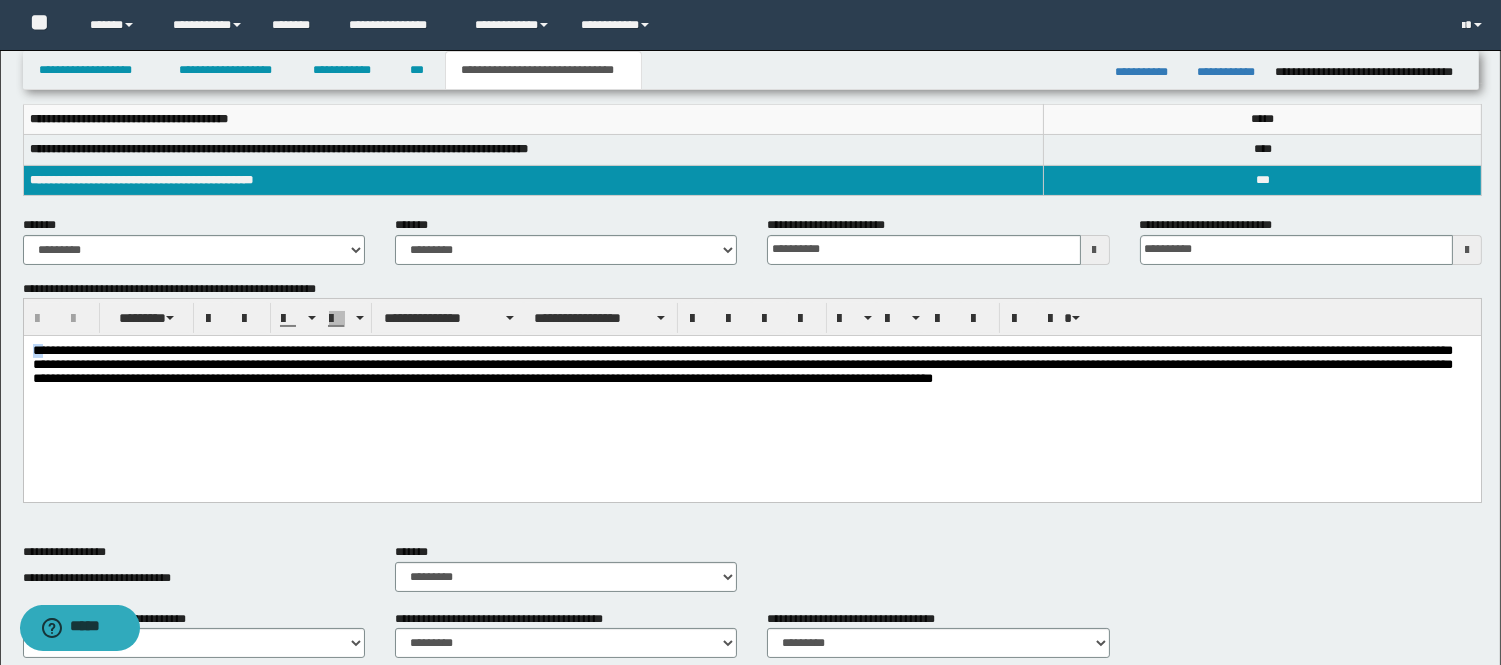drag, startPoint x: 42, startPoint y: 348, endPoint x: 16, endPoint y: 351, distance: 26.172504 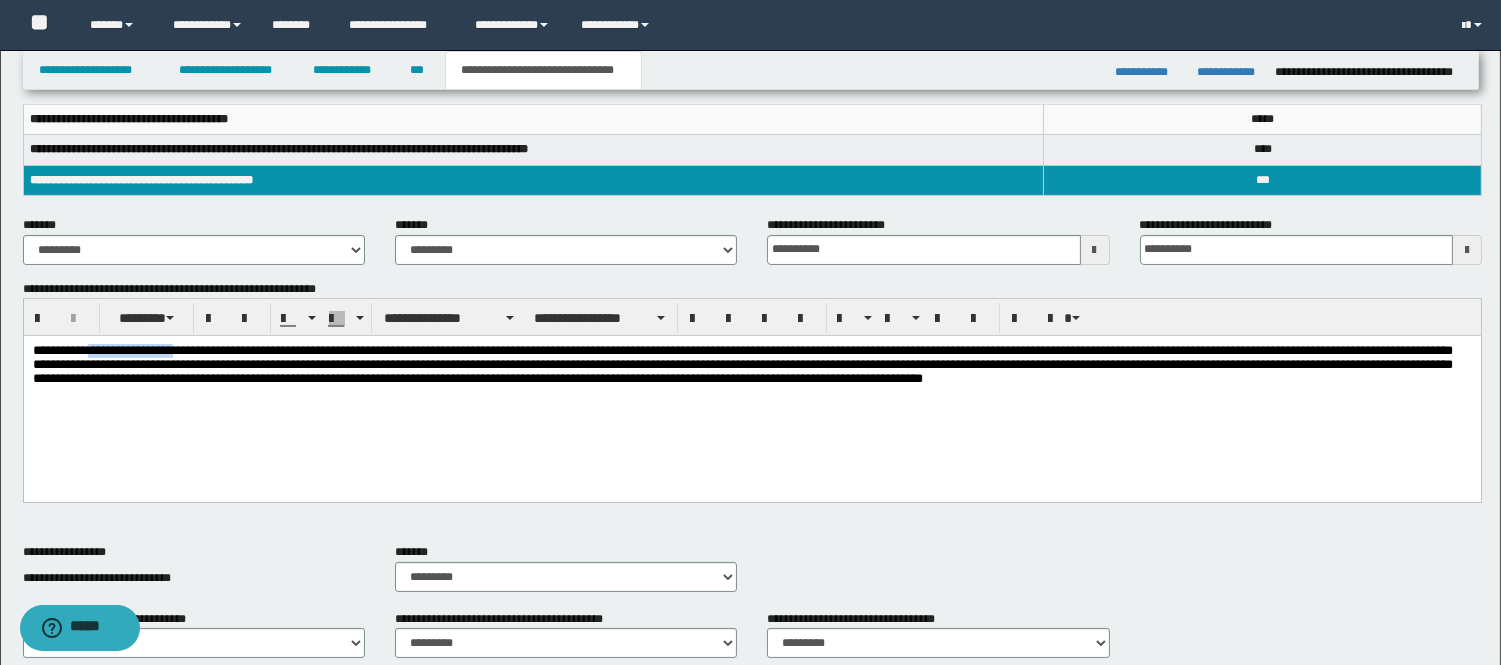 drag, startPoint x: 182, startPoint y: 350, endPoint x: 99, endPoint y: 353, distance: 83.0542 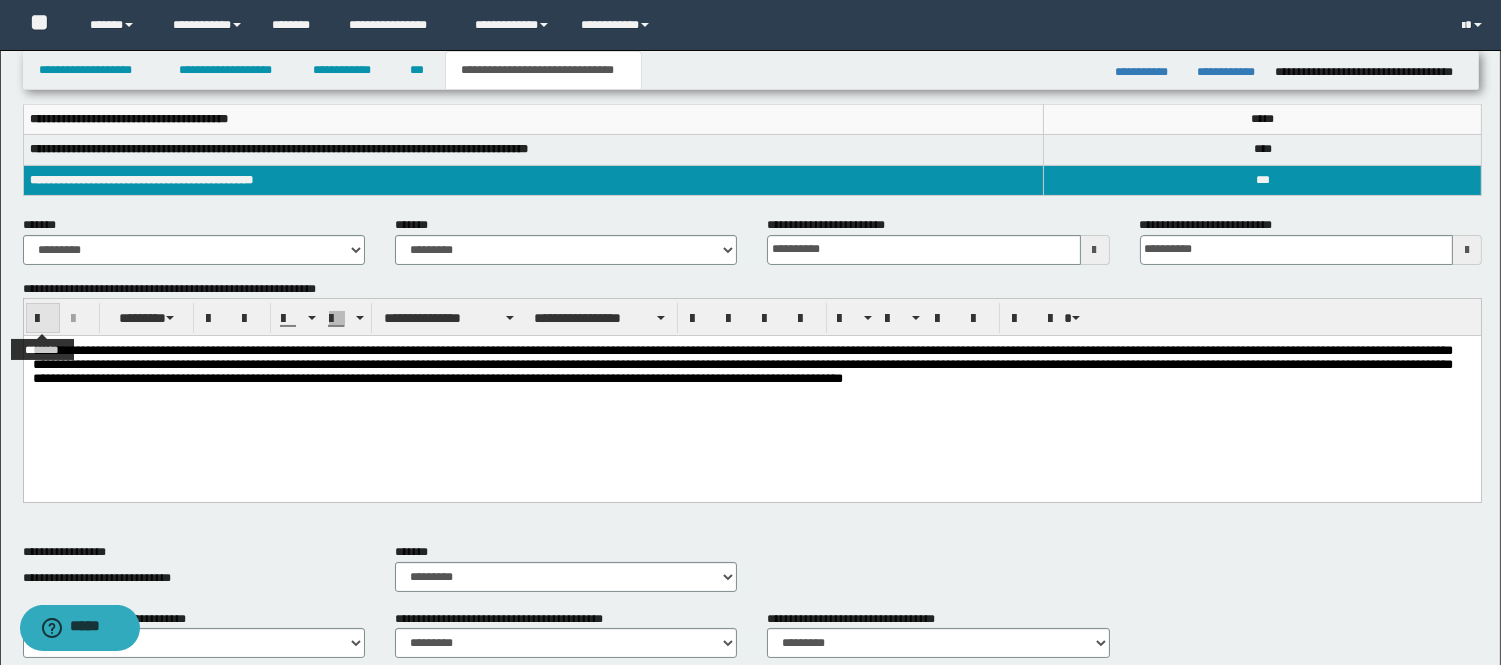 click at bounding box center (43, 319) 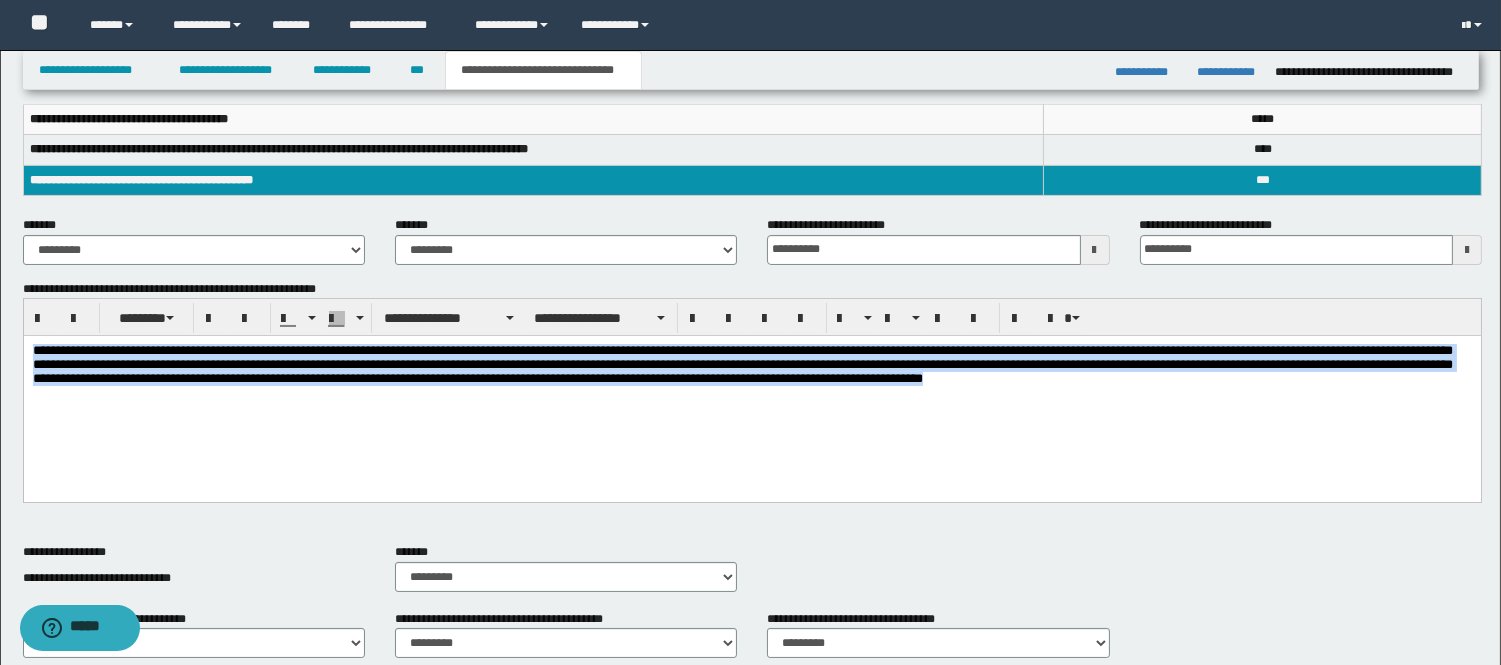 drag, startPoint x: 1239, startPoint y: 392, endPoint x: 28, endPoint y: 343, distance: 1211.991 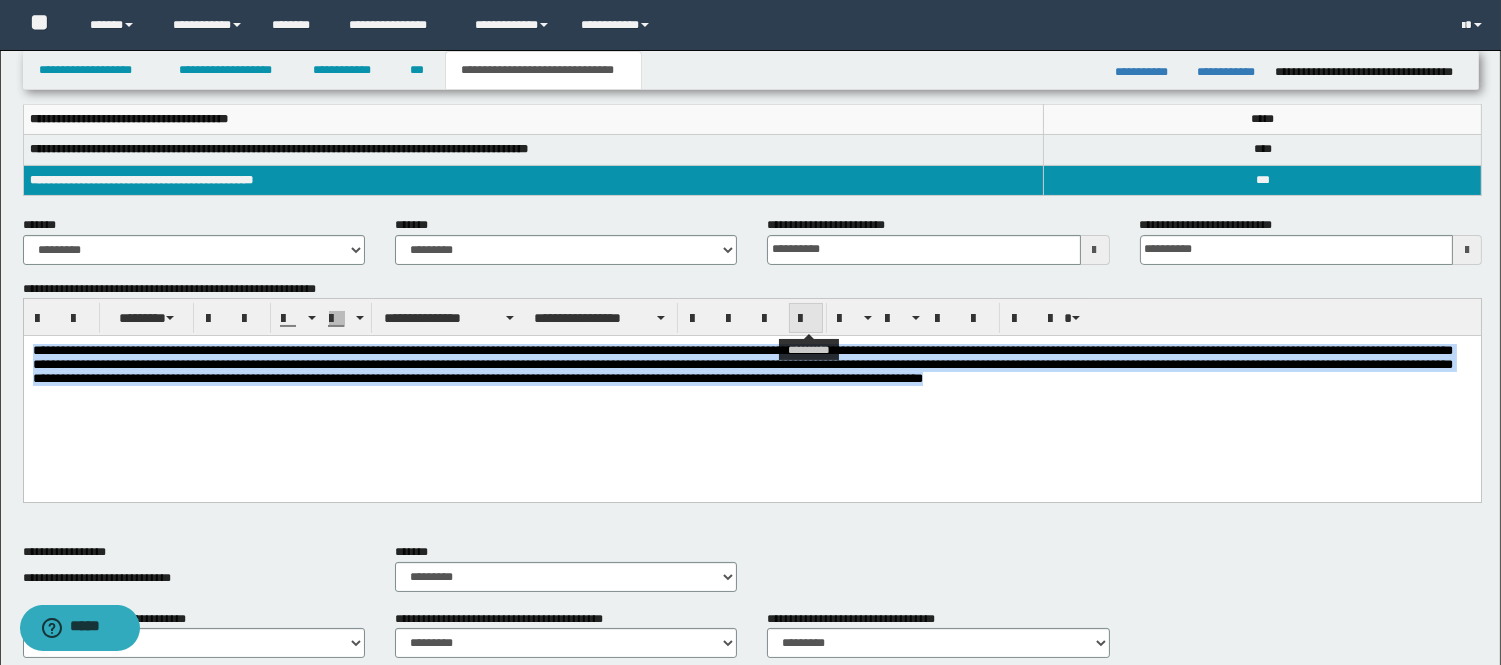 click at bounding box center [806, 319] 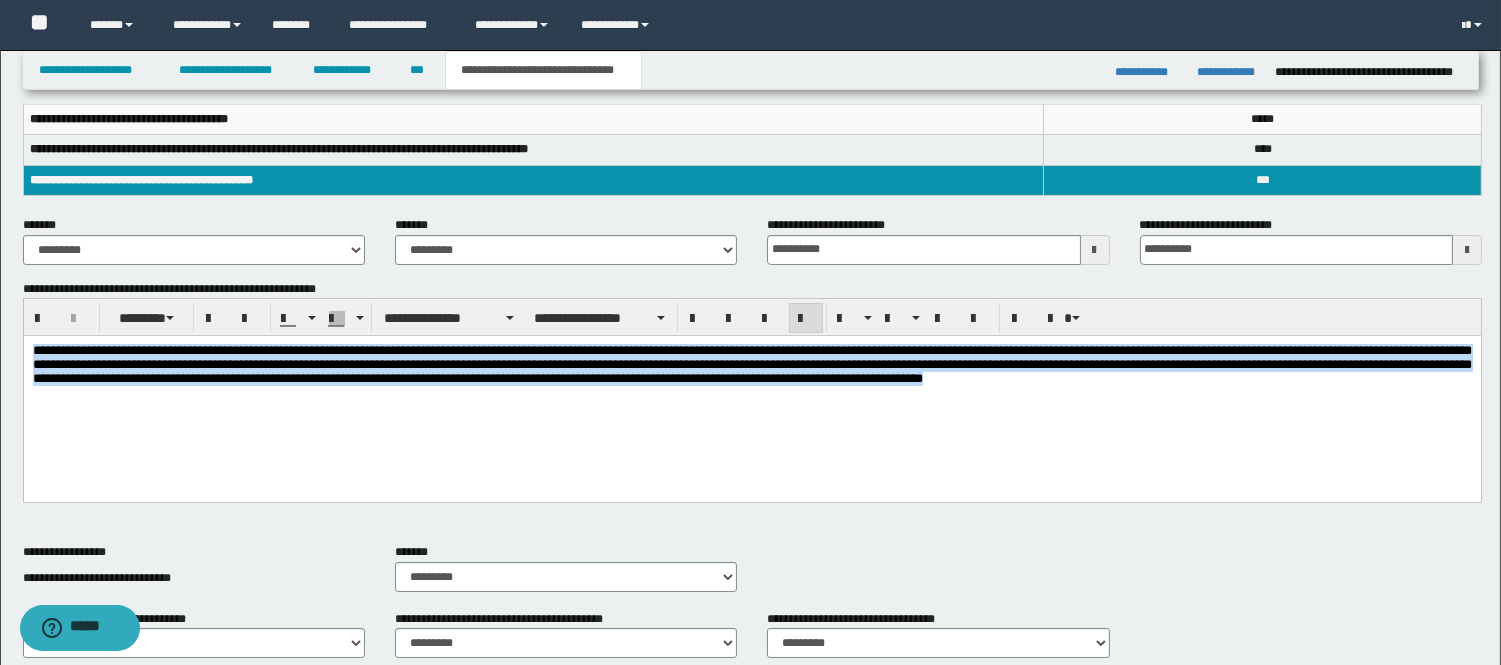 click on "**********" at bounding box center (751, 390) 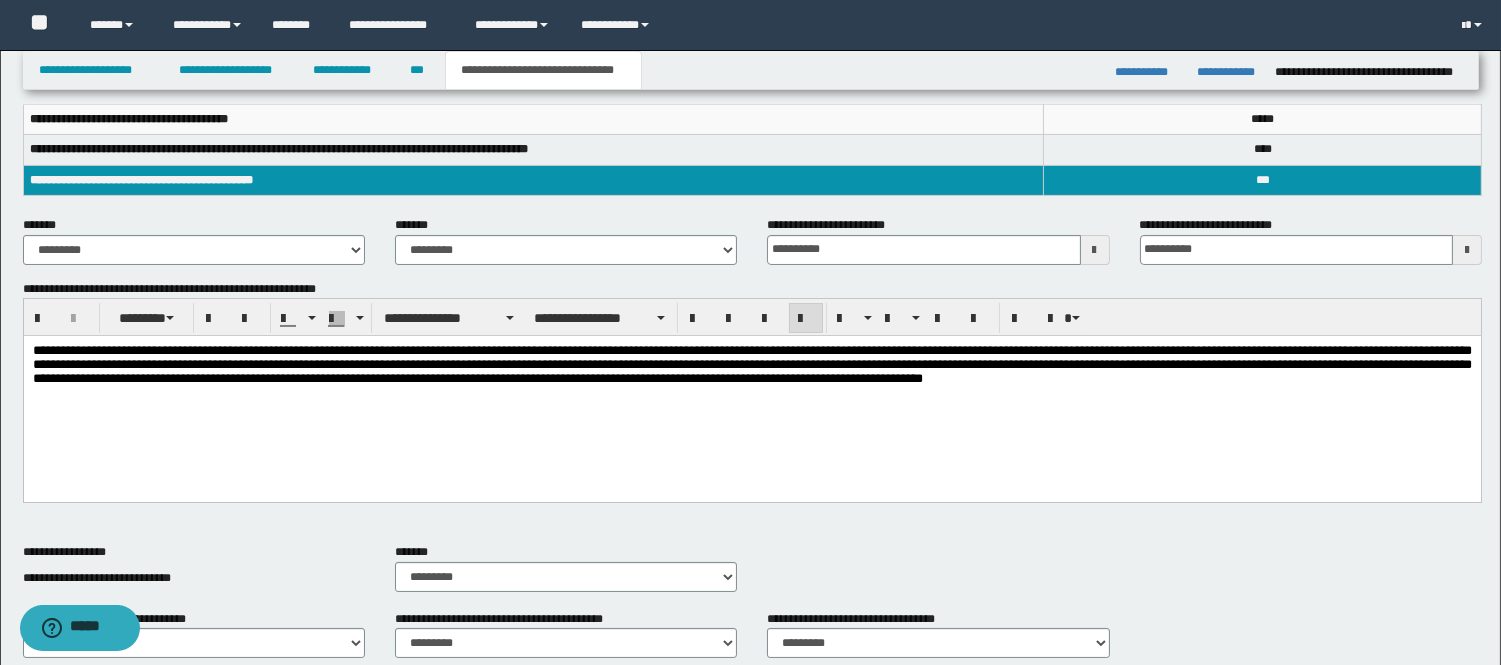 click on "**********" at bounding box center (751, 365) 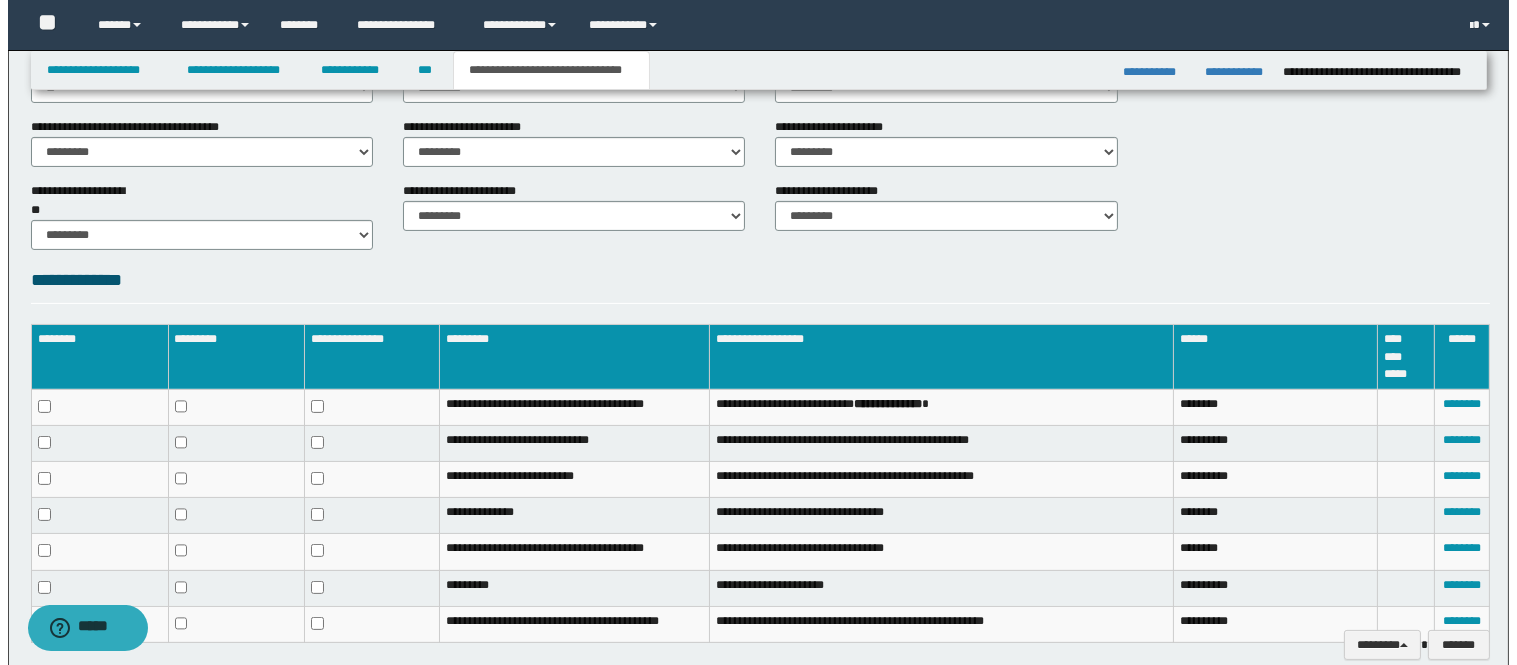 scroll, scrollTop: 980, scrollLeft: 0, axis: vertical 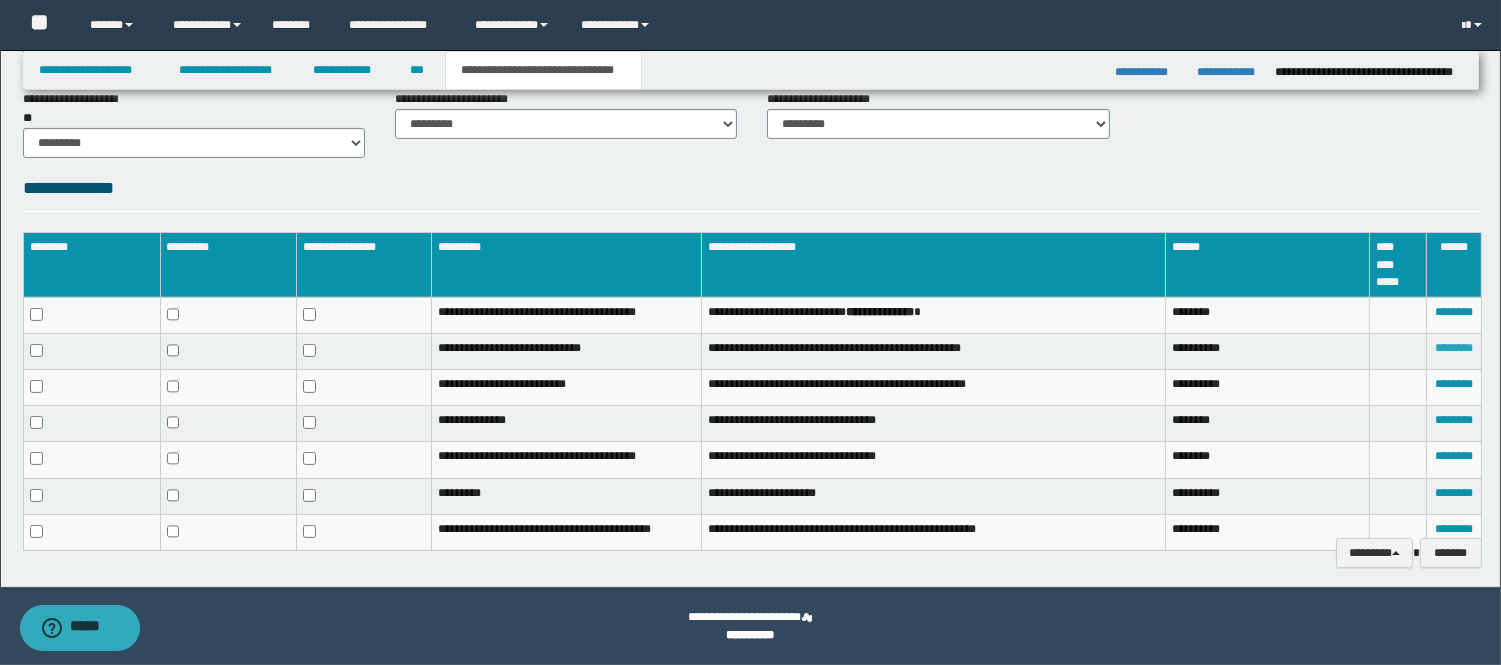 click on "********" at bounding box center [1454, 348] 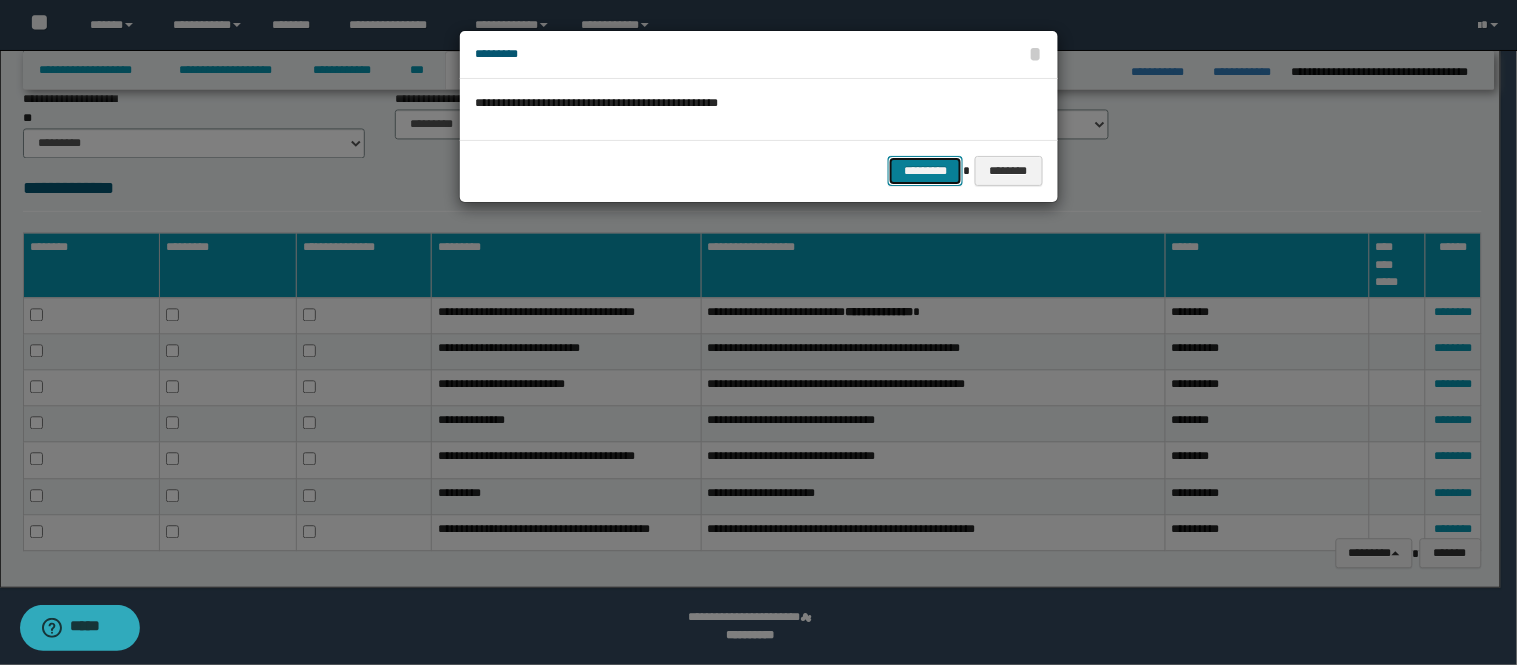 click on "*********" at bounding box center (925, 171) 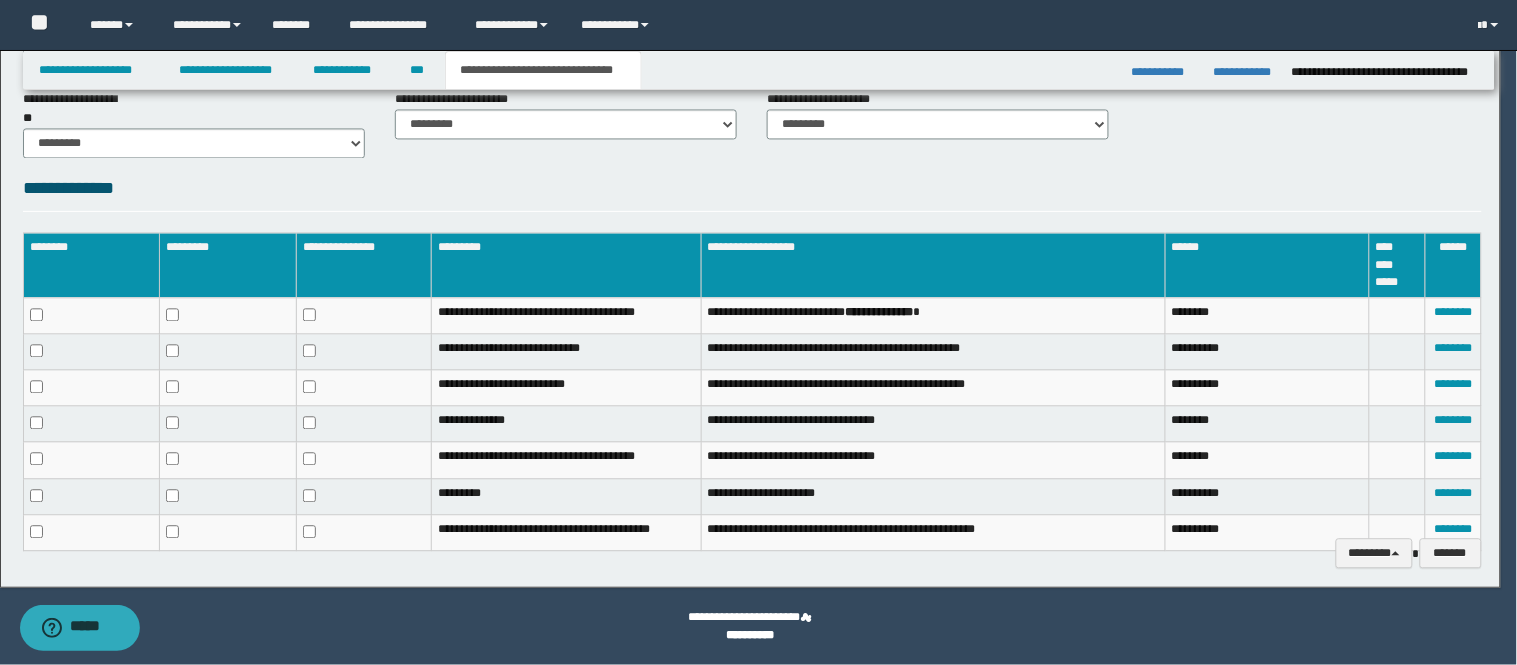 scroll, scrollTop: 964, scrollLeft: 0, axis: vertical 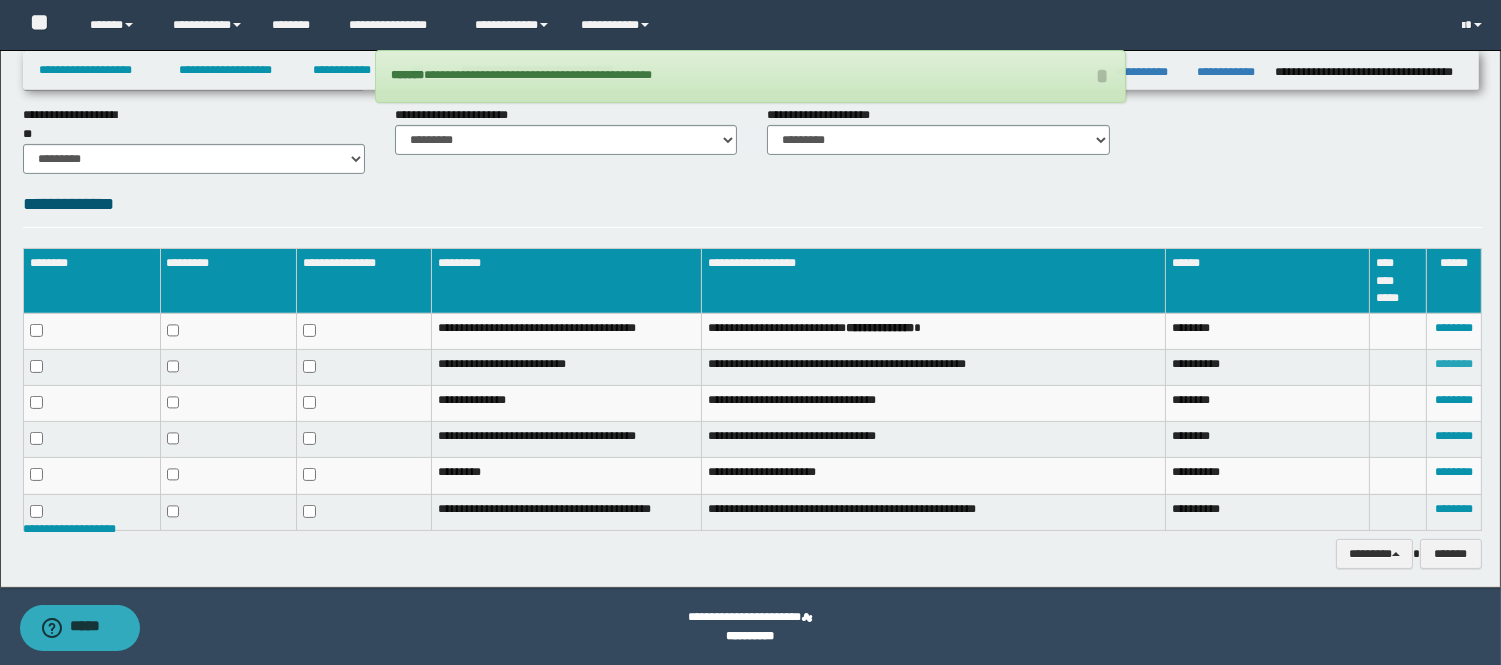 click on "********" at bounding box center (1454, 364) 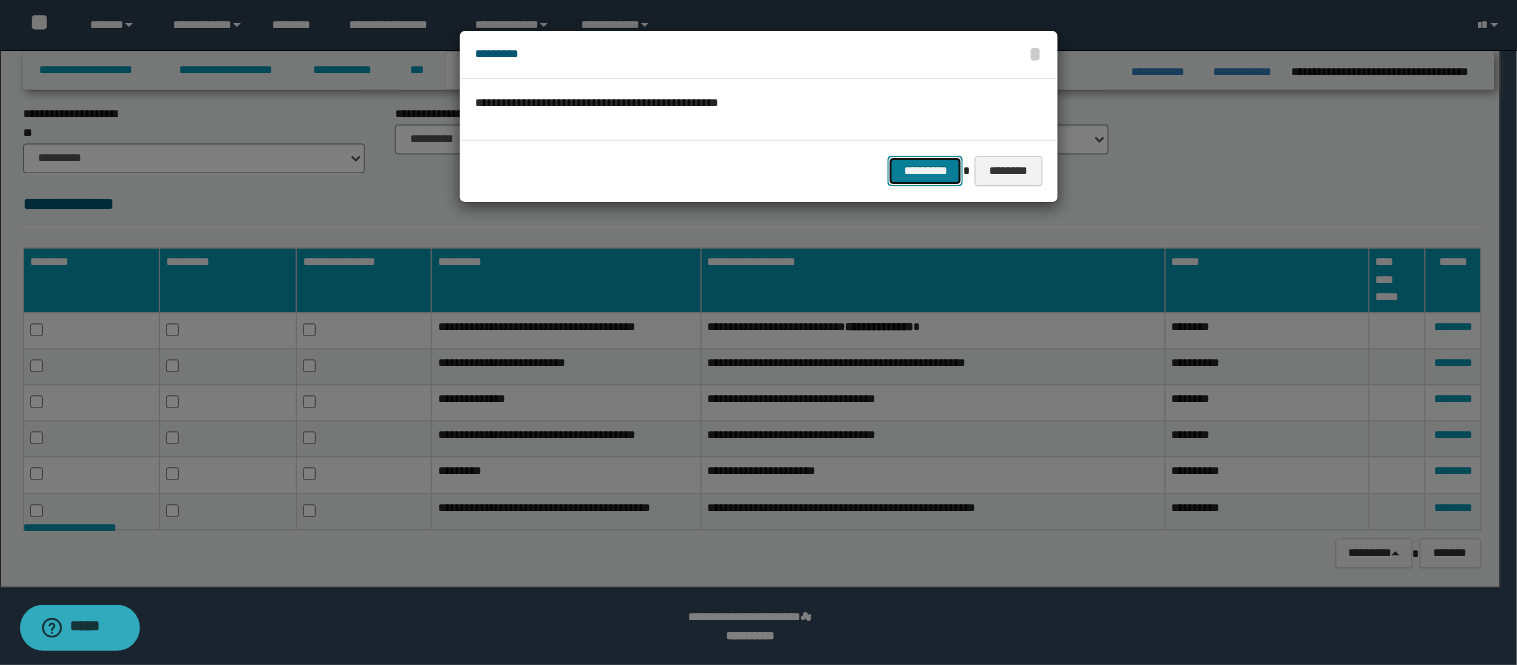 click on "*********" at bounding box center (925, 171) 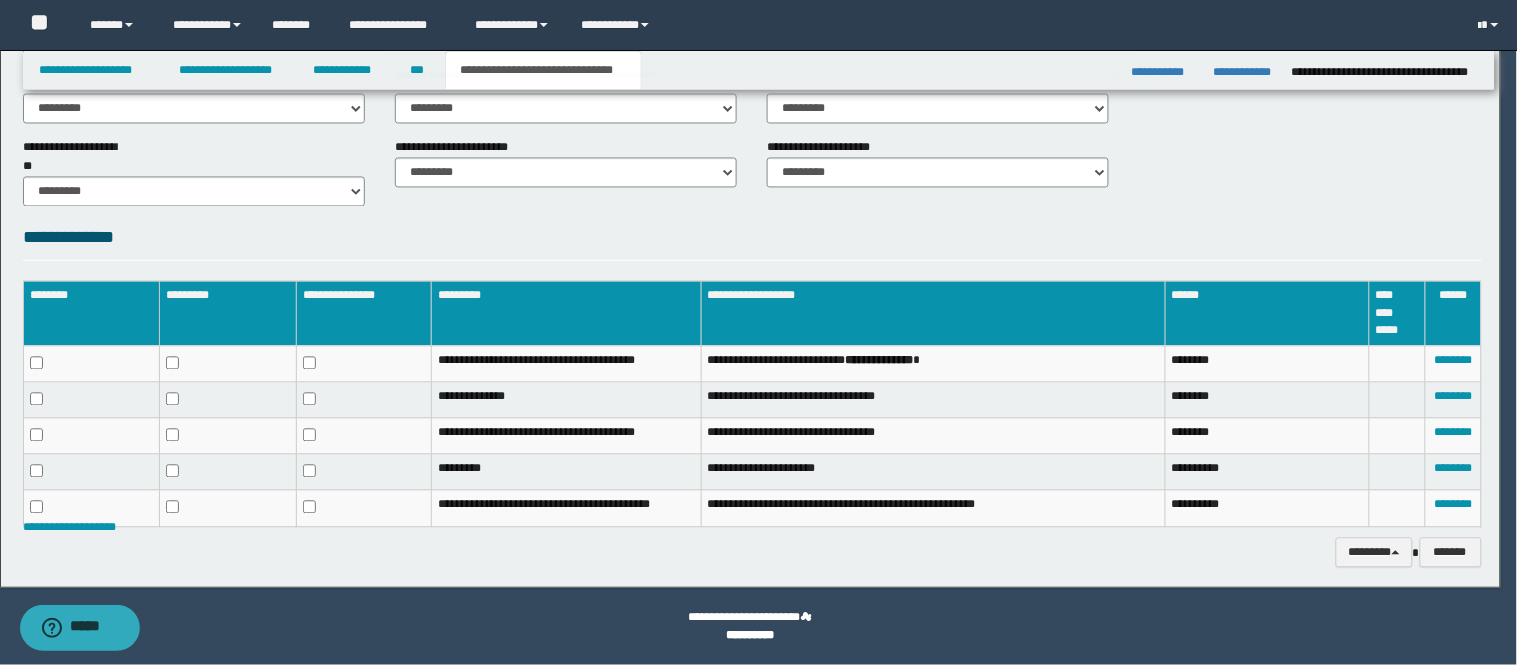 scroll, scrollTop: 931, scrollLeft: 0, axis: vertical 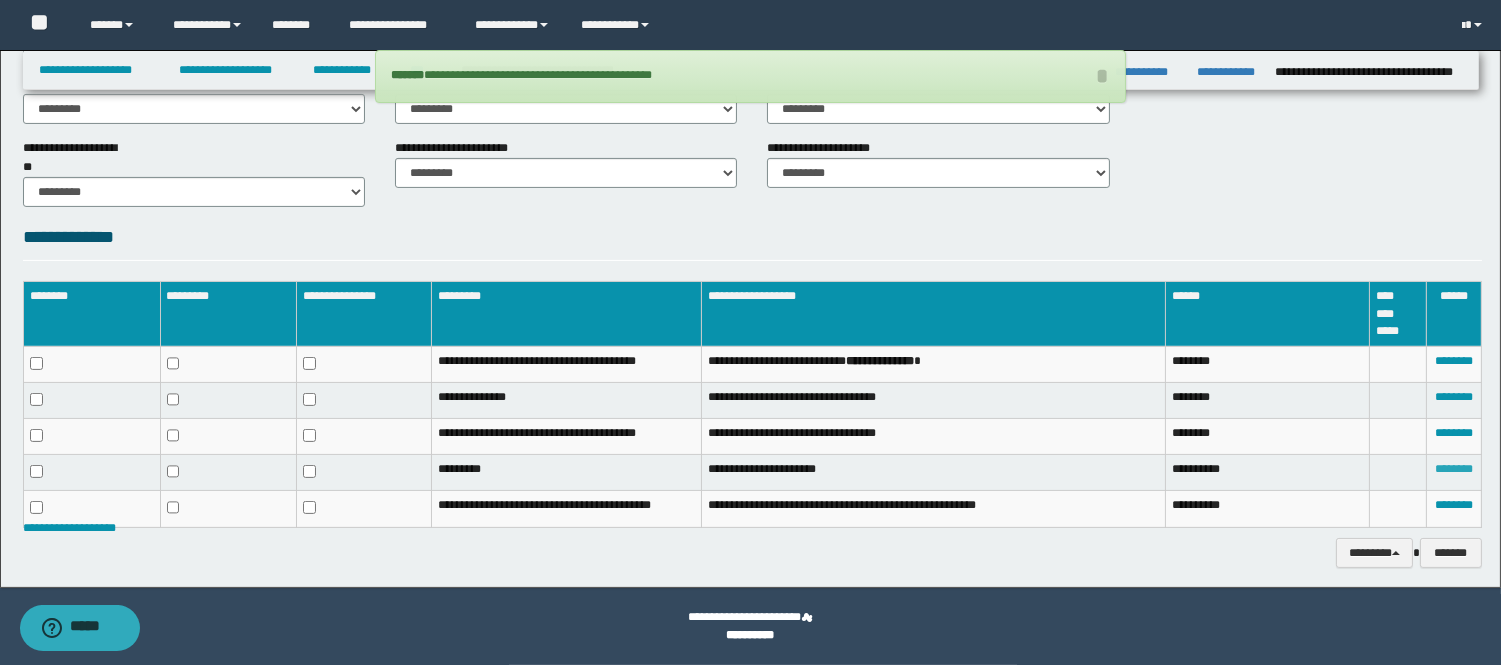 click on "********" at bounding box center (1454, 469) 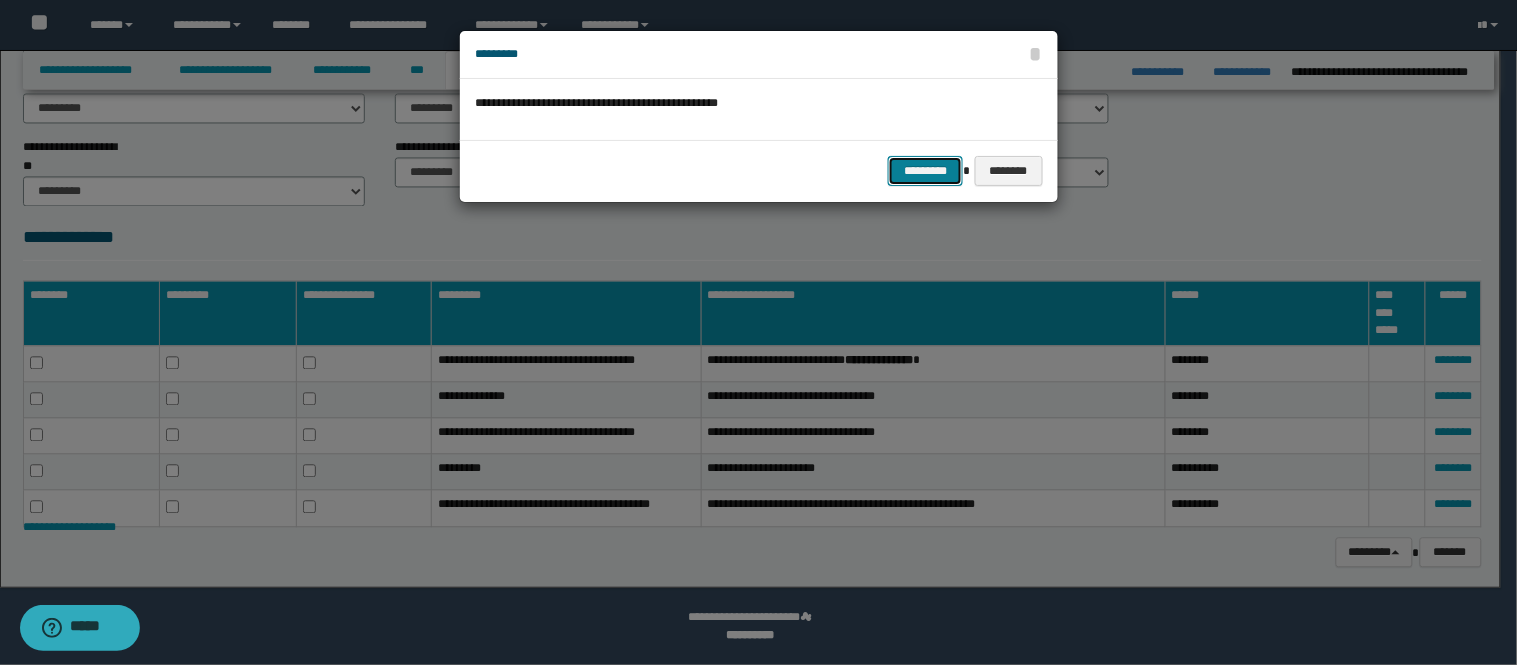 click on "*********" at bounding box center (925, 171) 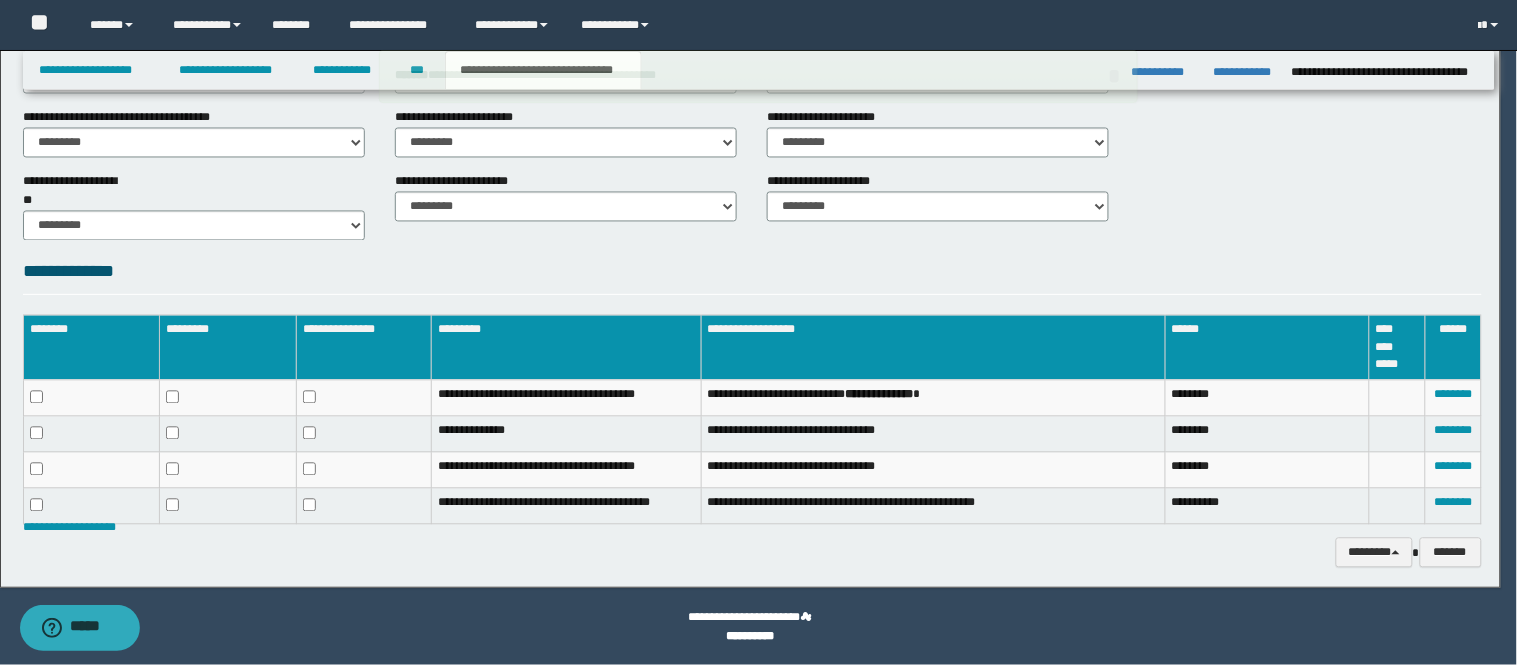 scroll, scrollTop: 896, scrollLeft: 0, axis: vertical 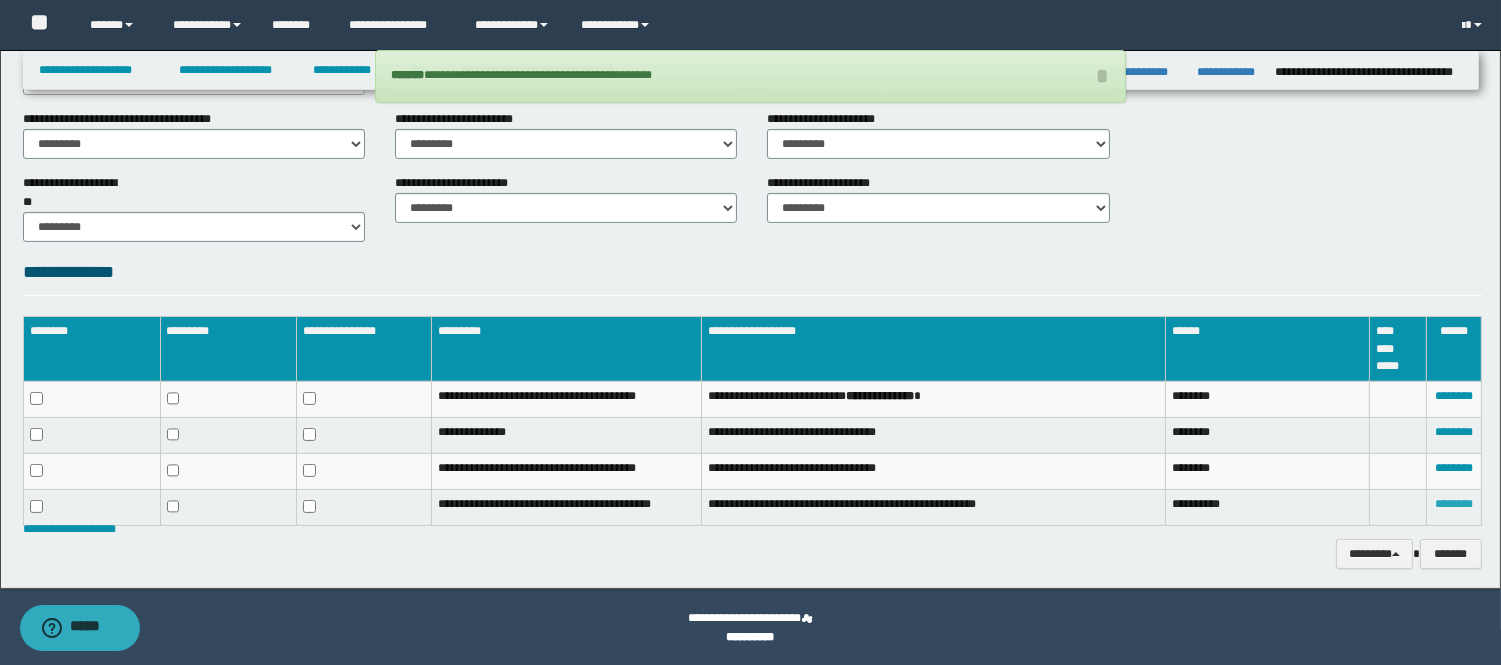 click on "********" at bounding box center [1454, 504] 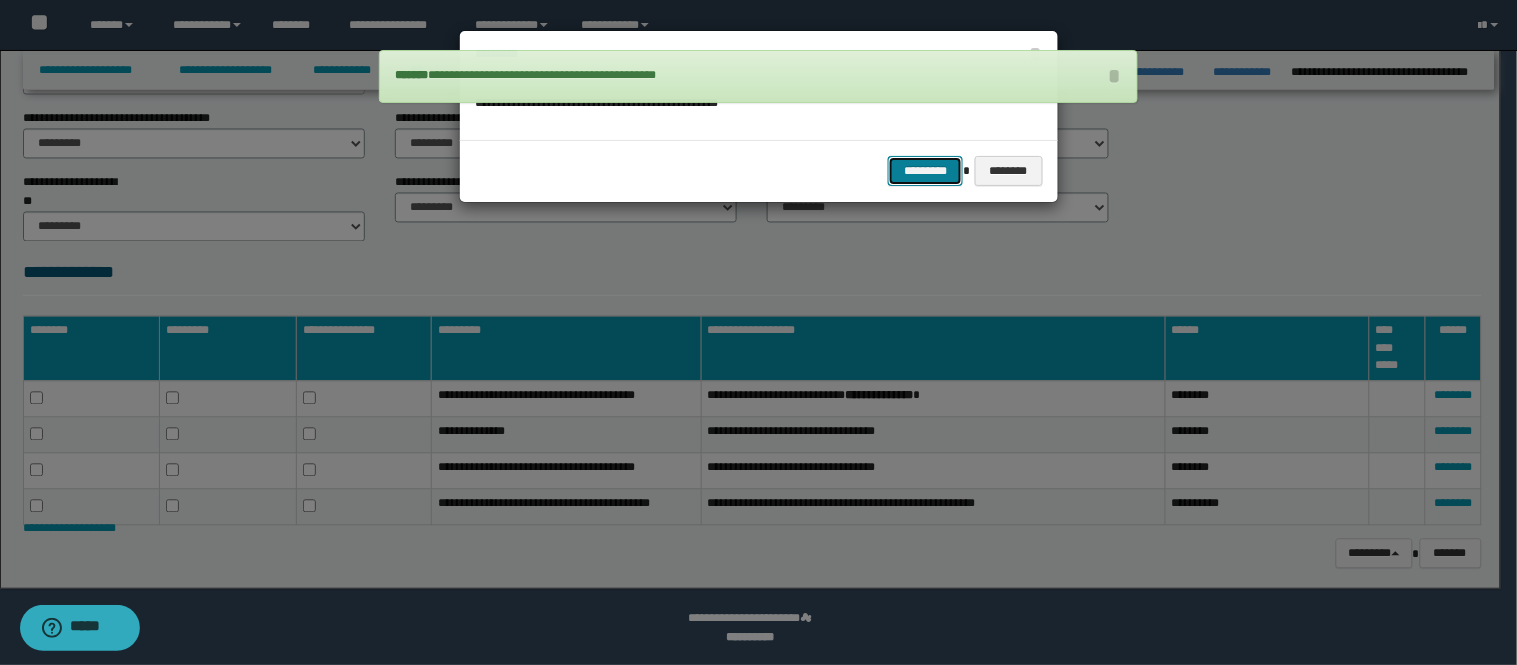click on "*********" at bounding box center (925, 171) 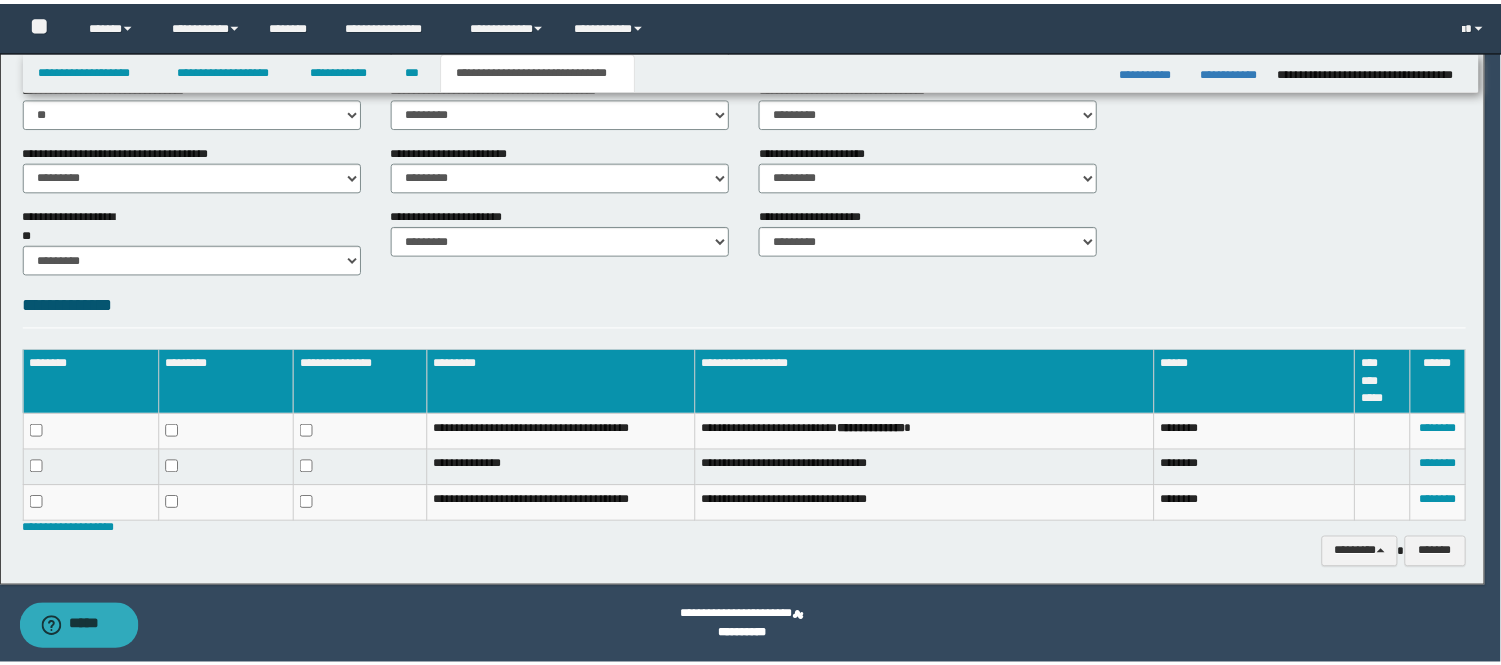 scroll, scrollTop: 863, scrollLeft: 0, axis: vertical 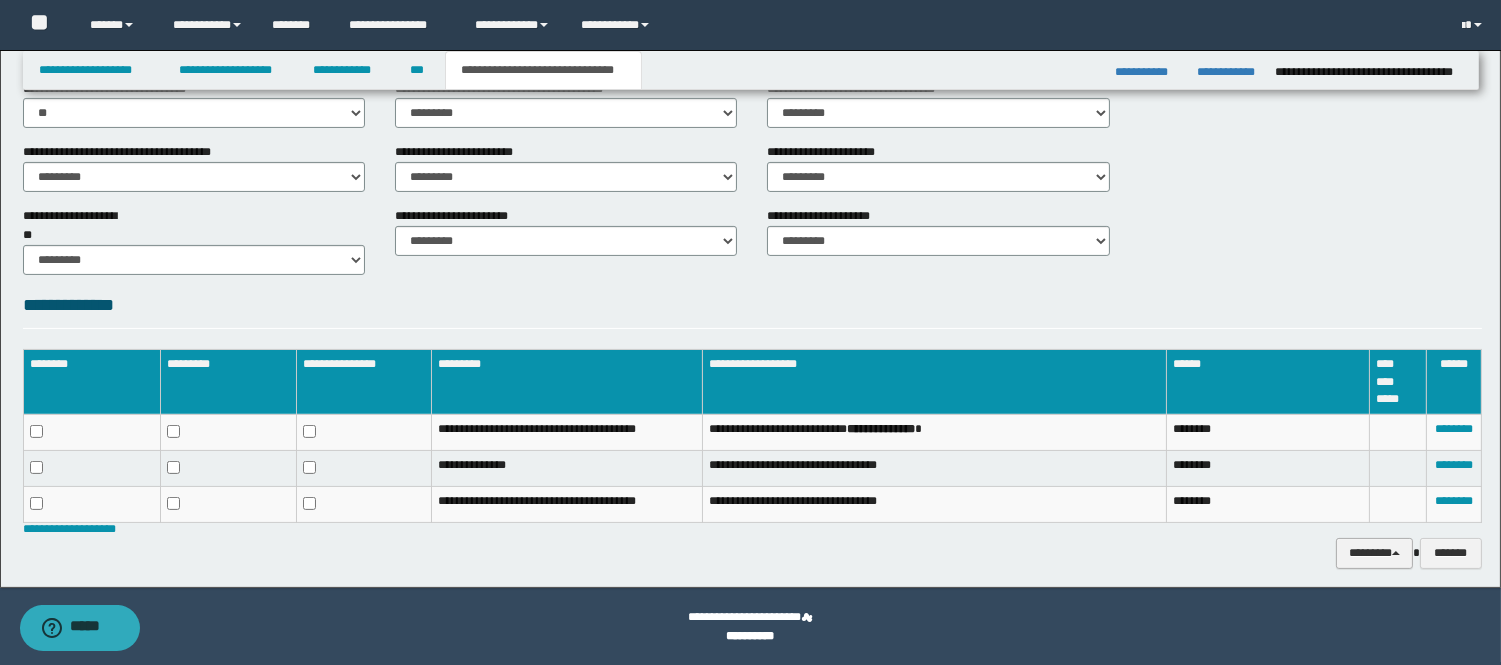 click on "********" at bounding box center (1374, 553) 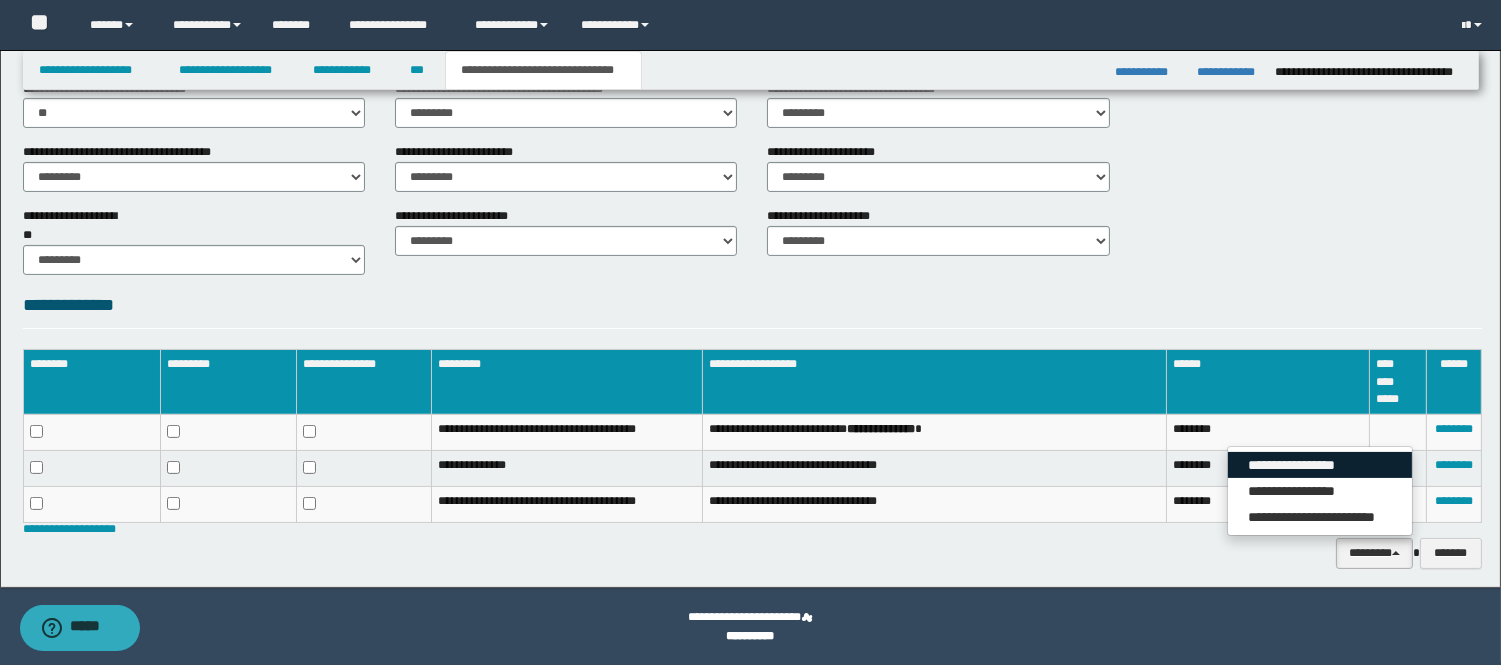 click on "**********" at bounding box center (1320, 465) 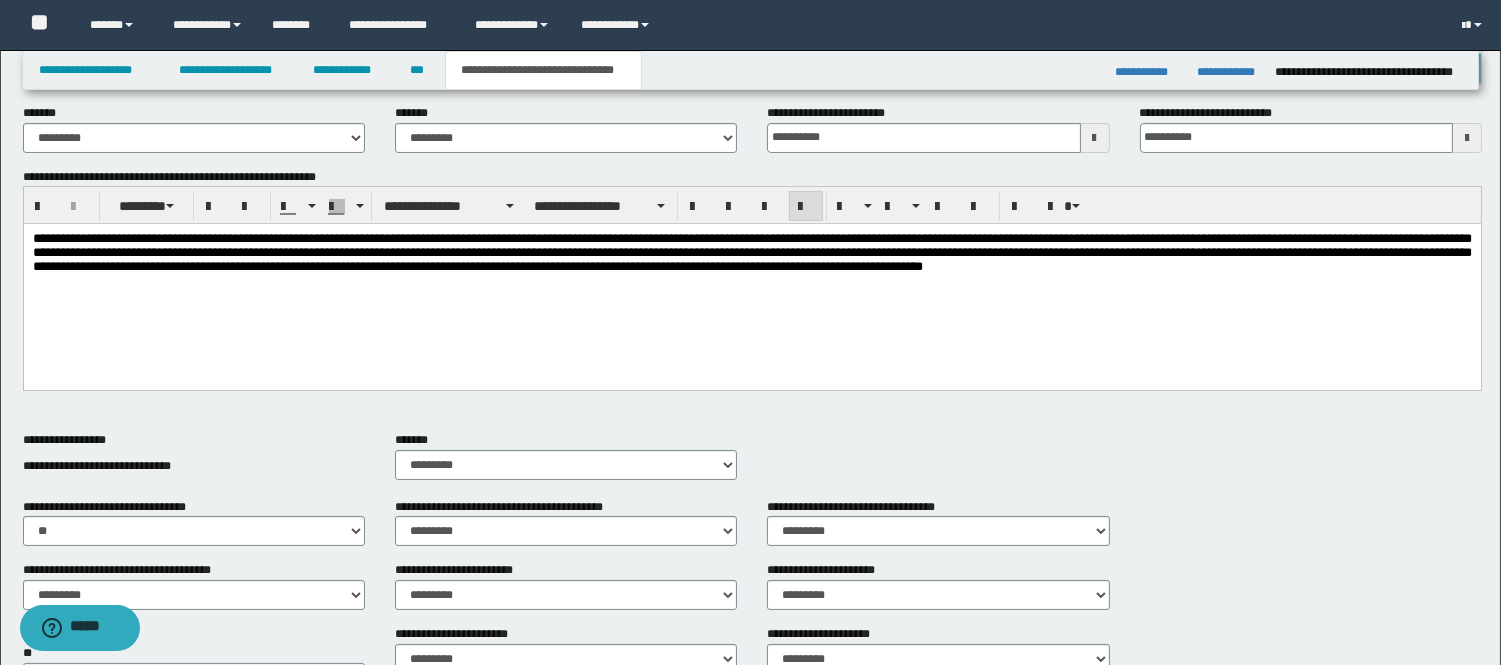 scroll, scrollTop: 444, scrollLeft: 0, axis: vertical 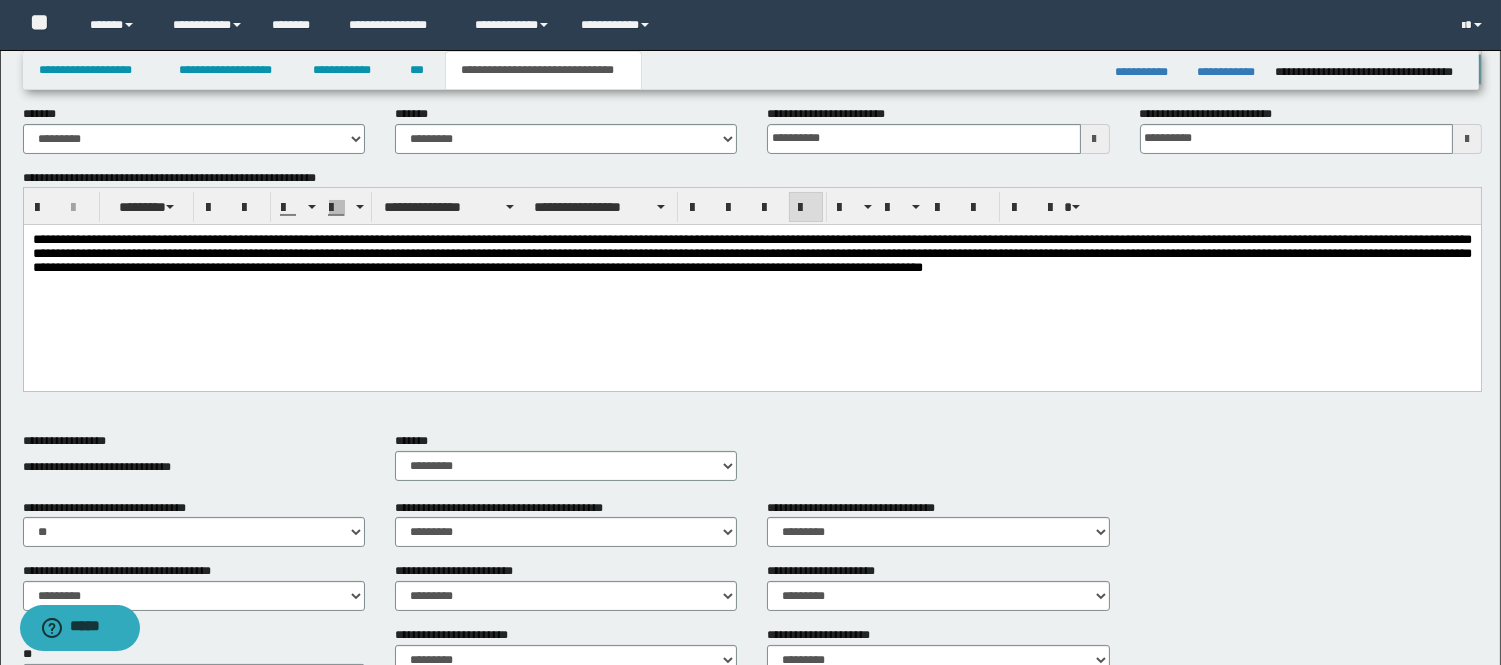 click on "**********" at bounding box center [751, 254] 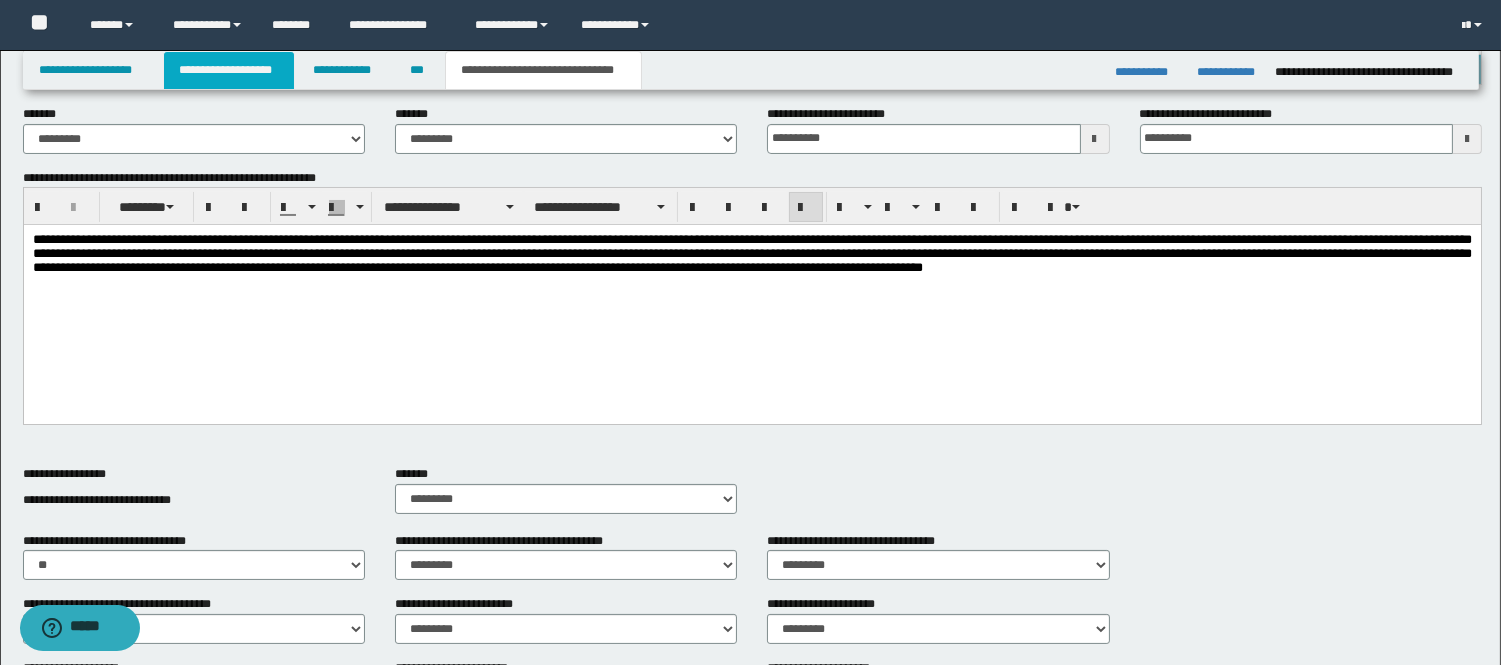 click on "**********" at bounding box center [229, 70] 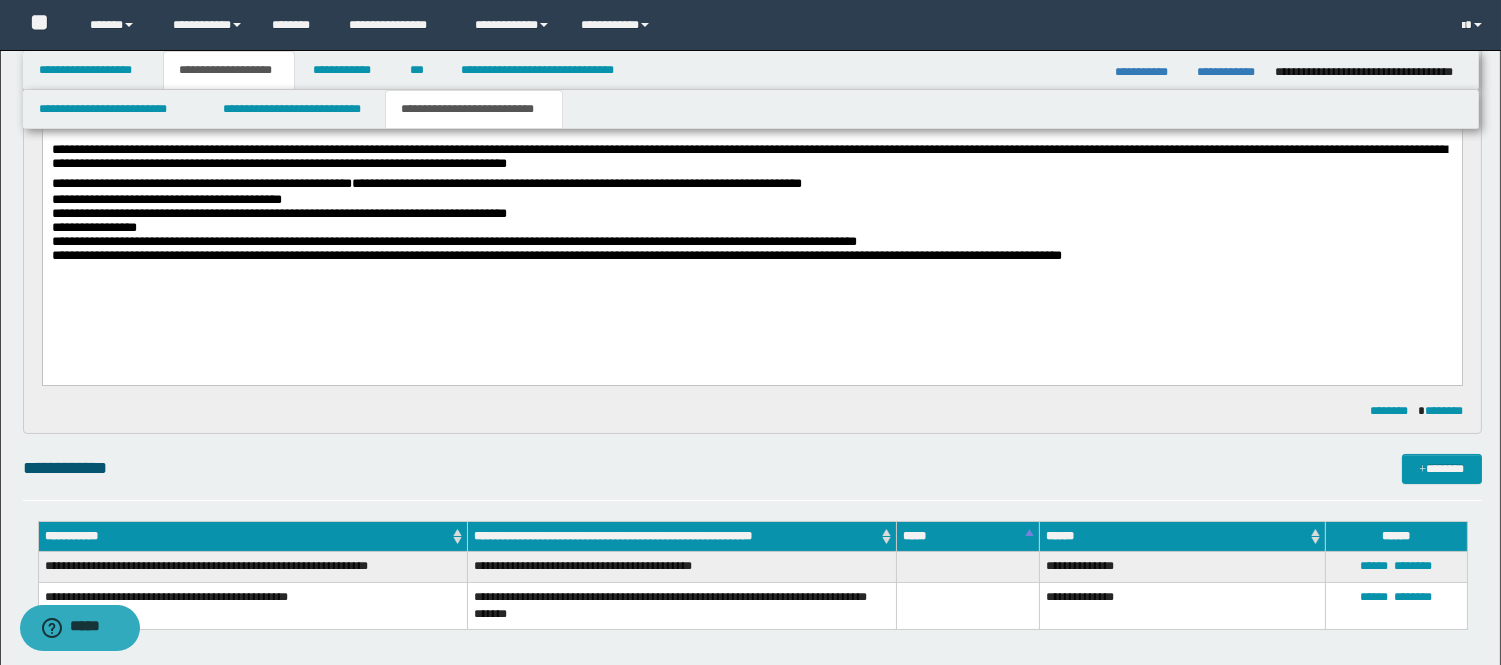 scroll, scrollTop: 0, scrollLeft: 0, axis: both 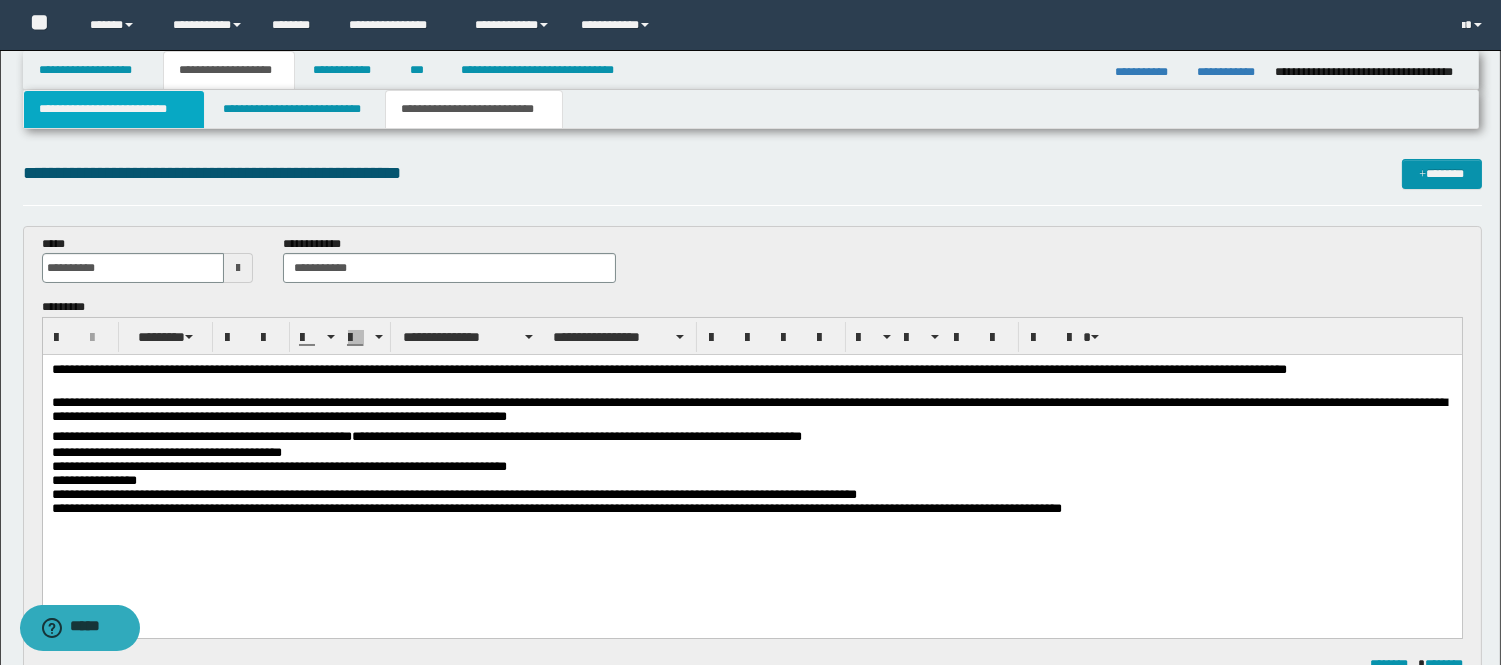click on "**********" at bounding box center (114, 109) 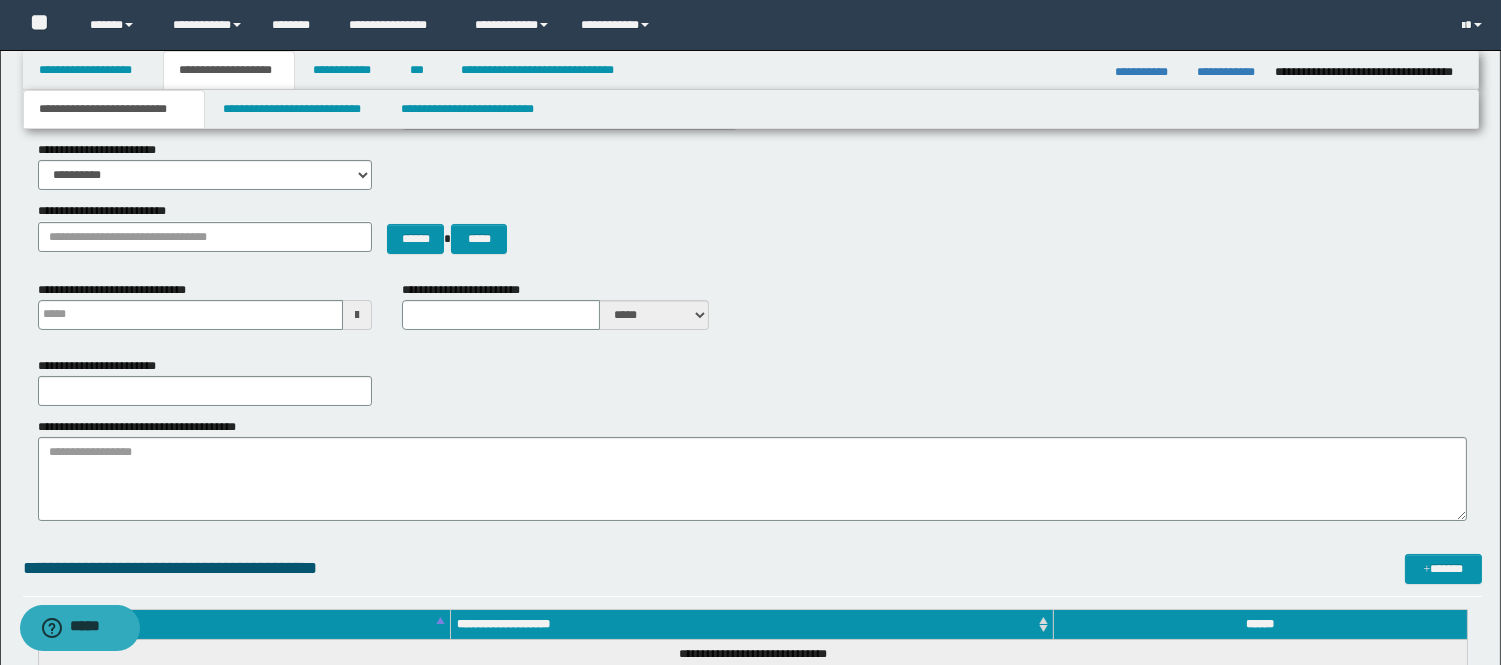 scroll, scrollTop: 222, scrollLeft: 0, axis: vertical 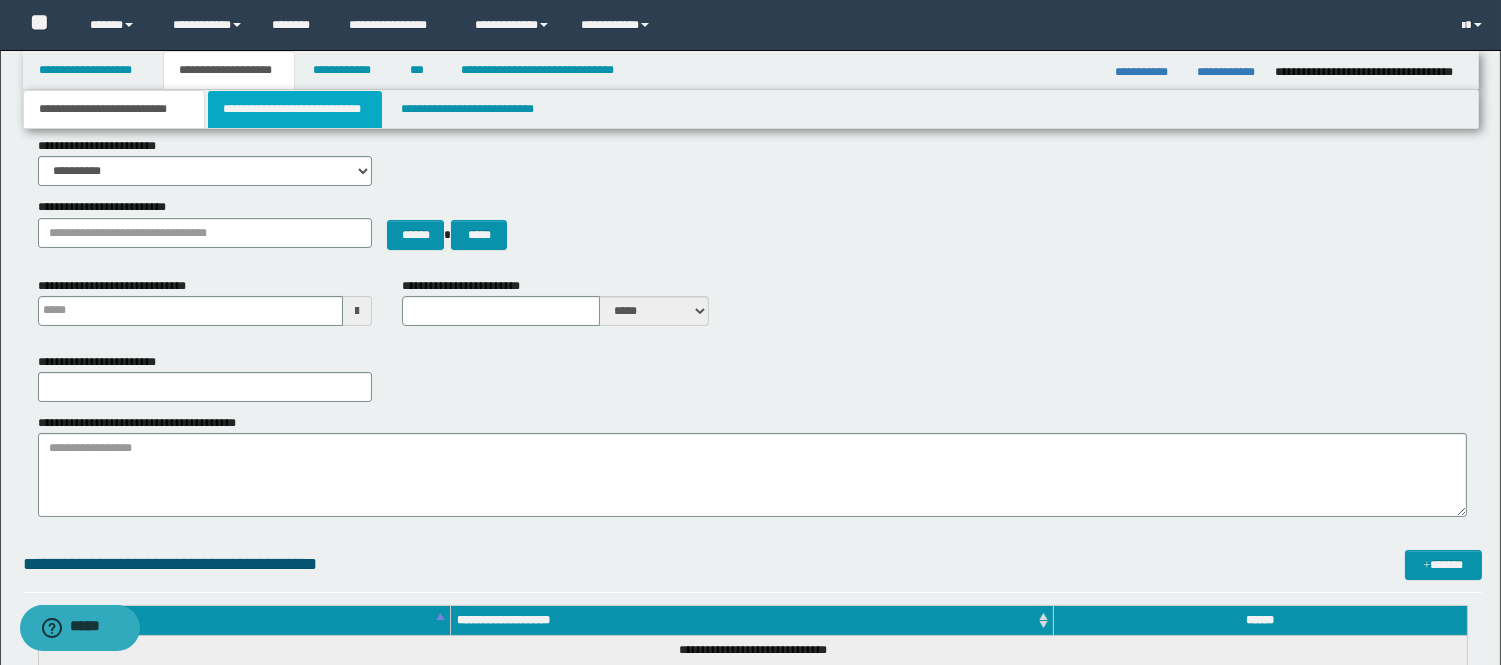 click on "**********" at bounding box center (295, 109) 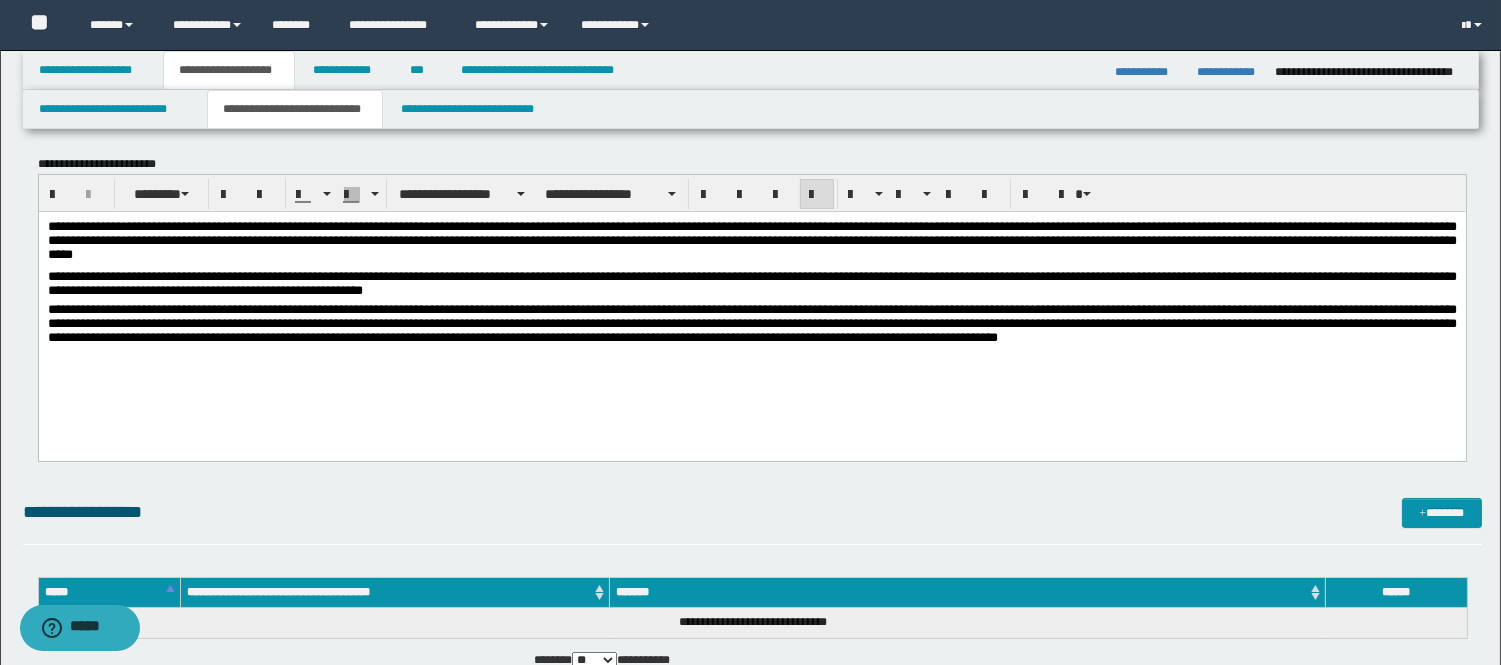 click on "**********" at bounding box center (751, 328) 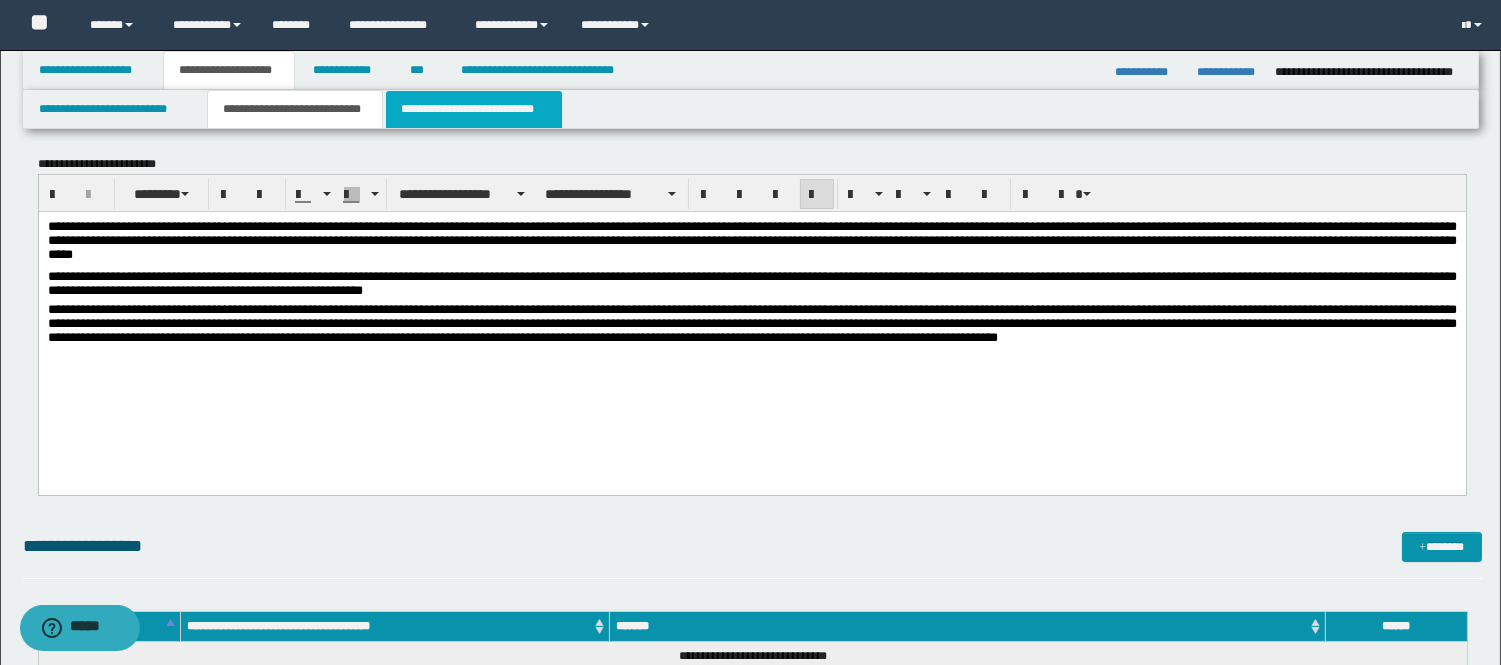 click on "**********" at bounding box center (474, 109) 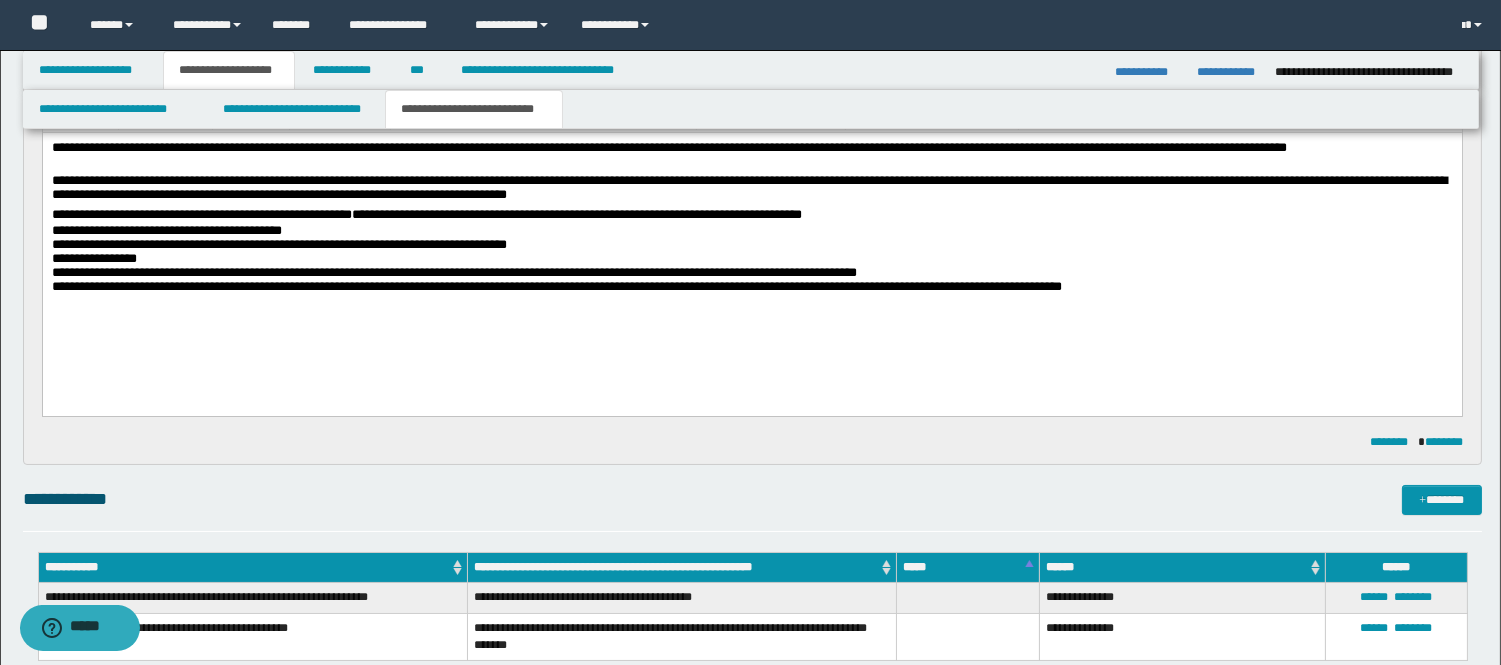 click on "**********" at bounding box center [751, 287] 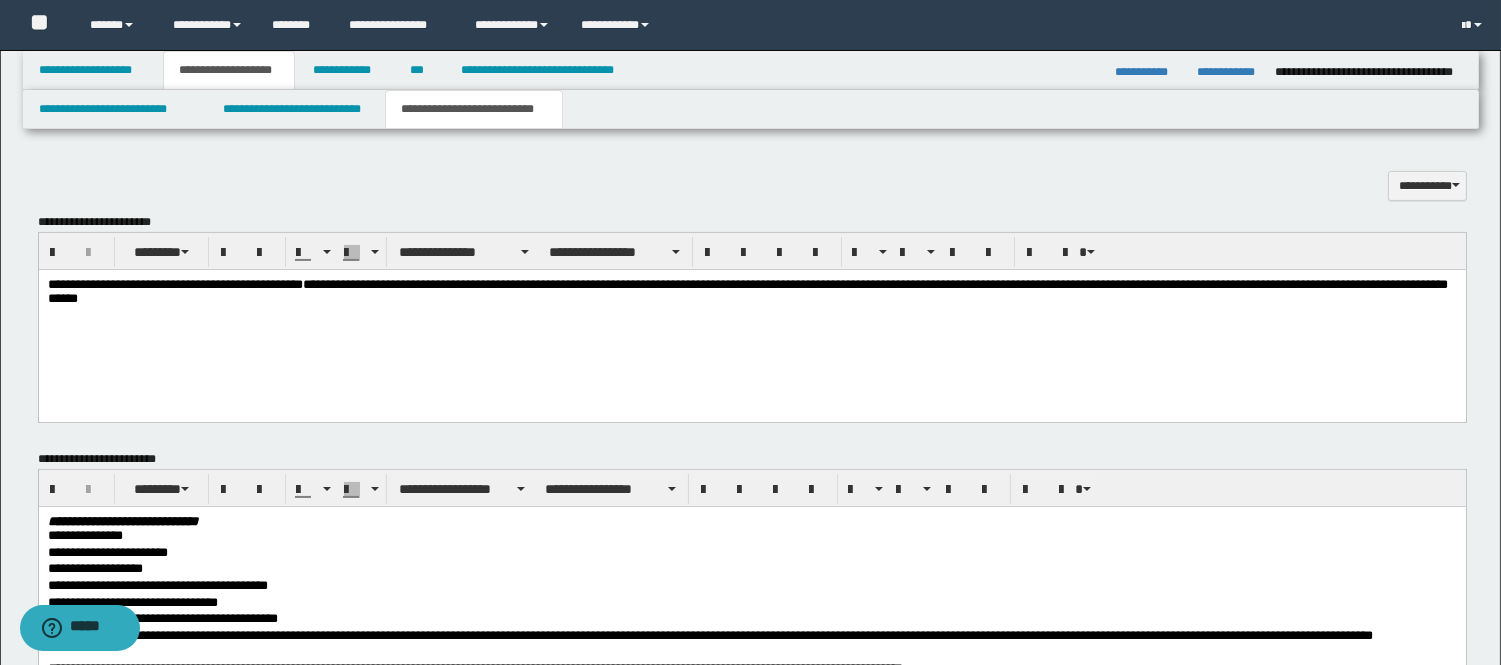 scroll, scrollTop: 777, scrollLeft: 0, axis: vertical 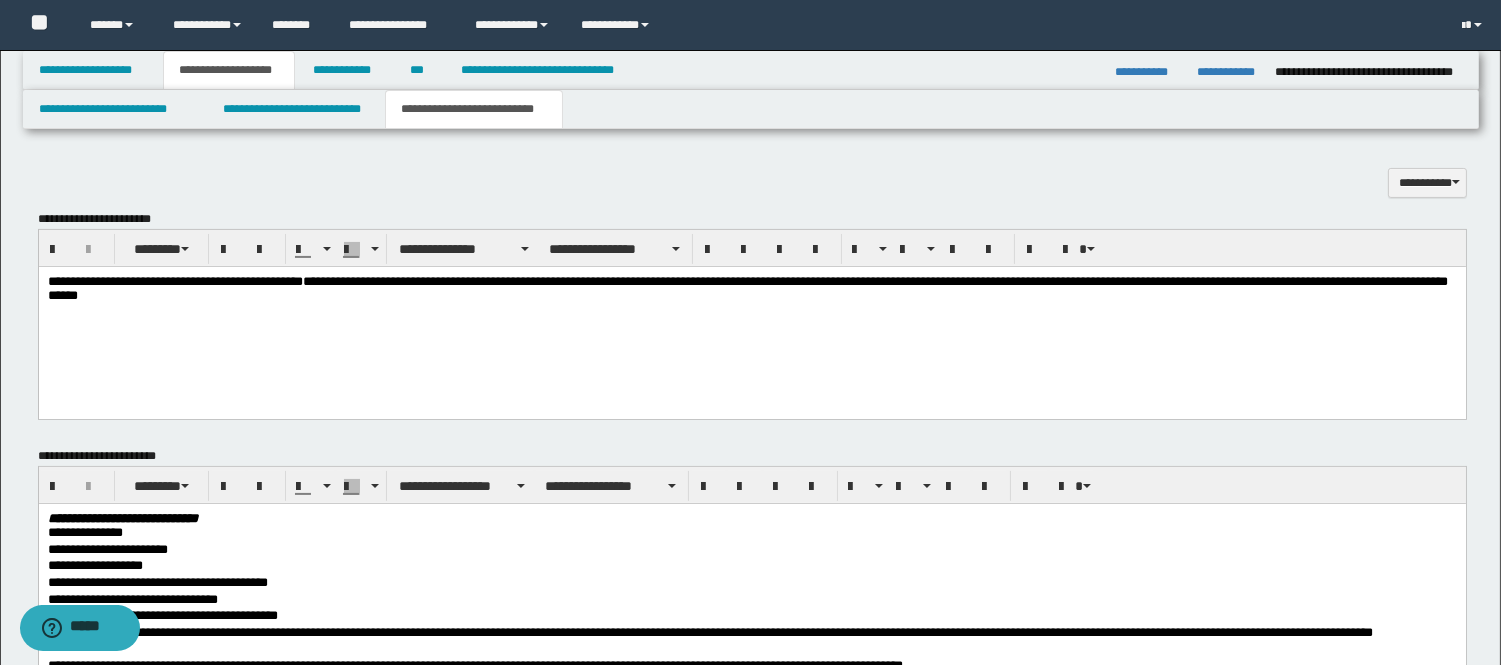 click on "**********" at bounding box center (747, 287) 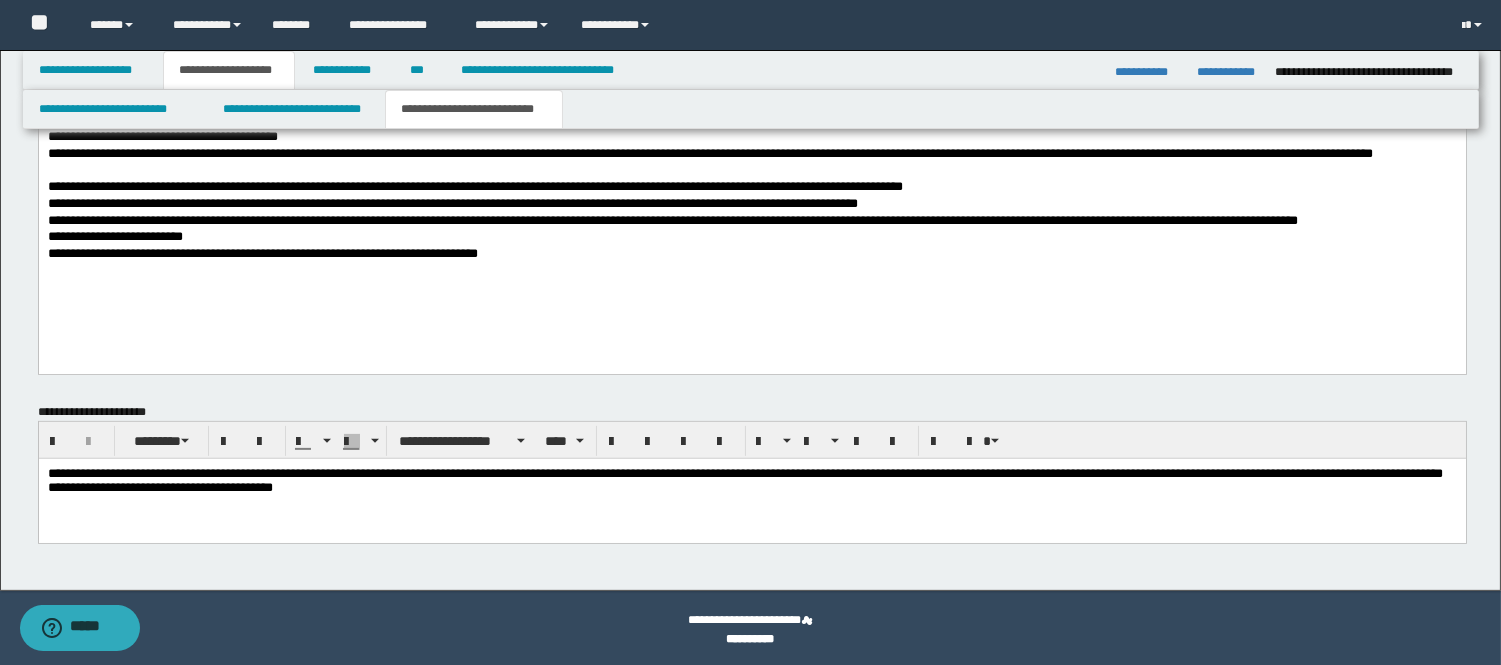 scroll, scrollTop: 1276, scrollLeft: 0, axis: vertical 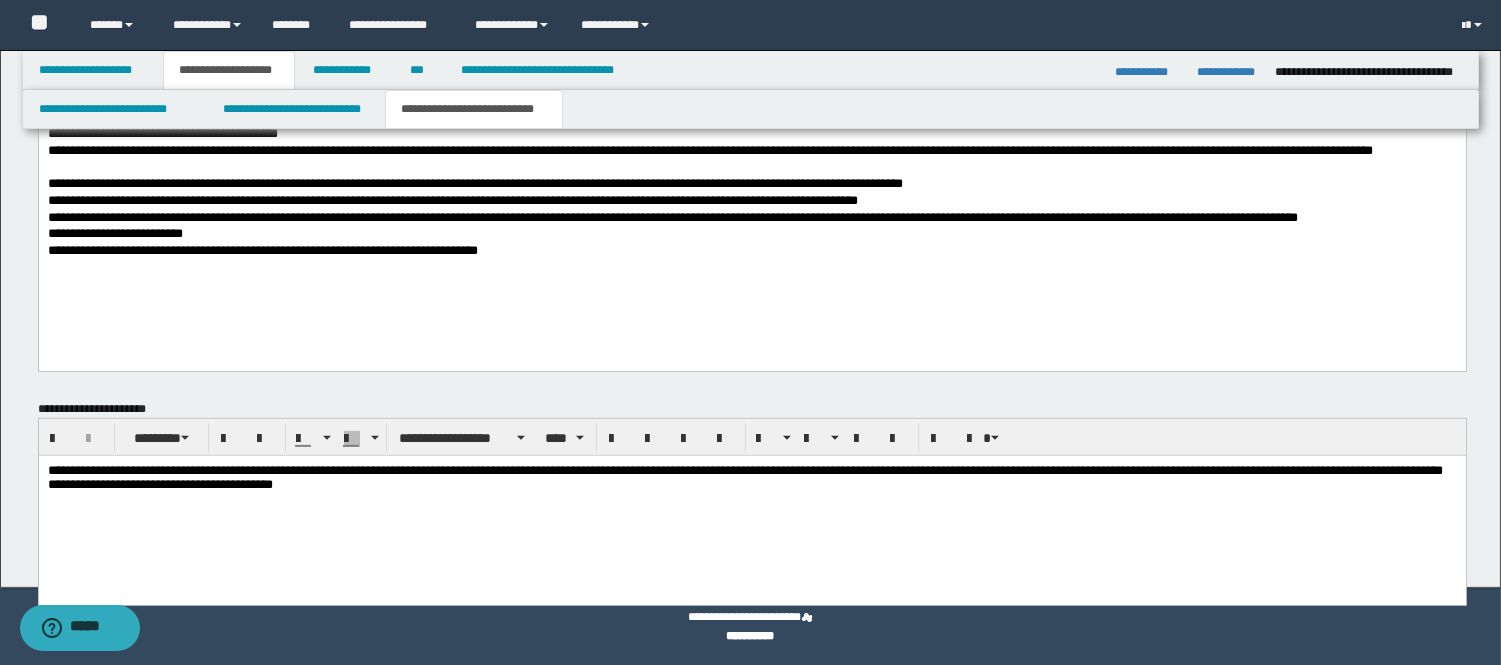 click on "**********" at bounding box center (751, 503) 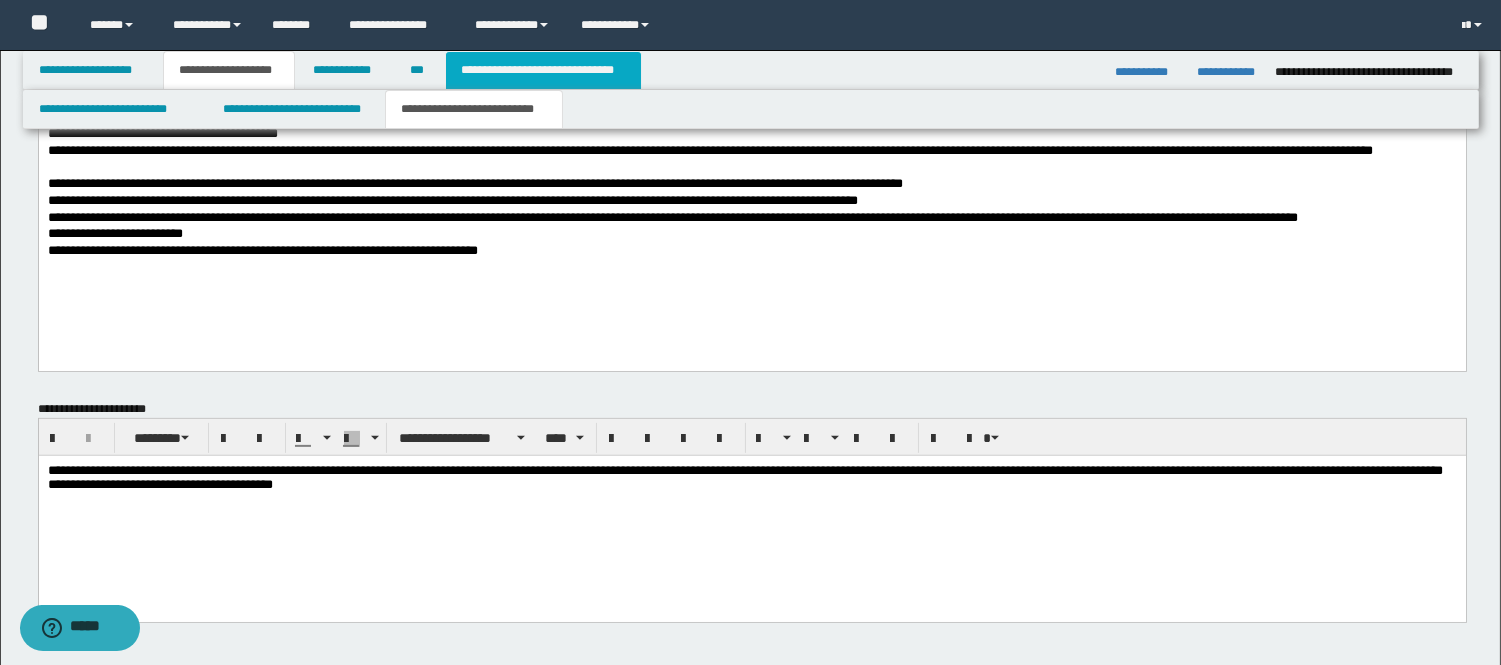 click on "**********" at bounding box center [543, 70] 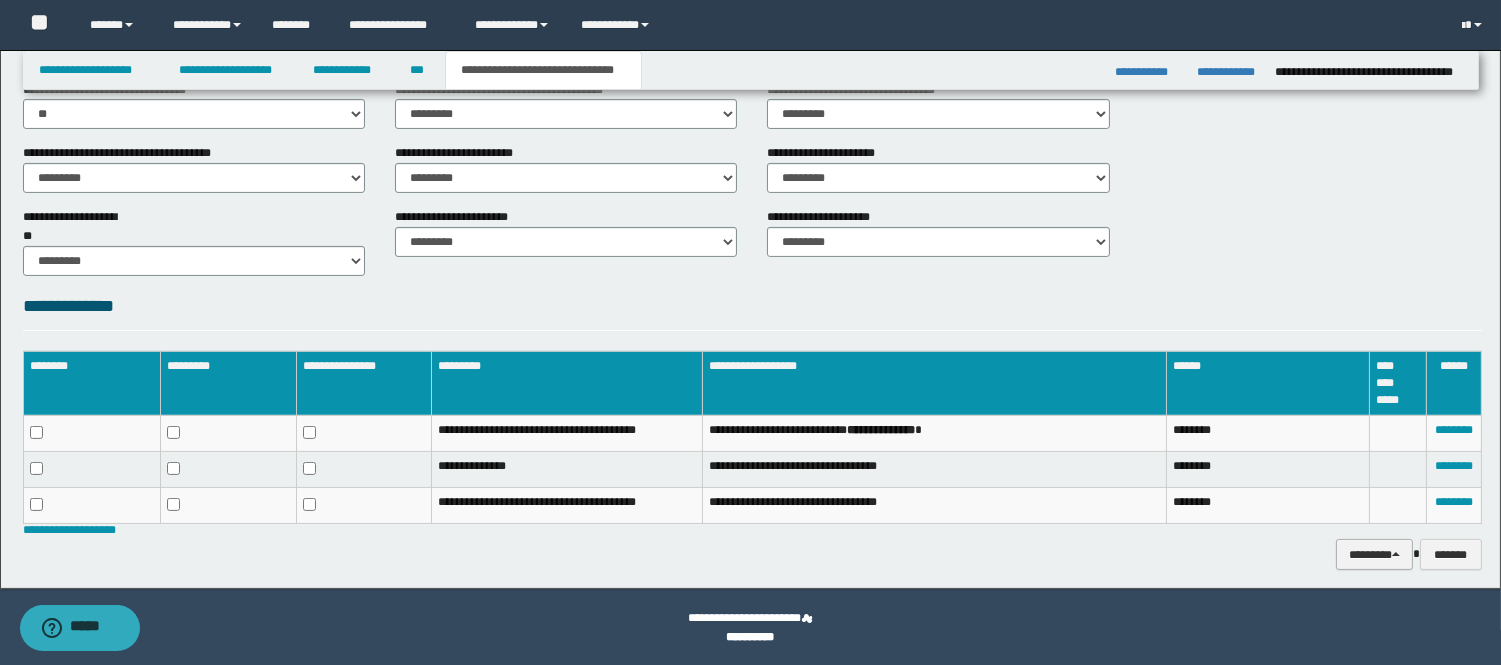 click on "********" at bounding box center (1374, 554) 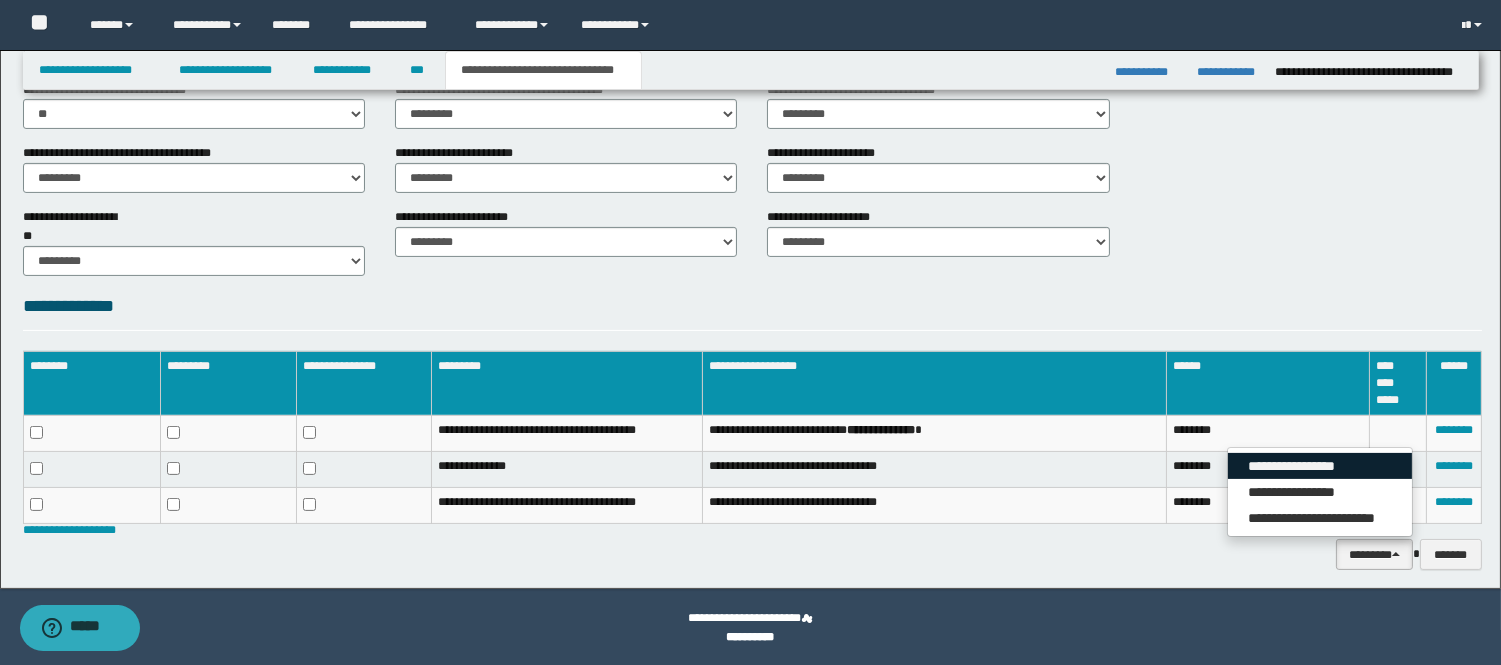 click on "**********" at bounding box center [1320, 466] 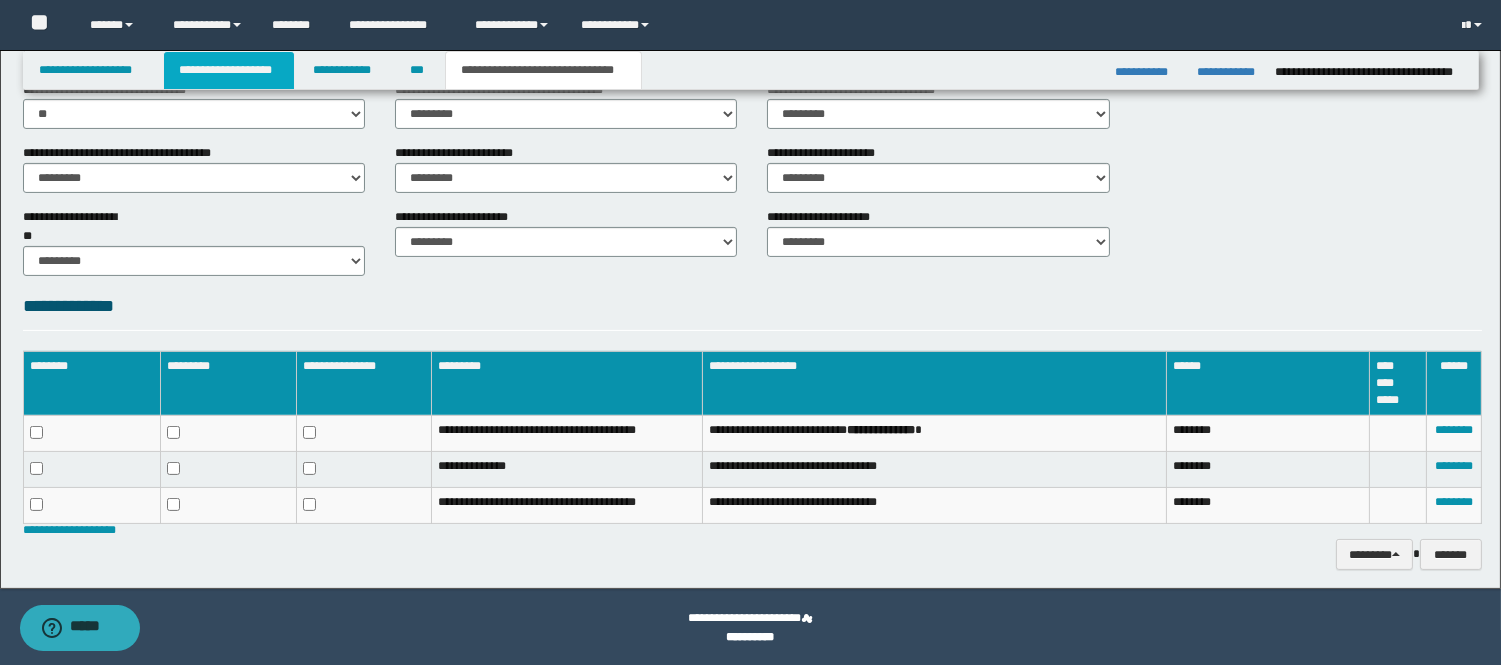 click on "**********" at bounding box center (229, 70) 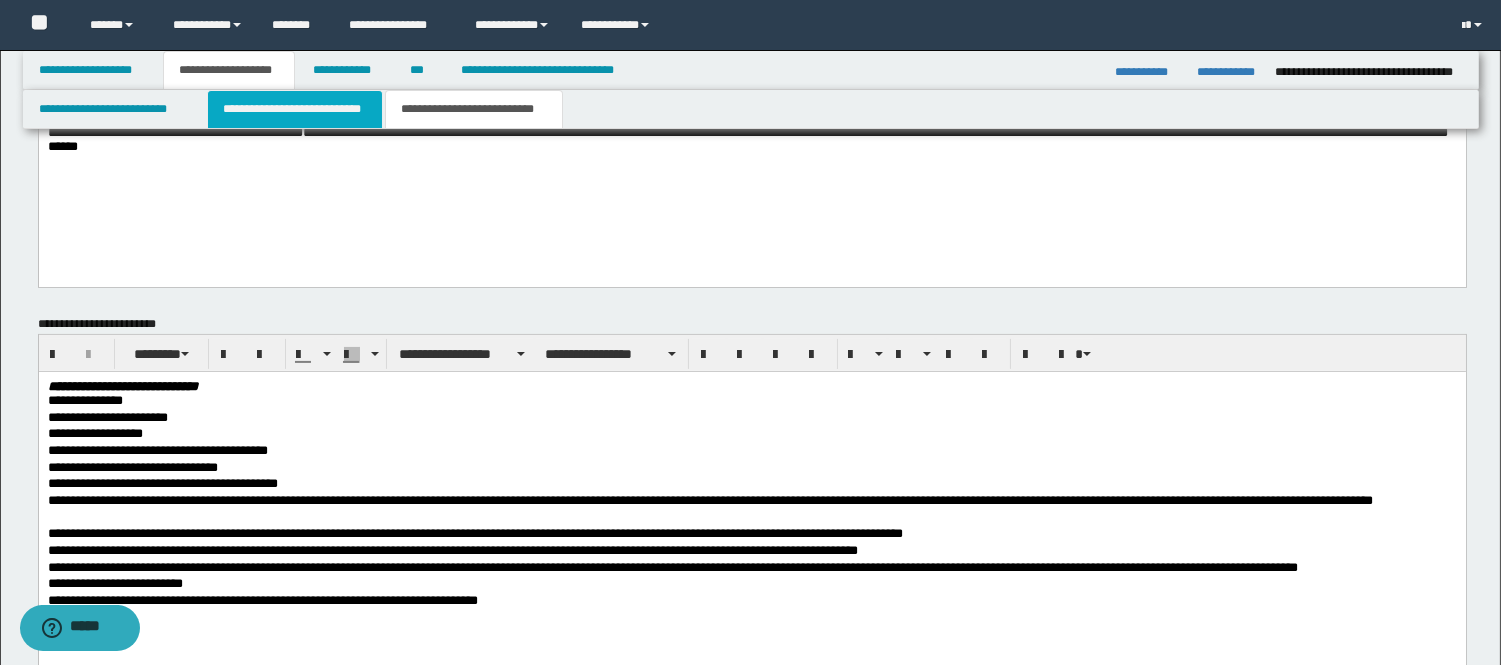 click on "**********" at bounding box center [295, 109] 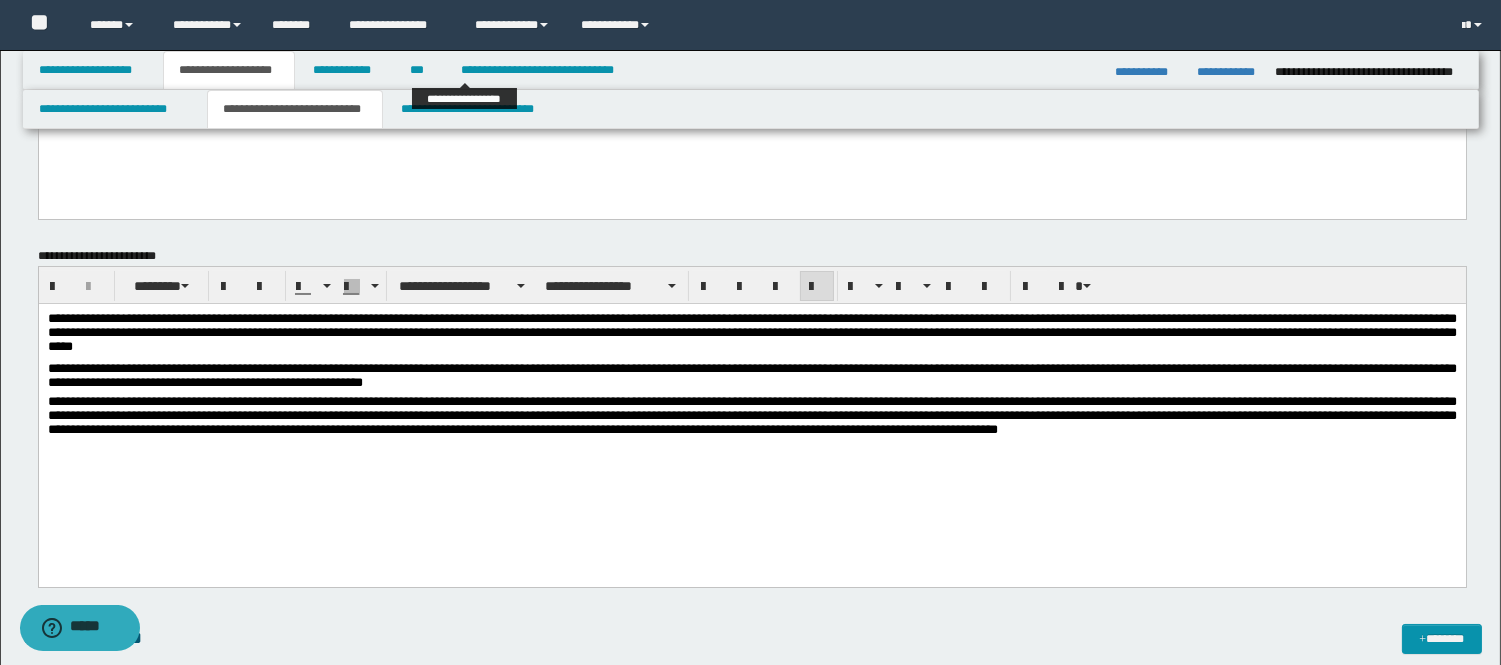 scroll, scrollTop: 222, scrollLeft: 0, axis: vertical 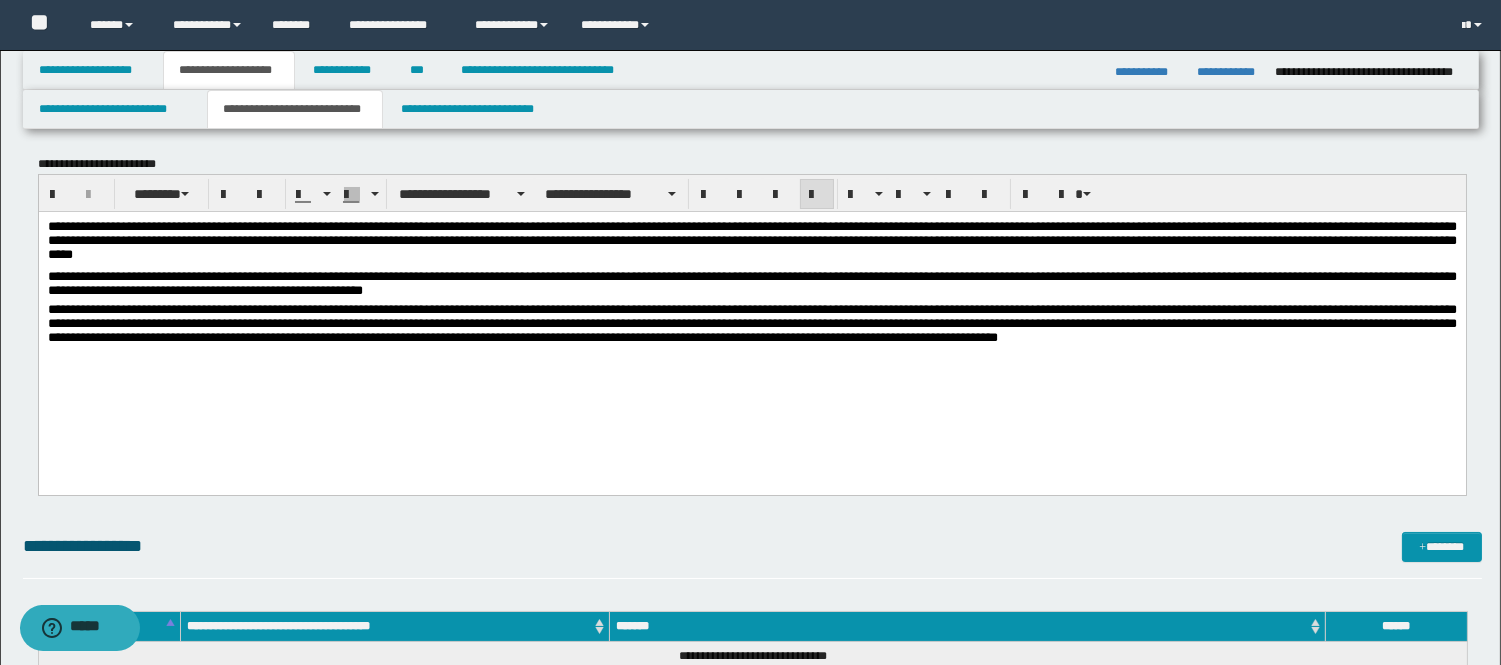 click on "**********" at bounding box center (751, 328) 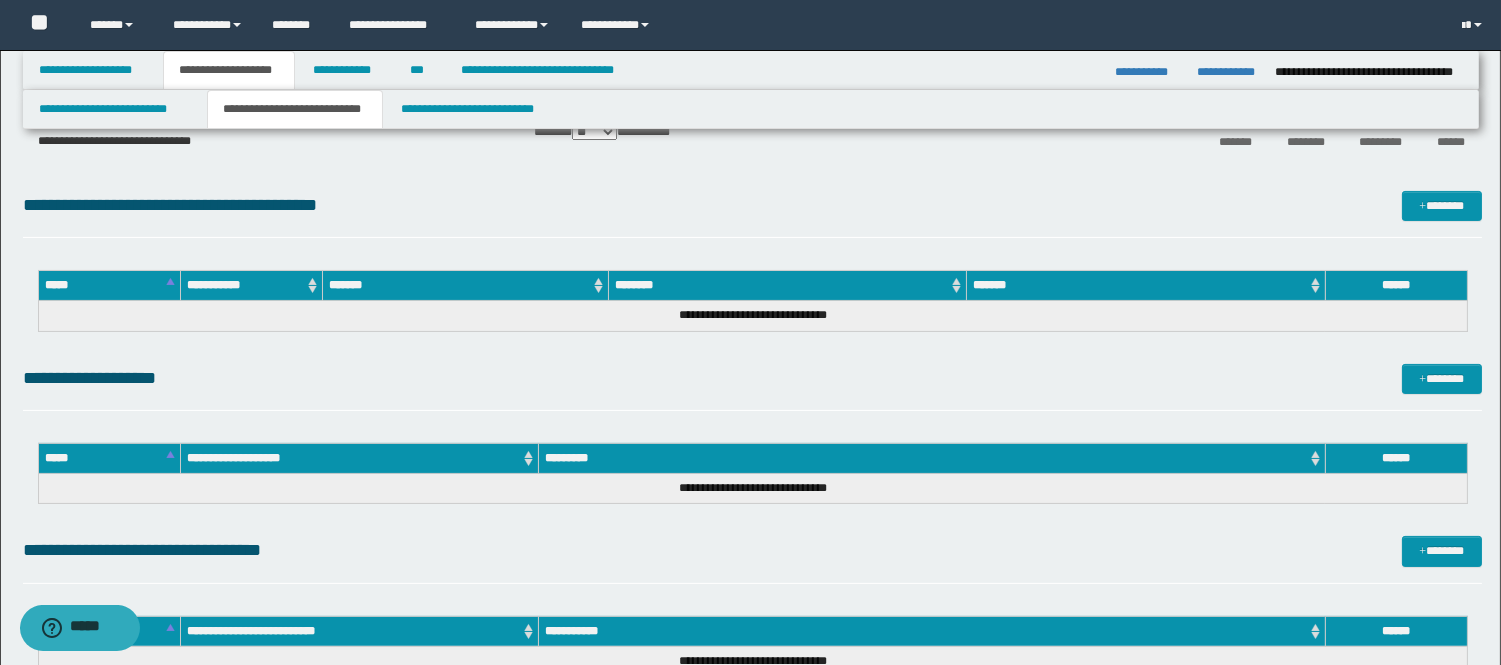 scroll, scrollTop: 888, scrollLeft: 0, axis: vertical 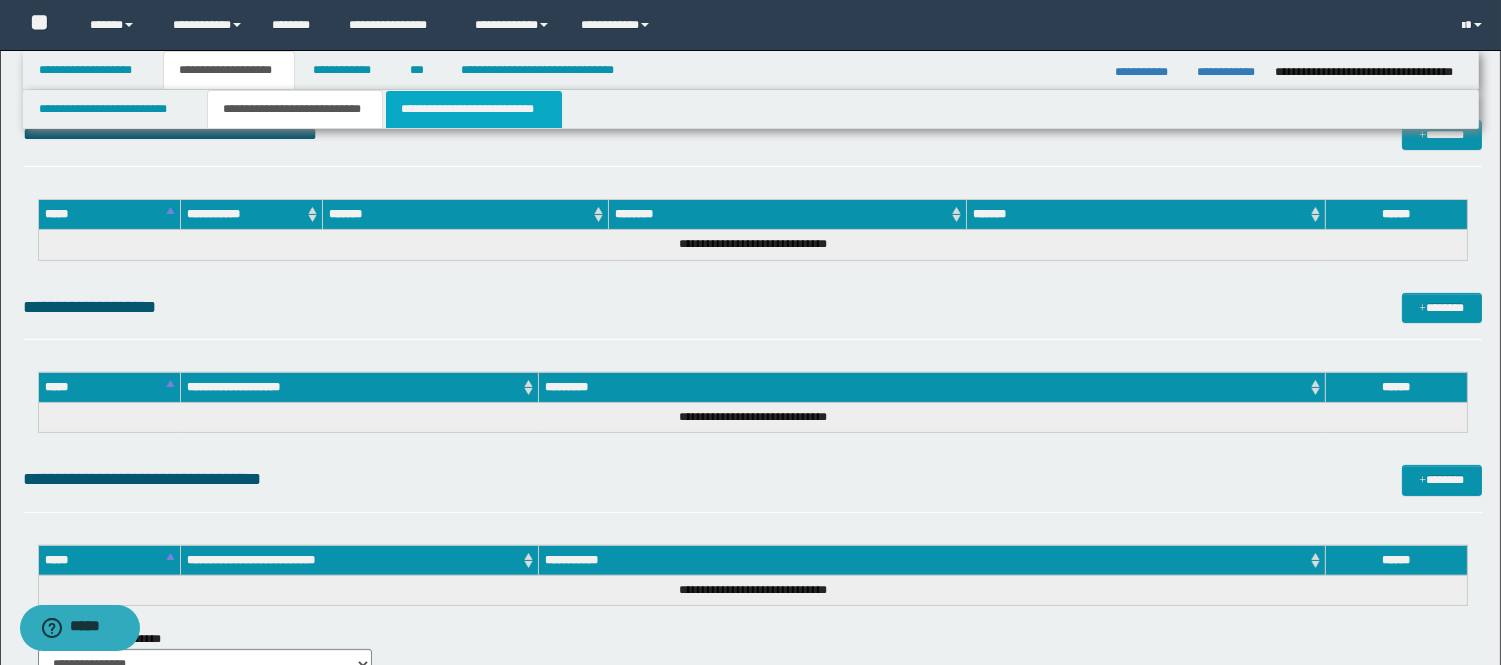 click on "**********" at bounding box center (474, 109) 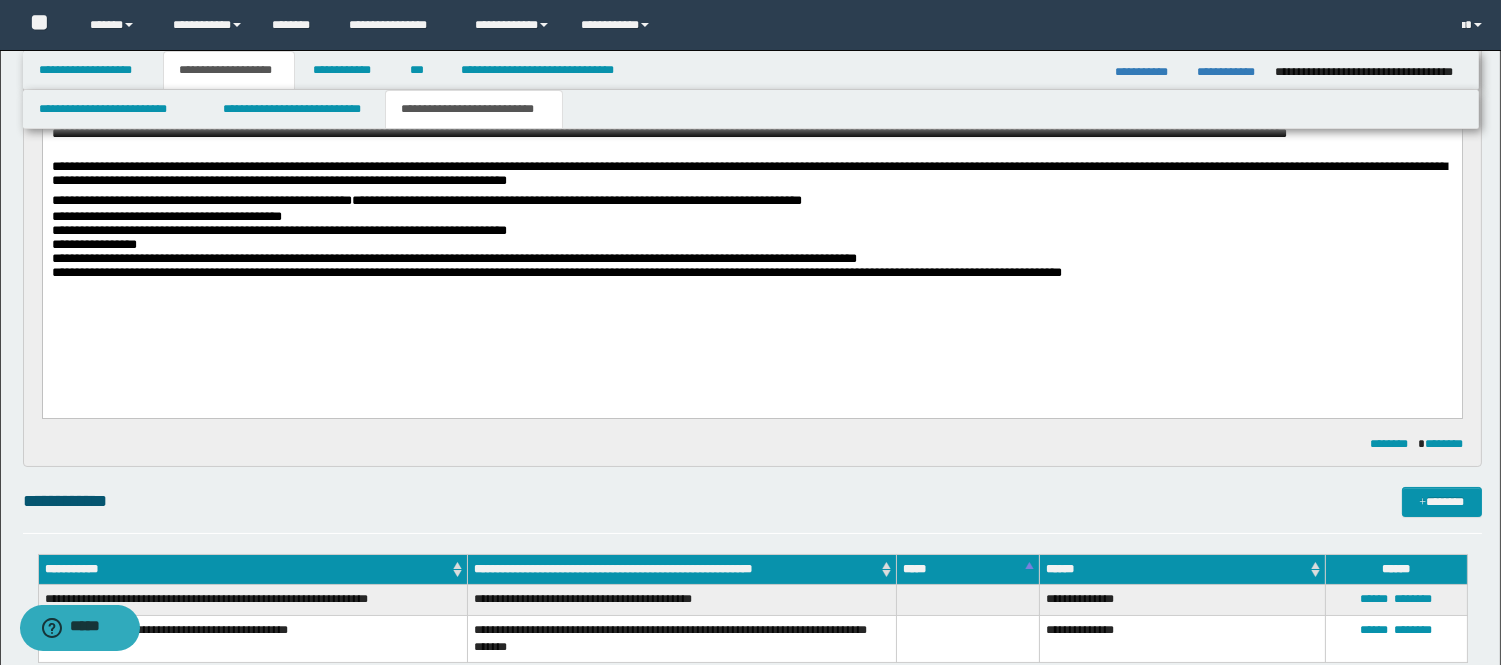 scroll, scrollTop: 222, scrollLeft: 0, axis: vertical 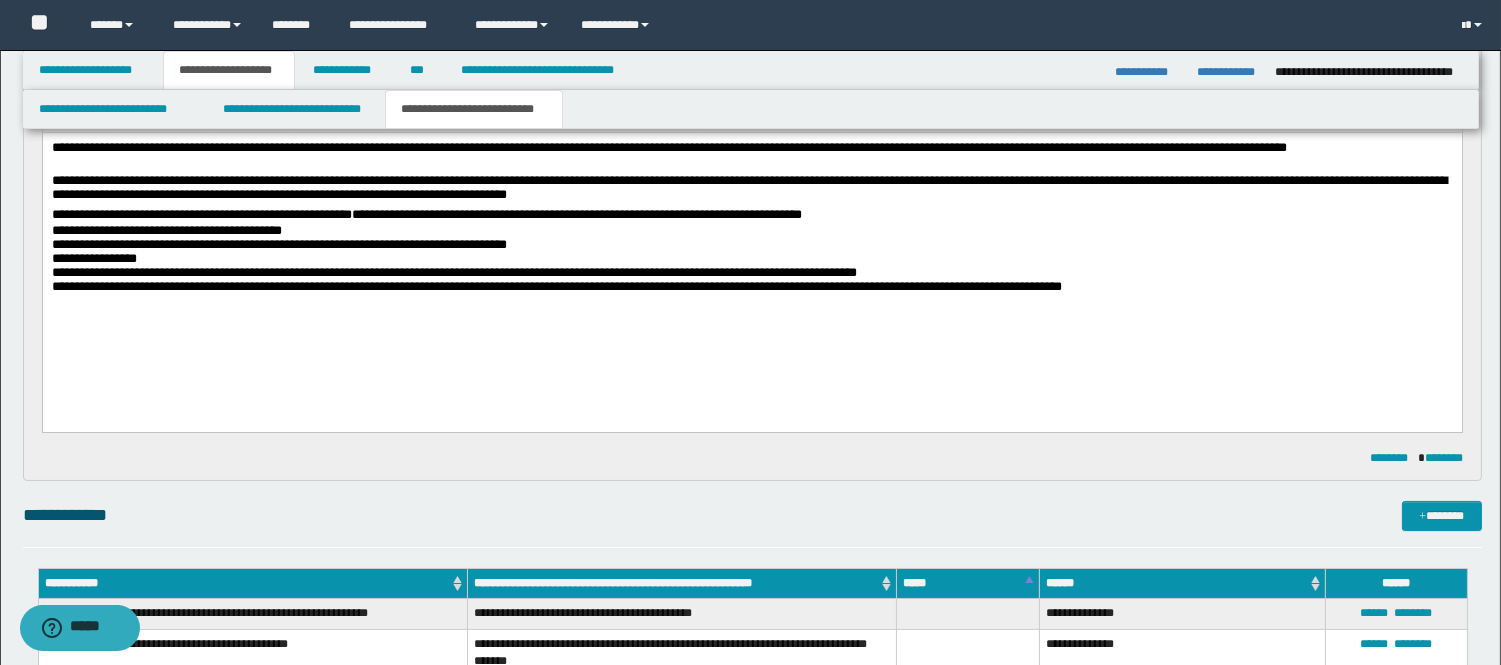drag, startPoint x: 520, startPoint y: 309, endPoint x: 1165, endPoint y: 400, distance: 651.38776 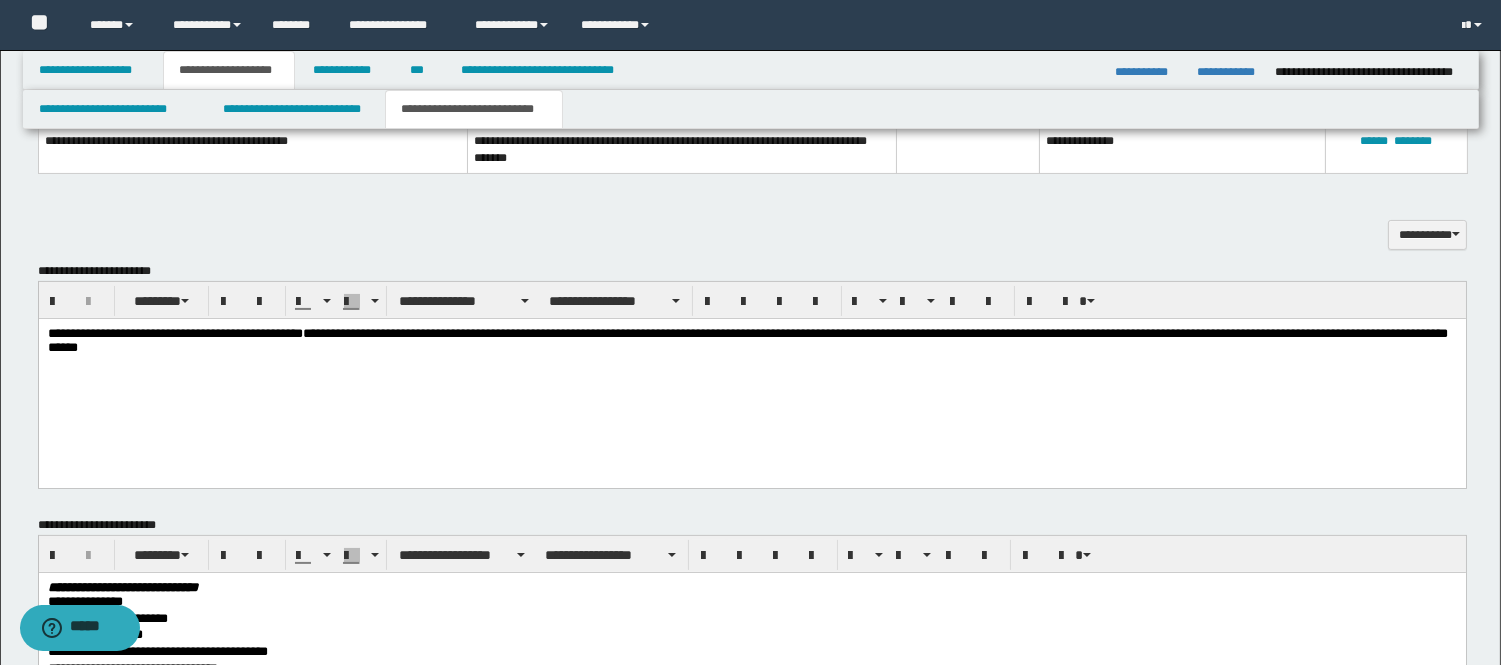 scroll, scrollTop: 777, scrollLeft: 0, axis: vertical 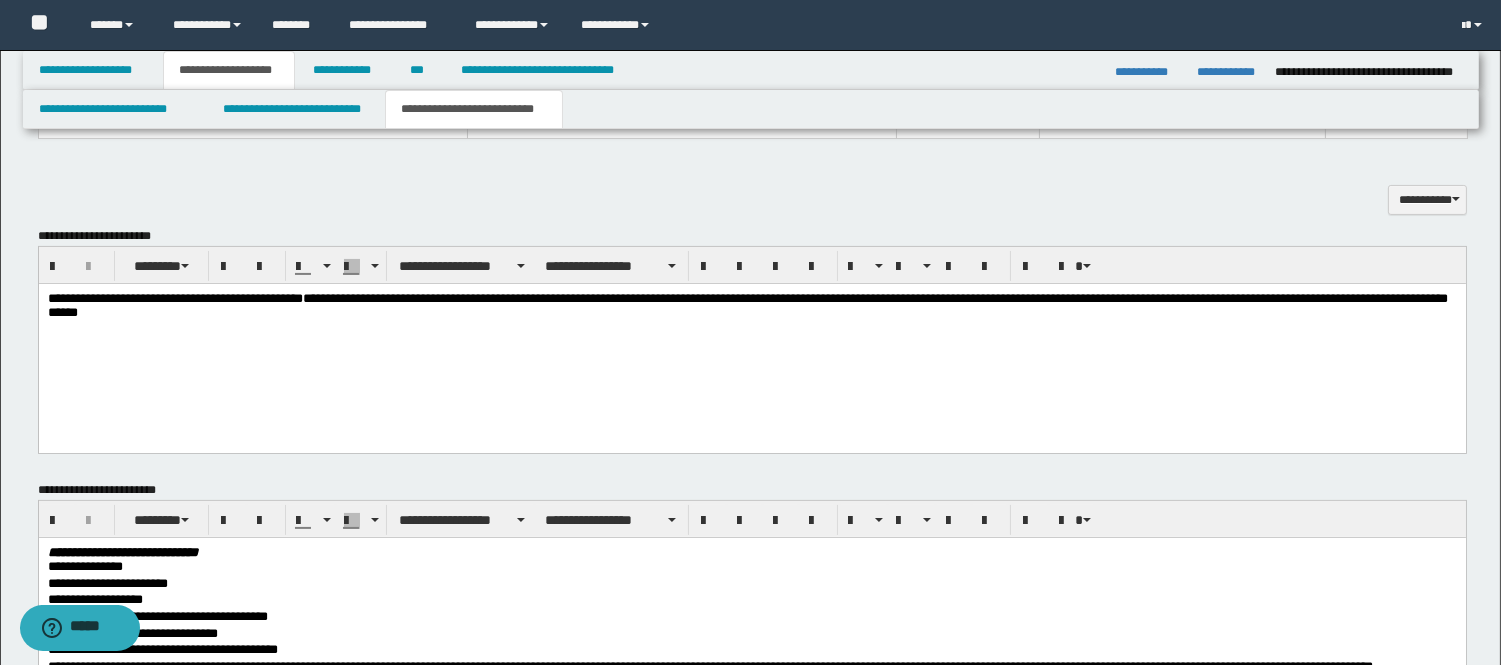 click on "**********" at bounding box center (751, 309) 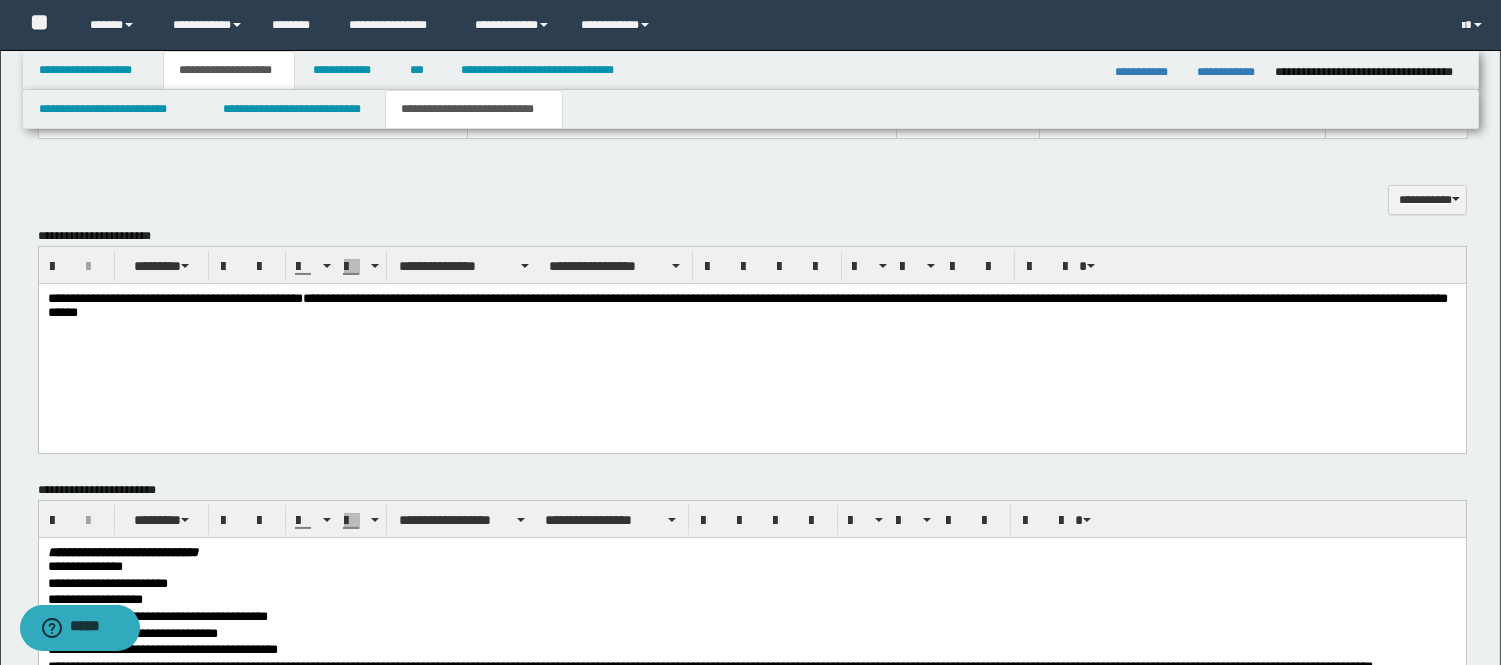 click on "**********" at bounding box center [751, 309] 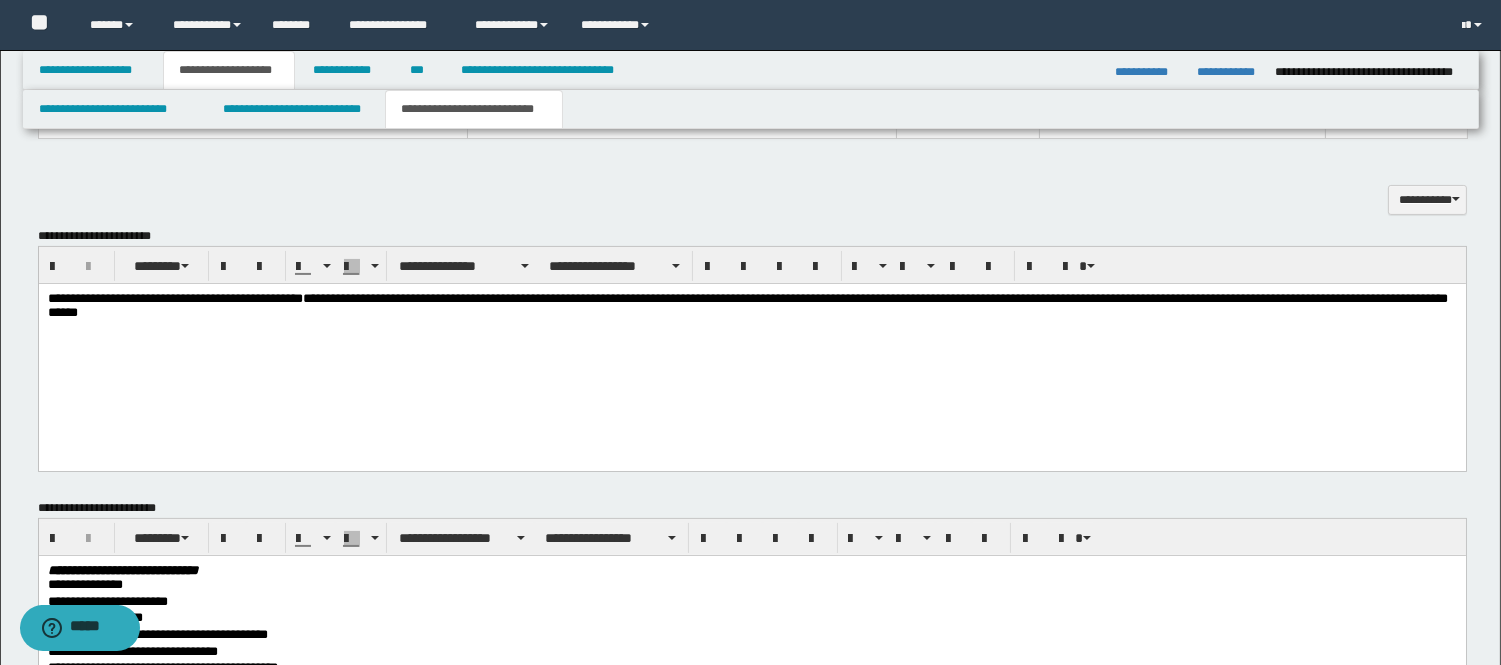 scroll, scrollTop: 1222, scrollLeft: 0, axis: vertical 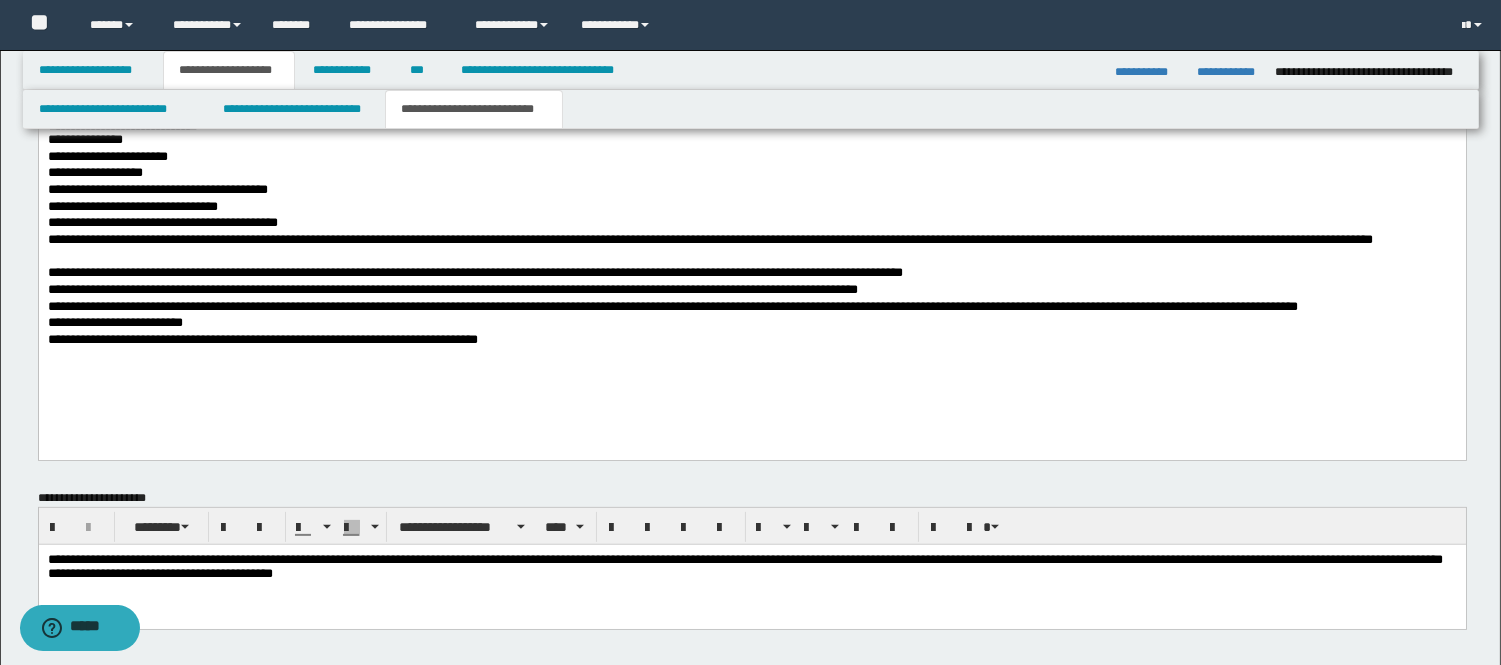 click on "**********" at bounding box center [751, 341] 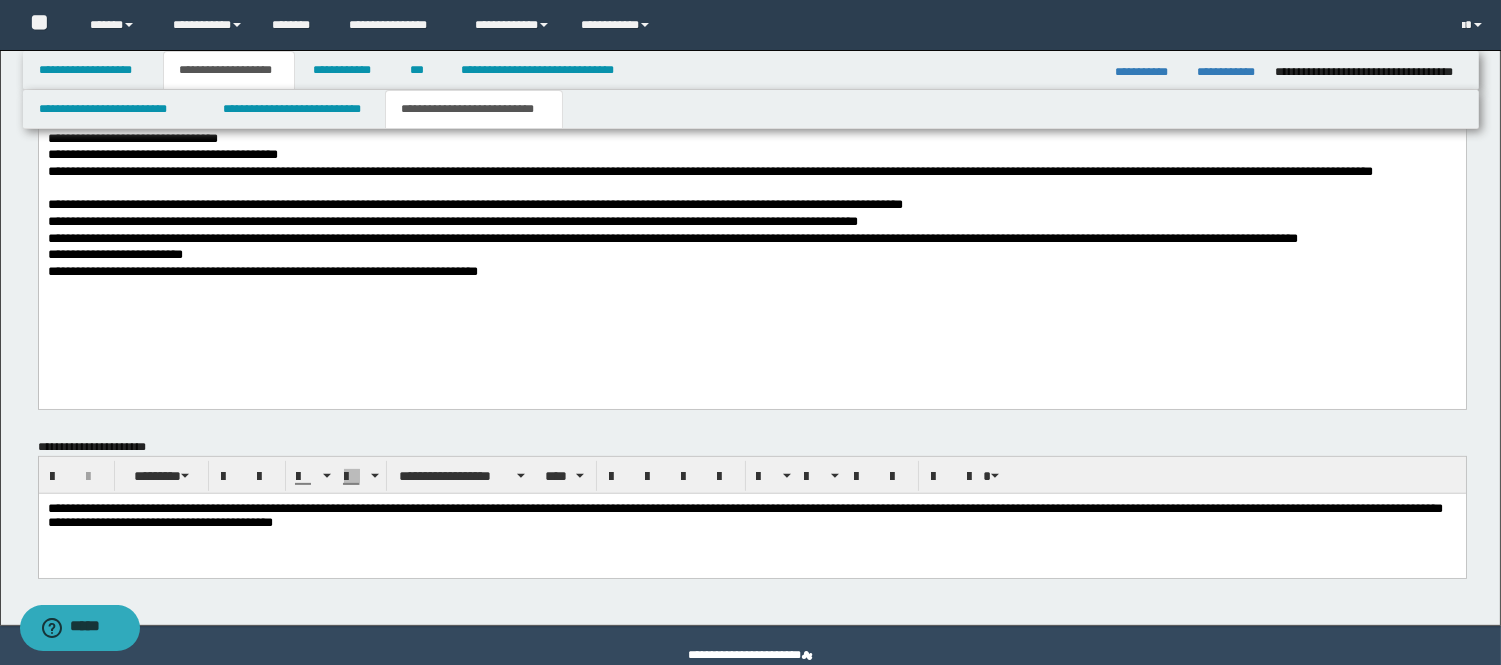 scroll, scrollTop: 1327, scrollLeft: 0, axis: vertical 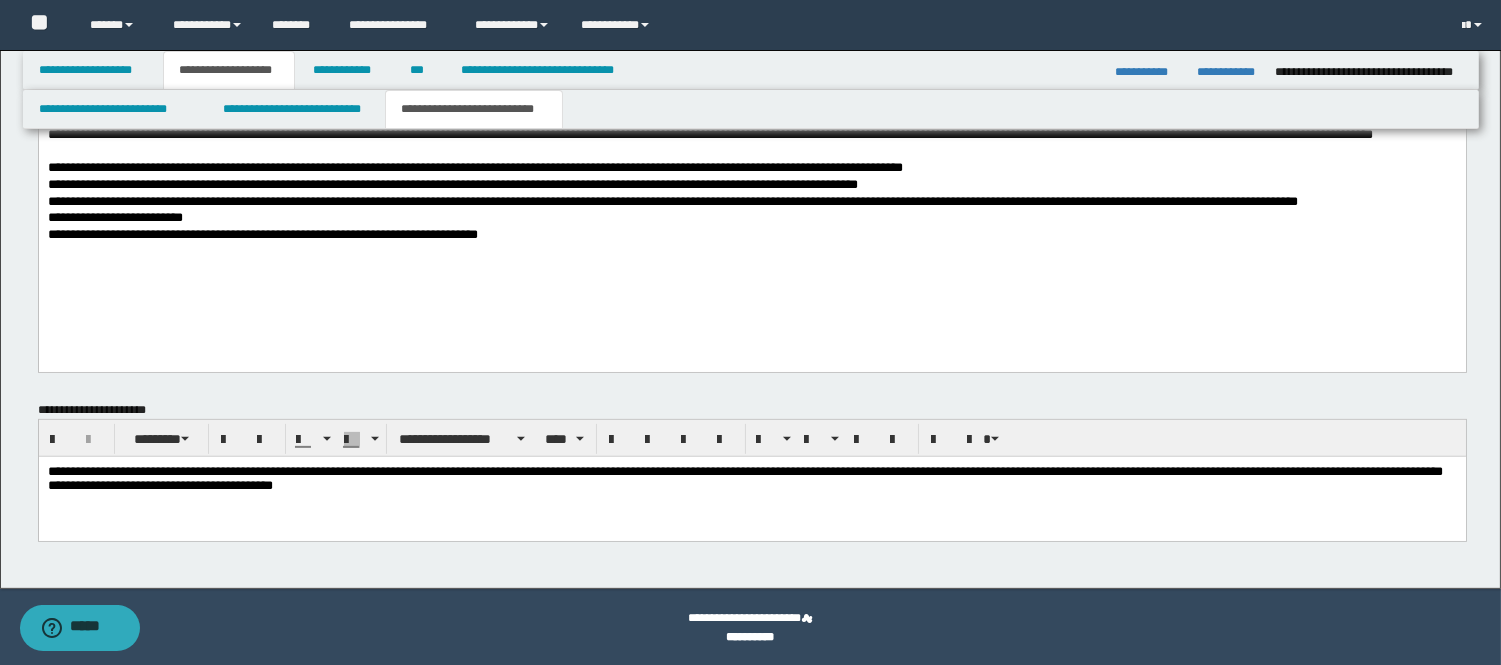click on "**********" at bounding box center [751, 479] 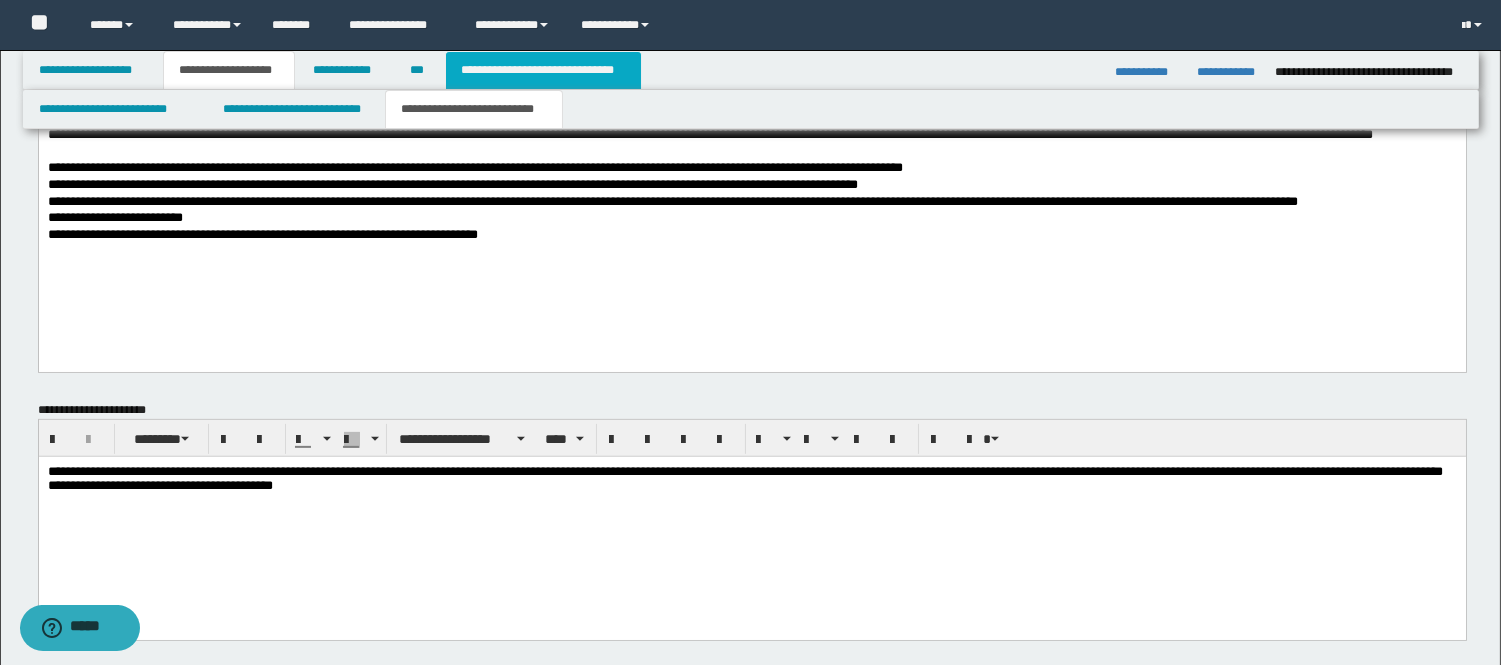 click on "**********" at bounding box center [543, 70] 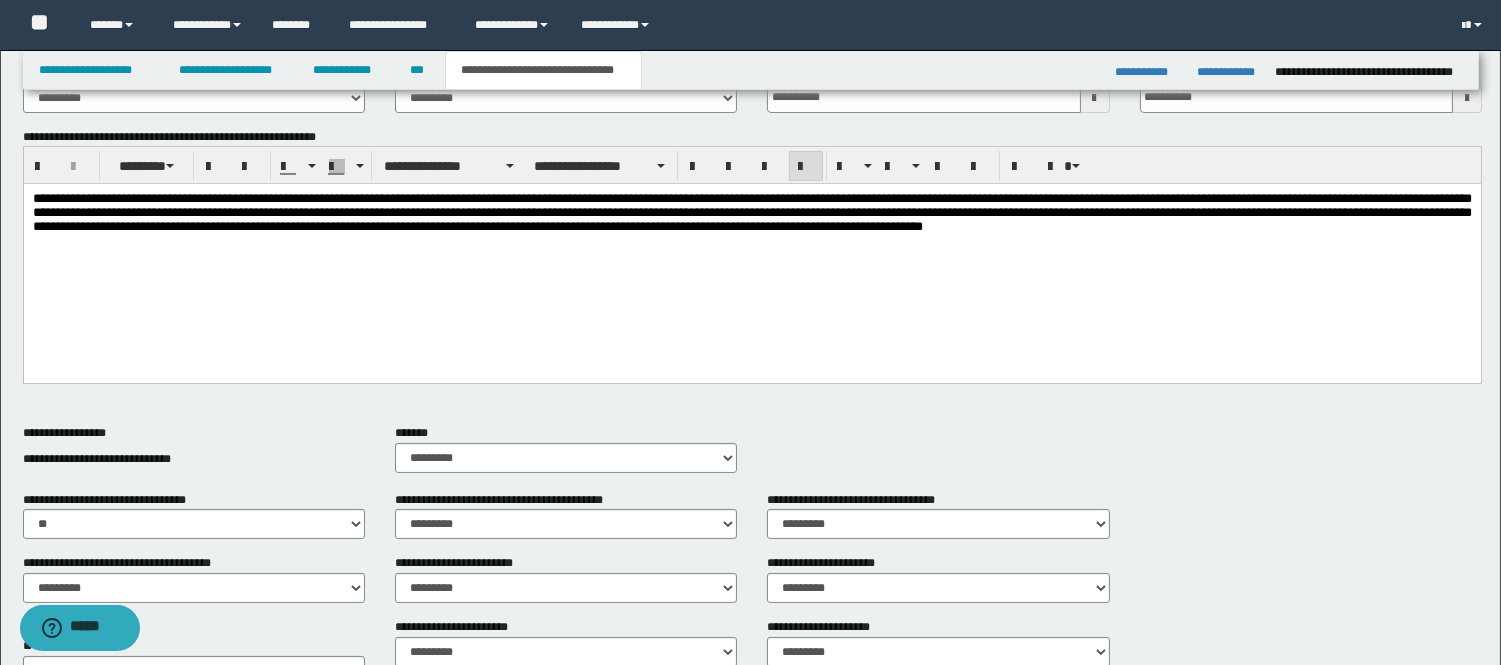 scroll, scrollTop: 228, scrollLeft: 0, axis: vertical 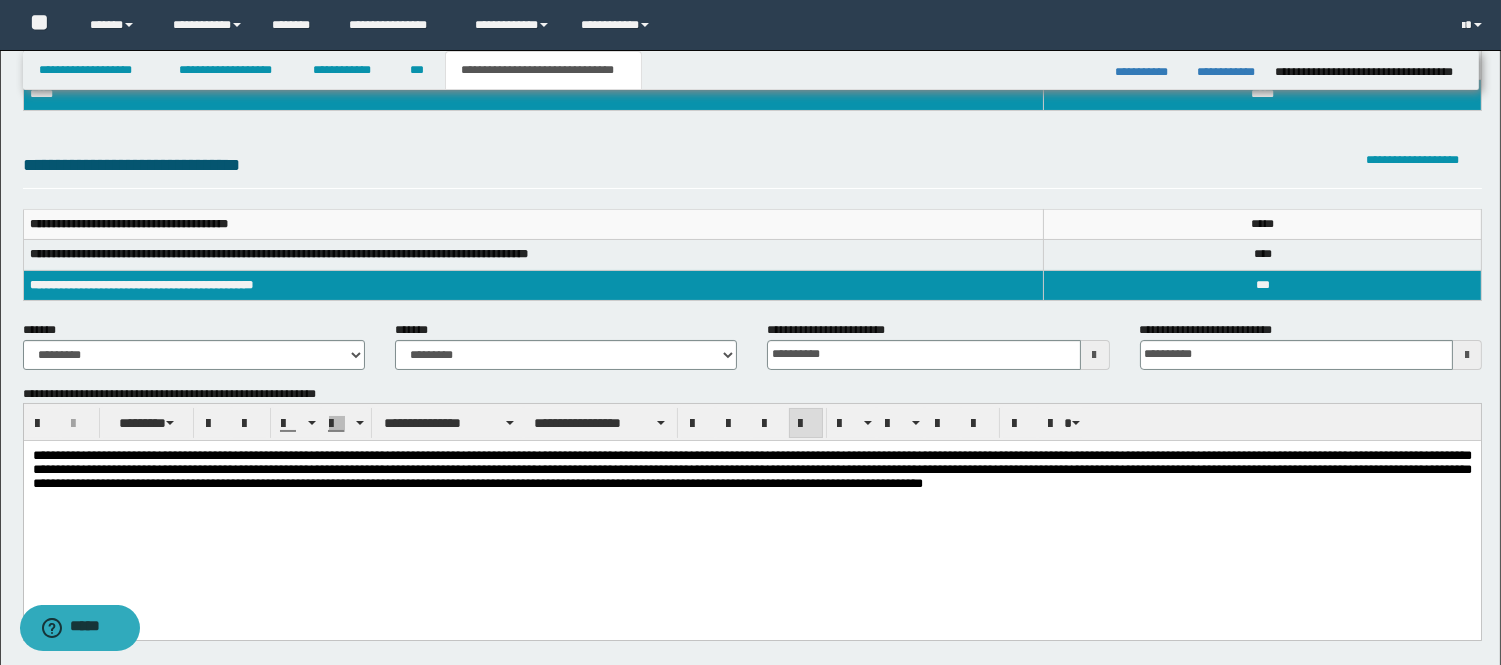click at bounding box center (751, 512) 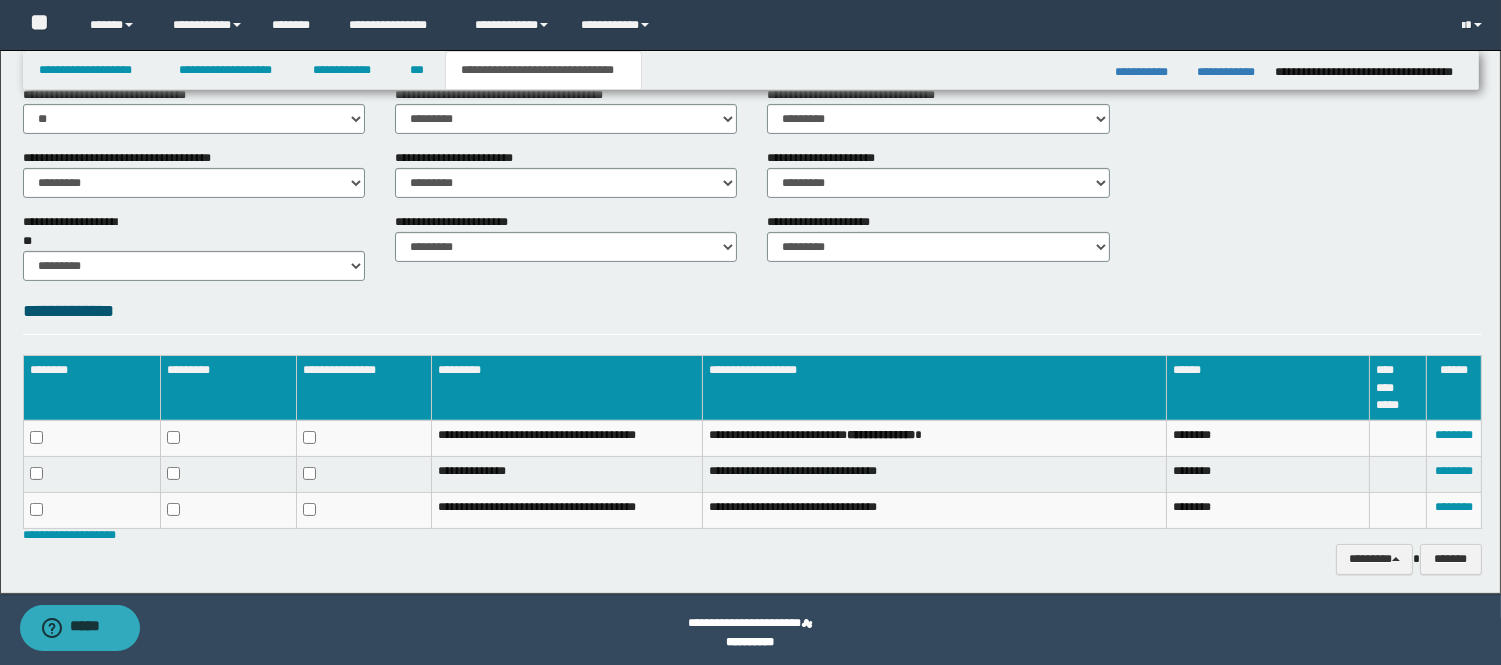 scroll, scrollTop: 913, scrollLeft: 0, axis: vertical 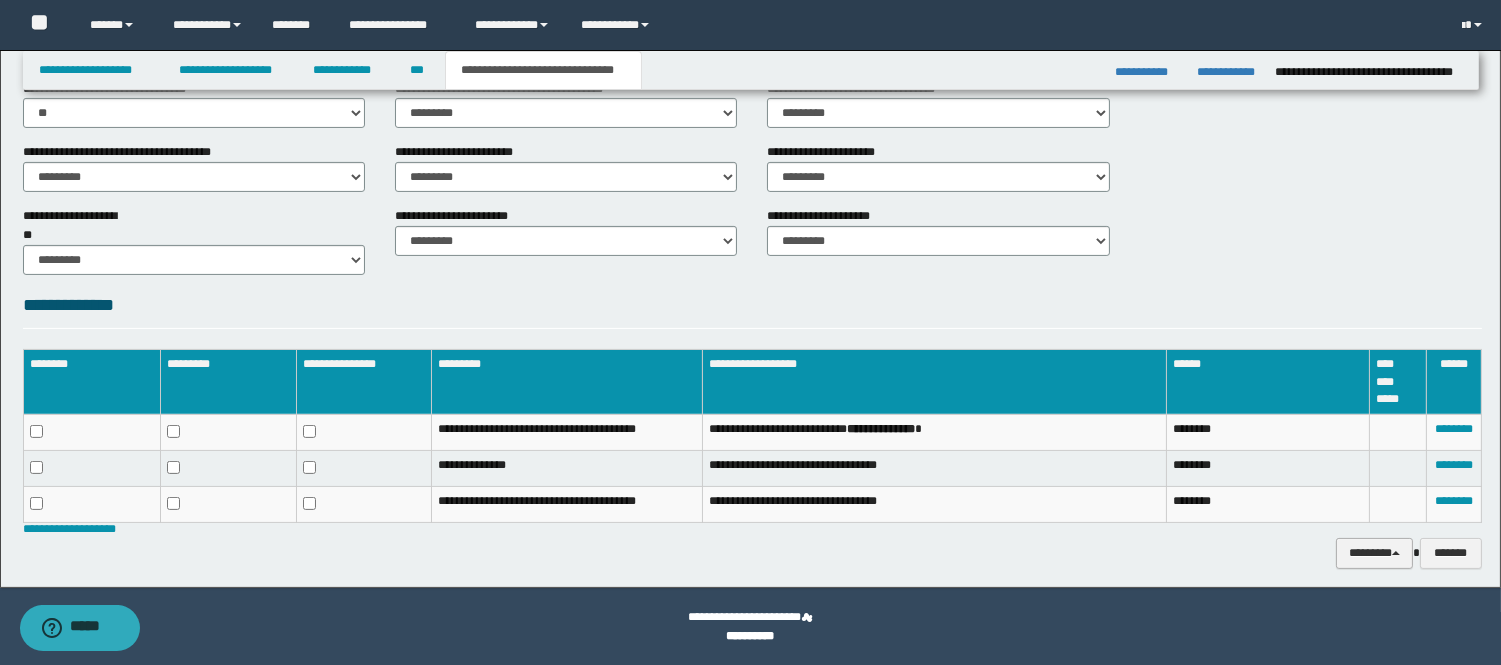 click on "********" at bounding box center [1374, 553] 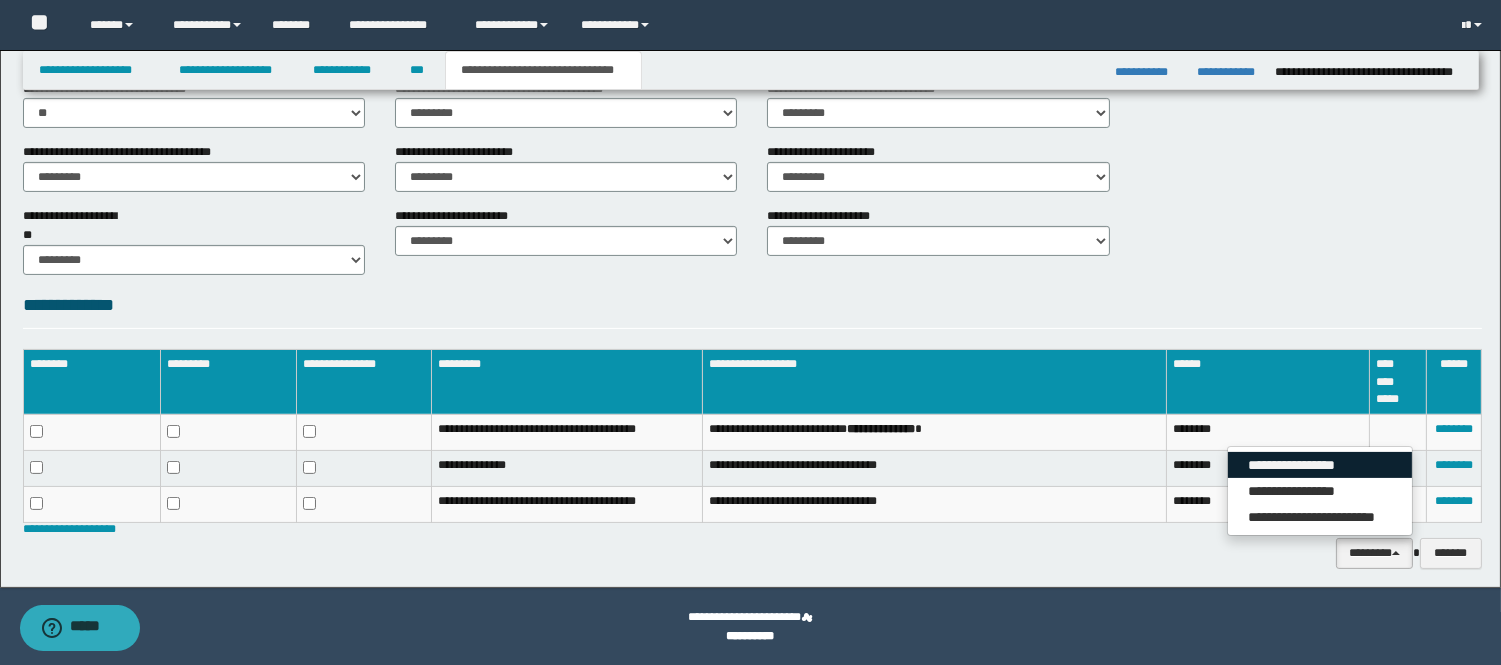 click on "**********" at bounding box center [1320, 465] 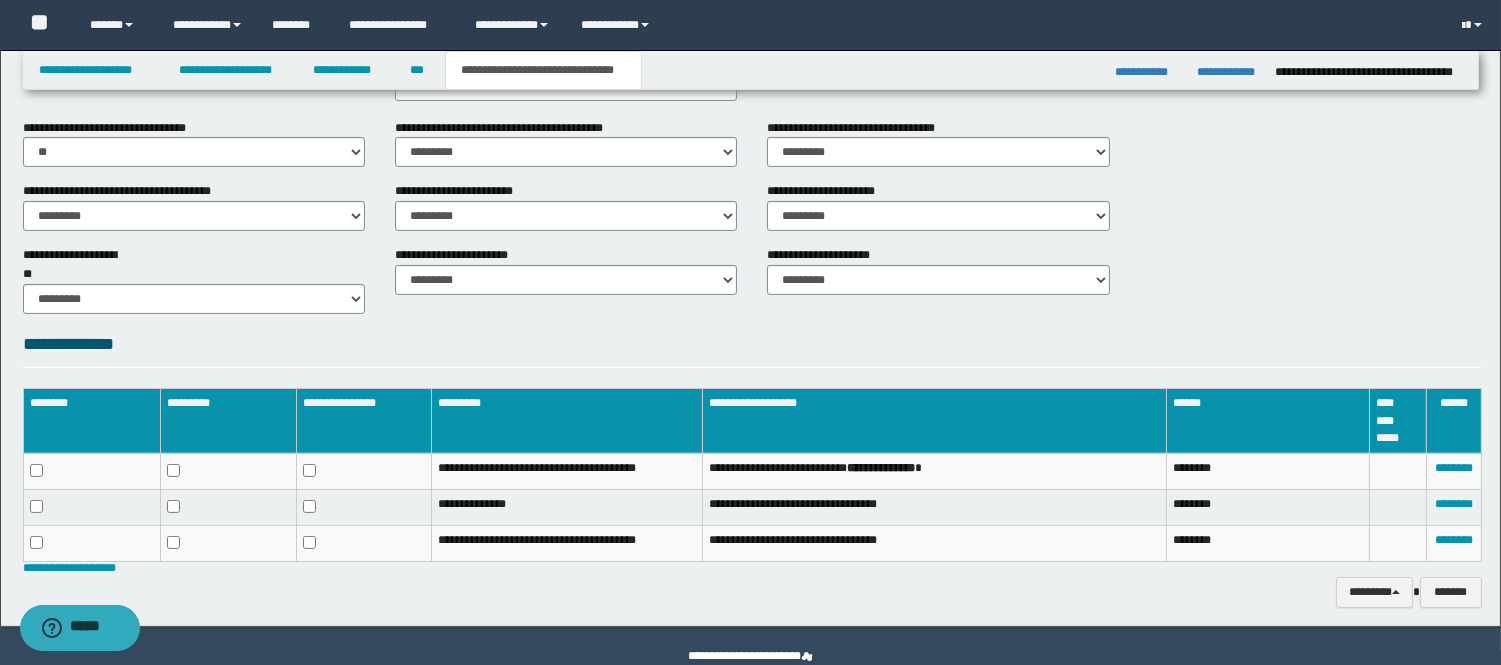 scroll, scrollTop: 913, scrollLeft: 0, axis: vertical 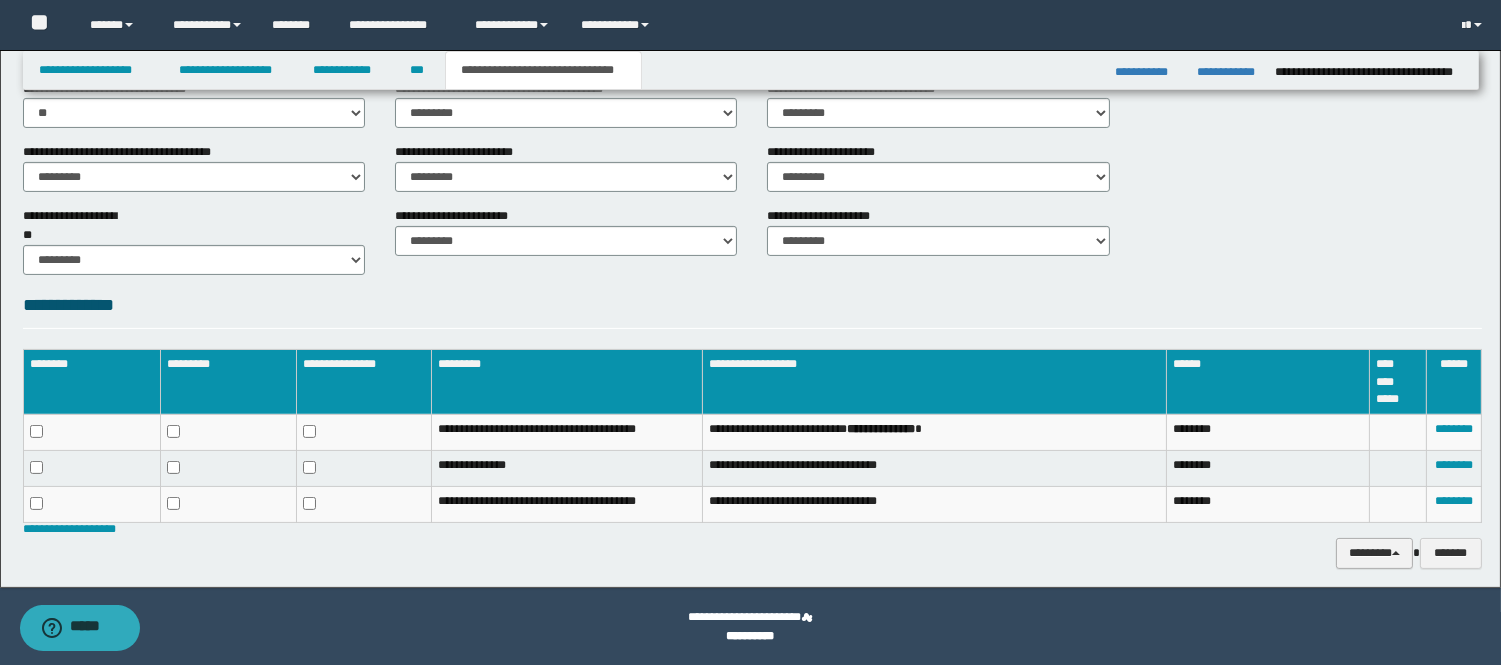 click on "********" at bounding box center [1374, 553] 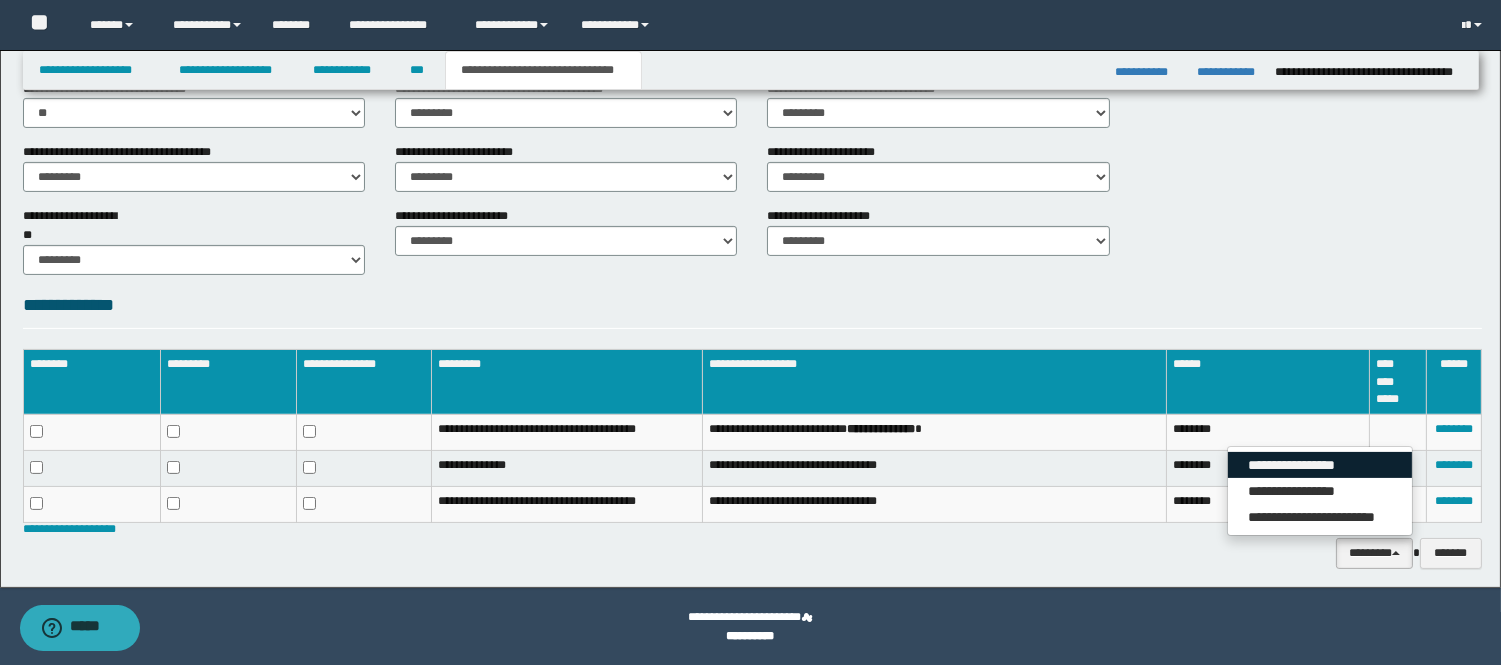 click on "**********" at bounding box center (1320, 465) 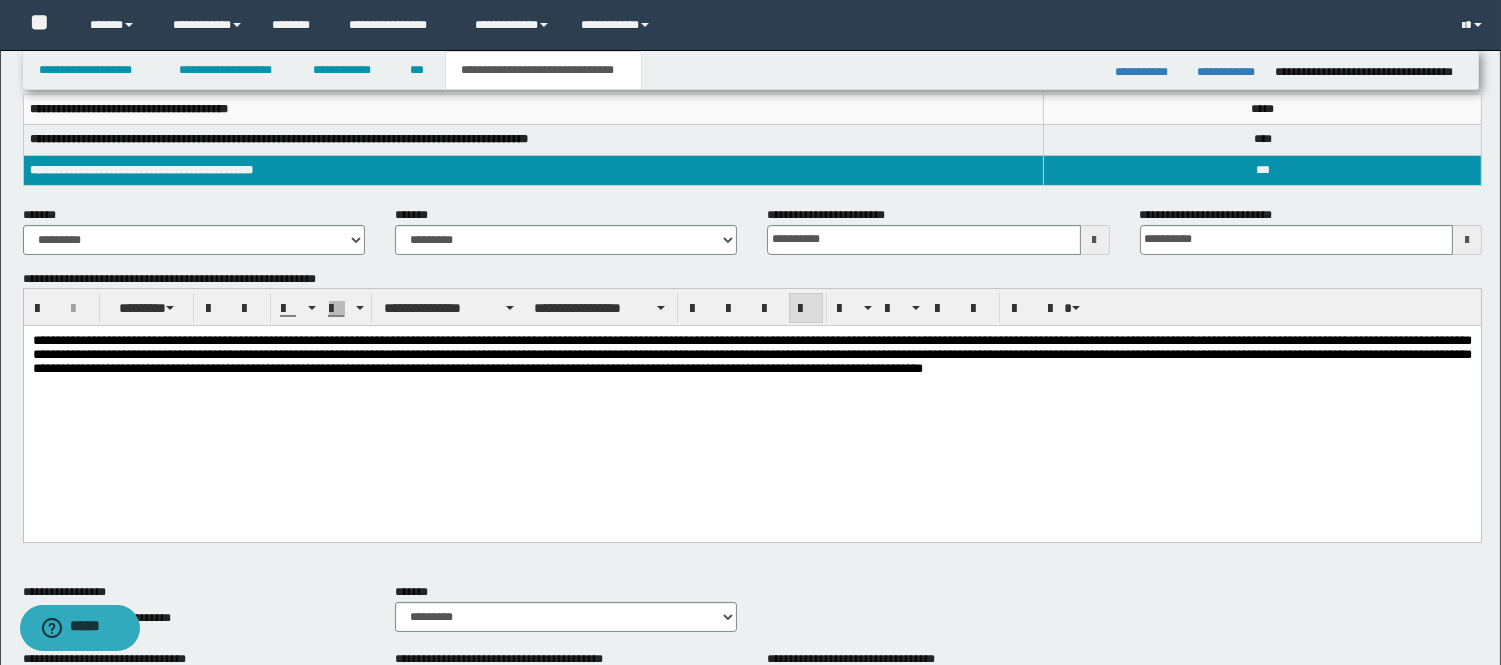 scroll, scrollTop: 135, scrollLeft: 0, axis: vertical 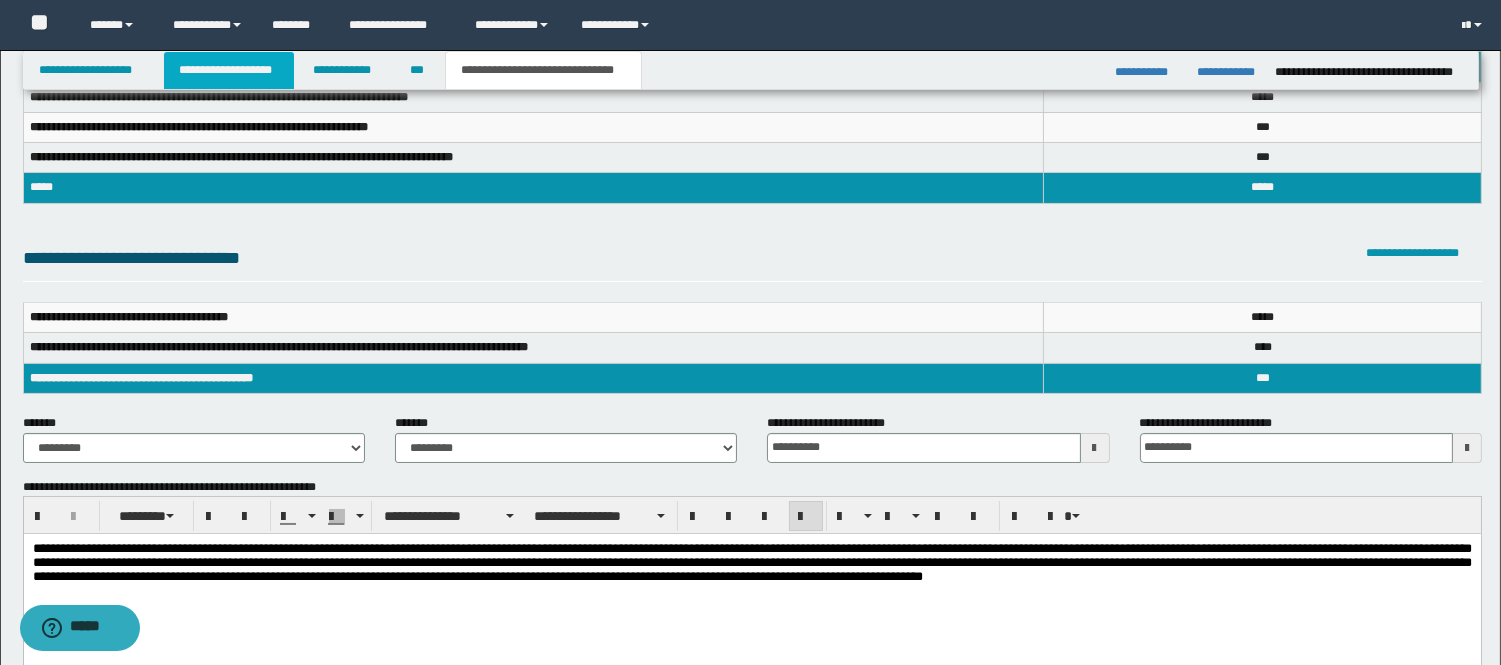 click on "**********" at bounding box center (229, 70) 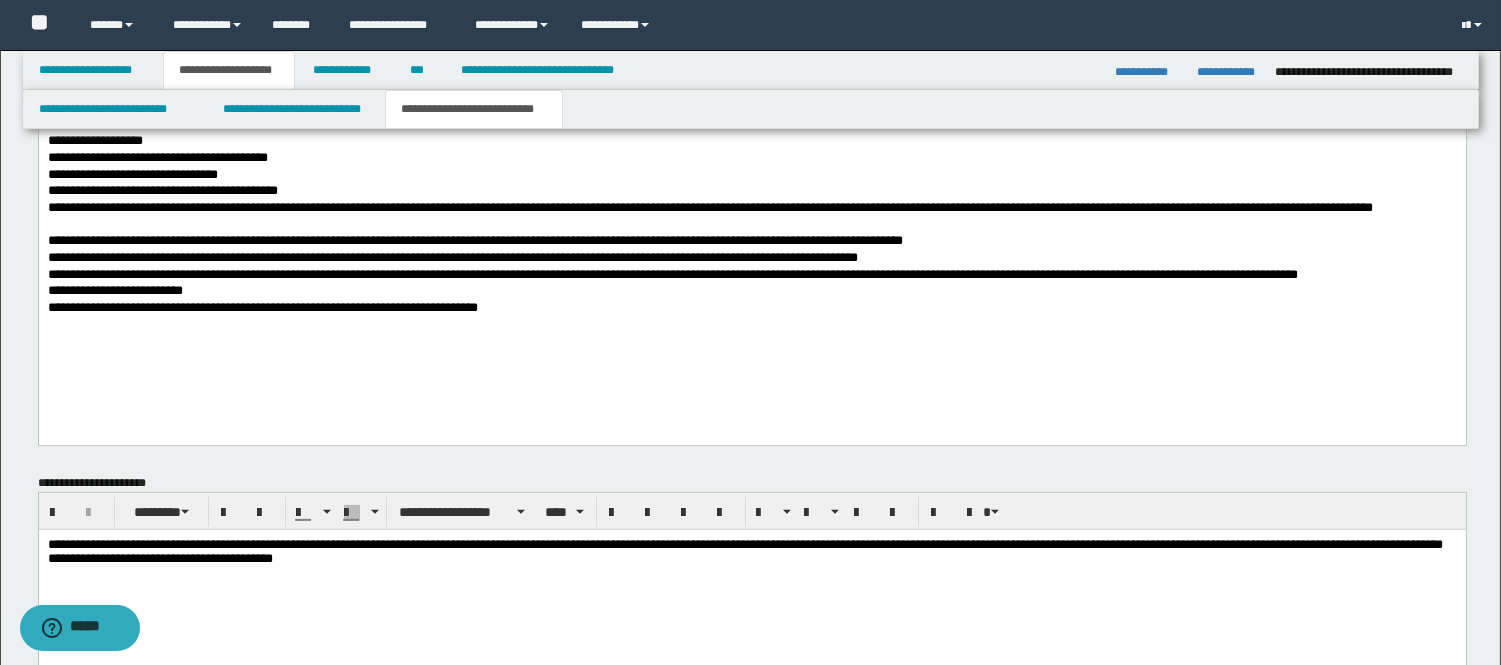 scroll, scrollTop: 1277, scrollLeft: 0, axis: vertical 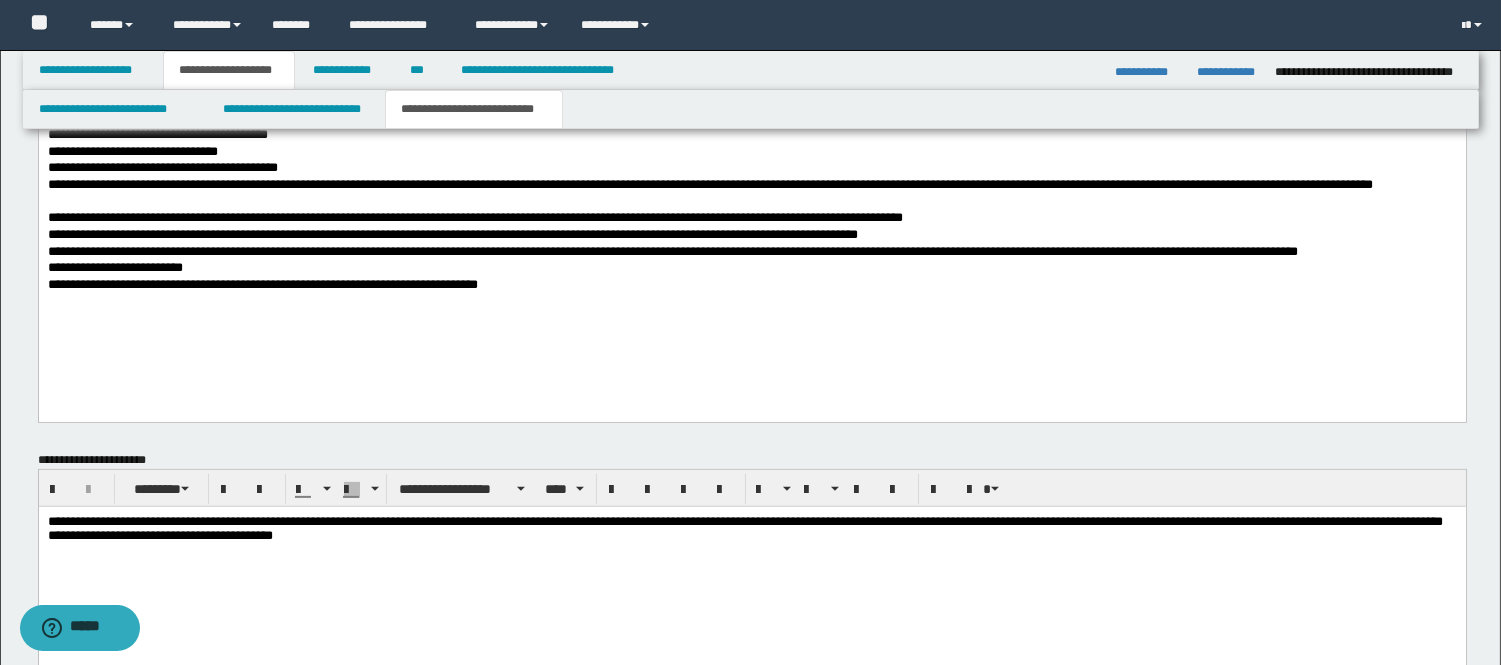 click on "**********" at bounding box center [751, 569] 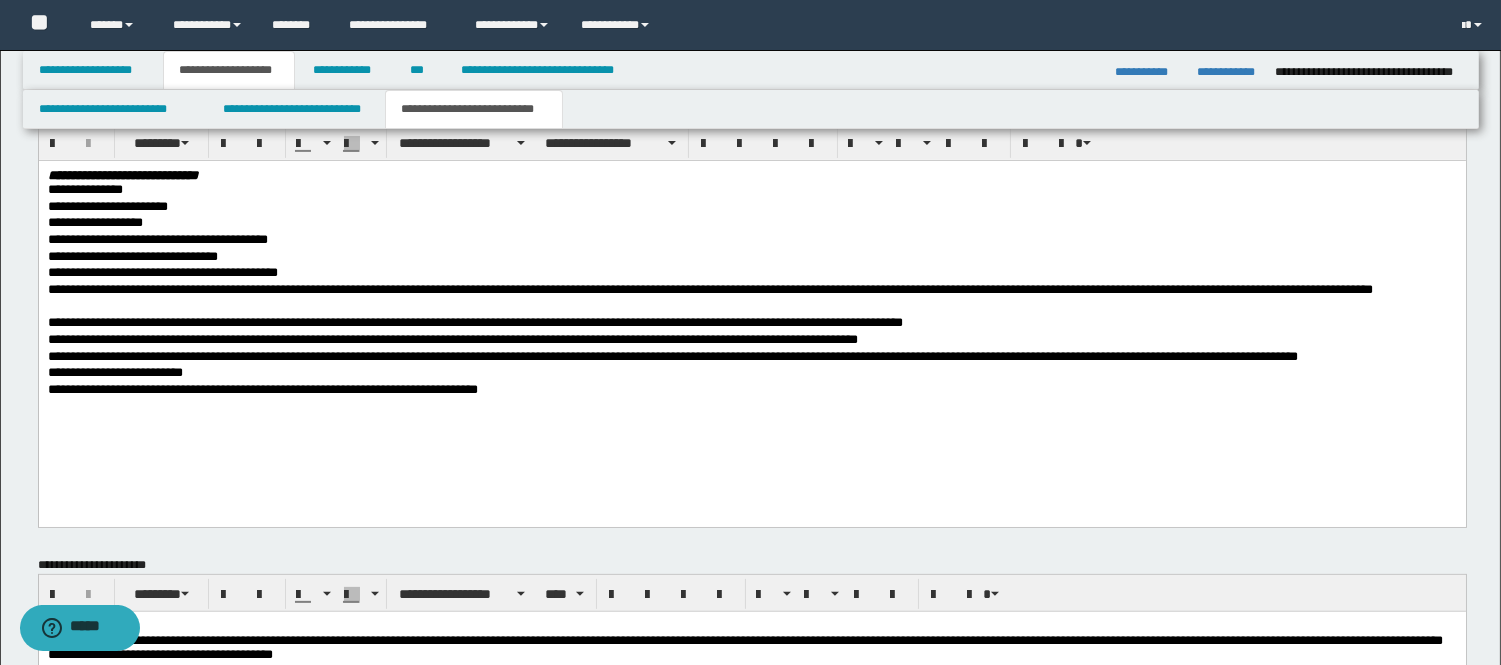 scroll, scrollTop: 1055, scrollLeft: 0, axis: vertical 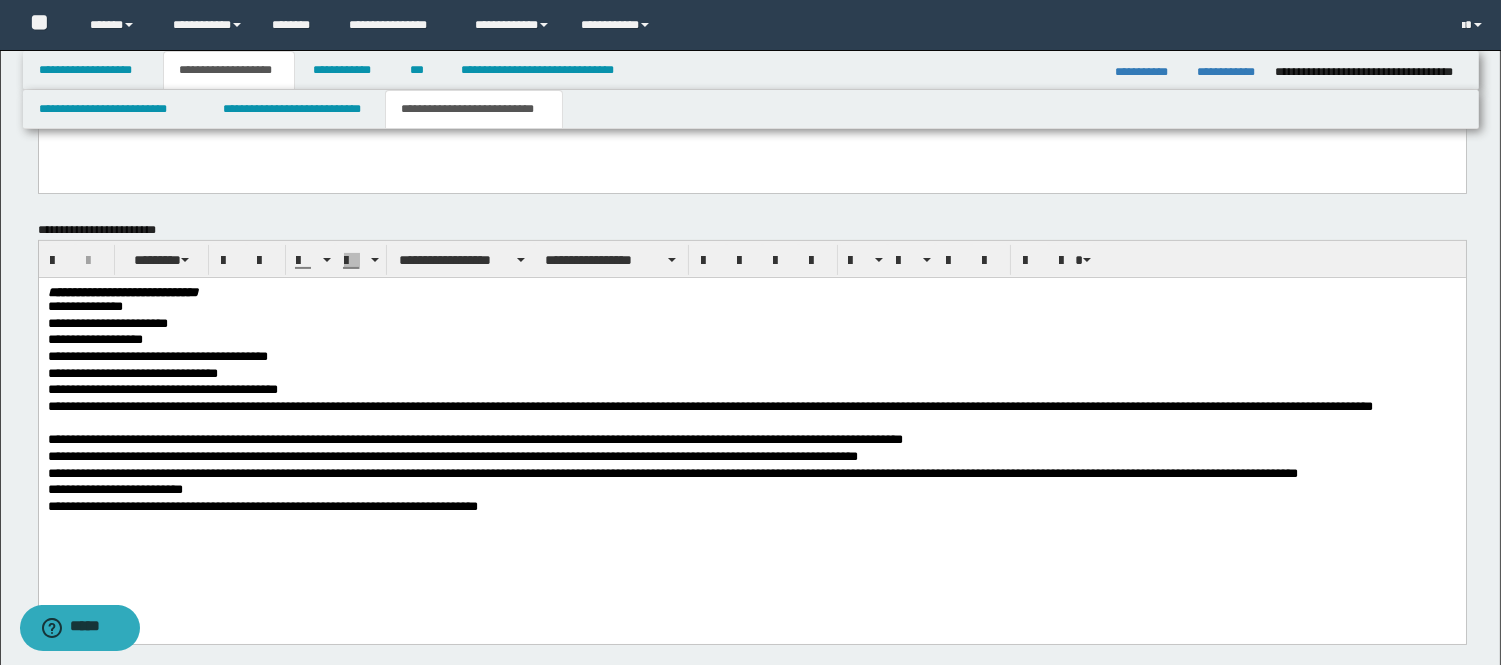 click on "**********" at bounding box center [751, 433] 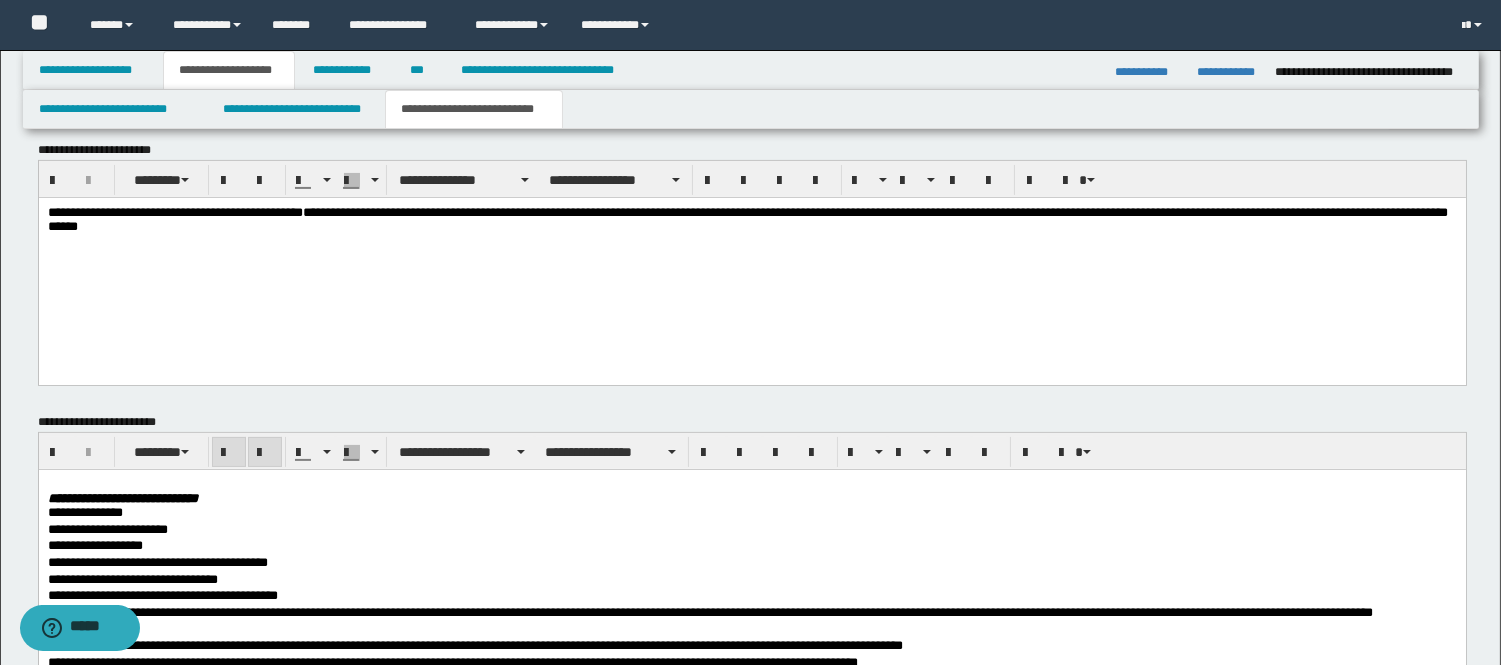 scroll, scrollTop: 722, scrollLeft: 0, axis: vertical 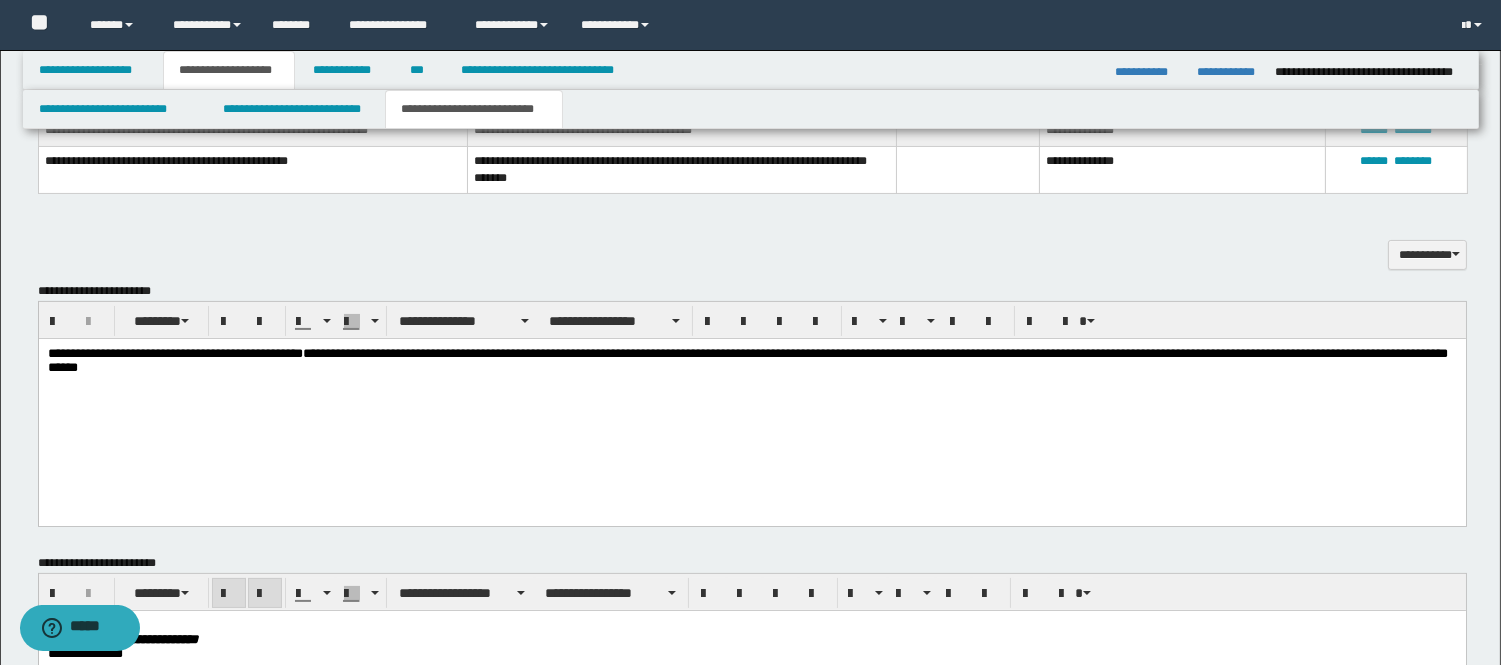click on "**********" at bounding box center [751, 403] 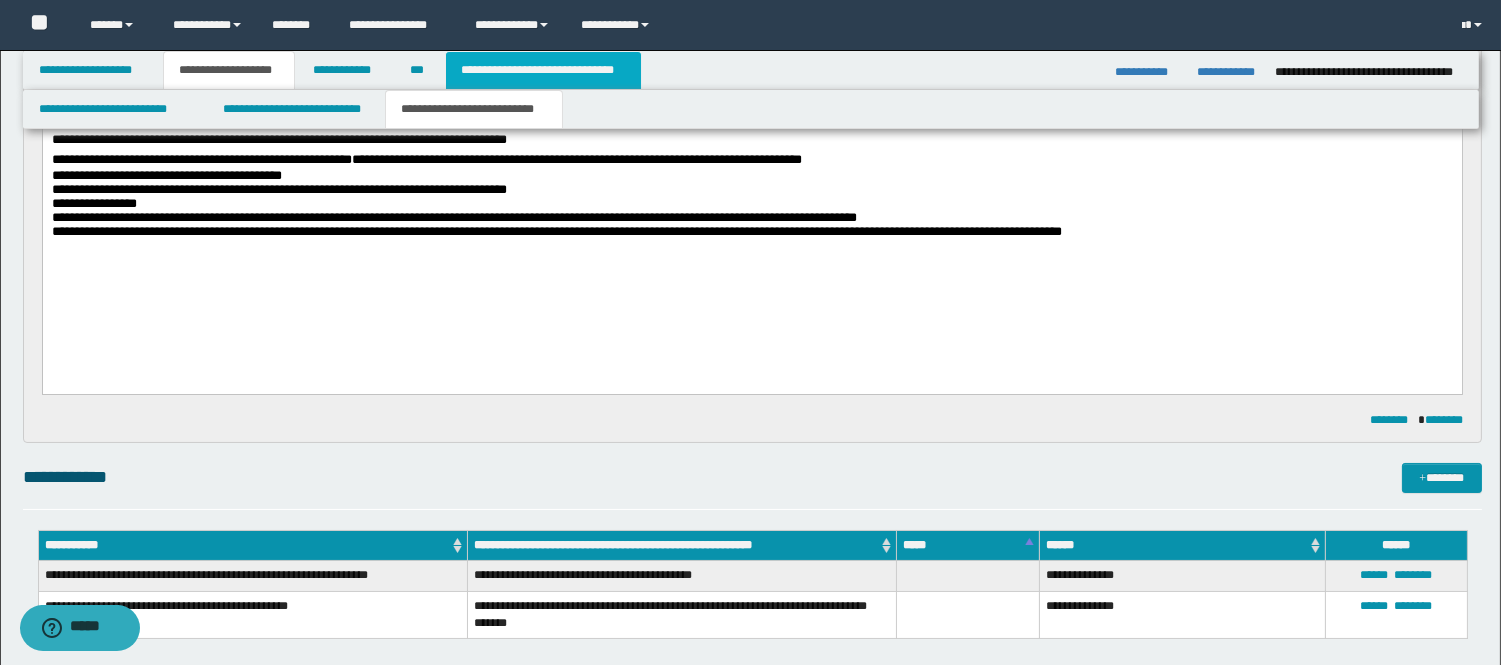 click on "**********" at bounding box center [543, 70] 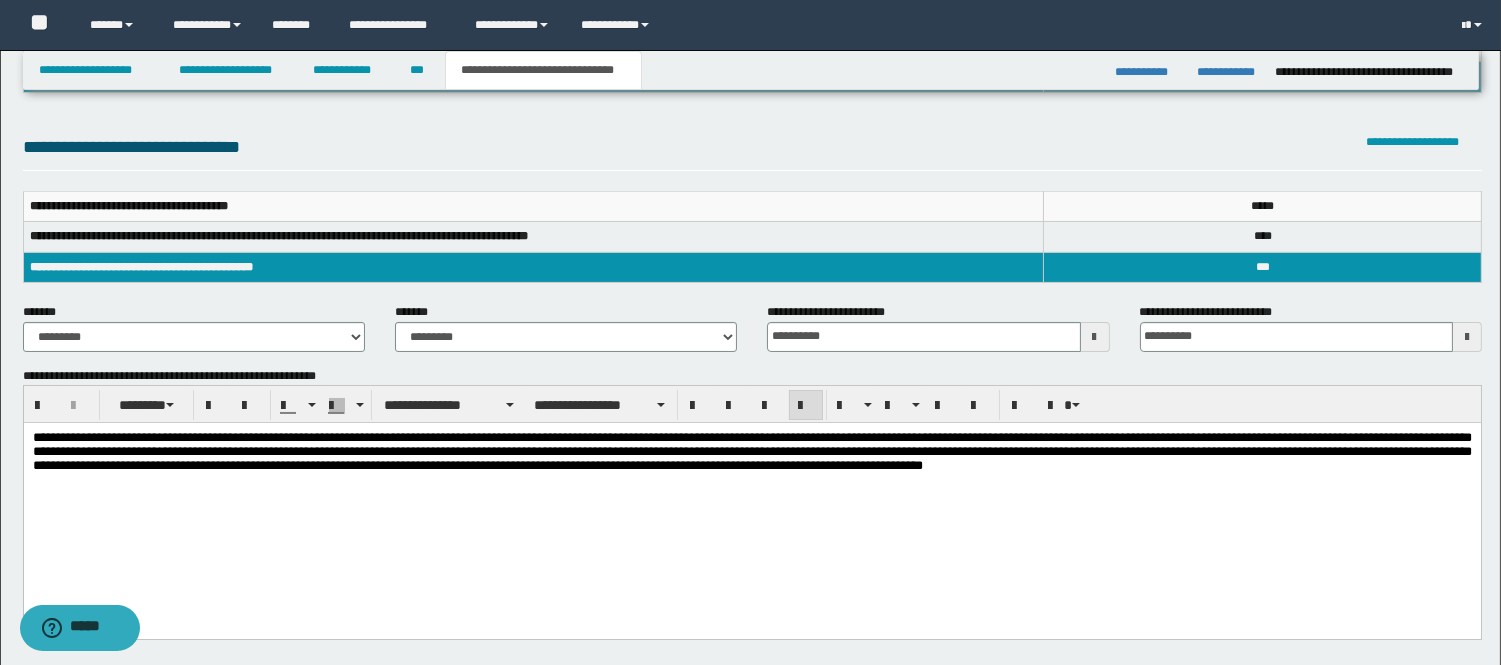 click on "**********" at bounding box center [751, 451] 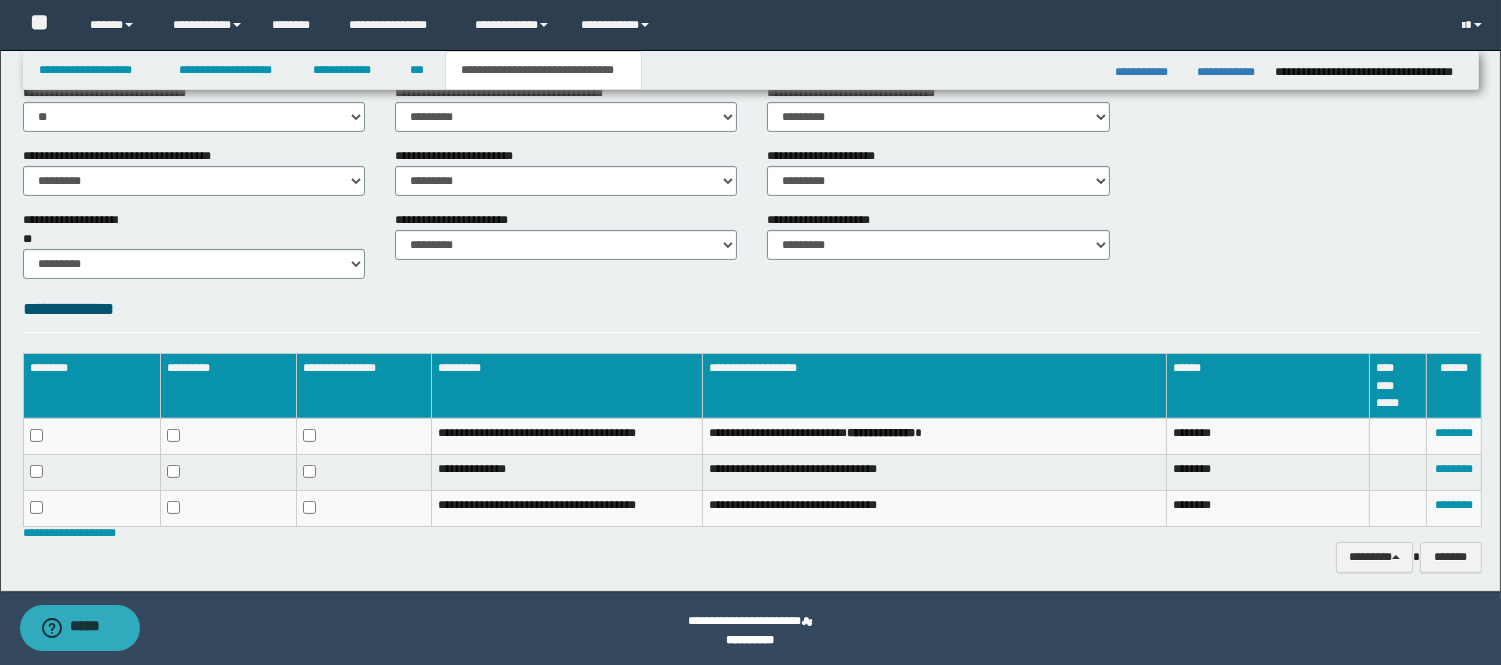 scroll, scrollTop: 930, scrollLeft: 0, axis: vertical 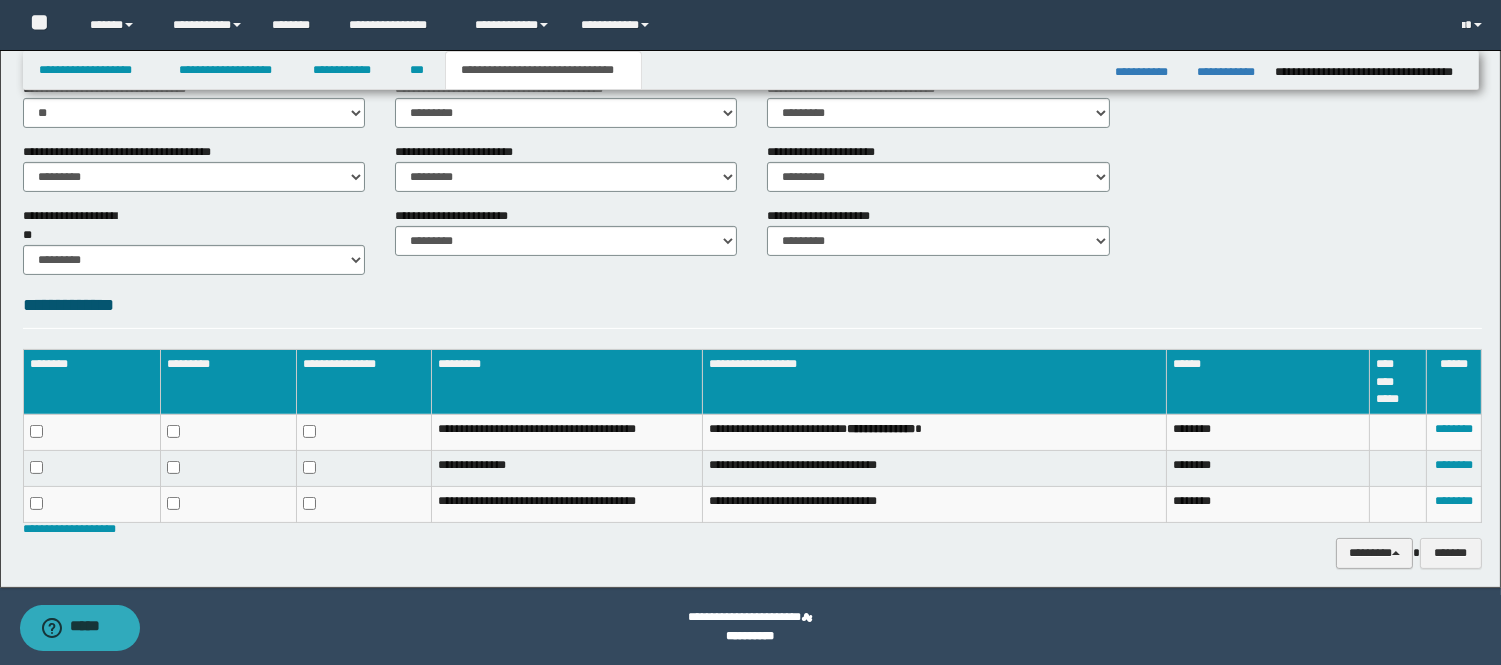 click on "********" at bounding box center (1374, 553) 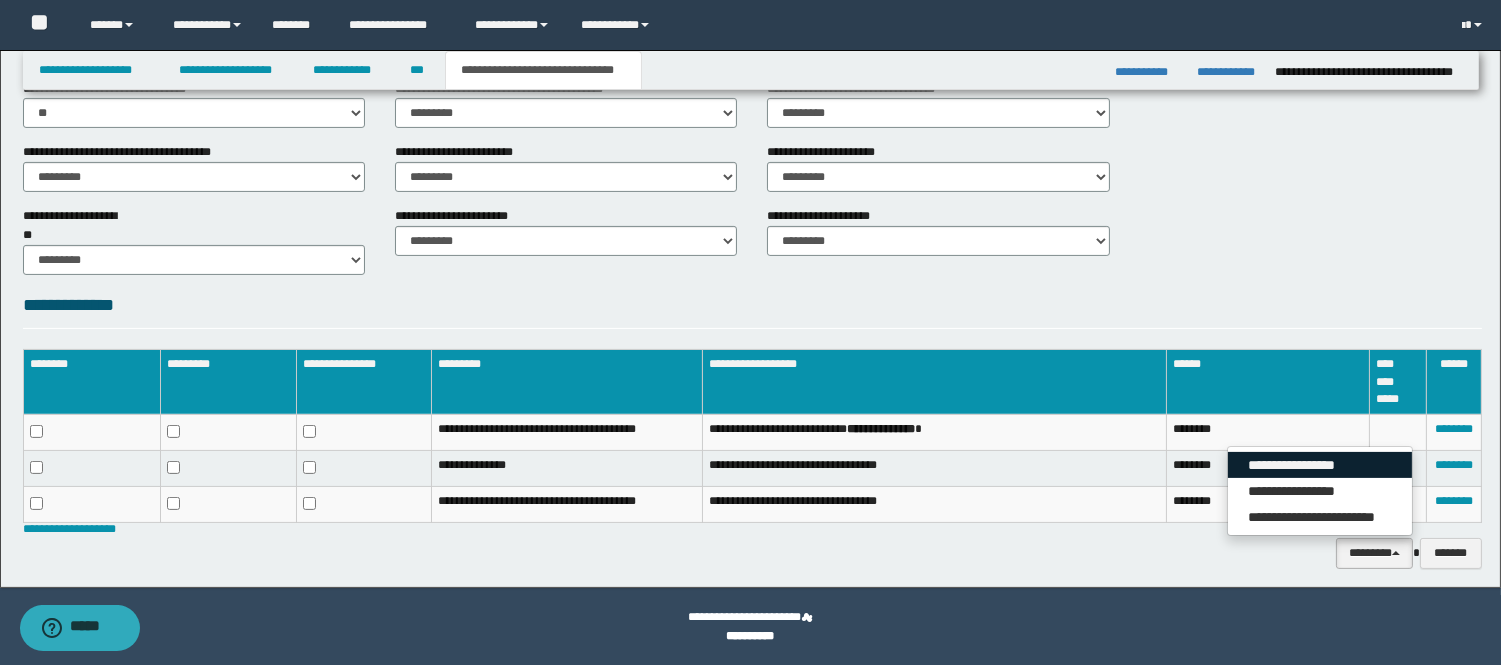 click on "**********" at bounding box center (1320, 465) 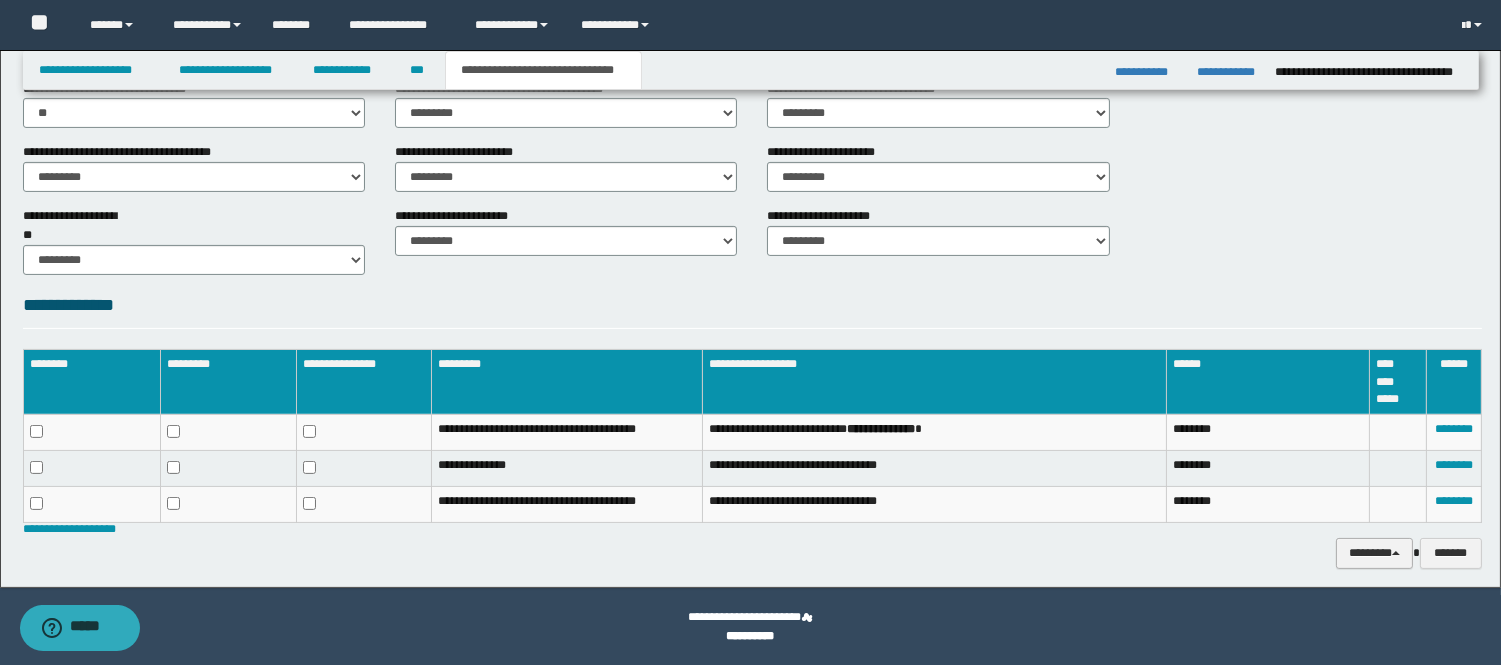 click on "********" at bounding box center [1374, 553] 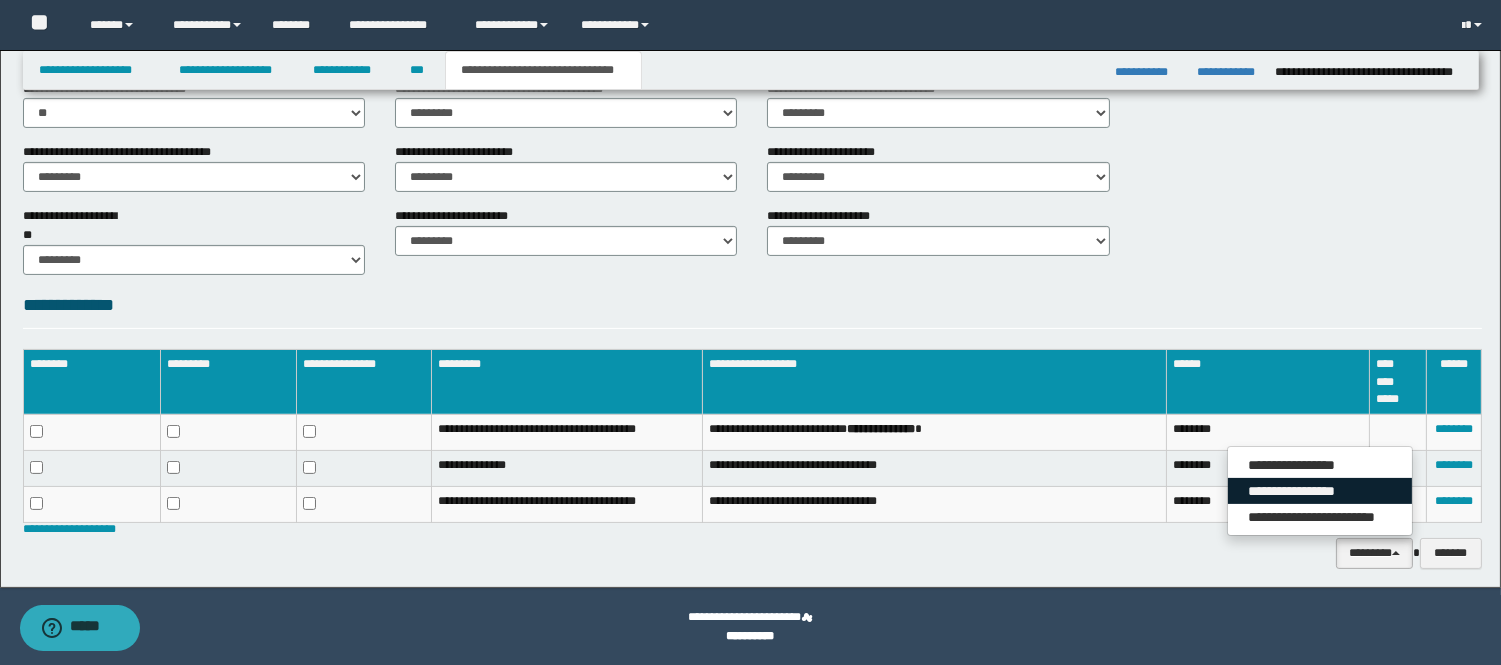 click on "**********" at bounding box center (1320, 491) 